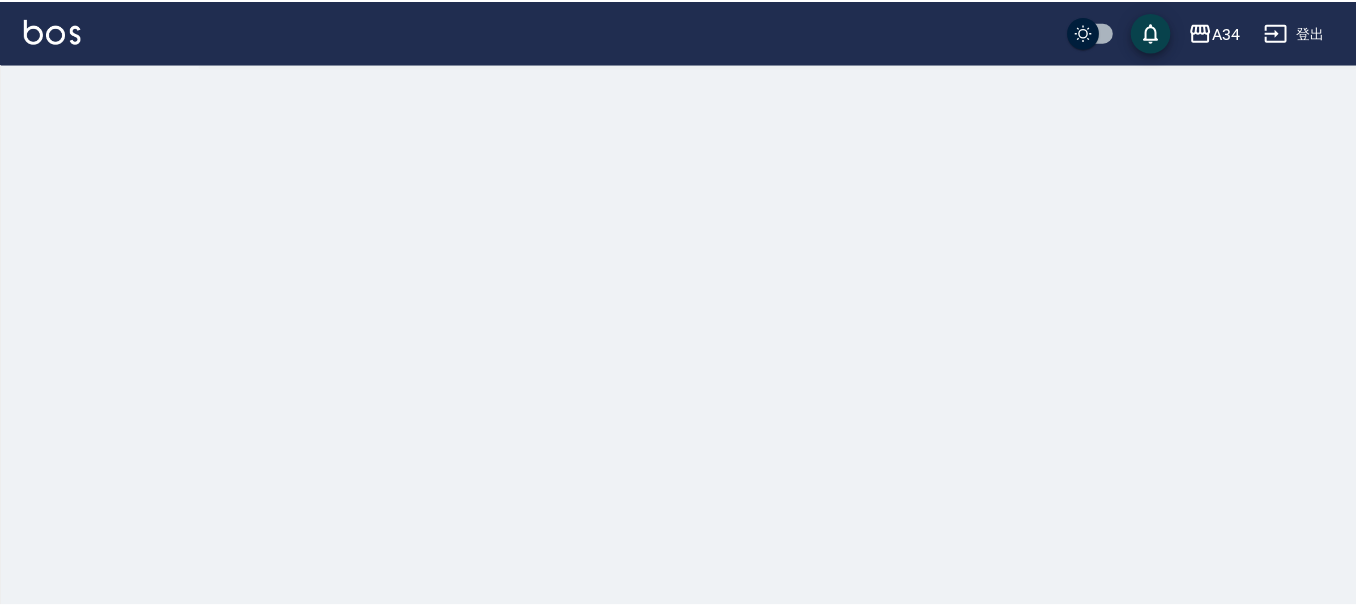 scroll, scrollTop: 0, scrollLeft: 0, axis: both 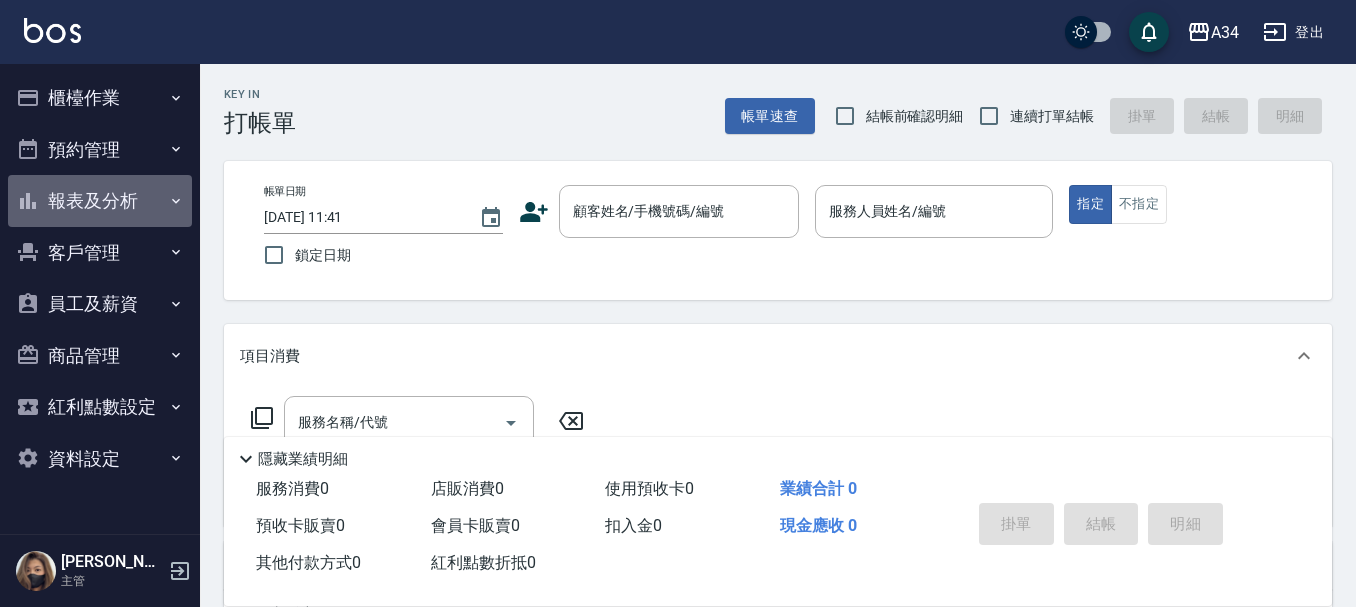 click on "報表及分析" at bounding box center (100, 201) 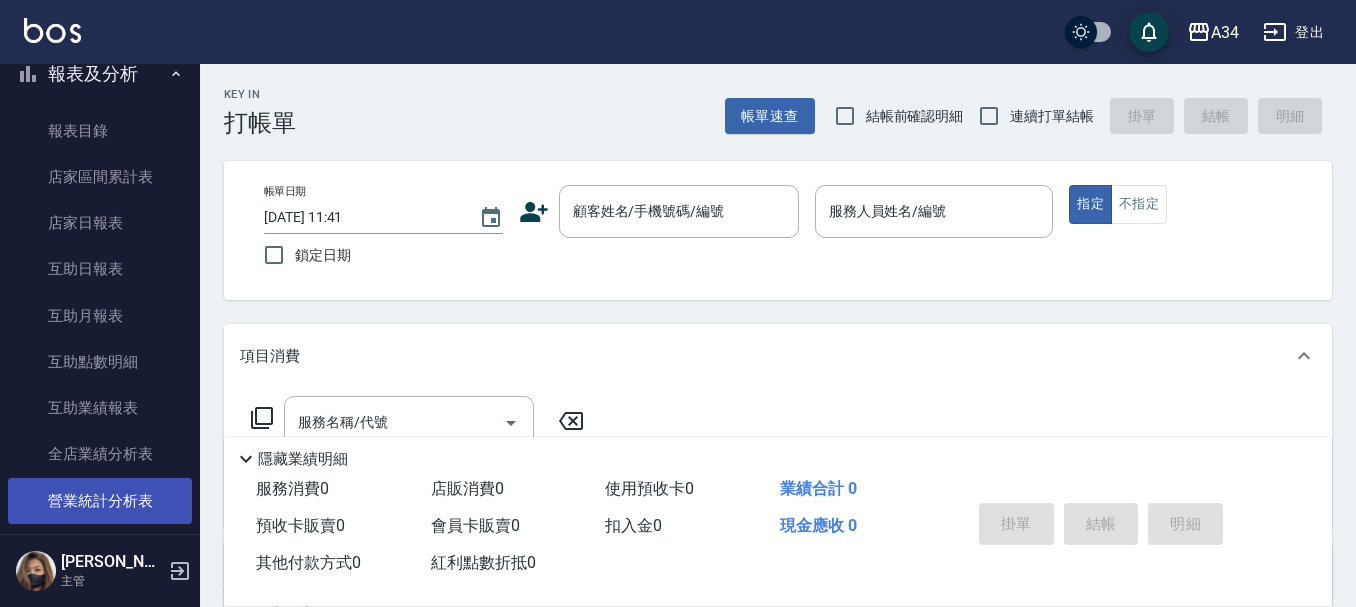 scroll, scrollTop: 0, scrollLeft: 0, axis: both 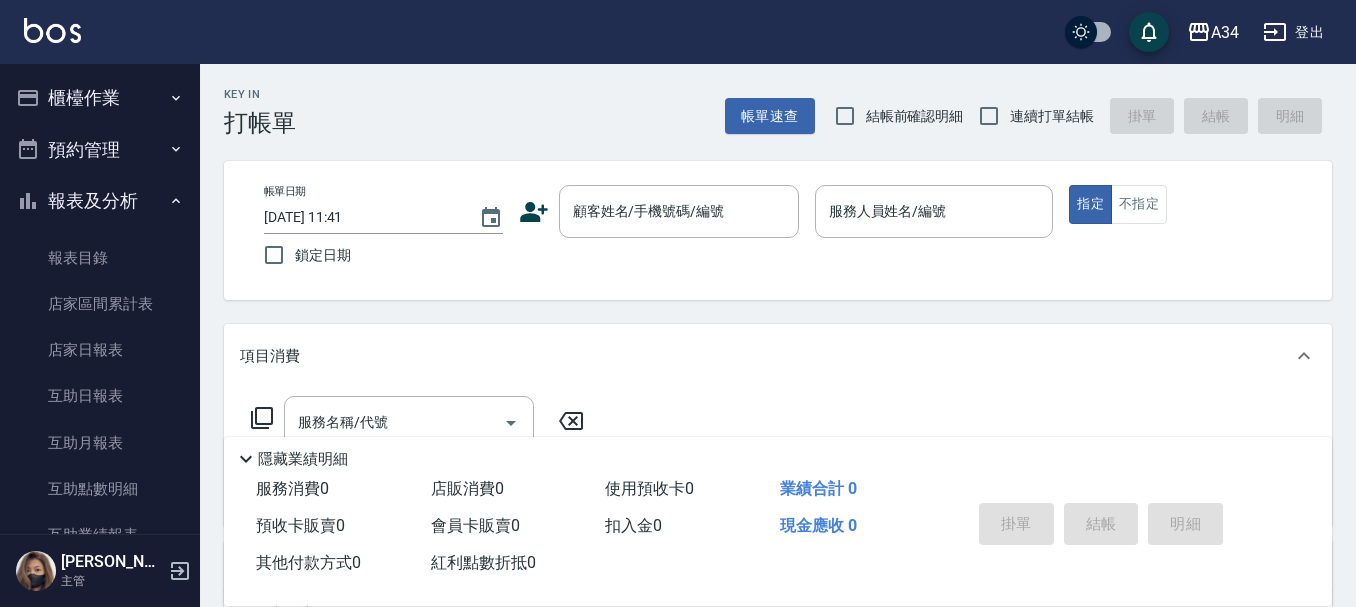 click on "預約管理" at bounding box center [100, 150] 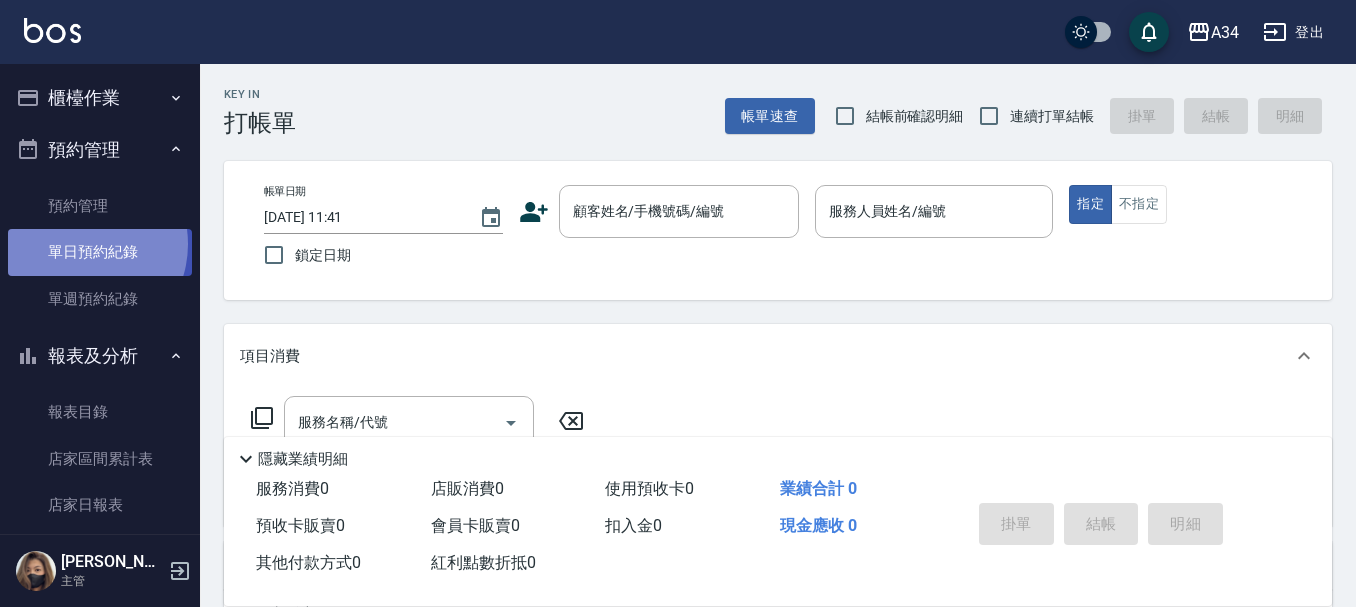 click on "單日預約紀錄" at bounding box center [100, 252] 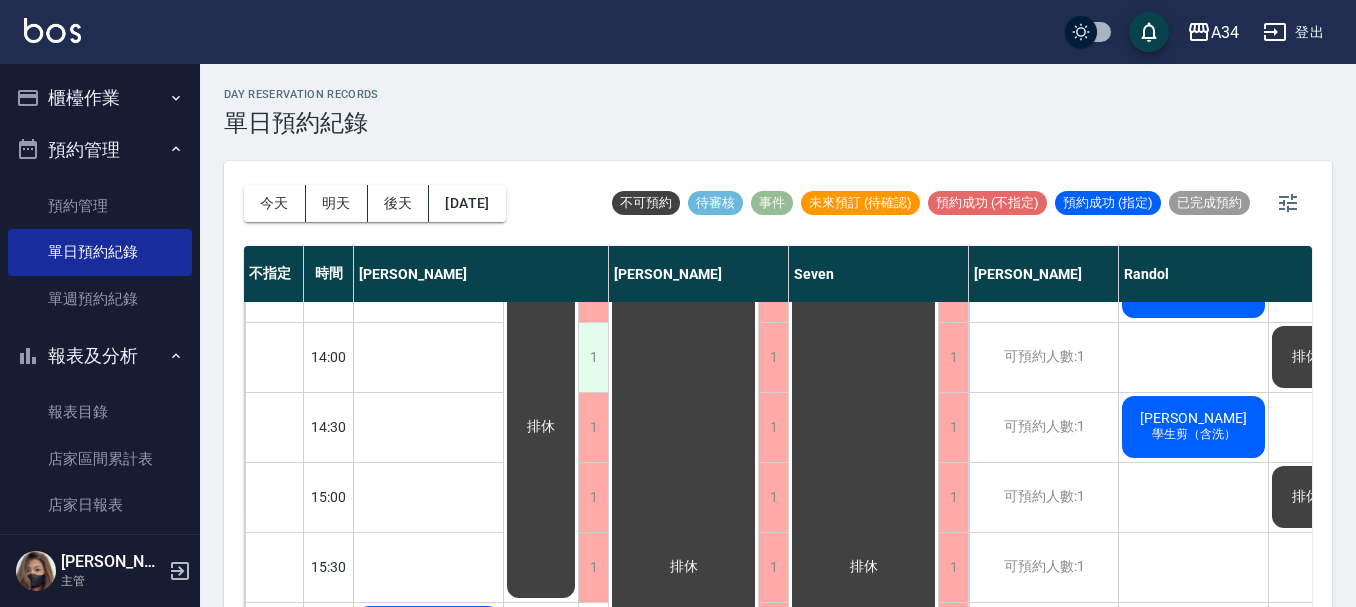 scroll, scrollTop: 300, scrollLeft: 0, axis: vertical 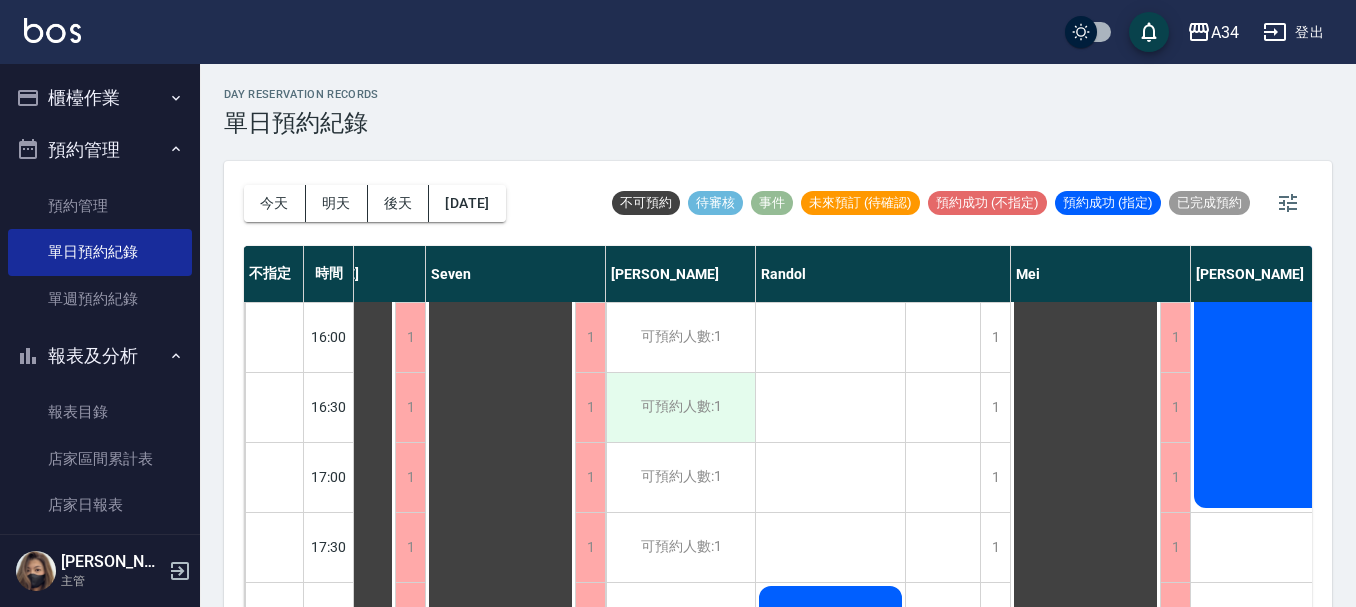 click on "可預約人數:1" at bounding box center (680, 407) 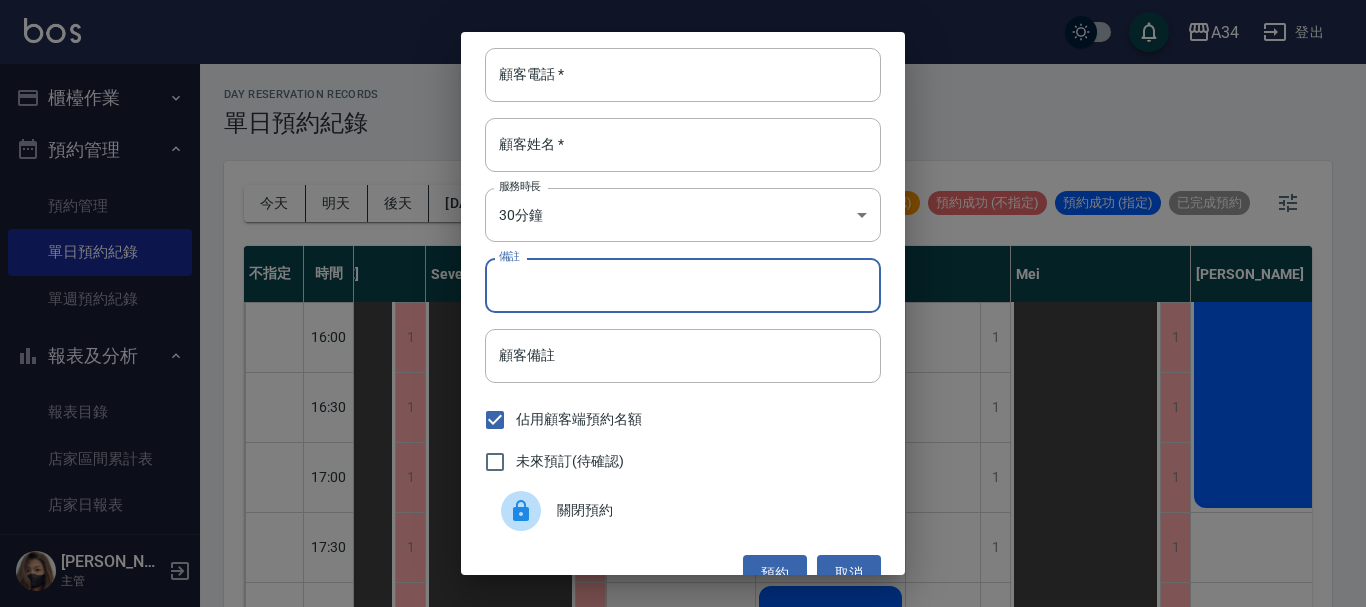 click on "備註" at bounding box center [683, 285] 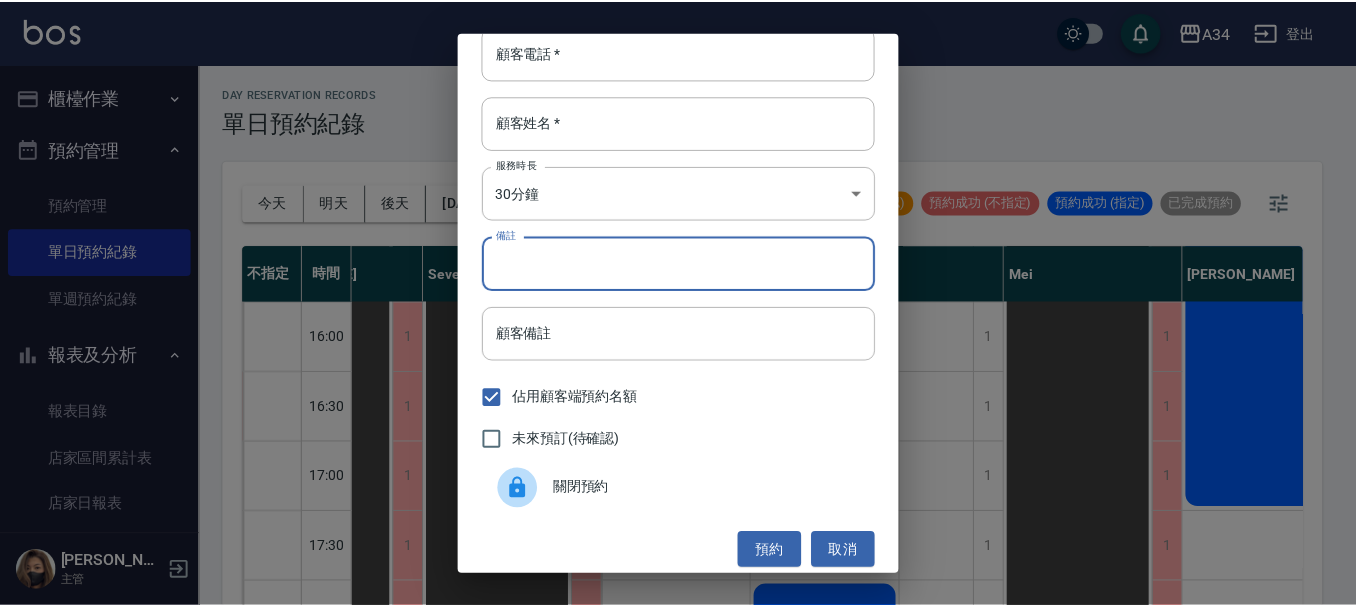 scroll, scrollTop: 32, scrollLeft: 0, axis: vertical 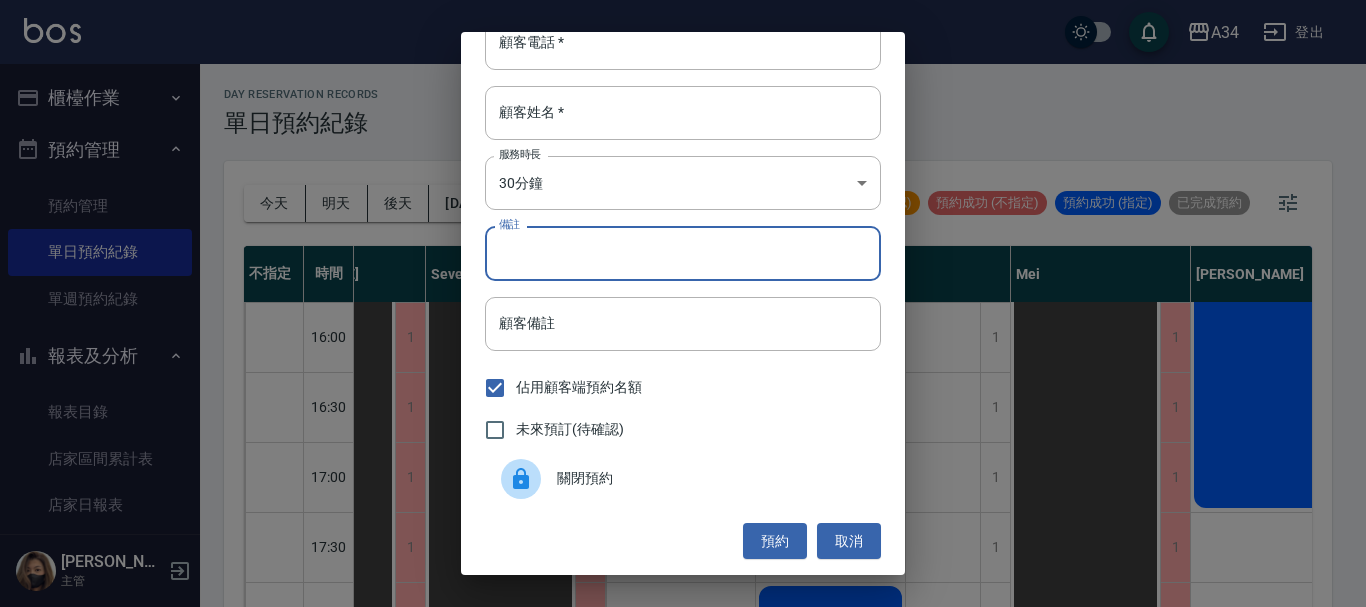 drag, startPoint x: 617, startPoint y: 262, endPoint x: 337, endPoint y: 412, distance: 317.6476 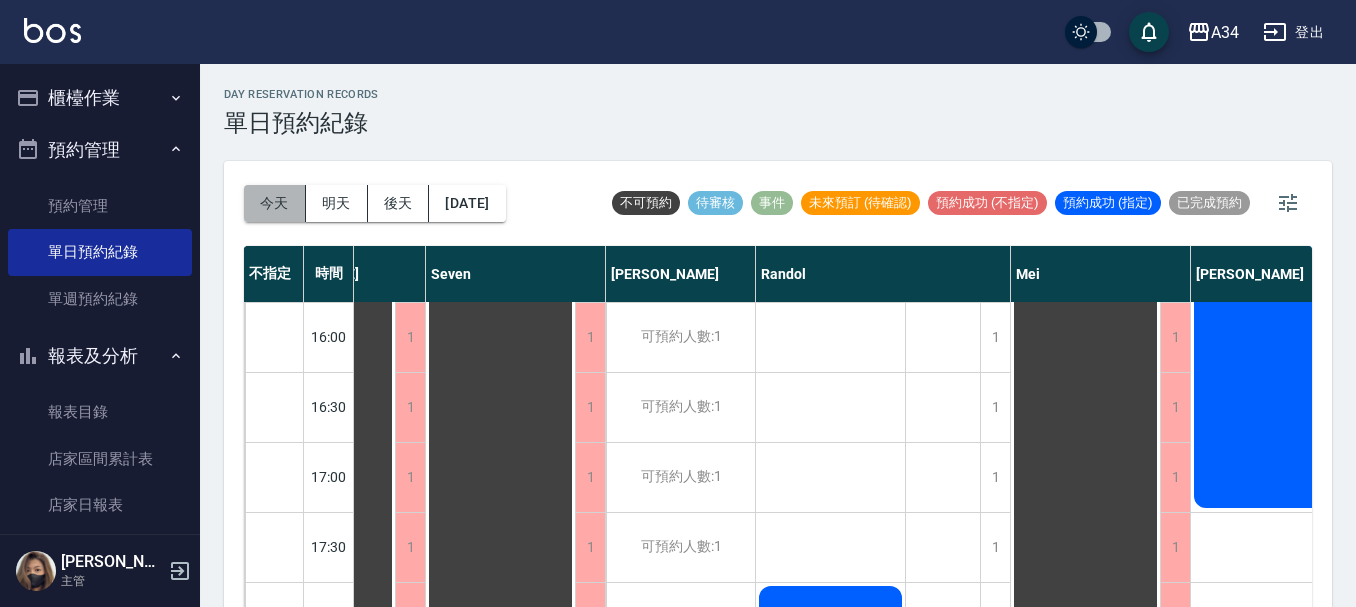 click on "今天" at bounding box center [275, 203] 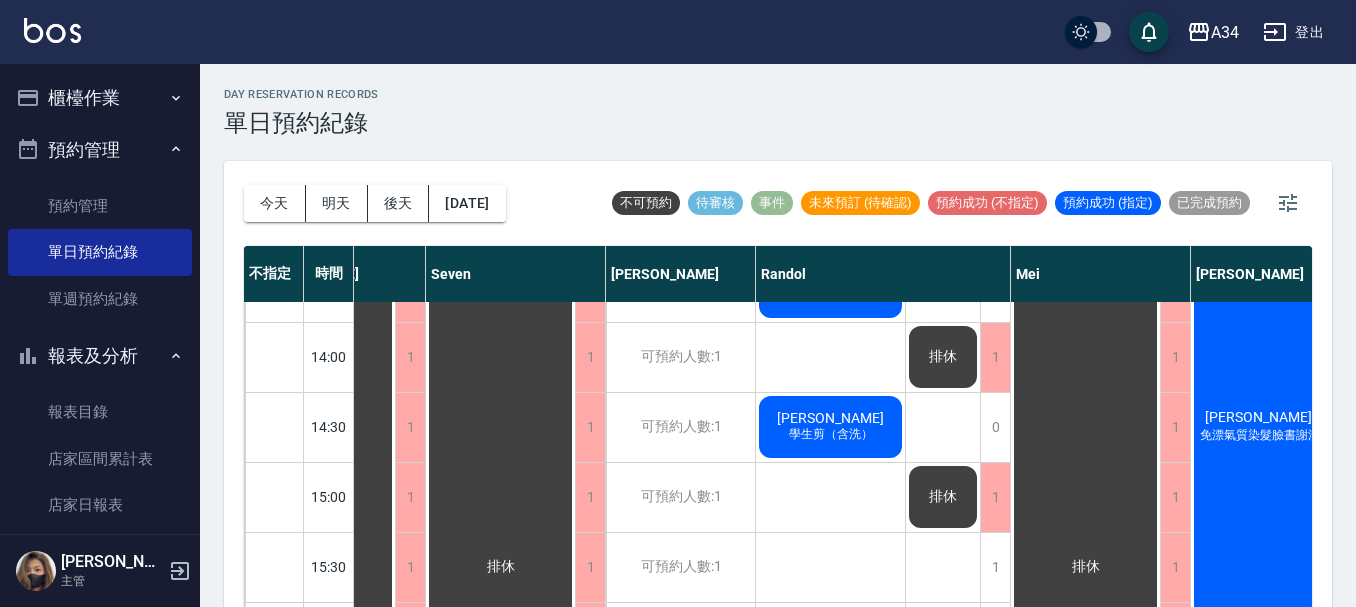 scroll, scrollTop: 500, scrollLeft: 363, axis: both 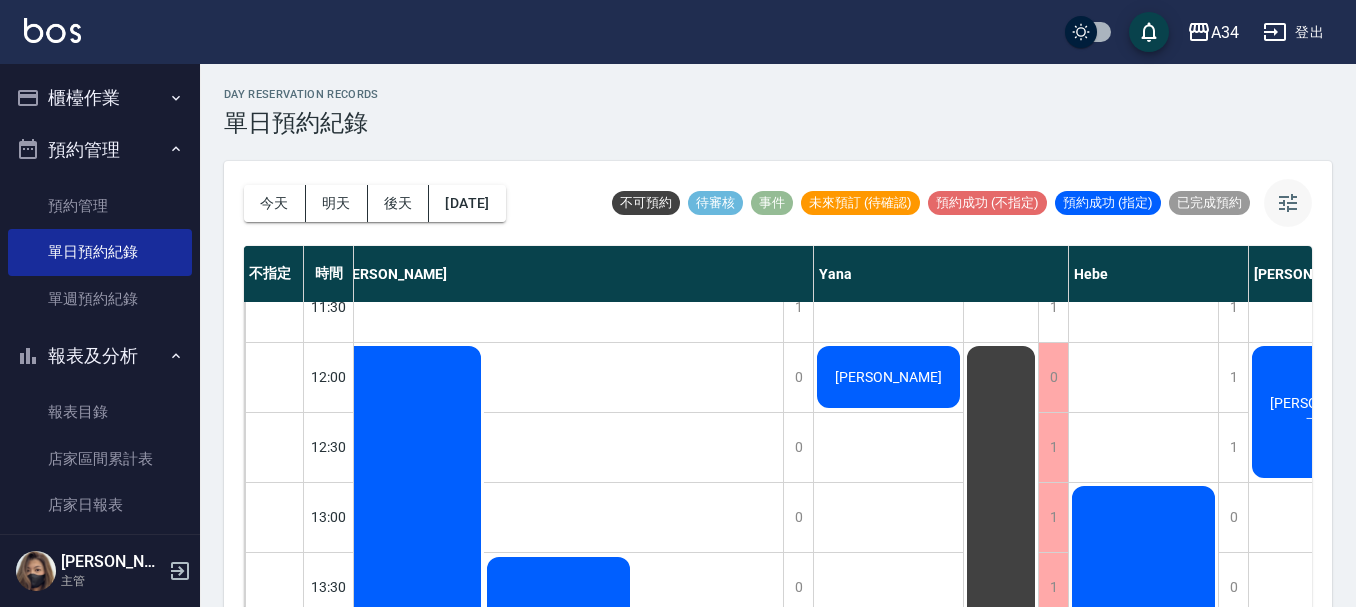 click at bounding box center (1288, 203) 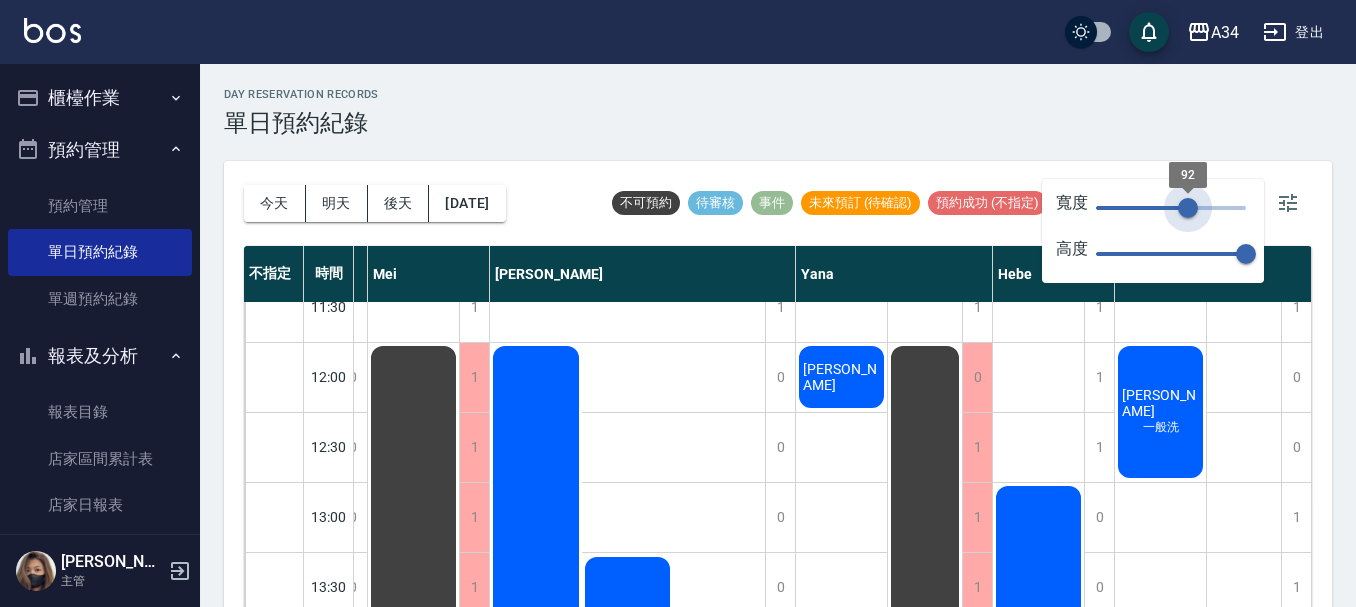 type on "91" 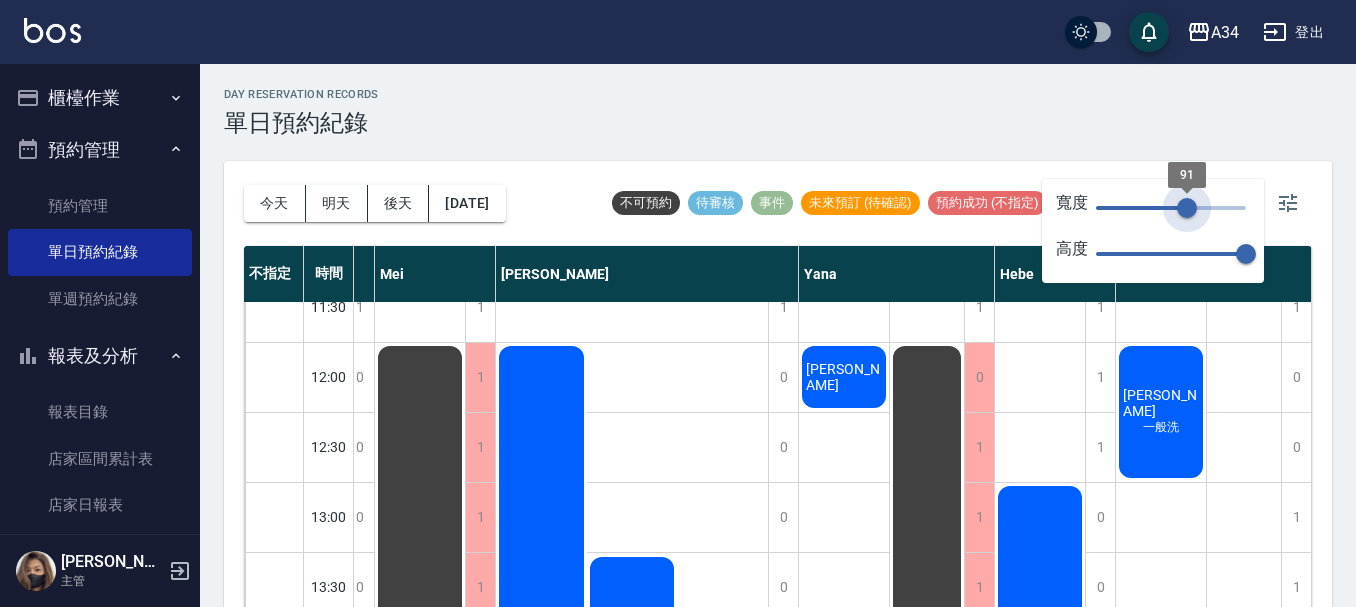 drag, startPoint x: 1249, startPoint y: 207, endPoint x: 1187, endPoint y: 212, distance: 62.201286 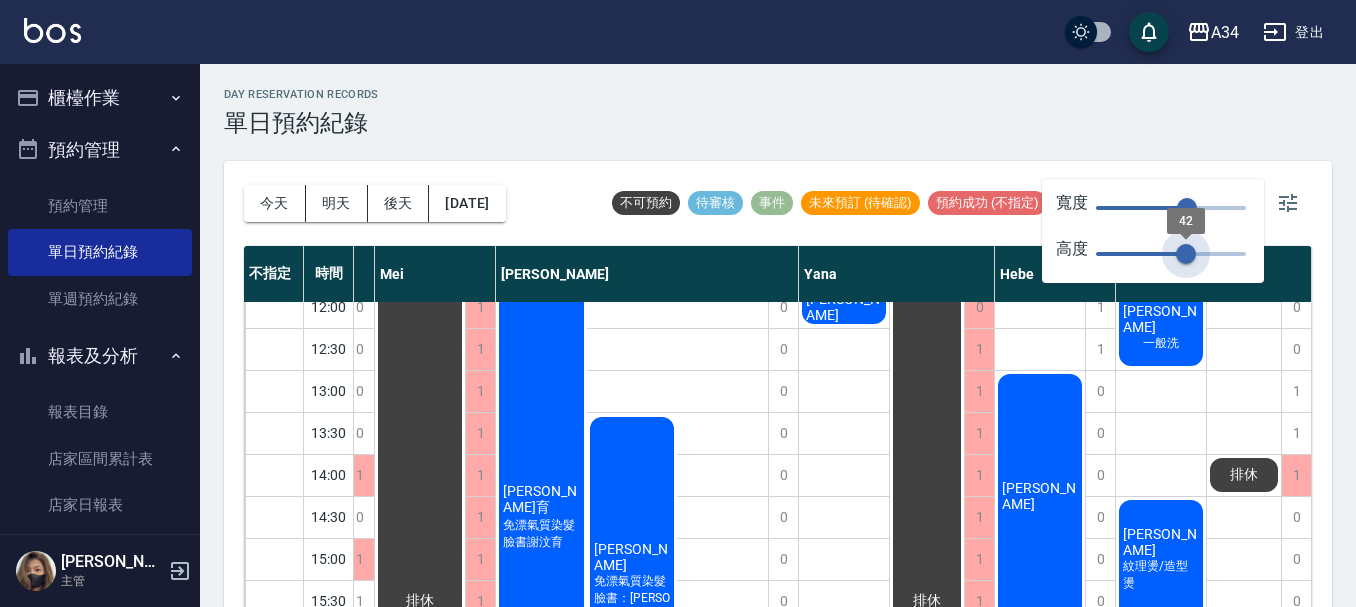 type on "44" 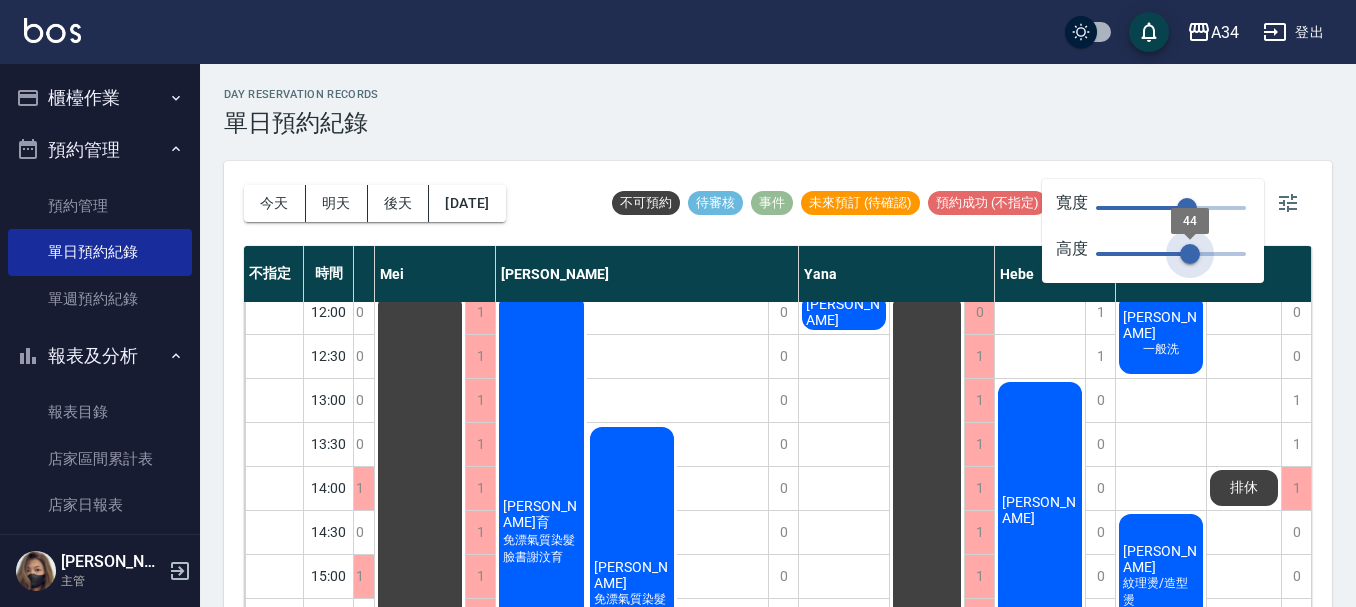drag, startPoint x: 1249, startPoint y: 255, endPoint x: 1191, endPoint y: 258, distance: 58.077534 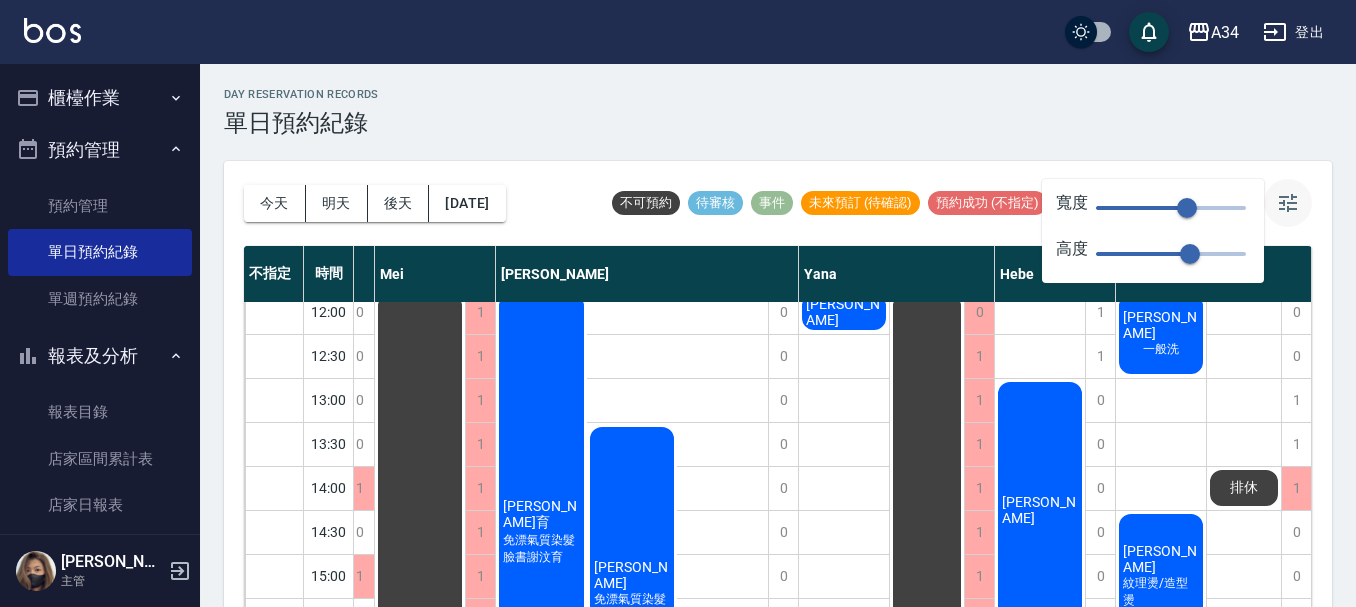 click 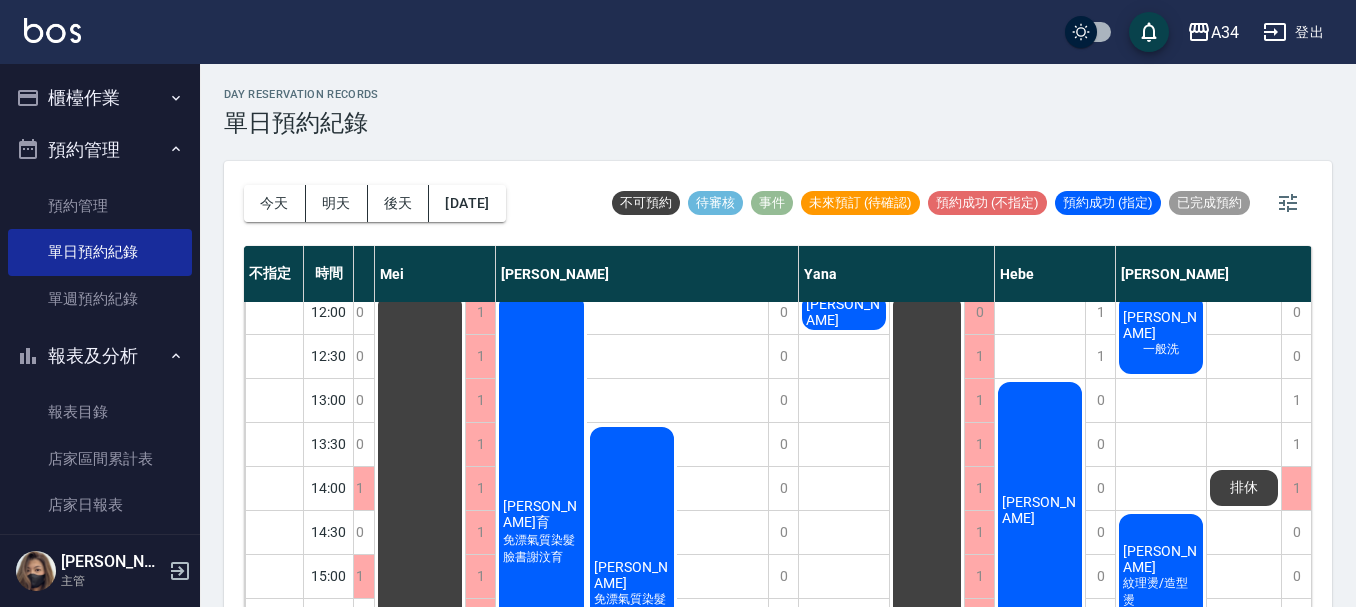 scroll, scrollTop: 0, scrollLeft: 714, axis: horizontal 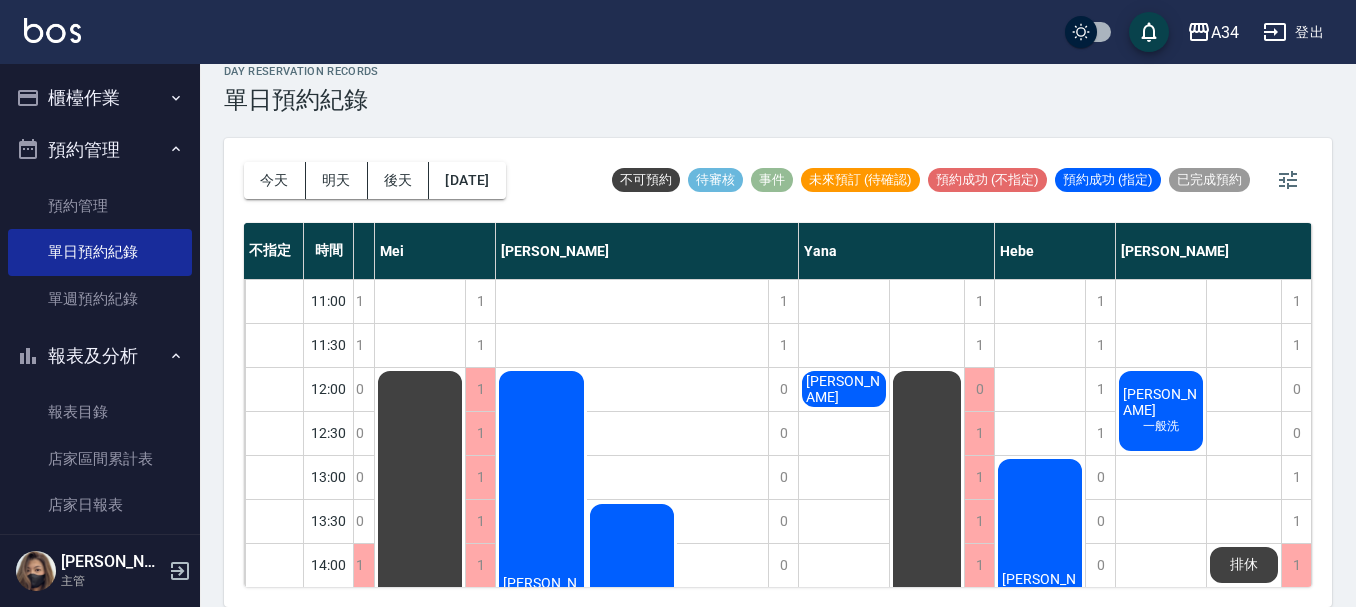 click on "day Reservation records 單日預約紀錄 今天 明天 後天 2025/07/16 不可預約 待審核 事件 未來預訂 (待確認) 預約成功 (不指定) 預約成功 (指定) 已完成預約 不指定 時間 Gina Wendy Seven annie Randol Mei Emily Yana Hebe Emma 11:00 11:30 12:00 12:30 13:00 13:30 14:00 14:30 15:00 15:30 16:00 16:30 17:00 17:30 18:00 18:30 19:00 19:30 20:00 1 1 0 1 0 1 1 1 1 1 0 1 0 0 0 1 1 1 1 張筱楓 王子瑄 黃品翰 劉活婷 洗加剪弟弟 張耀仁 排休 排休 排休 排休 1 1 1 1 1 1 1 1 1 1 1 1 1 1 1 1 1 1 1 排休 1 1 1 1 1 1 1 1 1 1 1 1 1 1 1 1 1 1 1 排休 可預約人數:1 可預約人數:1 可預約人數:1 可預約人數:1 可預約人數:1 可預約人數:1 可預約人數:1 可預約人數:1 可預約人數:1 可預約人數:1 可預約人數:1 可預約人數:1 可預約人數:1 可預約人數:1 可預約人數:1 可預約人數:1 可預約人數:1 可預約人數:1 可預約人數:1 1 1 0 0 0 0 1 0 1 1 1 1 1 1 0 0 0 1 1 廖先生 fb2300
david 陳芃諭 曾宇謙" at bounding box center (778, 324) 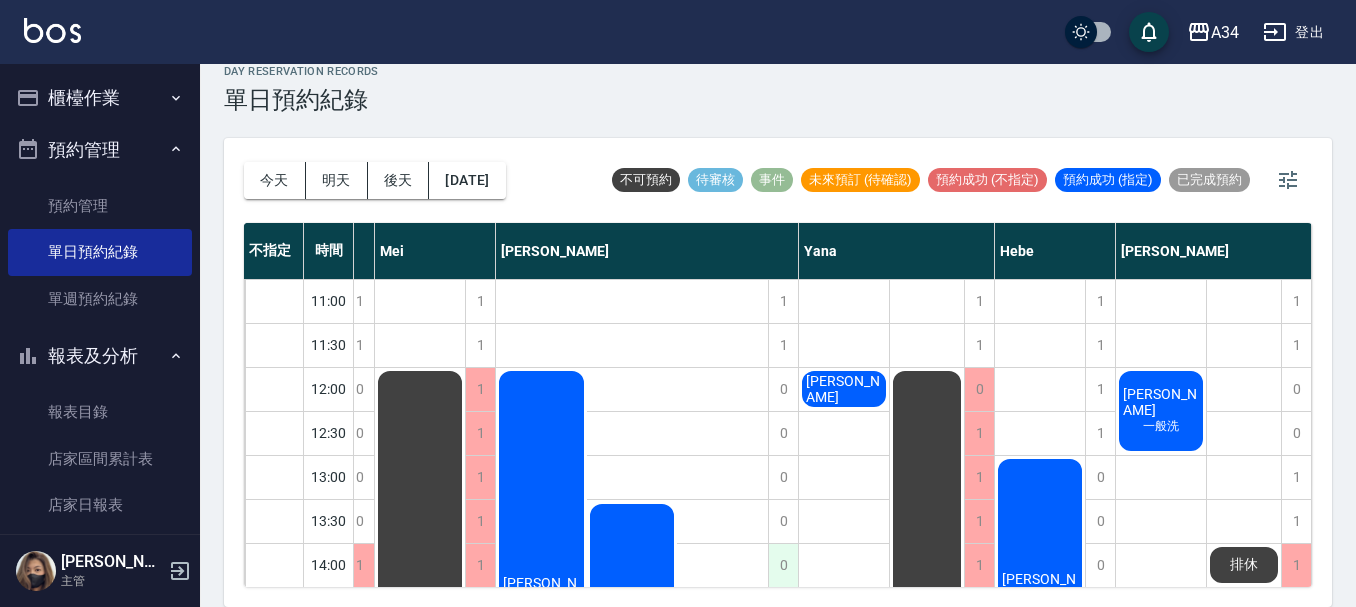 click on "0" at bounding box center [783, 565] 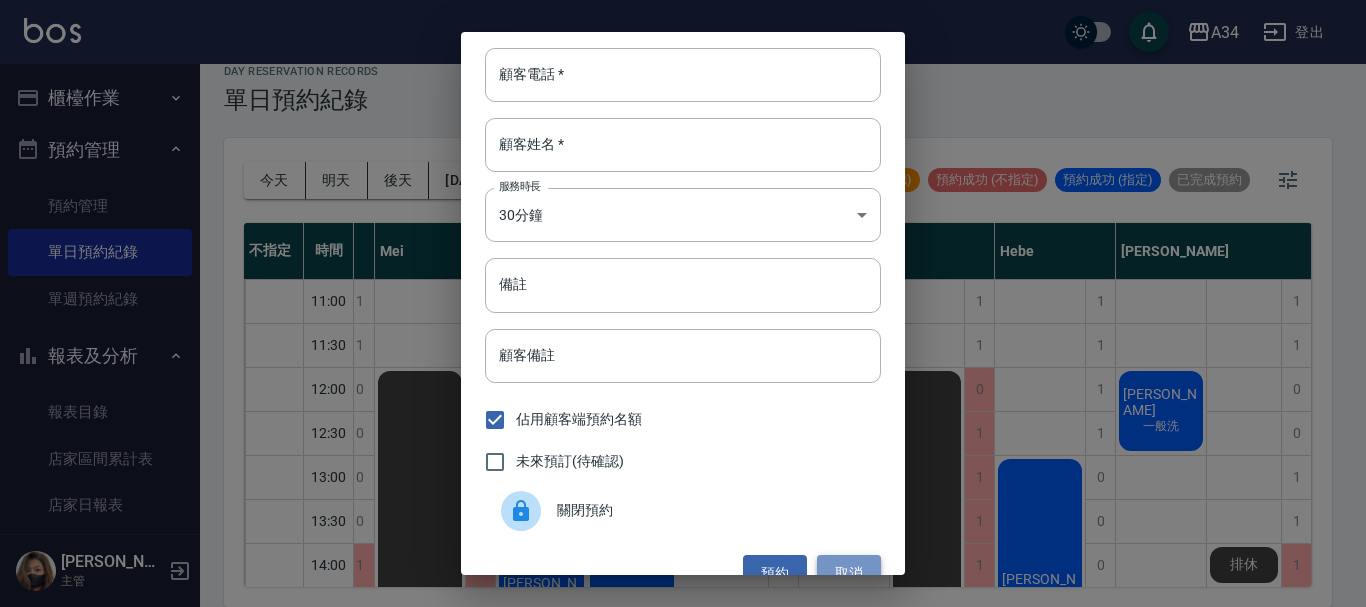 click on "取消" at bounding box center [849, 573] 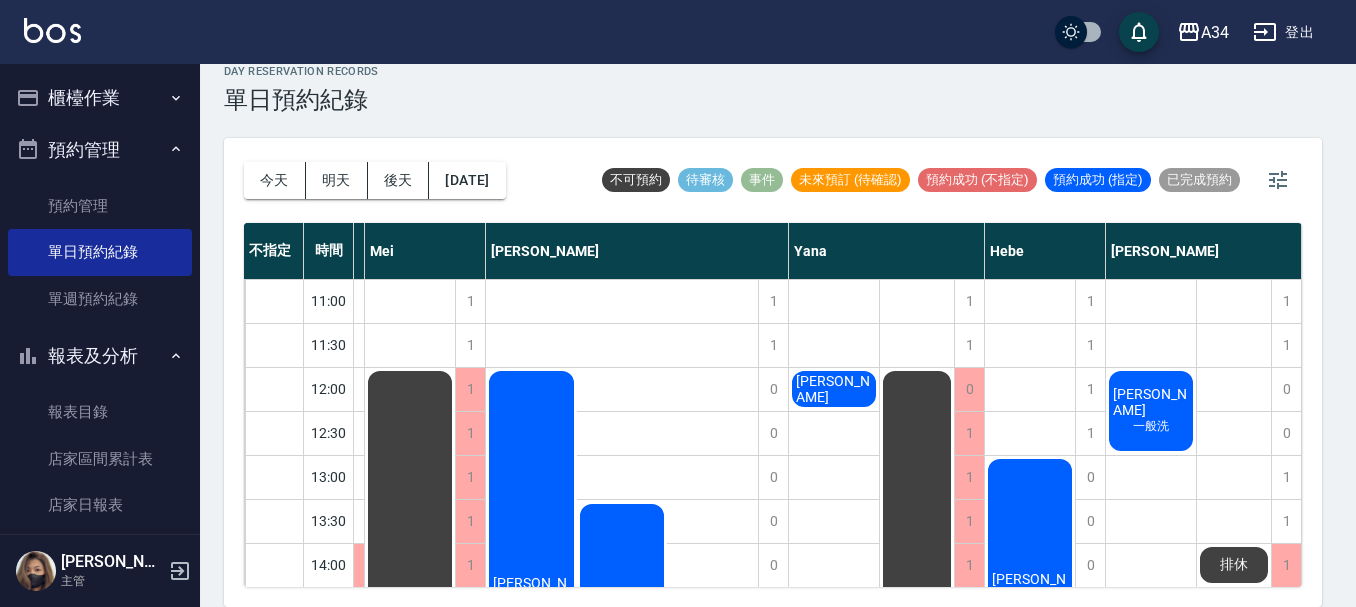 scroll, scrollTop: 0, scrollLeft: 704, axis: horizontal 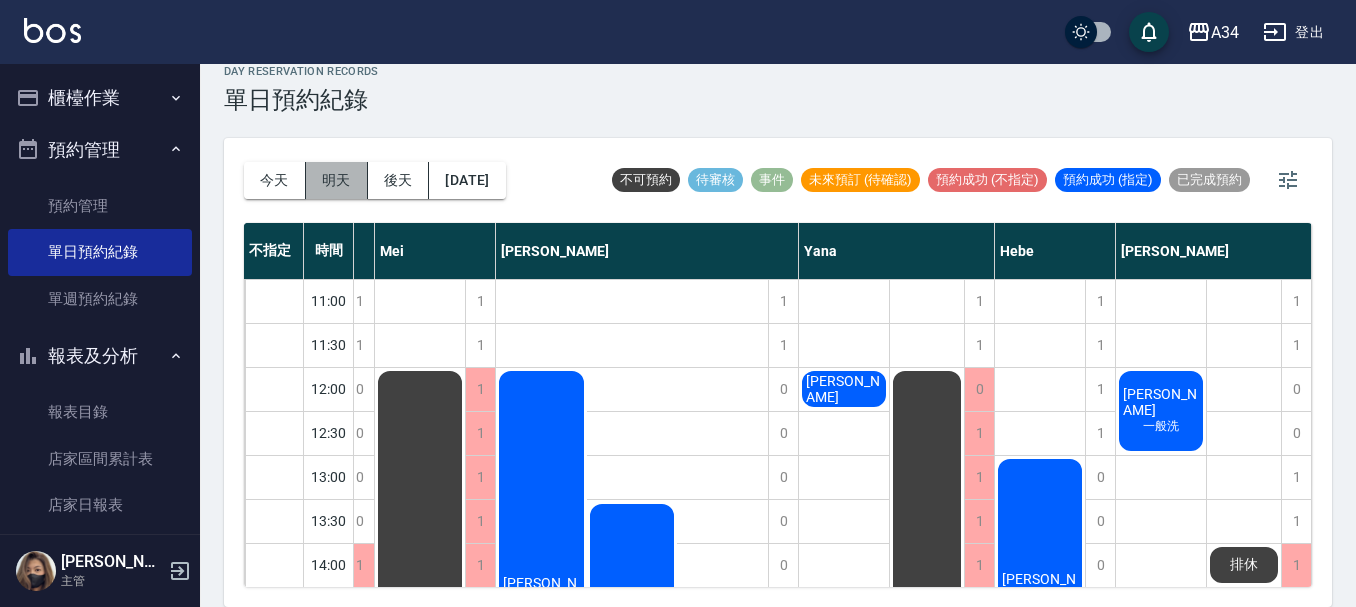 click on "明天" at bounding box center [337, 180] 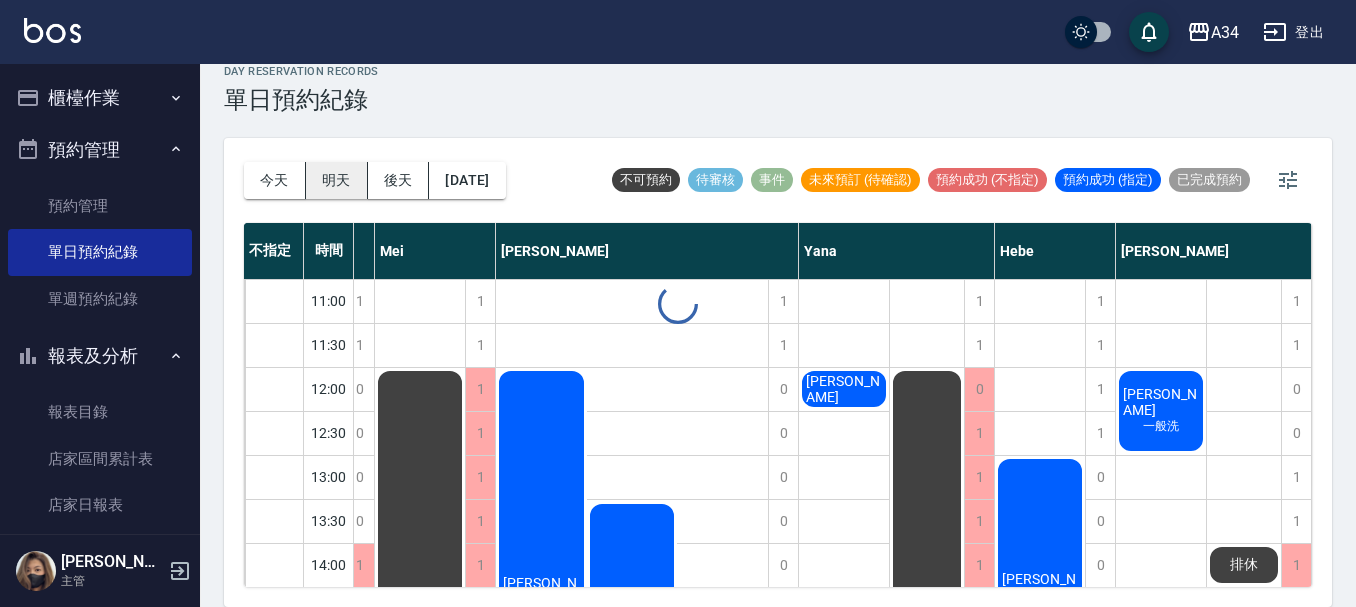 scroll, scrollTop: 0, scrollLeft: 577, axis: horizontal 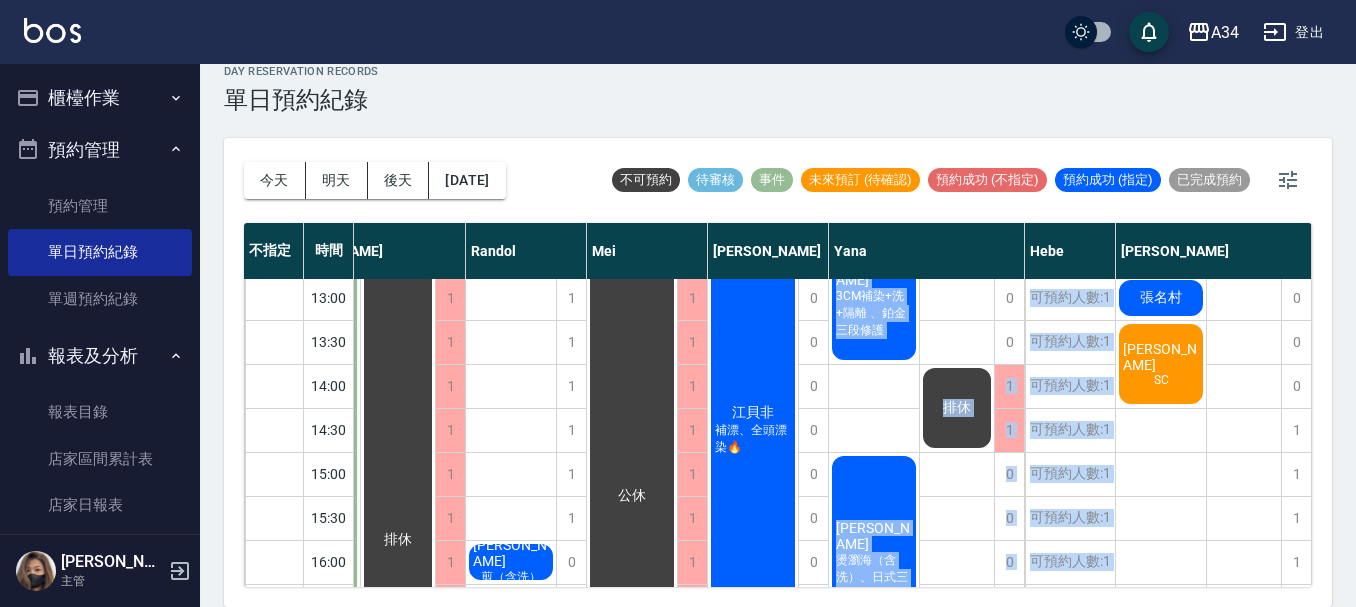 click on "今天 明天 後天 2025/07/17 不可預約 待審核 事件 未來預訂 (待確認) 預約成功 (不指定) 預約成功 (指定) 已完成預約 不指定 時間 Gina Wendy Seven annie Randol Mei Emily Yana Hebe Emma 11:00 11:30 12:00 12:30 13:00 13:30 14:00 14:30 15:00 15:30 16:00 16:30 17:00 17:30 18:00 18:30 19:00 19:30 20:00 20:30 21:00 1 1 1 1 1 1 1 1 1 1 1 1 1 0 1 1 1 1 1 1 1 陳姵蓉 Perter 排休 排休 可預約人數:1 可預約人數:1 可預約人數:1 可預約人數:1 可預約人數:1 可預約人數:1 可預約人數:1 可預約人數:1 可預約人數:1 可預約人數:1 可預約人數:1 可預約人數:1 可預約人數:1 可預約人數:1 可預約人數:1 可預約人數:1 可預約人數:1 可預約人數:1 可預約人數:1 可預約人數:1 可預約人數:1 1 1 0 1 1 1 1 1 1 1 1 1 1 1 1 1 1 1 1 1 1 林芷伃 溫塑燙@ 排休 1 1 1 1 1 1 1 1 1 1 1 1 1 1 1 1 1 1 1 1 1 排休 1 1 1 1 1 1 1 1 1 1 0 1 1 1 0 0 0 1 1 1 1 許宇翔 剪（含洗）  蔡忠霖 fb2300
johnny tsa 劉治緯" at bounding box center [778, 372] 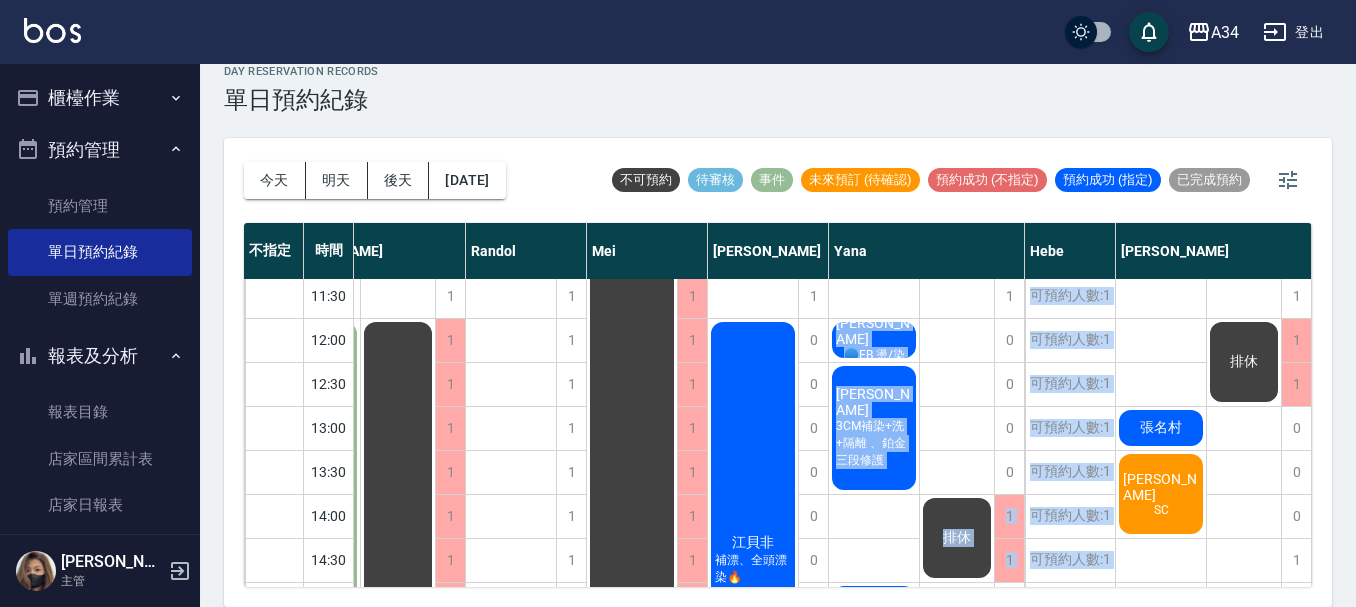 scroll, scrollTop: 0, scrollLeft: 577, axis: horizontal 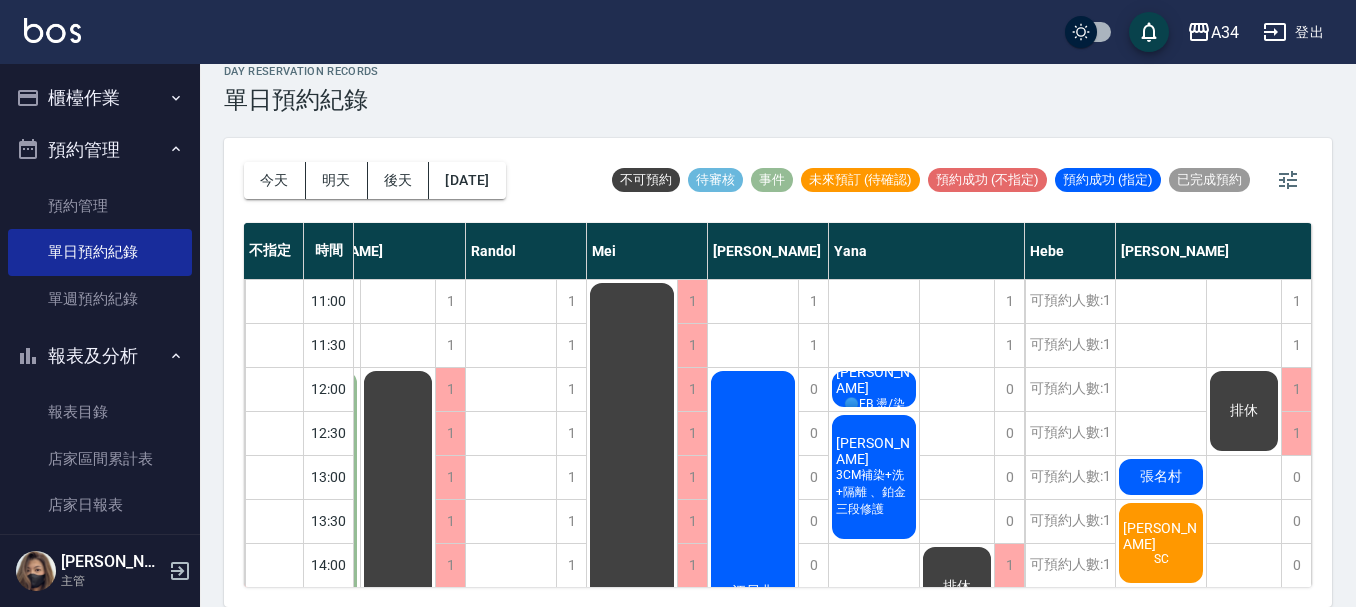 click on "張名村 劉S SC" at bounding box center (1161, 741) 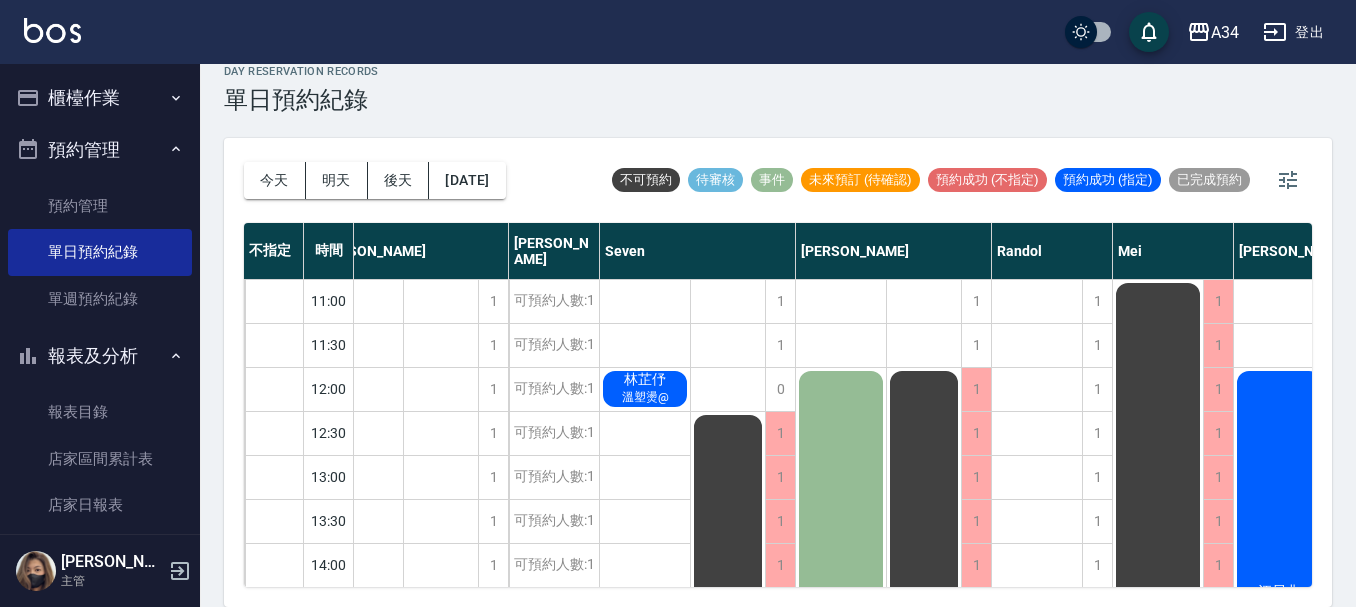 scroll, scrollTop: 0, scrollLeft: 0, axis: both 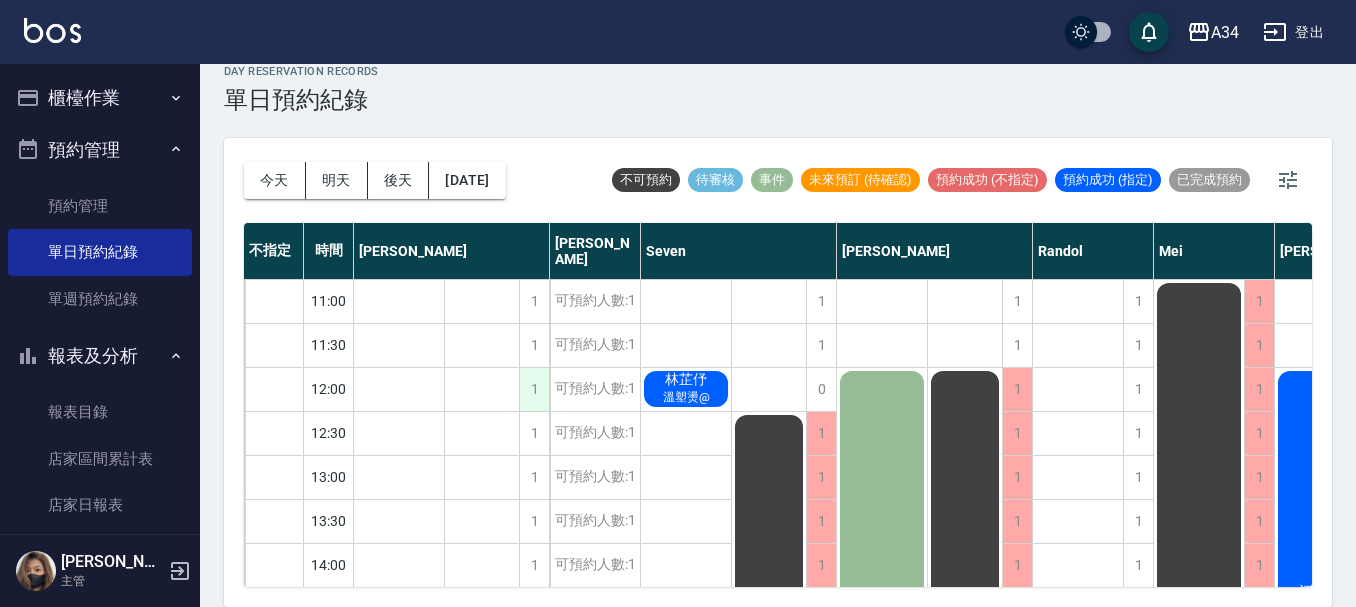 click on "1" at bounding box center (534, 389) 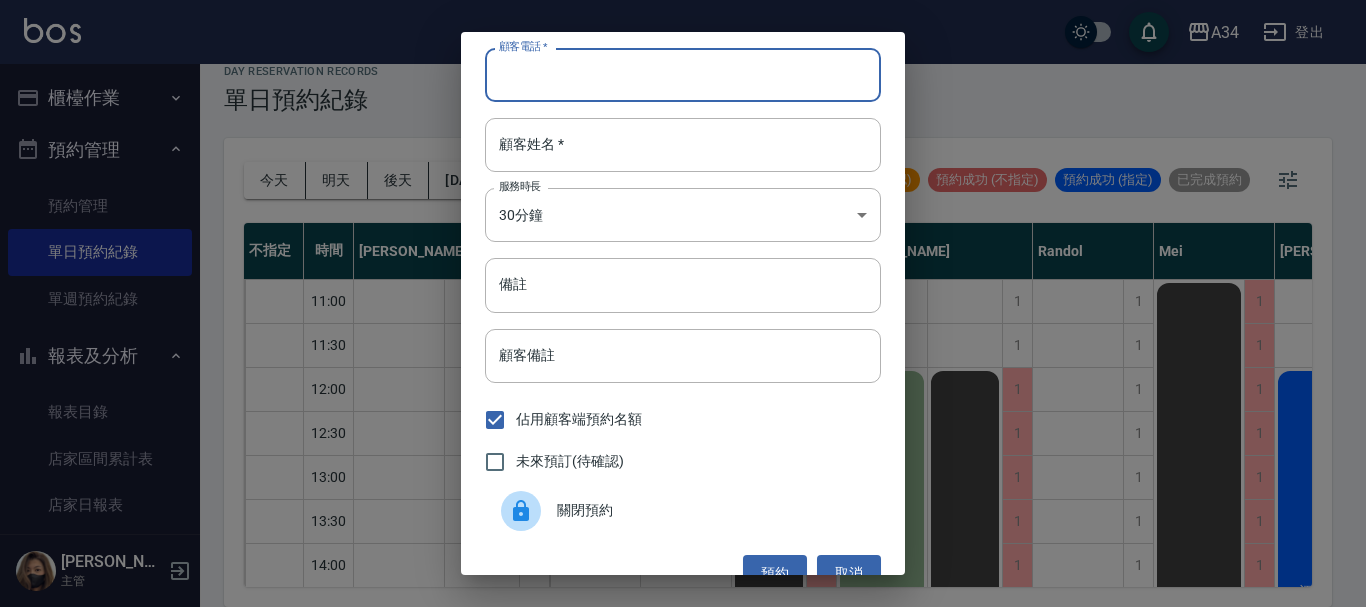 click on "顧客電話   *" at bounding box center [683, 75] 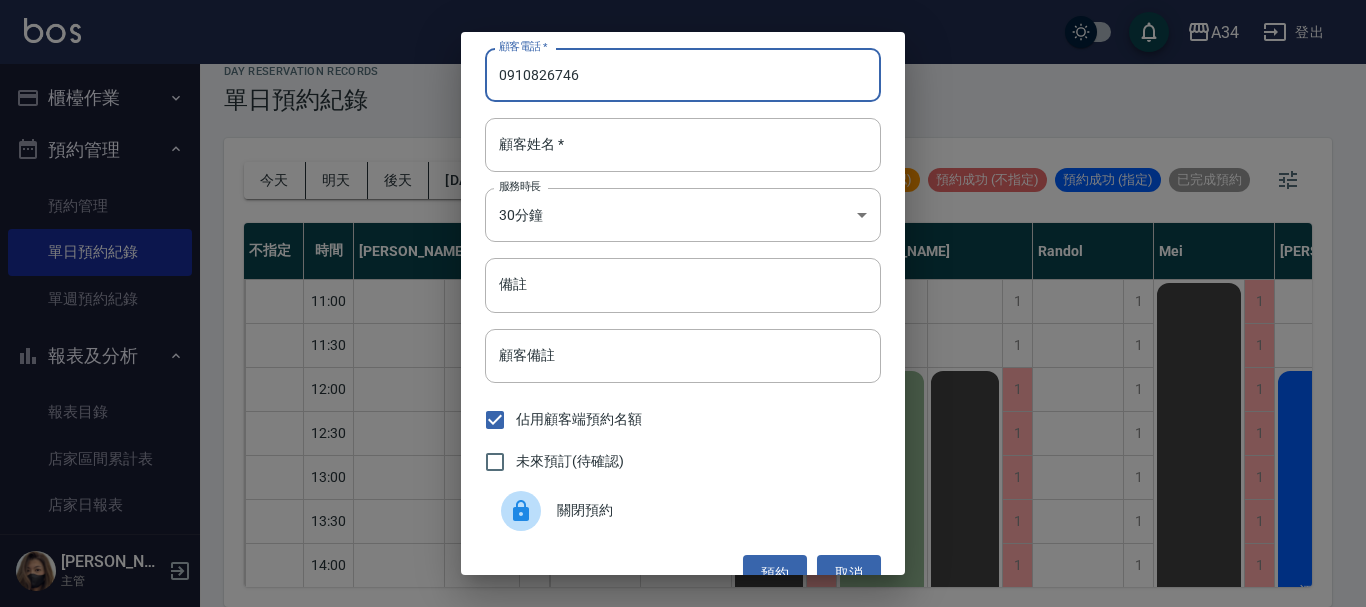type on "0910826746" 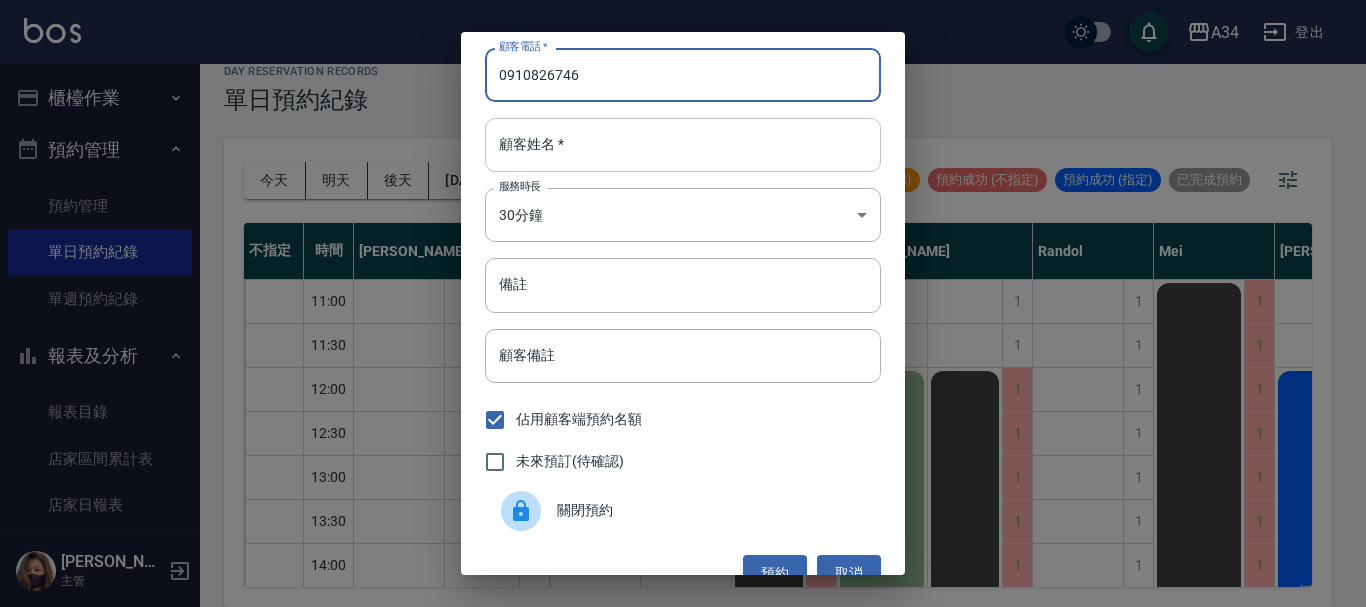 click on "顧客姓名   *" at bounding box center (683, 145) 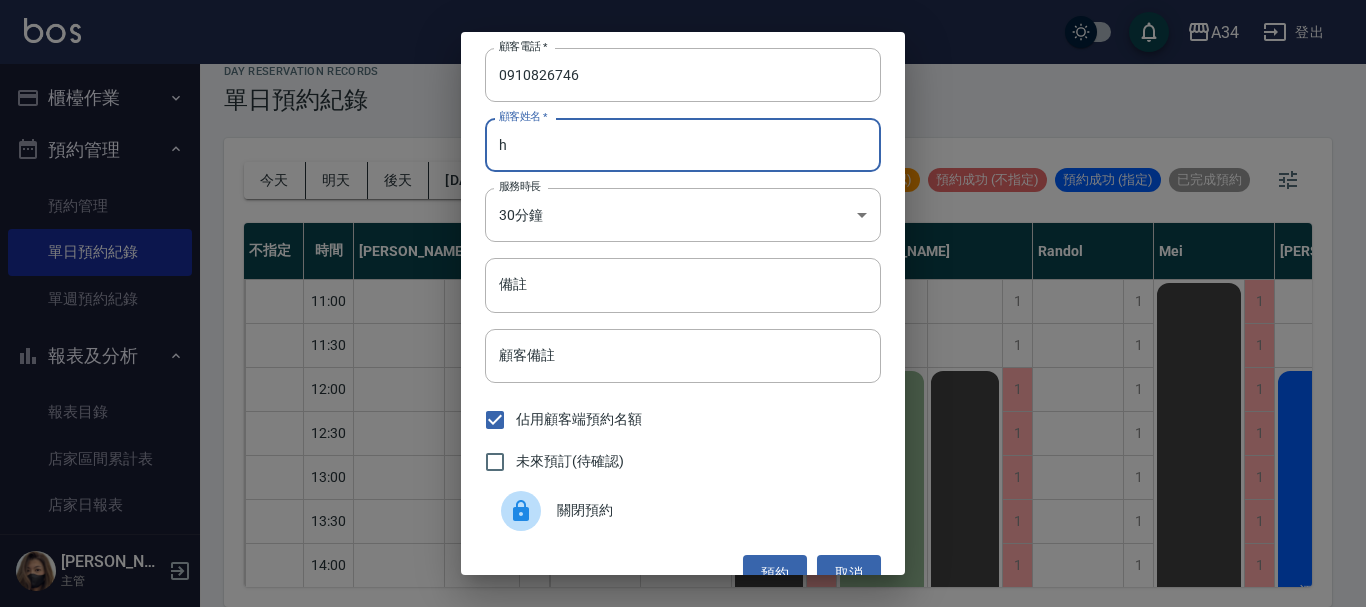 type on "h" 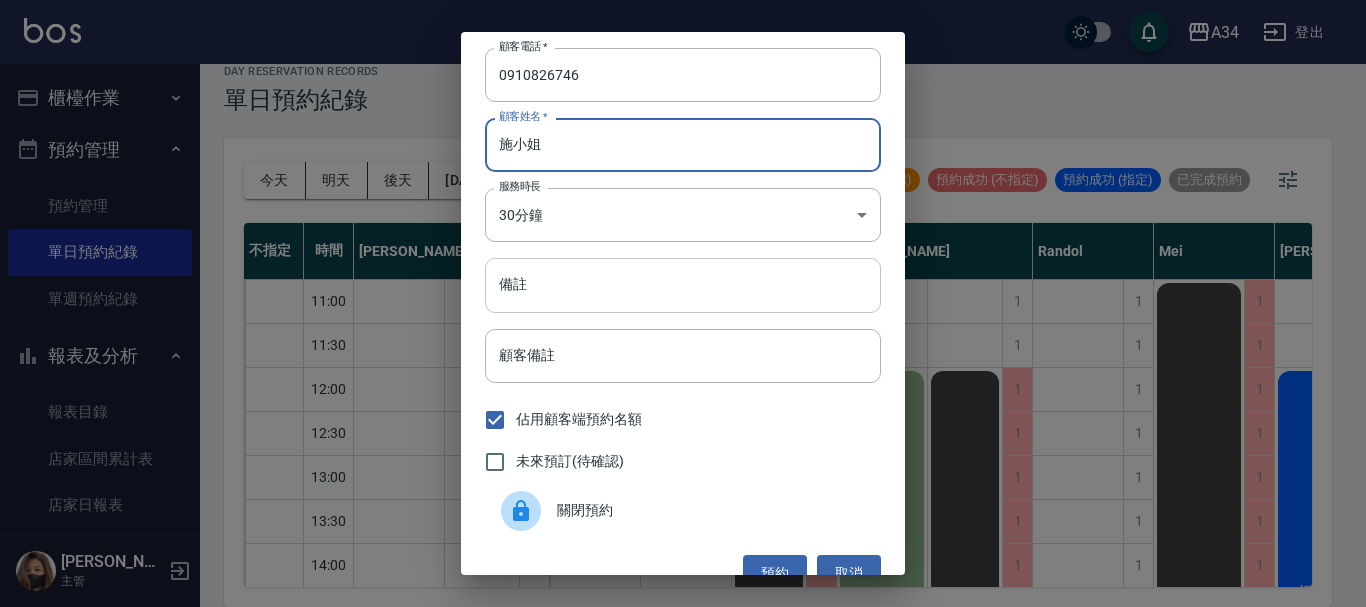 type on "施小姐" 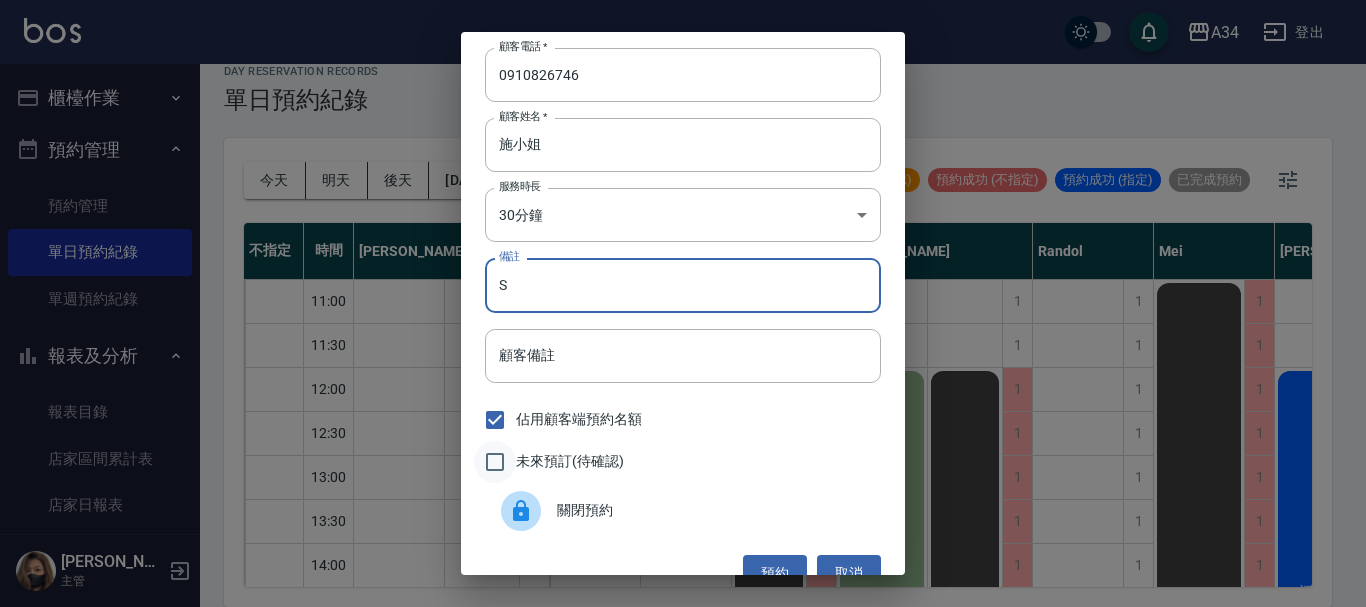 type on "S" 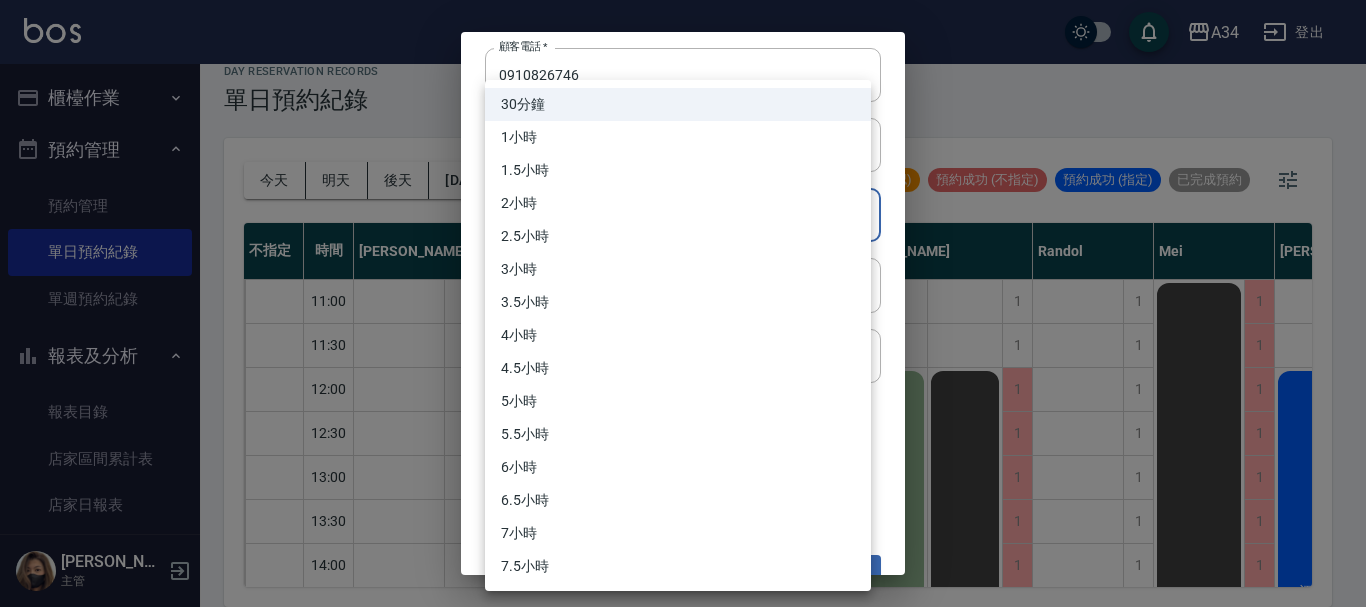 click on "A34 登出 櫃檯作業 打帳單 帳單列表 現金收支登錄 高階收支登錄 材料自購登錄 每日結帳 排班表 現場電腦打卡 預約管理 預約管理 單日預約紀錄 單週預約紀錄 報表及分析 報表目錄 店家區間累計表 店家日報表 互助日報表 互助月報表 互助點數明細 互助業績報表 全店業績分析表 營業統計分析表 設計師業績表 設計師日報表 設計師業績分析表 設計師業績月報表 設計師排行榜 商品銷售排行榜 商品消耗明細 商品庫存表 商品庫存盤點表 單一服務項目查詢 店販抽成明細 店販分類抽成明細 顧客入金餘額表 顧客卡券餘額表 每日非現金明細 每日收支明細 收支分類明細表 費用分析表 顧客消費排行榜 客戶管理 客戶列表 客資篩選匯出 卡券管理 入金管理 員工及薪資 員工列表 全店打卡記錄 商品管理 商品分類設定 商品列表 商品進貨作業 廠商列表 盤點作業 紅利點數設定 Emma" at bounding box center (683, 292) 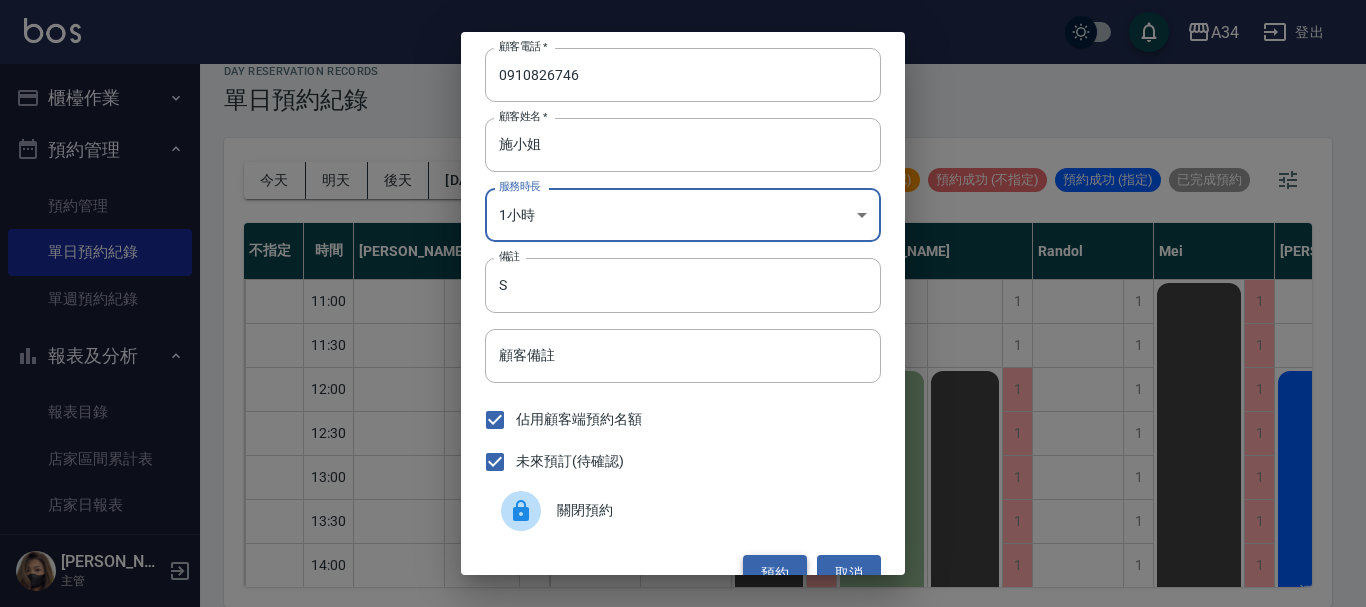 click on "預約" at bounding box center [775, 573] 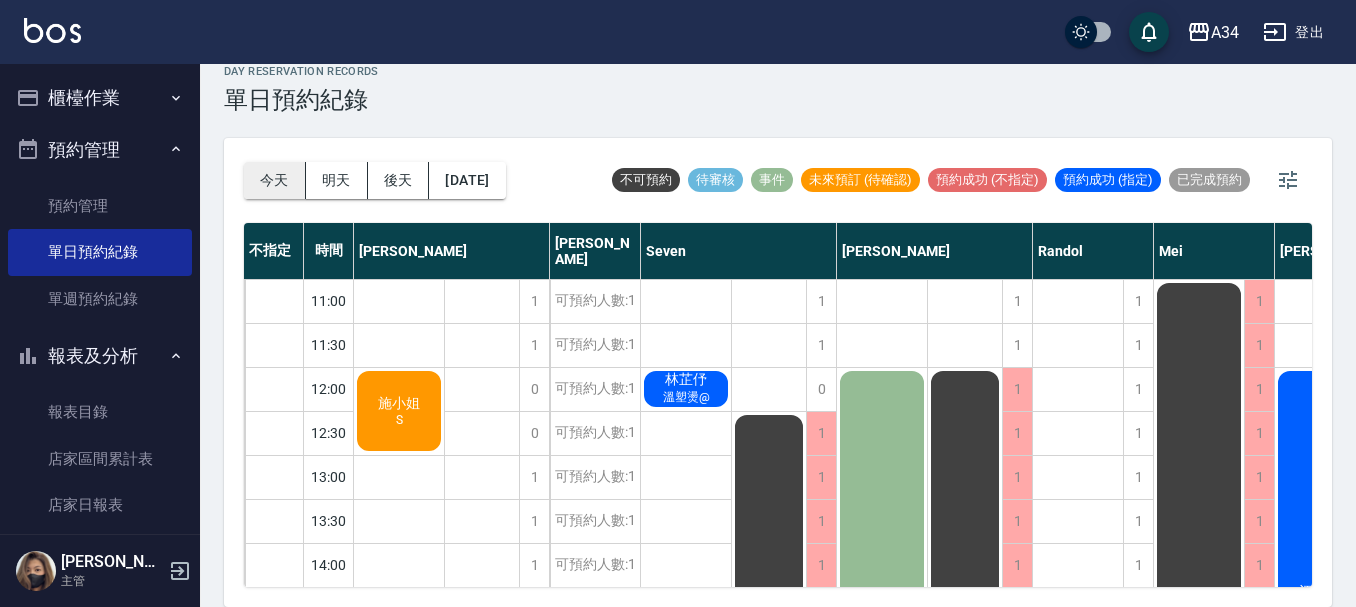 click on "今天" at bounding box center [275, 180] 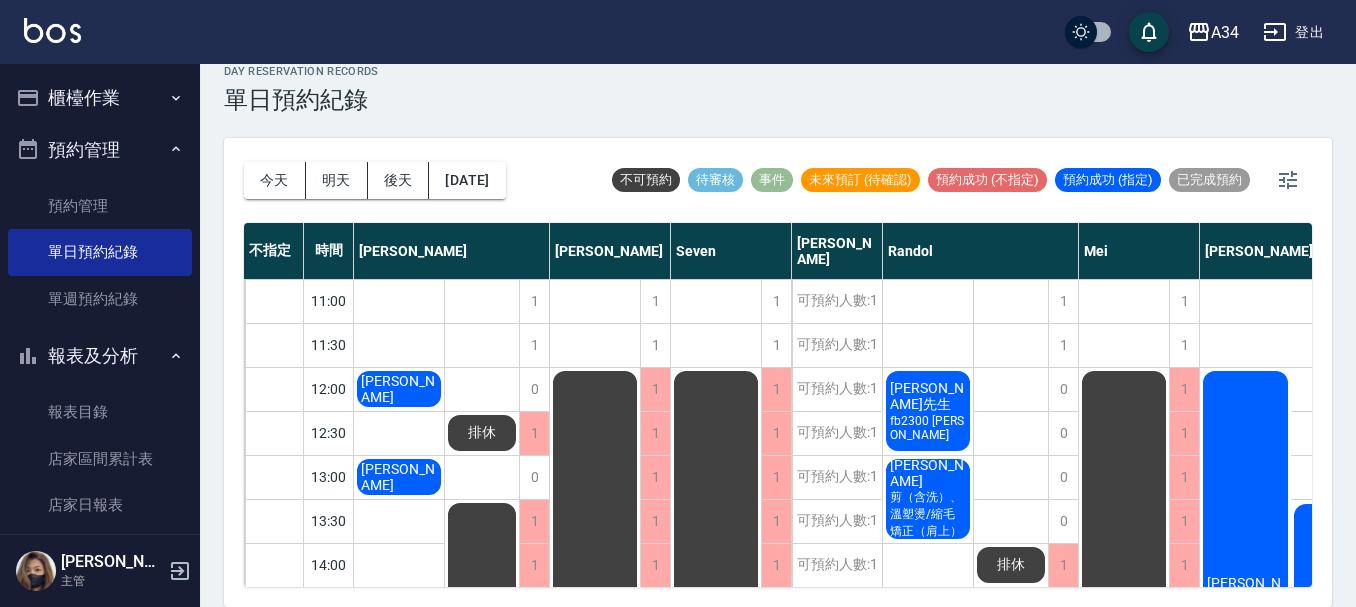 click on "今天 明天 後天 2025/07/16 不可預約 待審核 事件 未來預訂 (待確認) 預約成功 (不指定) 預約成功 (指定) 已完成預約" at bounding box center [778, 180] 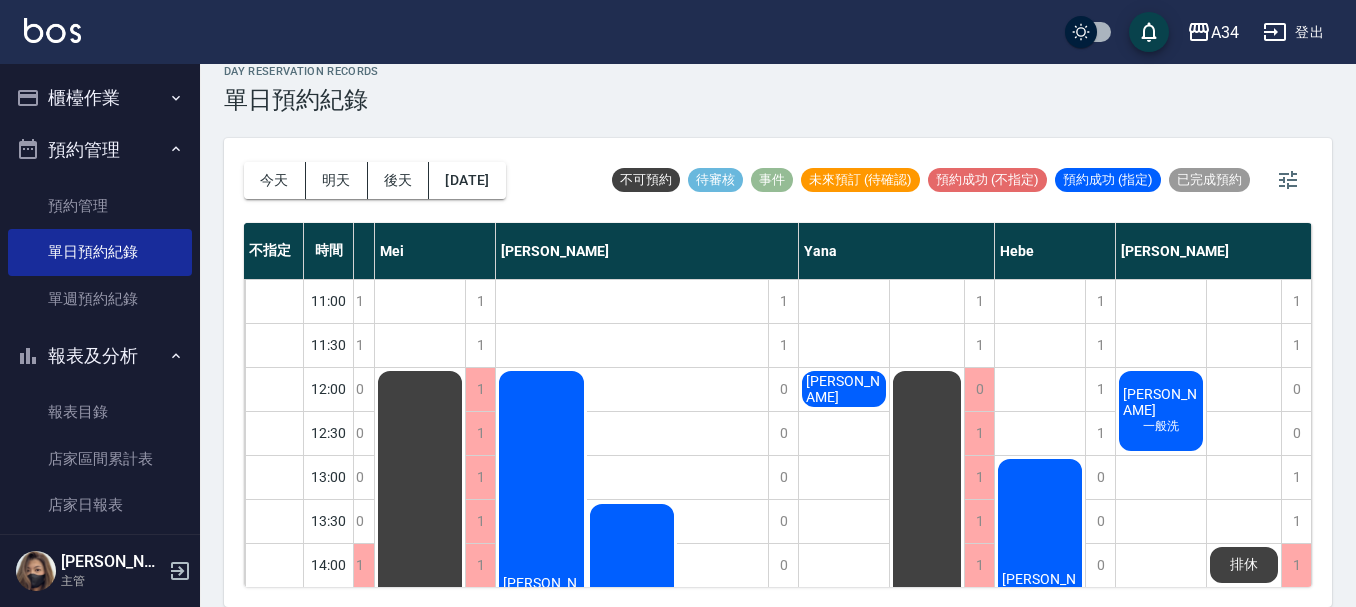 scroll, scrollTop: 0, scrollLeft: 709, axis: horizontal 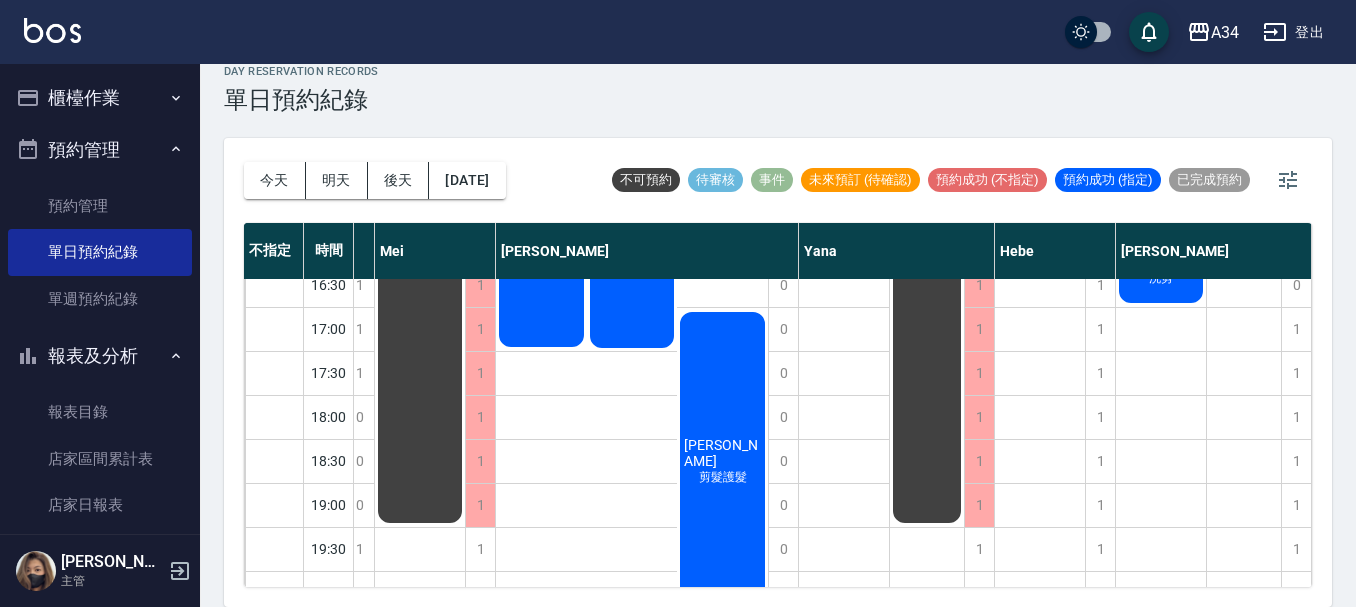 drag, startPoint x: 1173, startPoint y: 335, endPoint x: 1249, endPoint y: 335, distance: 76 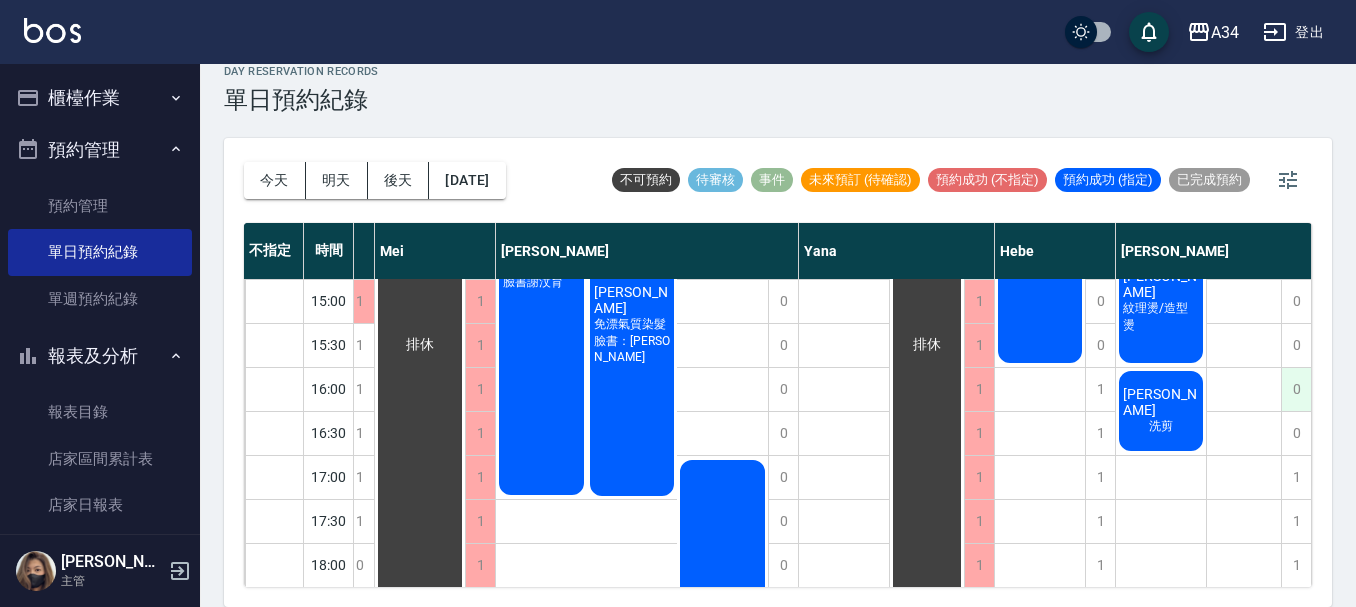 scroll, scrollTop: 344, scrollLeft: 709, axis: both 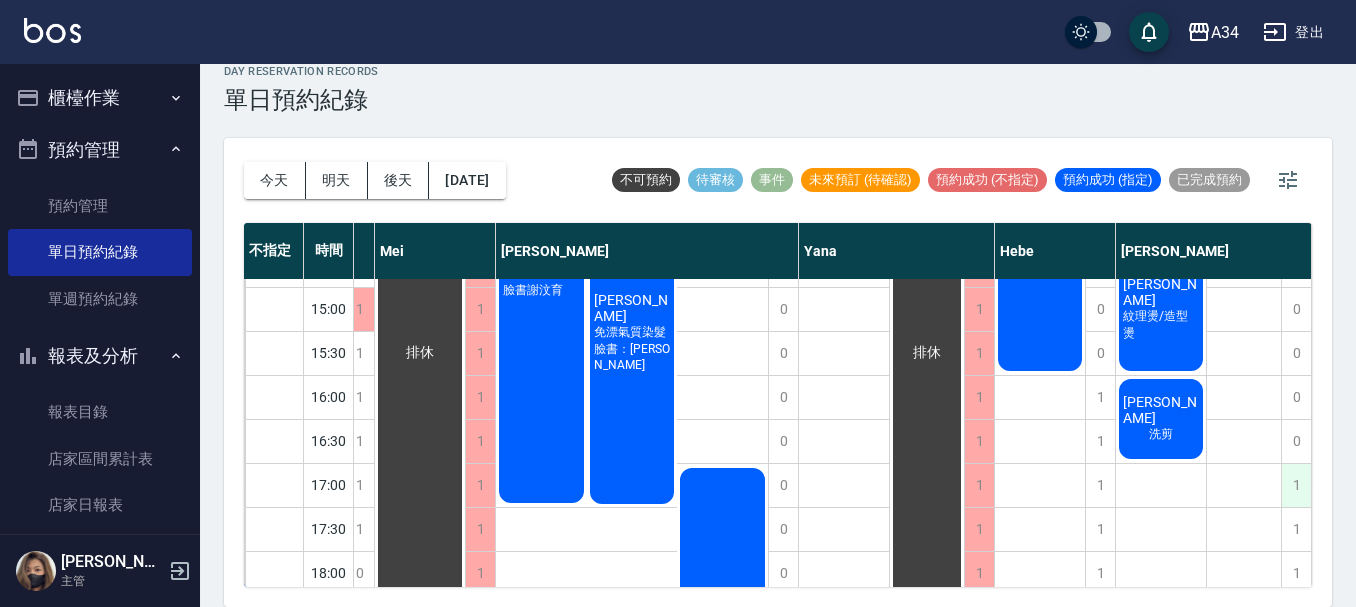 click on "1" at bounding box center (1296, 485) 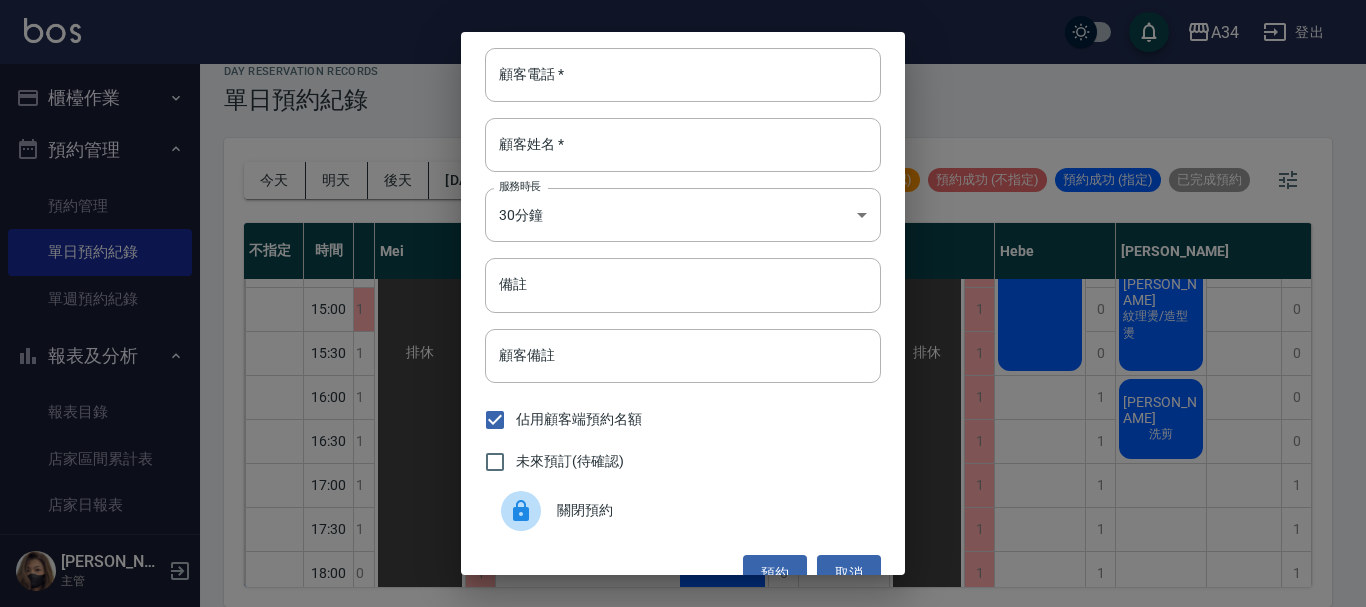 click 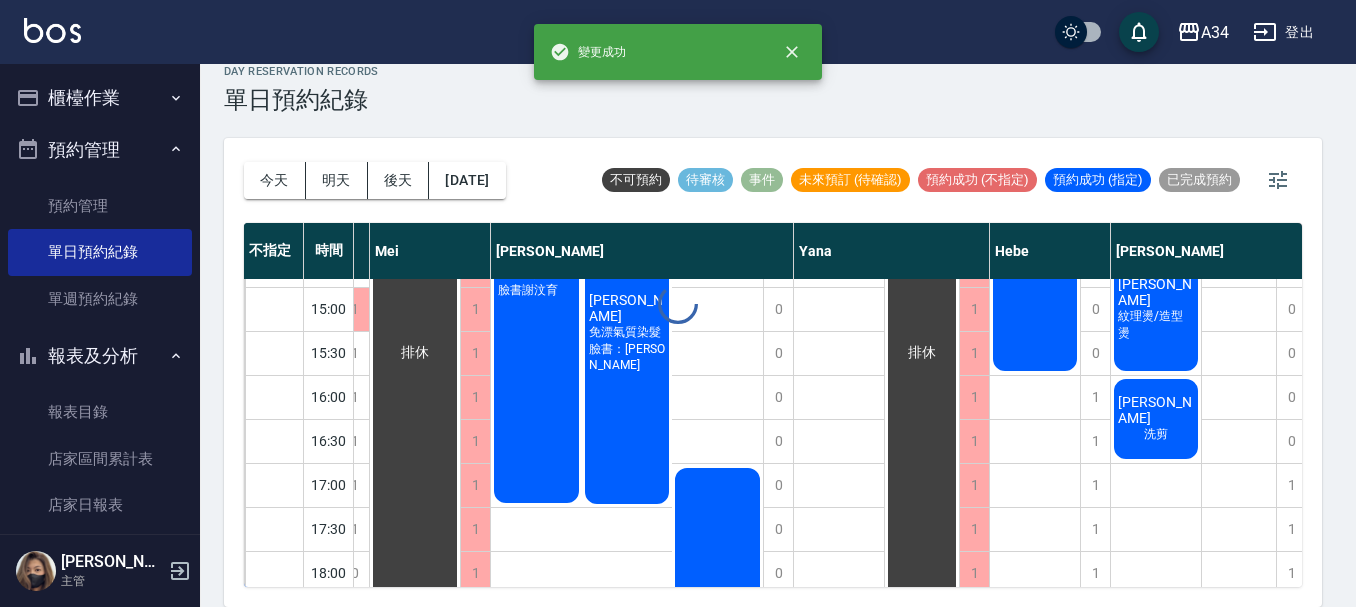 scroll, scrollTop: 344, scrollLeft: 704, axis: both 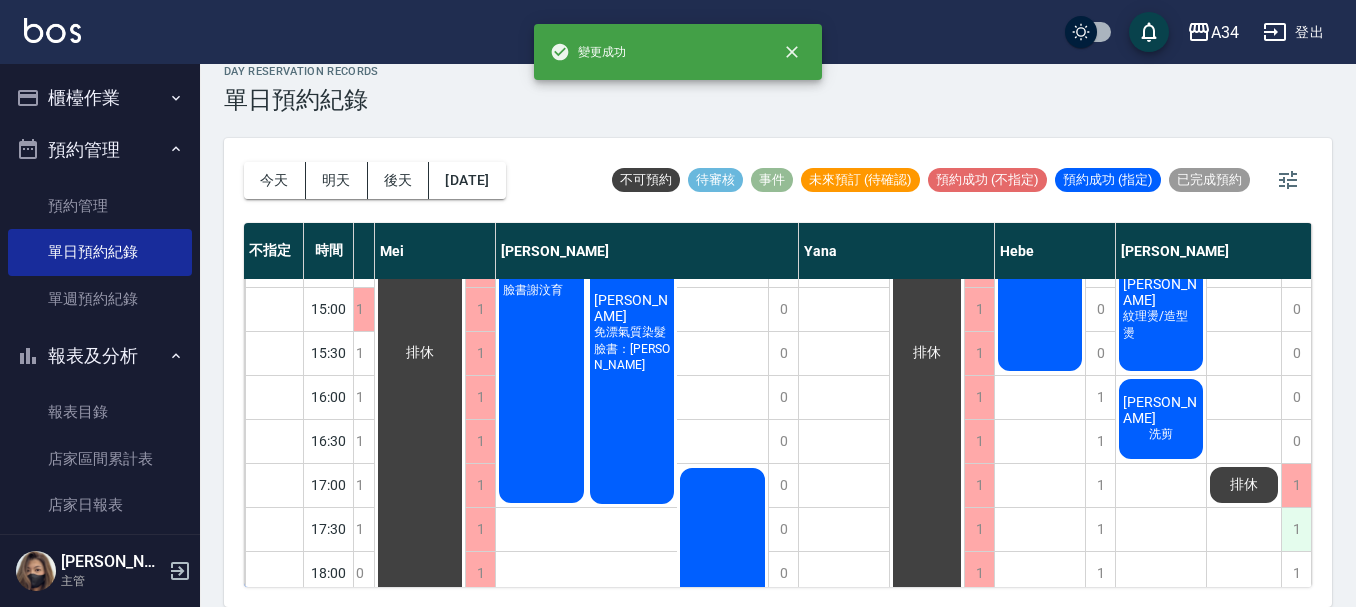 click on "1" at bounding box center (1296, 529) 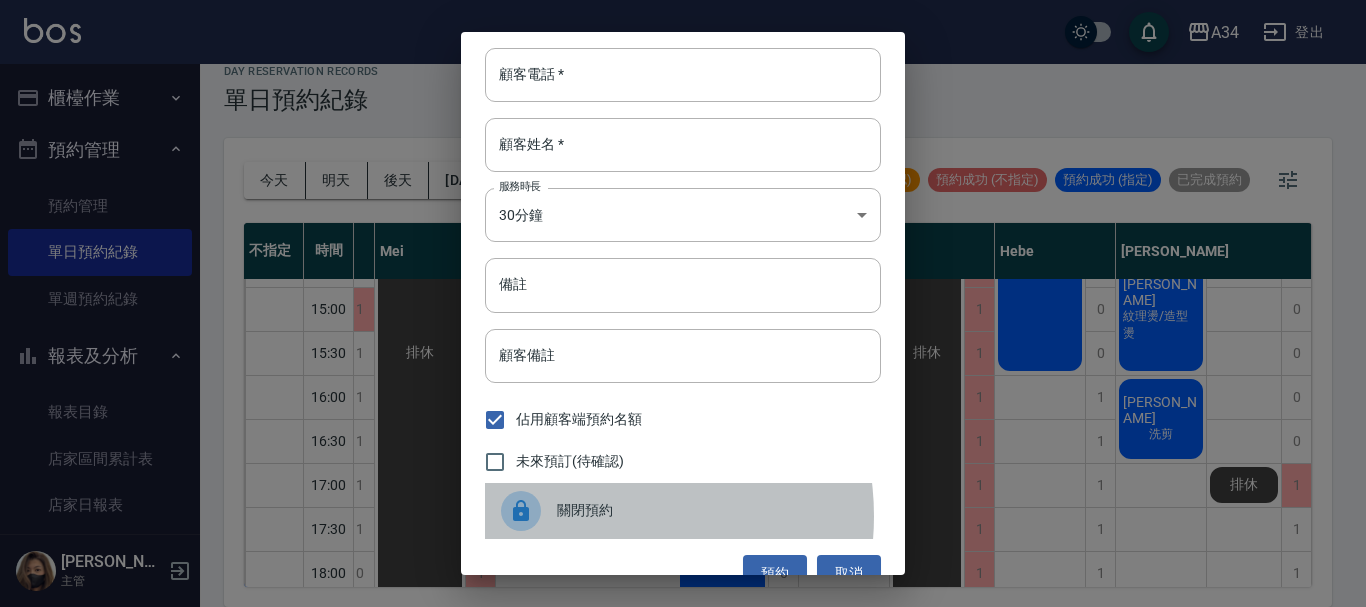 click on "關閉預約" at bounding box center (711, 510) 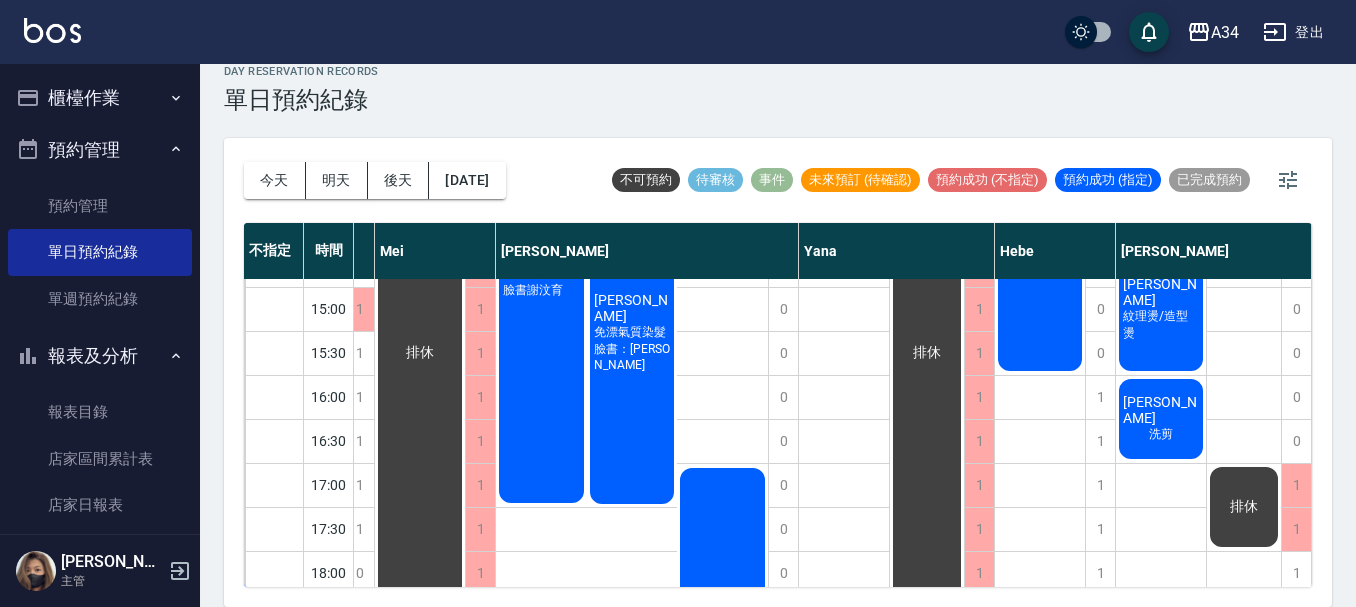 click on "不指定" at bounding box center [274, 251] 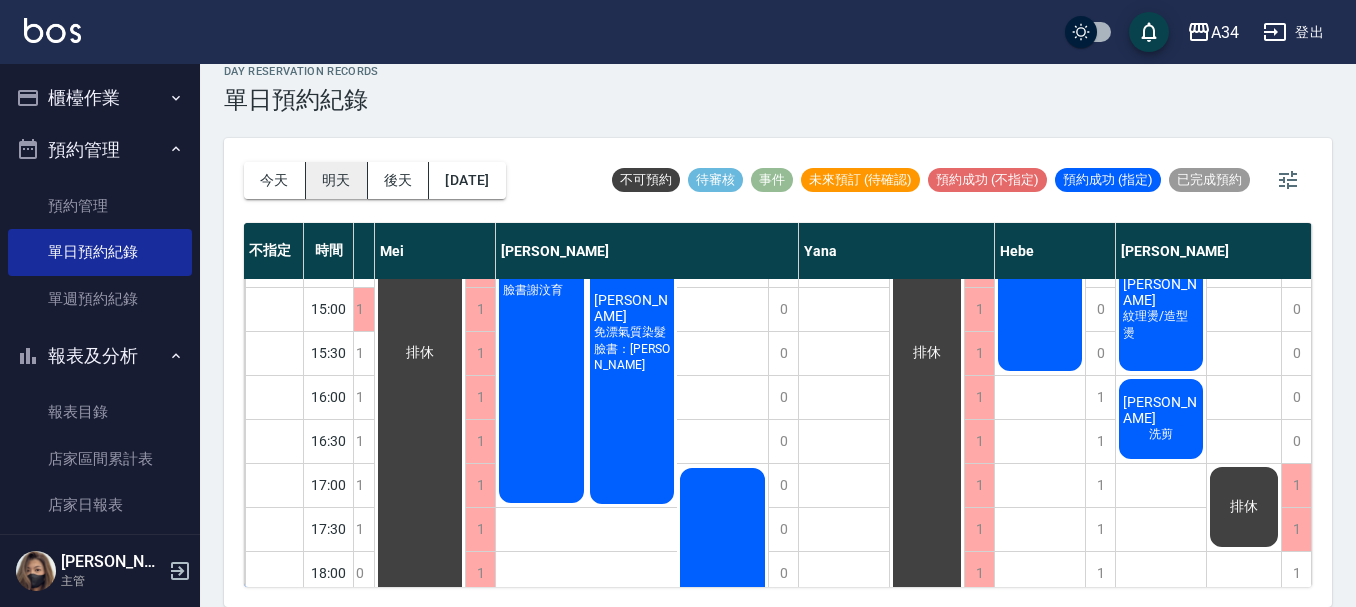 click on "明天" at bounding box center [337, 180] 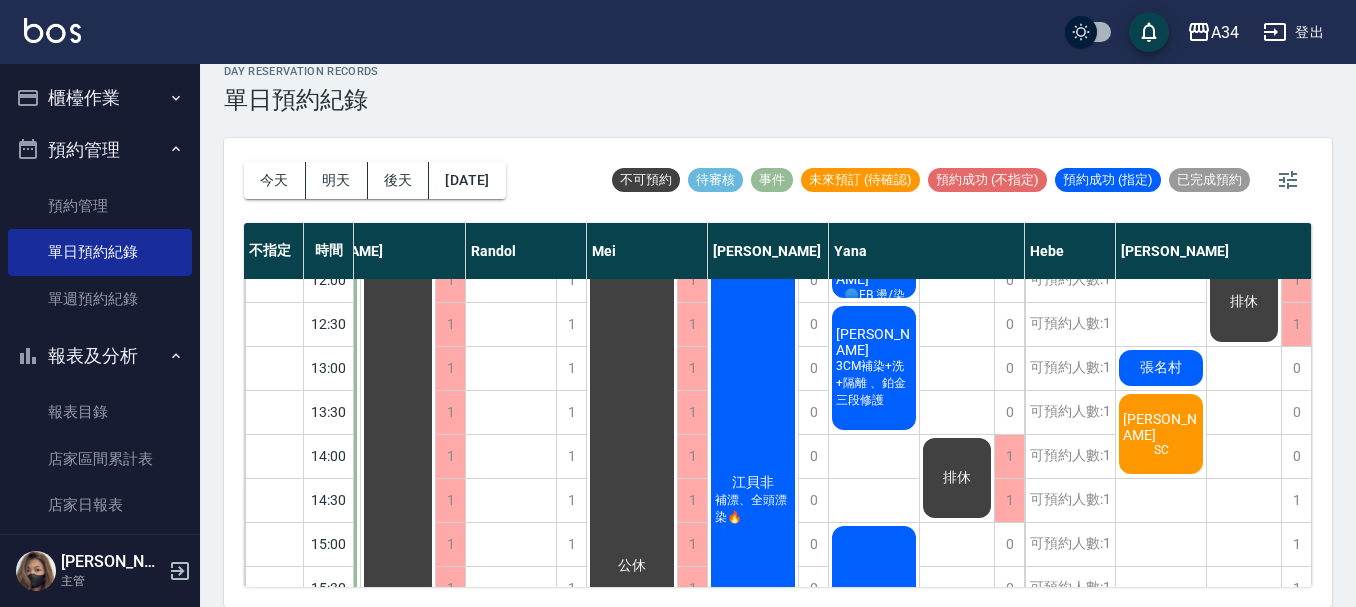 scroll, scrollTop: 144, scrollLeft: 577, axis: both 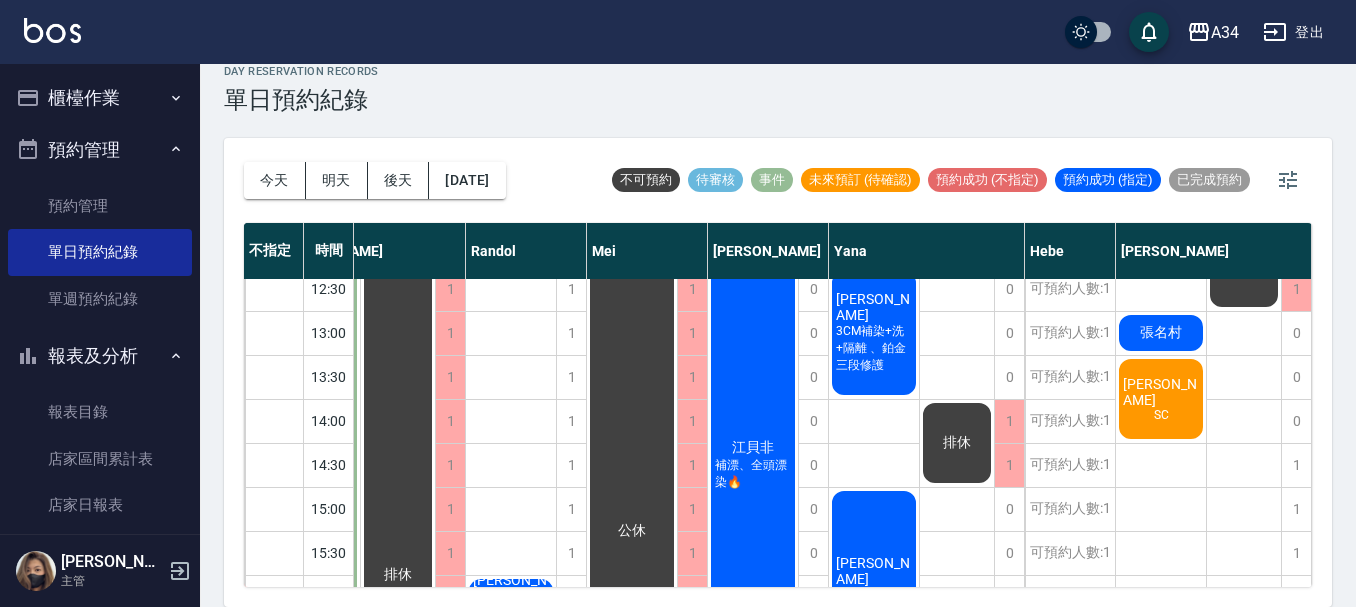 click on "排休" at bounding box center [957, 597] 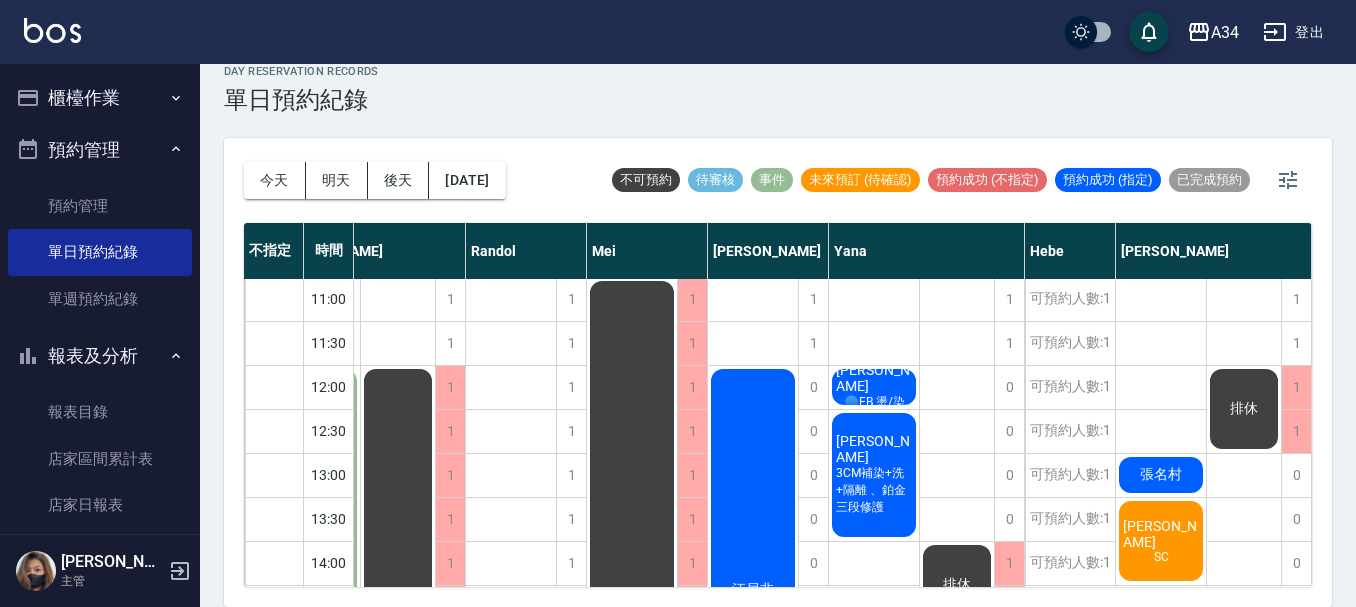 scroll, scrollTop: 0, scrollLeft: 577, axis: horizontal 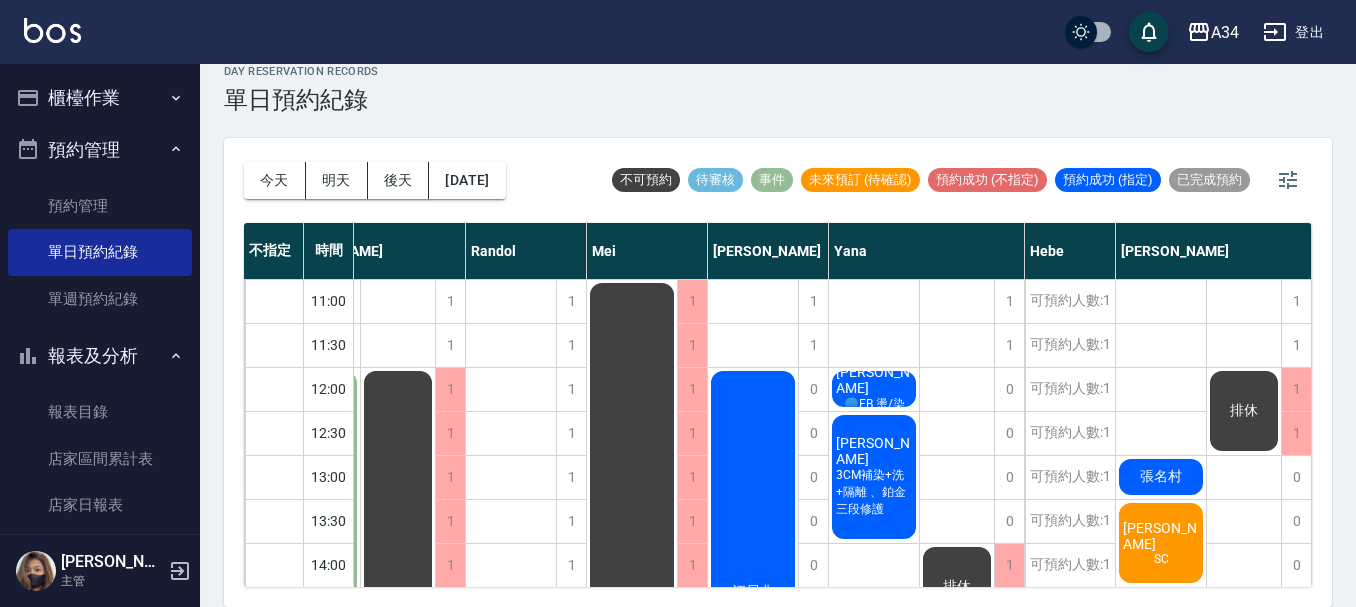 click on "今天" at bounding box center (275, 180) 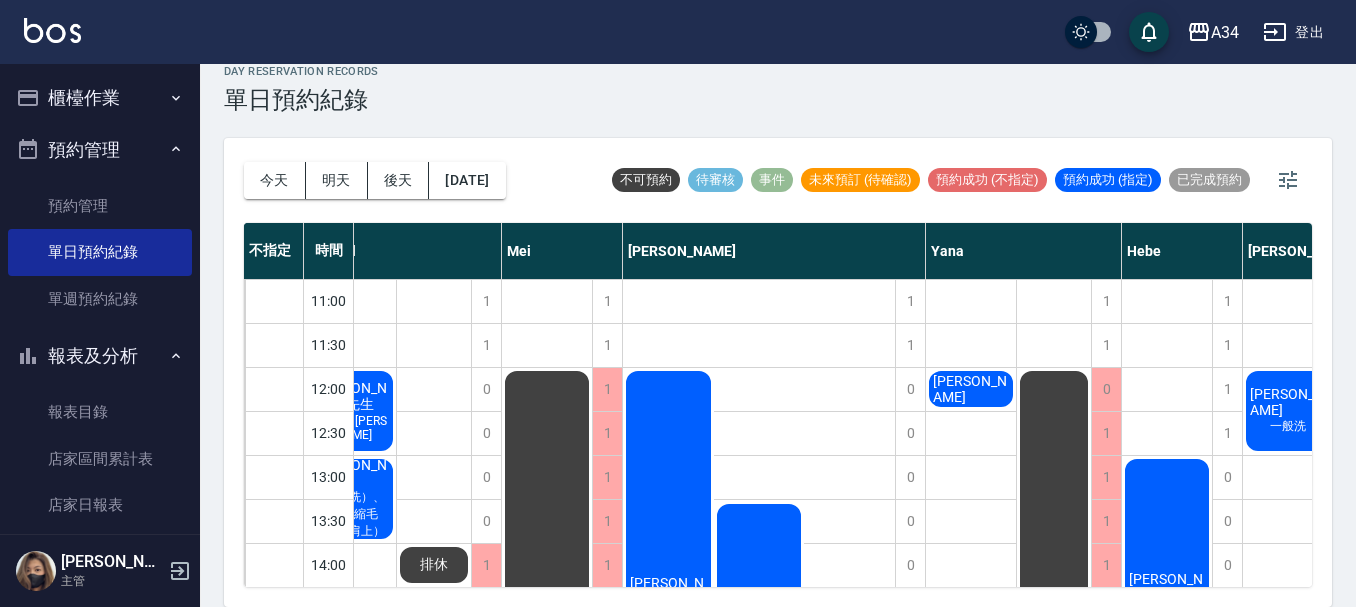 click on "[PERSON_NAME]" at bounding box center (-178, 389) 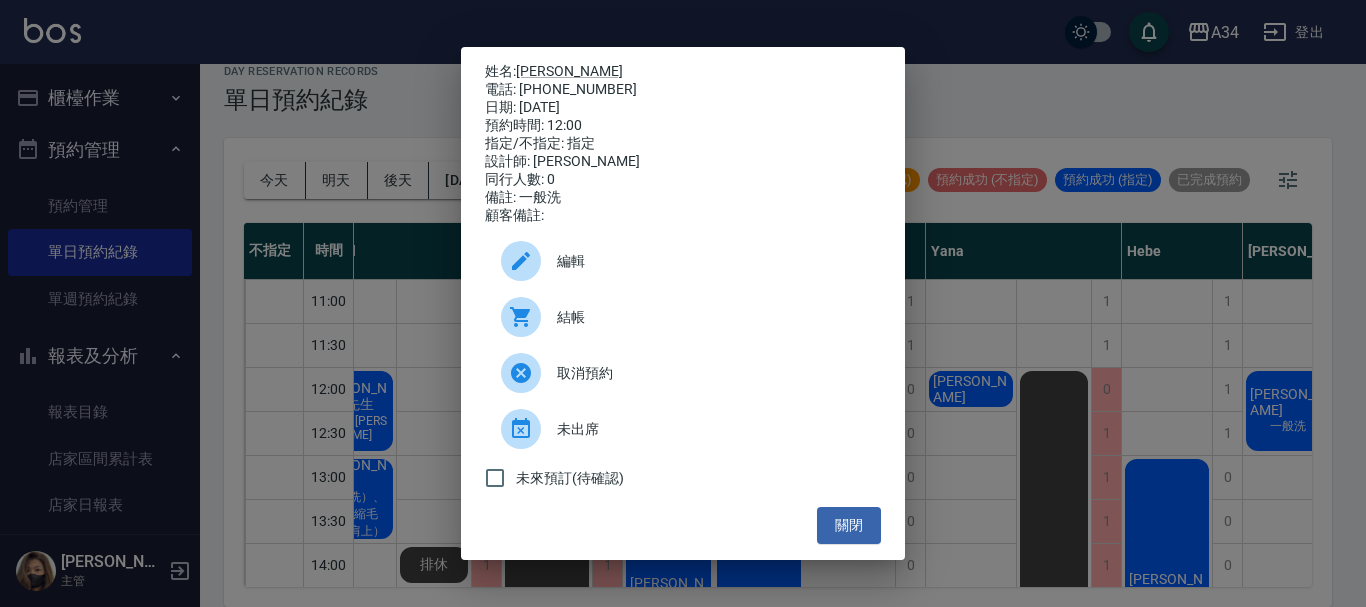 click on "結帳" at bounding box center (711, 317) 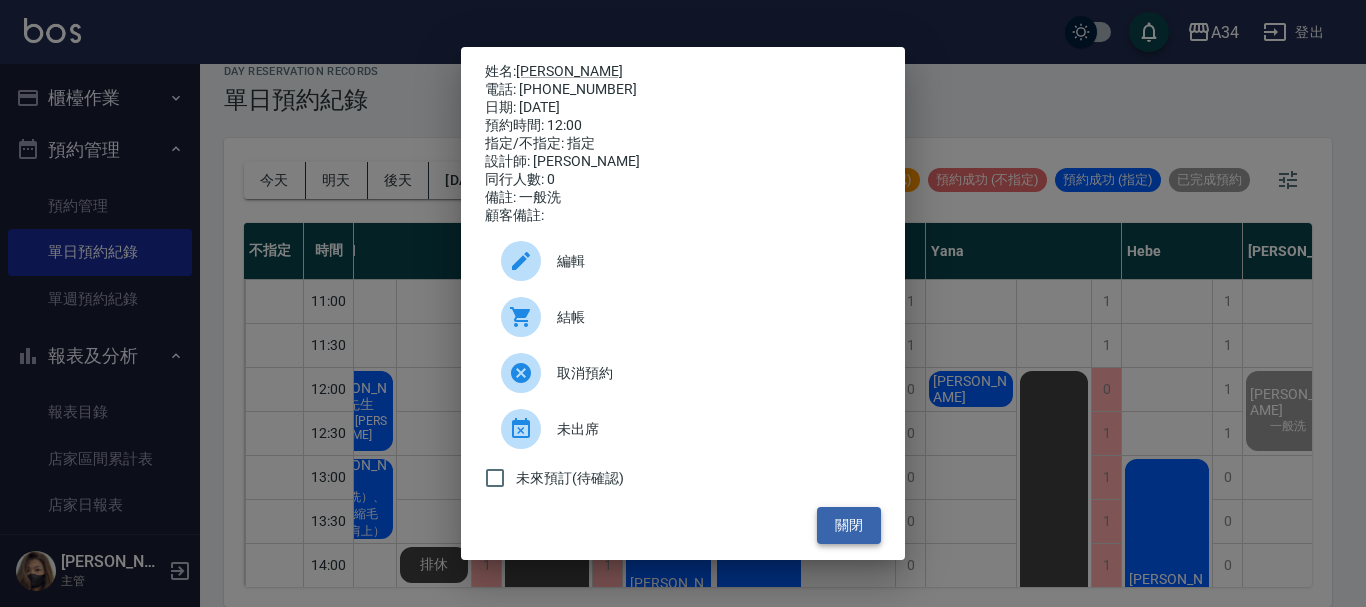click on "關閉" at bounding box center [849, 525] 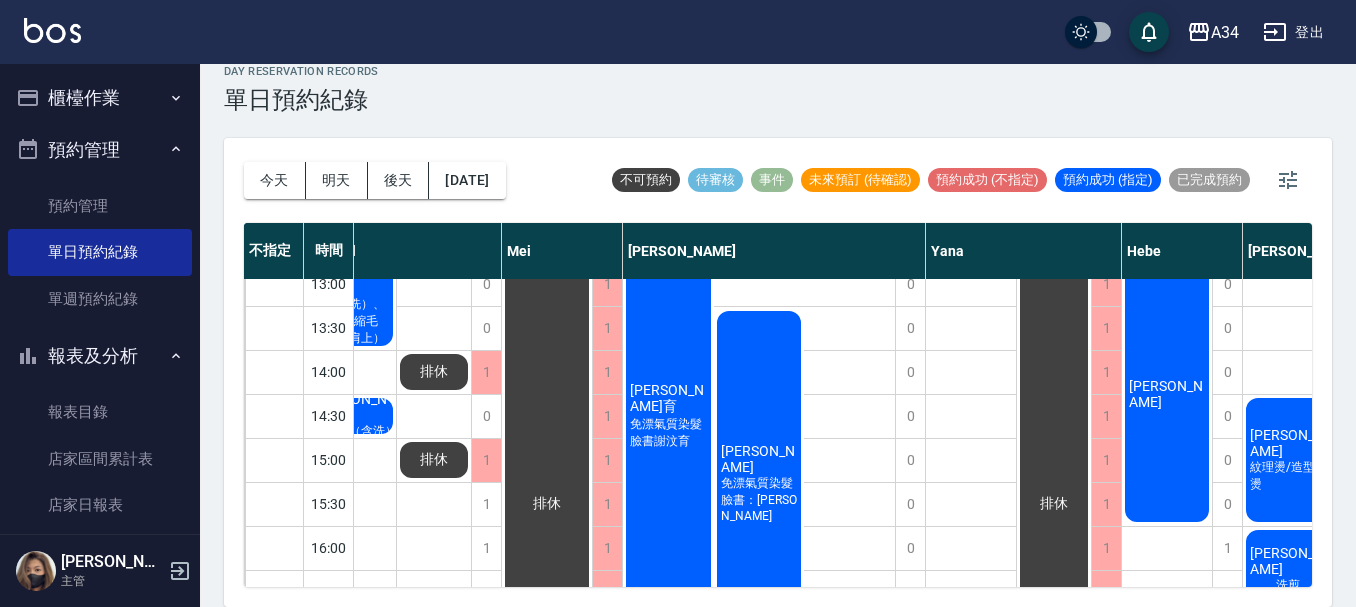 scroll, scrollTop: 200, scrollLeft: 577, axis: both 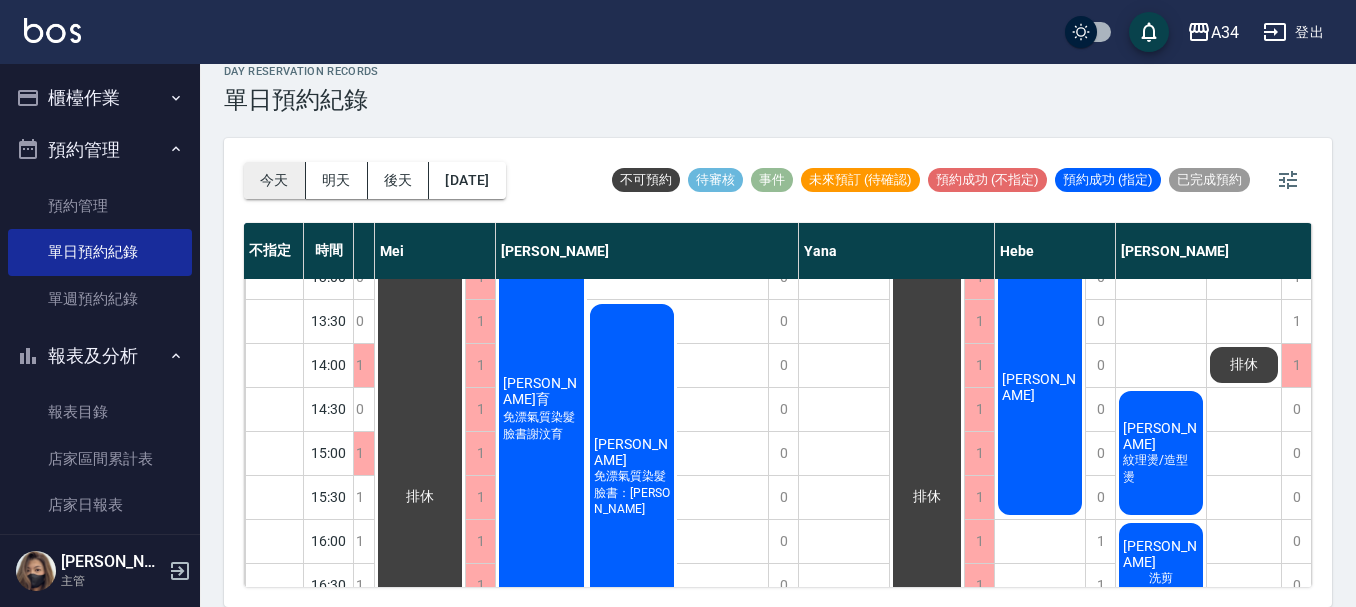click on "今天" at bounding box center [275, 180] 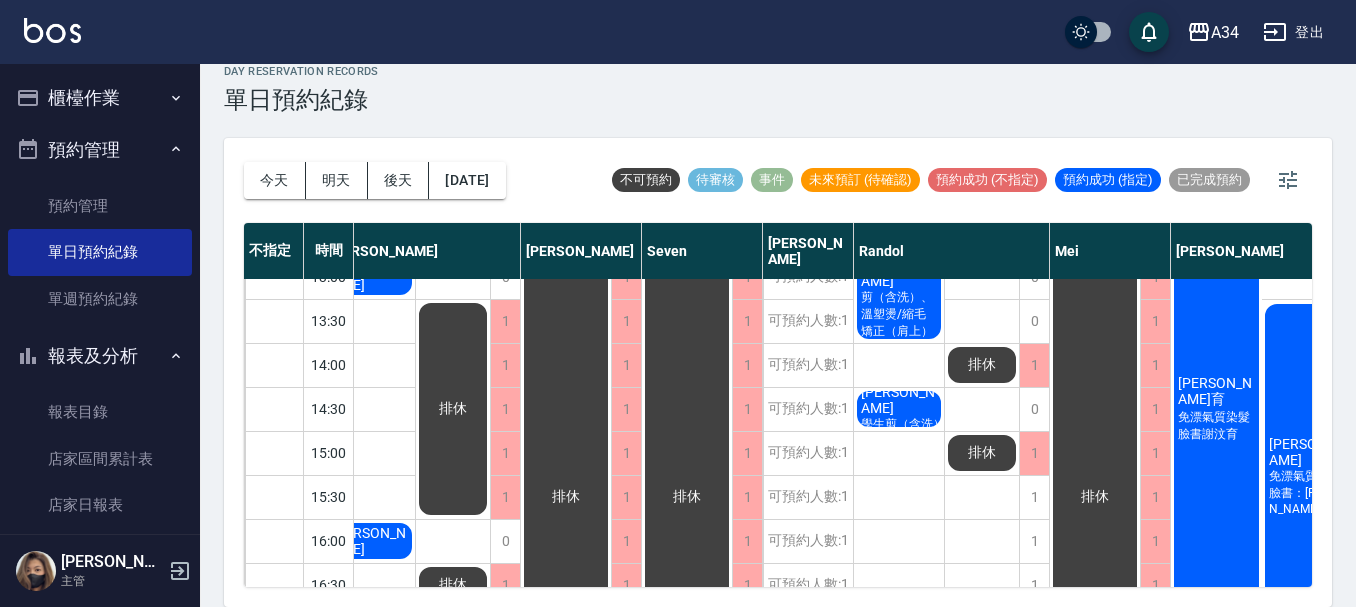 scroll, scrollTop: 200, scrollLeft: 0, axis: vertical 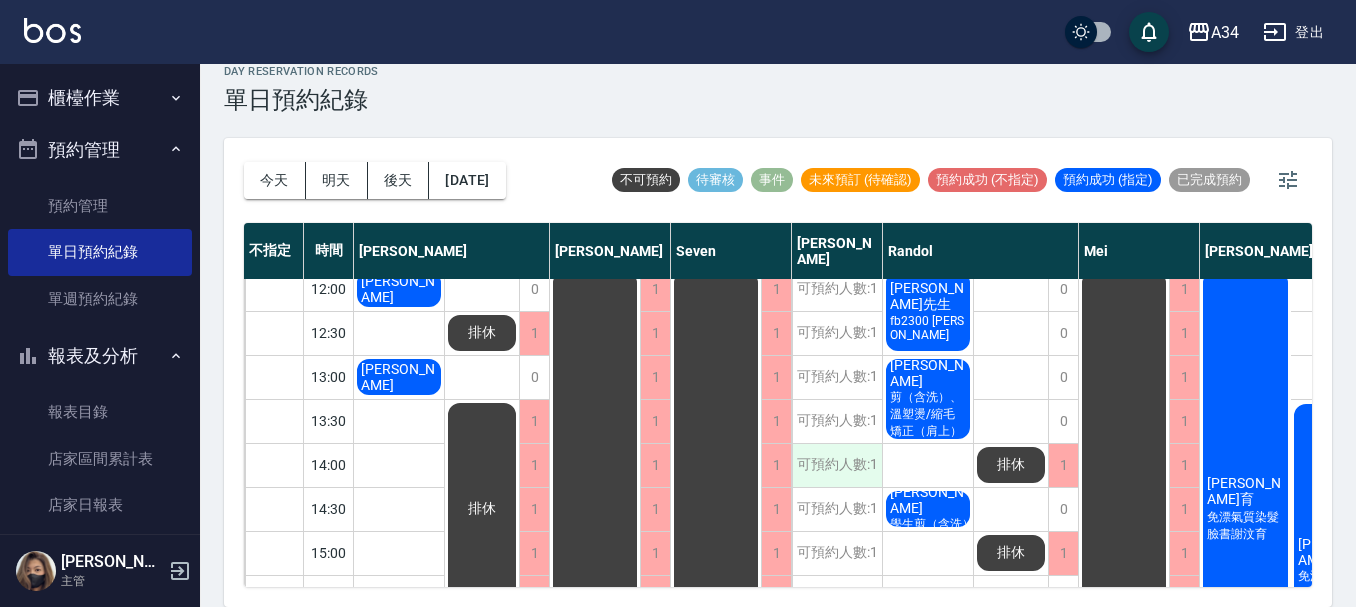 click on "可預約人數:1" at bounding box center [837, 465] 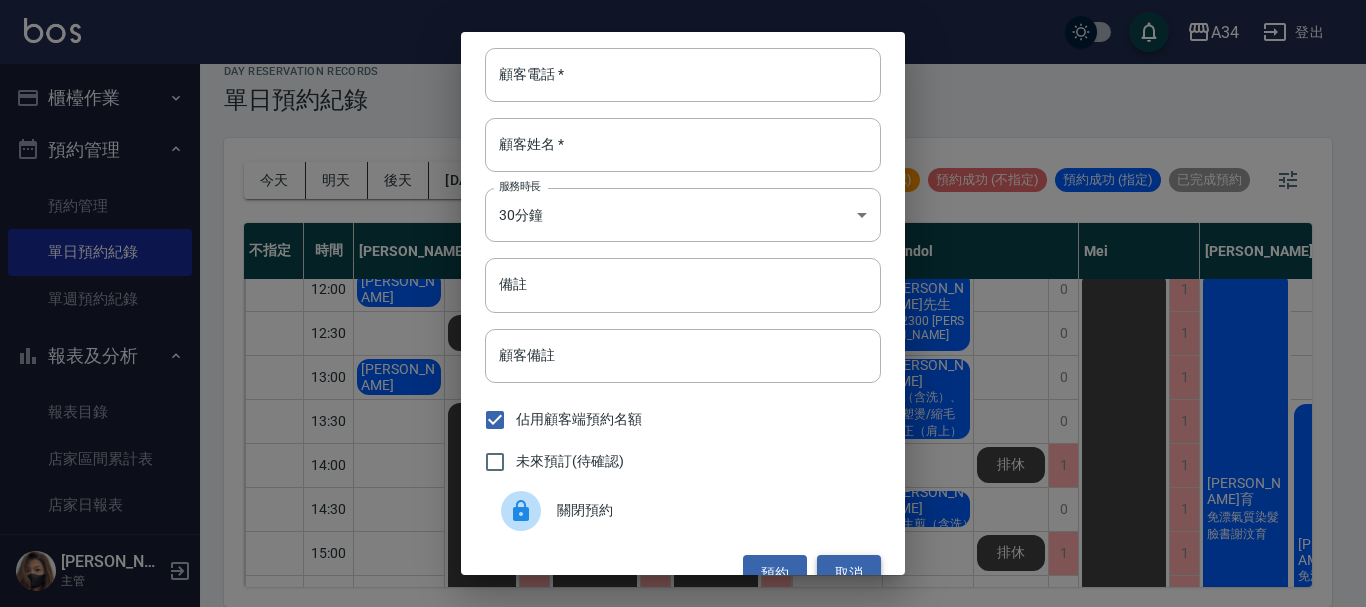 click on "取消" at bounding box center (849, 573) 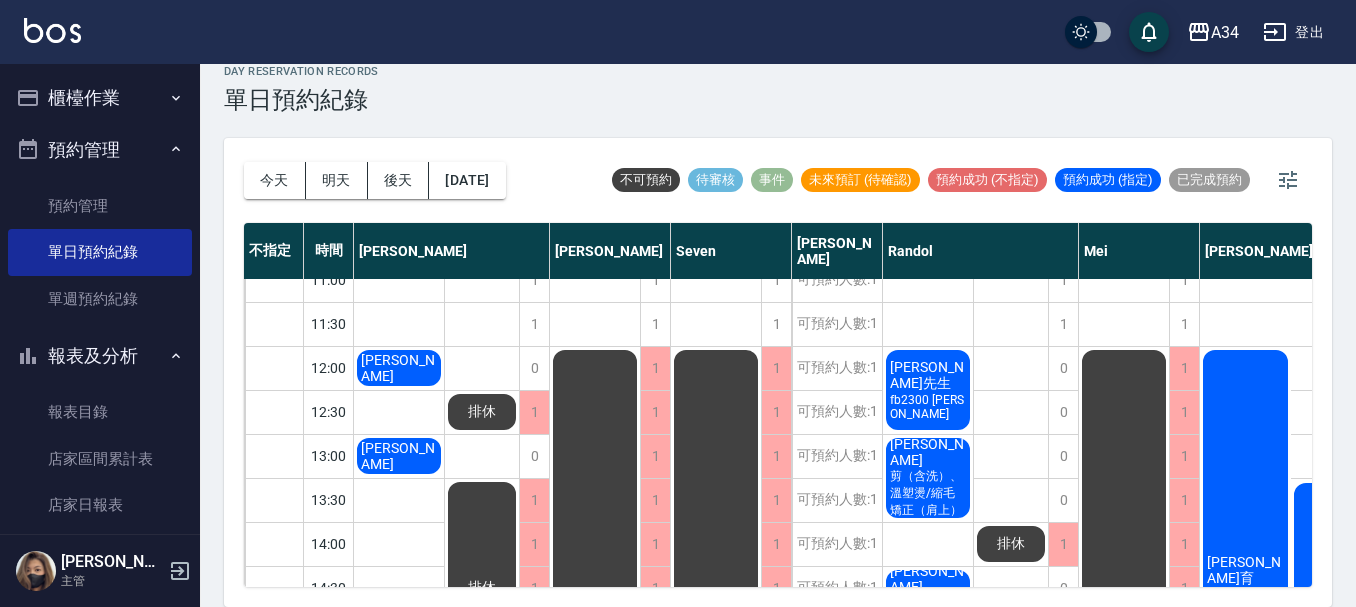 scroll, scrollTop: 0, scrollLeft: 0, axis: both 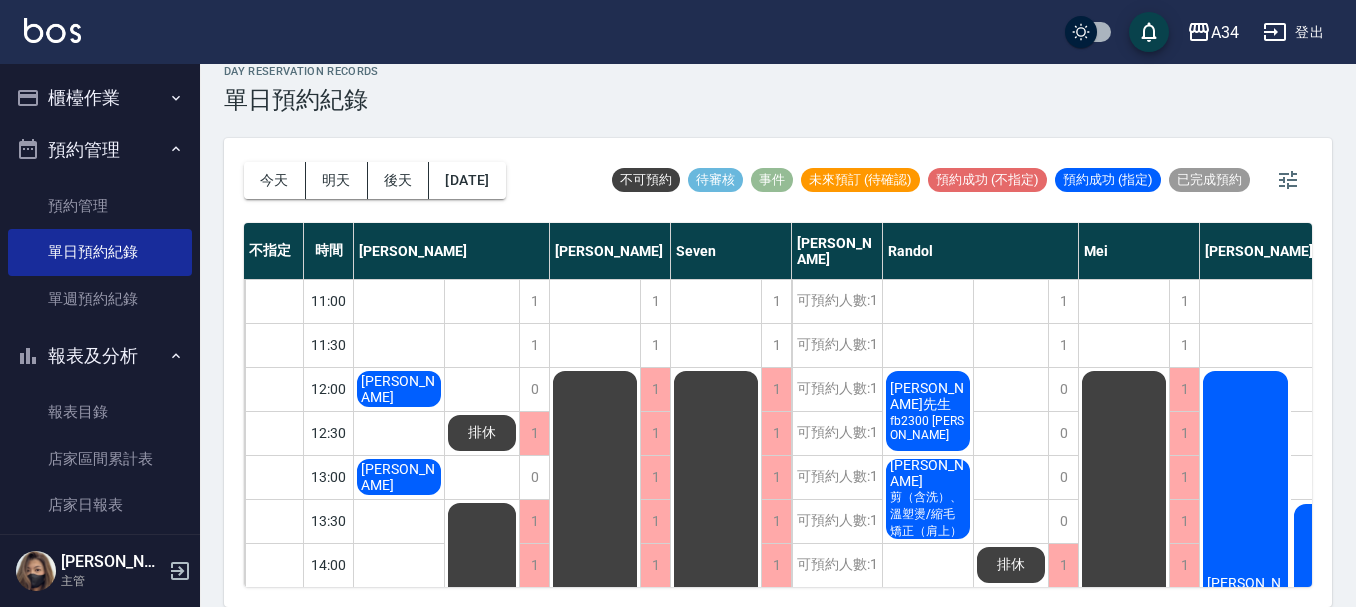 click on "[PERSON_NAME]" at bounding box center [399, 389] 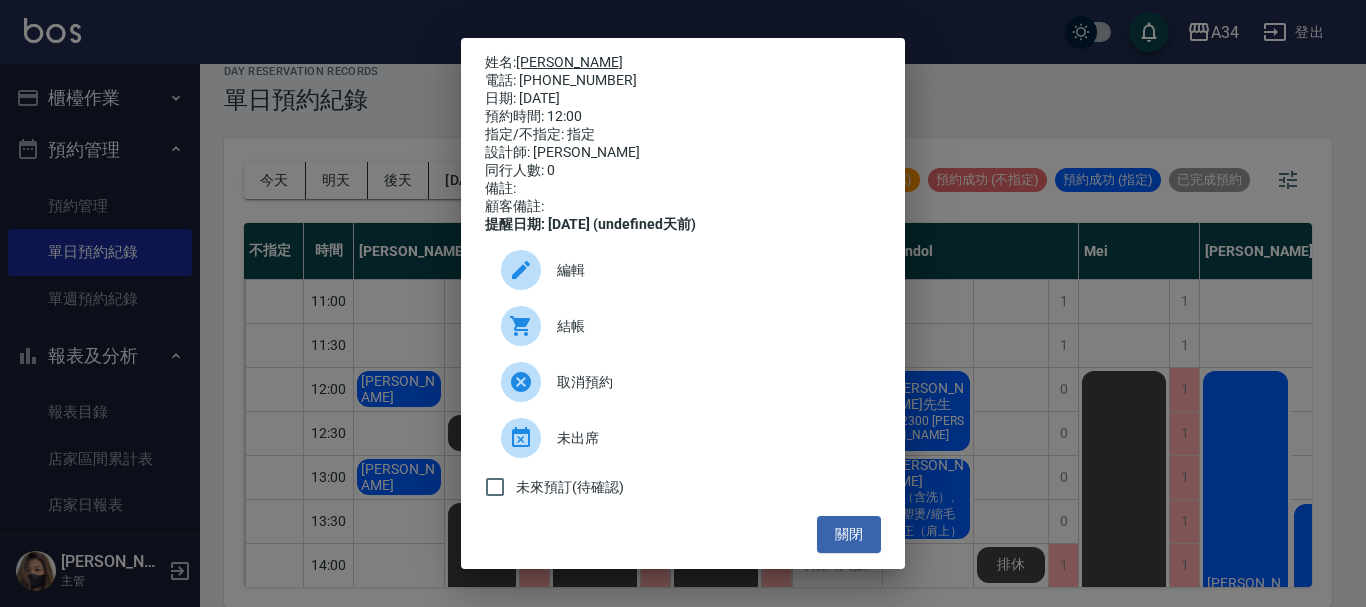 click on "[PERSON_NAME]" at bounding box center (569, 62) 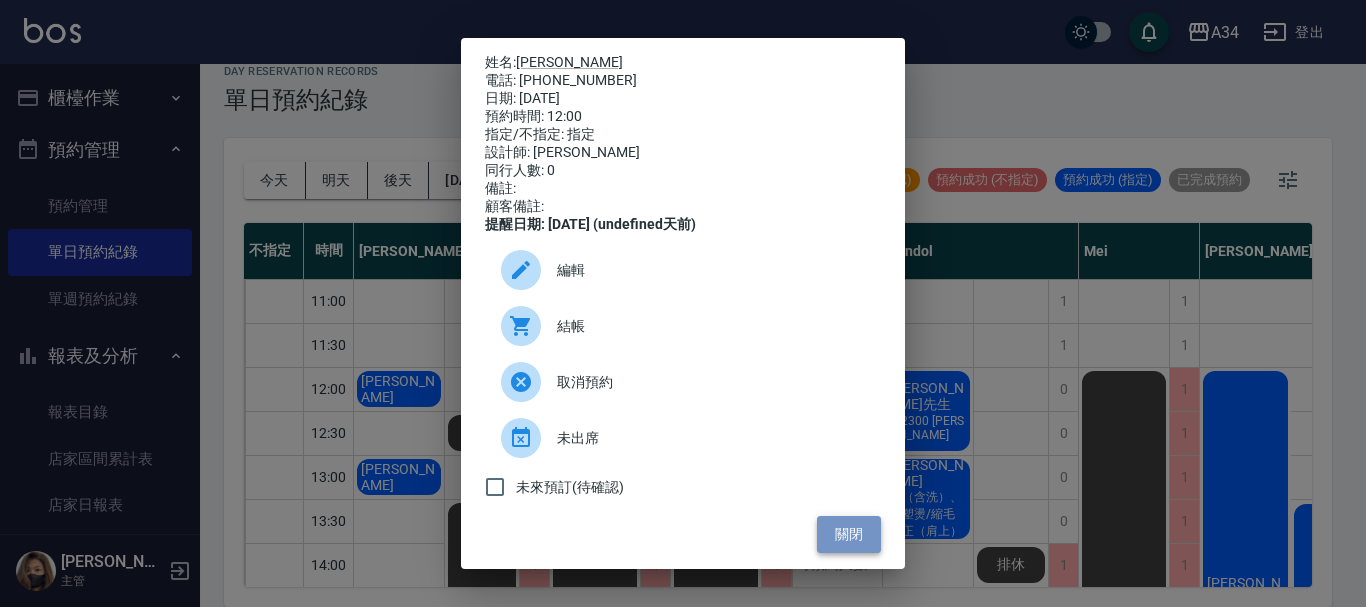 click on "關閉" at bounding box center (849, 534) 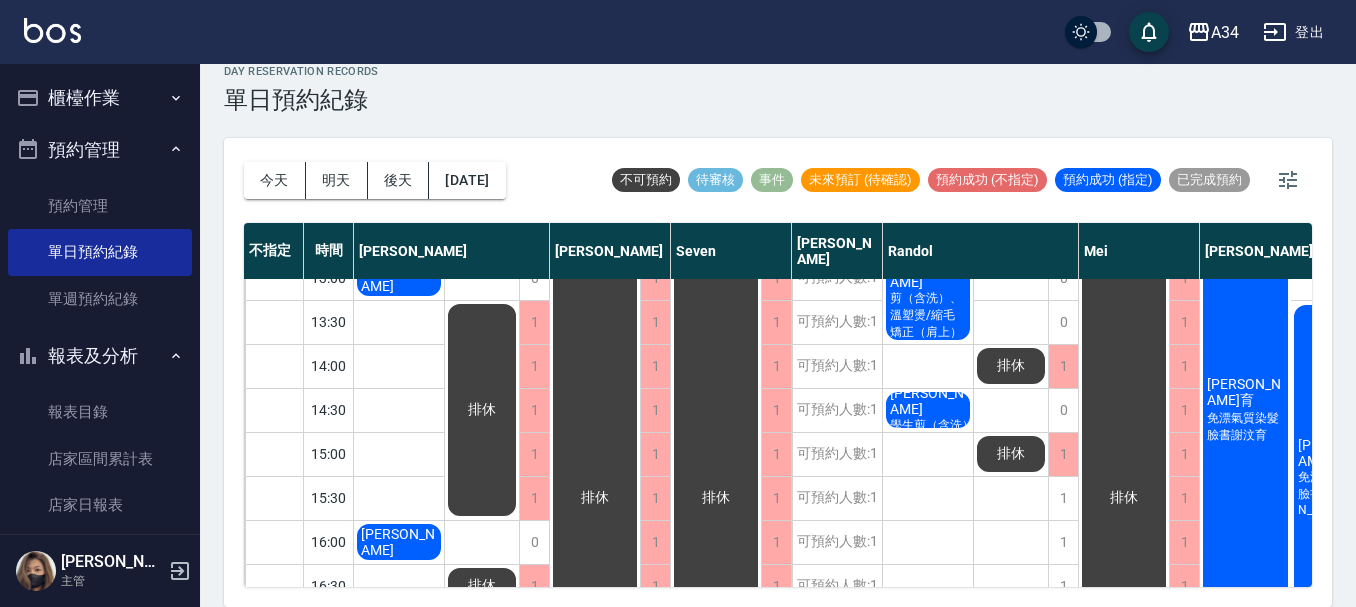 scroll, scrollTop: 200, scrollLeft: 0, axis: vertical 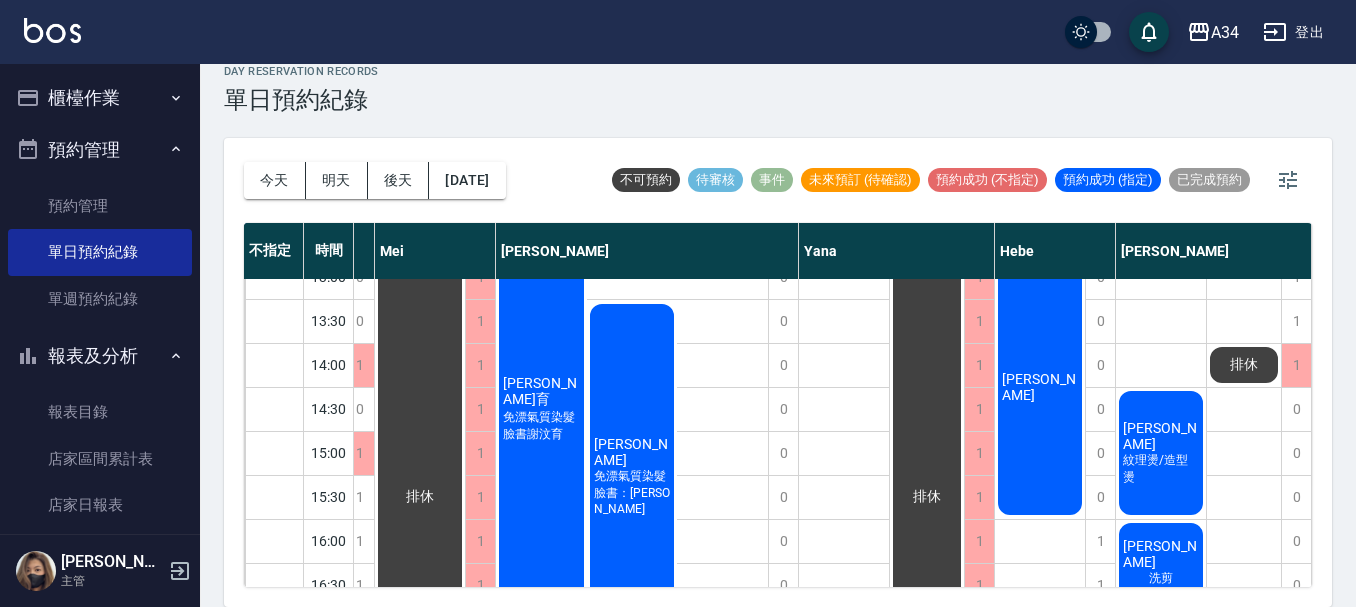 drag, startPoint x: 506, startPoint y: 315, endPoint x: 0, endPoint y: 17, distance: 587.2308 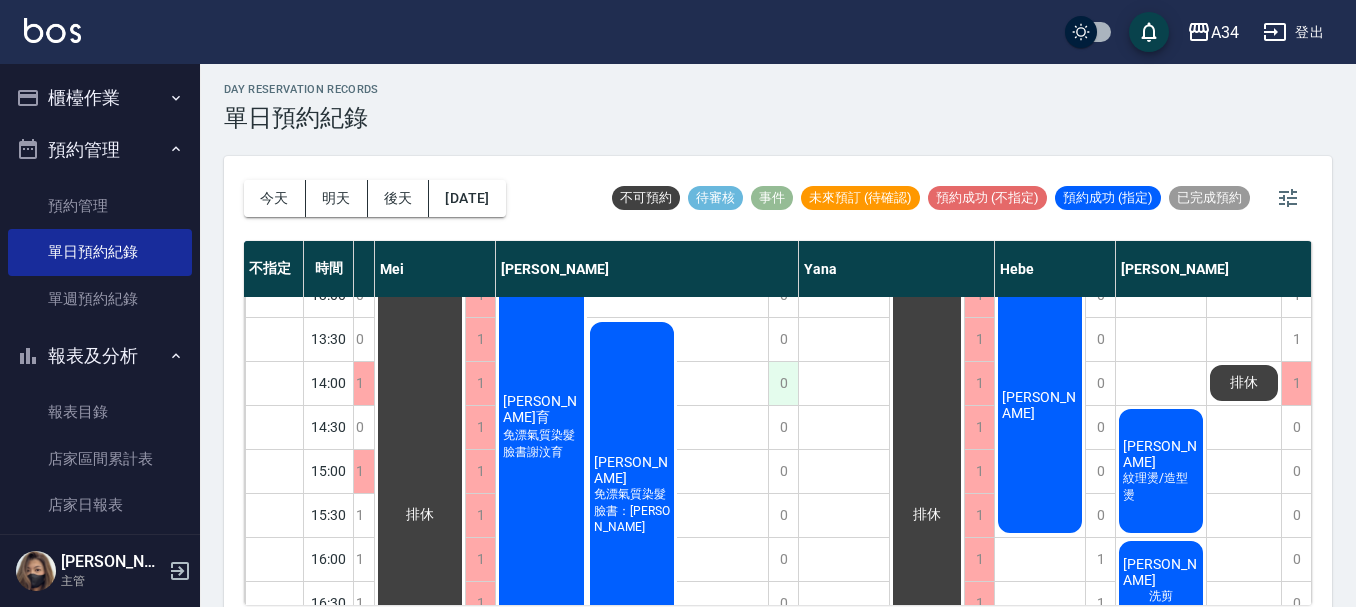 scroll, scrollTop: 0, scrollLeft: 0, axis: both 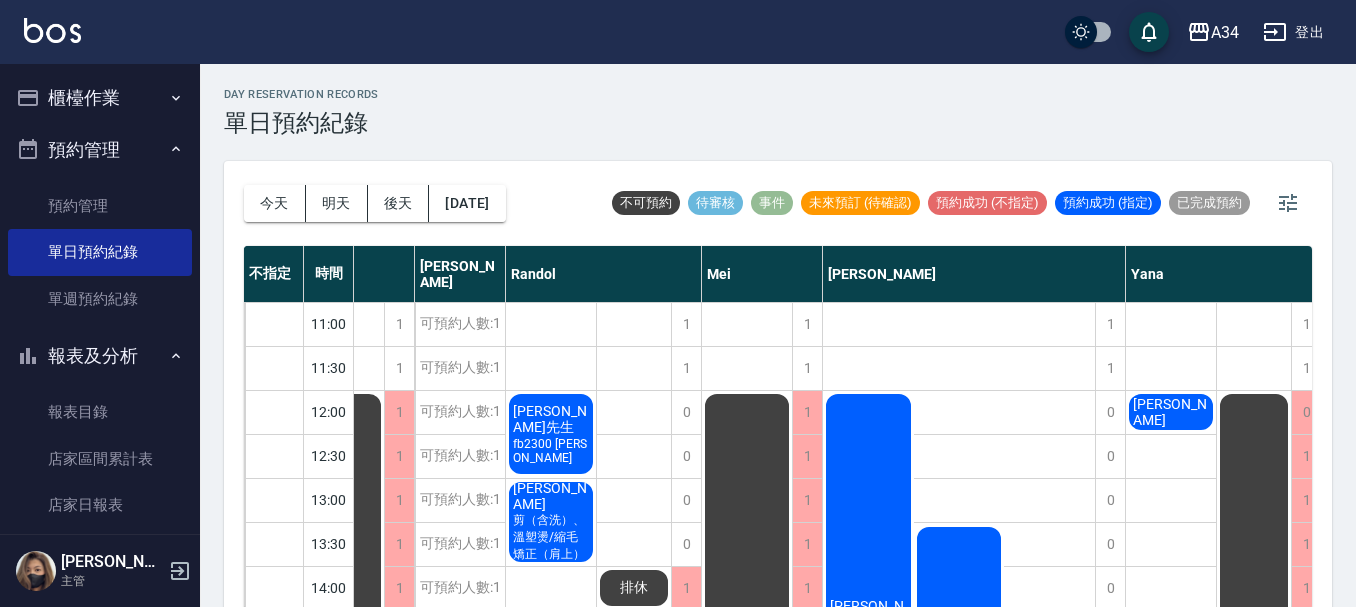 click on "廖先生 fb2300
david" at bounding box center [22, 412] 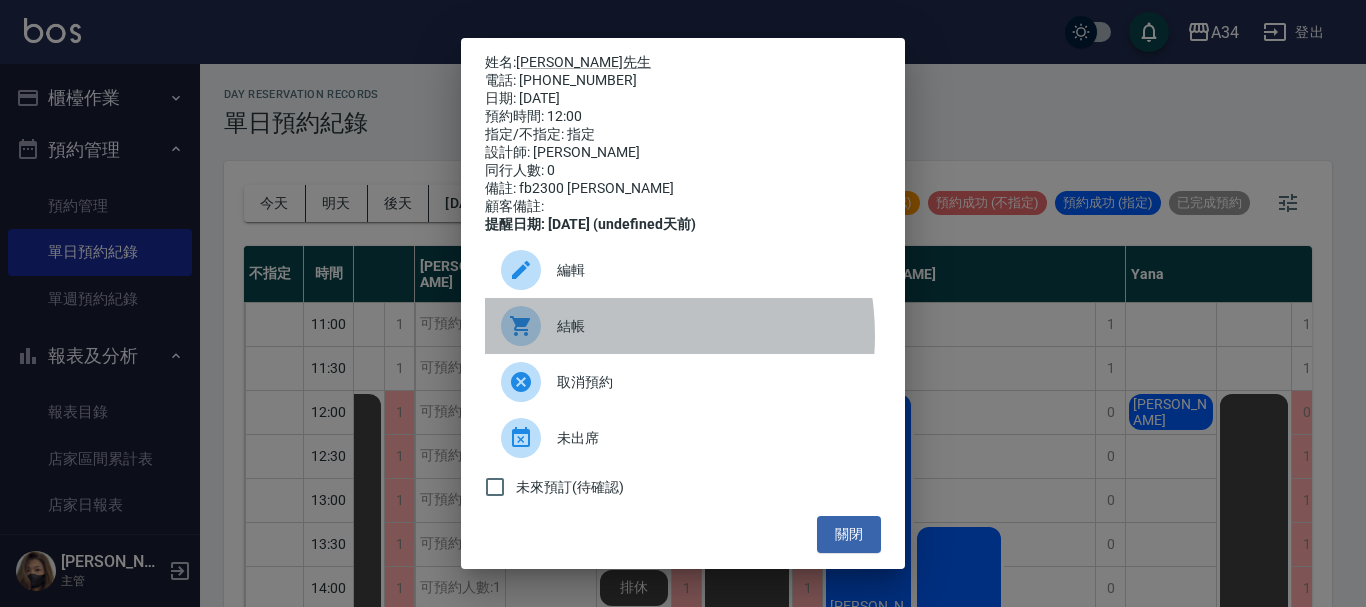 click on "結帳" at bounding box center [711, 326] 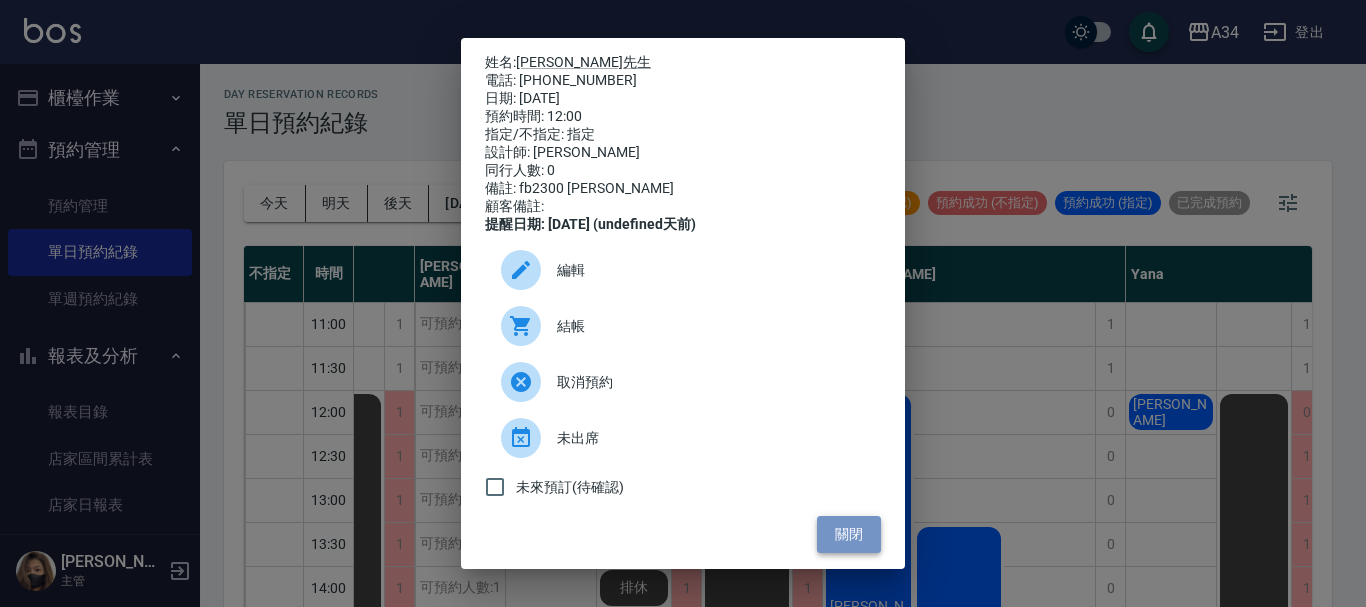 click on "關閉" at bounding box center (849, 534) 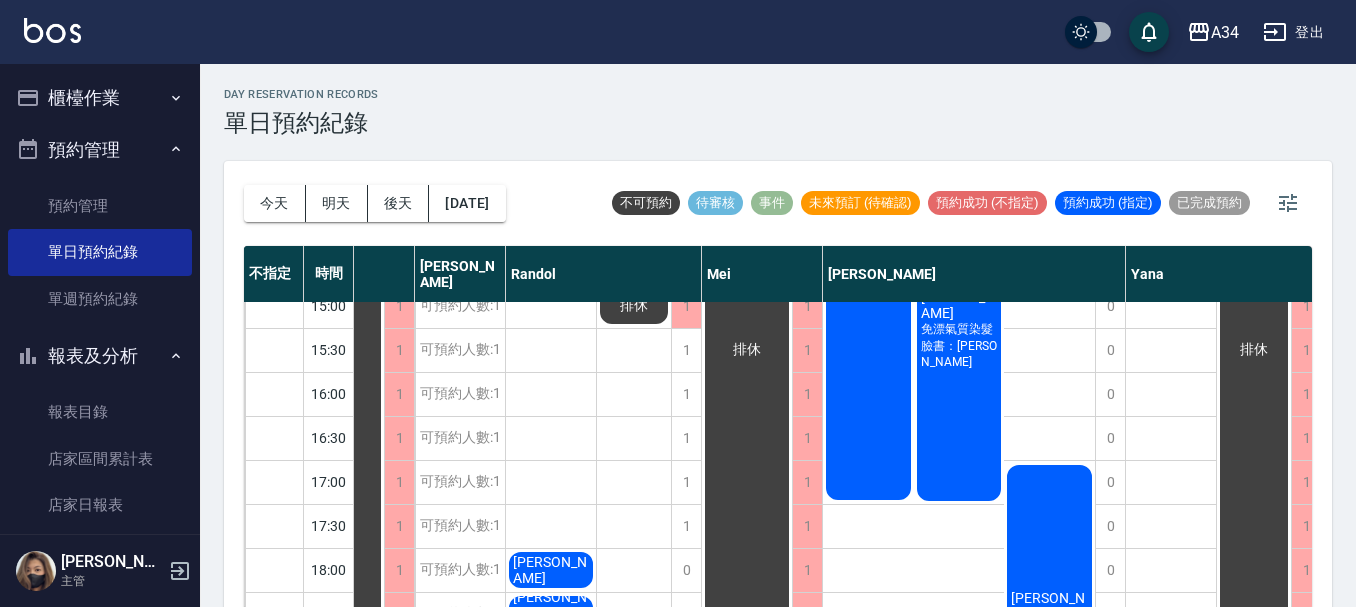 scroll, scrollTop: 400, scrollLeft: 377, axis: both 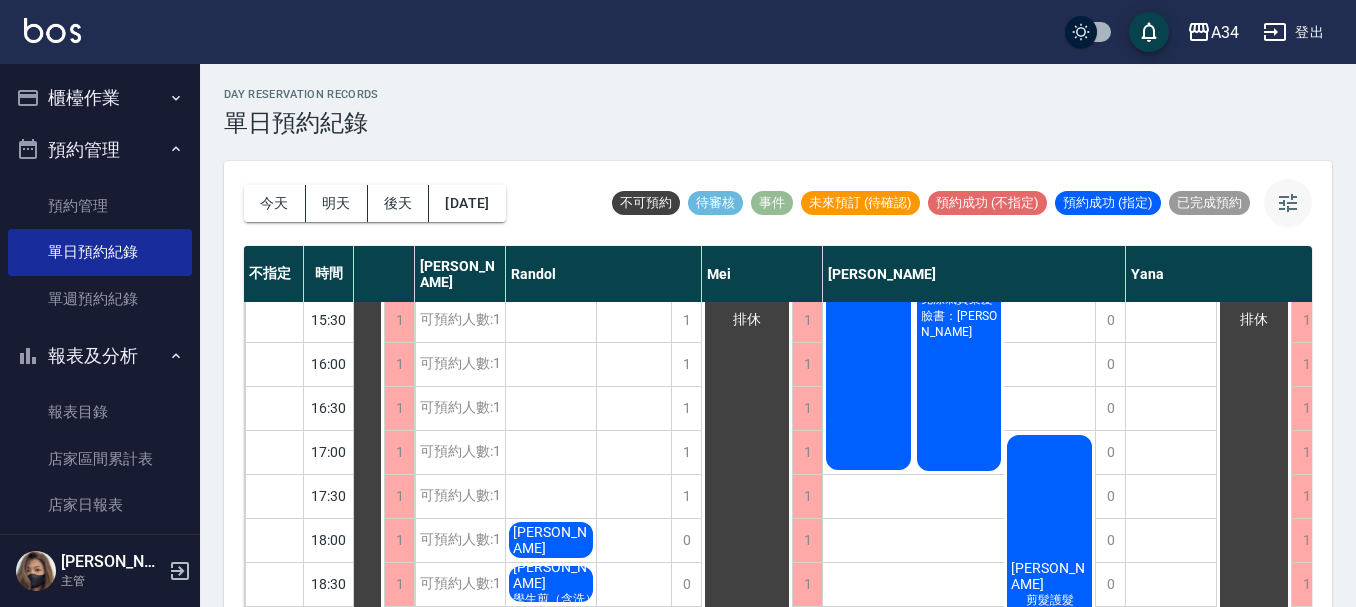 click 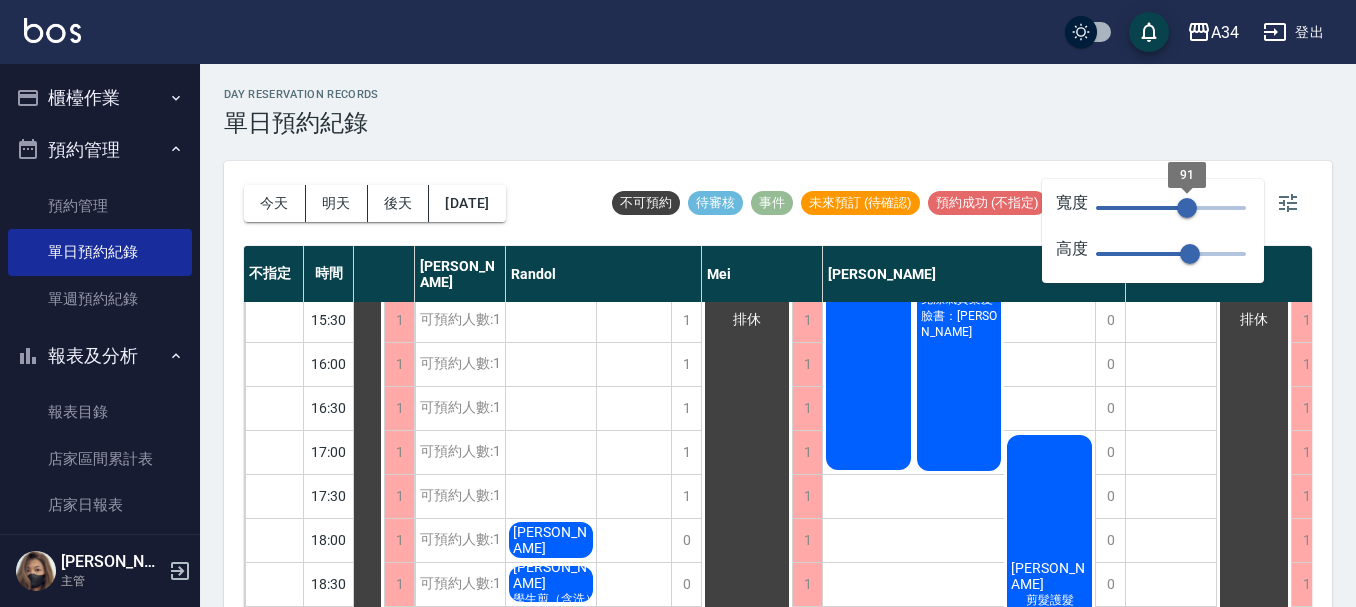 type on "49" 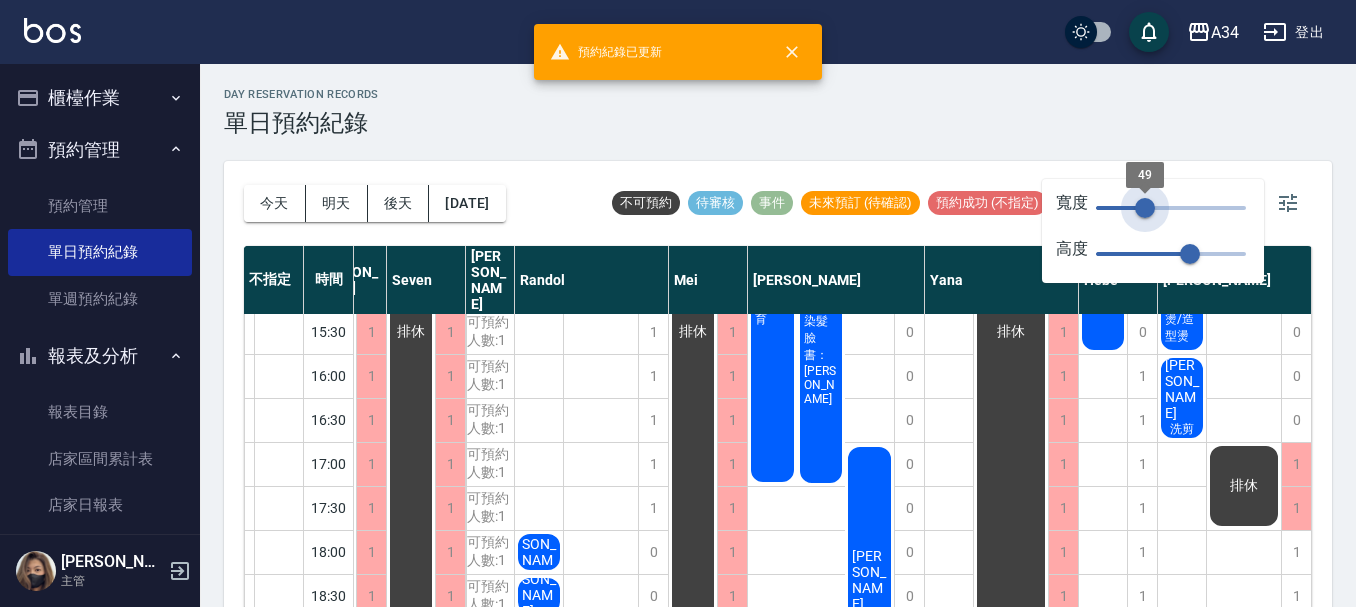 scroll, scrollTop: 400, scrollLeft: 210, axis: both 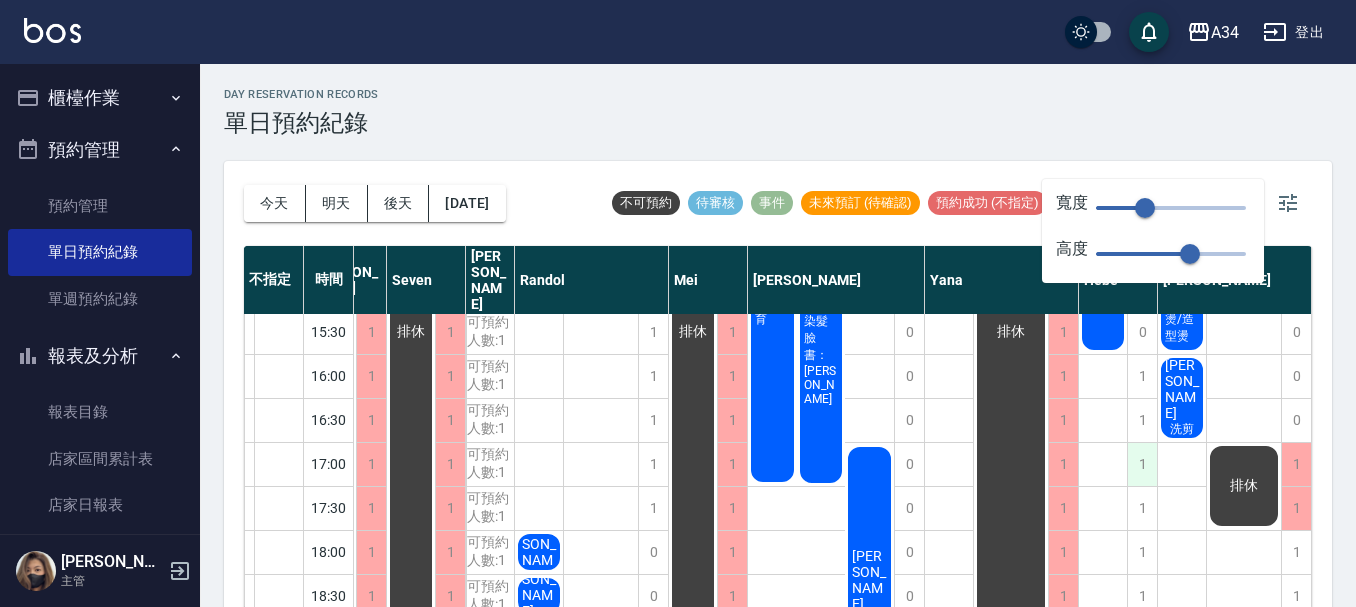 click on "1" at bounding box center [1142, 464] 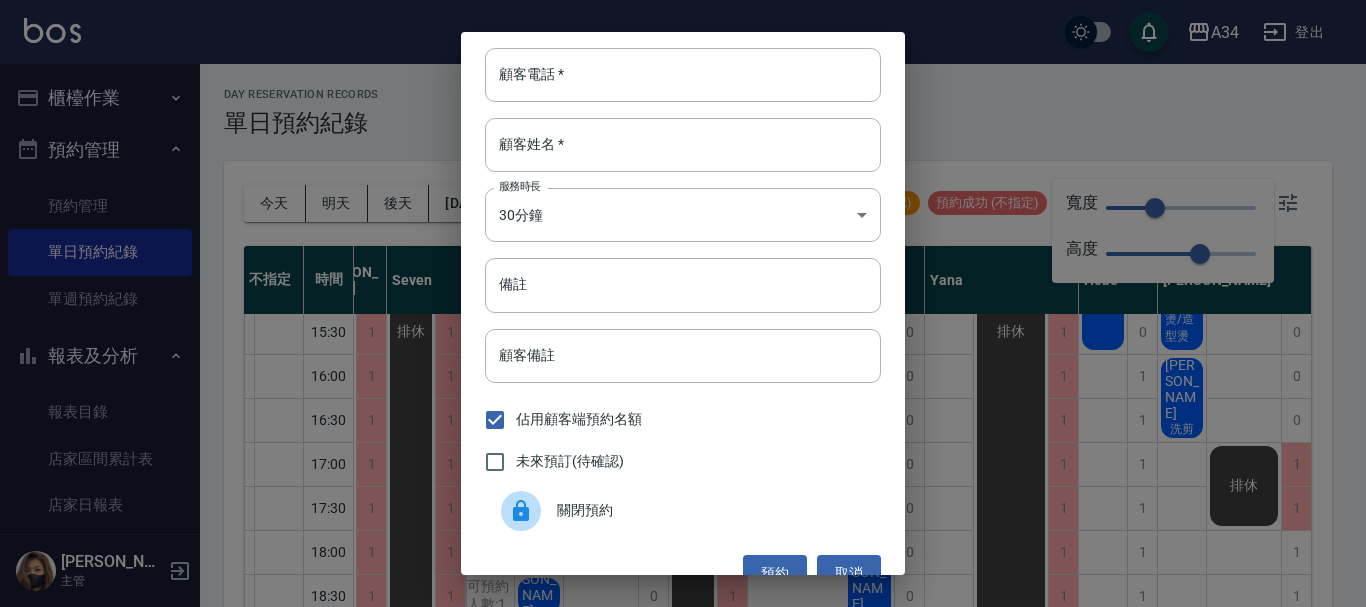 click on "顧客電話   * 顧客電話   * 顧客姓名   * 顧客姓名   * 服務時長 30分鐘 1 服務時長 備註 備註 顧客備註 顧客備註 佔用顧客端預約名額 未來預訂(待確認) 關閉預約 預約 取消" at bounding box center (683, 303) 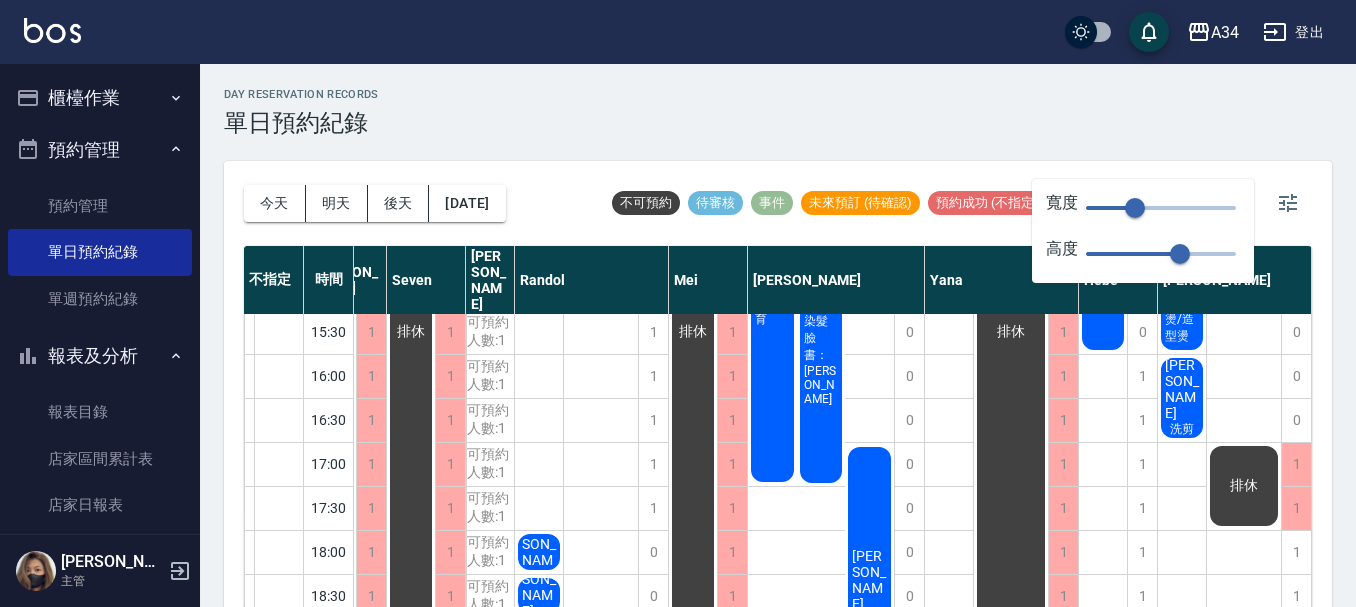 click 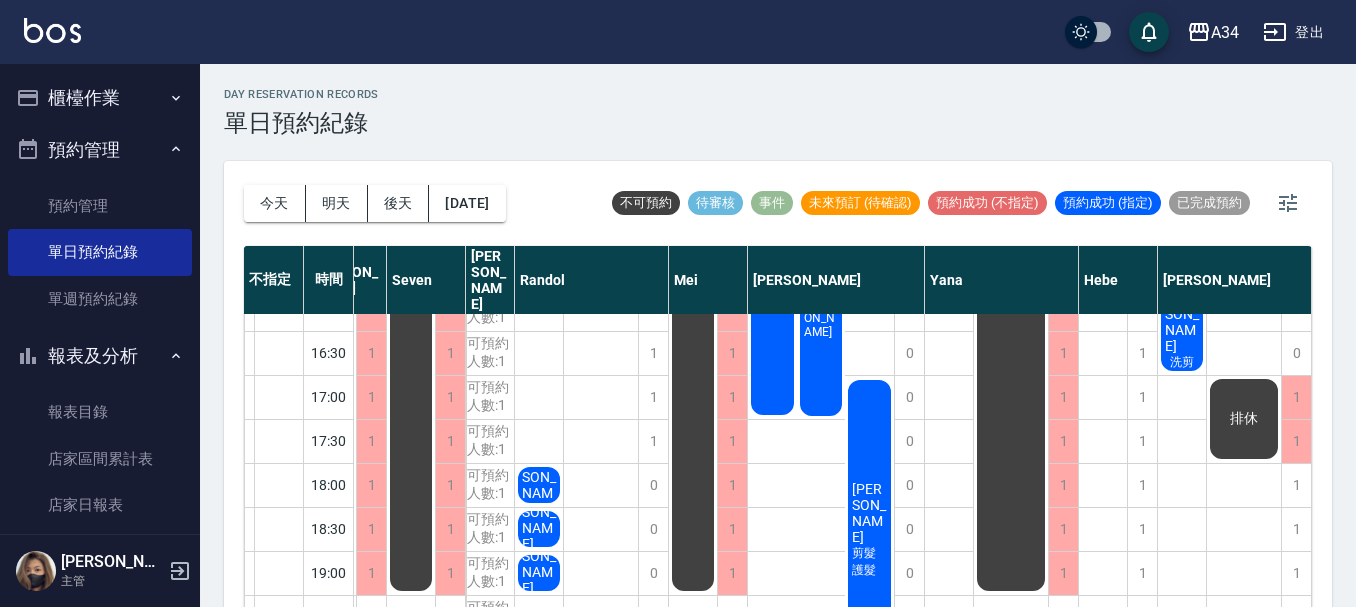 scroll, scrollTop: 544, scrollLeft: 200, axis: both 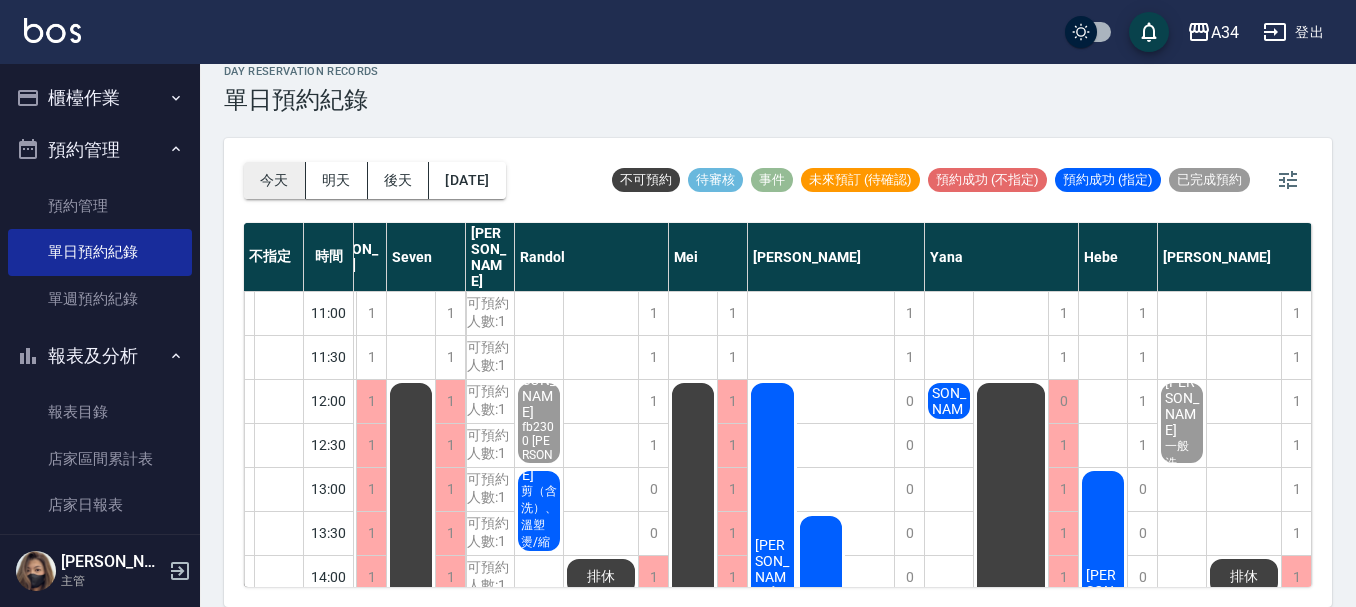 click on "今天" at bounding box center (275, 180) 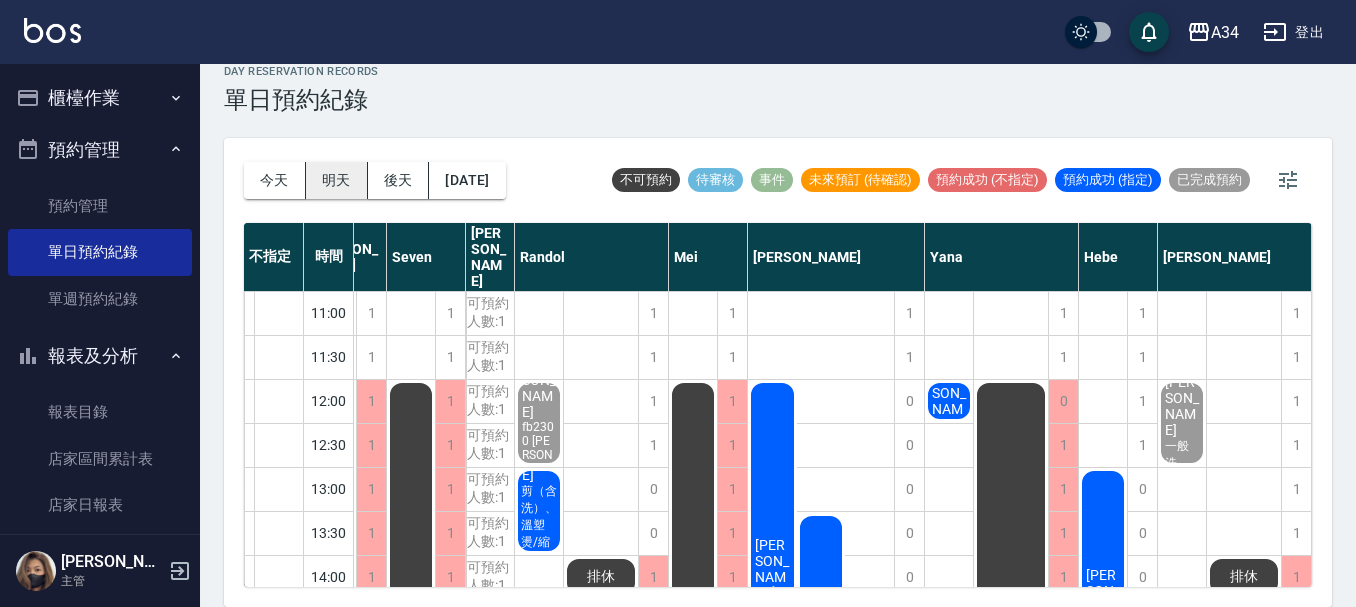 click on "明天" at bounding box center [337, 180] 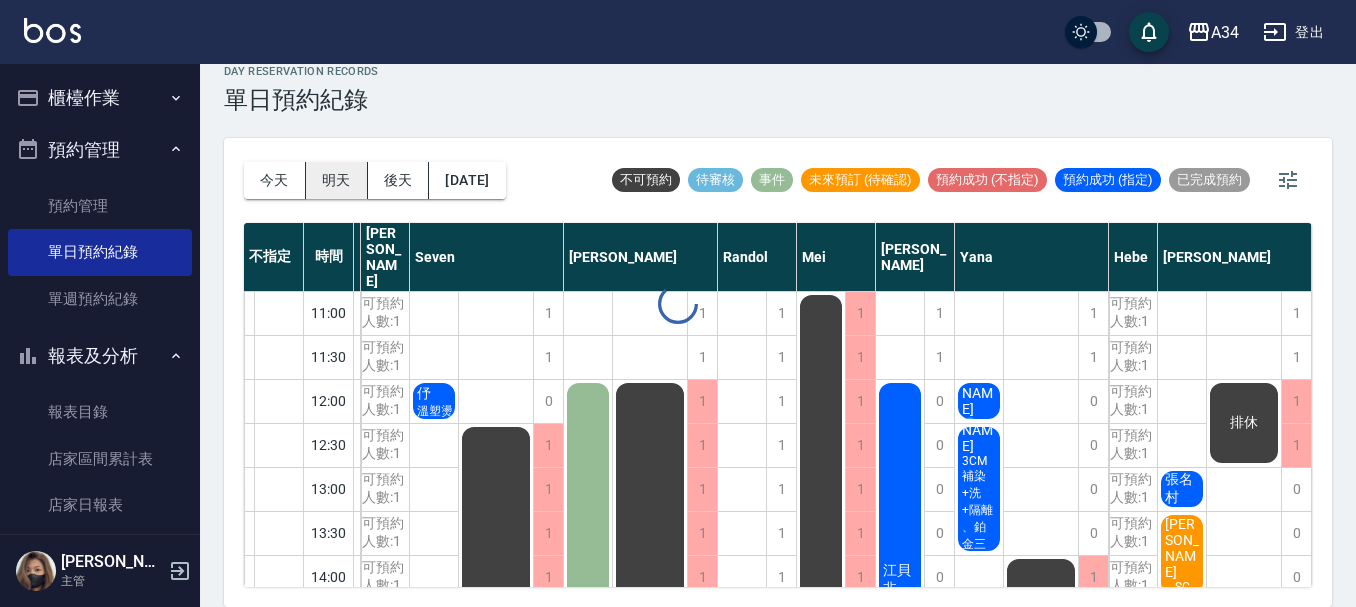scroll, scrollTop: 0, scrollLeft: 157, axis: horizontal 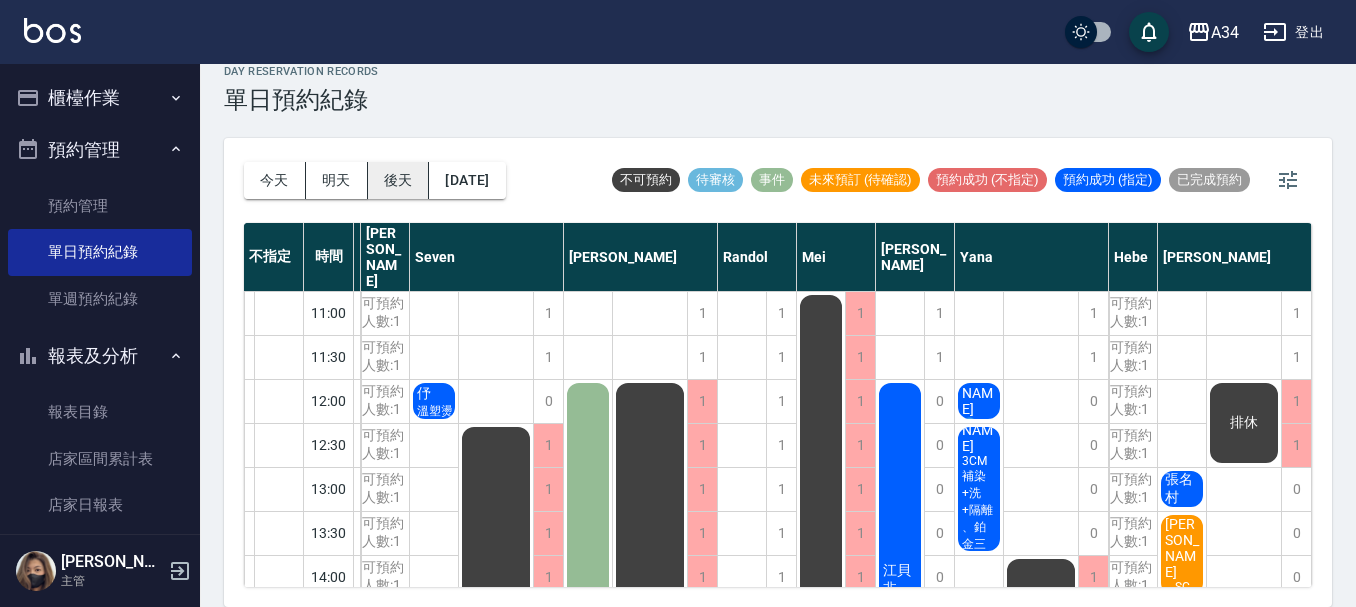 click on "後天" at bounding box center [399, 180] 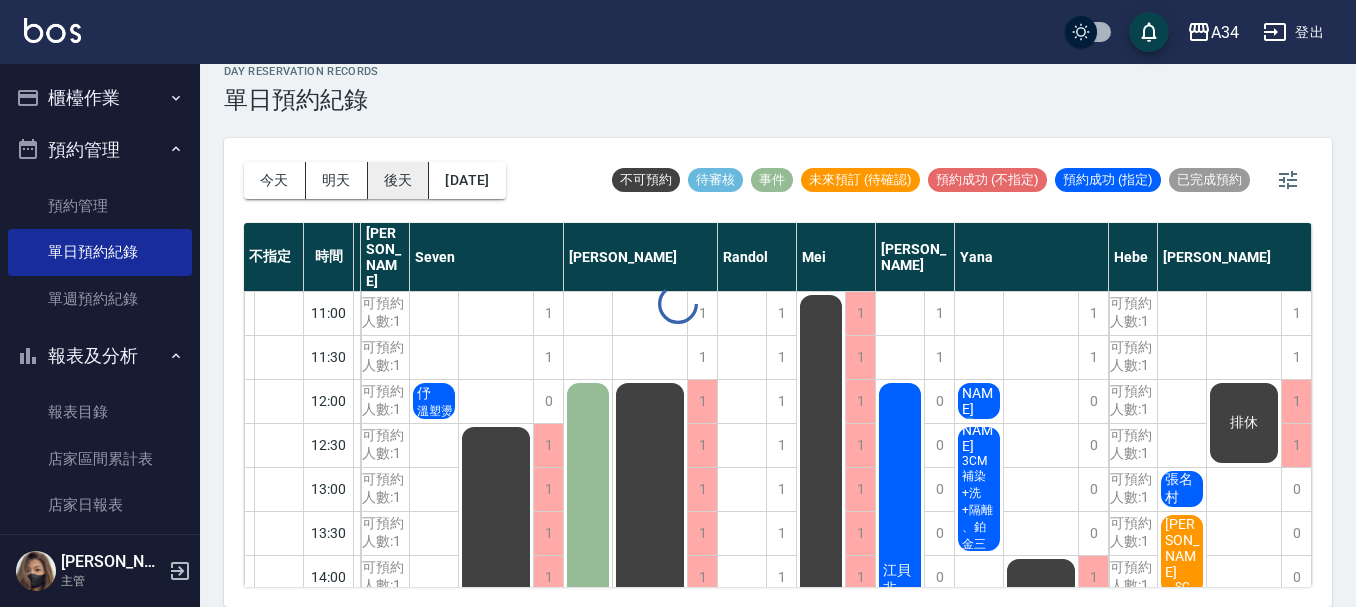 scroll, scrollTop: 0, scrollLeft: 0, axis: both 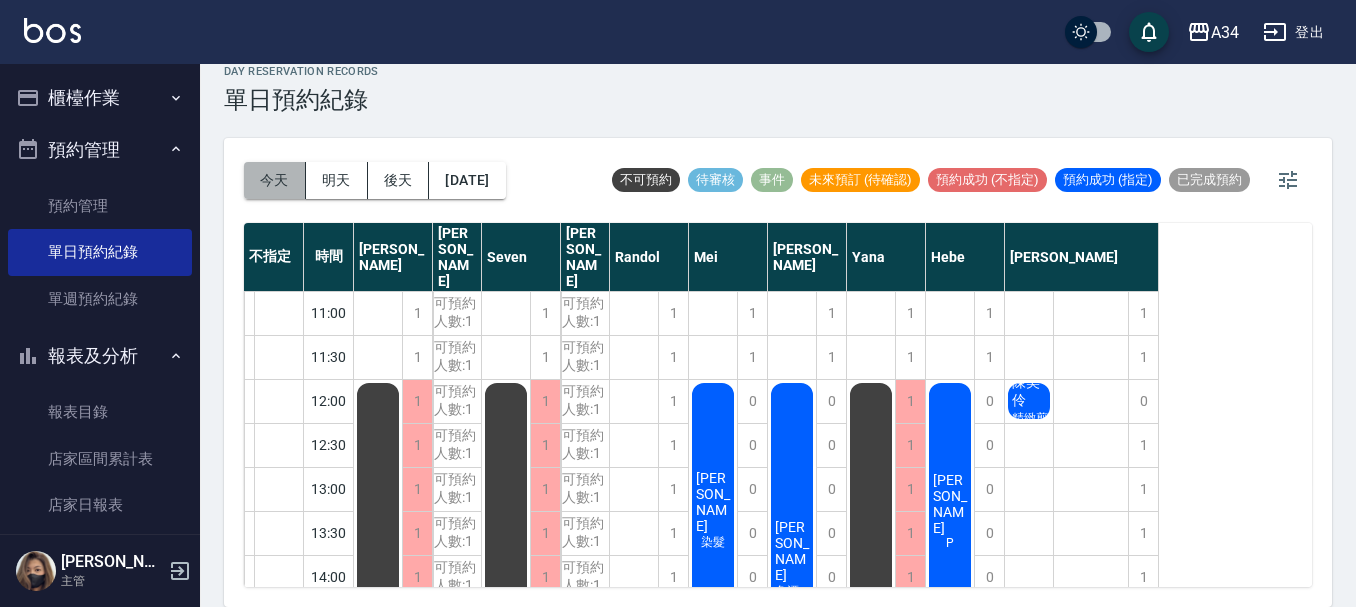 click on "今天" at bounding box center [275, 180] 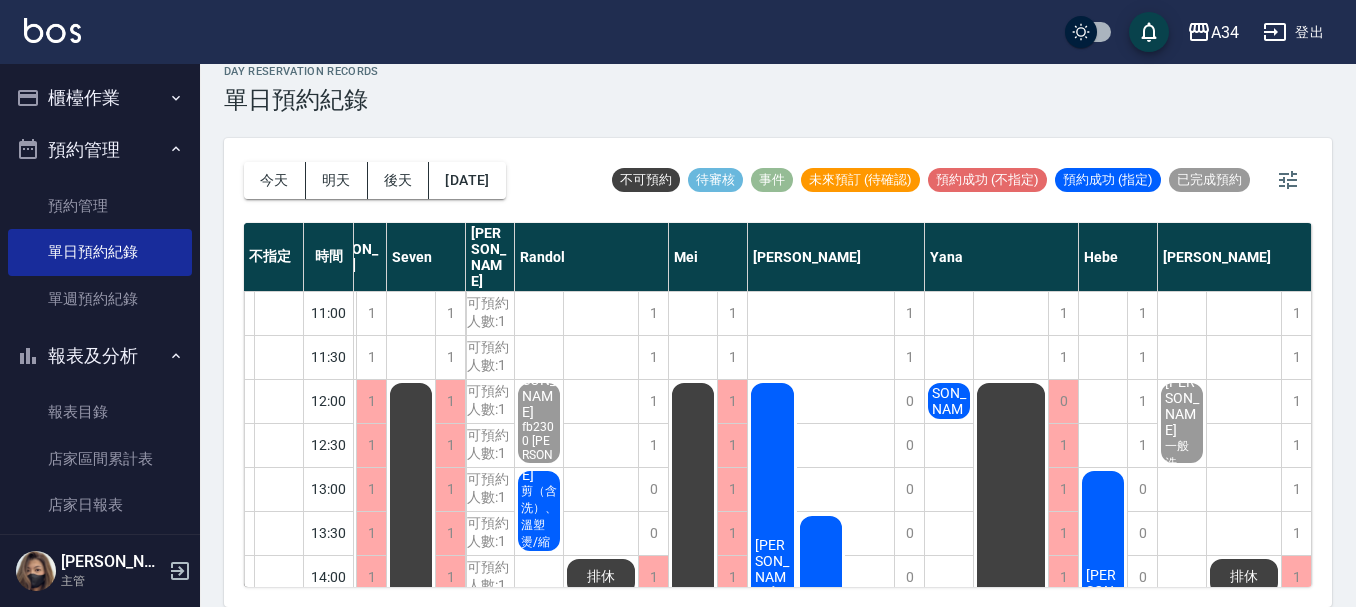 scroll, scrollTop: 0, scrollLeft: 210, axis: horizontal 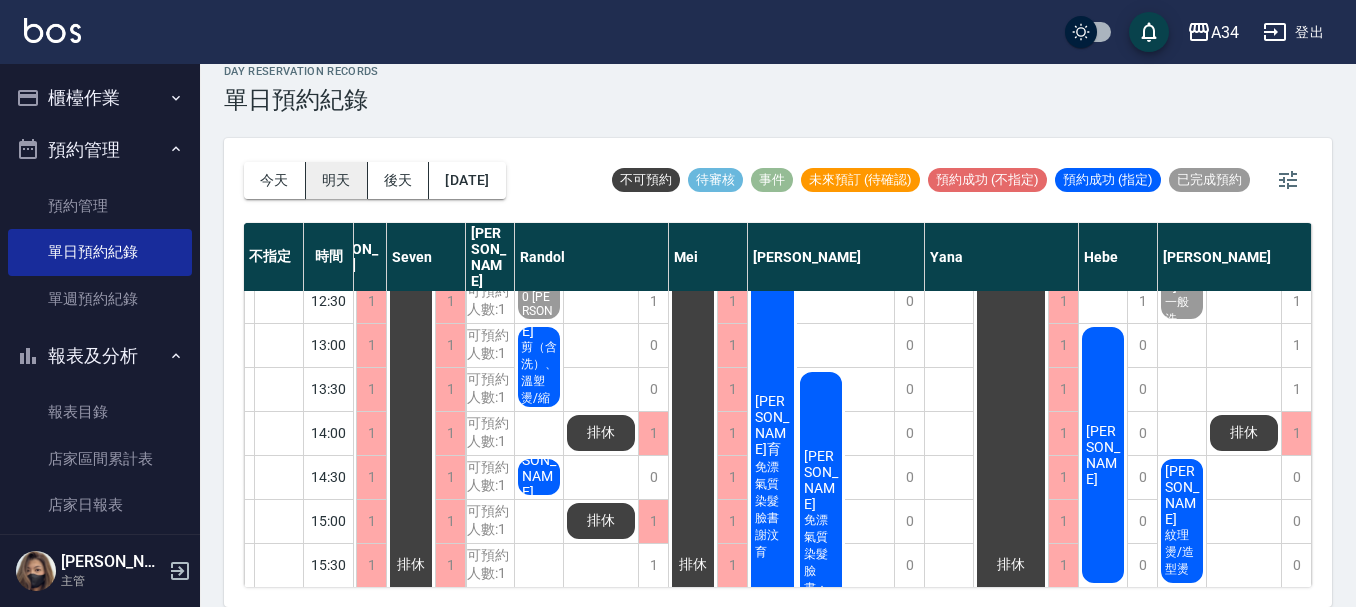click on "明天" at bounding box center (337, 180) 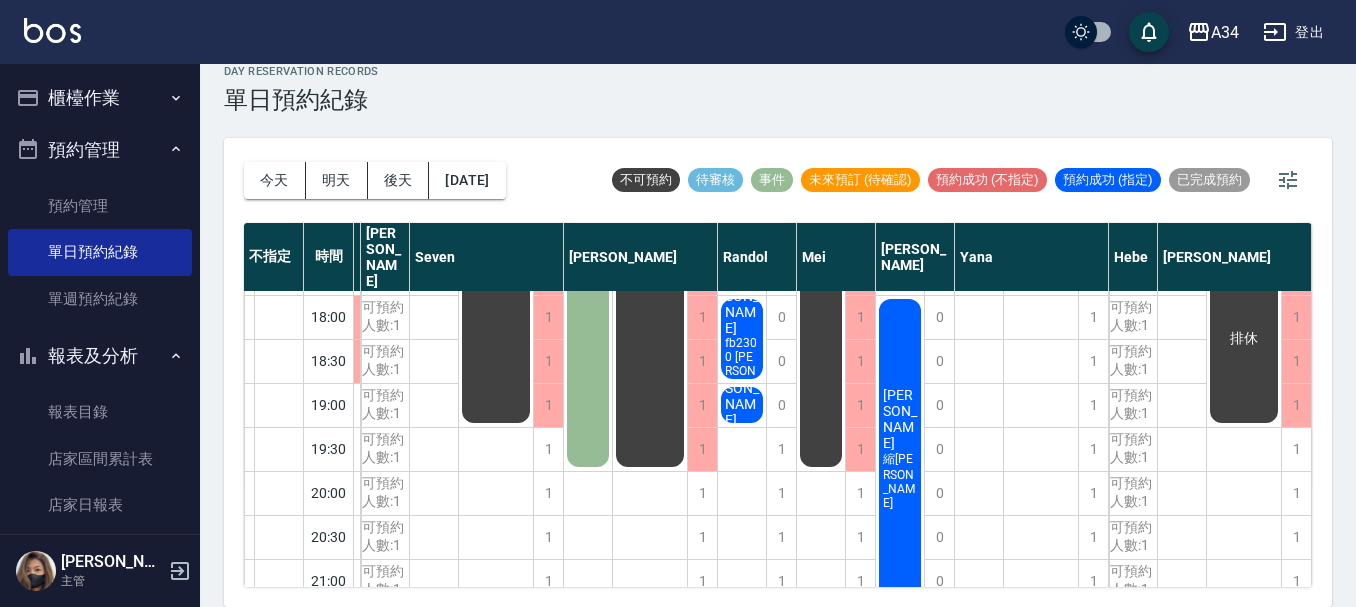 scroll, scrollTop: 632, scrollLeft: 157, axis: both 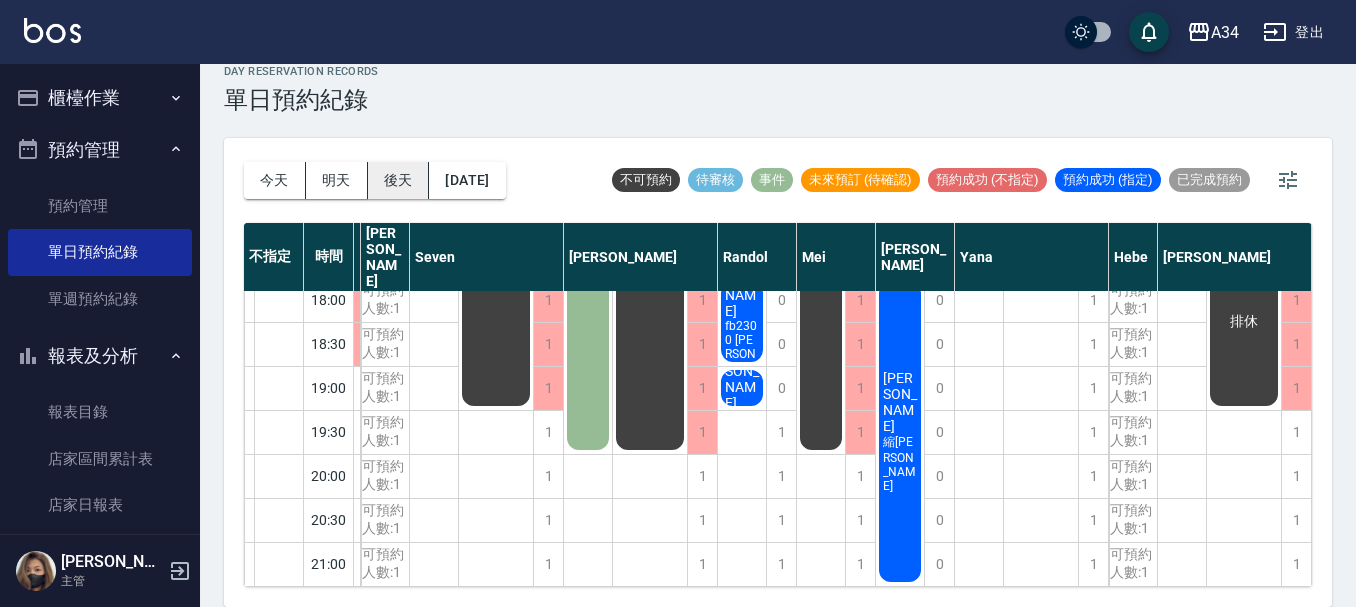 click on "後天" at bounding box center [399, 180] 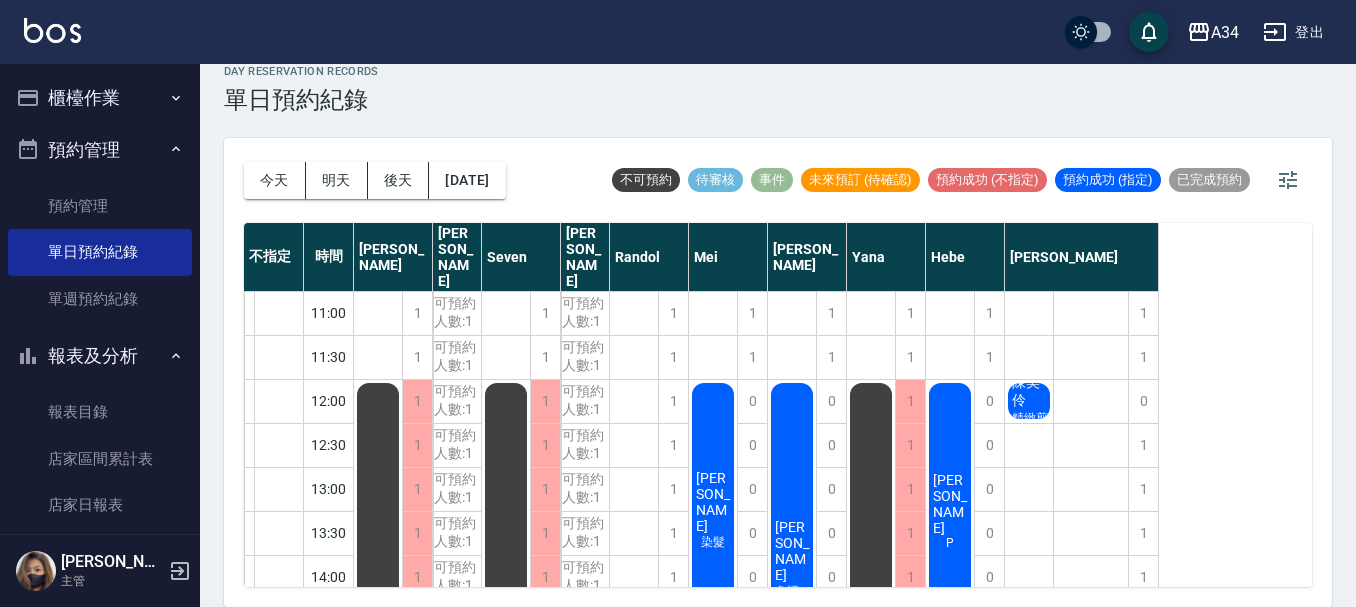 scroll, scrollTop: 500, scrollLeft: 0, axis: vertical 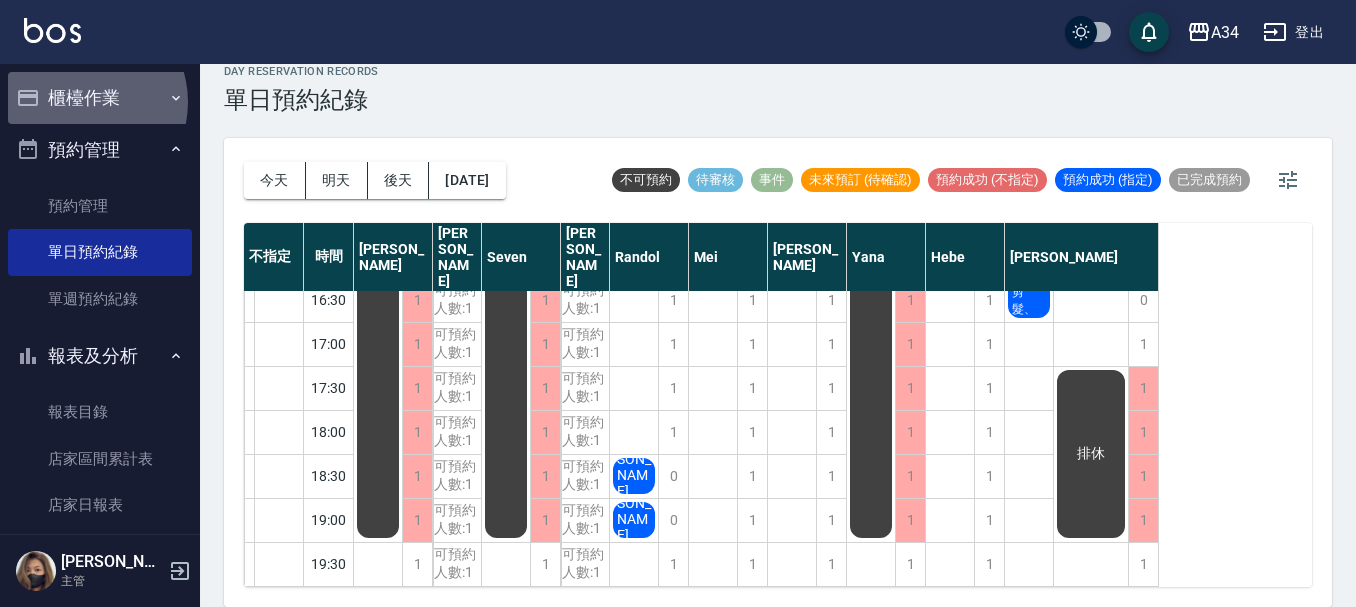 click on "櫃檯作業" at bounding box center [100, 98] 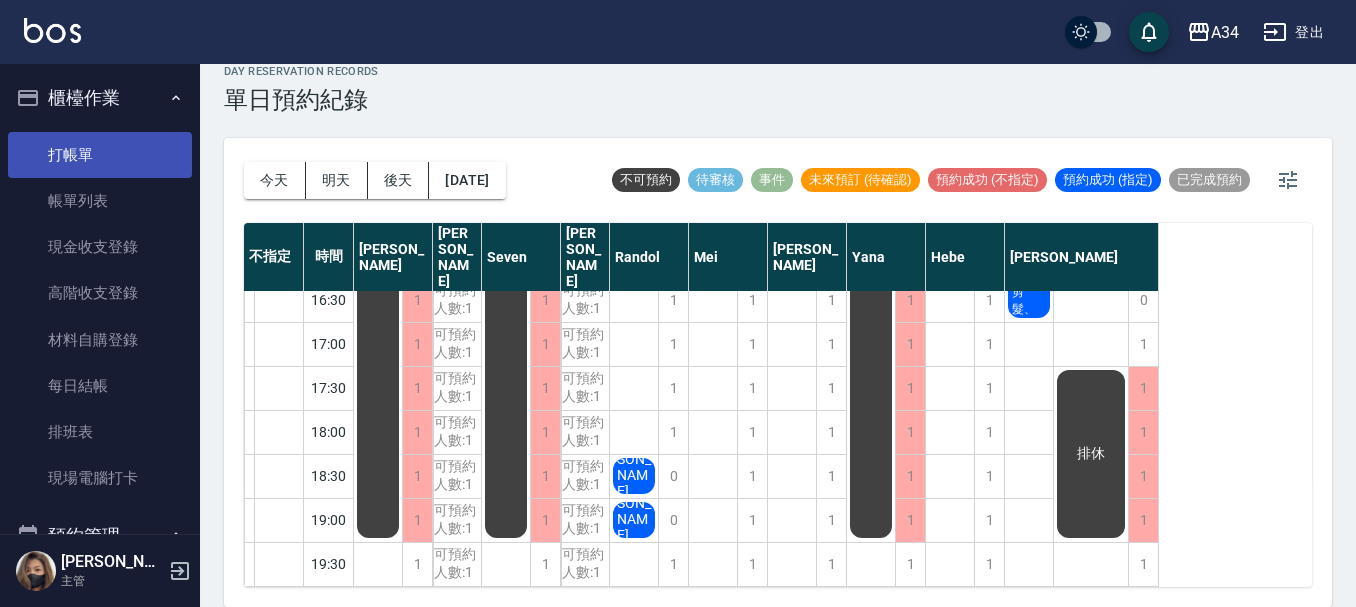 click on "打帳單" at bounding box center (100, 155) 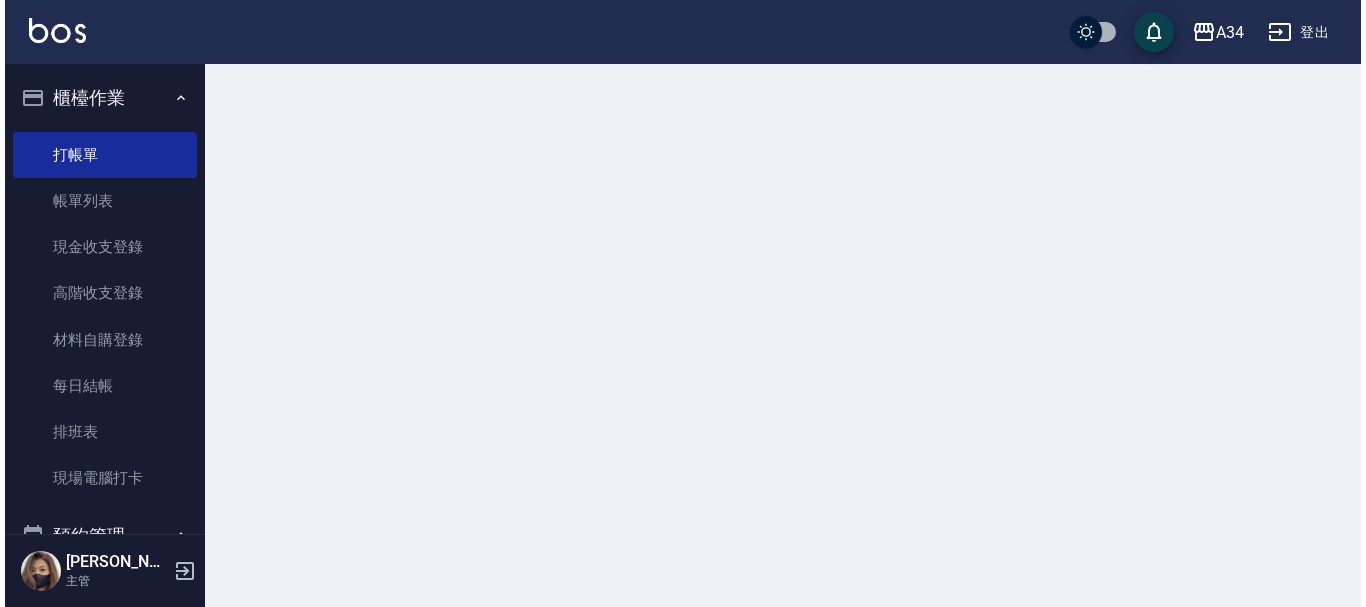 scroll, scrollTop: 0, scrollLeft: 0, axis: both 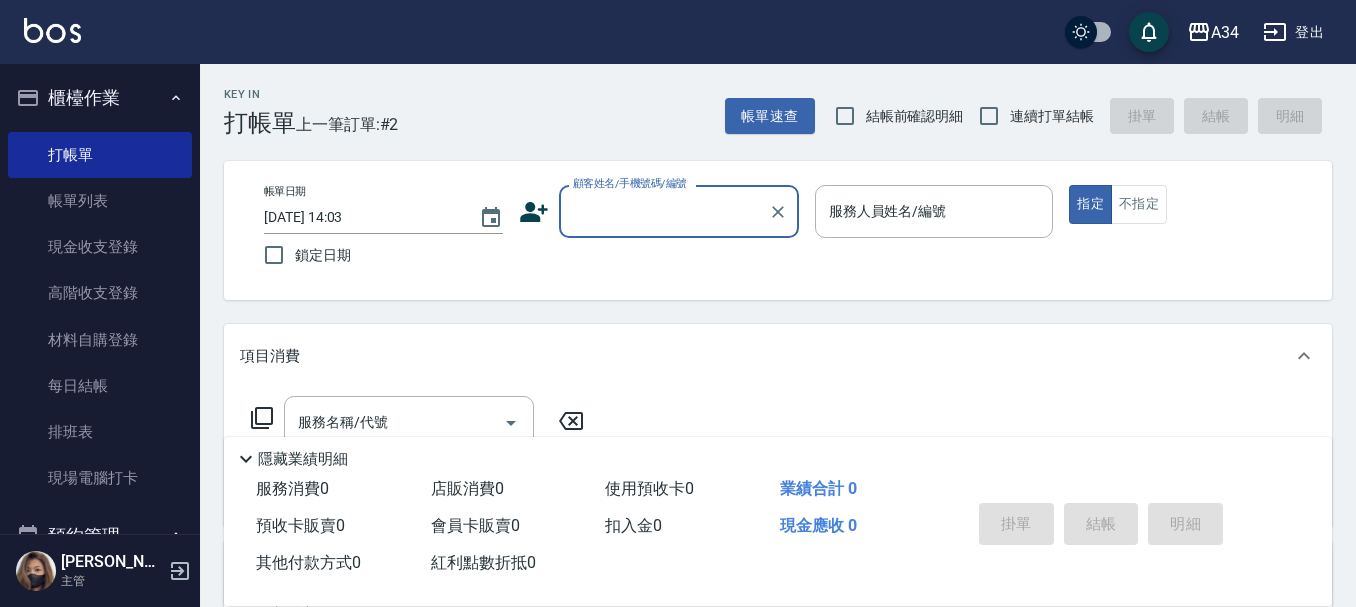 click 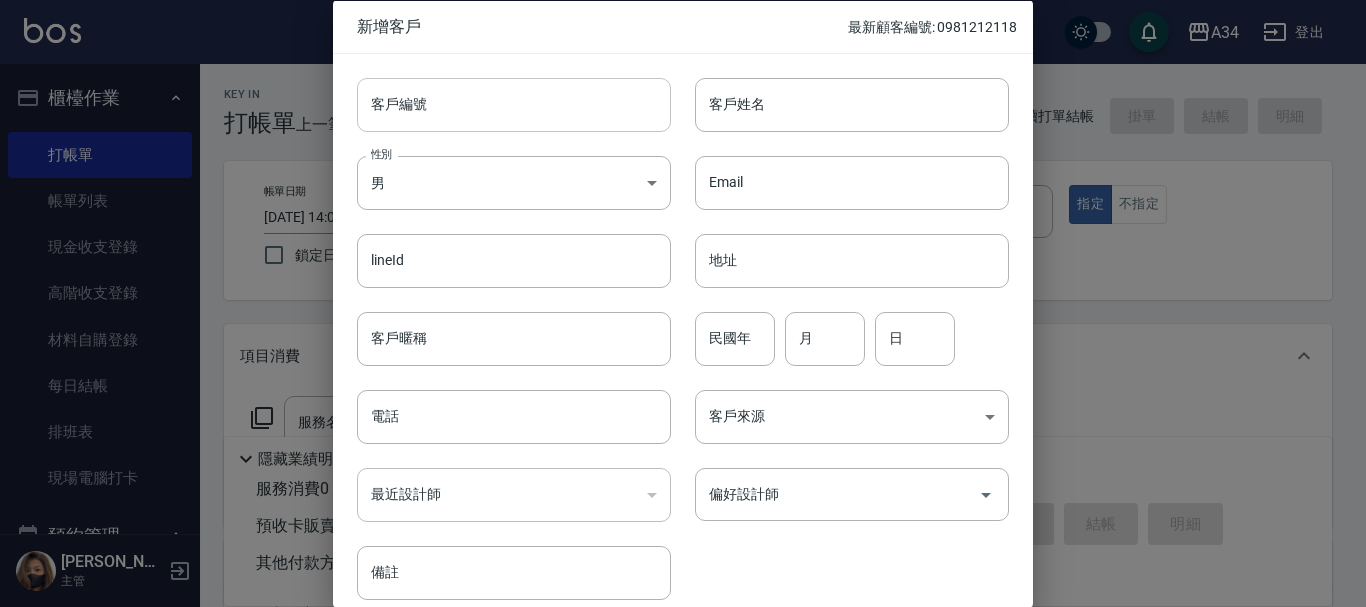 click on "客戶編號" at bounding box center (514, 104) 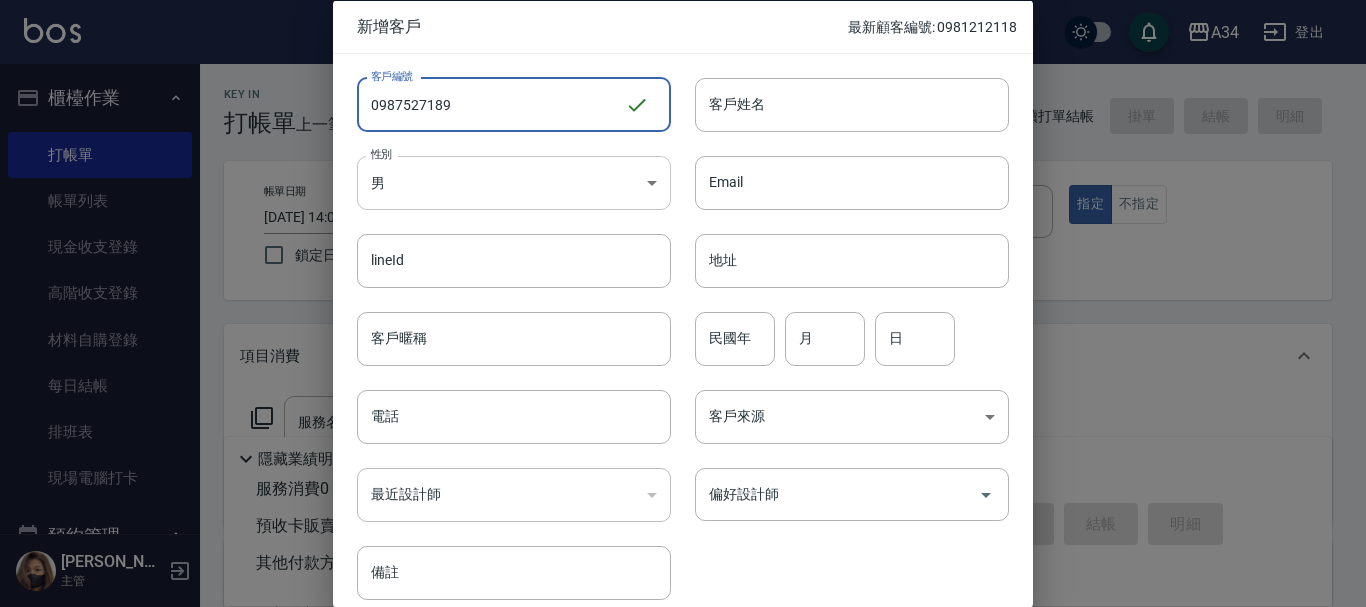 type on "0987527189" 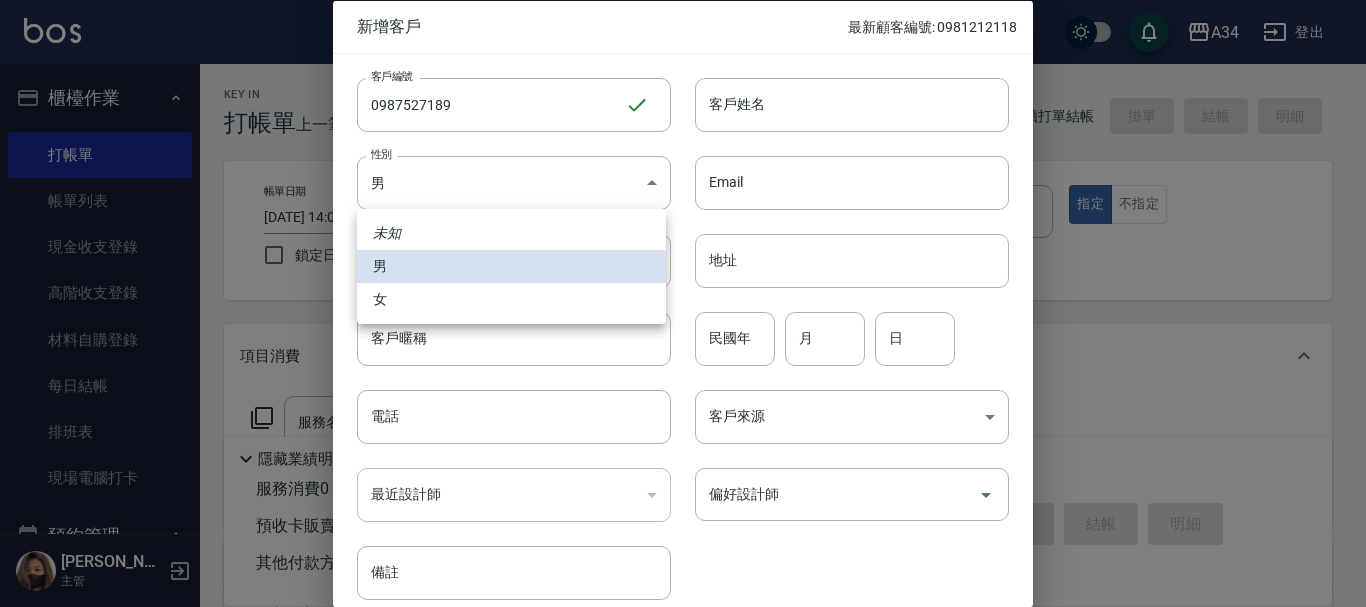 click on "女" at bounding box center (511, 299) 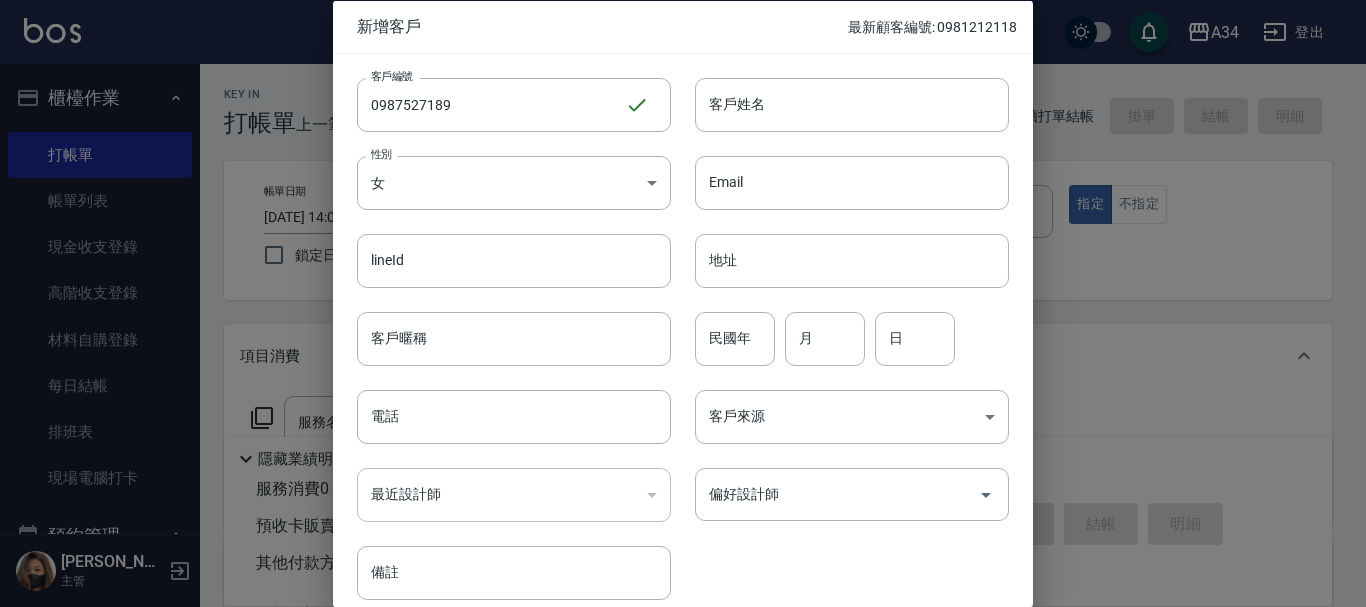 drag, startPoint x: 703, startPoint y: 336, endPoint x: 667, endPoint y: 346, distance: 37.363083 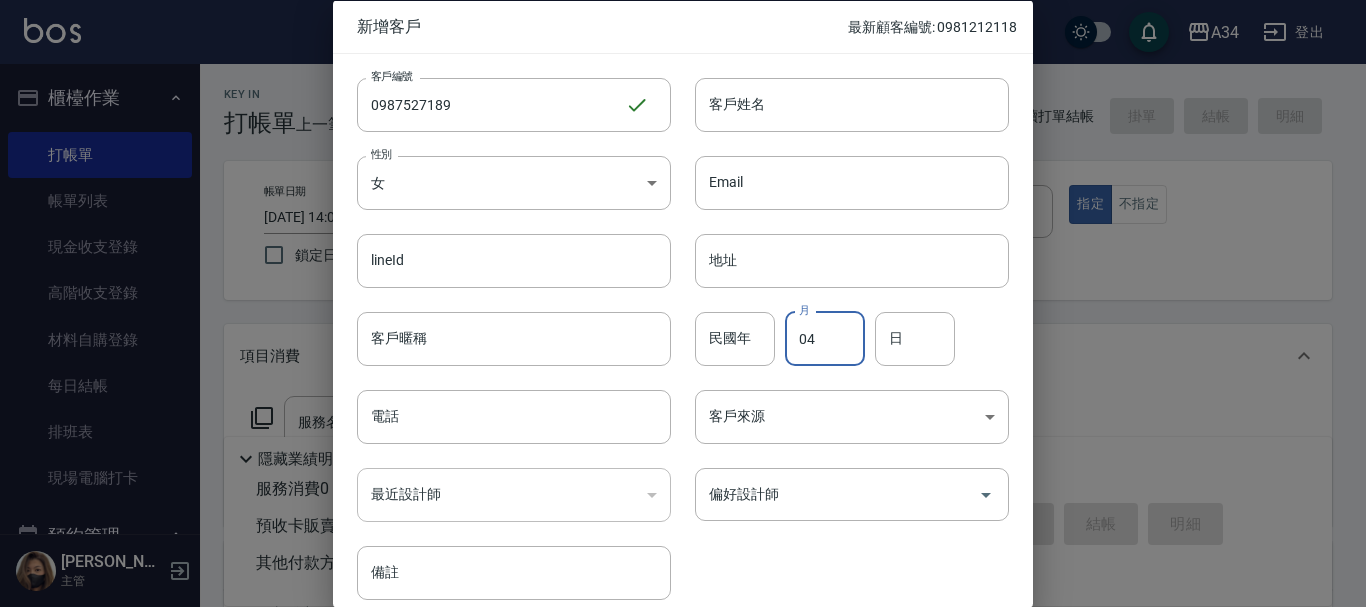 type on "04" 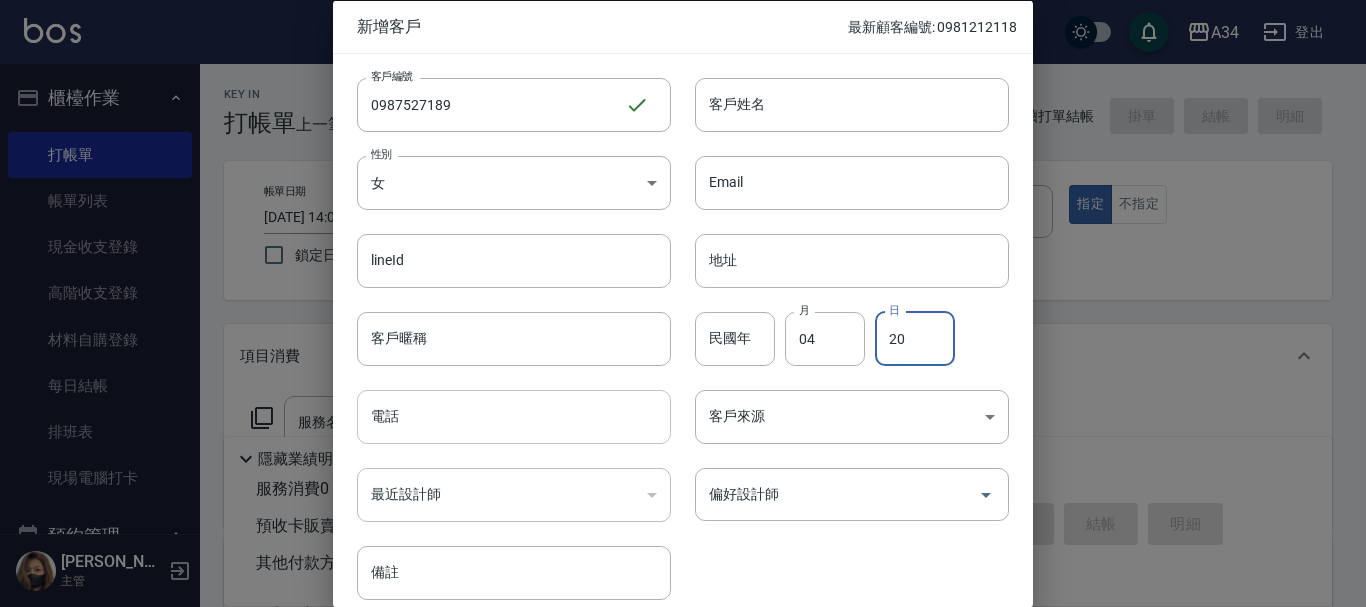 type on "20" 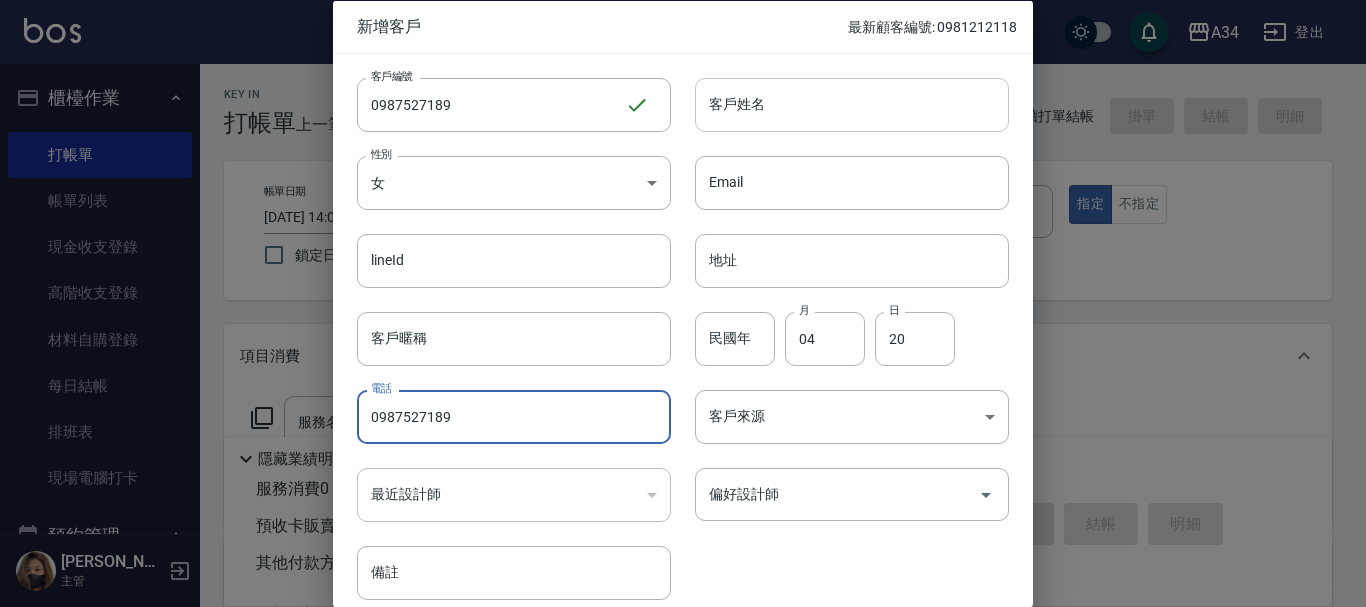 type on "0987527189" 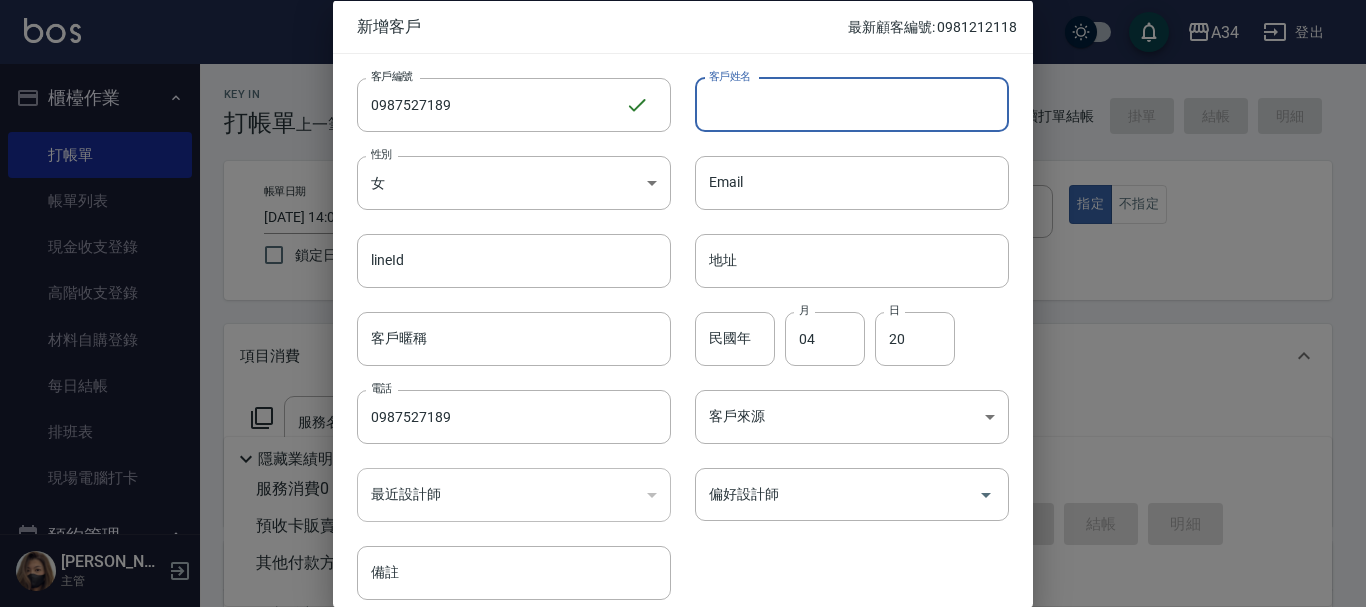 click on "客戶姓名" at bounding box center [852, 104] 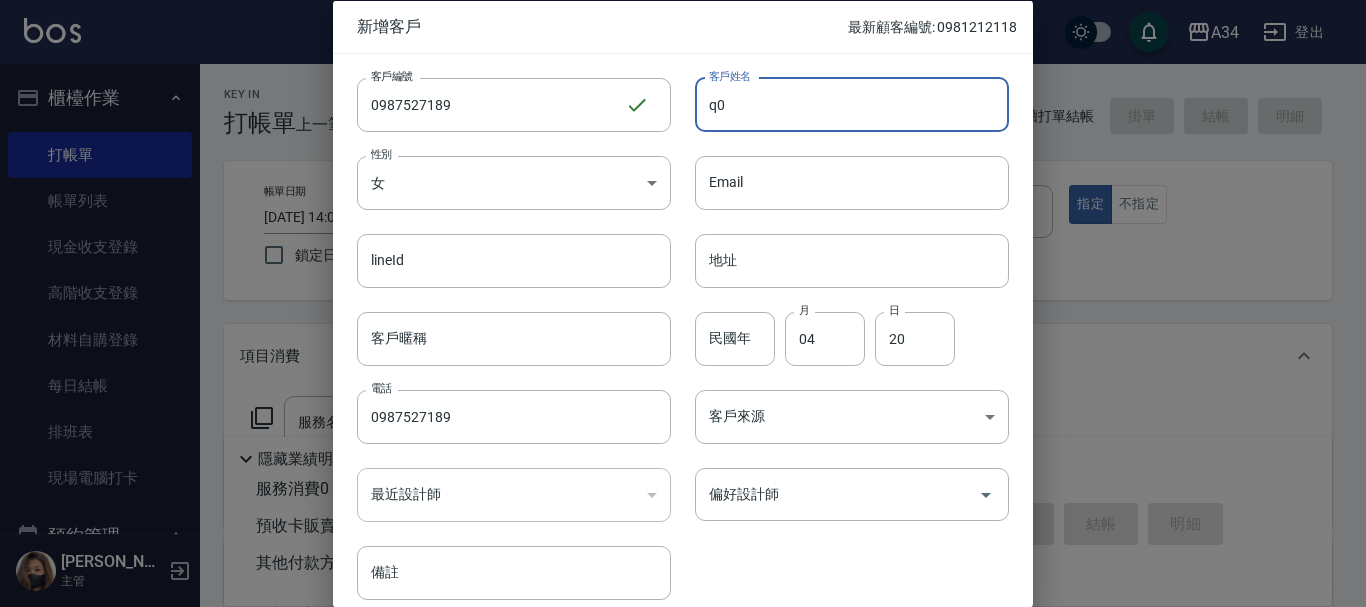 type on "q" 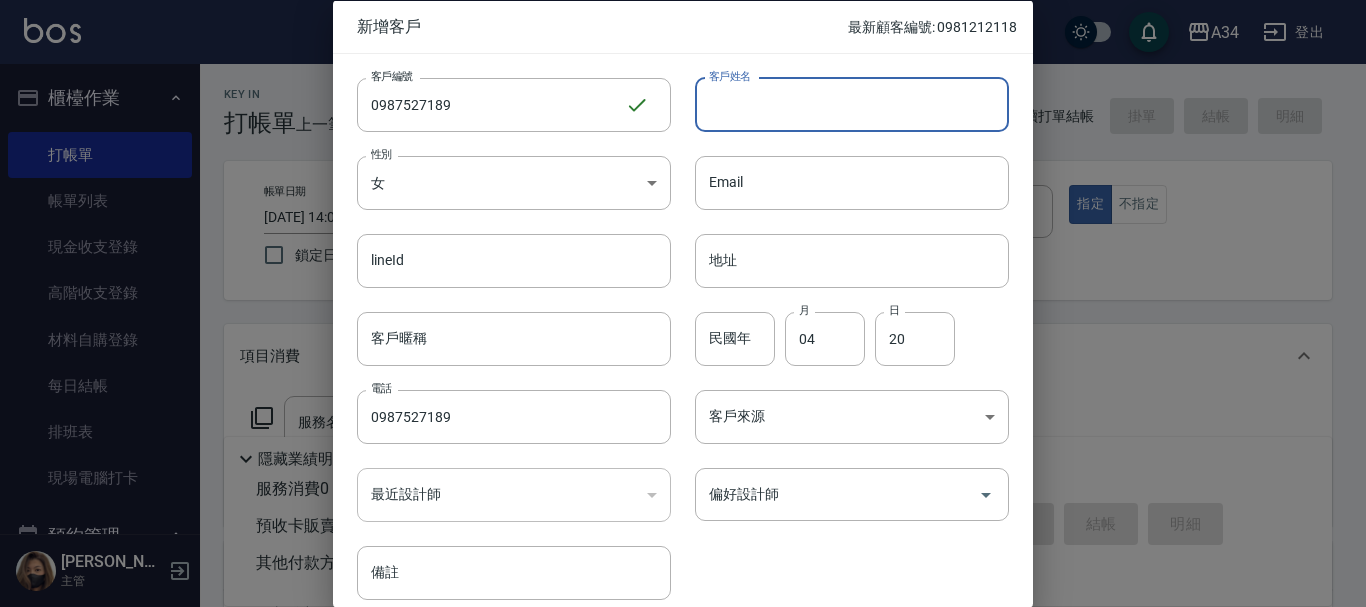 type on "=" 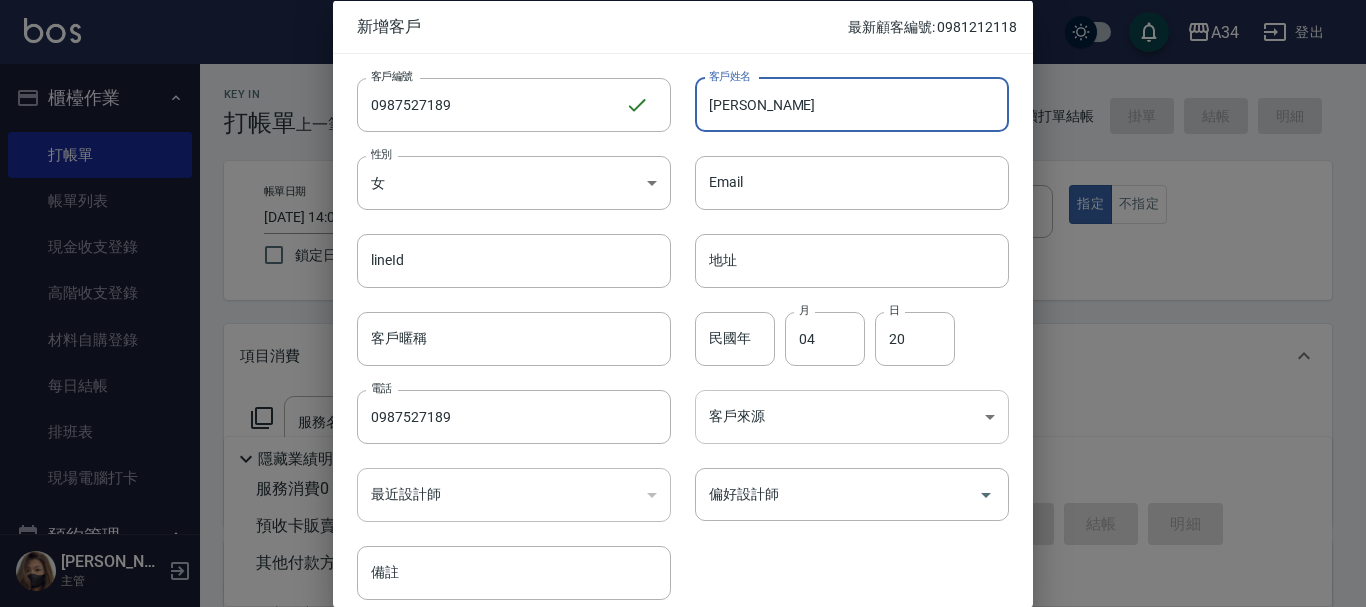 type on "[PERSON_NAME]" 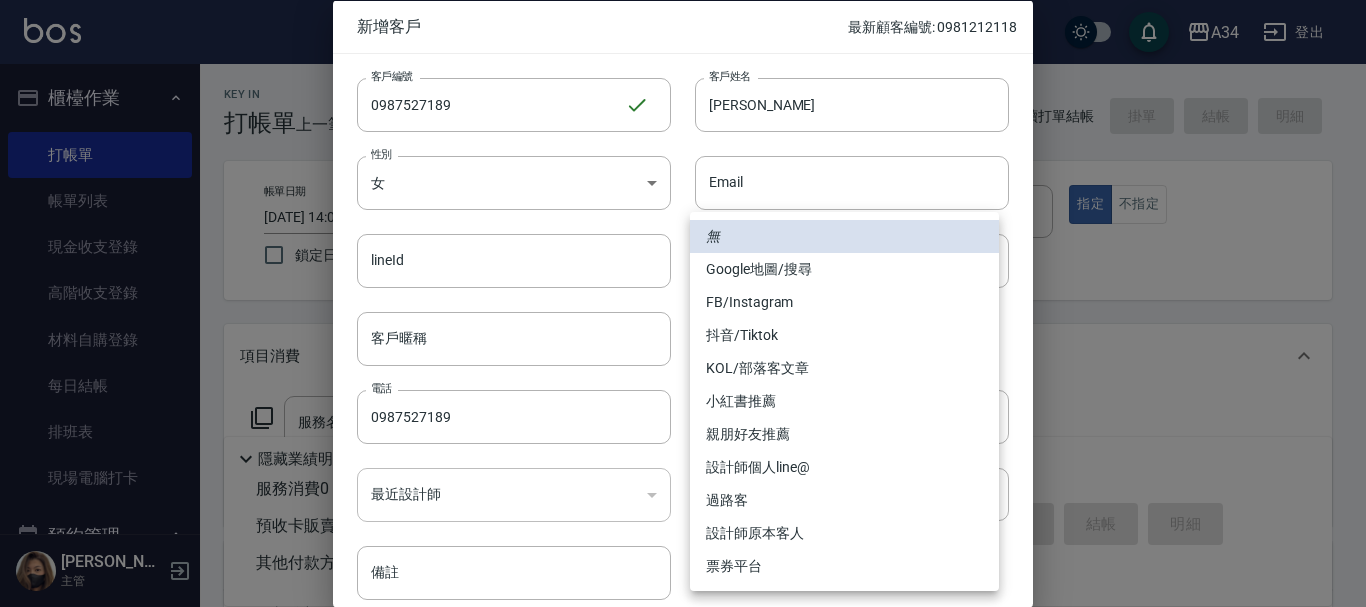 click on "FB/Instagram" at bounding box center [844, 302] 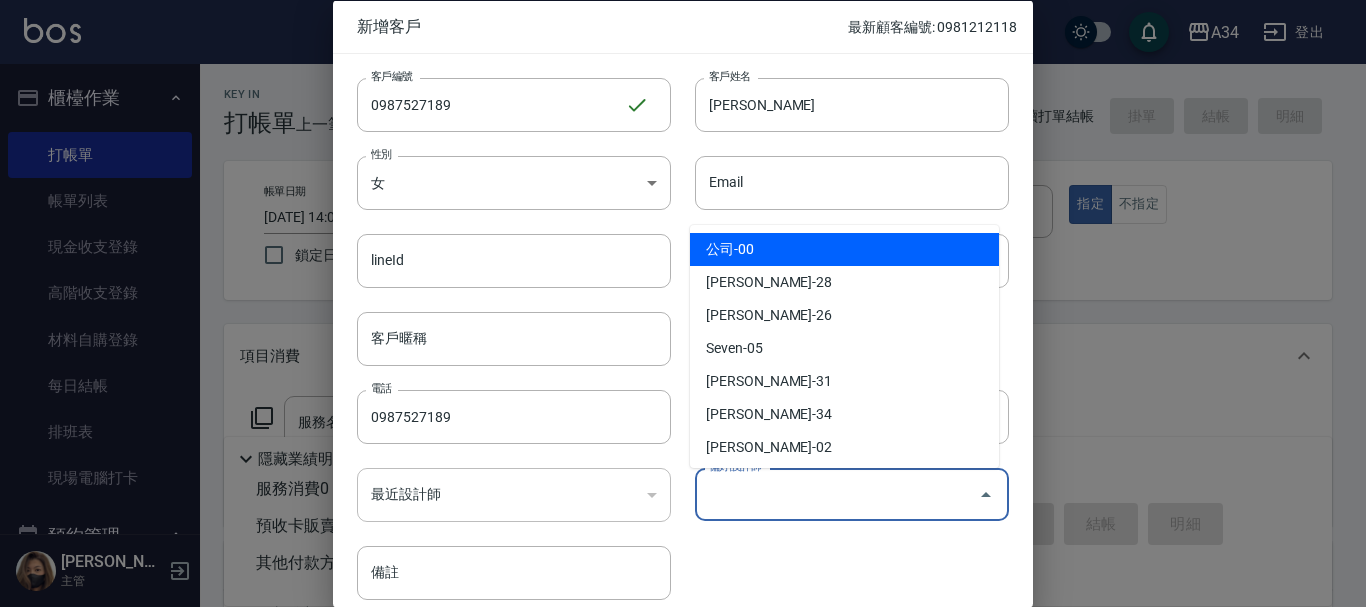 click on "偏好設計師" at bounding box center (837, 494) 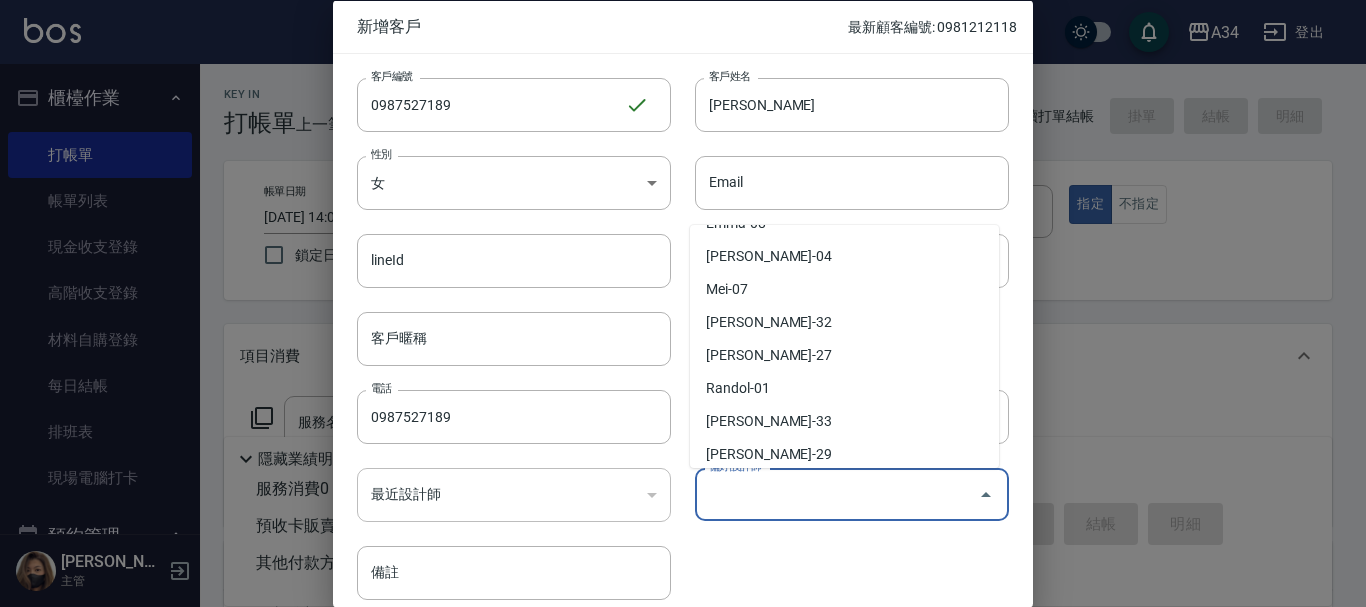 scroll, scrollTop: 300, scrollLeft: 0, axis: vertical 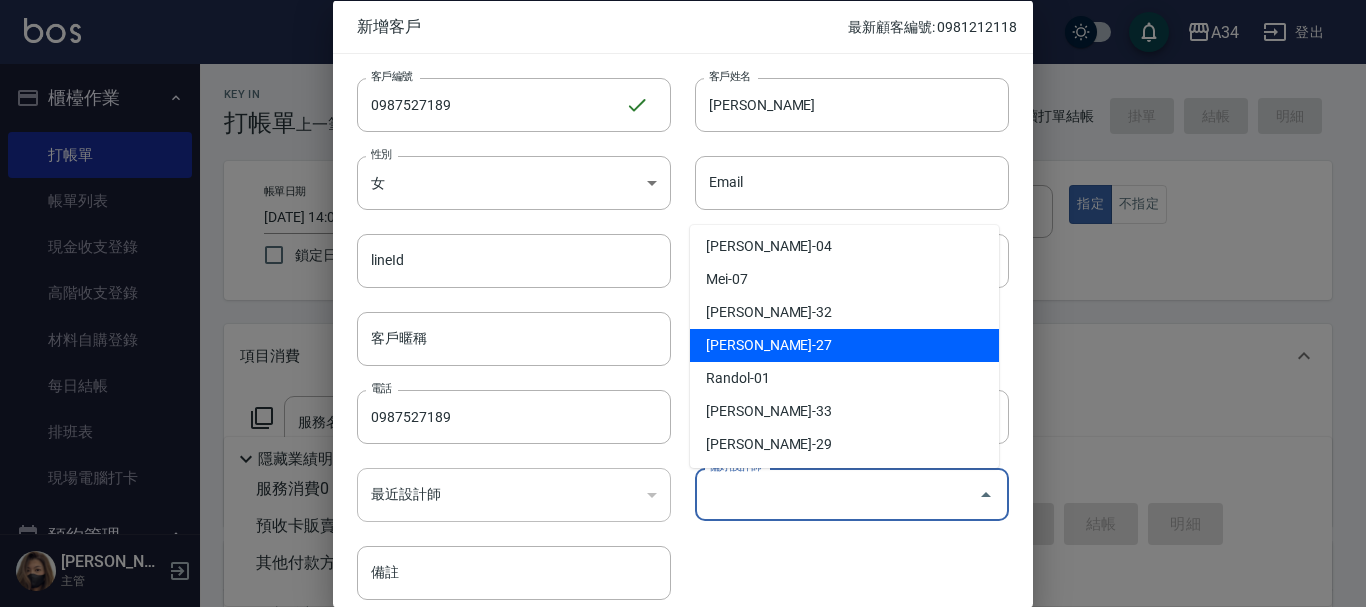 click on "顏嘉慧-27" at bounding box center (844, 345) 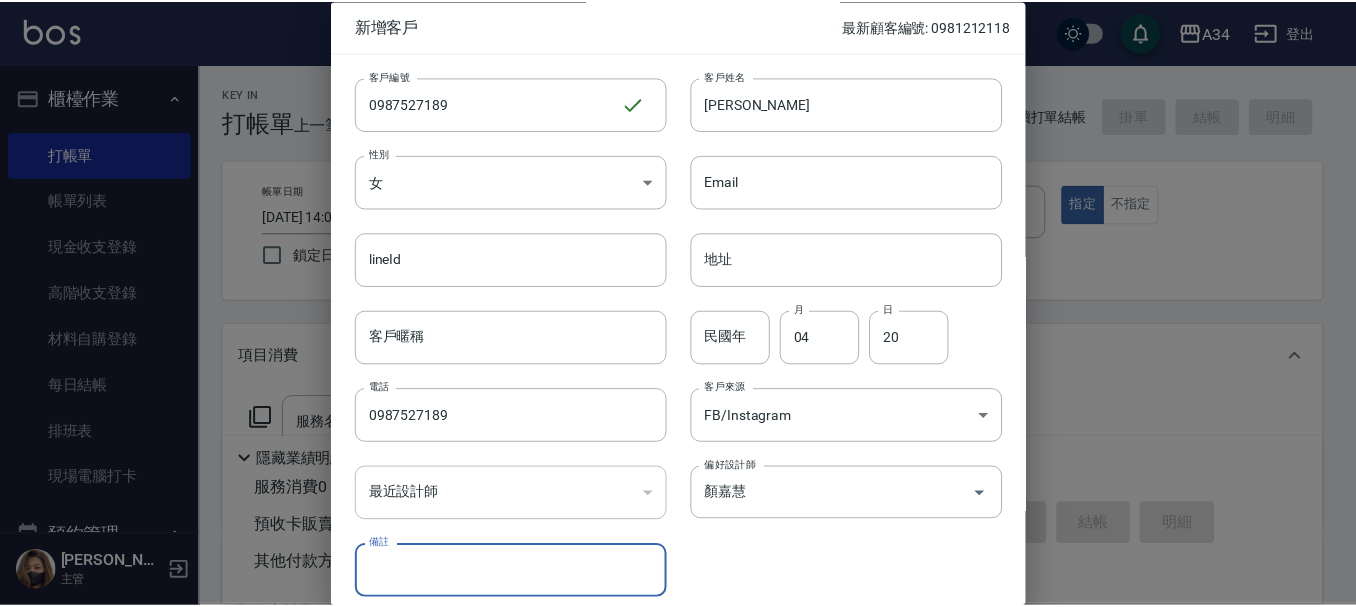 scroll, scrollTop: 86, scrollLeft: 0, axis: vertical 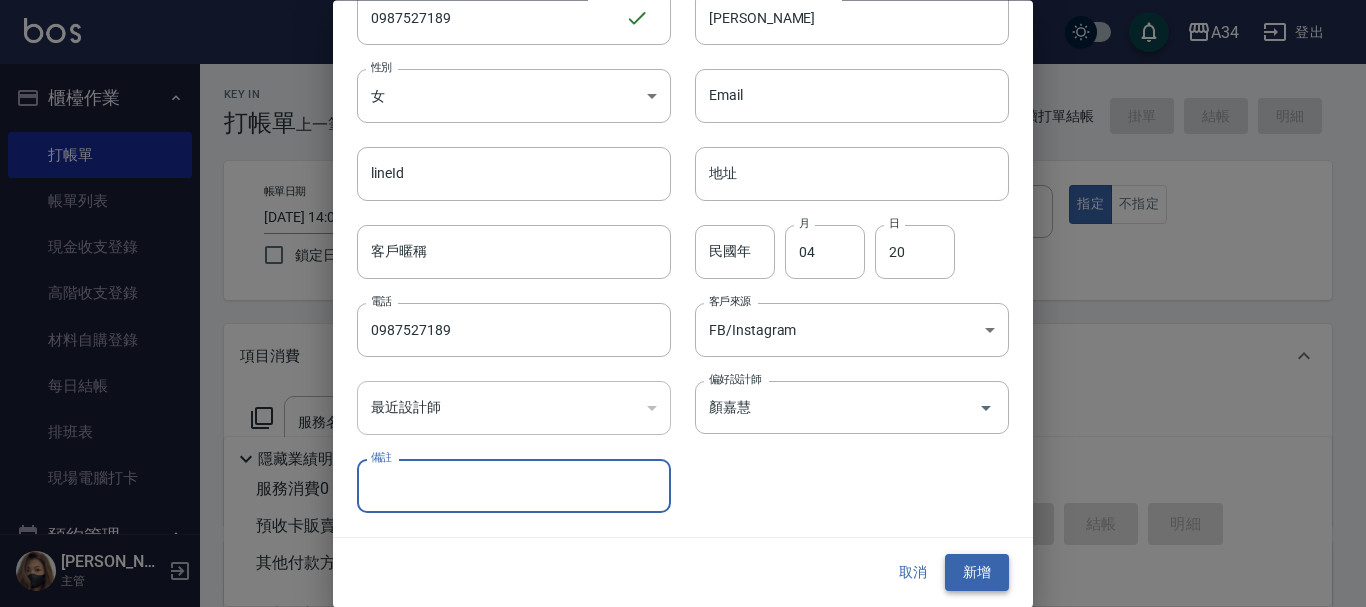 click on "新增" at bounding box center (977, 573) 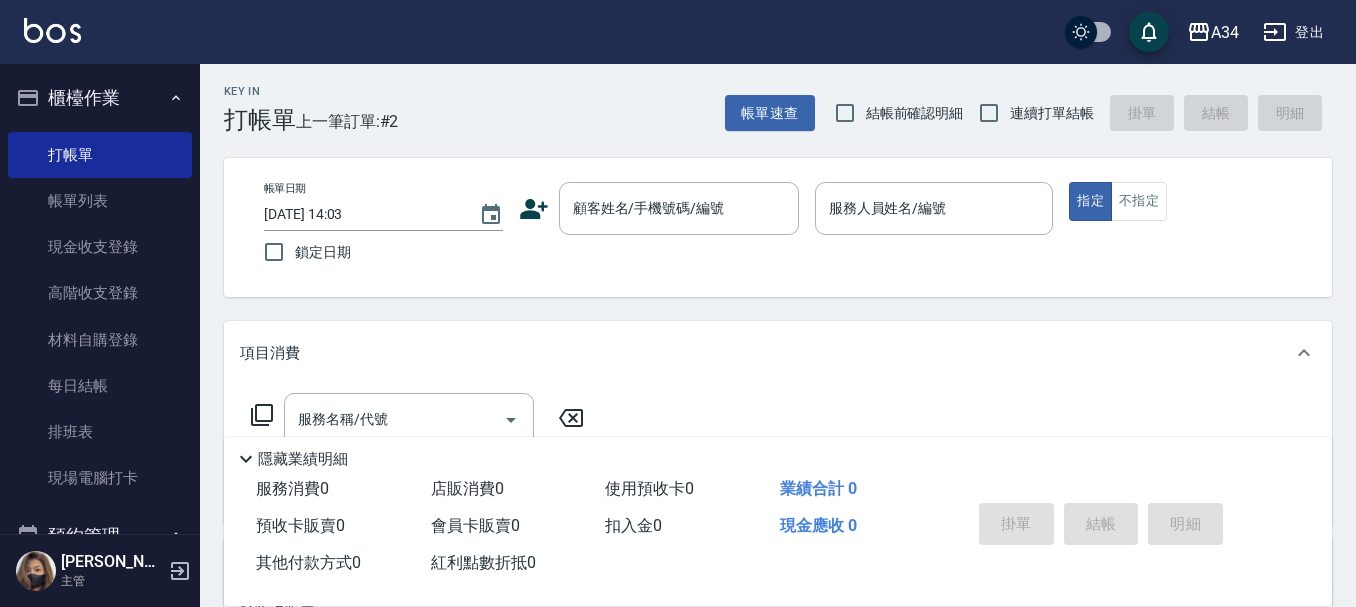 scroll, scrollTop: 0, scrollLeft: 0, axis: both 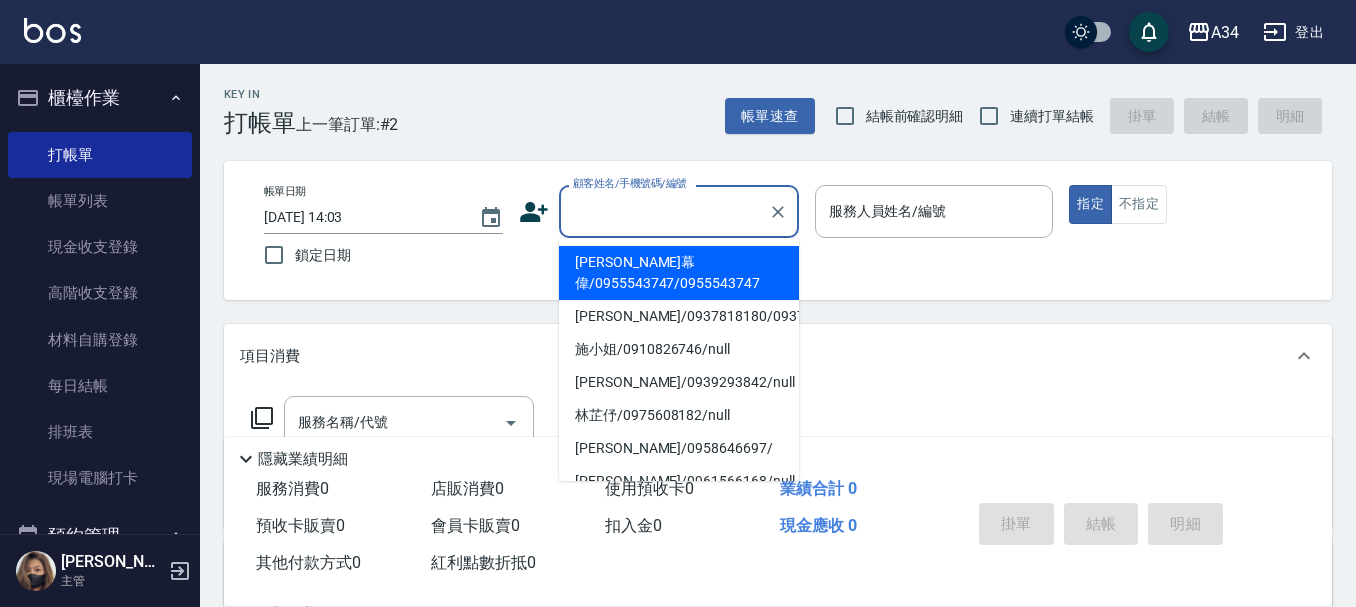 click on "顧客姓名/手機號碼/編號" at bounding box center (664, 211) 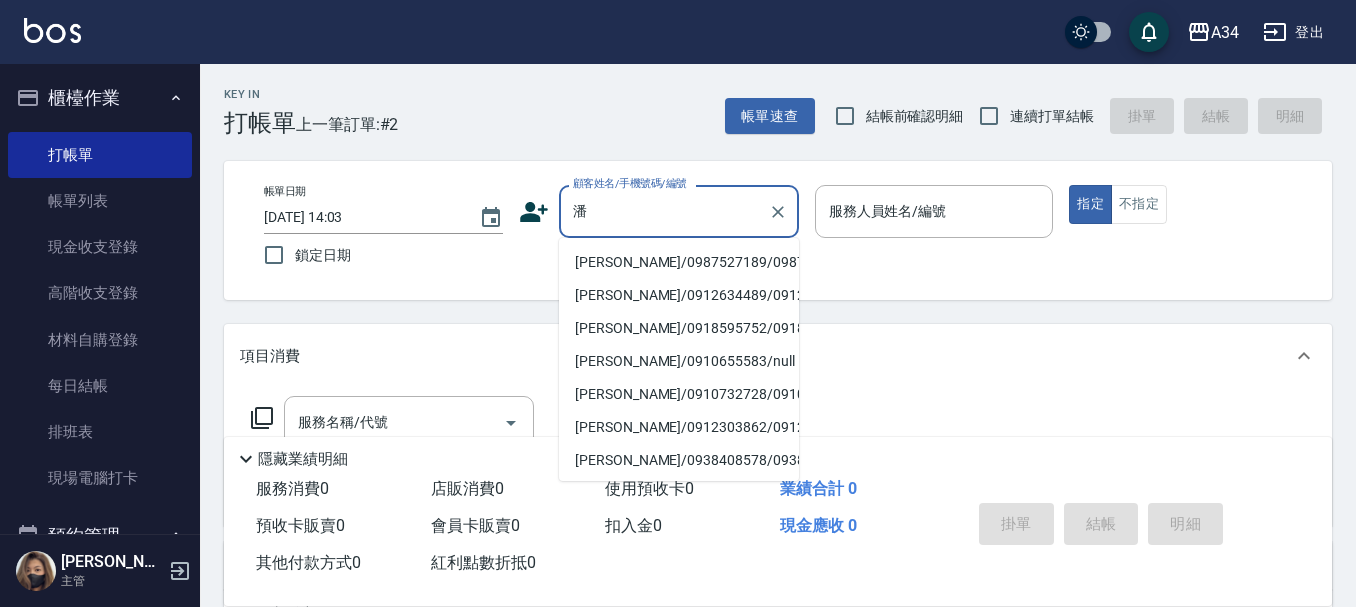 click on "[PERSON_NAME]/0987527189/0987527189" at bounding box center [679, 262] 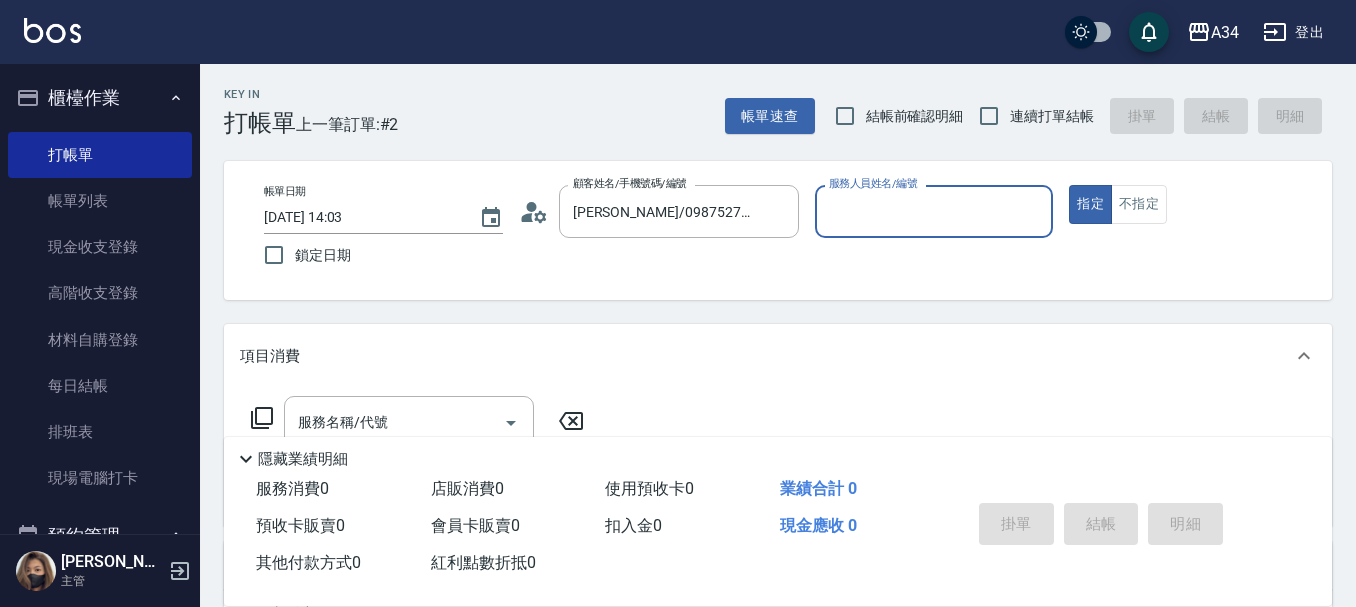 type on "[PERSON_NAME]-27" 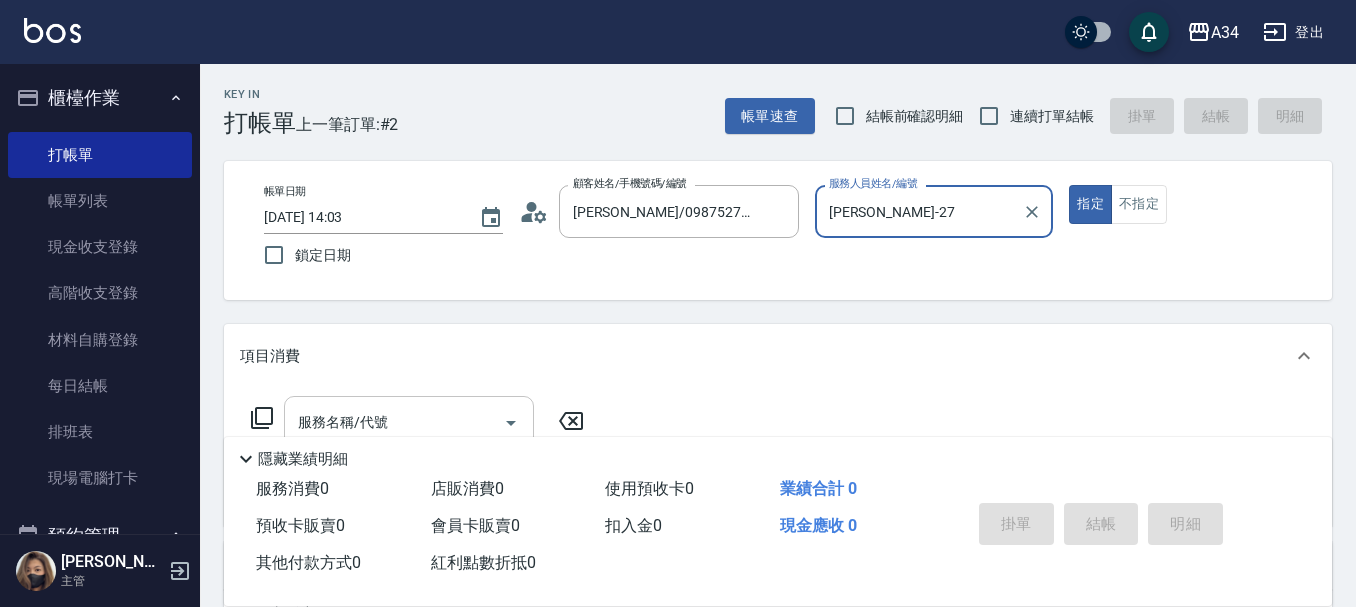 click at bounding box center (511, 423) 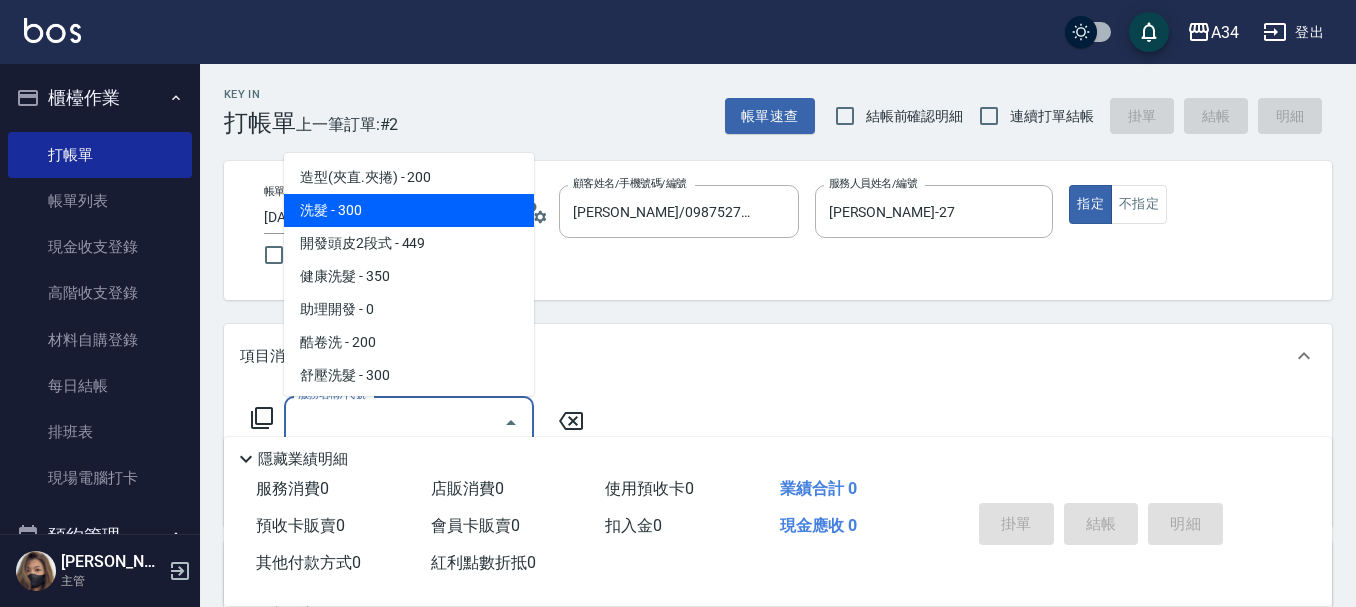 click on "洗髮 - 300" at bounding box center (409, 210) 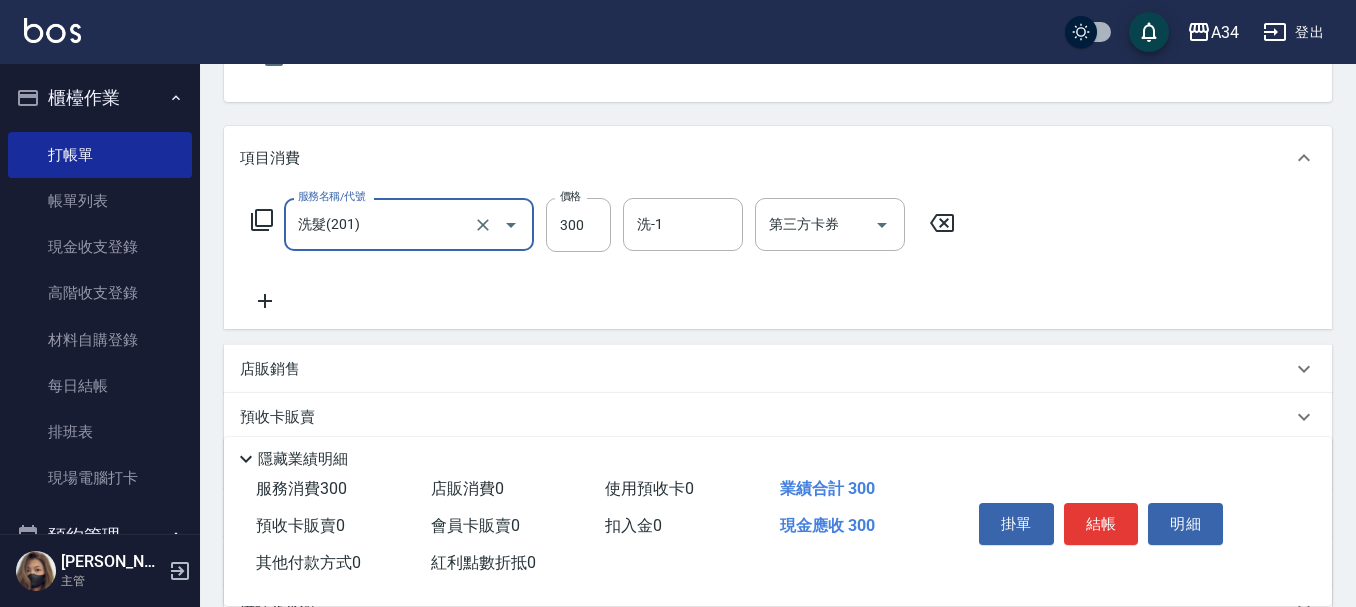 scroll, scrollTop: 200, scrollLeft: 0, axis: vertical 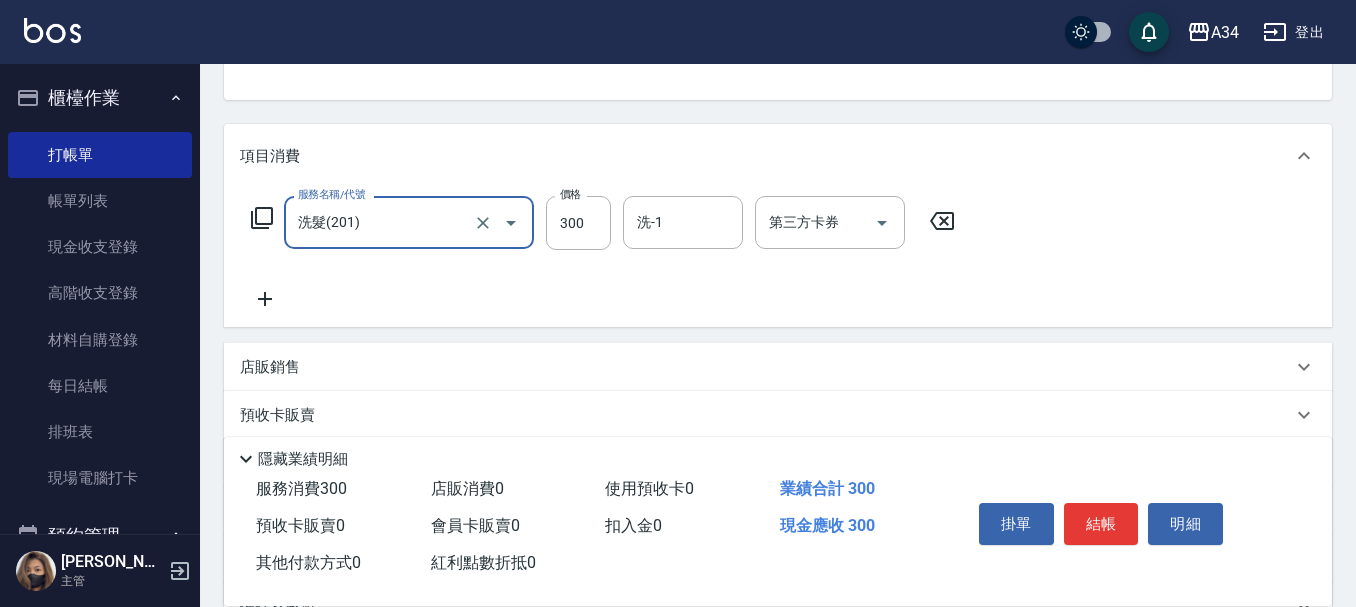 click 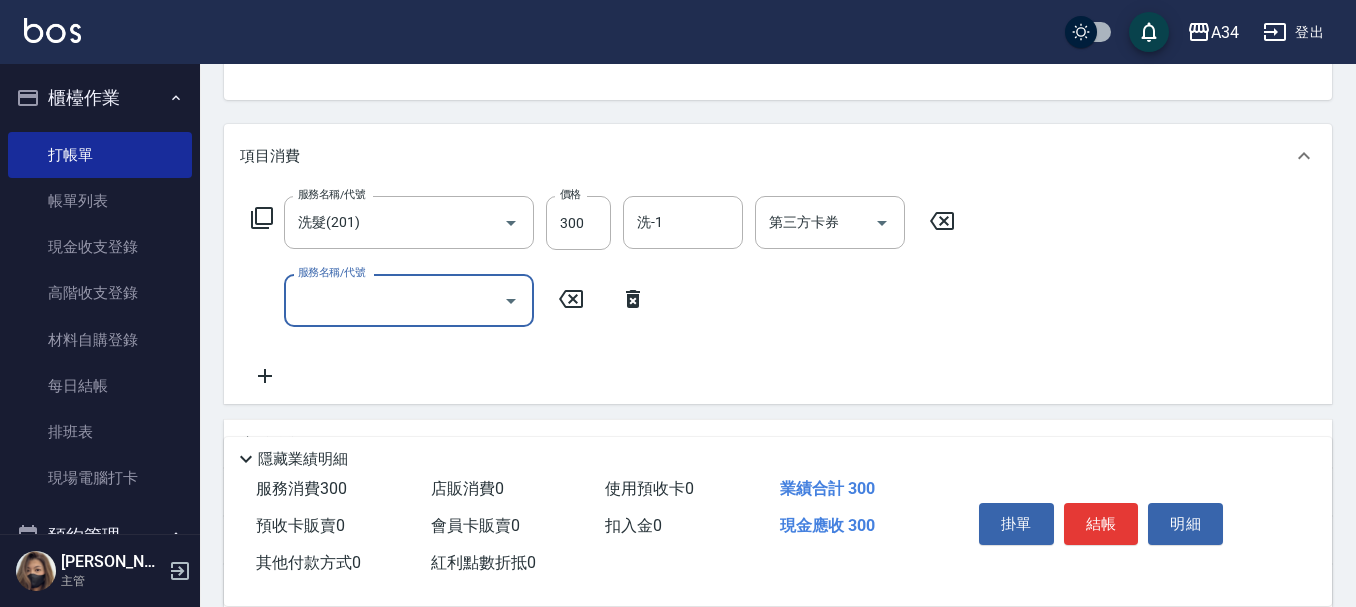 click 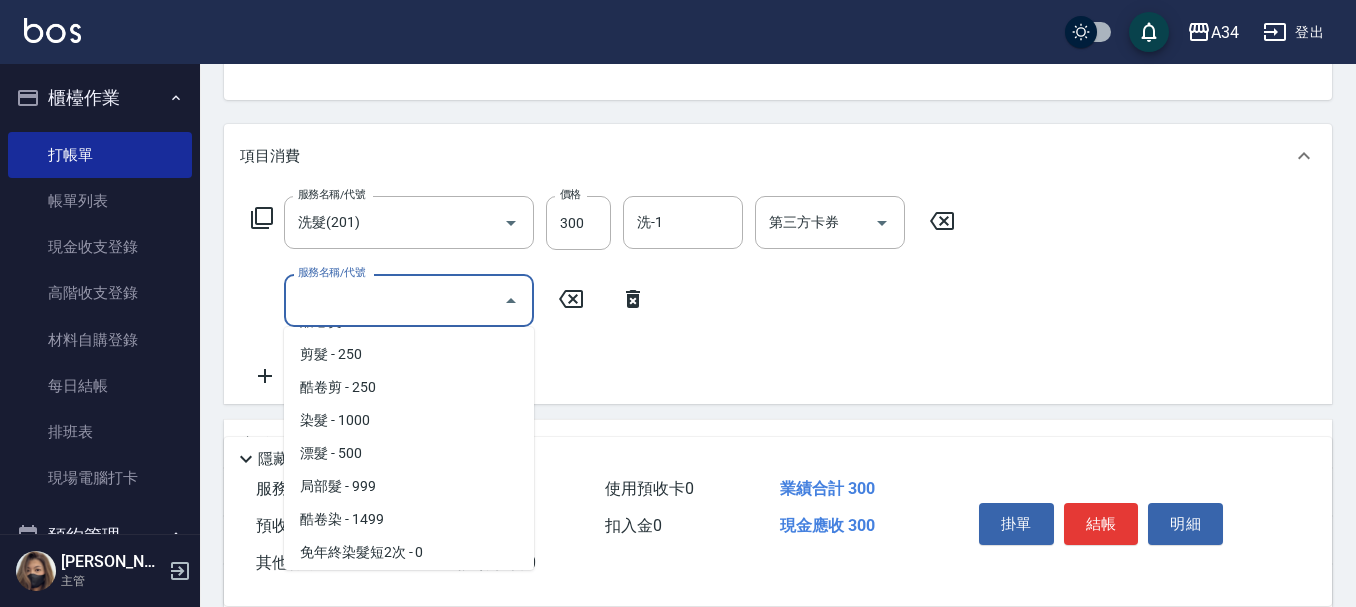 scroll, scrollTop: 500, scrollLeft: 0, axis: vertical 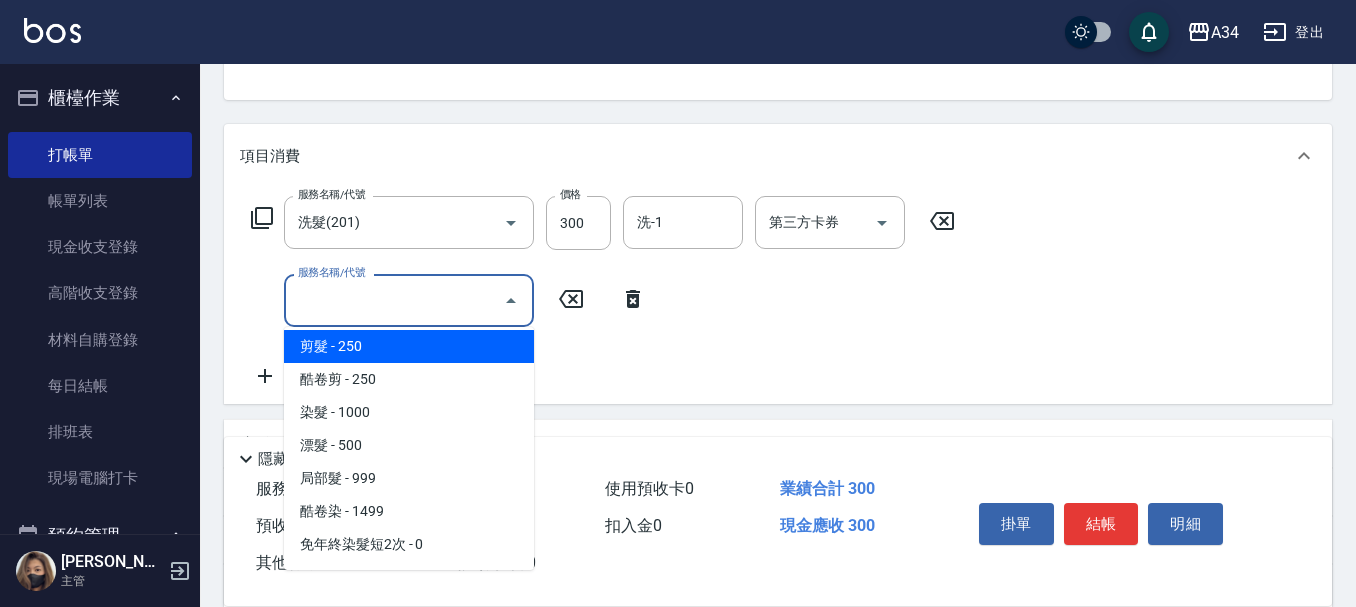 click on "剪髮 - 250" at bounding box center [409, 346] 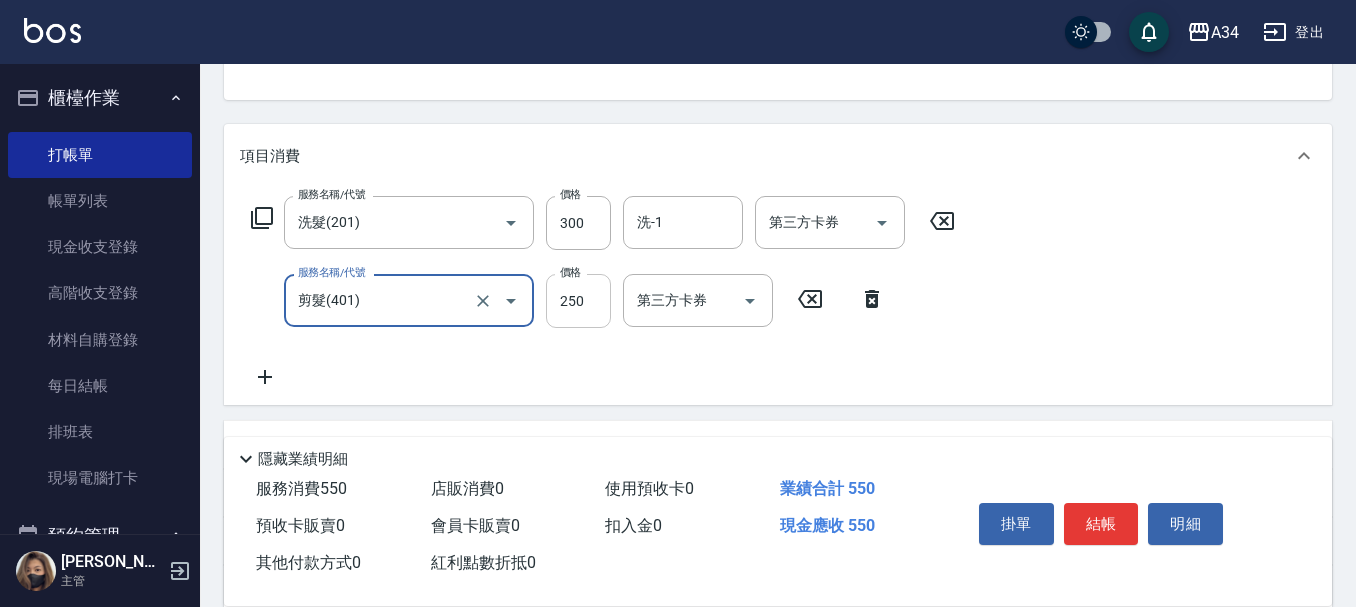 click on "250" at bounding box center [578, 301] 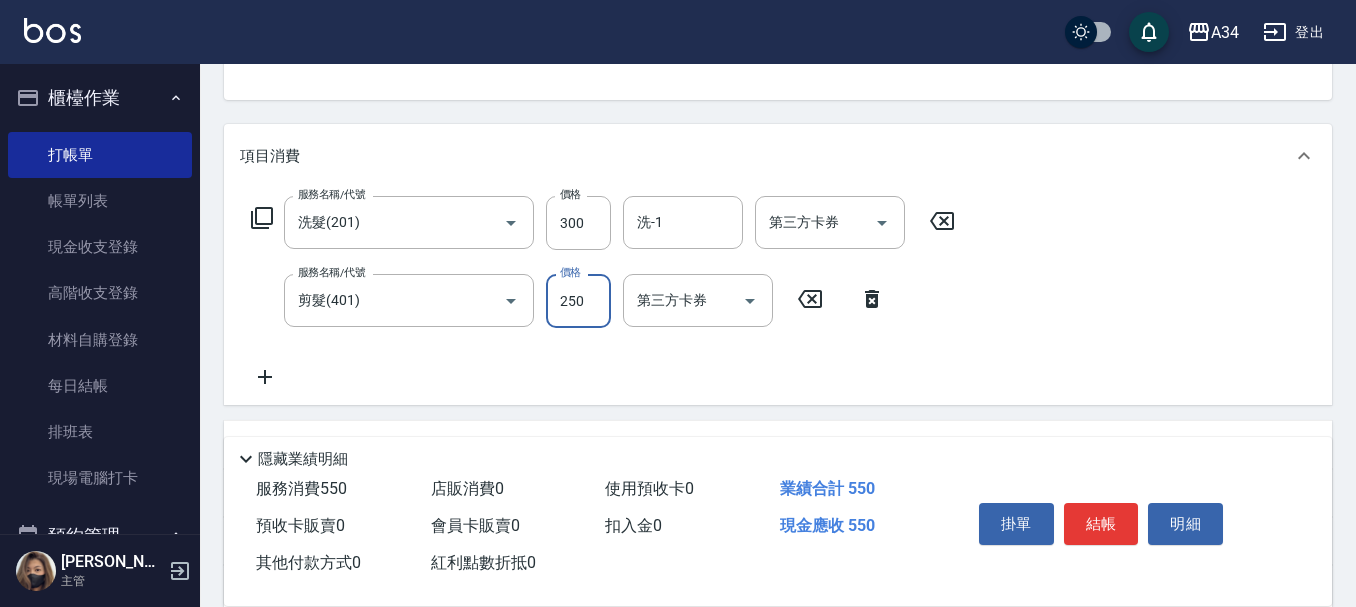 type on "30" 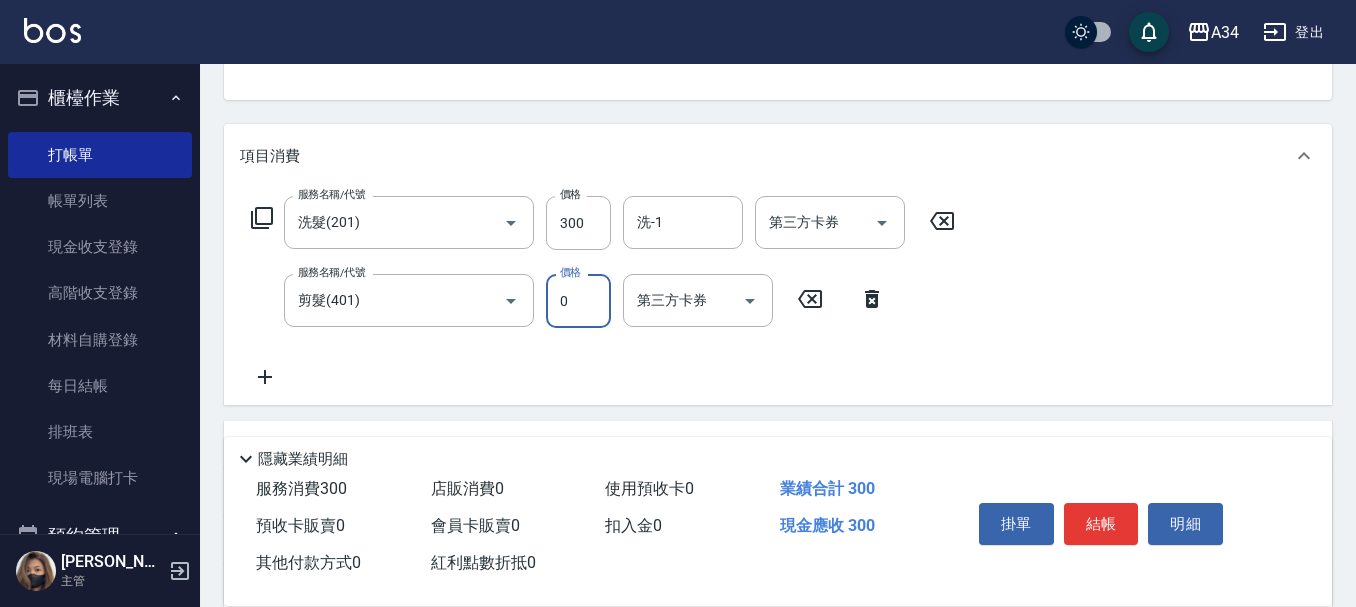 type on "33" 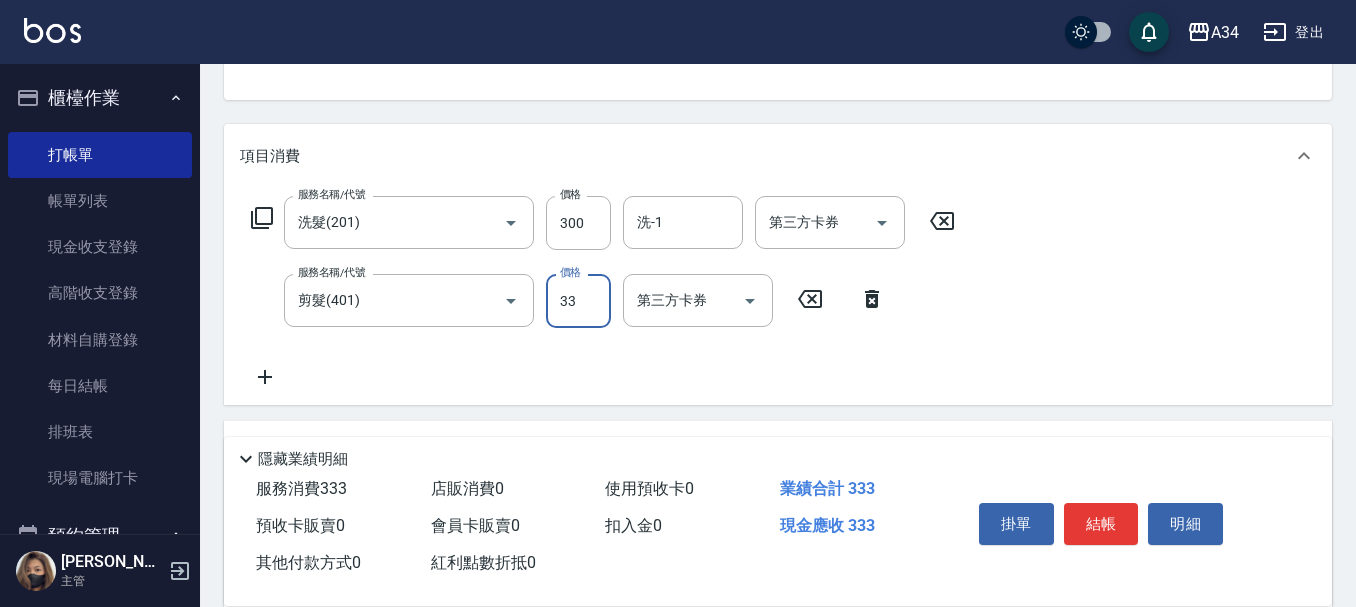 type on "60" 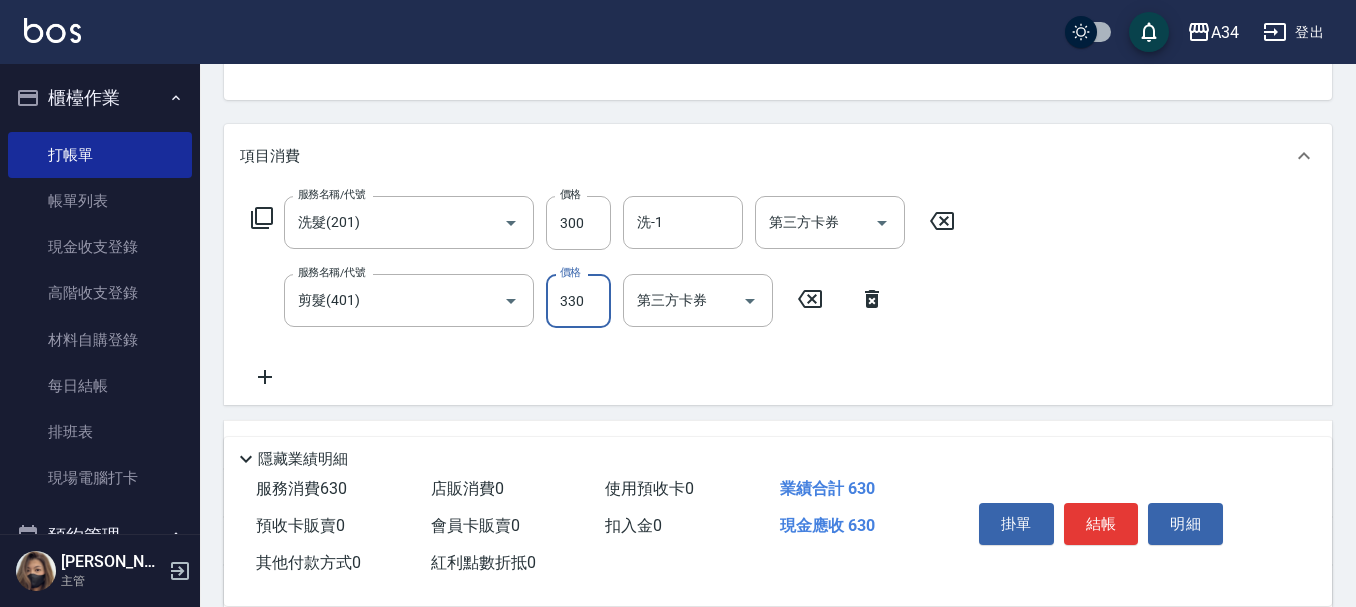 type on "3300" 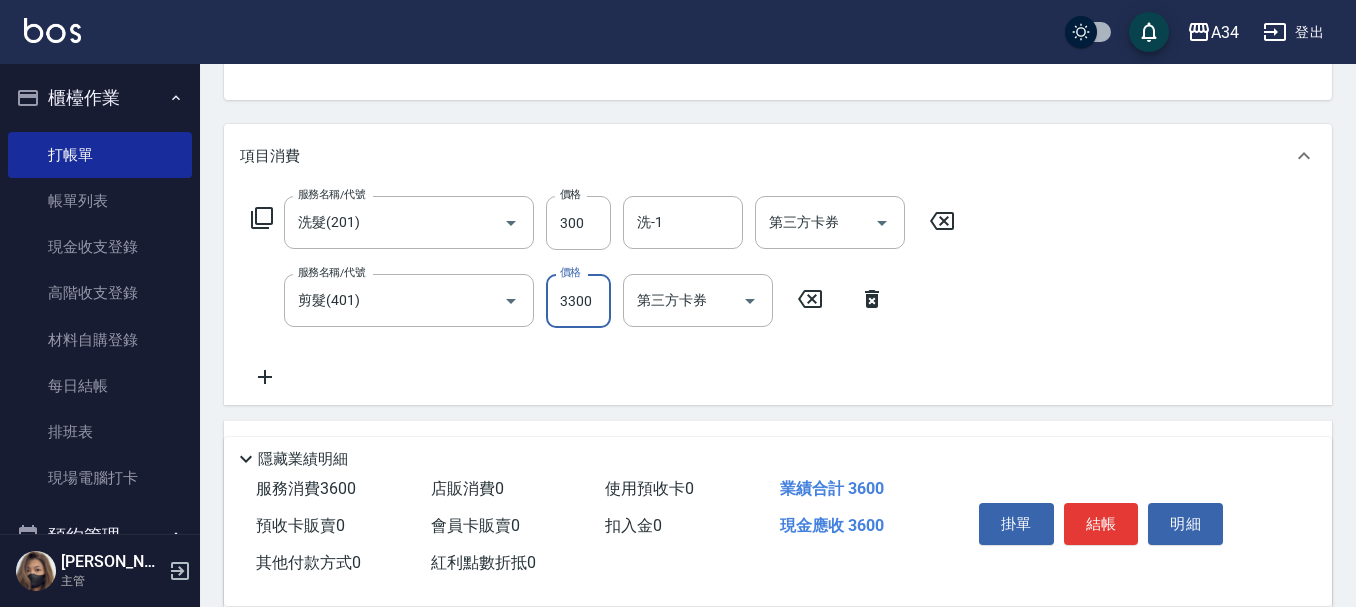 type on "60" 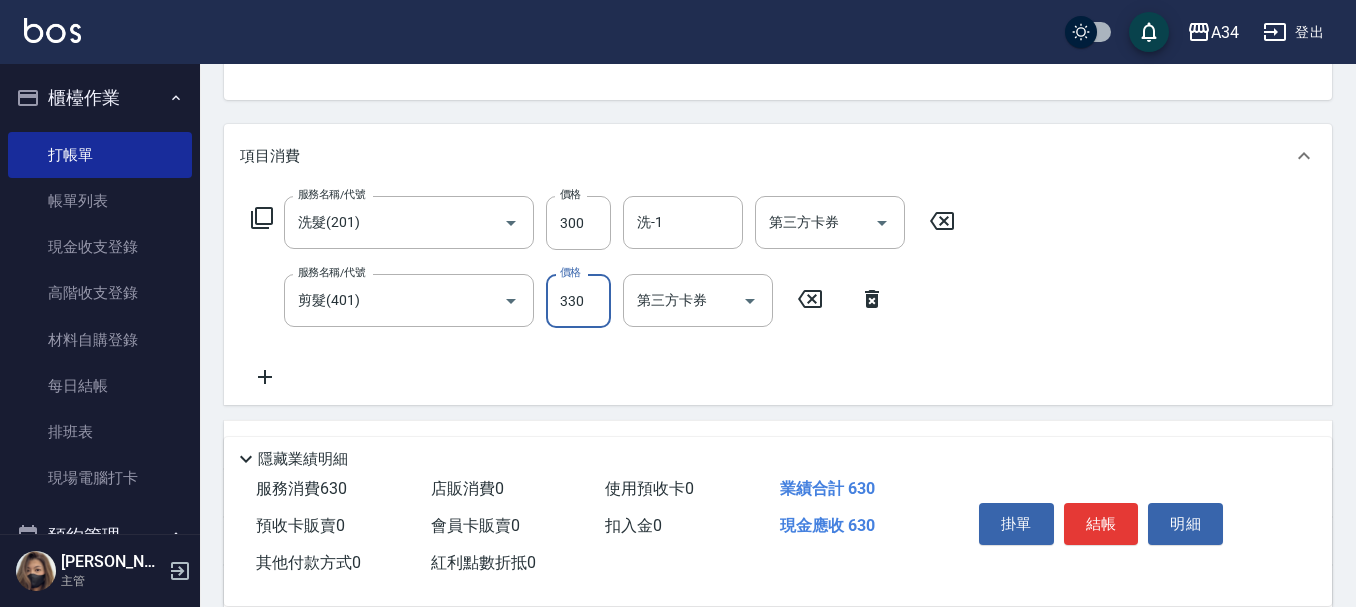 type on "30" 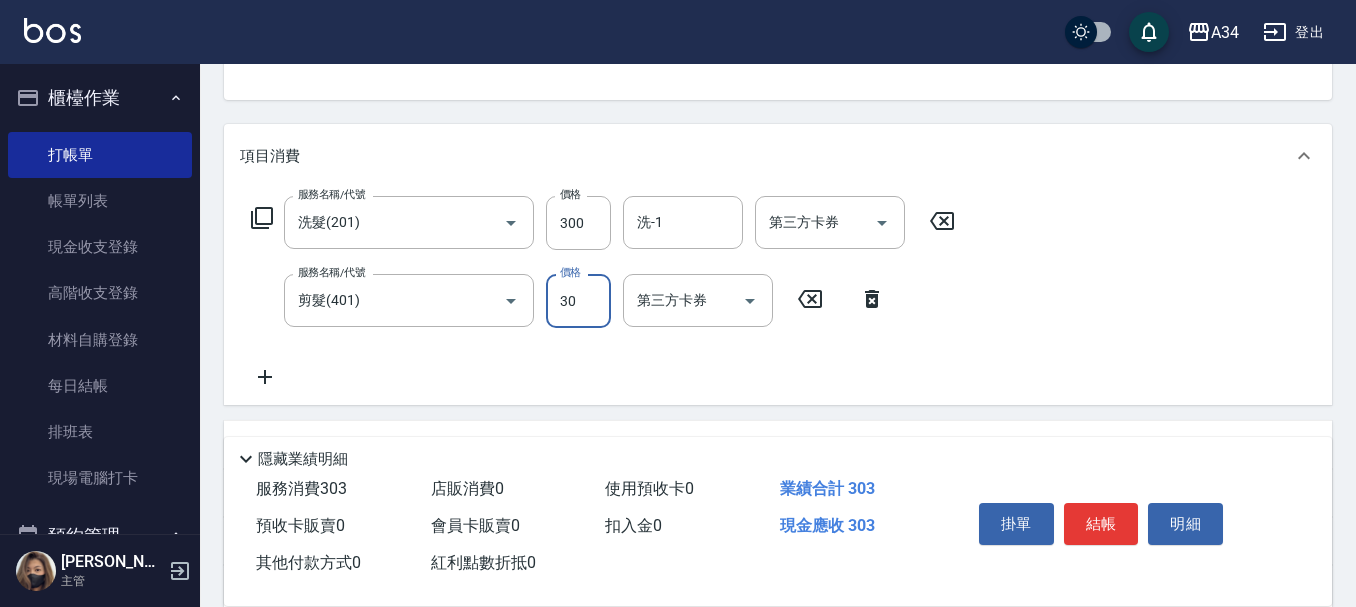 type on "300" 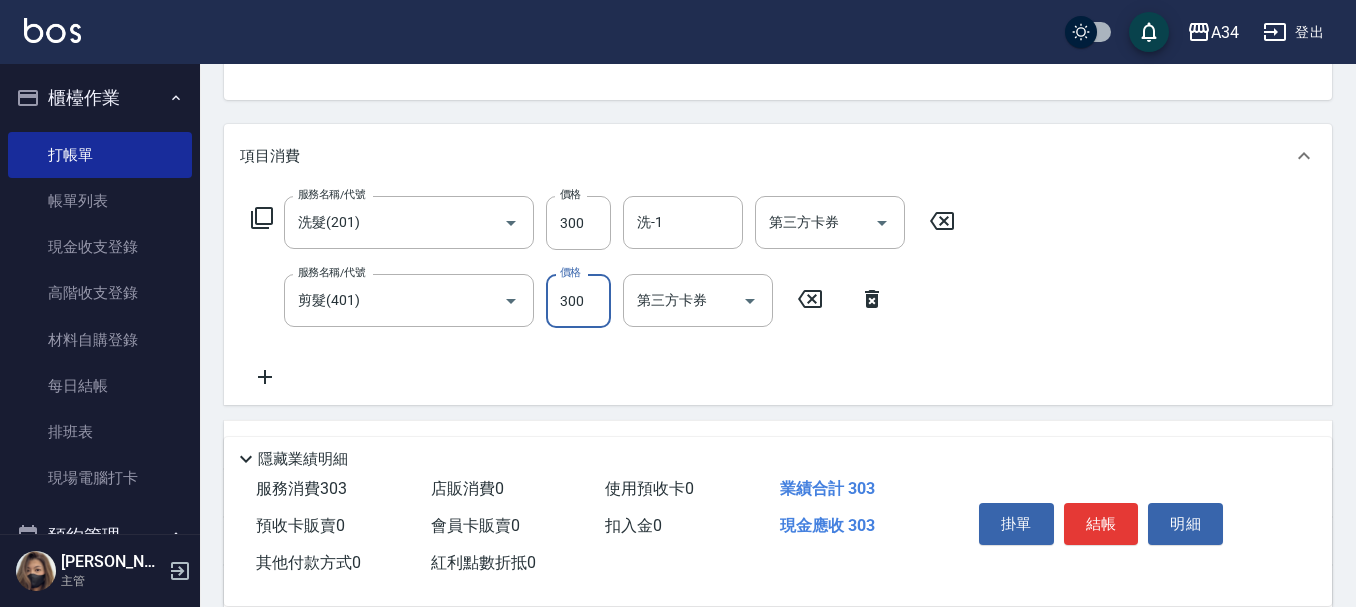 type on "60" 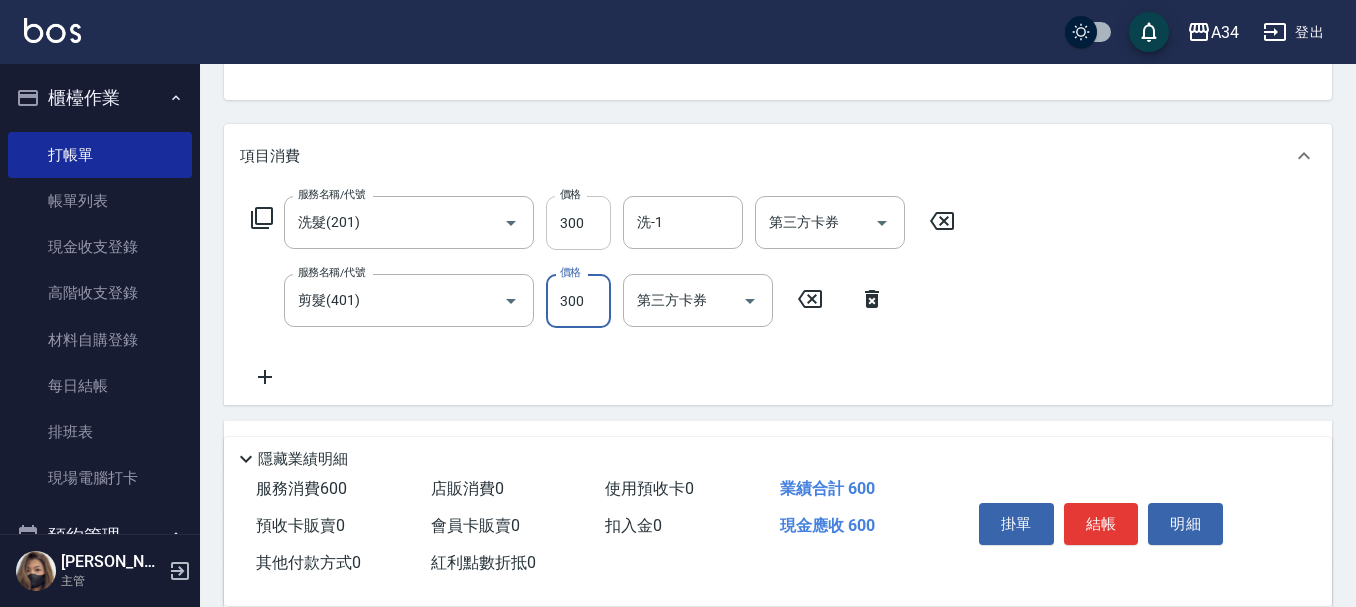 type on "300" 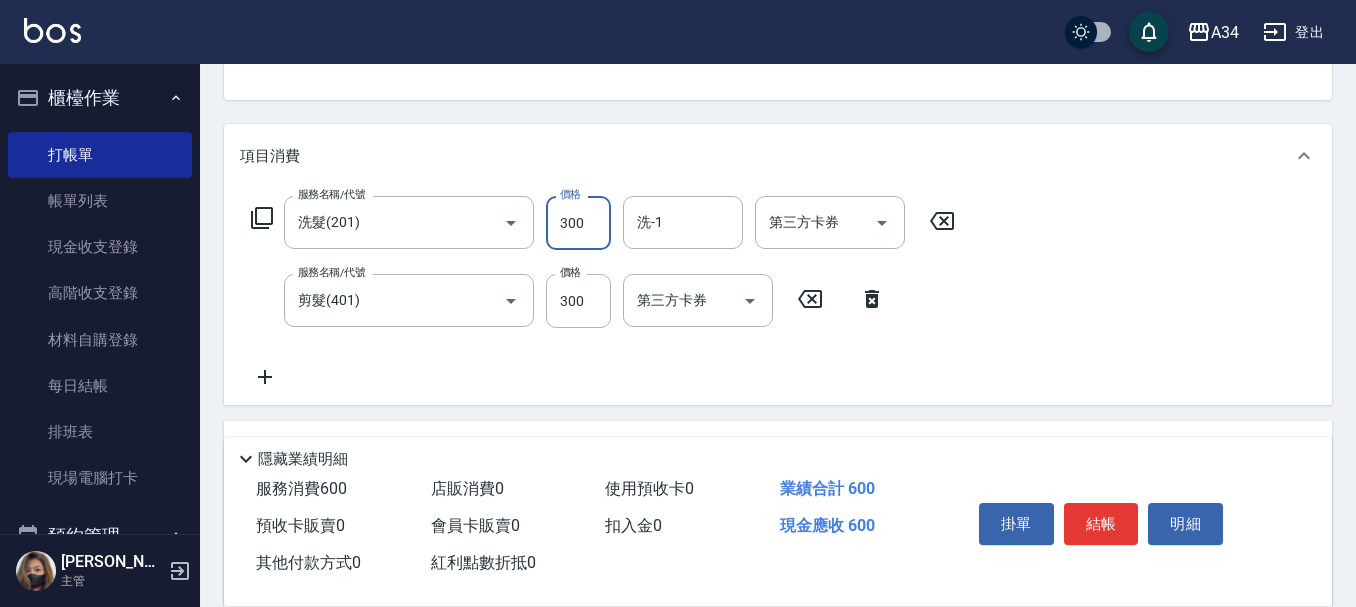 type on "1" 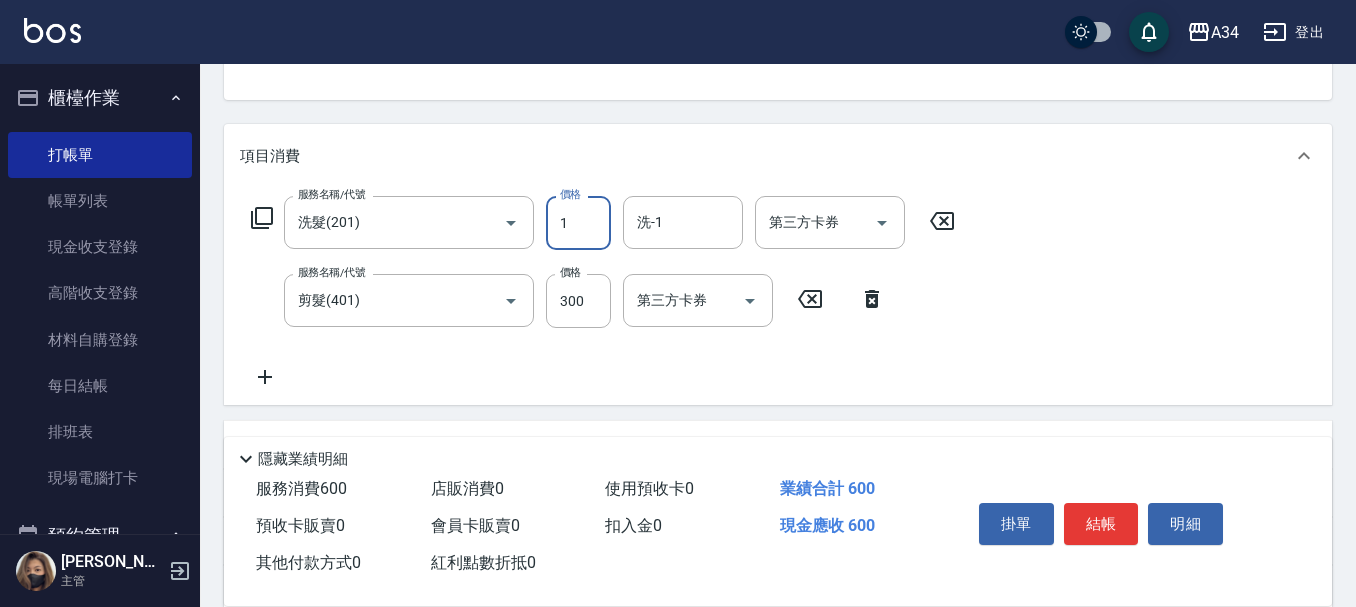 type on "30" 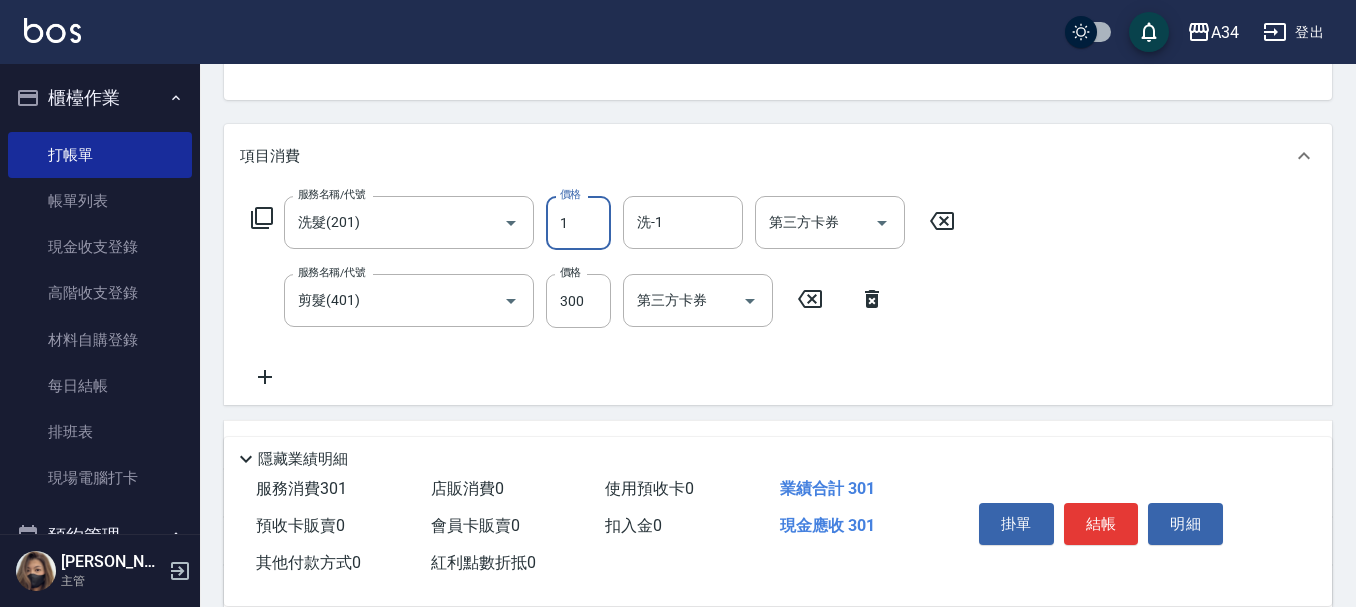 type on "12" 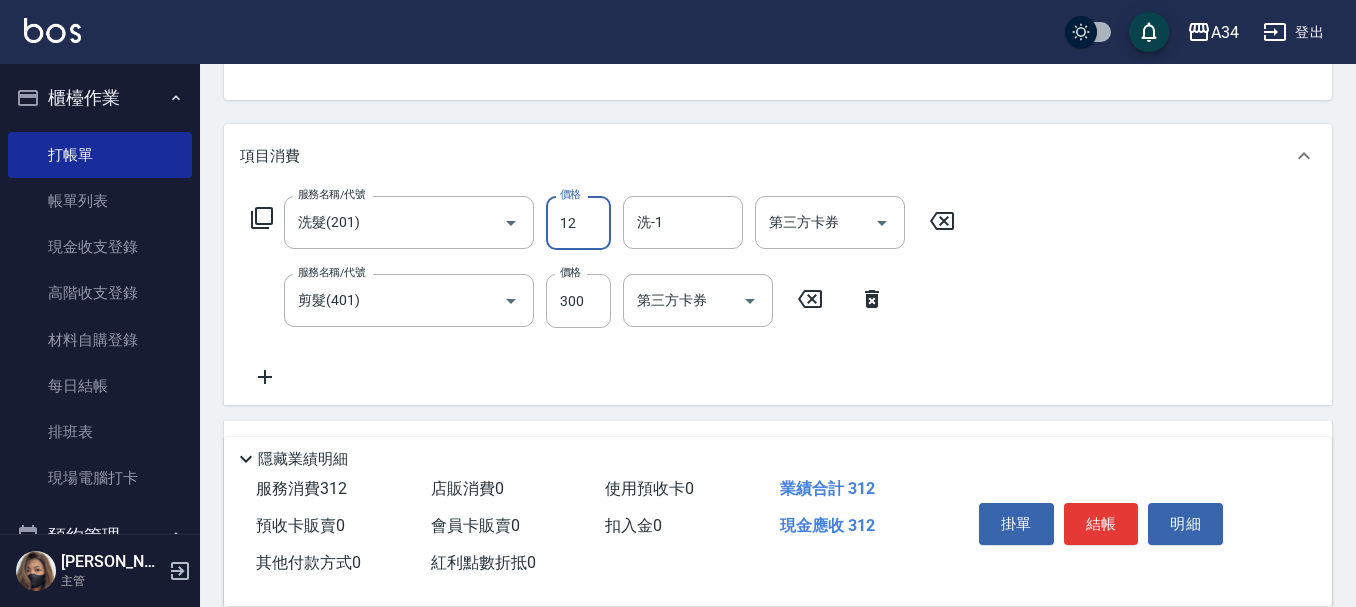 type on "40" 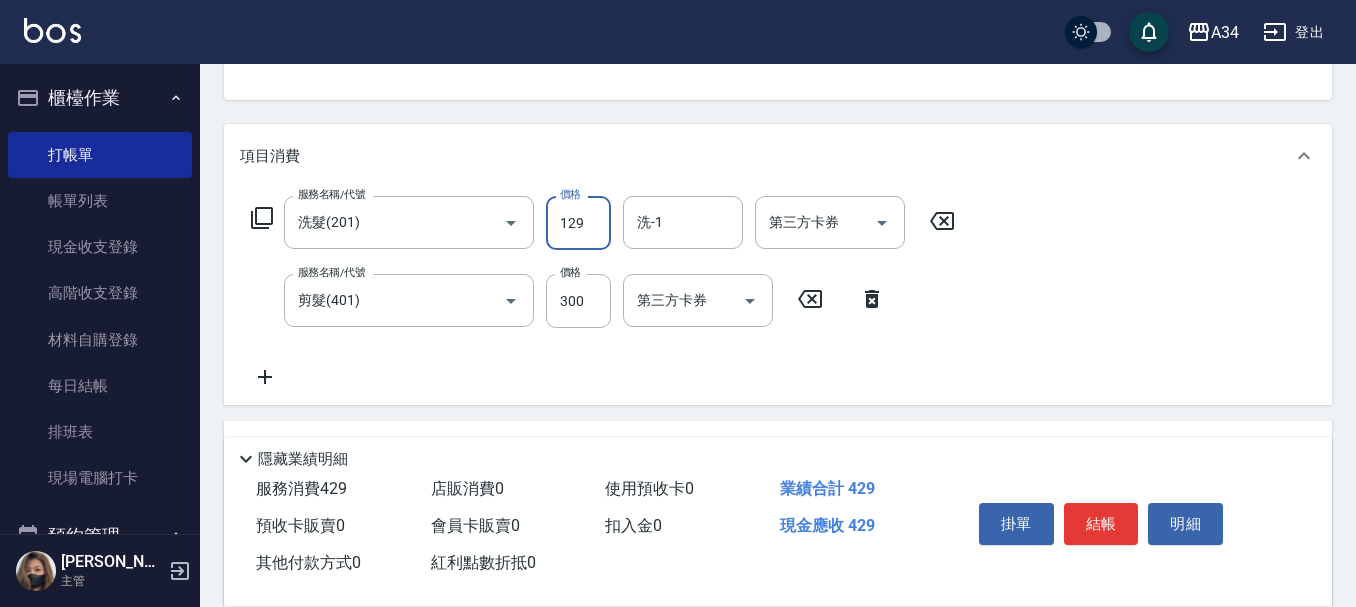 type on "1299" 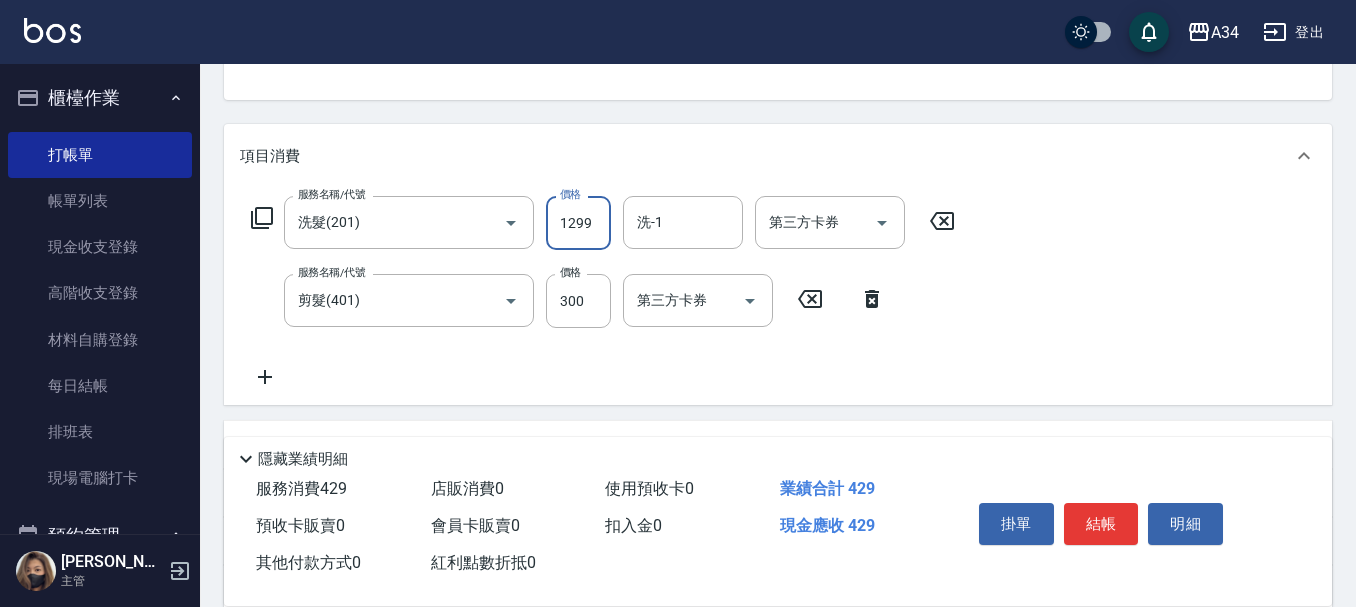 type on "150" 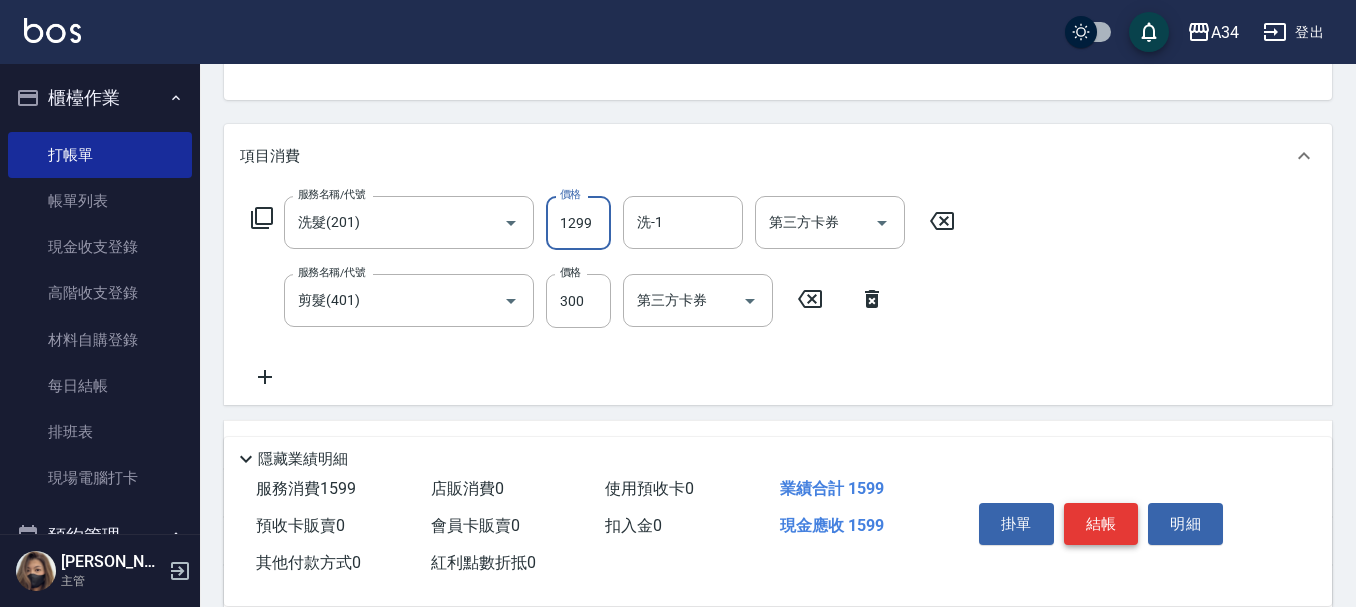 type on "1299" 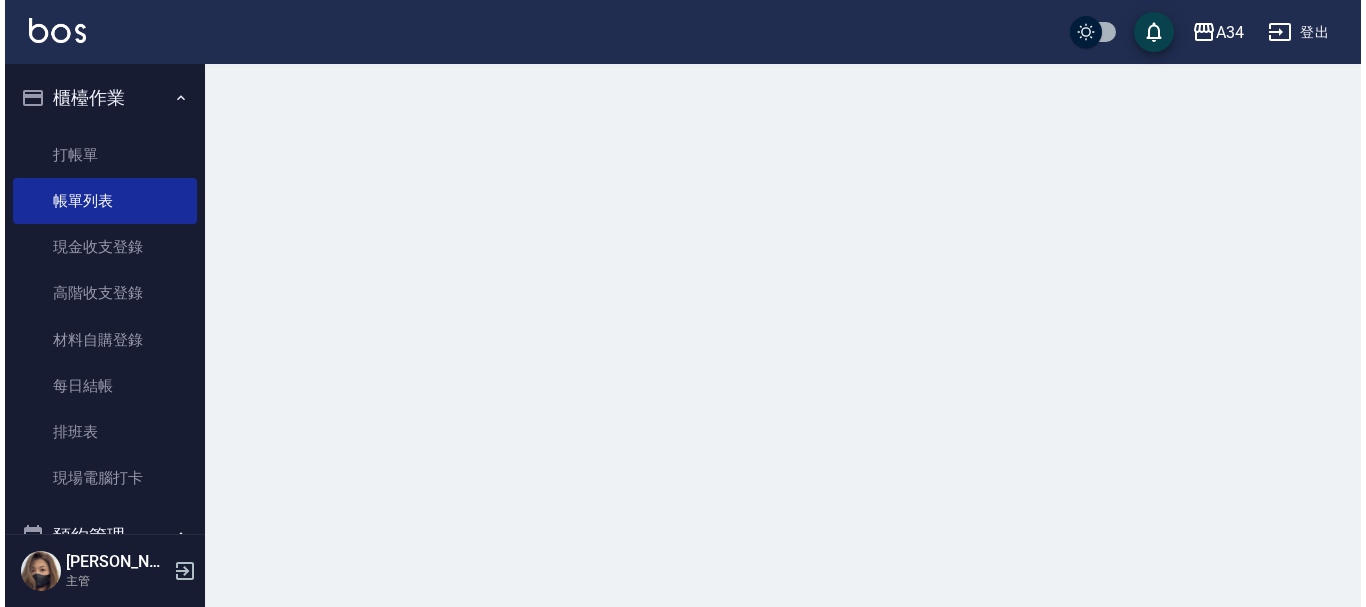 scroll, scrollTop: 0, scrollLeft: 0, axis: both 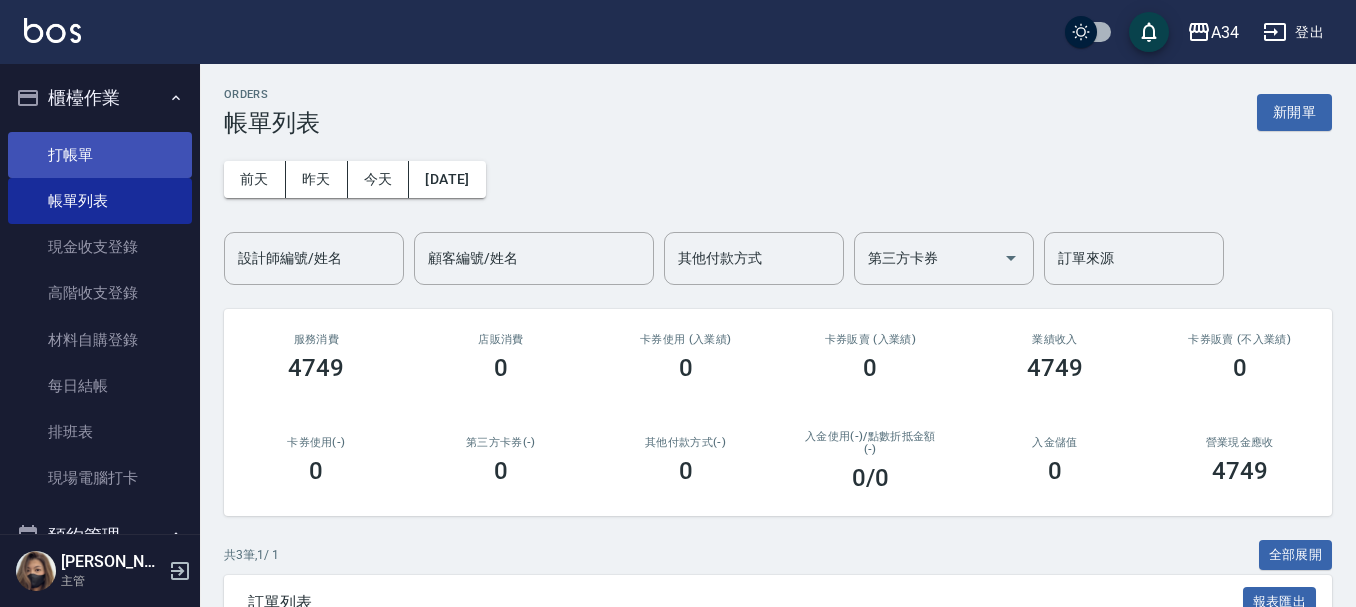click on "打帳單" at bounding box center (100, 155) 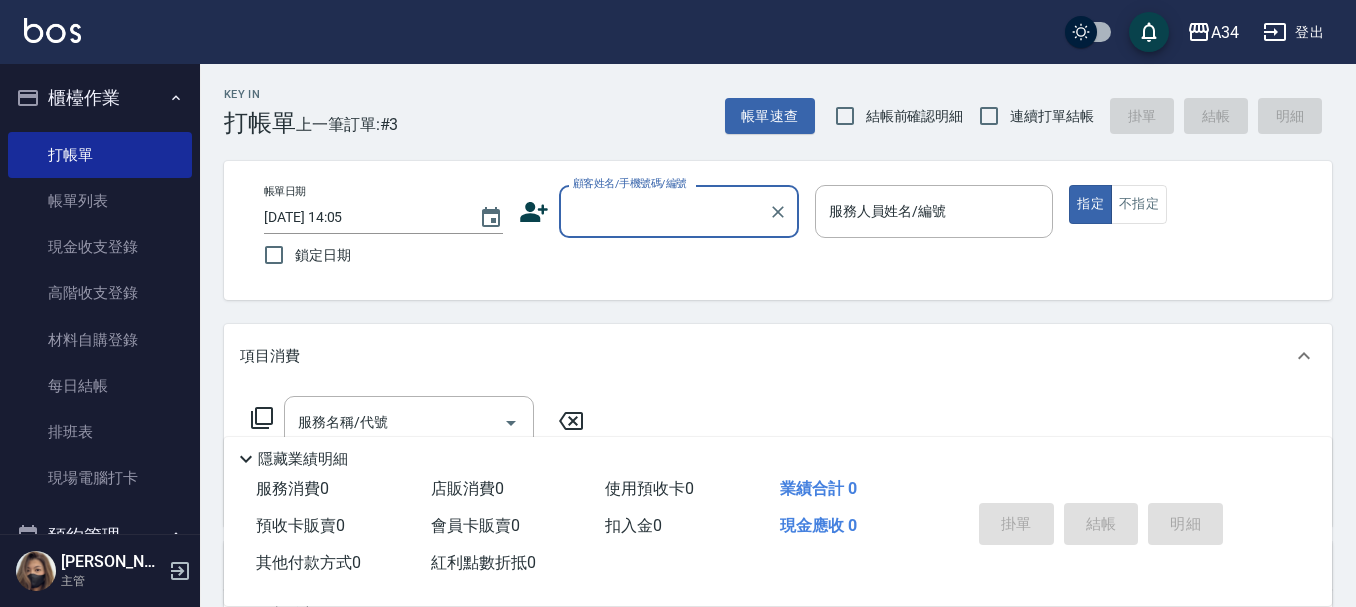 click 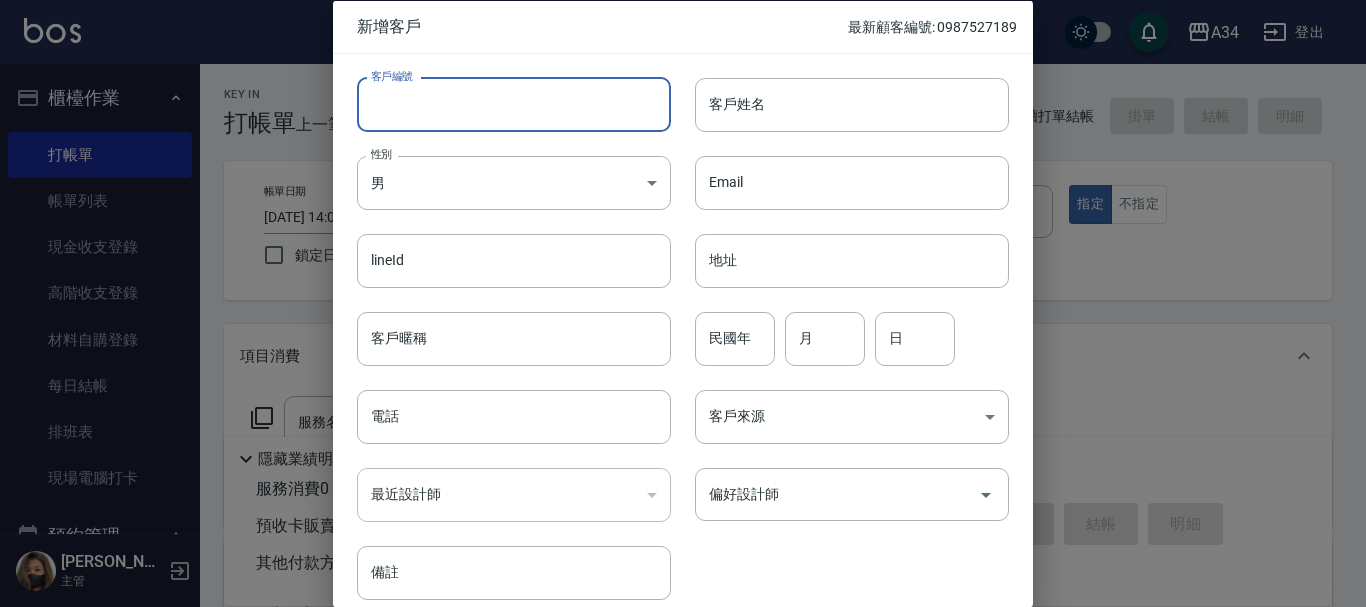 click on "客戶編號" at bounding box center [514, 104] 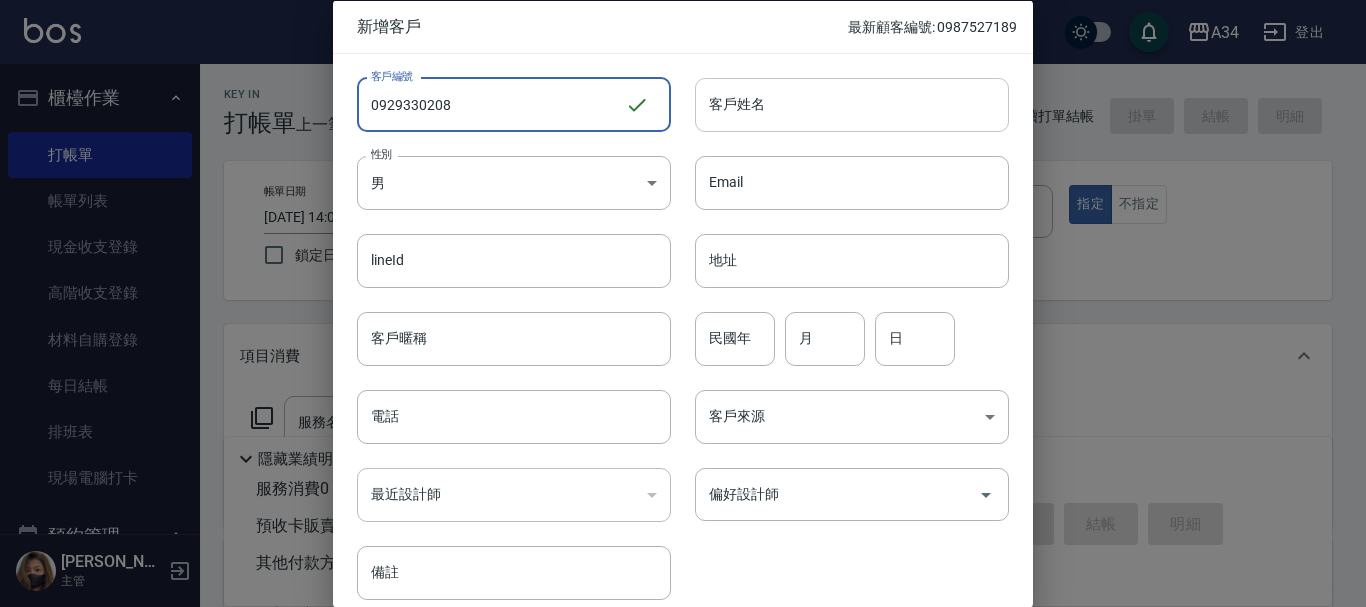 type on "0929330208" 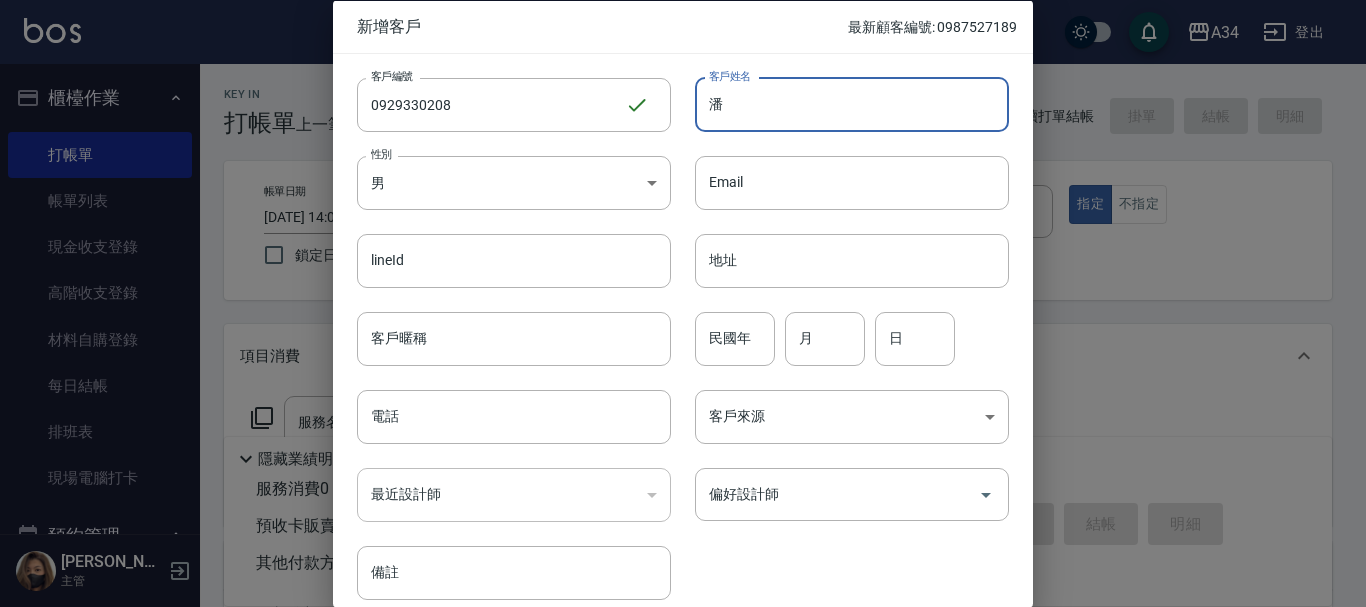 type on "潘" 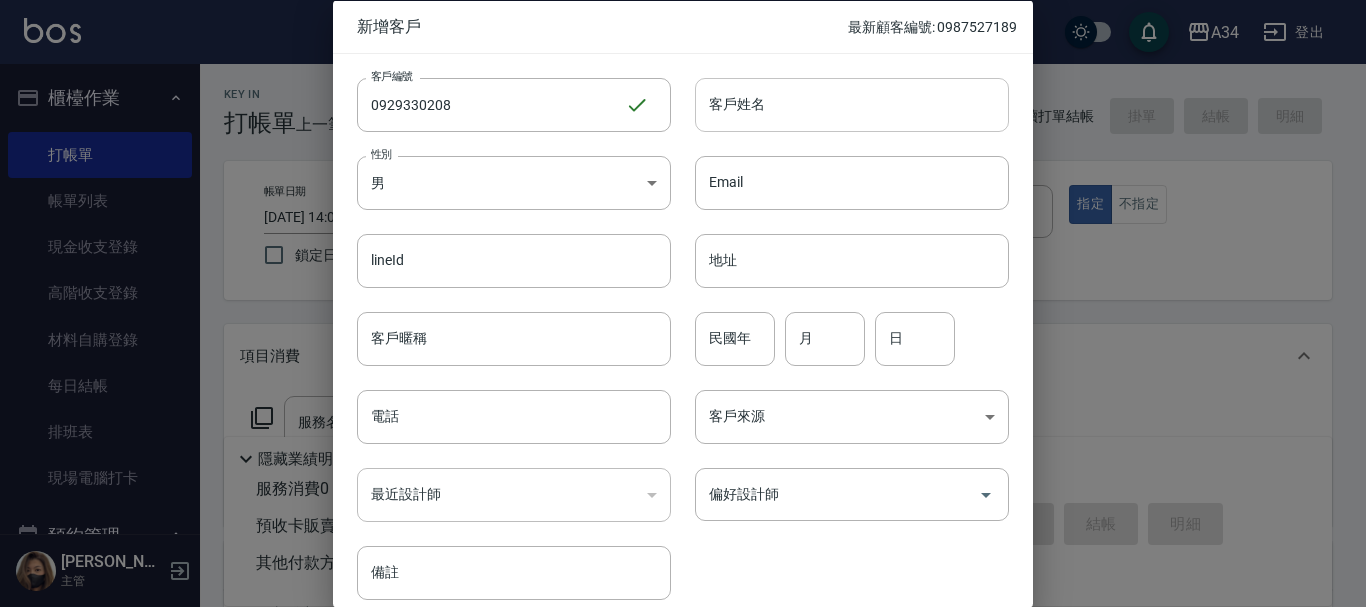 click on "客戶姓名" at bounding box center (852, 104) 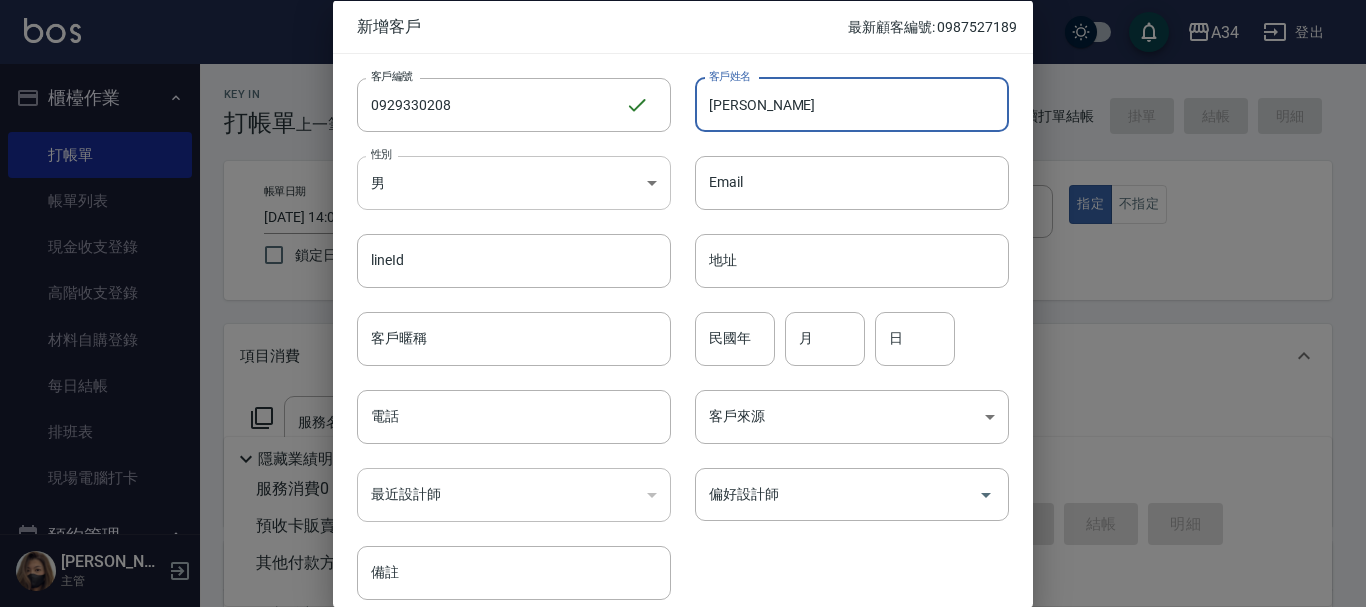 type on "[PERSON_NAME]" 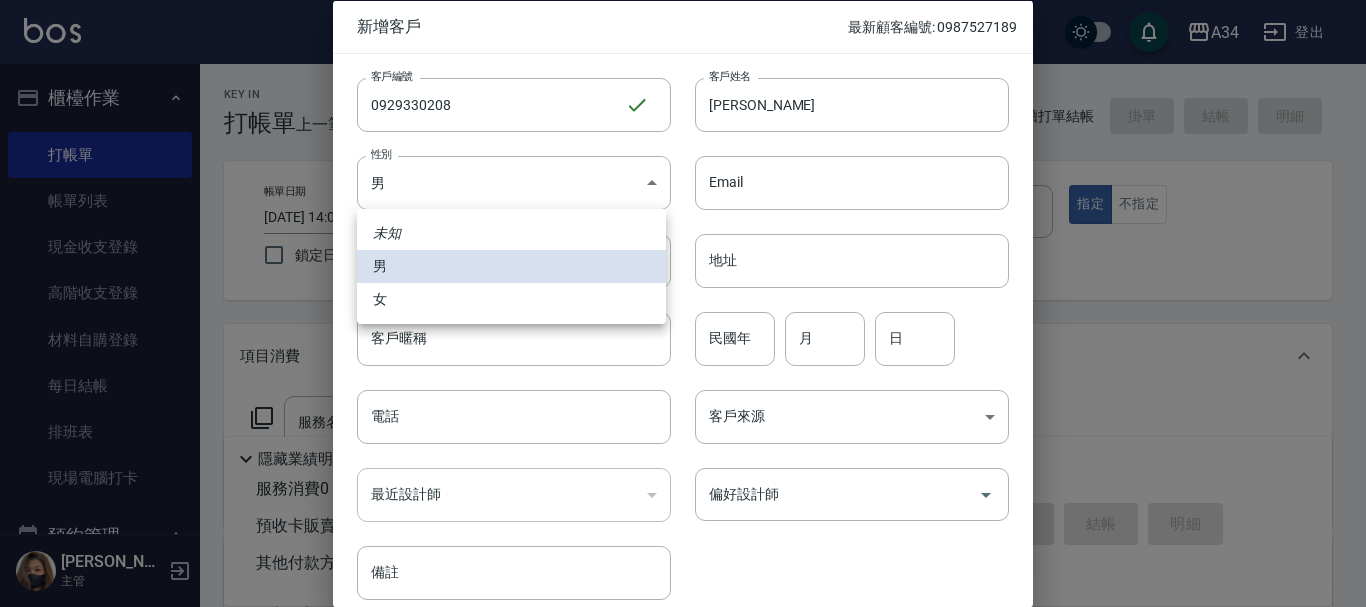 click on "女" at bounding box center [511, 299] 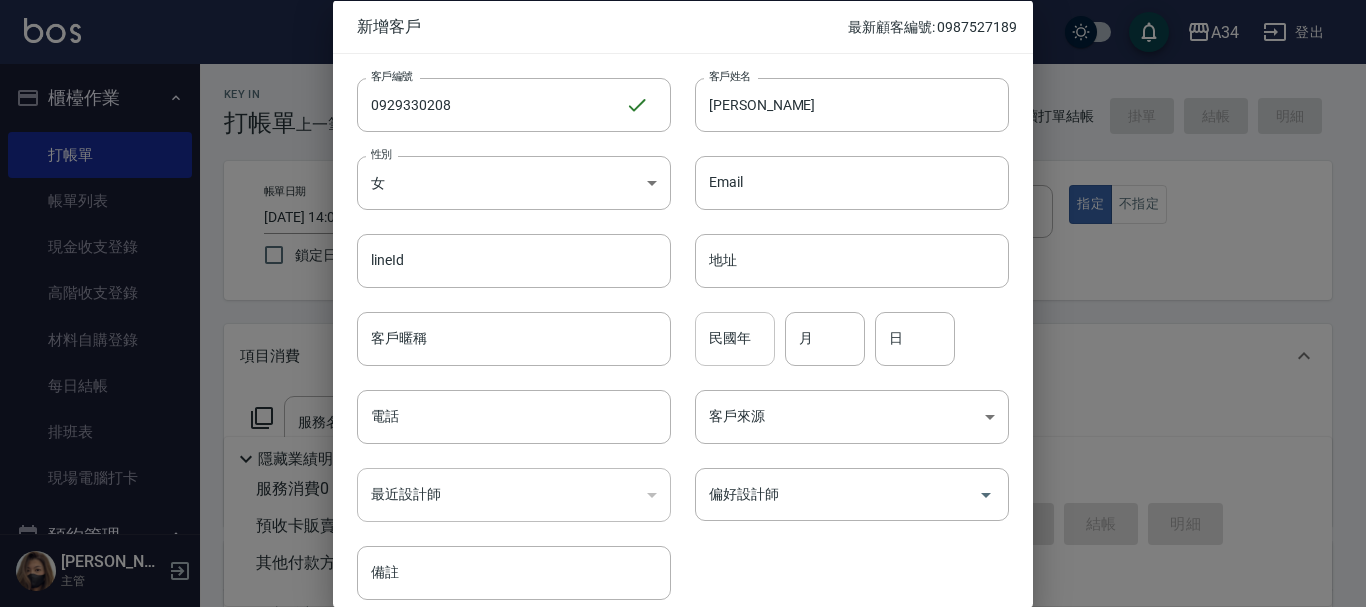 click on "民國年" at bounding box center (735, 338) 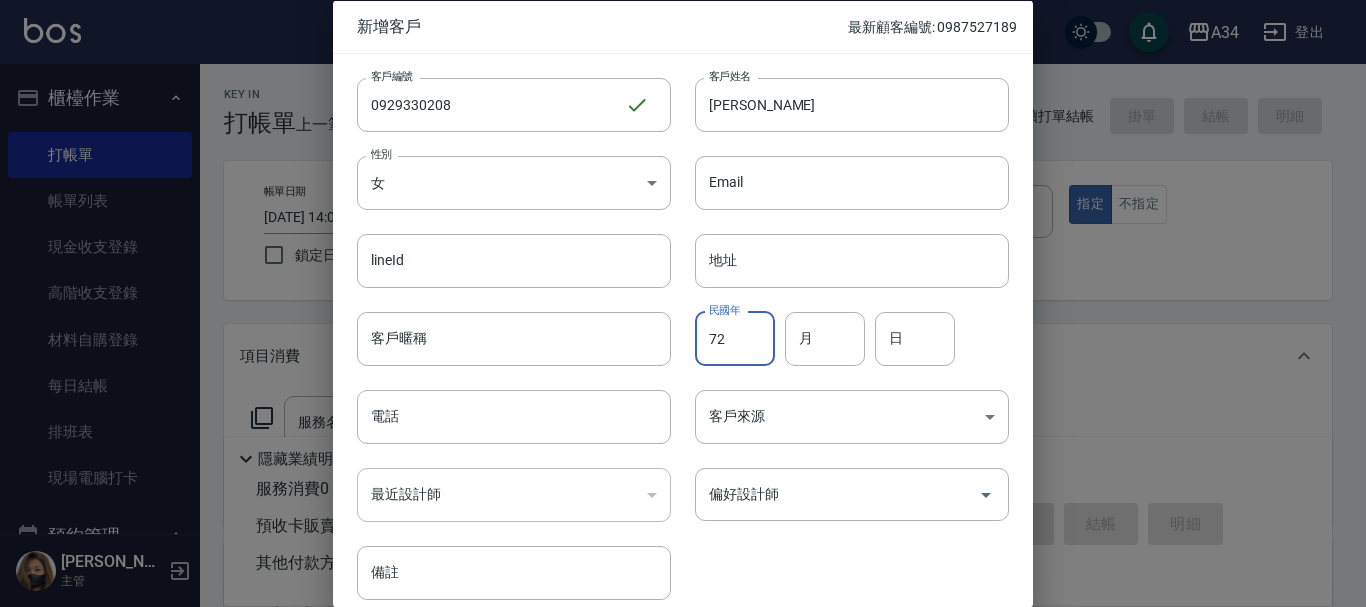 type on "72" 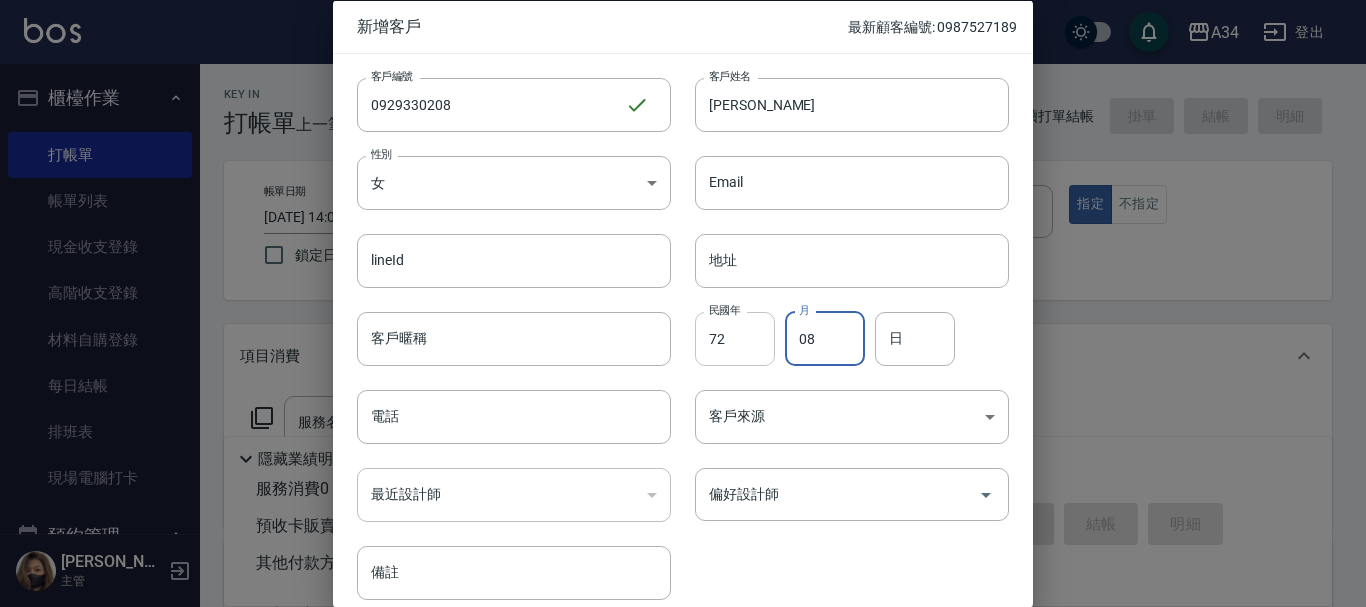 type on "08" 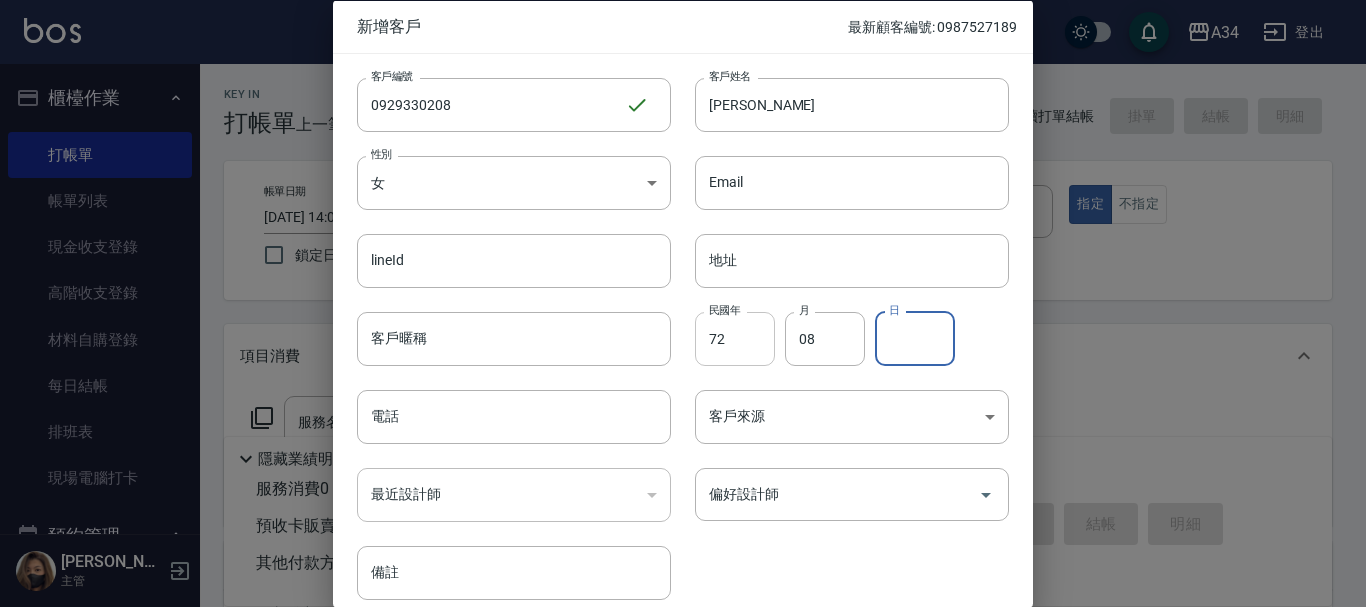 type on "0" 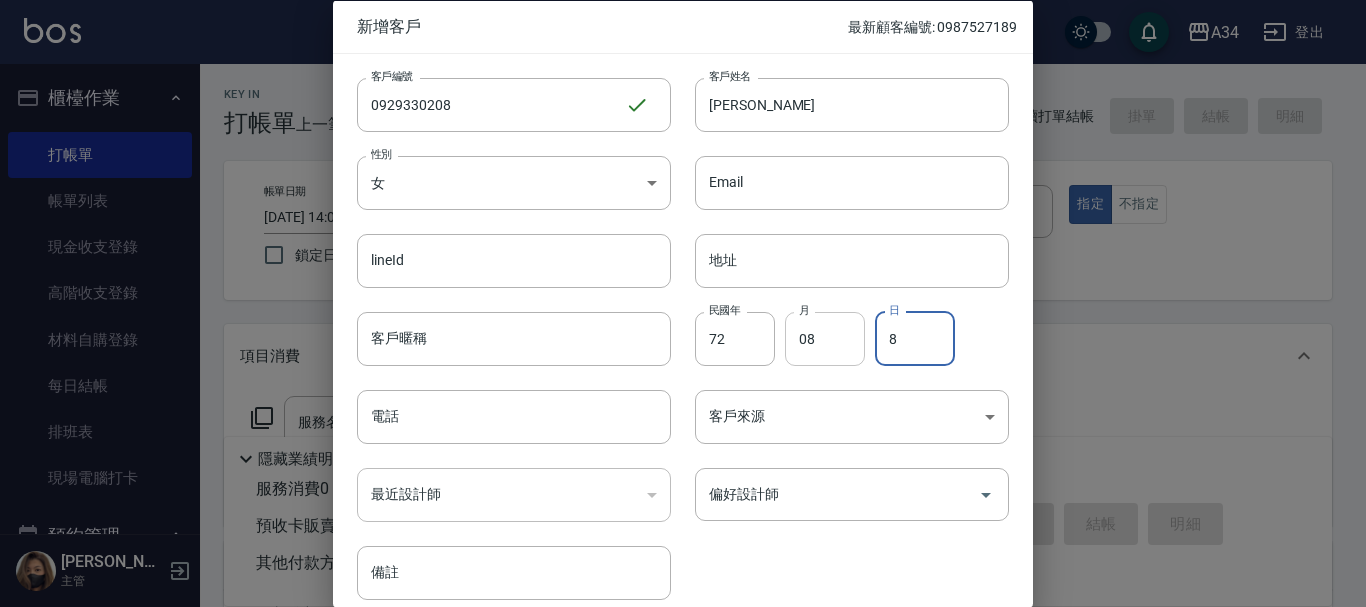 type on "8" 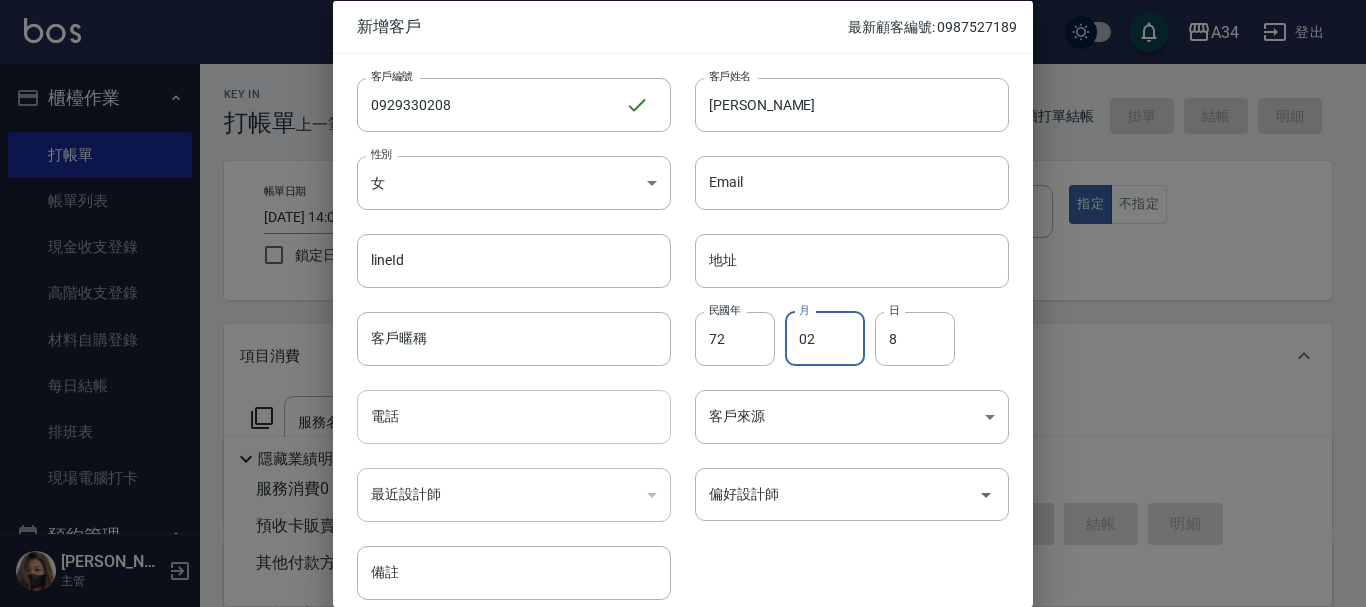 type on "02" 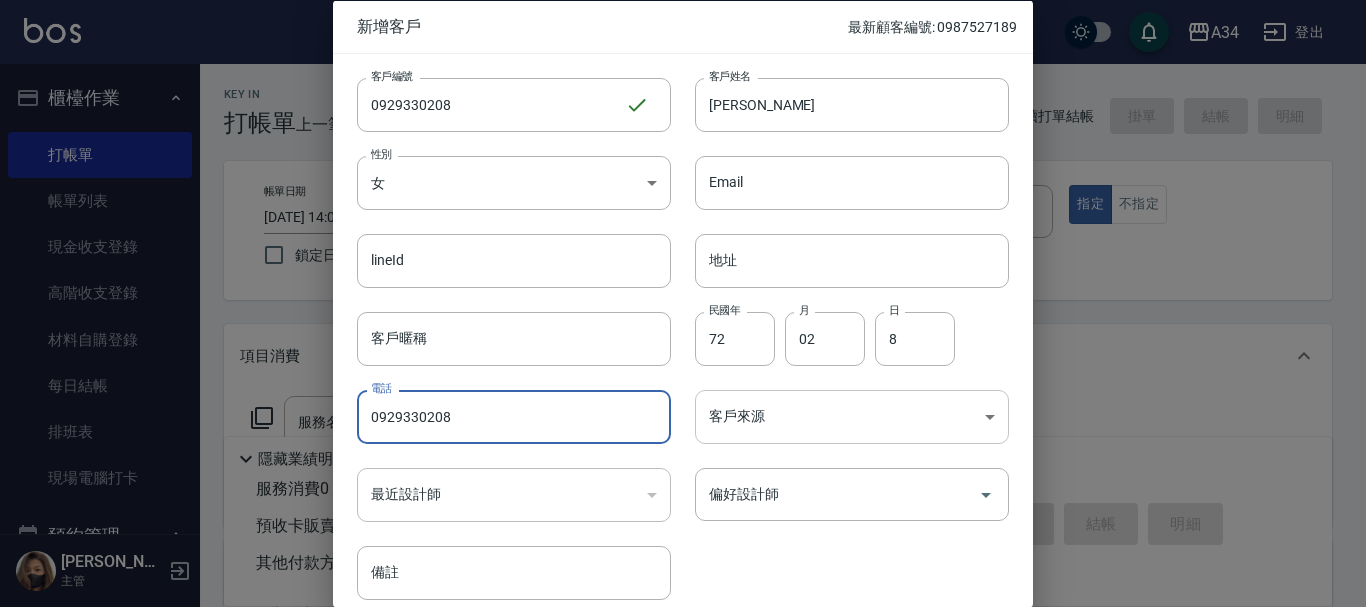 type on "0929330208" 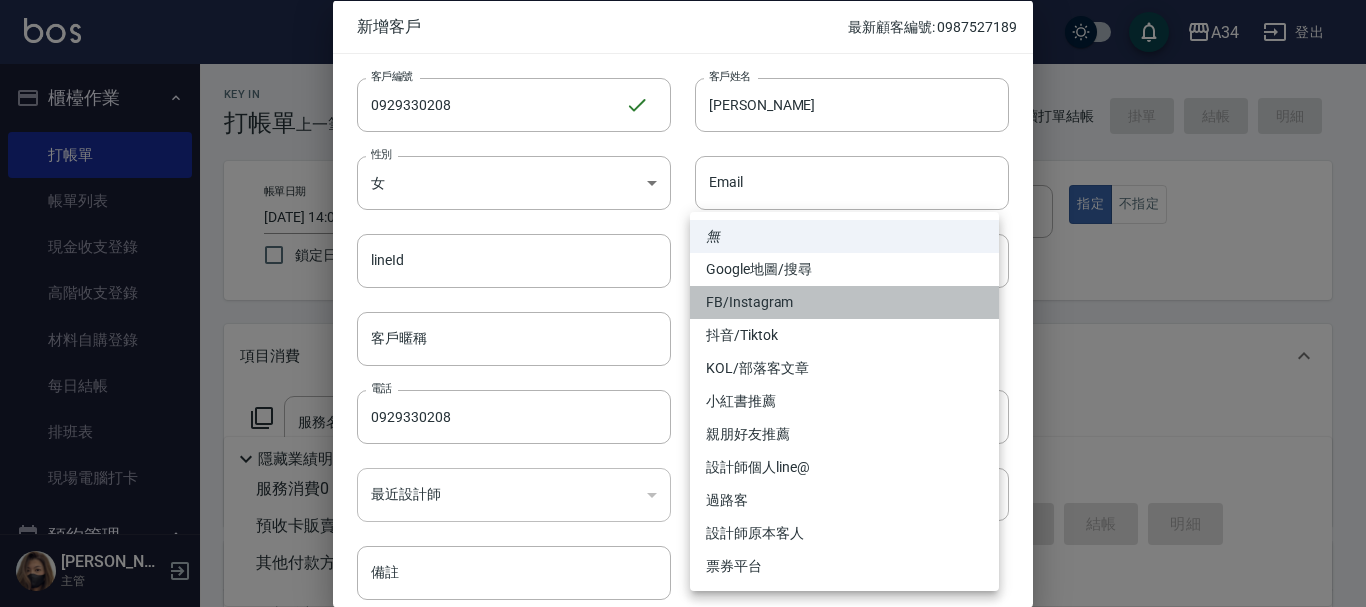 click on "FB/Instagram" at bounding box center [844, 302] 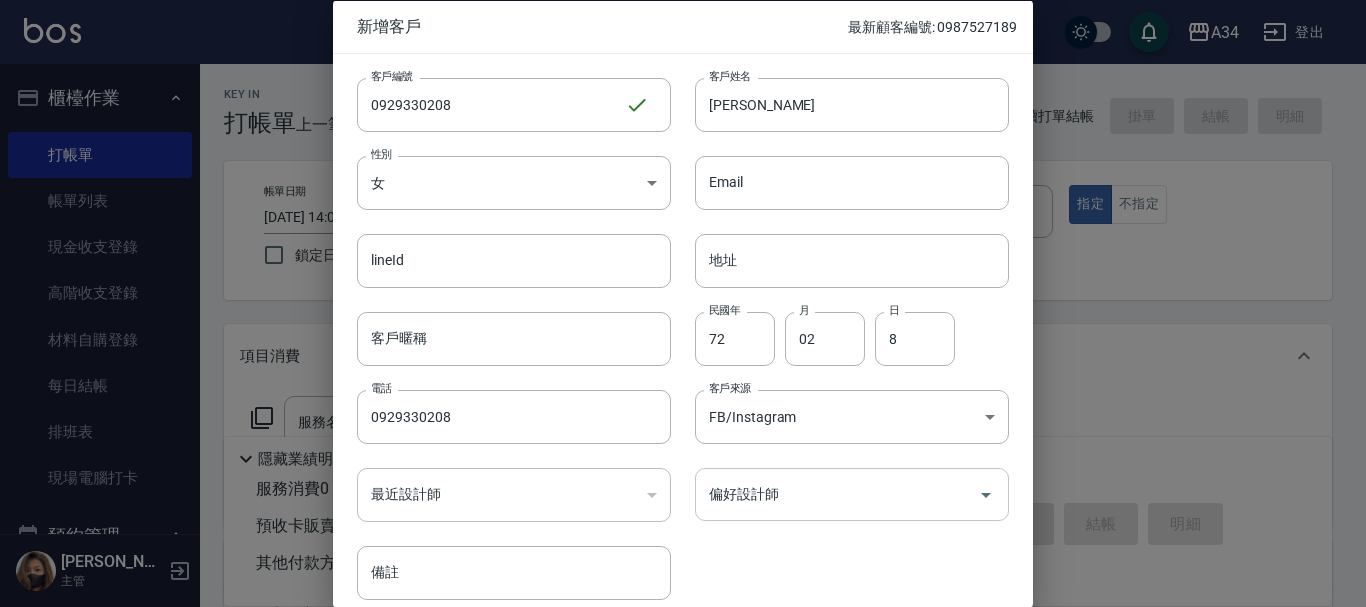 click on "偏好設計師" at bounding box center (837, 494) 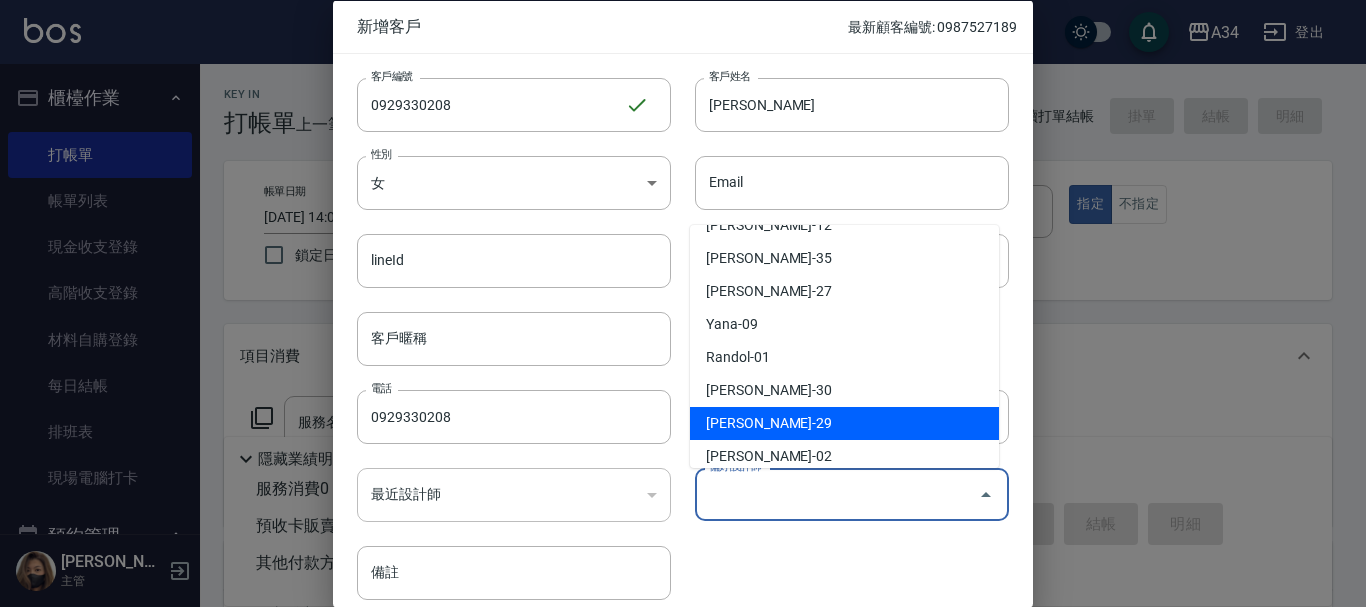 scroll, scrollTop: 200, scrollLeft: 0, axis: vertical 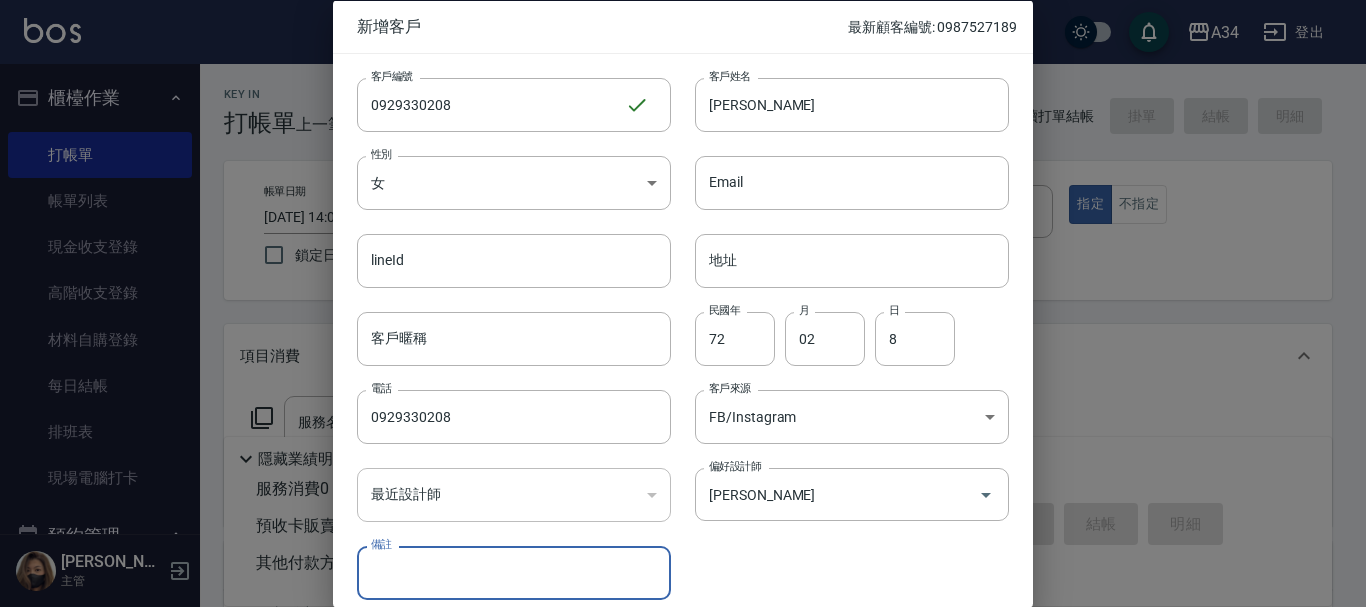 click on "客戶編號 0929330208 ​ 客戶編號 客戶姓名 潘菀萱 客戶姓名 性別 女 FEMALE 性別 Email Email lineId lineId 地址 地址 客戶暱稱 客戶暱稱 民國年 72 民國年 月 02 月 日 8 日 電話 0929330208 電話 客戶來源 FB/Instagram FB/Instagram 客戶來源 最近設計師 ​ 最近設計師 偏好設計師 Wendy 偏好設計師 備註 備註" at bounding box center (671, 326) 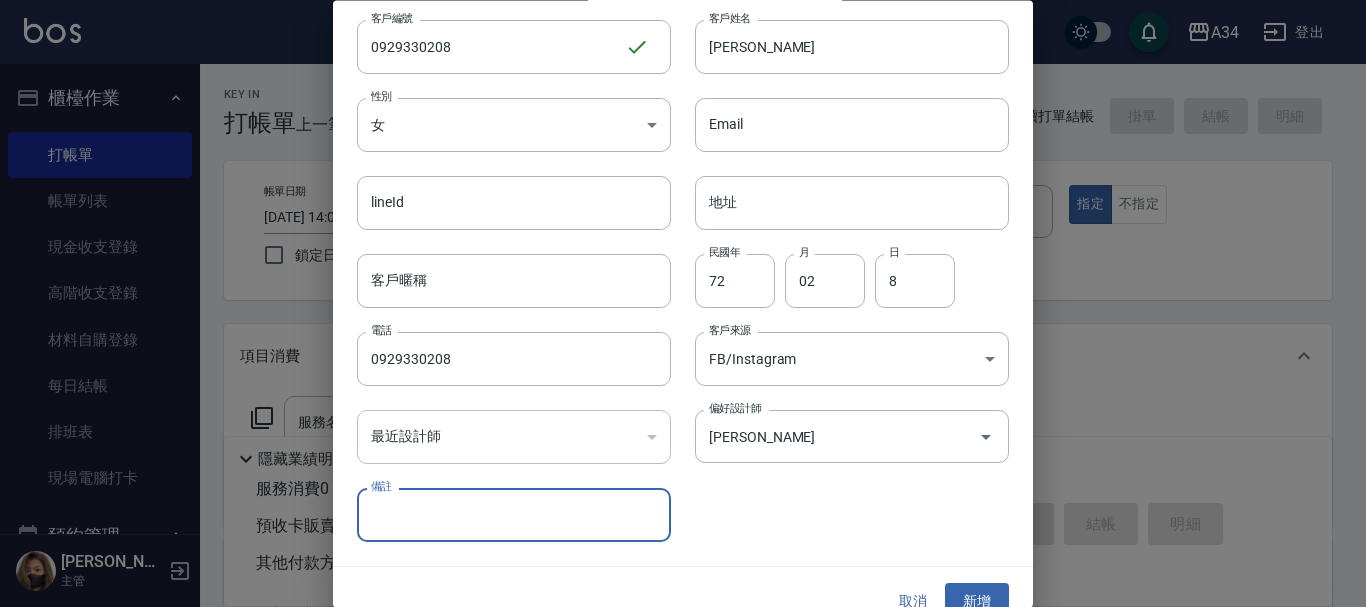 scroll, scrollTop: 86, scrollLeft: 0, axis: vertical 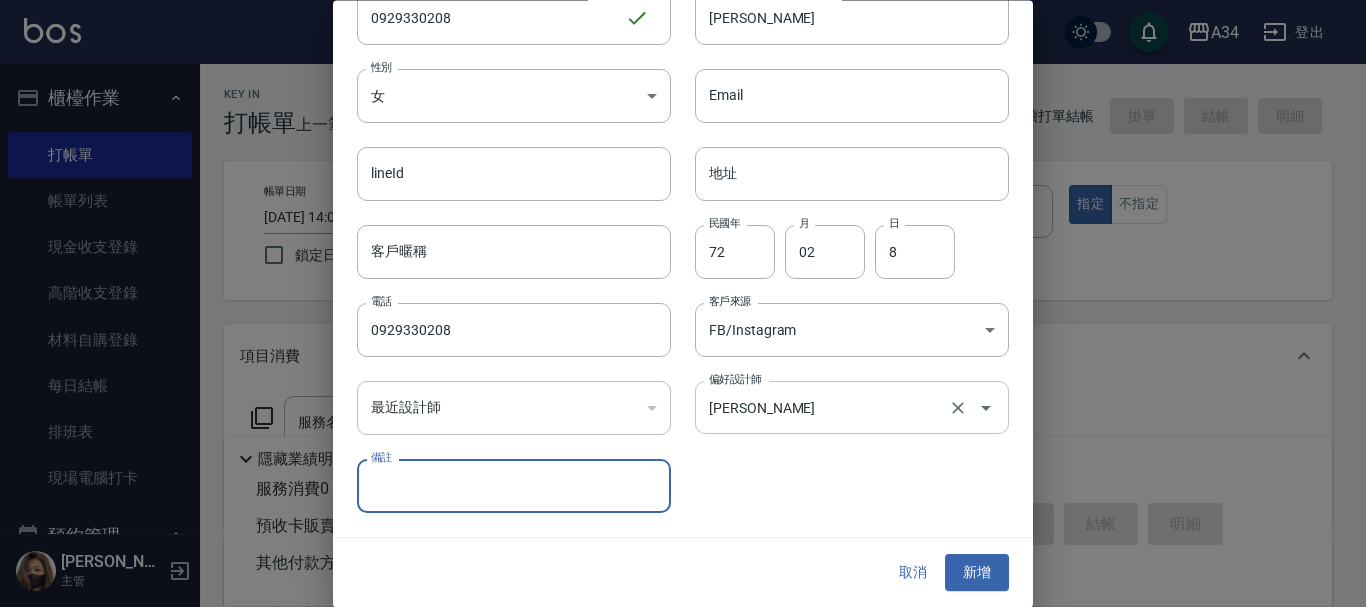 click on "[PERSON_NAME]" at bounding box center [824, 408] 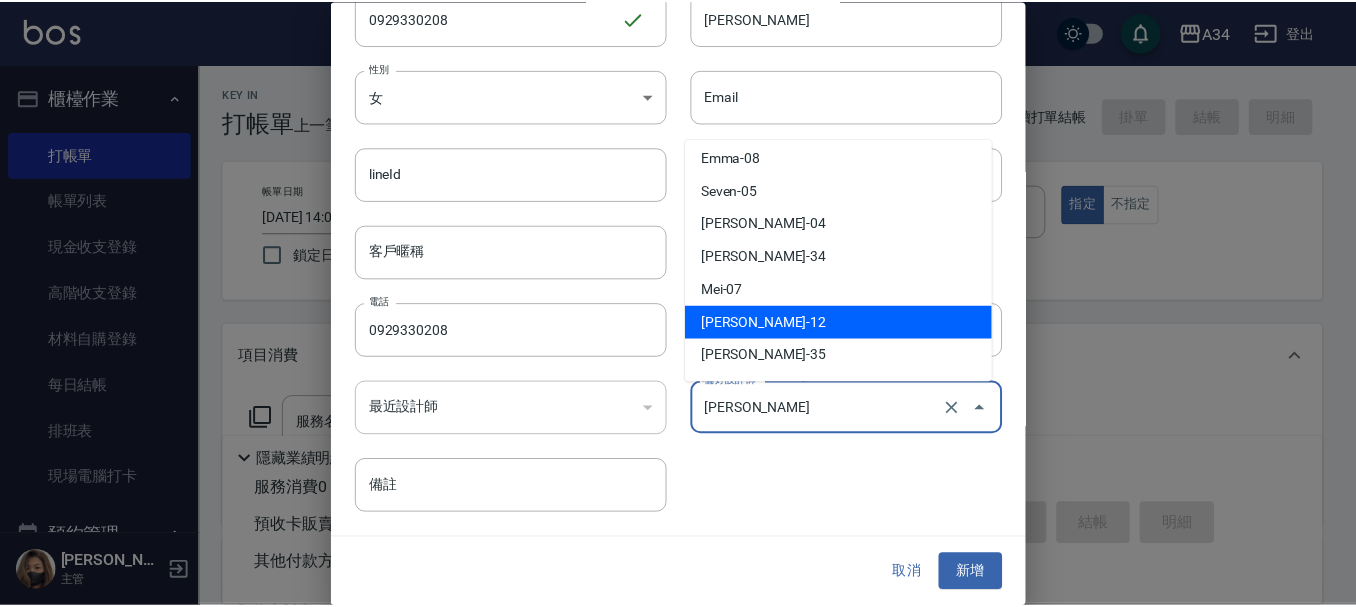 scroll, scrollTop: 0, scrollLeft: 0, axis: both 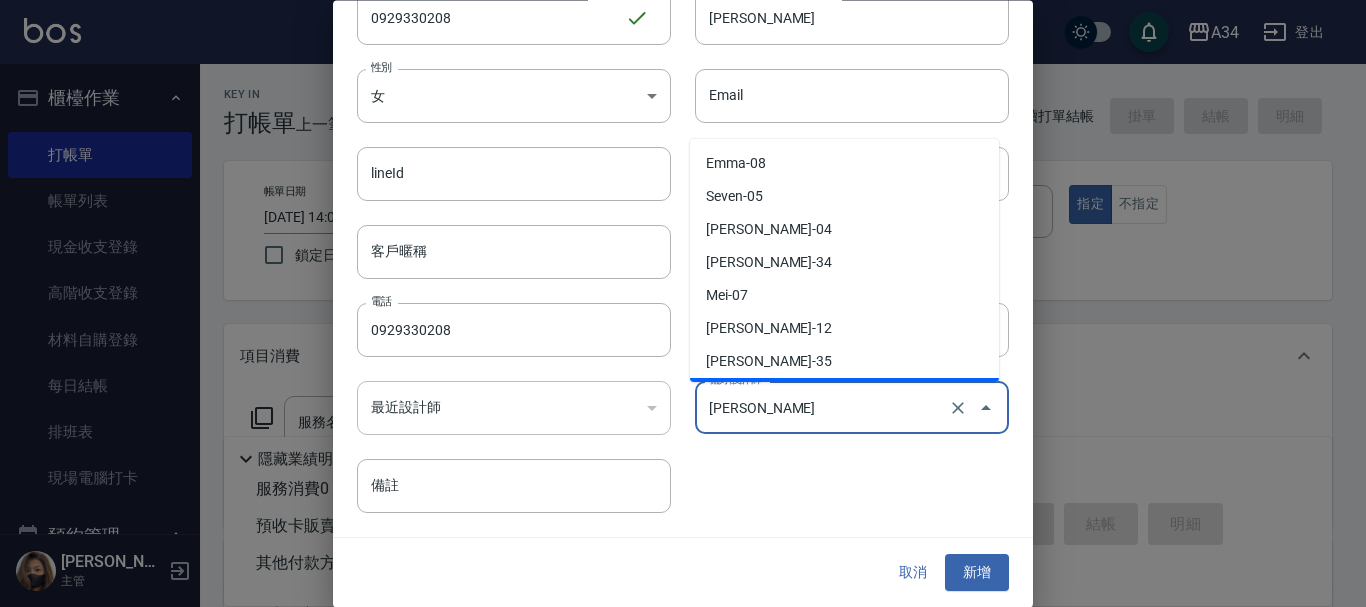type on "顏嘉慧" 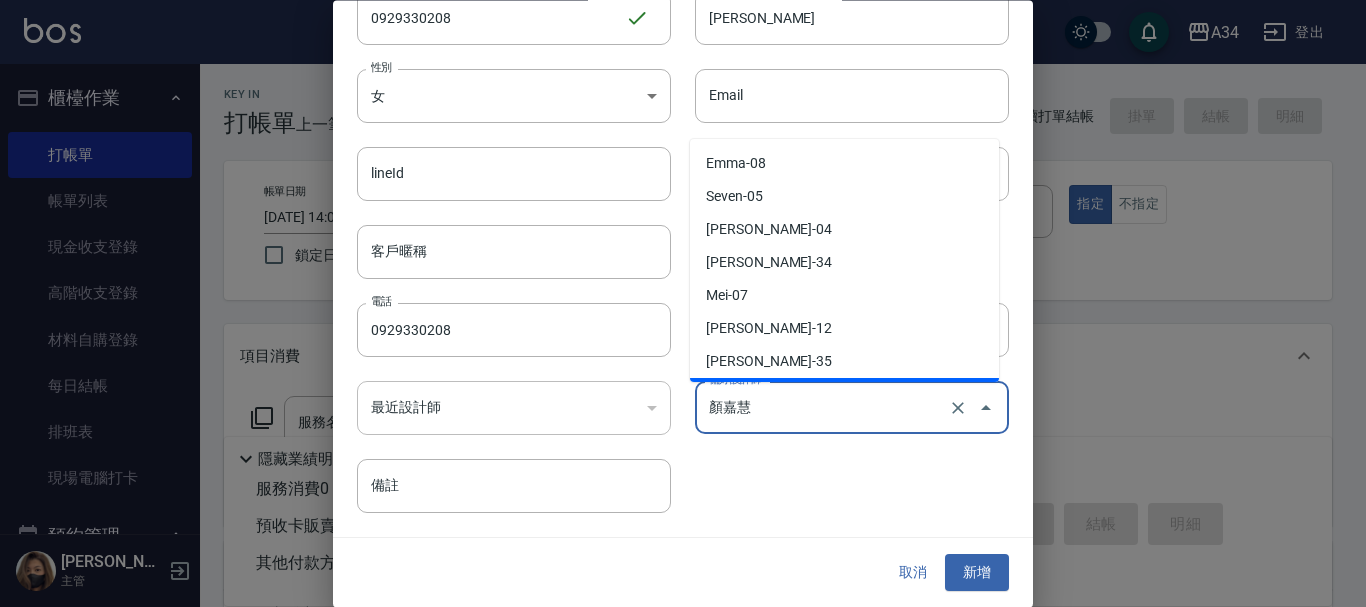 click on "客戶編號 0929330208 ​ 客戶編號 客戶姓名 潘菀萱 客戶姓名 性別 女 FEMALE 性別 Email Email lineId lineId 地址 地址 客戶暱稱 客戶暱稱 民國年 72 民國年 月 02 月 日 8 日 電話 0929330208 電話 客戶來源 FB/Instagram FB/Instagram 客戶來源 最近設計師 ​ 最近設計師 偏好設計師 顏嘉慧 偏好設計師 備註 備註" at bounding box center [671, 240] 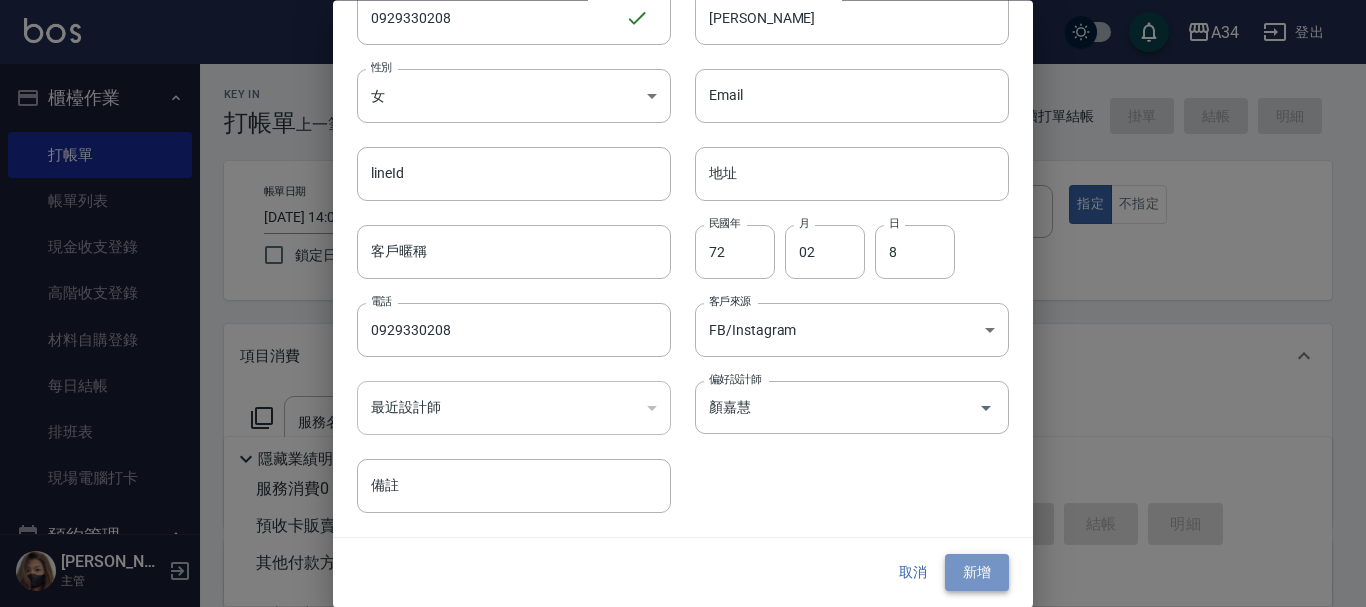 click on "新增" at bounding box center [977, 573] 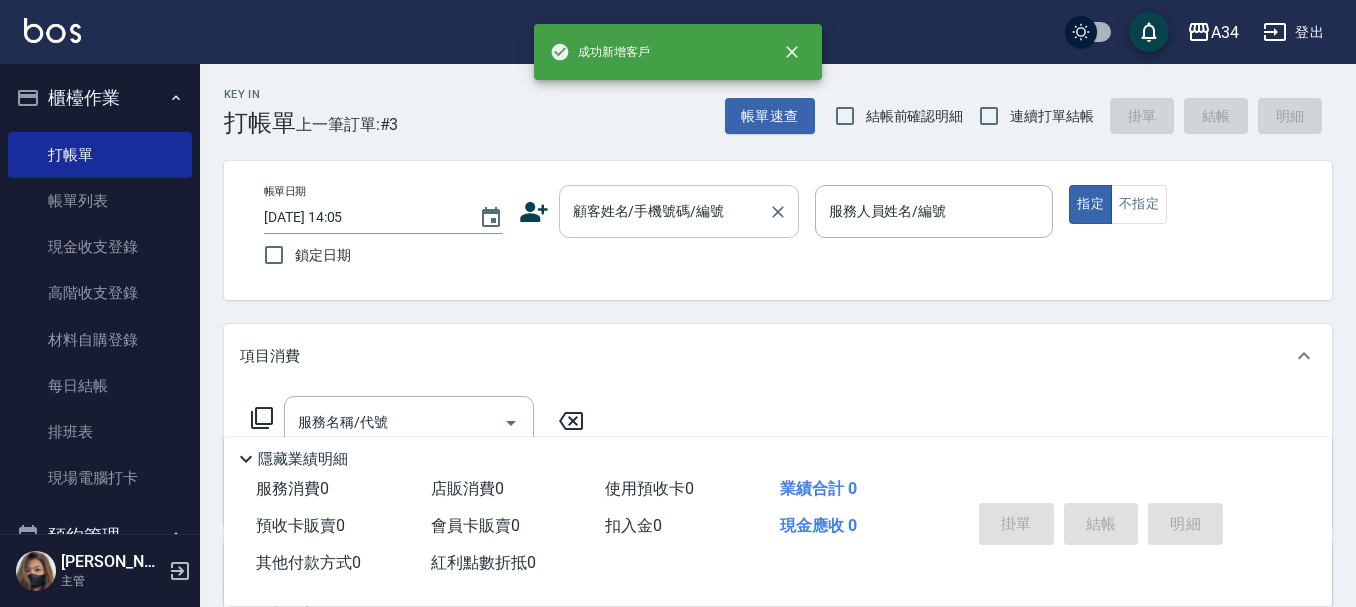 click on "顧客姓名/手機號碼/編號" at bounding box center [679, 211] 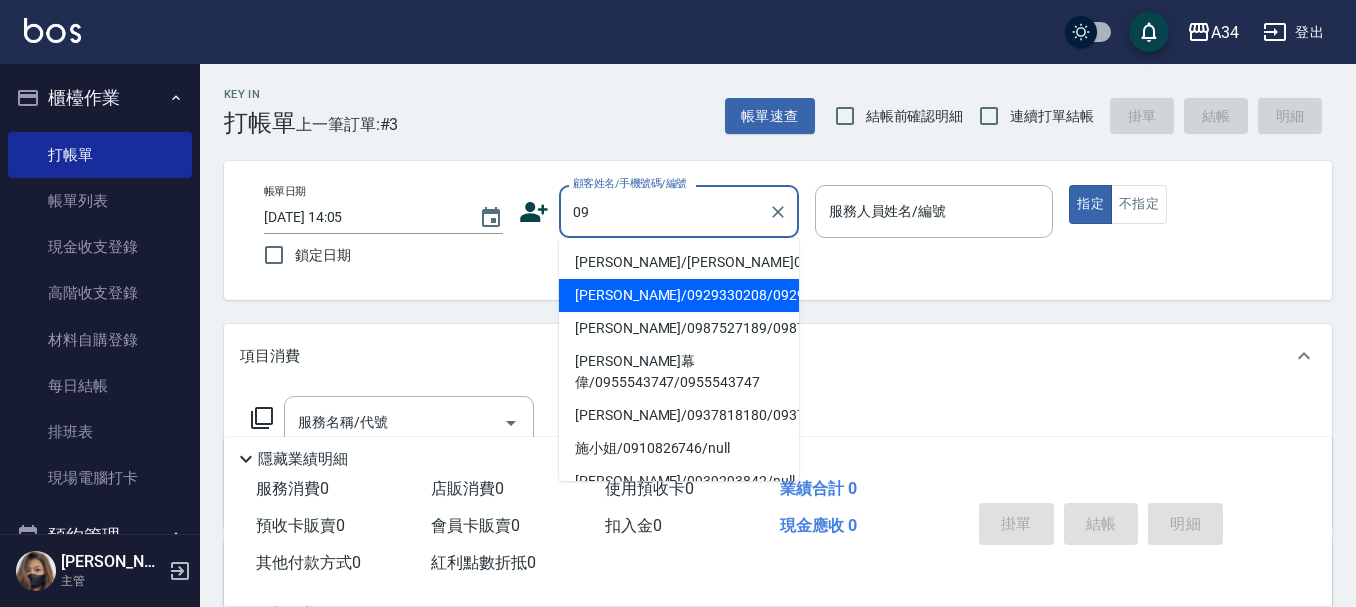 click on "[PERSON_NAME]/0929330208/0929330208" at bounding box center (679, 295) 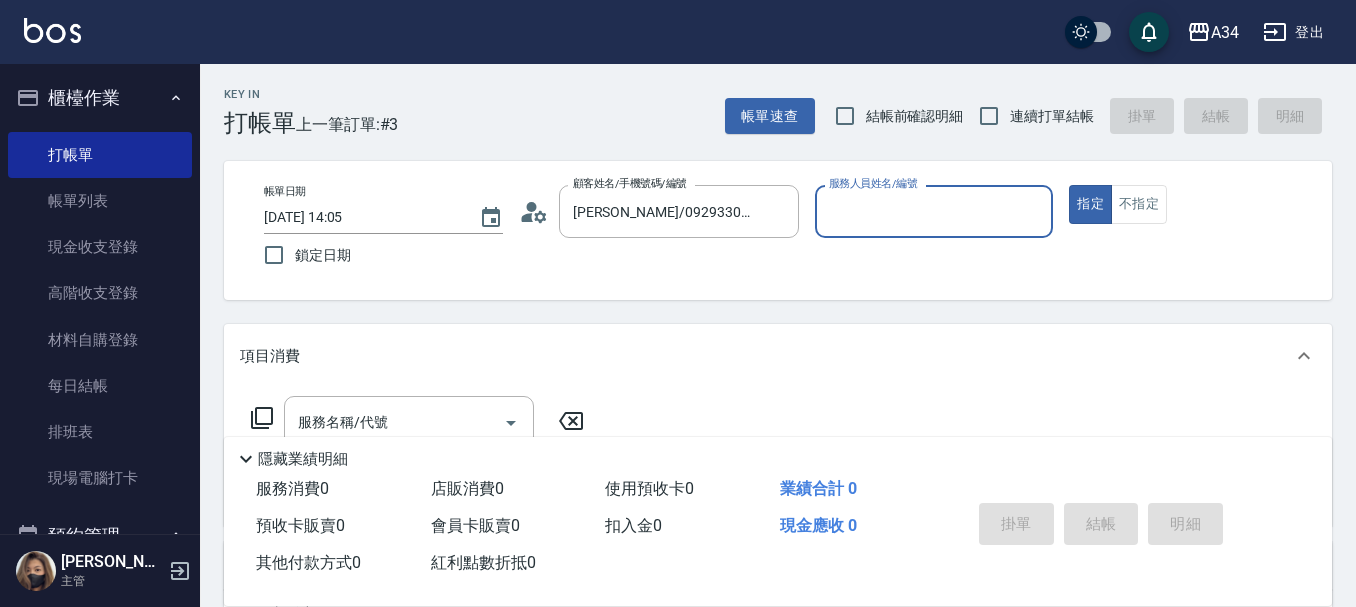 type on "[PERSON_NAME]-27" 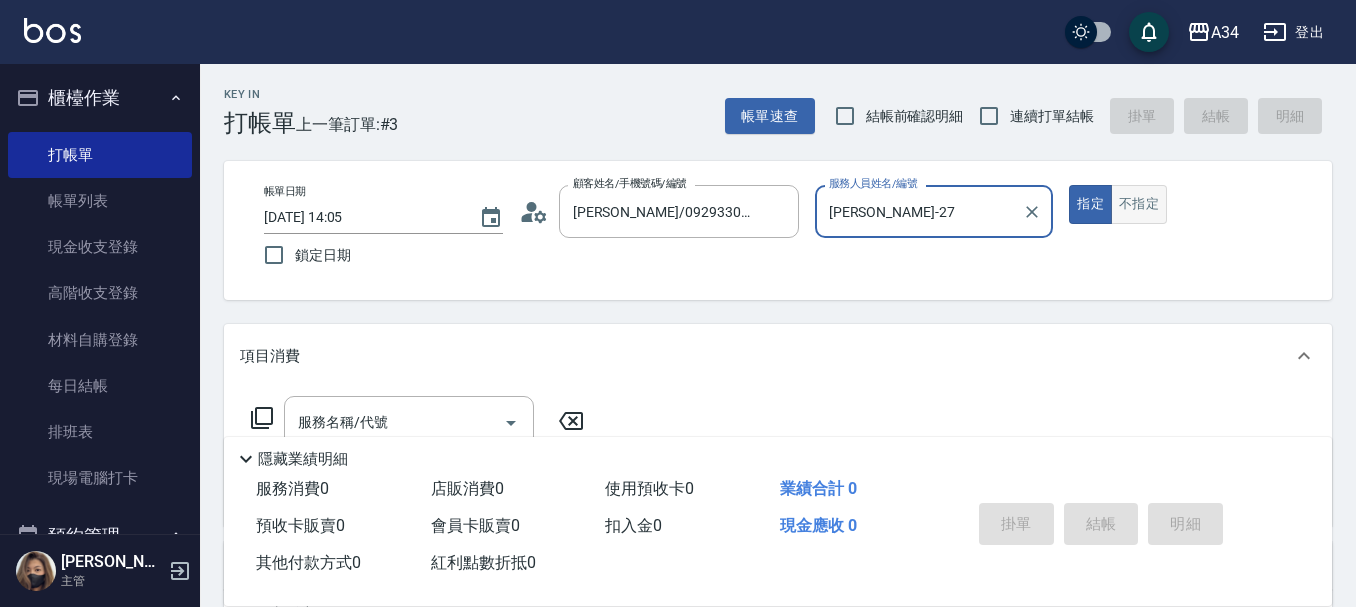 click on "不指定" at bounding box center [1139, 204] 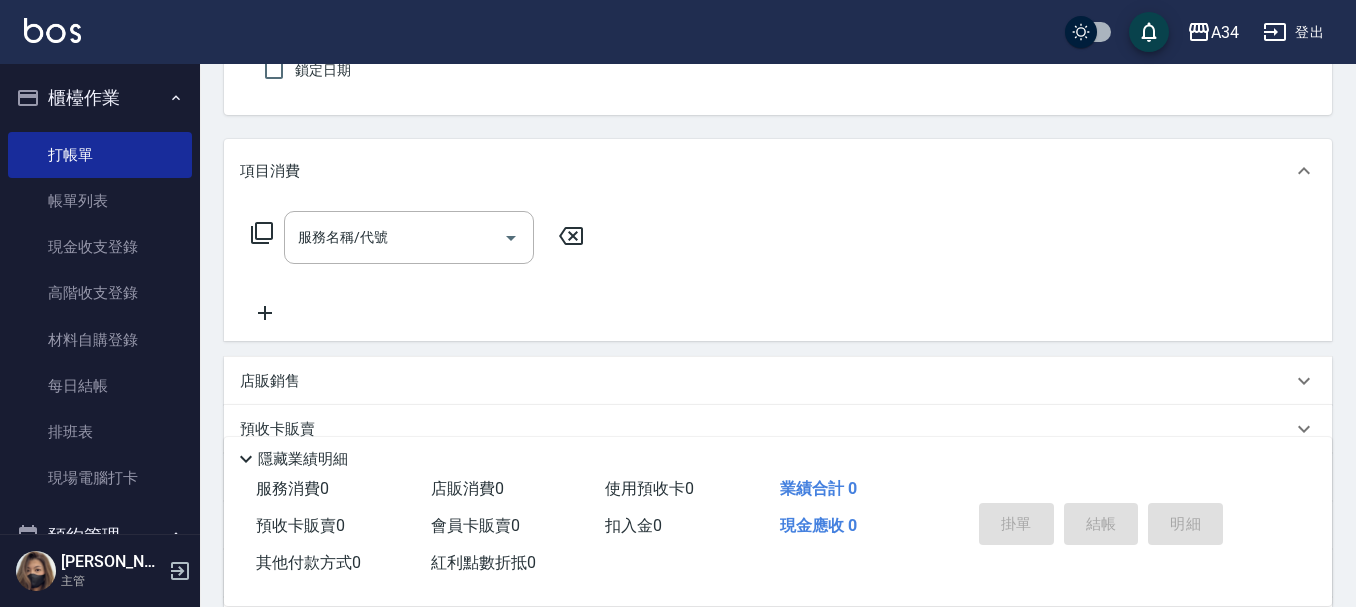 scroll, scrollTop: 200, scrollLeft: 0, axis: vertical 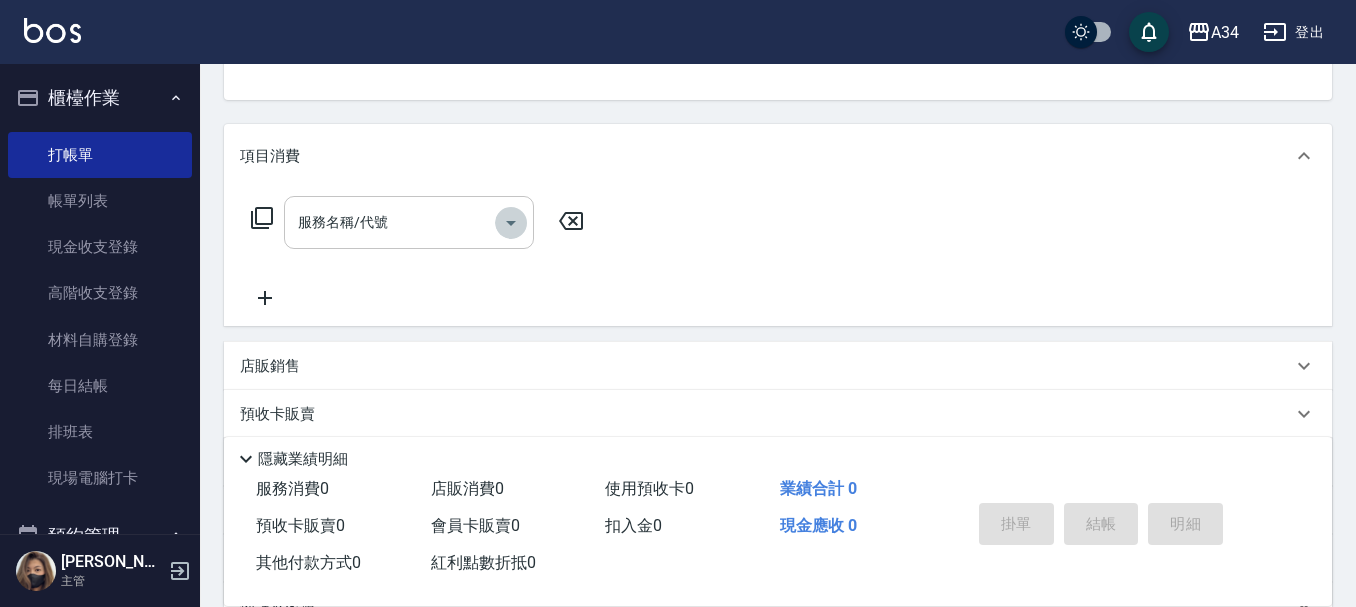 click 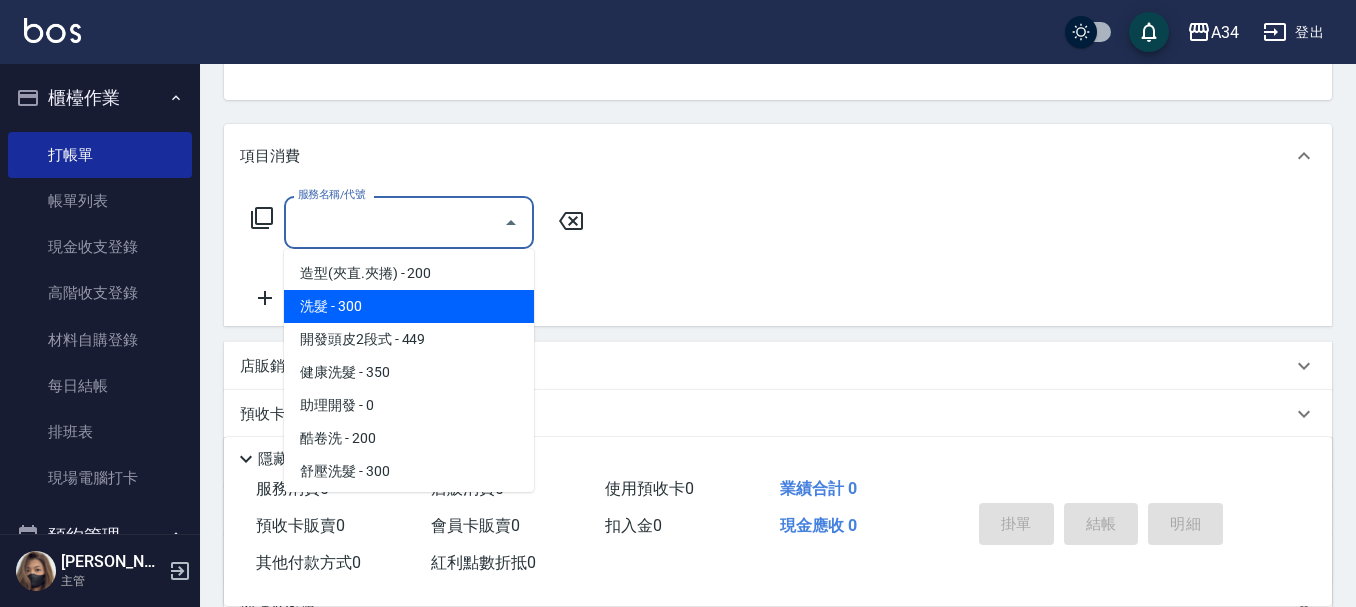 click on "洗髮 - 300" at bounding box center (409, 306) 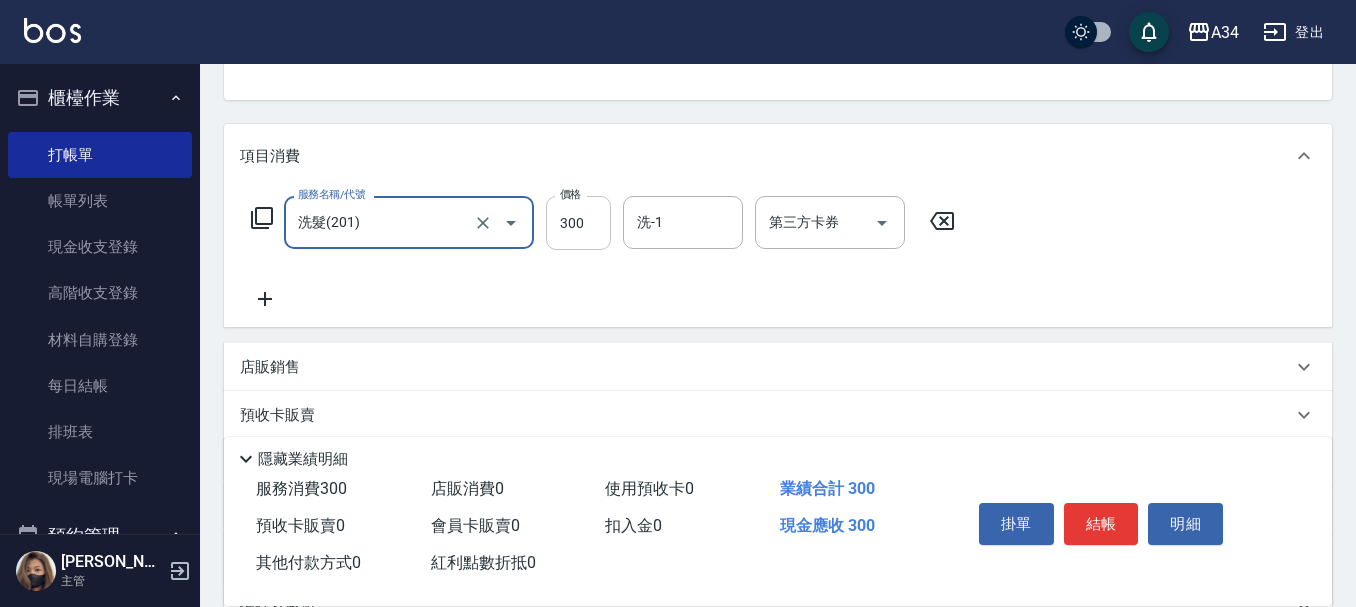 click on "300" at bounding box center [578, 223] 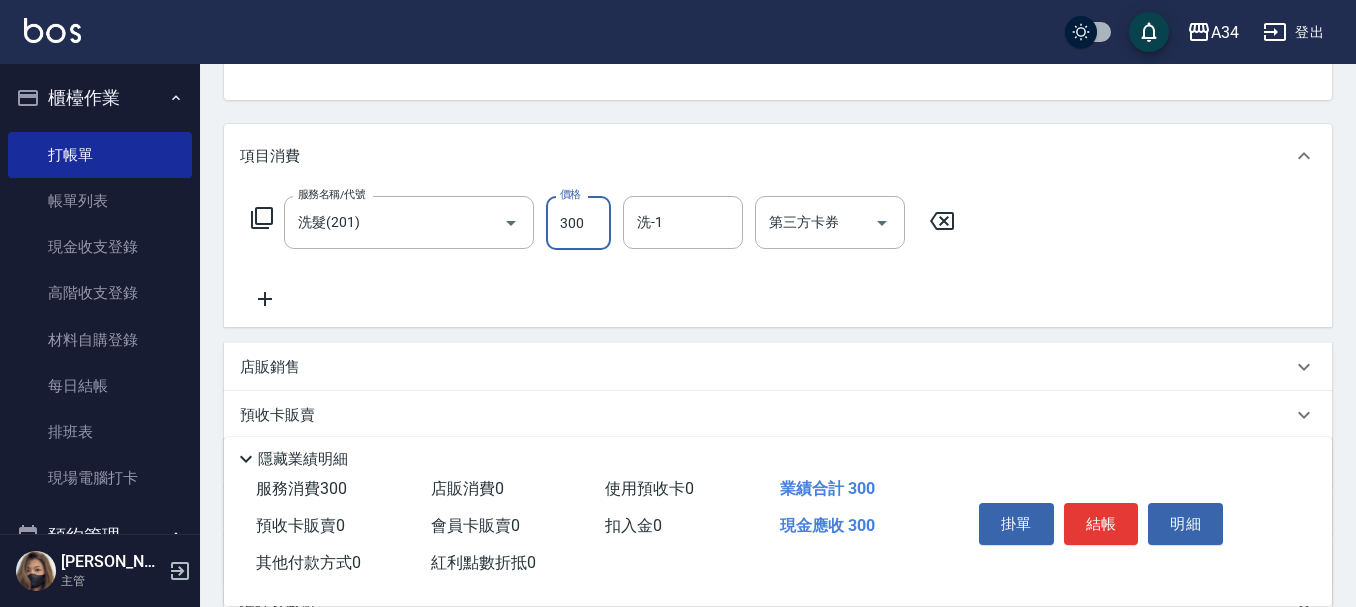 type on "0" 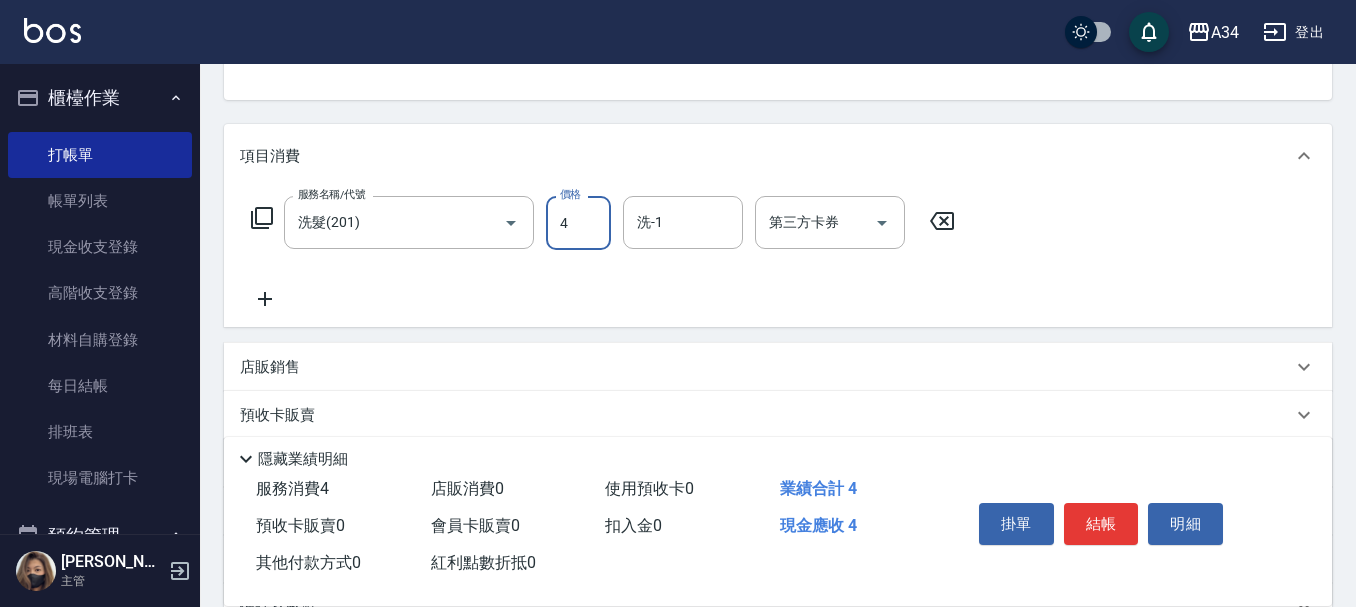 type on "49" 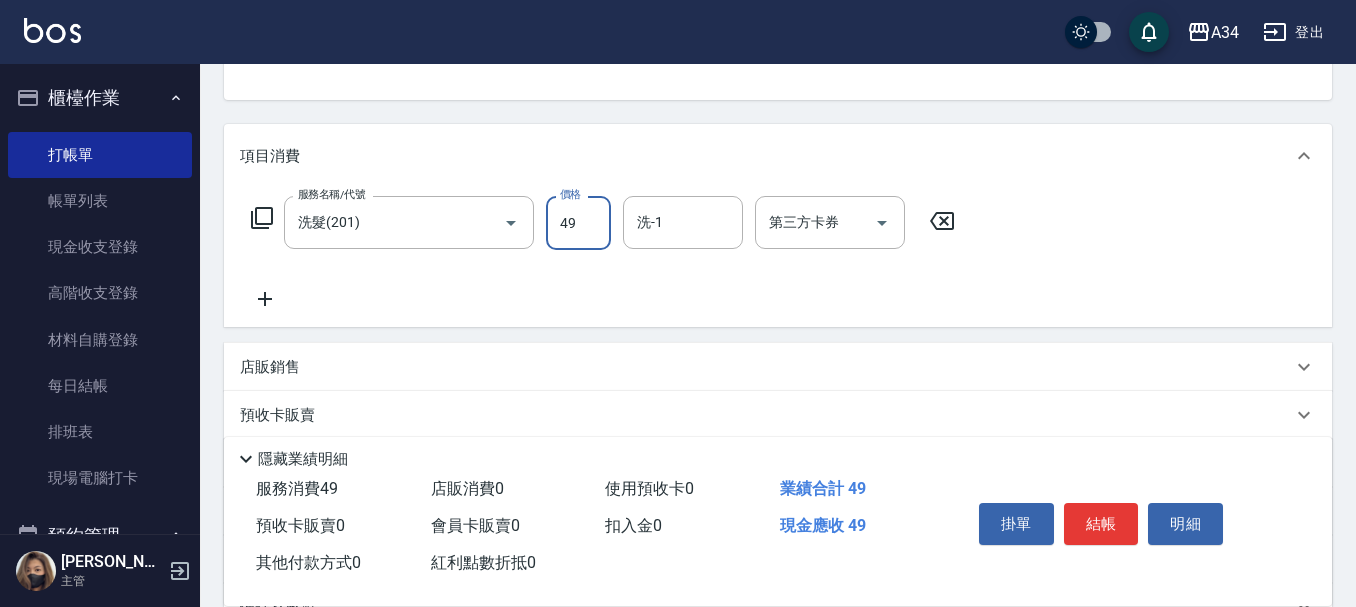 type on "40" 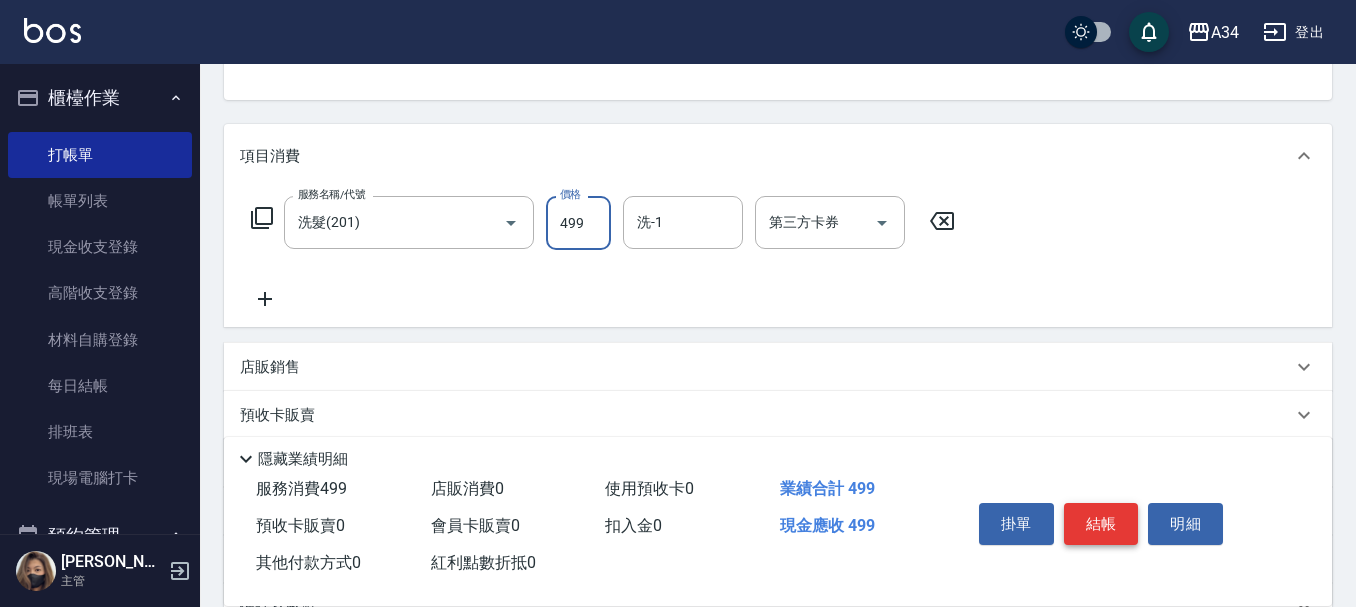 type on "499" 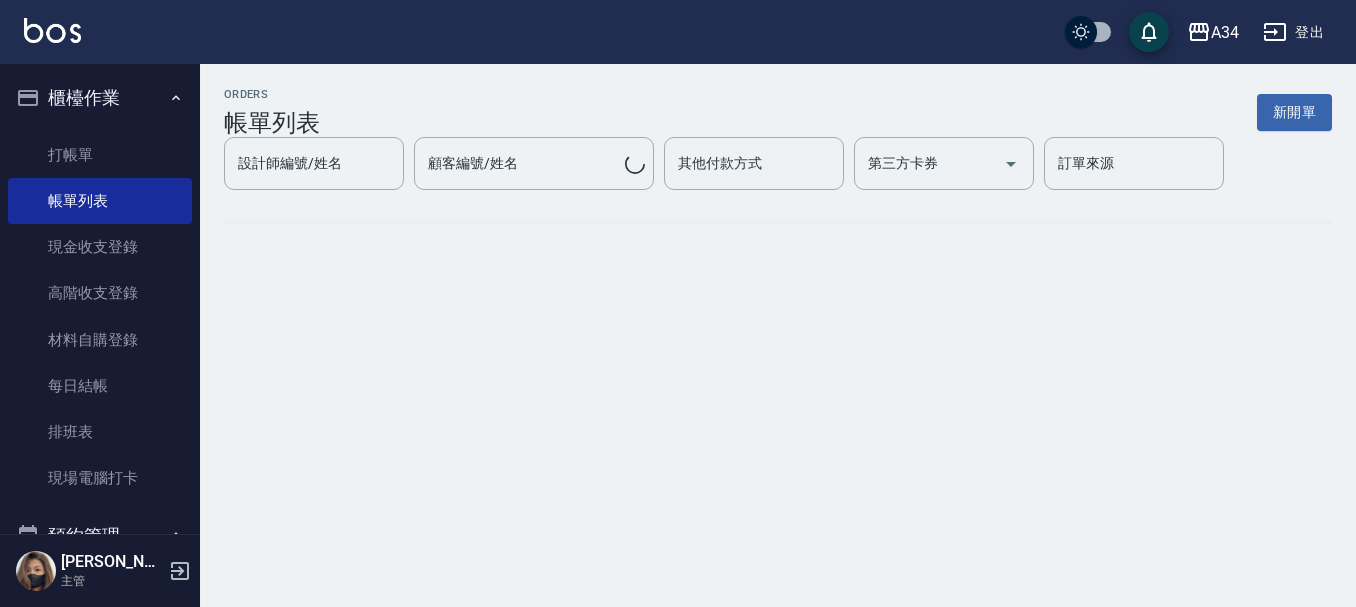 scroll, scrollTop: 0, scrollLeft: 0, axis: both 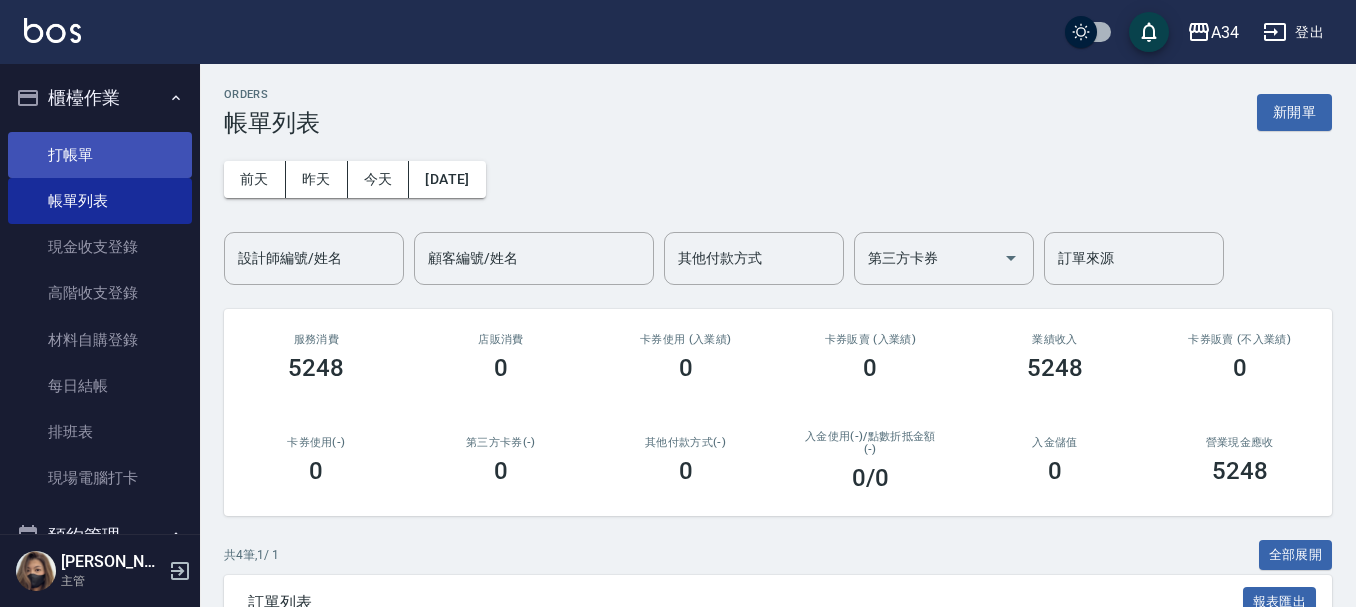 click on "打帳單" at bounding box center (100, 155) 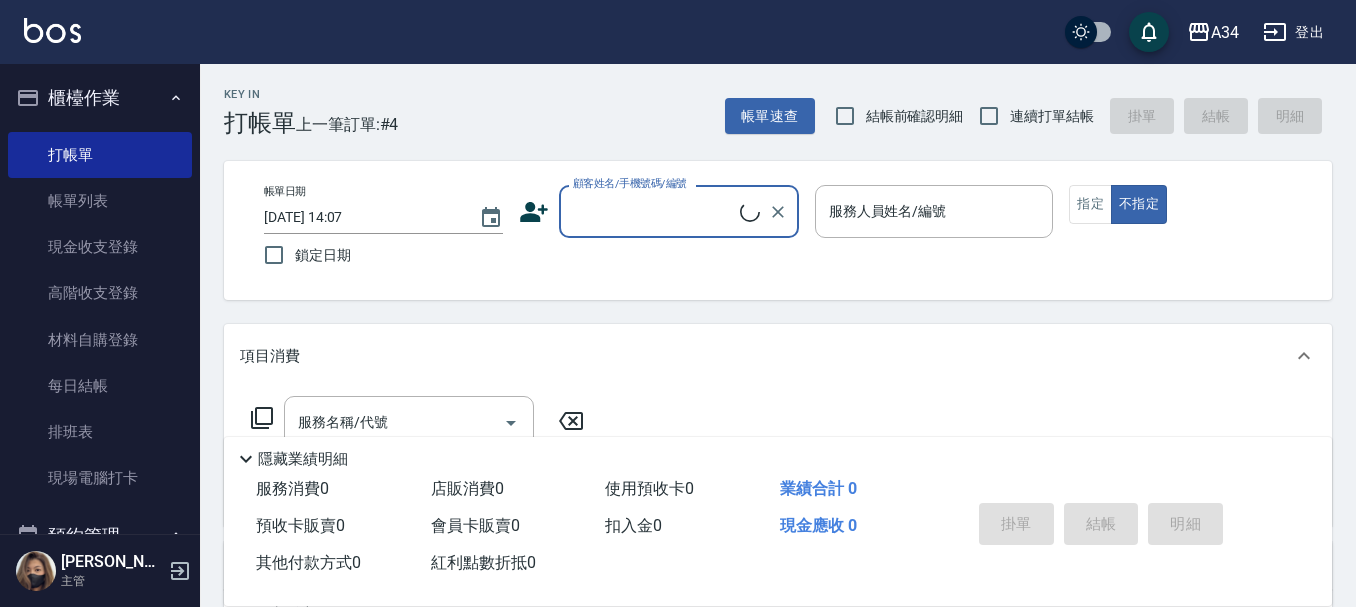 click on "顧客姓名/手機號碼/編號" at bounding box center (654, 211) 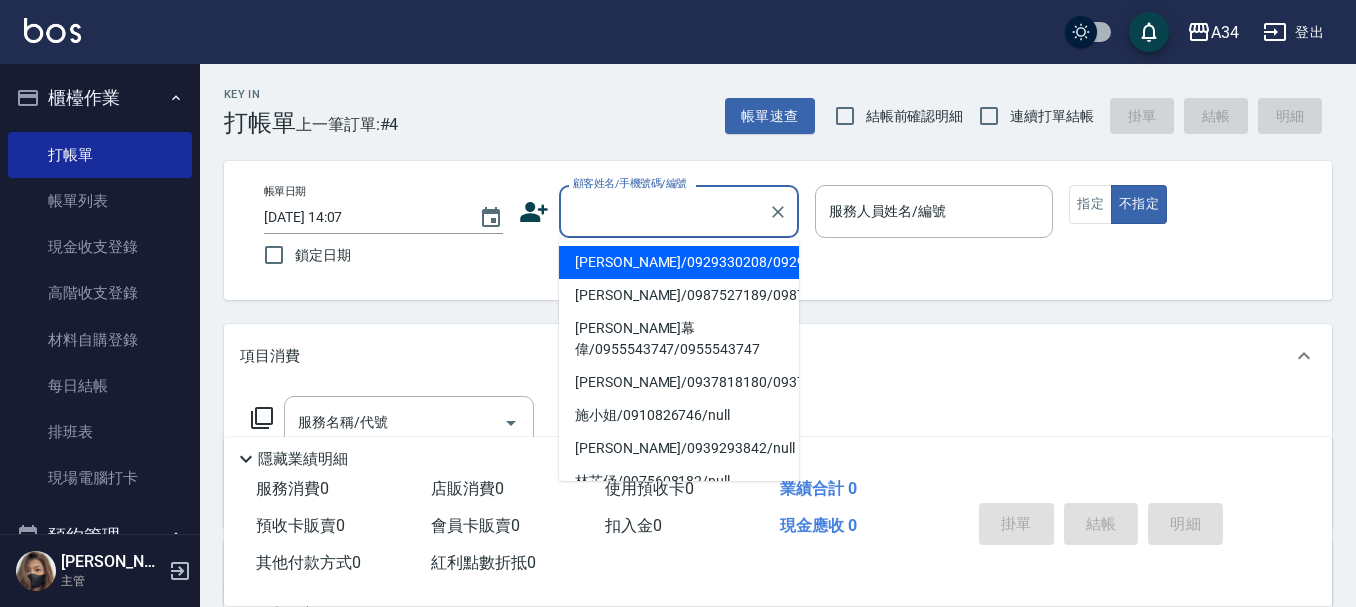 click on "潘菀萱/0929330208/0929330208" at bounding box center (679, 262) 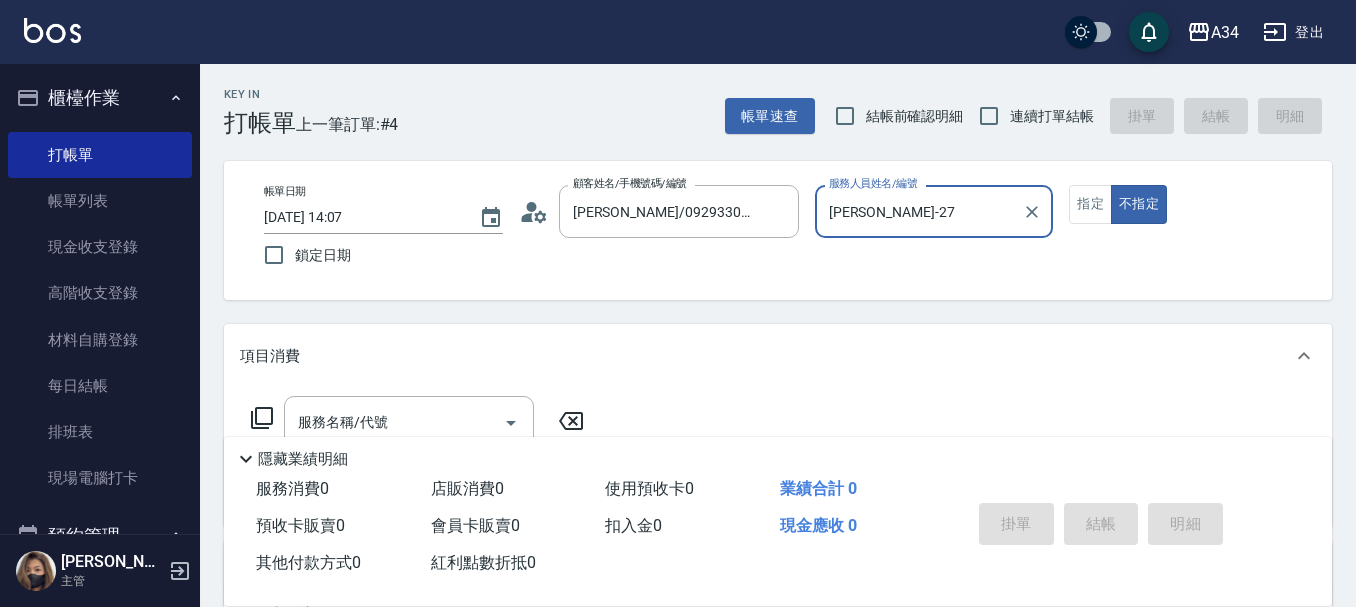 click on "annie-27" at bounding box center (919, 211) 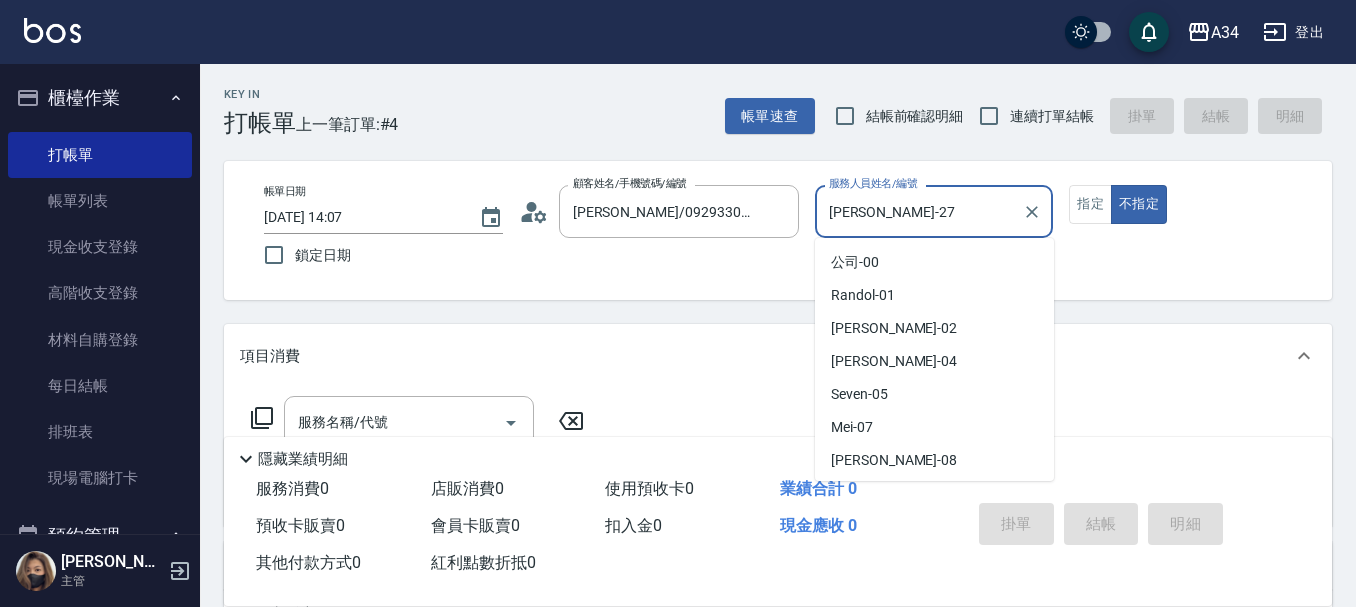 scroll, scrollTop: 161, scrollLeft: 0, axis: vertical 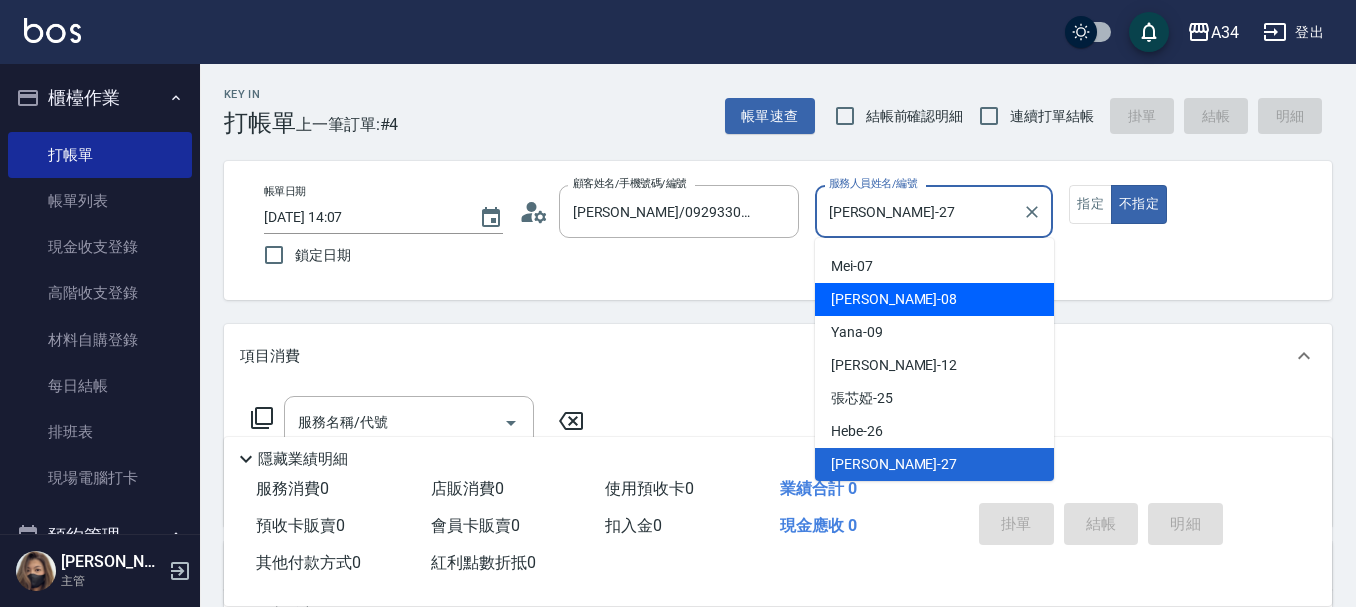 click on "Emma -08" at bounding box center (934, 299) 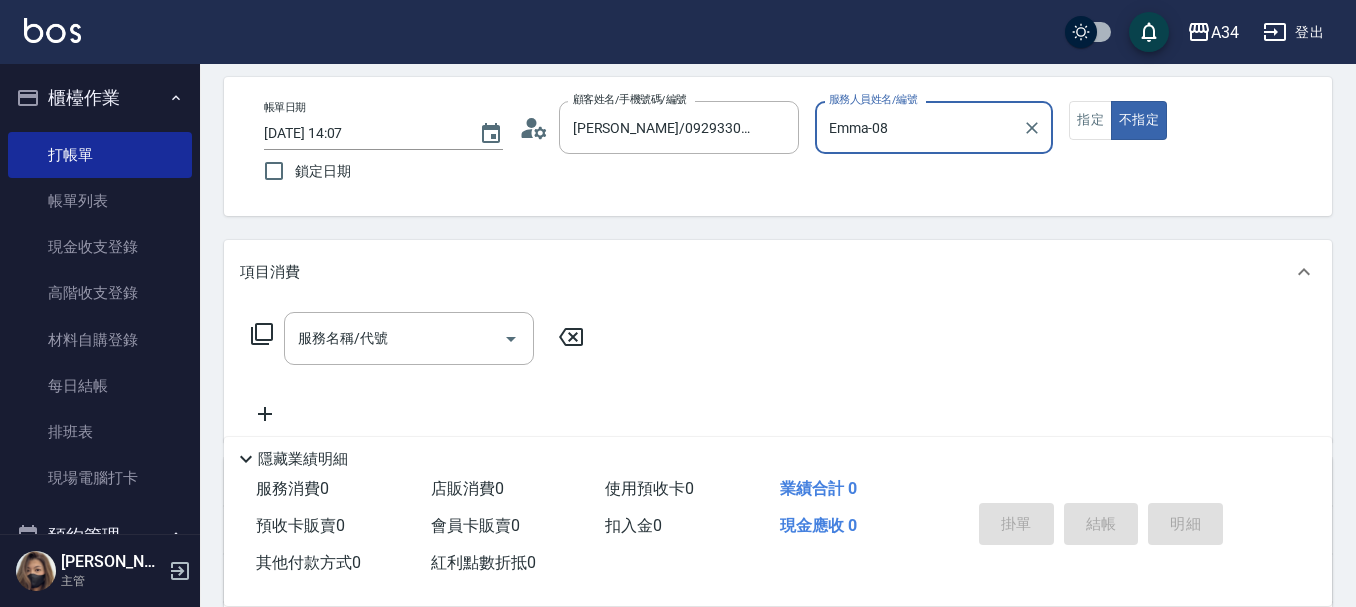 scroll, scrollTop: 200, scrollLeft: 0, axis: vertical 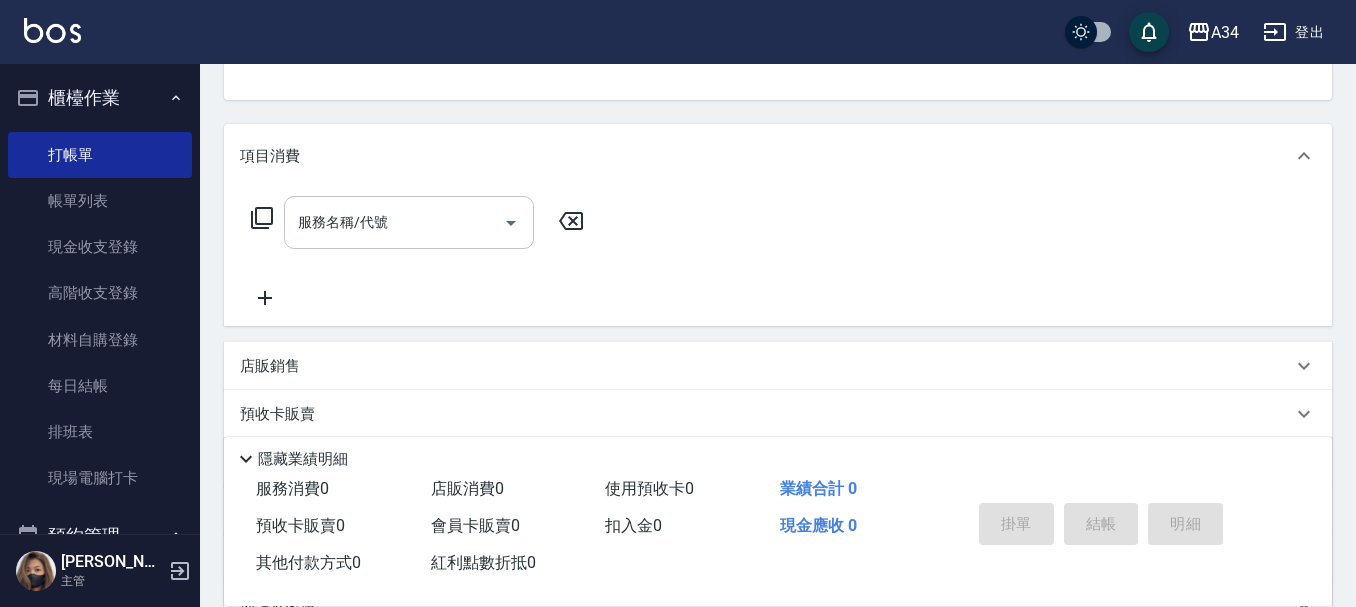 click 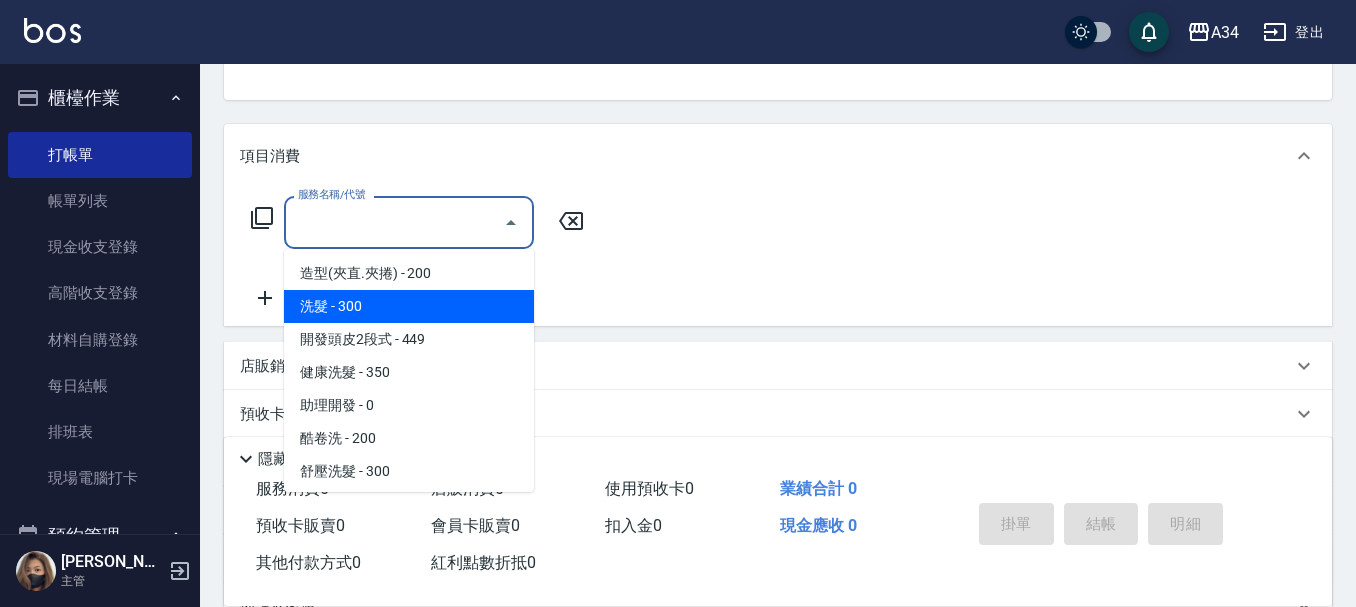 click on "洗髮 - 300" at bounding box center (409, 306) 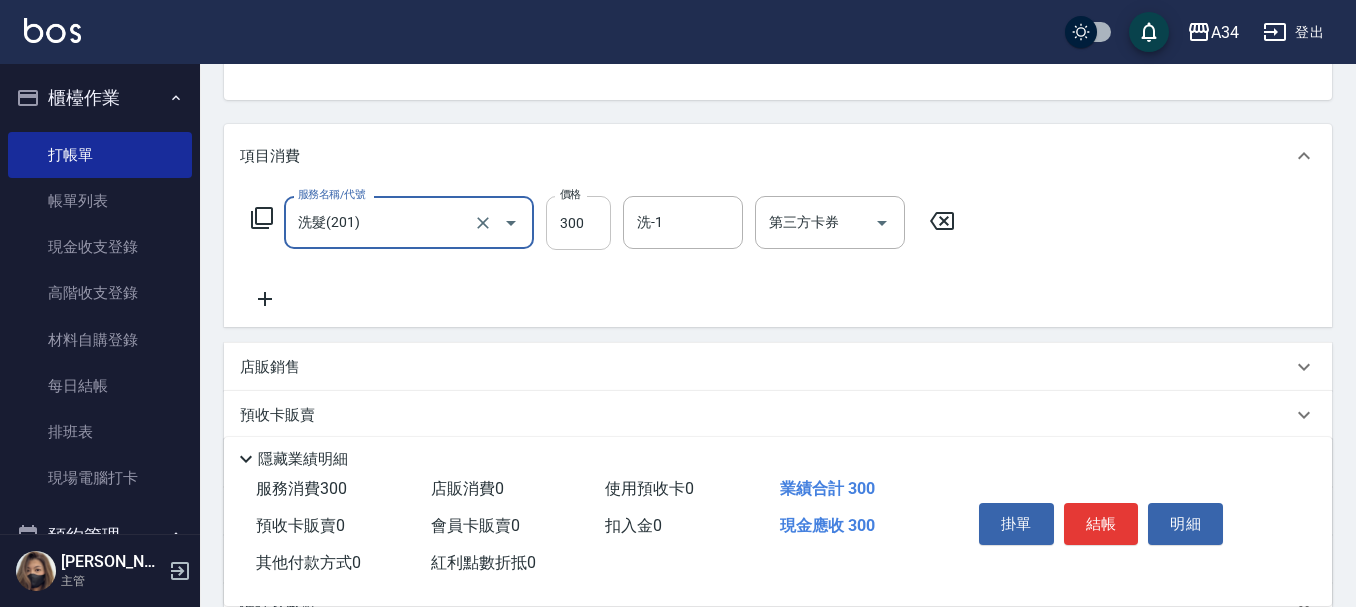click on "300" at bounding box center (578, 223) 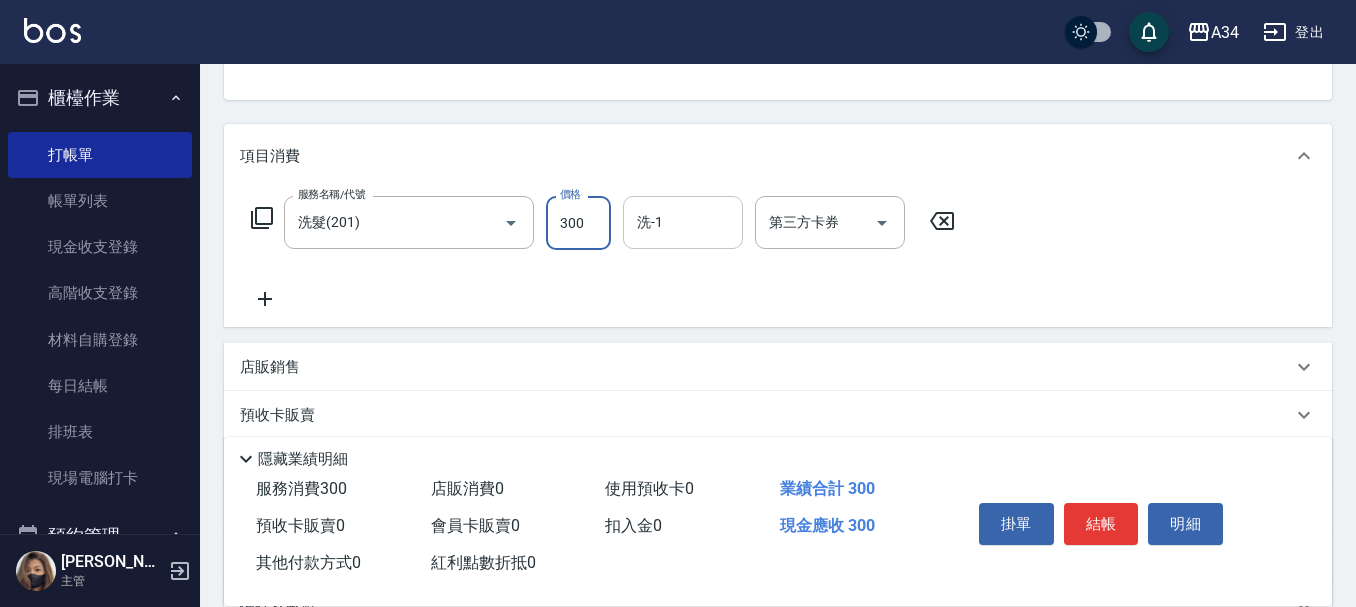 click on "洗-1" at bounding box center (683, 222) 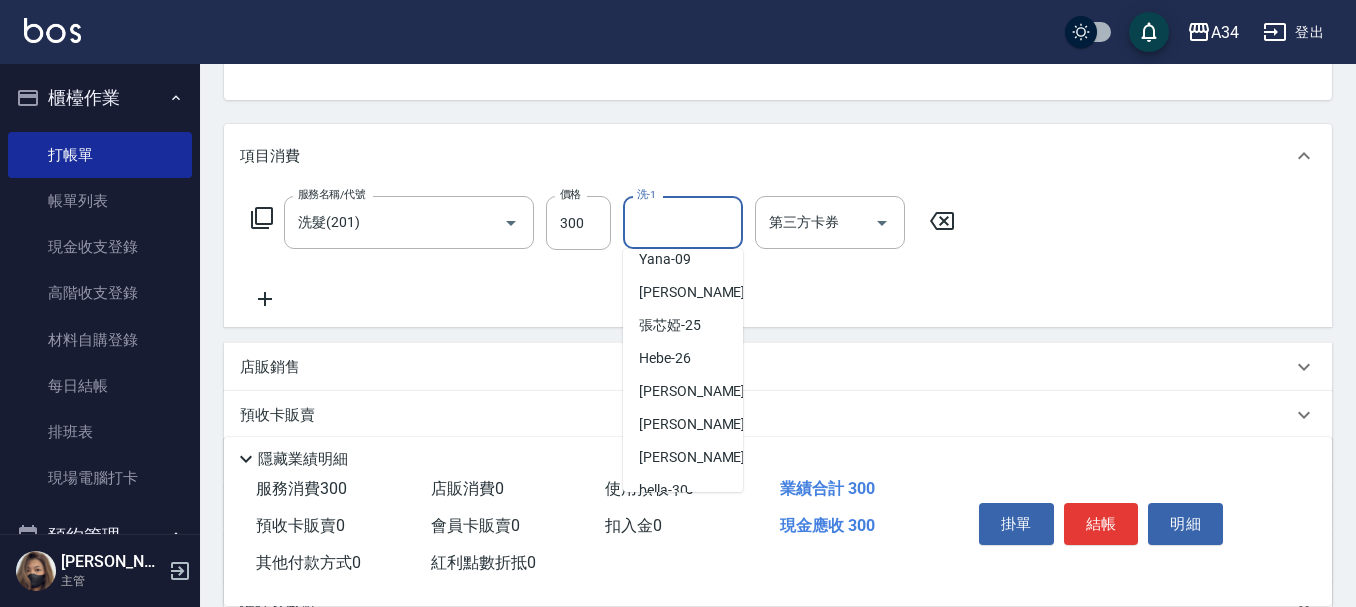 scroll, scrollTop: 233, scrollLeft: 0, axis: vertical 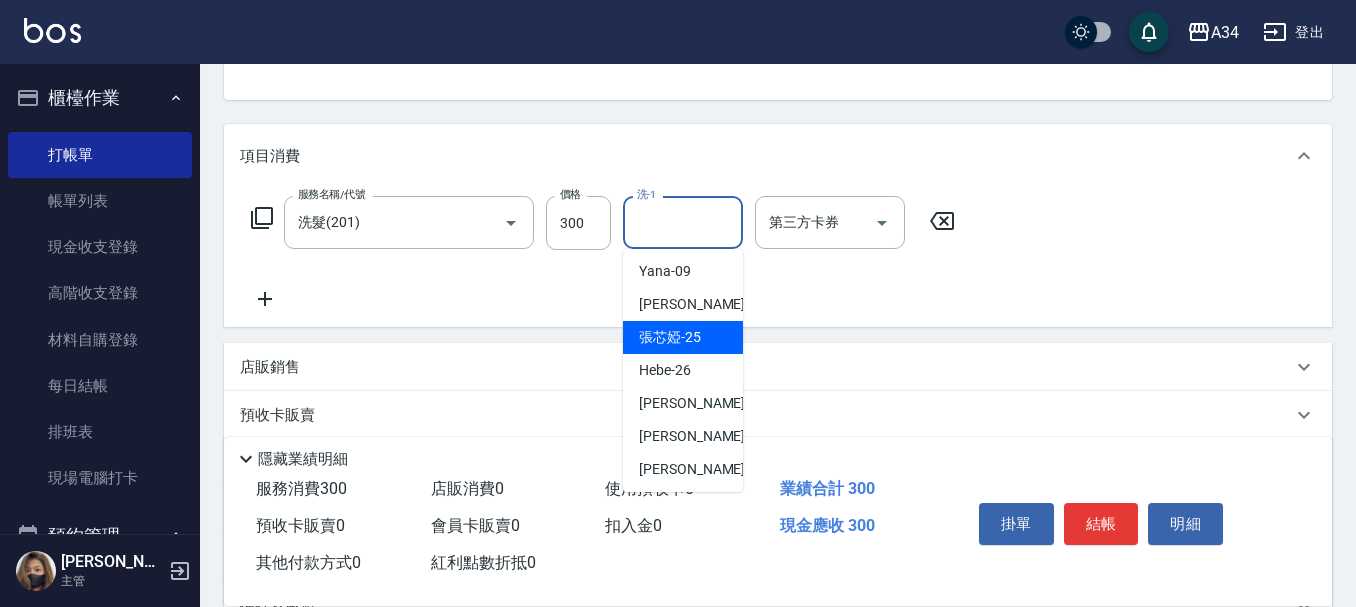 click on "張芯婭 -25" at bounding box center [670, 337] 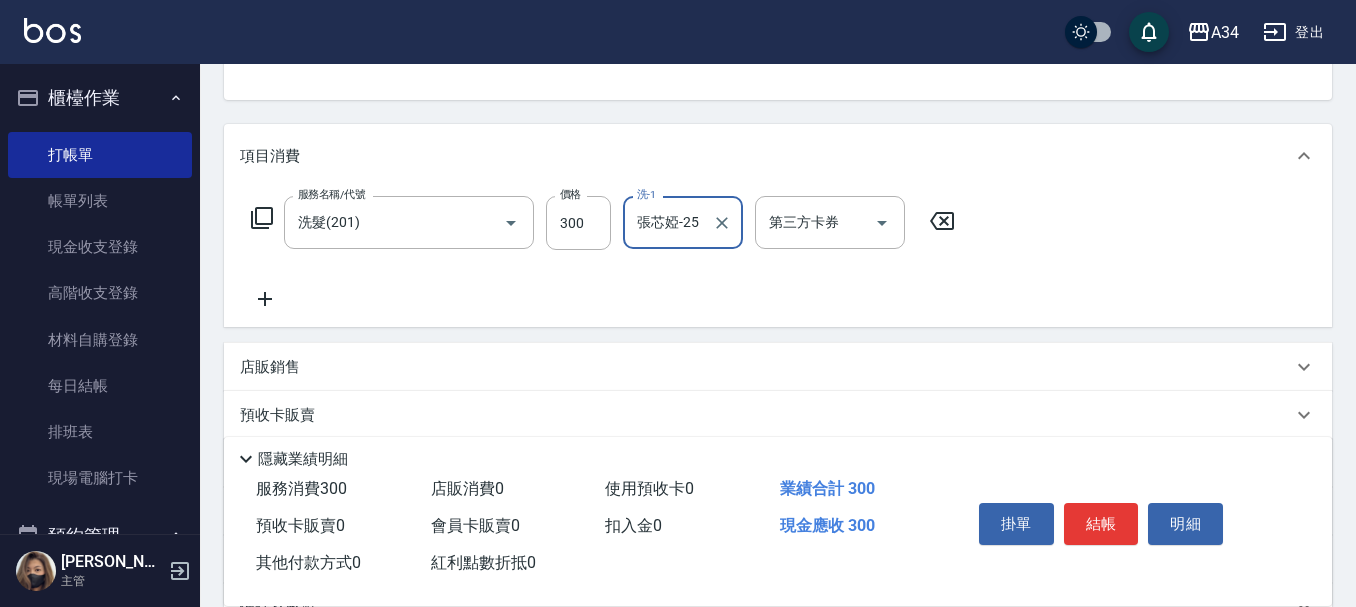 type on "張芯婭-25" 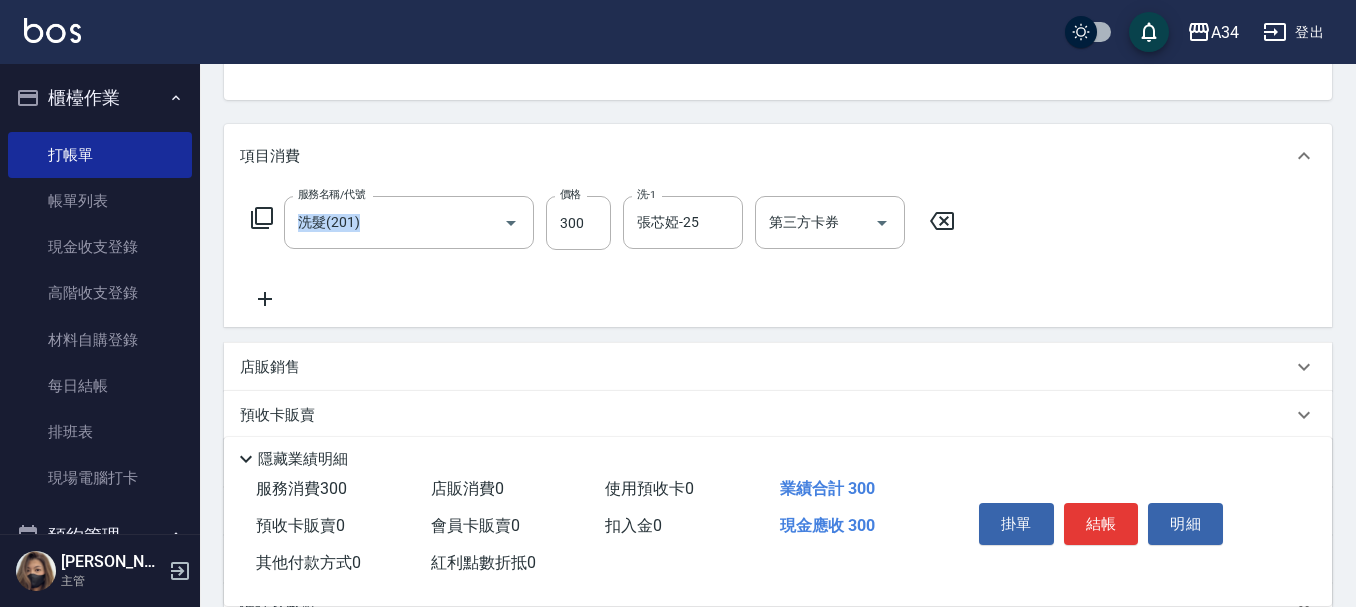 click 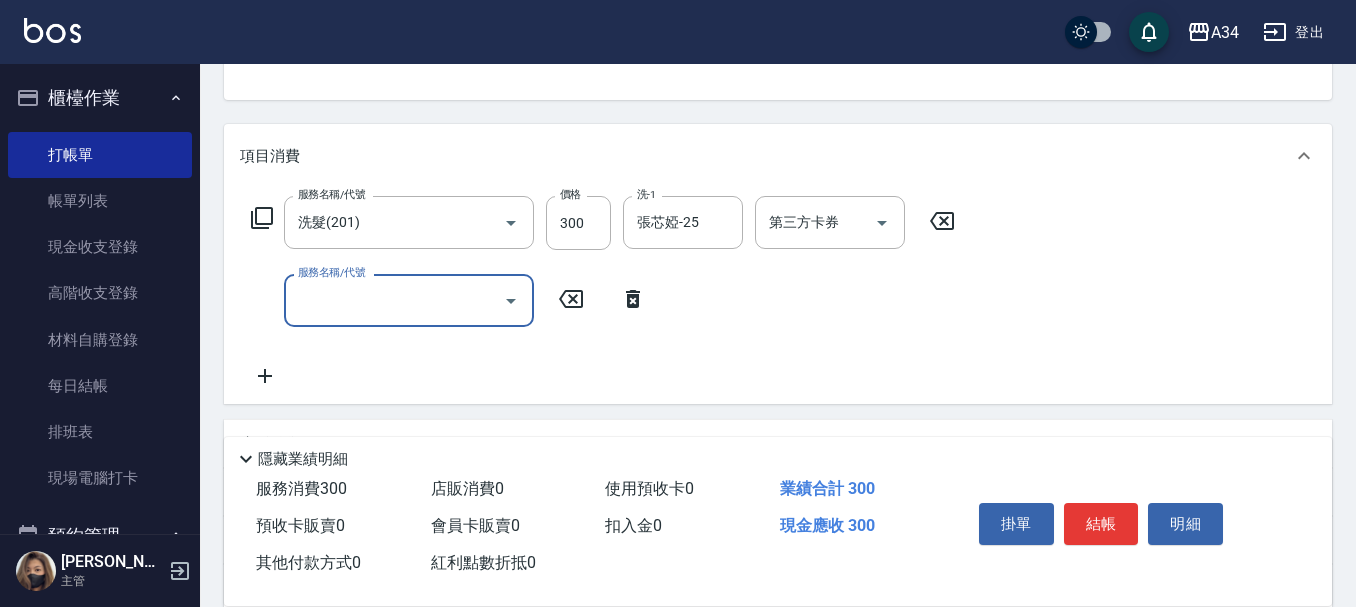 click 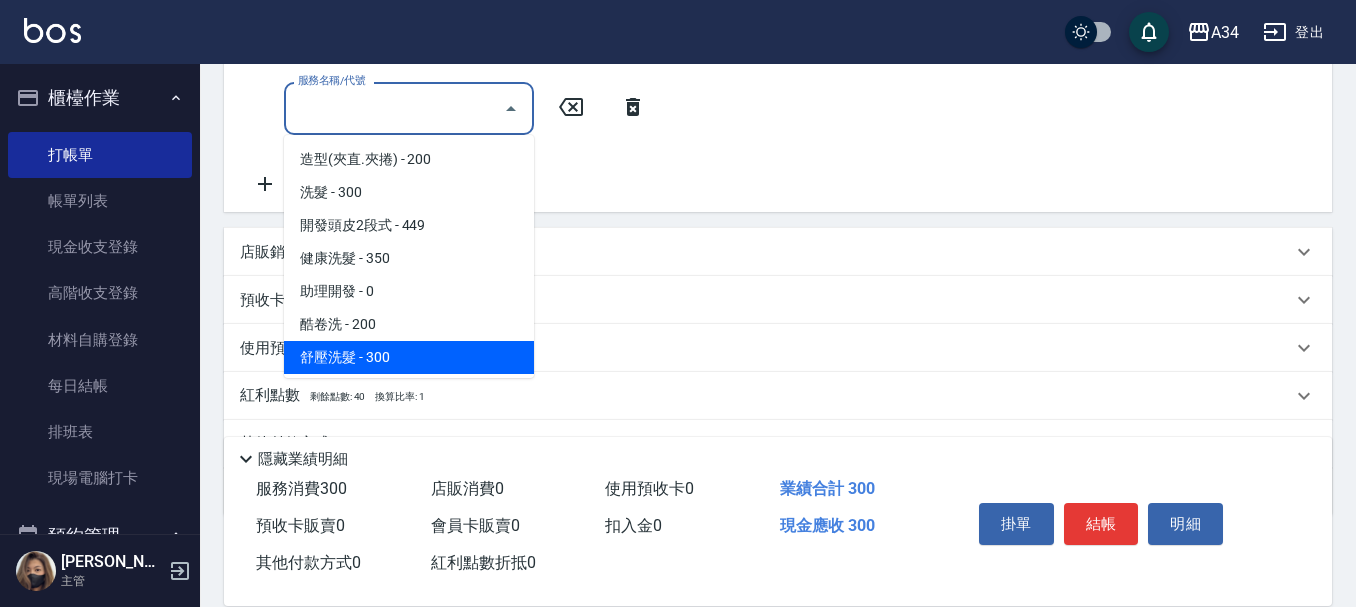scroll, scrollTop: 400, scrollLeft: 0, axis: vertical 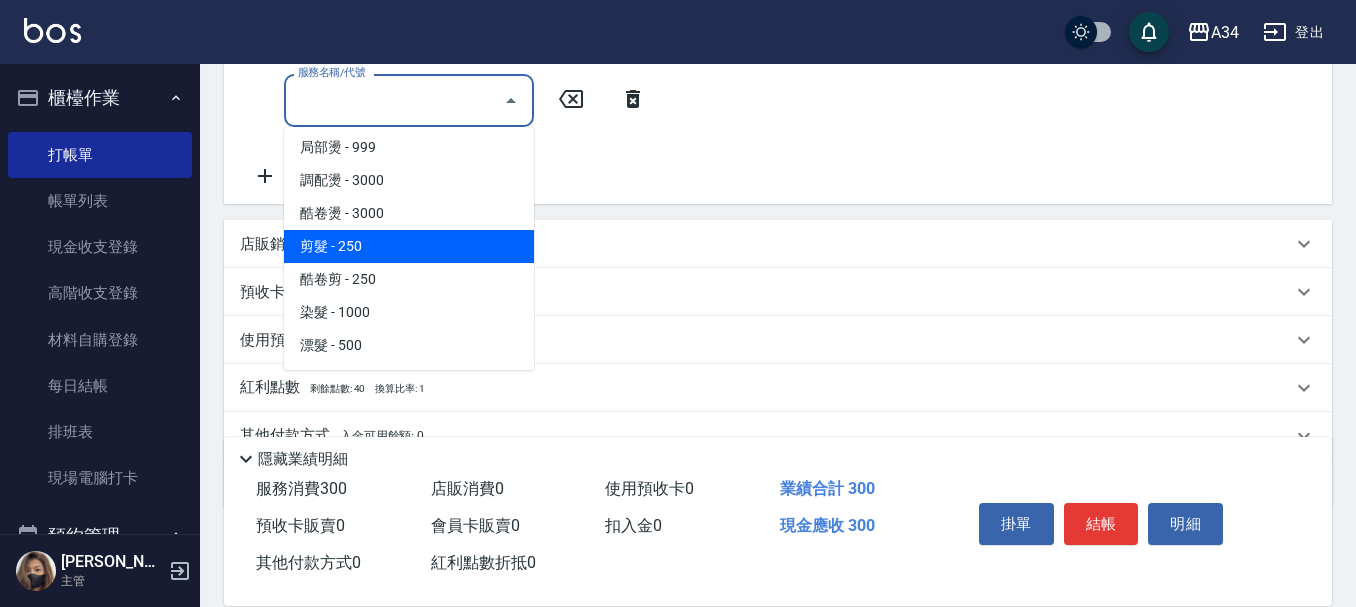 click on "剪髮 - 250" at bounding box center [409, 246] 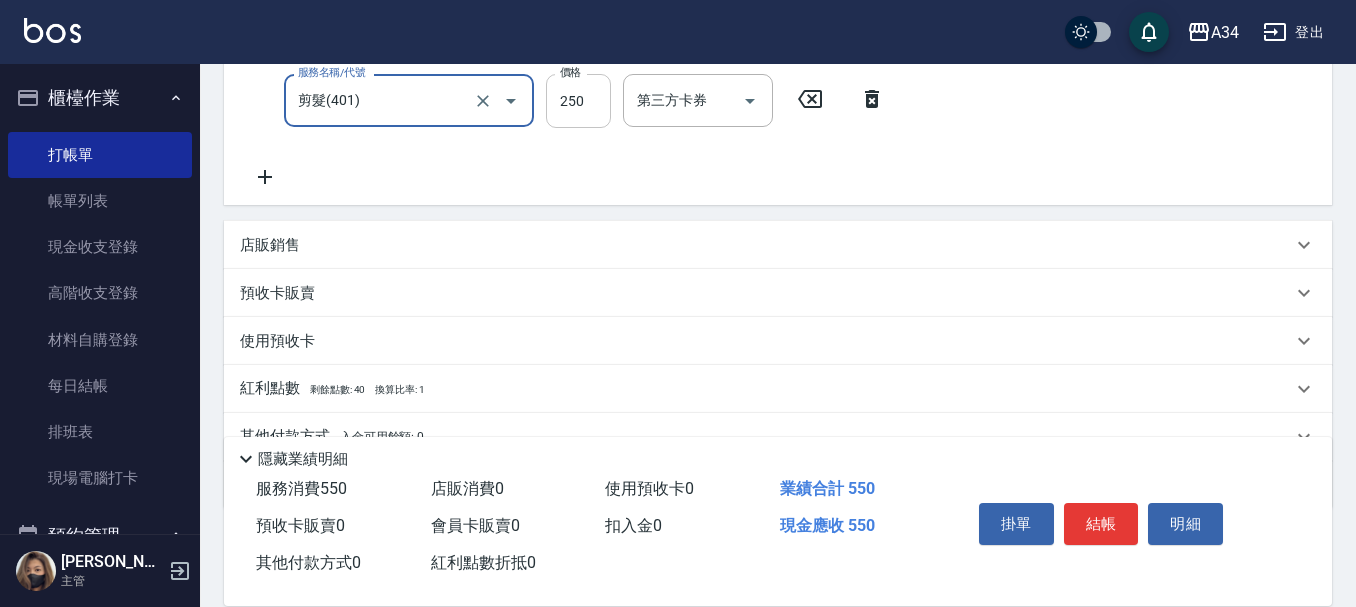 click on "250" at bounding box center (578, 101) 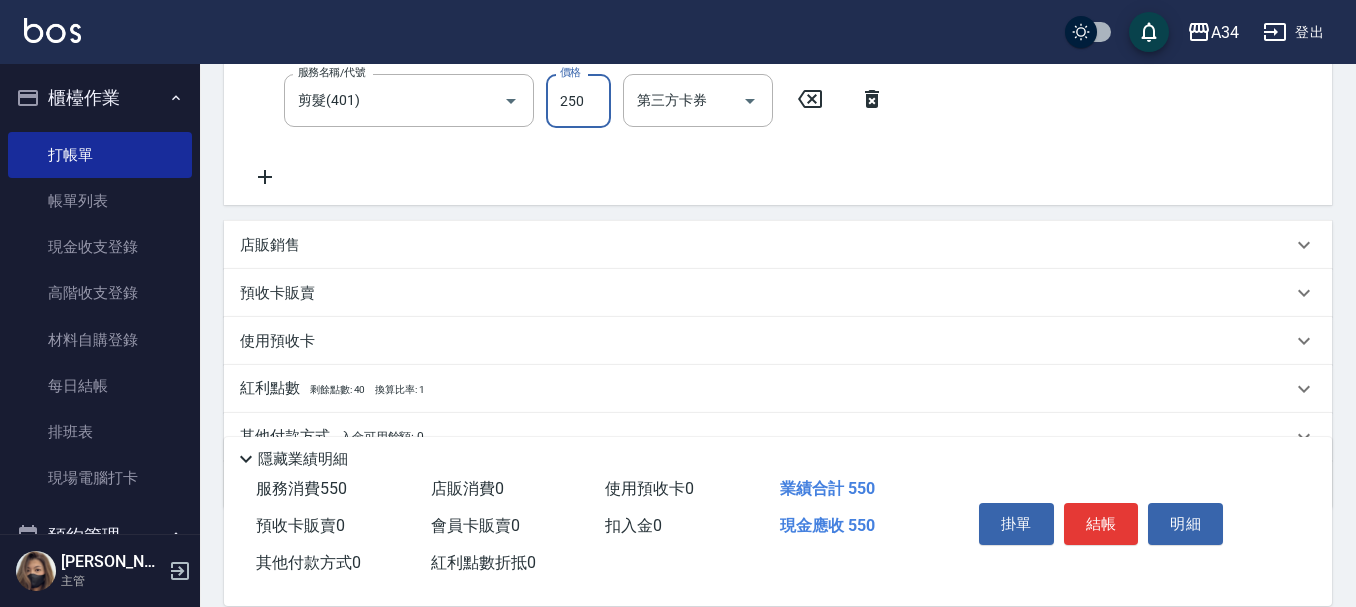 scroll, scrollTop: 396, scrollLeft: 0, axis: vertical 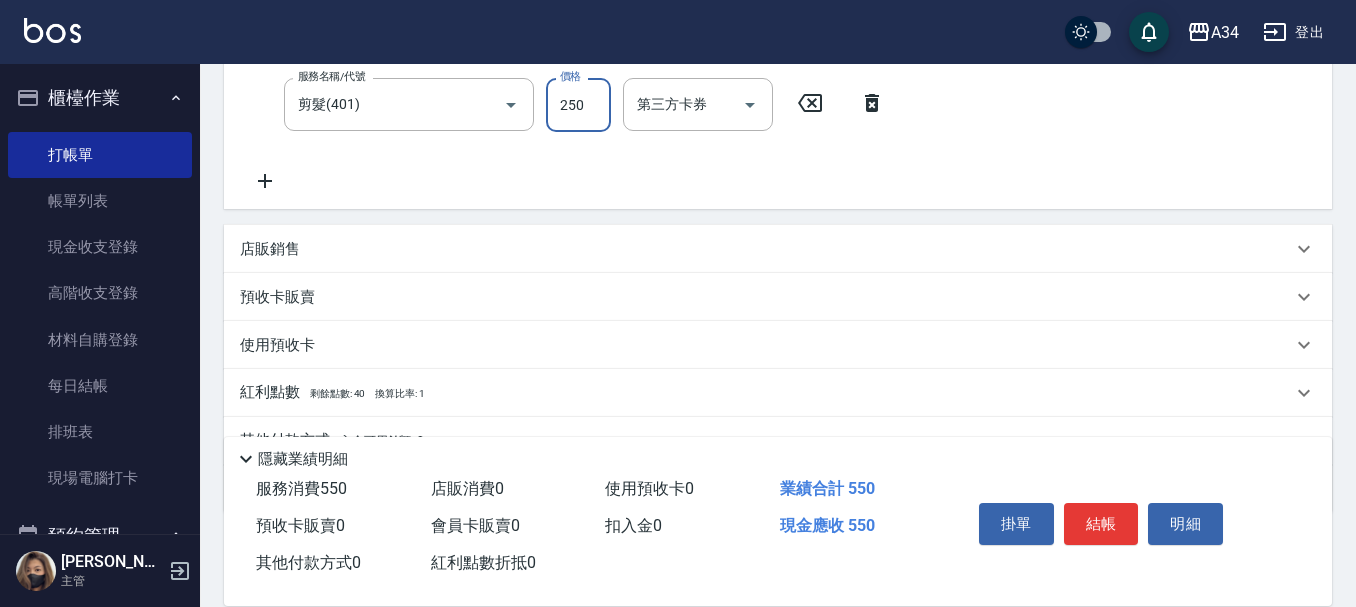 type on "30" 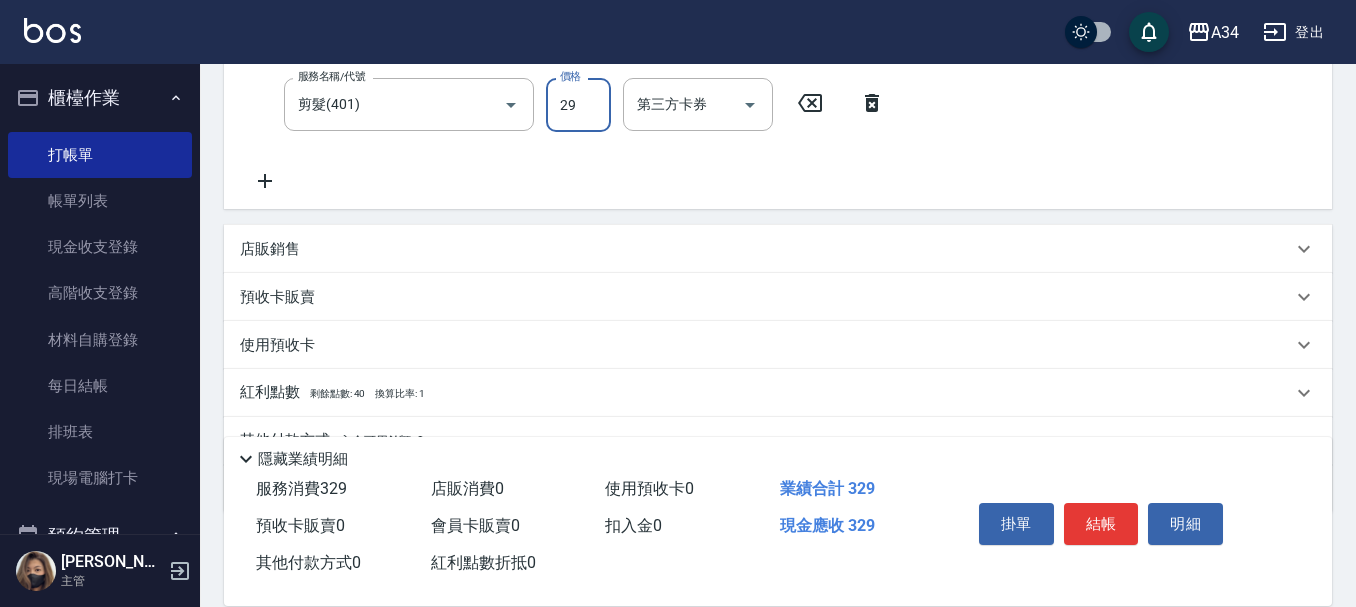 type on "299" 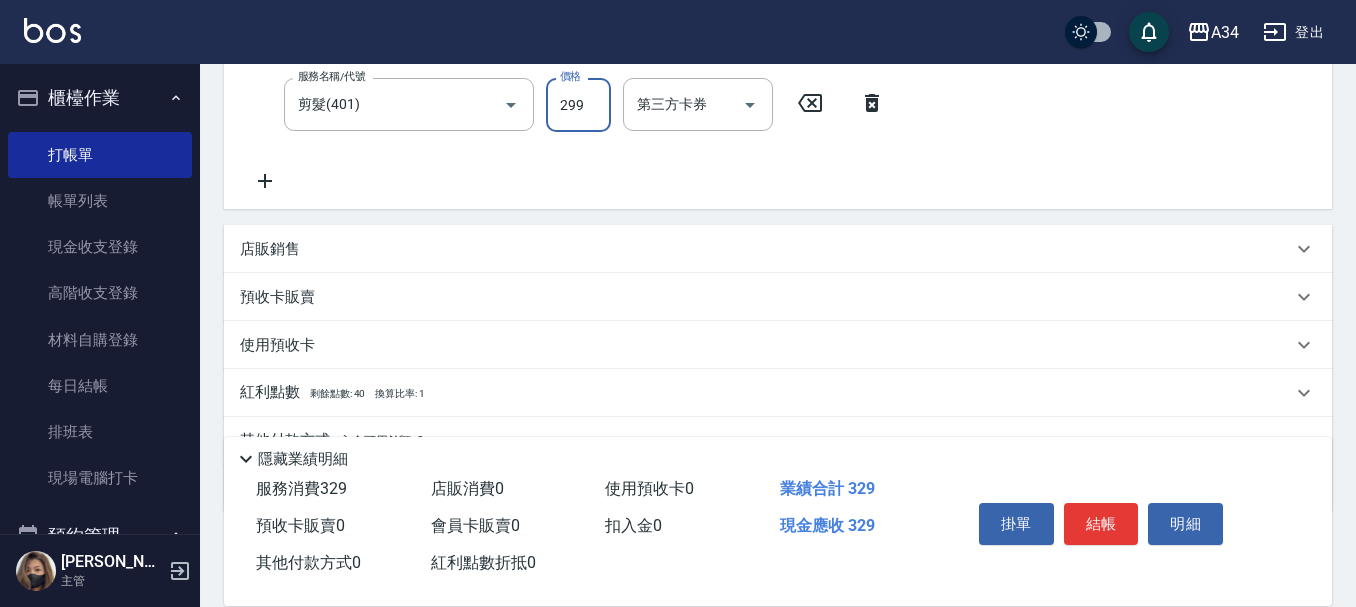 type on "50" 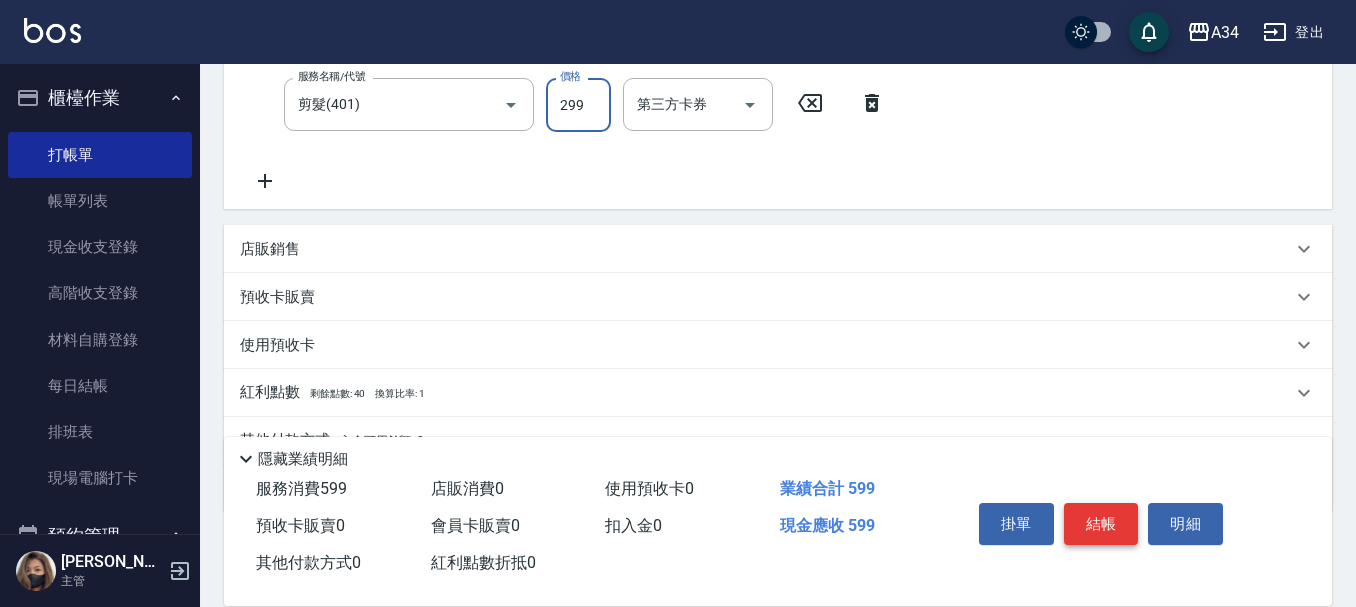 type on "299" 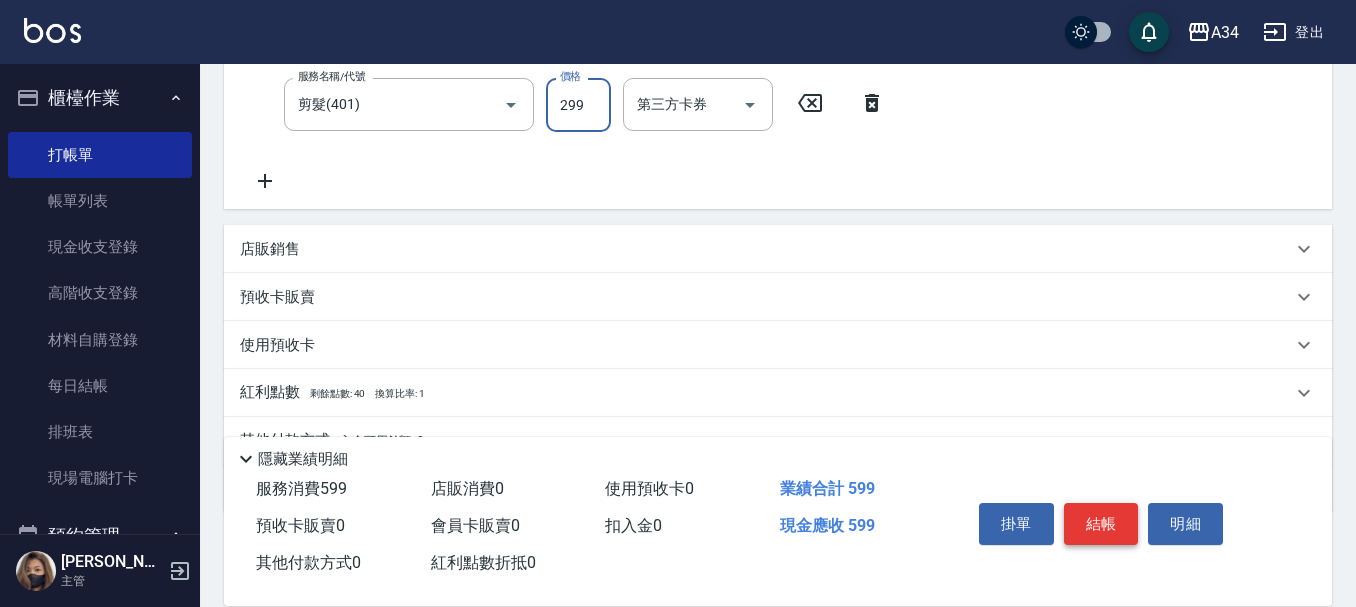 click on "結帳" at bounding box center (1101, 524) 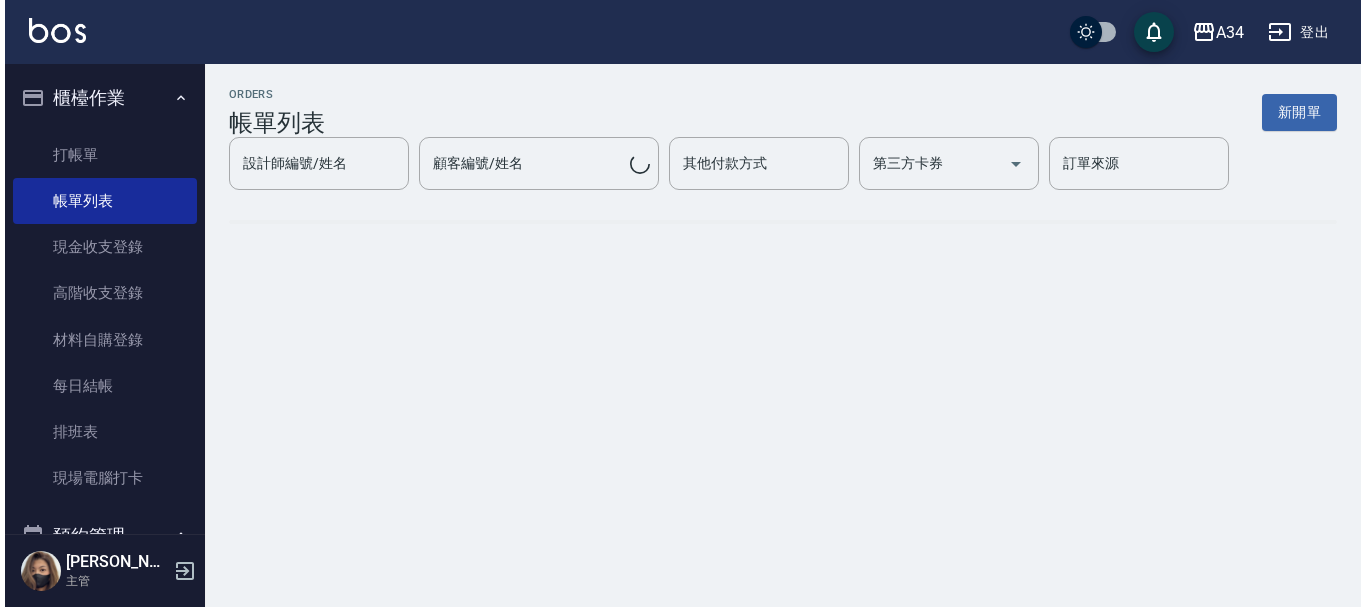 scroll, scrollTop: 0, scrollLeft: 0, axis: both 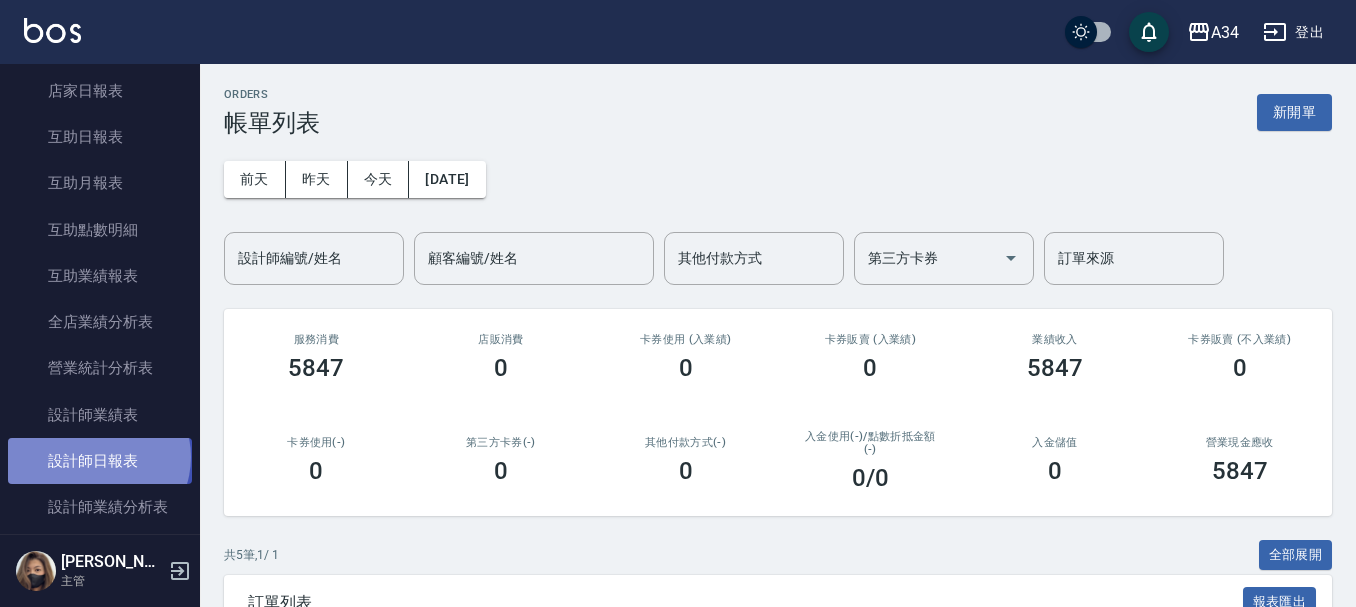 click on "設計師日報表" at bounding box center (100, 461) 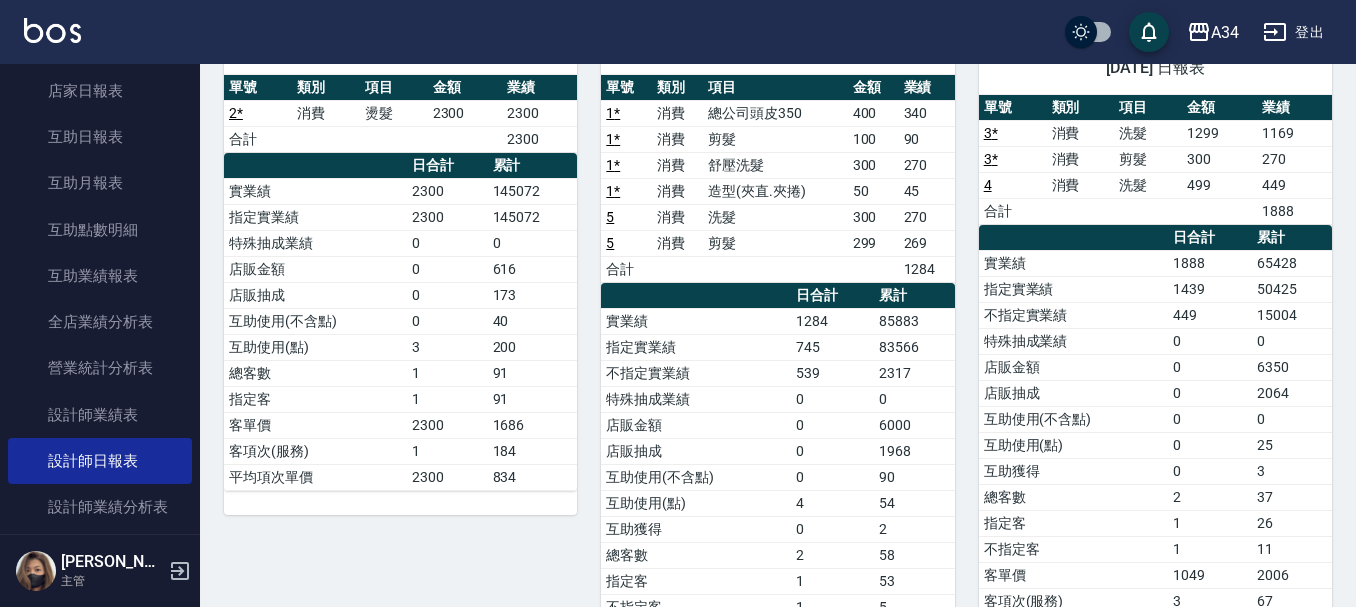 scroll, scrollTop: 0, scrollLeft: 0, axis: both 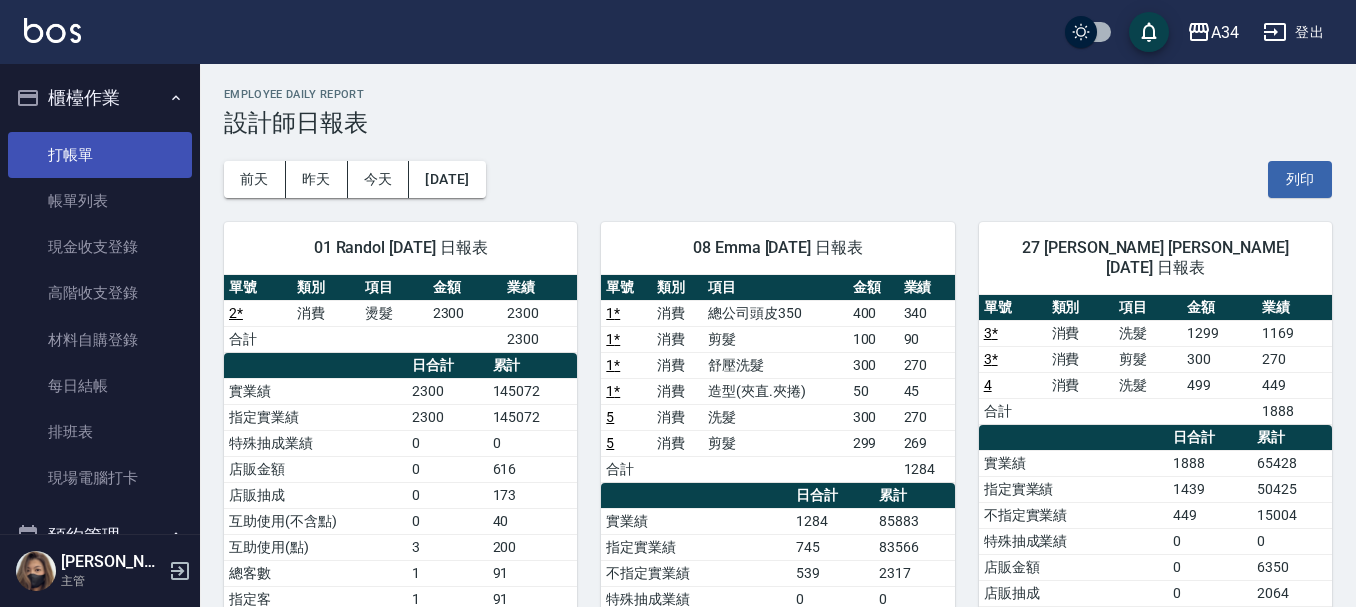 click on "打帳單" at bounding box center (100, 155) 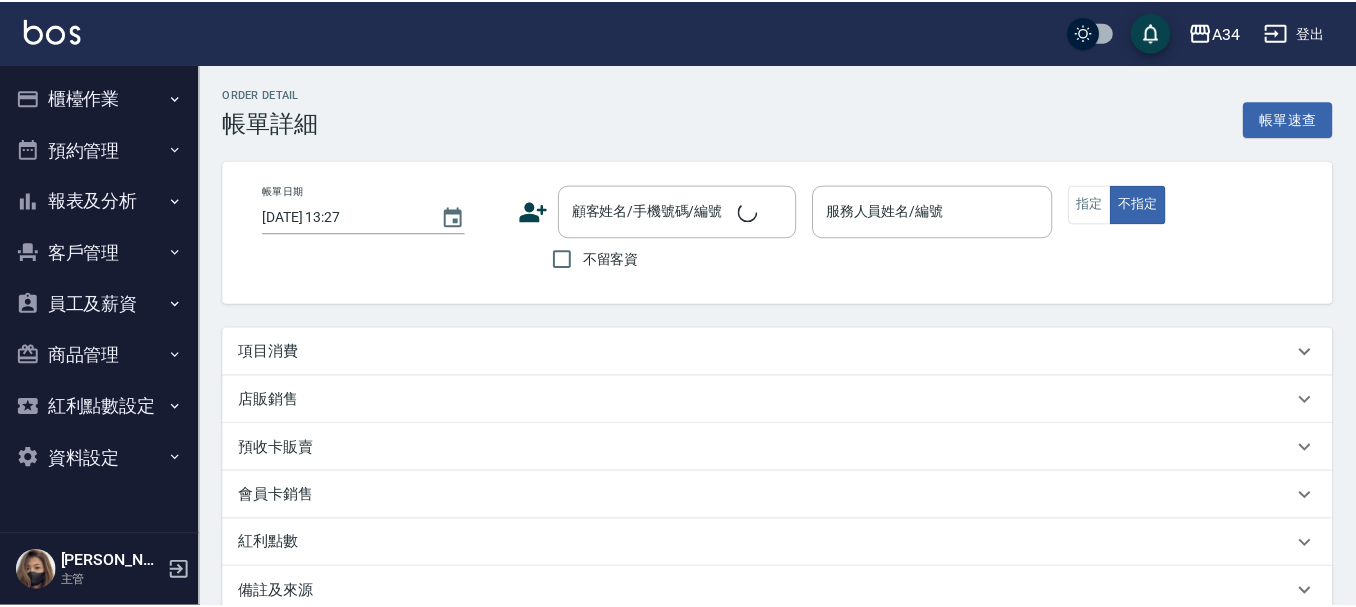 scroll, scrollTop: 0, scrollLeft: 0, axis: both 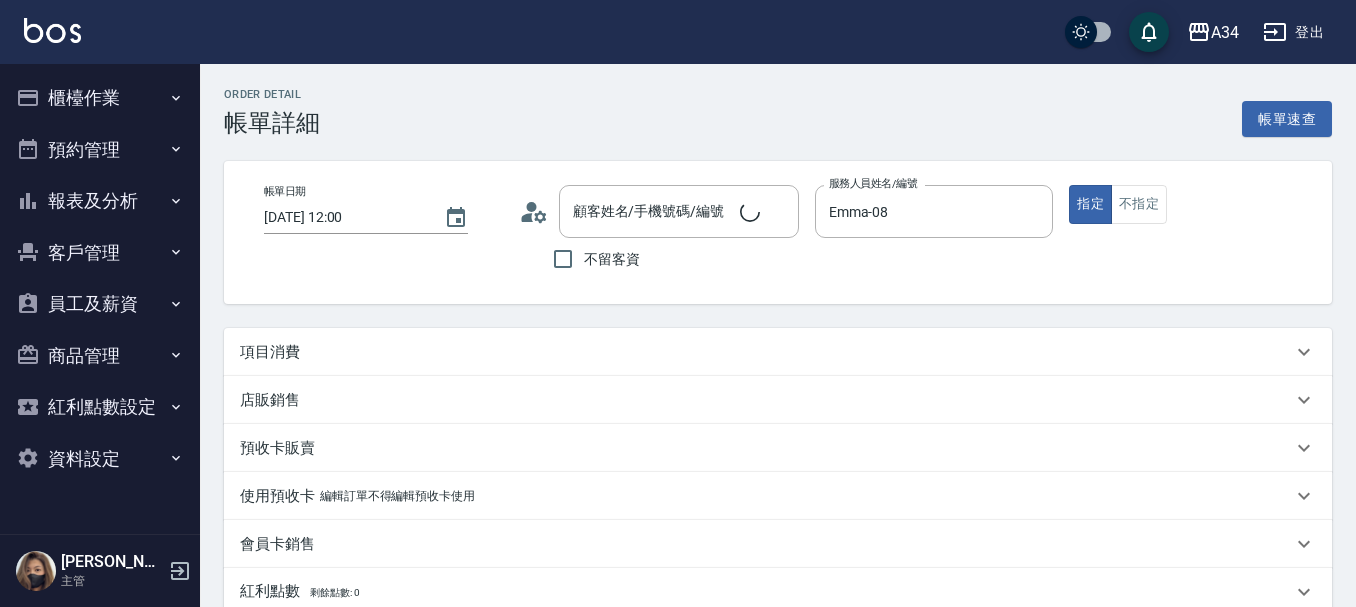 type on "2025/07/16 12:00" 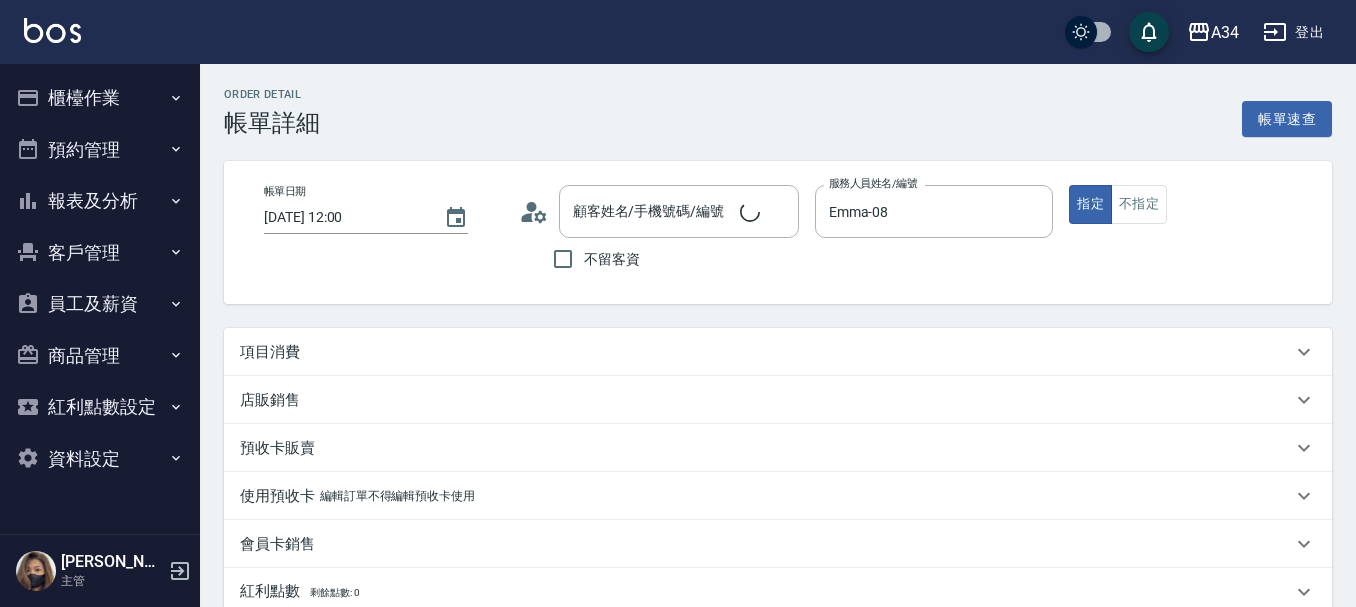 type on "Emma-08" 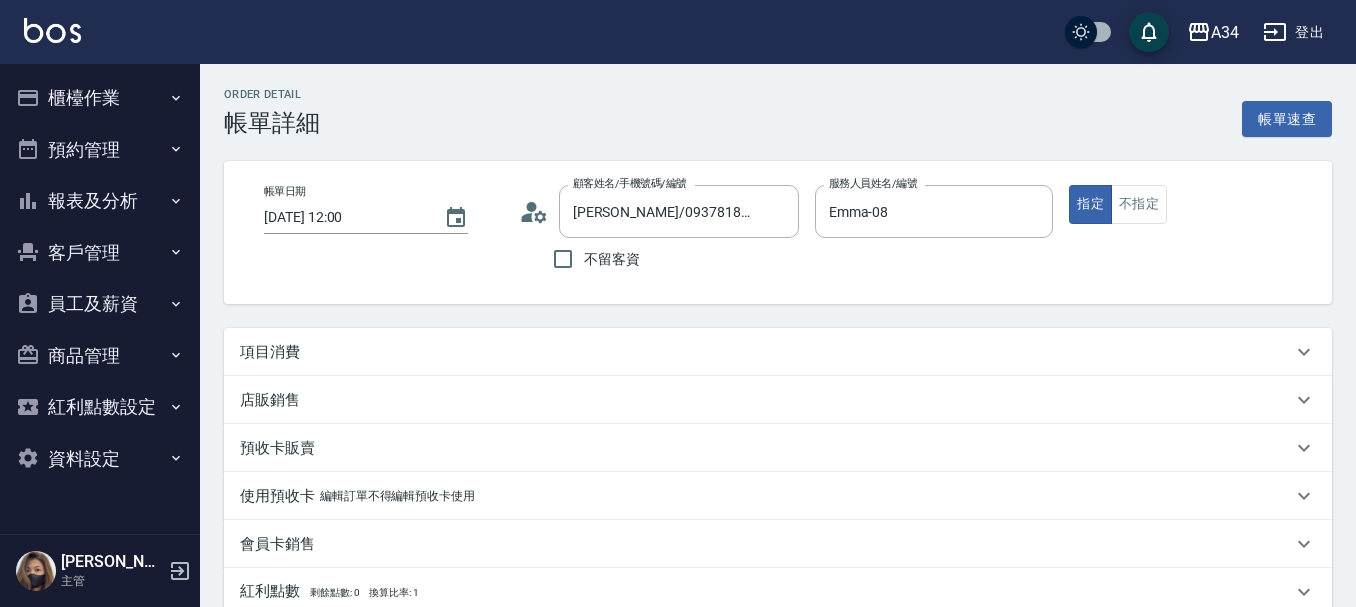 click on "項目消費" at bounding box center (270, 352) 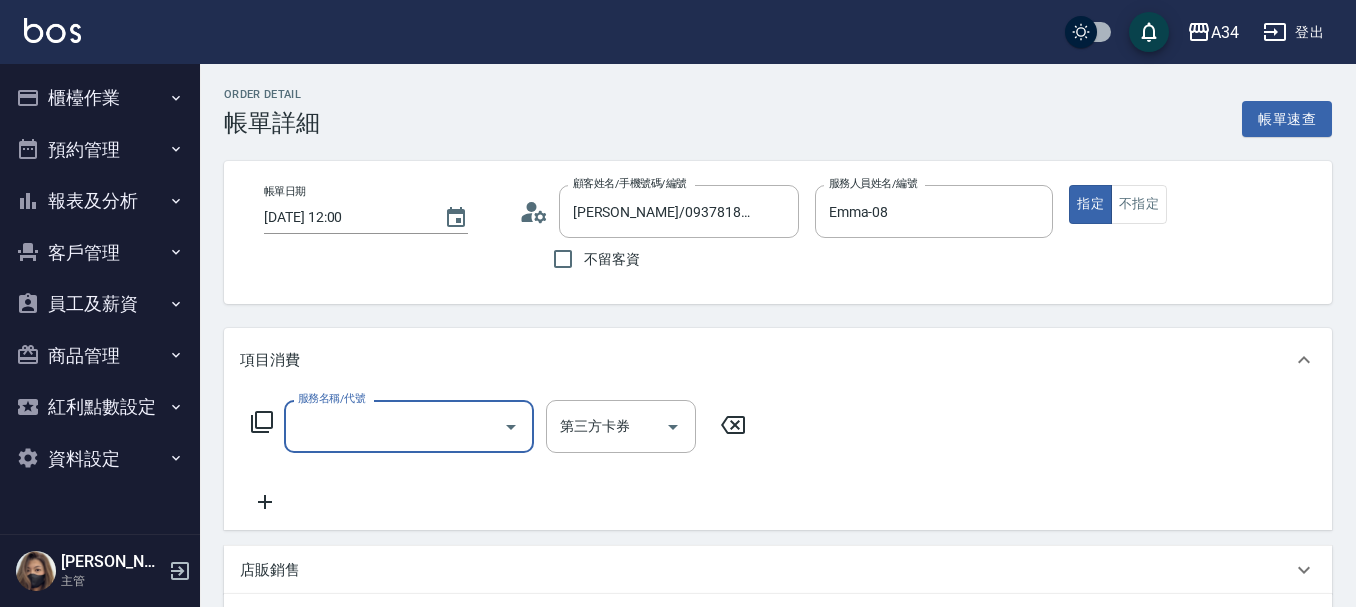 scroll, scrollTop: 0, scrollLeft: 0, axis: both 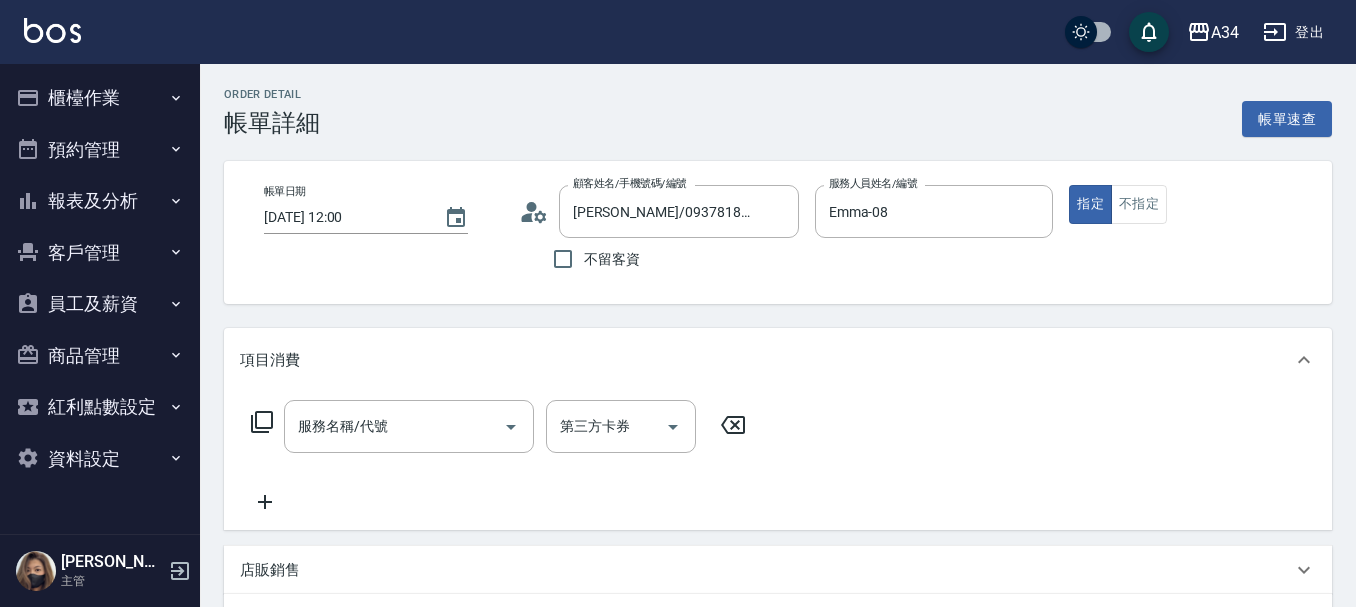 click 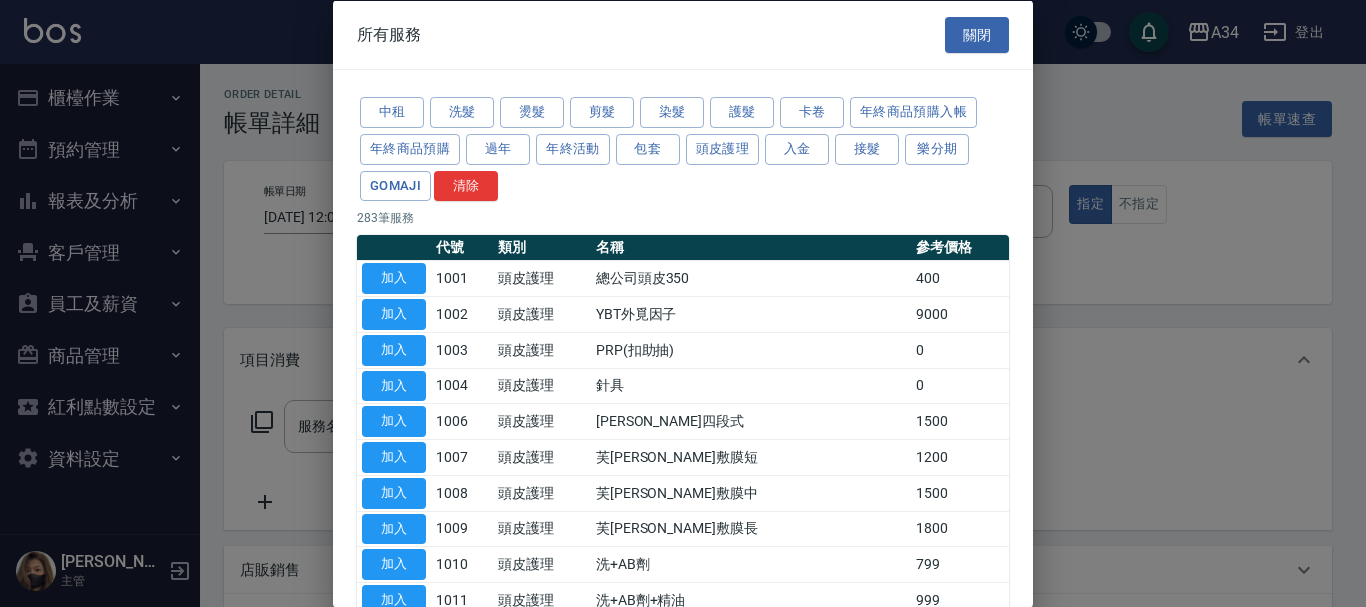 click on "加入" at bounding box center (394, 278) 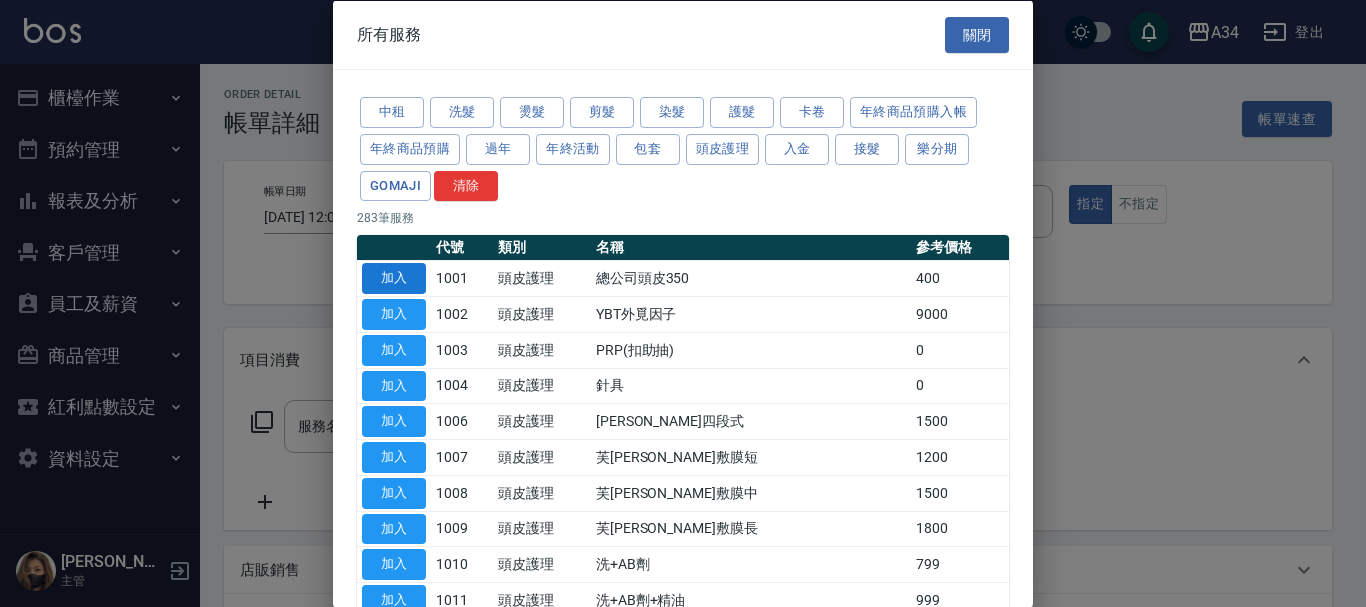 click on "加入" at bounding box center (394, 278) 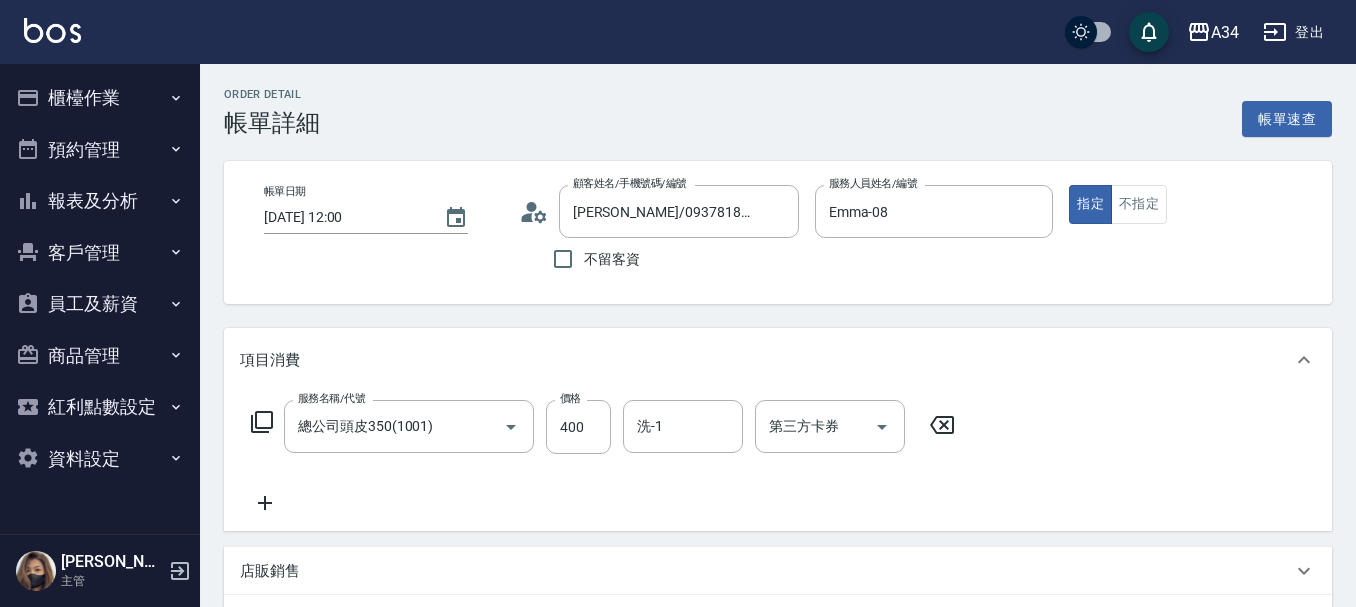 click 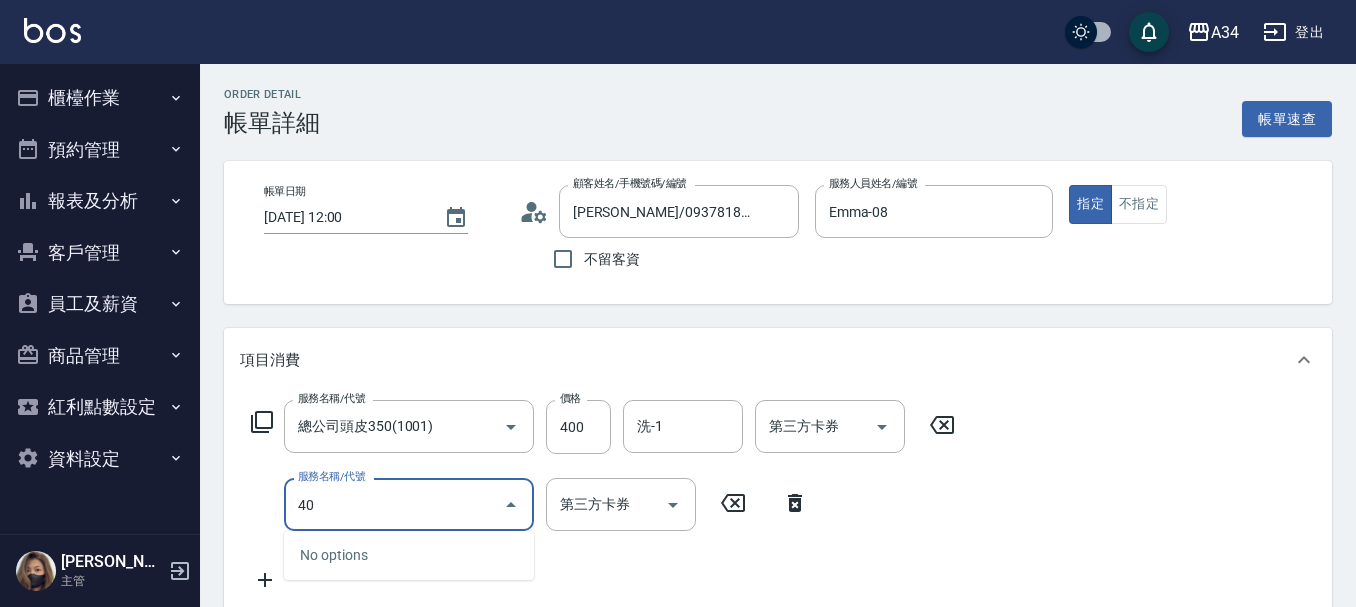 type on "401" 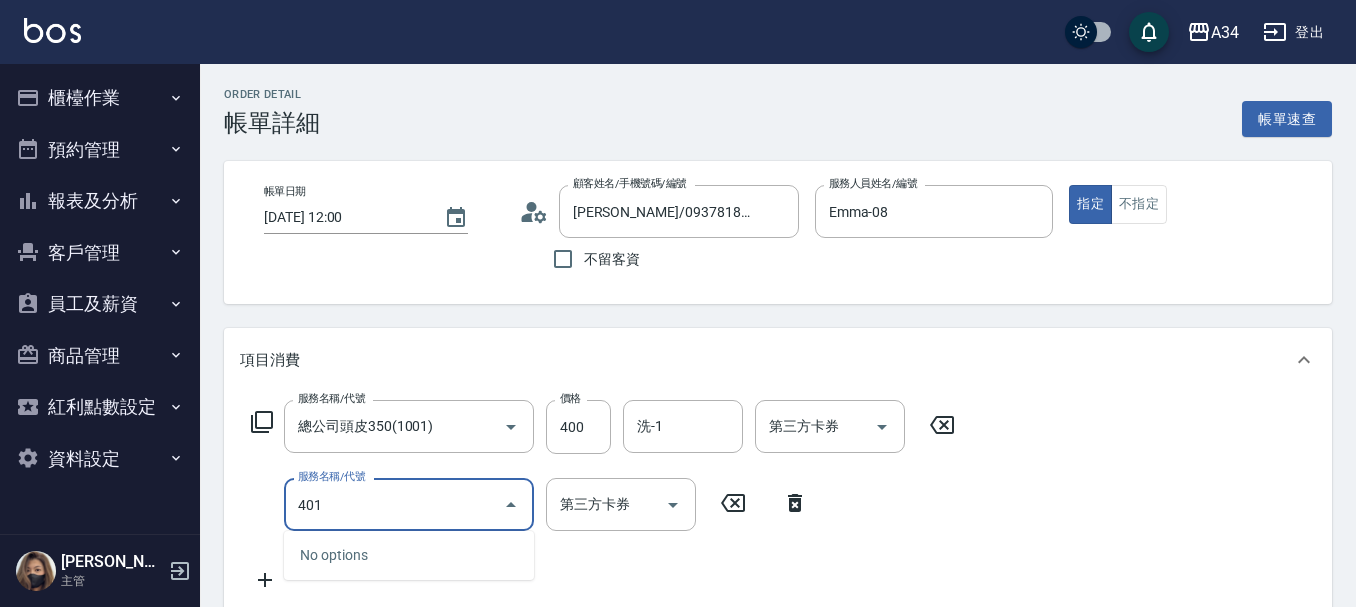 type on "60" 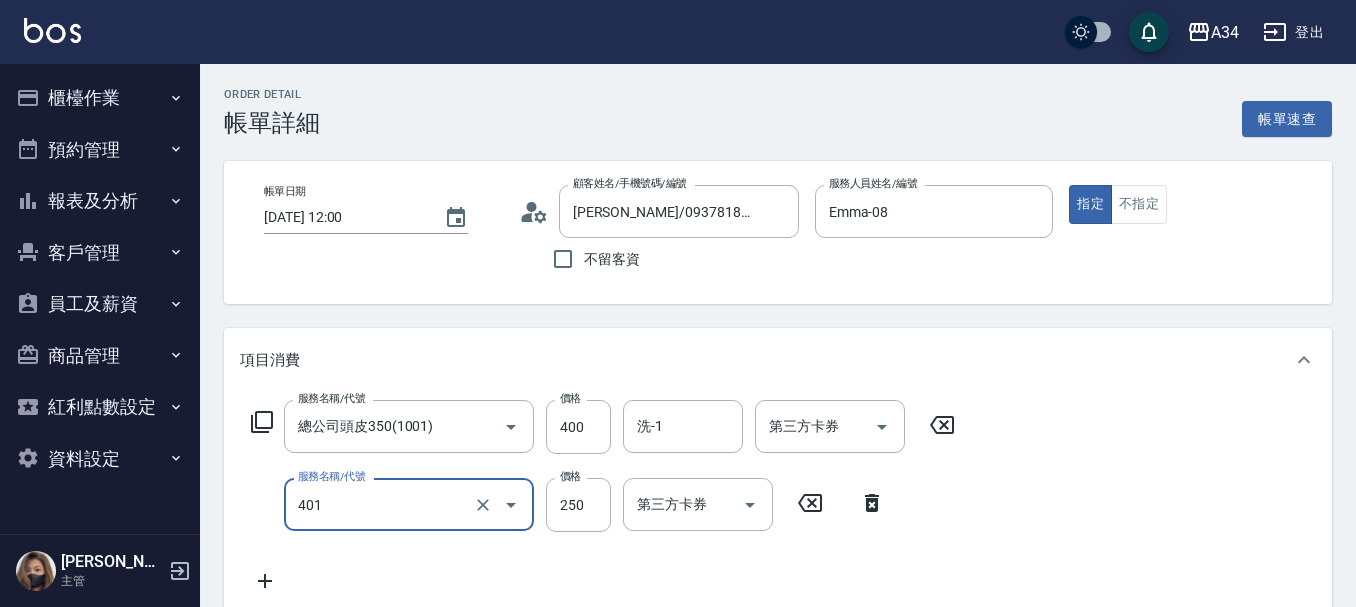 type on "剪髮(401)" 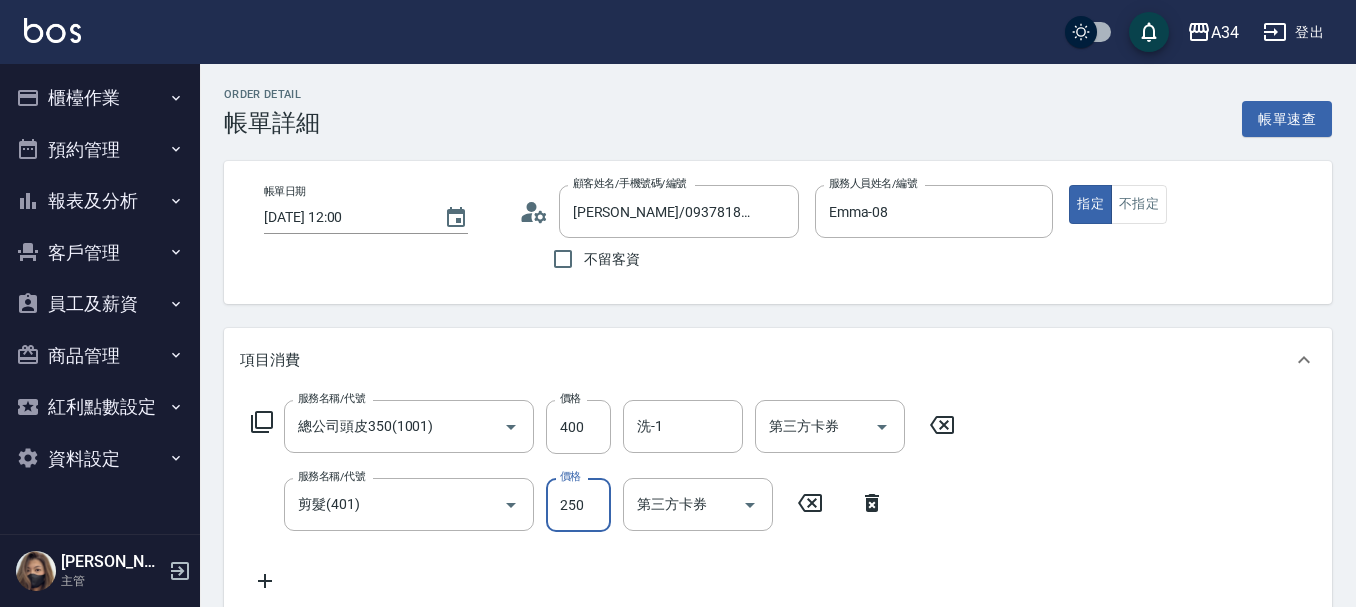 type on "40" 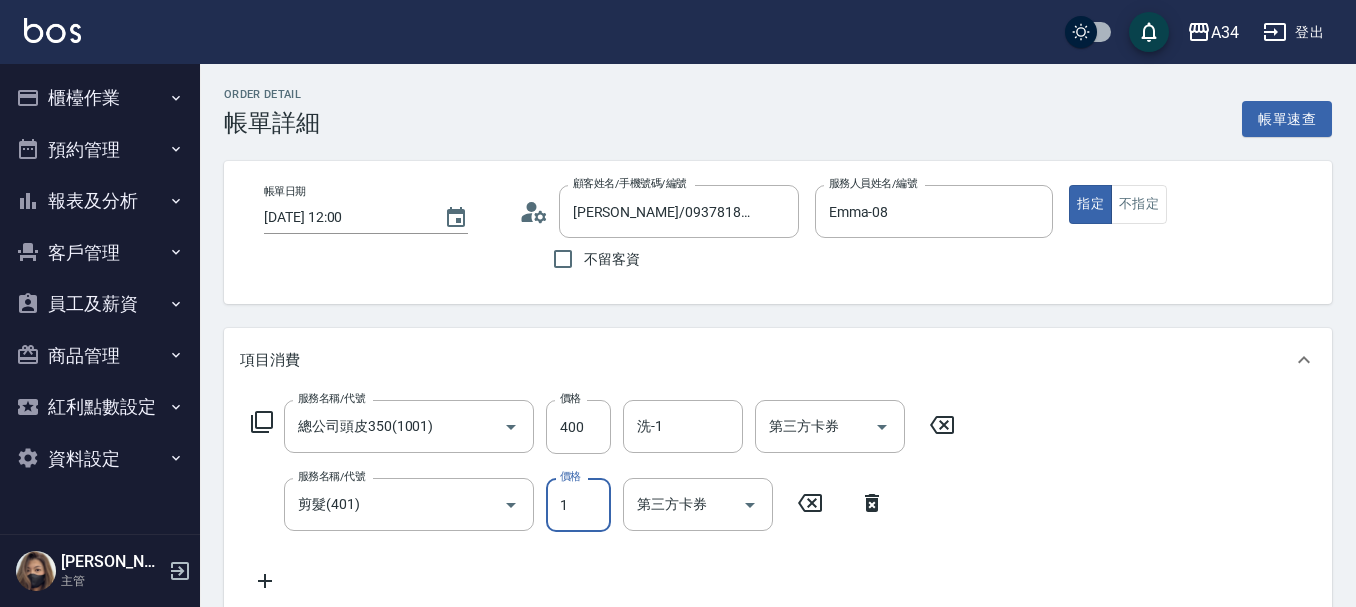 type on "10" 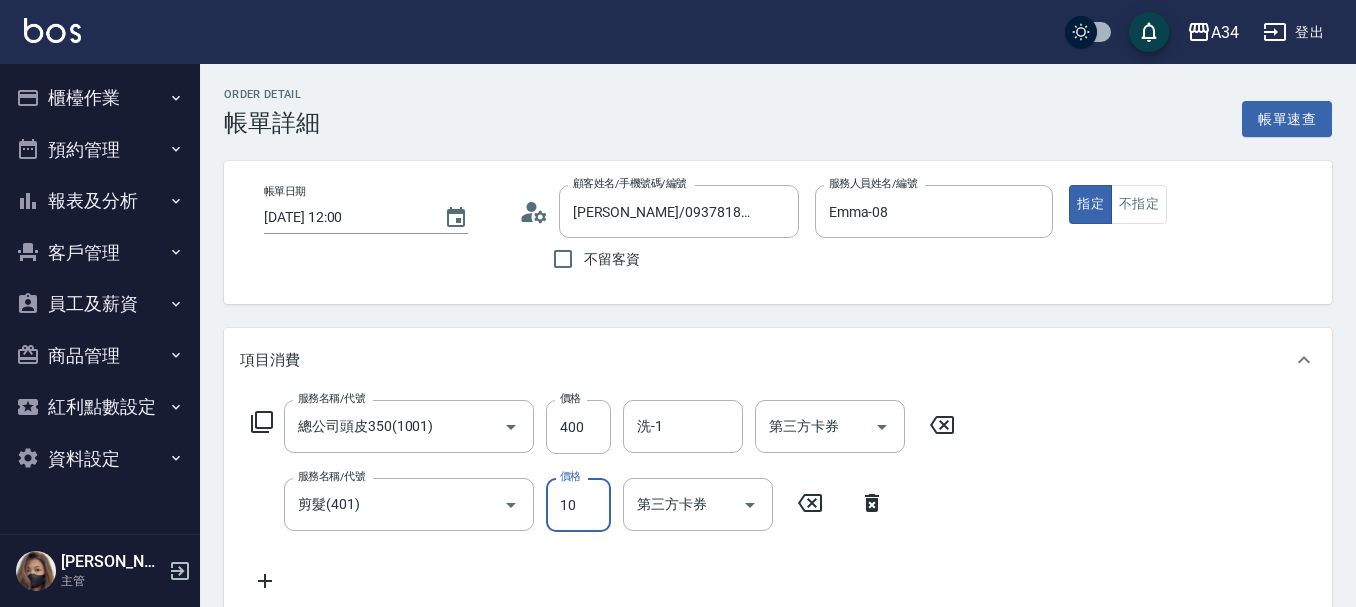 type on "50" 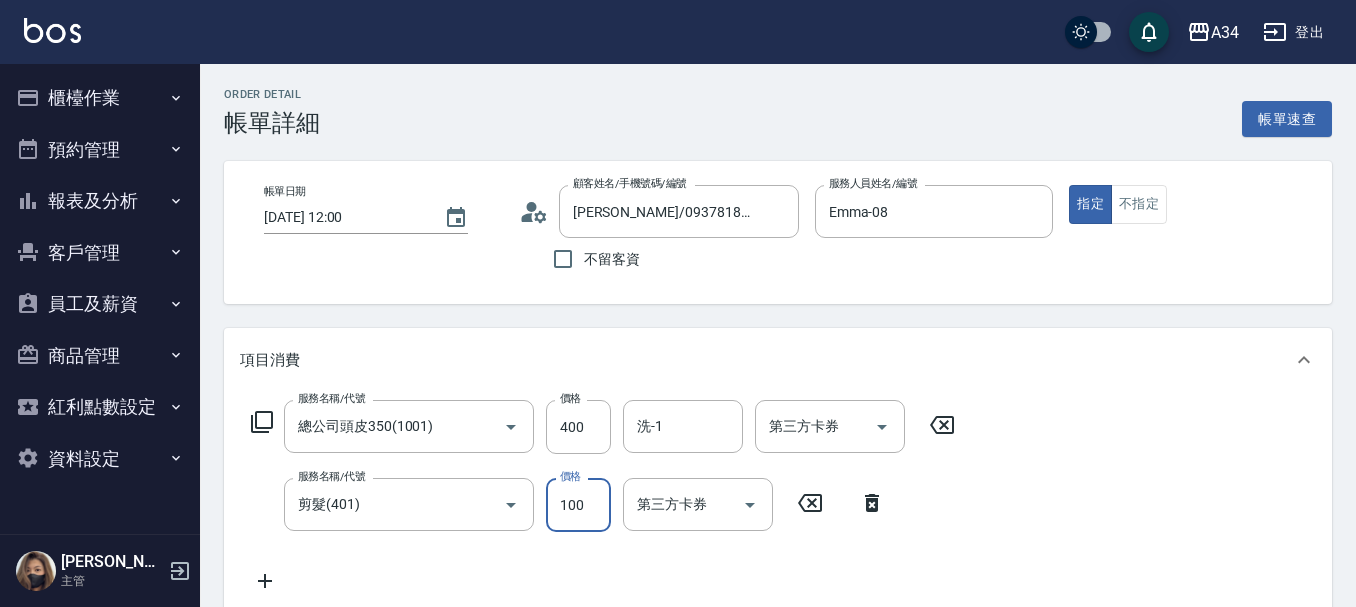 type on "100" 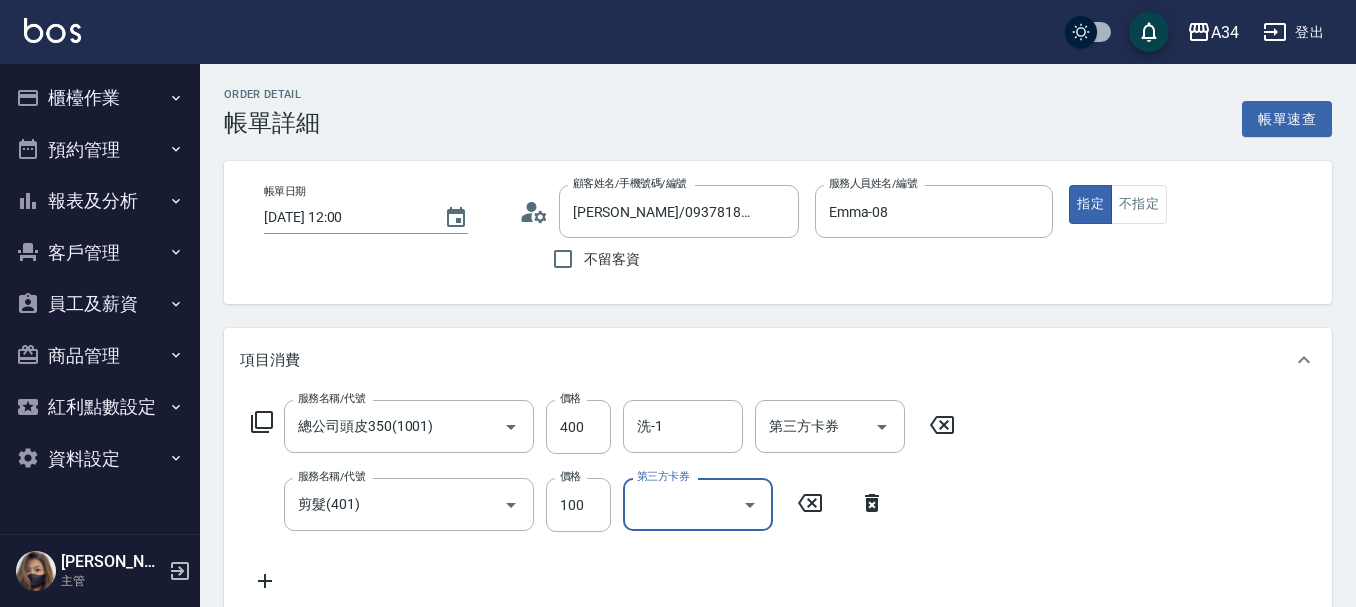 click 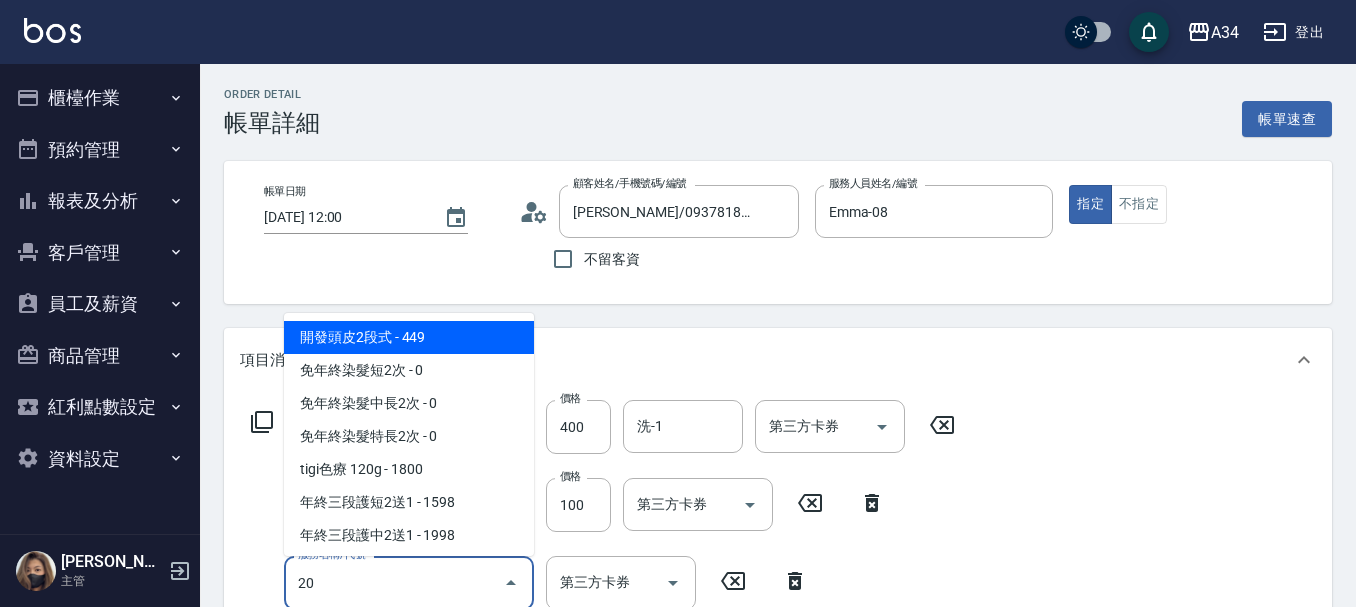 type on "206" 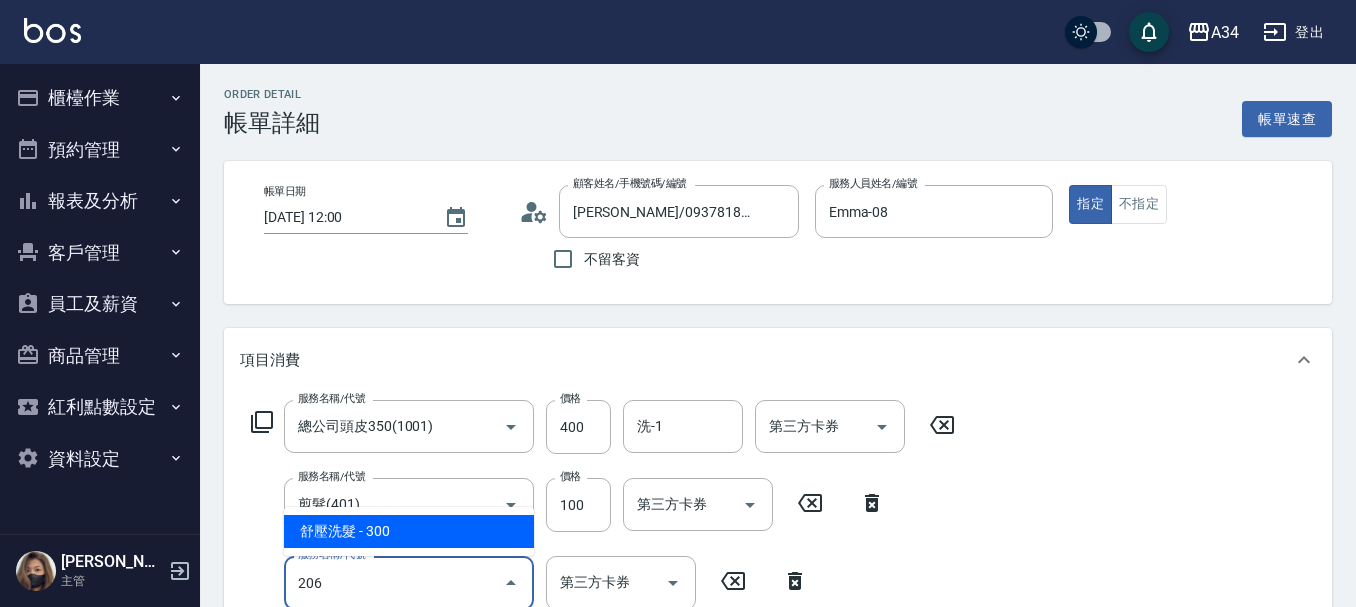 type on "80" 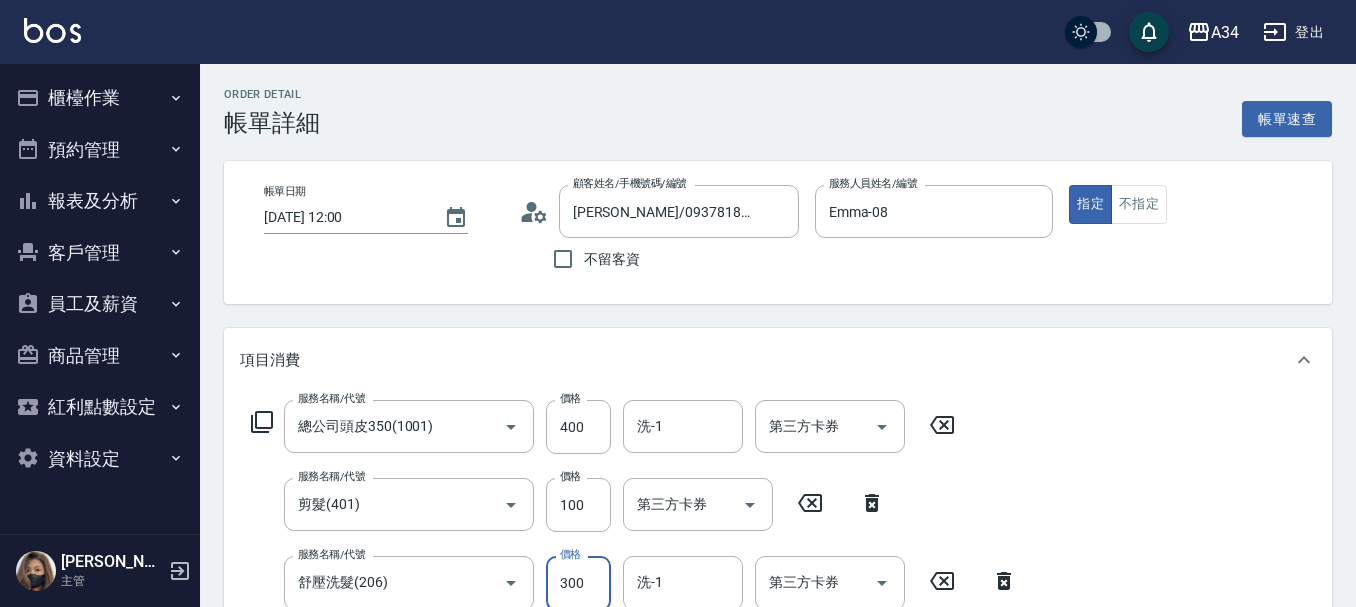 scroll, scrollTop: 4, scrollLeft: 0, axis: vertical 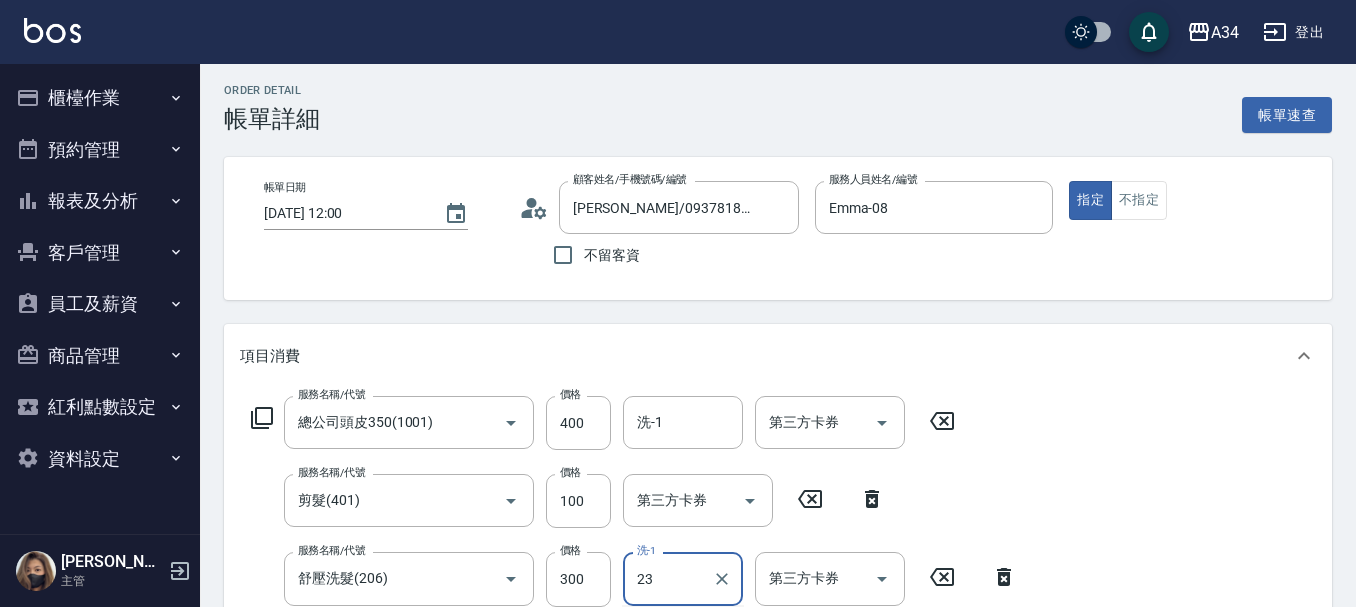 type on "23" 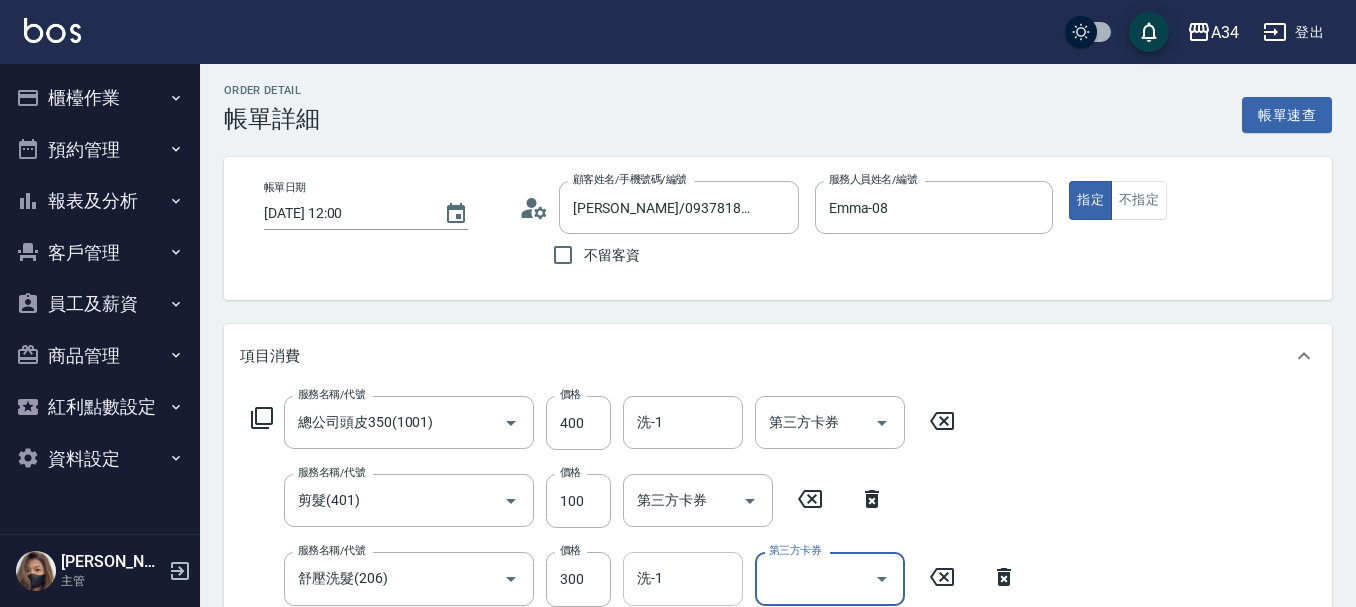 click on "洗-1" at bounding box center [683, 578] 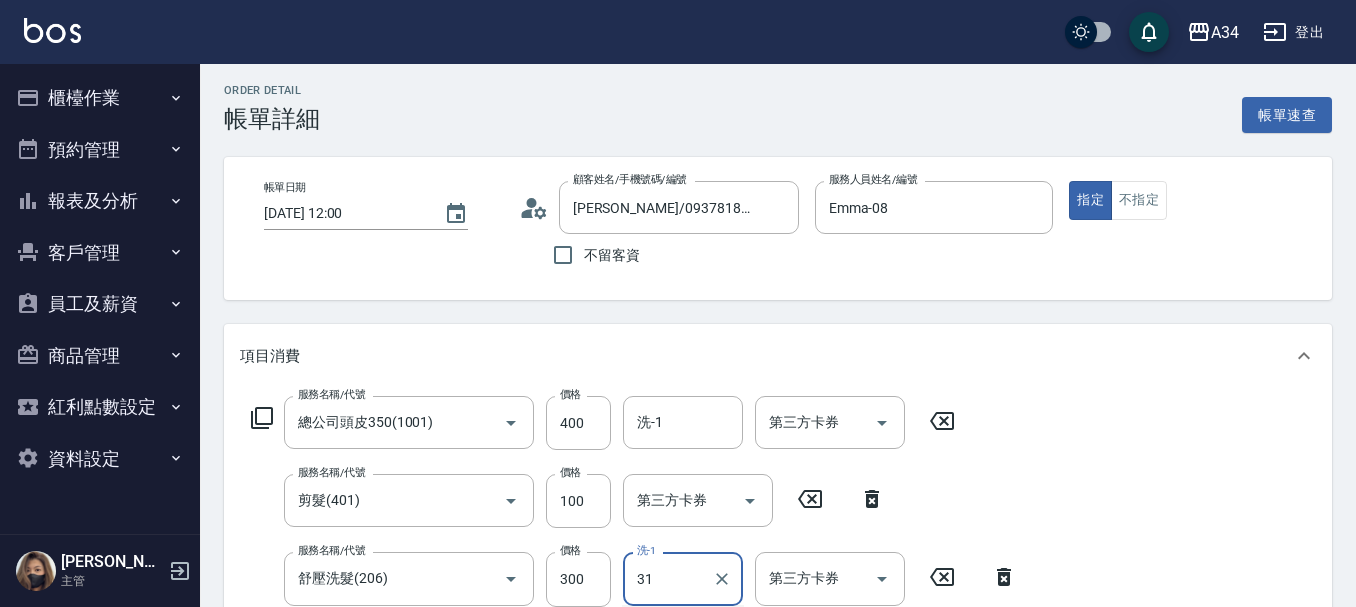 type on "Lora-31" 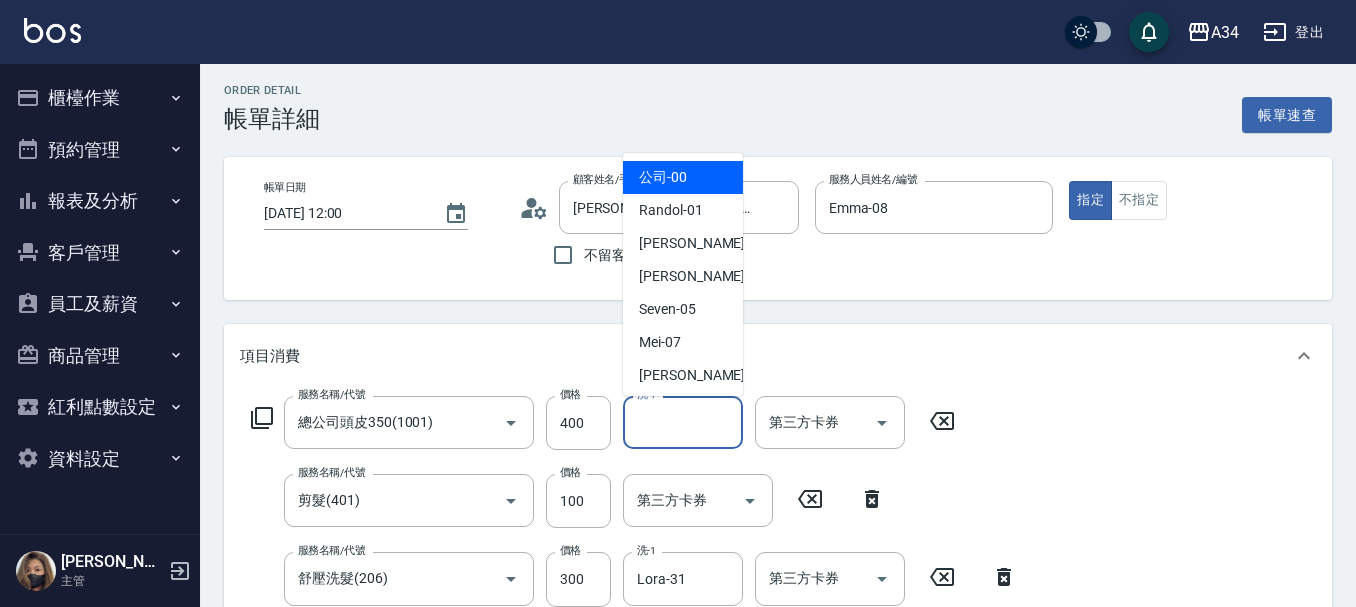click on "洗-1" at bounding box center (683, 422) 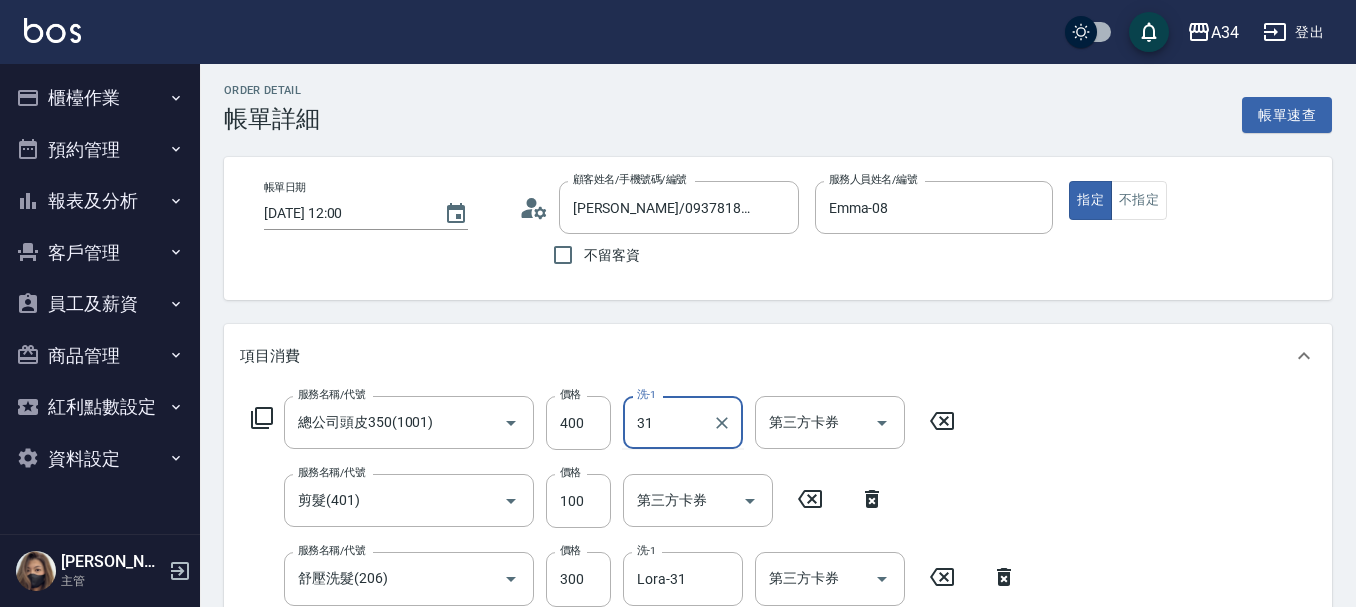 type on "Lora-31" 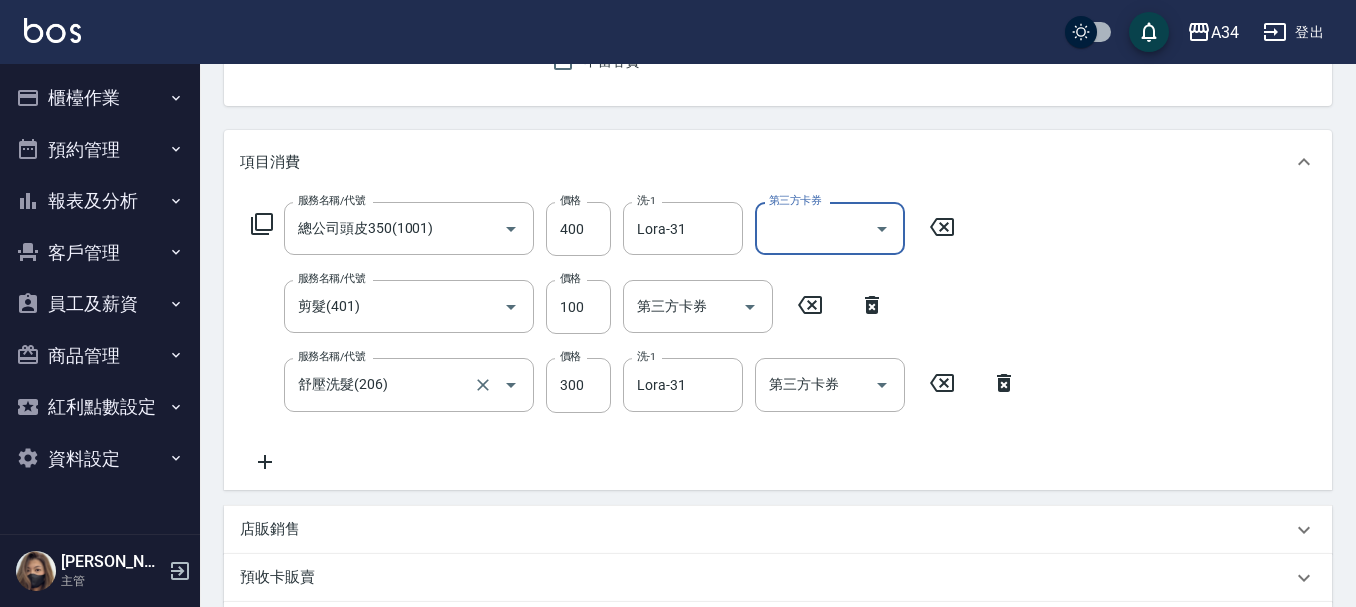 scroll, scrollTop: 204, scrollLeft: 0, axis: vertical 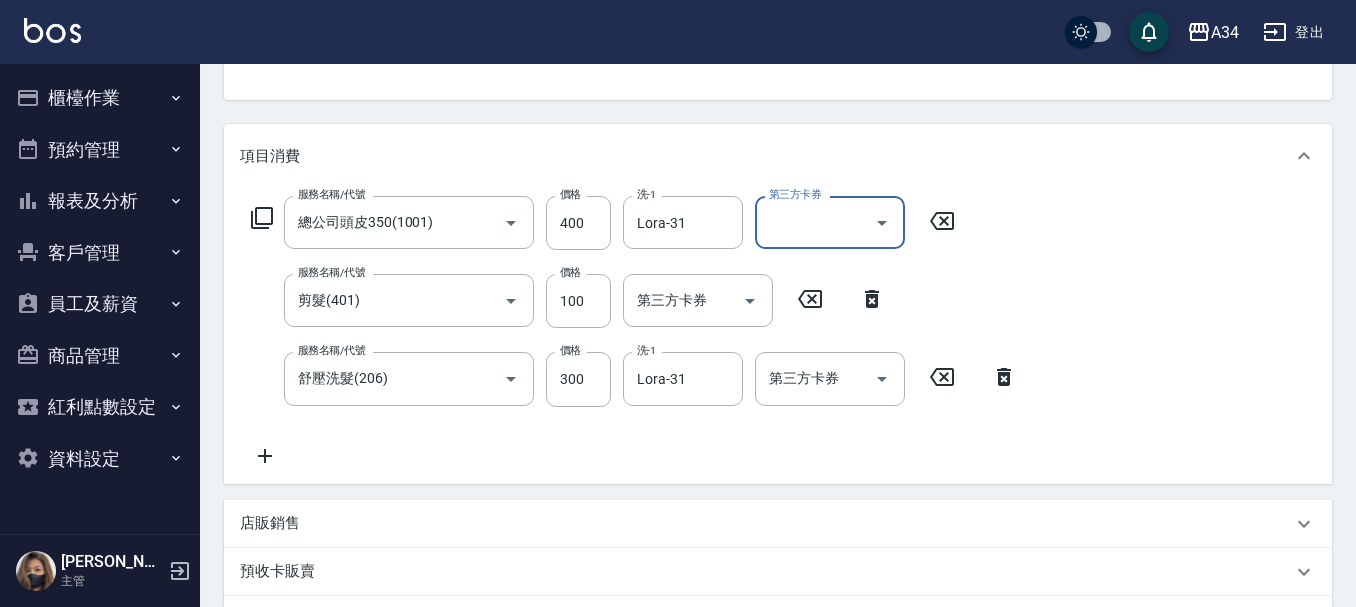 click 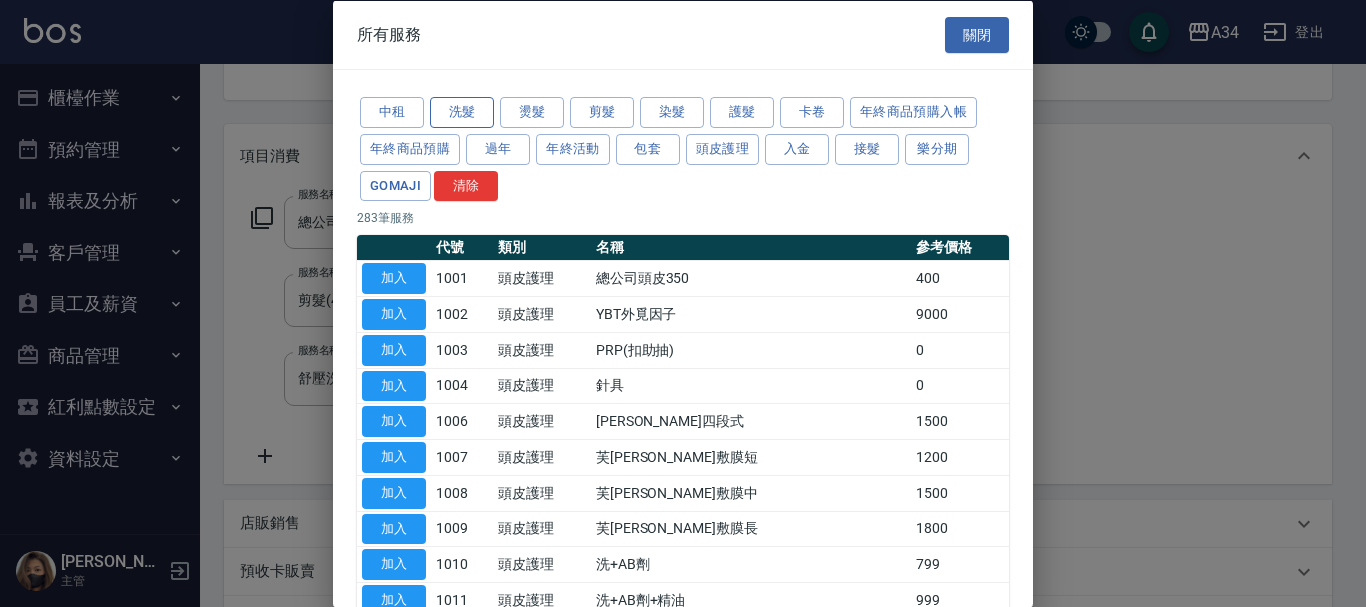 click on "洗髮" at bounding box center [462, 112] 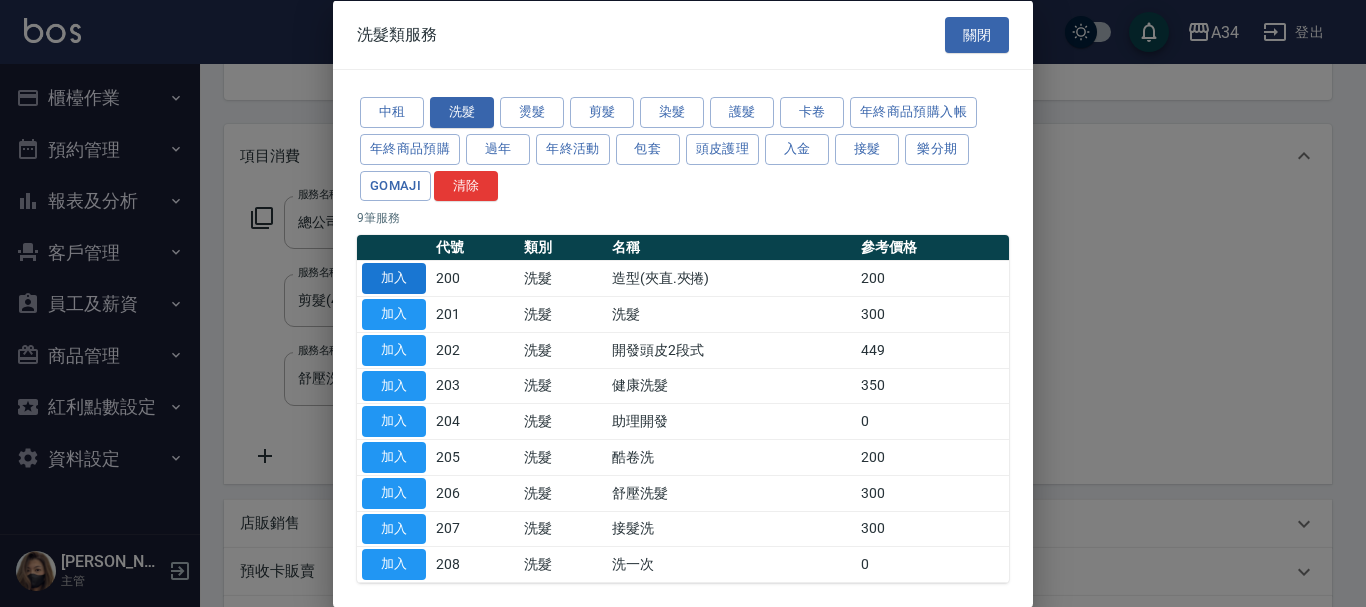 click on "加入" at bounding box center [394, 278] 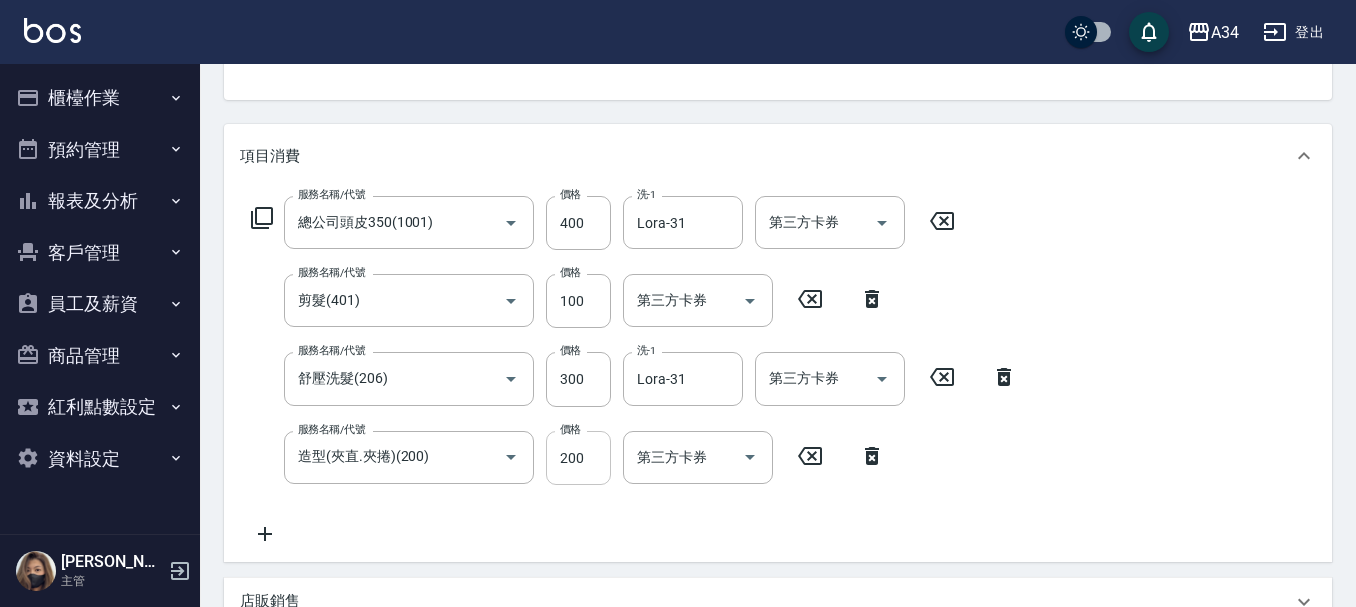 click on "200" at bounding box center [578, 458] 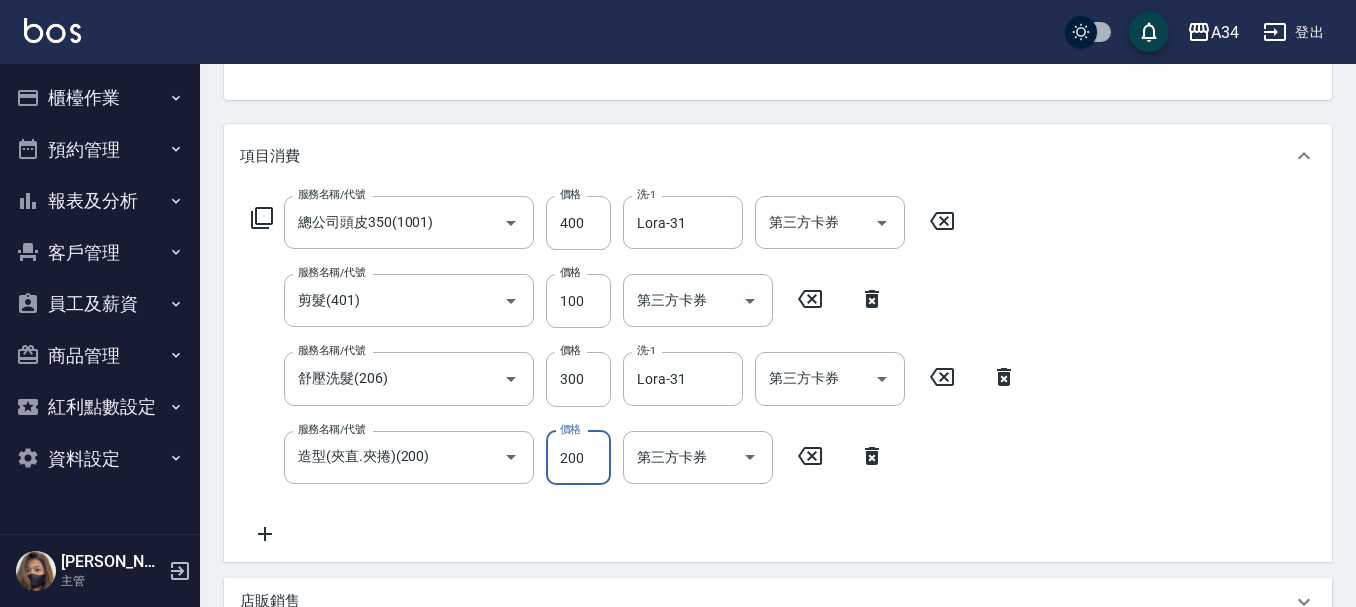 type on "80" 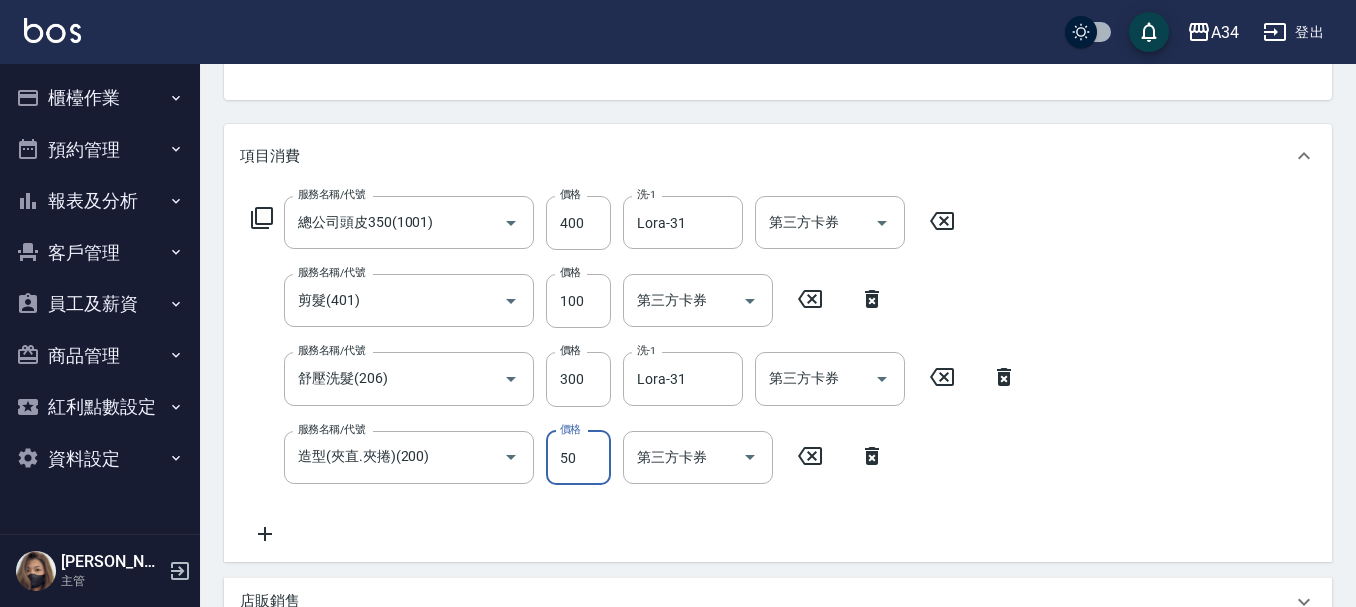 type on "50" 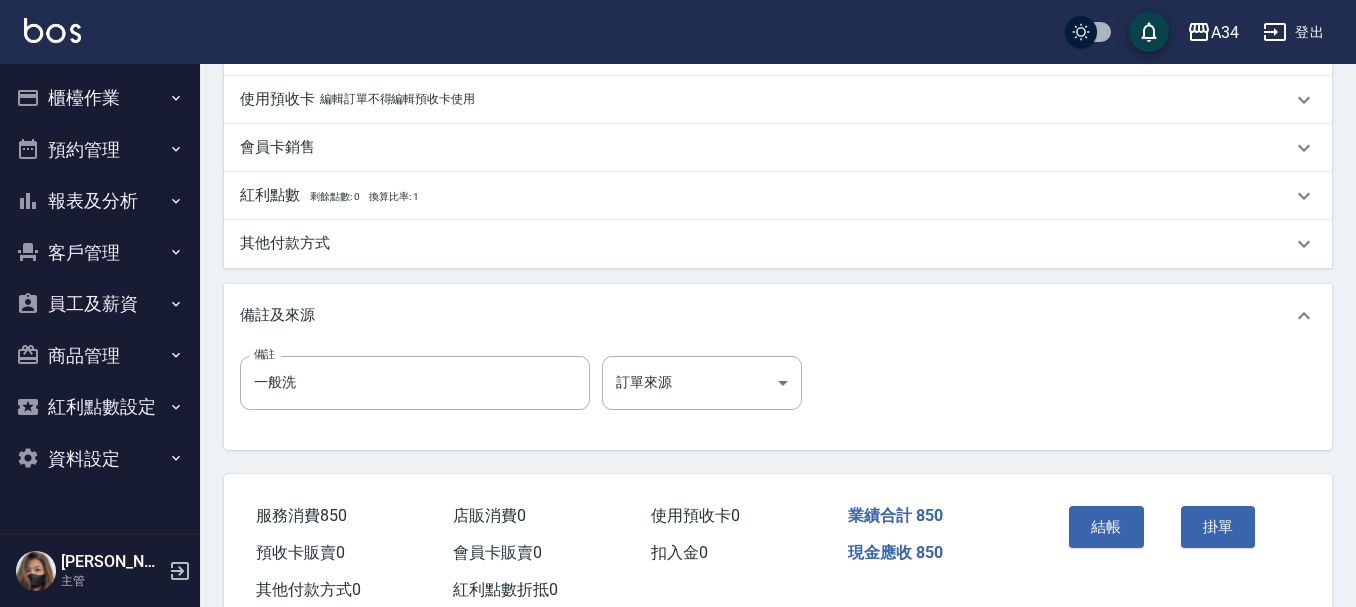 scroll, scrollTop: 804, scrollLeft: 0, axis: vertical 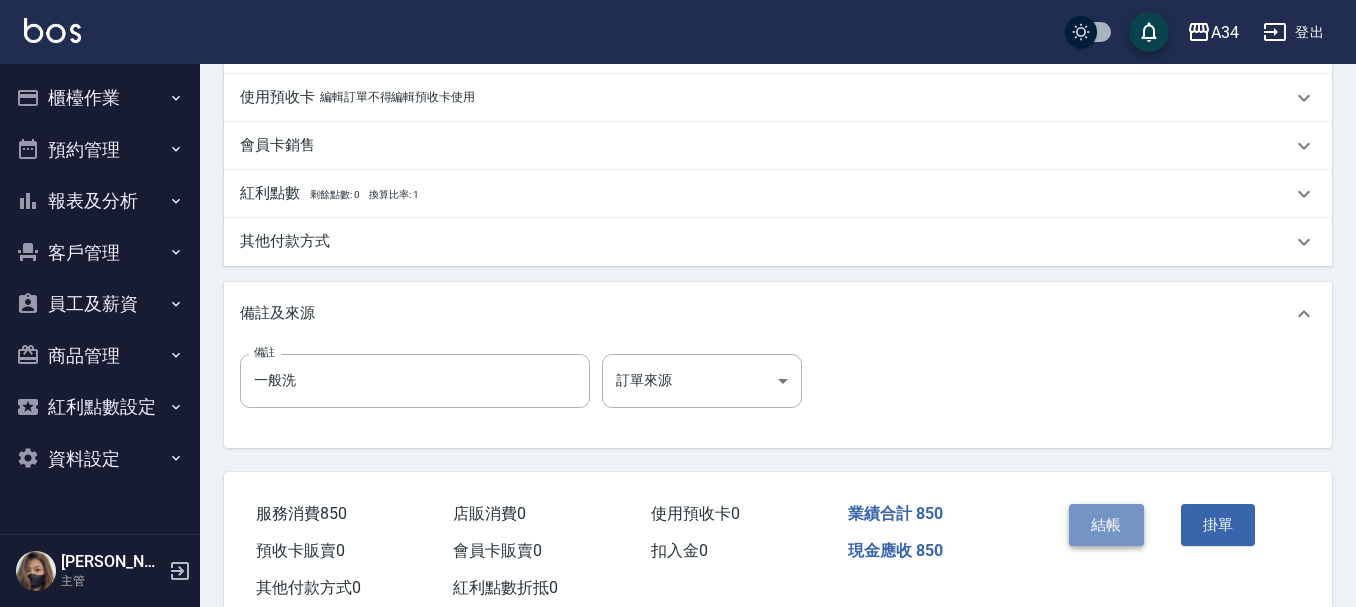 click on "結帳" at bounding box center (1106, 525) 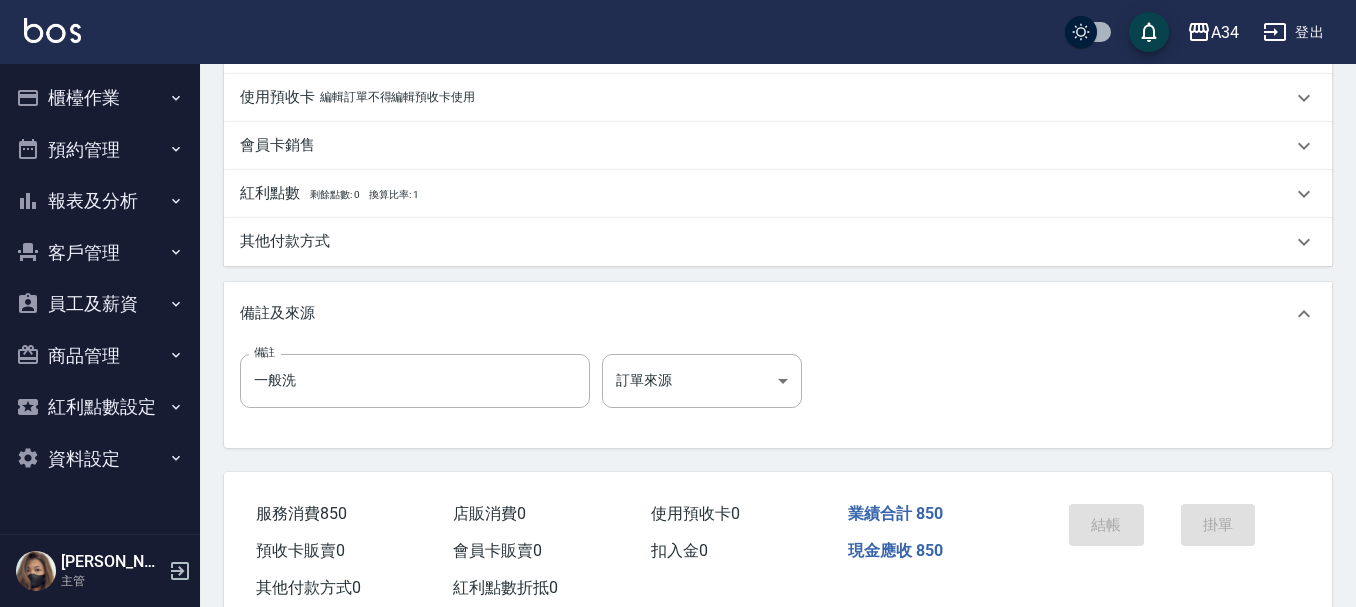scroll, scrollTop: 0, scrollLeft: 0, axis: both 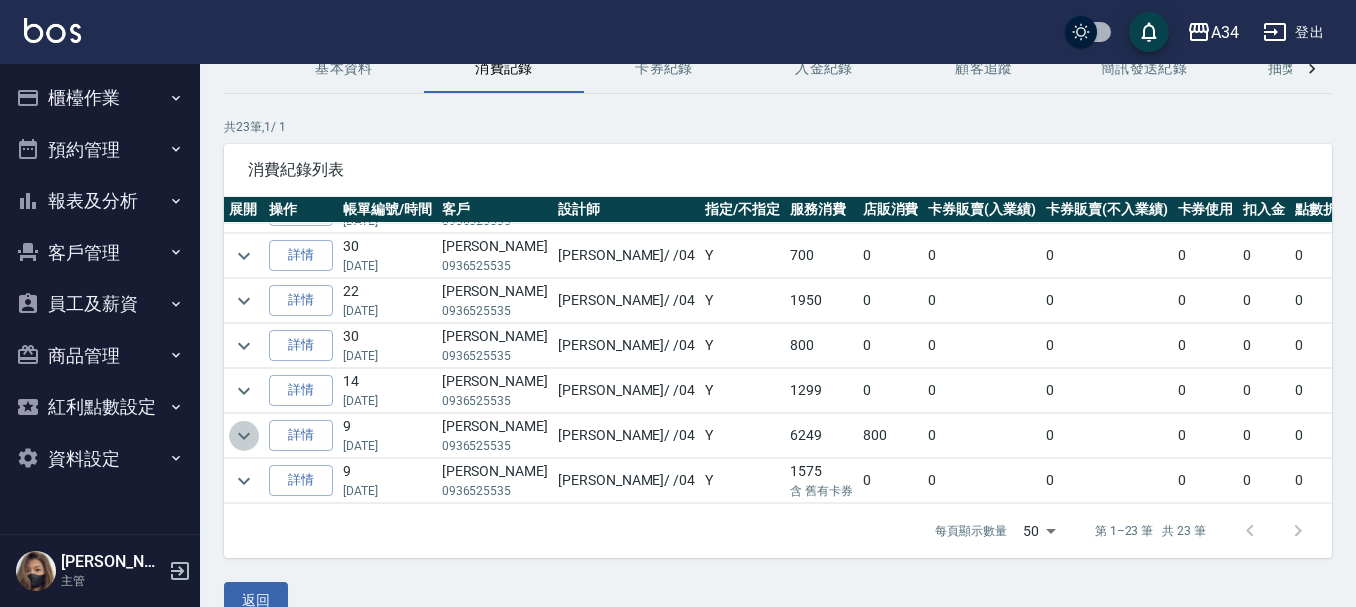 click 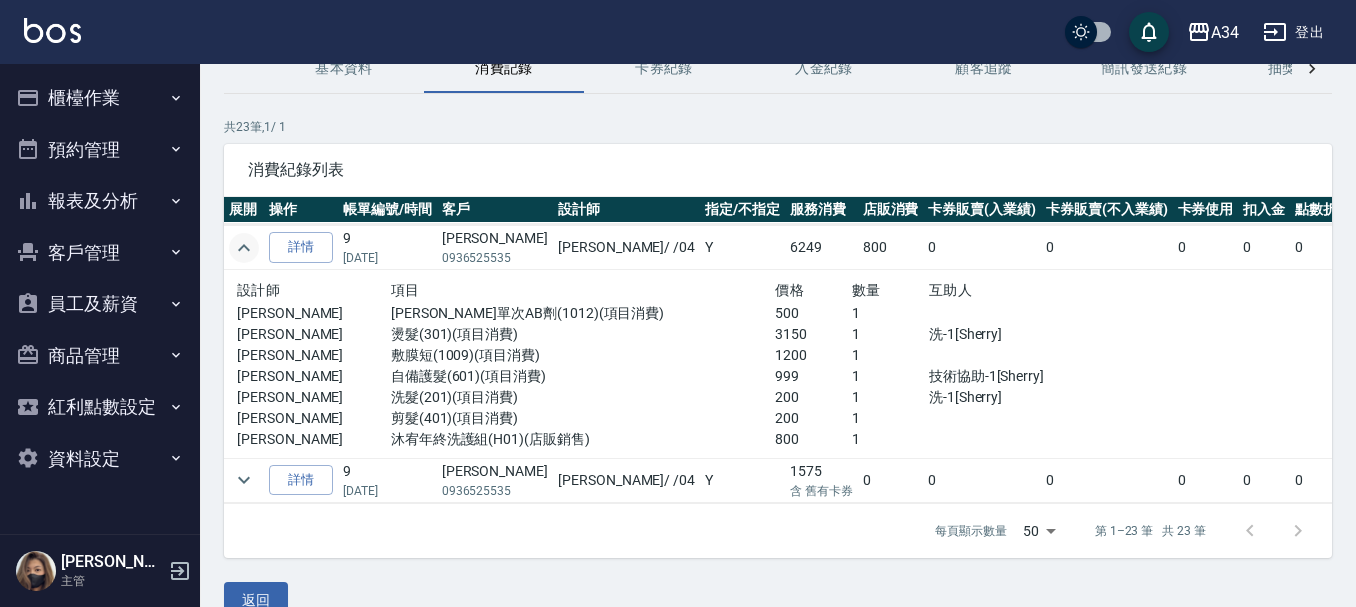 scroll, scrollTop: 957, scrollLeft: 0, axis: vertical 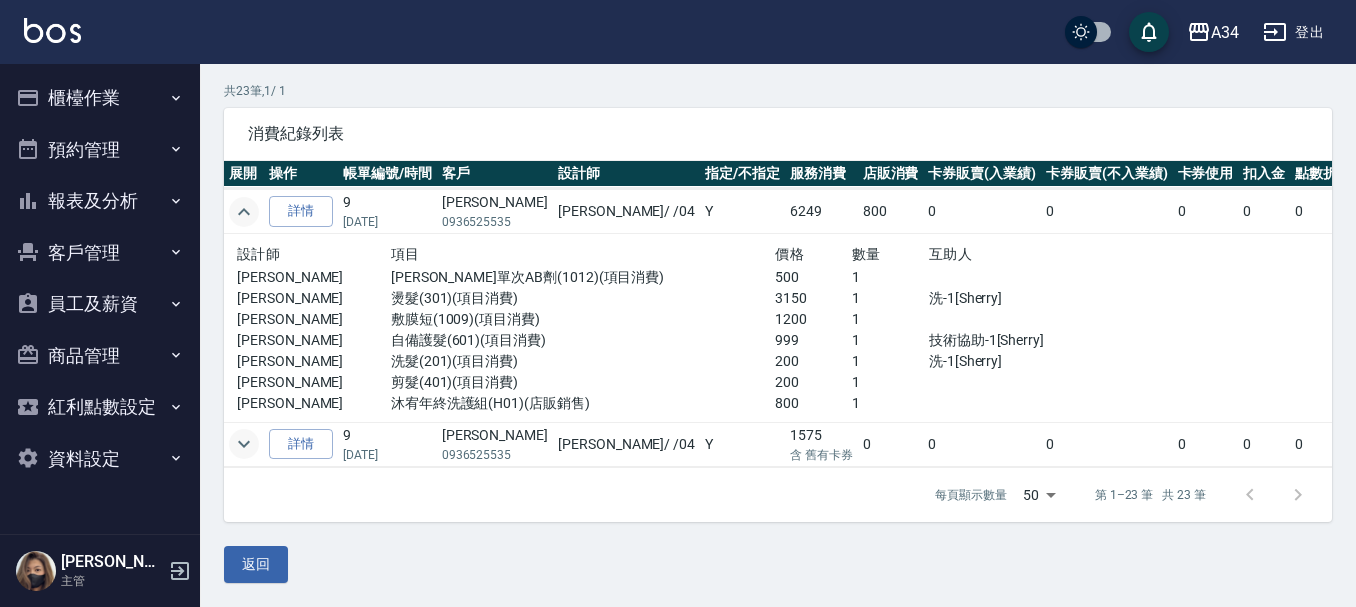 click 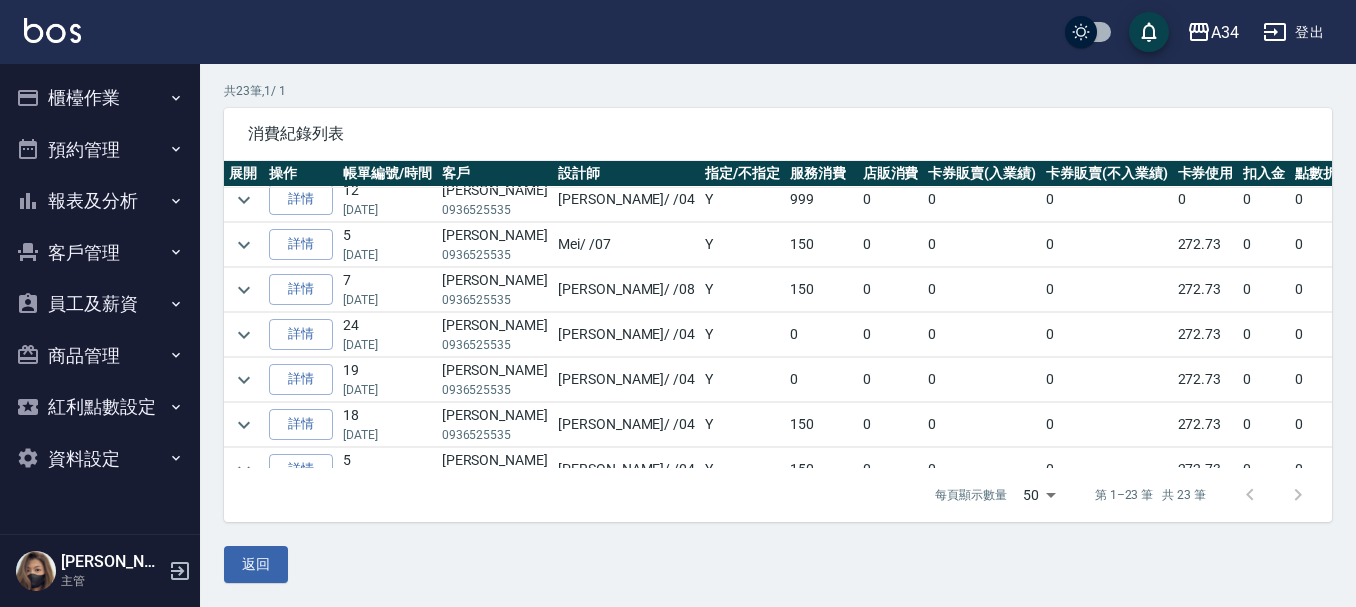 scroll, scrollTop: 160, scrollLeft: 0, axis: vertical 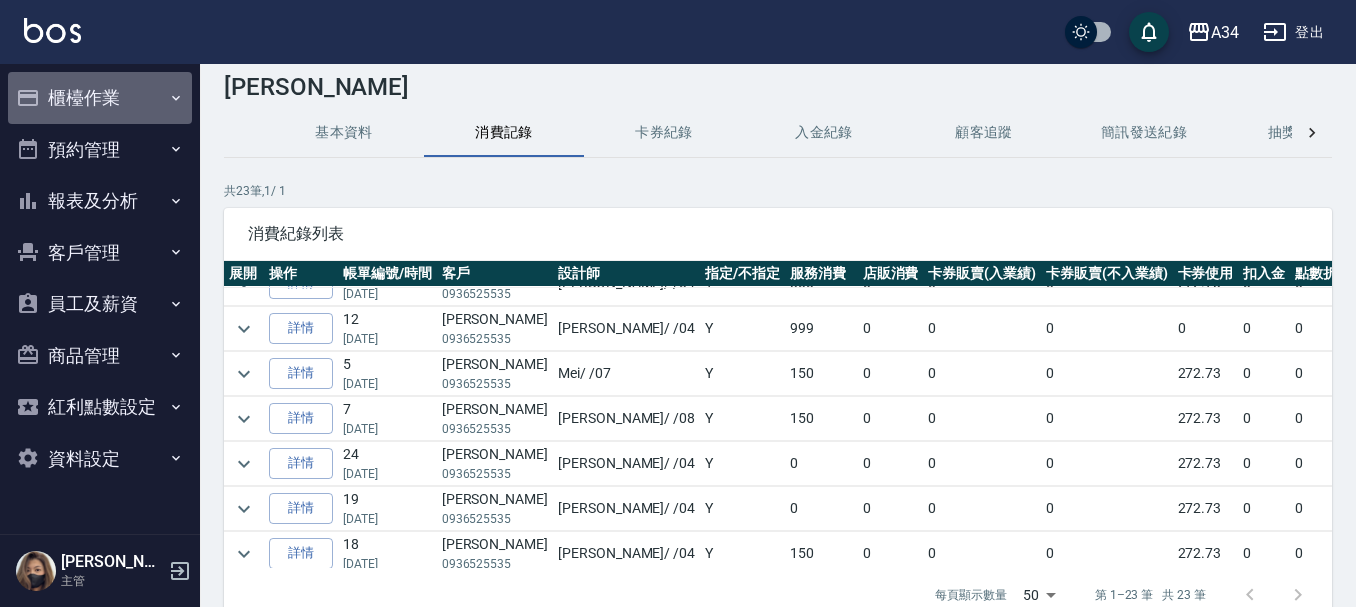 click on "櫃檯作業" at bounding box center [100, 98] 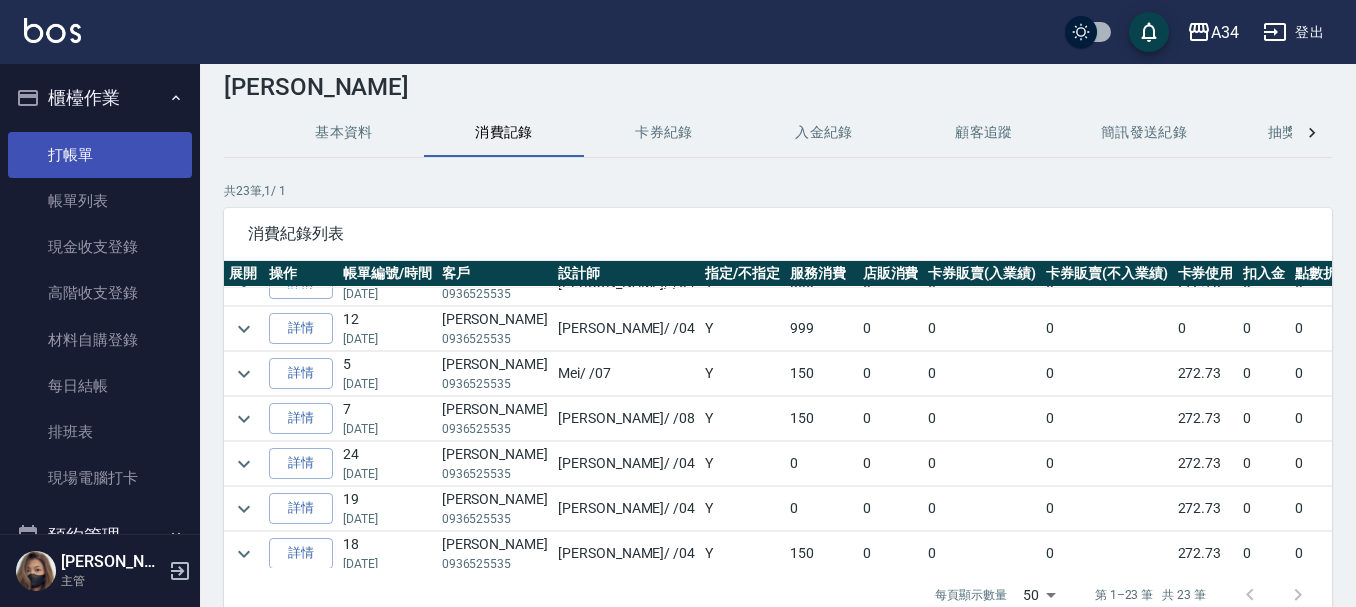 click on "打帳單" at bounding box center [100, 155] 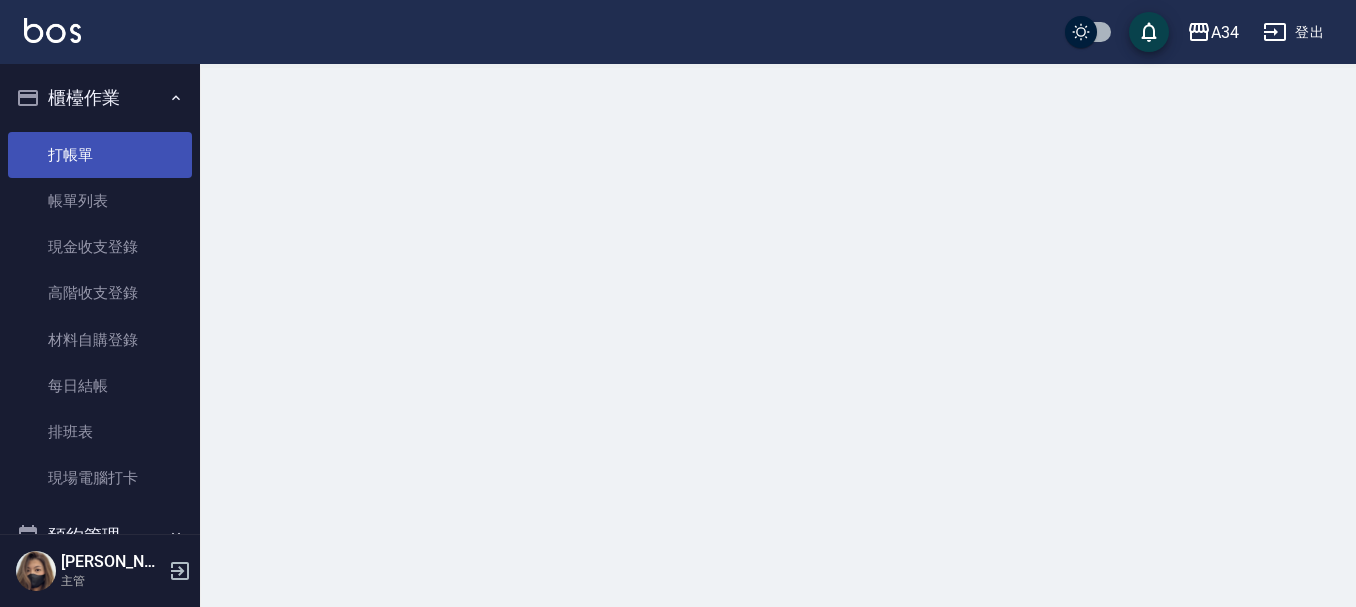 scroll, scrollTop: 0, scrollLeft: 0, axis: both 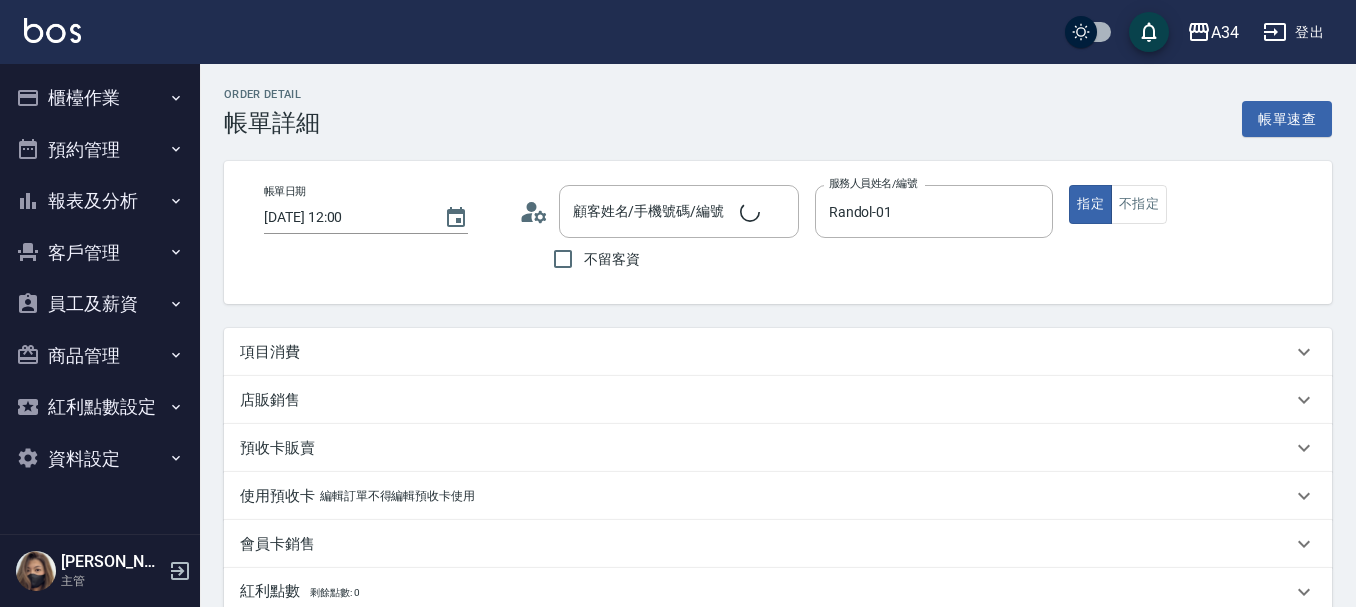 type on "fb2300david" 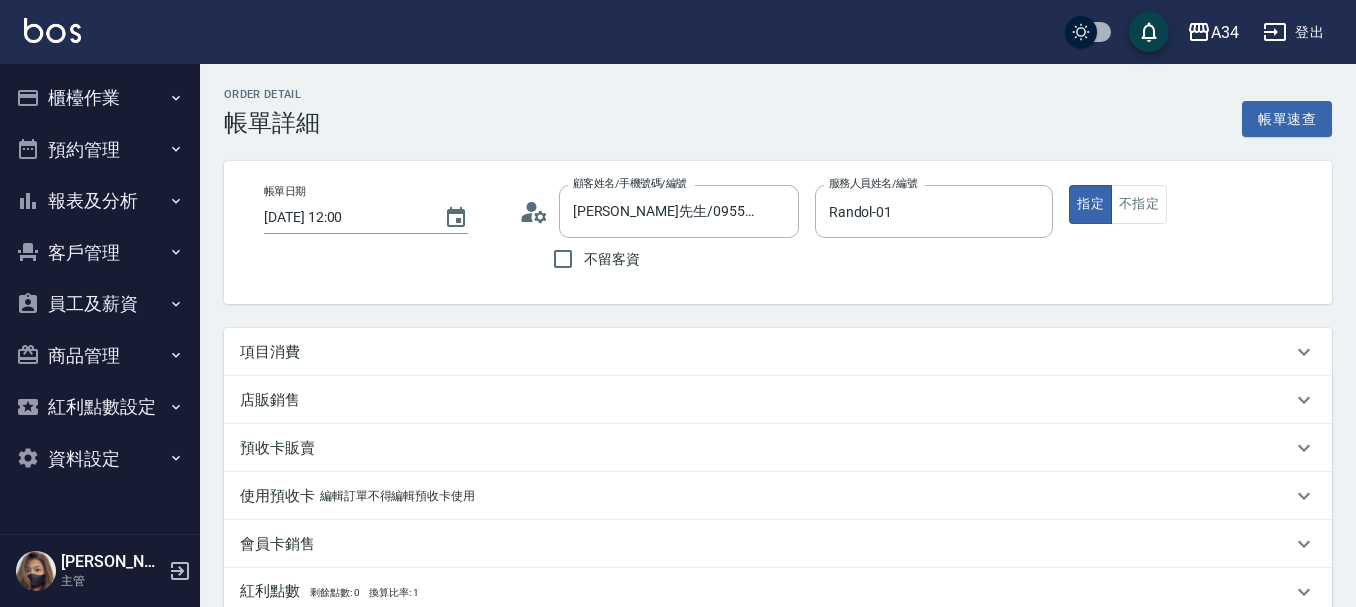 click 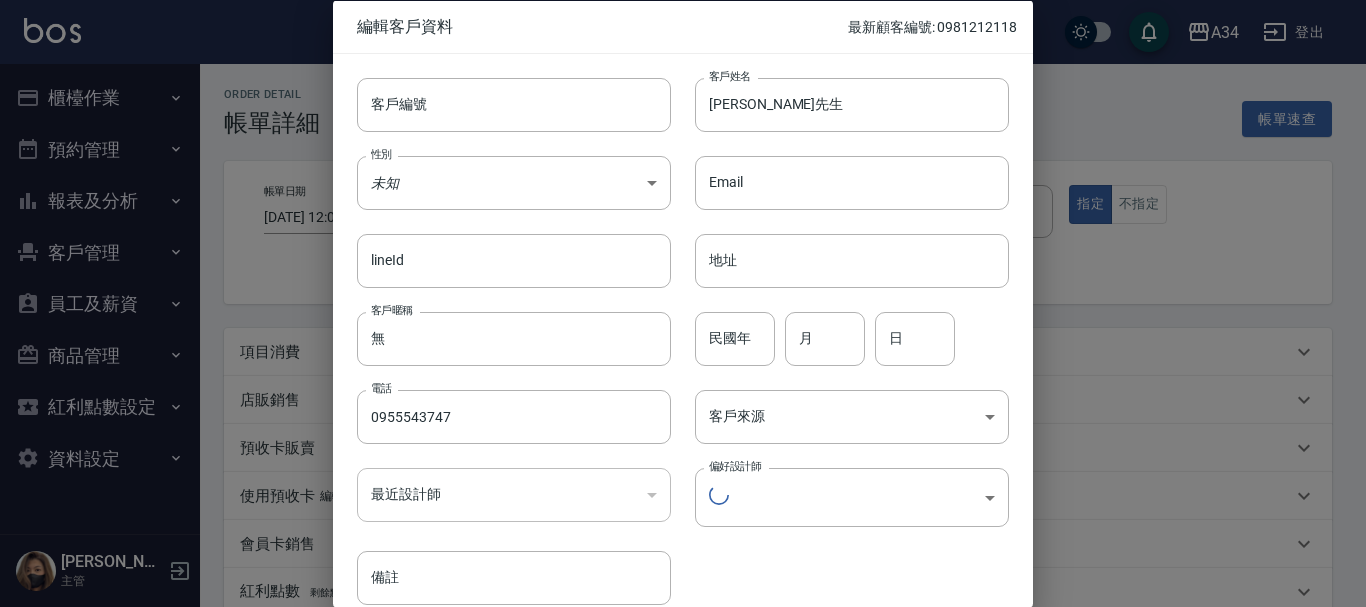 type 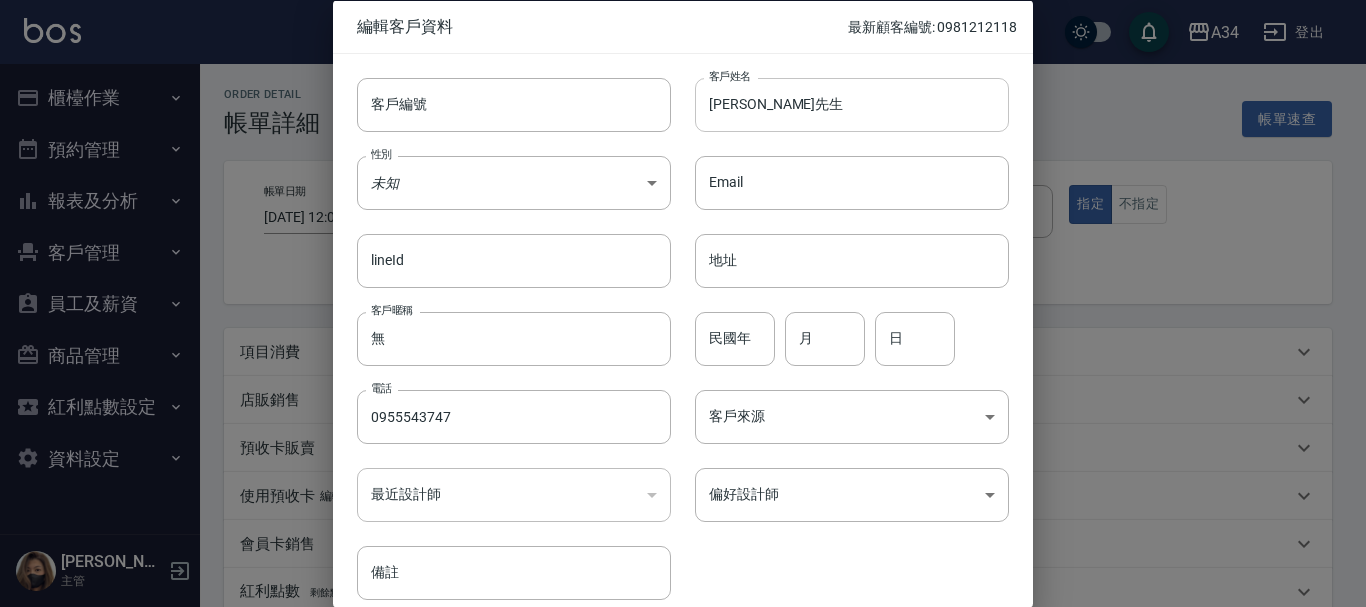 click on "[PERSON_NAME]先生" at bounding box center (852, 104) 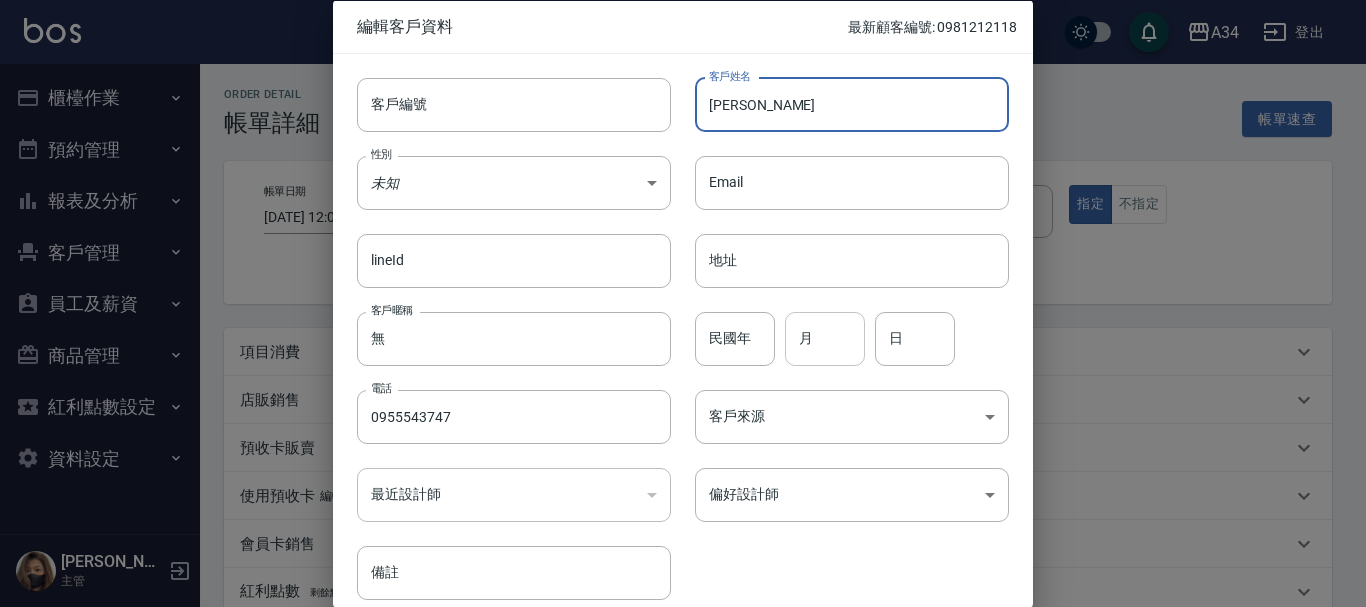 type on "[PERSON_NAME]" 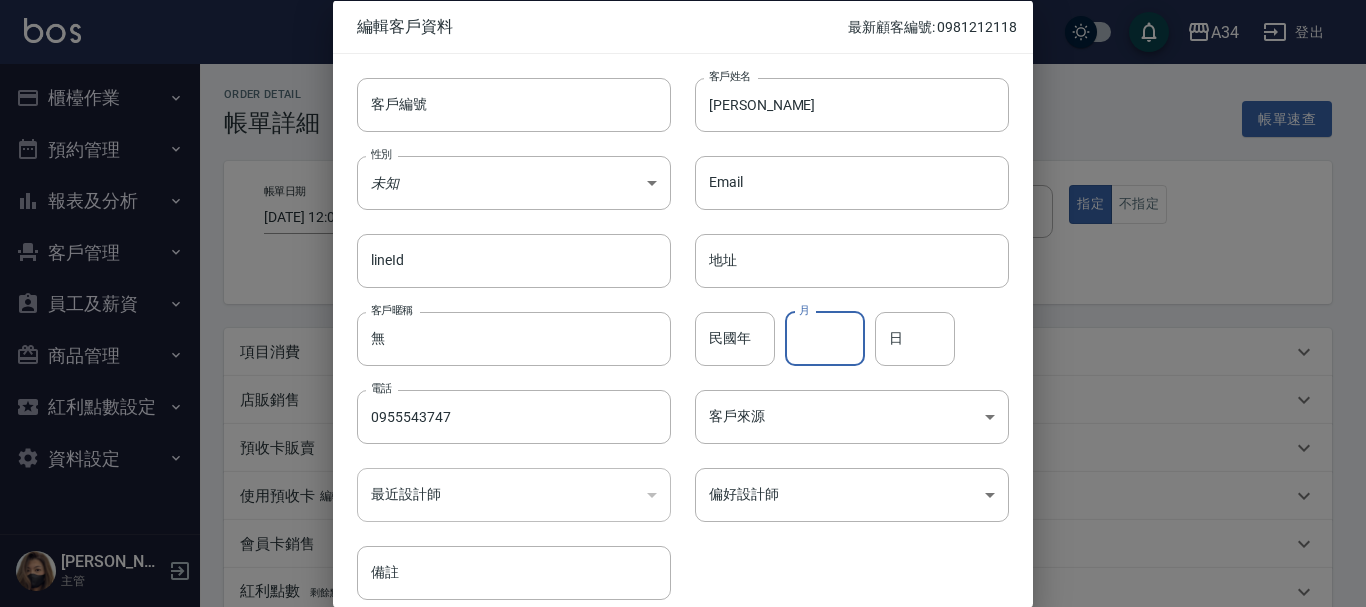 drag, startPoint x: 810, startPoint y: 337, endPoint x: 830, endPoint y: 328, distance: 21.931713 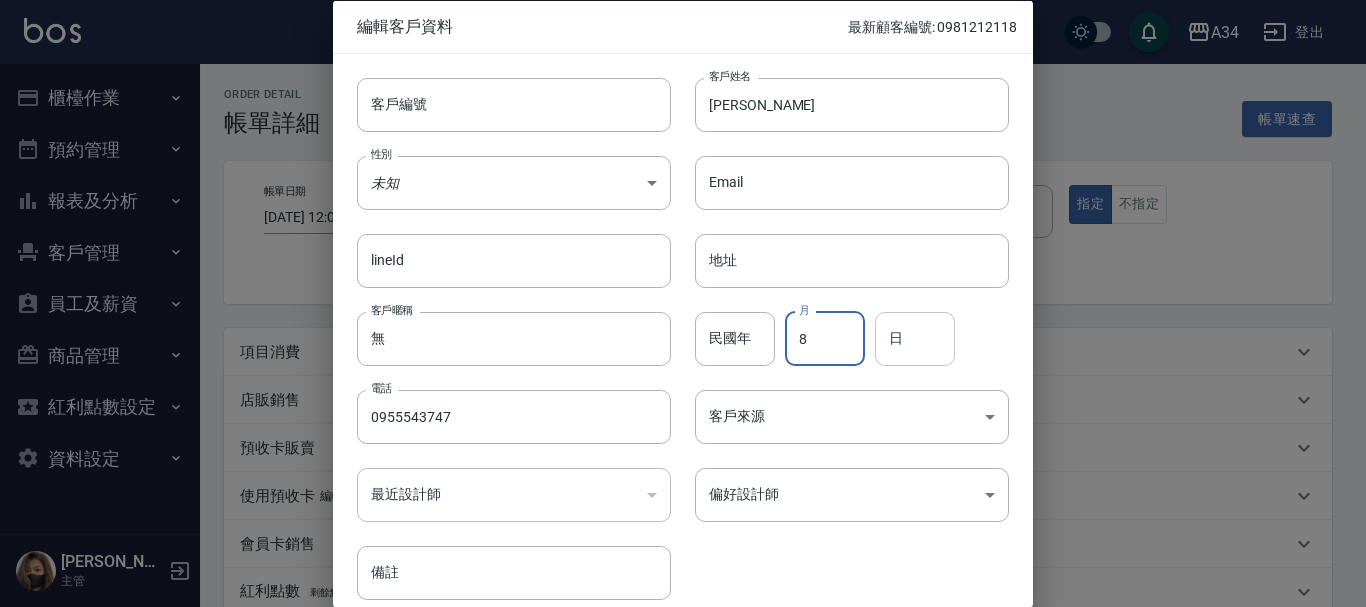 type on "8" 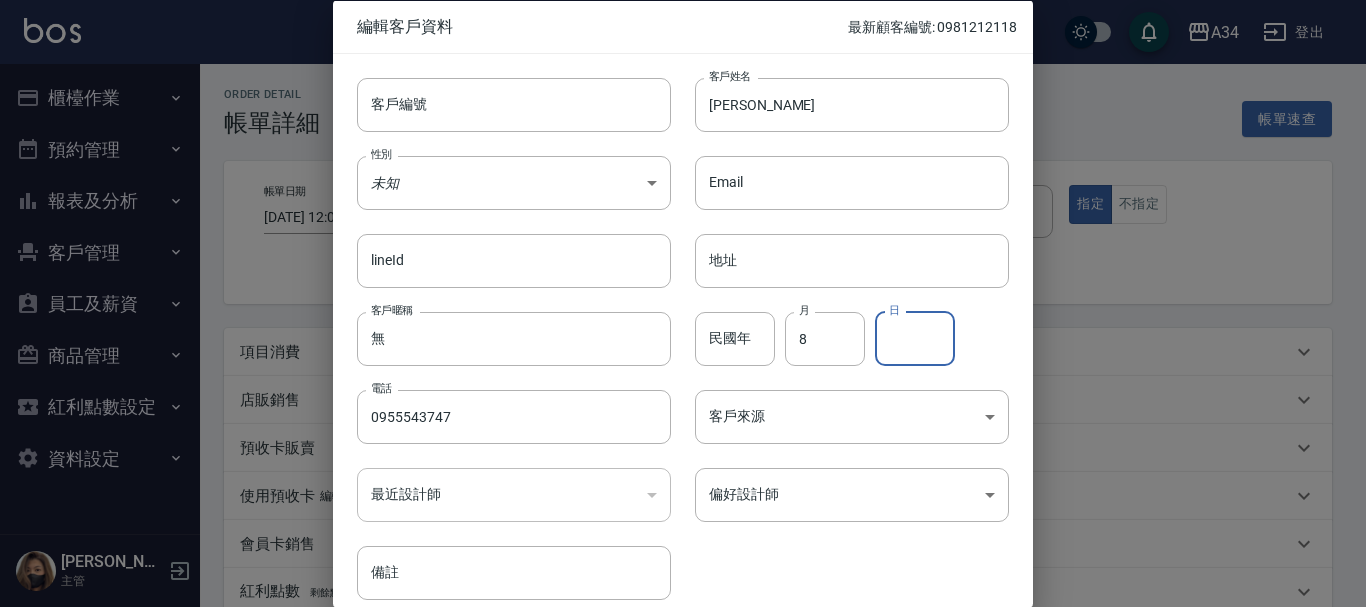 click on "日" at bounding box center (915, 338) 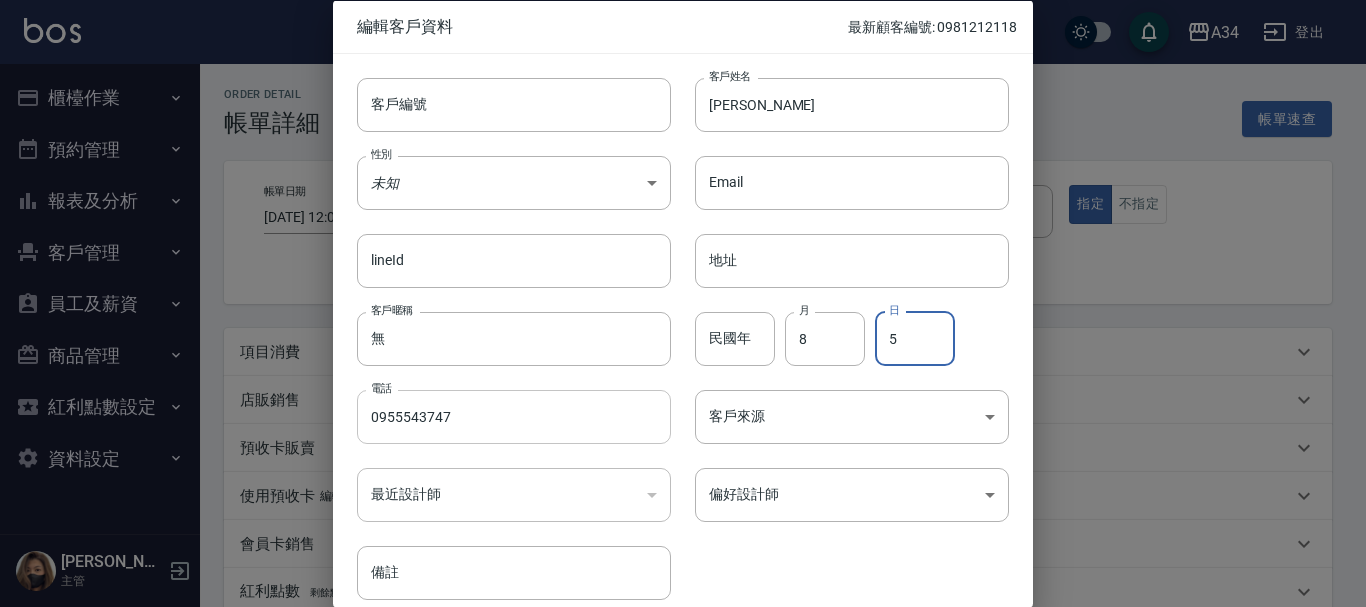 type on "5" 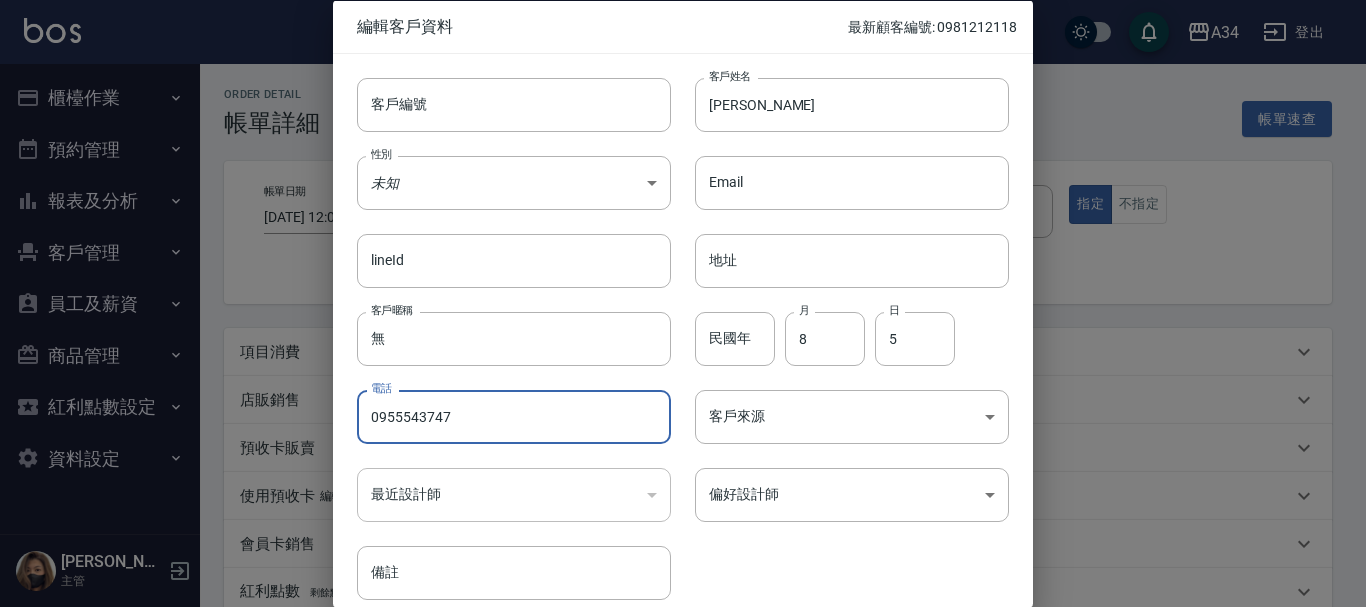 click on "0955543747" at bounding box center (514, 417) 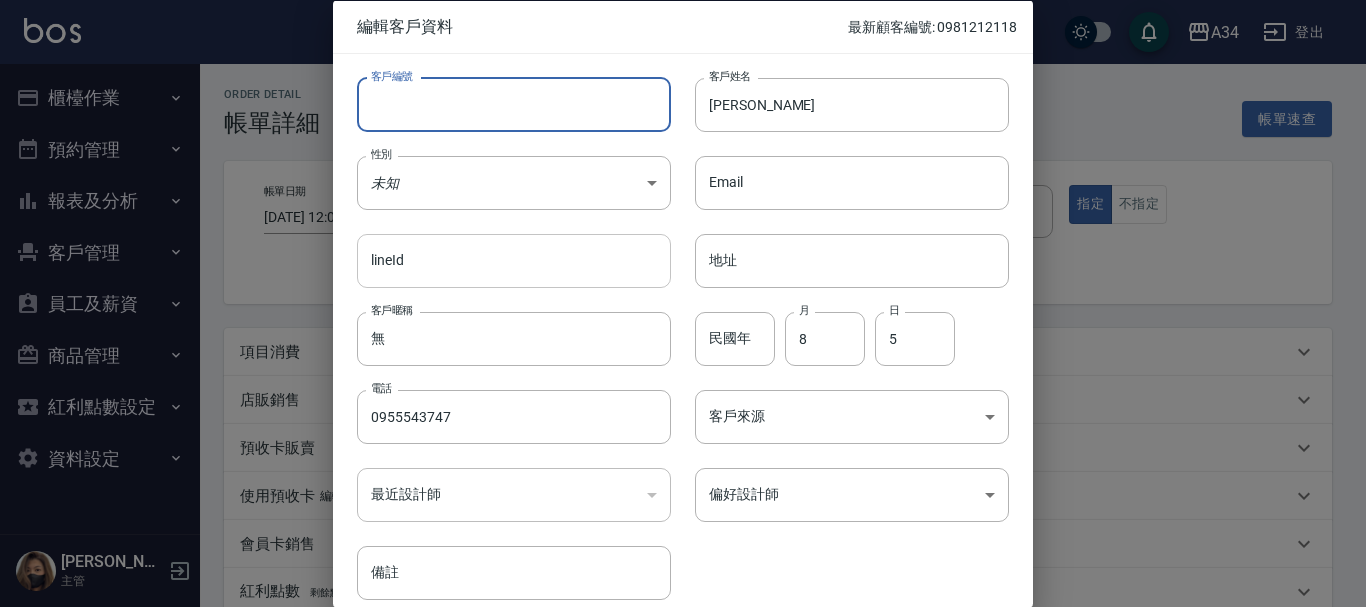 paste on "0955543747" 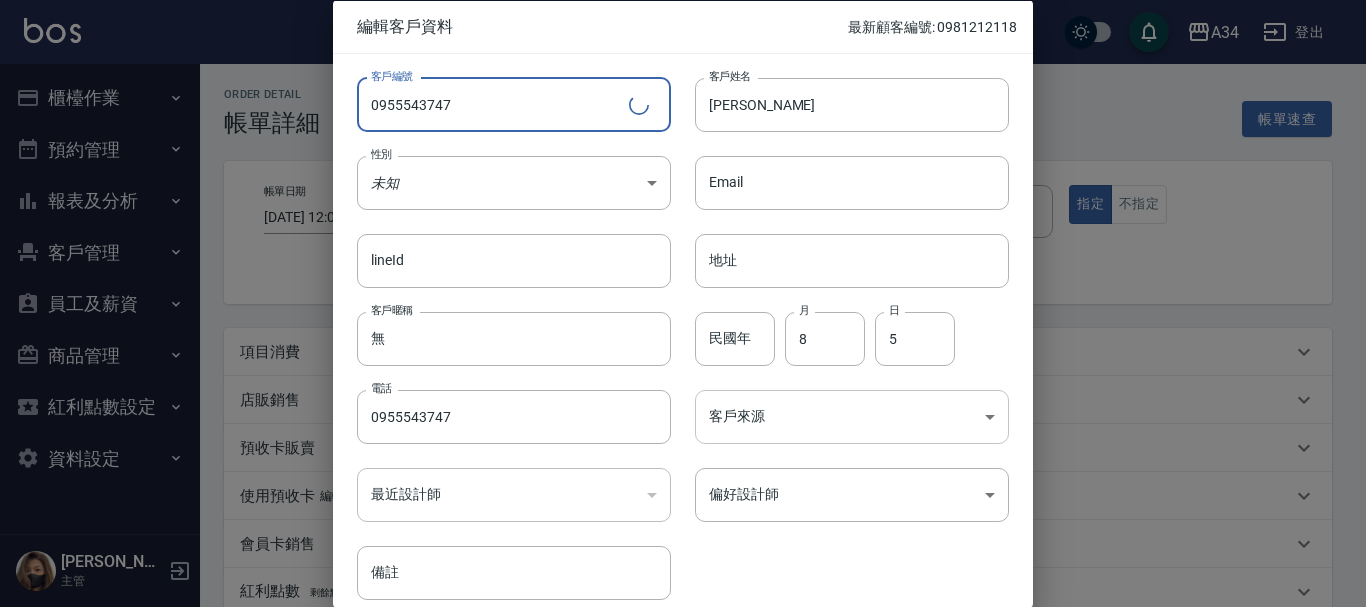 type on "0955543747" 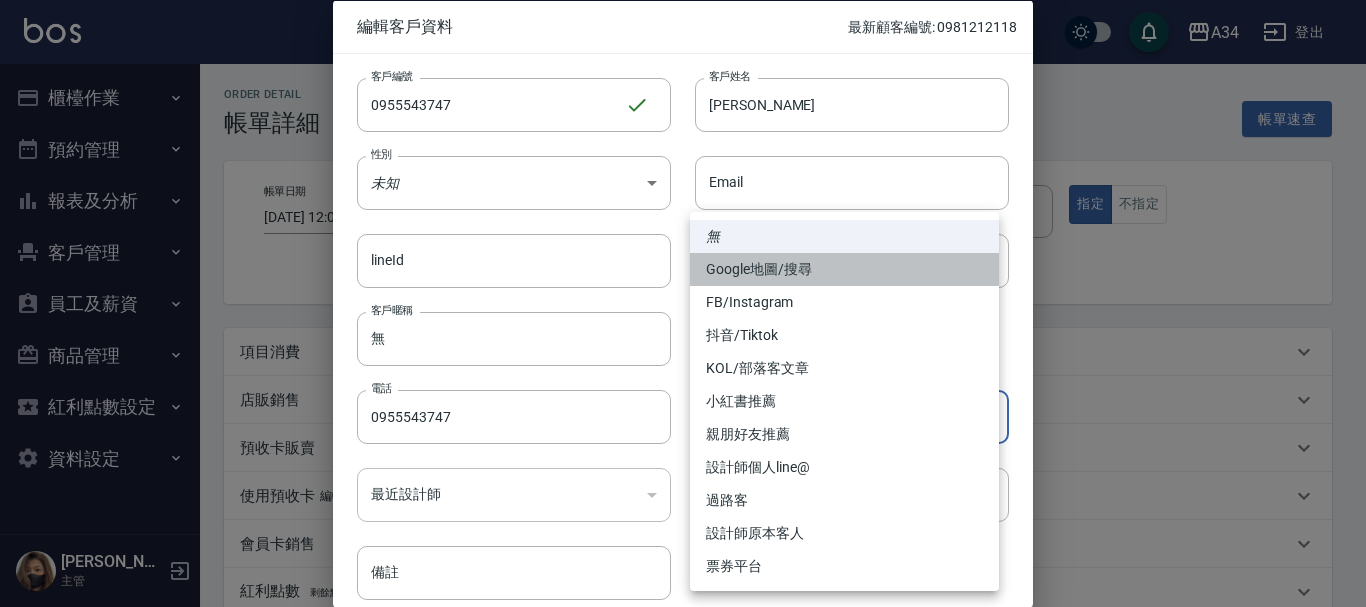 click on "Google地圖/搜尋" at bounding box center (844, 269) 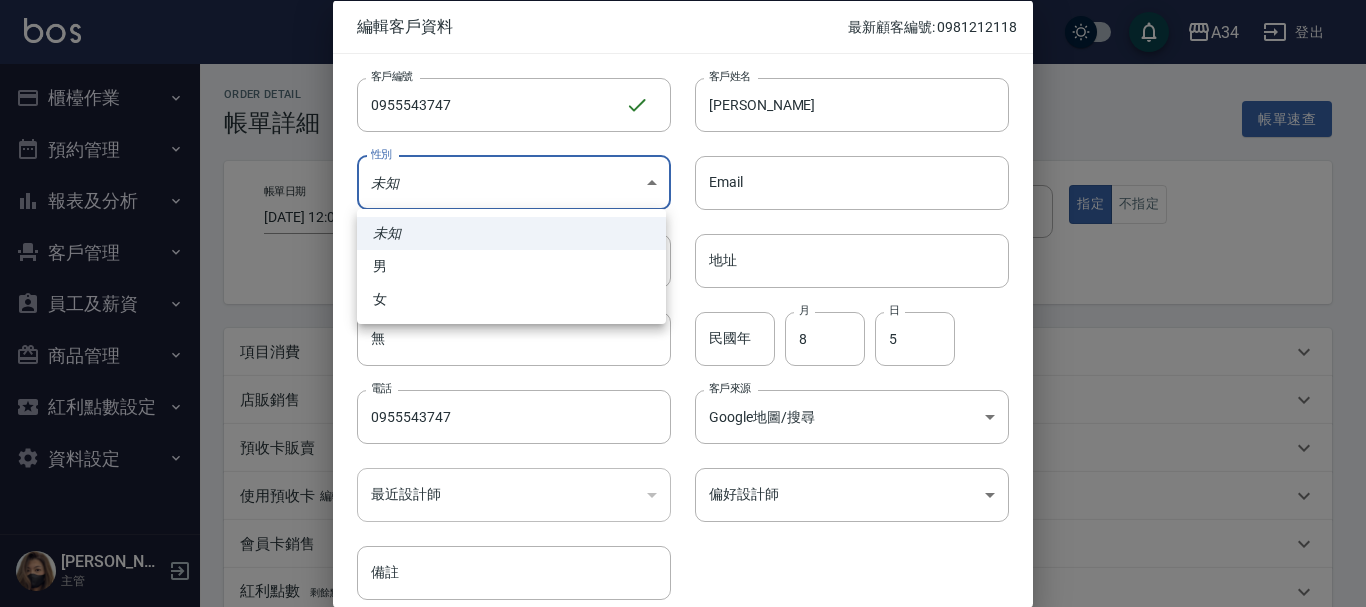 click on "A34 登出 櫃檯作業 打帳單 帳單列表 現金收支登錄 高階收支登錄 材料自購登錄 每日結帳 排班表 現場電腦打卡 預約管理 預約管理 單日預約紀錄 單週預約紀錄 報表及分析 報表目錄 店家區間累計表 店家日報表 互助日報表 互助月報表 互助點數明細 互助業績報表 全店業績分析表 營業統計分析表 設計師業績表 設計師日報表 設計師業績分析表 設計師業績月報表 設計師排行榜 商品銷售排行榜 商品消耗明細 商品庫存表 商品庫存盤點表 單一服務項目查詢 店販抽成明細 店販分類抽成明細 顧客入金餘額表 顧客卡券餘額表 每日非現金明細 每日收支明細 收支分類明細表 費用分析表 顧客消費排行榜 客戶管理 客戶列表 客資篩選匯出 卡券管理 入金管理 員工及薪資 員工列表 全店打卡記錄 商品管理 商品分類設定 商品列表 商品進貨作業 廠商列表 盤點作業 紅利點數設定 Emma" at bounding box center (683, 502) 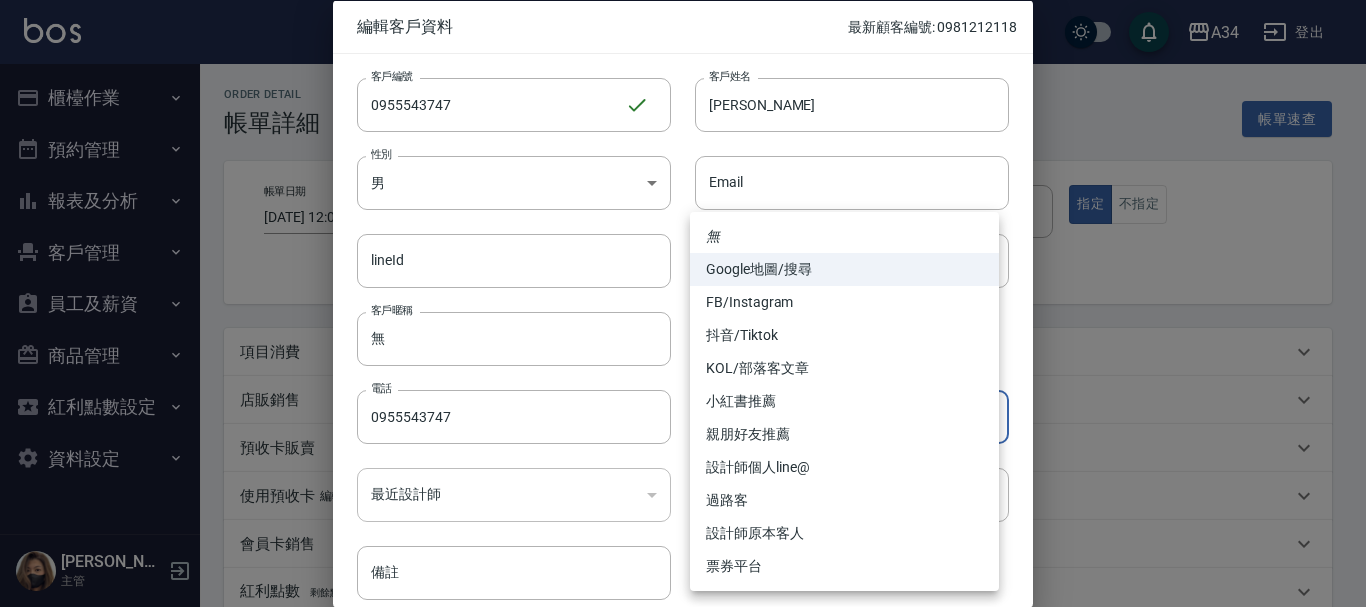 click on "A34 登出 櫃檯作業 打帳單 帳單列表 現金收支登錄 高階收支登錄 材料自購登錄 每日結帳 排班表 現場電腦打卡 預約管理 預約管理 單日預約紀錄 單週預約紀錄 報表及分析 報表目錄 店家區間累計表 店家日報表 互助日報表 互助月報表 互助點數明細 互助業績報表 全店業績分析表 營業統計分析表 設計師業績表 設計師日報表 設計師業績分析表 設計師業績月報表 設計師排行榜 商品銷售排行榜 商品消耗明細 商品庫存表 商品庫存盤點表 單一服務項目查詢 店販抽成明細 店販分類抽成明細 顧客入金餘額表 顧客卡券餘額表 每日非現金明細 每日收支明細 收支分類明細表 費用分析表 顧客消費排行榜 客戶管理 客戶列表 客資篩選匯出 卡券管理 入金管理 員工及薪資 員工列表 全店打卡記錄 商品管理 商品分類設定 商品列表 商品進貨作業 廠商列表 盤點作業 紅利點數設定 Emma" at bounding box center (683, 502) 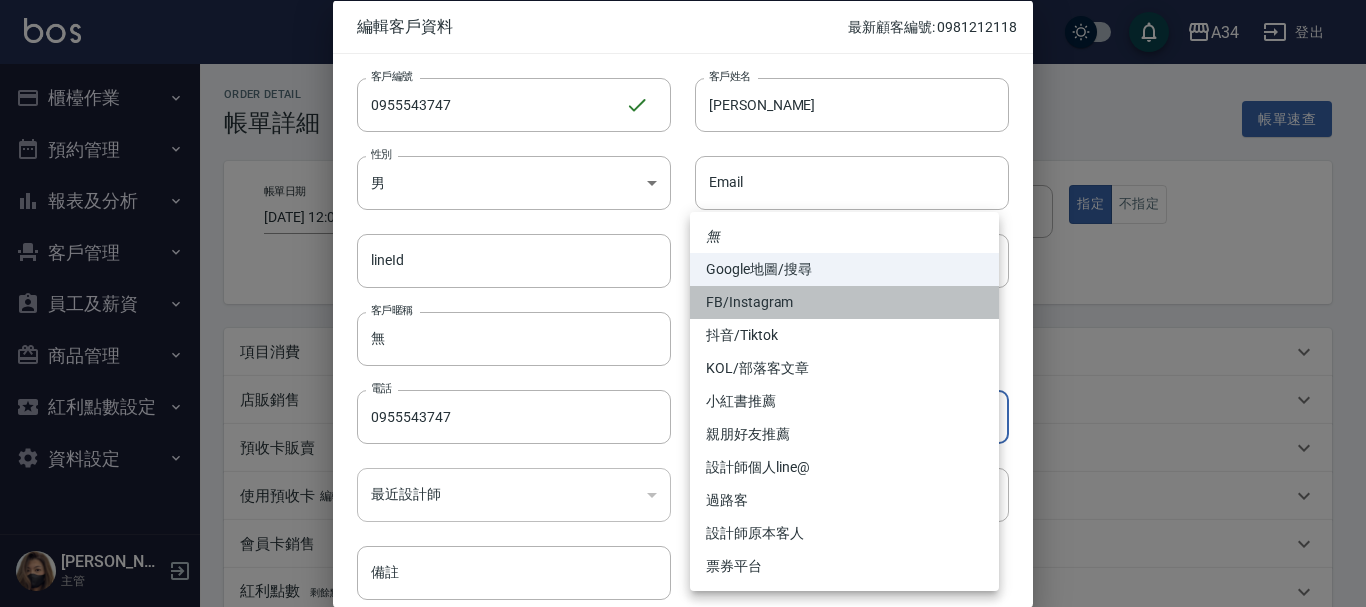 click on "FB/Instagram" at bounding box center (844, 302) 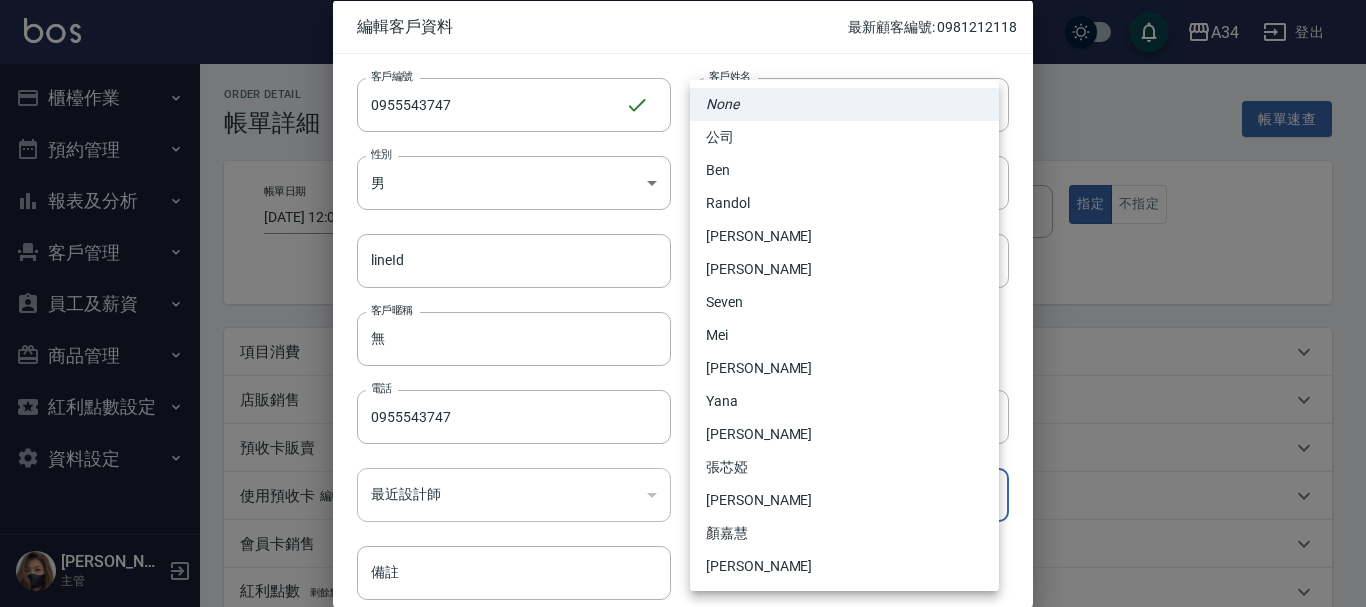 click on "A34 登出 櫃檯作業 打帳單 帳單列表 現金收支登錄 高階收支登錄 材料自購登錄 每日結帳 排班表 現場電腦打卡 預約管理 預約管理 單日預約紀錄 單週預約紀錄 報表及分析 報表目錄 店家區間累計表 店家日報表 互助日報表 互助月報表 互助點數明細 互助業績報表 全店業績分析表 營業統計分析表 設計師業績表 設計師日報表 設計師業績分析表 設計師業績月報表 設計師排行榜 商品銷售排行榜 商品消耗明細 商品庫存表 商品庫存盤點表 單一服務項目查詢 店販抽成明細 店販分類抽成明細 顧客入金餘額表 顧客卡券餘額表 每日非現金明細 每日收支明細 收支分類明細表 費用分析表 顧客消費排行榜 客戶管理 客戶列表 客資篩選匯出 卡券管理 入金管理 員工及薪資 員工列表 全店打卡記錄 商品管理 商品分類設定 商品列表 商品進貨作業 廠商列表 盤點作業 紅利點數設定 Emma" at bounding box center [683, 502] 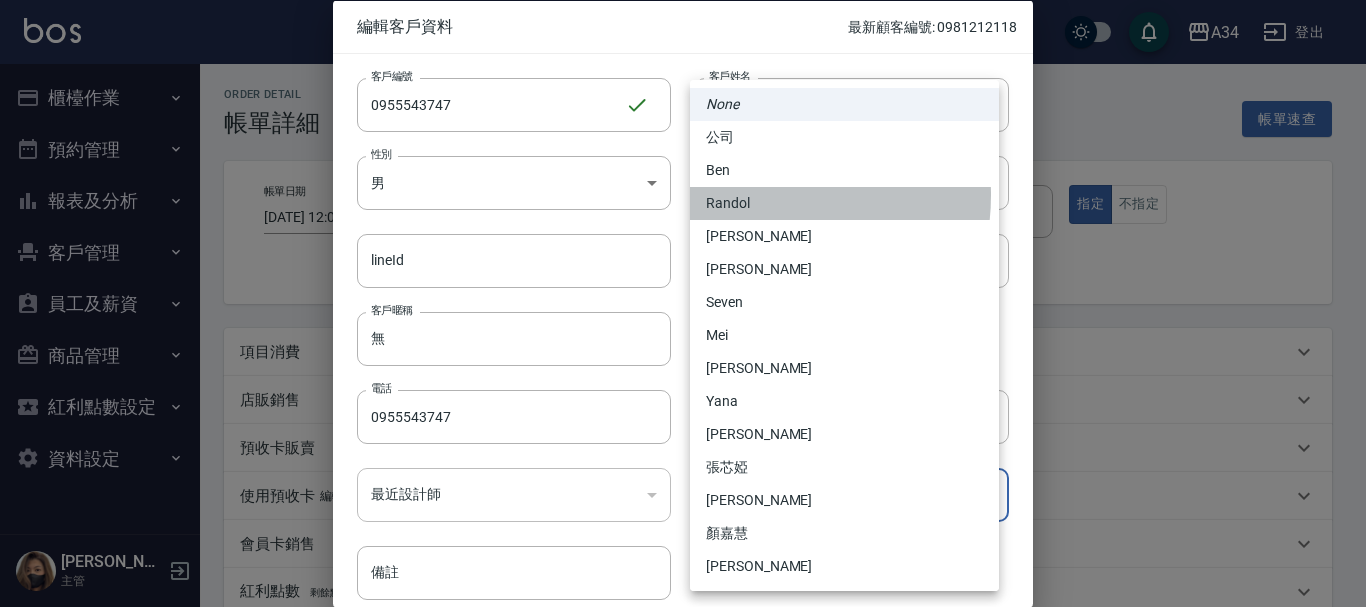 click on "Randol" at bounding box center (844, 203) 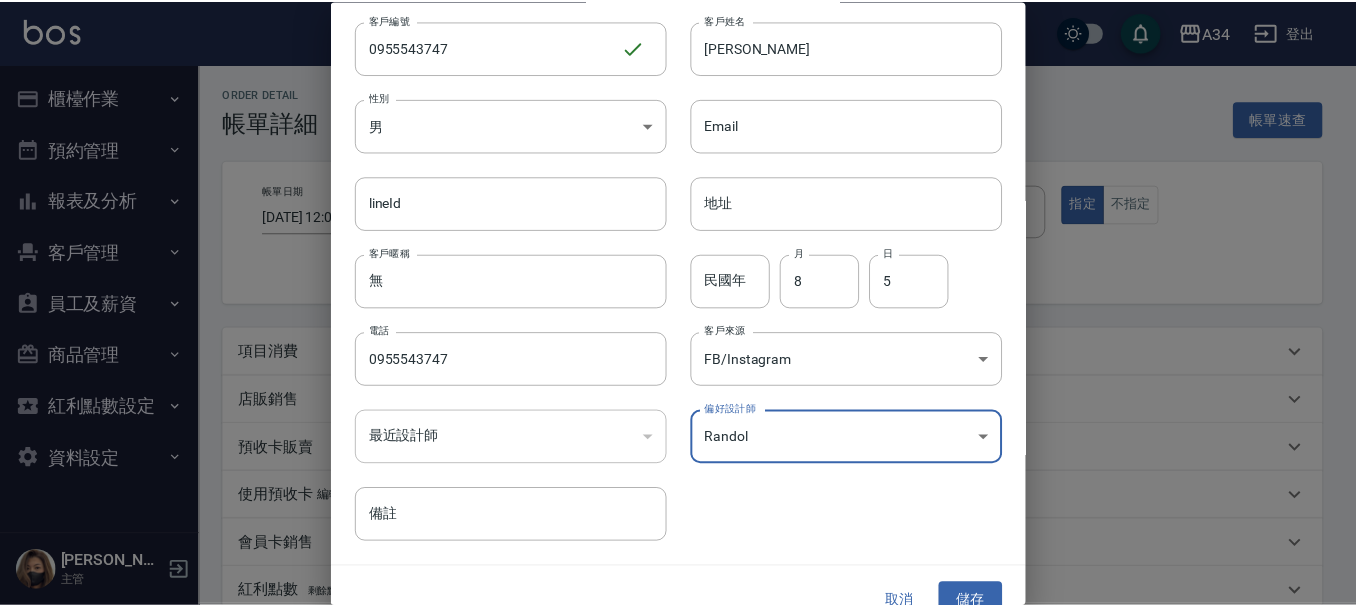 scroll, scrollTop: 86, scrollLeft: 0, axis: vertical 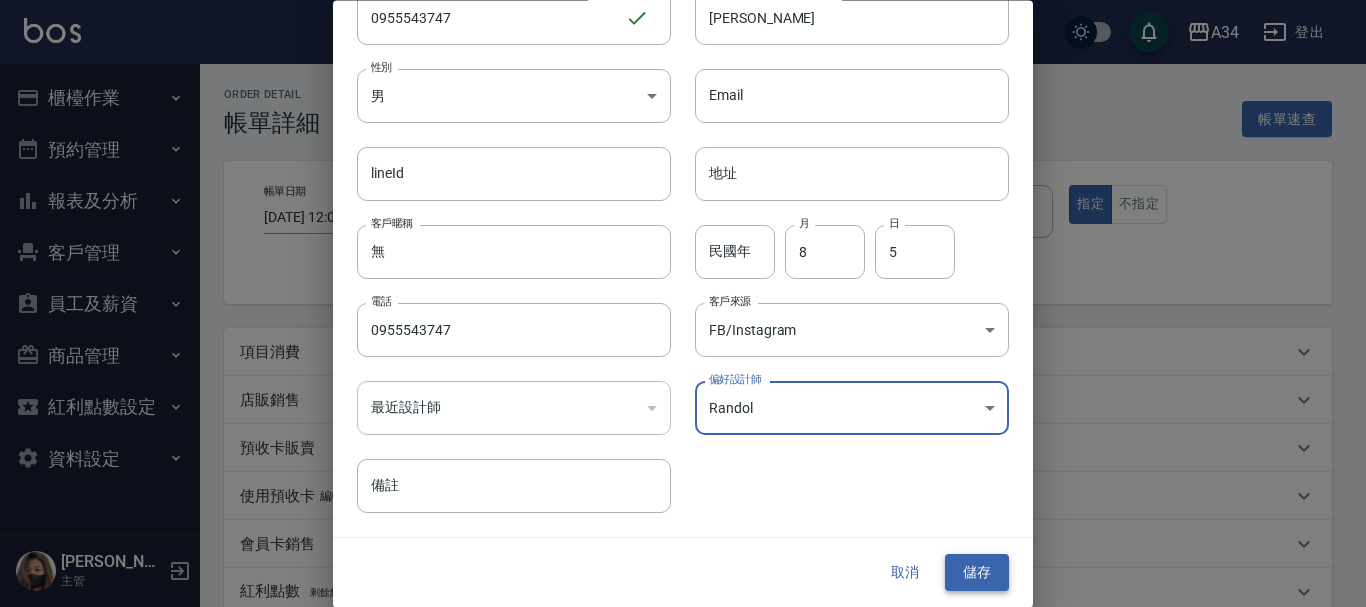 click on "儲存" at bounding box center (977, 573) 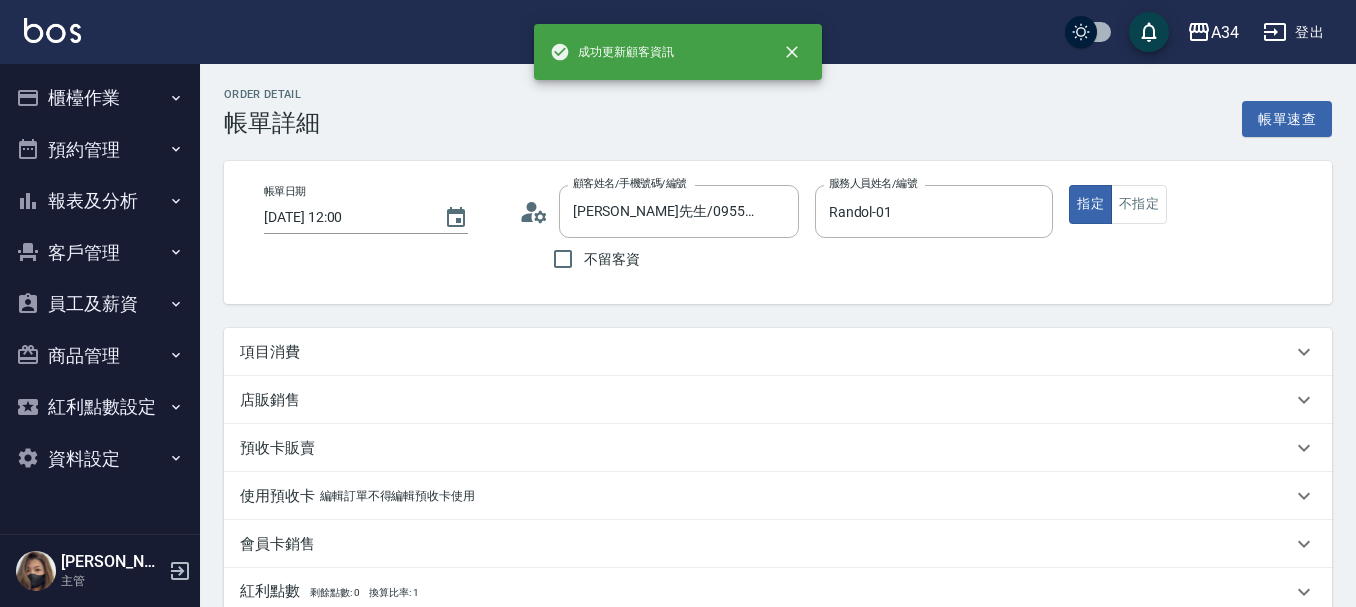 type on "fb2300david" 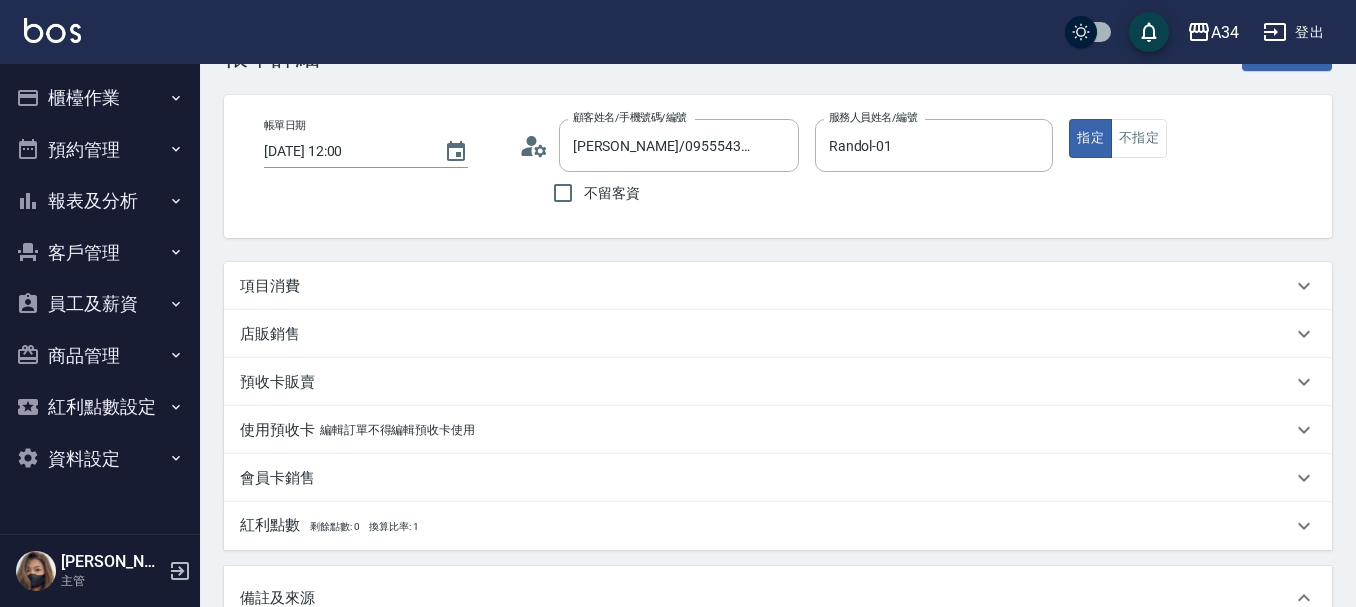 scroll, scrollTop: 100, scrollLeft: 0, axis: vertical 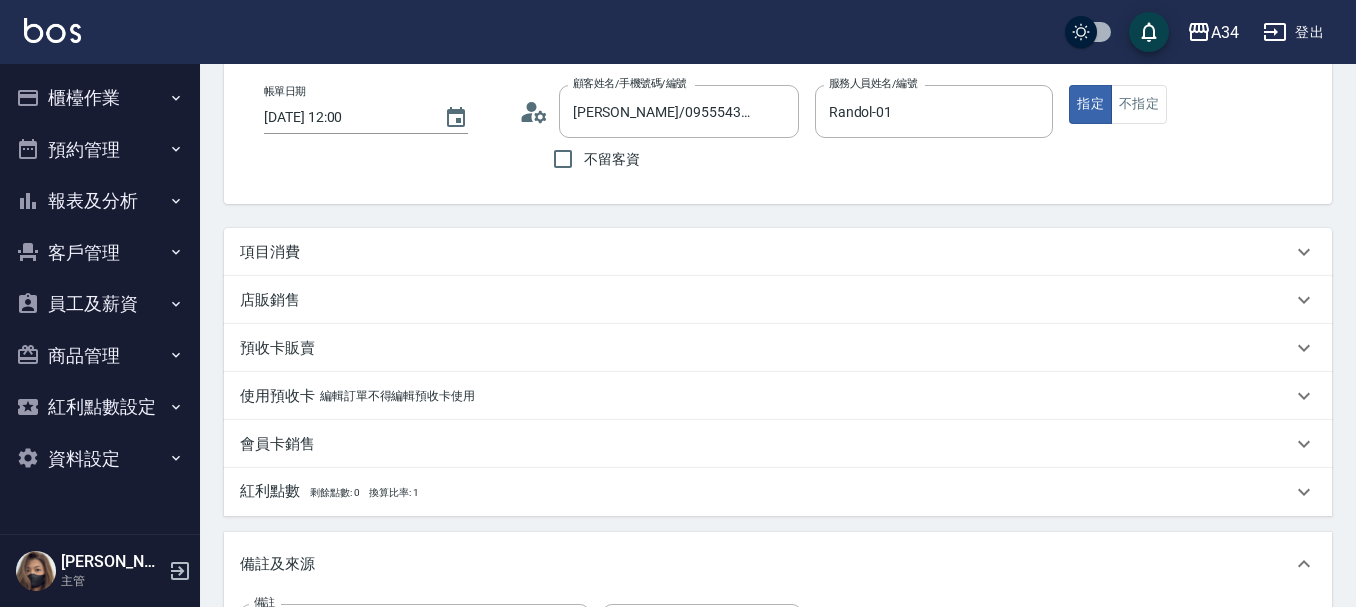 click on "Order detail 帳單詳細  帳單速查 帳單日期 2025/07/16 12:00 顧客姓名/手機號碼/編號 廖幕偉/0955543747/0955543747 顧客姓名/手機號碼/編號 不留客資 服務人員姓名/編號 Randol-01 服務人員姓名/編號 指定 不指定 項目消費 服務名稱/代號 服務名稱/代號 第三方卡券 第三方卡券 店販銷售 服務人員姓名/編號 服務人員姓名/編號 商品代號/名稱 商品代號/名稱 預收卡販賣 卡券名稱/代號 卡券名稱/代號 使用預收卡 編輯訂單不得編輯預收卡使用 卡券名稱/代號 卡券名稱/代號 會員卡銷售 服務人員姓名/編號 服務人員姓名/編號 會員卡名稱/代號 會員卡名稱/代號 紅利點數 剩餘點數: 0 換算比率: 1 點數給點 0 點數給點 點數扣點 0 點數扣點 點數折抵金額 0 點數折抵金額 備註及來源 備註 fb2300david 備註 訂單來源 ​ 訂單來源 服務消費  0 店販消費  0 使用預收卡  0 業績合計   0 預收卡販賣  0 0 0   0" at bounding box center [778, 434] 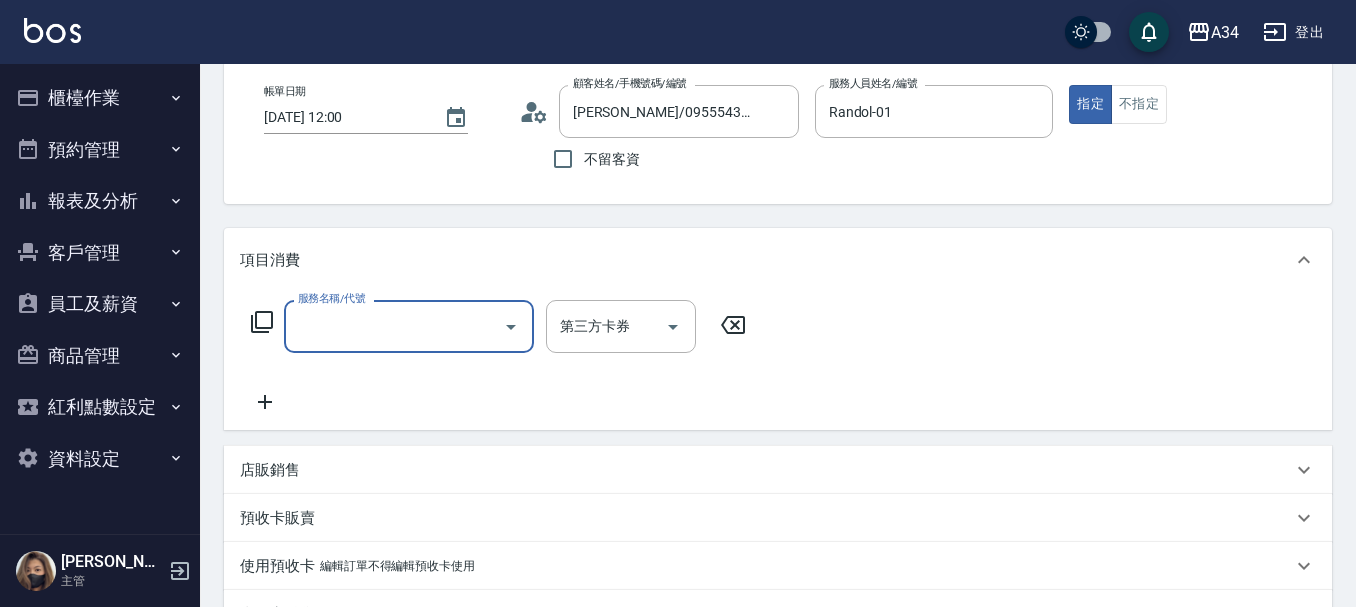 scroll, scrollTop: 0, scrollLeft: 0, axis: both 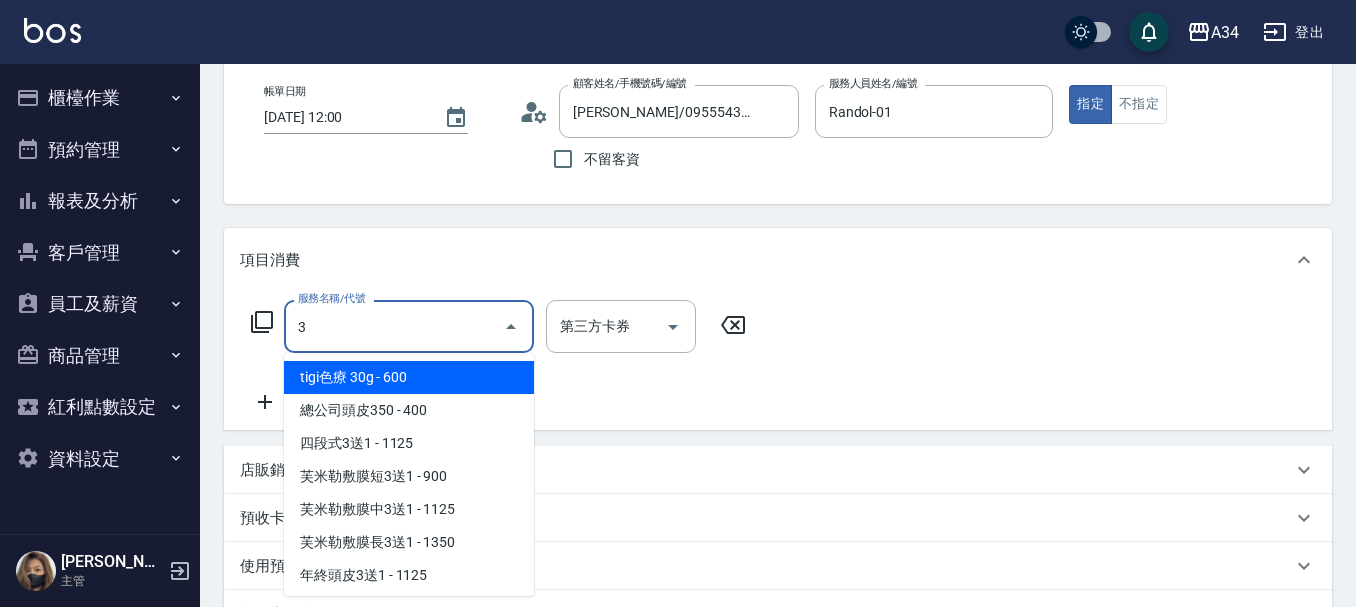 type on "30" 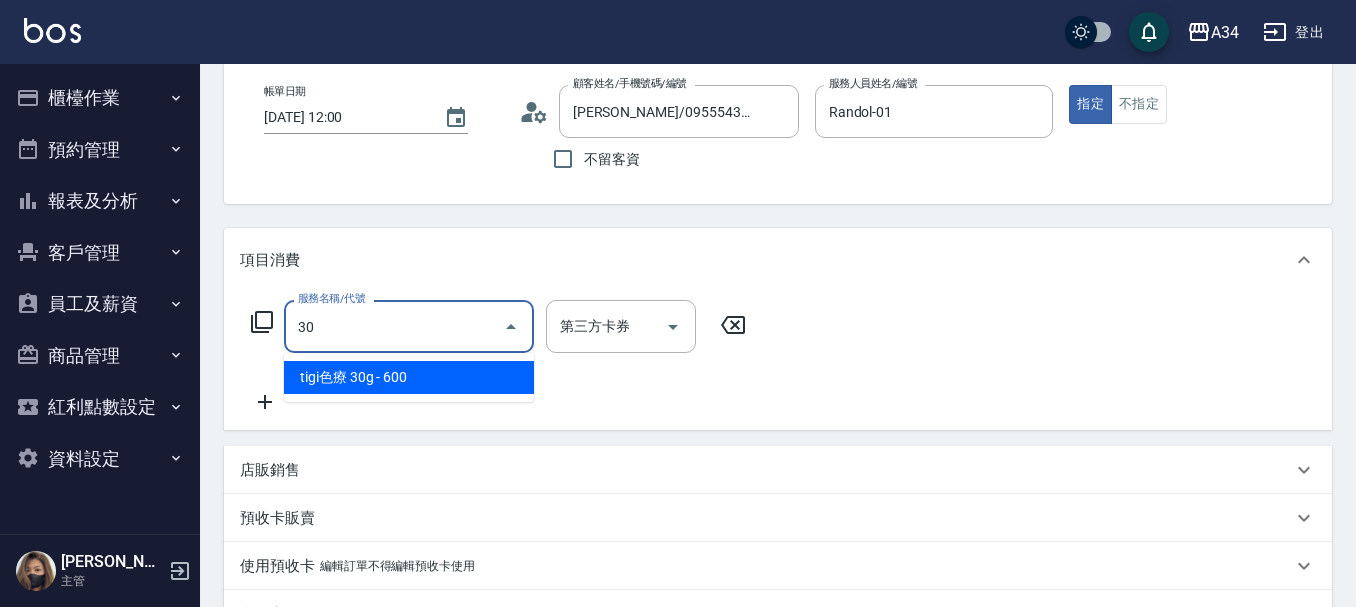 type on "300" 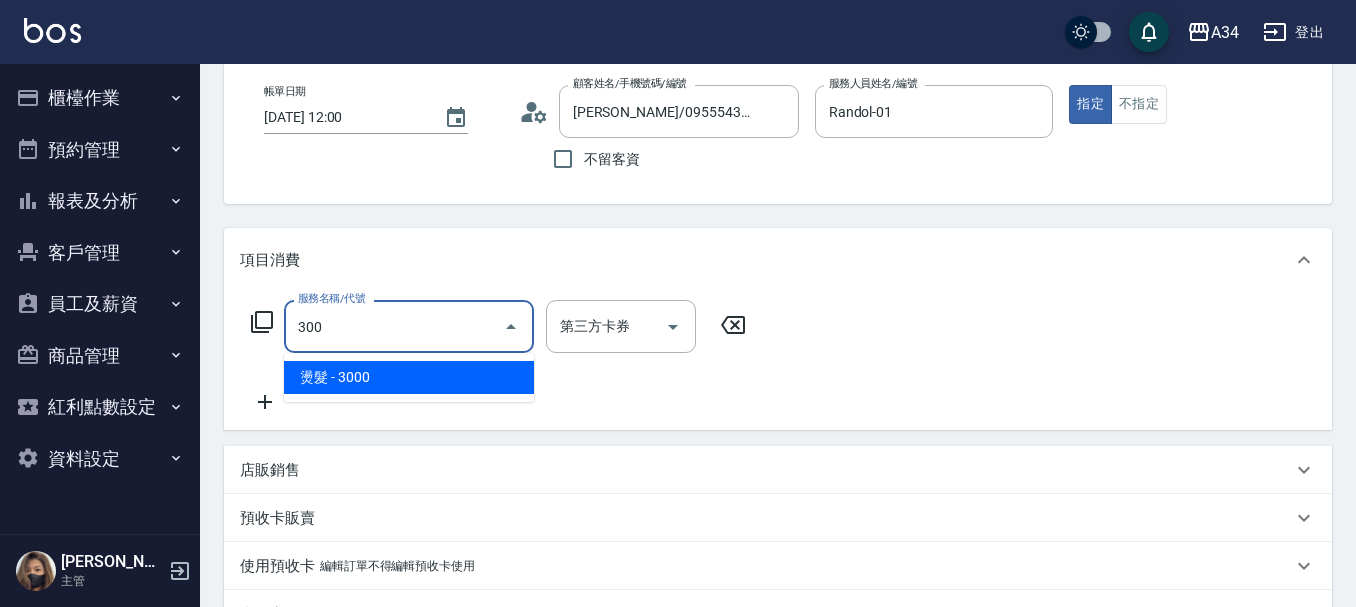 type on "300" 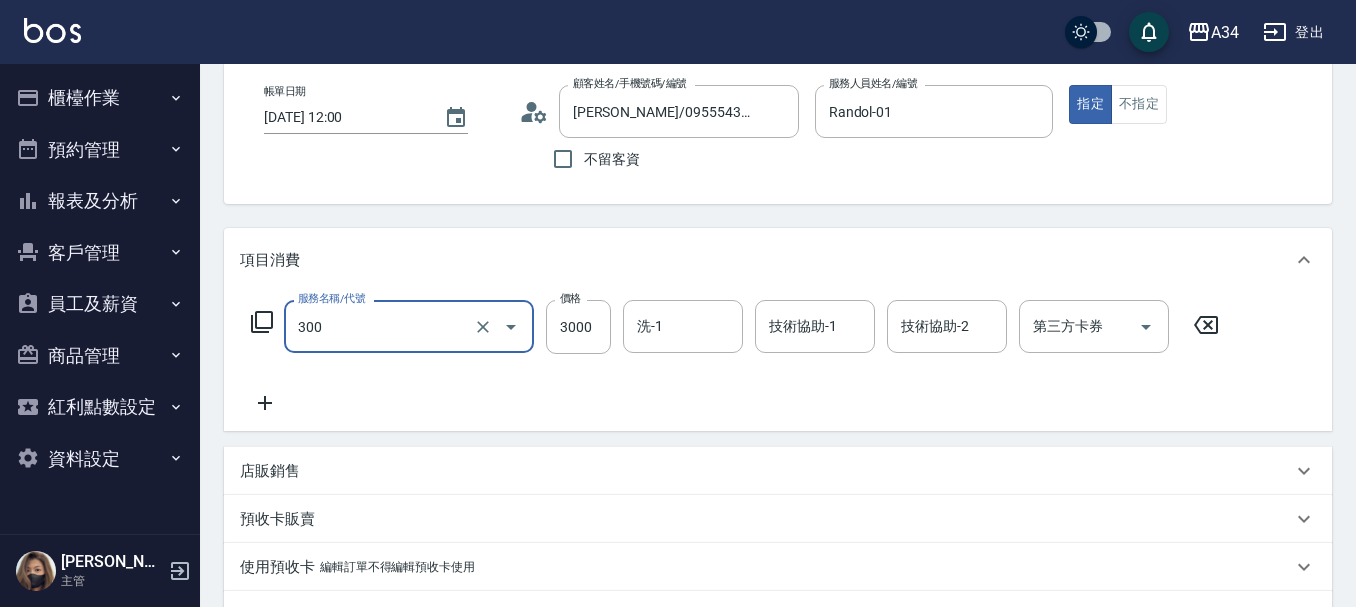 type on "燙髮(300)" 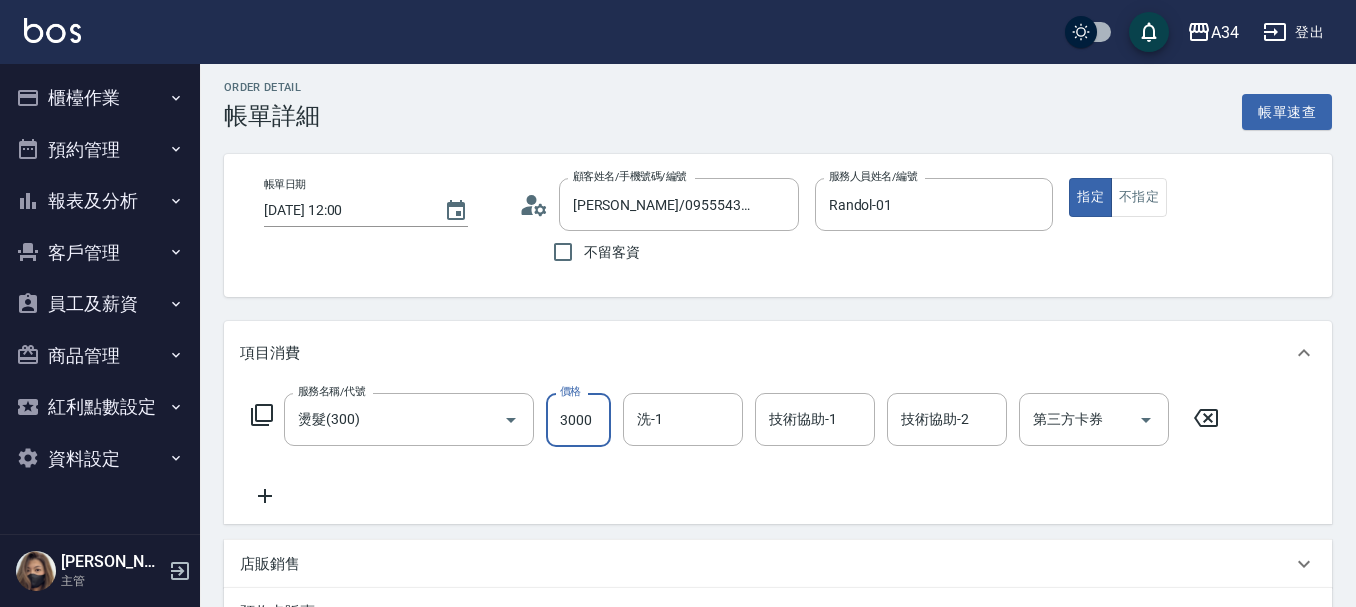 scroll, scrollTop: 0, scrollLeft: 0, axis: both 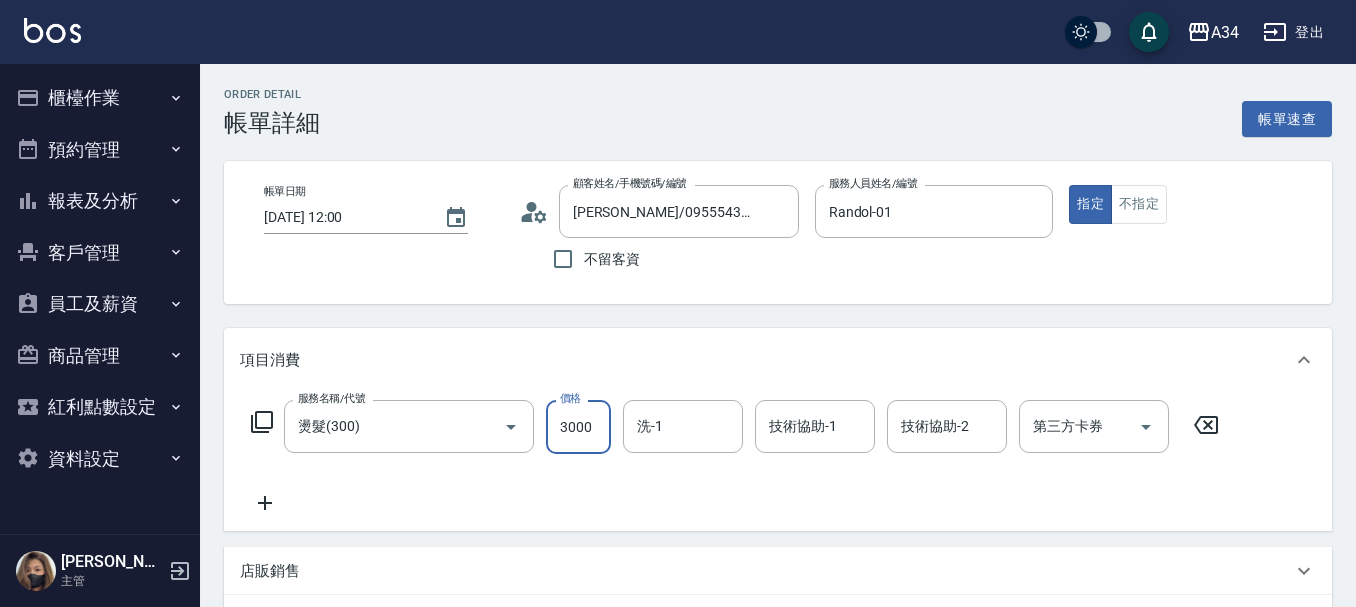 type on "0" 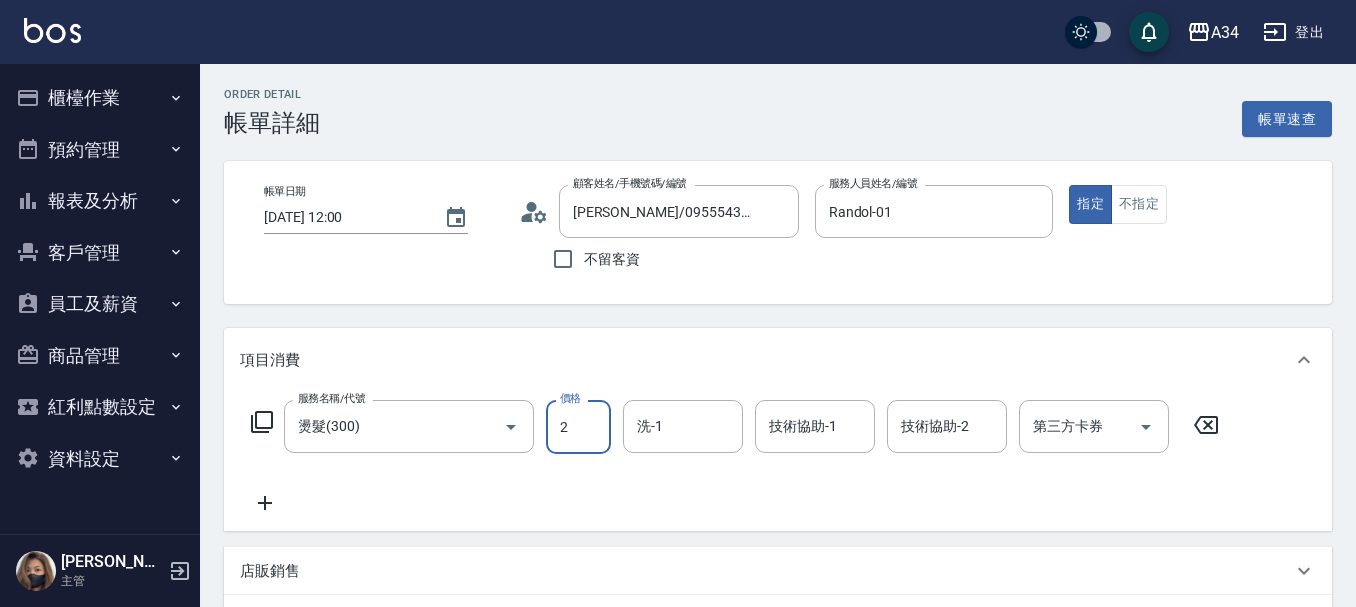 type on "fb2300david" 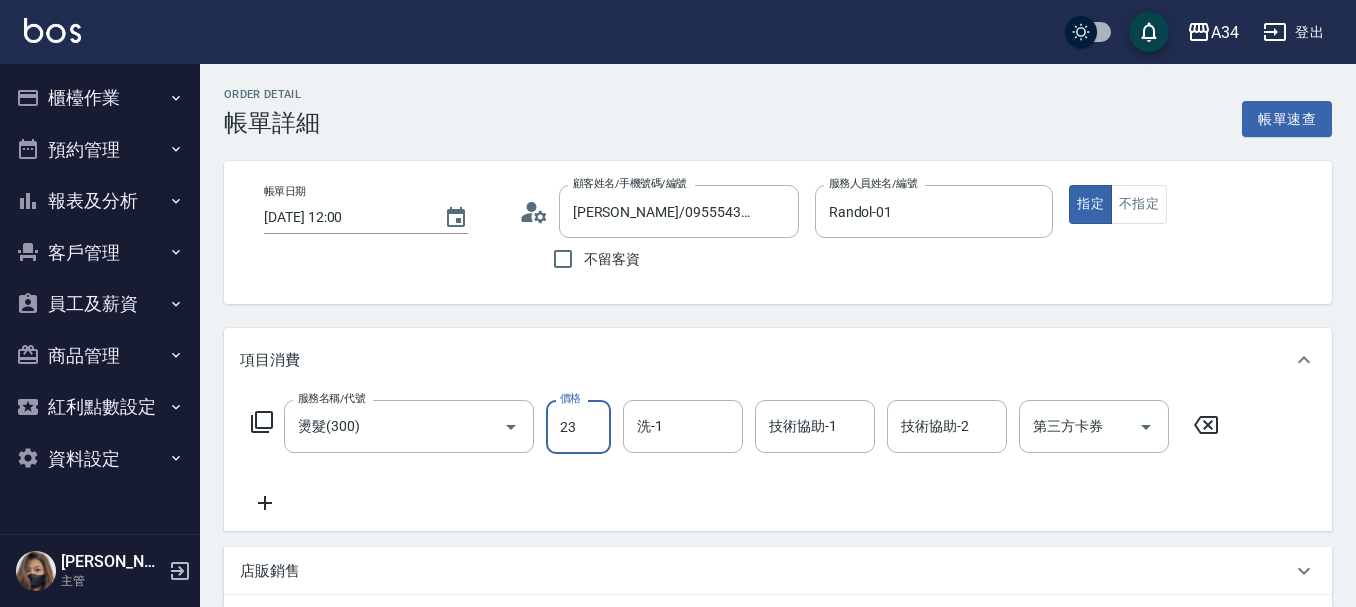 type on "20" 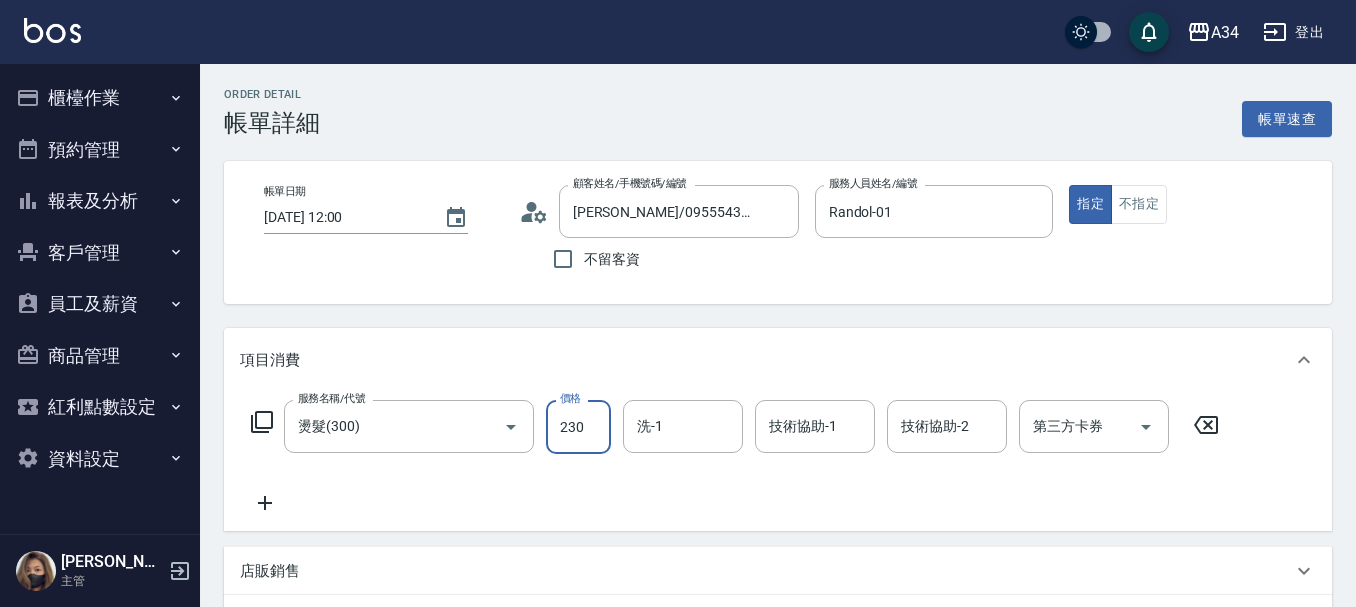 type on "230" 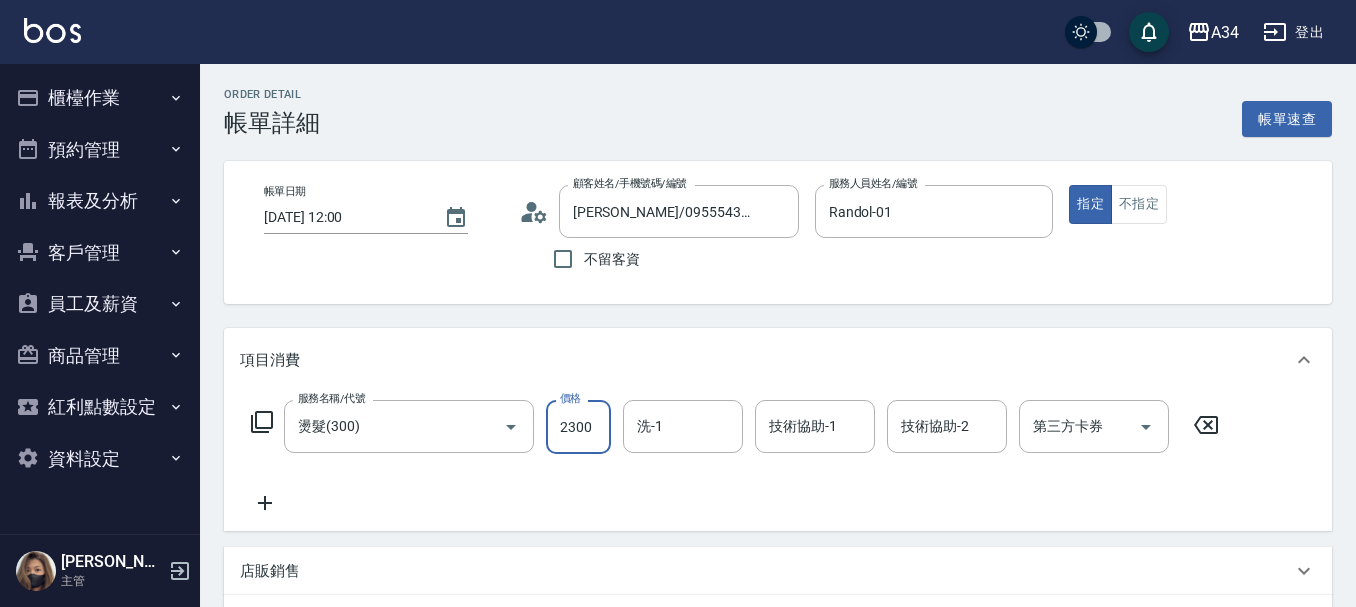 type on "2300" 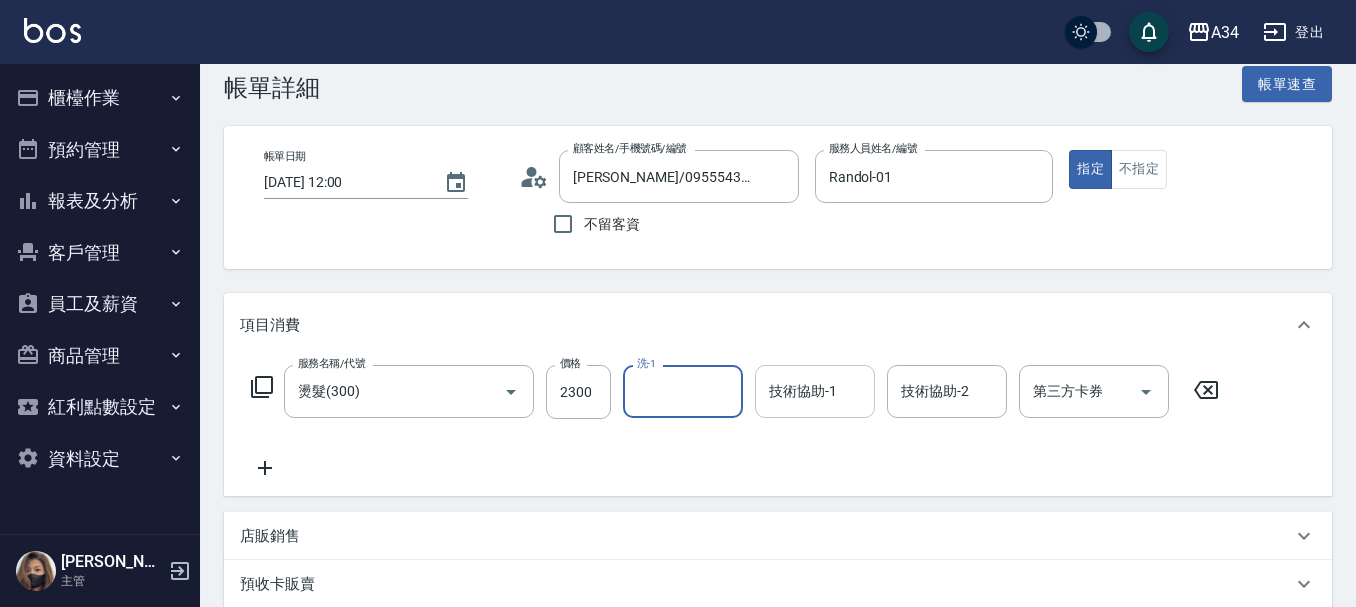 scroll, scrollTop: 0, scrollLeft: 0, axis: both 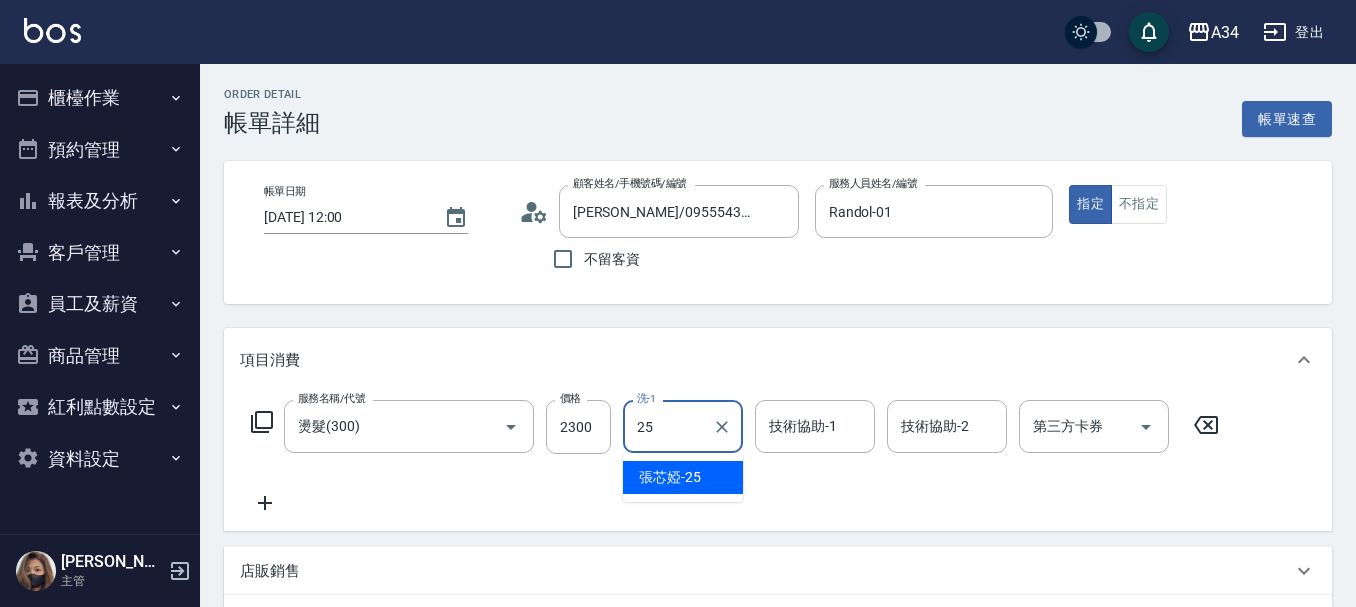 type on "25" 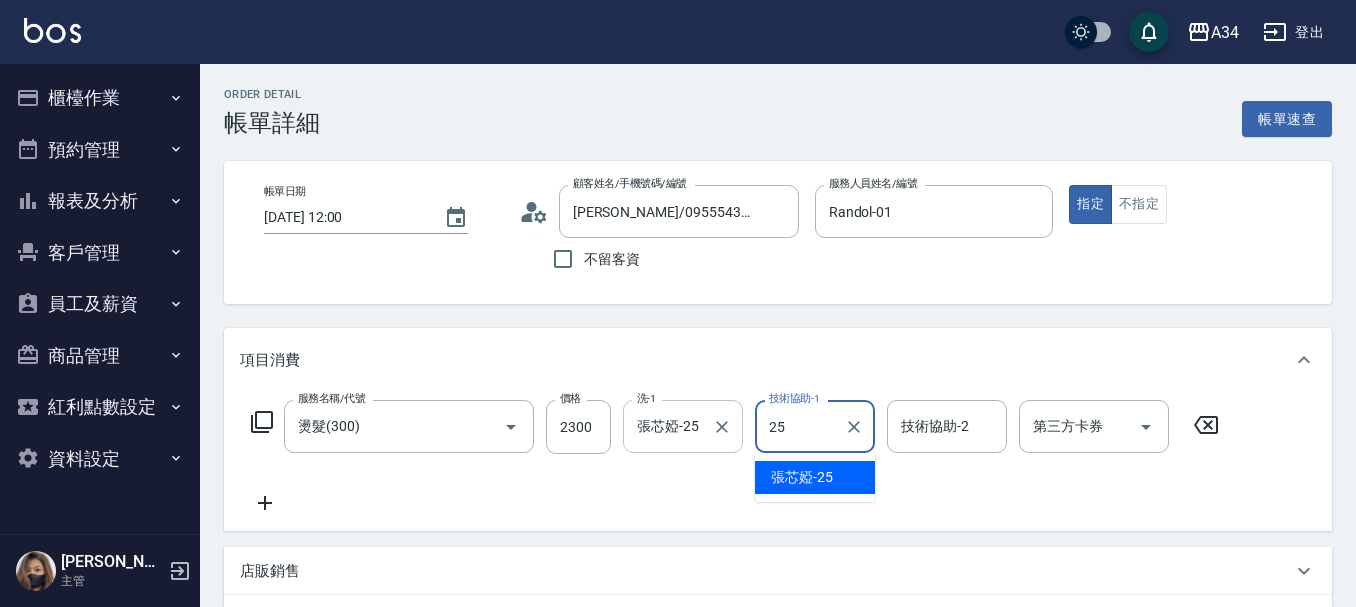 type on "25" 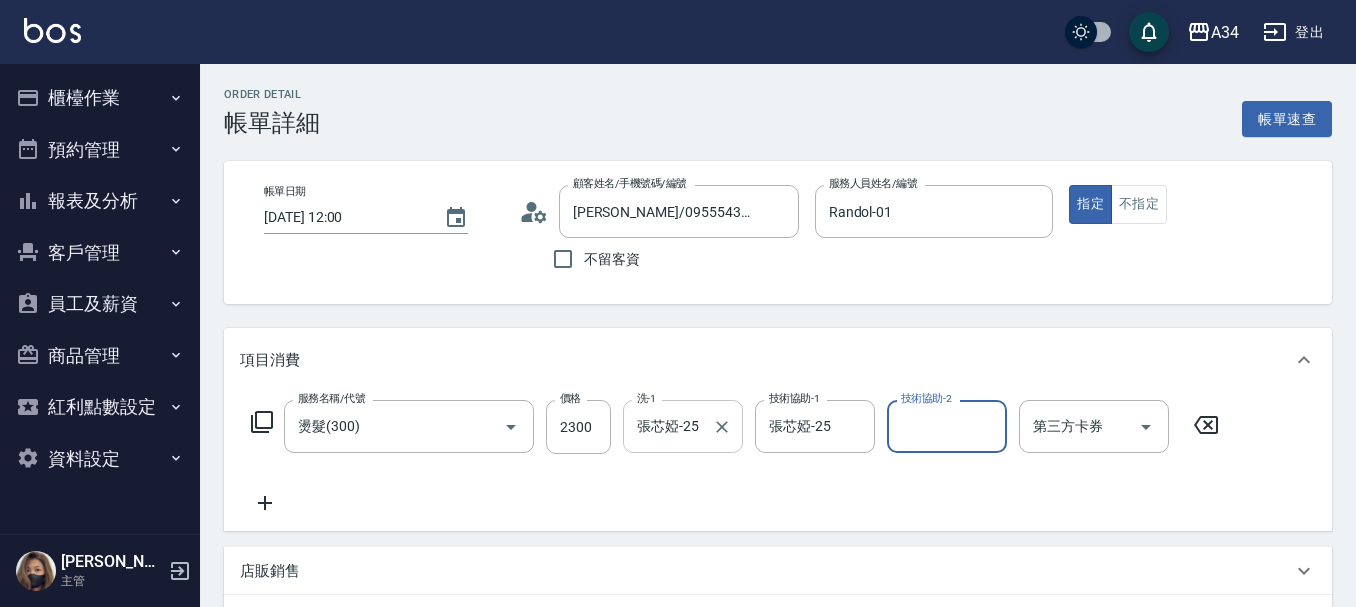 type on "fb2300david" 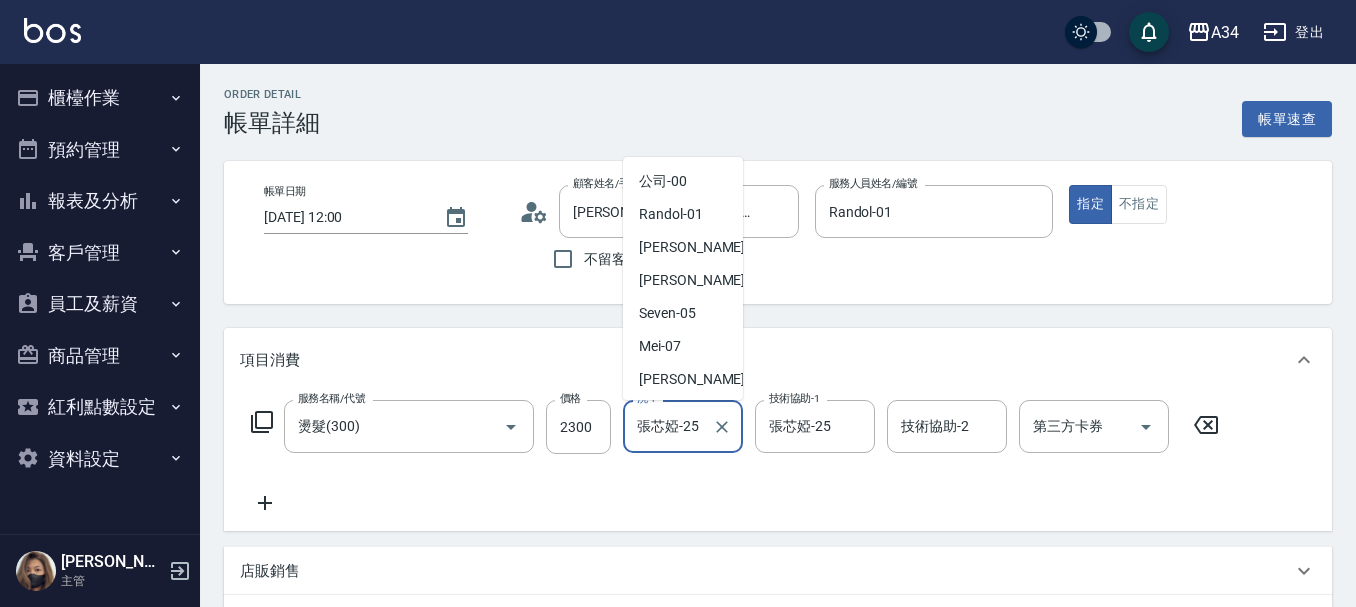 click on "張芯婭-25" at bounding box center [668, 426] 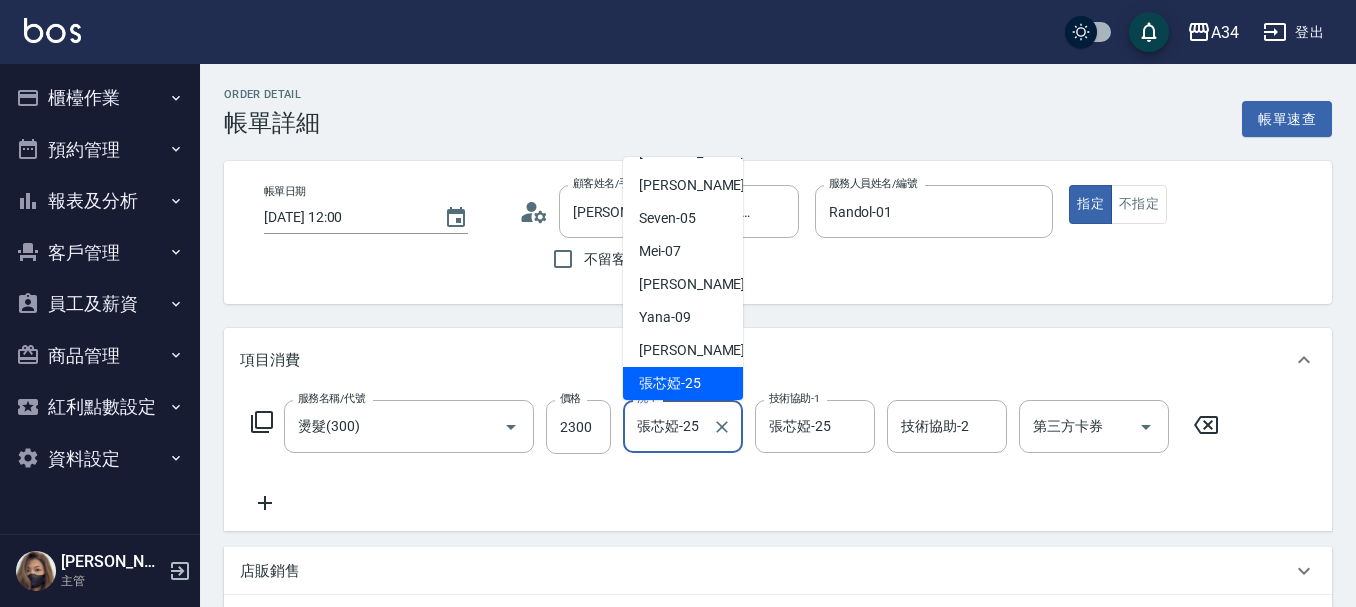 click on "張芯婭-25" at bounding box center (668, 426) 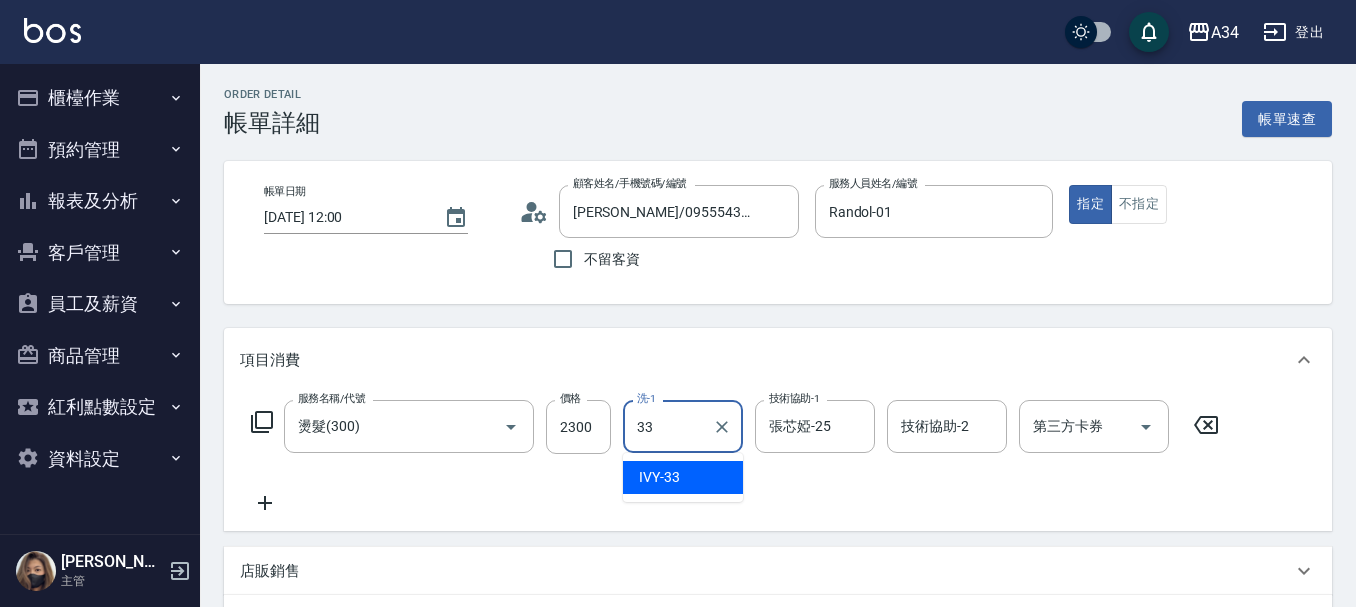type on "33" 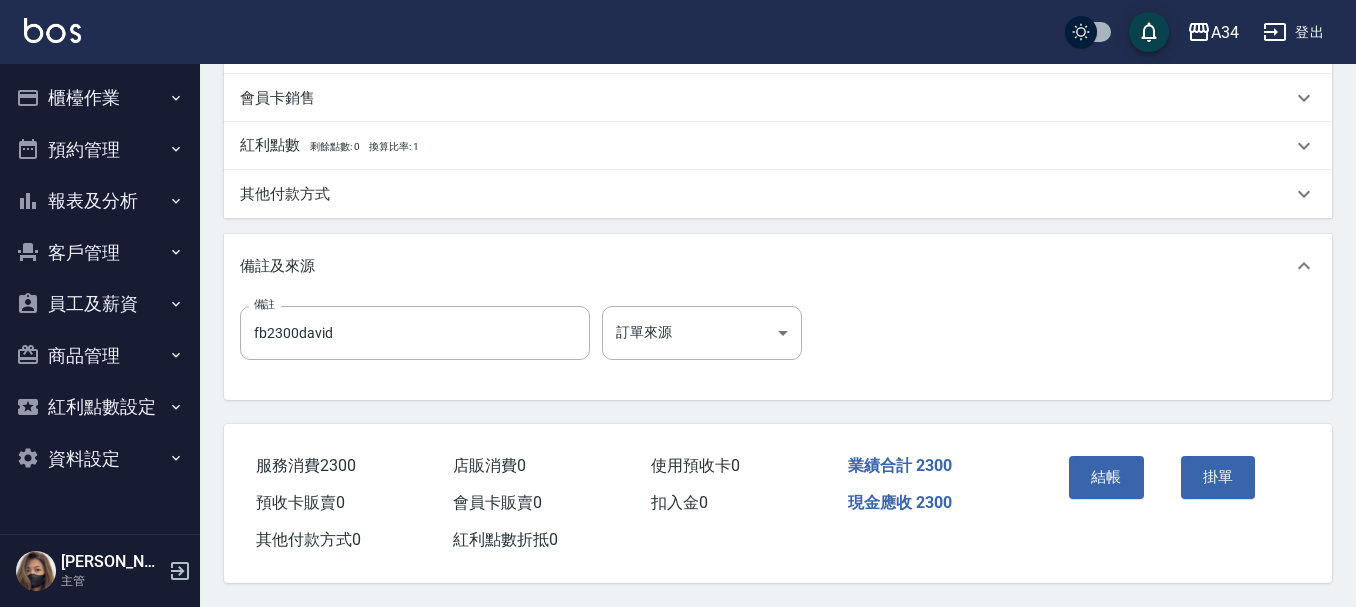 scroll, scrollTop: 626, scrollLeft: 0, axis: vertical 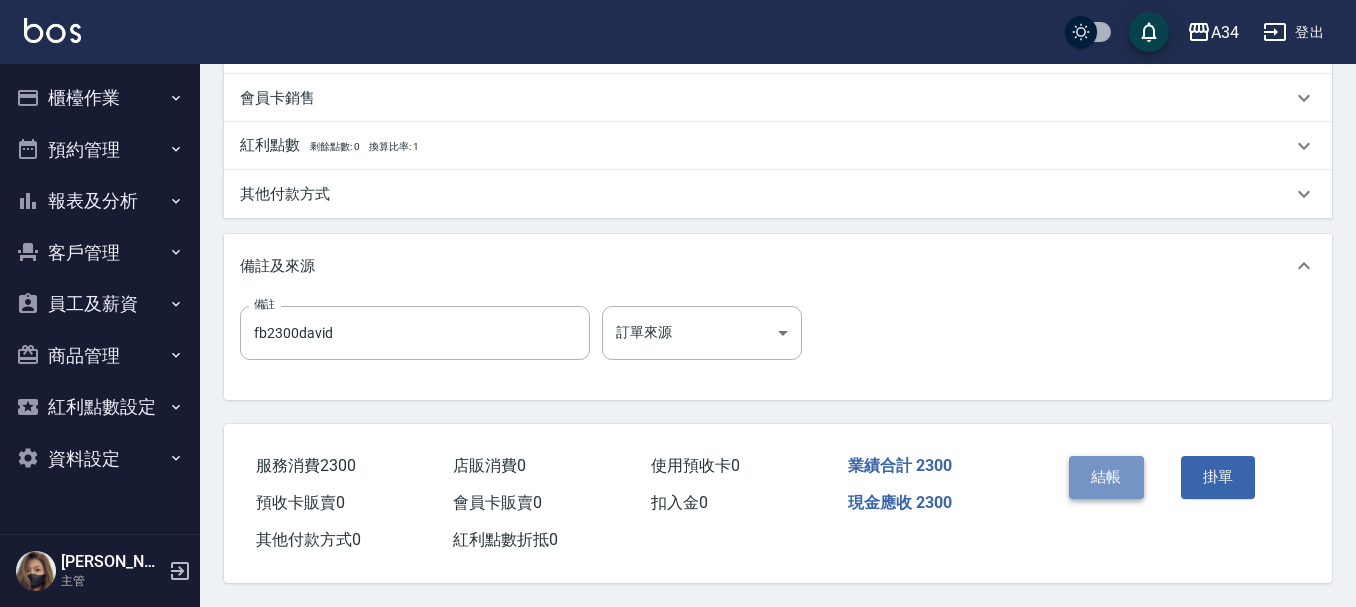 click on "結帳" at bounding box center (1106, 477) 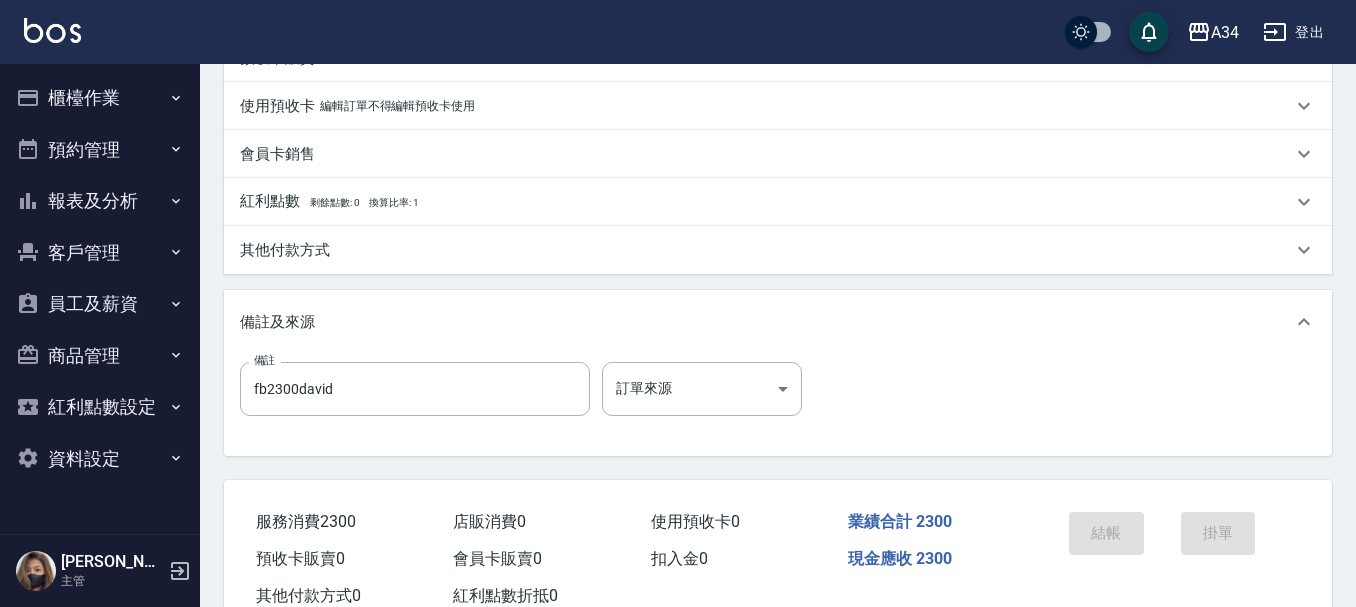 scroll, scrollTop: 526, scrollLeft: 0, axis: vertical 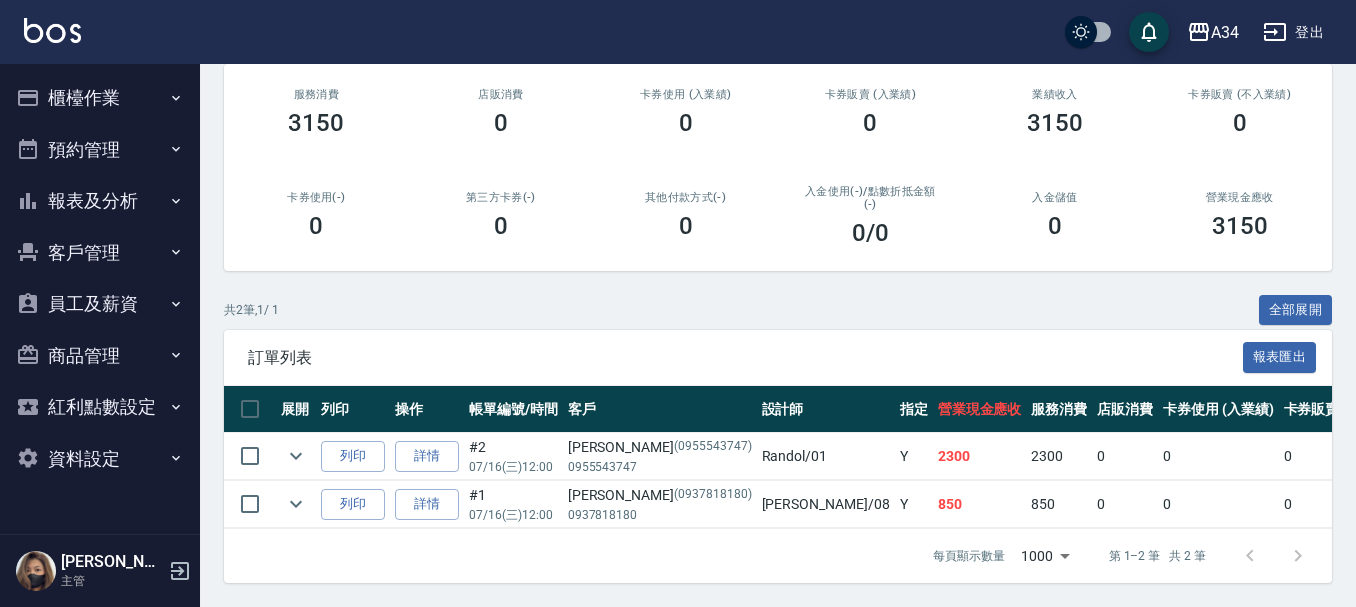 drag, startPoint x: 299, startPoint y: 447, endPoint x: 442, endPoint y: 302, distance: 203.65166 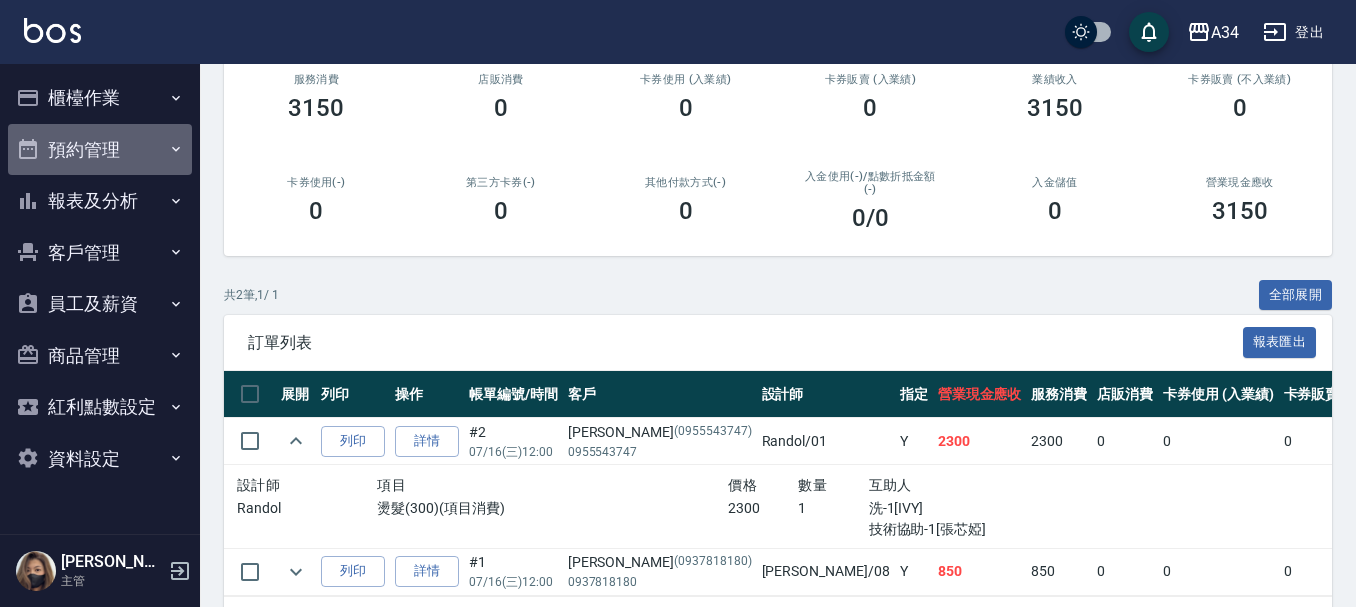click on "預約管理" at bounding box center [100, 150] 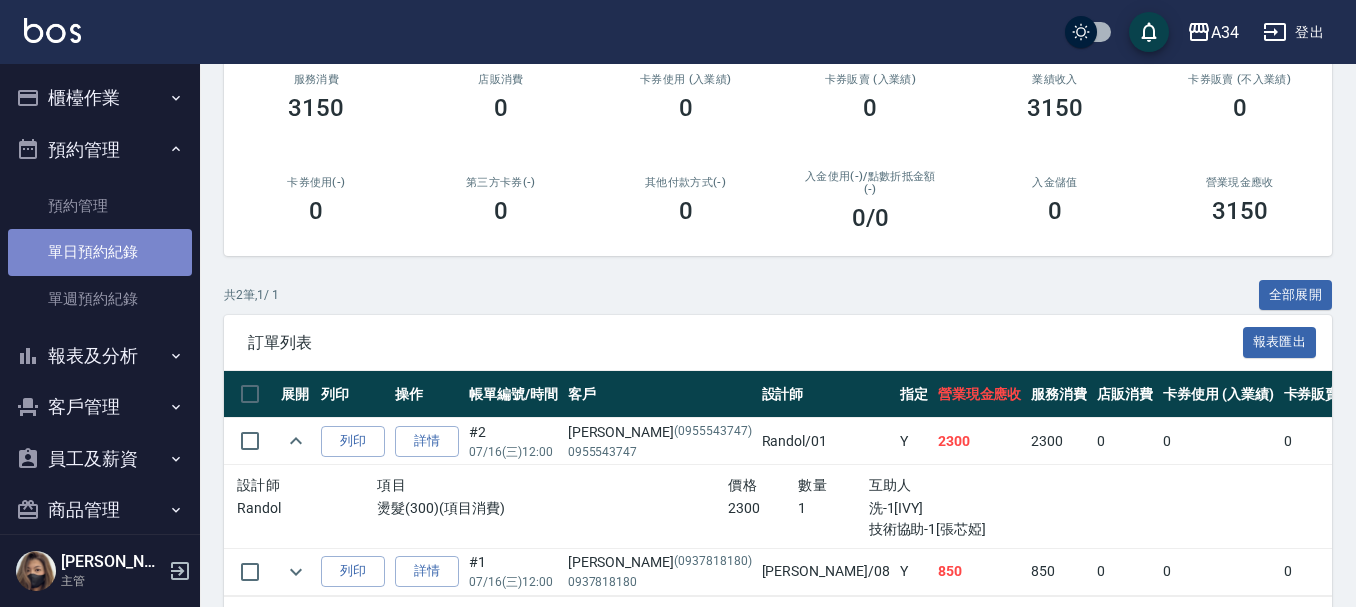 click on "單日預約紀錄" at bounding box center (100, 252) 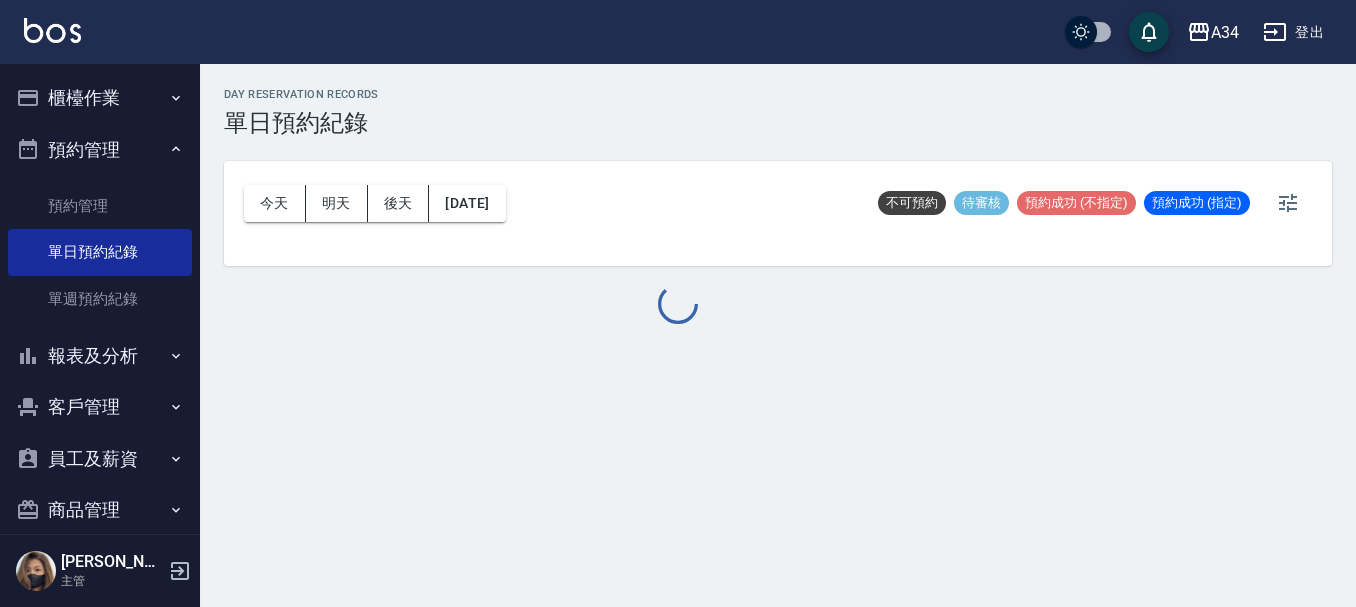 scroll, scrollTop: 0, scrollLeft: 0, axis: both 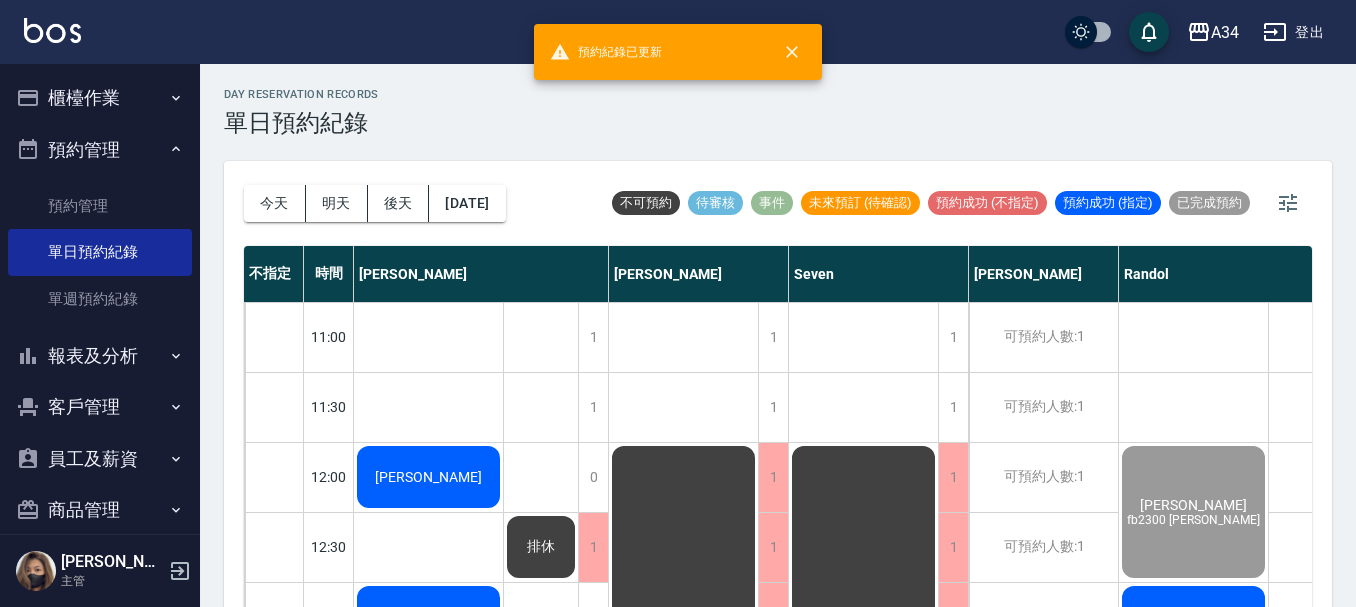 click on "不可預約 待審核 事件 未來預訂 (待確認) 預約成功 (不指定) 預約成功 (指定) 已完成預約" at bounding box center (960, 203) 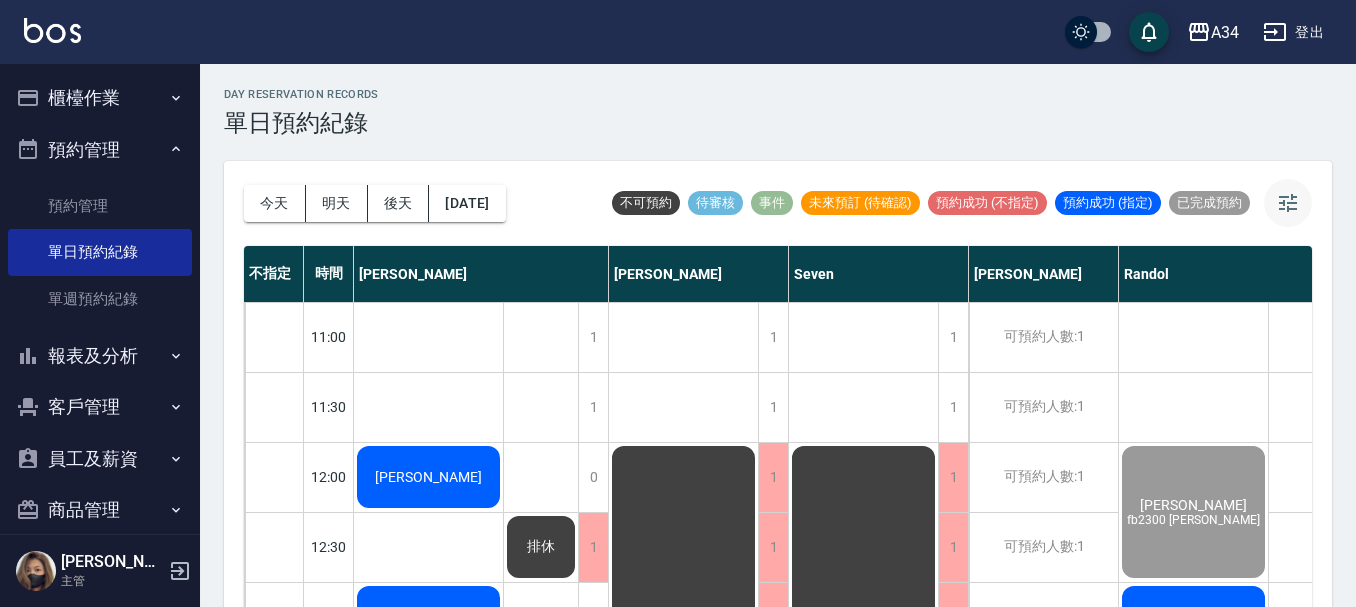 click at bounding box center [1288, 203] 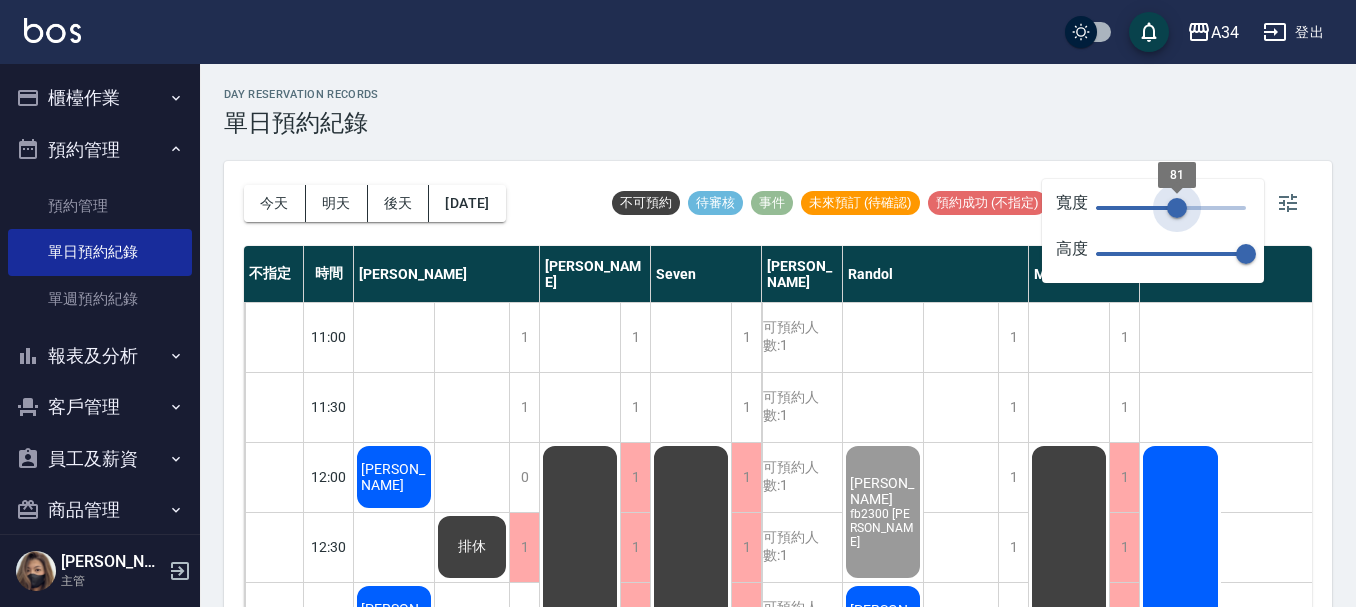 type on "73" 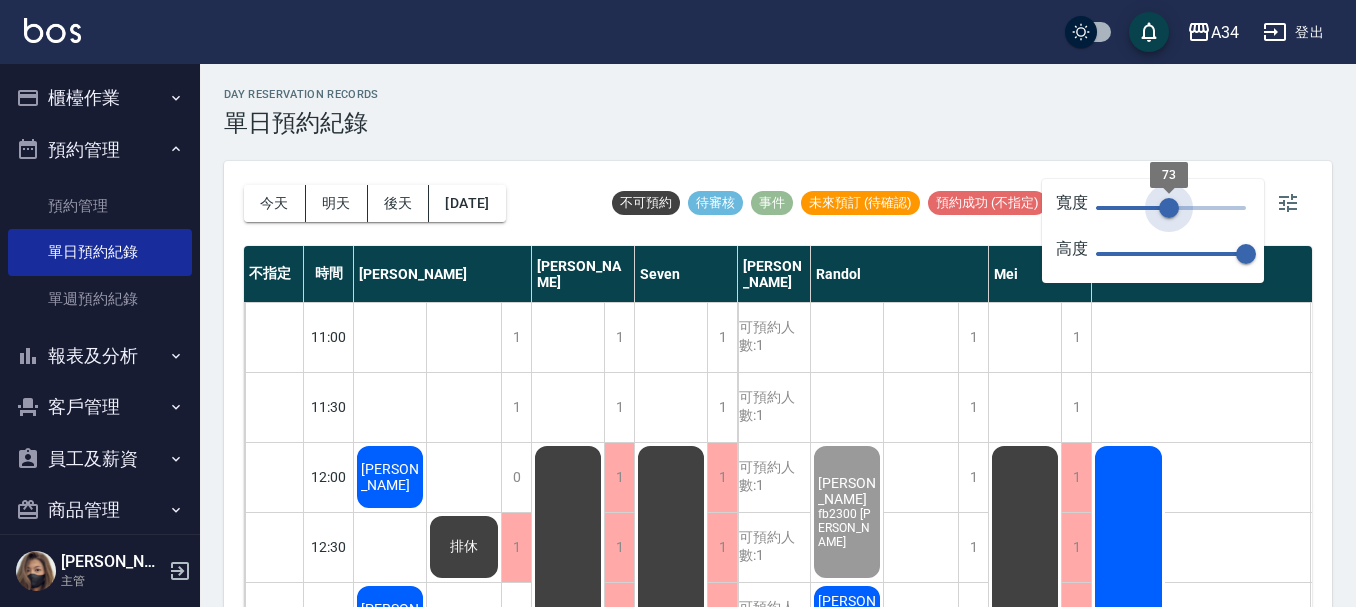 drag, startPoint x: 1241, startPoint y: 201, endPoint x: 1169, endPoint y: 184, distance: 73.97973 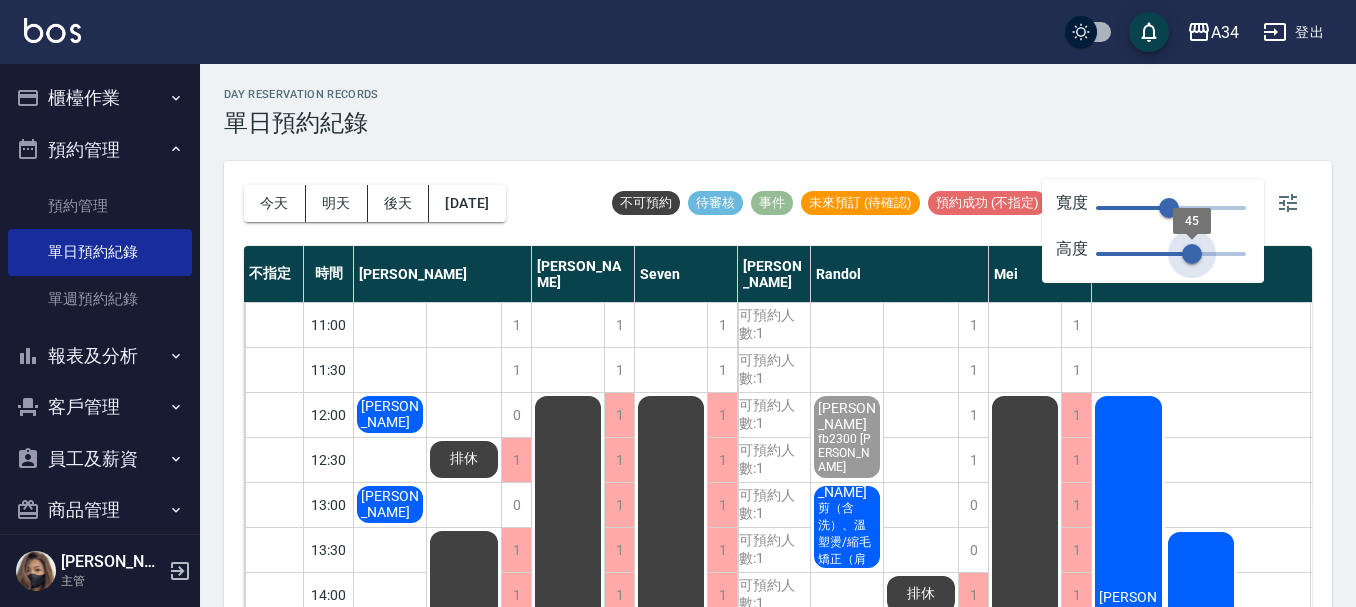 type on "39" 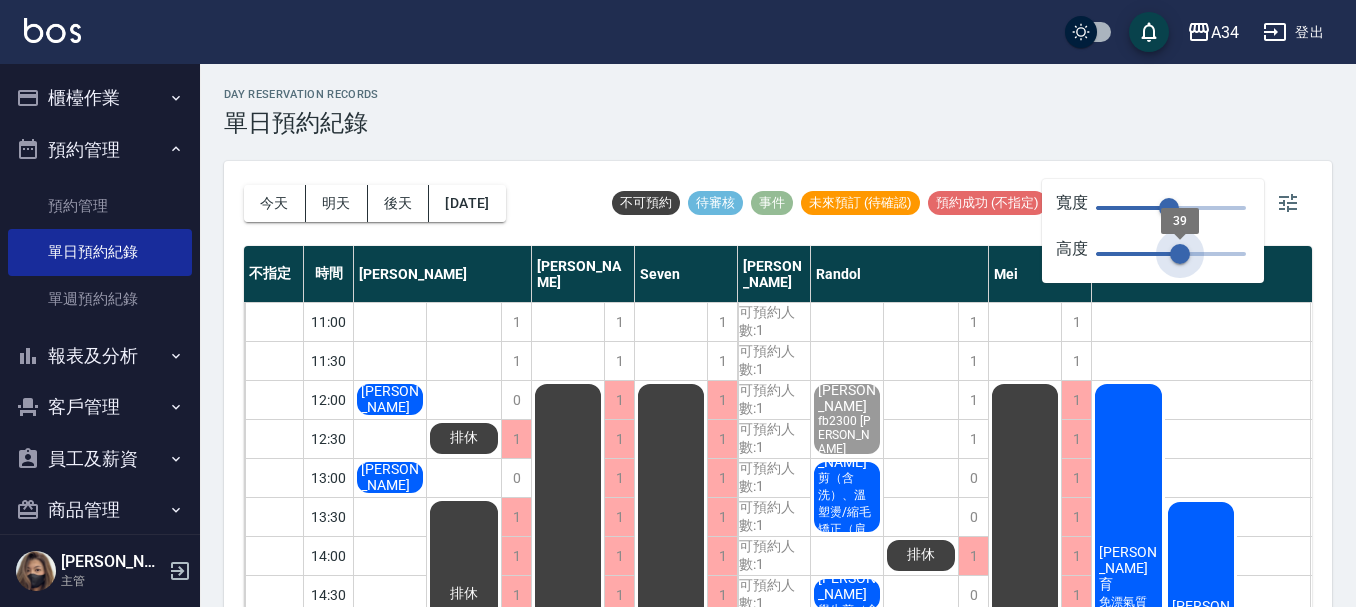 drag, startPoint x: 1250, startPoint y: 244, endPoint x: 1179, endPoint y: 226, distance: 73.24616 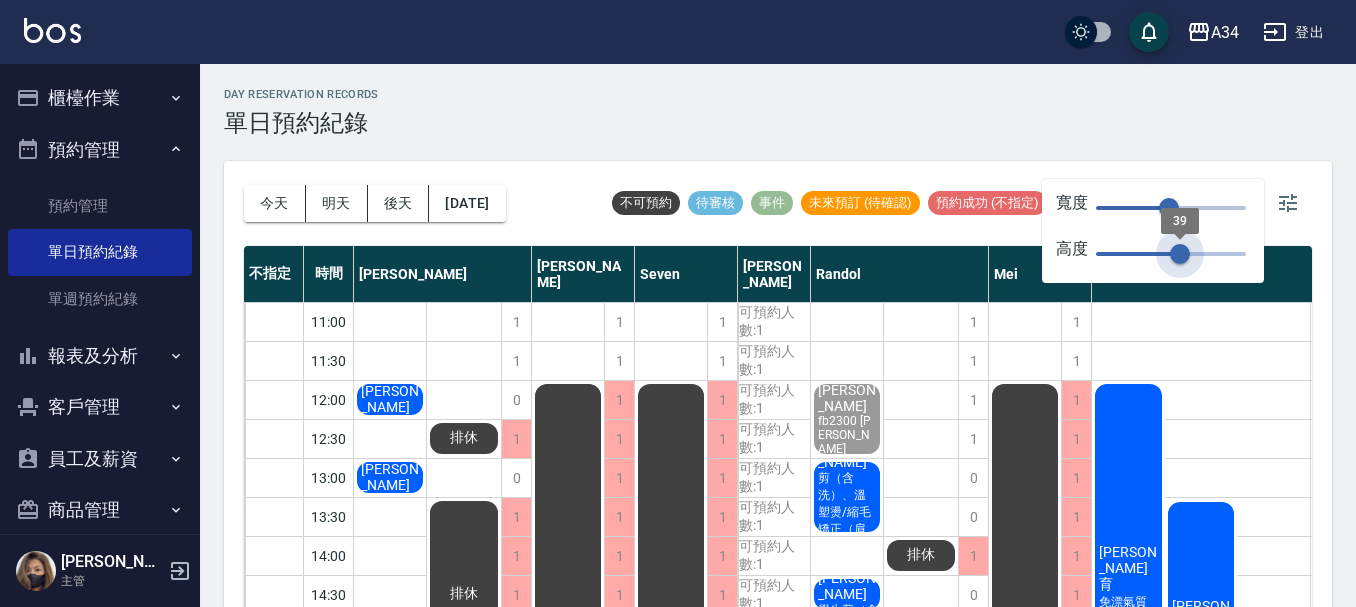 click on "39" at bounding box center [1180, 254] 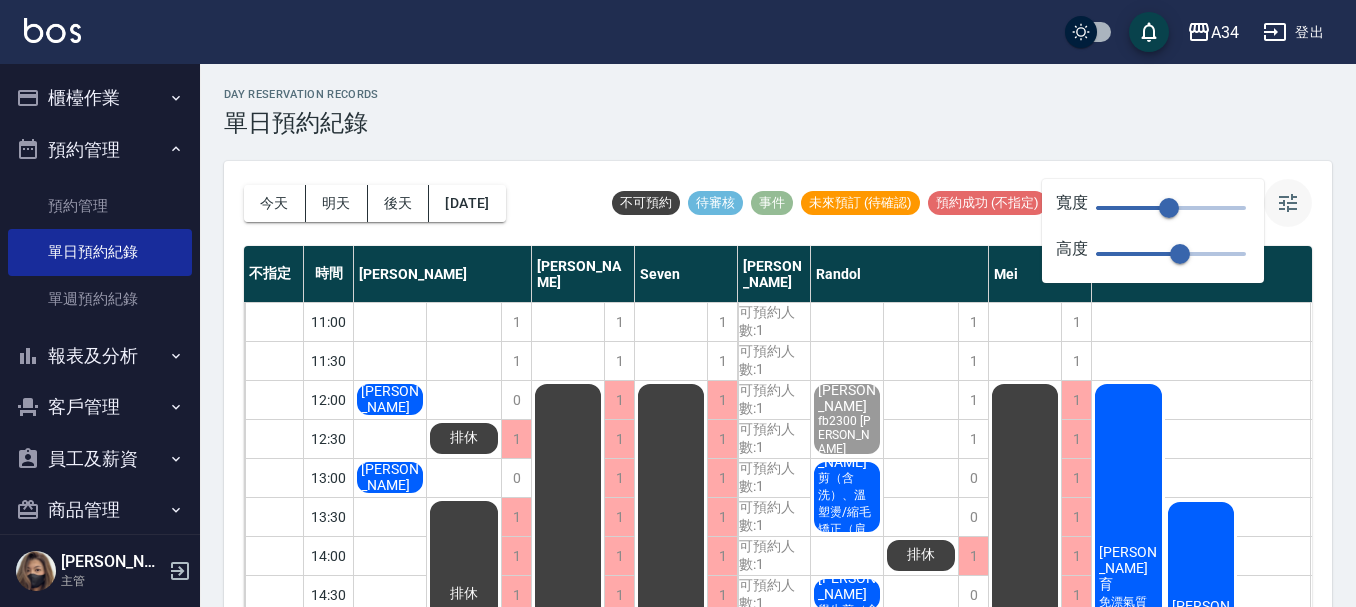 click 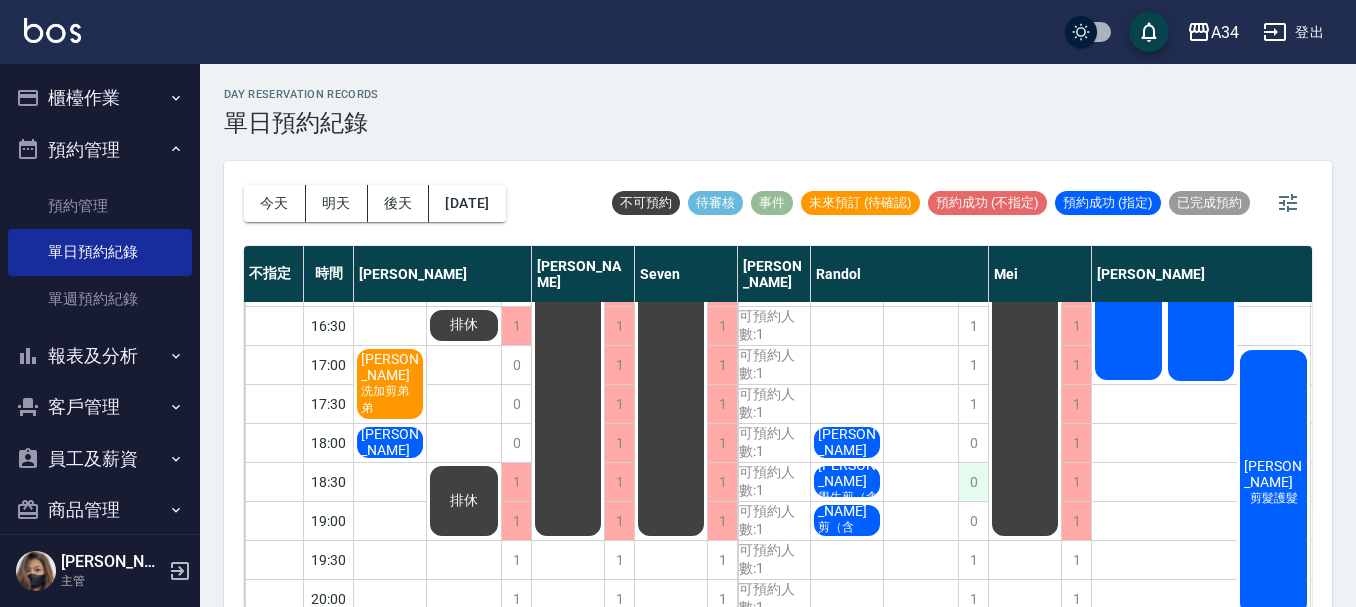 scroll, scrollTop: 449, scrollLeft: 0, axis: vertical 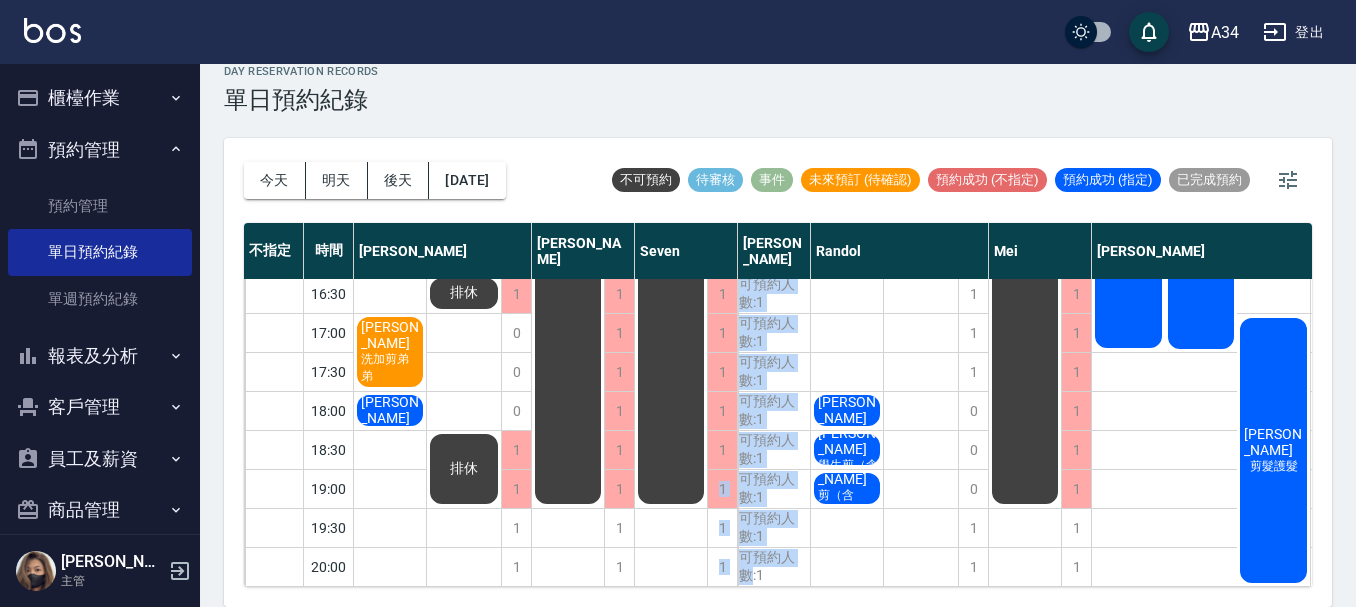 drag, startPoint x: 683, startPoint y: 590, endPoint x: 754, endPoint y: 581, distance: 71.568146 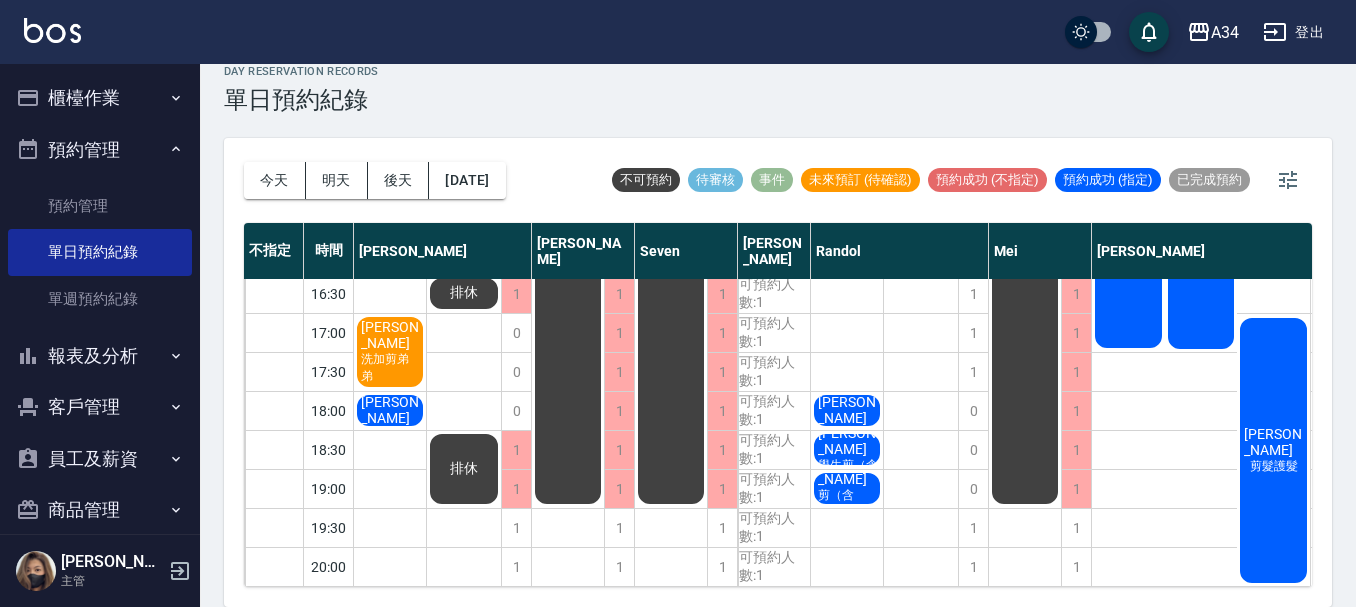 click on "今天 明天 後天 2025/07/16 不可預約 待審核 事件 未來預訂 (待確認) 預約成功 (不指定) 預約成功 (指定) 已完成預約" at bounding box center (778, 180) 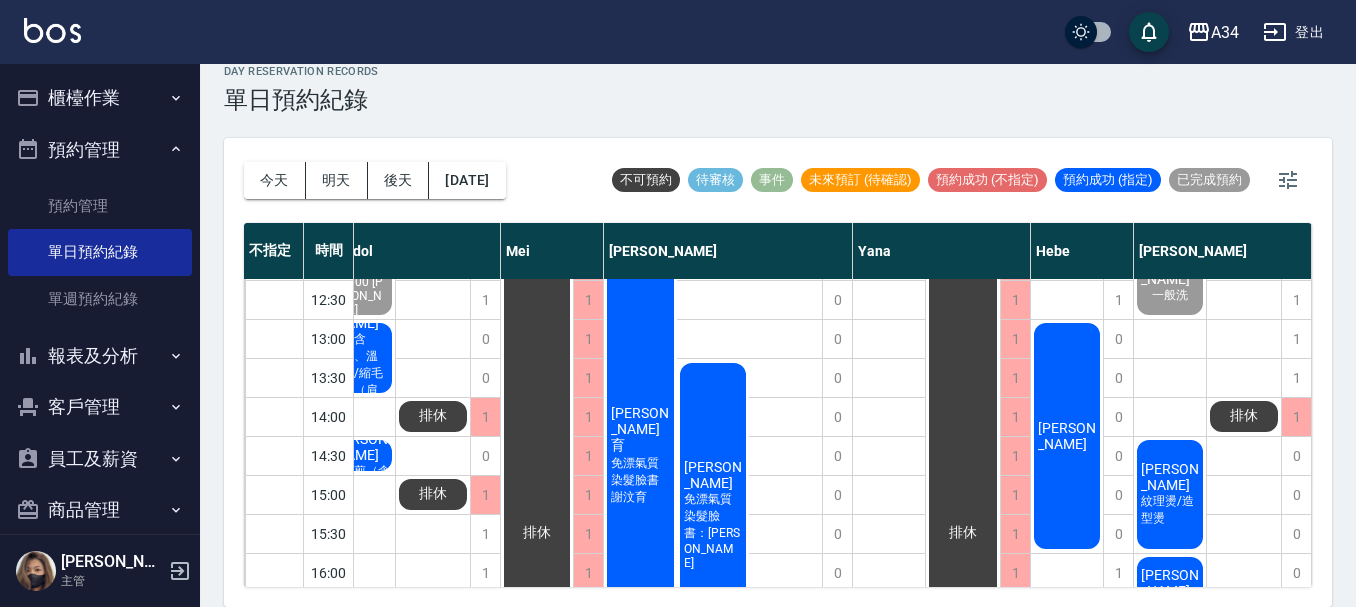 scroll, scrollTop: 149, scrollLeft: 498, axis: both 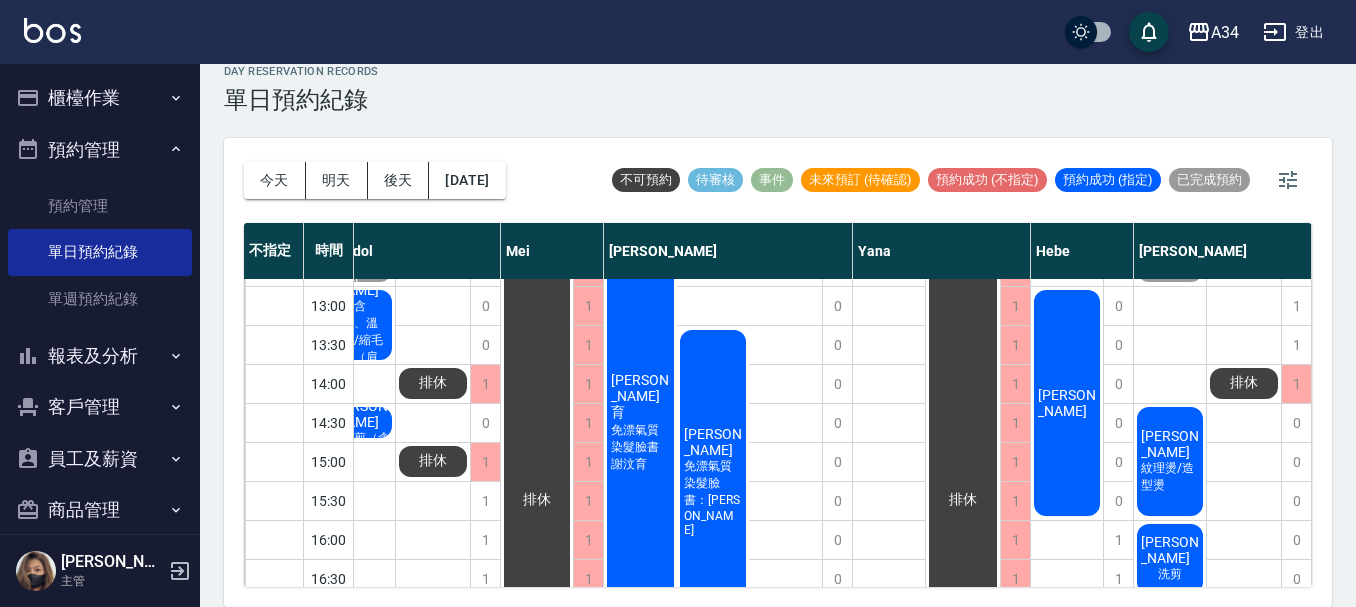 click on "後天" at bounding box center (399, 180) 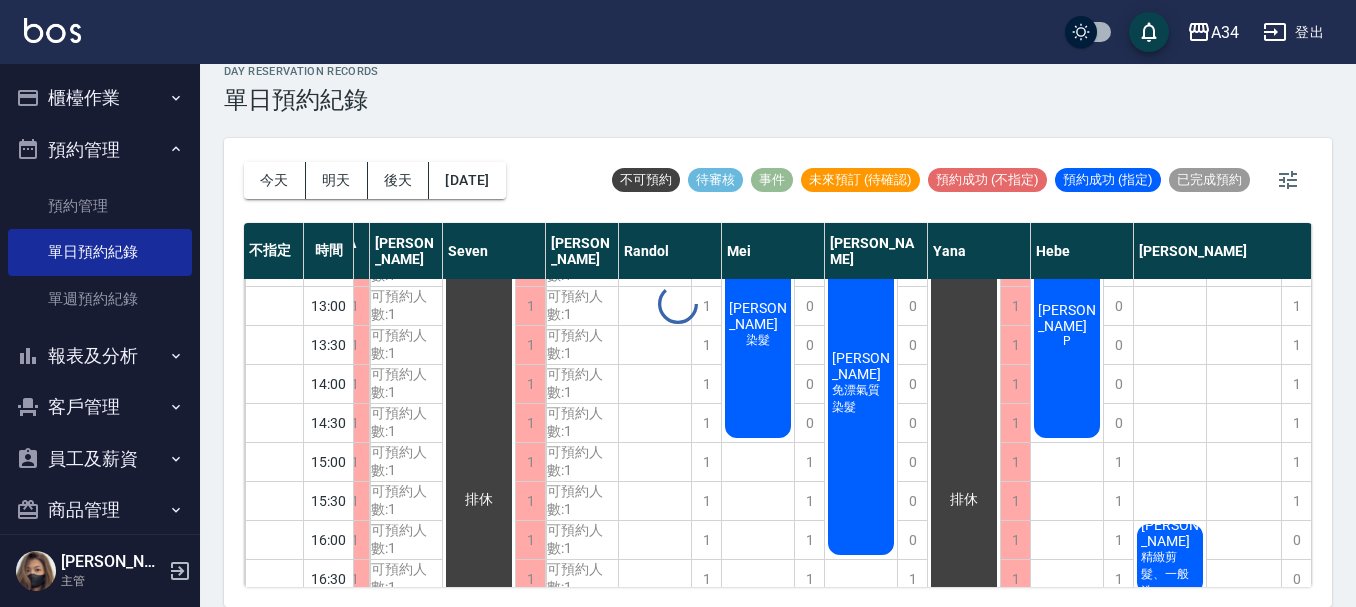 scroll, scrollTop: 149, scrollLeft: 97, axis: both 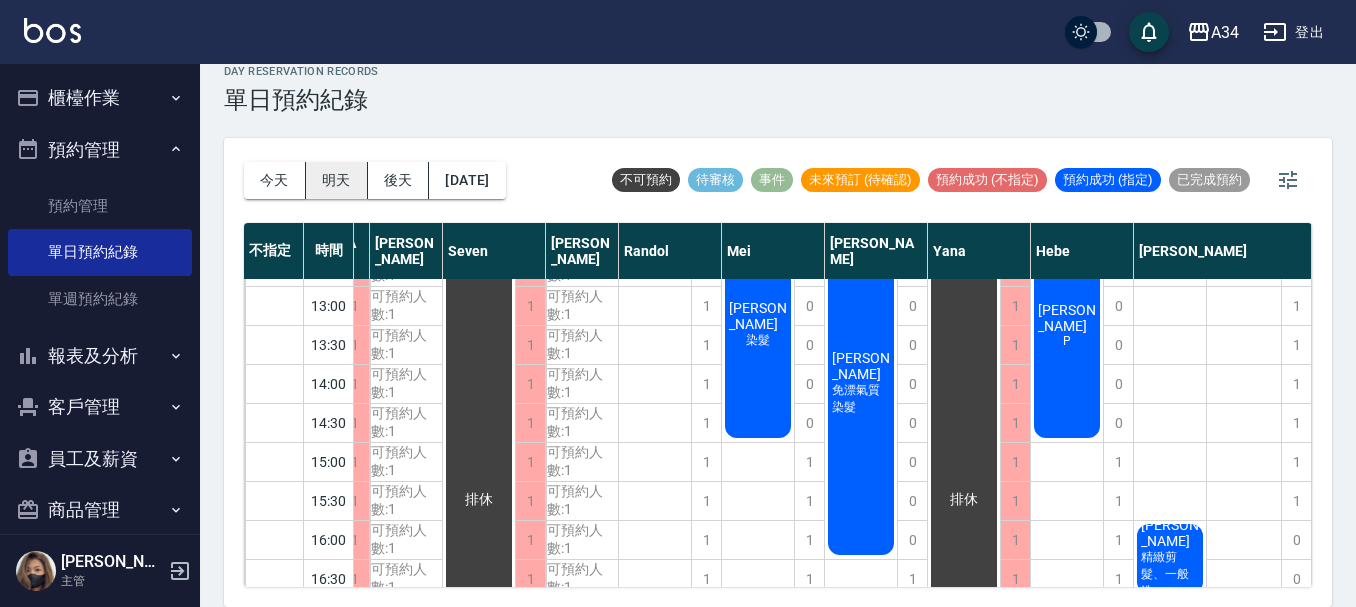 click on "明天" at bounding box center (337, 180) 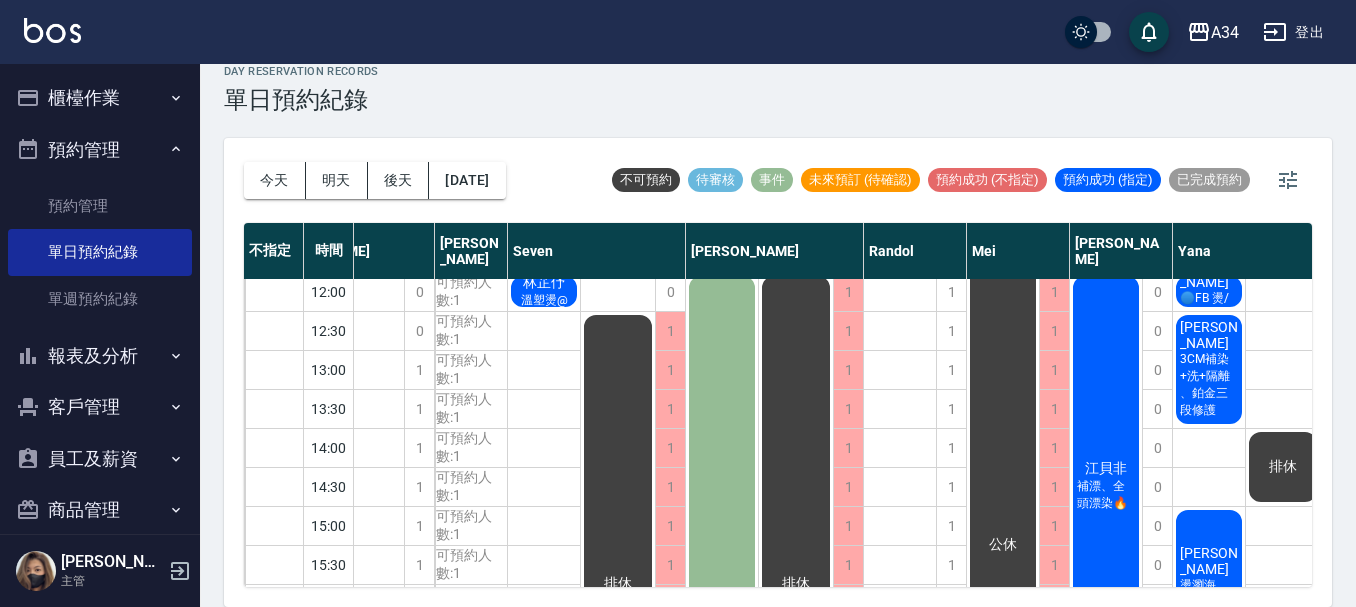 scroll, scrollTop: 0, scrollLeft: 97, axis: horizontal 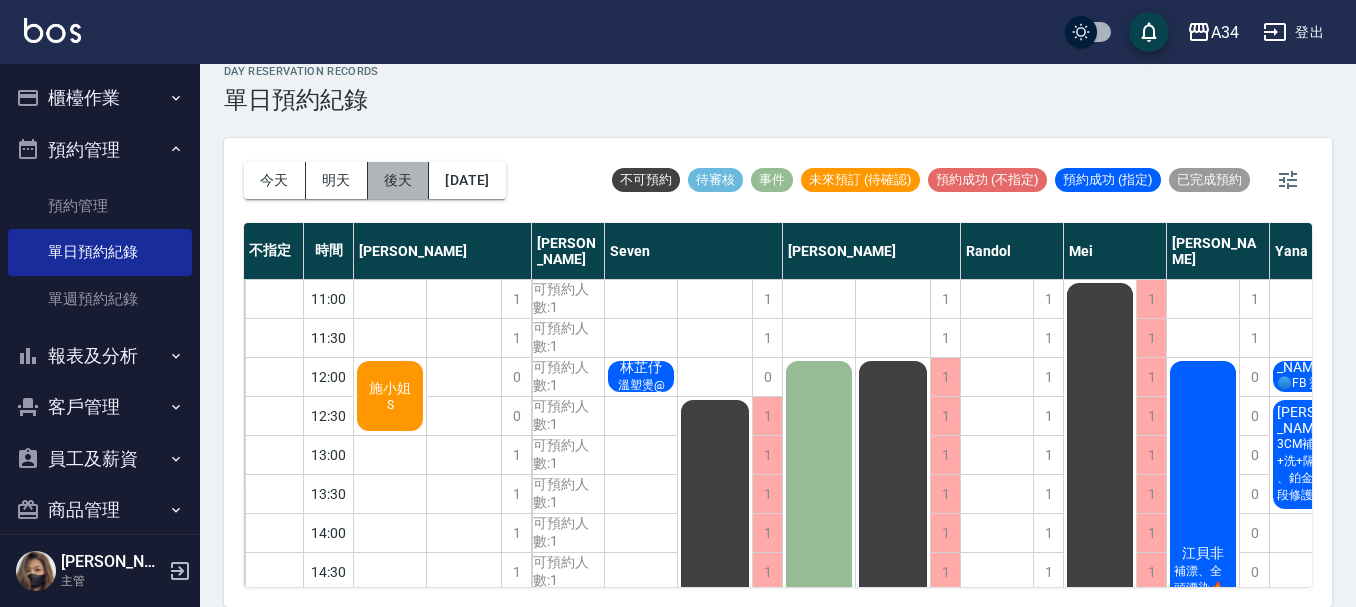 click on "後天" at bounding box center [399, 180] 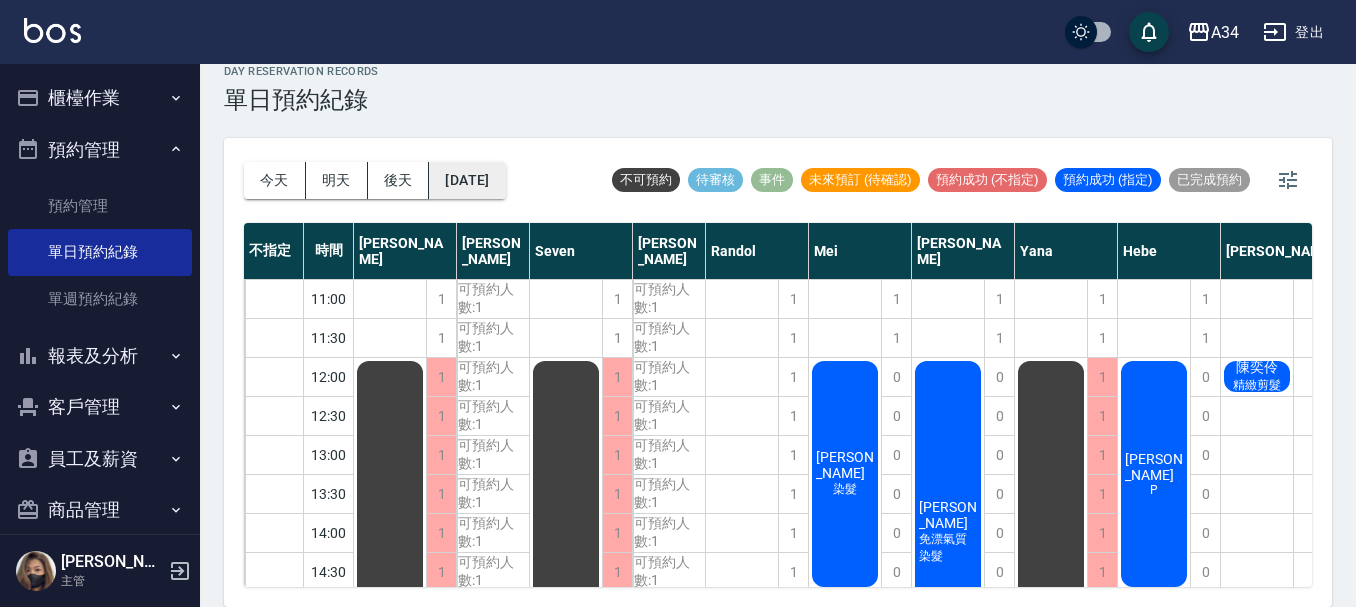 click on "2025/07/18" at bounding box center [467, 180] 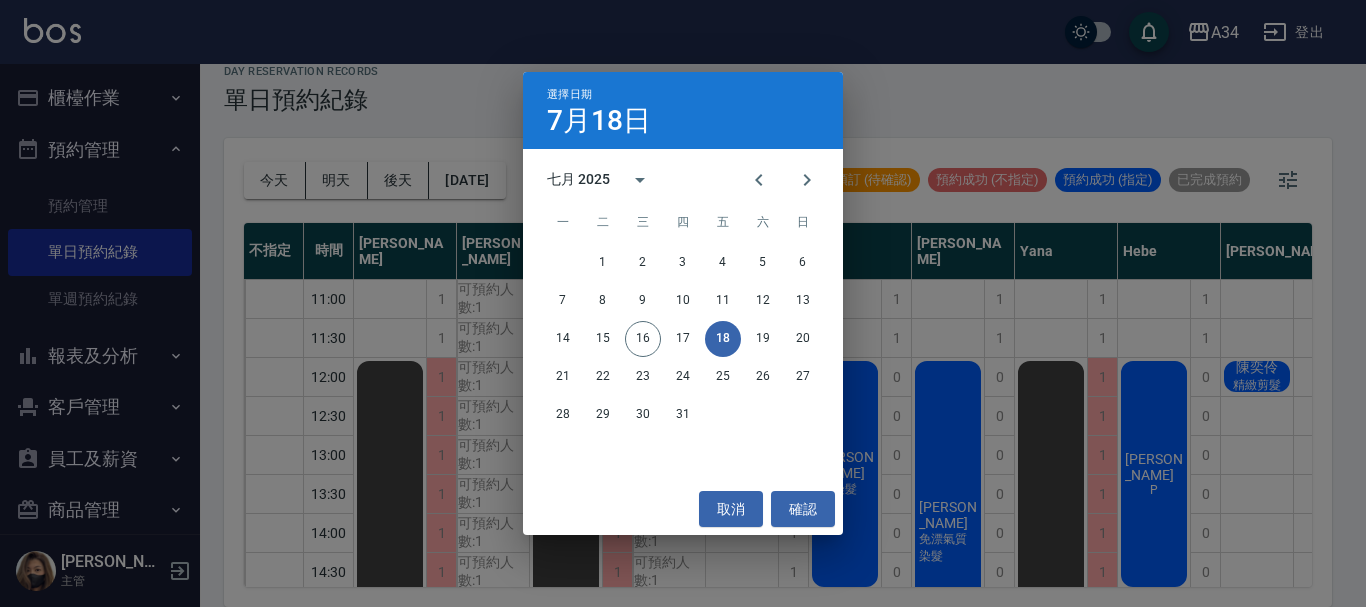 click on "18" at bounding box center (723, 339) 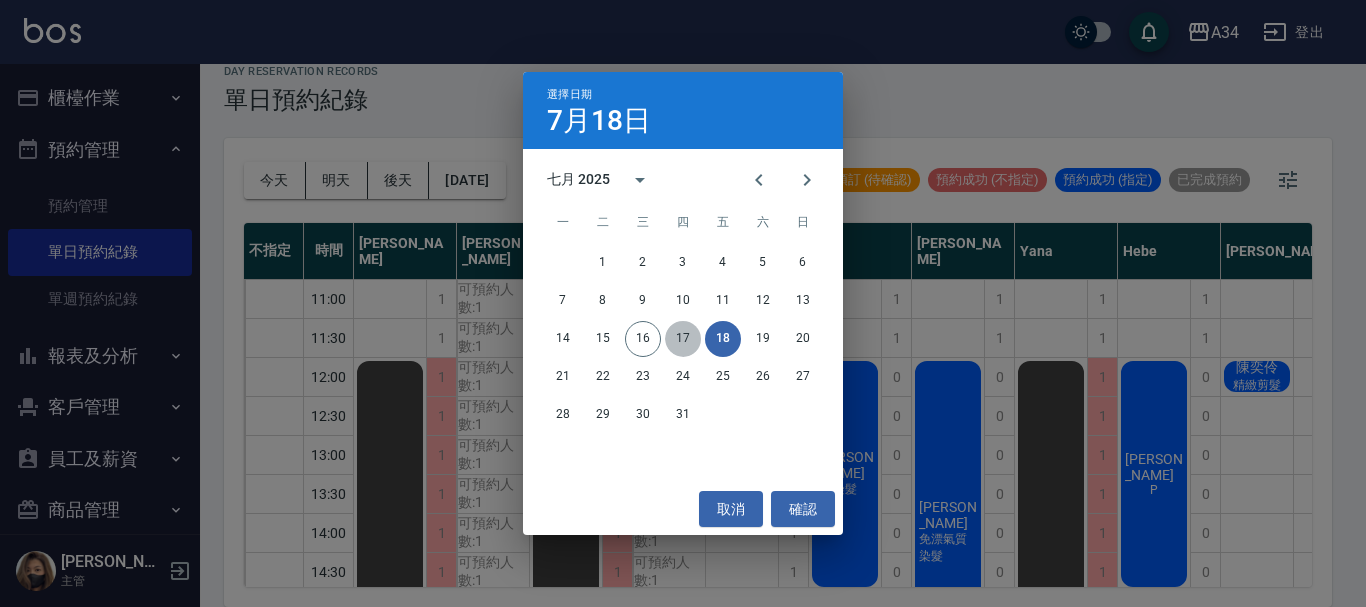 click on "17" at bounding box center [683, 339] 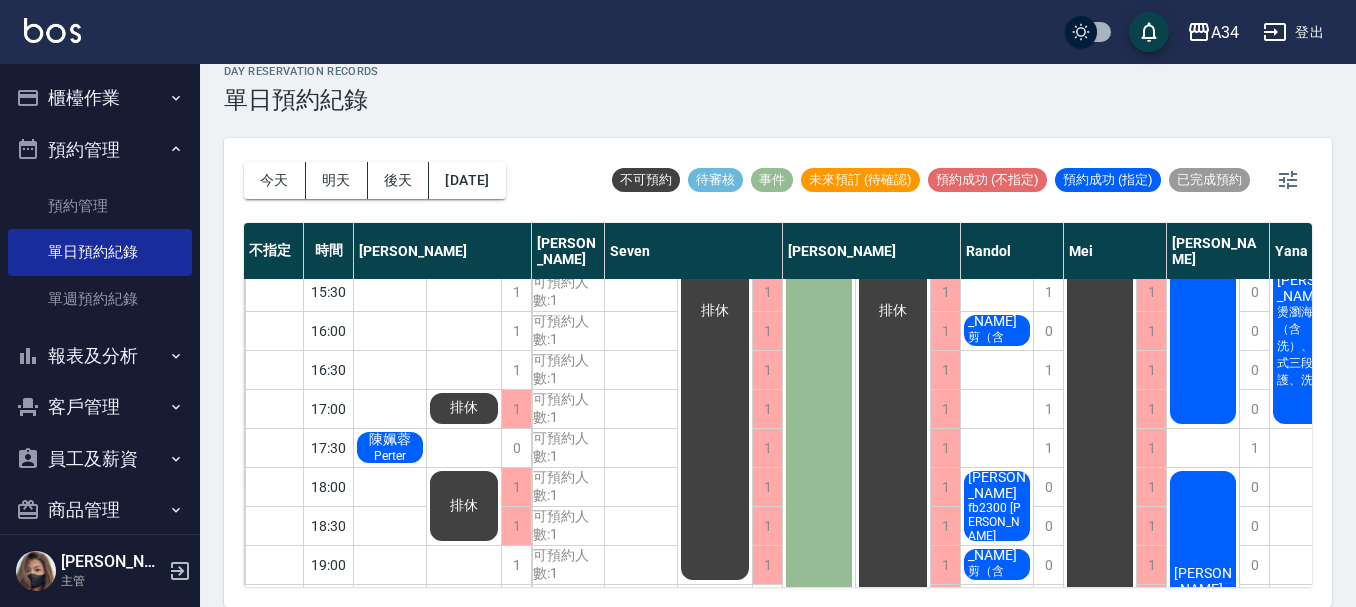 scroll, scrollTop: 400, scrollLeft: 0, axis: vertical 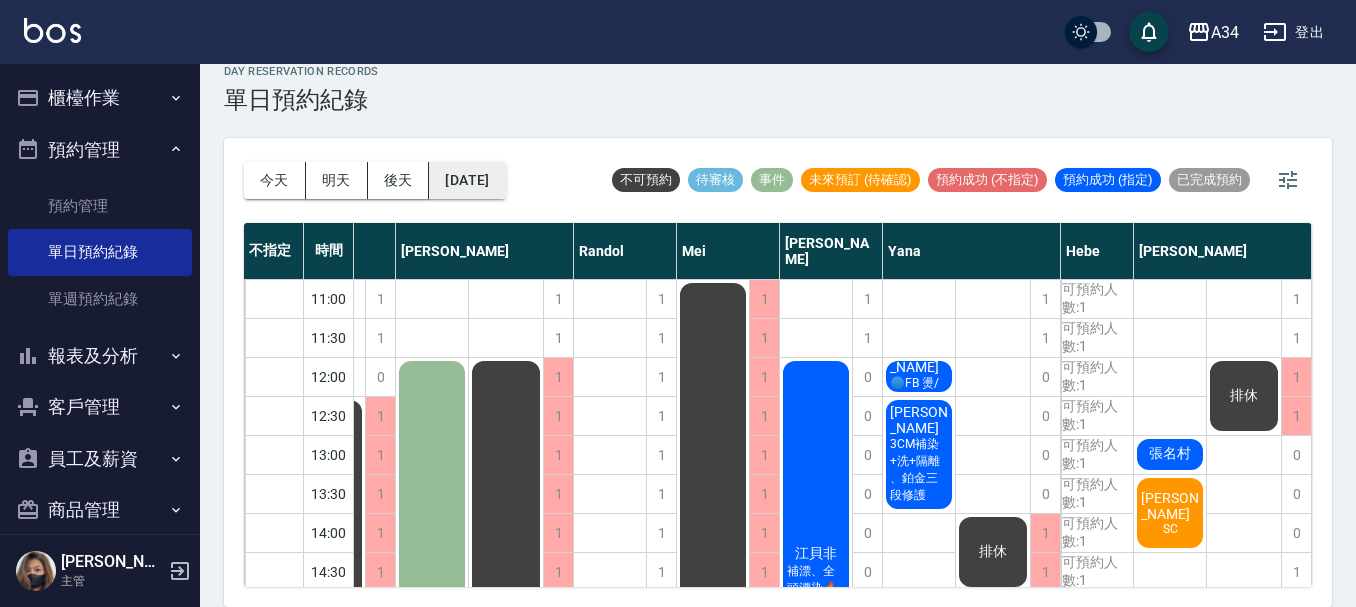 click on "2025/07/17" at bounding box center [467, 180] 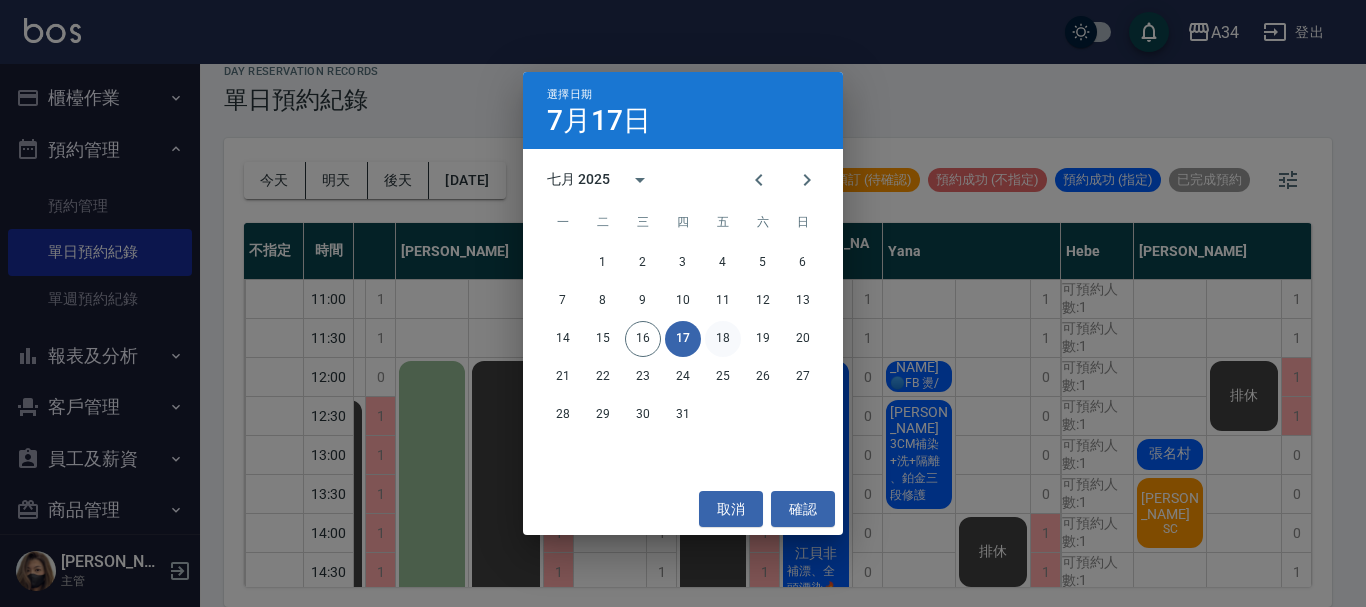 click on "18" at bounding box center (723, 339) 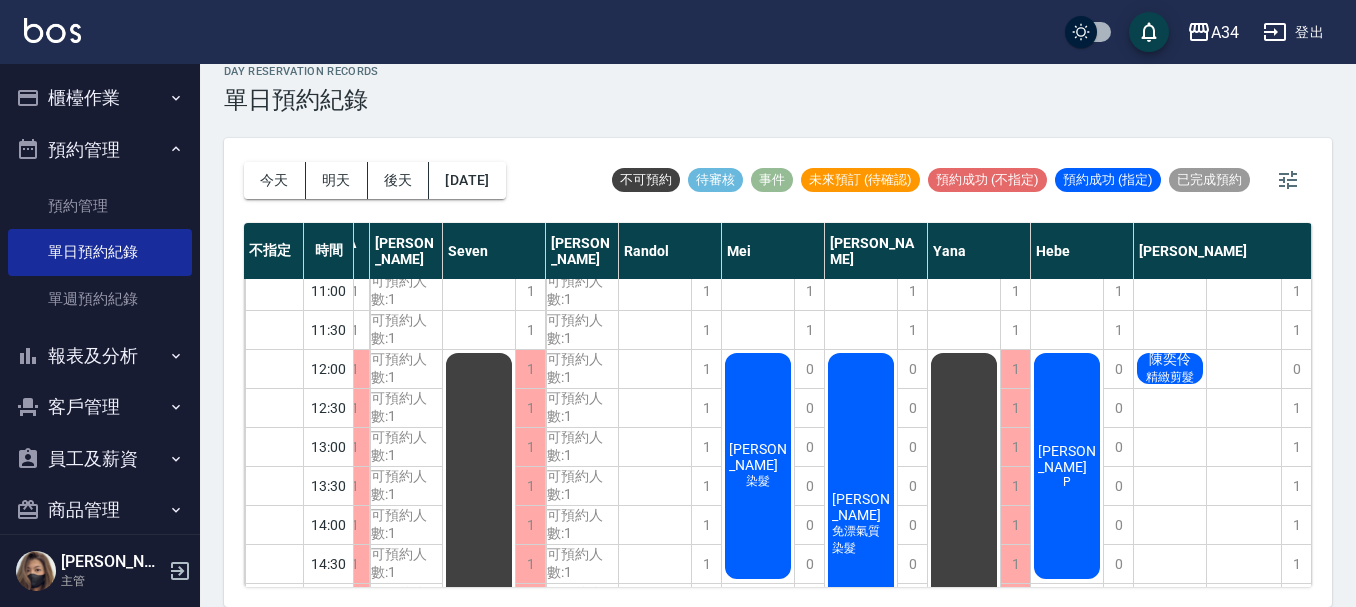 scroll, scrollTop: 0, scrollLeft: 97, axis: horizontal 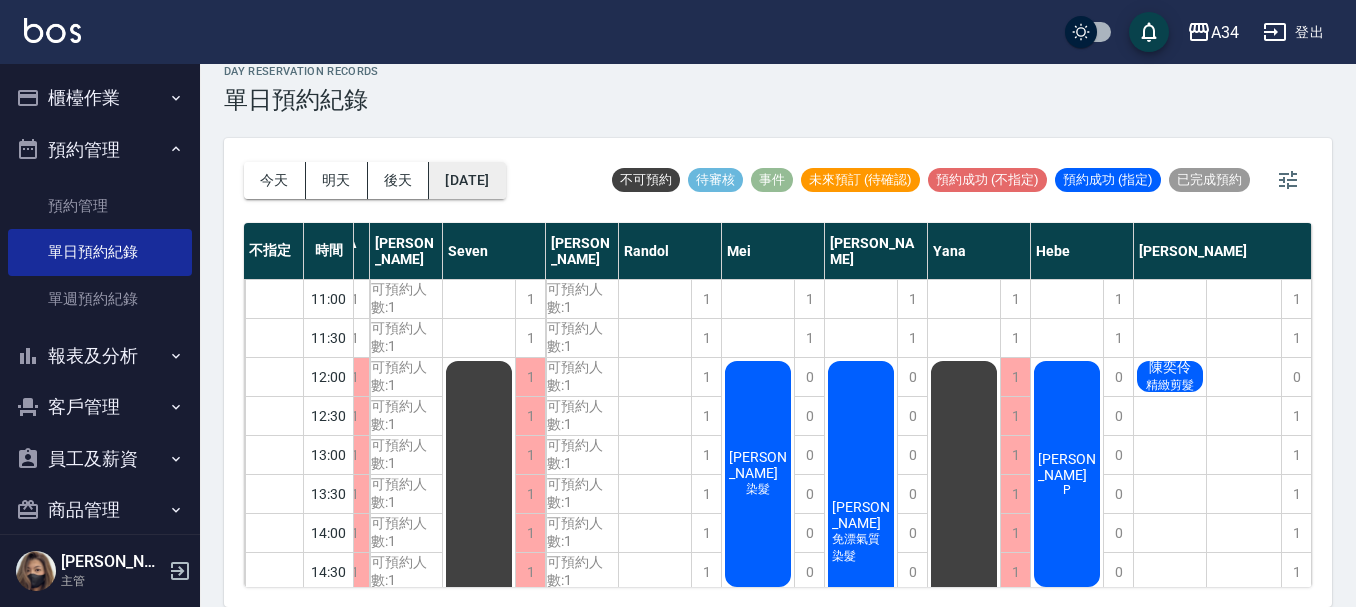 click on "2025/07/18" at bounding box center (467, 180) 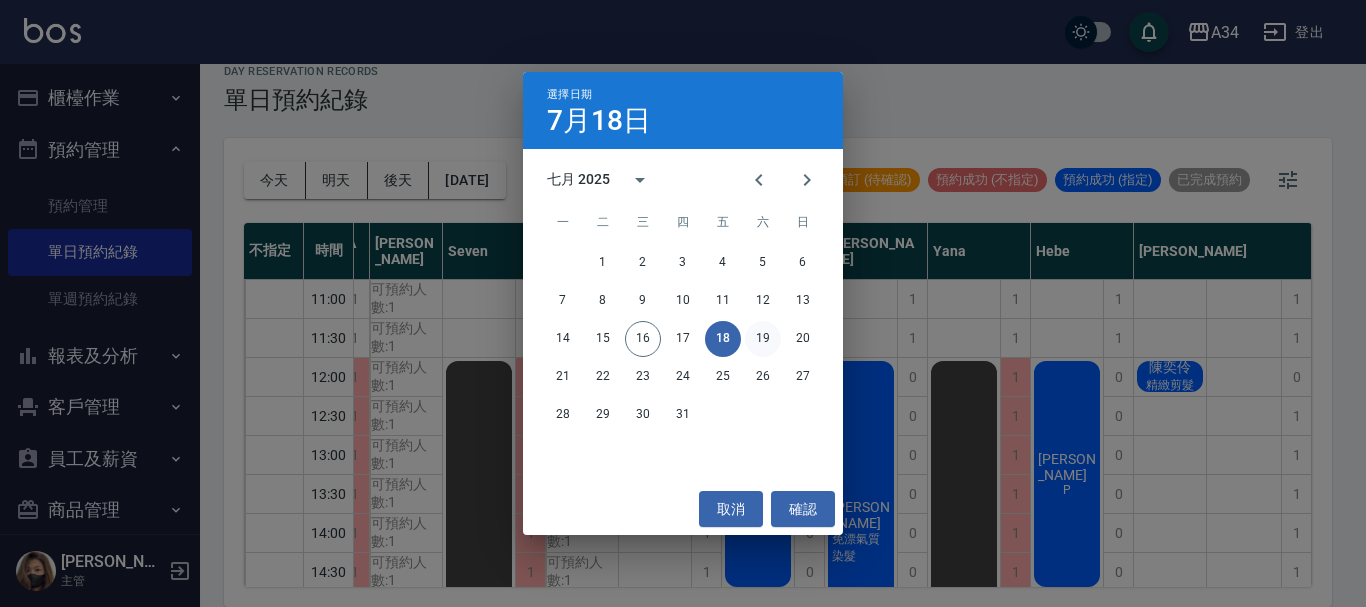 click on "19" at bounding box center (763, 339) 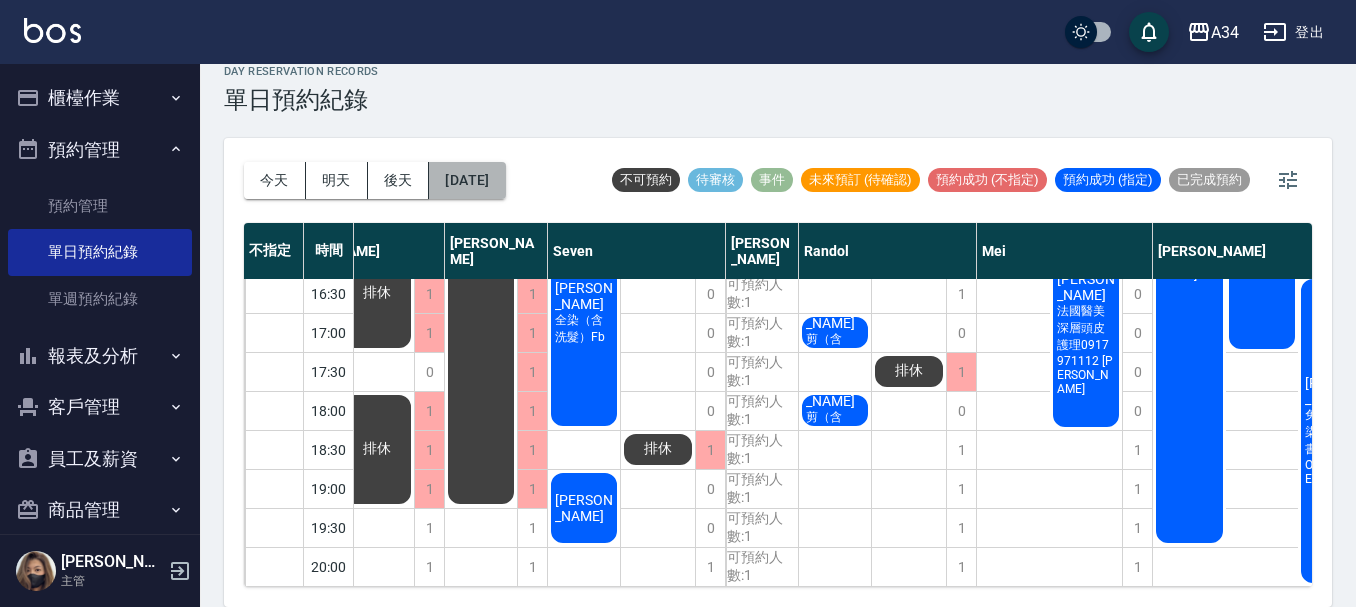 click on "2025/07/19" at bounding box center (467, 180) 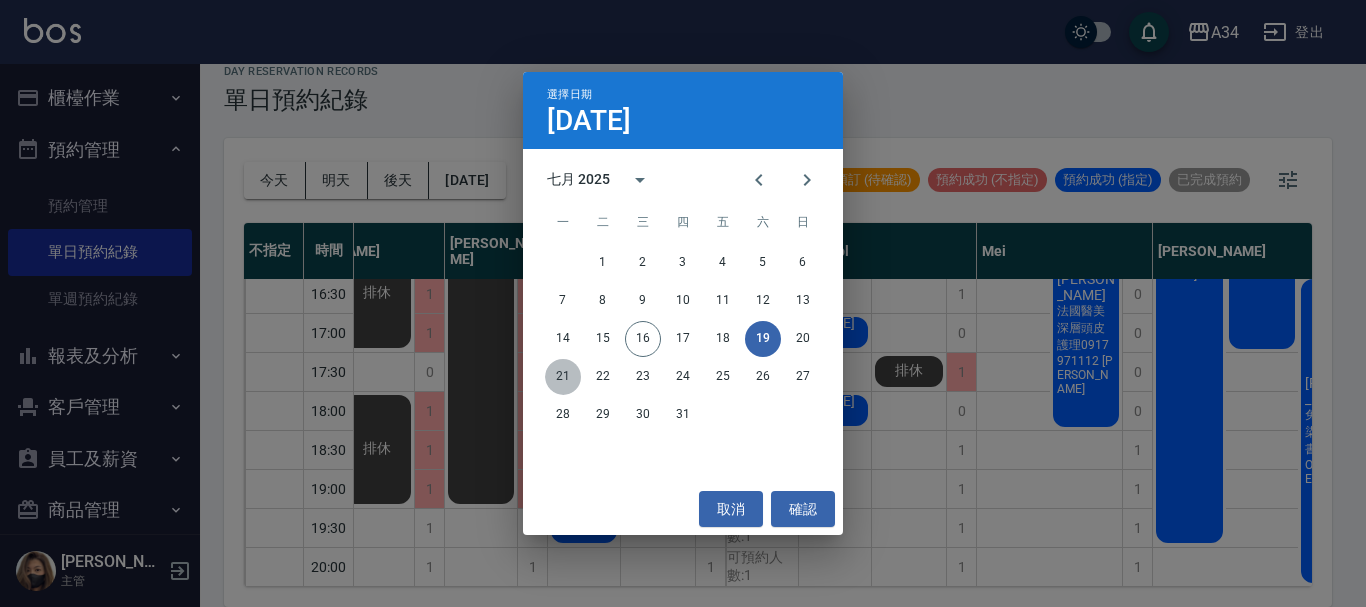 click on "21" at bounding box center [563, 377] 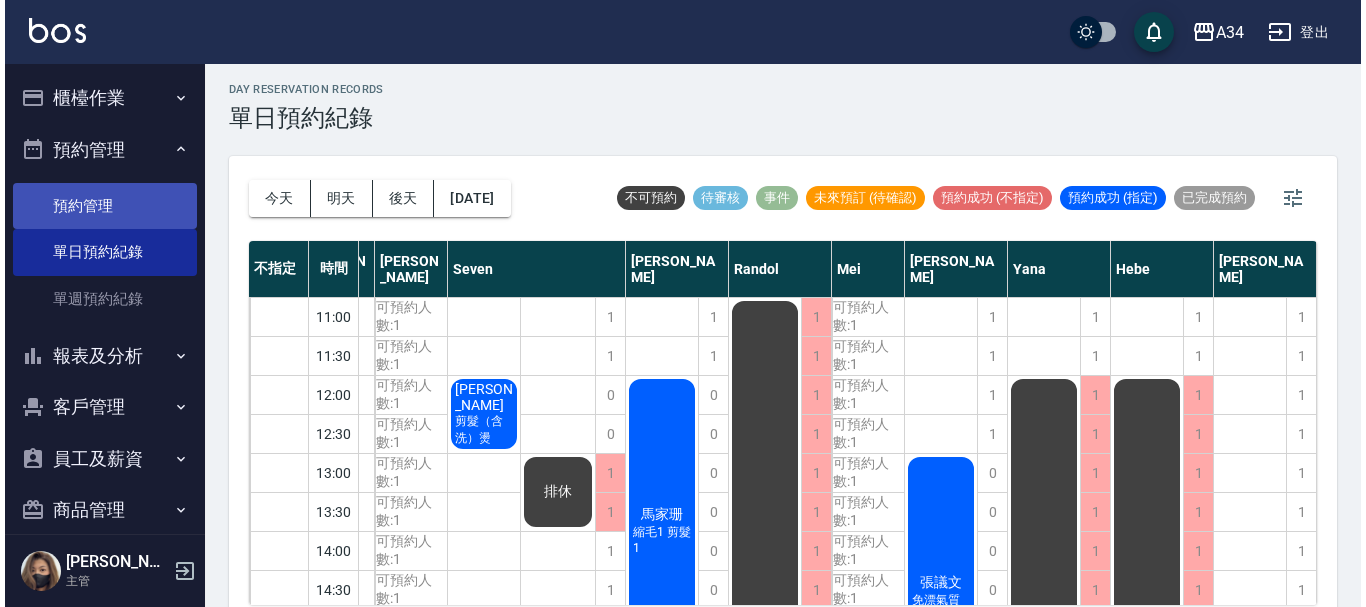 scroll, scrollTop: 0, scrollLeft: 0, axis: both 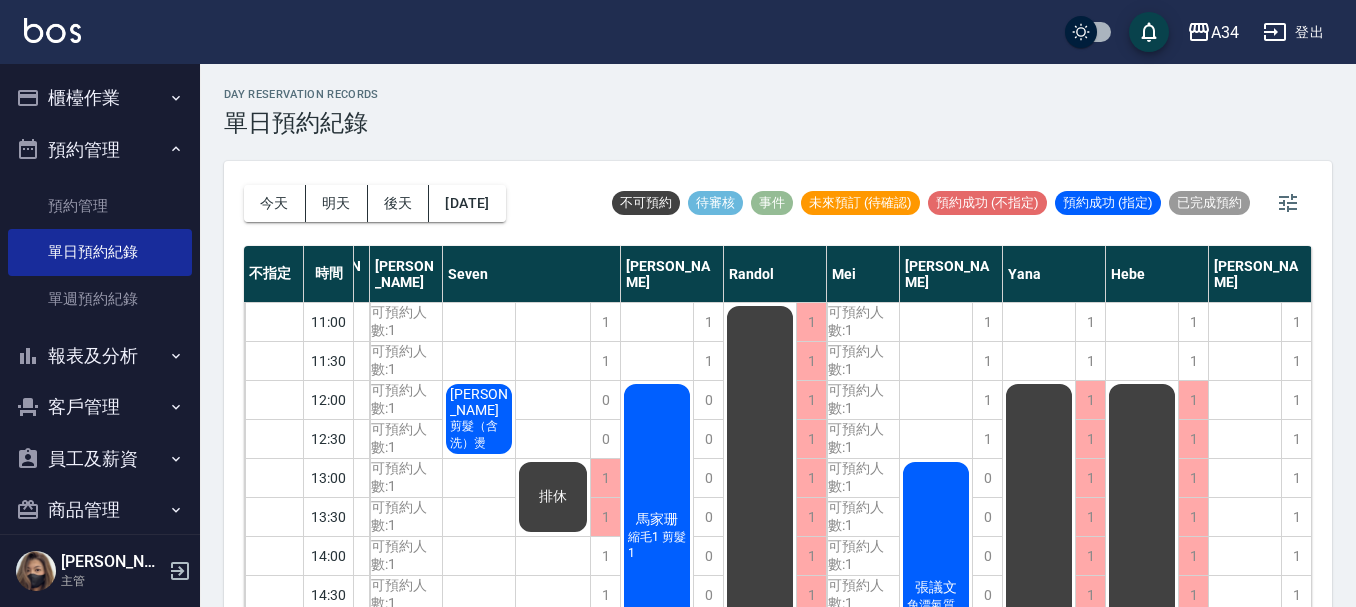 click on "櫃檯作業" at bounding box center (100, 98) 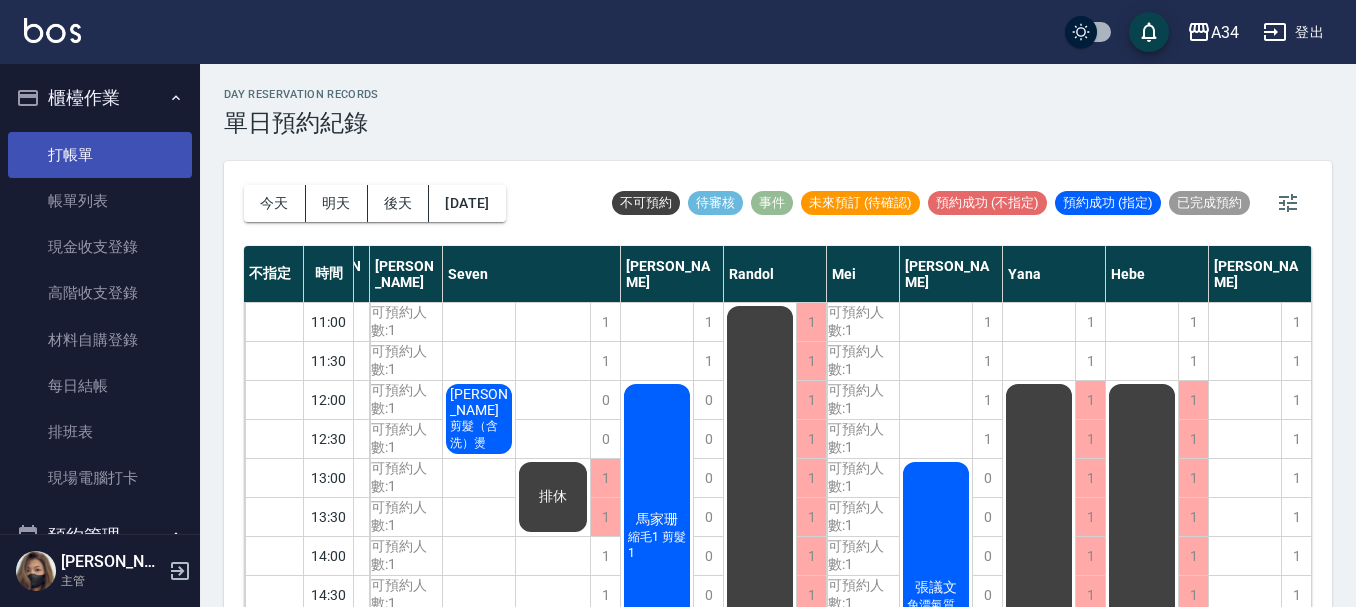 click on "打帳單" at bounding box center (100, 155) 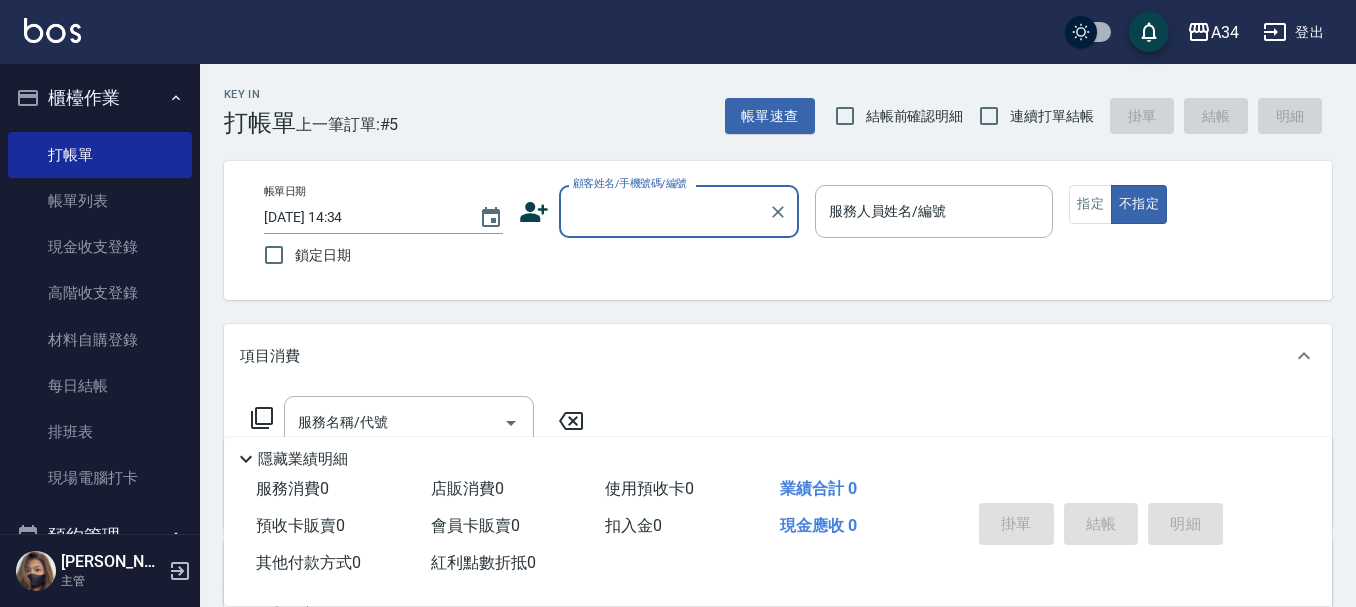 click 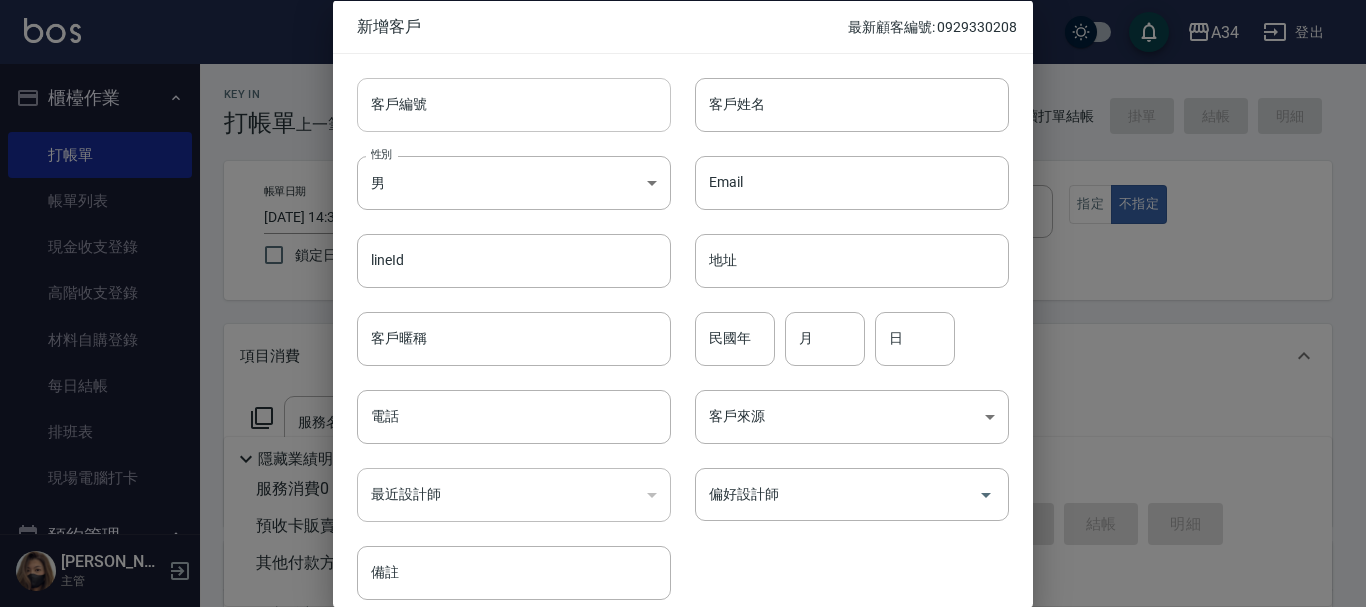 click on "客戶編號" at bounding box center [514, 104] 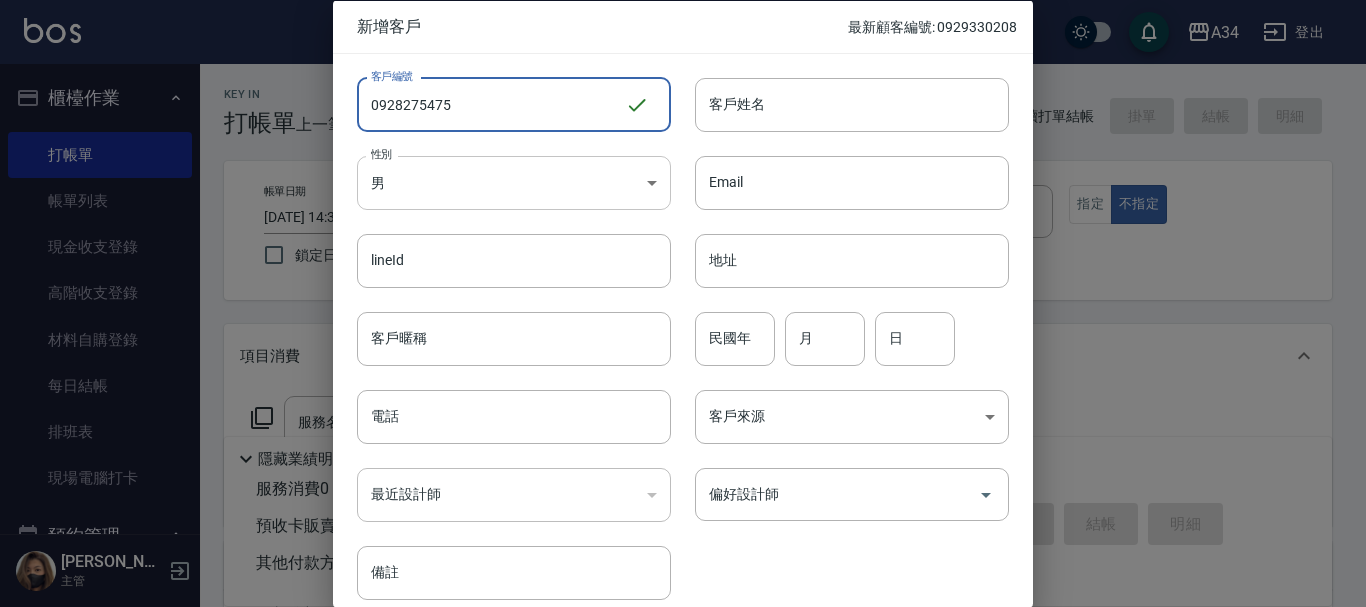 type on "0928275475" 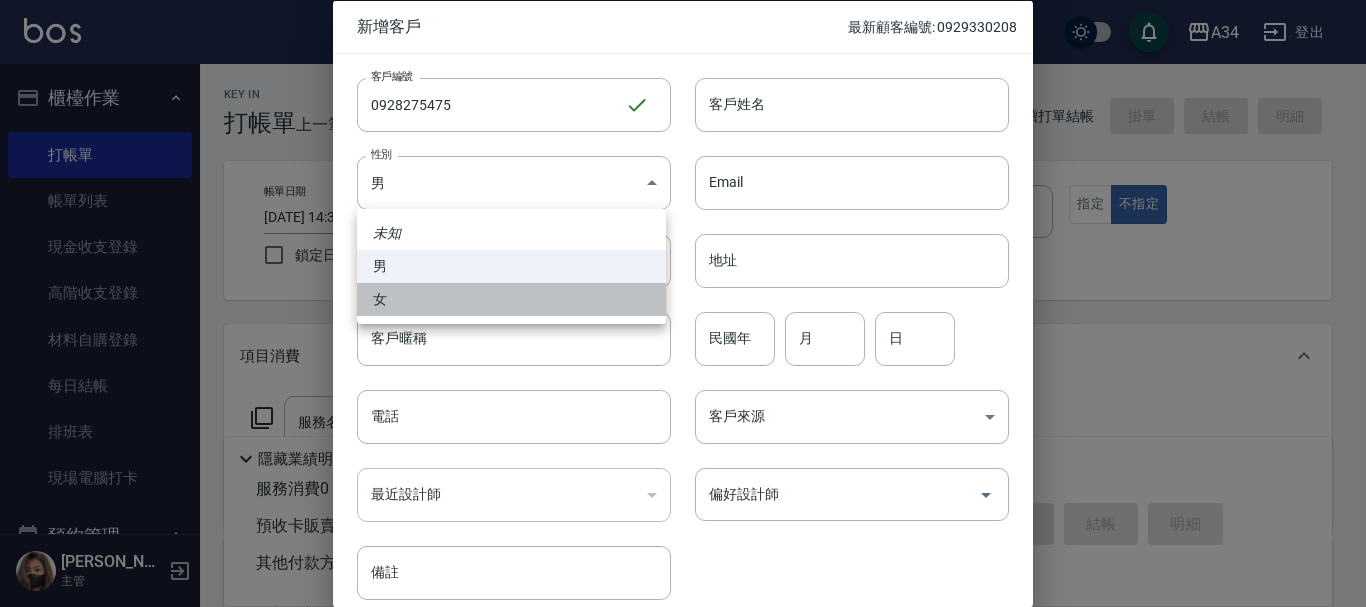 click on "女" at bounding box center [511, 299] 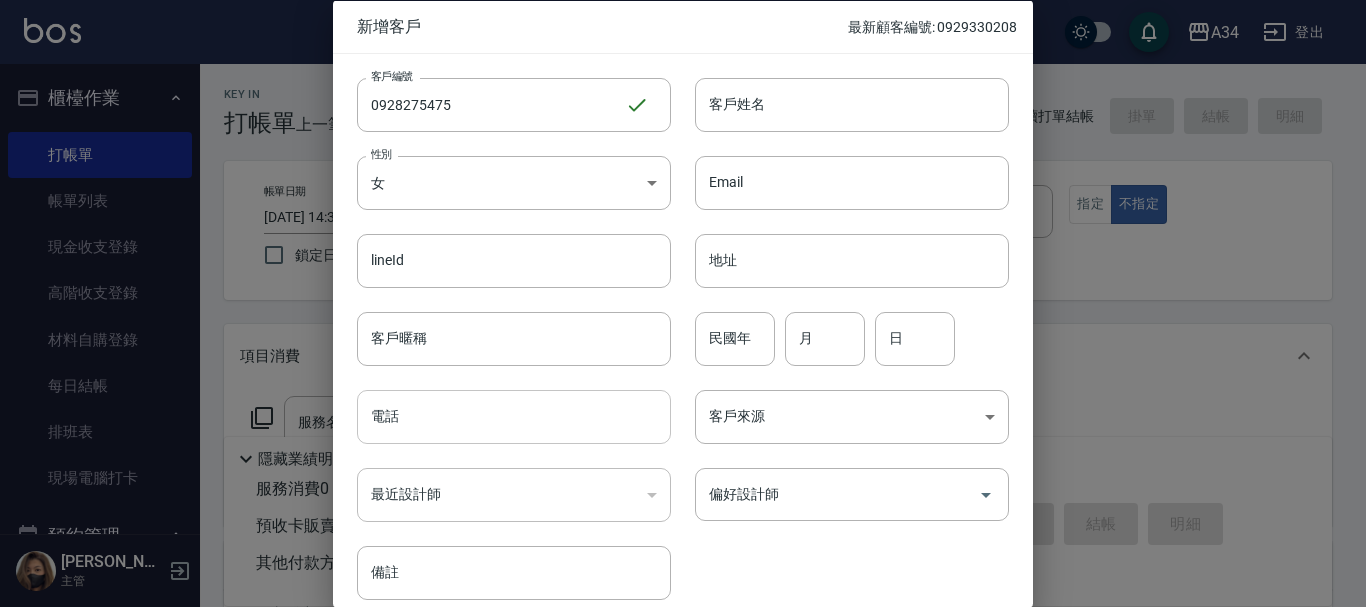 click on "電話" at bounding box center (514, 417) 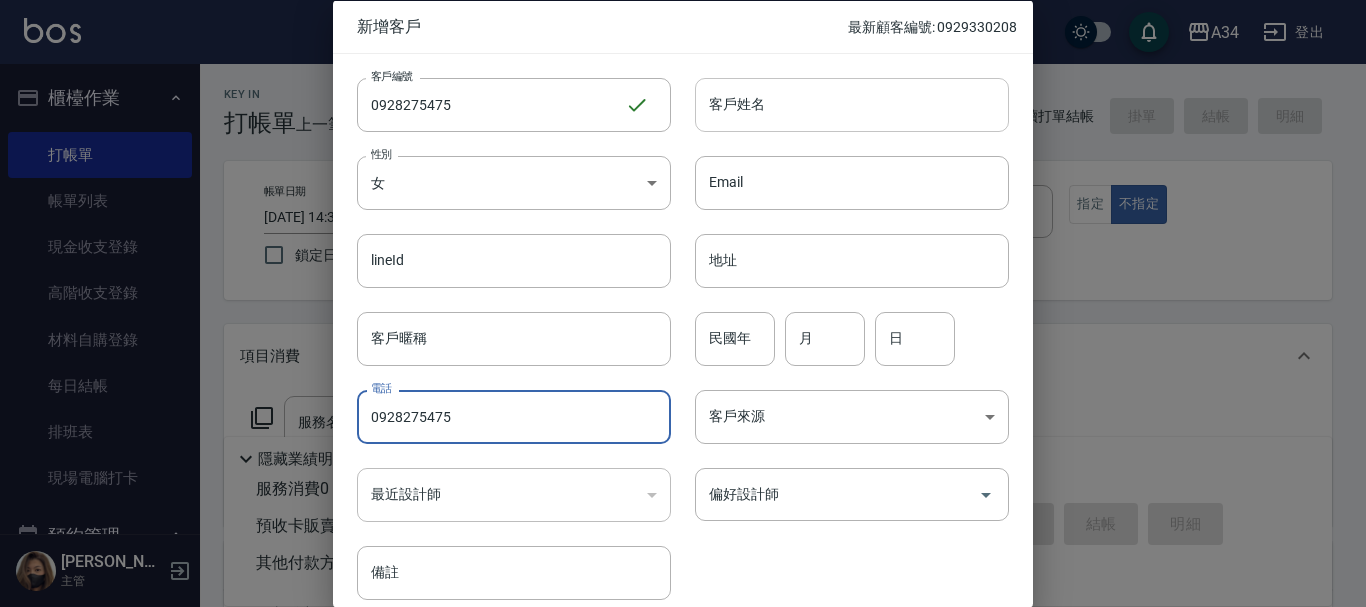 type on "0928275475" 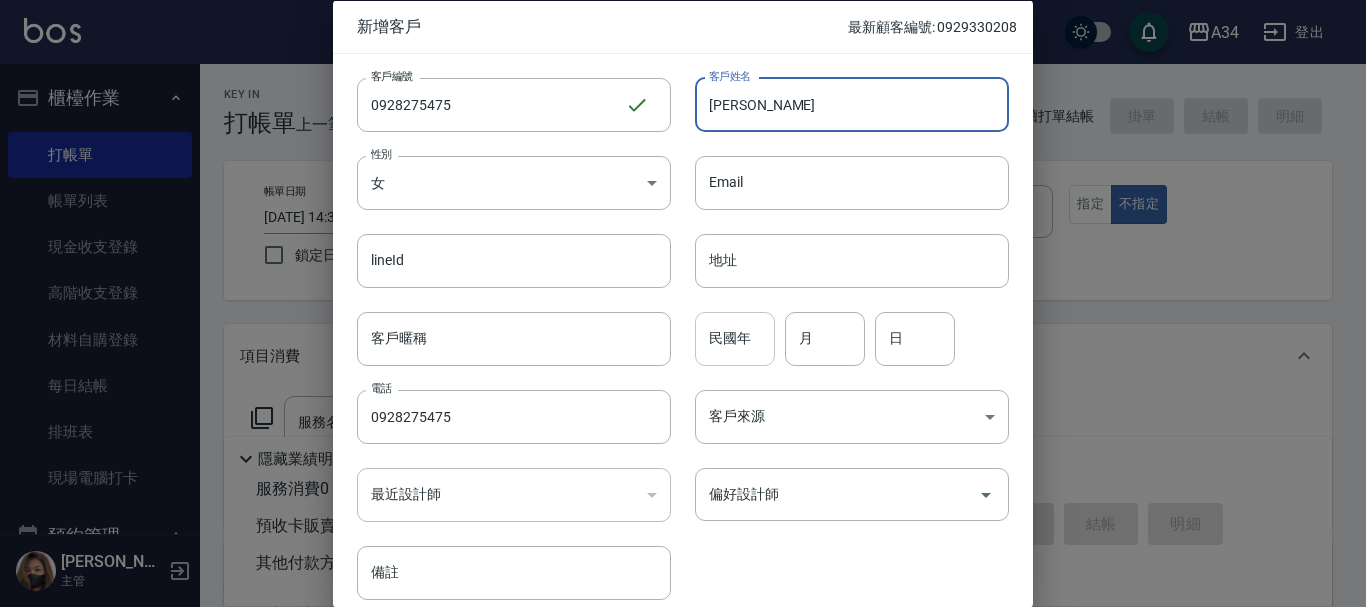 type on "[PERSON_NAME]" 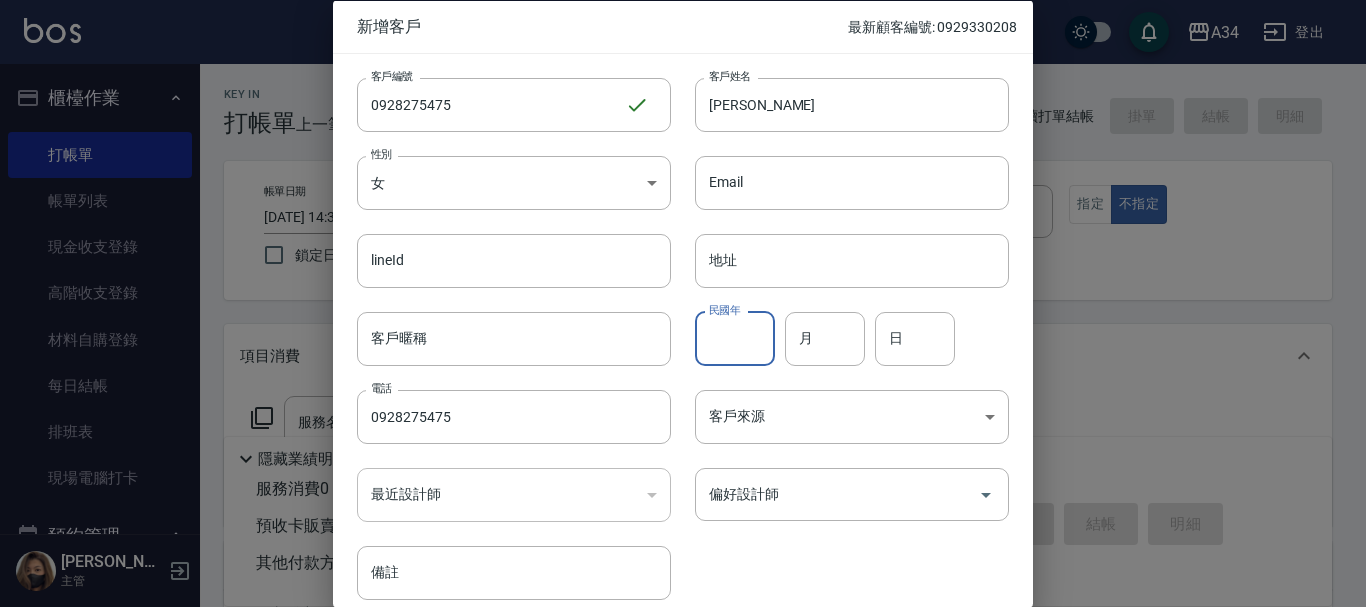 click on "民國年" at bounding box center [735, 338] 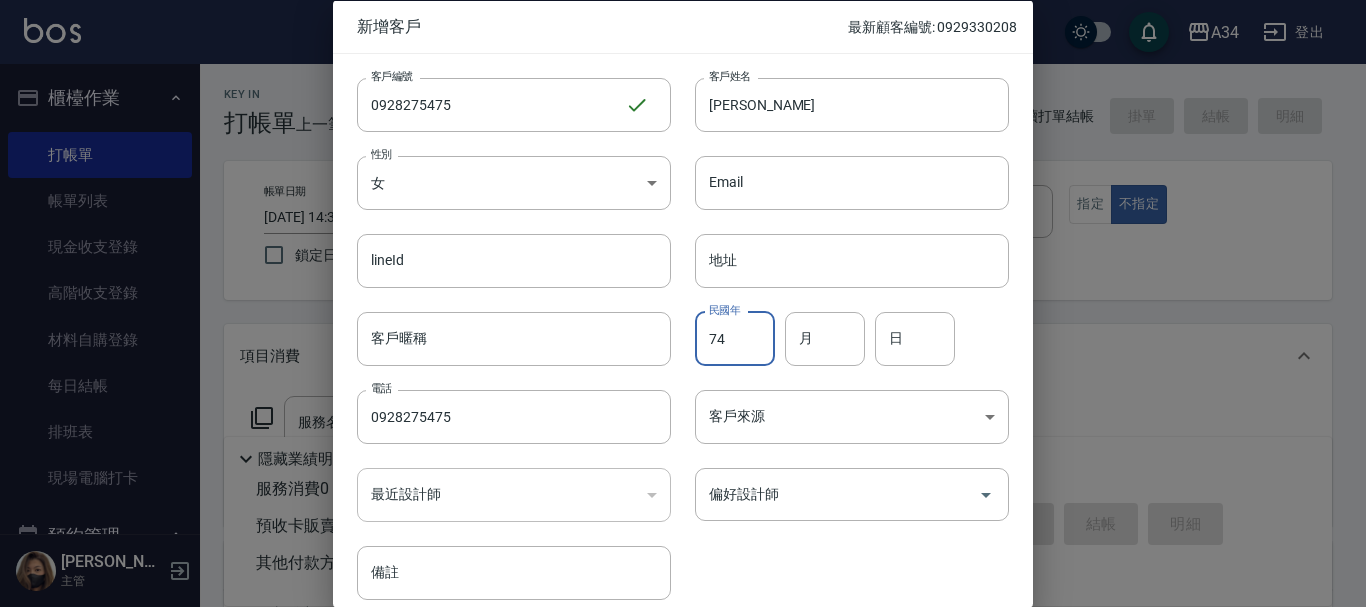 type on "74" 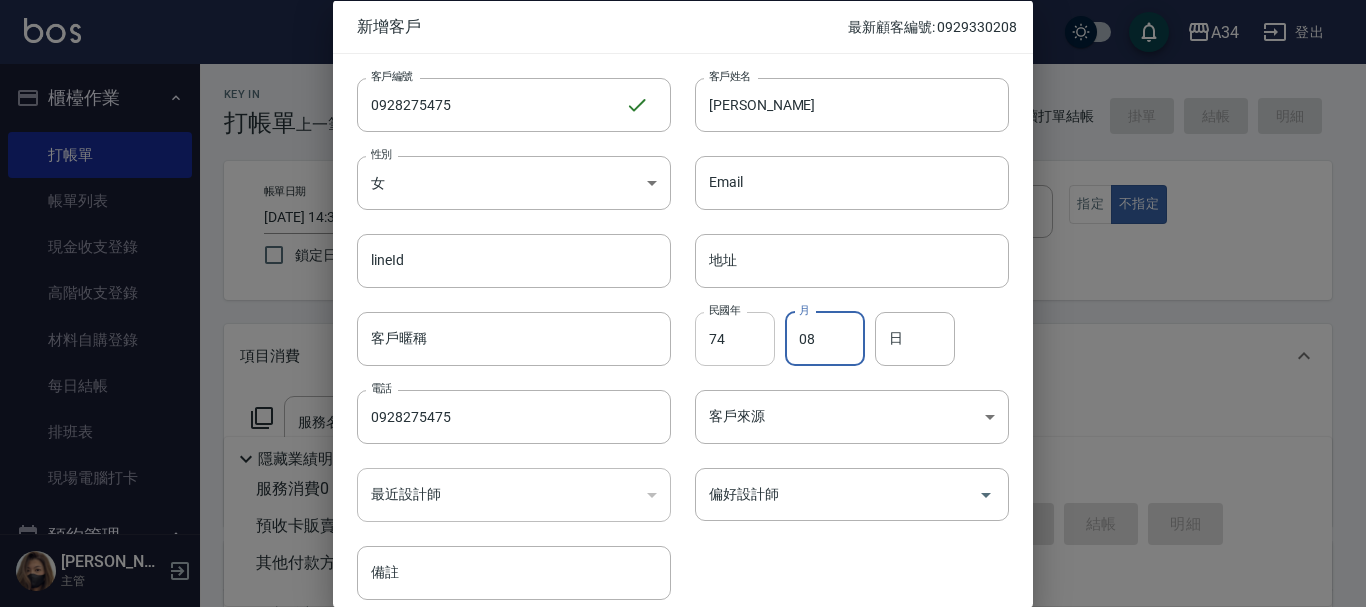 type on "08" 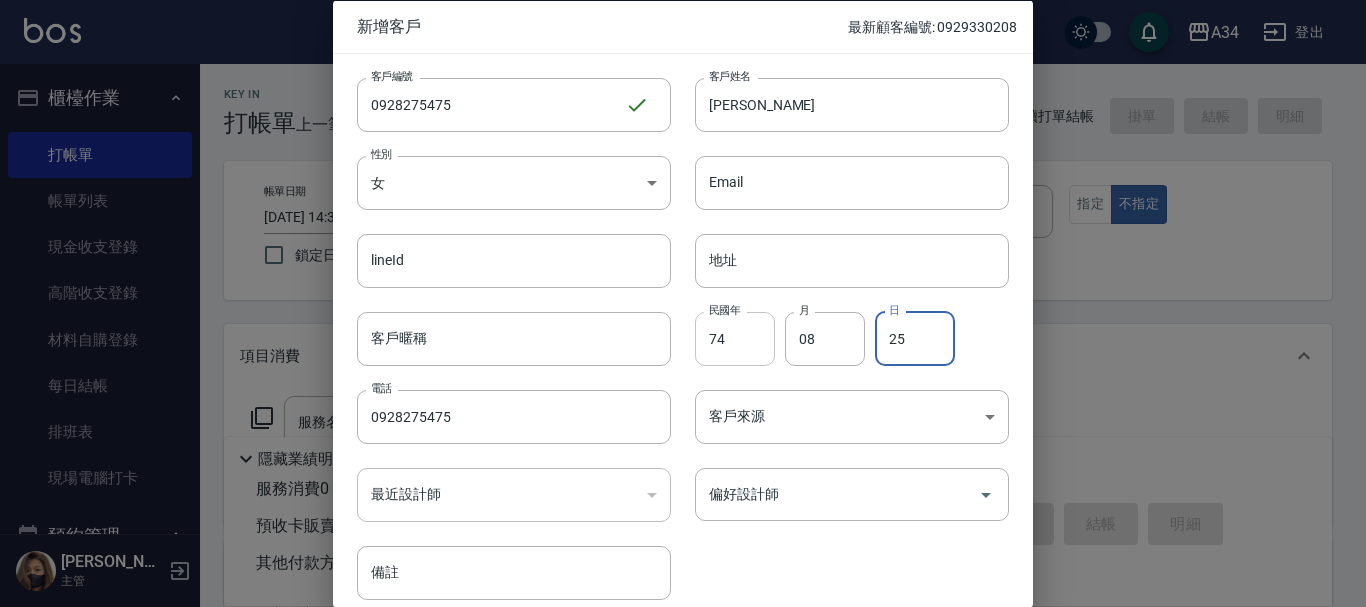type on "25" 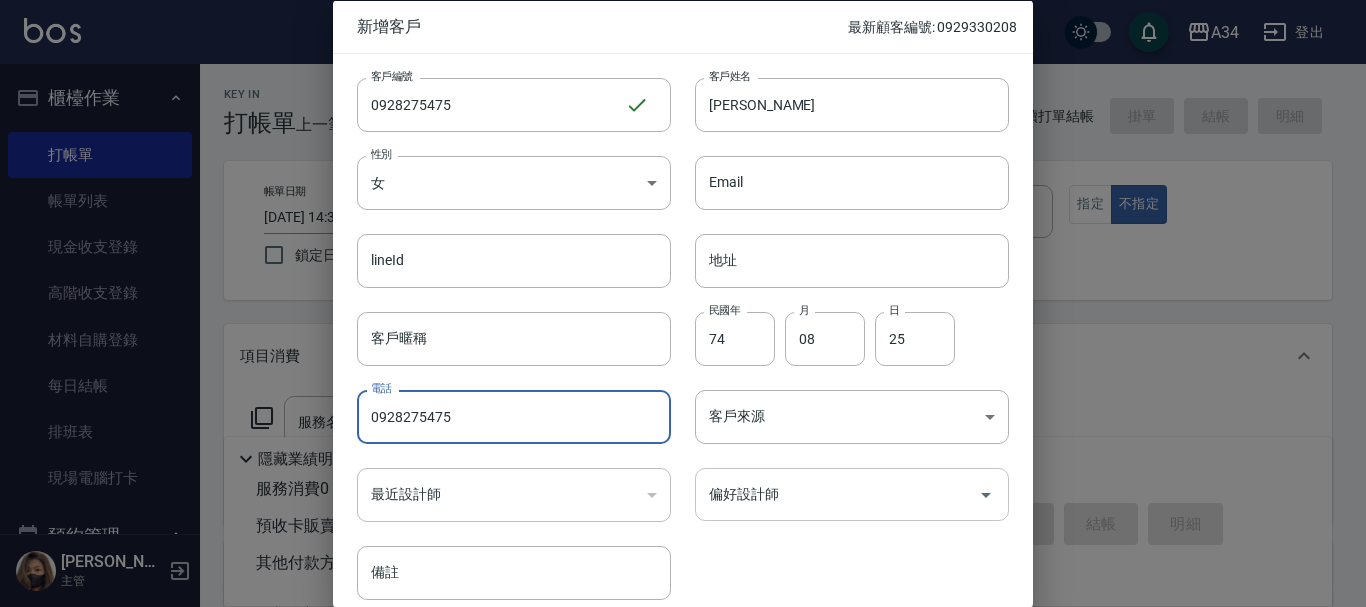 click on "偏好設計師" at bounding box center (852, 494) 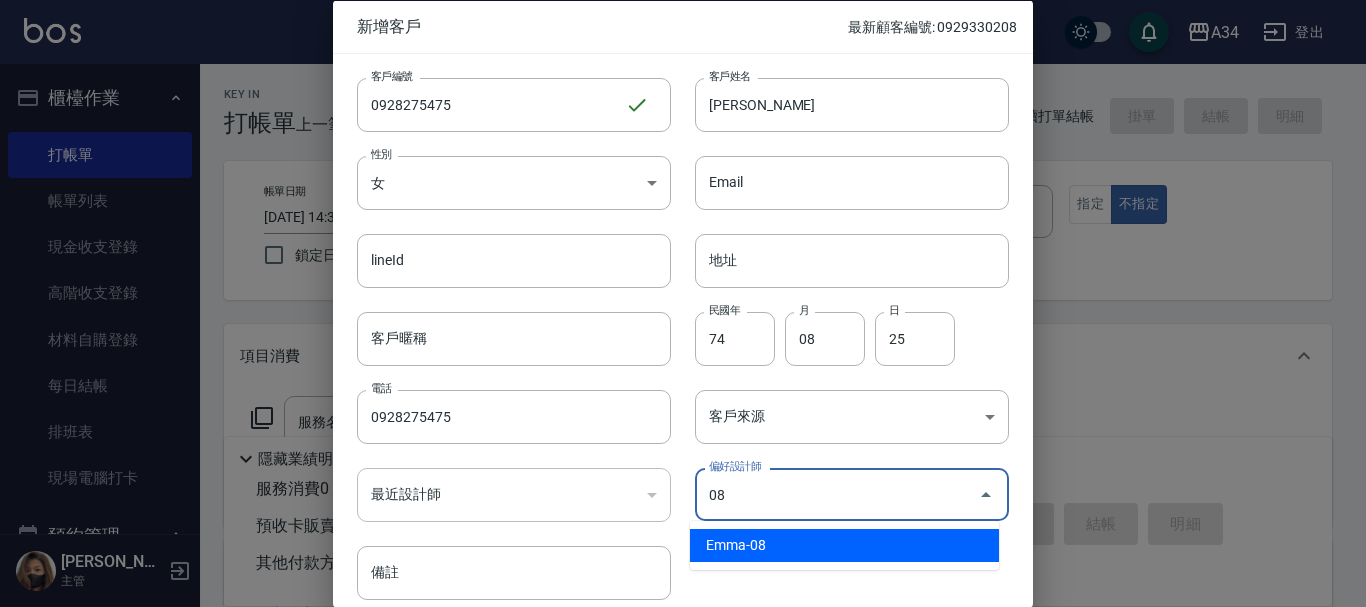 type on "[PERSON_NAME]" 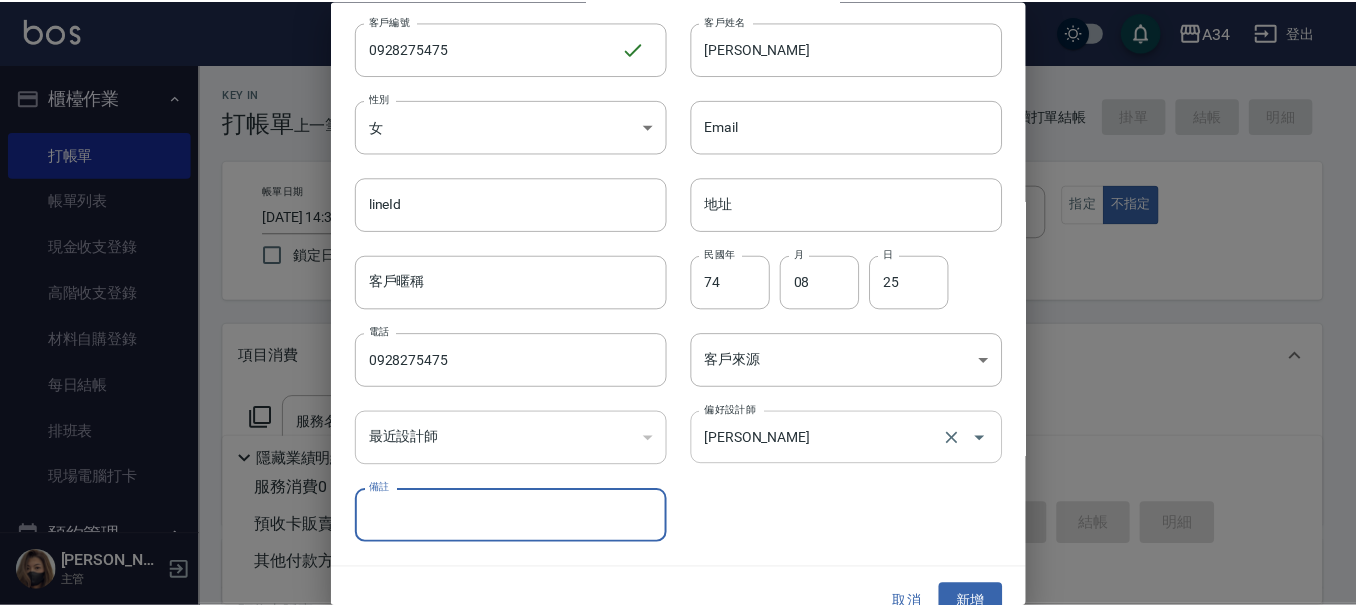 scroll, scrollTop: 86, scrollLeft: 0, axis: vertical 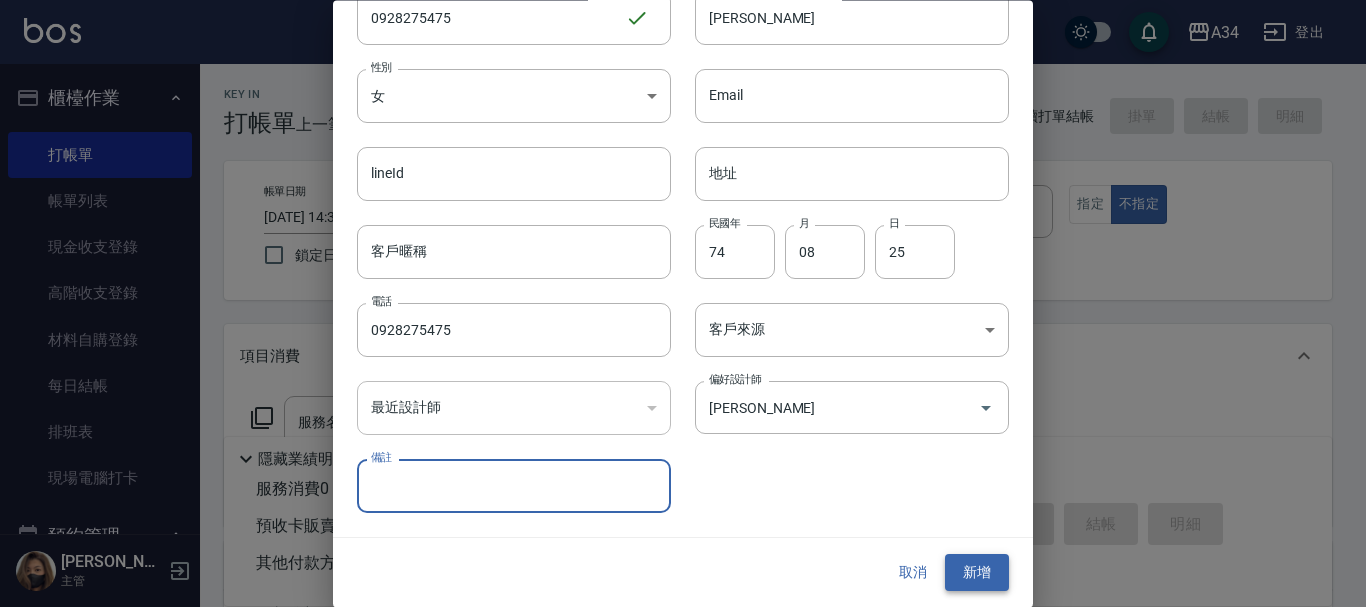 click on "新增" at bounding box center [977, 573] 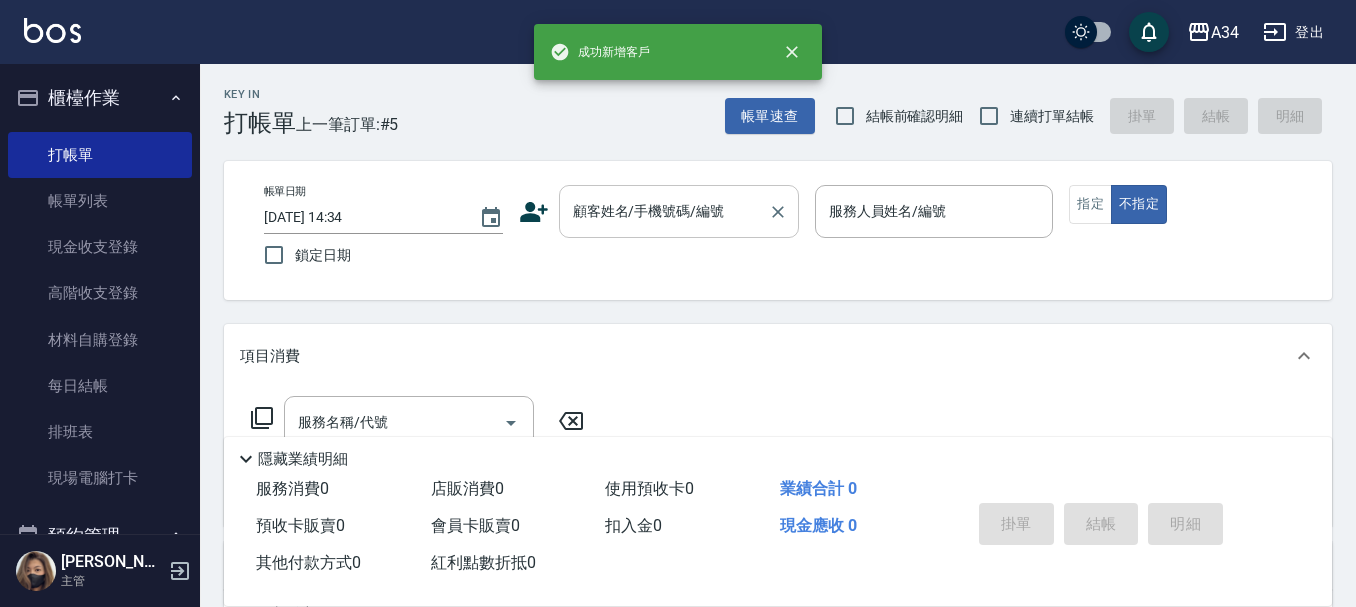 click on "顧客姓名/手機號碼/編號 顧客姓名/手機號碼/編號" at bounding box center (679, 211) 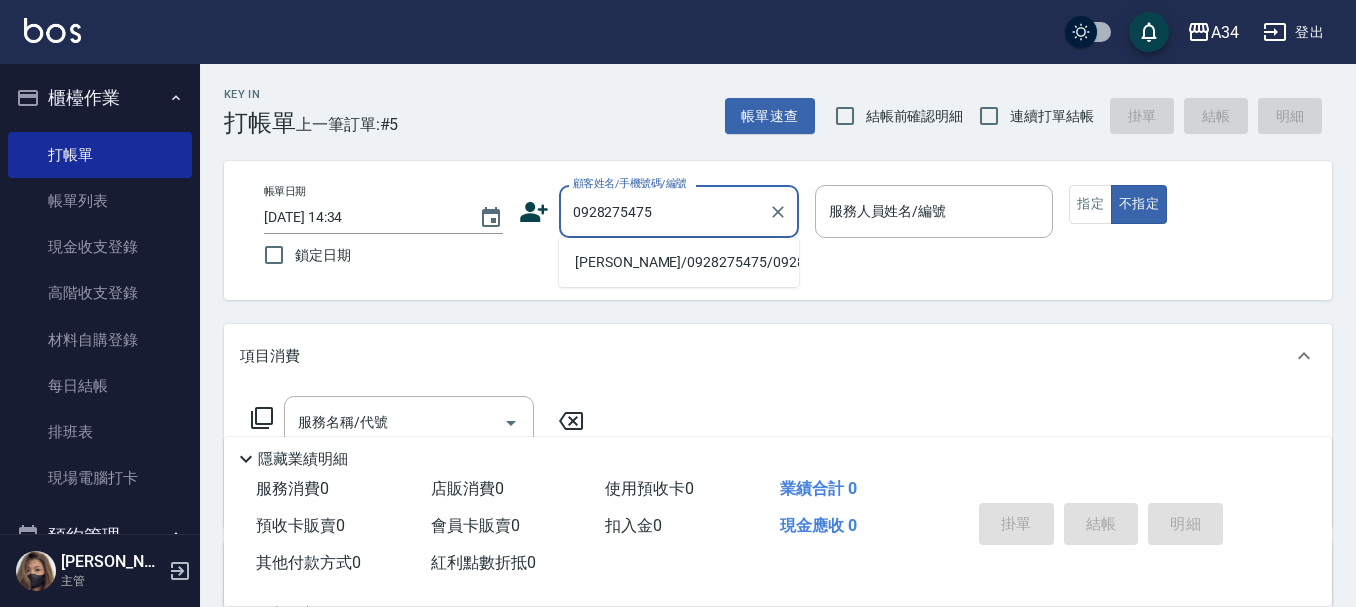 click on "魏郁芬/0928275475/0928275475" at bounding box center (679, 262) 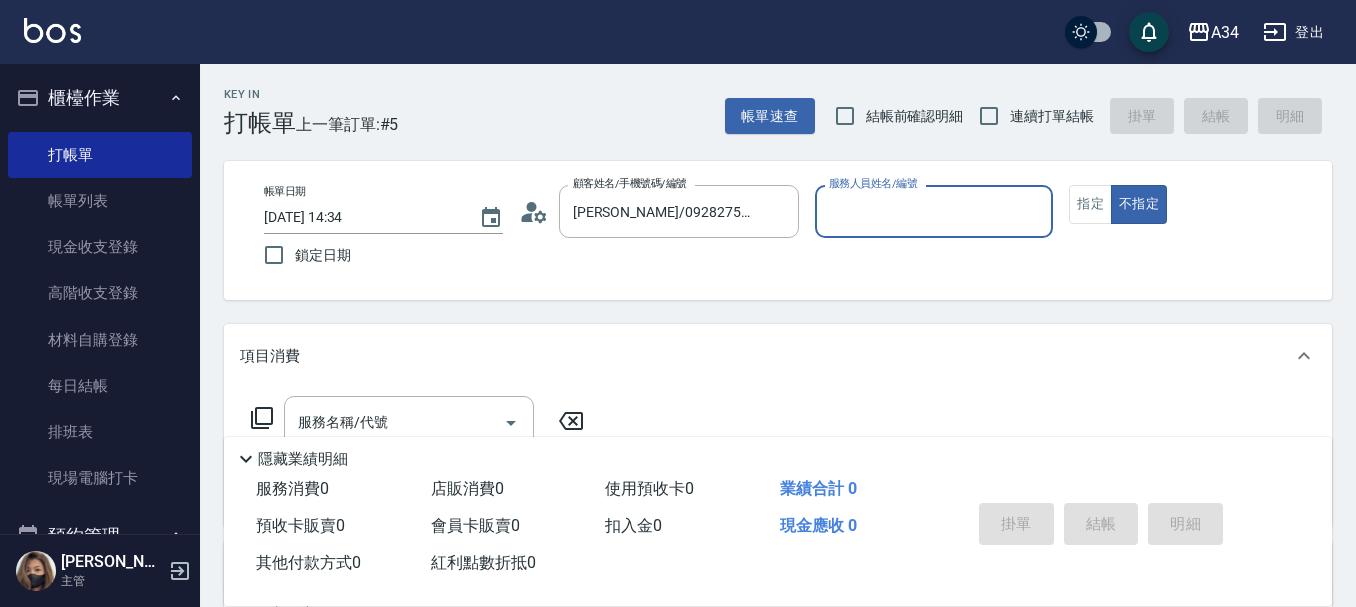 type on "Emma-08" 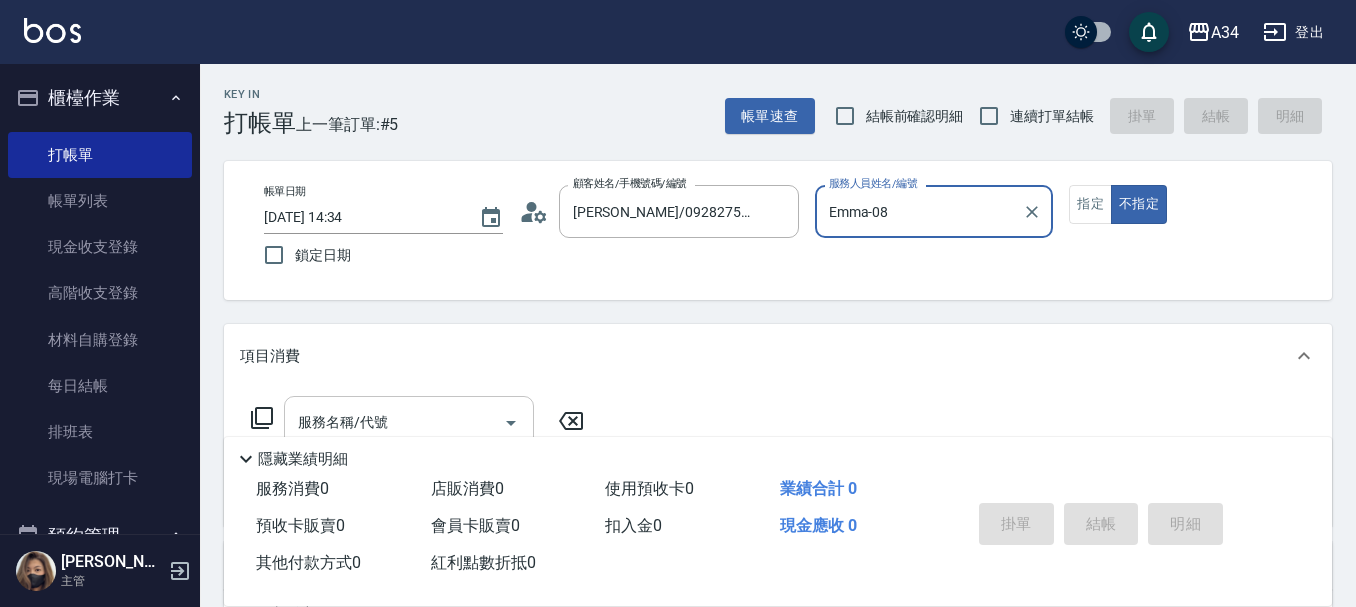 click on "服務名稱/代號" at bounding box center [394, 422] 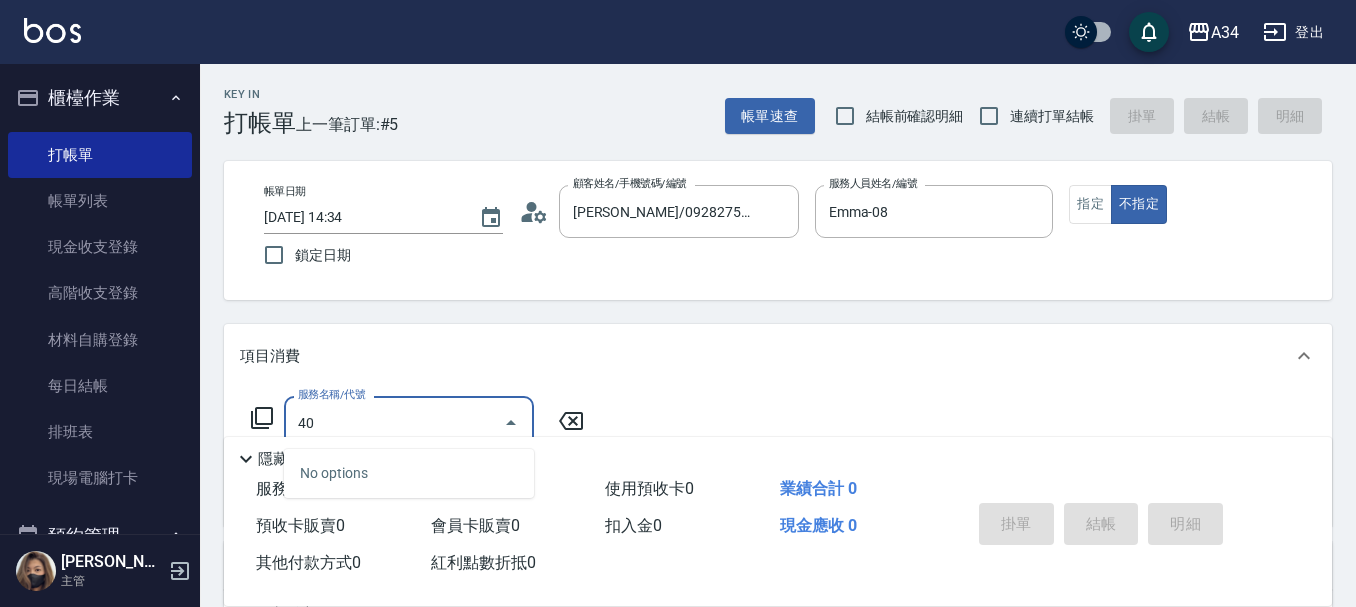 type on "401" 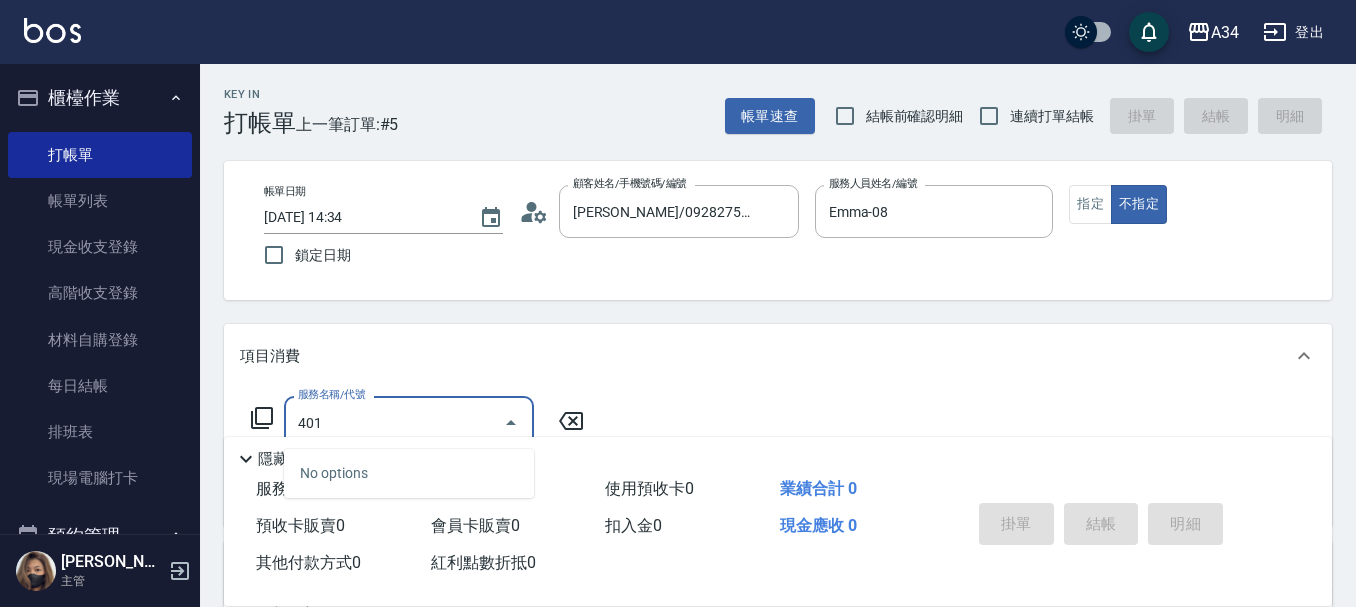 type on "20" 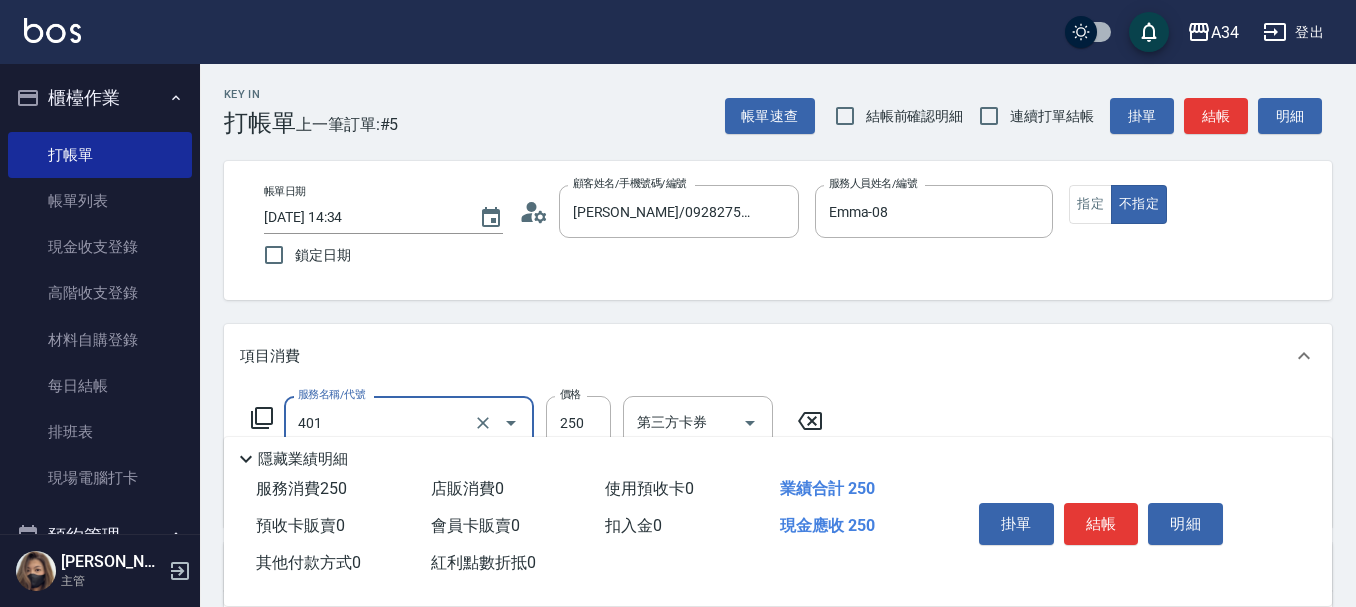 type on "剪髮(401)" 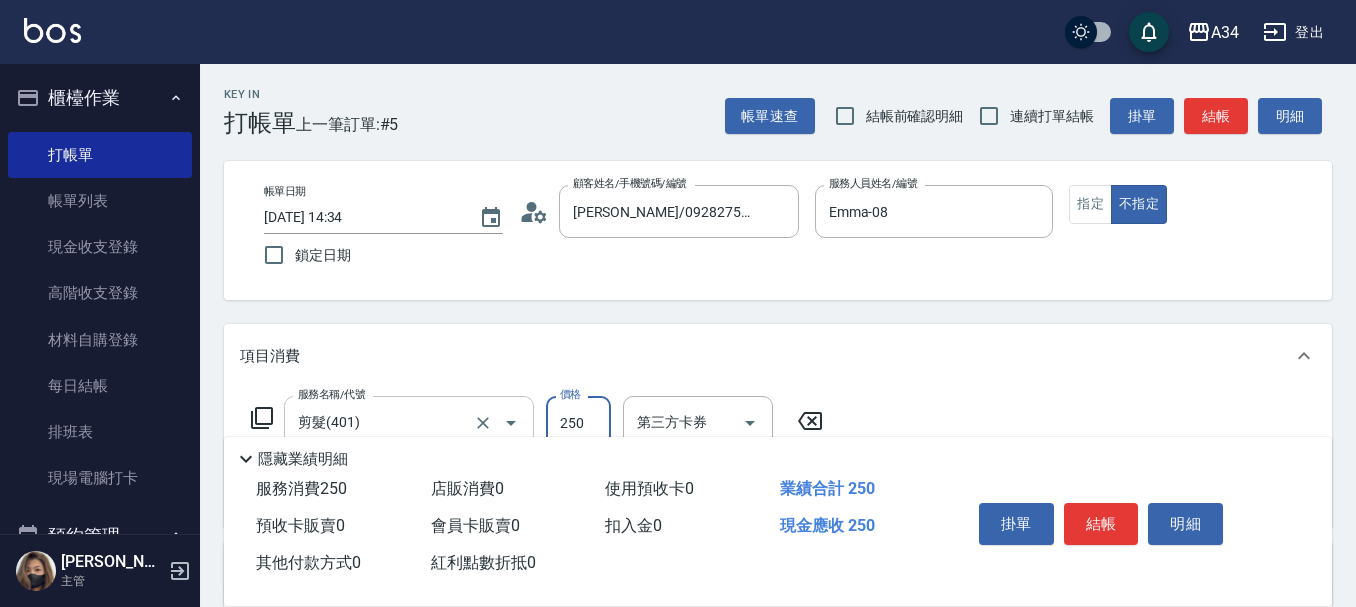 type on "0" 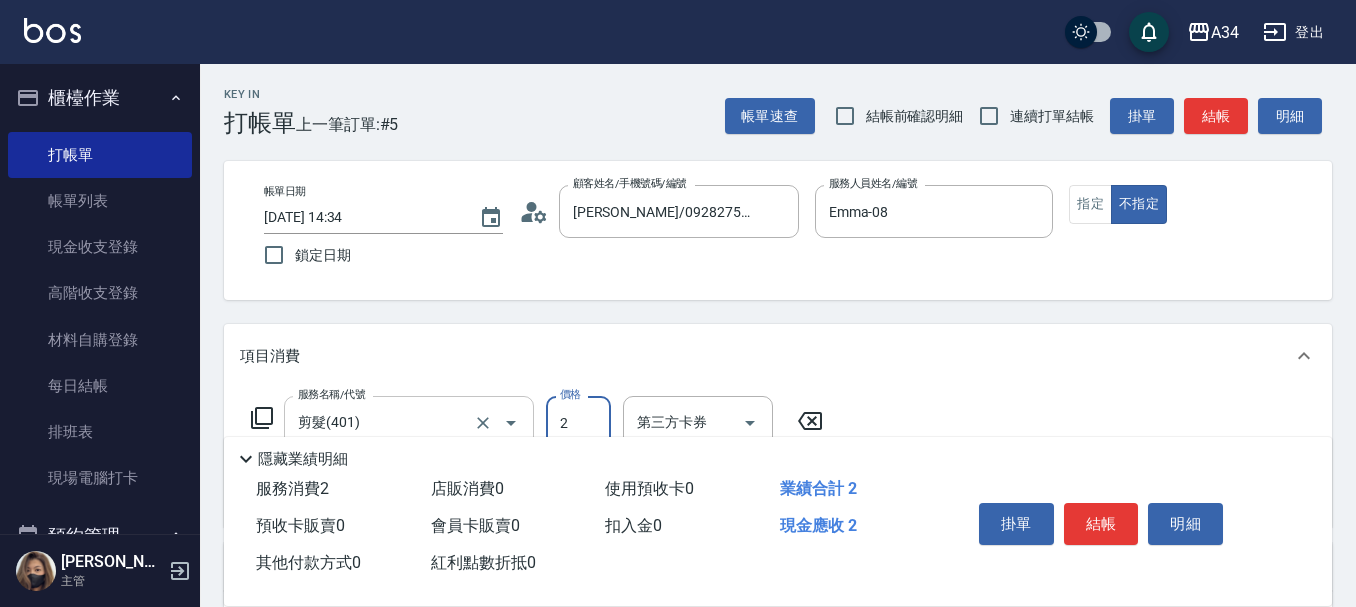 type on "29" 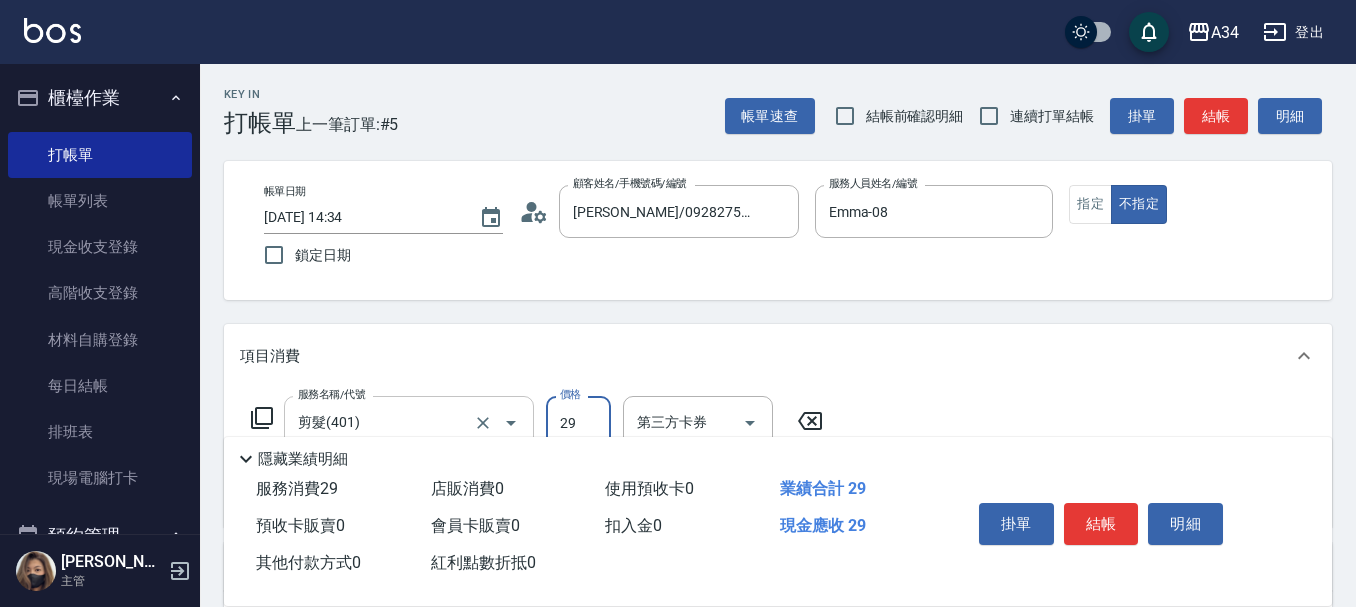 type on "20" 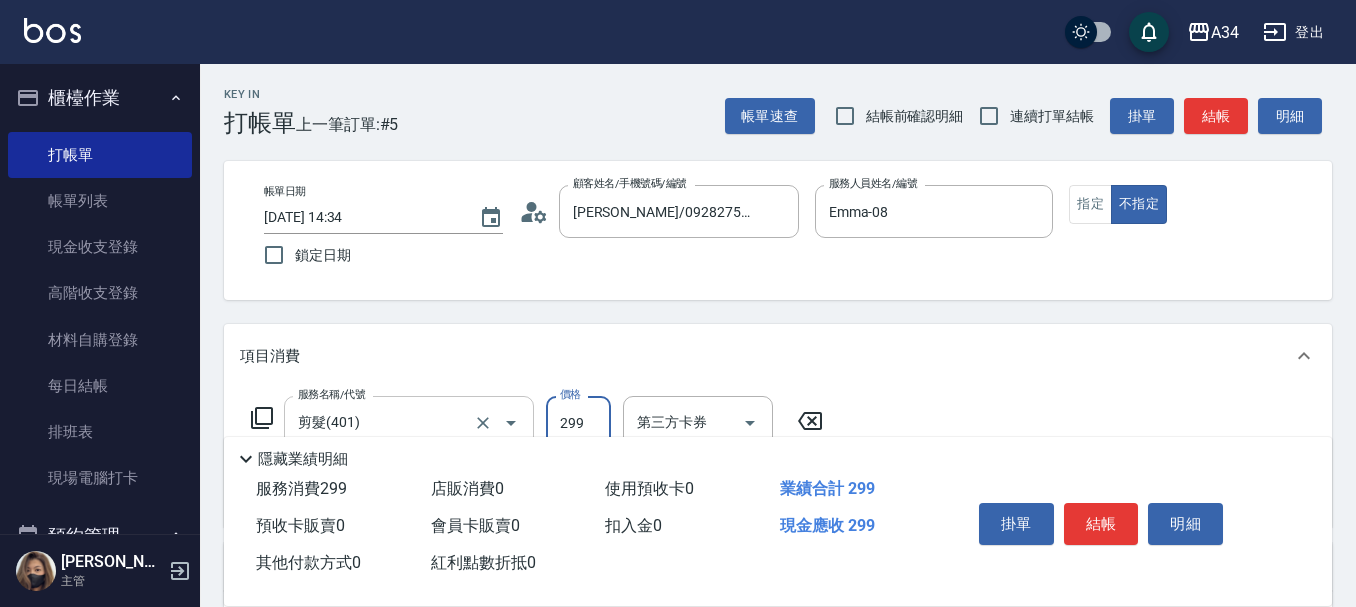 type on "299" 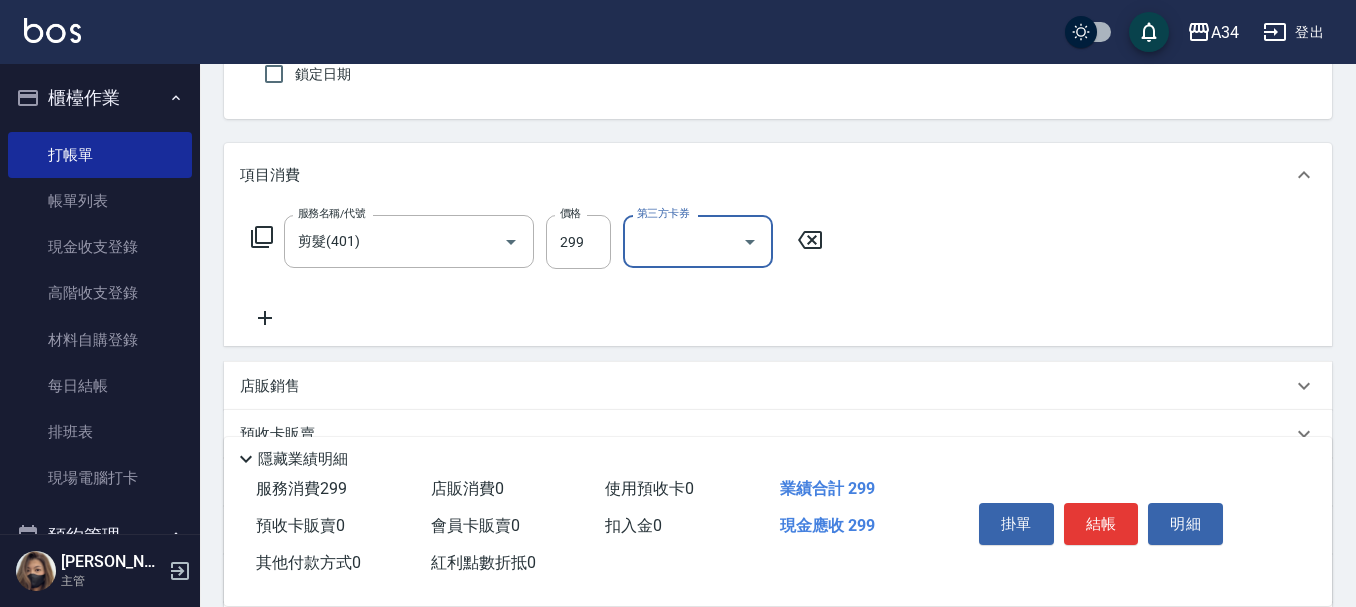 scroll, scrollTop: 200, scrollLeft: 0, axis: vertical 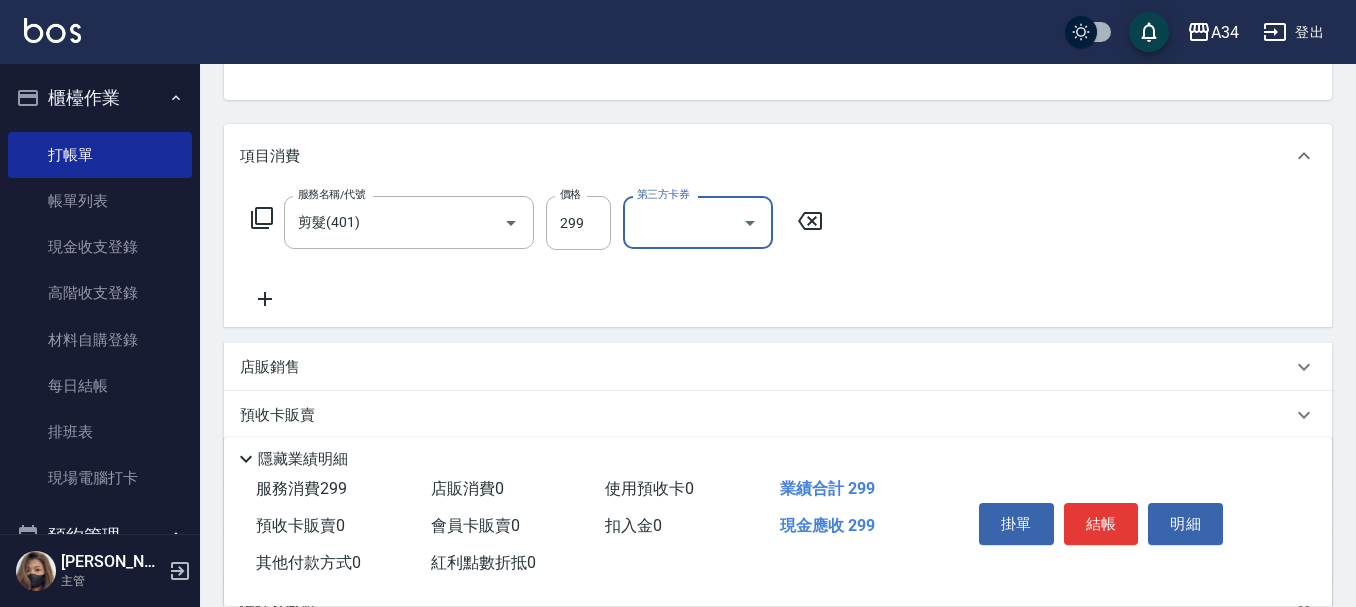 click 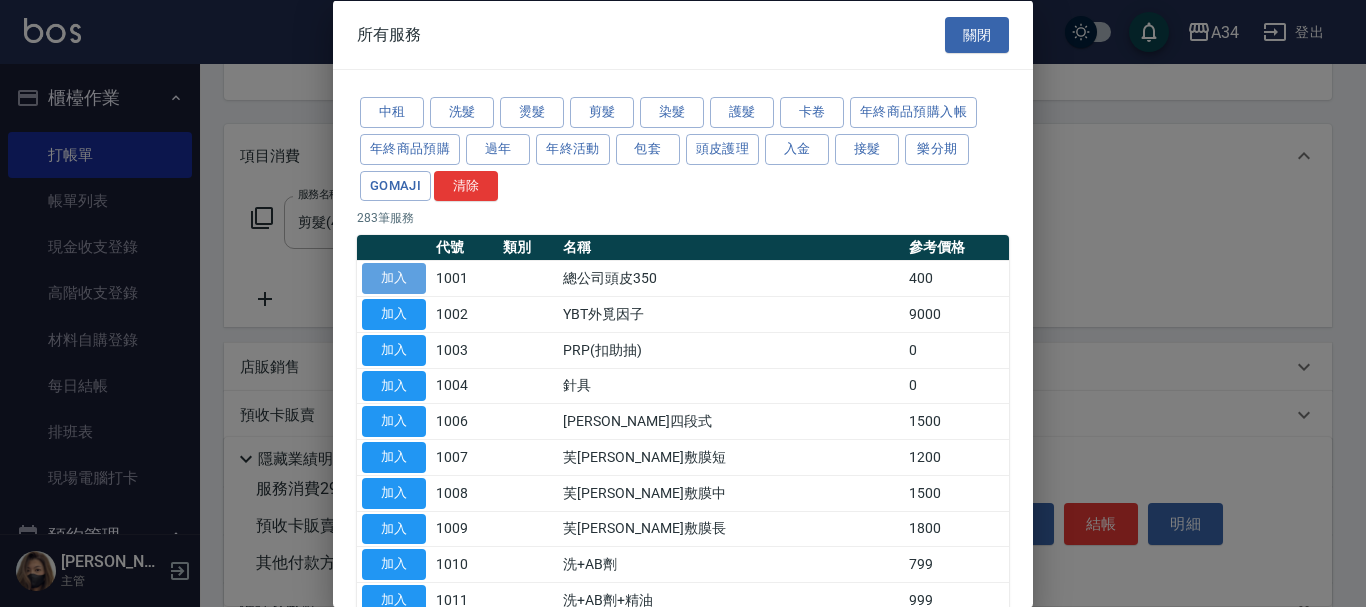 click on "加入" at bounding box center (394, 278) 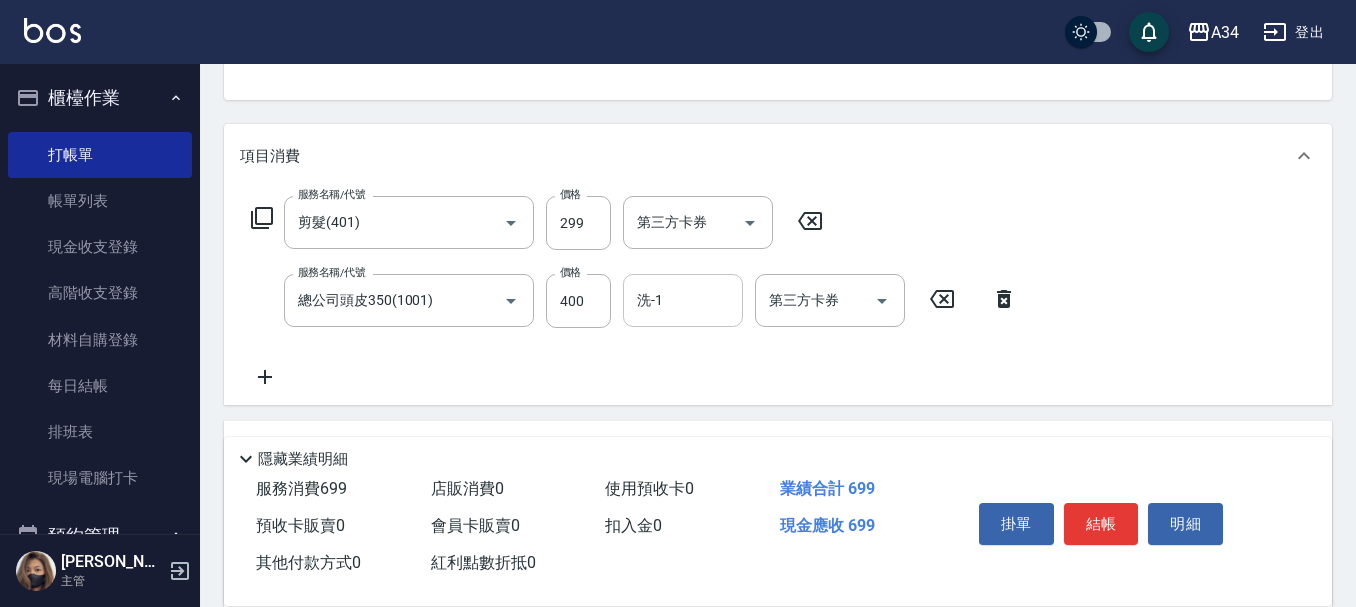 click on "洗-1" at bounding box center (683, 300) 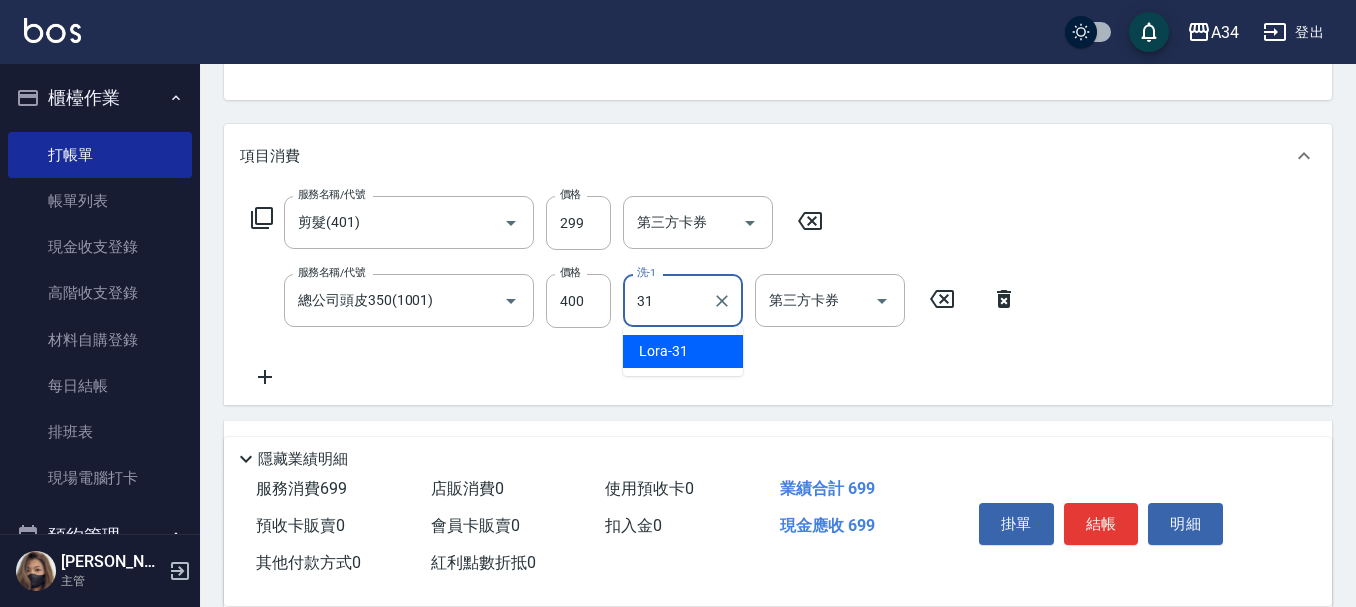 type on "Lora-31" 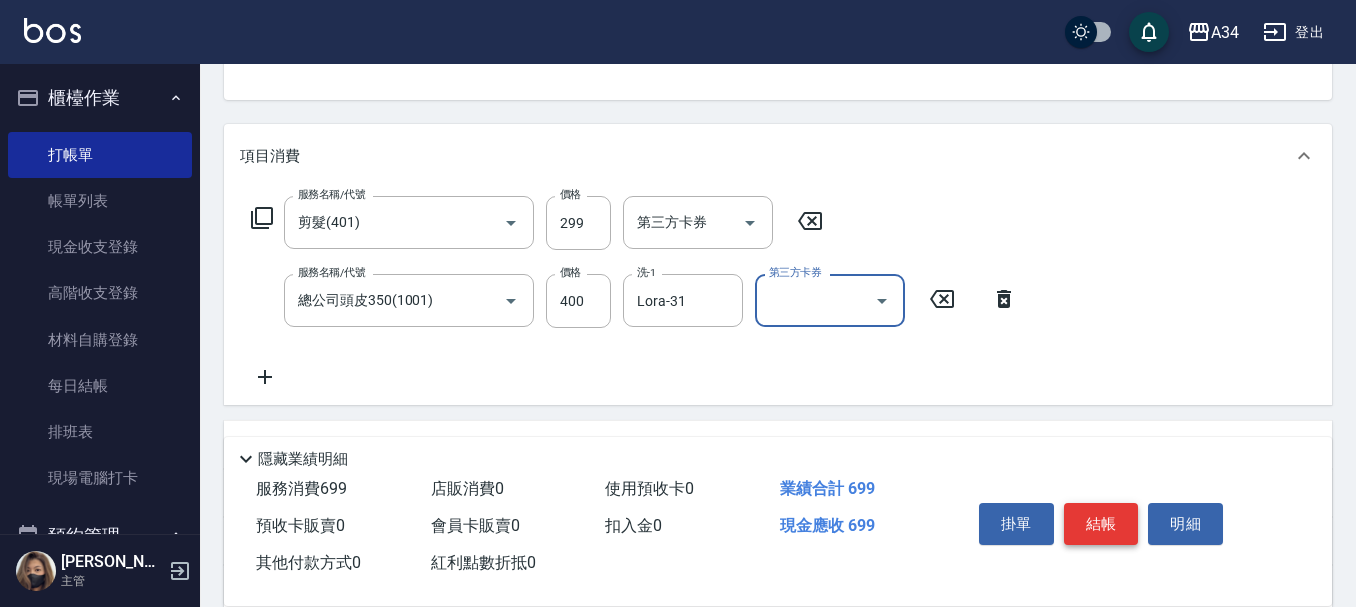 click on "結帳" at bounding box center [1101, 524] 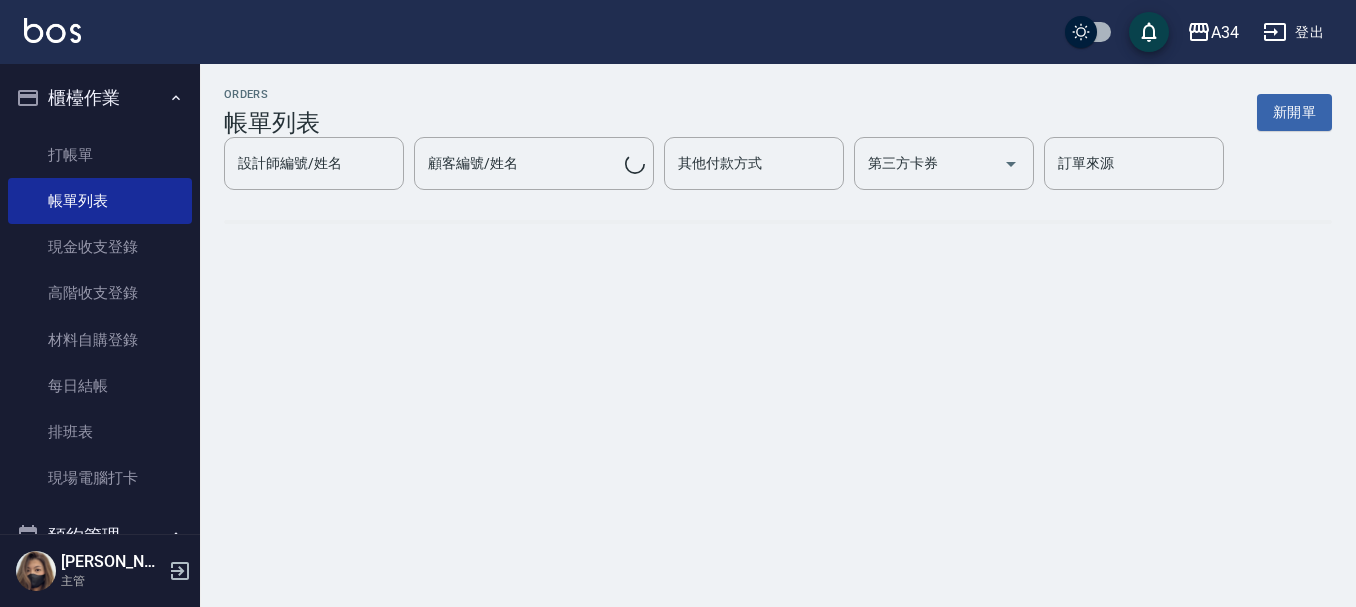 scroll, scrollTop: 0, scrollLeft: 0, axis: both 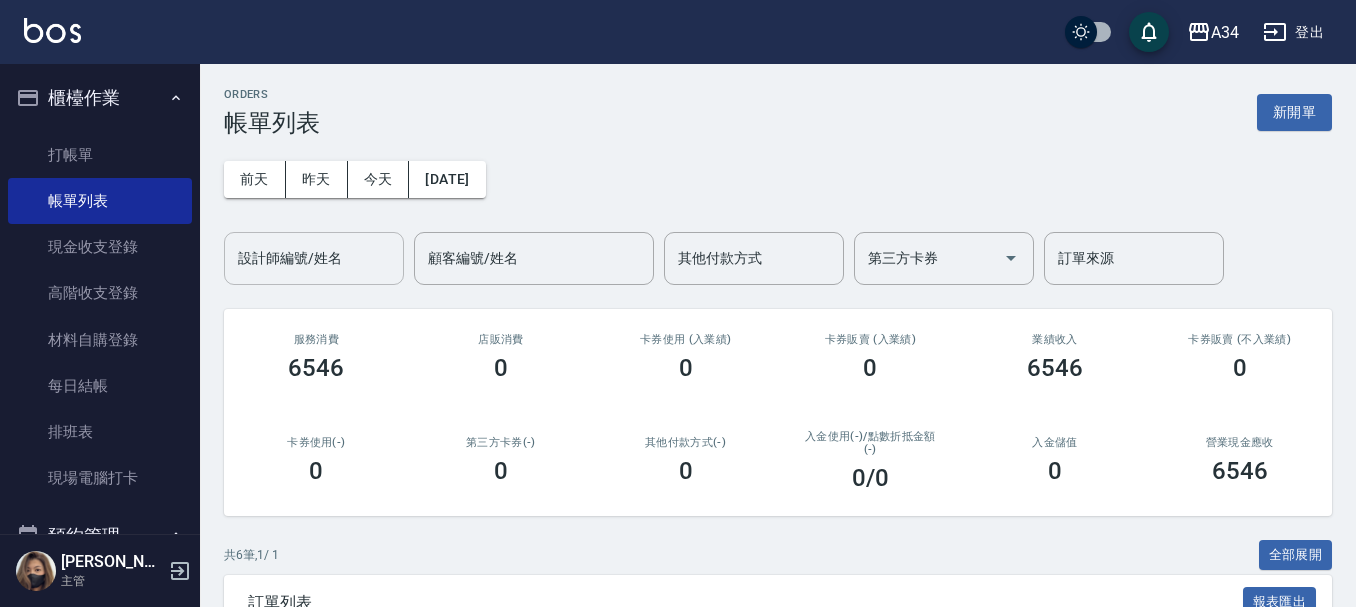 click on "設計師編號/姓名" at bounding box center (314, 258) 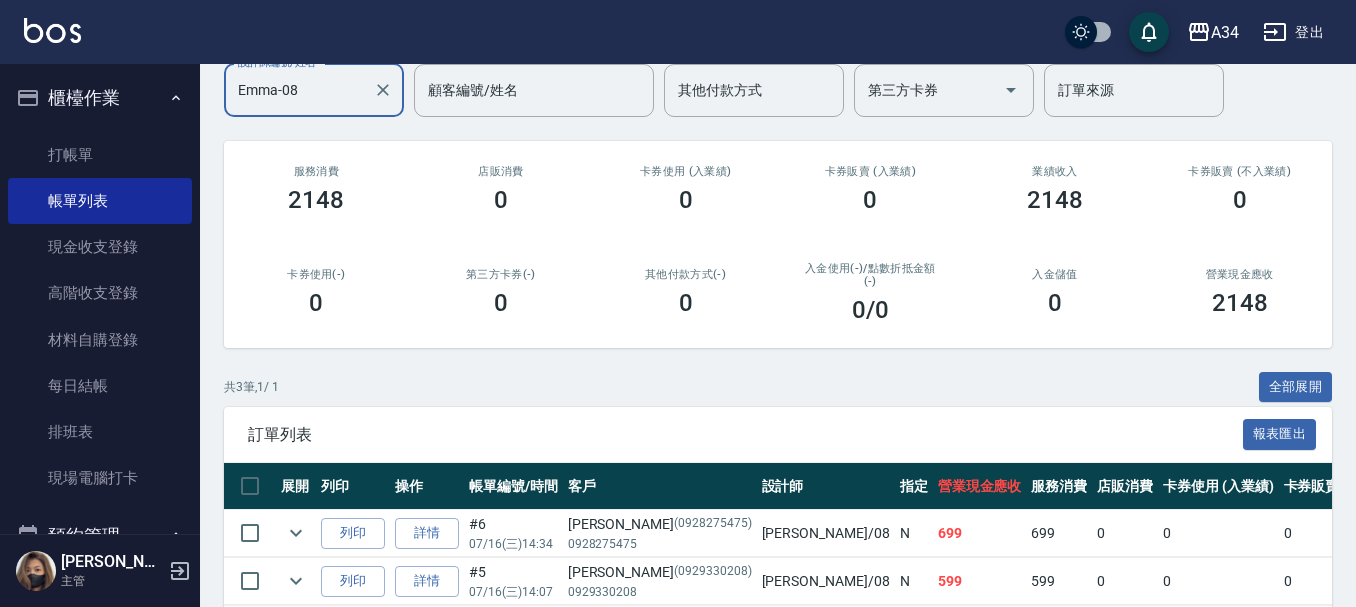 scroll, scrollTop: 308, scrollLeft: 0, axis: vertical 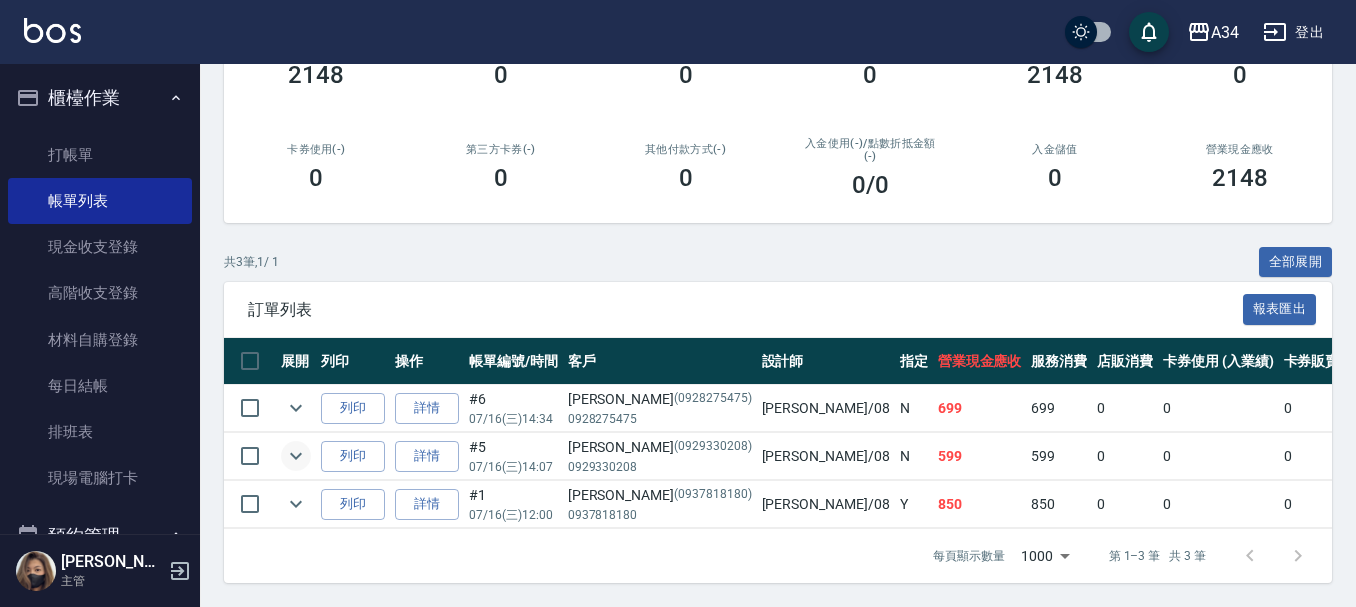 type on "Emma-08" 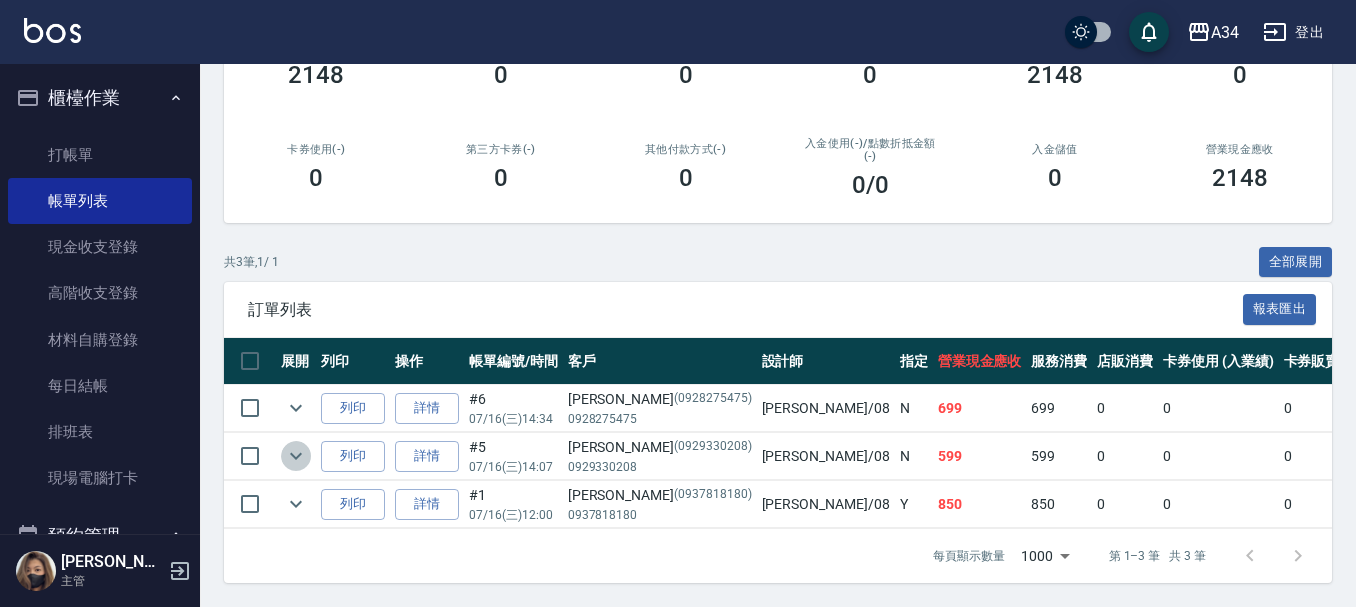 click 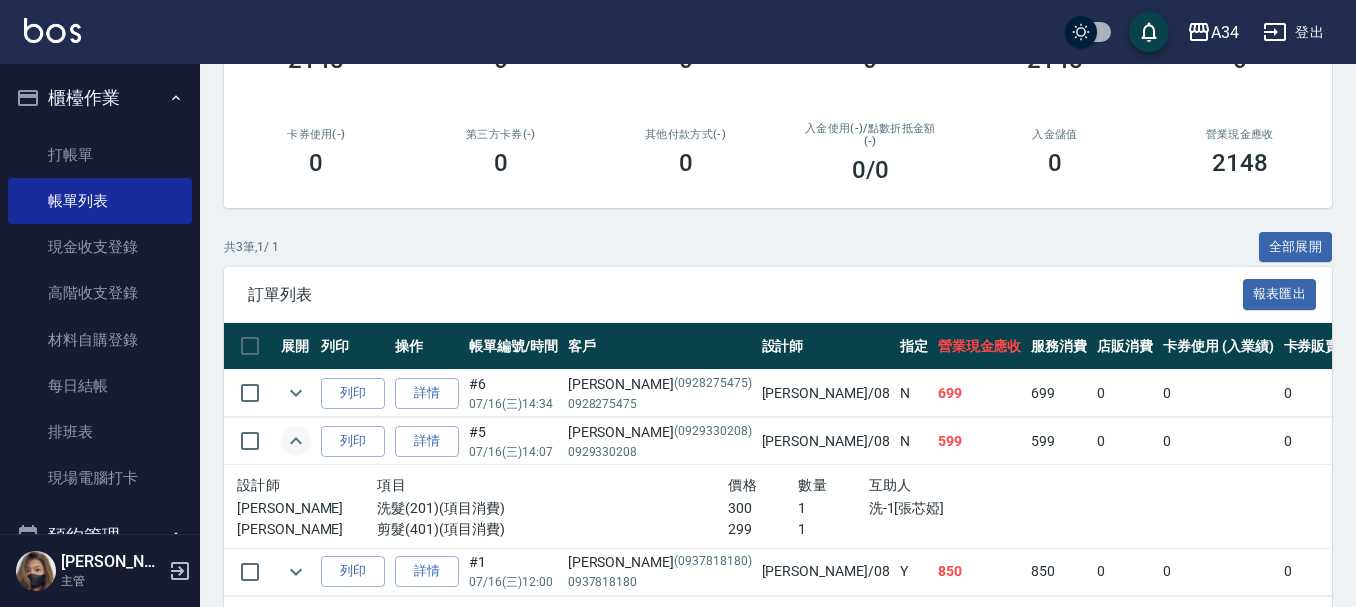 click 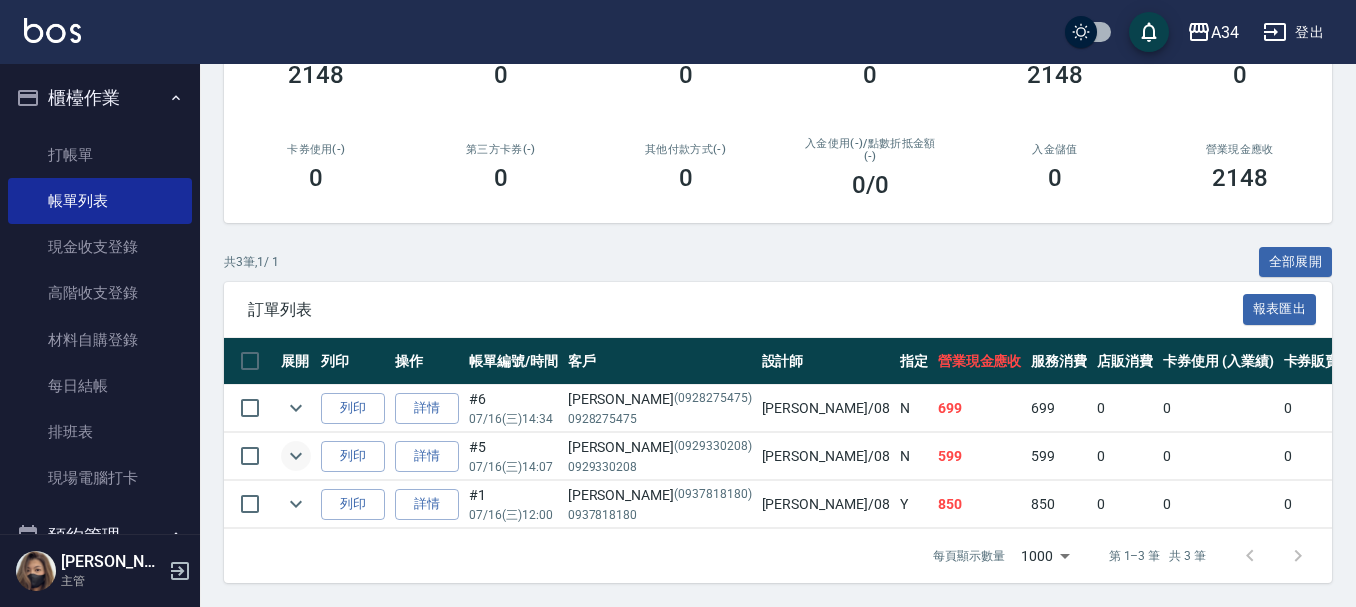 click at bounding box center (296, 504) 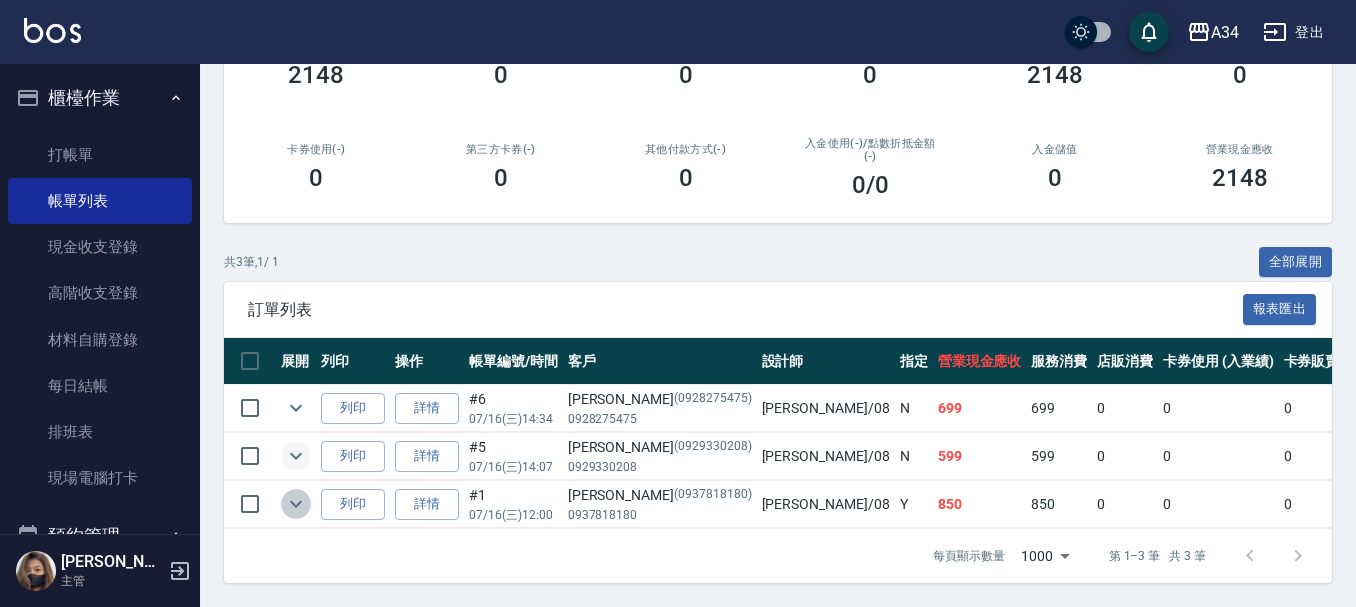 click 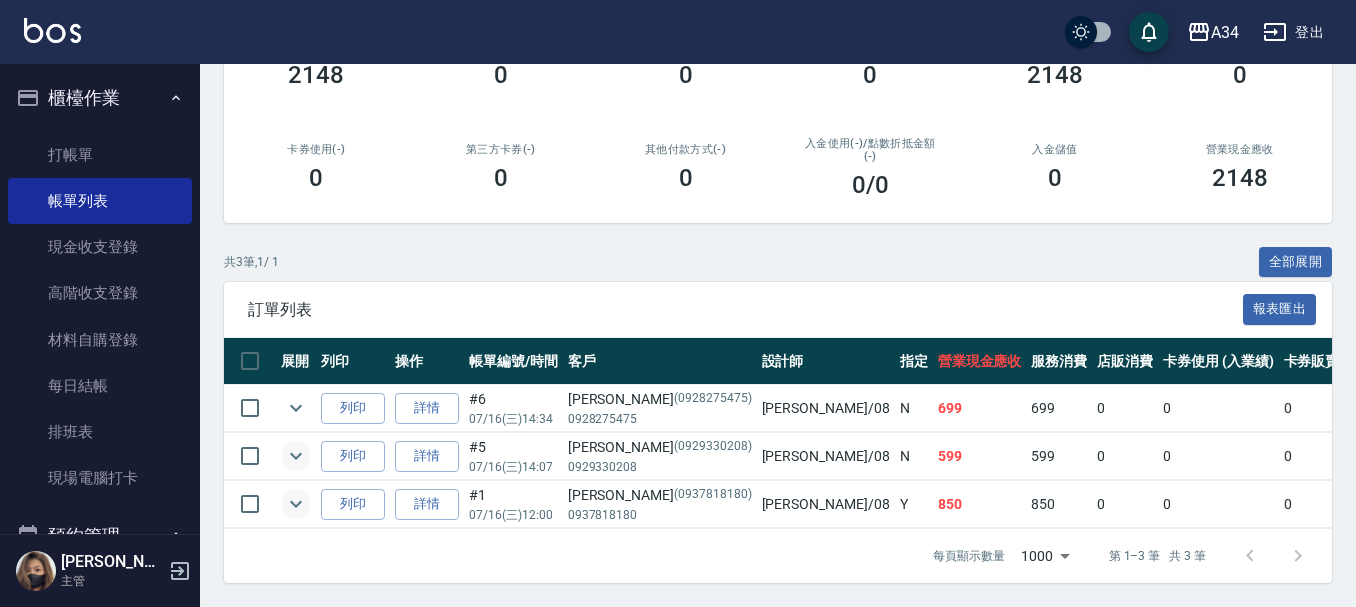 click 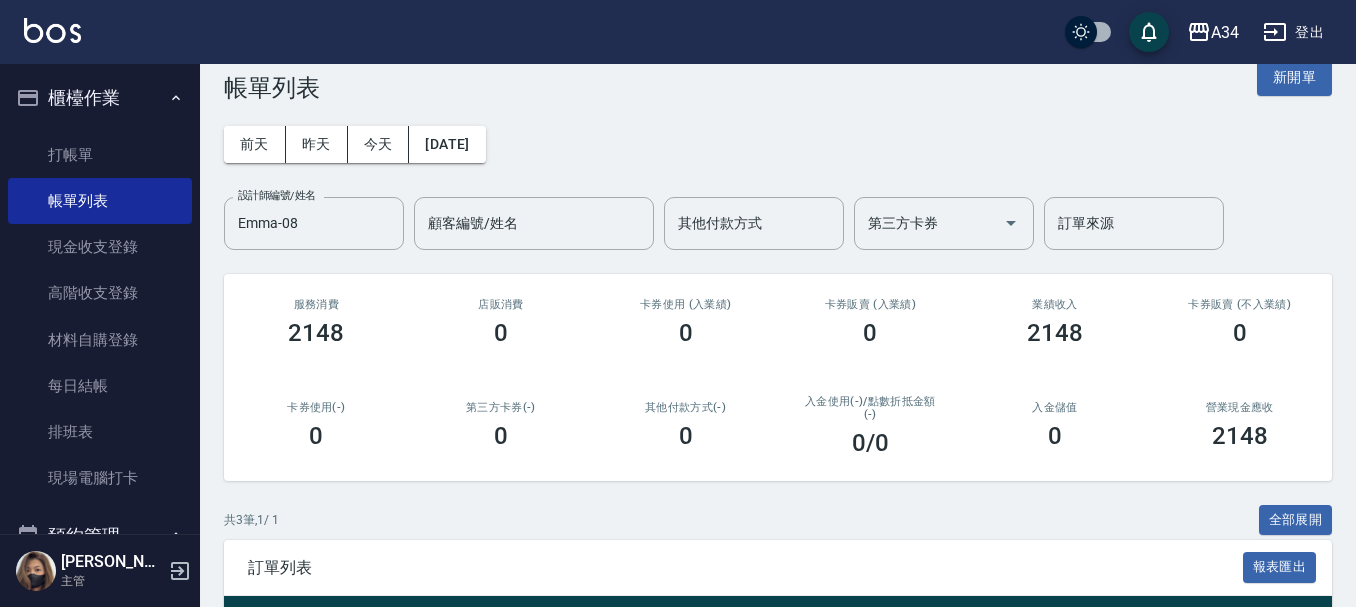 scroll, scrollTop: 0, scrollLeft: 0, axis: both 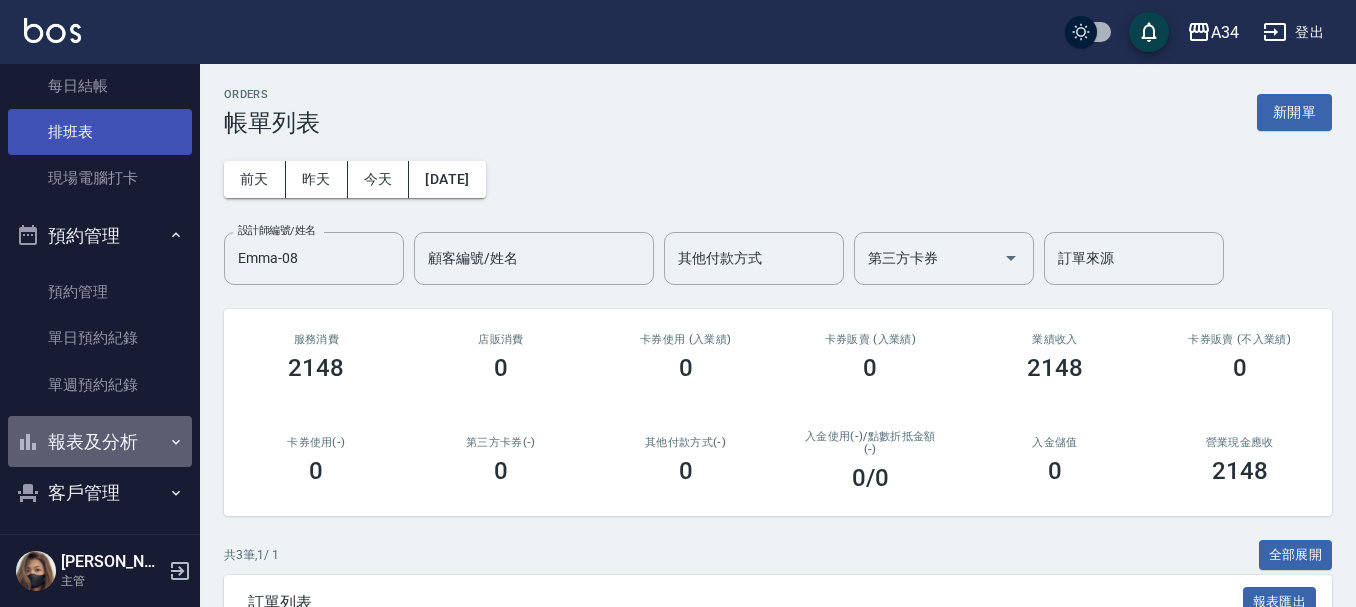 click 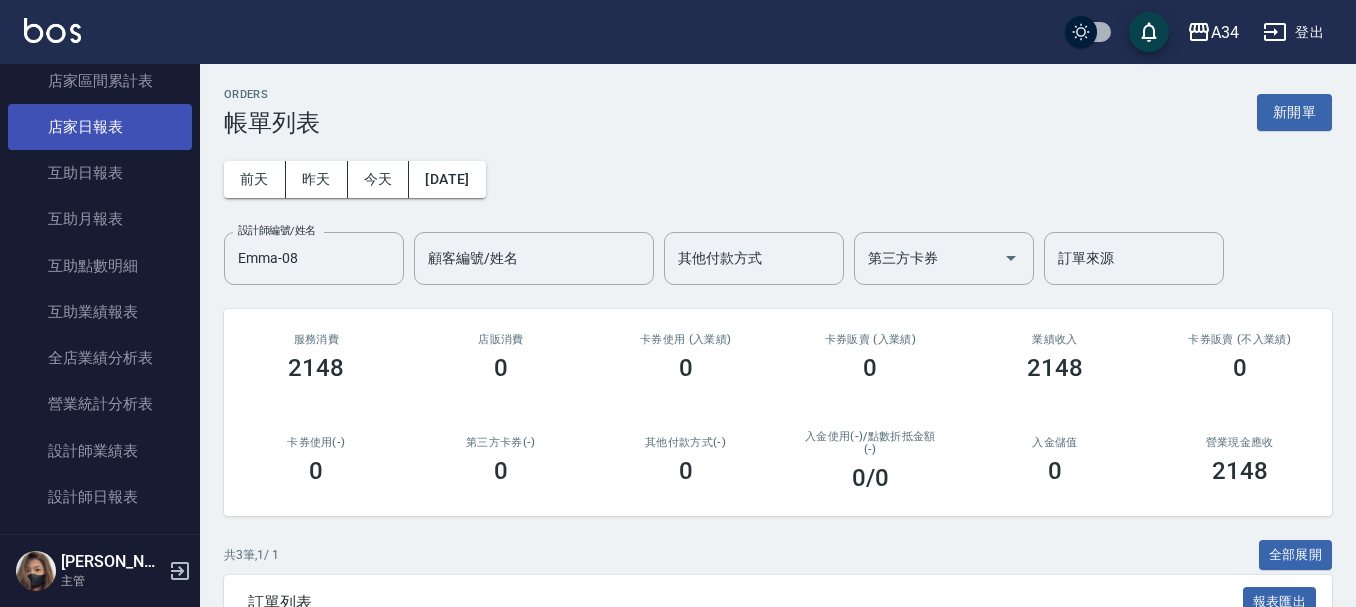 scroll, scrollTop: 800, scrollLeft: 0, axis: vertical 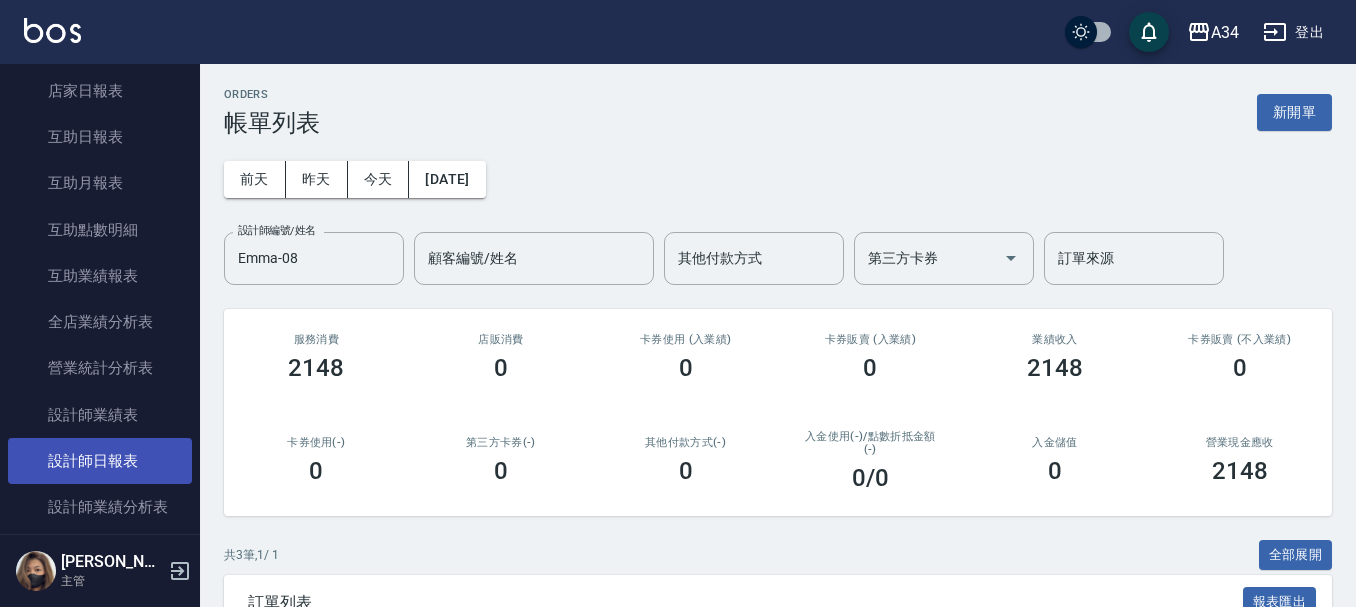 click on "設計師日報表" at bounding box center (100, 461) 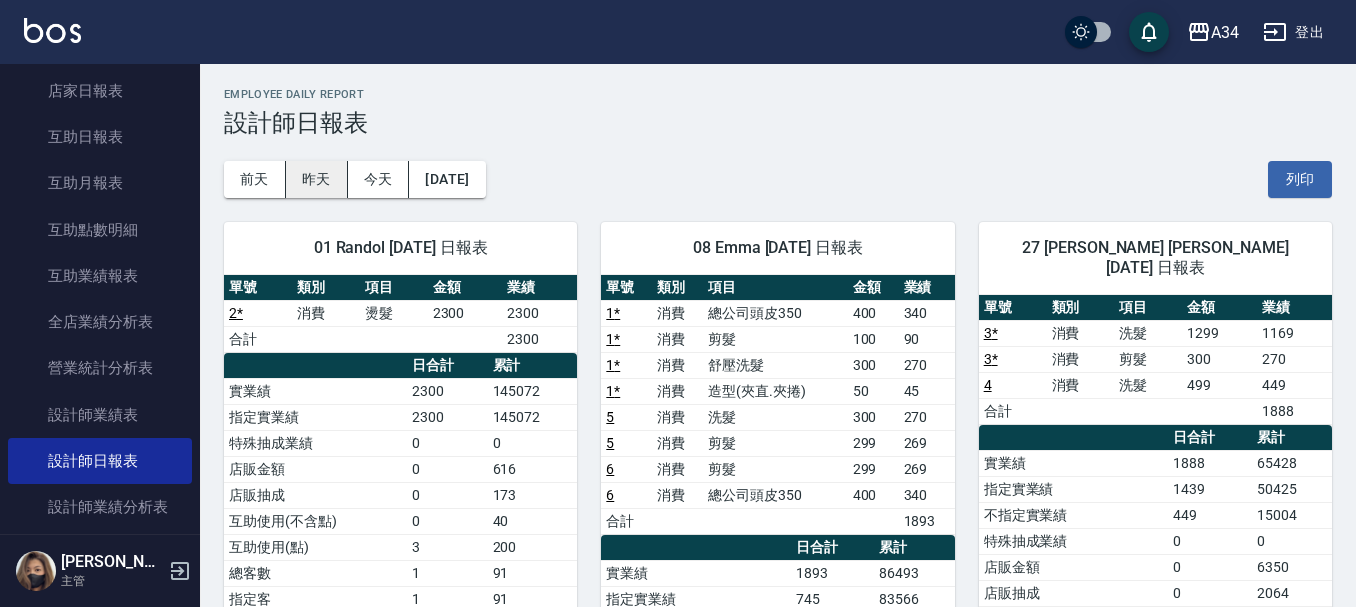 click on "昨天" at bounding box center [317, 179] 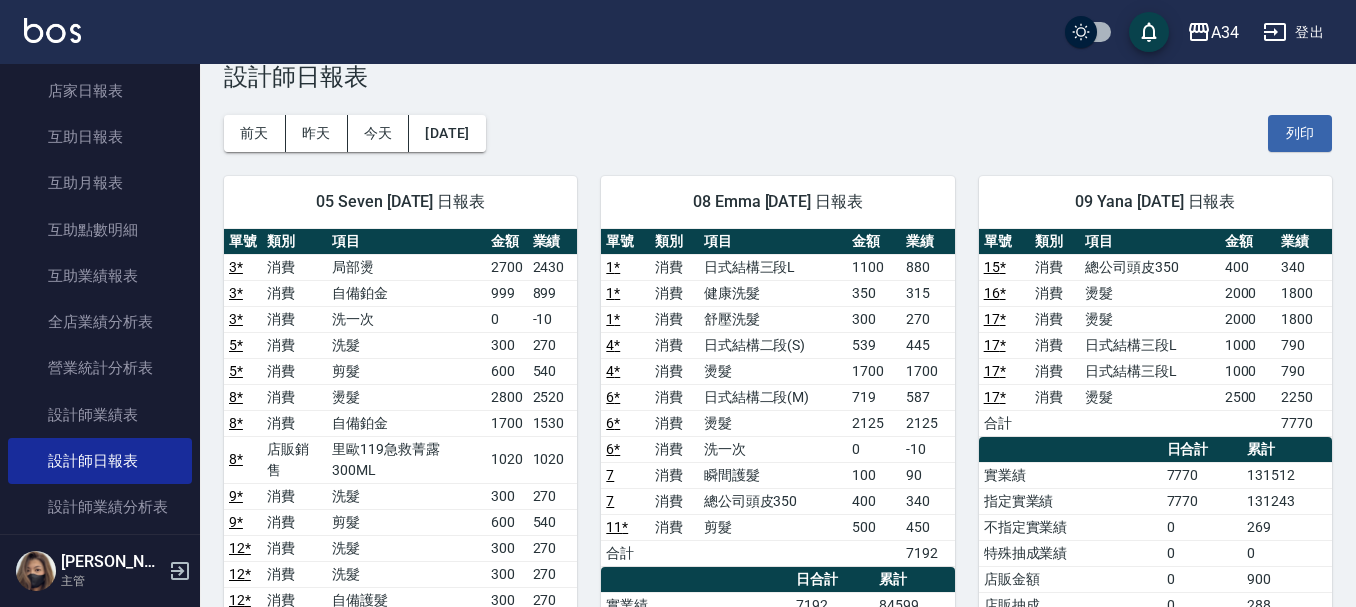 scroll, scrollTop: 0, scrollLeft: 0, axis: both 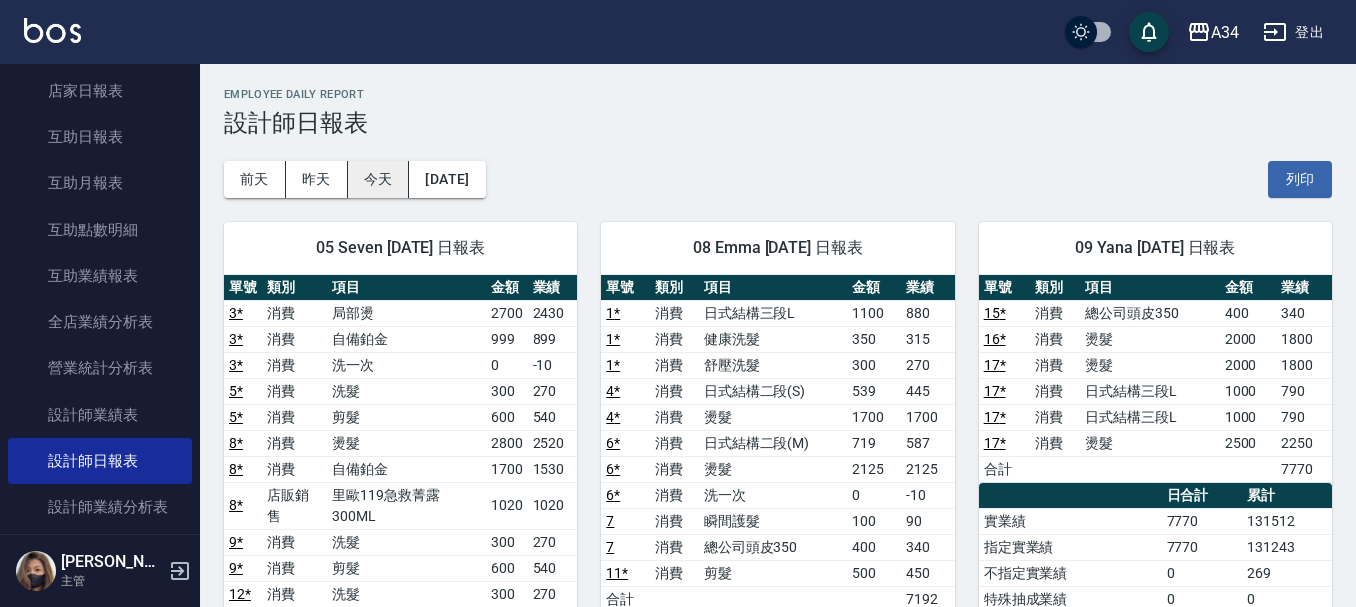 click on "今天" at bounding box center [379, 179] 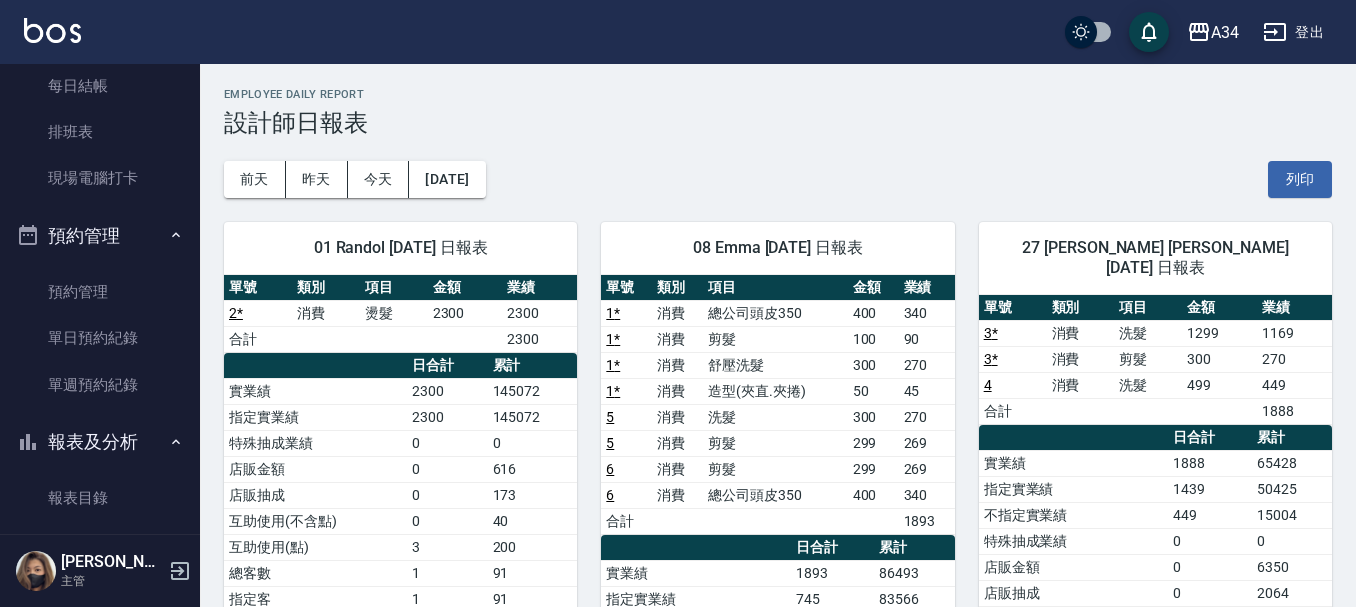scroll, scrollTop: 0, scrollLeft: 0, axis: both 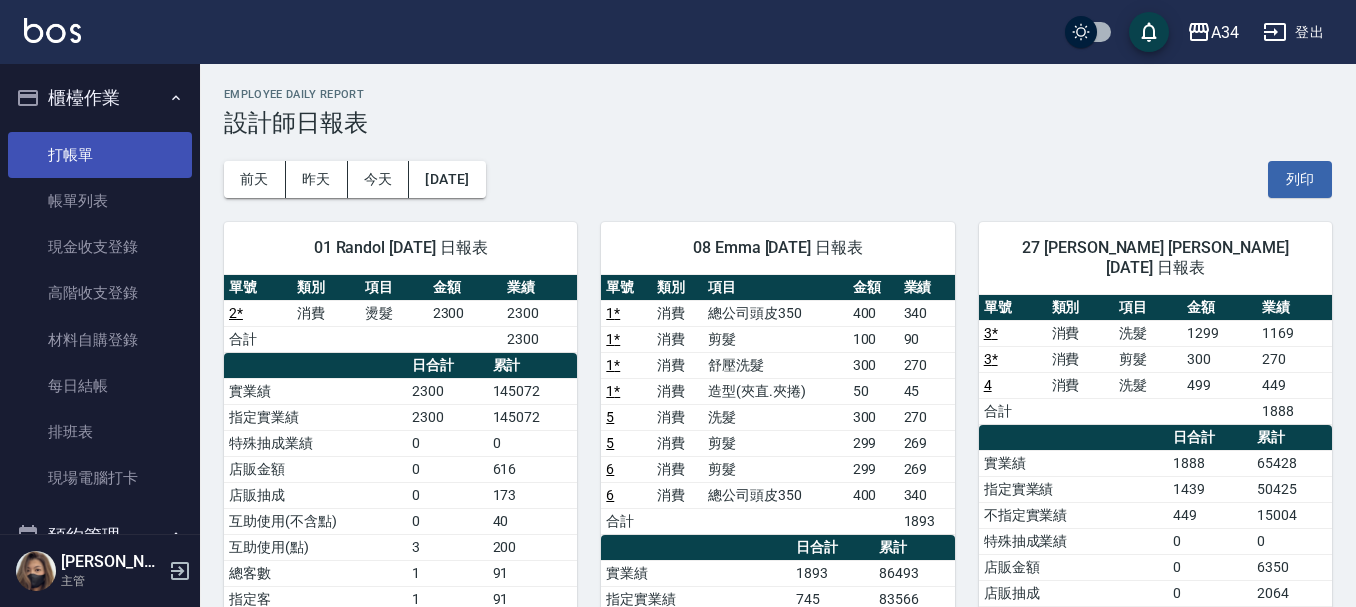 click on "打帳單" at bounding box center (100, 155) 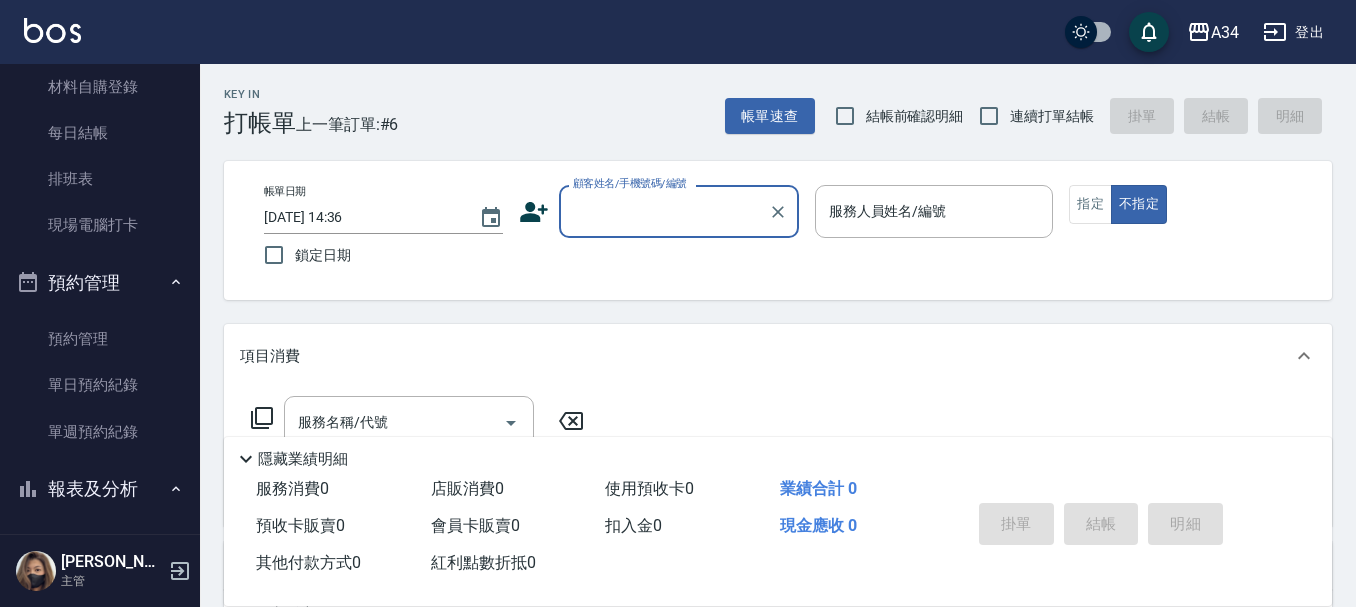 scroll, scrollTop: 300, scrollLeft: 0, axis: vertical 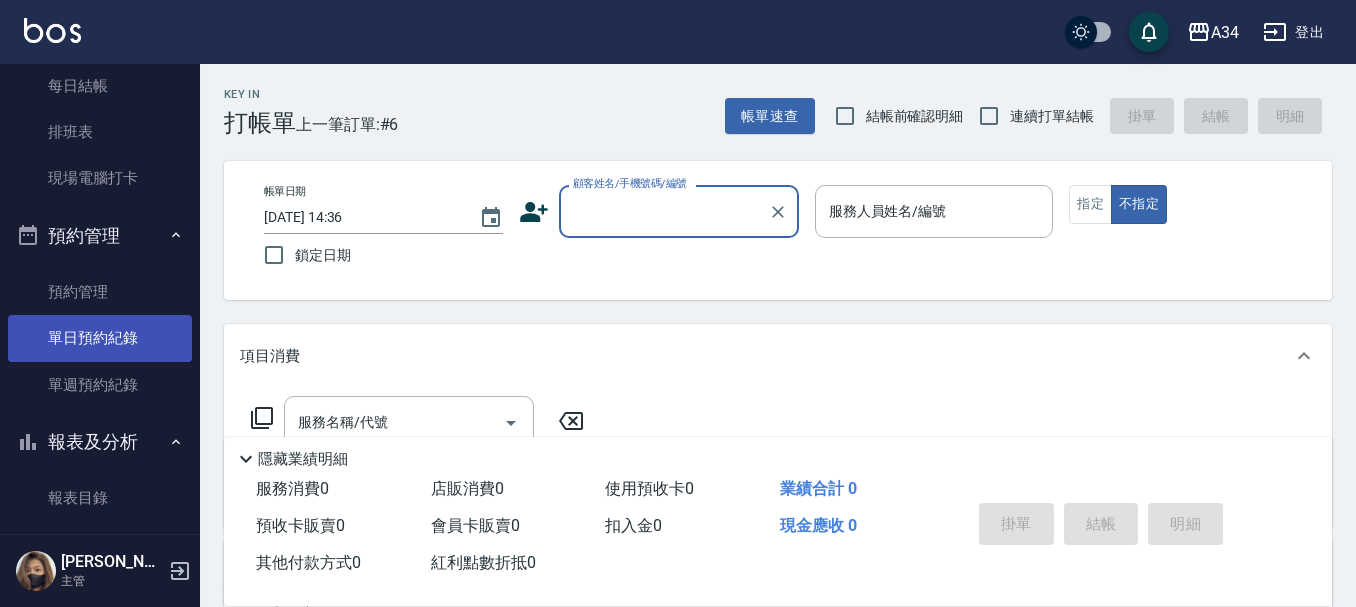 click on "單日預約紀錄" at bounding box center [100, 338] 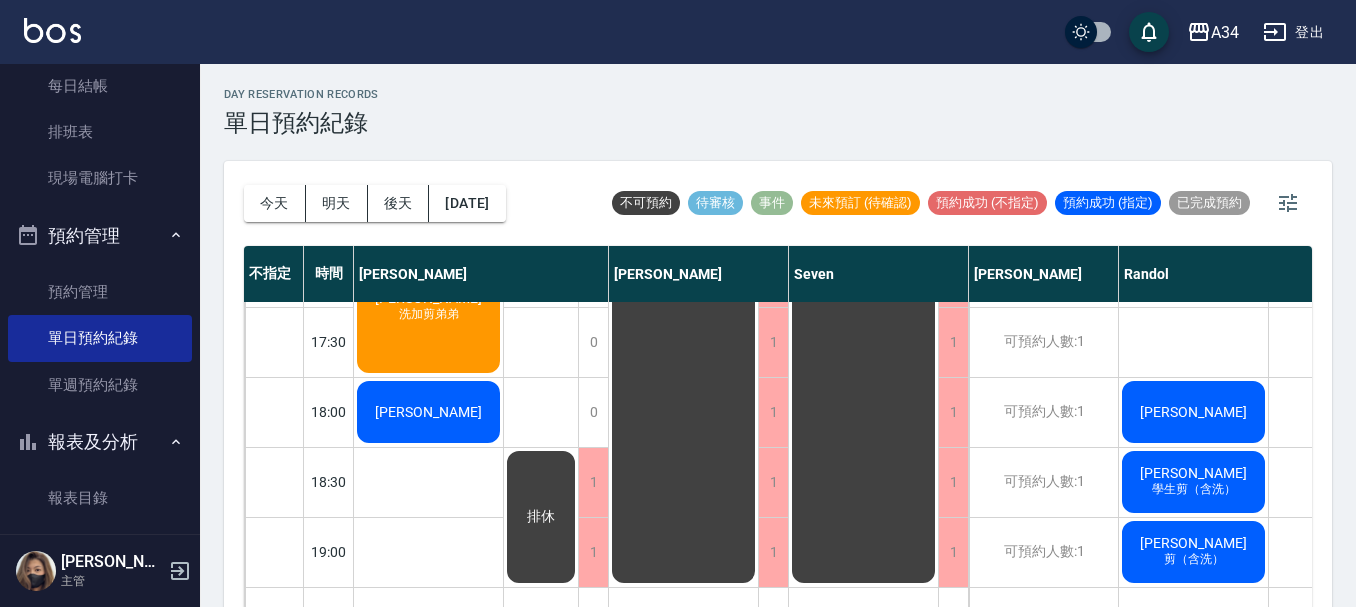 scroll, scrollTop: 1038, scrollLeft: 0, axis: vertical 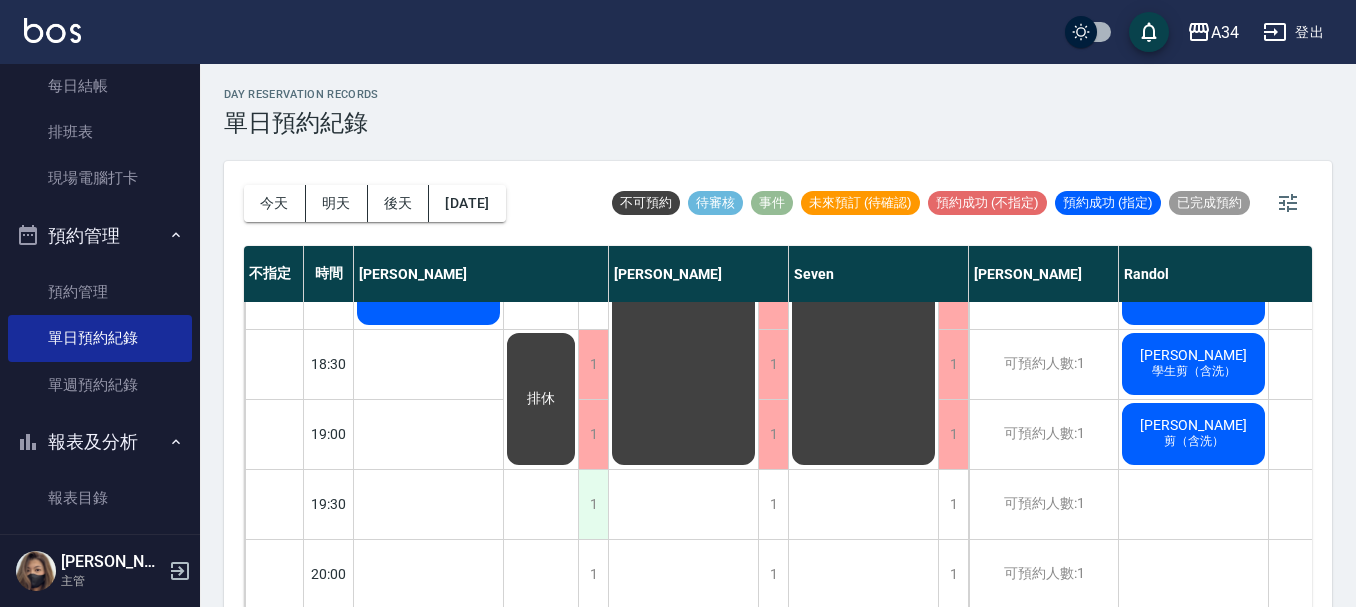 click on "1" at bounding box center [593, 504] 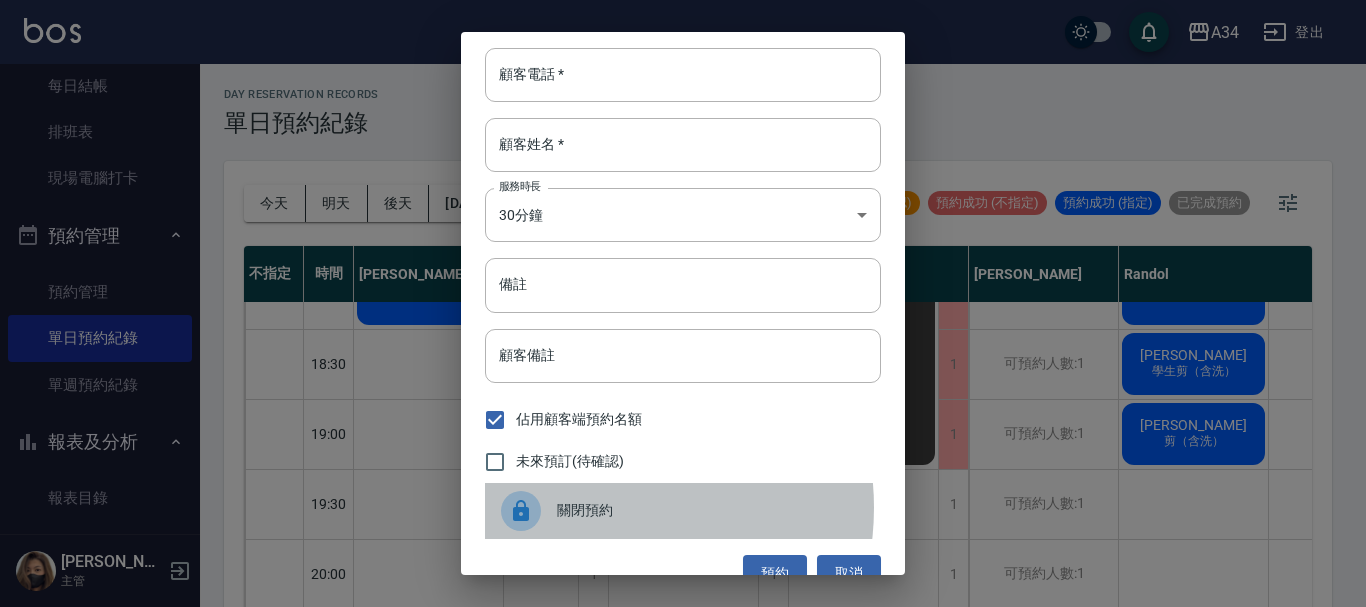 click on "關閉預約" at bounding box center (711, 510) 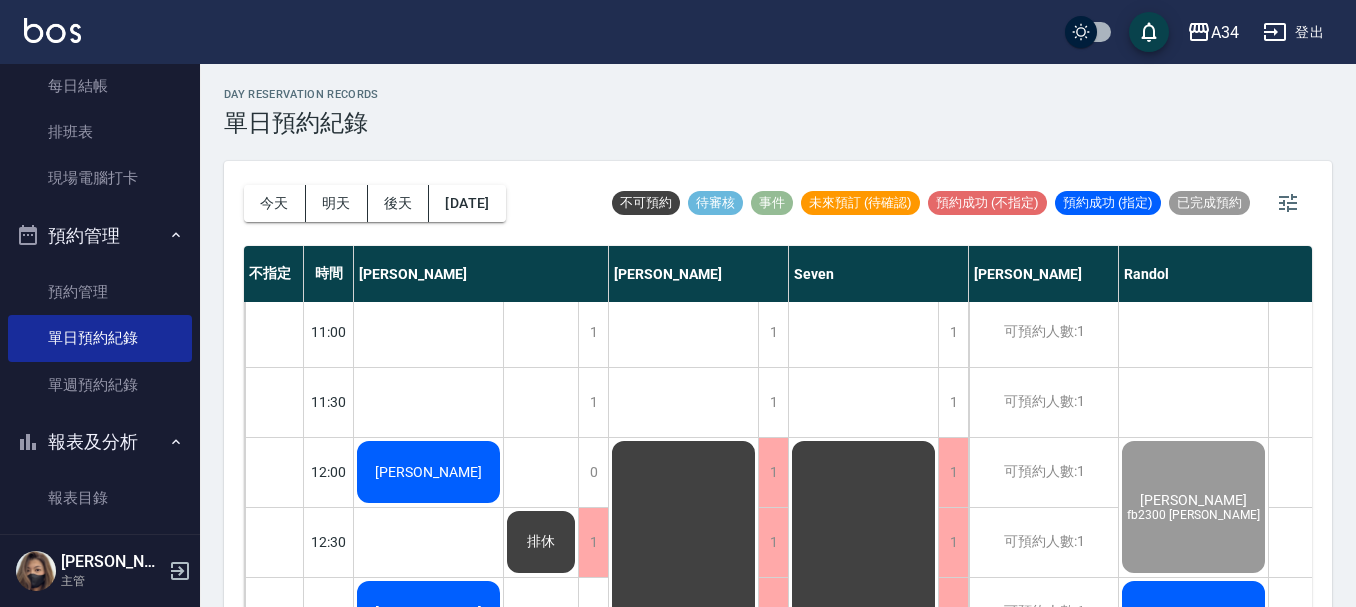 scroll, scrollTop: 0, scrollLeft: 0, axis: both 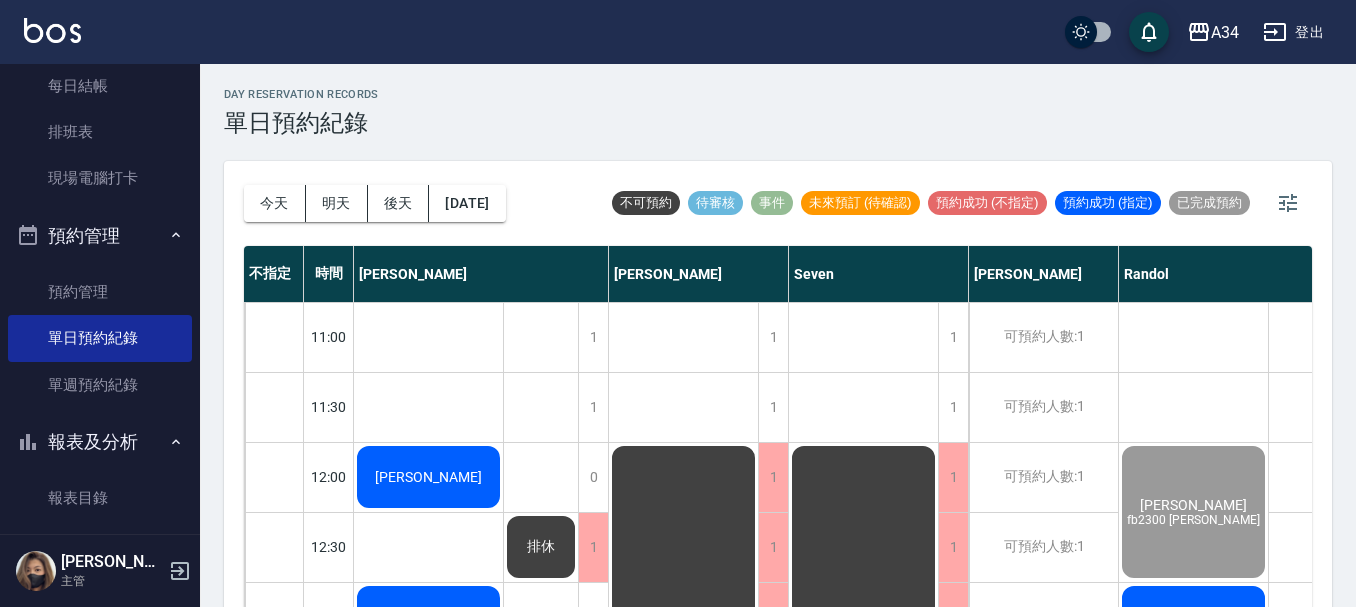 click on "[PERSON_NAME]" at bounding box center (428, 477) 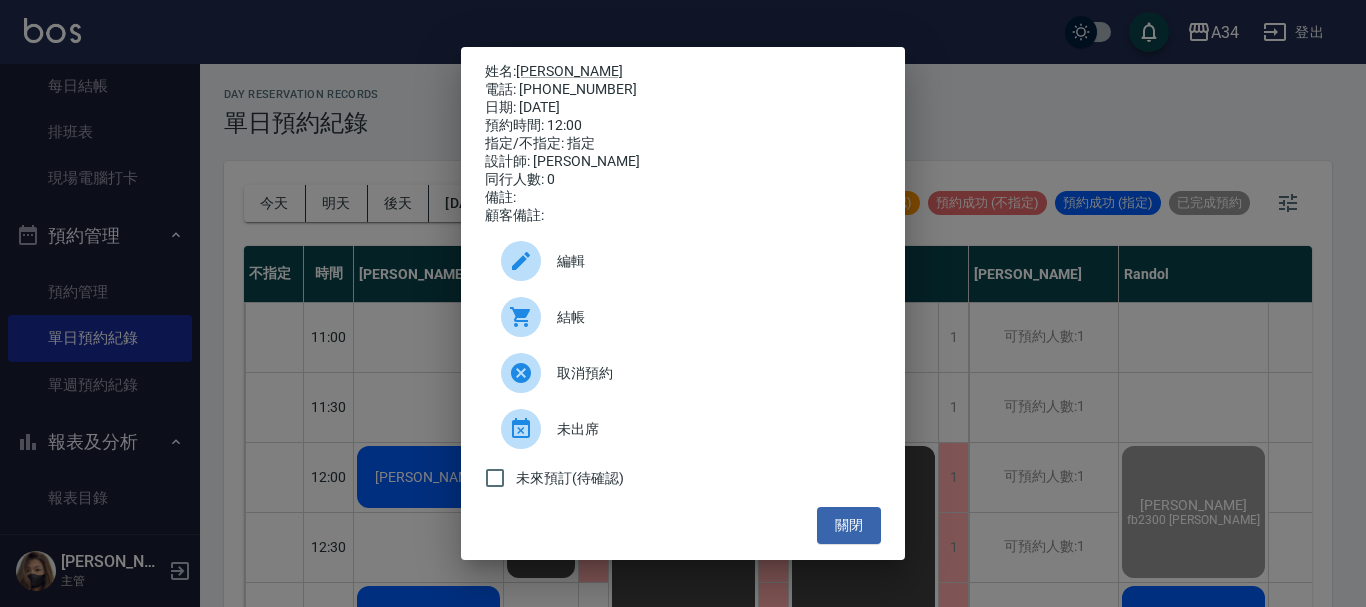 click on "結帳" at bounding box center [711, 317] 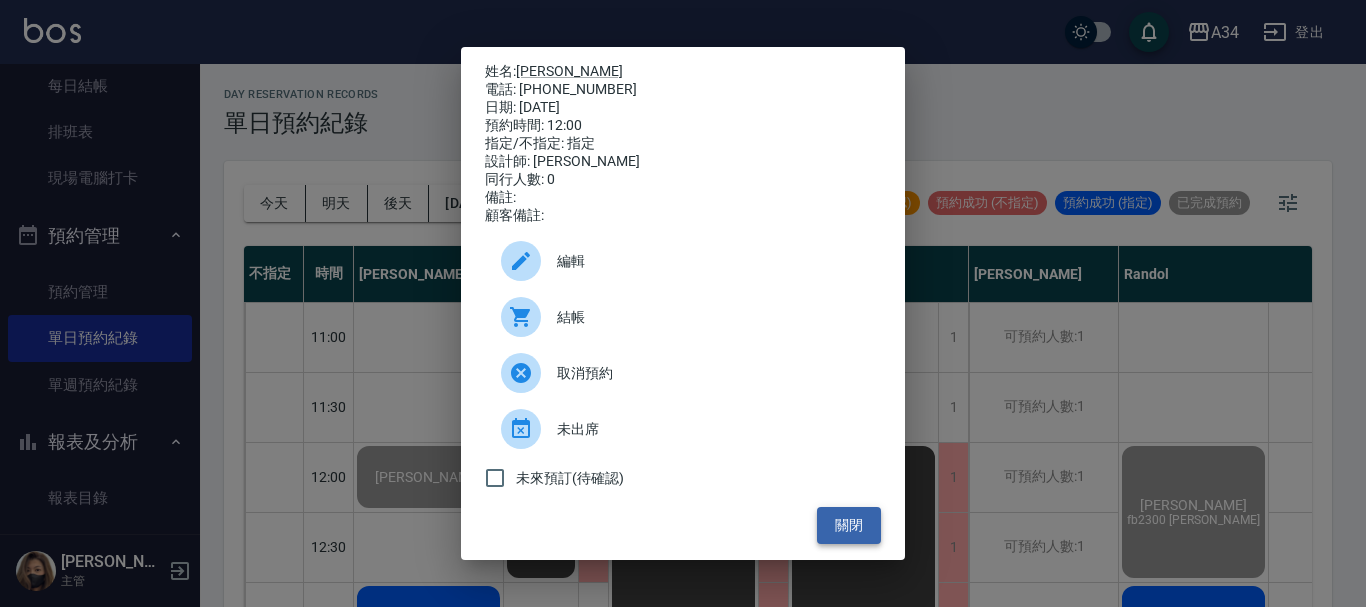 click on "關閉" at bounding box center [849, 525] 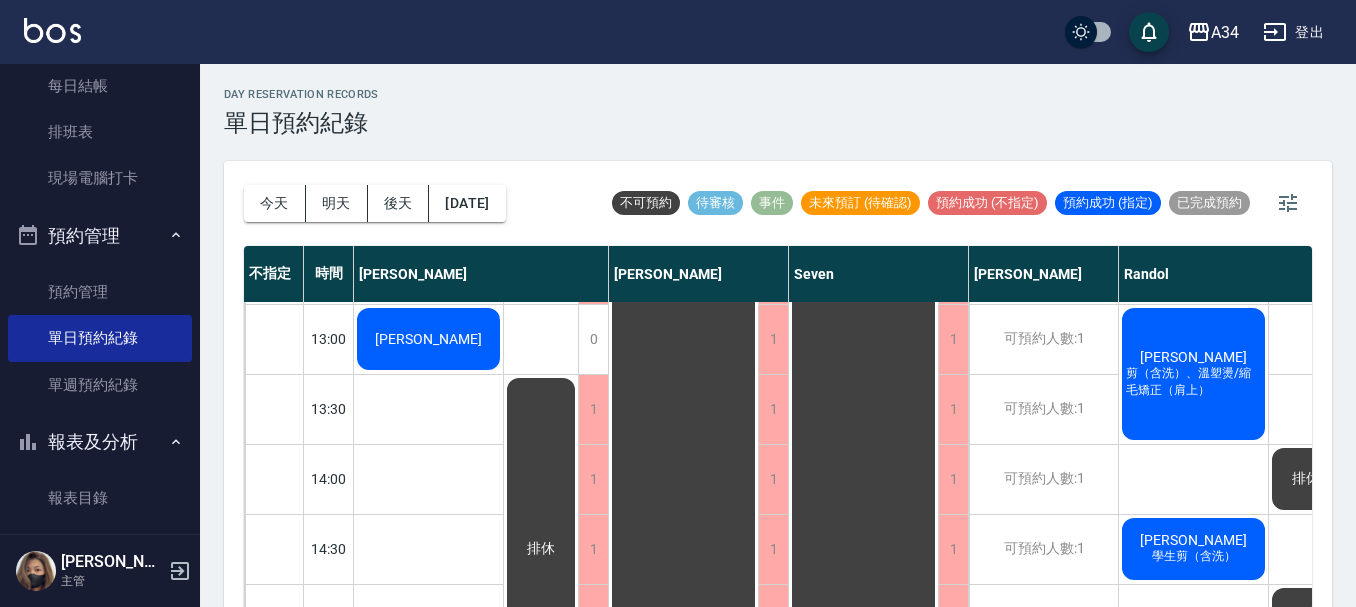 scroll, scrollTop: 300, scrollLeft: 0, axis: vertical 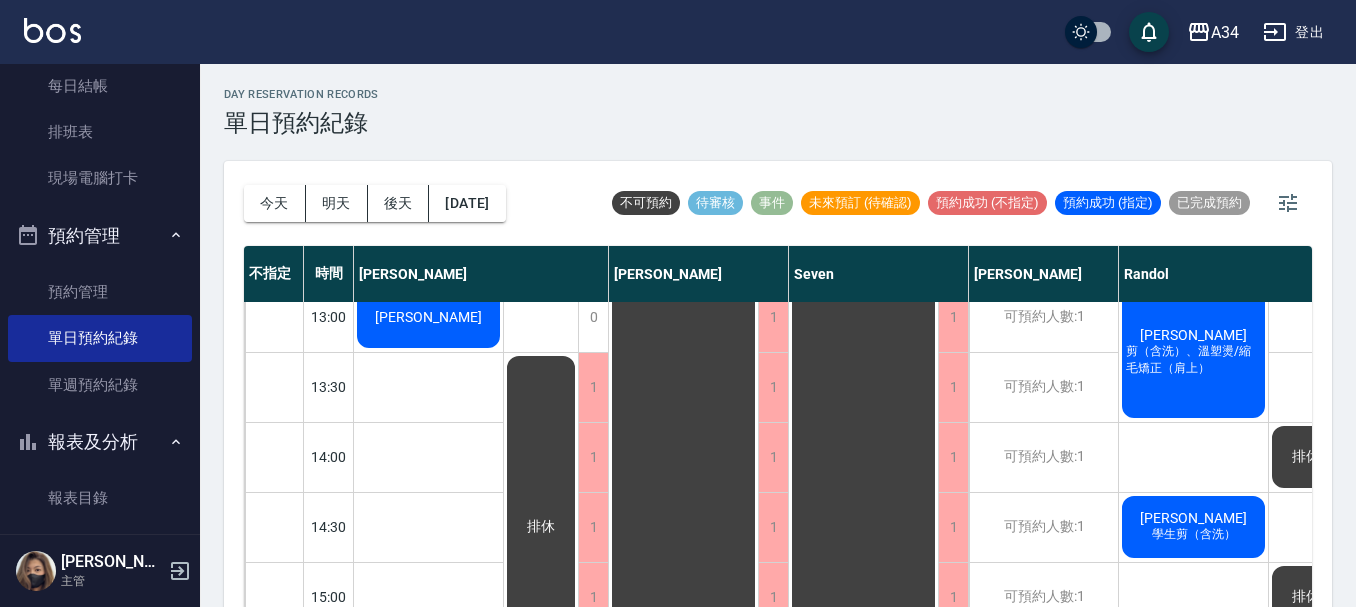 click on "[PERSON_NAME]" at bounding box center [428, 177] 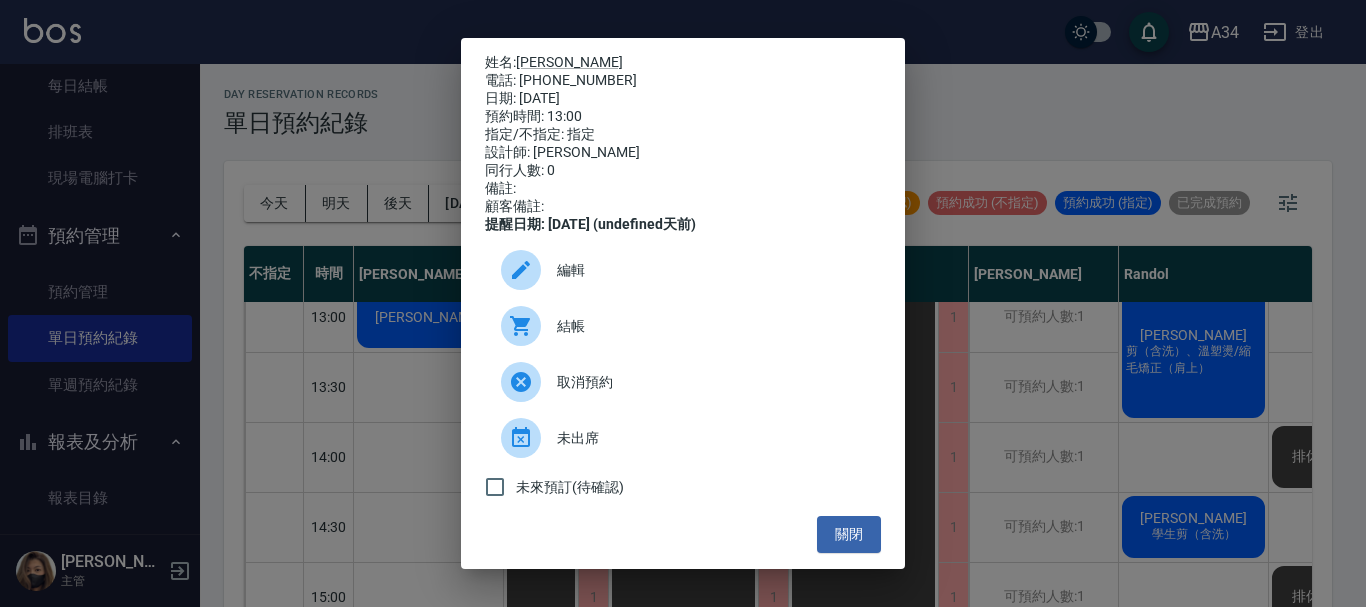 click on "結帳" at bounding box center (711, 326) 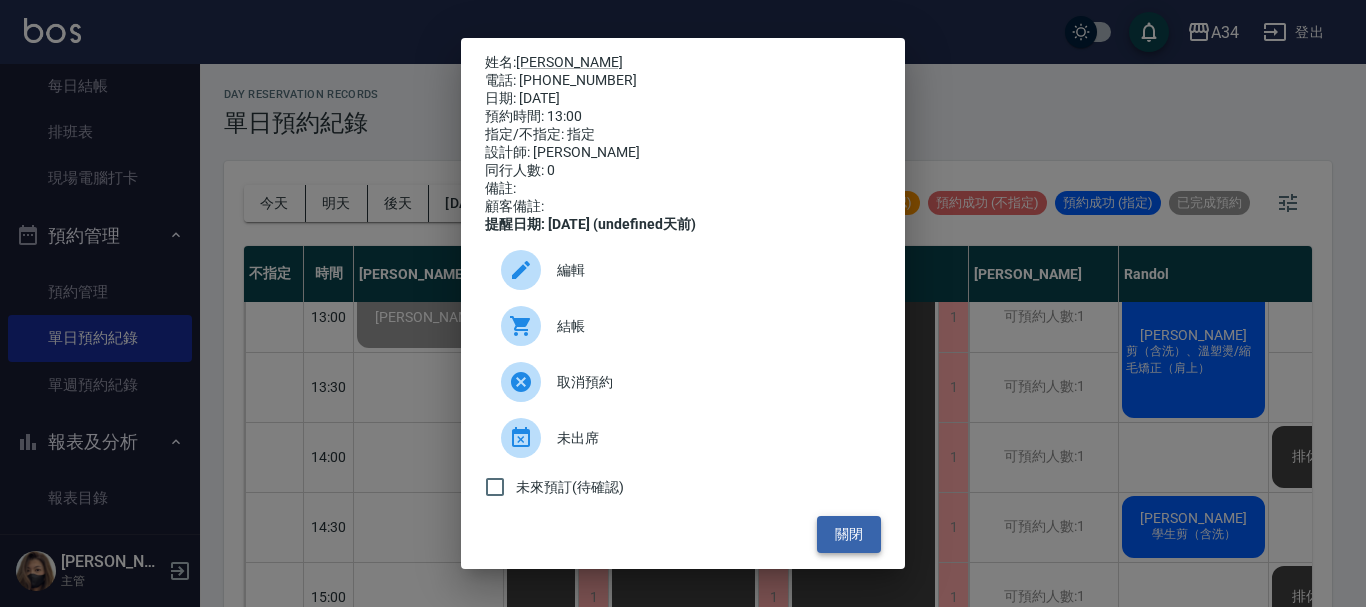 click on "關閉" at bounding box center [849, 534] 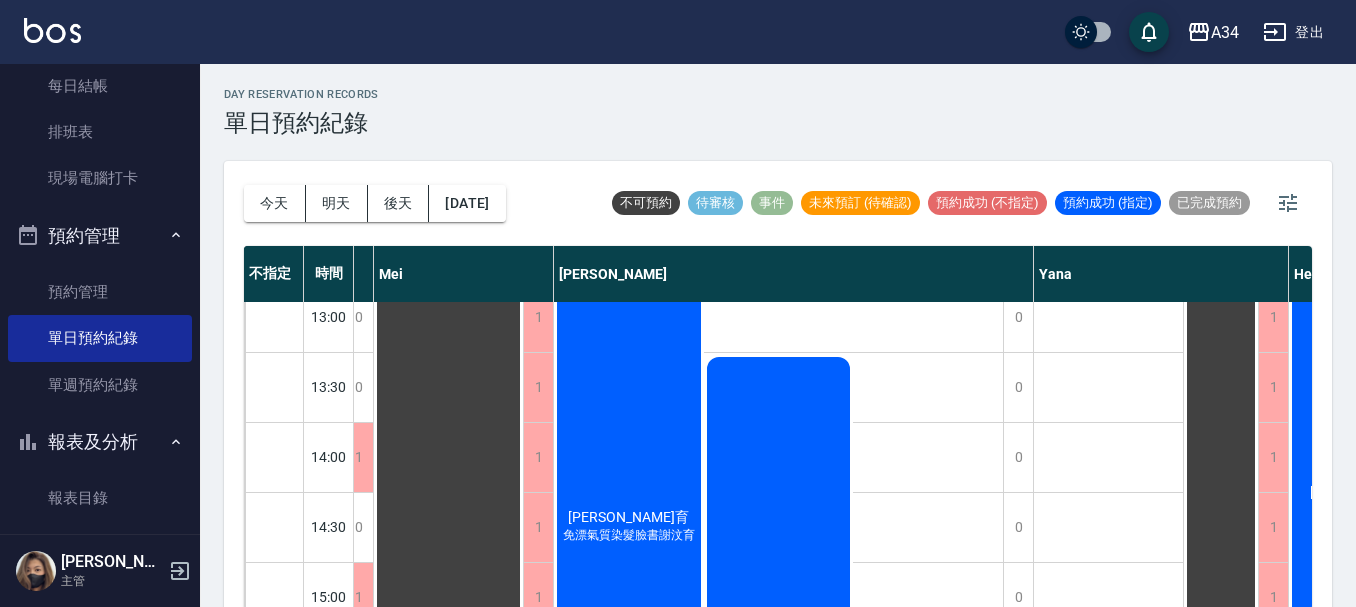 scroll, scrollTop: 300, scrollLeft: 1041, axis: both 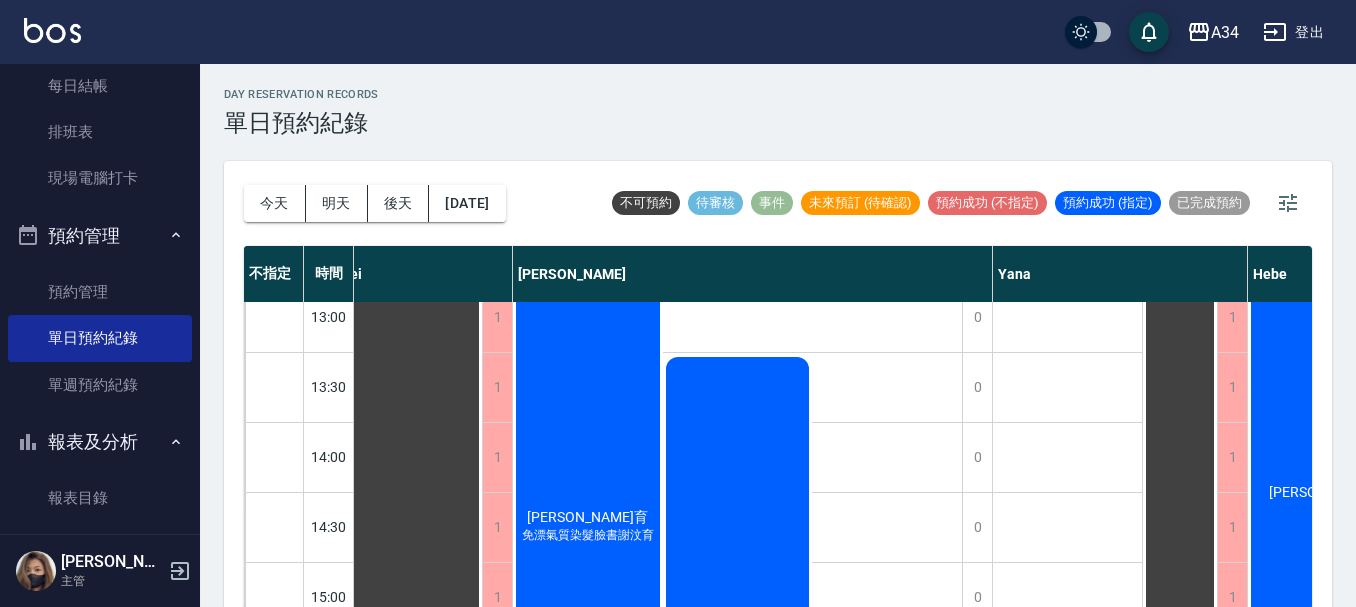 click on "[PERSON_NAME]" at bounding box center (-613, 177) 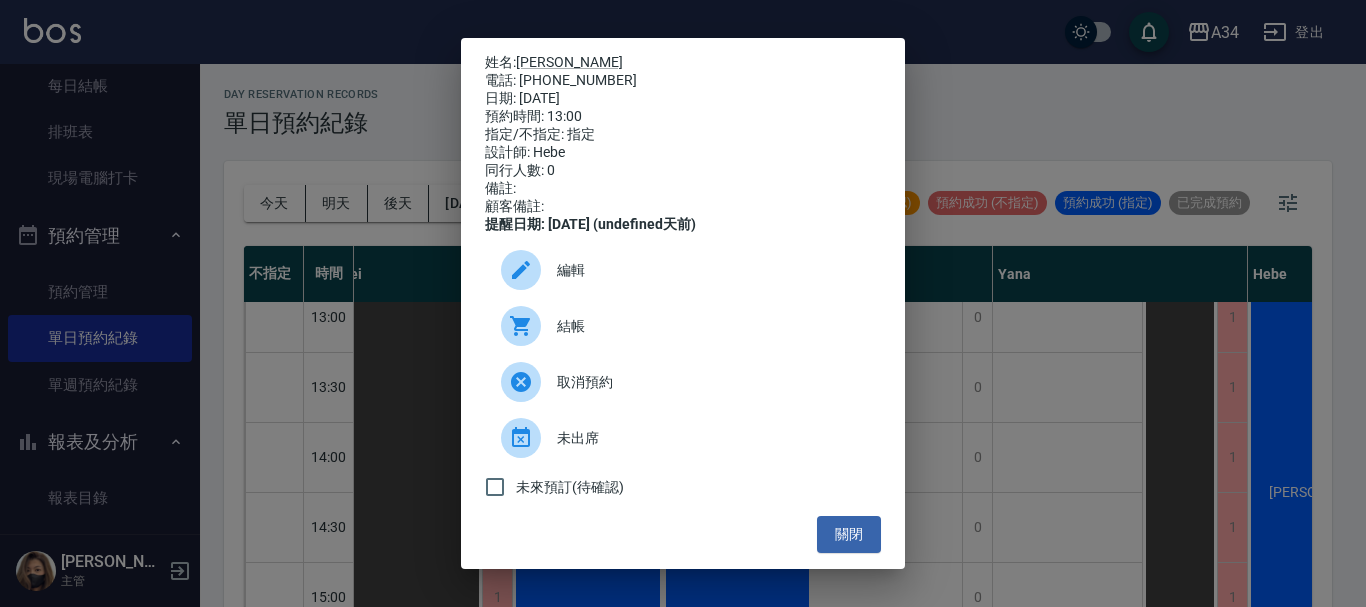 click on "結帳" at bounding box center [711, 326] 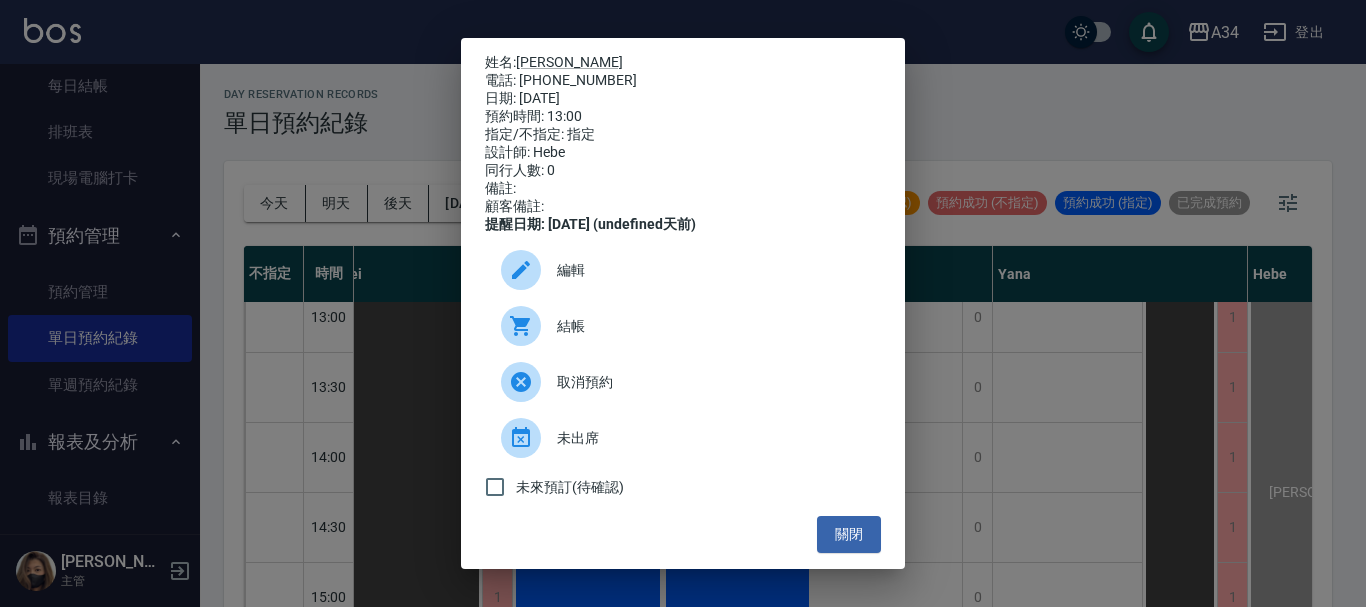 click on "姓名:  曾翊淇 電話: 0938281239 日期: 2025/07/16 預約時間: 13:00 指定/不指定: 指定 設計師: Hebe 同行人數: 0 備註:  顧客備註:  提醒日期: 2025/07/15 (undefined天前) 編輯 結帳 取消預約 未出席 未來預訂(待確認) 關閉" at bounding box center (683, 303) 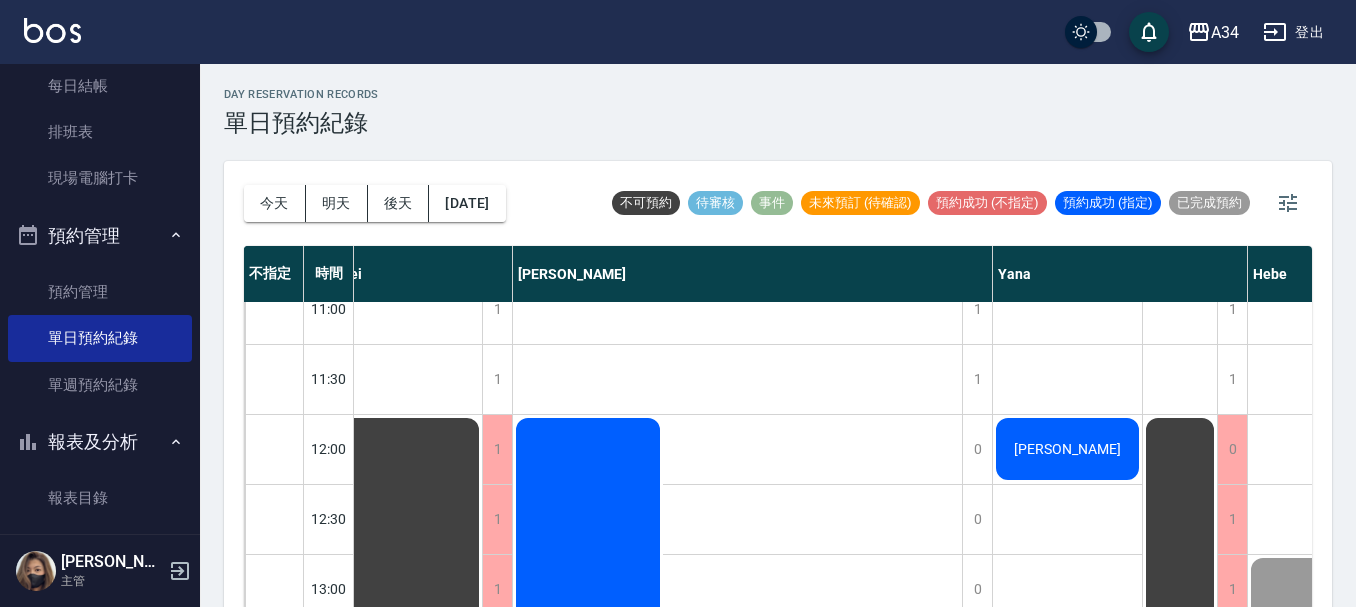 scroll, scrollTop: 0, scrollLeft: 1041, axis: horizontal 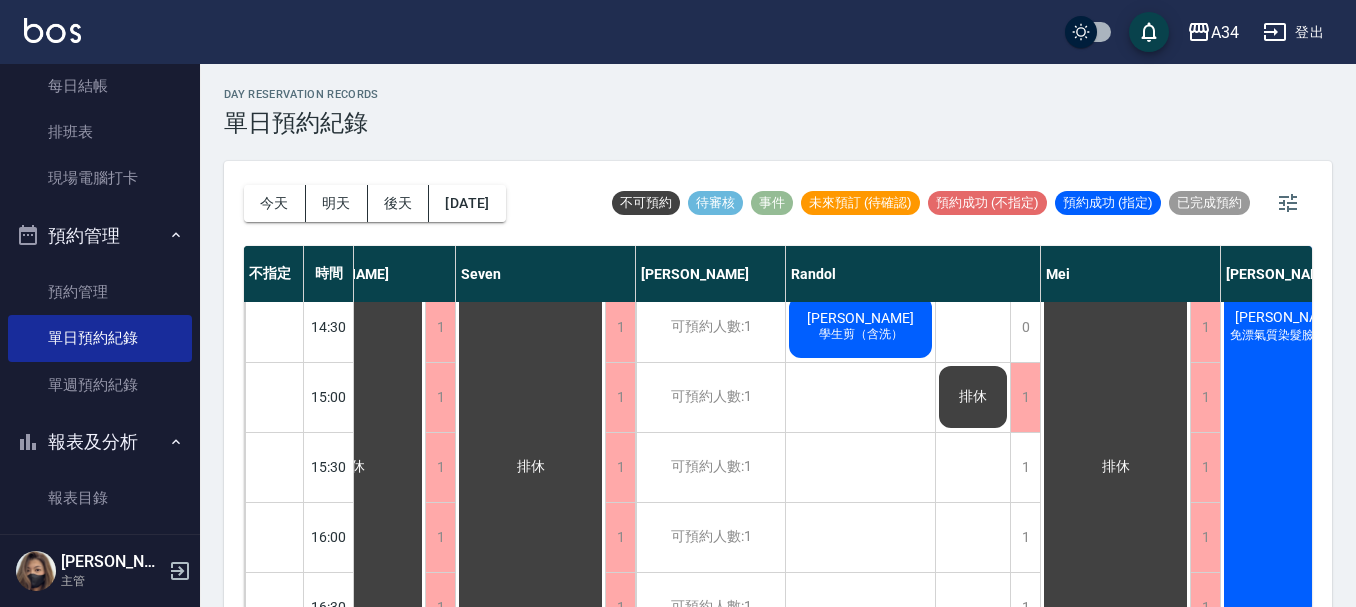 click on "學生剪（含洗）" at bounding box center [96, -15] 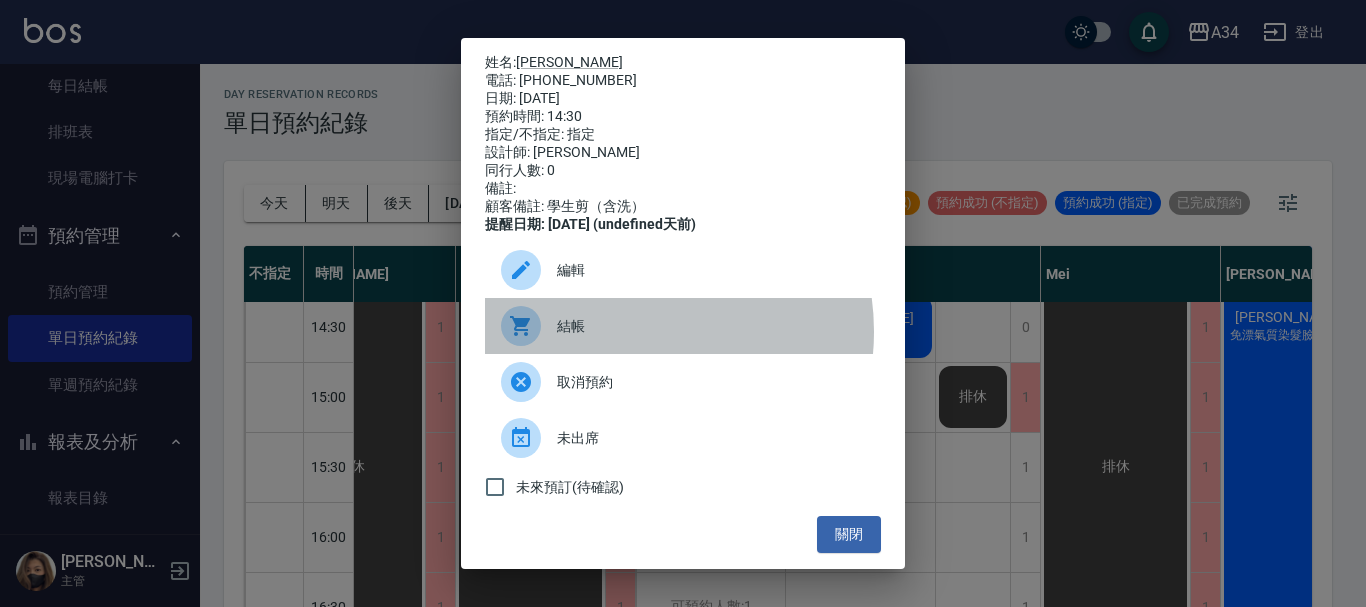 click on "結帳" at bounding box center [711, 326] 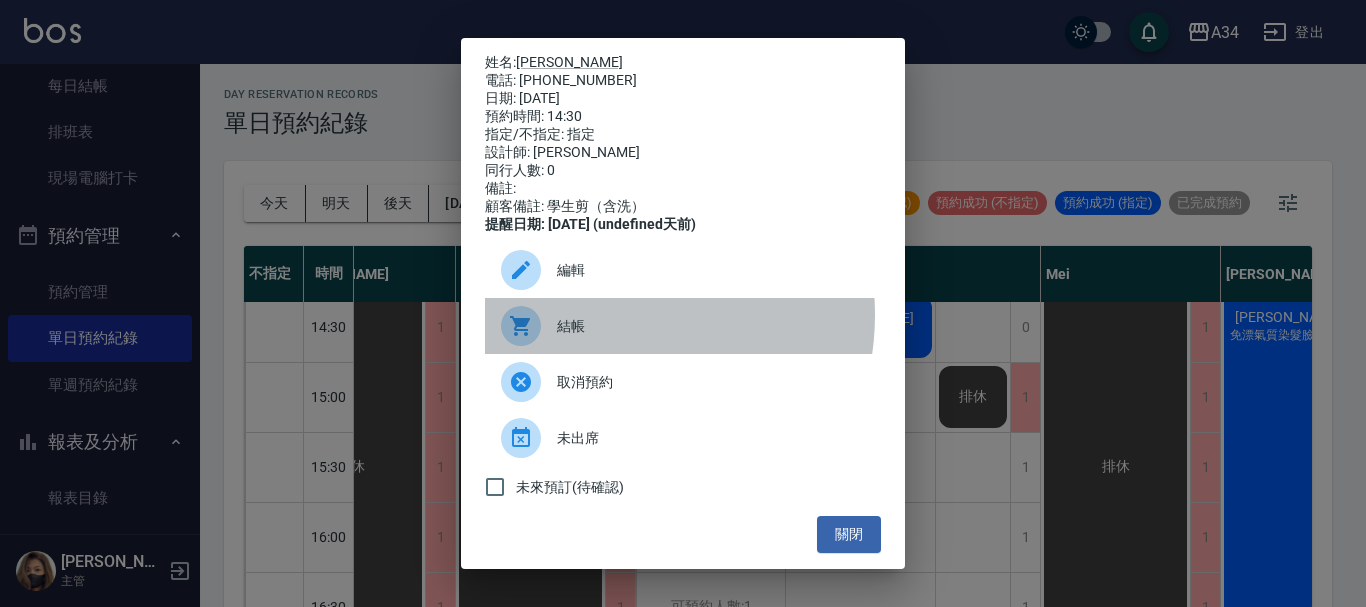 click on "結帳" at bounding box center [711, 326] 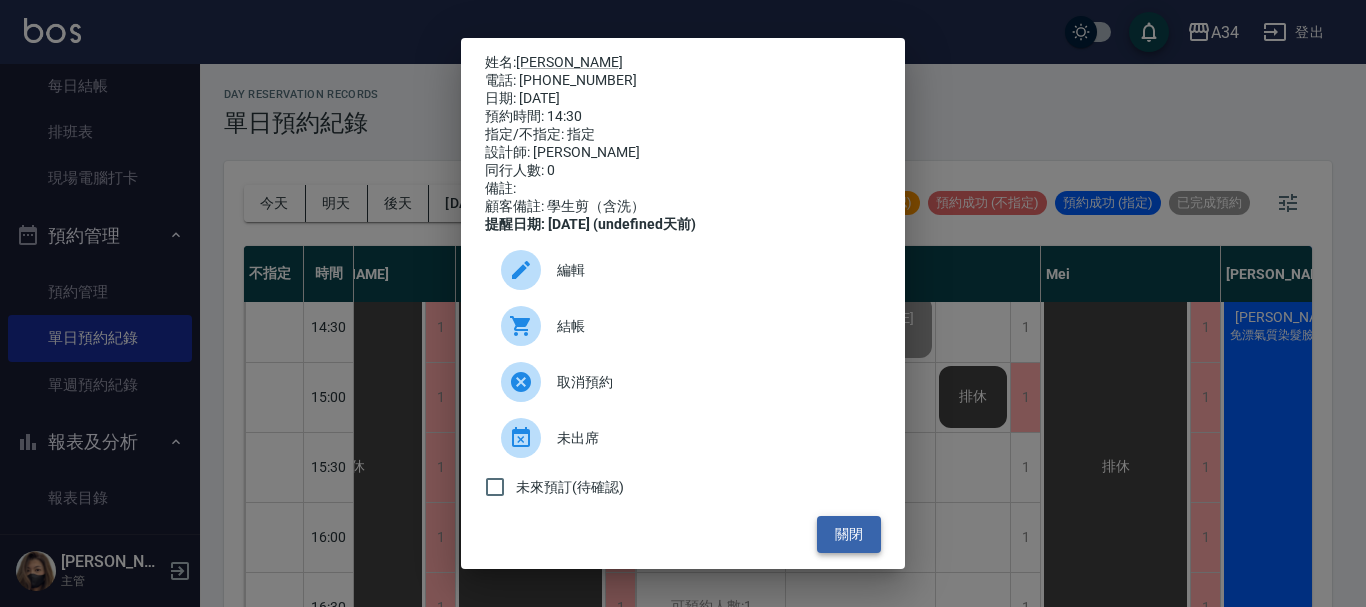 click on "關閉" at bounding box center (849, 534) 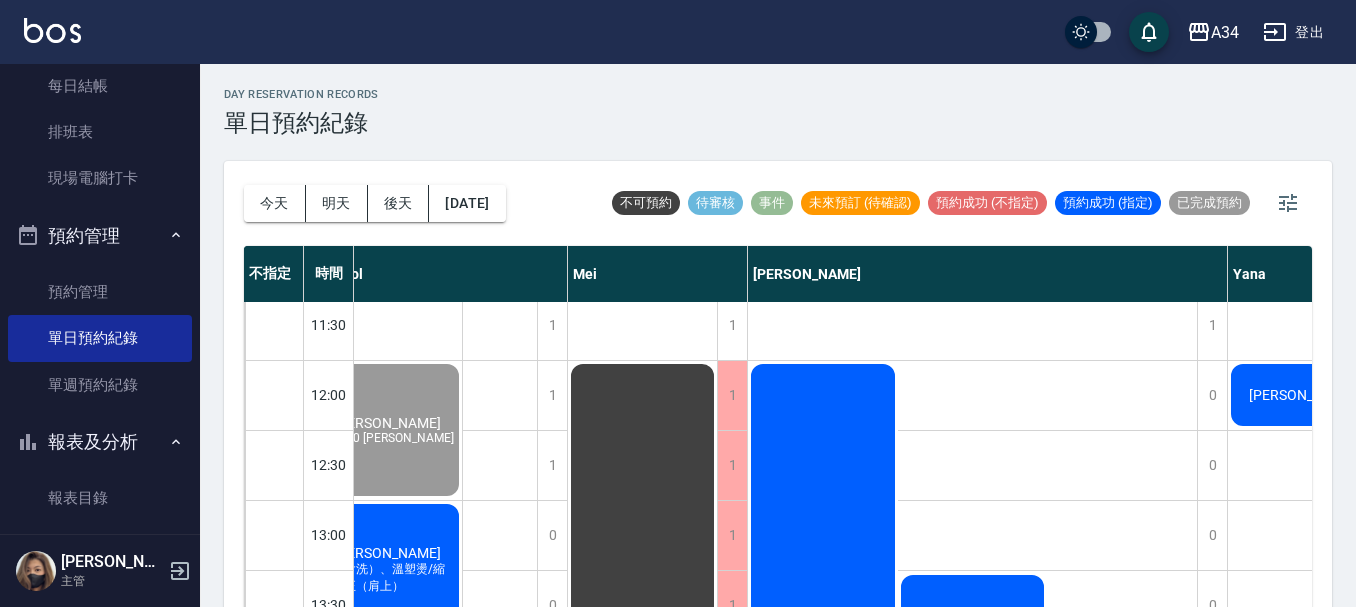 scroll, scrollTop: 0, scrollLeft: 806, axis: horizontal 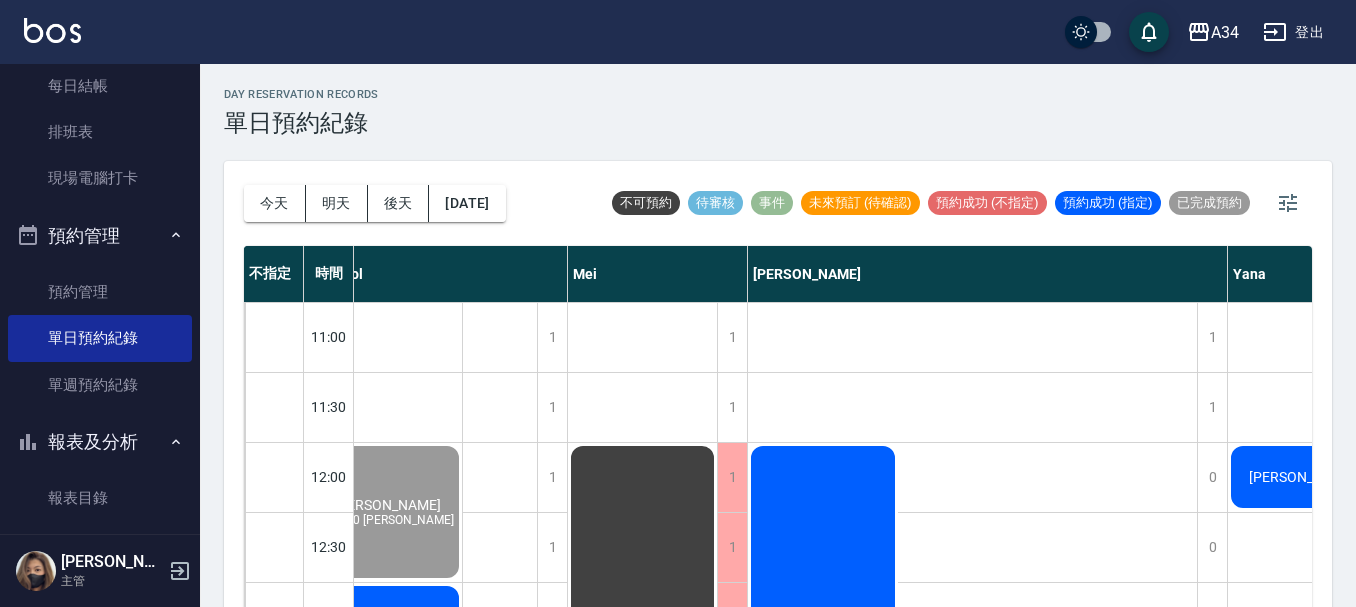 click on "謝汶育 免漂氣質染髮臉書謝汶育" at bounding box center (-378, 477) 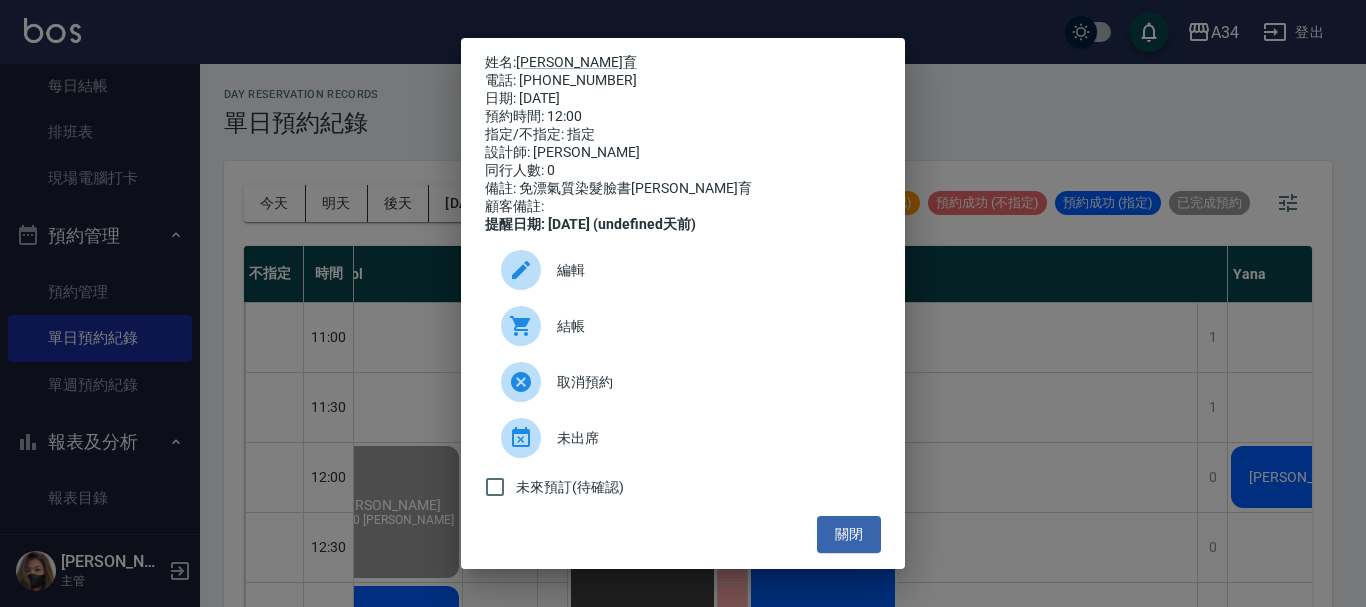click on "結帳" at bounding box center [683, 326] 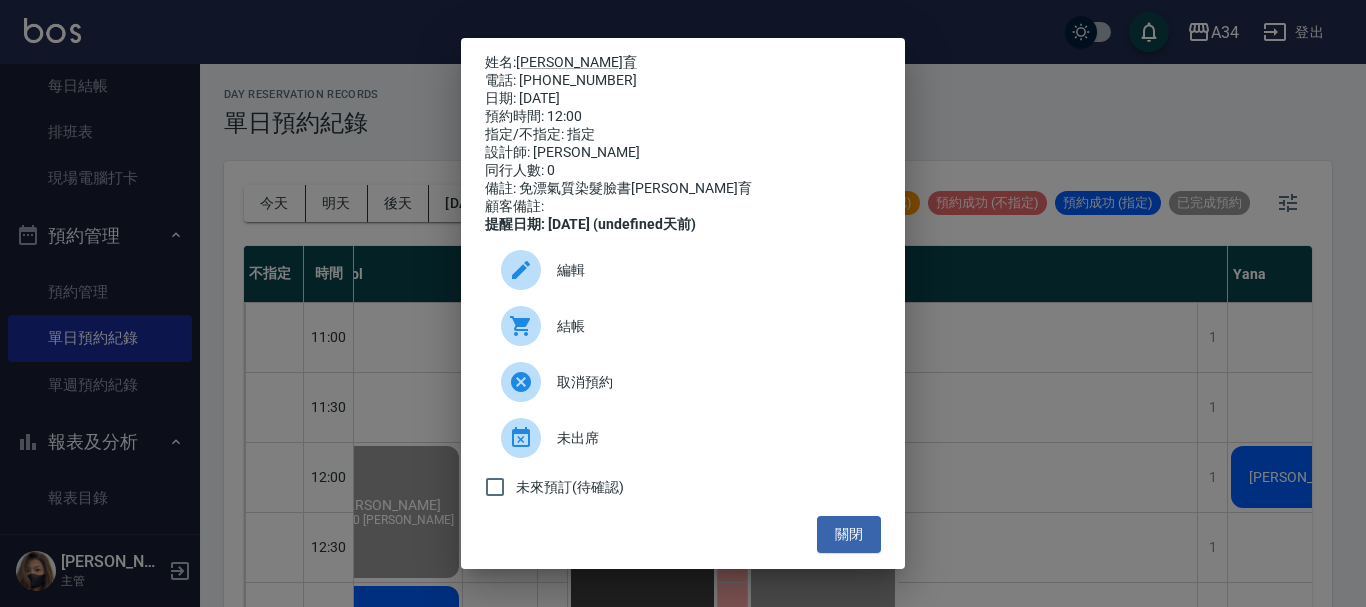 click on "姓名:  謝汶育 電話: 0989657769 日期: 2025/07/16 預約時間: 12:00 指定/不指定: 指定 設計師: Emily 同行人數: 0 備註: 免漂氣質染髮臉書謝汶育 顧客備註:  提醒日期: 2025/07/15 (undefined天前) 編輯 結帳 取消預約 未出席 未來預訂(待確認) 關閉" at bounding box center (683, 303) 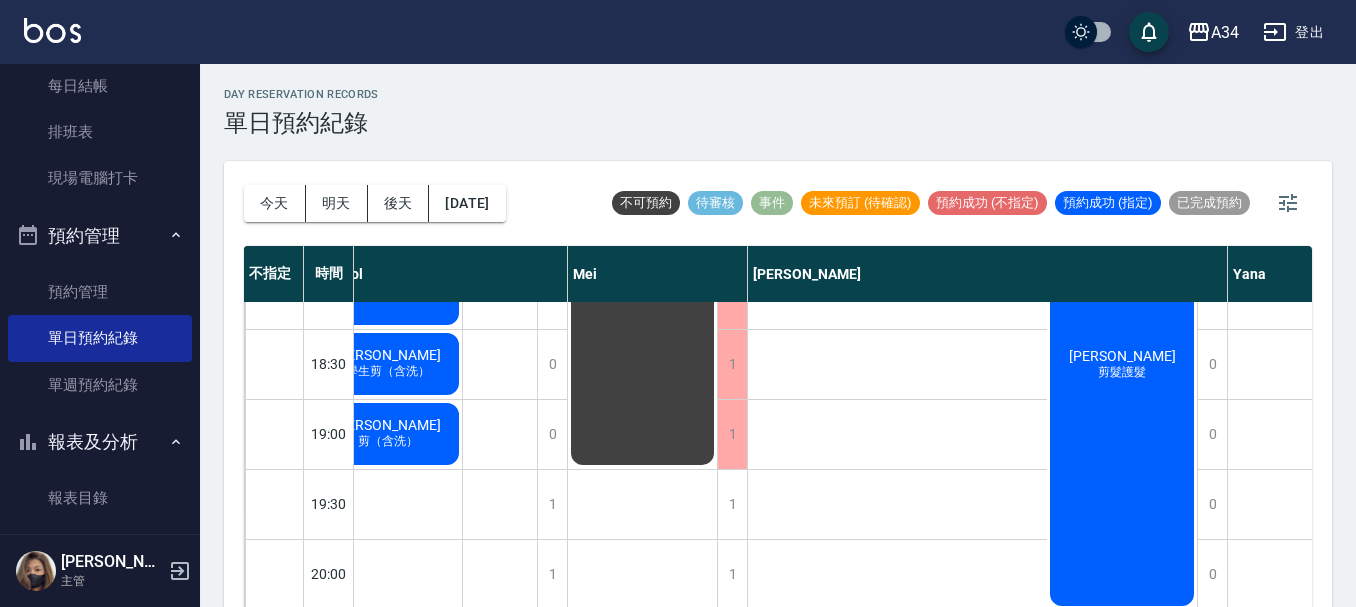 scroll, scrollTop: 1038, scrollLeft: 806, axis: both 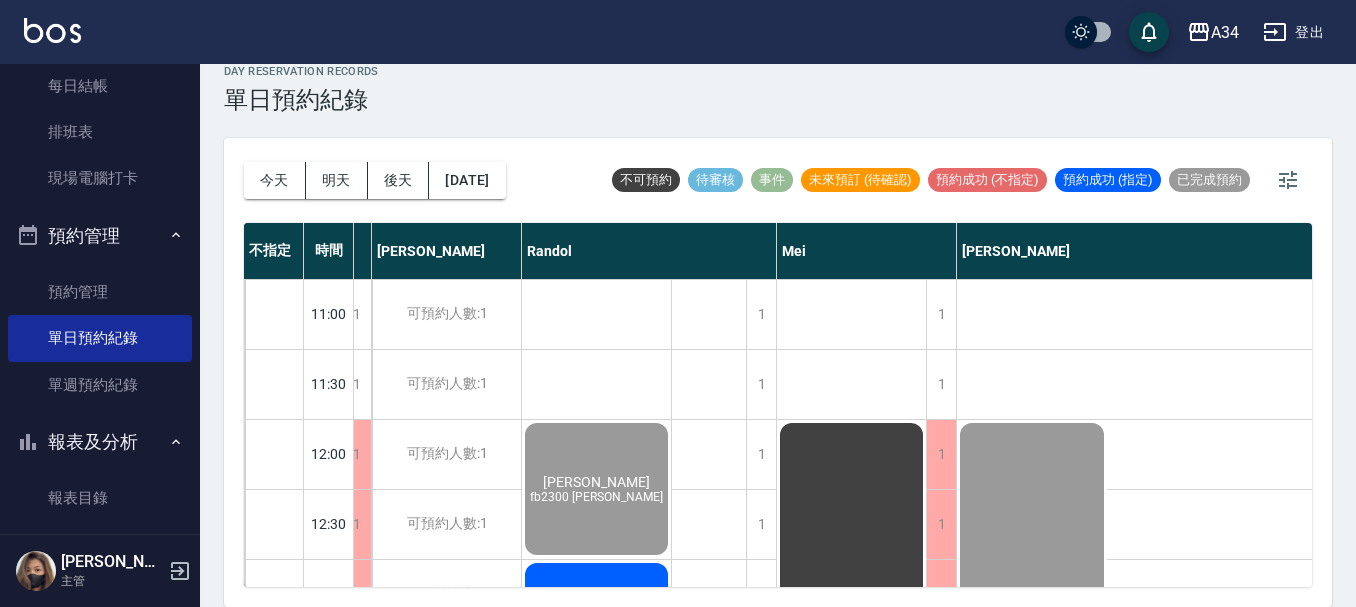 click on "排休" at bounding box center [-169, 454] 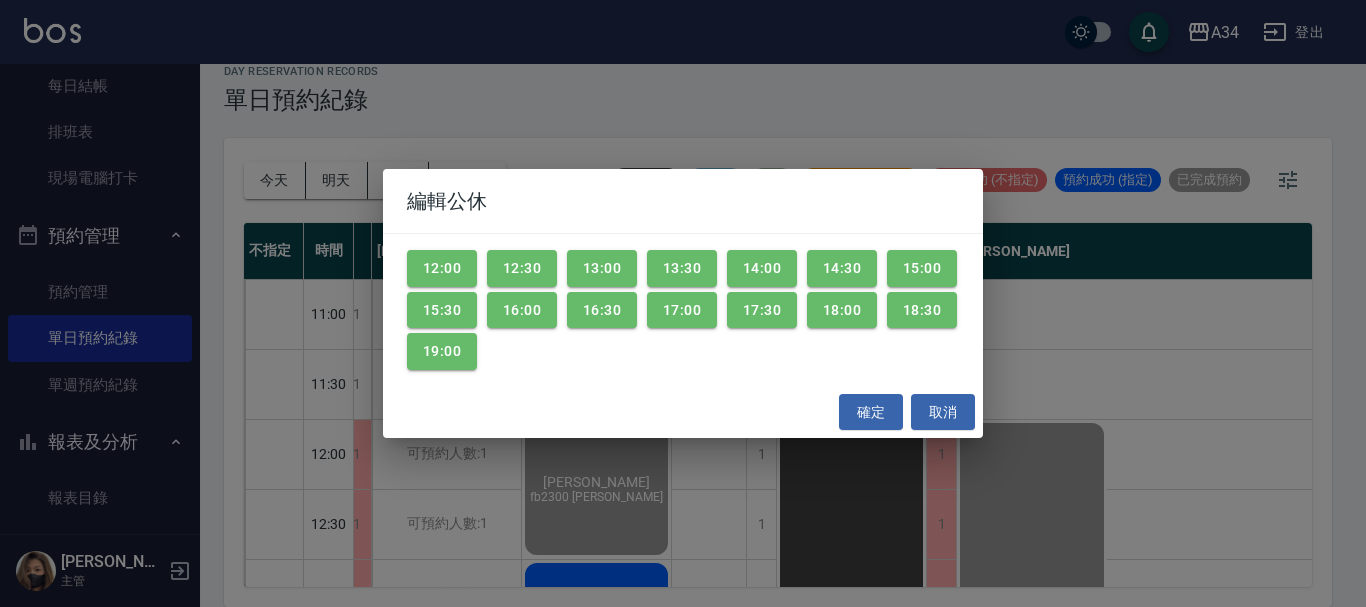 click on "編輯公休 12:00 12:30 13:00 13:30 14:00 14:30 15:00 15:30 16:00 16:30 17:00 17:30 18:00 18:30 19:00 確定 取消" at bounding box center [683, 303] 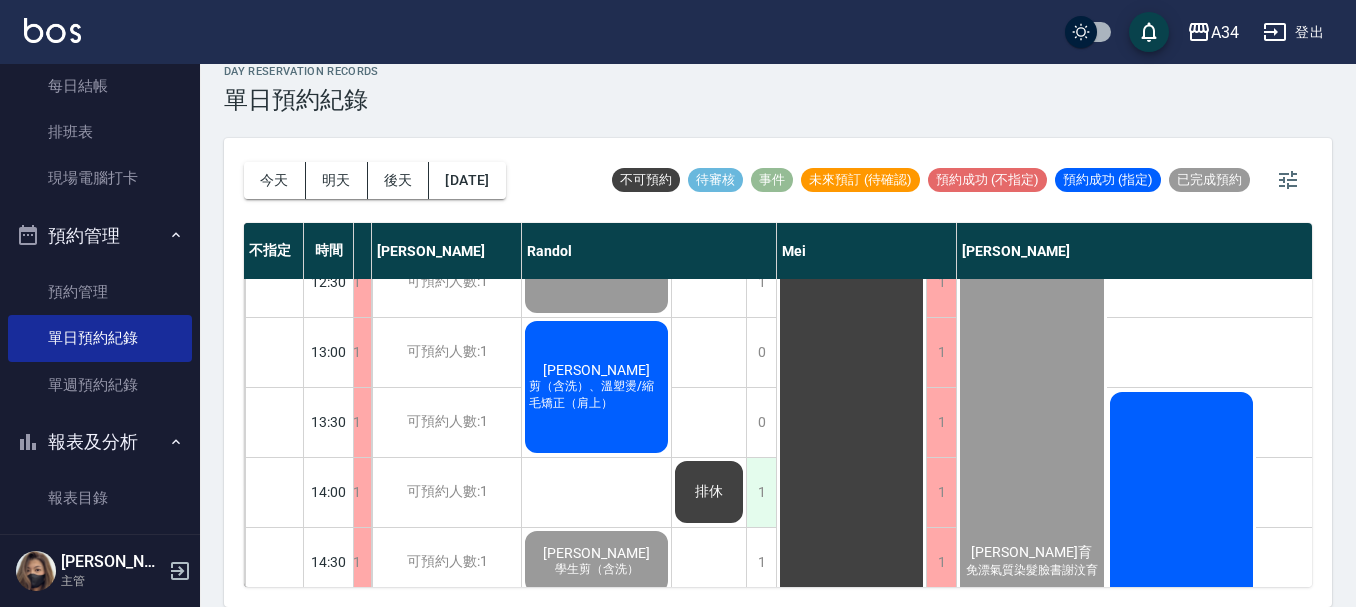 scroll, scrollTop: 300, scrollLeft: 597, axis: both 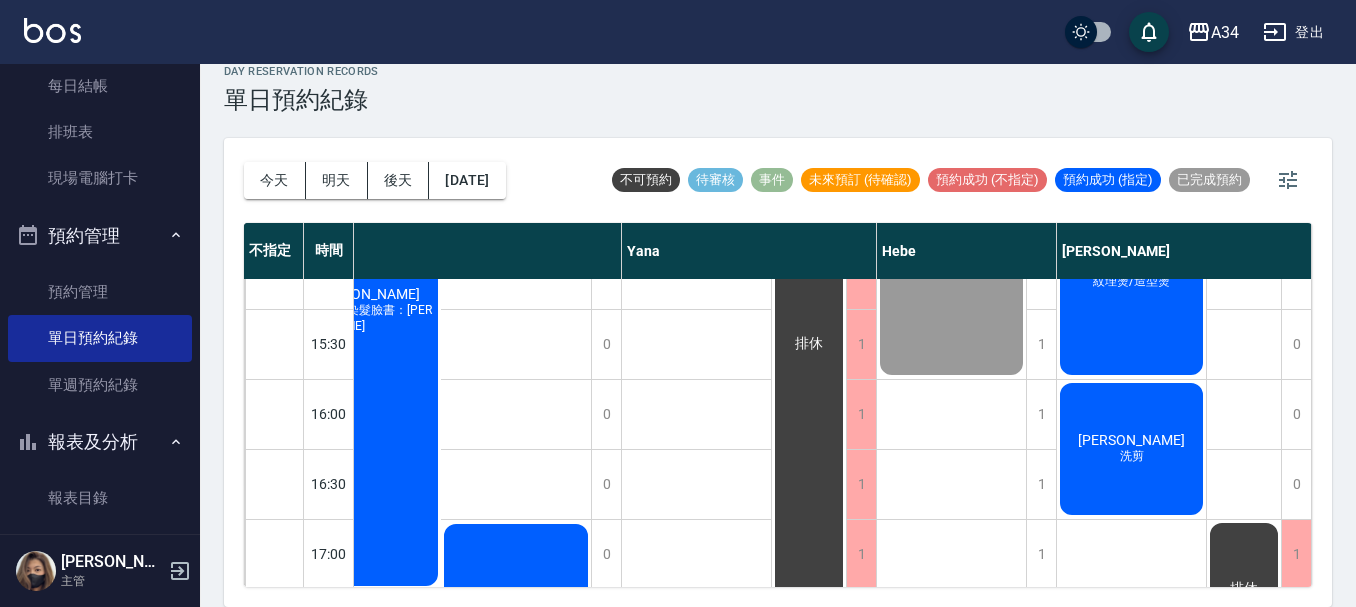 click on "[PERSON_NAME]" at bounding box center (-984, -146) 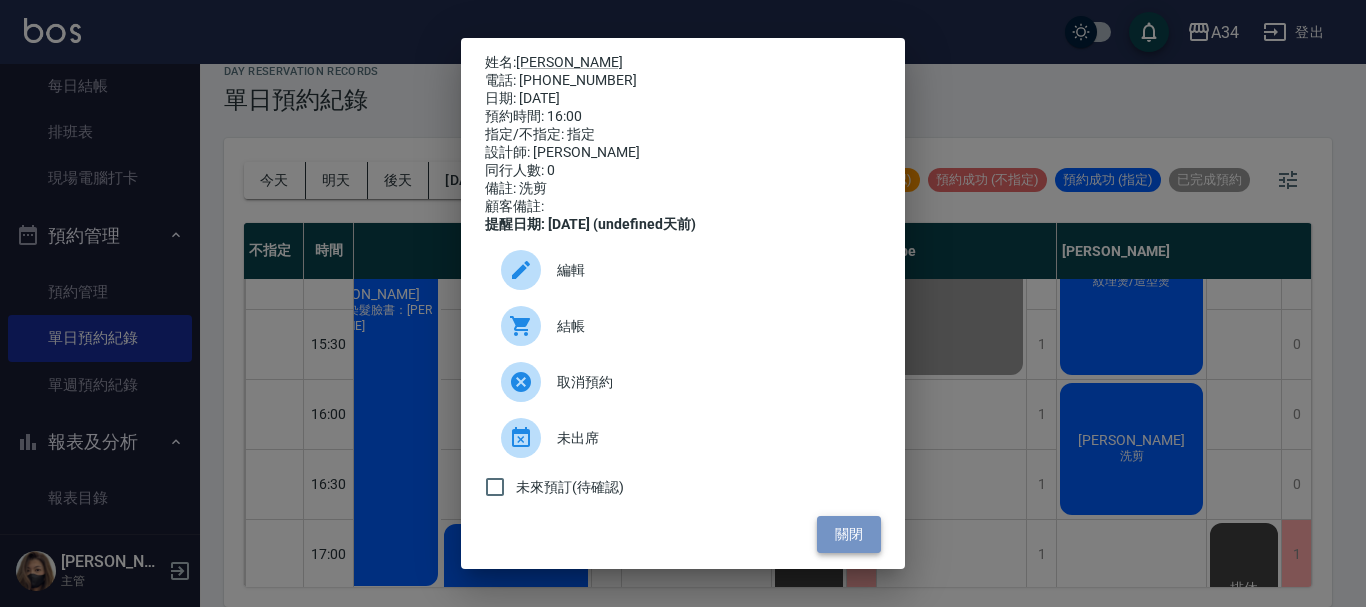 click on "關閉" at bounding box center [849, 534] 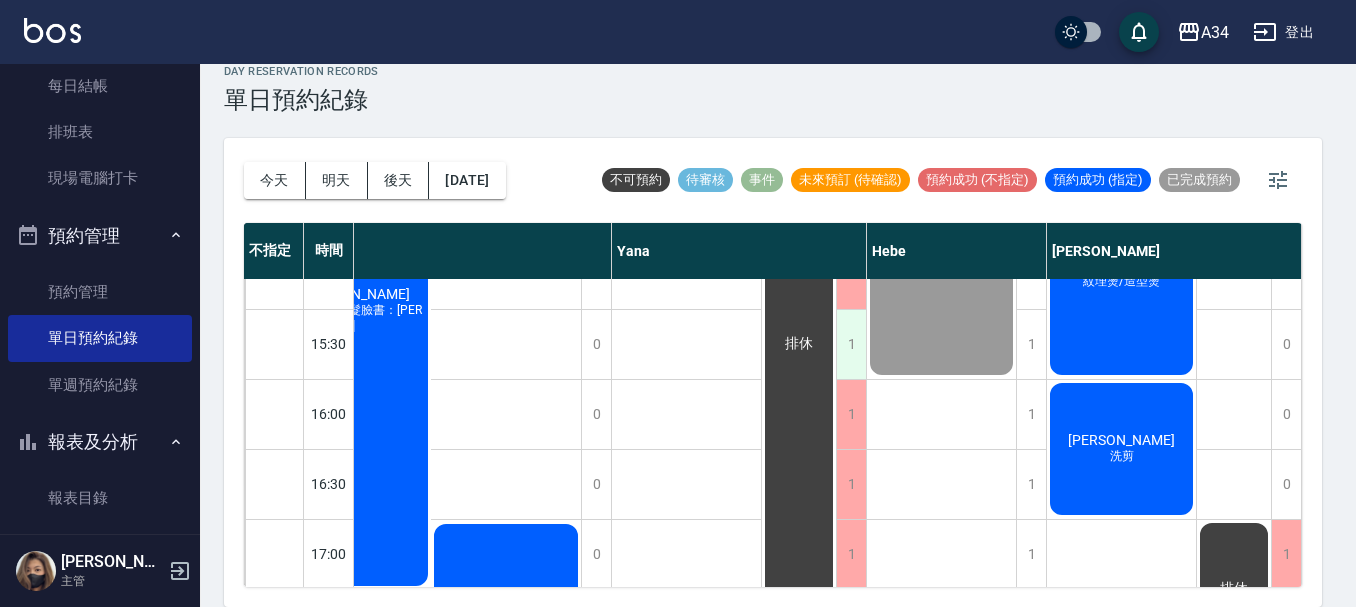 scroll, scrollTop: 600, scrollLeft: 1412, axis: both 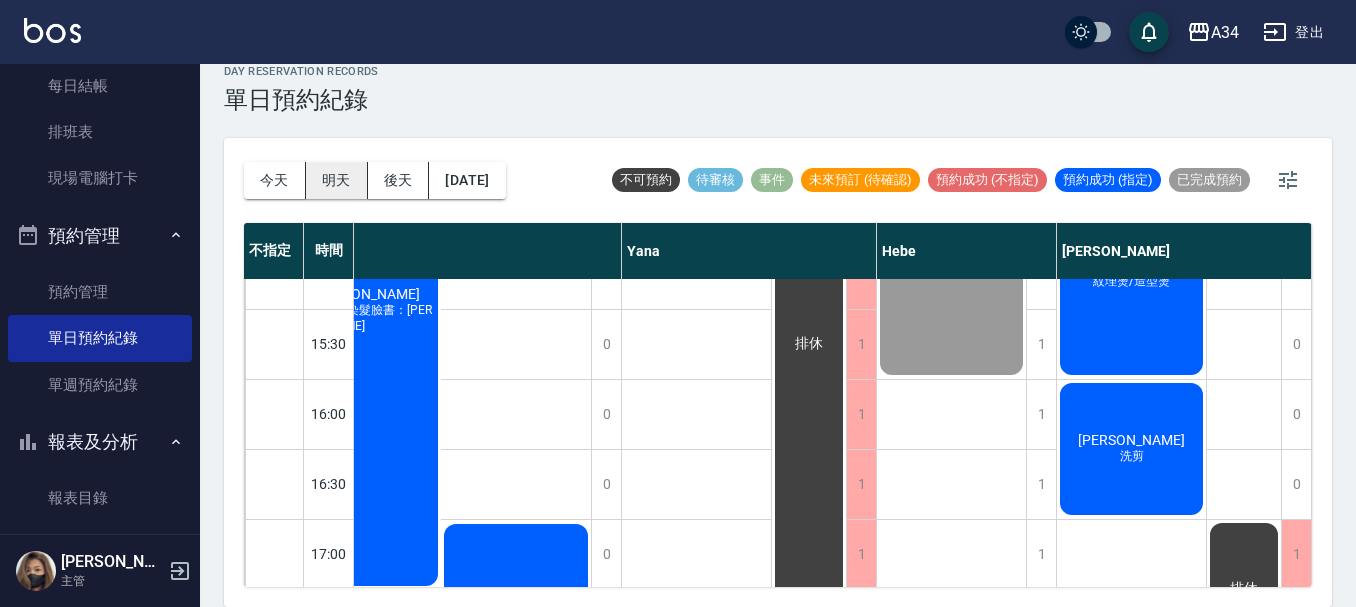 click on "明天" at bounding box center [337, 180] 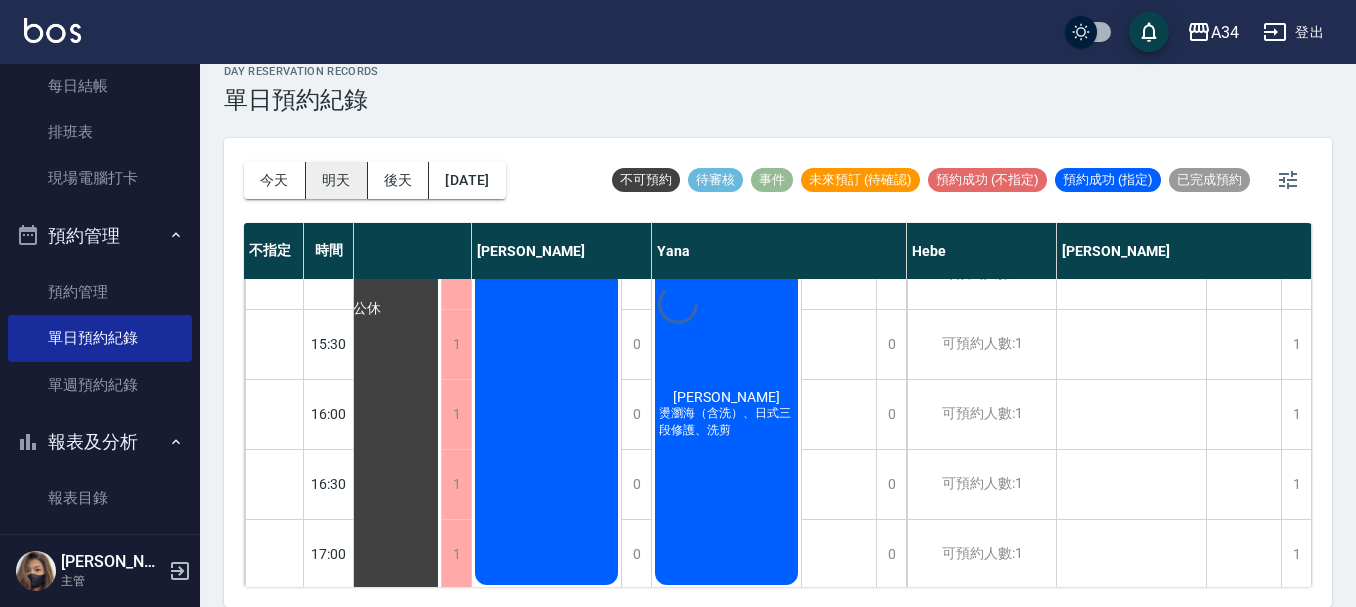 scroll, scrollTop: 600, scrollLeft: 1167, axis: both 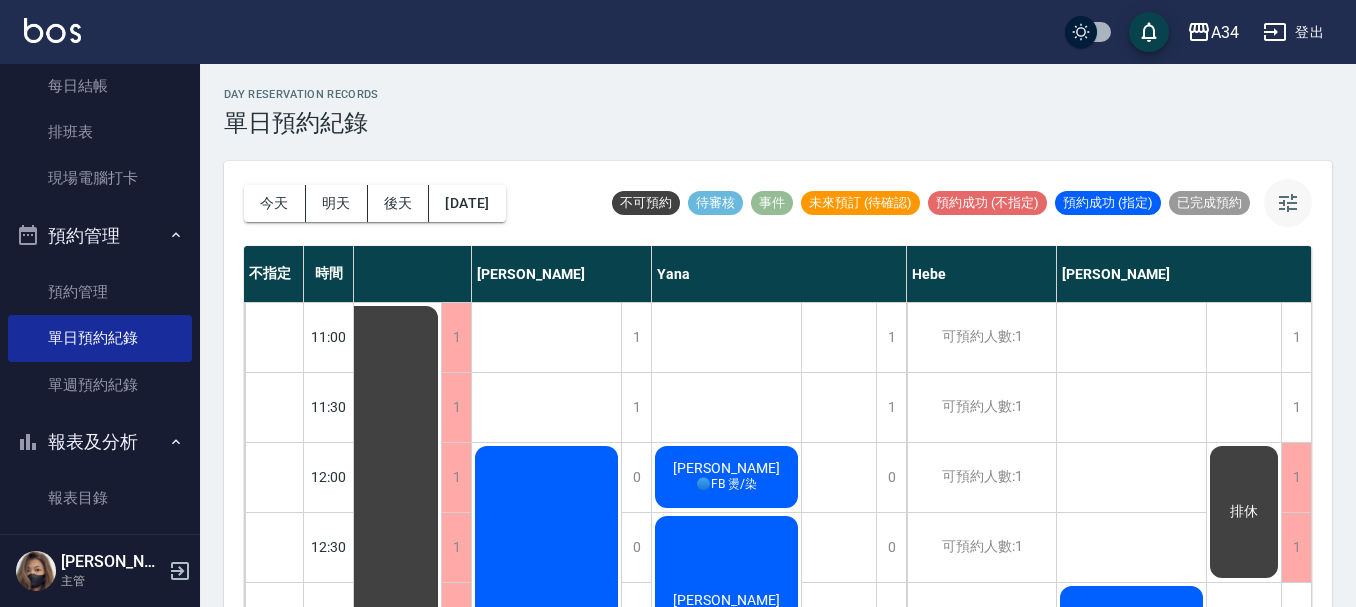 click 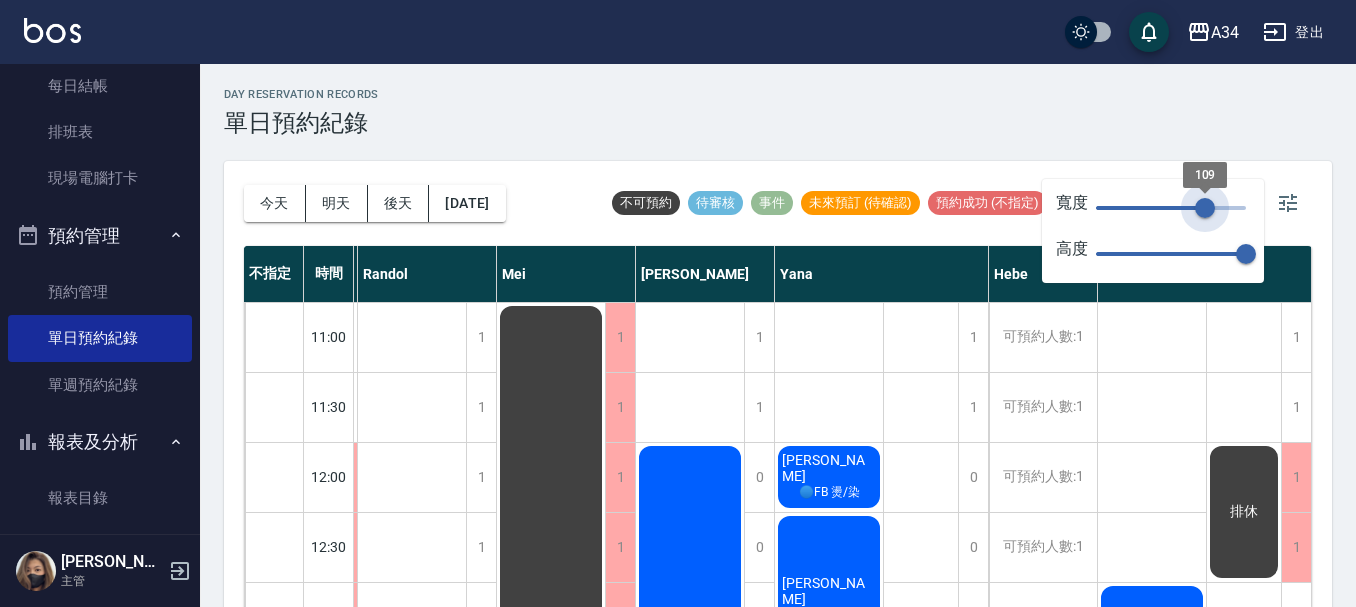 click on "109" at bounding box center [1171, 208] 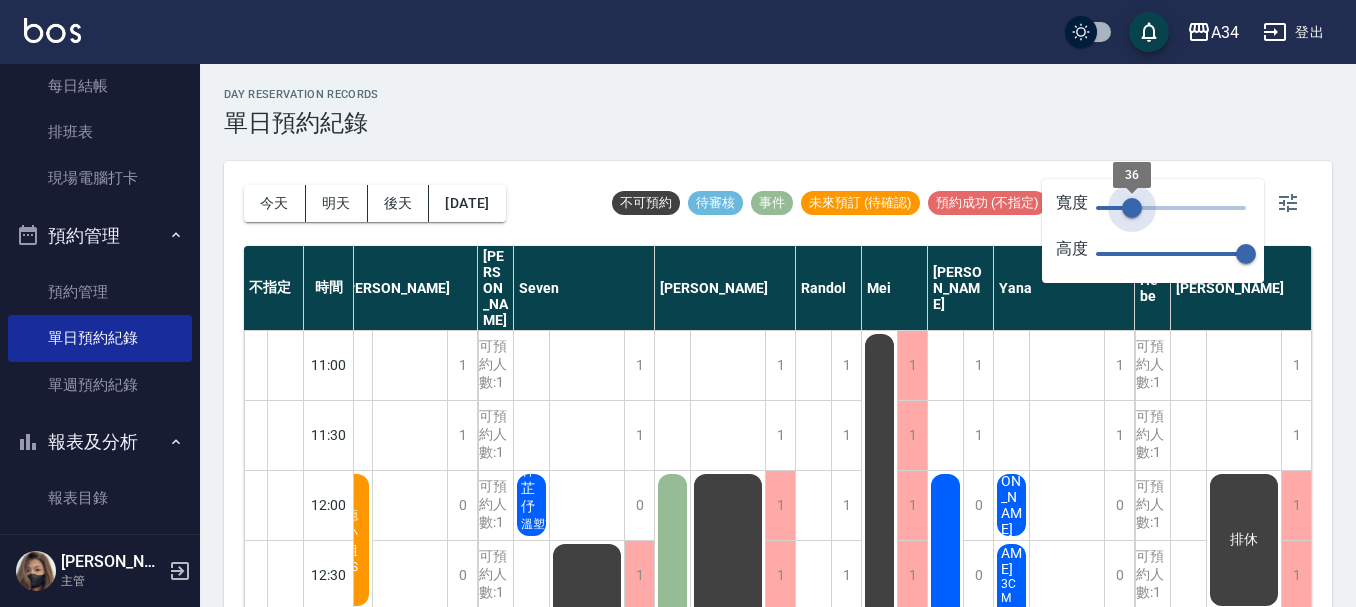 scroll, scrollTop: 0, scrollLeft: 7, axis: horizontal 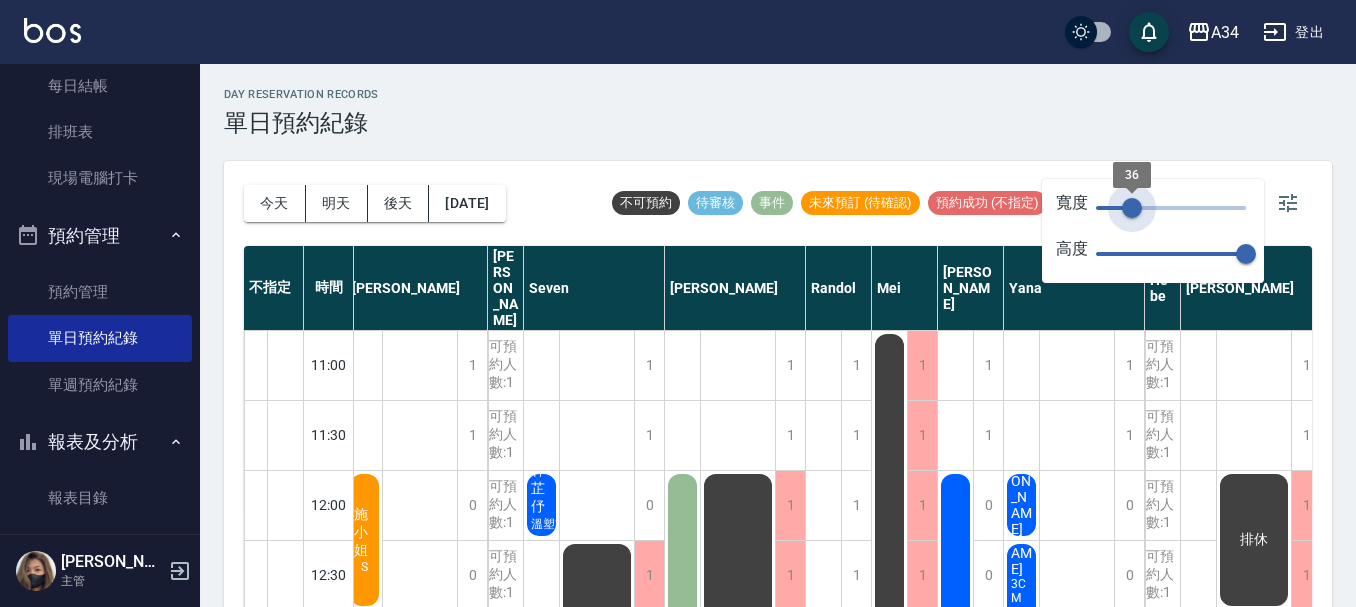 type on "27" 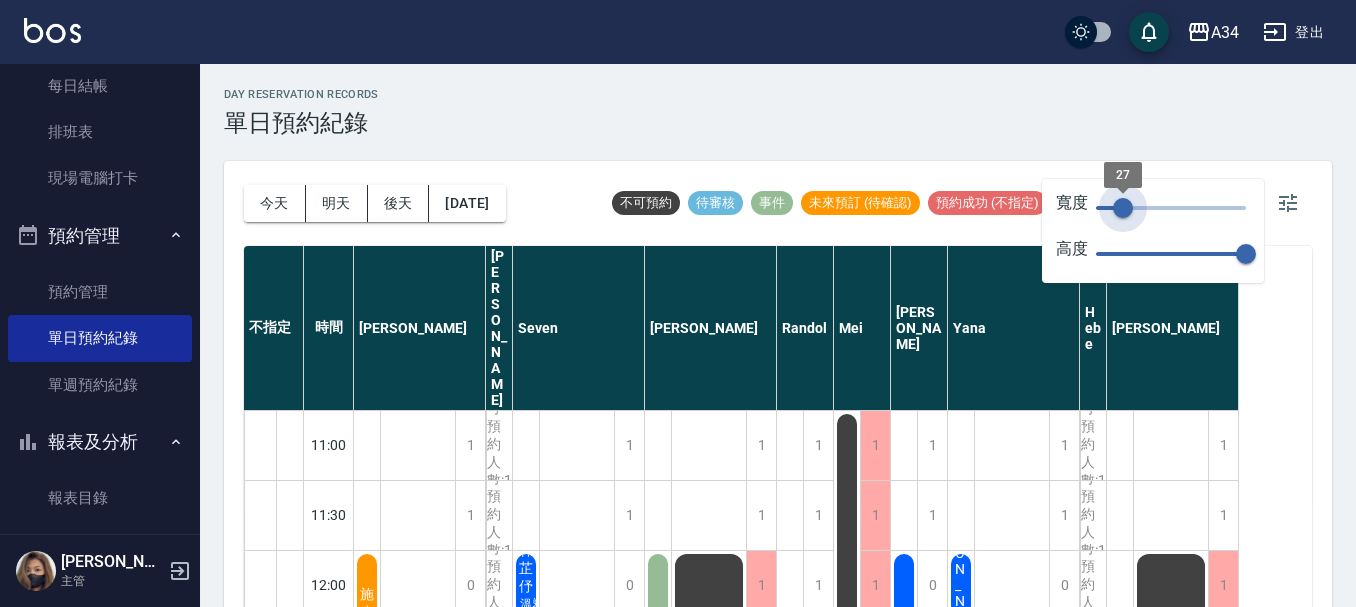 scroll, scrollTop: 0, scrollLeft: 0, axis: both 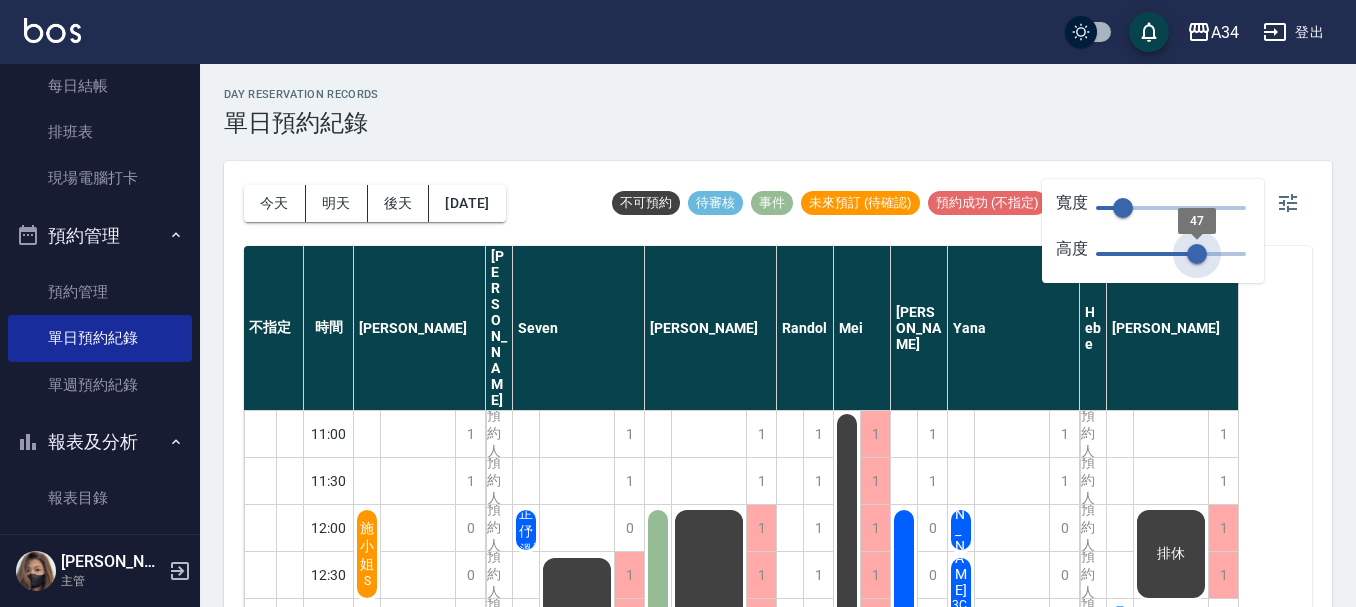 type on "47" 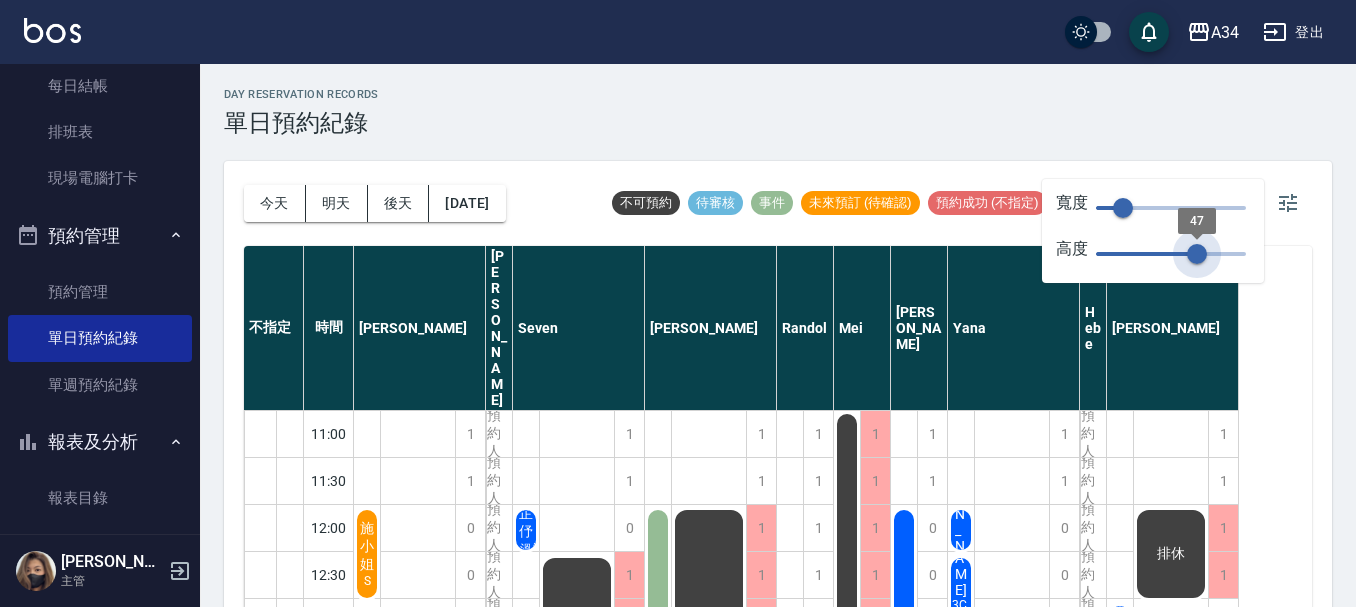 drag, startPoint x: 1246, startPoint y: 251, endPoint x: 1197, endPoint y: 266, distance: 51.24451 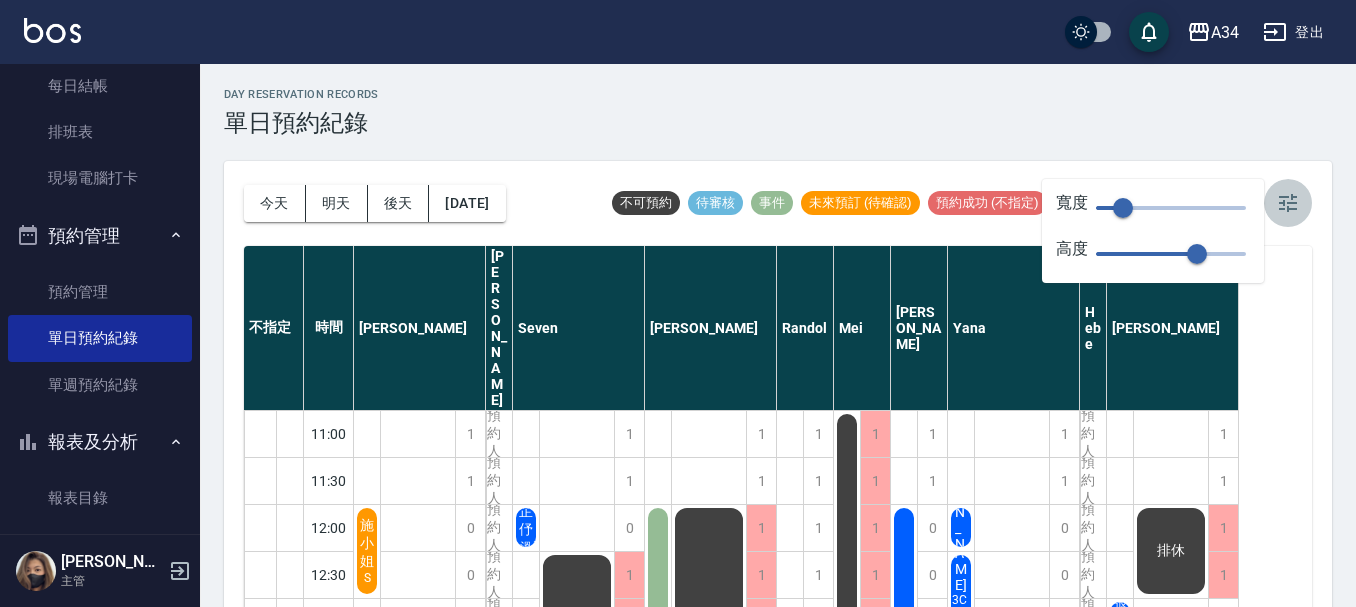 click 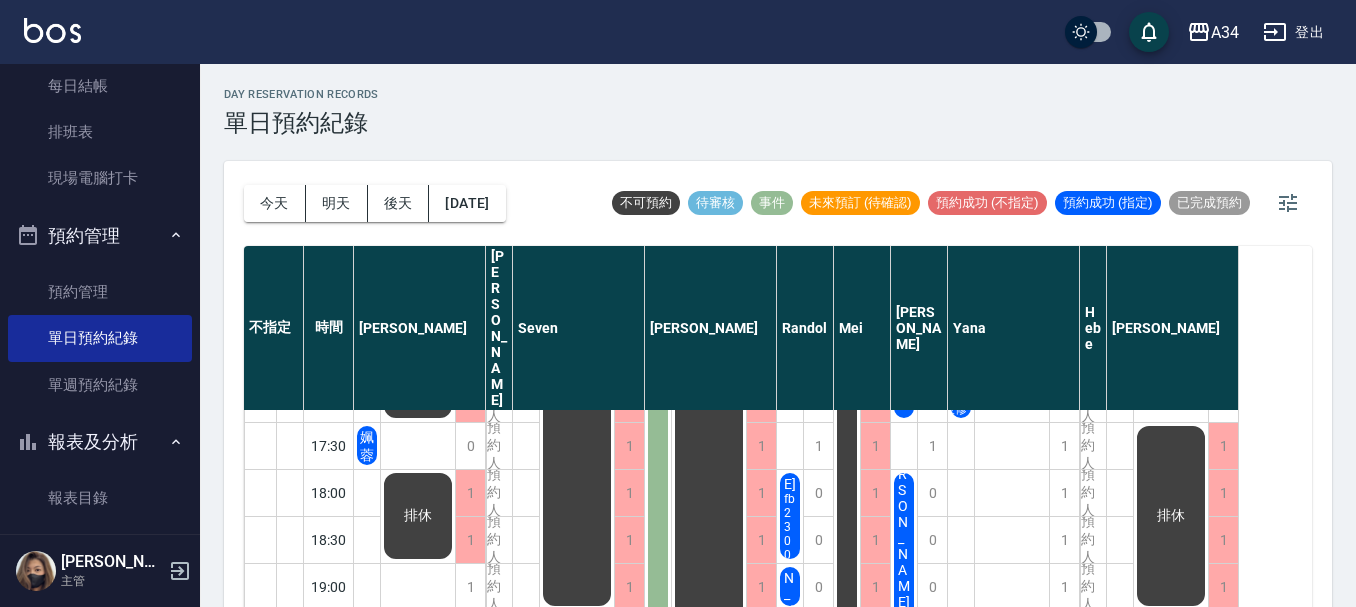 scroll, scrollTop: 600, scrollLeft: 0, axis: vertical 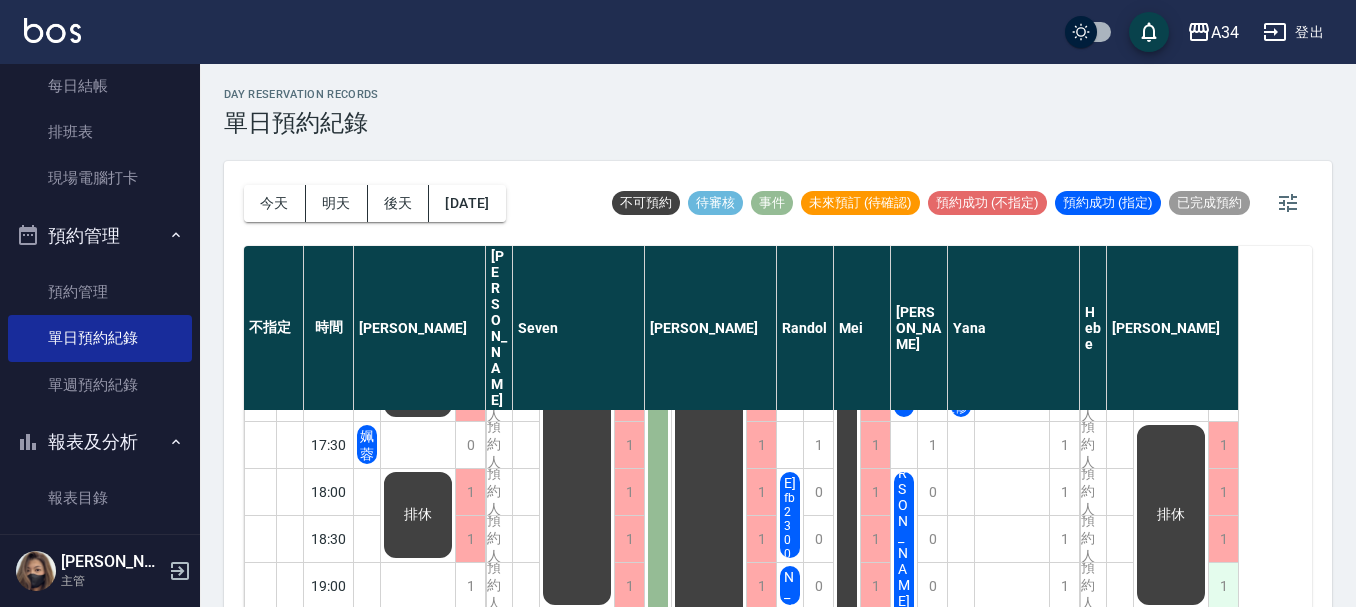 click on "1" at bounding box center [1223, 586] 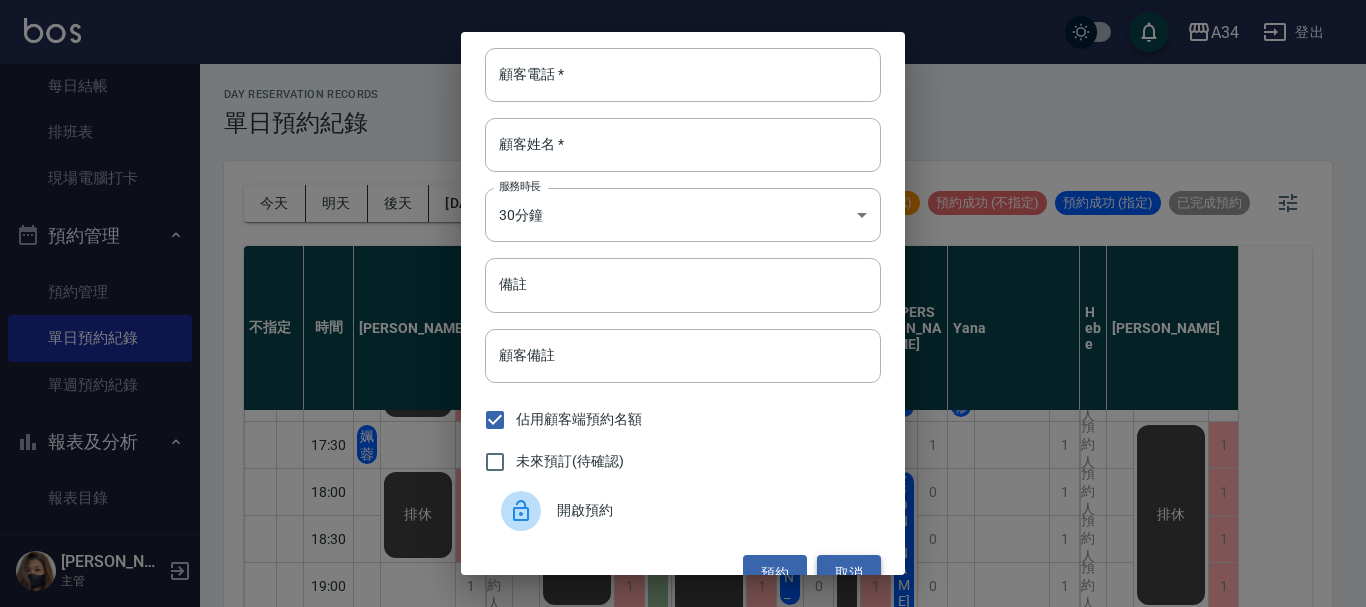 click on "取消" at bounding box center (849, 573) 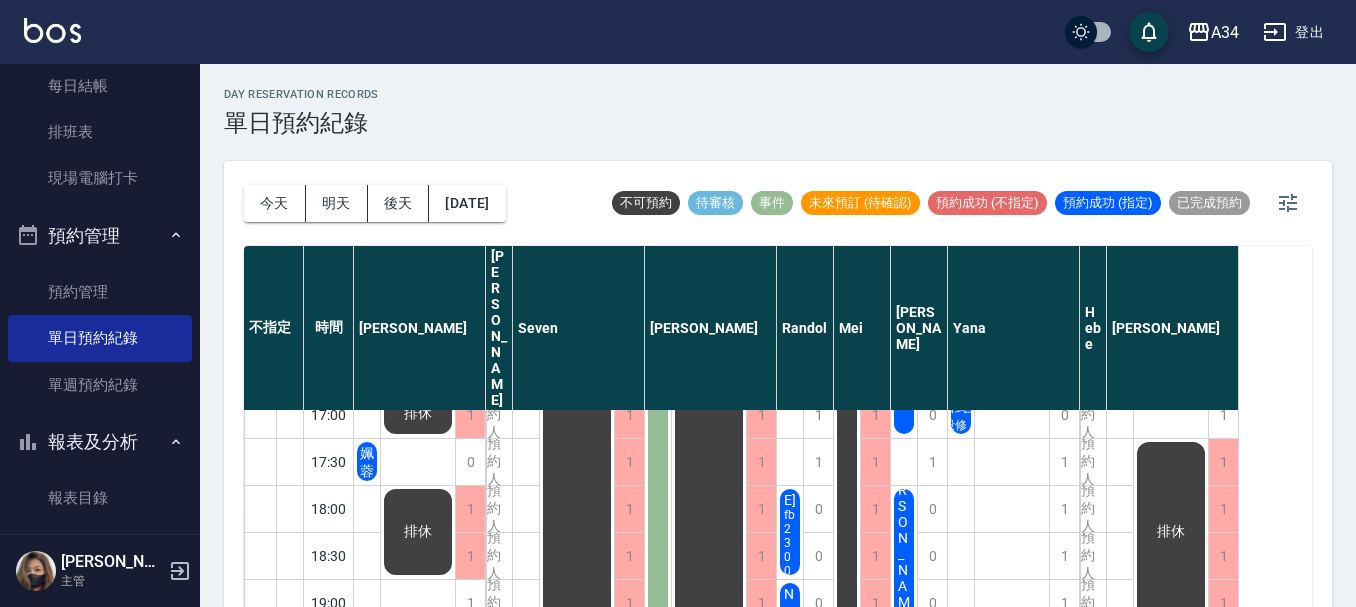scroll, scrollTop: 600, scrollLeft: 0, axis: vertical 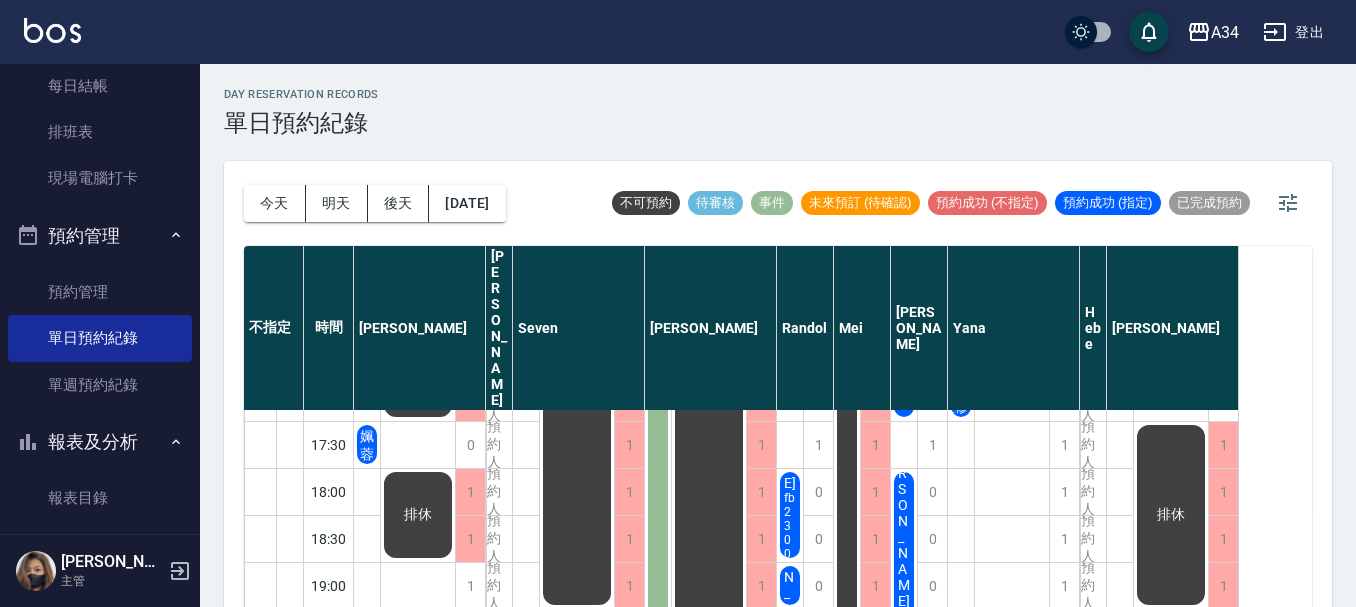 click on "排休" at bounding box center [367, -49] 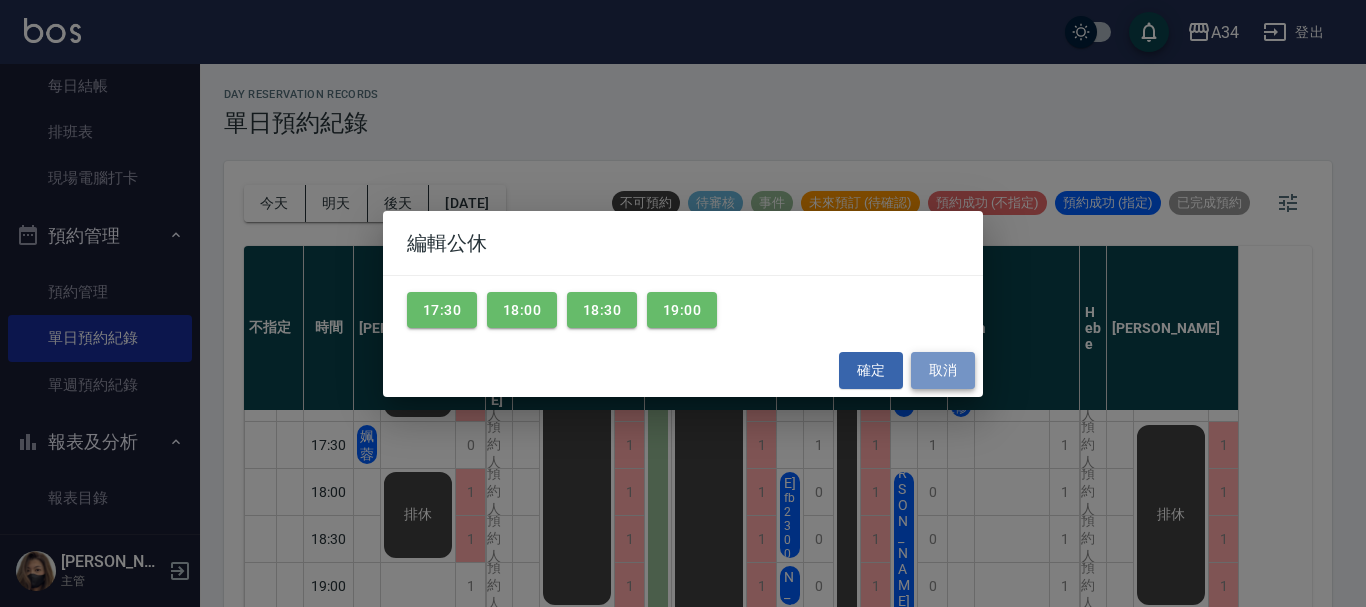 click on "取消" at bounding box center [943, 370] 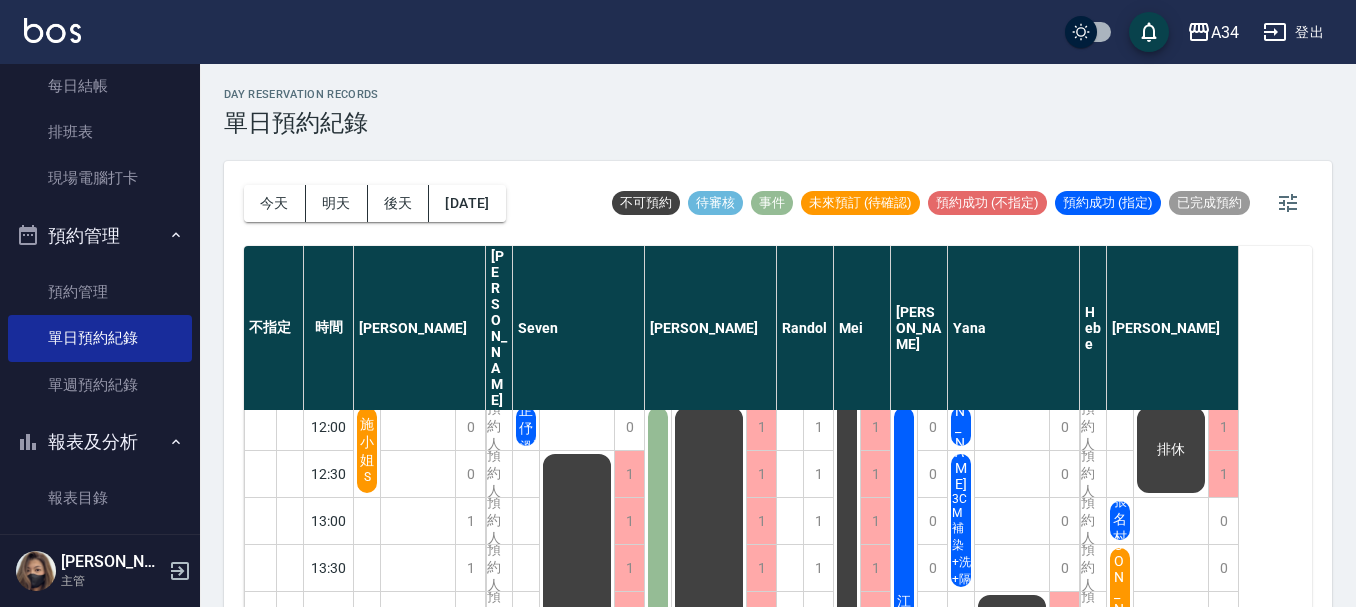 scroll, scrollTop: 100, scrollLeft: 0, axis: vertical 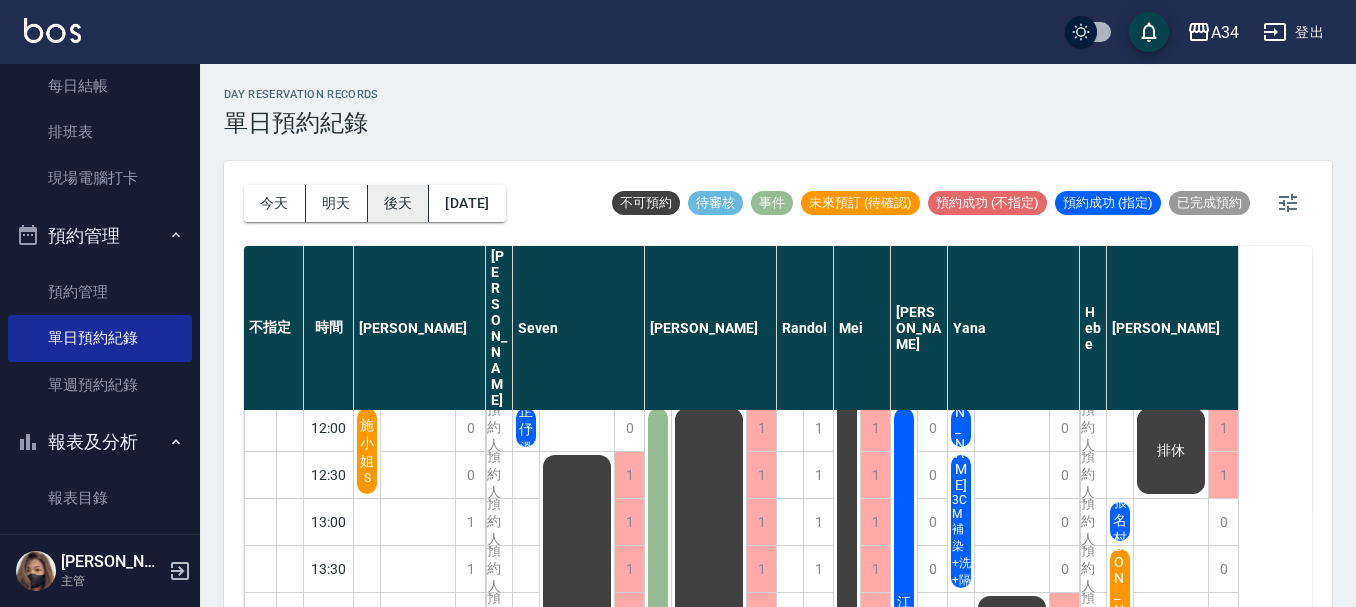 click on "後天" at bounding box center (399, 203) 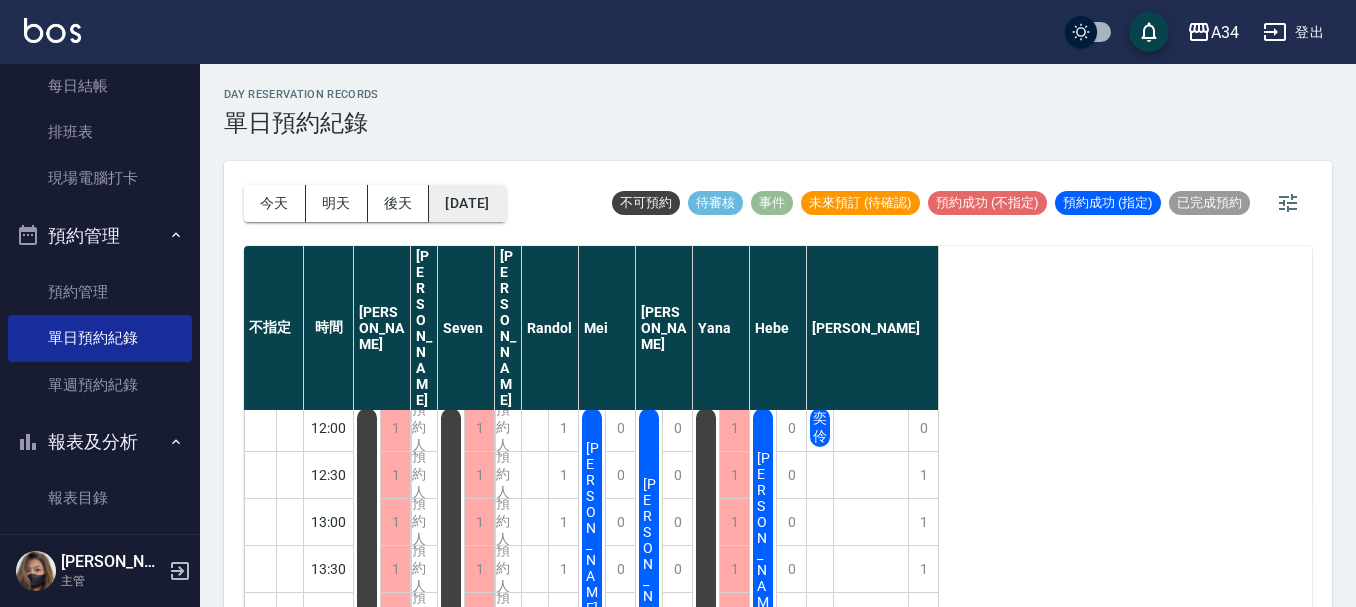 click on "[DATE]" at bounding box center (467, 203) 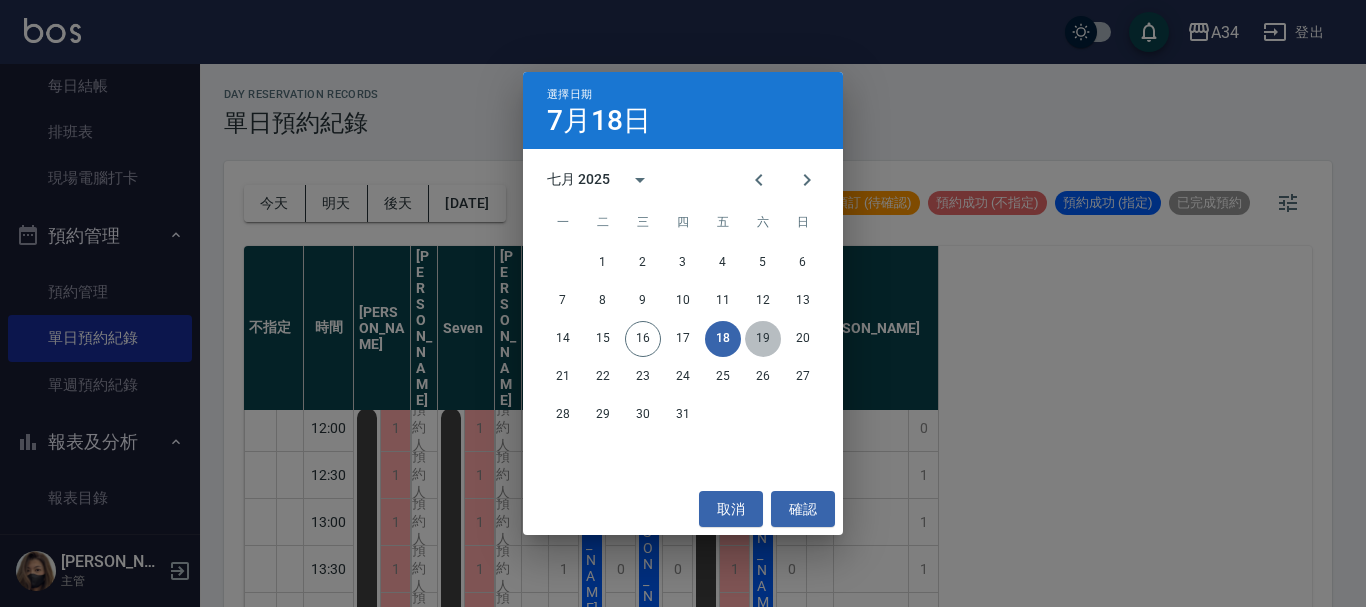 click on "19" at bounding box center (763, 339) 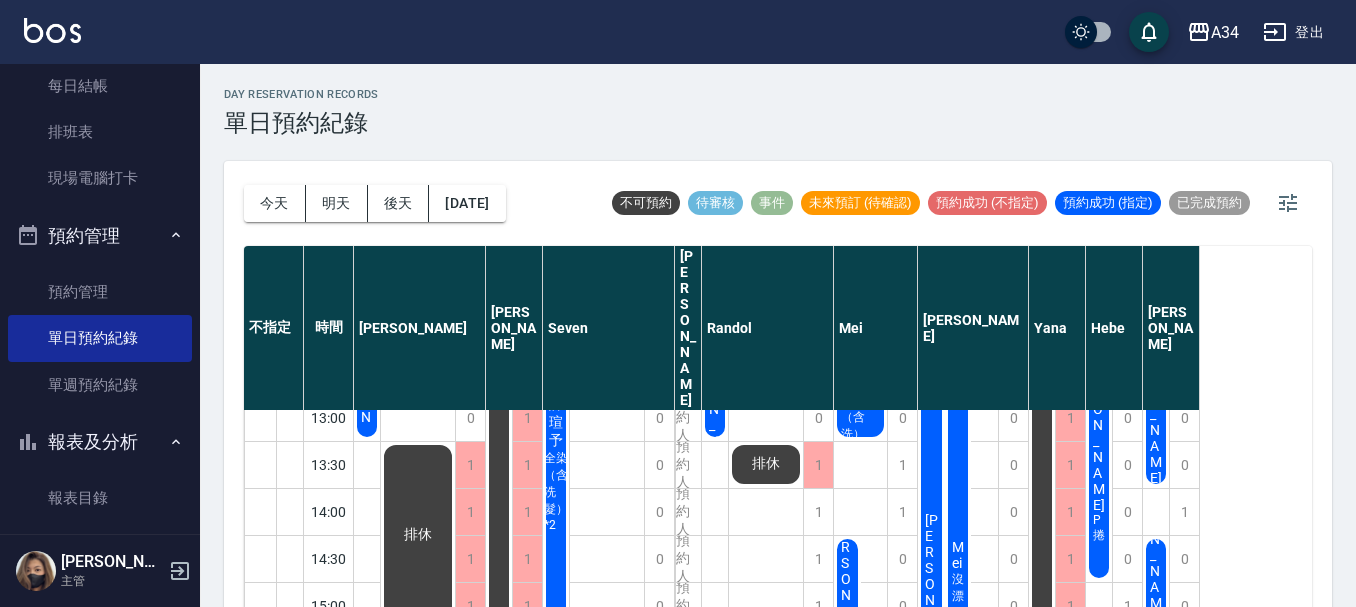 scroll, scrollTop: 400, scrollLeft: 0, axis: vertical 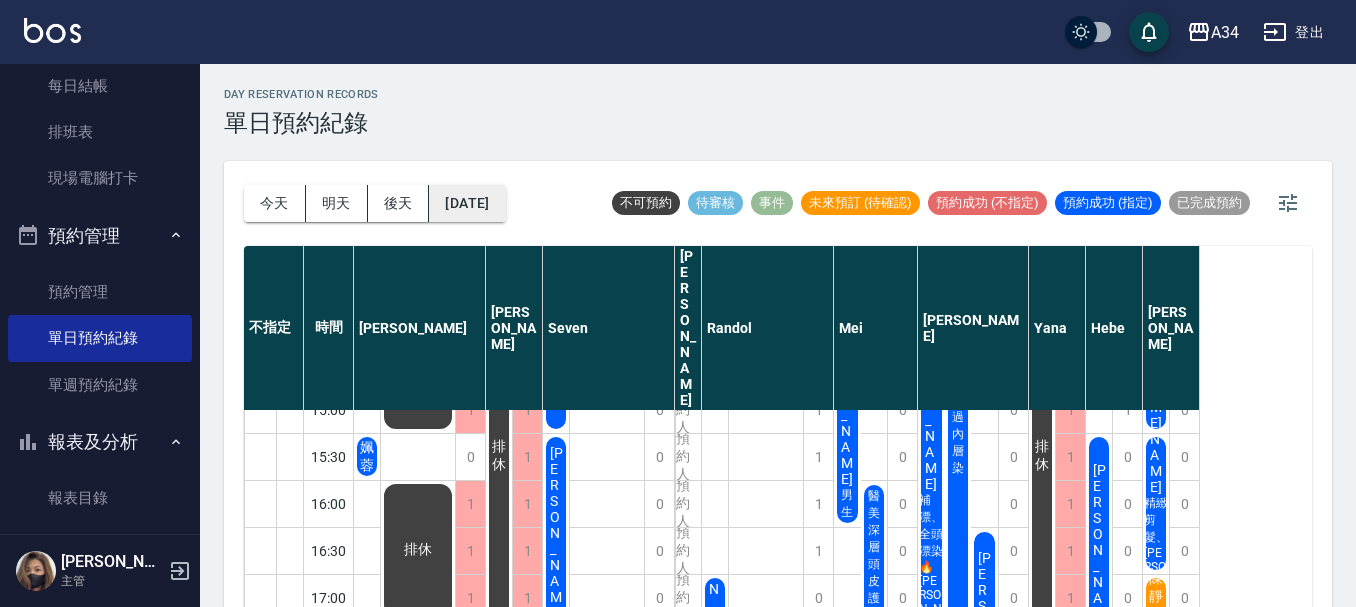 click on "2025/07/19" at bounding box center [467, 203] 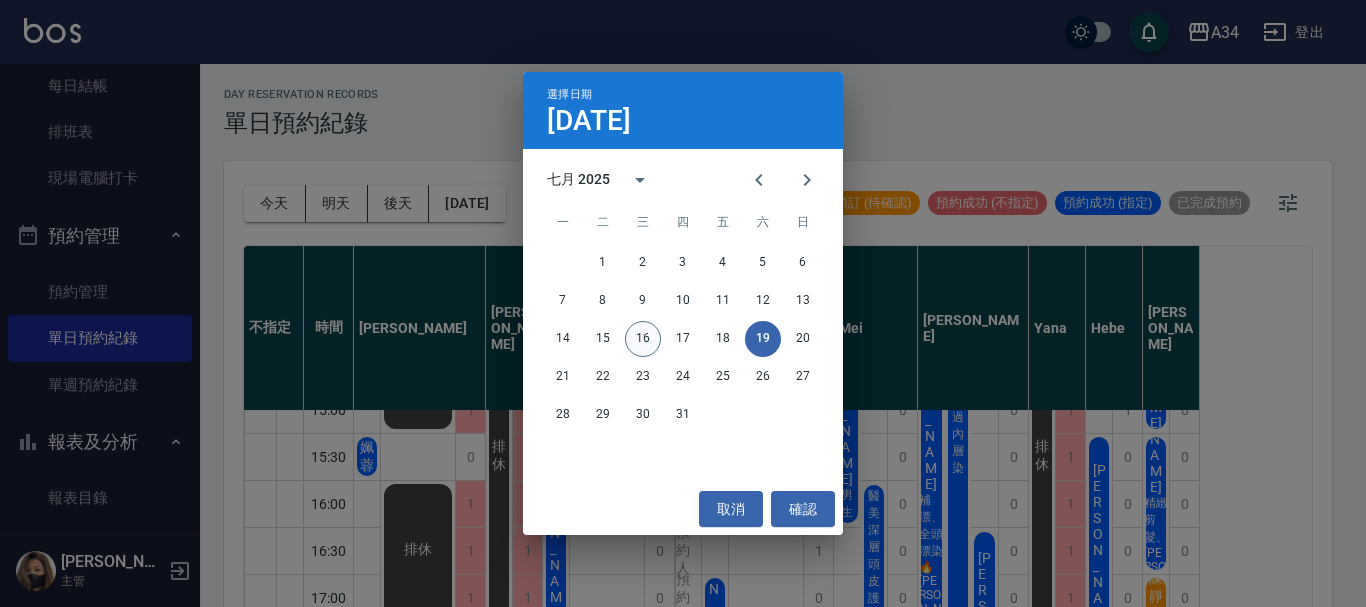 click on "16" at bounding box center [643, 339] 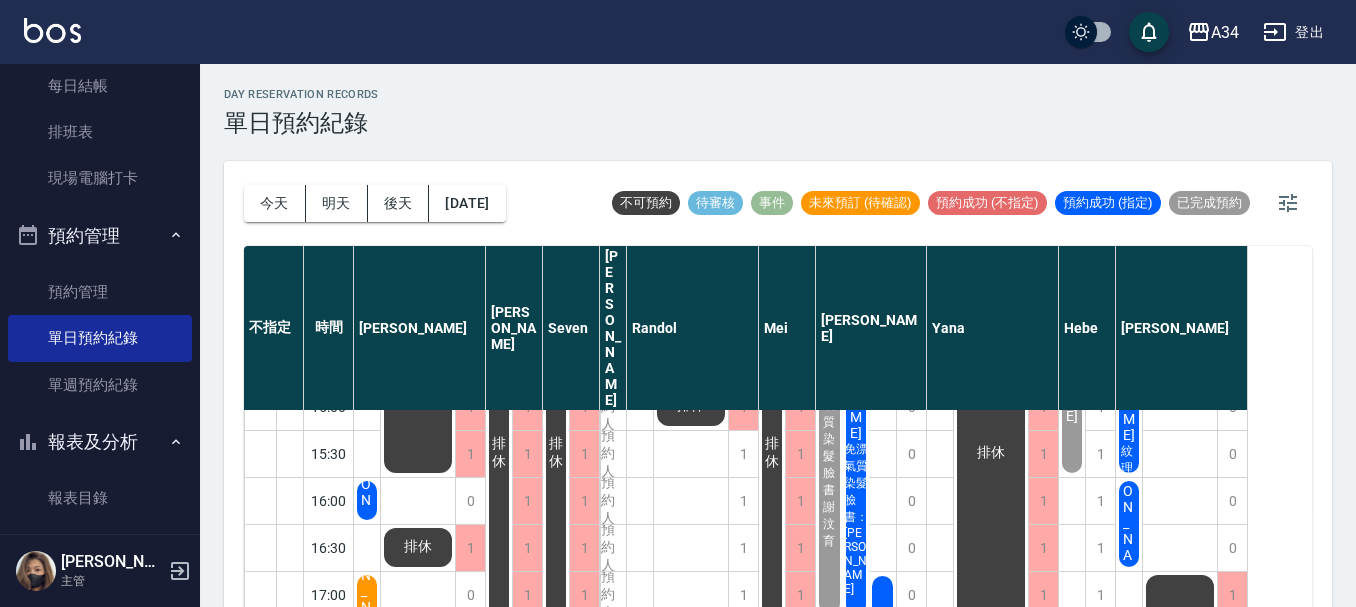 scroll, scrollTop: 500, scrollLeft: 0, axis: vertical 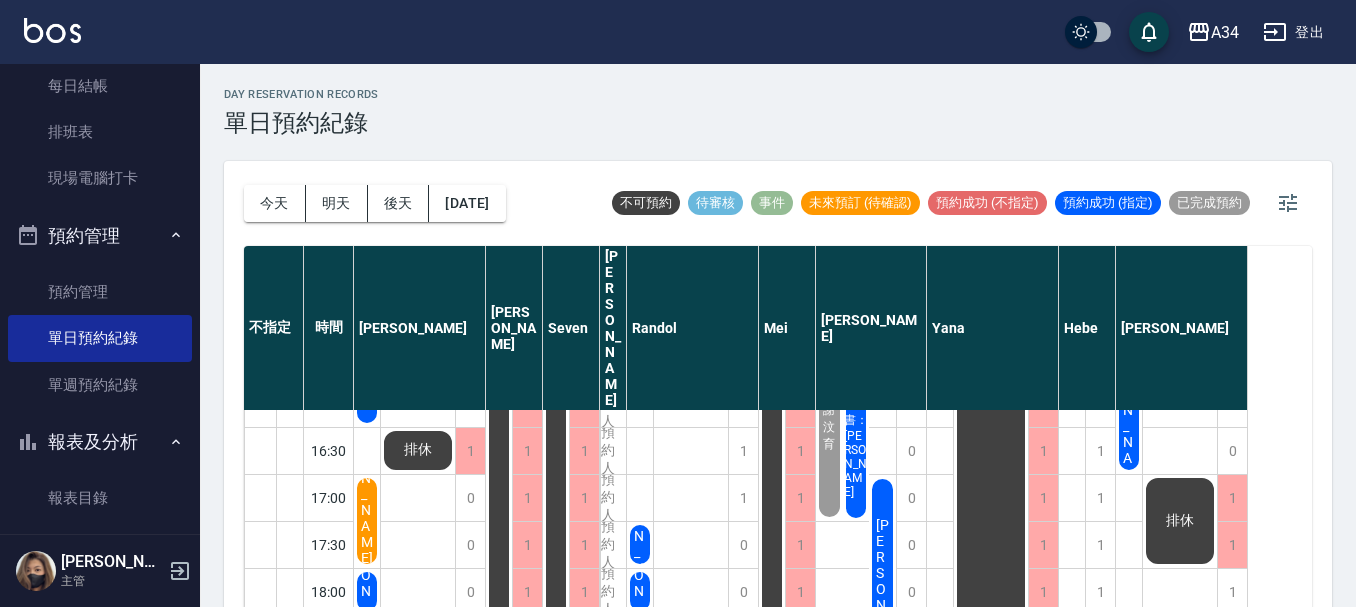 click on "[PERSON_NAME]" at bounding box center [367, 27] 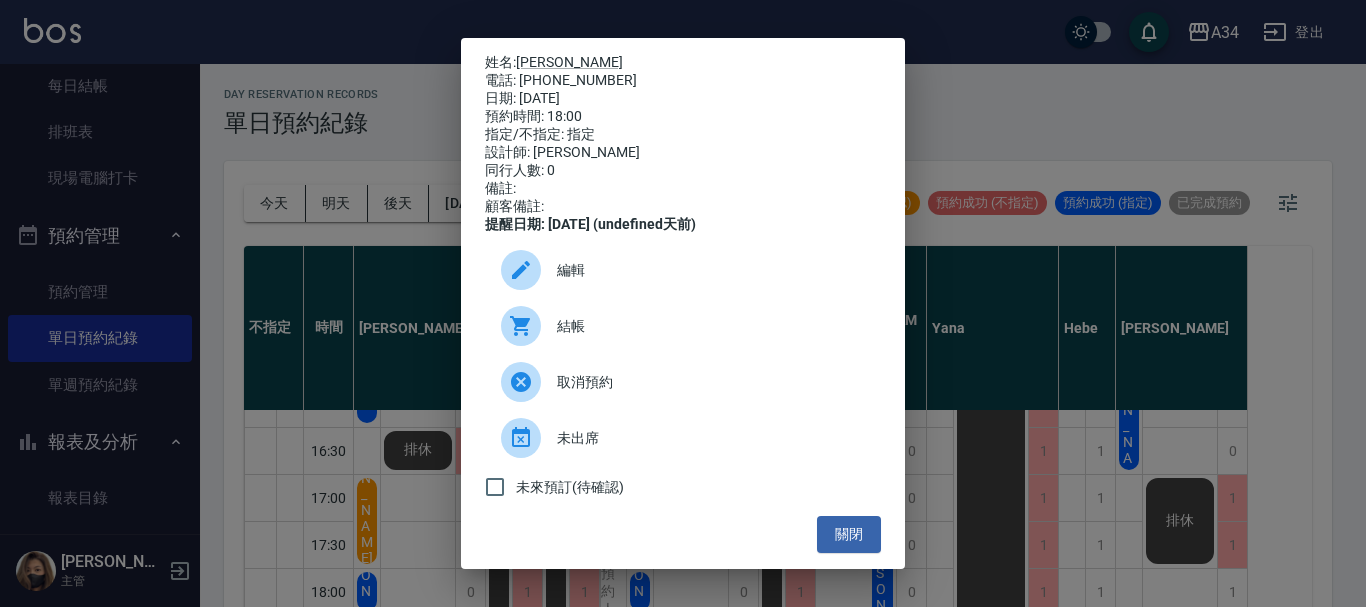 click on "姓名:  張耀仁 電話: 0911251272 日期: 2025/07/16 預約時間: 18:00 指定/不指定: 指定 設計師: Gina 同行人數: 0 備註:  顧客備註:  提醒日期: 2025/07/15 (undefined天前) 編輯 結帳 取消預約 未出席 未來預訂(待確認) 關閉" at bounding box center (683, 303) 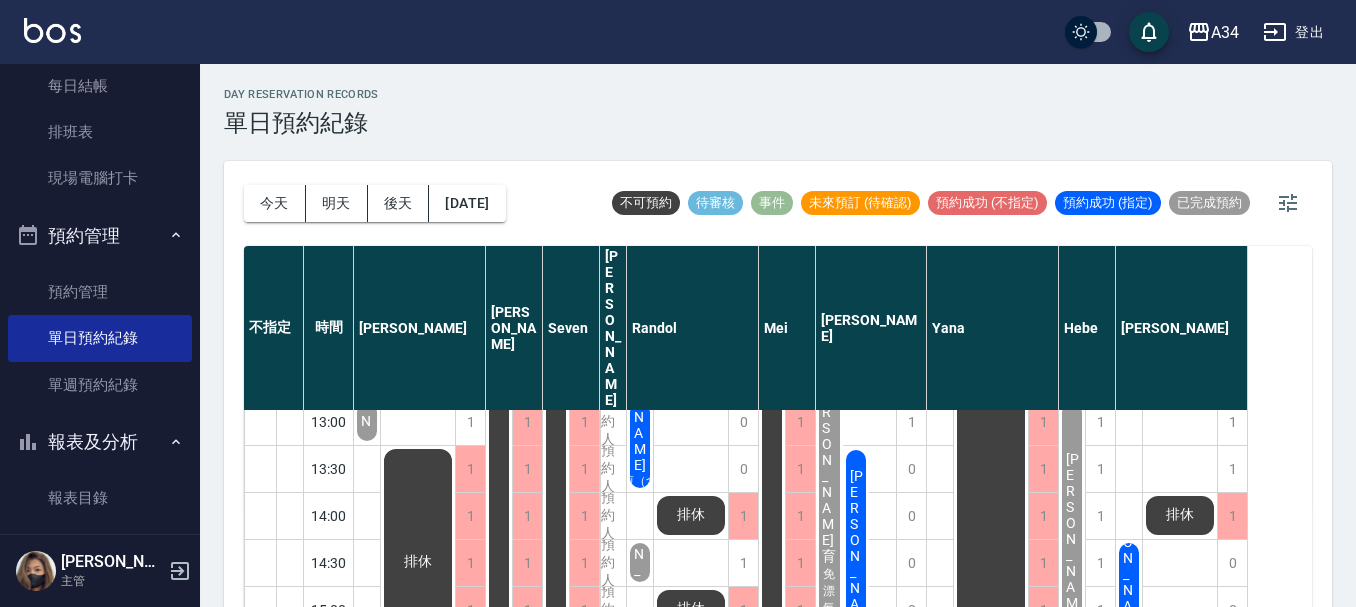 scroll, scrollTop: 300, scrollLeft: 0, axis: vertical 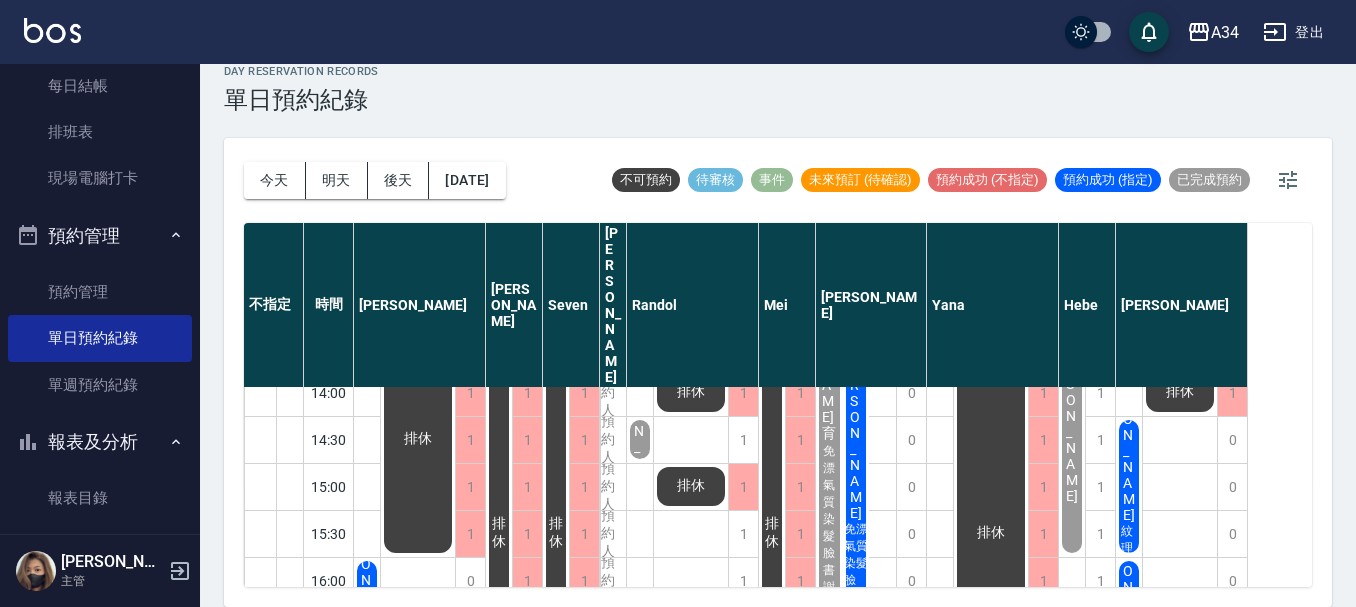 click on "[PERSON_NAME]" at bounding box center [367, 204] 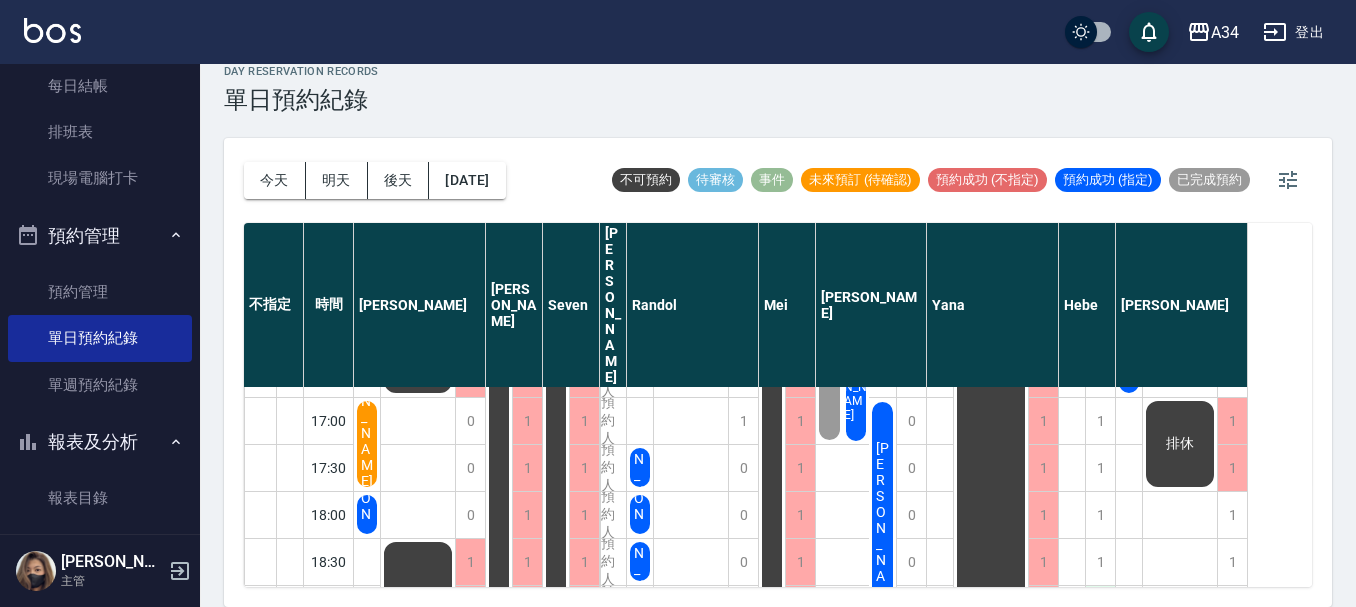 scroll, scrollTop: 601, scrollLeft: 0, axis: vertical 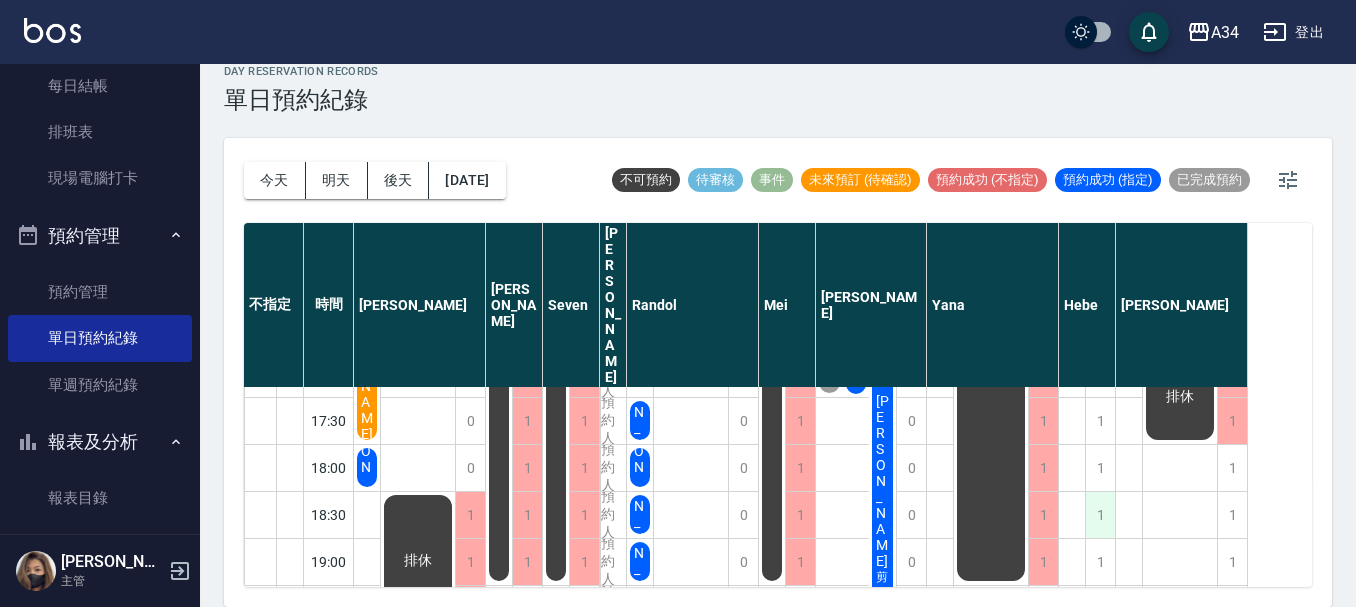 click on "1" at bounding box center (1100, 515) 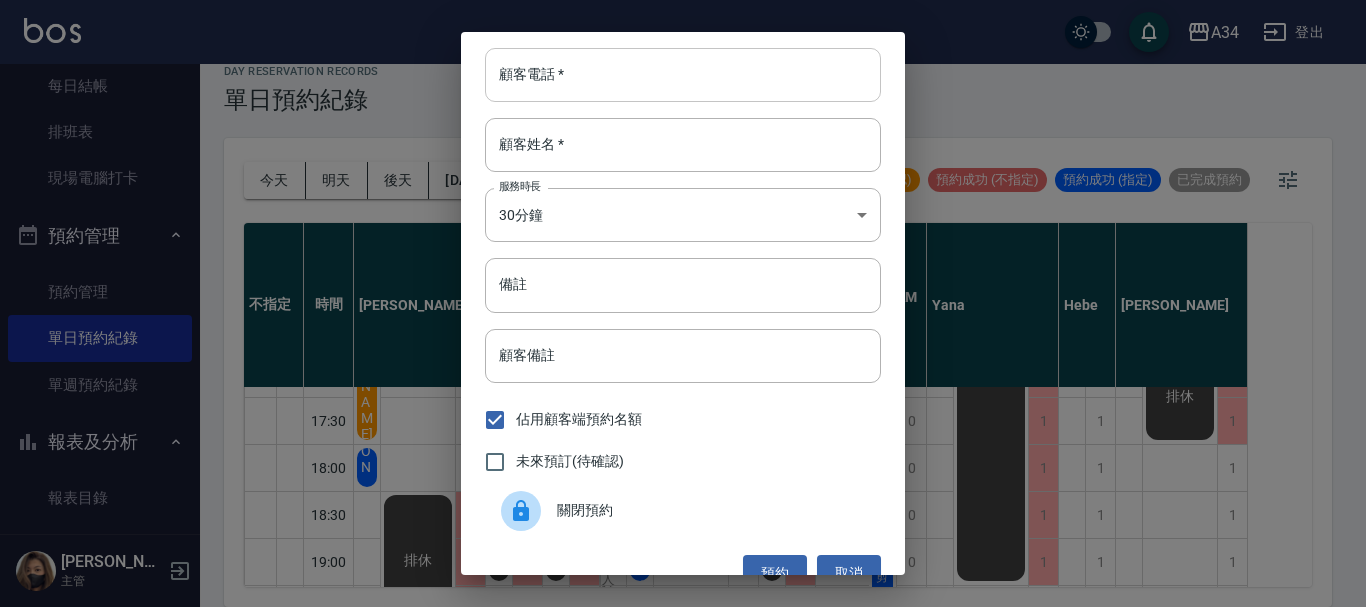 click on "顧客電話   *" at bounding box center [683, 75] 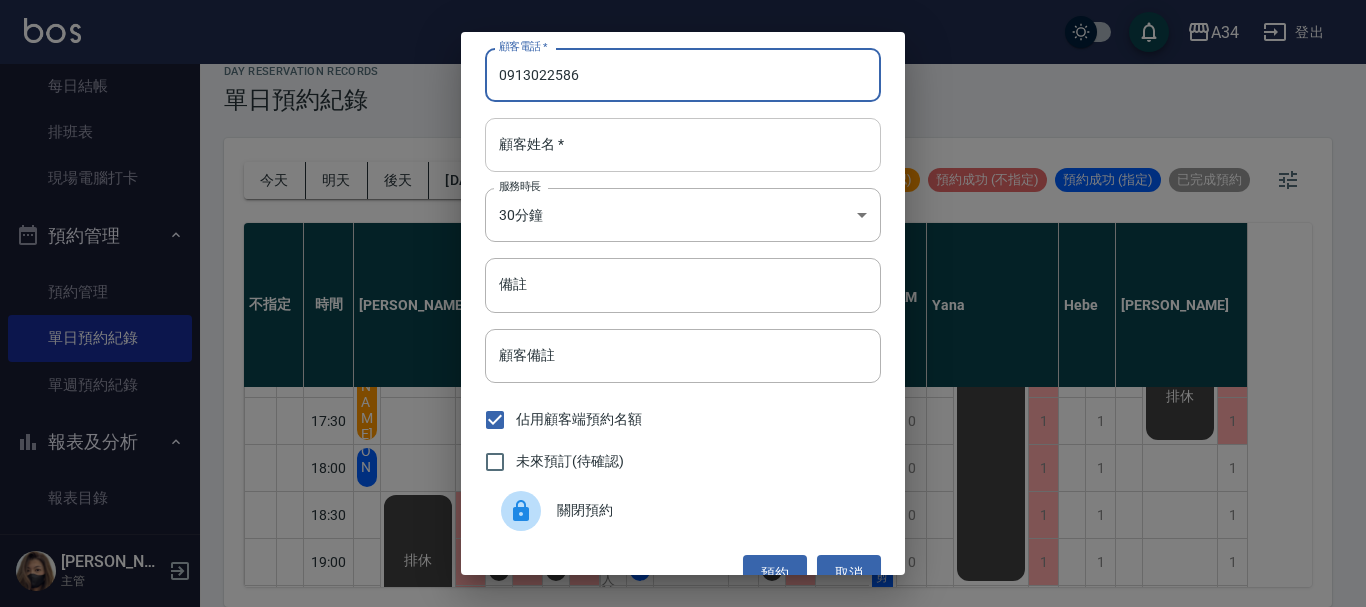 type on "0913022586" 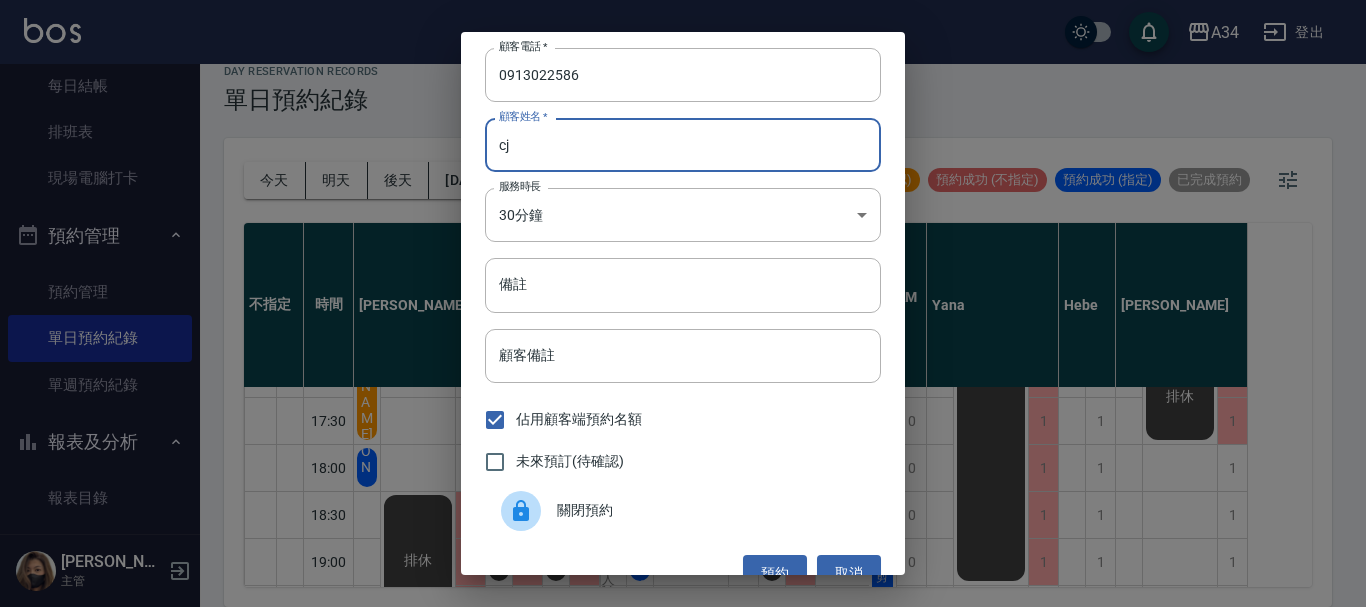 type on "c" 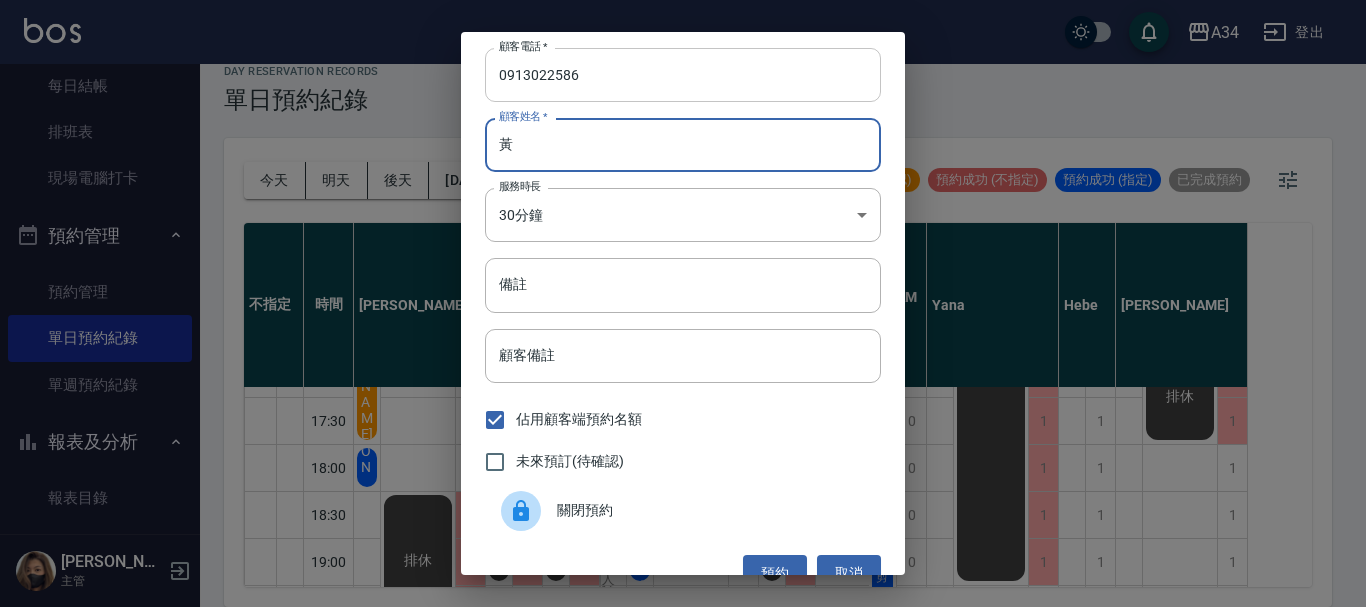 type on "黃" 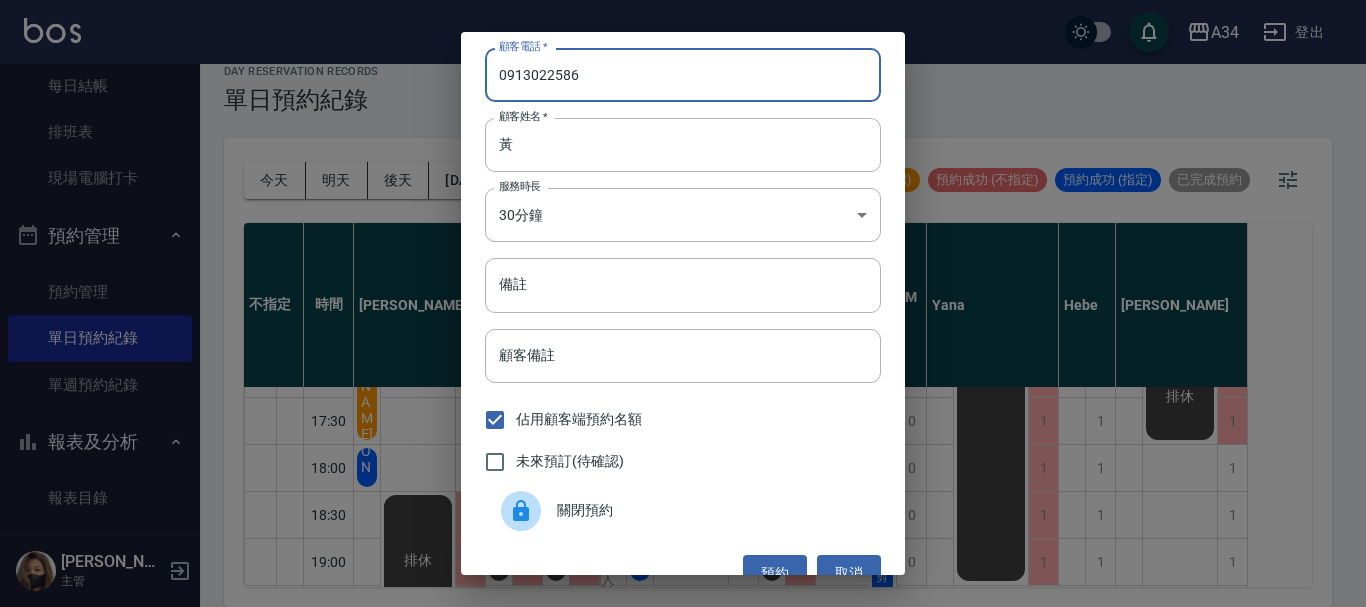 drag, startPoint x: 583, startPoint y: 82, endPoint x: 483, endPoint y: 86, distance: 100.07997 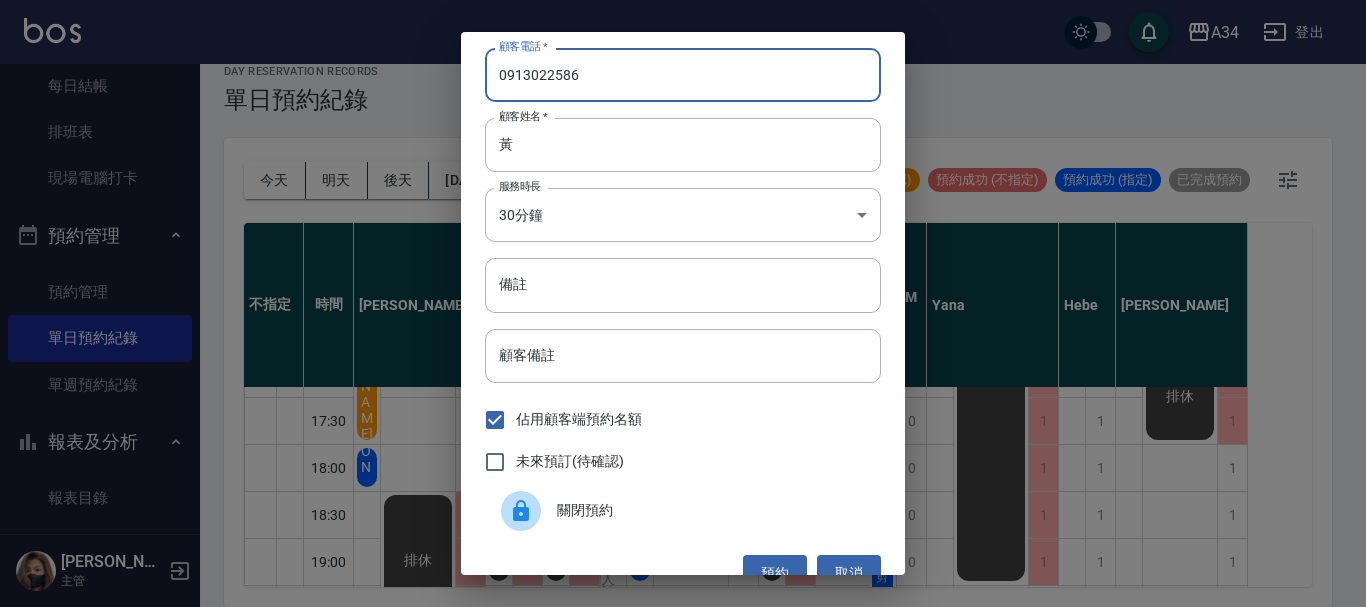 drag, startPoint x: 616, startPoint y: 79, endPoint x: 353, endPoint y: 55, distance: 264.09277 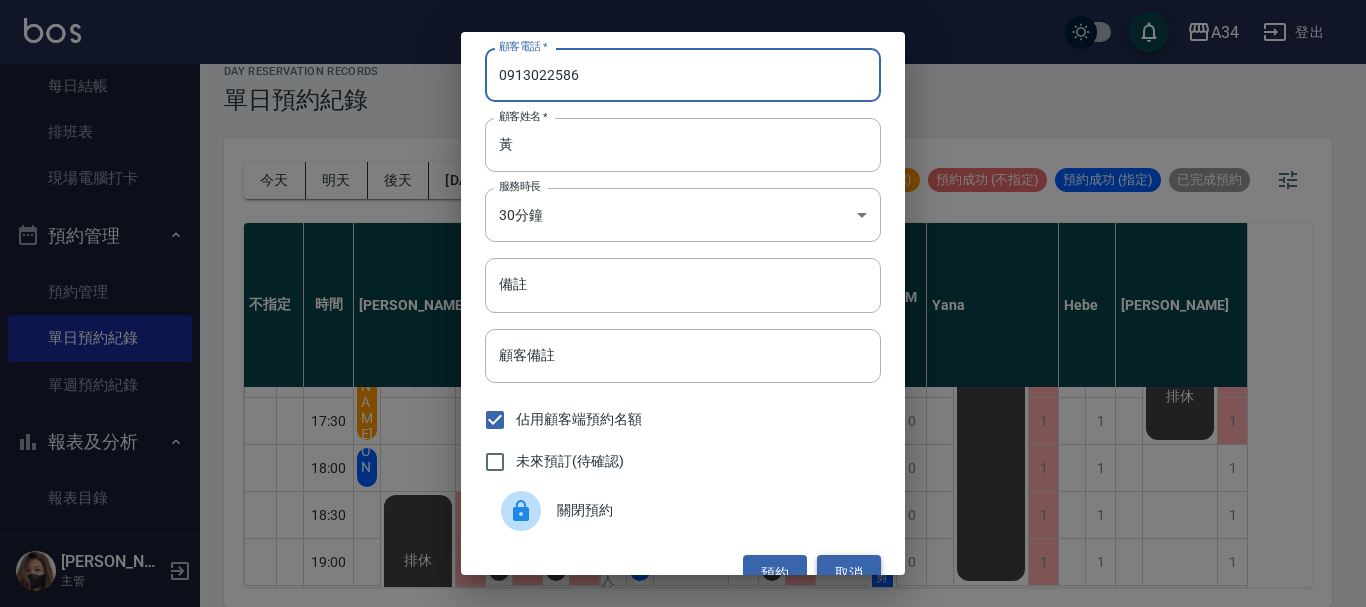 click on "取消" at bounding box center (849, 573) 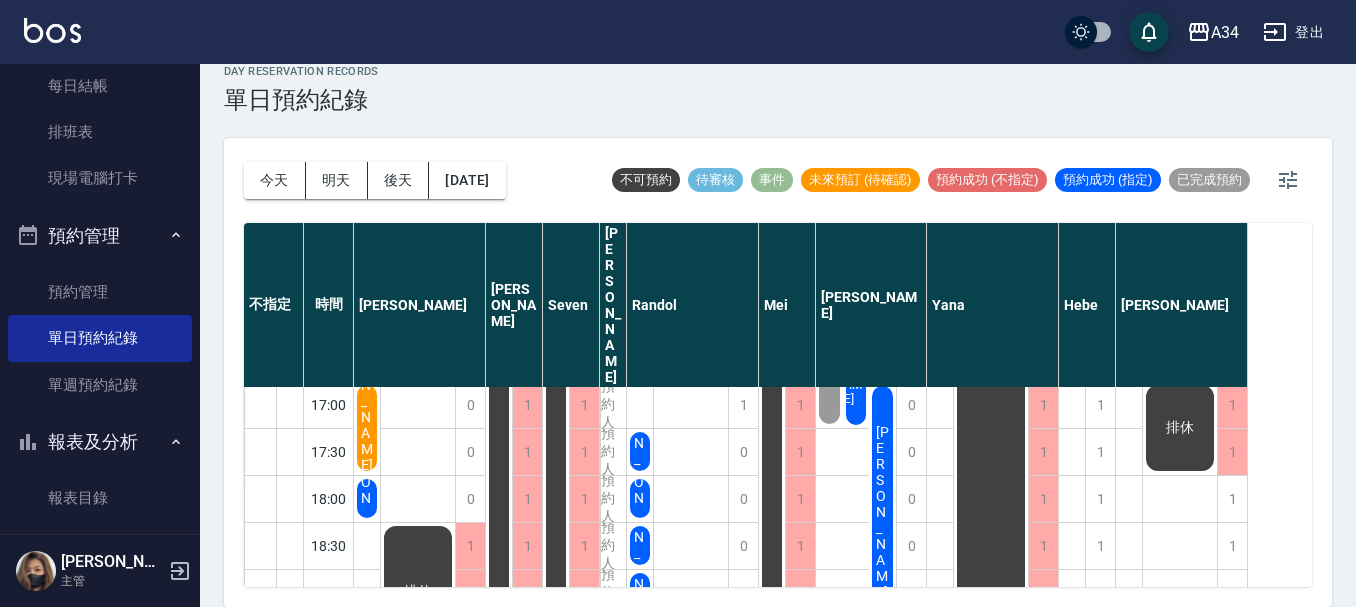 scroll, scrollTop: 601, scrollLeft: 0, axis: vertical 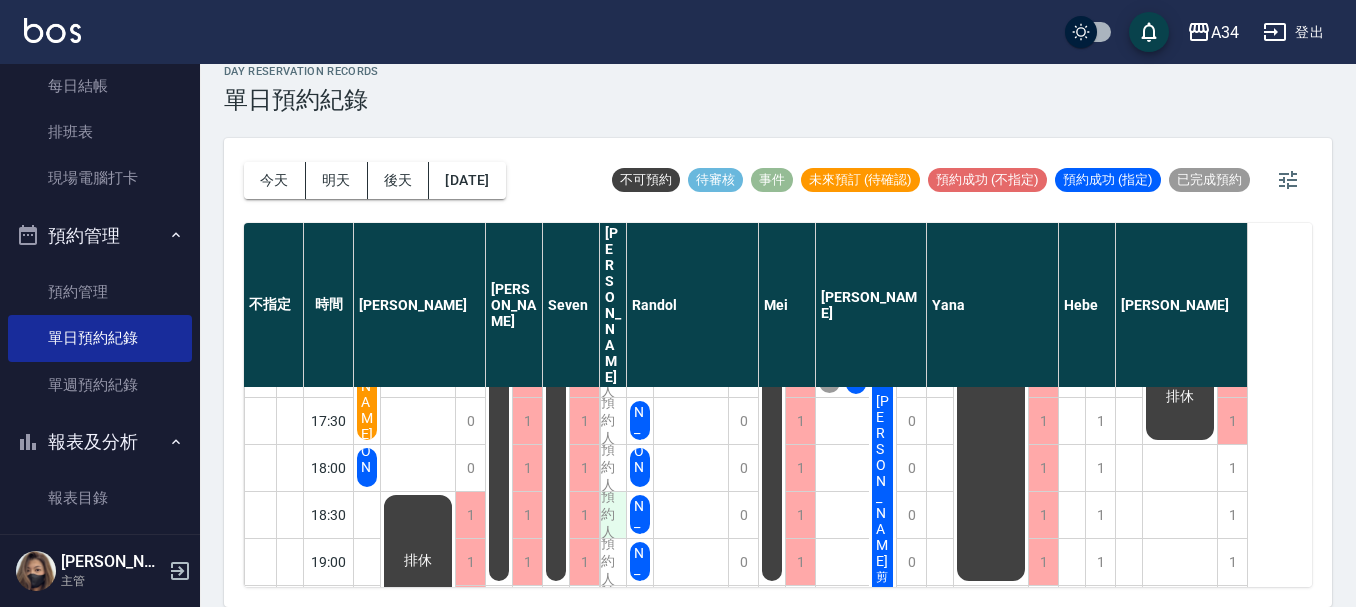 click on "可預約人數:1" at bounding box center (613, 515) 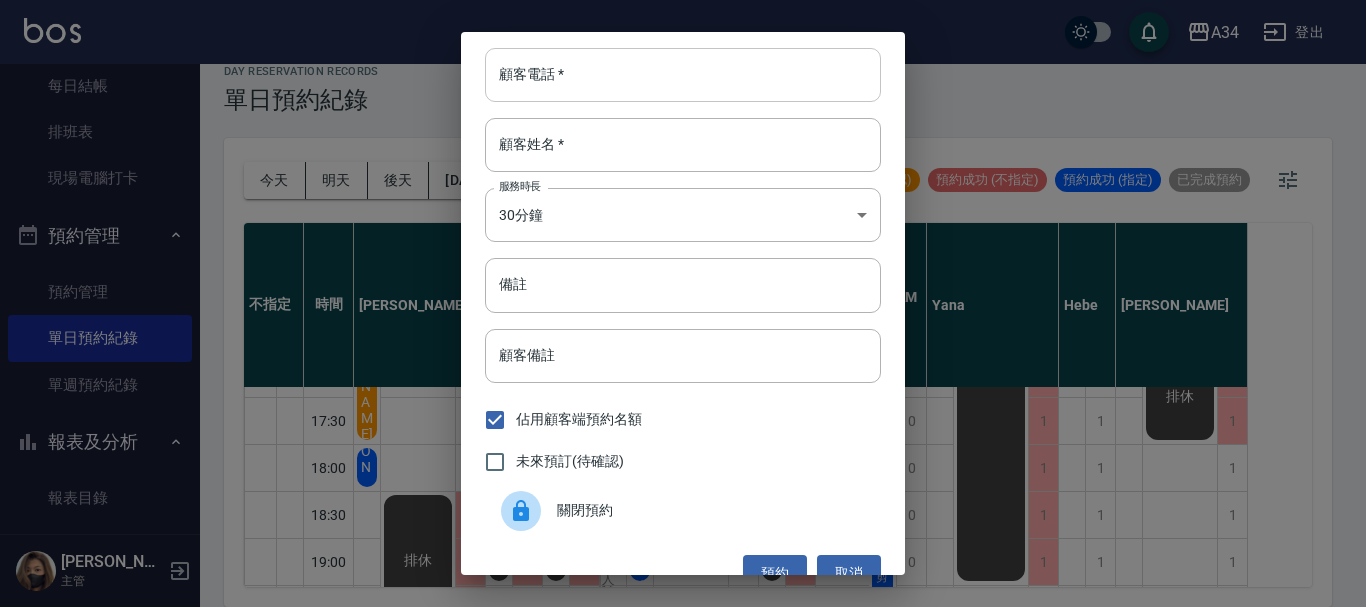 click on "顧客電話   *" at bounding box center (683, 75) 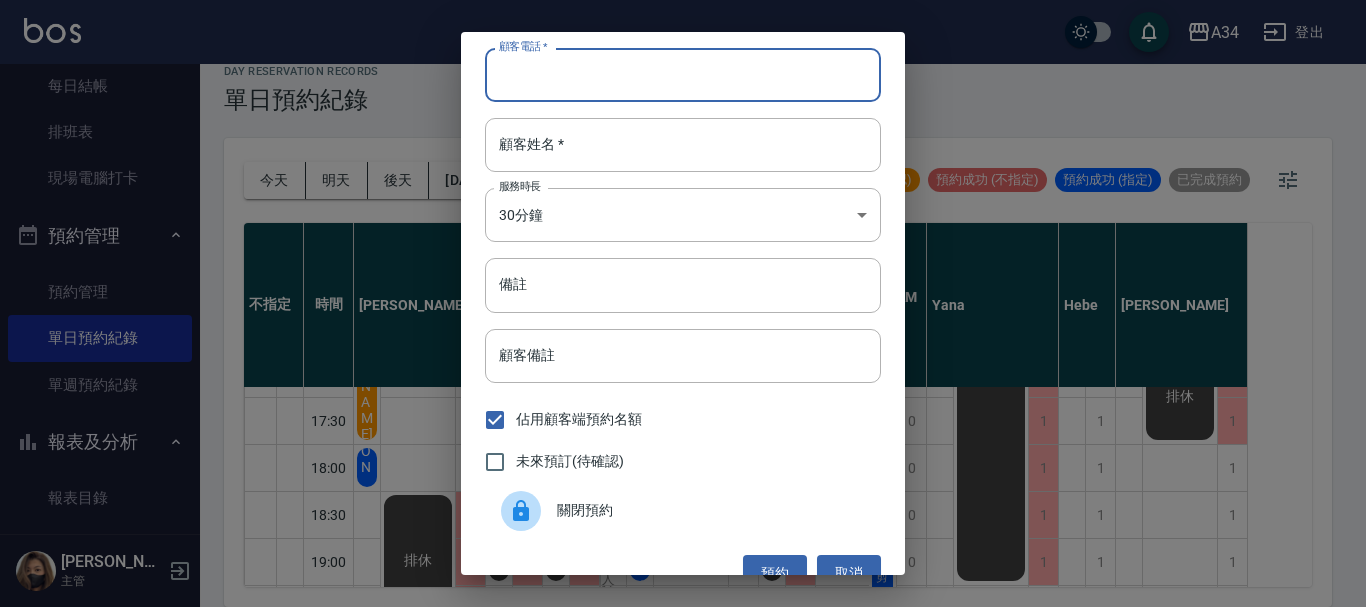 paste on "0913022586" 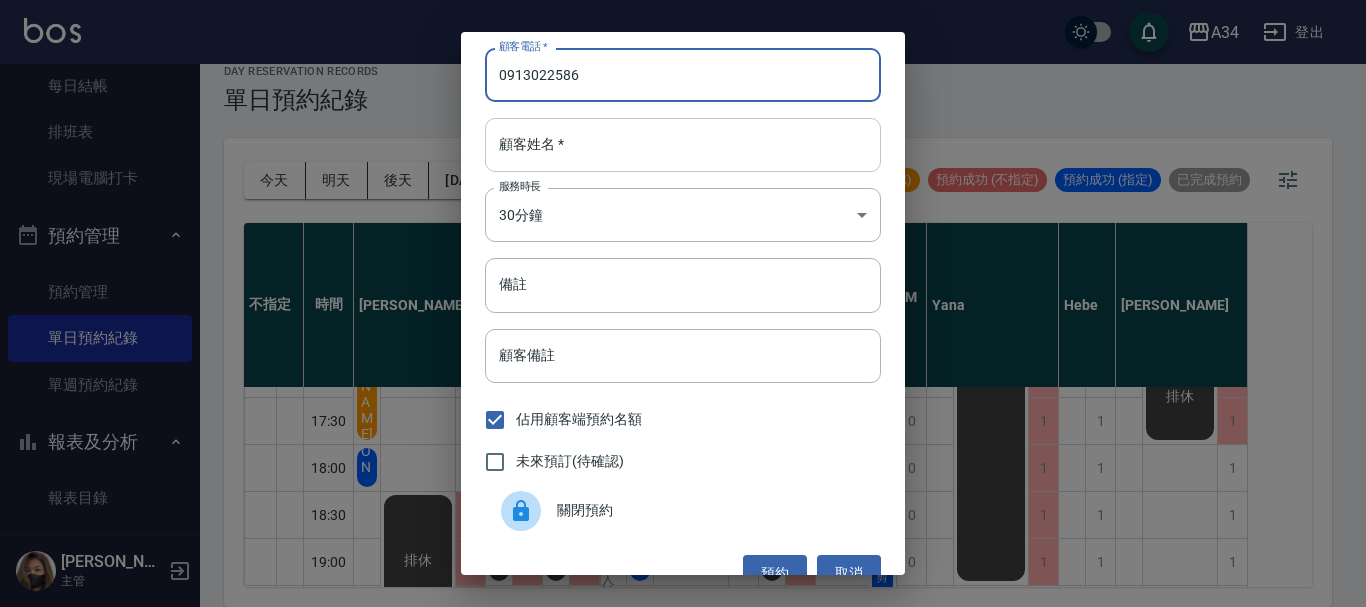 type on "0913022586" 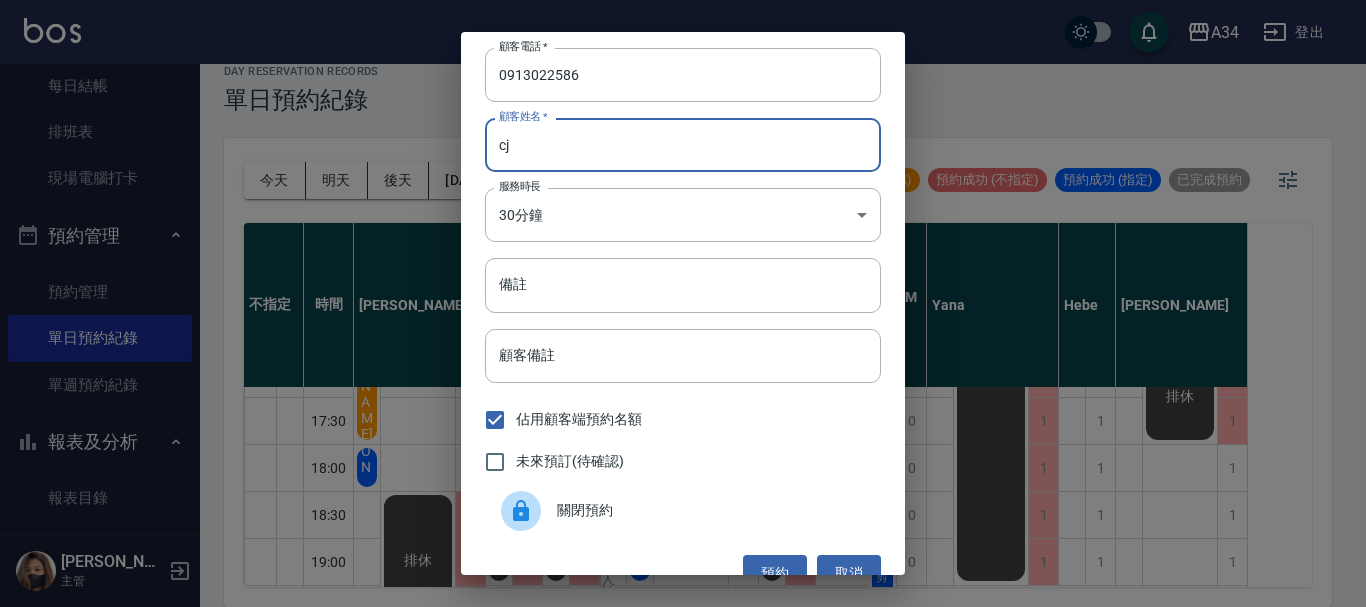 type on "c" 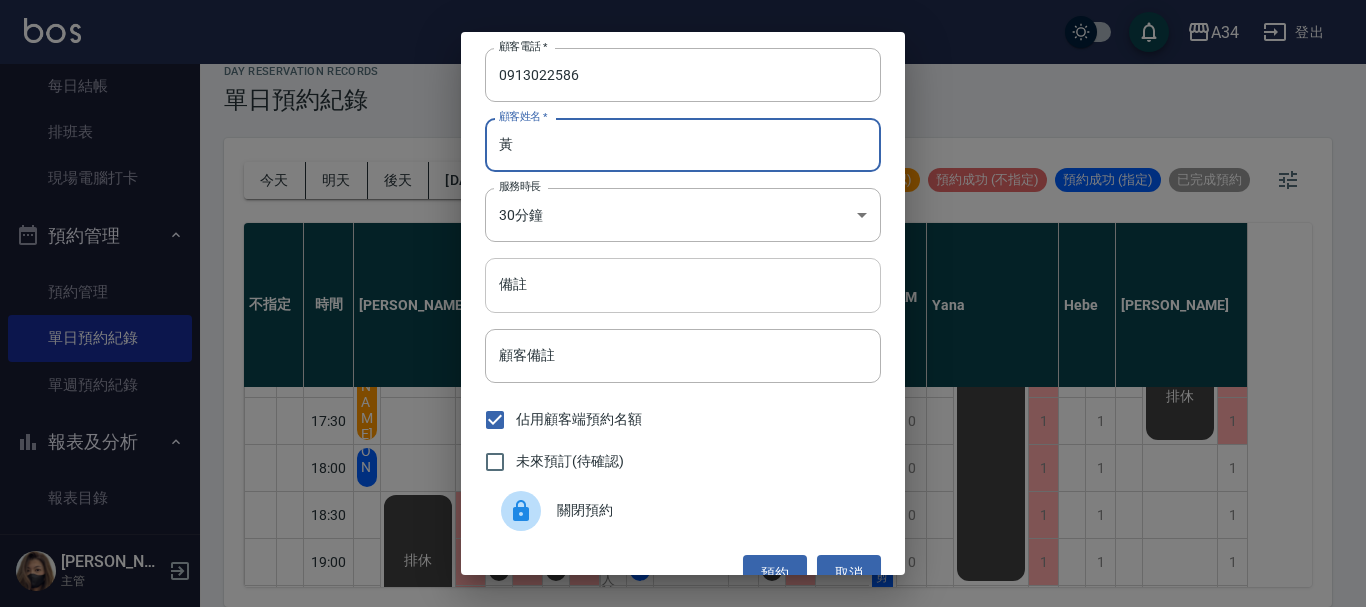 type on "黃" 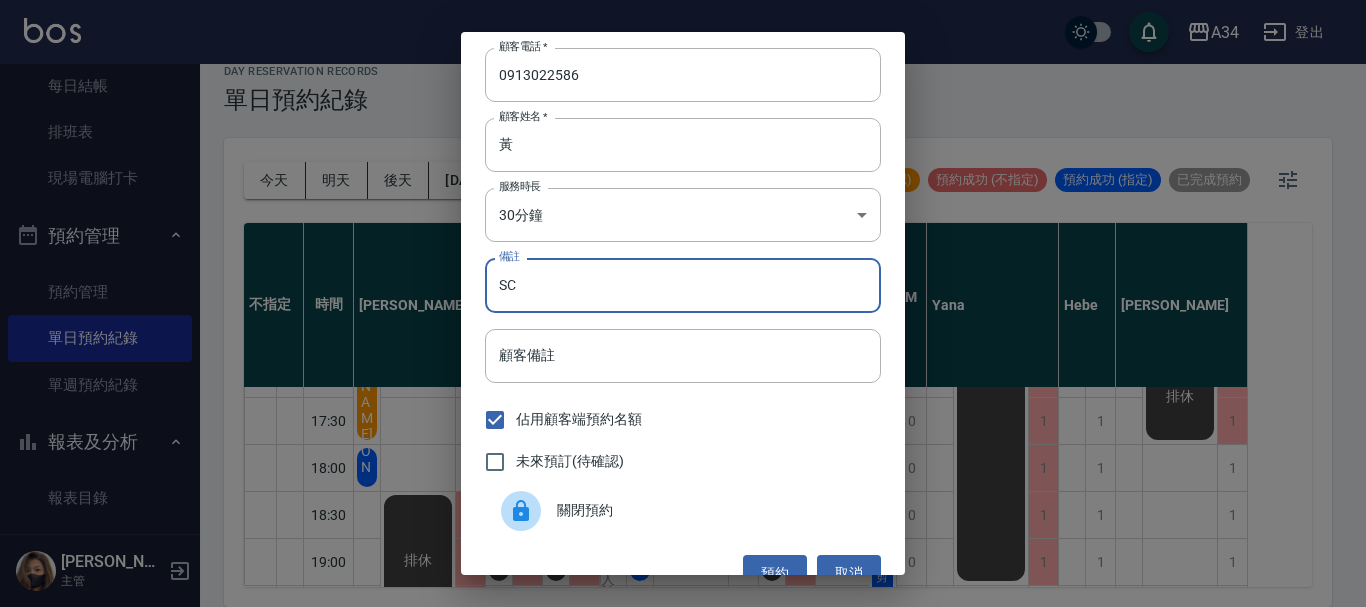 type on "SC" 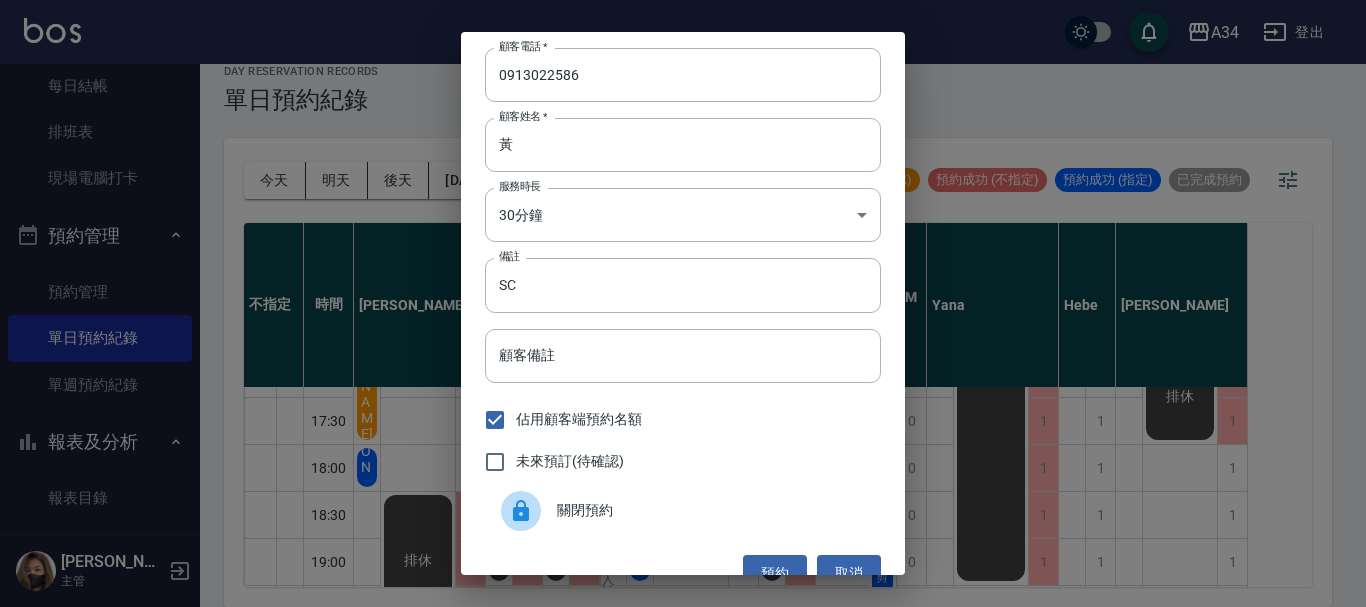 click on "未來預訂(待確認)" at bounding box center [570, 461] 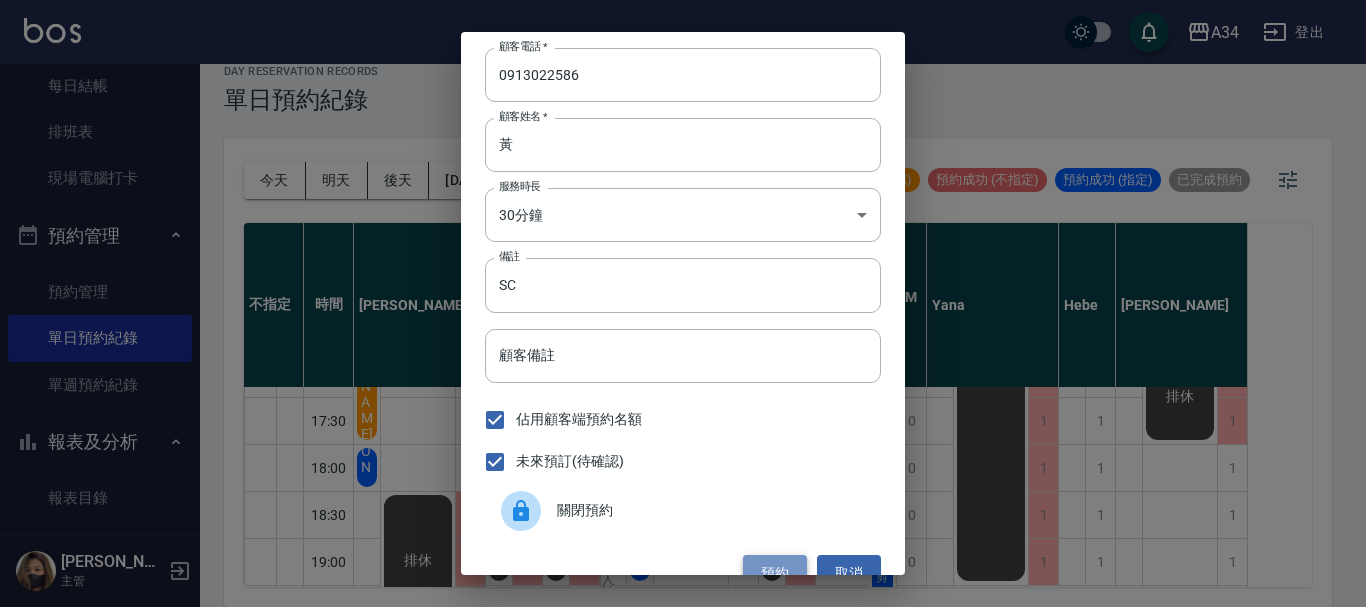 click on "預約" at bounding box center (775, 573) 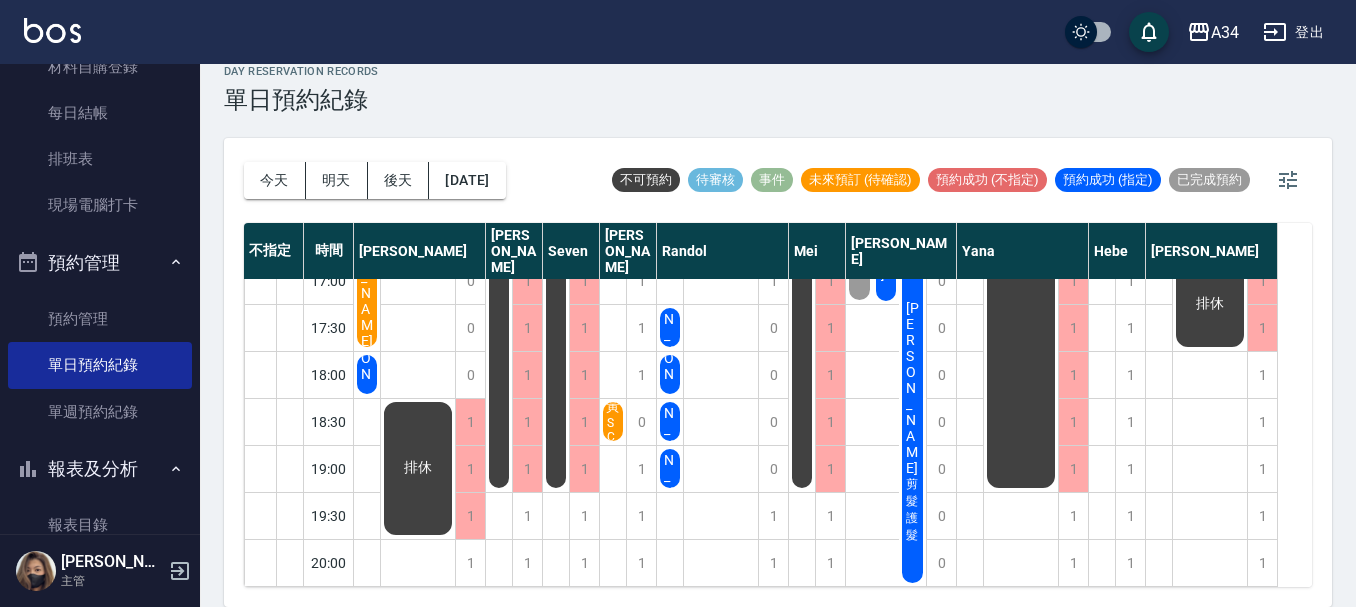 scroll, scrollTop: 0, scrollLeft: 0, axis: both 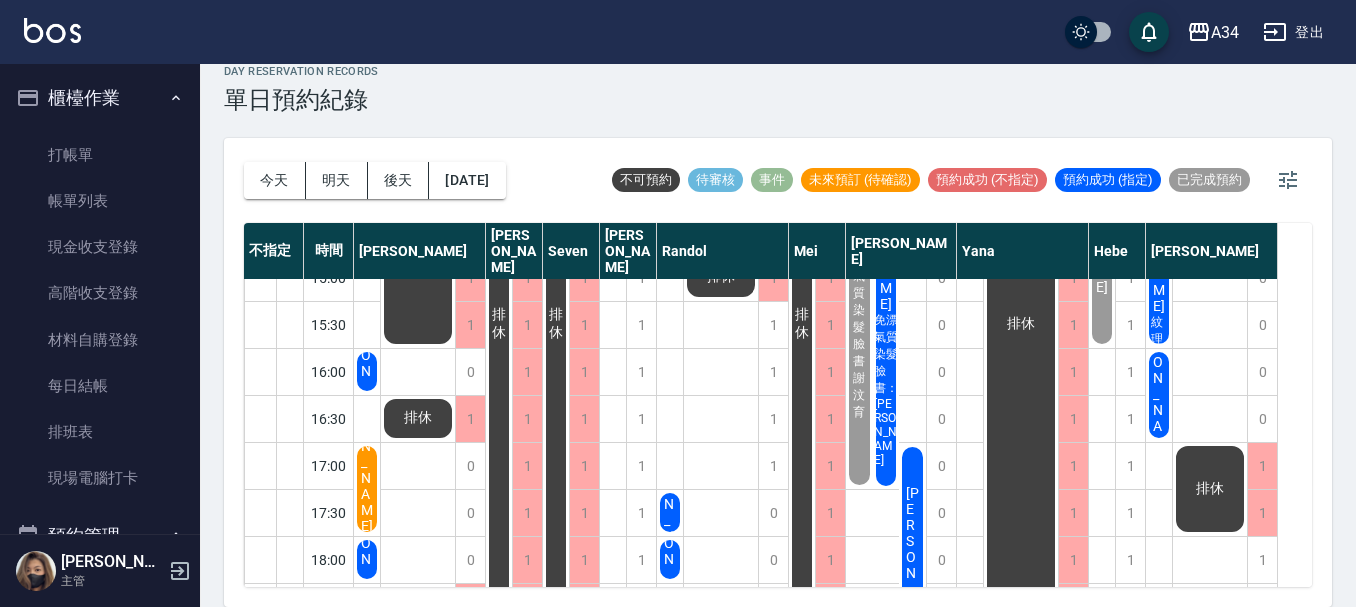 click on "[PERSON_NAME]" at bounding box center [367, -5] 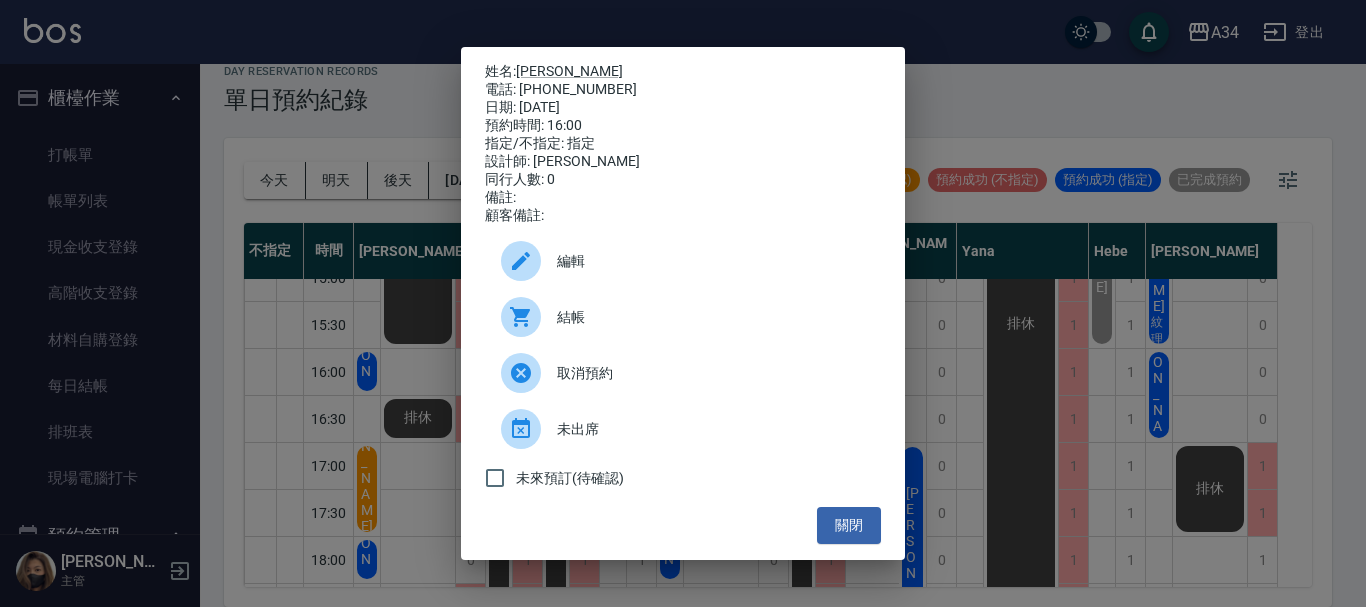 click on "結帳" at bounding box center [711, 317] 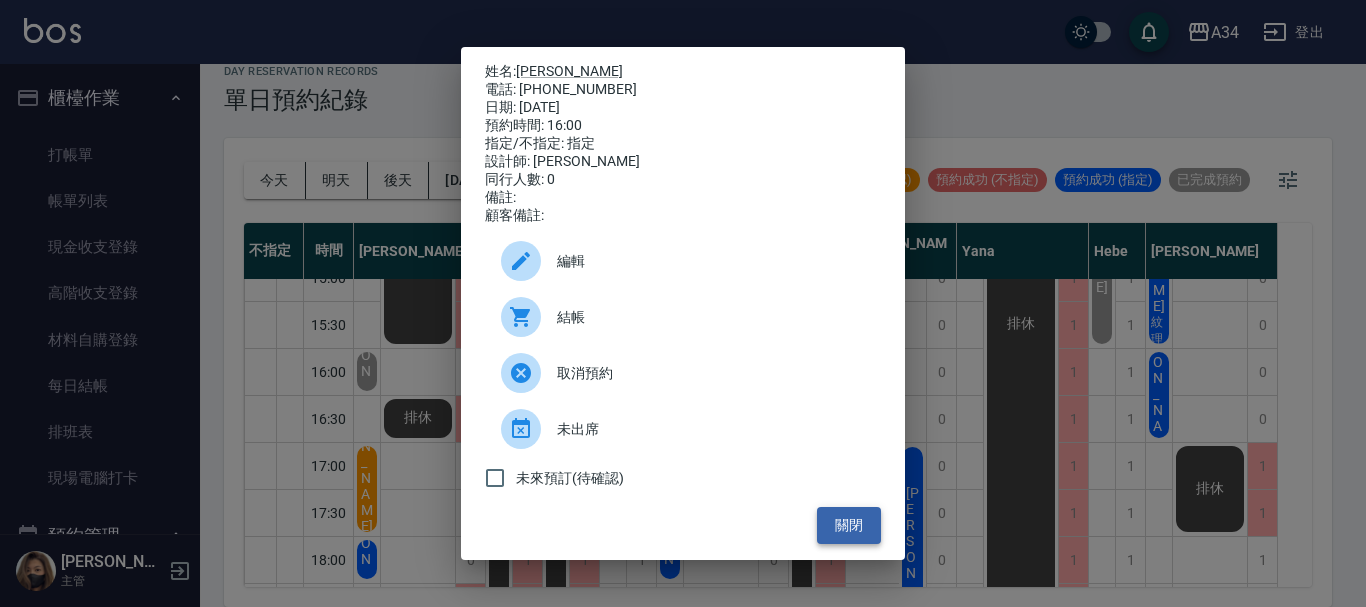 click on "關閉" at bounding box center [849, 525] 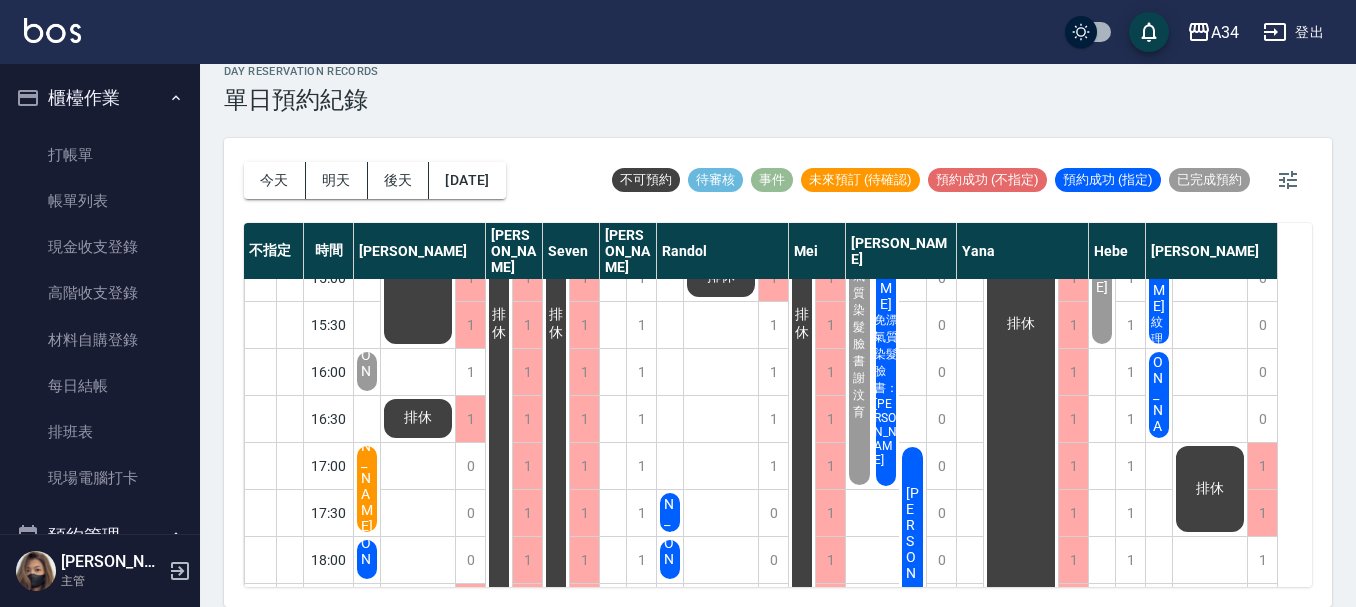 click on "洗加剪弟弟" at bounding box center [367, 83] 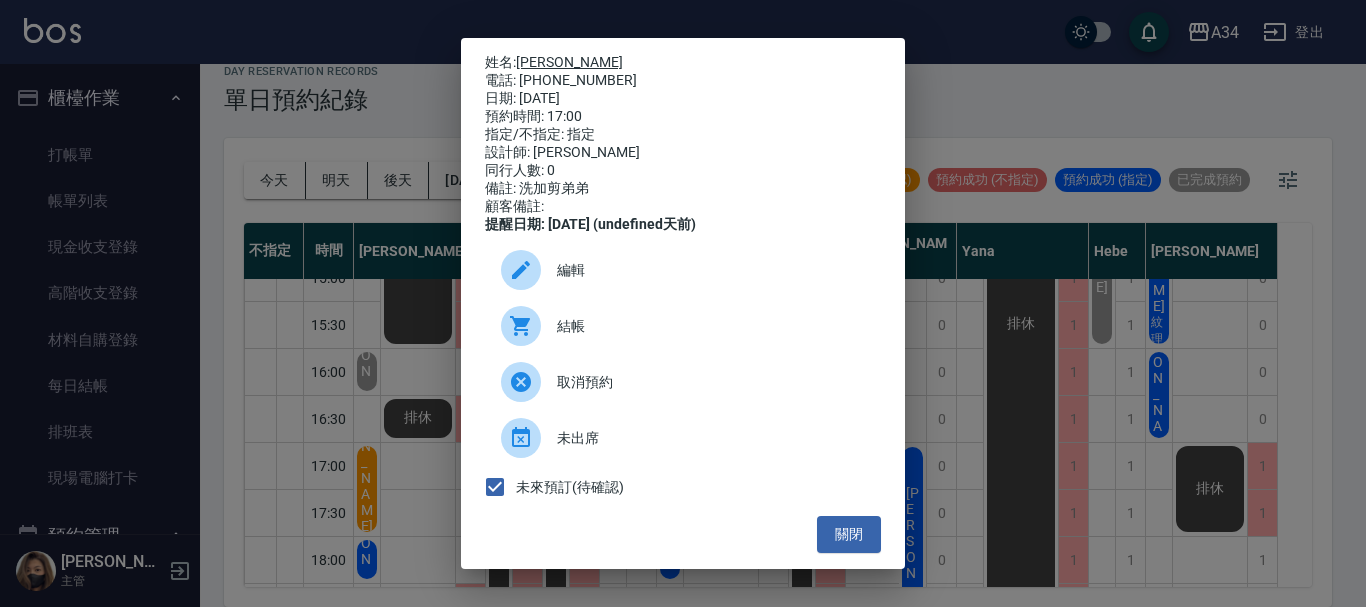 click on "[PERSON_NAME]" at bounding box center [569, 62] 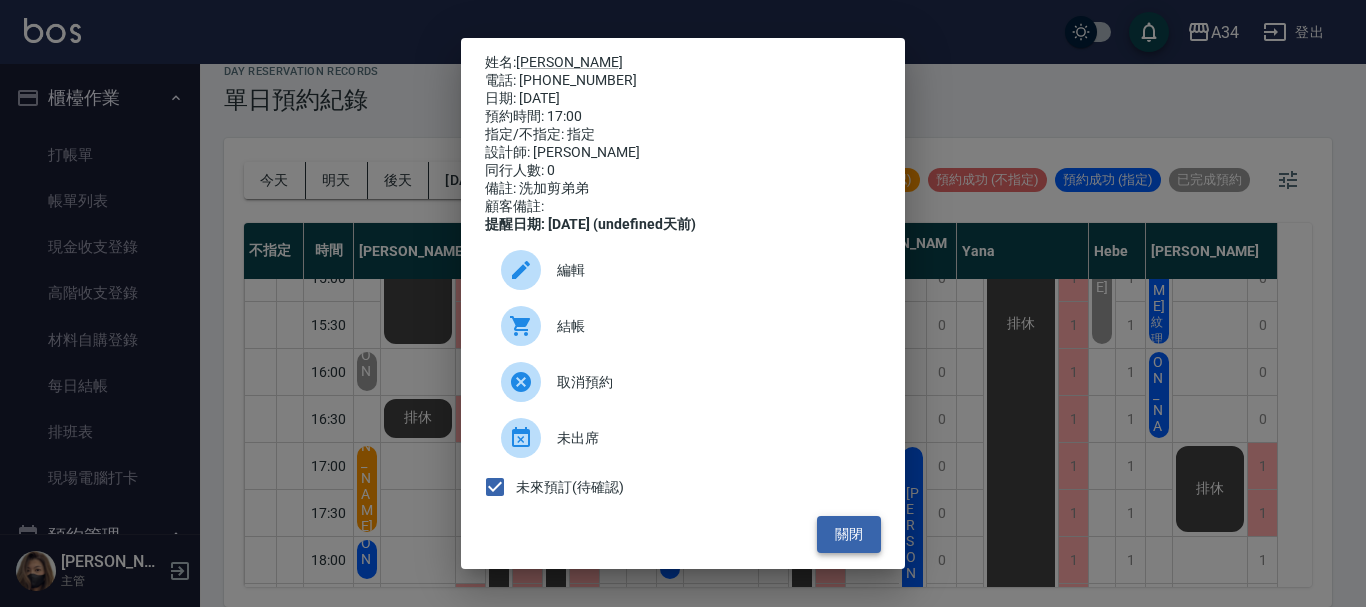 click on "關閉" at bounding box center (849, 534) 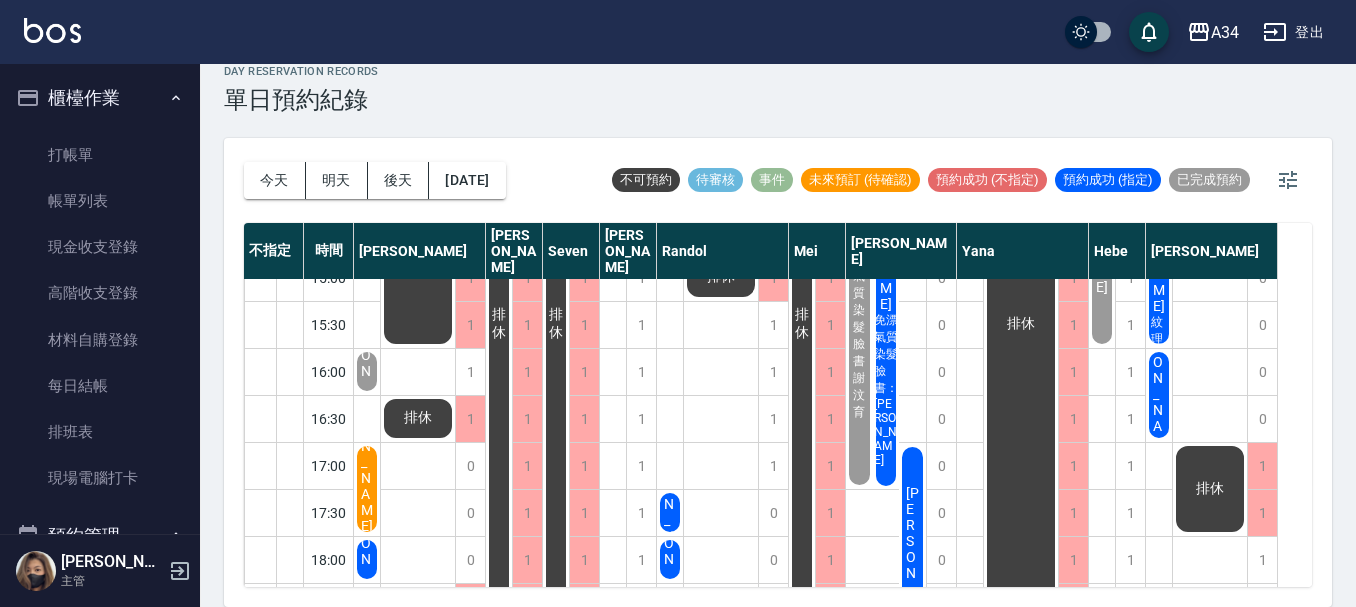 click on "今天 明天 後天 2025/07/16 不可預約 待審核 事件 未來預訂 (待確認) 預約成功 (不指定) 預約成功 (指定) 已完成預約 不指定 時間 Gina Wendy Seven annie Randol Mei Emily Yana Hebe Emma 11:00 11:30 12:00 12:30 13:00 13:30 14:00 14:30 15:00 15:30 16:00 16:30 17:00 17:30 18:00 18:30 19:00 19:30 20:00 1 1 1 1 1 1 1 1 1 1 1 1 0 0 0 1 1 1 1 張筱楓 王子瑄 黃品翰 劉活婷 洗加剪弟弟 張耀仁 排休 排休 排休 排休 1 1 1 1 1 1 1 1 1 1 1 1 1 1 1 1 1 1 1 排休 1 1 1 1 1 1 1 1 1 1 1 1 1 1 1 1 1 1 1 排休 1 1 1 1 1 1 1 1 1 1 1 1 1 1 1 0 1 1 1 黃 SC 1 1 1 1 0 0 1 1 1 1 1 1 1 0 0 0 0 1 1 廖幕偉 fb2300
david 陳芃諭 剪（含洗）、溫塑燙/縮毛矯正（肩上）  曾宇謙 學生剪（含洗）  邱俊鈐 剪（含洗）  賴諄典 簡銘辰 學生剪（含洗）  巫柏佑 剪（含洗）  排休 排休 1 1 1 1 1 1 1 1 1 1 1 1 1 1 1 1 1 1 1 排休 1 1 1 1 1 0 0 0 0 0 0 0 0 0 0 0 0 0 0 謝汶育 免漂氣質染髮臉書謝汶育 劉穎莉 劉活婷 1 1 0" at bounding box center (778, 372) 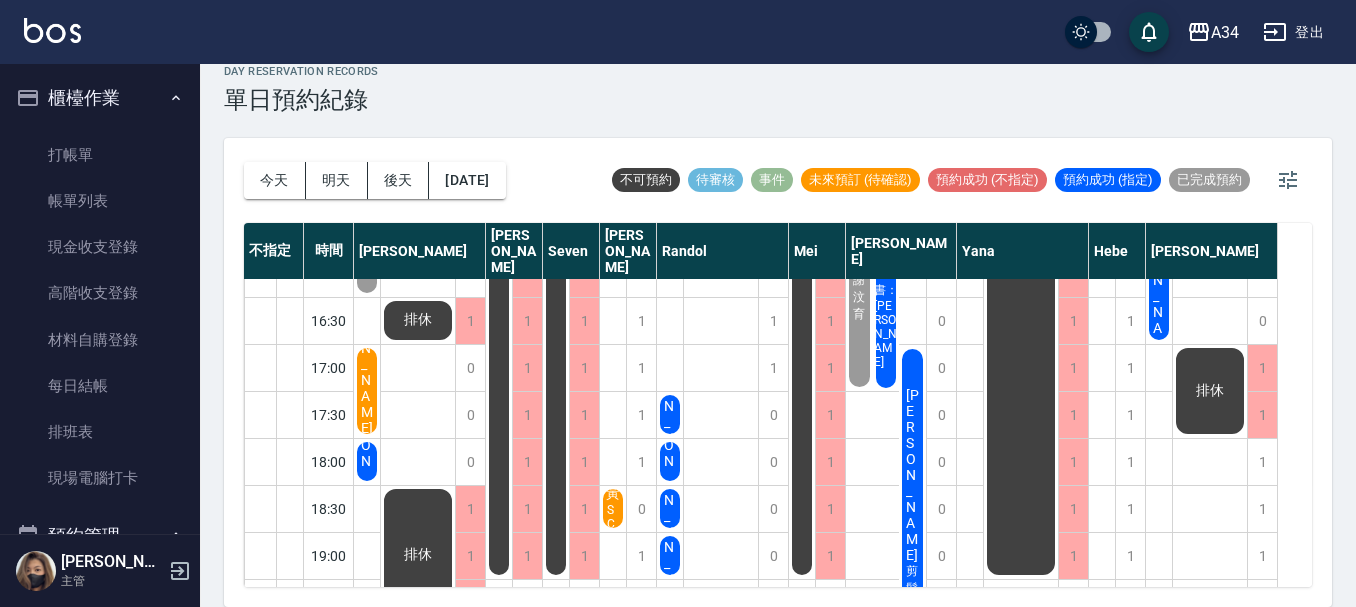 scroll, scrollTop: 501, scrollLeft: 0, axis: vertical 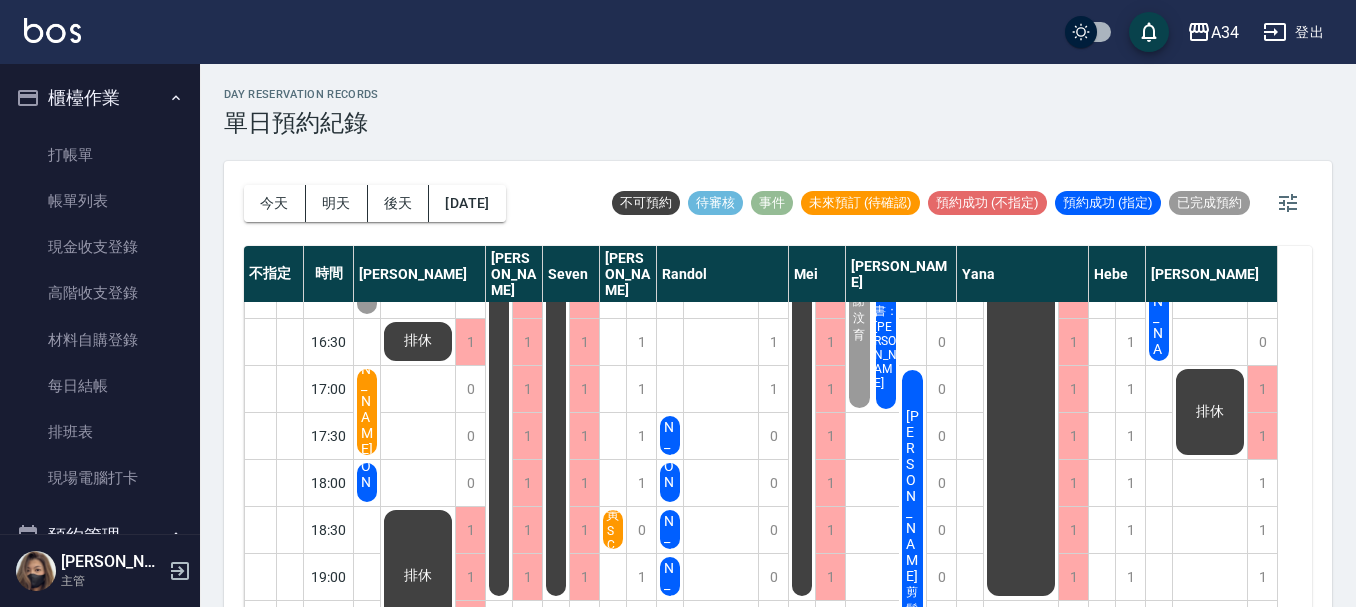 click on "排休" at bounding box center (367, -82) 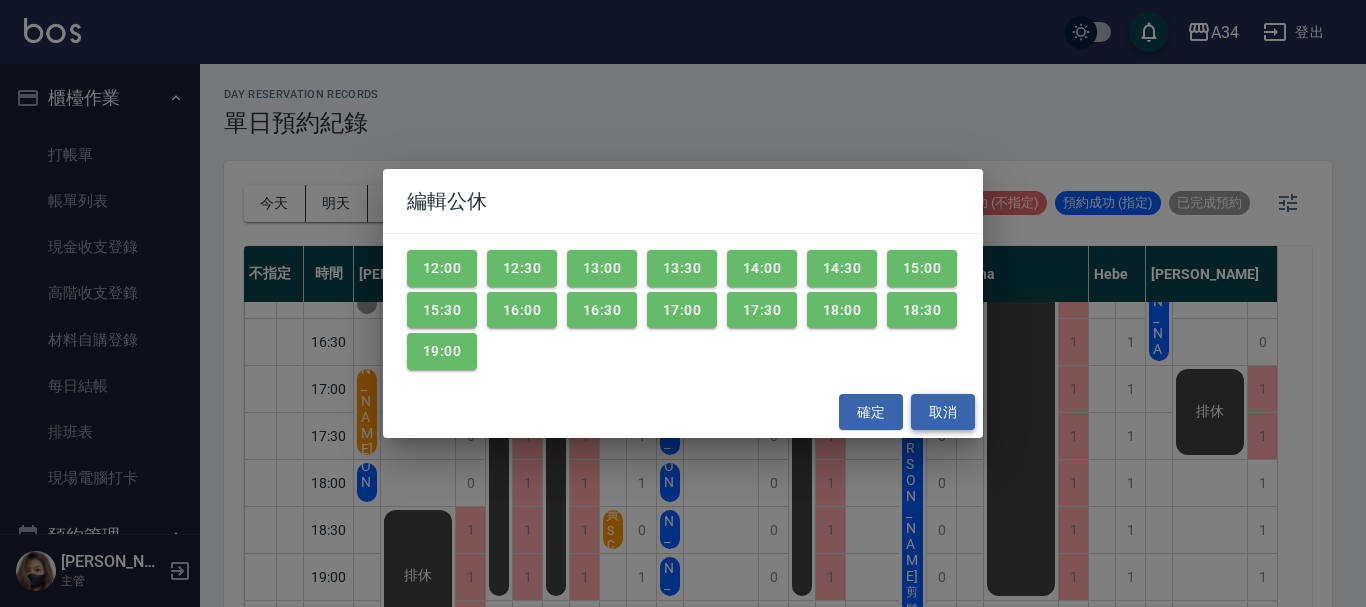 click on "取消" at bounding box center [943, 412] 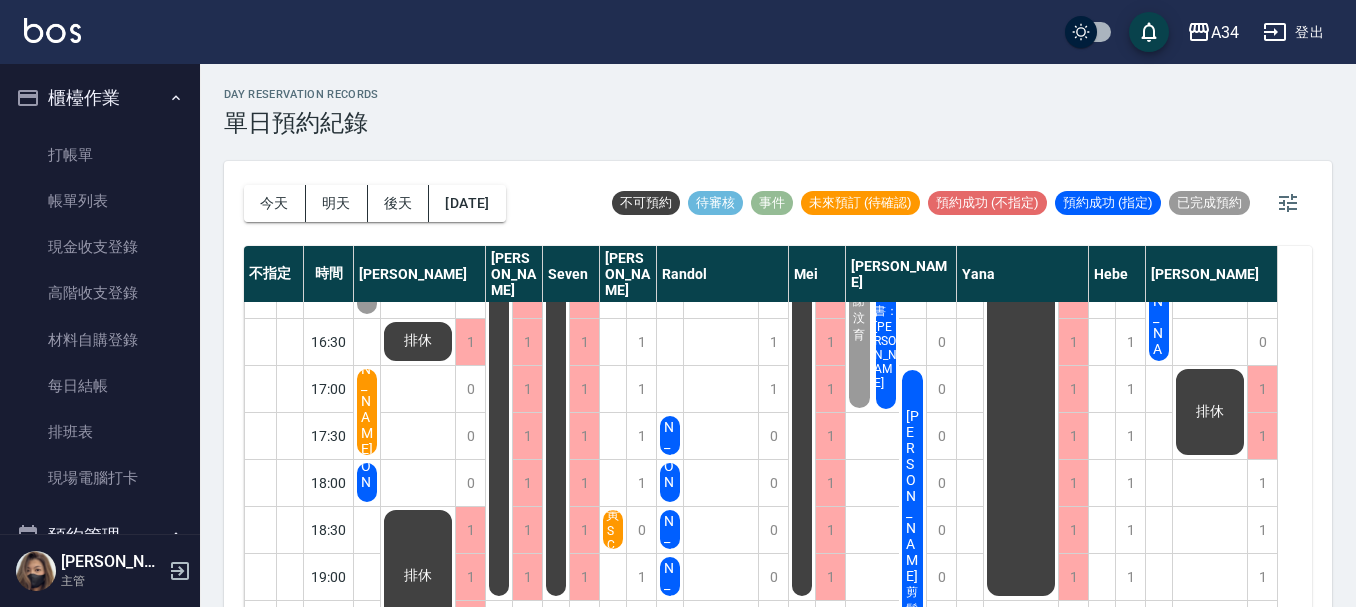 scroll, scrollTop: 601, scrollLeft: 0, axis: vertical 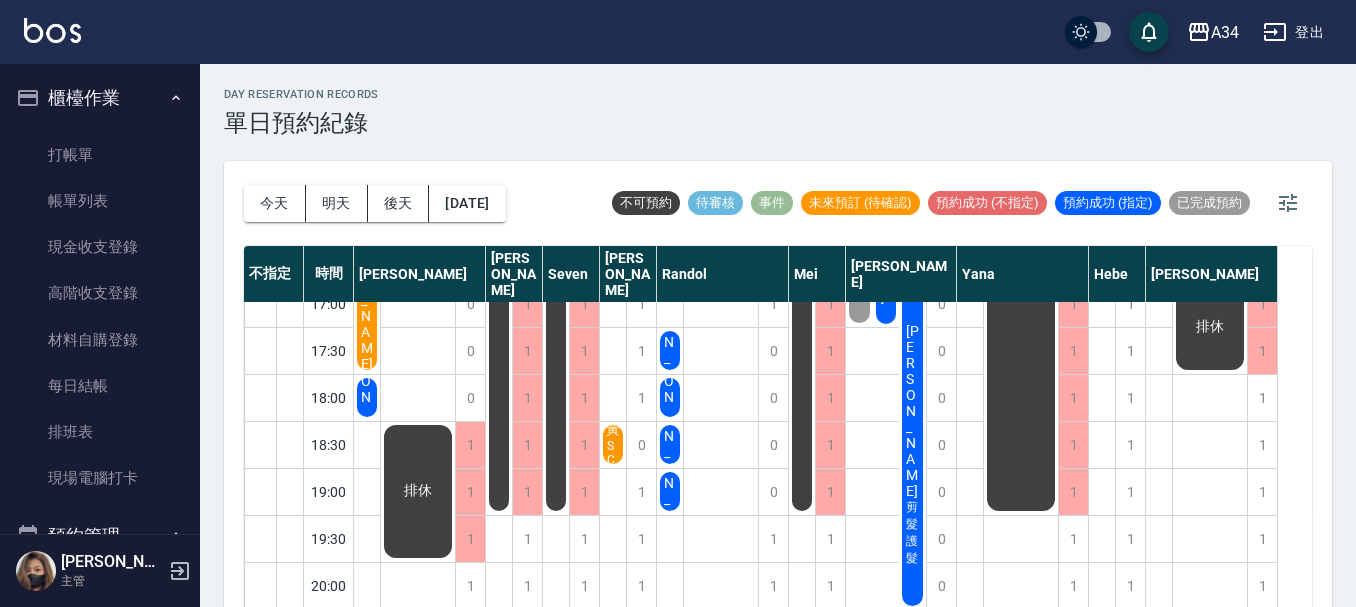 click on "排休" at bounding box center [367, -167] 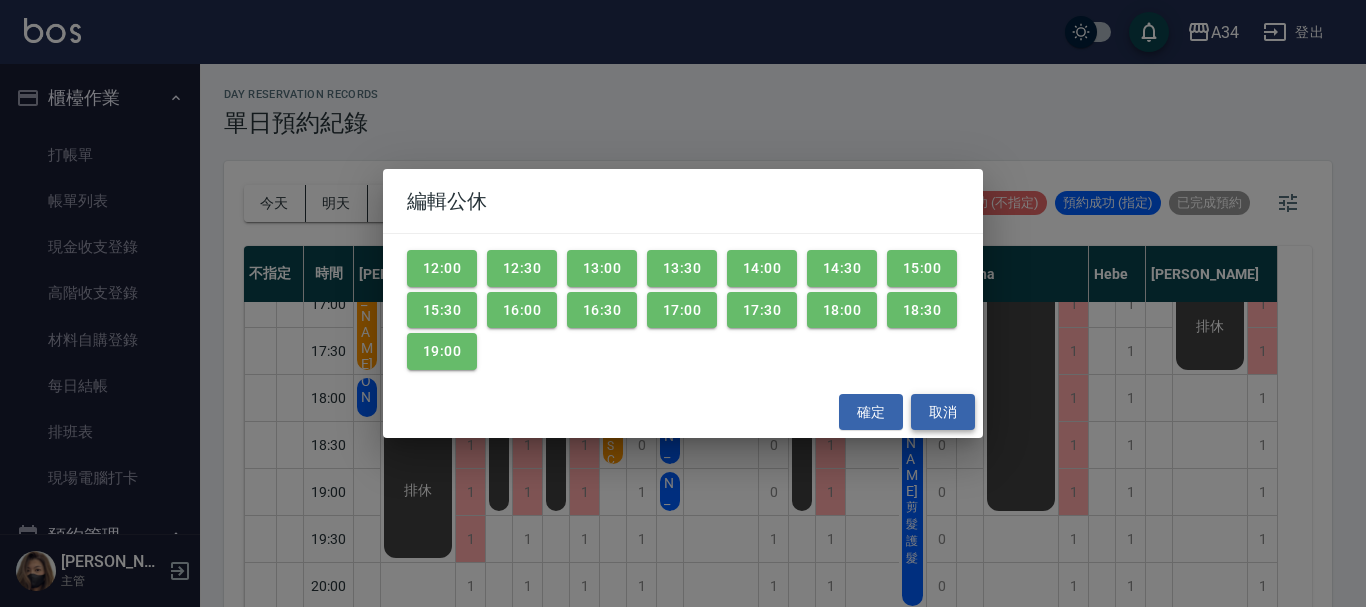 click on "取消" at bounding box center [943, 412] 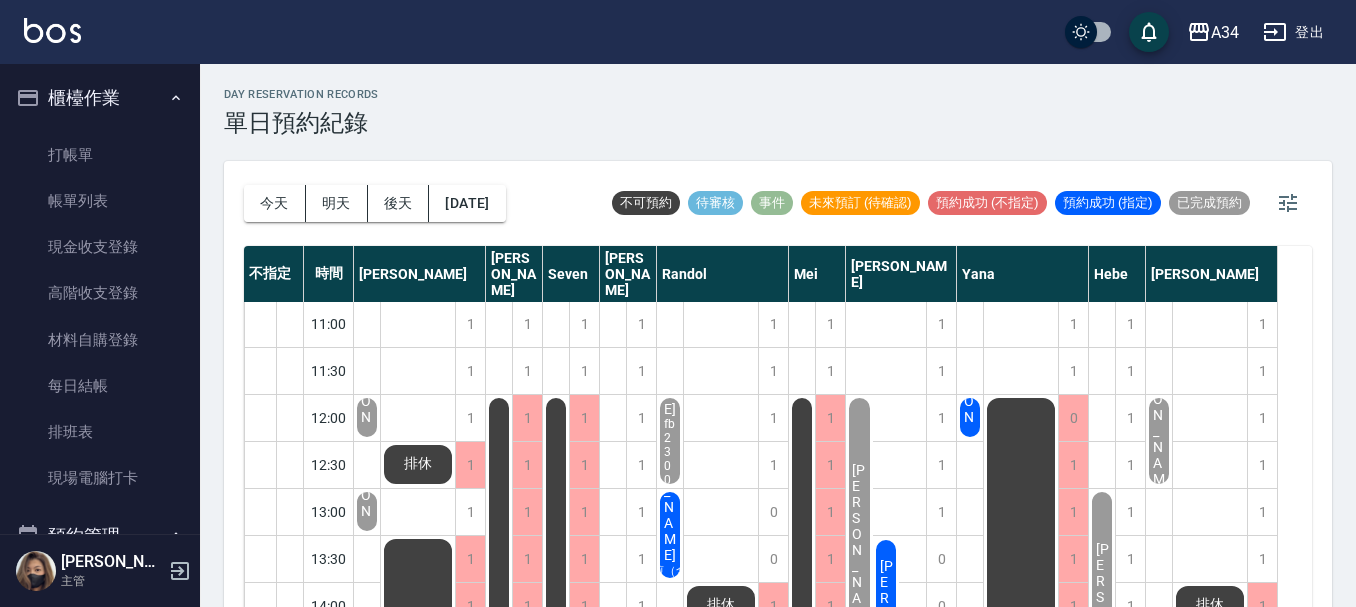 scroll, scrollTop: 0, scrollLeft: 0, axis: both 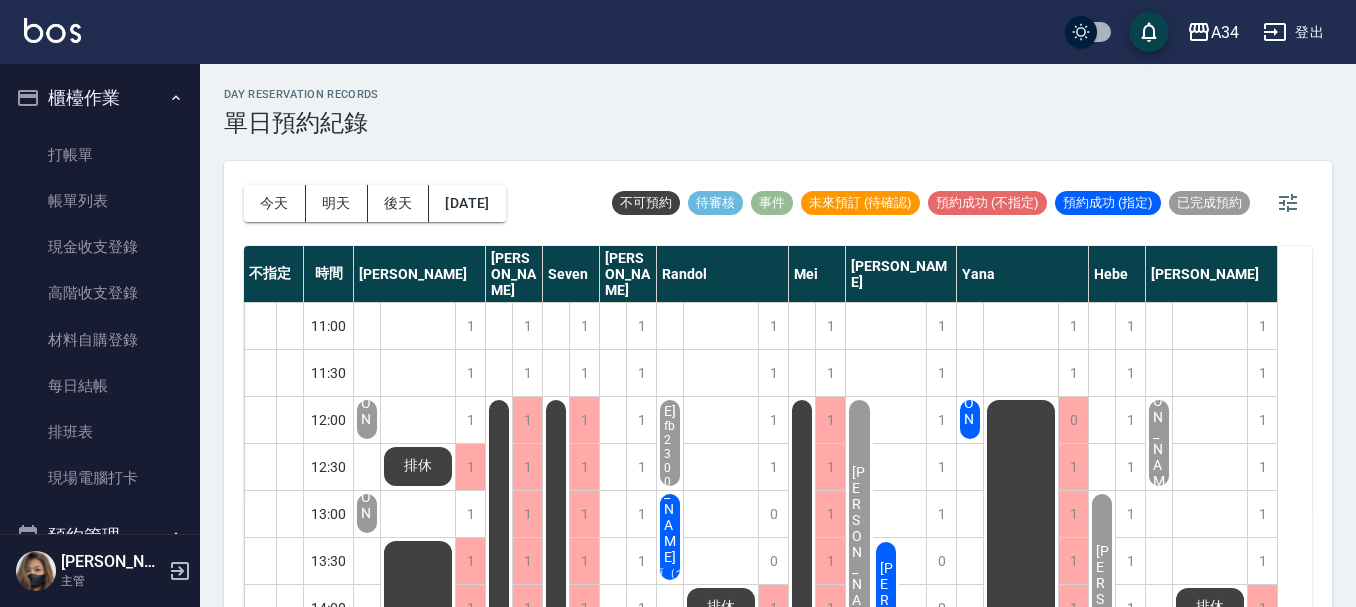 click on "李佳樺" at bounding box center (367, 419) 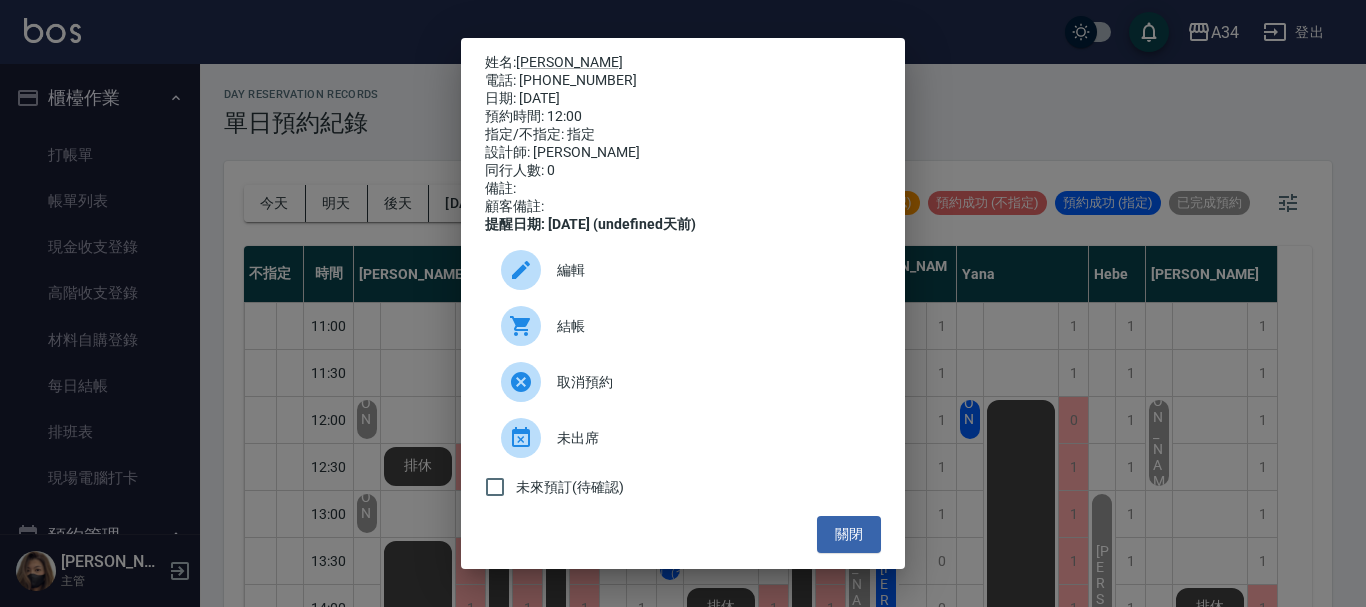 click on "結帳" at bounding box center (711, 326) 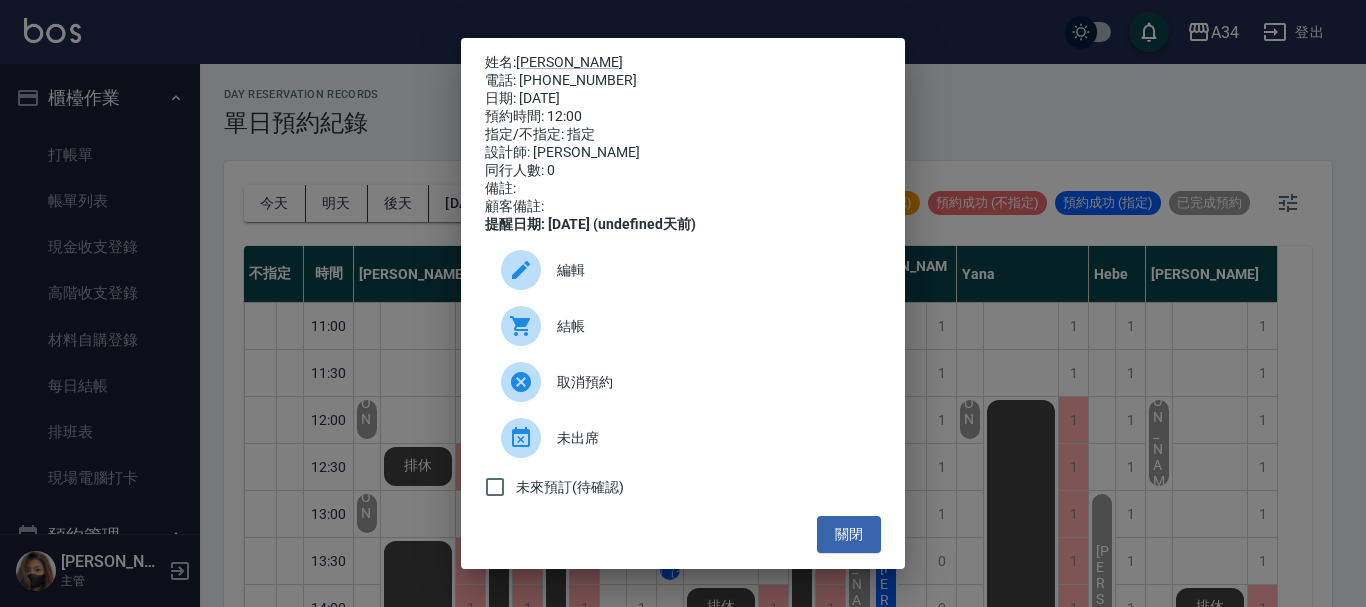 click on "姓名:  李佳樺 電話: 0913088136 日期: 2025/07/16 預約時間: 12:00 指定/不指定: 指定 設計師: Yana 同行人數: 0 備註:  顧客備註:  提醒日期: 2025/07/15 (undefined天前) 編輯 結帳 取消預約 未出席 未來預訂(待確認) 關閉" at bounding box center (683, 303) 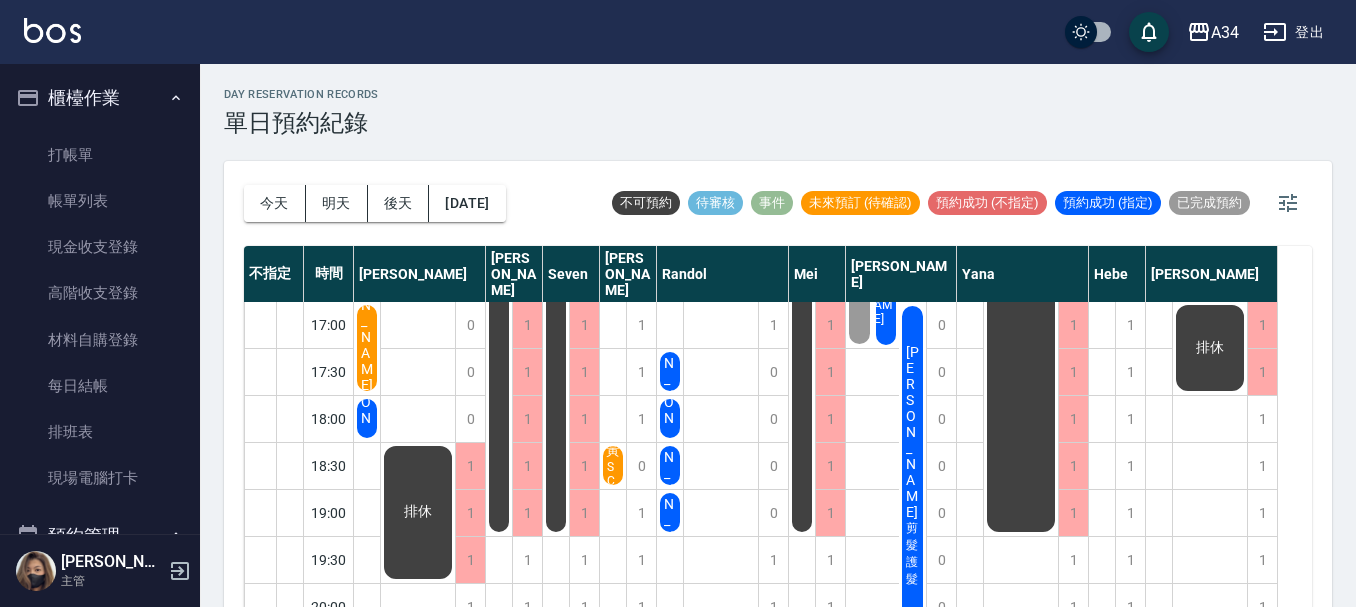 scroll, scrollTop: 601, scrollLeft: 0, axis: vertical 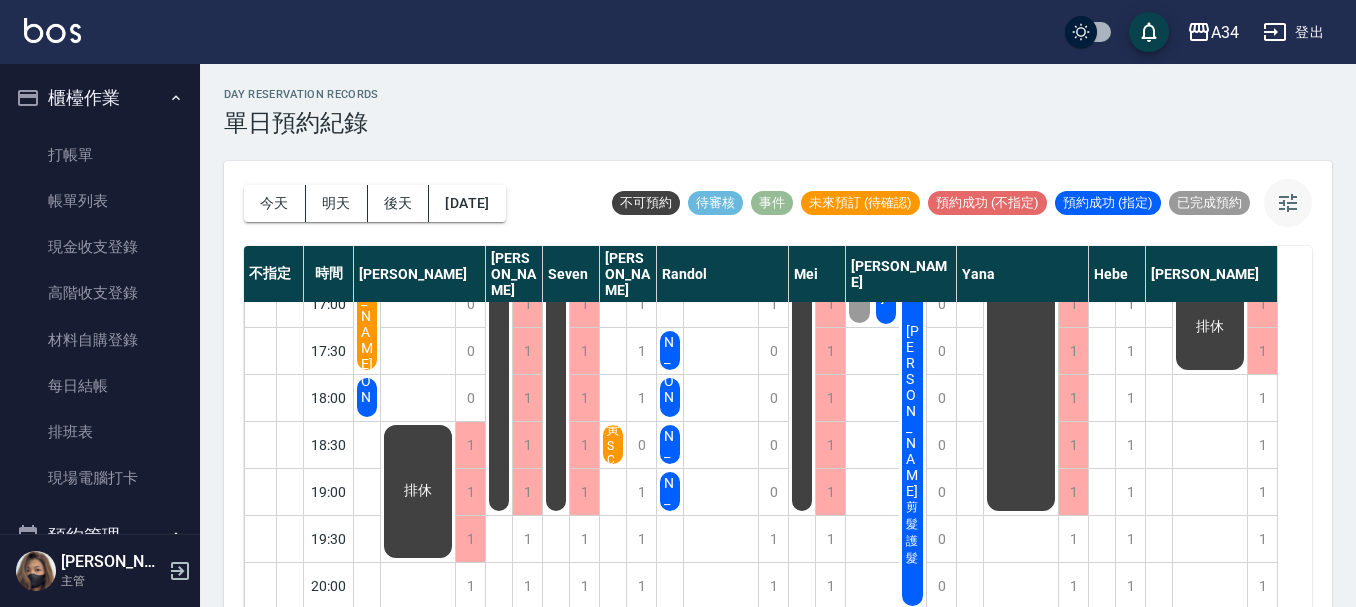 click 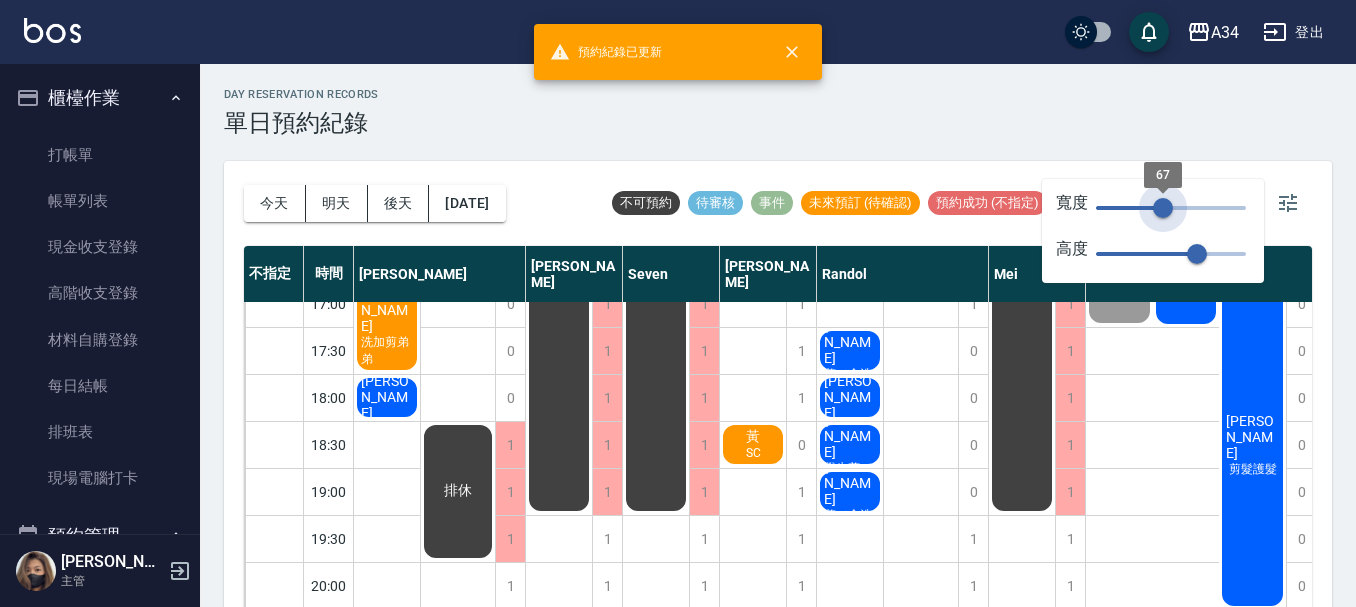 type on "77" 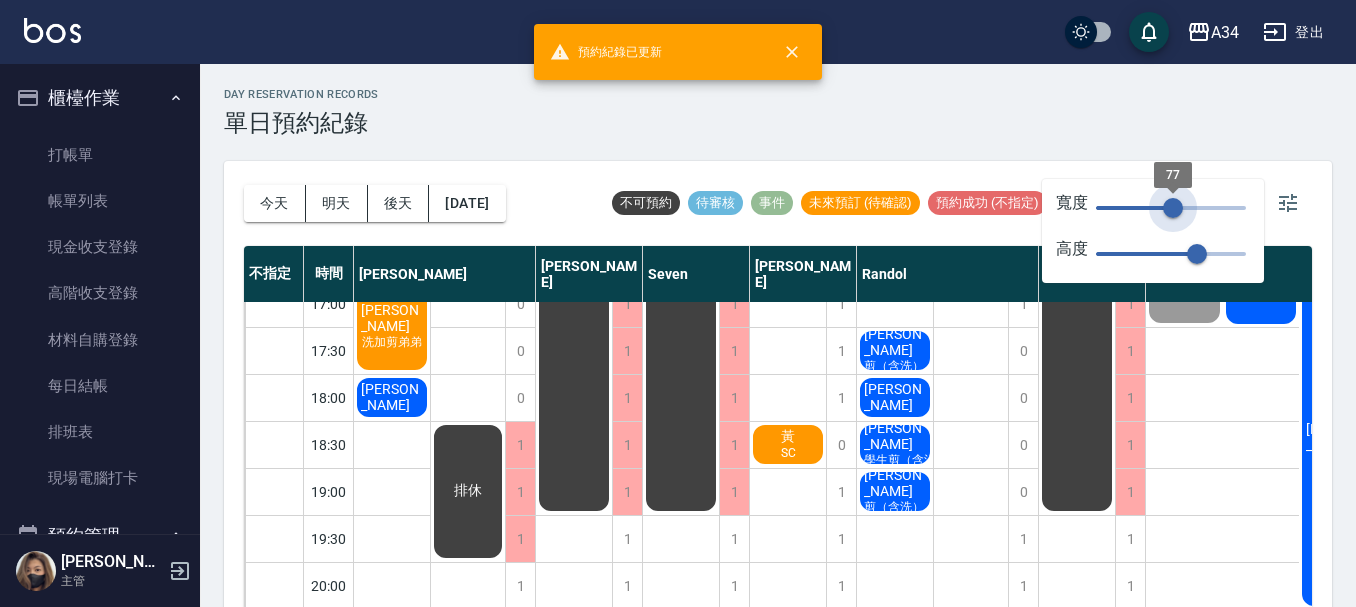 drag, startPoint x: 1130, startPoint y: 209, endPoint x: 1173, endPoint y: 213, distance: 43.185646 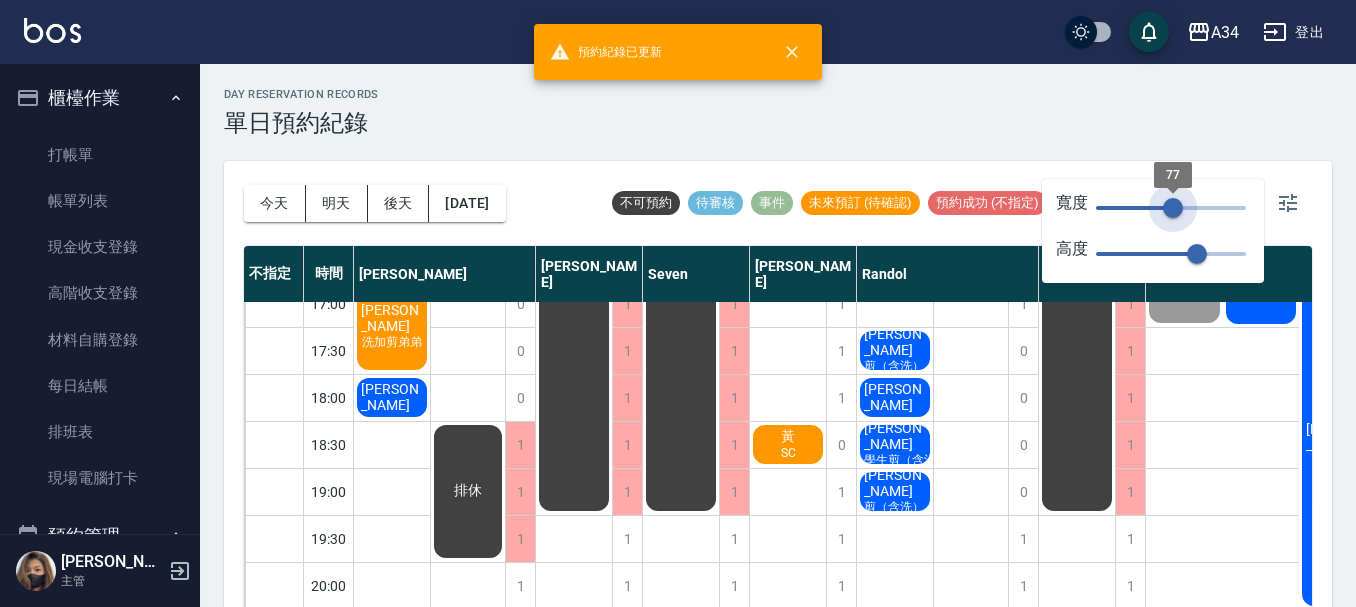 click on "77" at bounding box center (1173, 208) 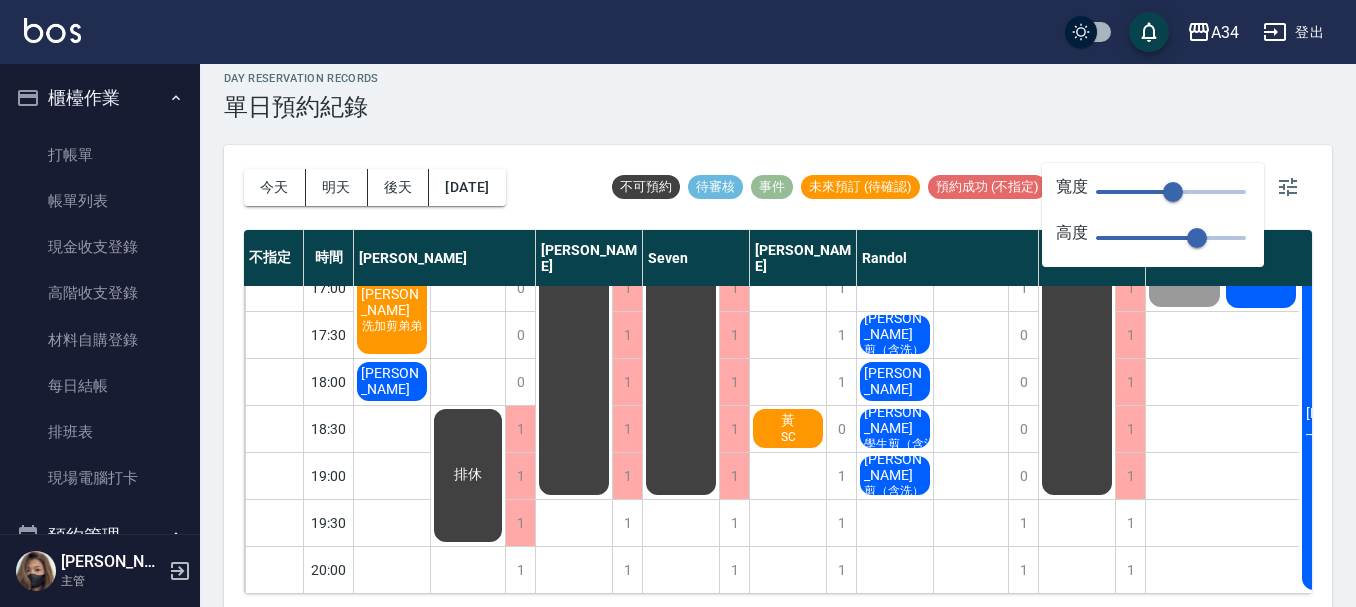 scroll, scrollTop: 23, scrollLeft: 0, axis: vertical 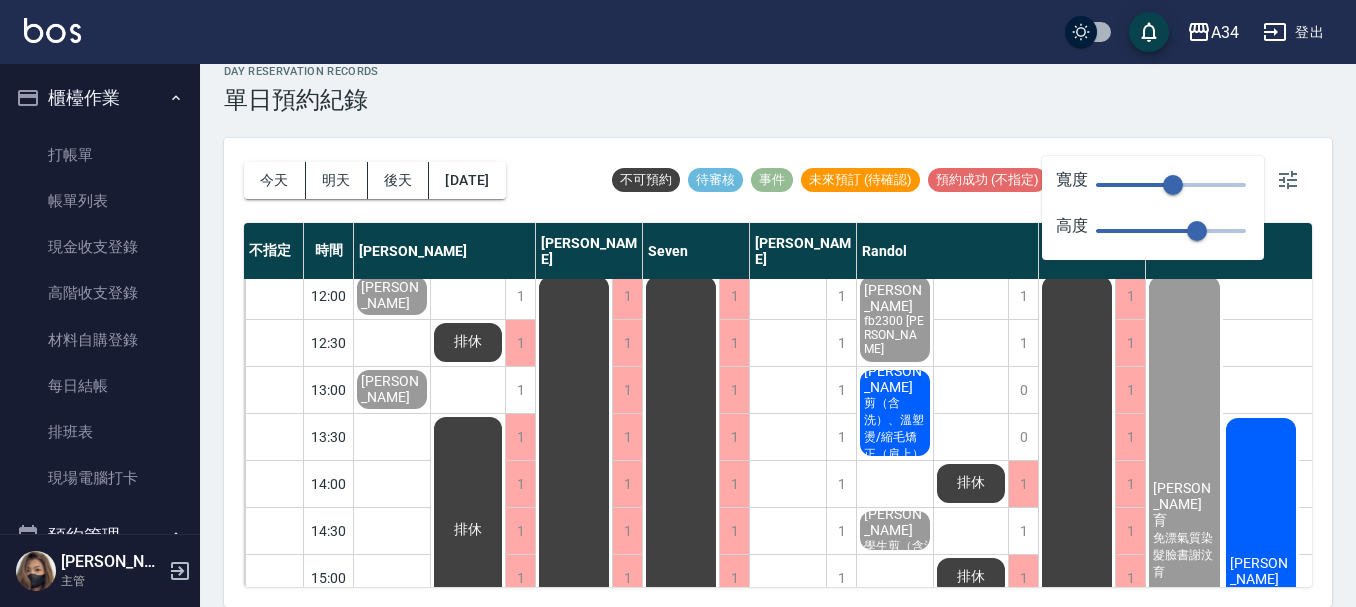 click on "剪（含洗）、溫塑燙/縮毛矯正（肩上）" at bounding box center [392, 311] 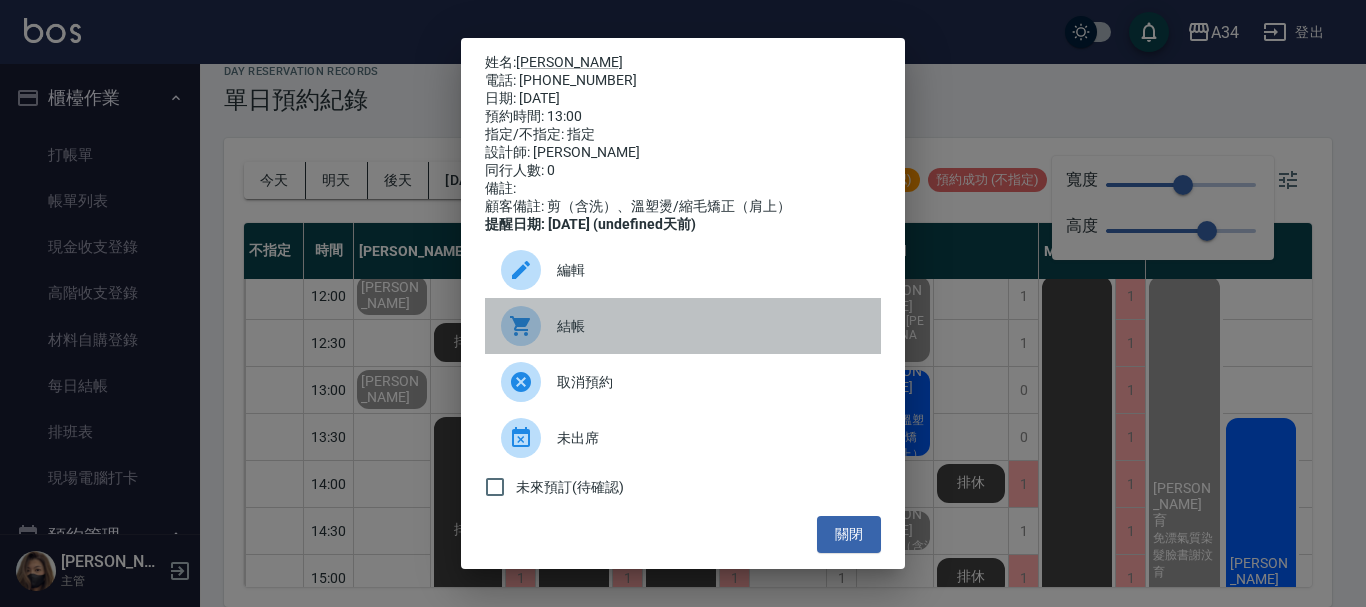 click on "結帳" at bounding box center [711, 326] 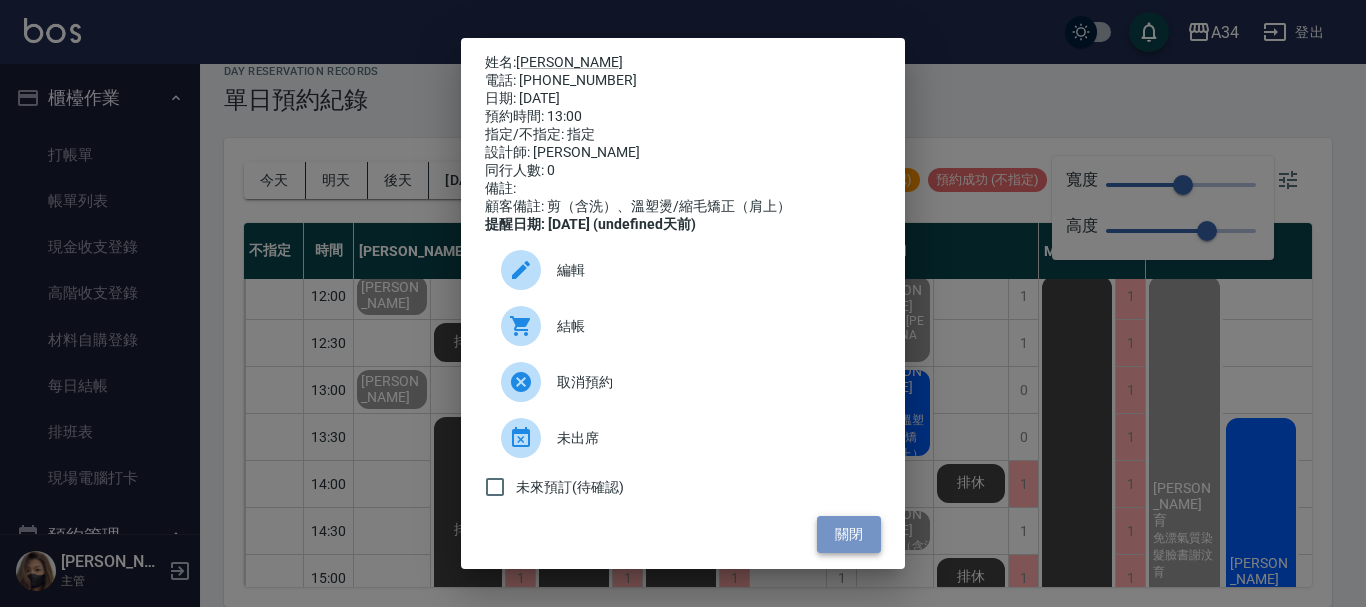 click on "關閉" at bounding box center [849, 534] 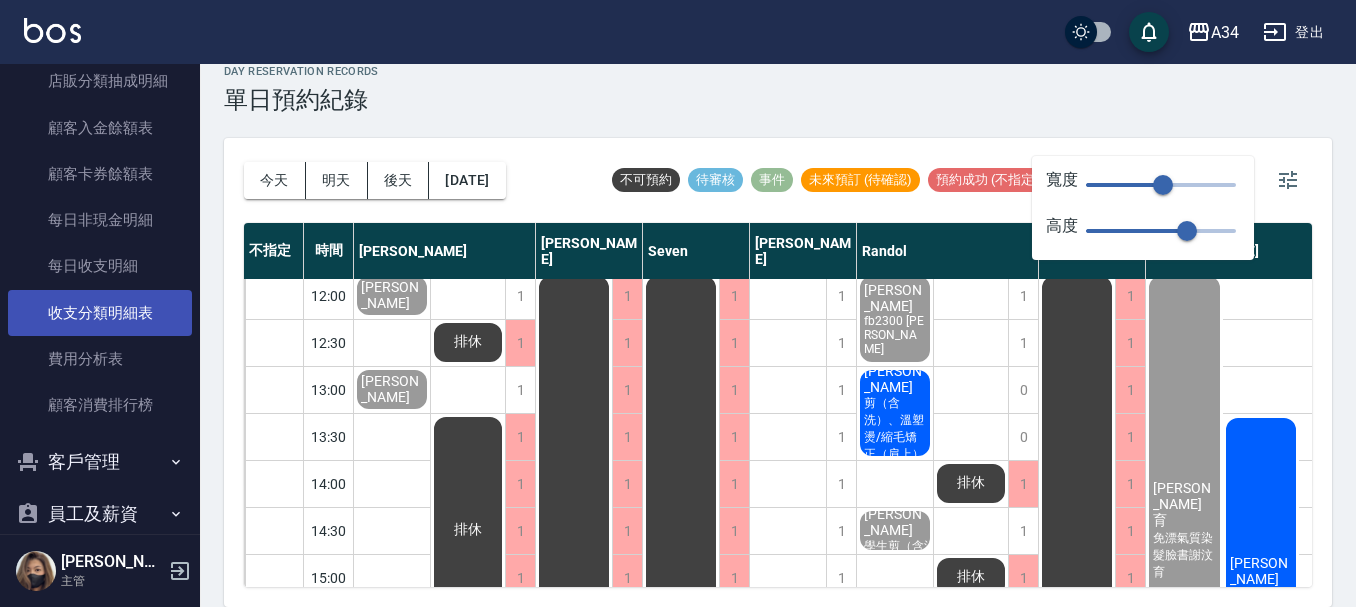 scroll, scrollTop: 1700, scrollLeft: 0, axis: vertical 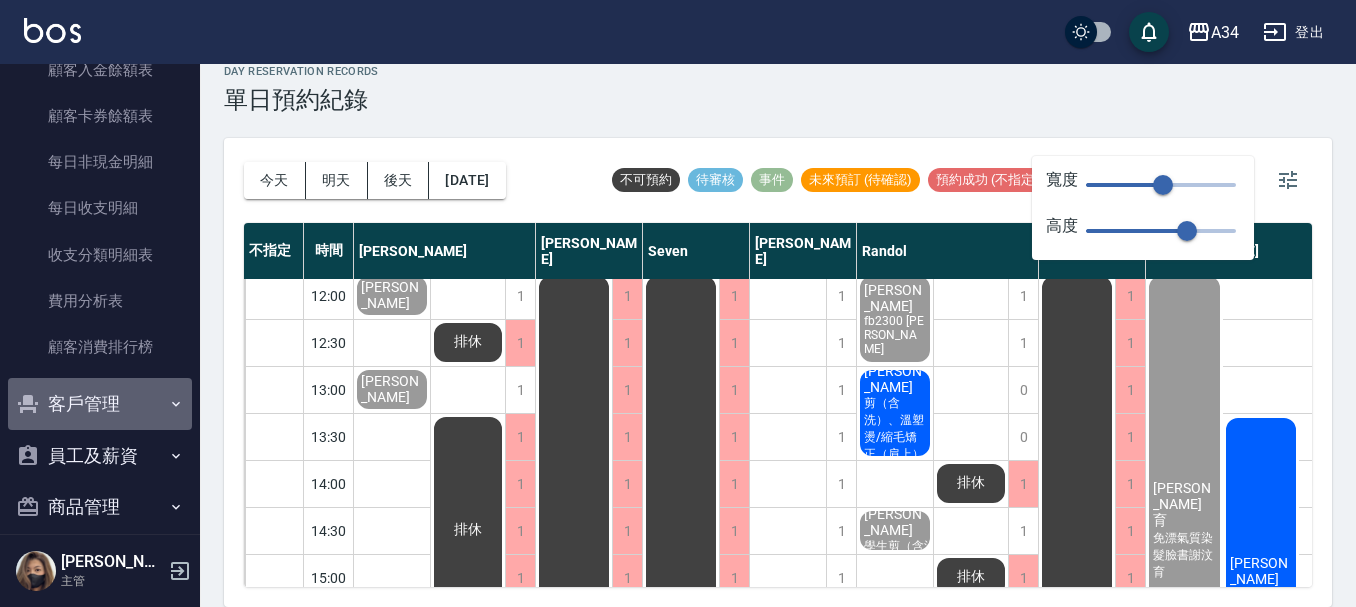 click on "客戶管理" at bounding box center [100, 404] 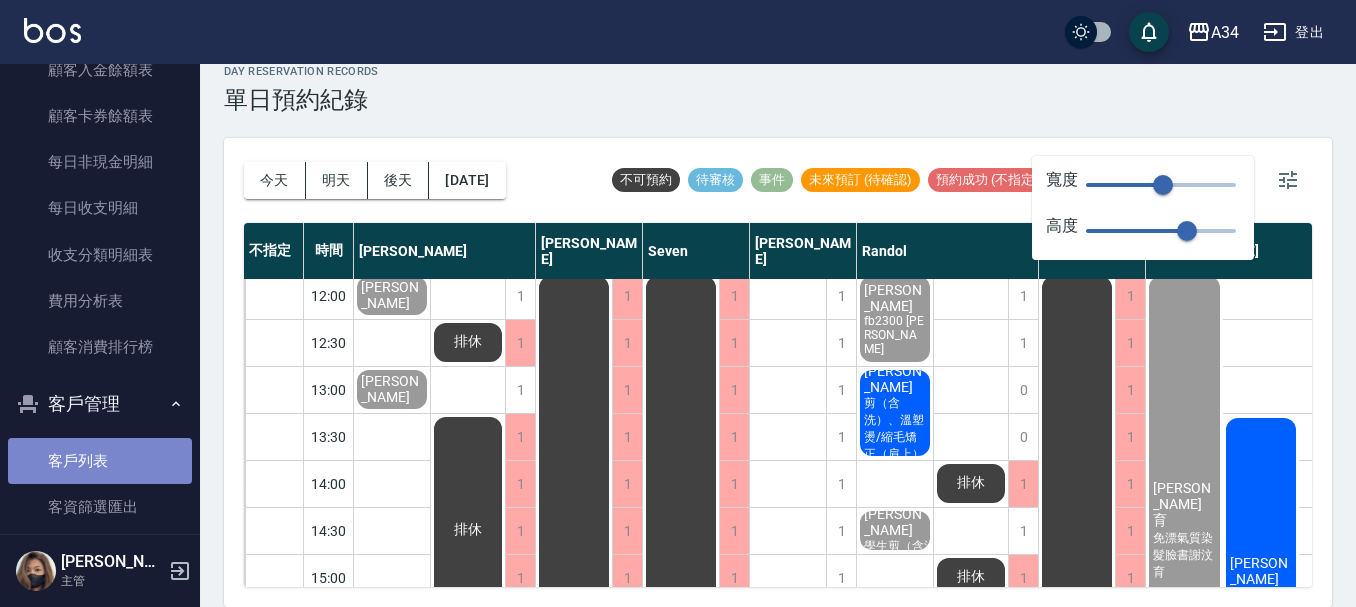 click on "客戶列表" at bounding box center [100, 461] 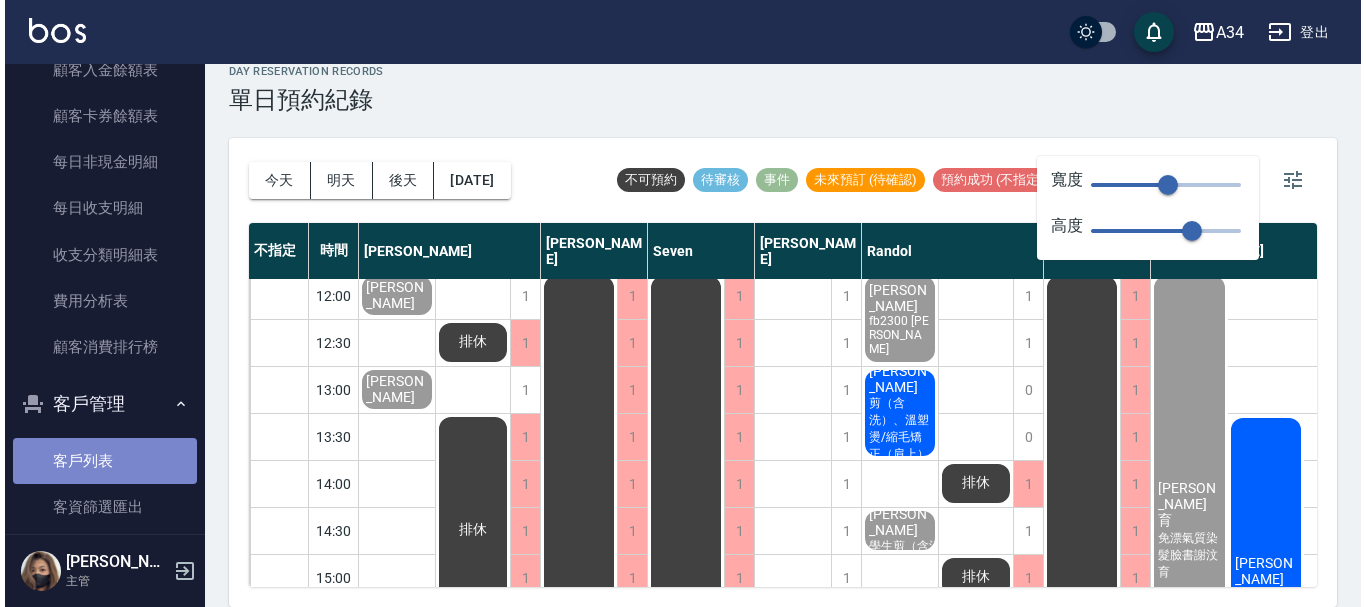scroll, scrollTop: 0, scrollLeft: 0, axis: both 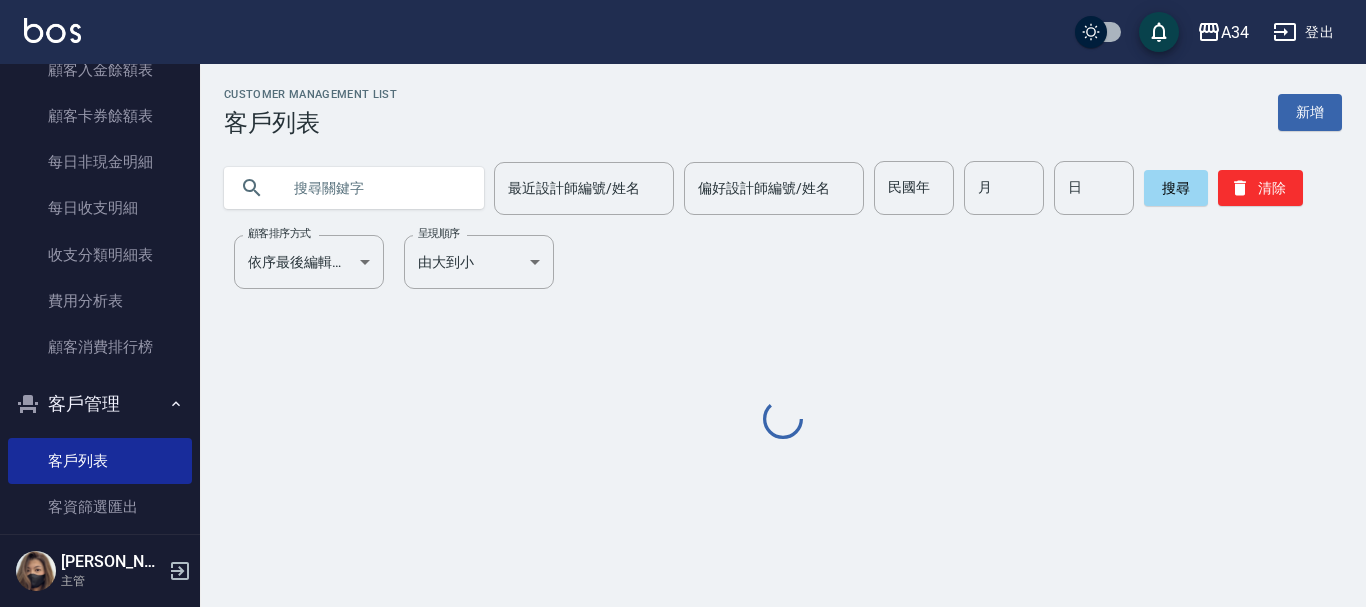 click at bounding box center [374, 188] 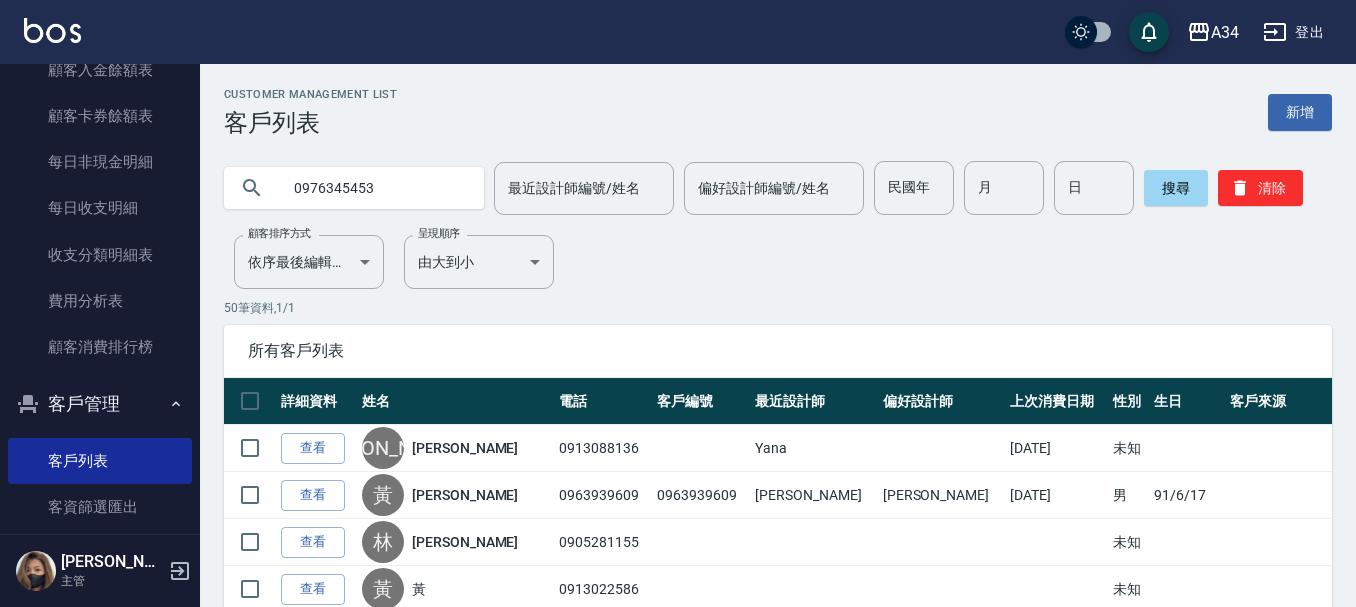 type on "0976345453" 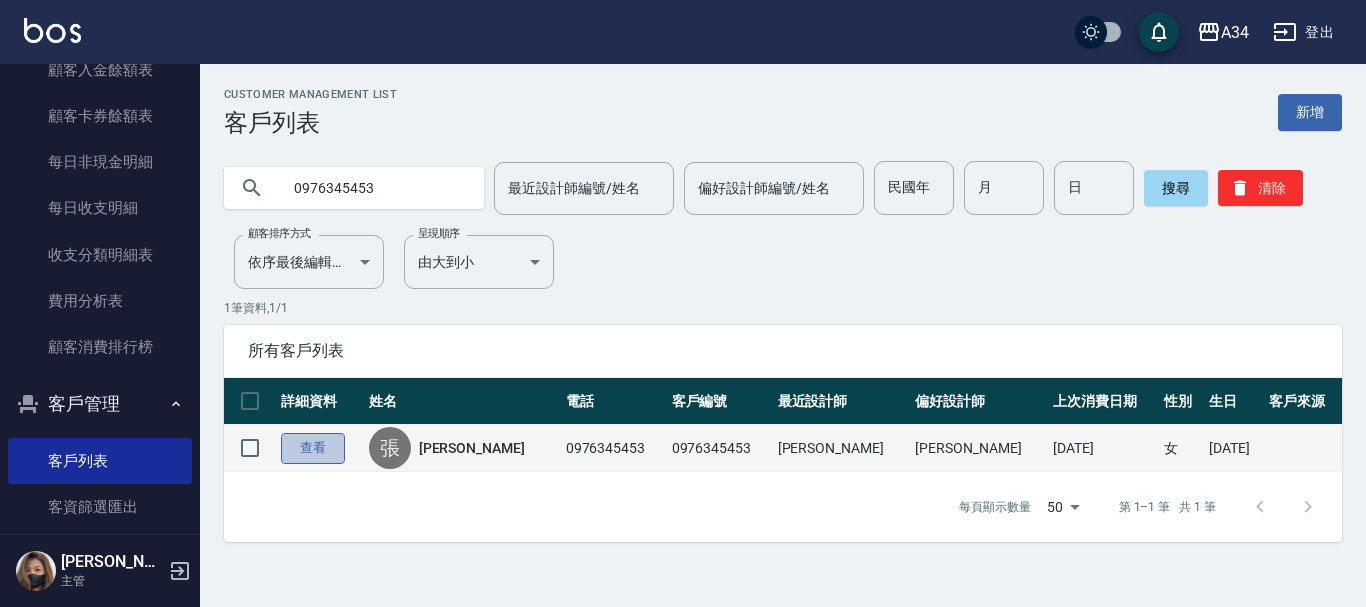 click on "查看" at bounding box center [313, 448] 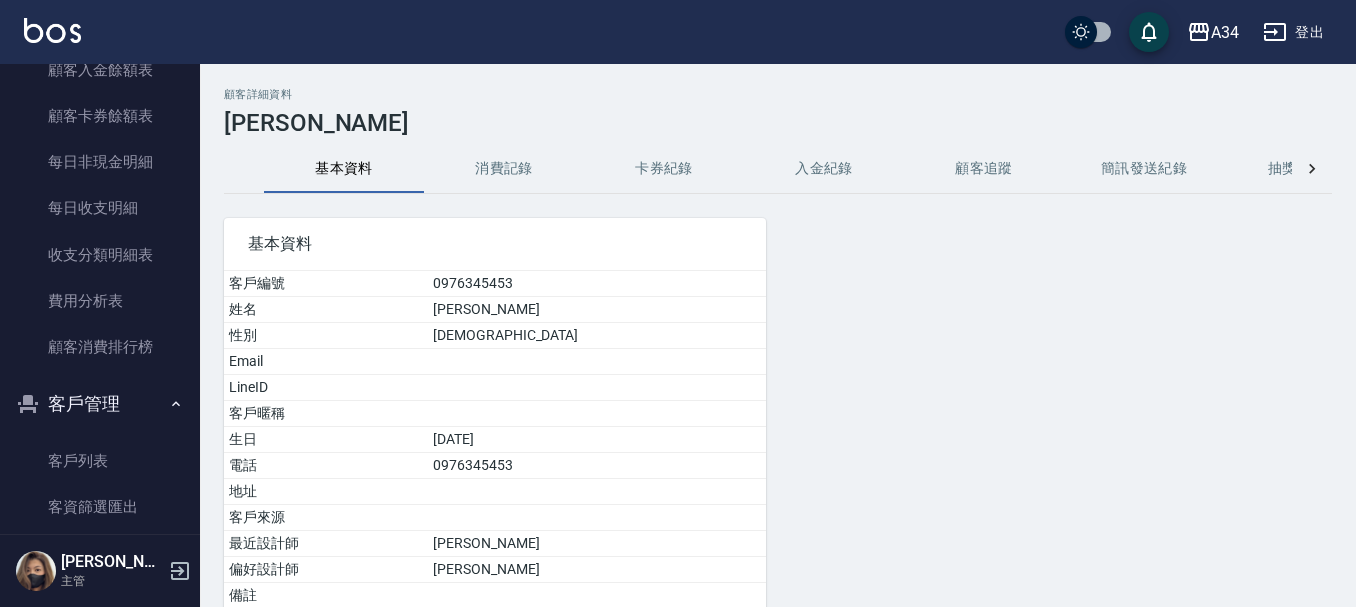 click on "消費記錄" at bounding box center (504, 169) 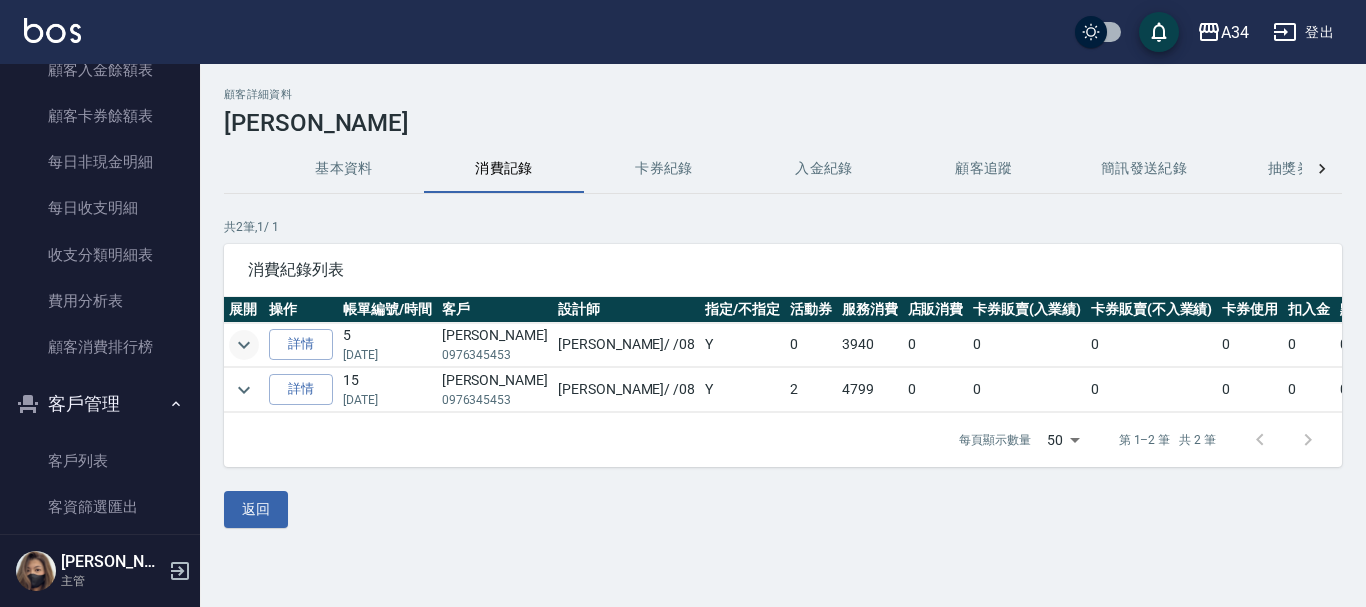 click 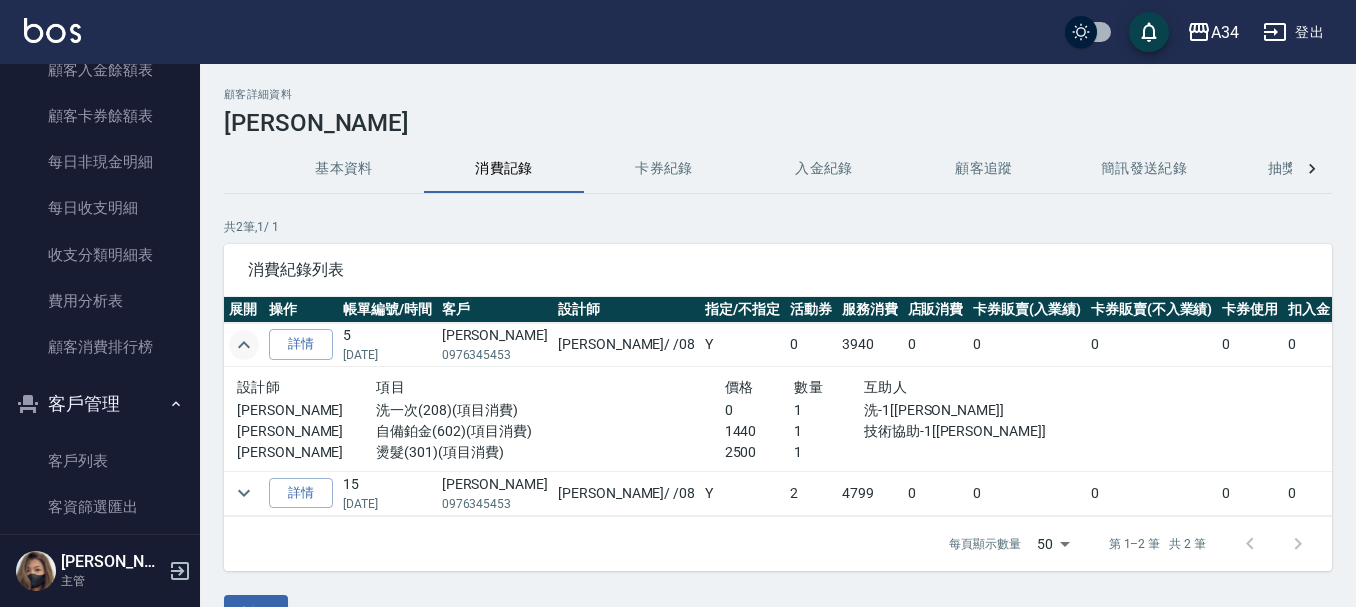 click 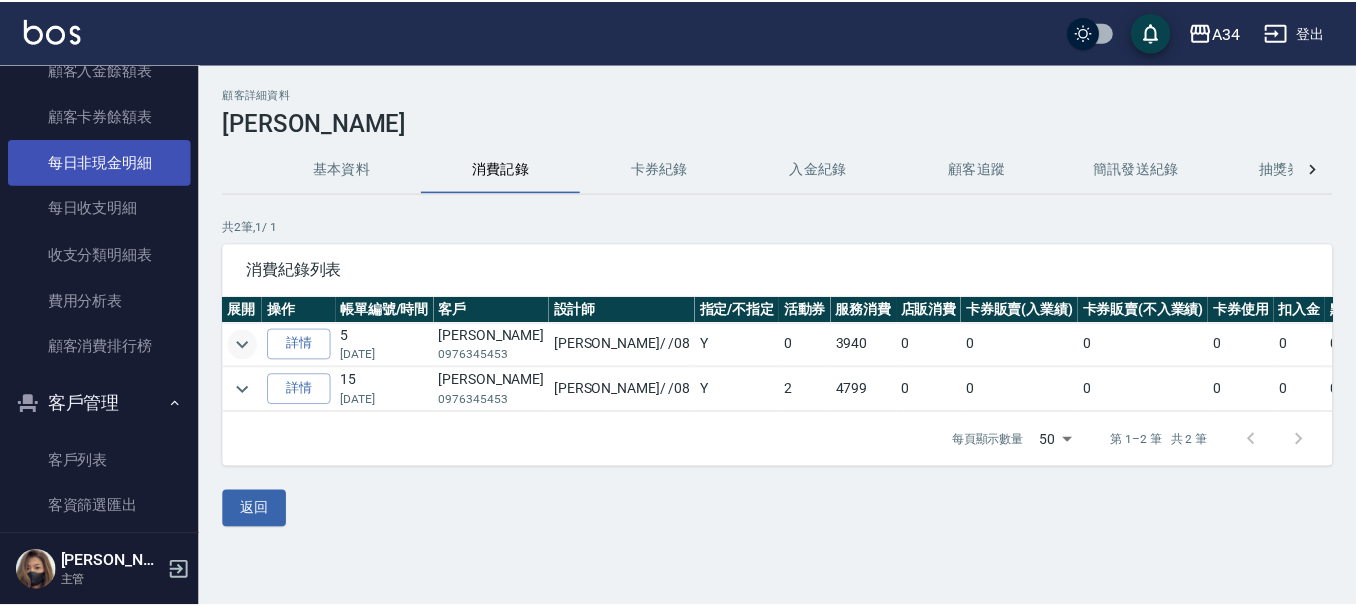 scroll, scrollTop: 1400, scrollLeft: 0, axis: vertical 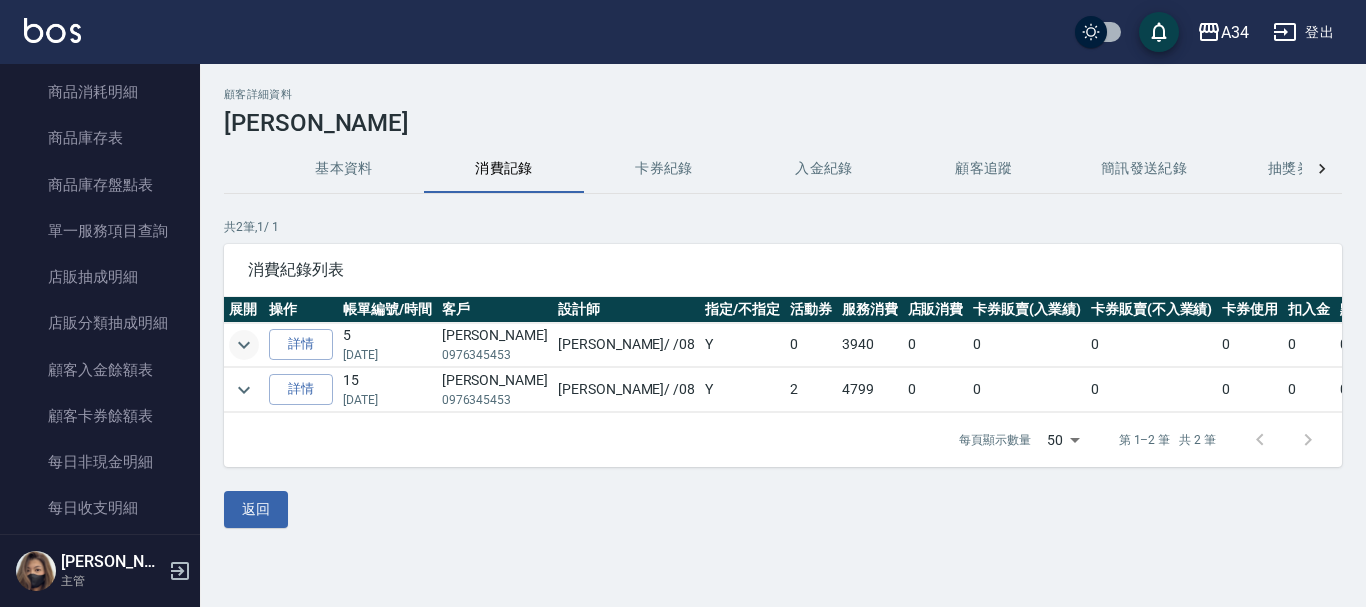 click 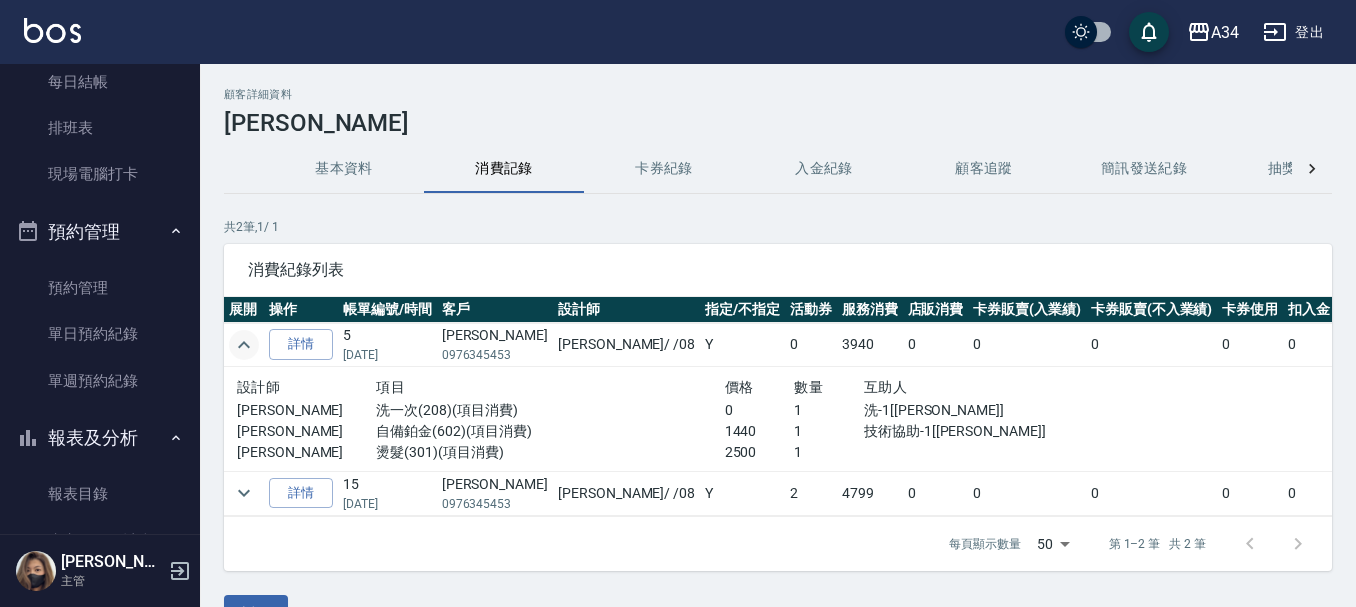 scroll, scrollTop: 300, scrollLeft: 0, axis: vertical 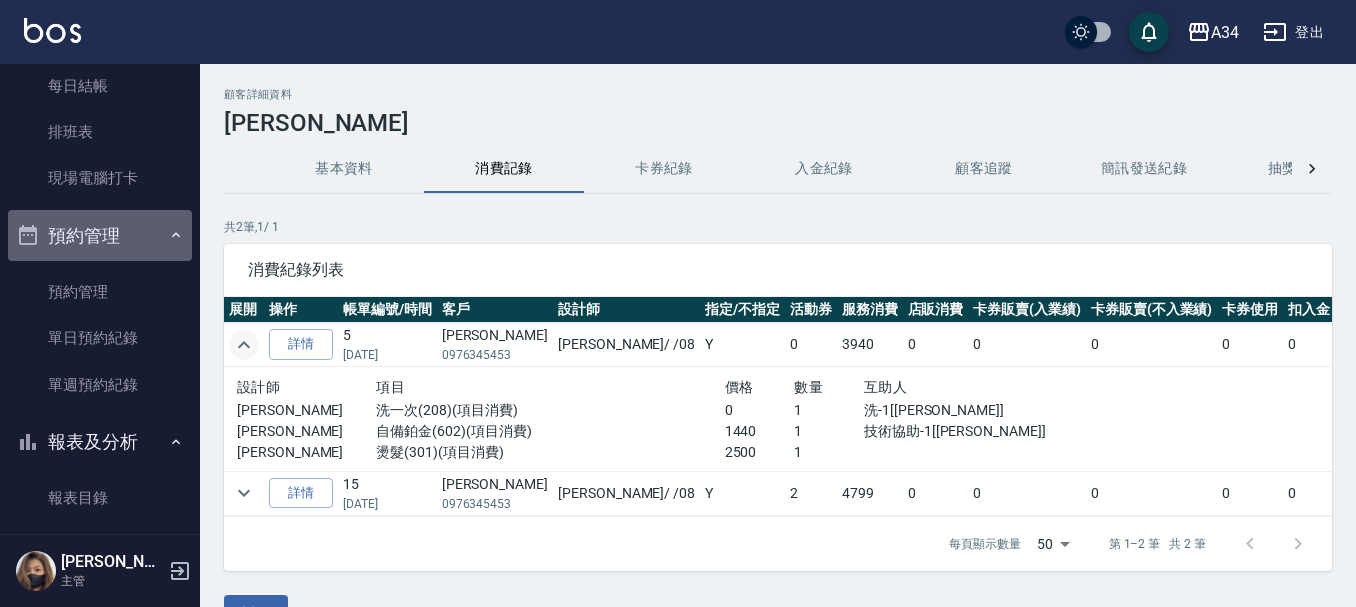 click 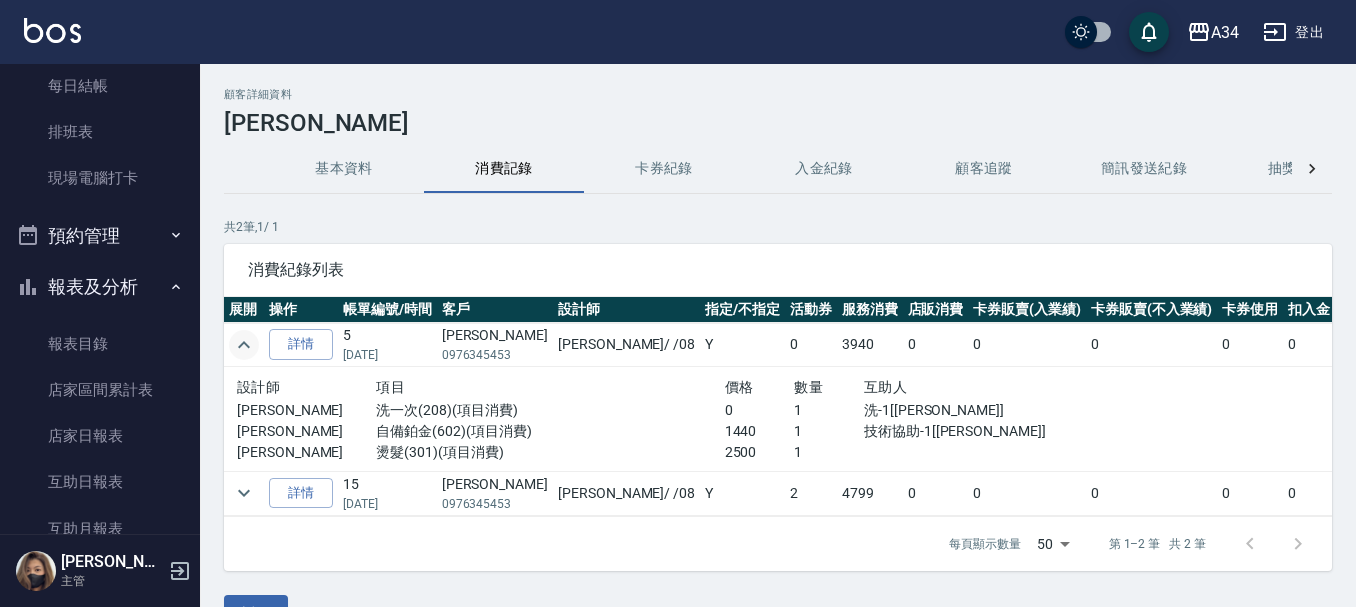 click 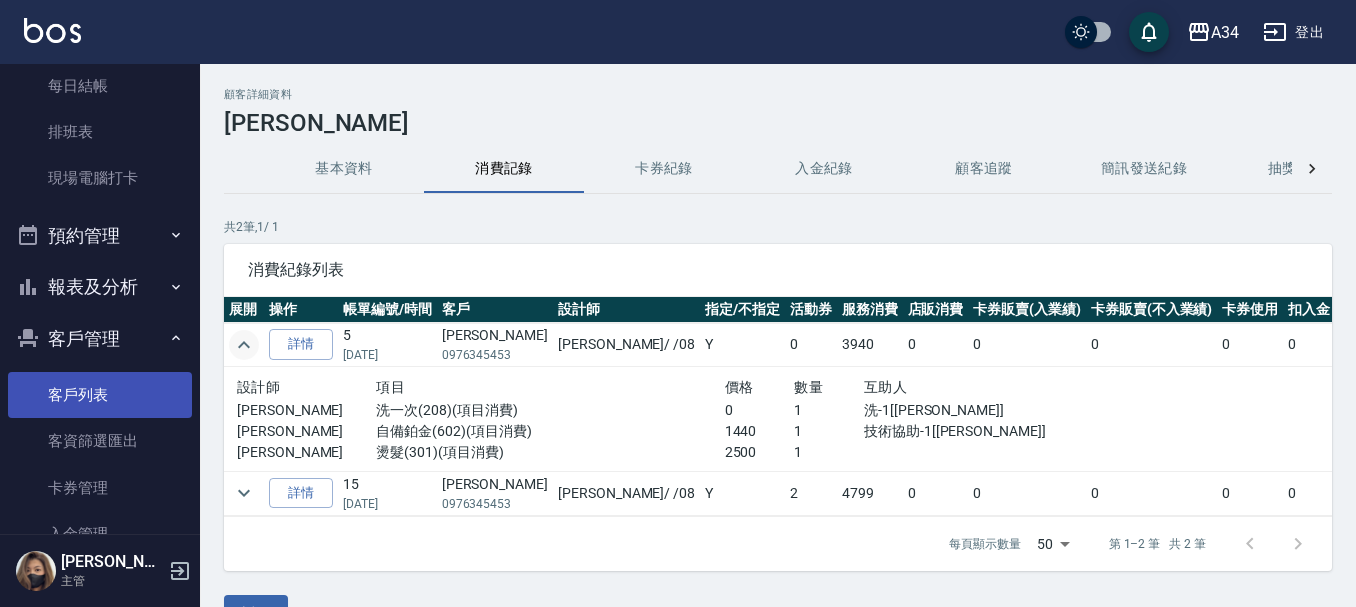 click on "客戶列表" at bounding box center [100, 395] 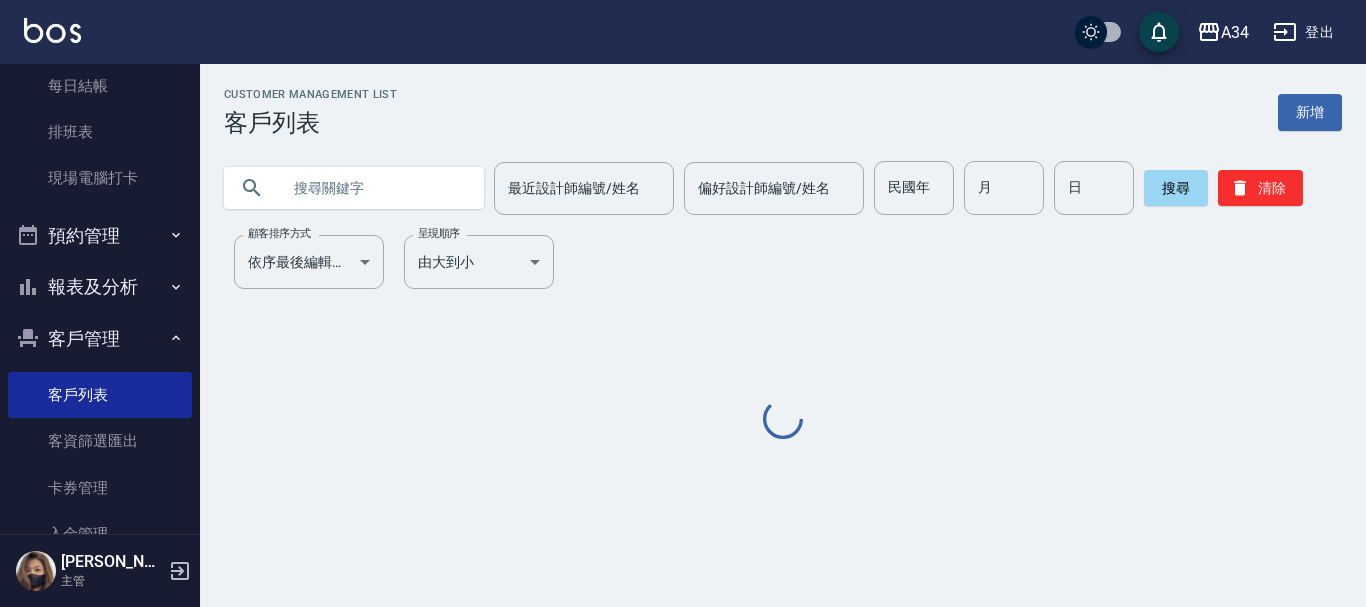 click at bounding box center [374, 188] 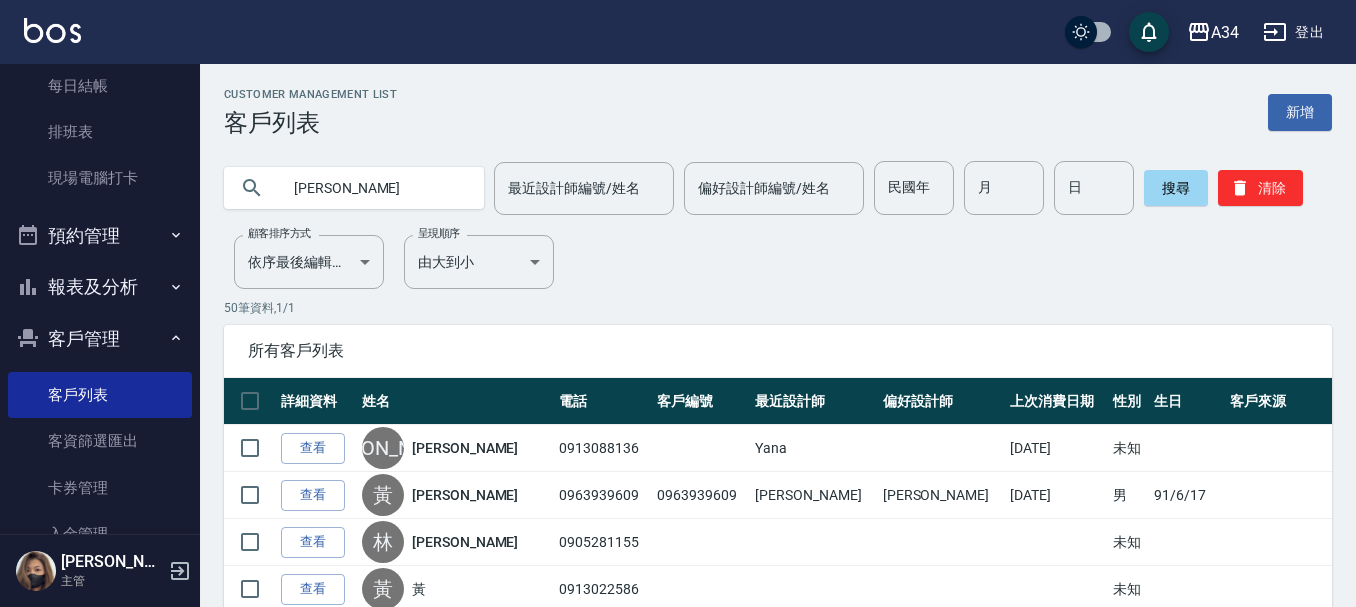 type on "張瑋鈞" 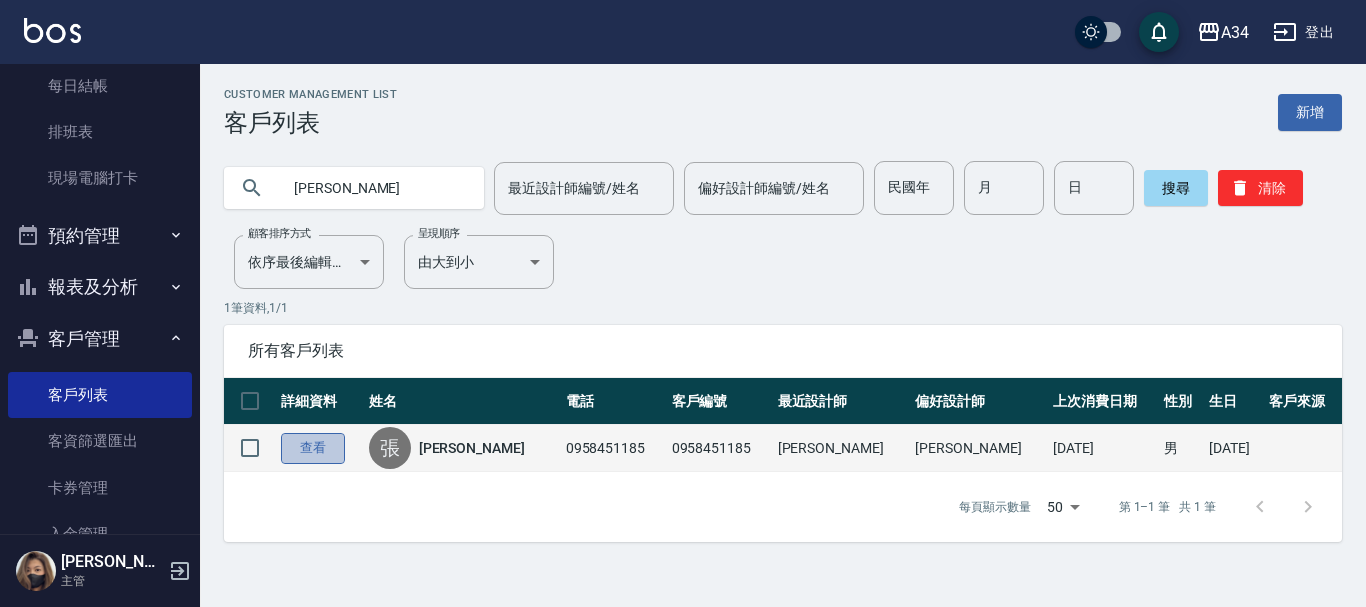 click on "查看" at bounding box center [313, 448] 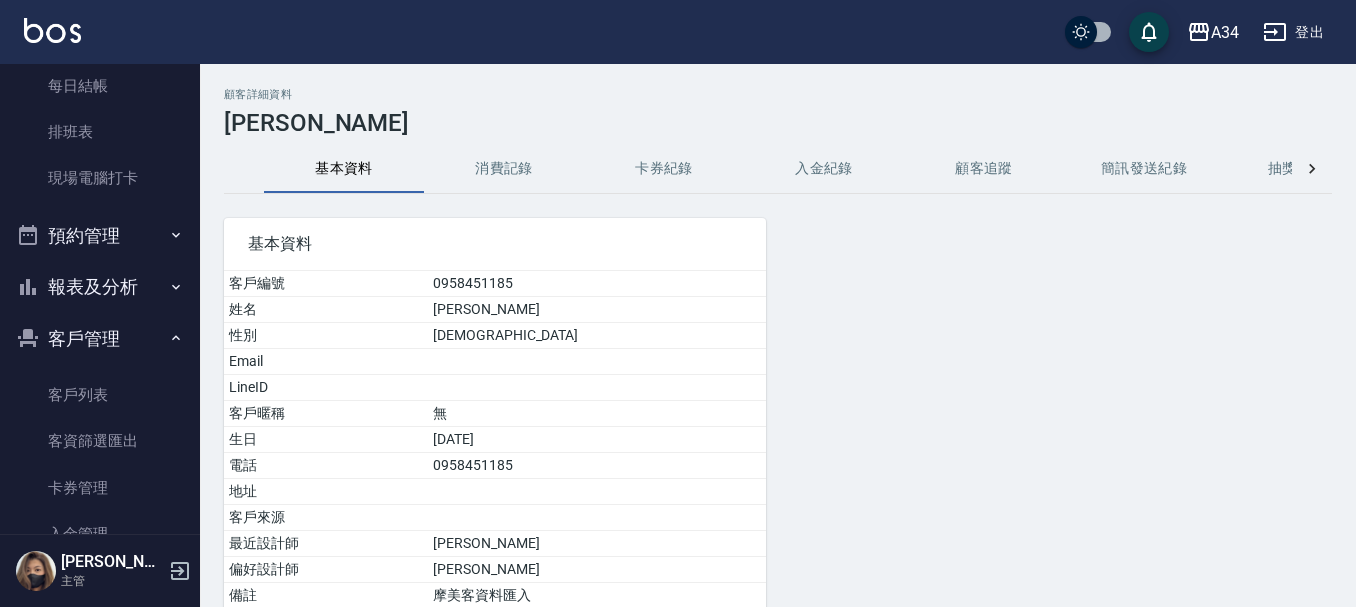 click on "消費記錄" at bounding box center (504, 169) 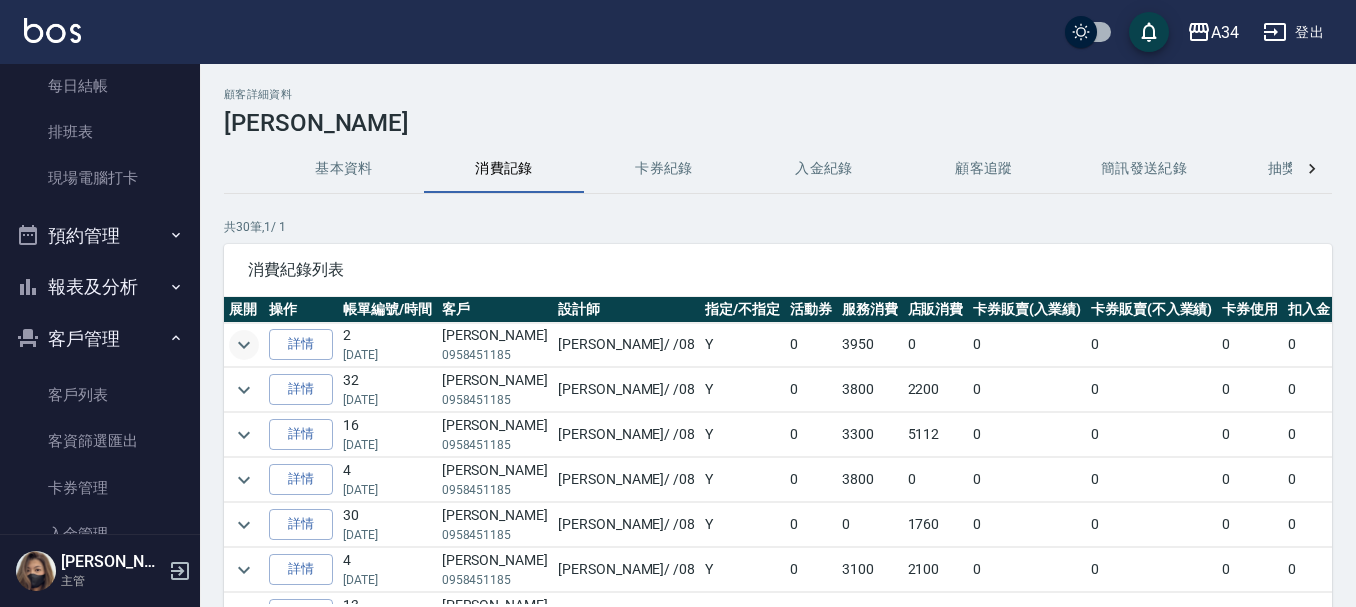 click 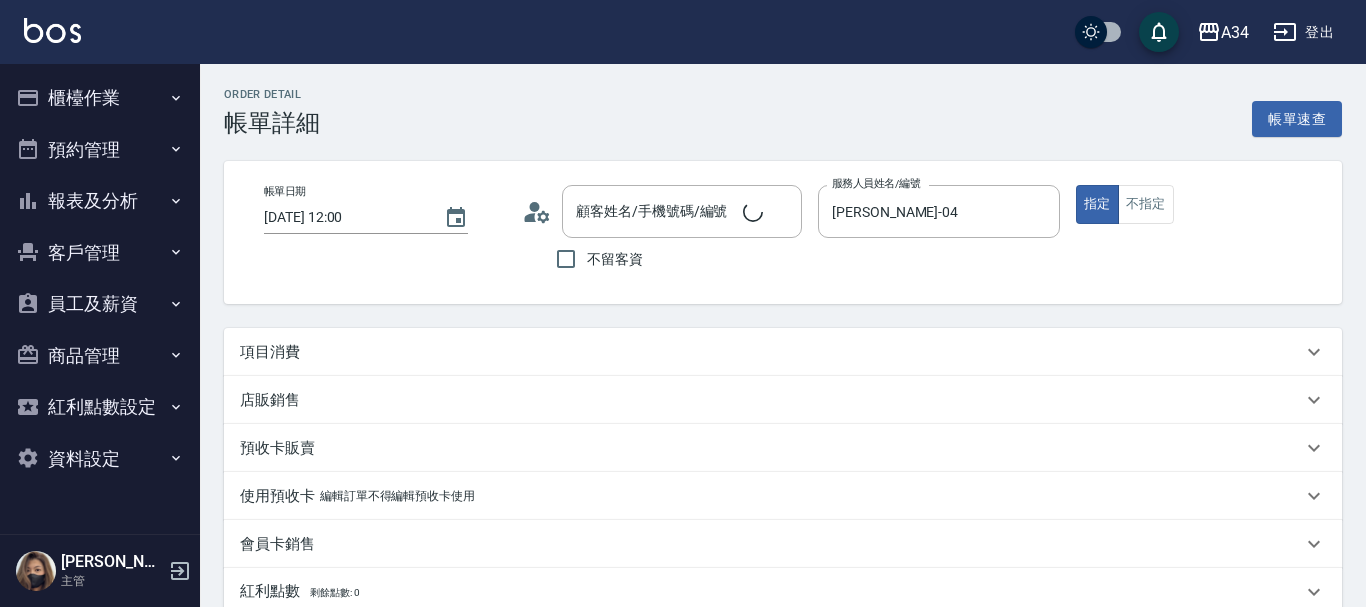 type on "[DATE] 12:00" 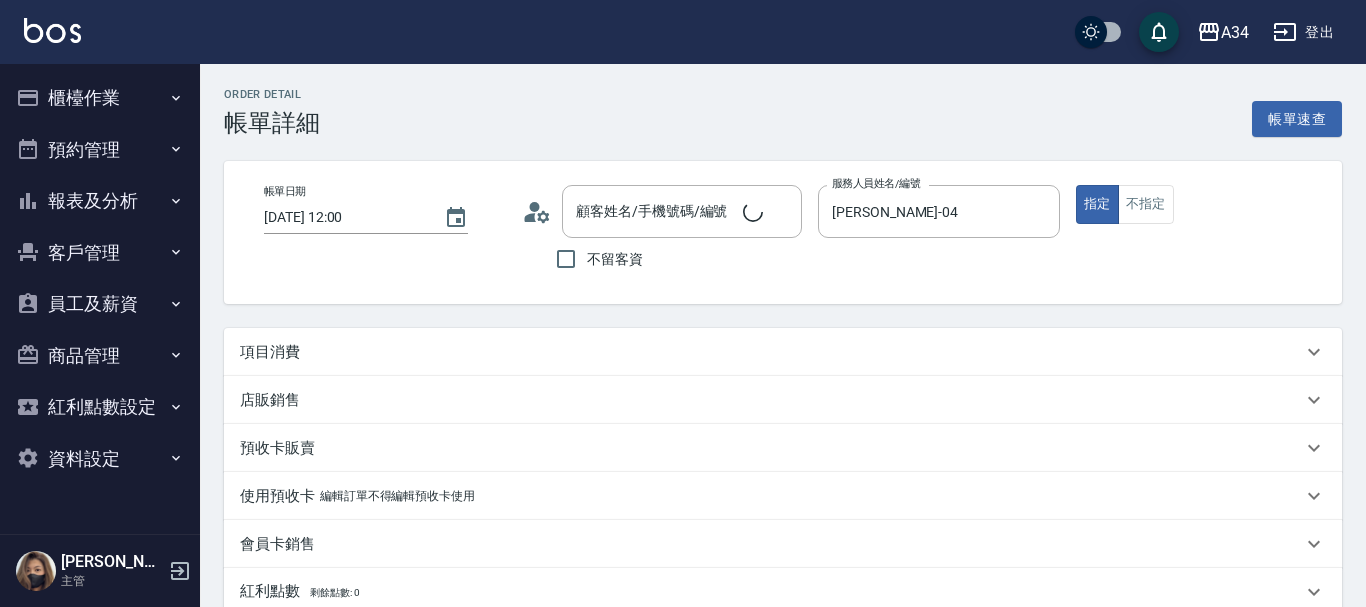 type on "[PERSON_NAME]-04" 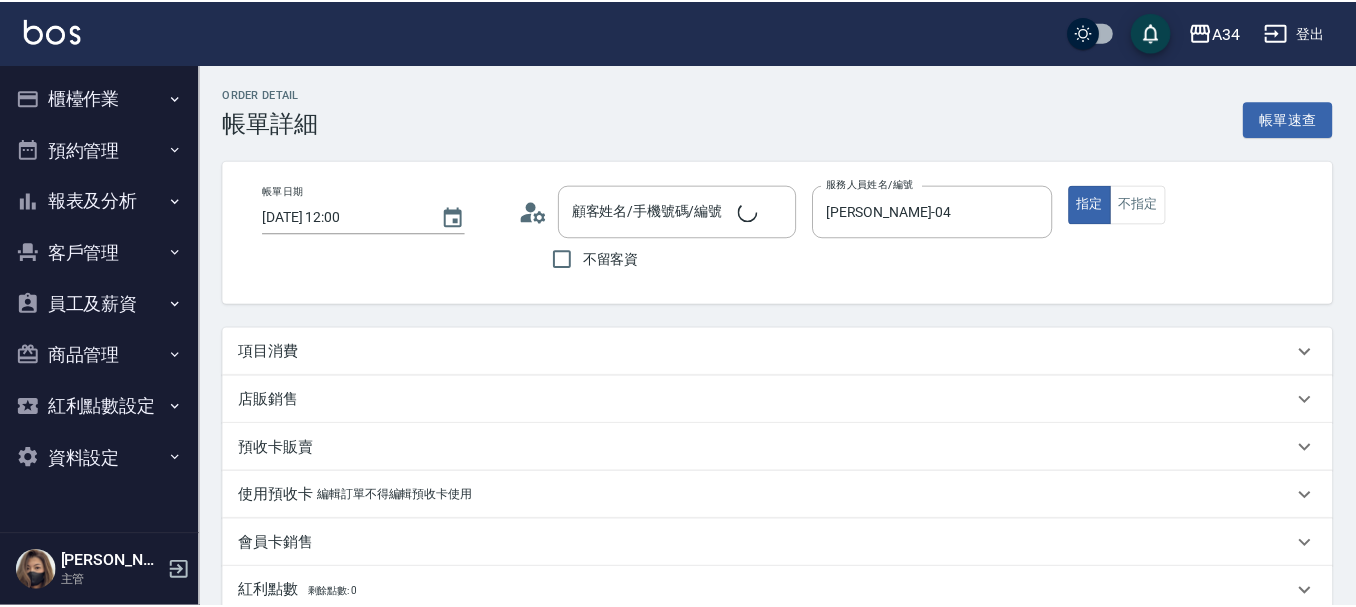 scroll, scrollTop: 0, scrollLeft: 0, axis: both 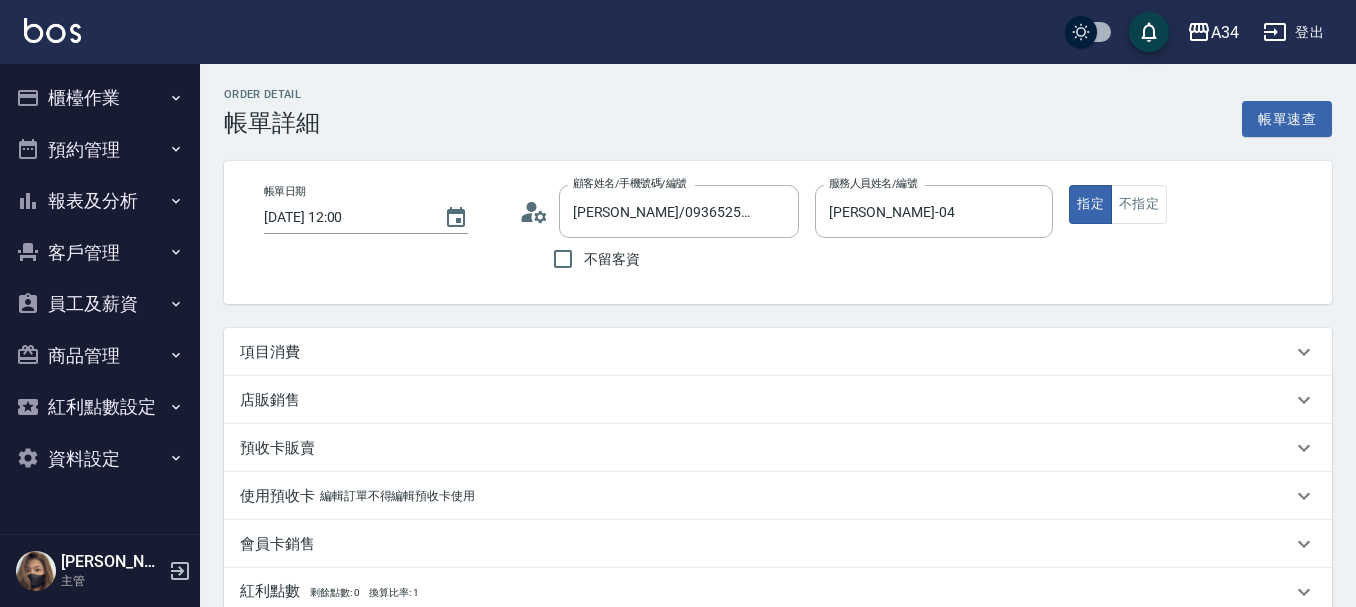 type on "[PERSON_NAME]/0936525535/0936525535" 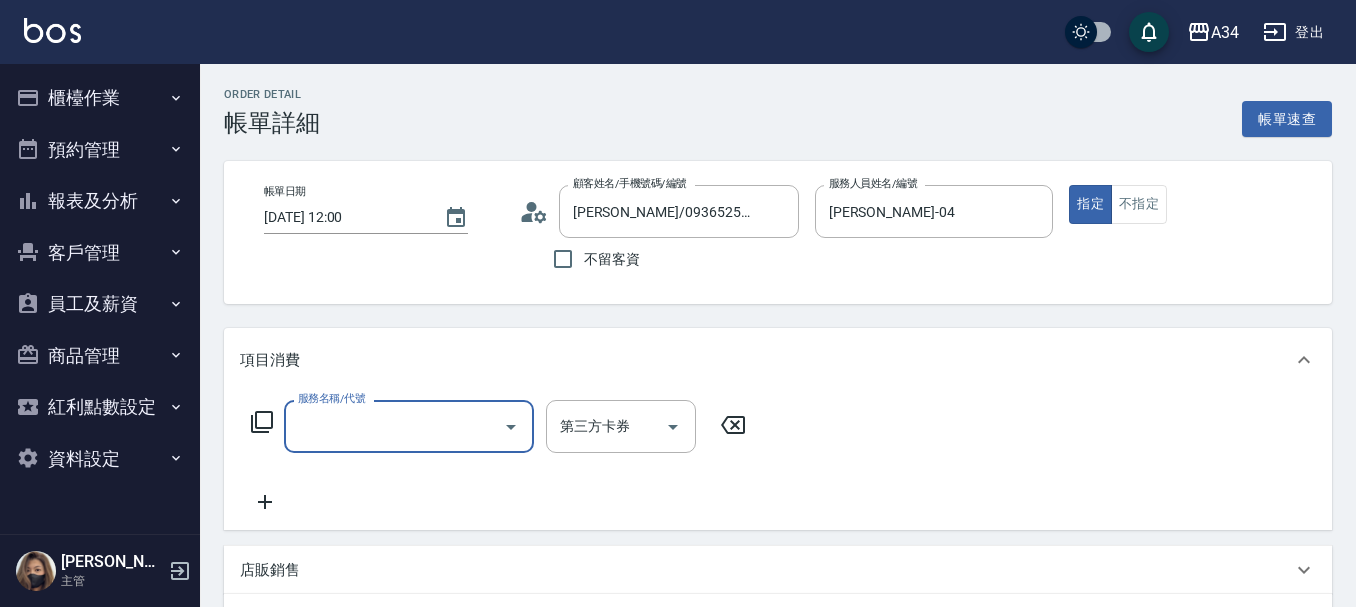 scroll, scrollTop: 0, scrollLeft: 0, axis: both 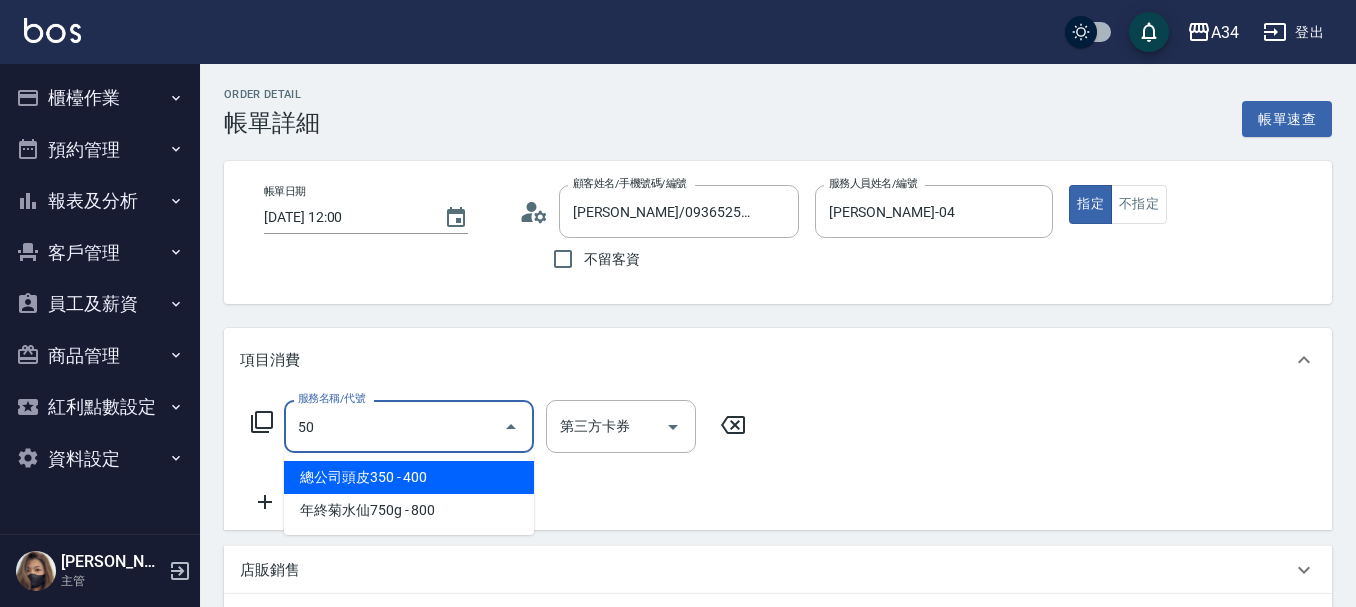 type on "501" 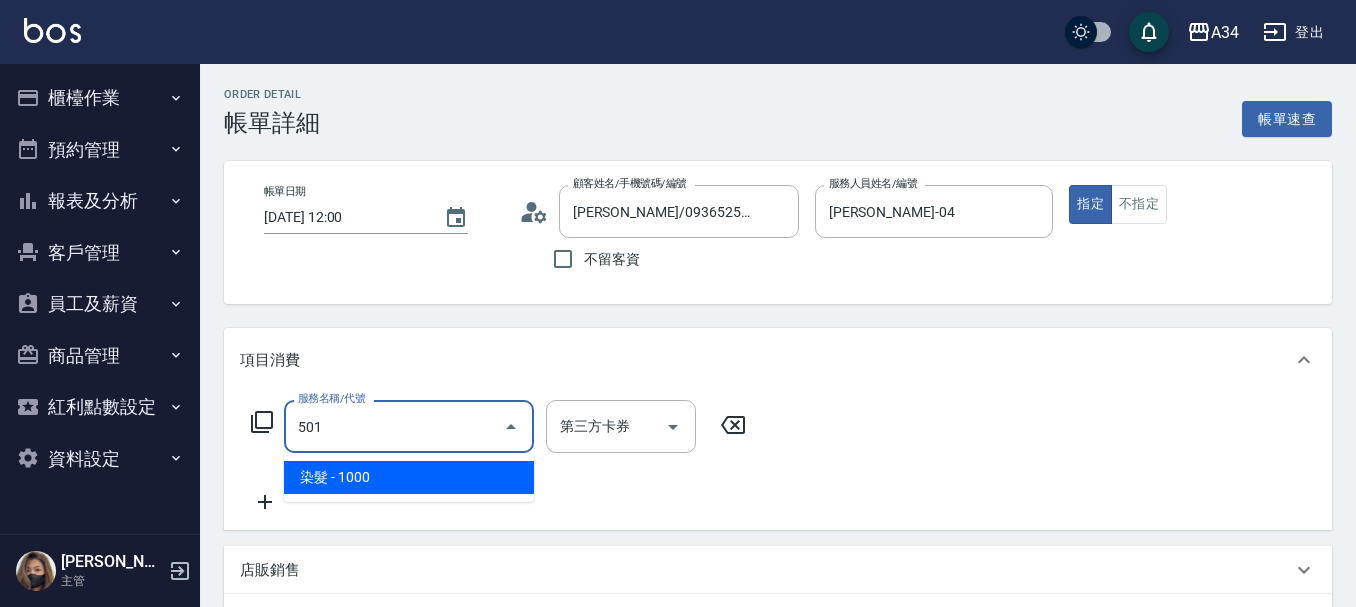 type on "100" 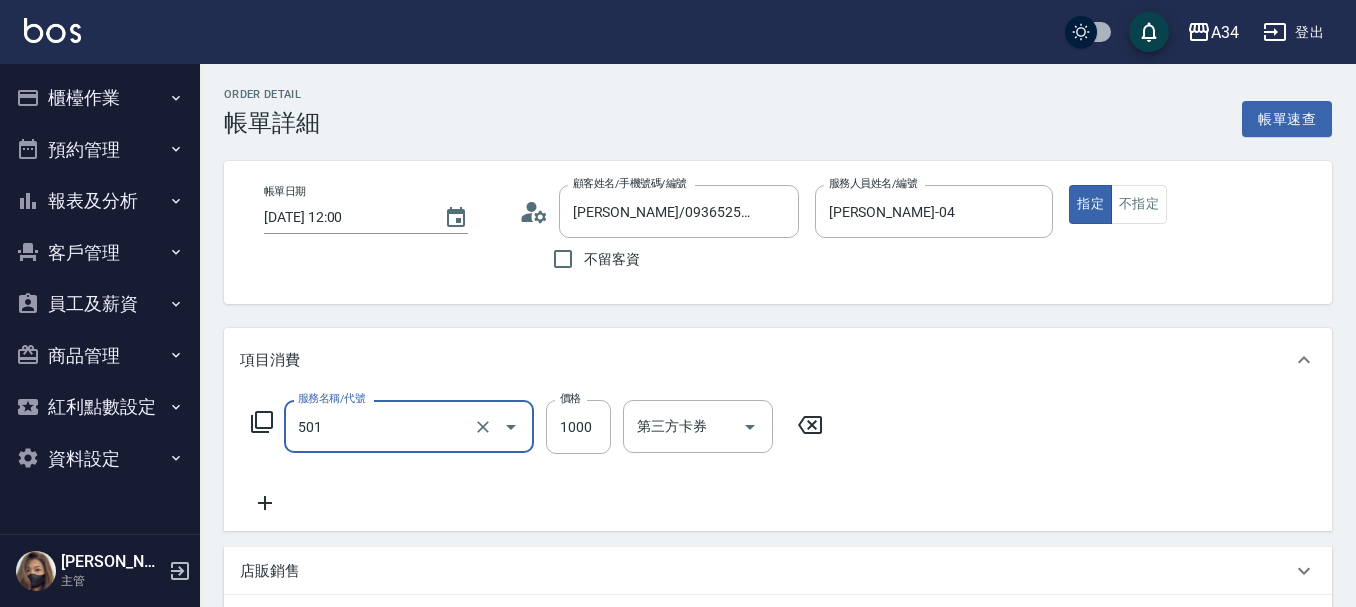 type on "染髮(501)" 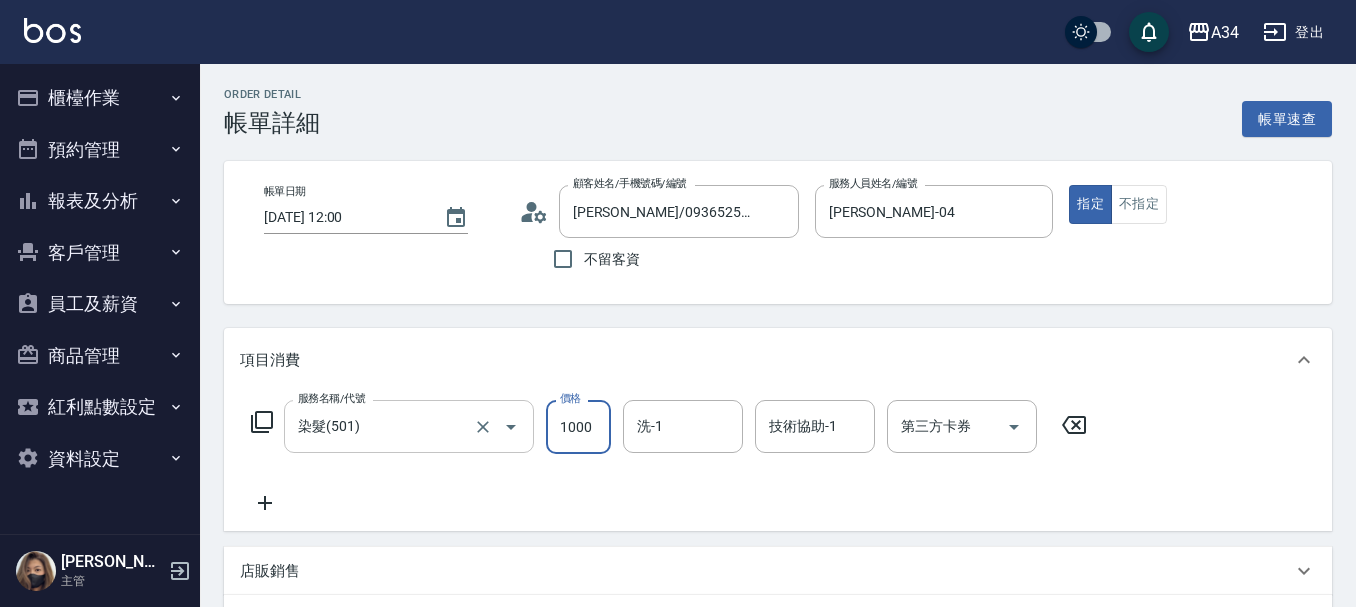 type on "0" 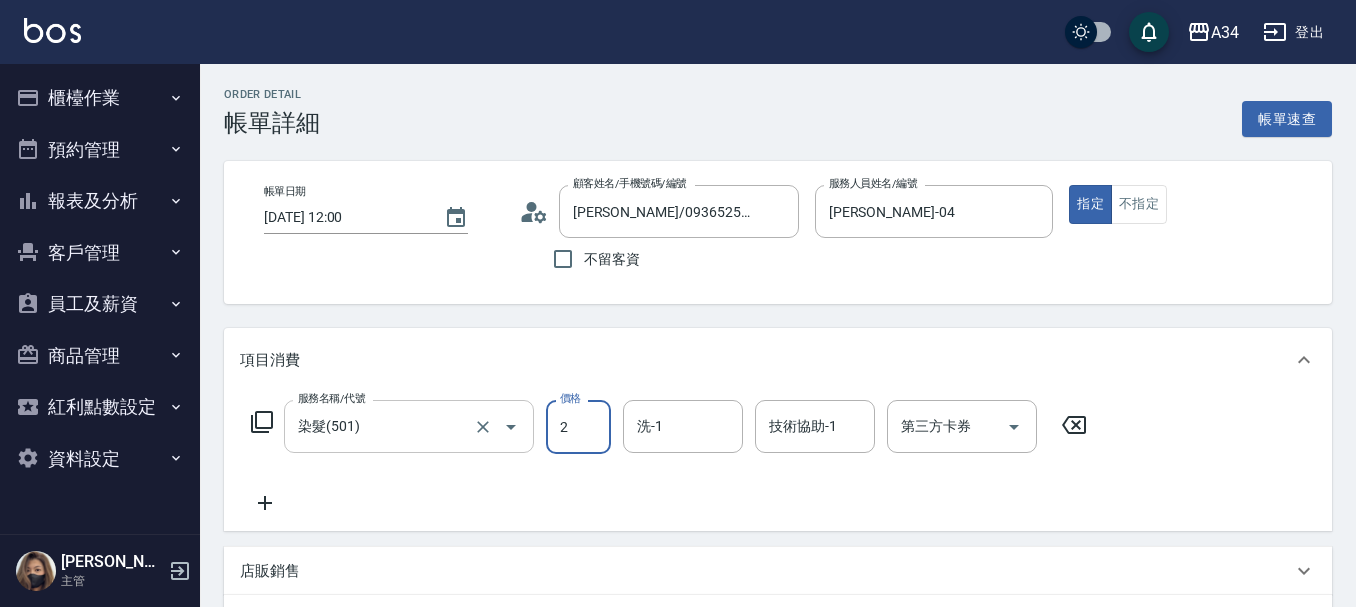 type on "25" 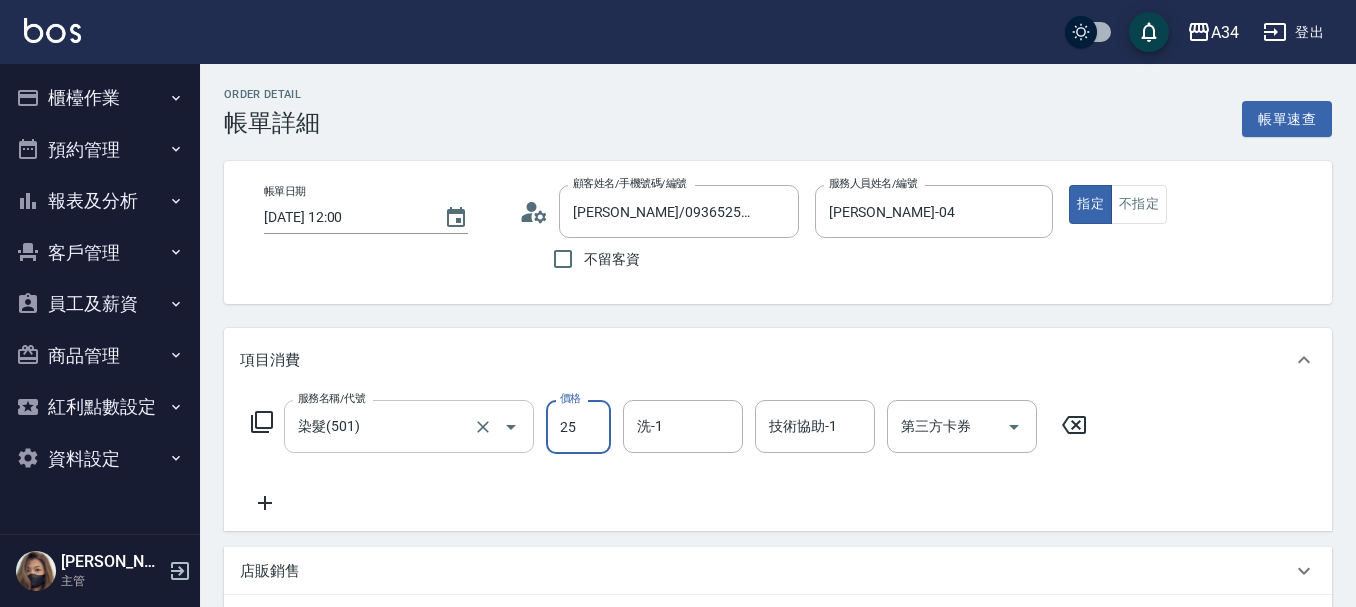 type on "20" 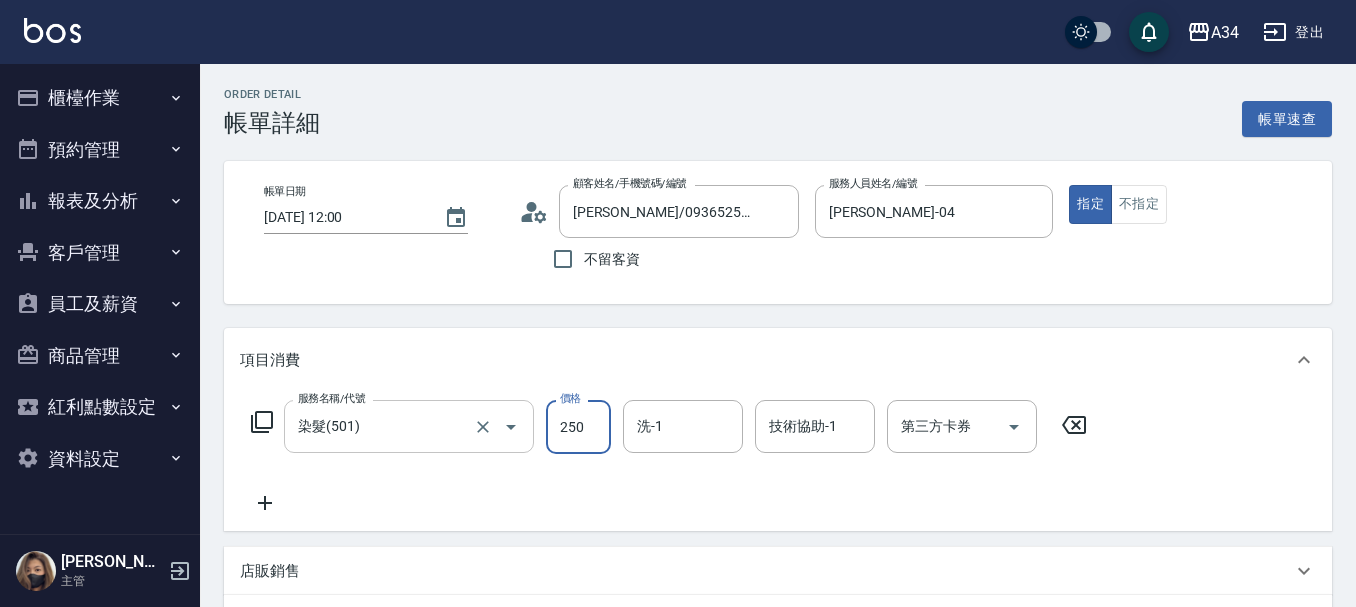type on "250" 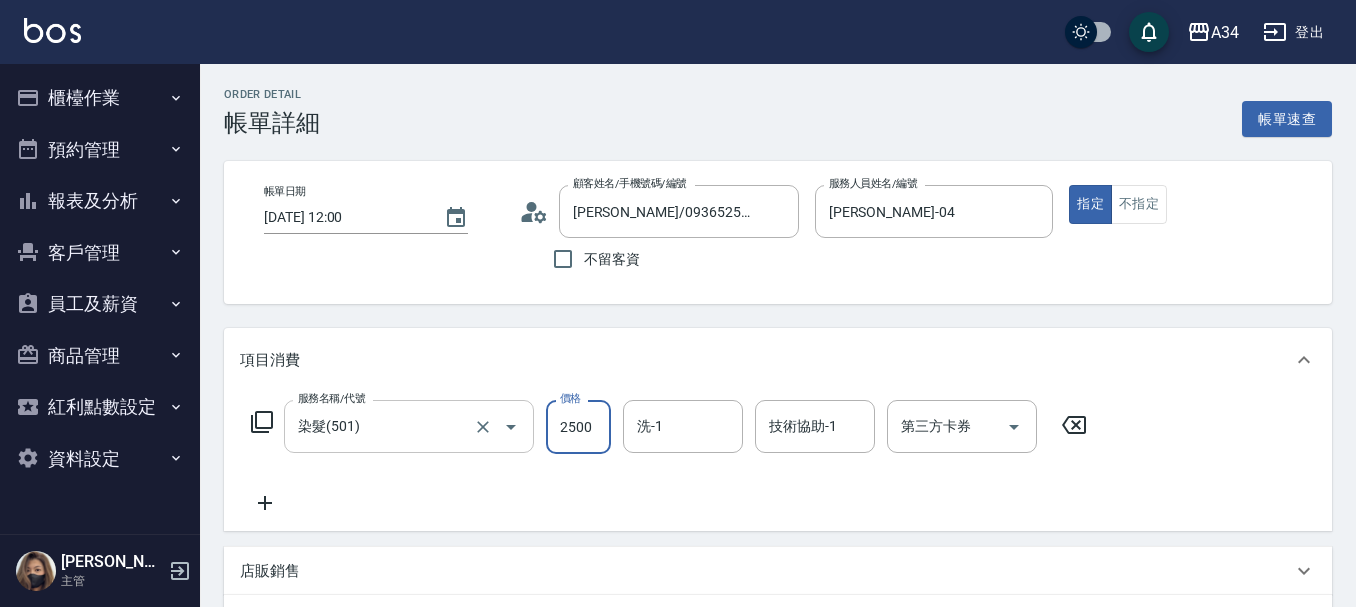 type on "2500" 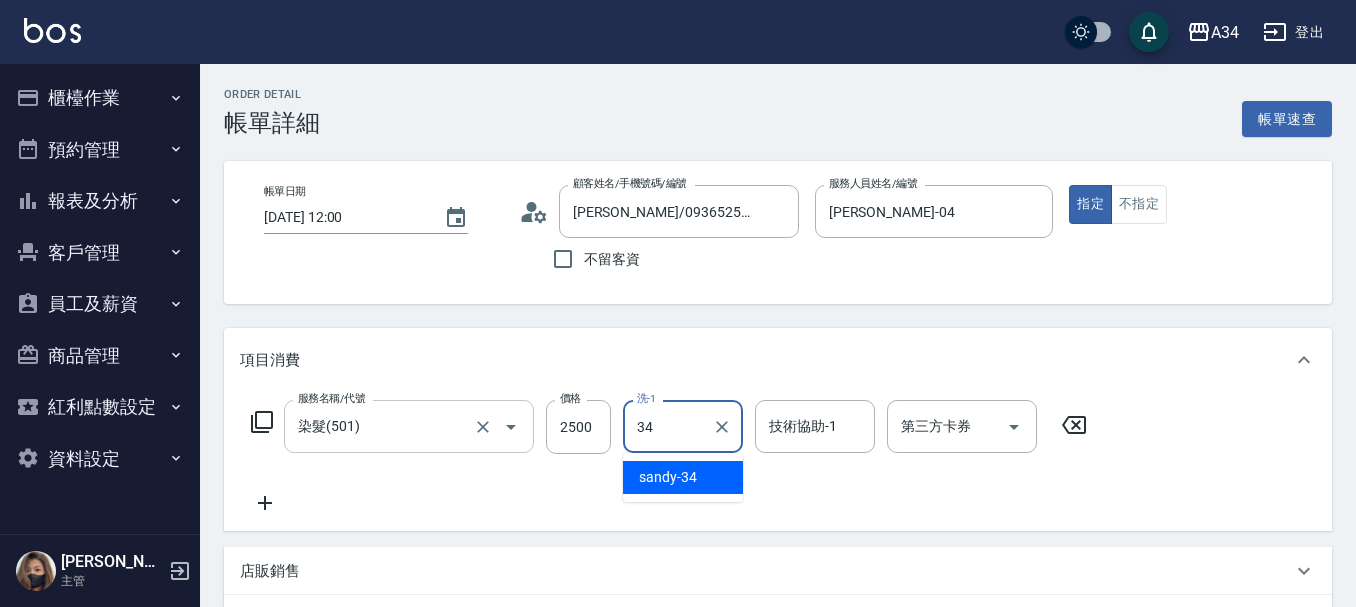 type on "sandy-34" 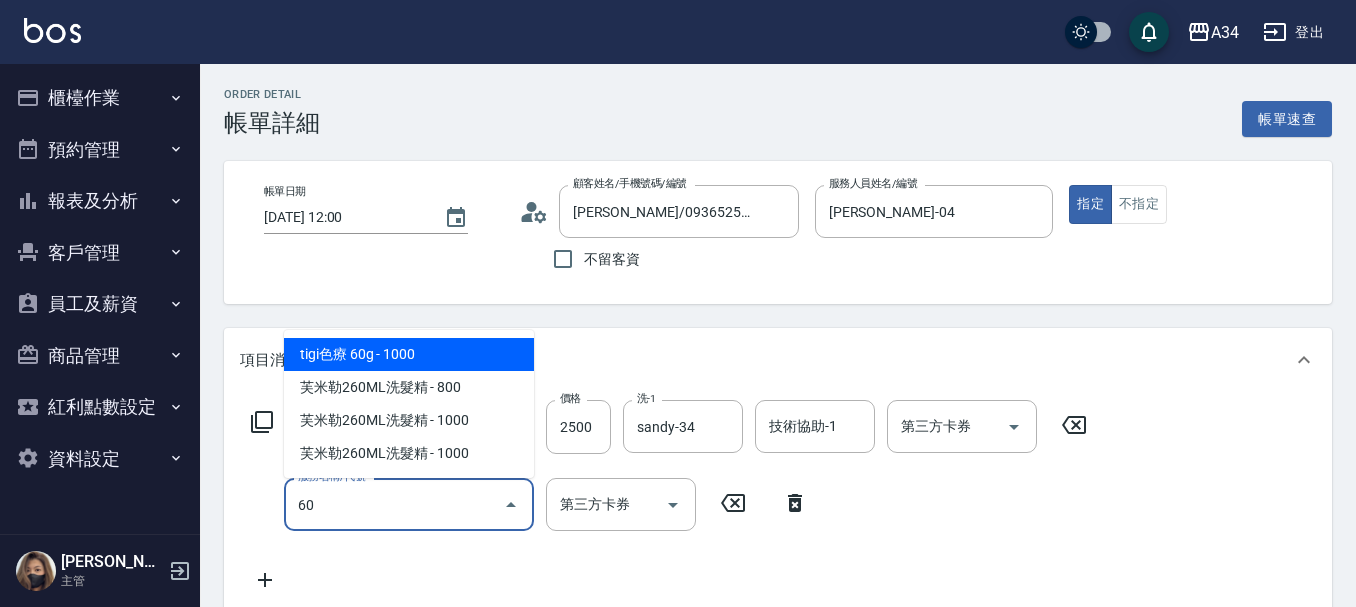 type on "601" 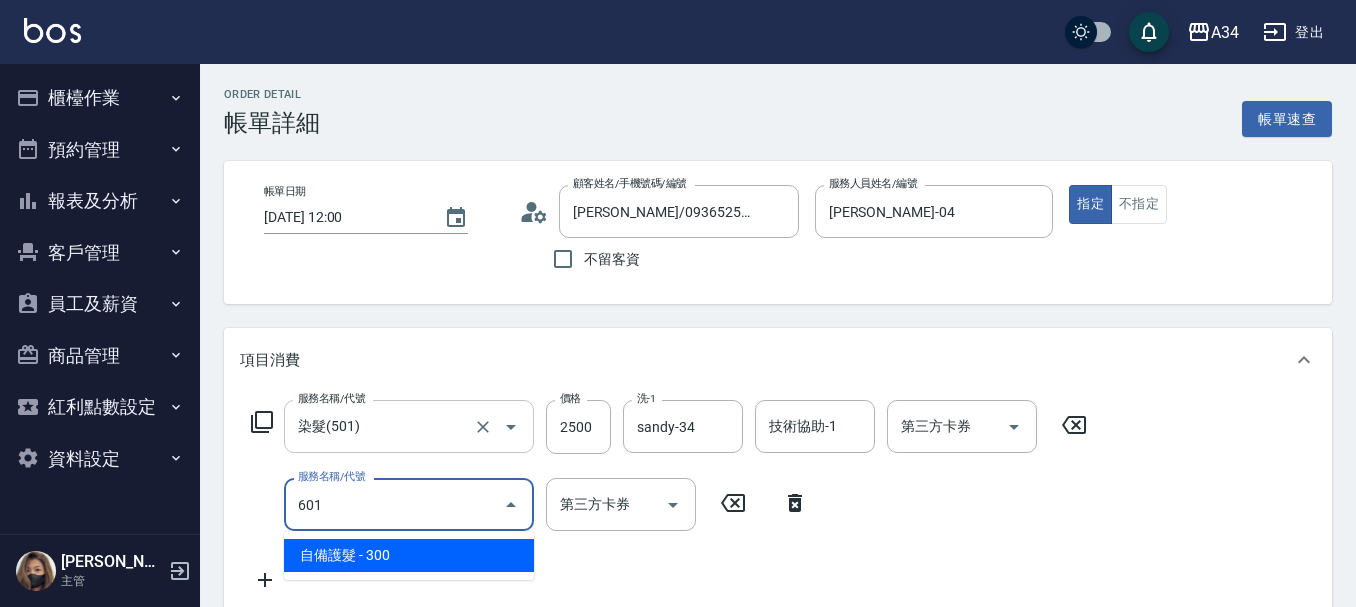 type on "280" 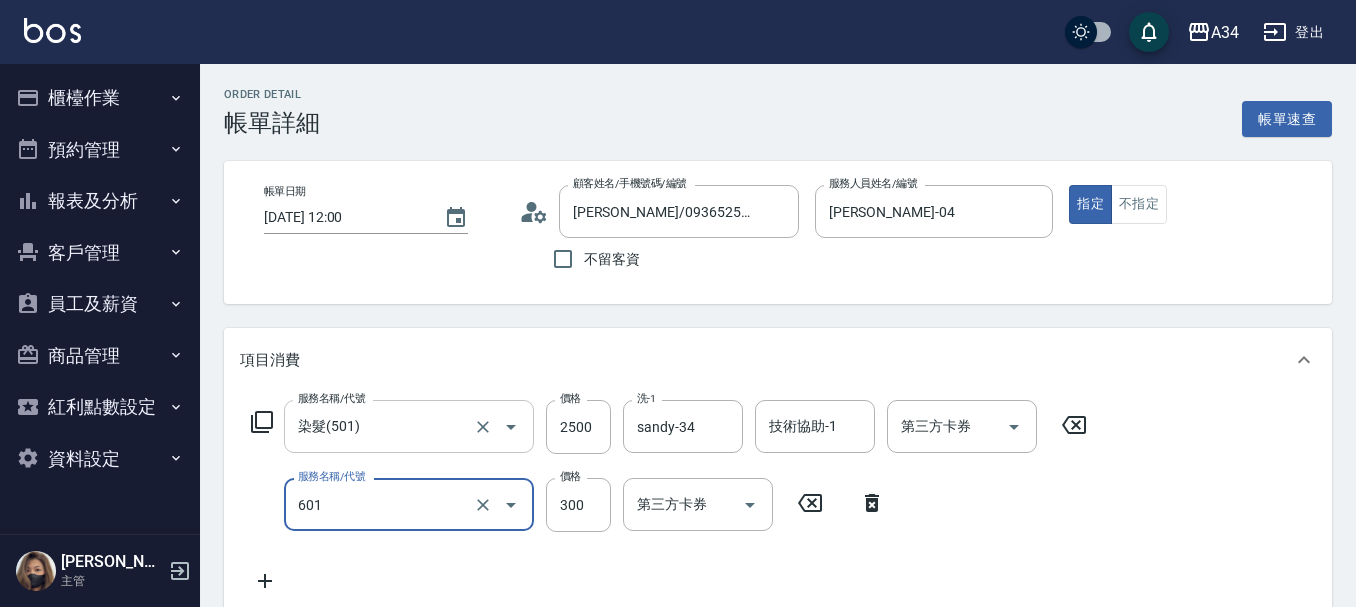 type on "自備護髮(601)" 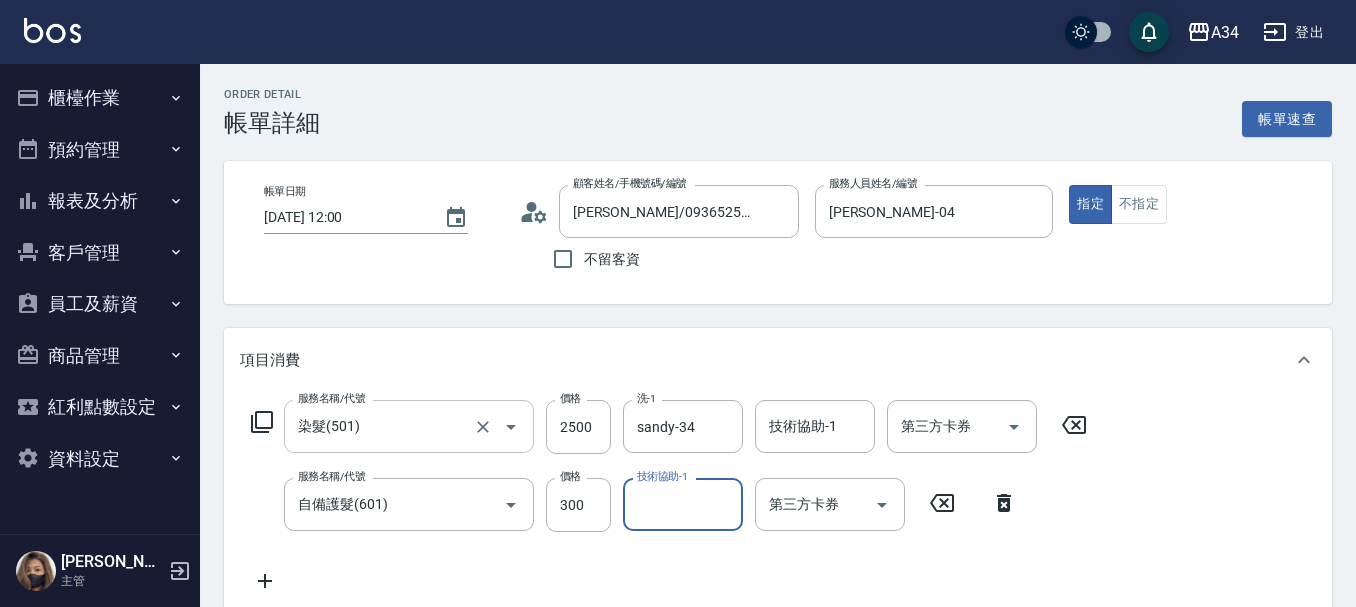 type on "3" 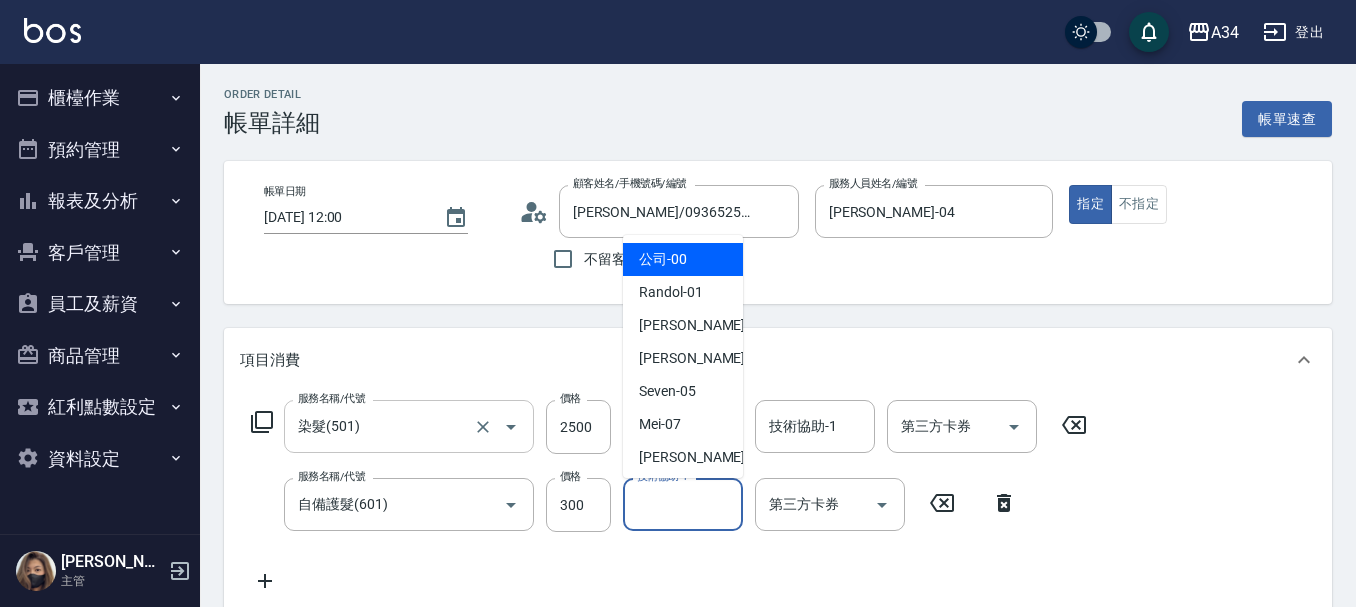 type on "公司-00" 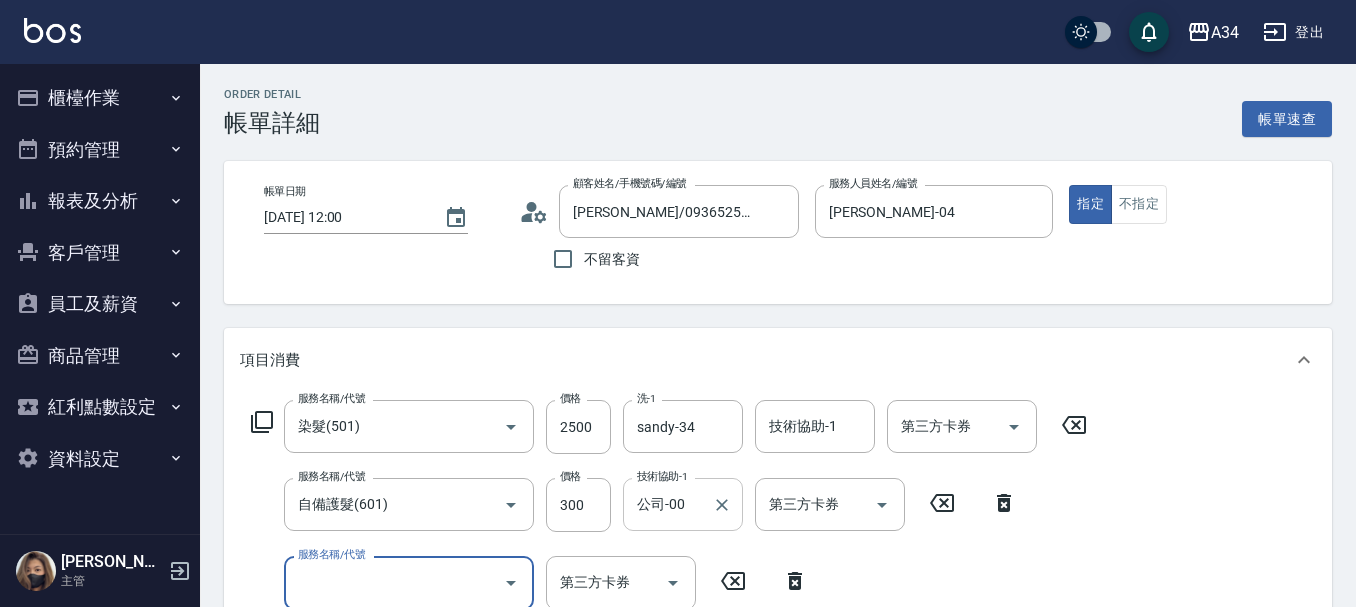 click on "公司-00 技術協助-1" at bounding box center (683, 504) 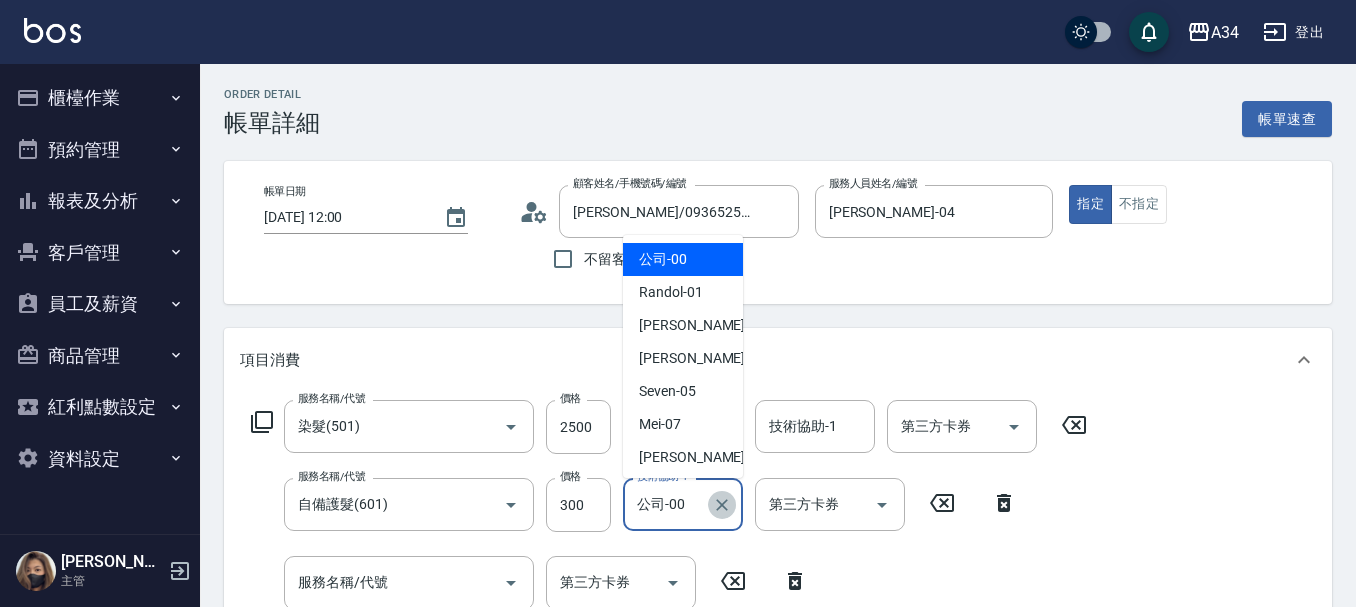 click 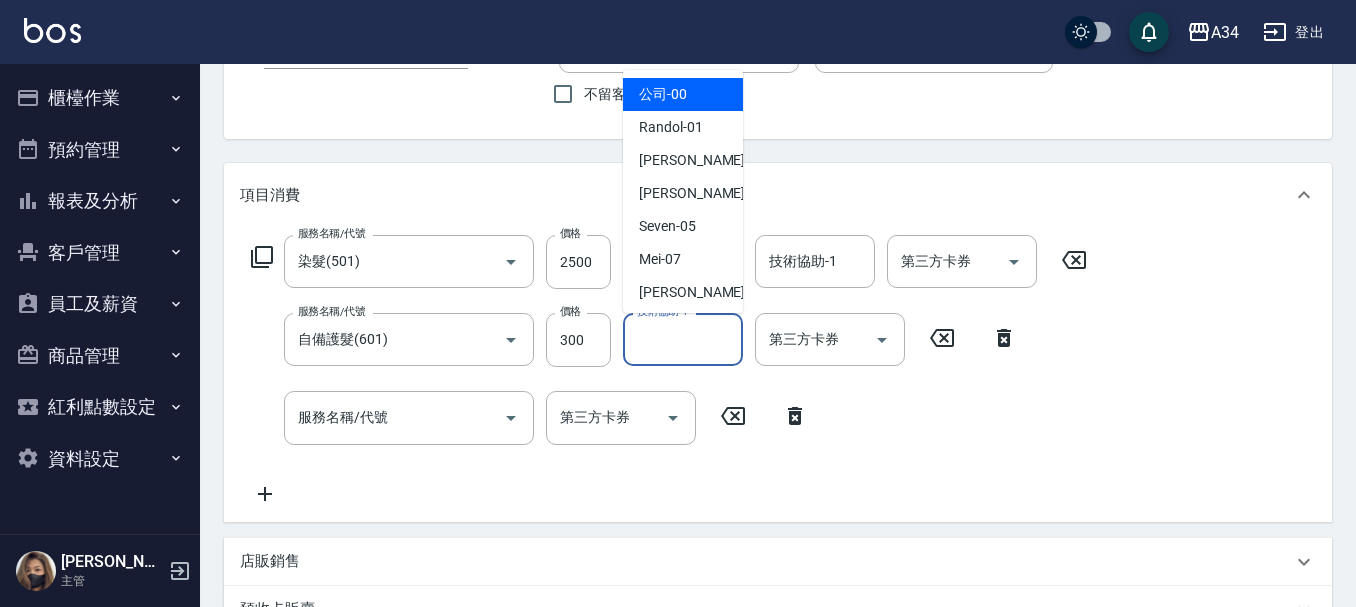 scroll, scrollTop: 200, scrollLeft: 0, axis: vertical 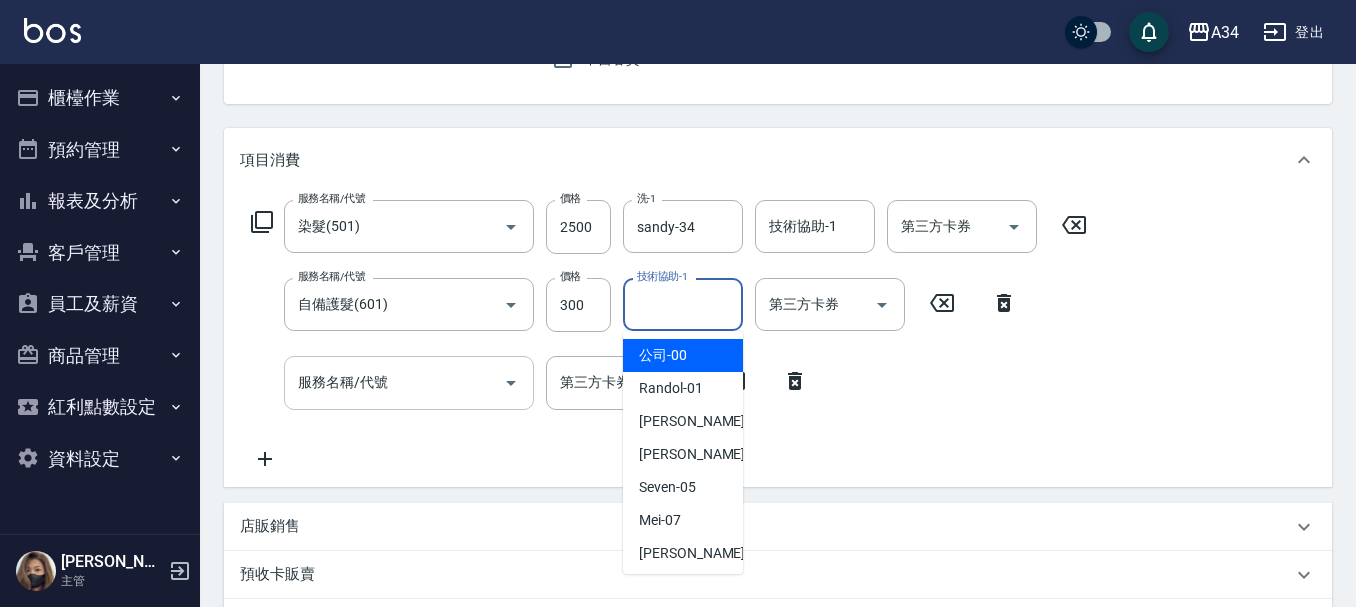 click on "服務名稱/代號" at bounding box center (394, 382) 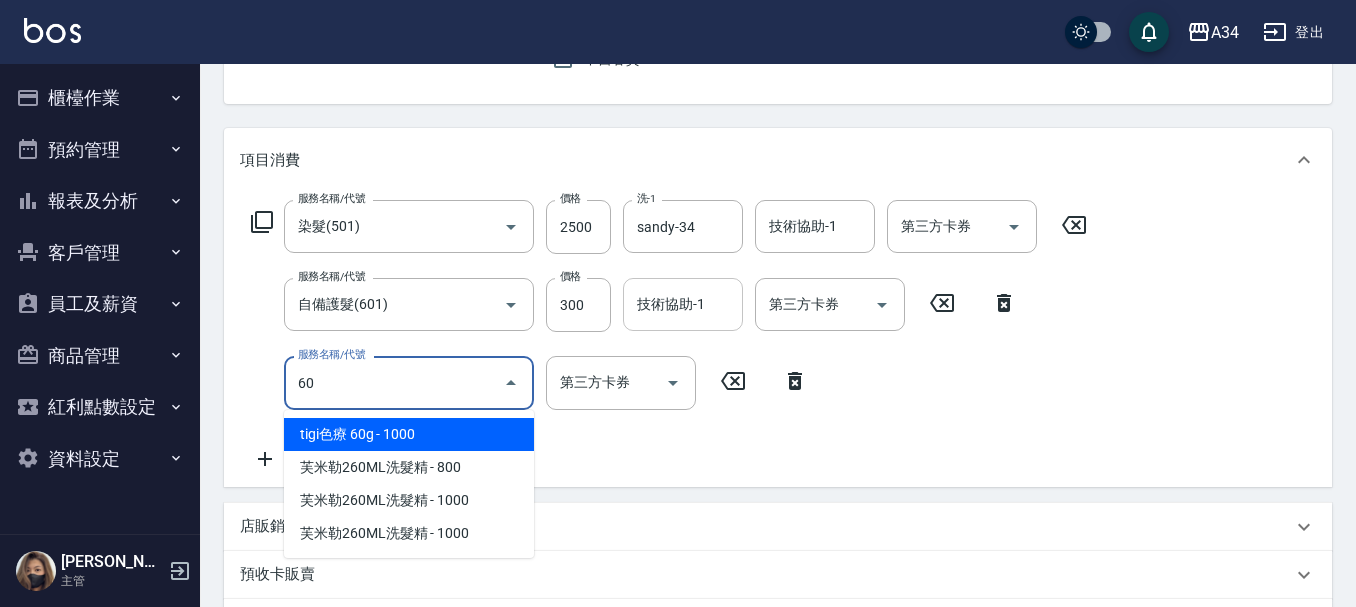 type on "602" 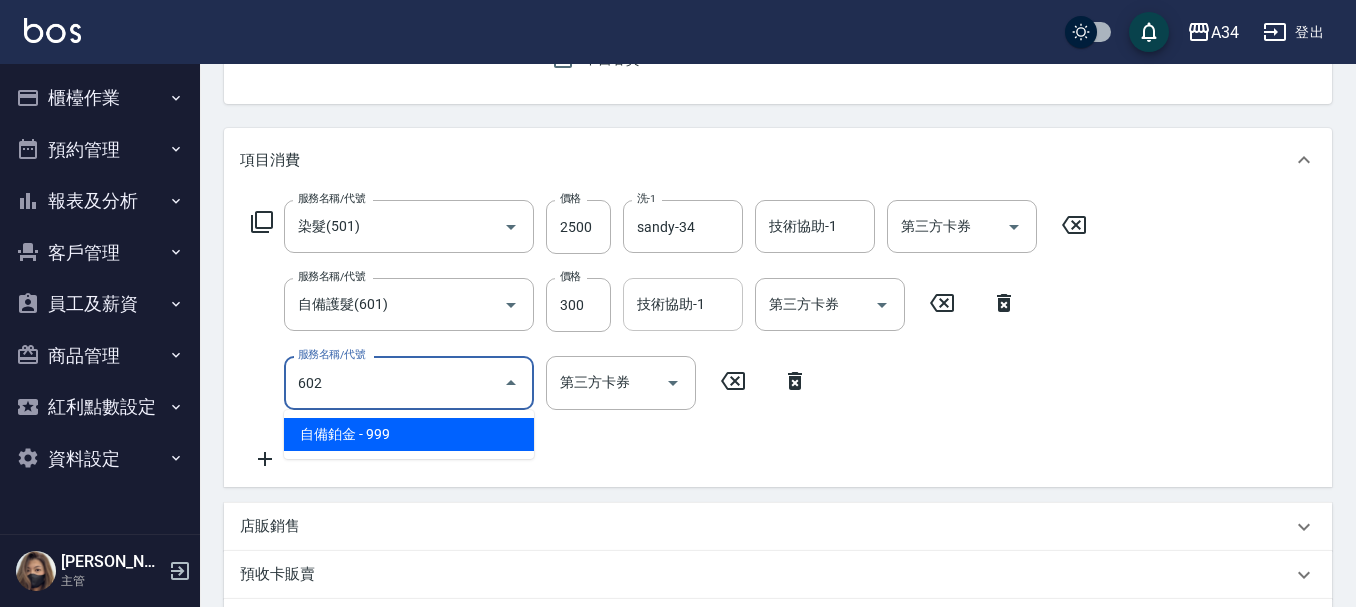 type on "370" 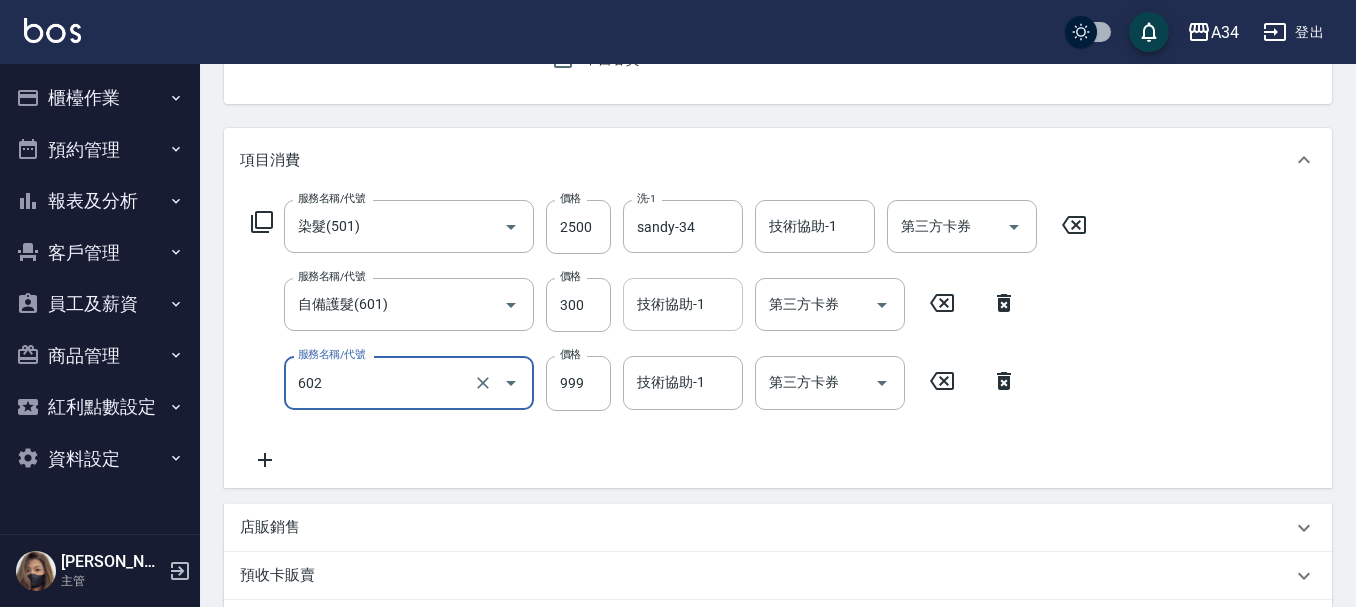 type on "自備鉑金(602)" 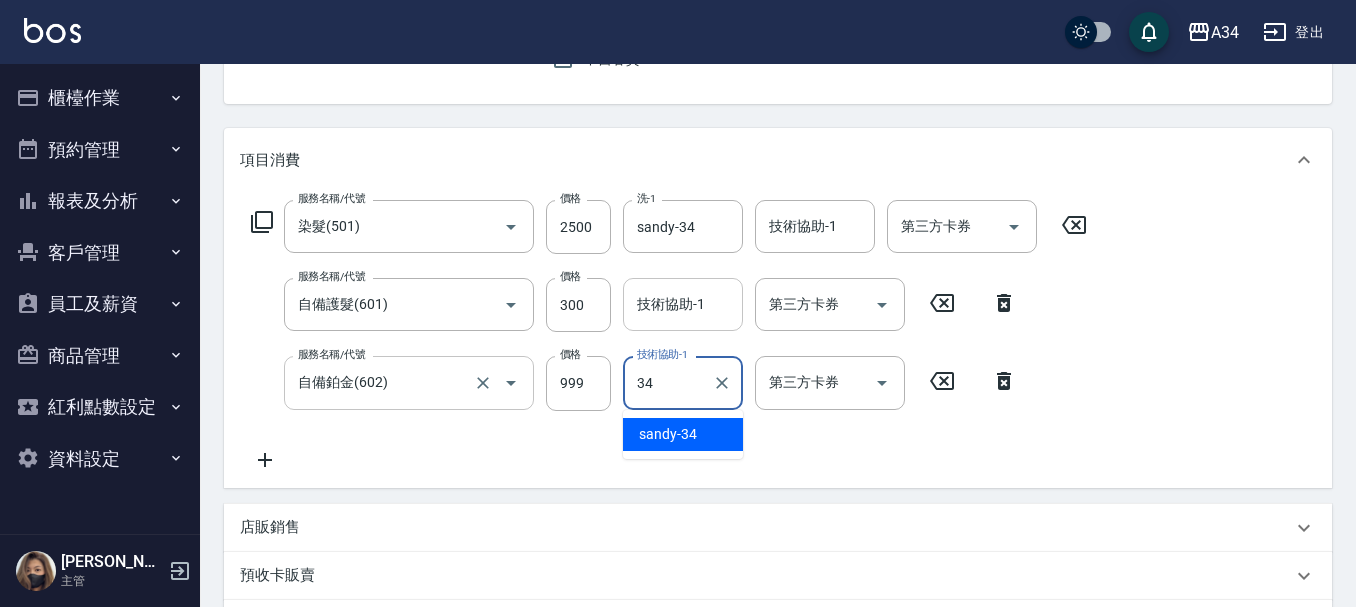 type on "sandy-34" 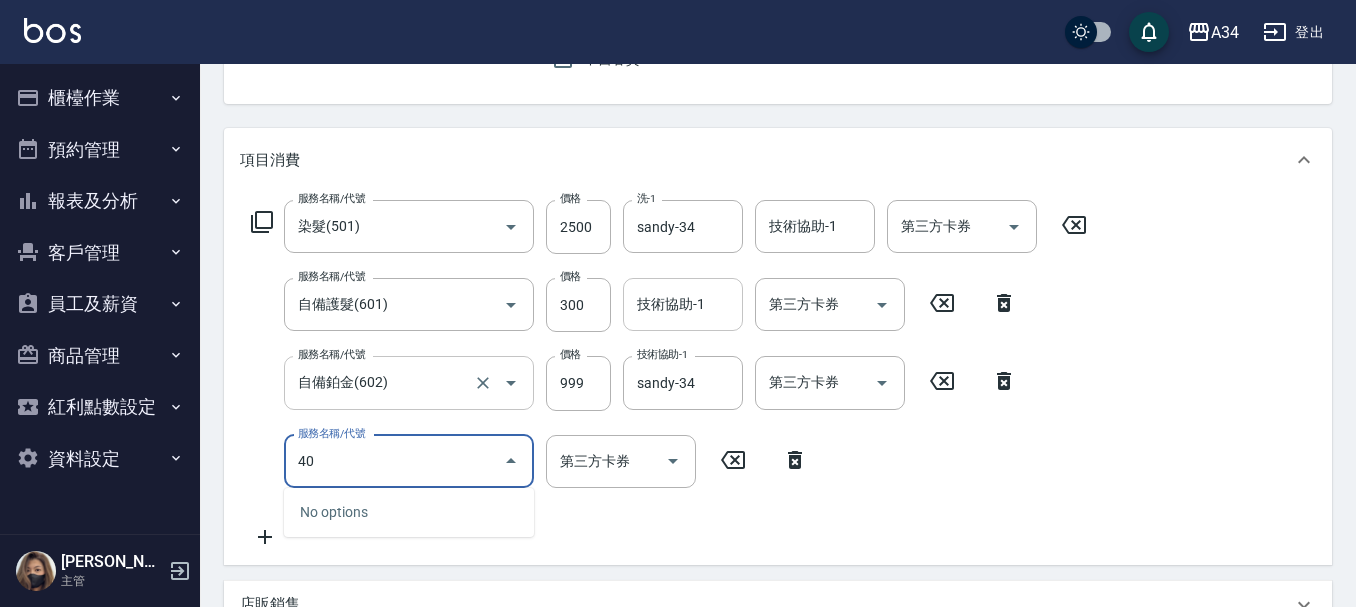 type on "401" 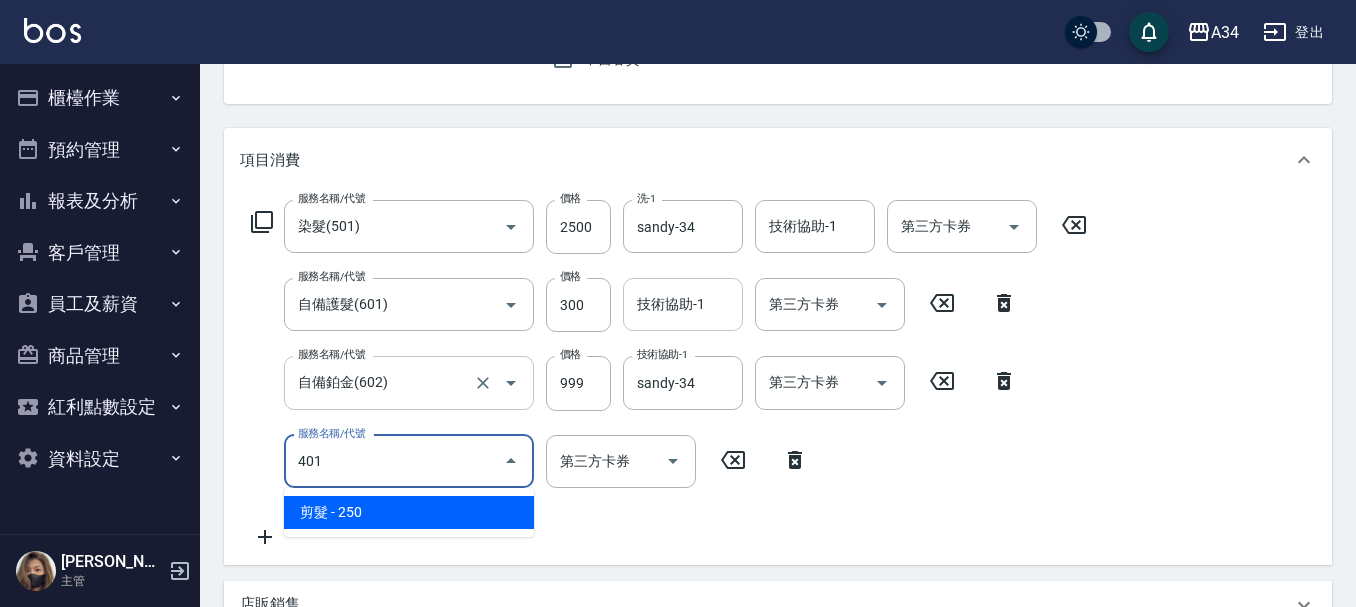 type on "400" 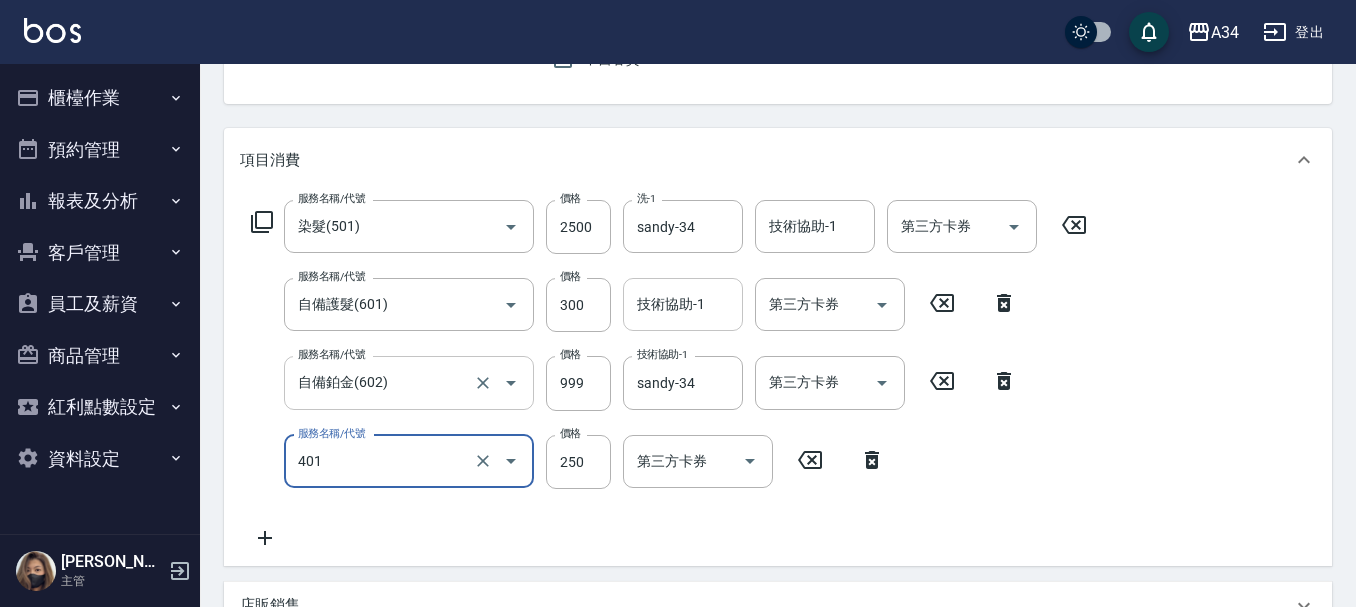 type on "剪髮(401)" 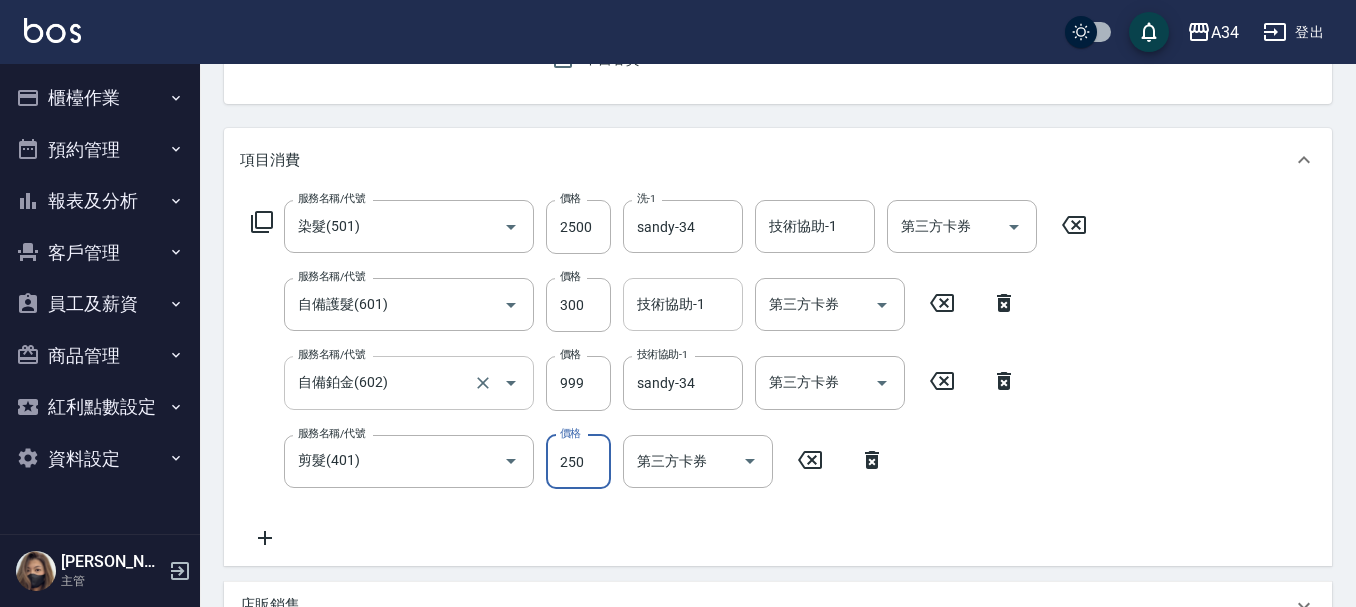 type on "380" 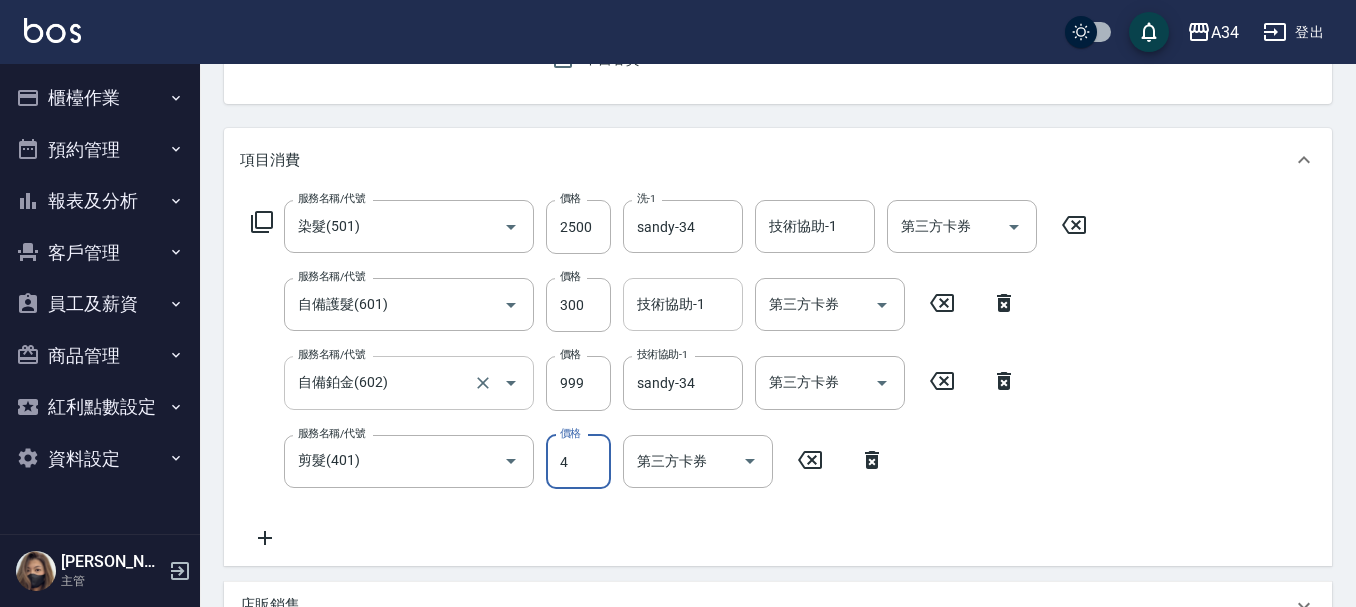 type on "40" 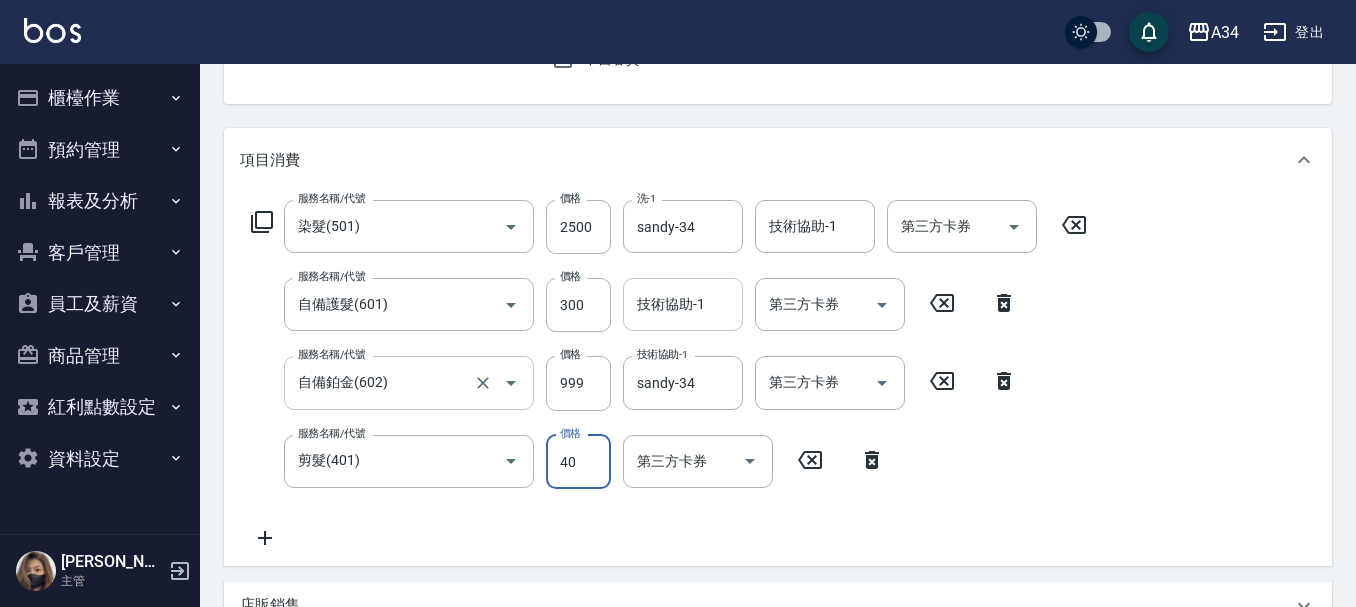type on "410" 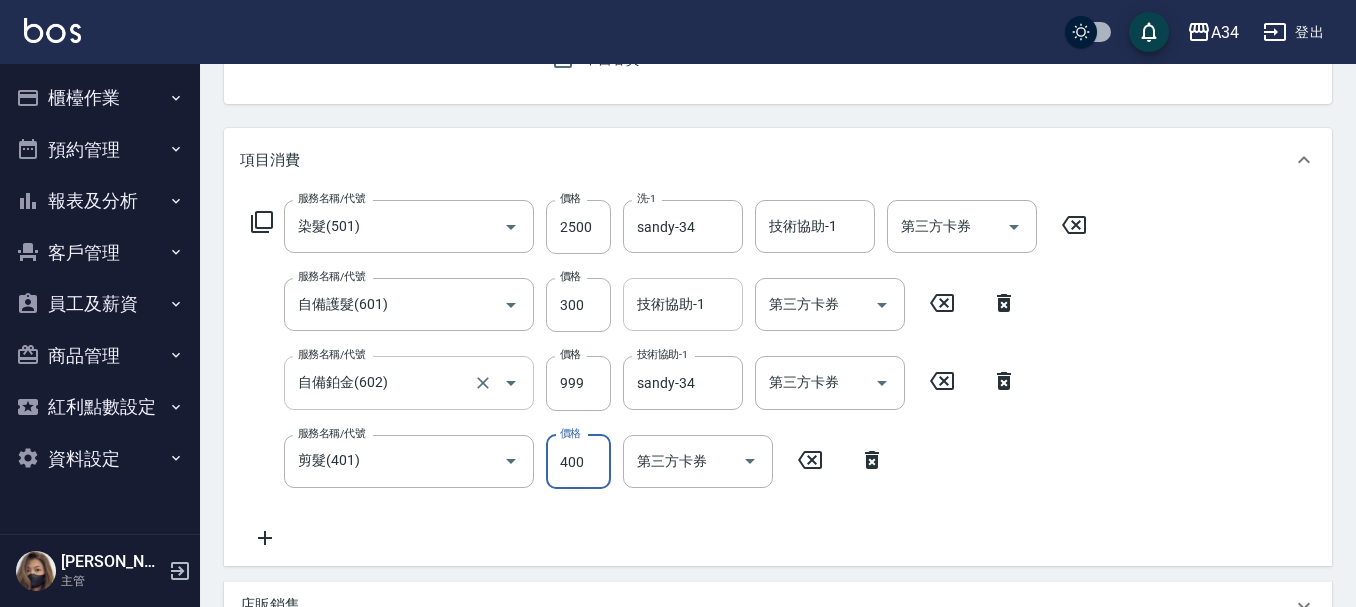 type on "400" 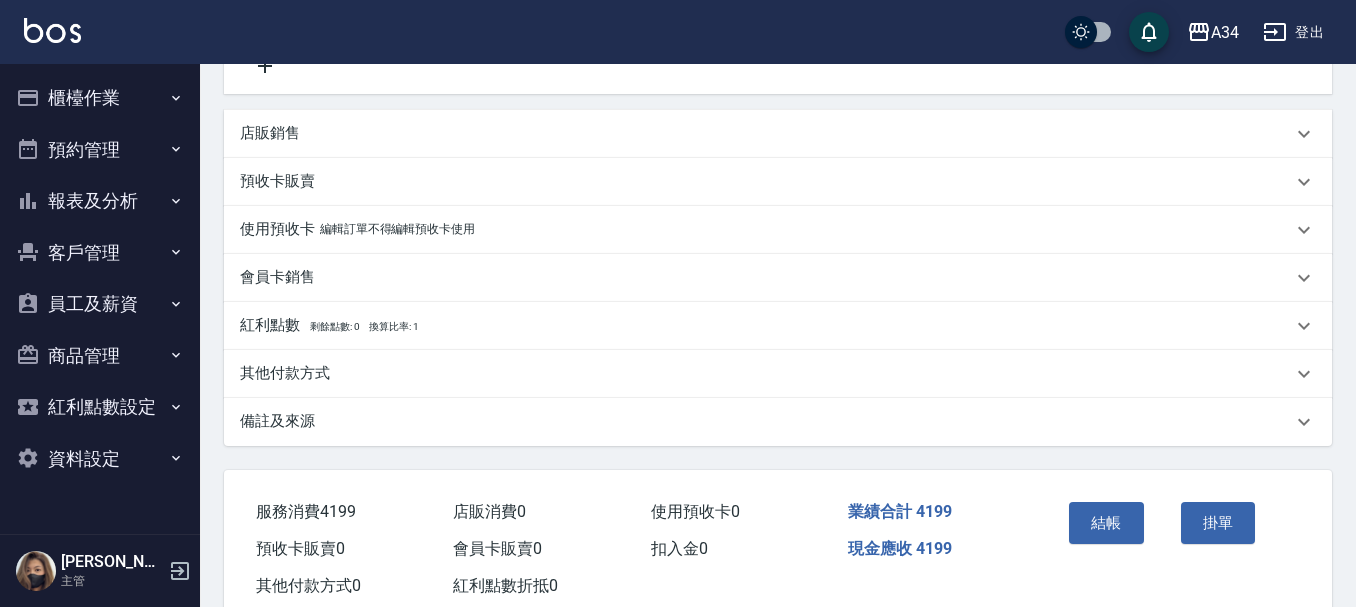 scroll, scrollTop: 700, scrollLeft: 0, axis: vertical 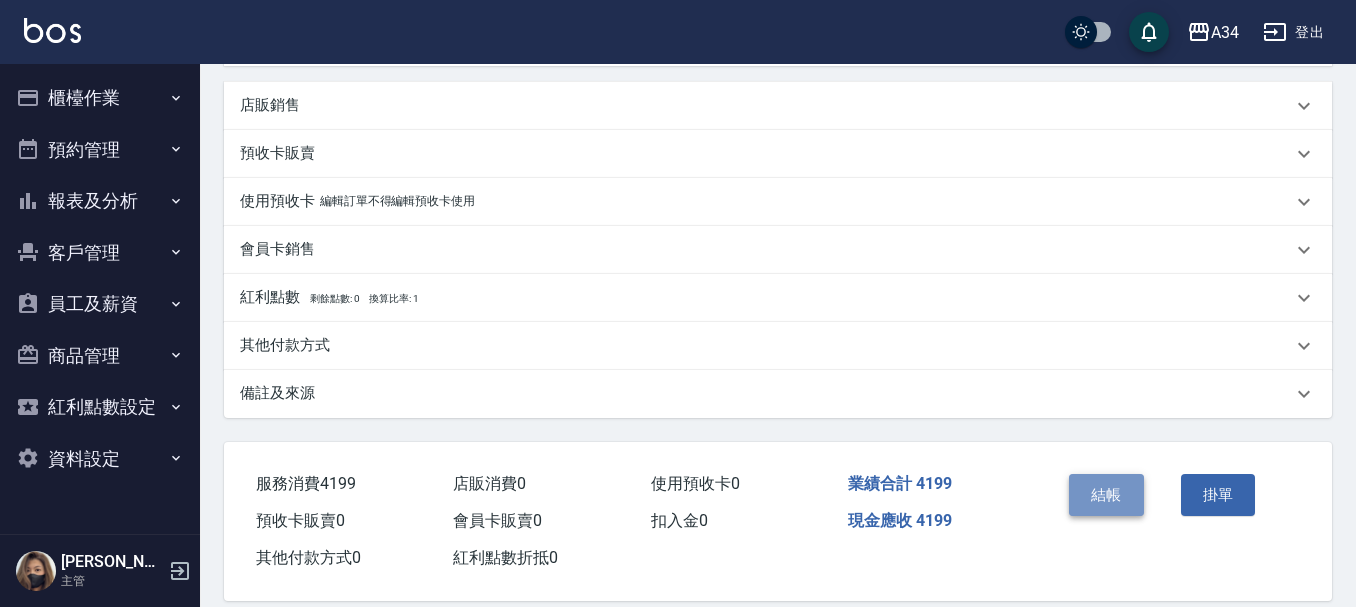 click on "結帳" at bounding box center [1106, 495] 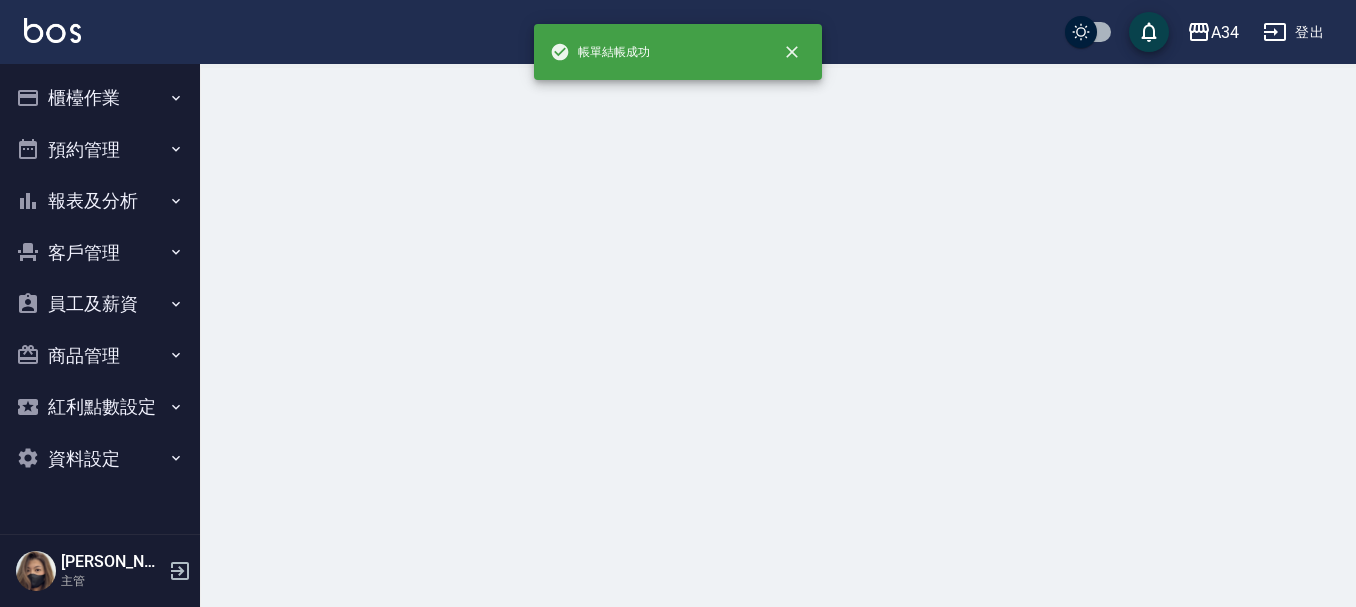 scroll, scrollTop: 0, scrollLeft: 0, axis: both 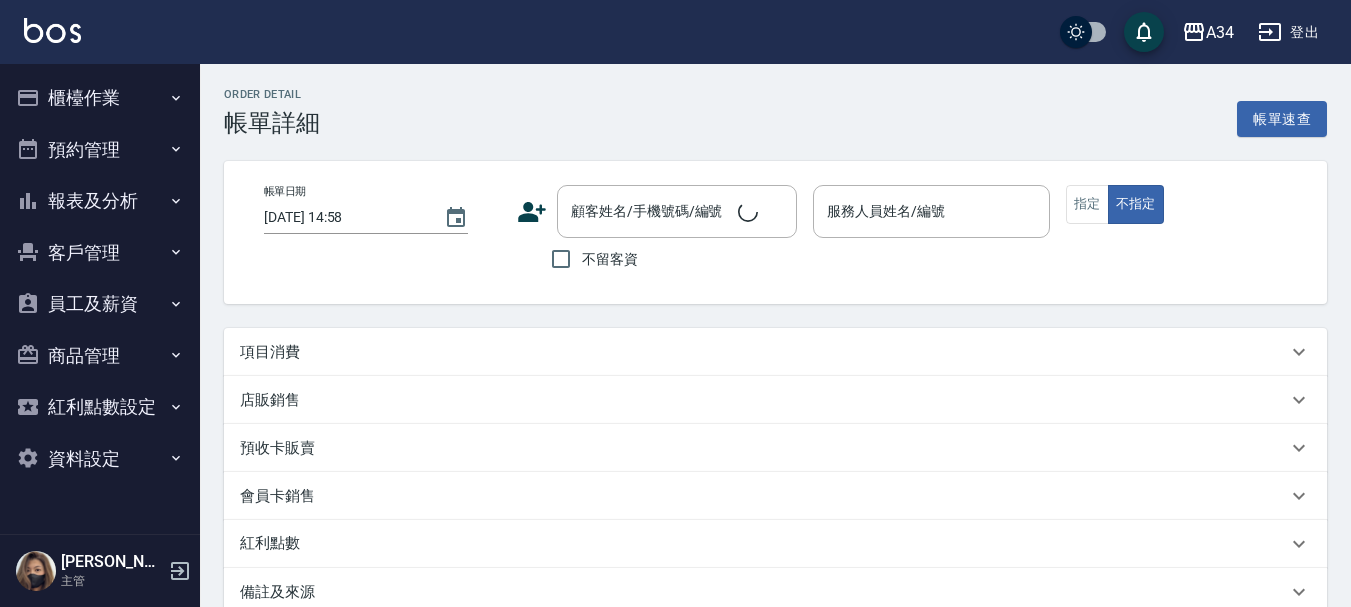 type on "[DATE] 13:00" 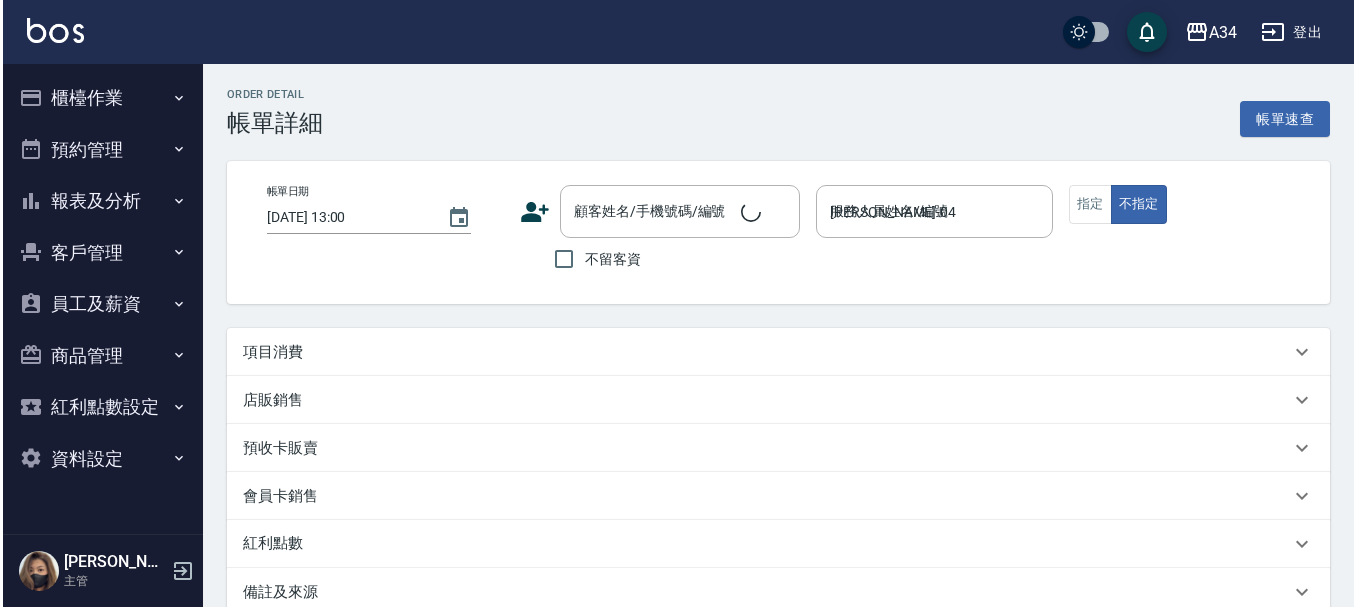 scroll, scrollTop: 0, scrollLeft: 0, axis: both 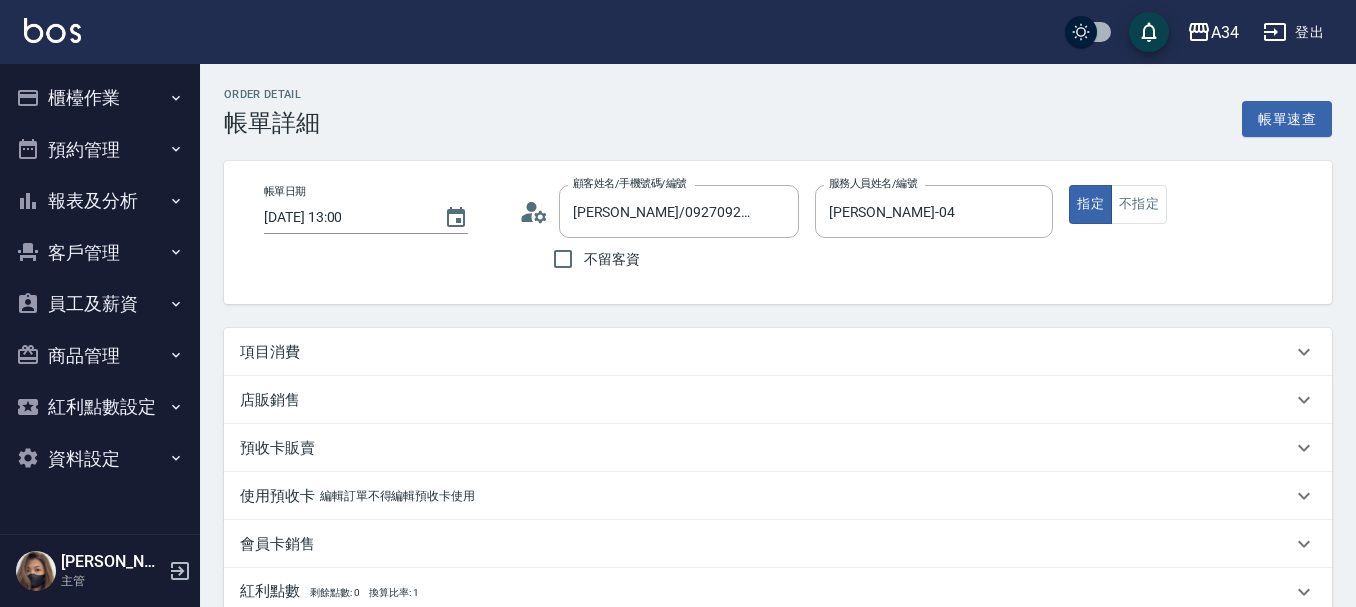 type on "[PERSON_NAME]/0927092356/760708" 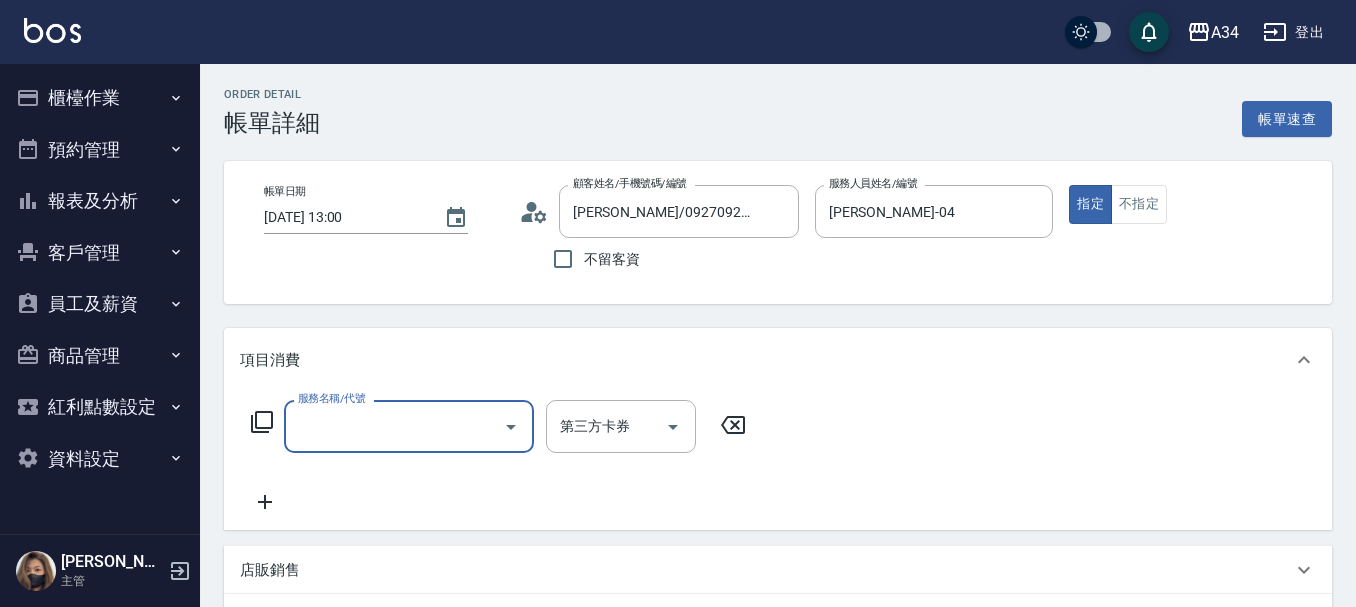 scroll, scrollTop: 0, scrollLeft: 0, axis: both 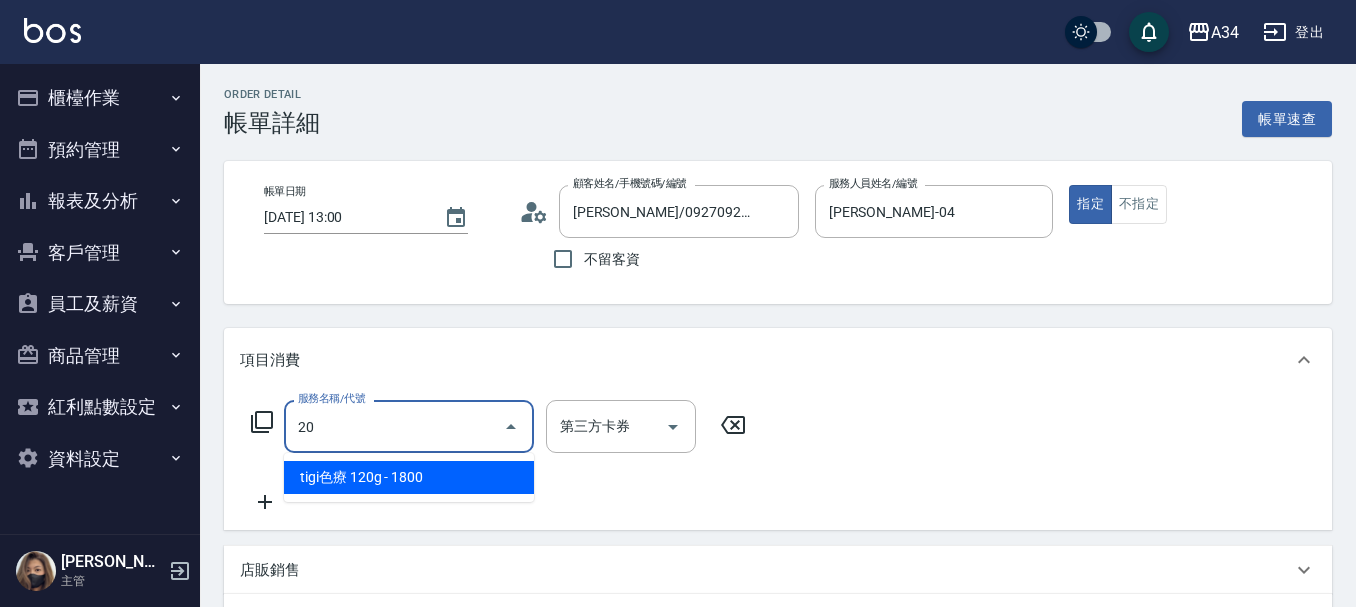 type on "201" 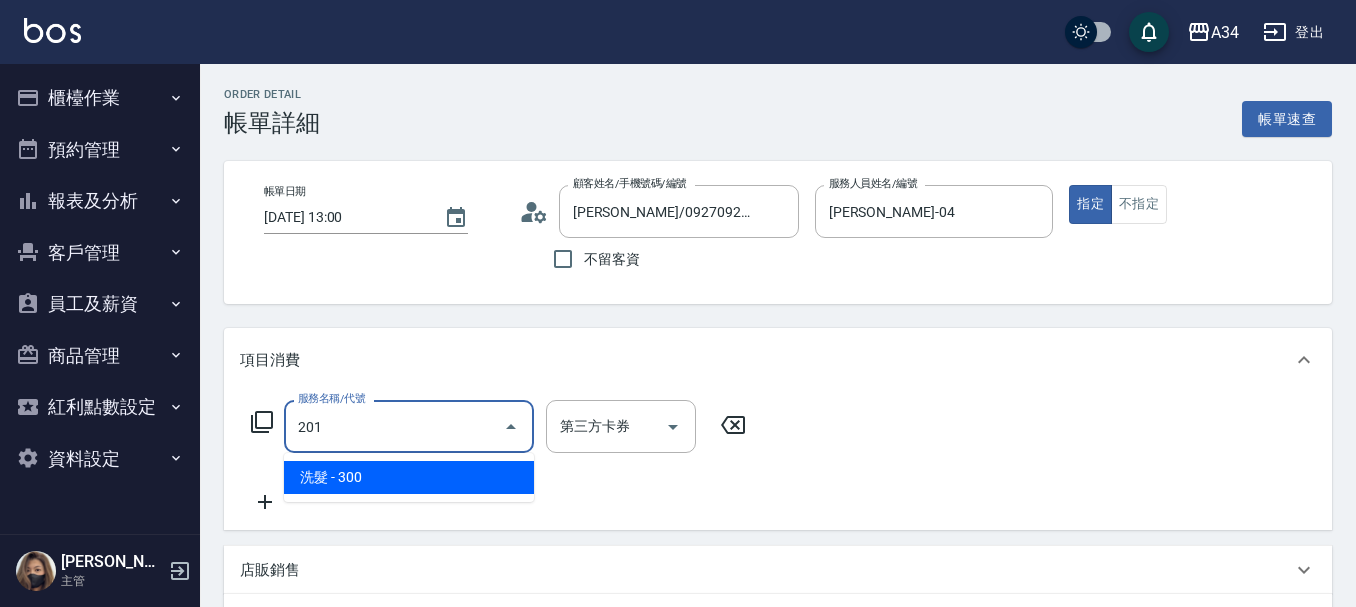 type on "30" 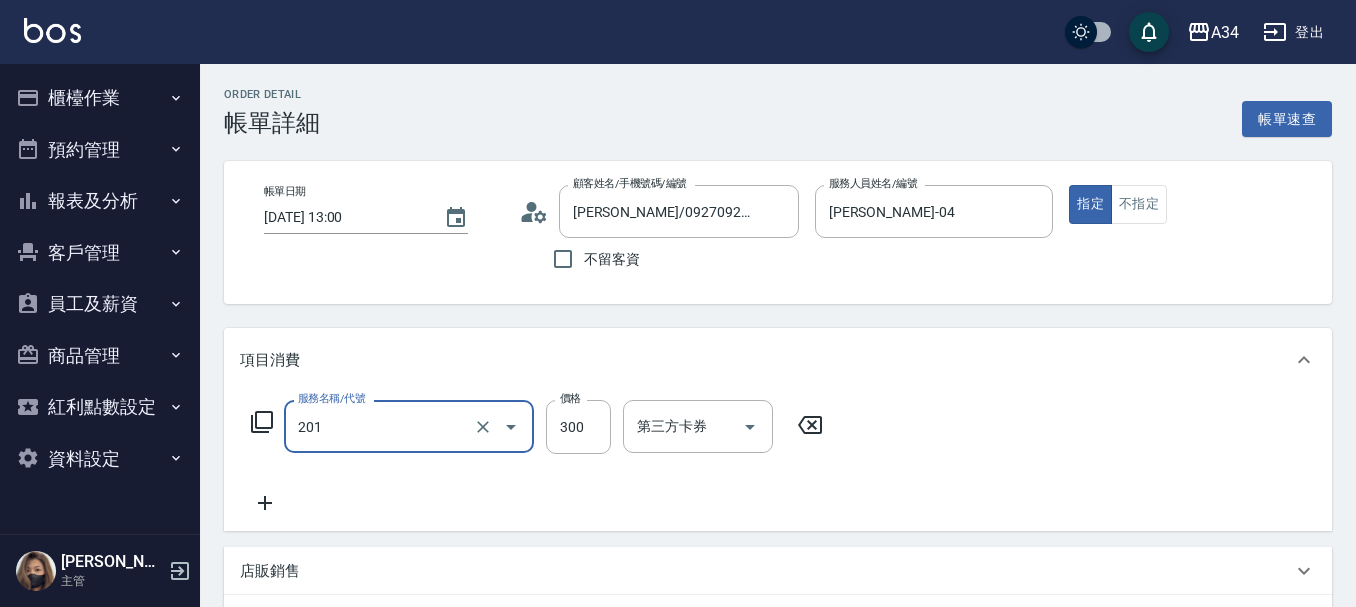 type on "洗髮(201)" 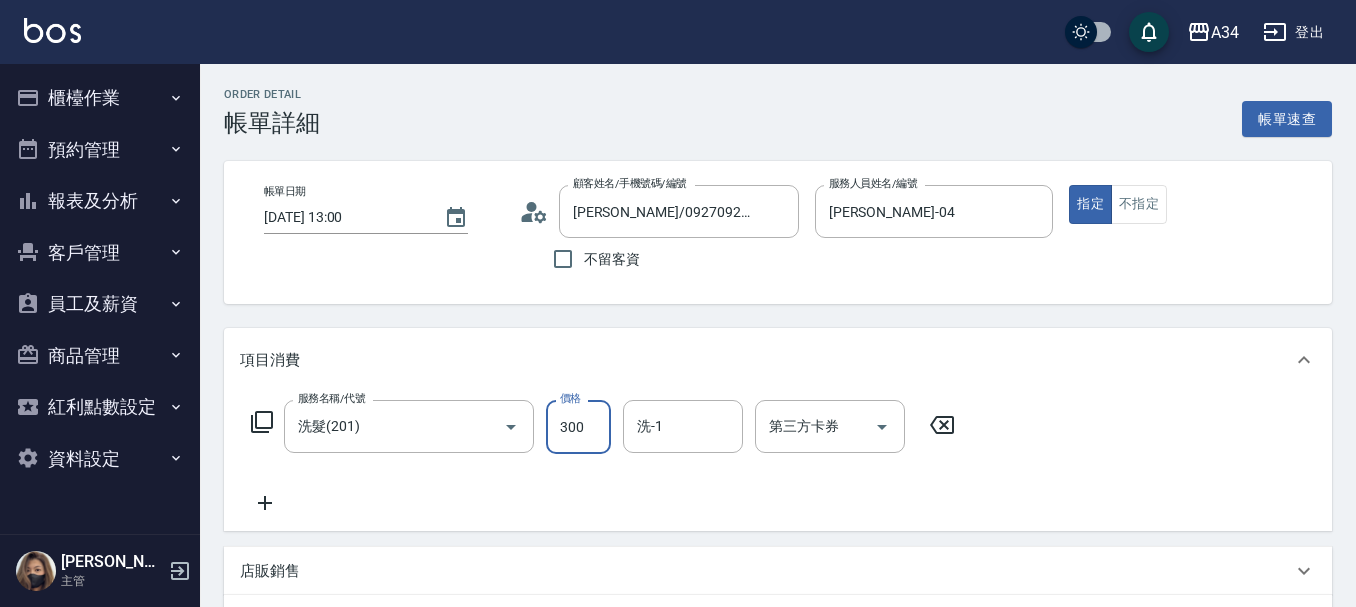 type on "0" 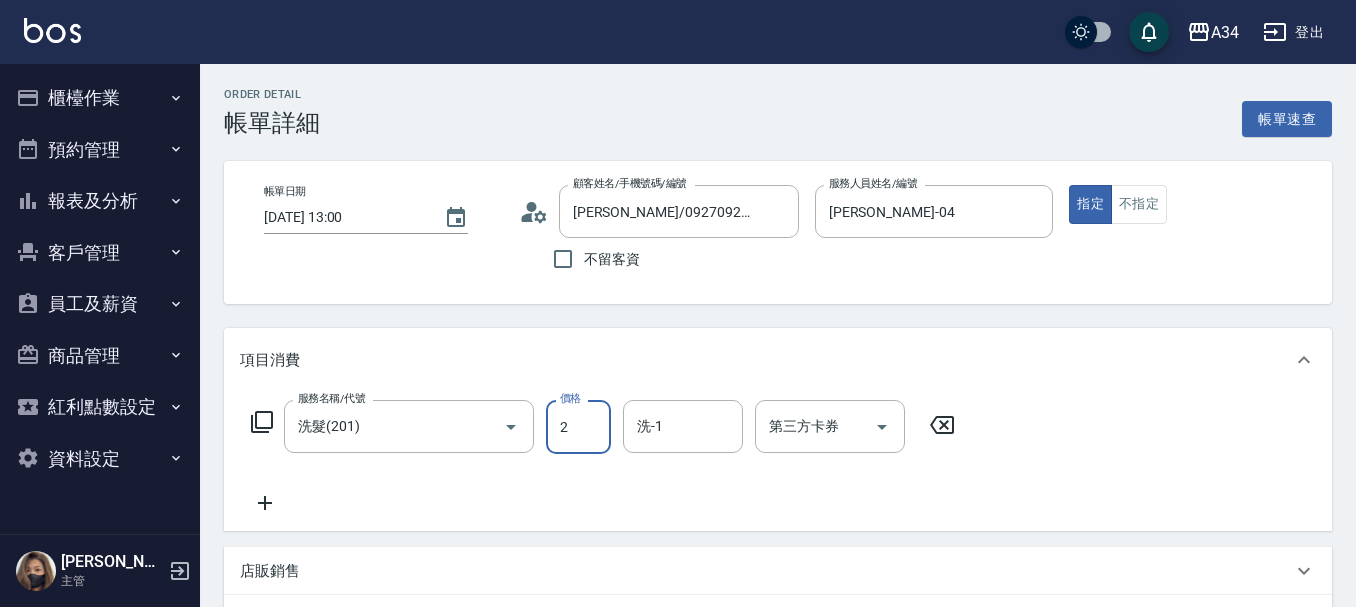 type on "20" 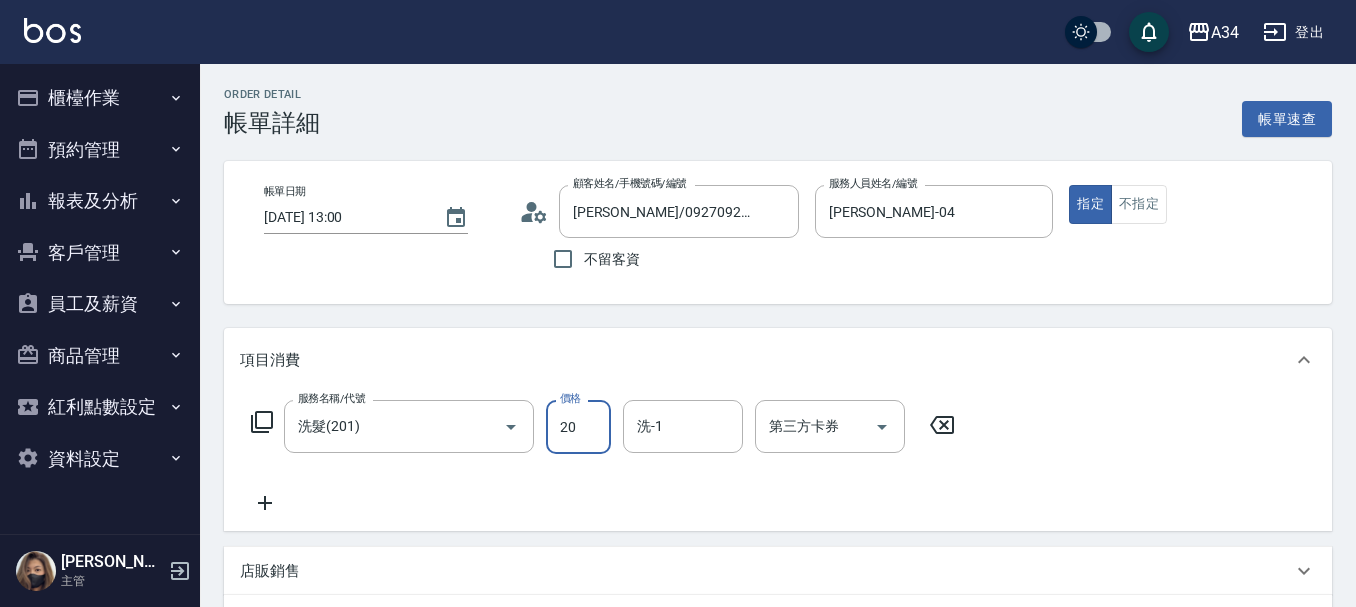 type on "20" 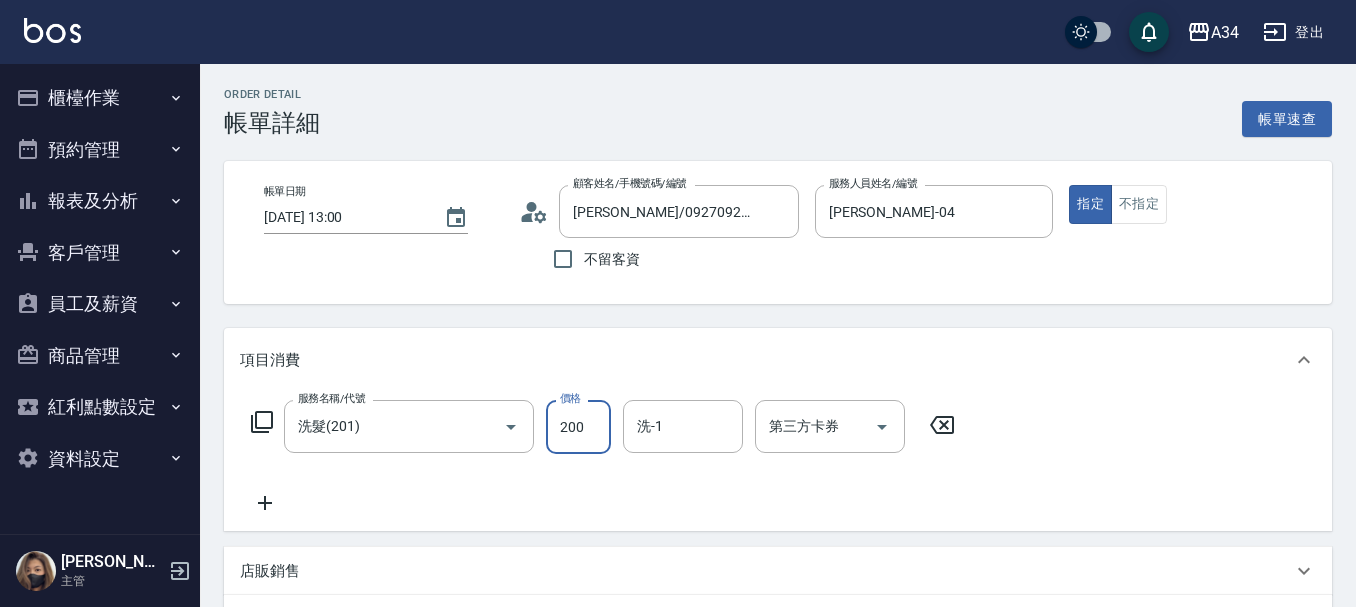 type on "200" 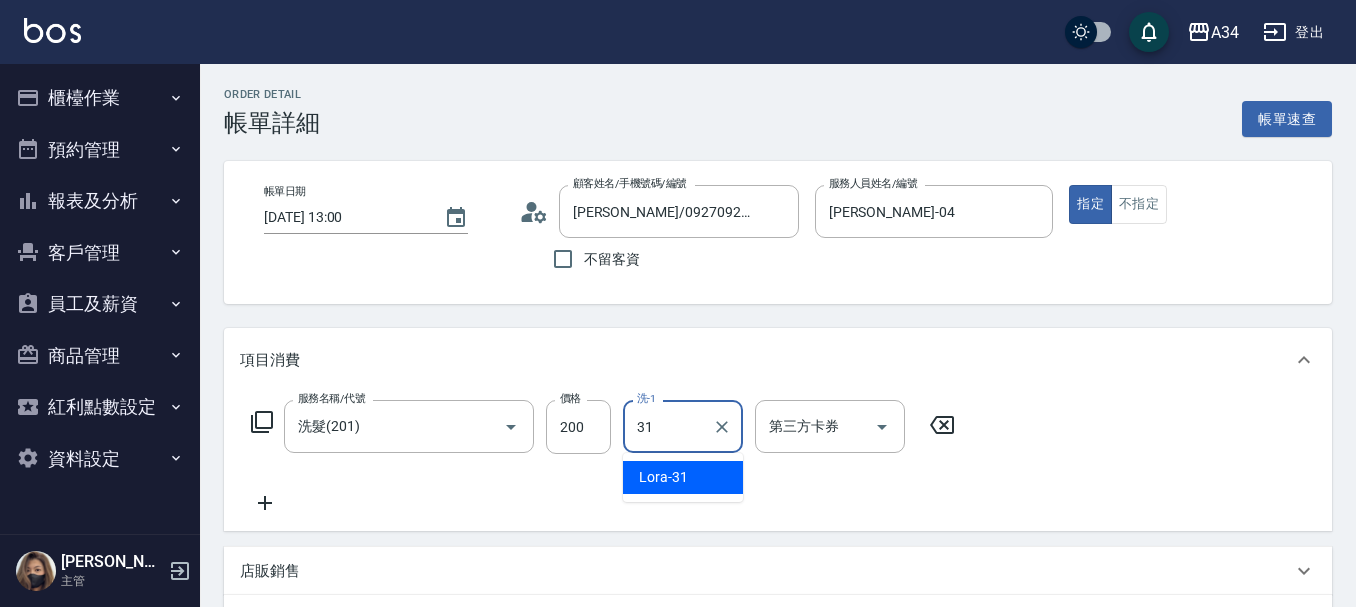 type on "Lora-31" 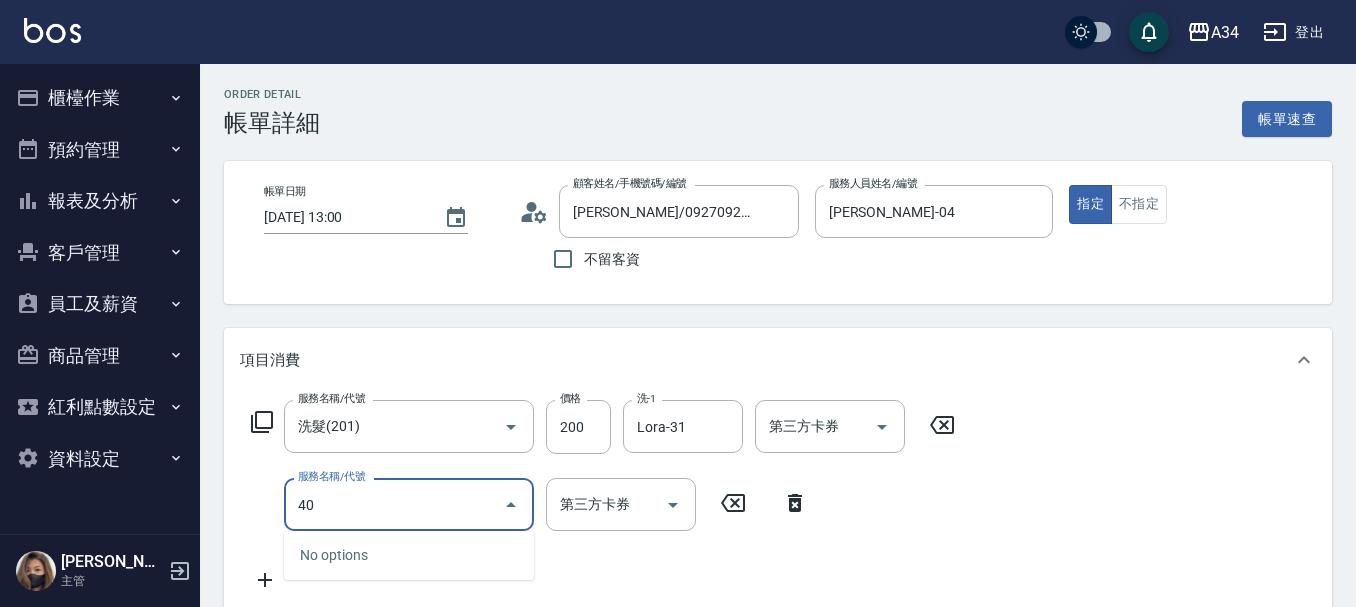 type on "401" 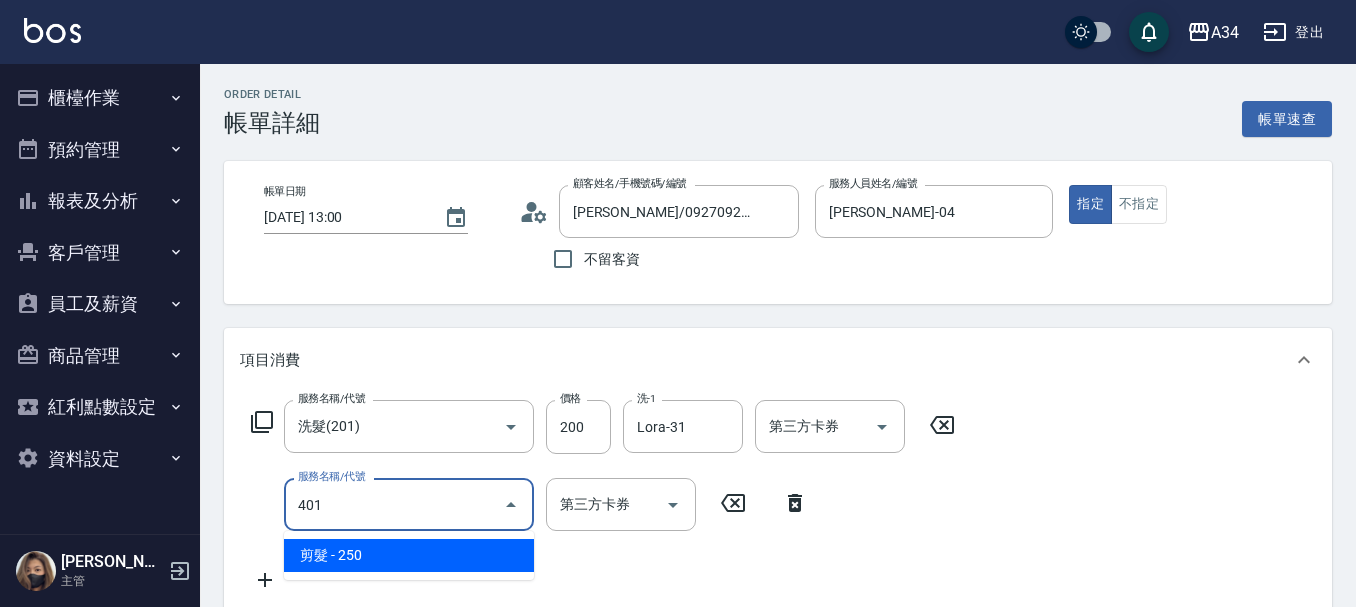 type on "40" 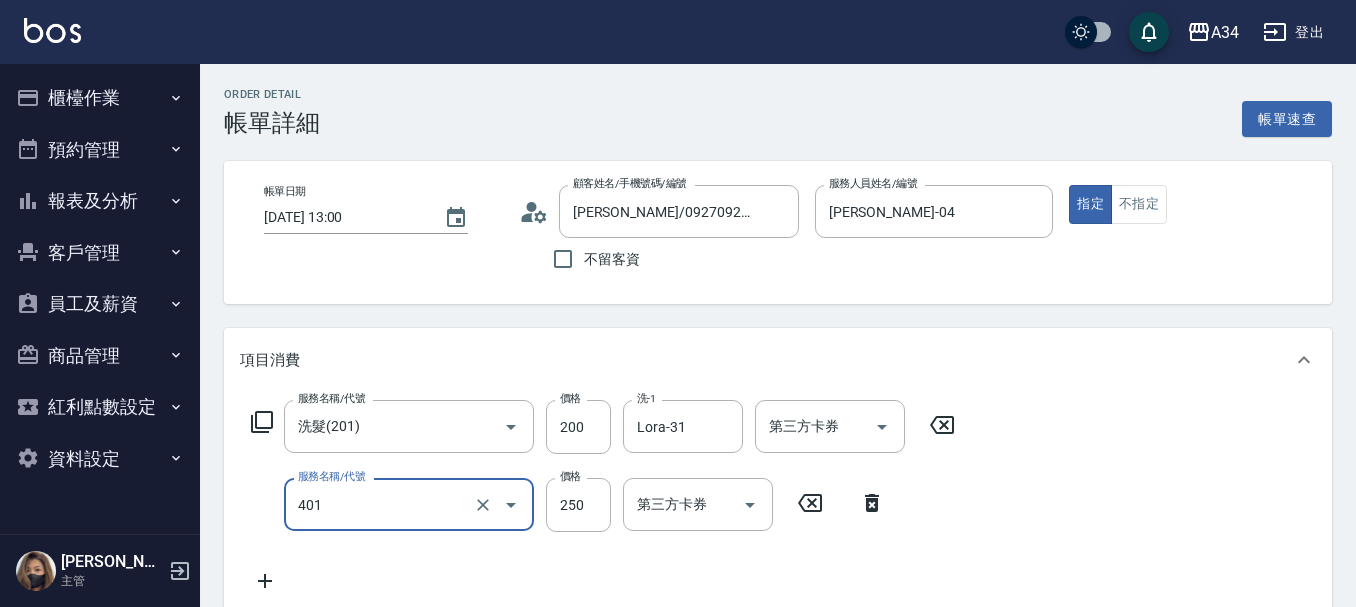 type on "剪髮(401)" 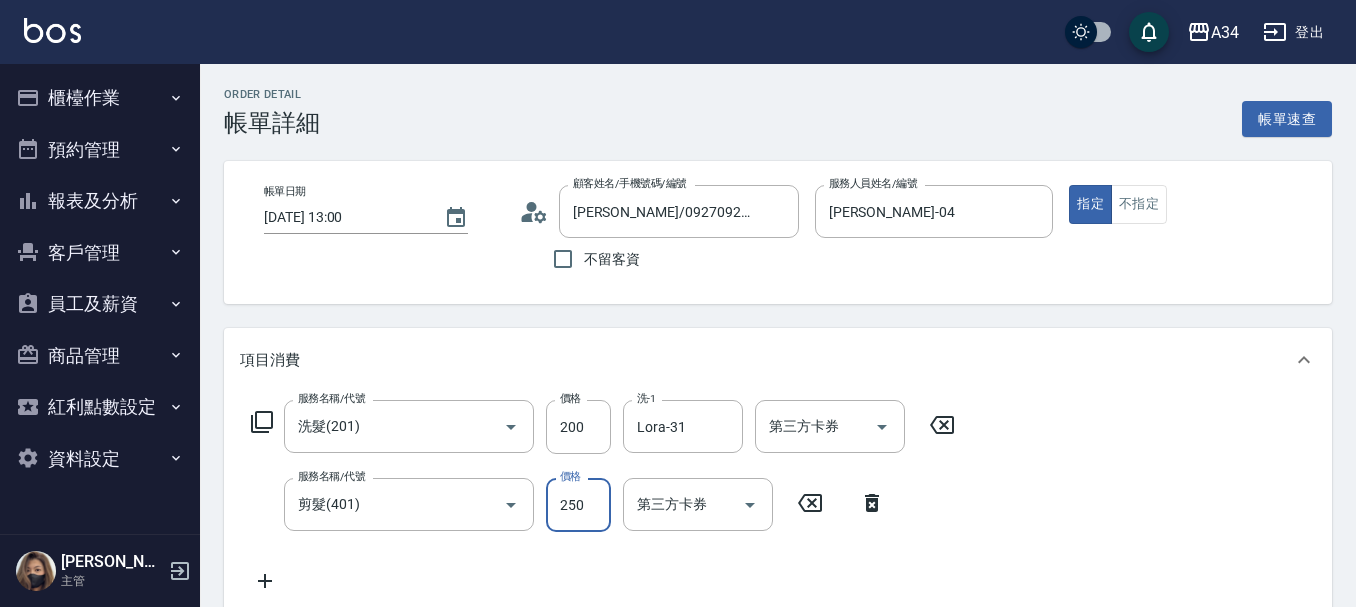 type on "20" 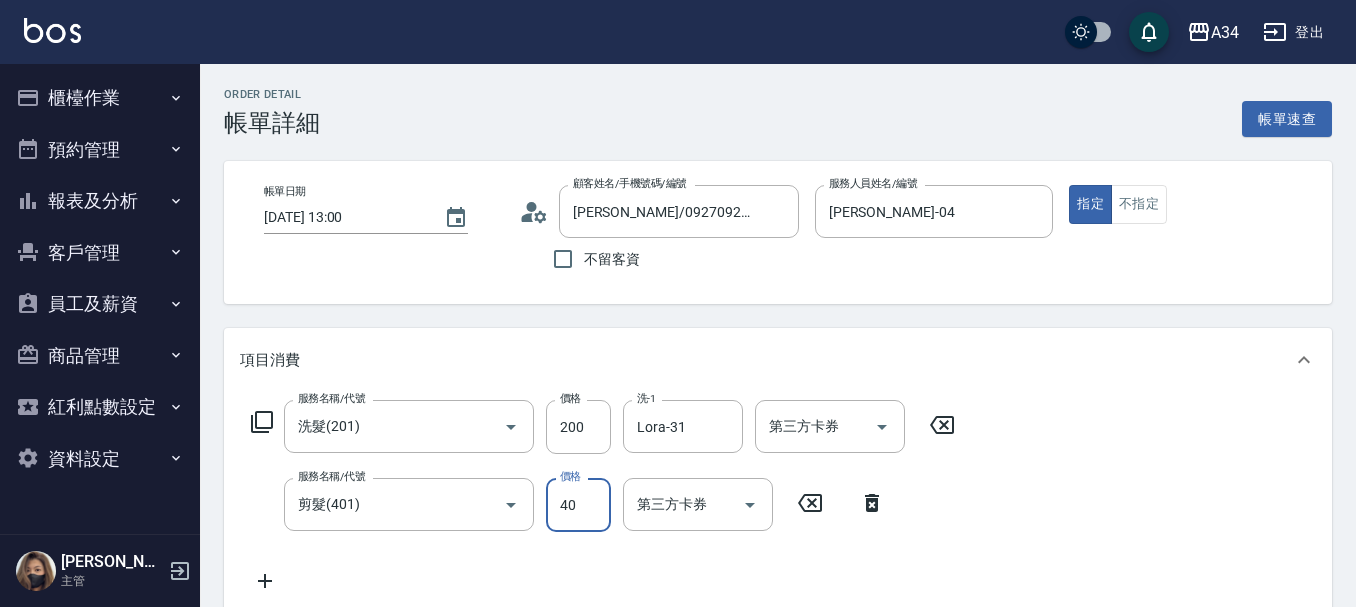 type on "400" 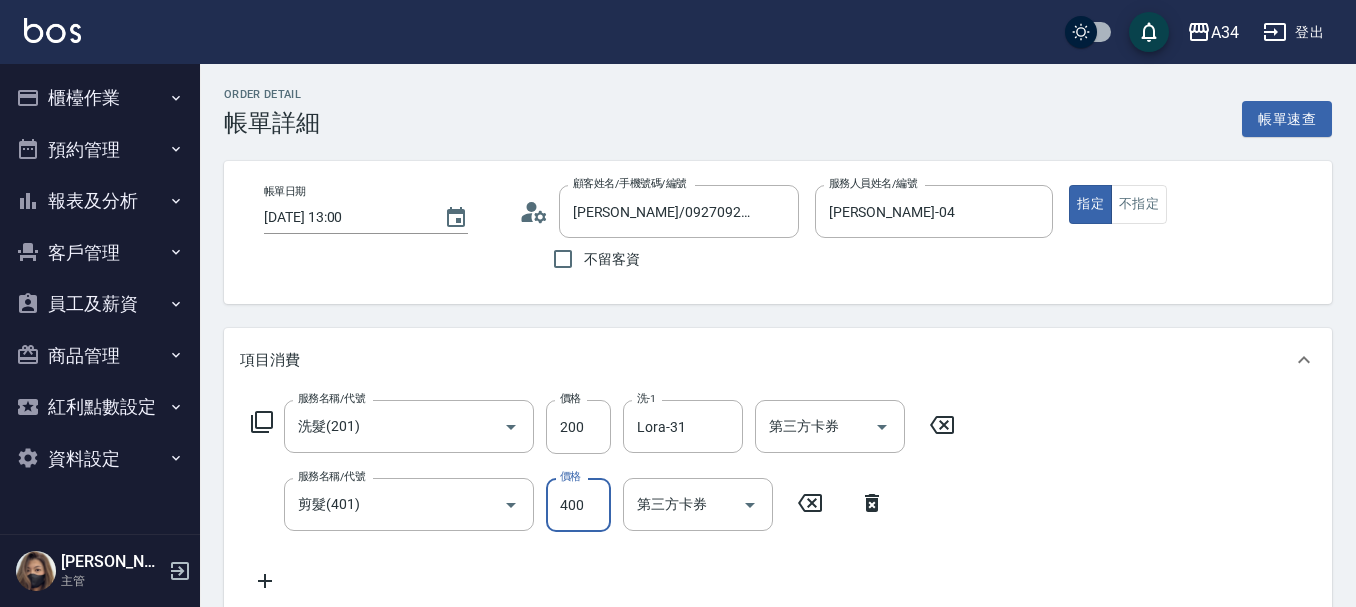 type on "60" 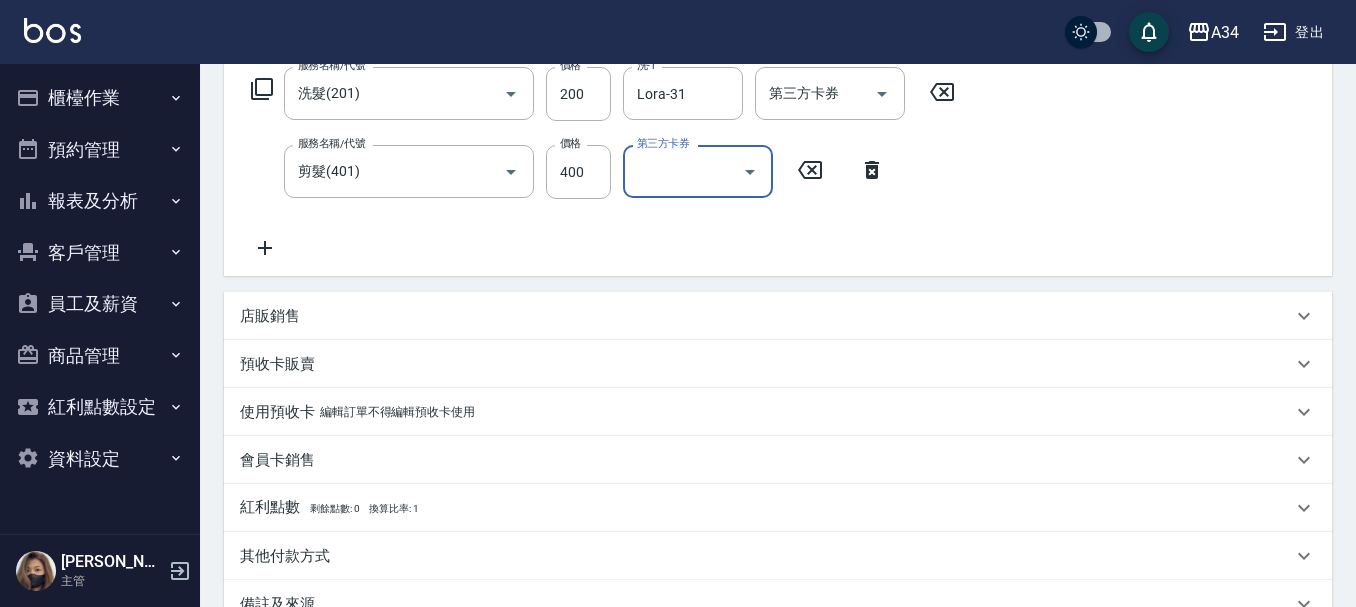scroll, scrollTop: 500, scrollLeft: 0, axis: vertical 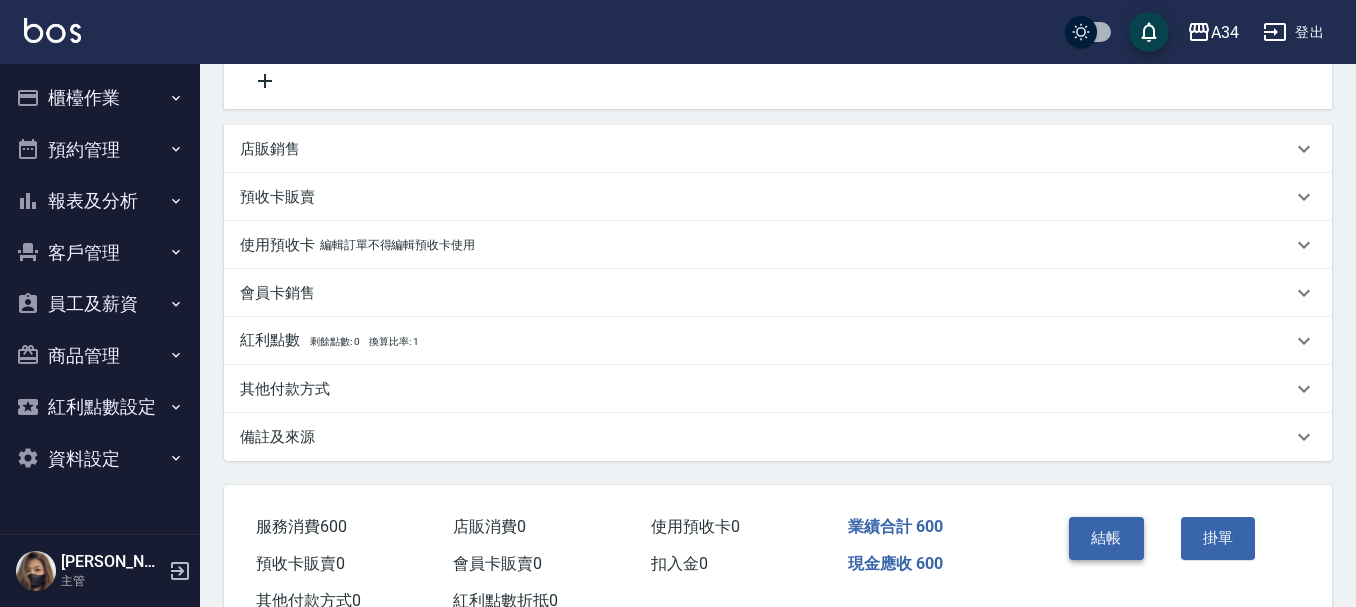 click on "結帳" at bounding box center (1106, 538) 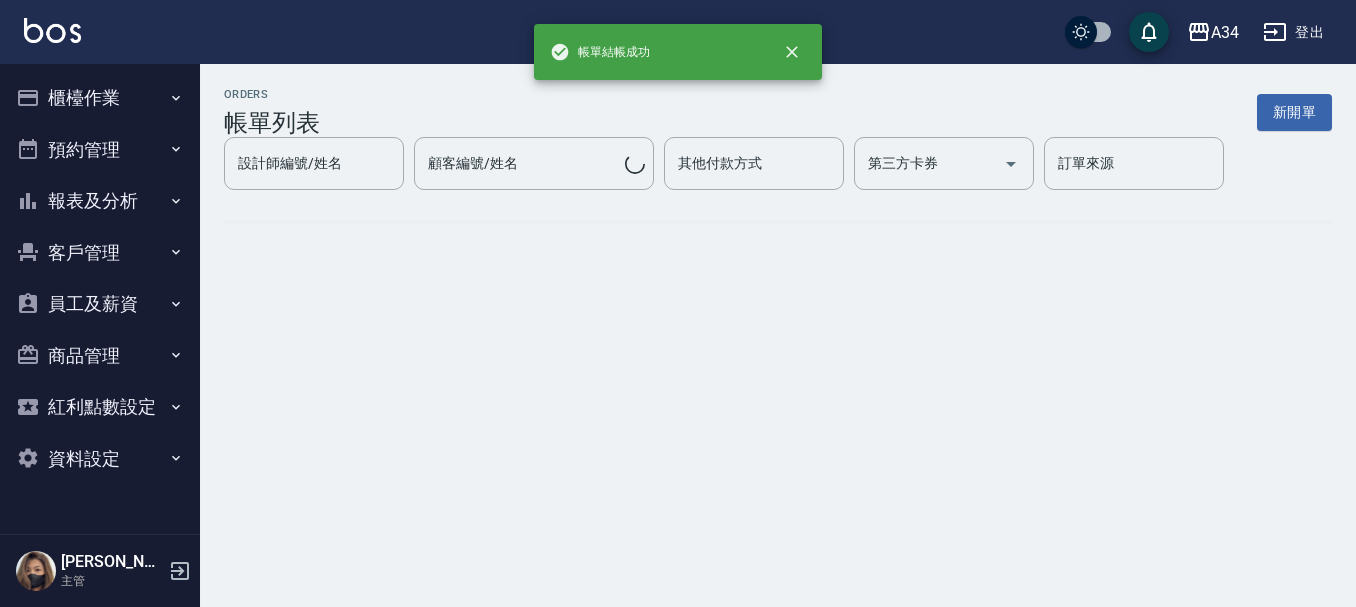 scroll, scrollTop: 0, scrollLeft: 0, axis: both 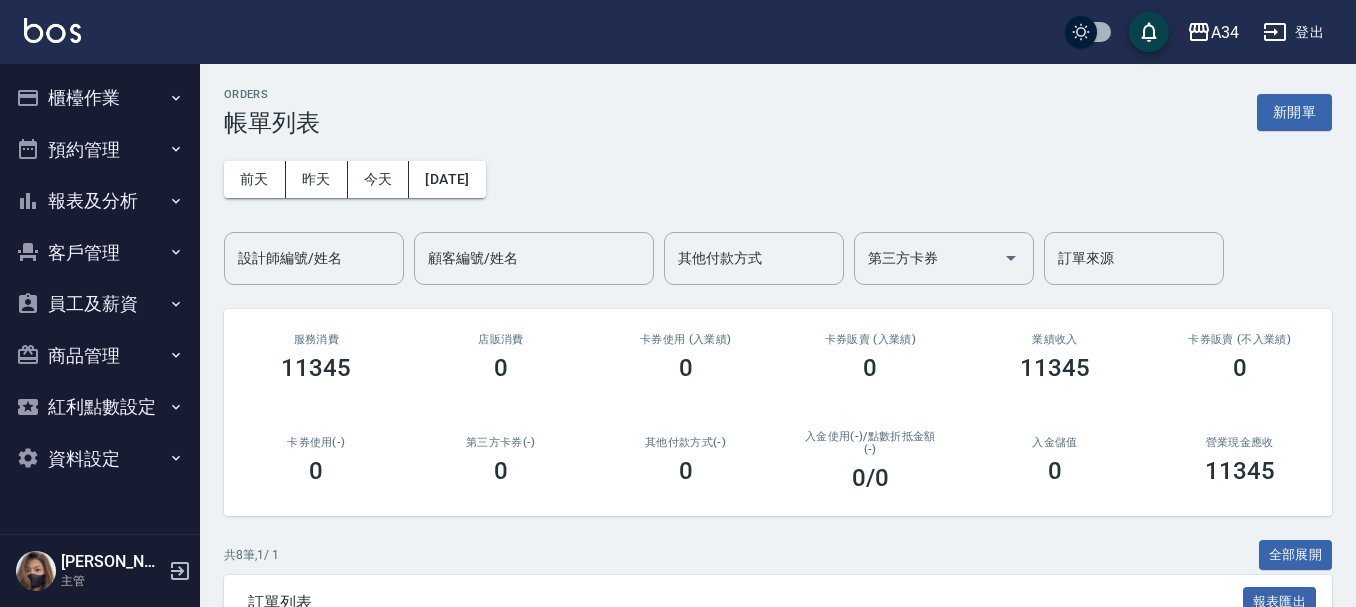 click on "報表及分析" at bounding box center (100, 201) 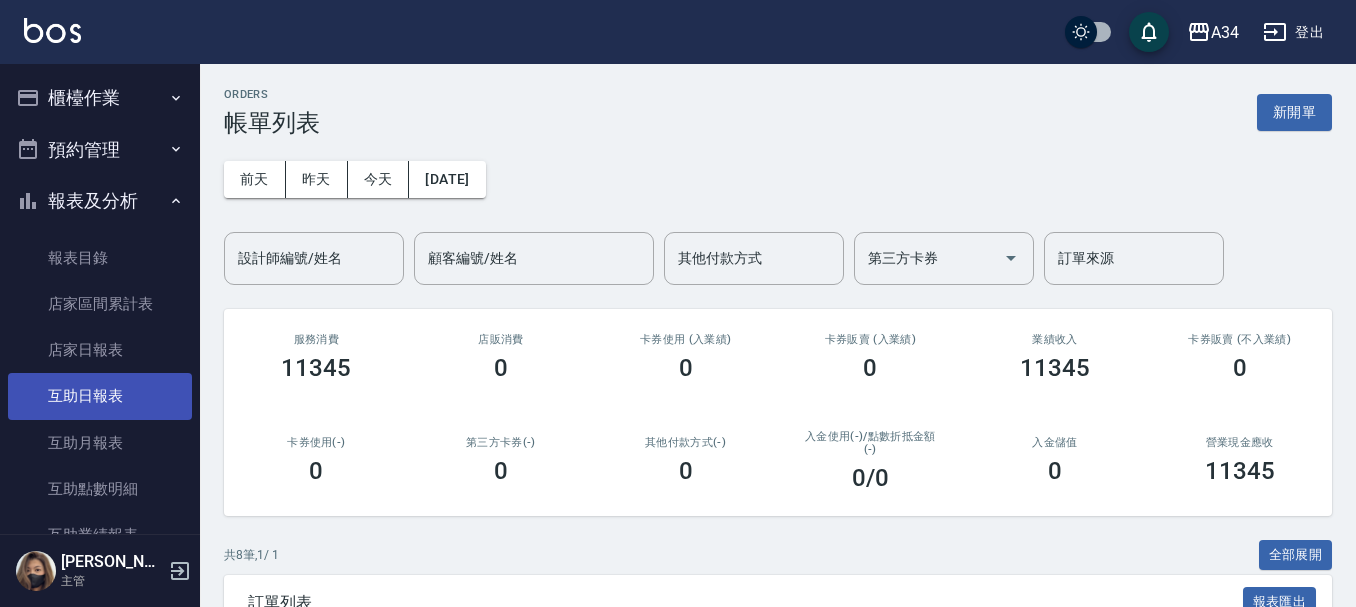 click on "互助日報表" at bounding box center [100, 396] 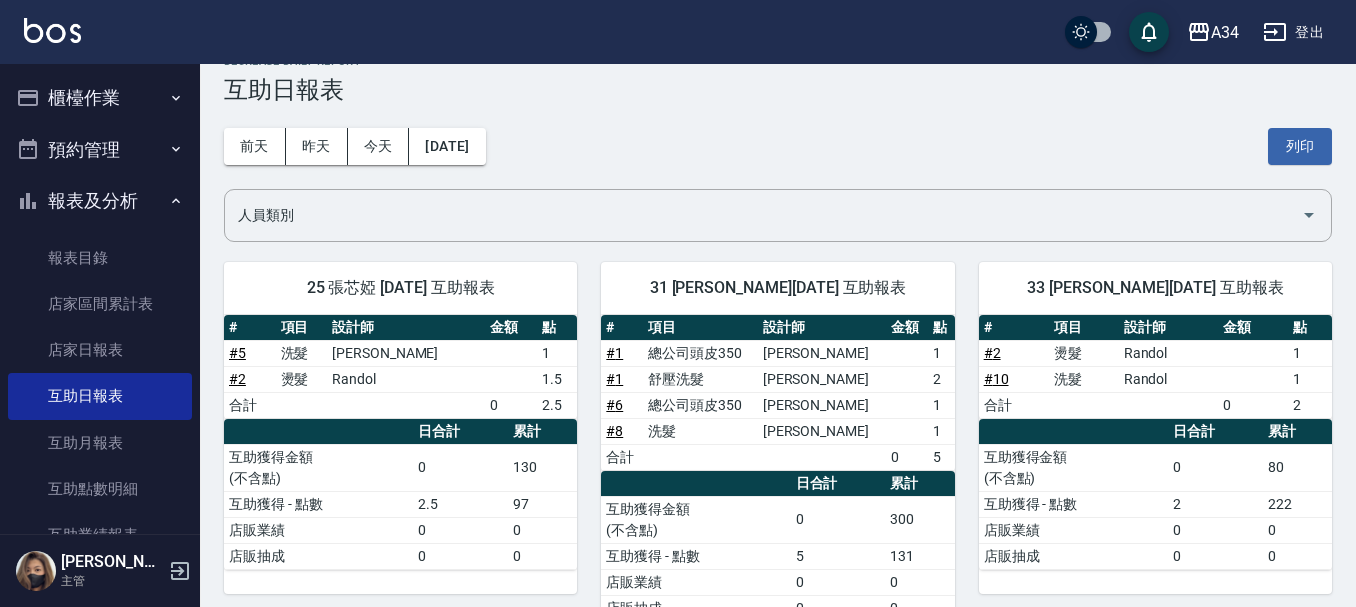 scroll, scrollTop: 0, scrollLeft: 0, axis: both 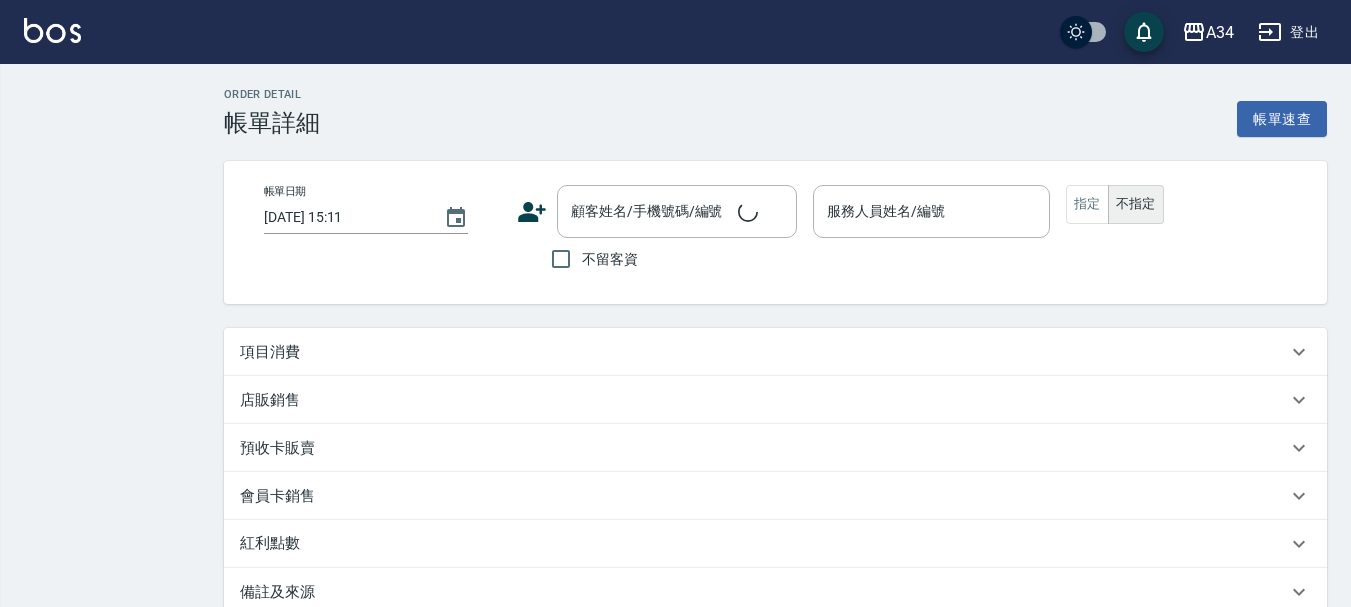 click on "項目消費" at bounding box center [763, 352] 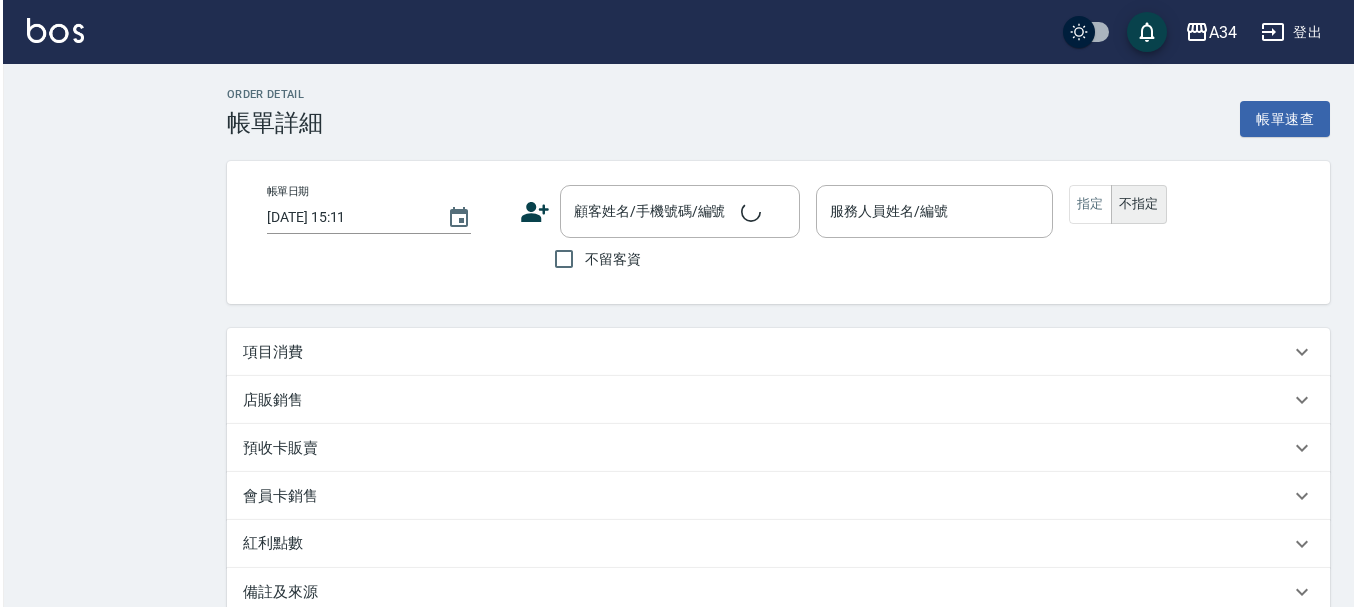 scroll, scrollTop: 0, scrollLeft: 0, axis: both 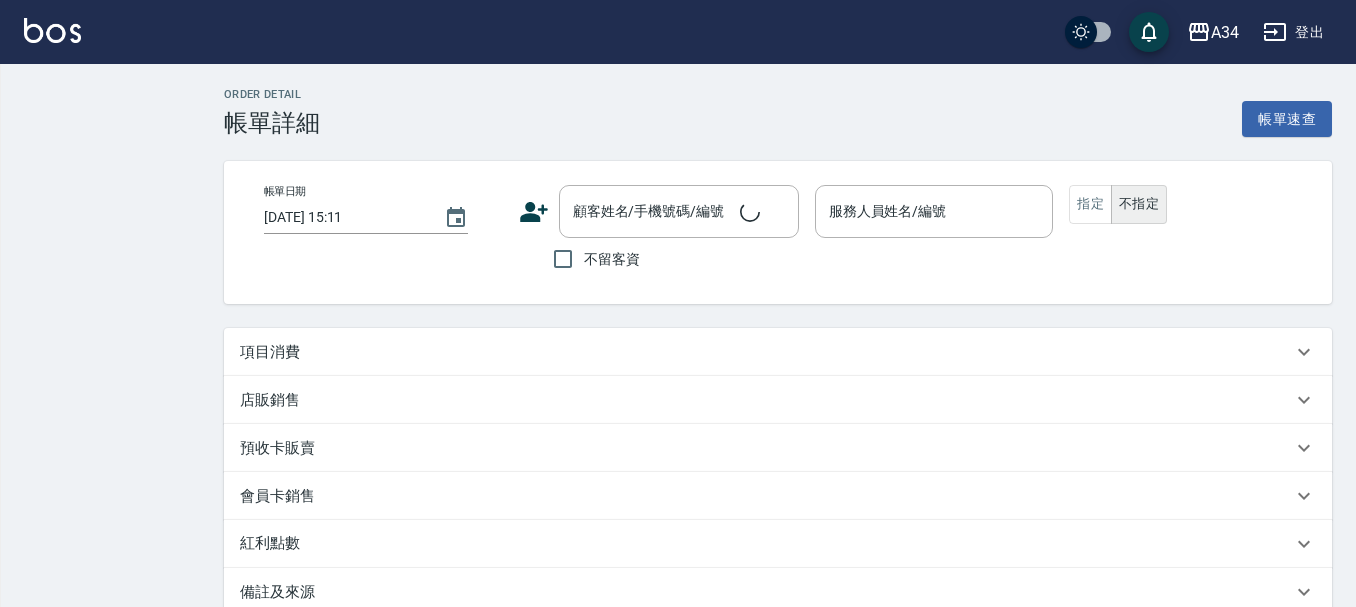 type on "[DATE] 13:00" 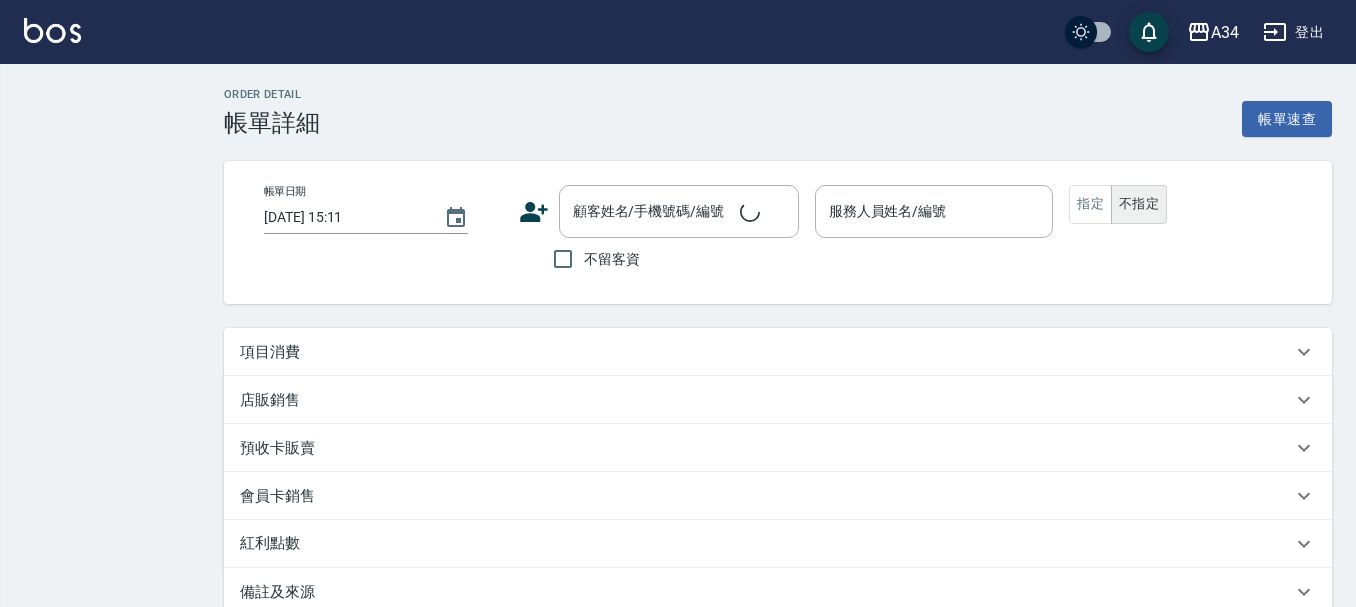 type on "Hebe-26" 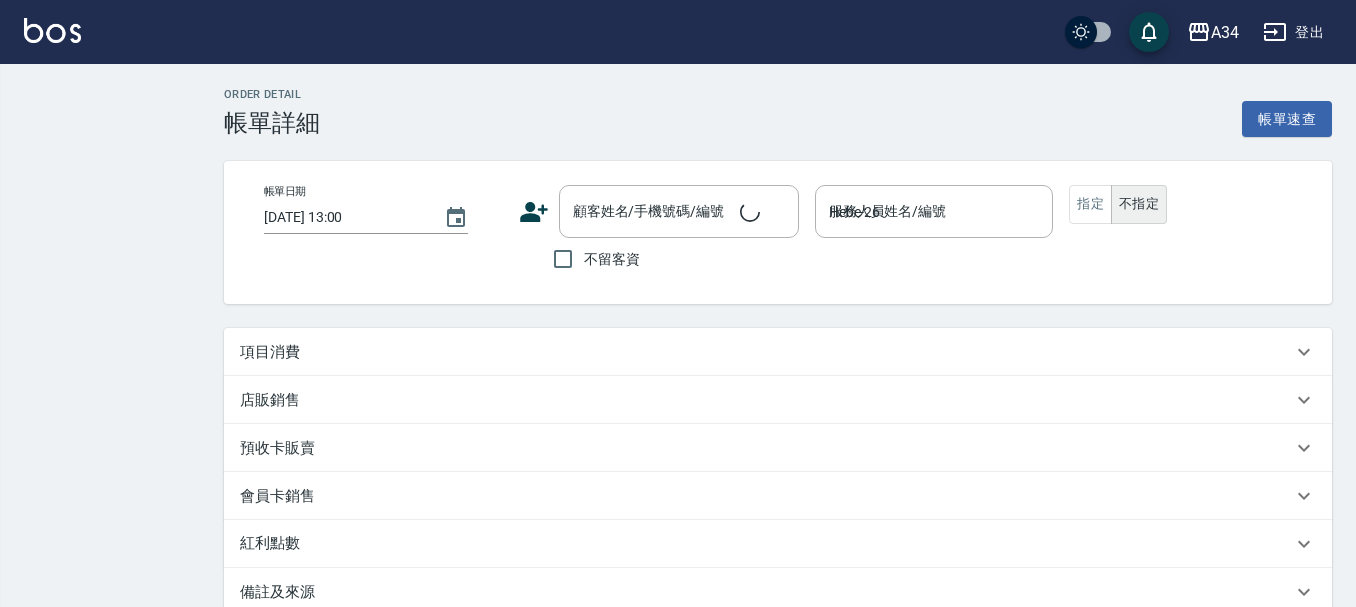 scroll, scrollTop: 1, scrollLeft: 0, axis: vertical 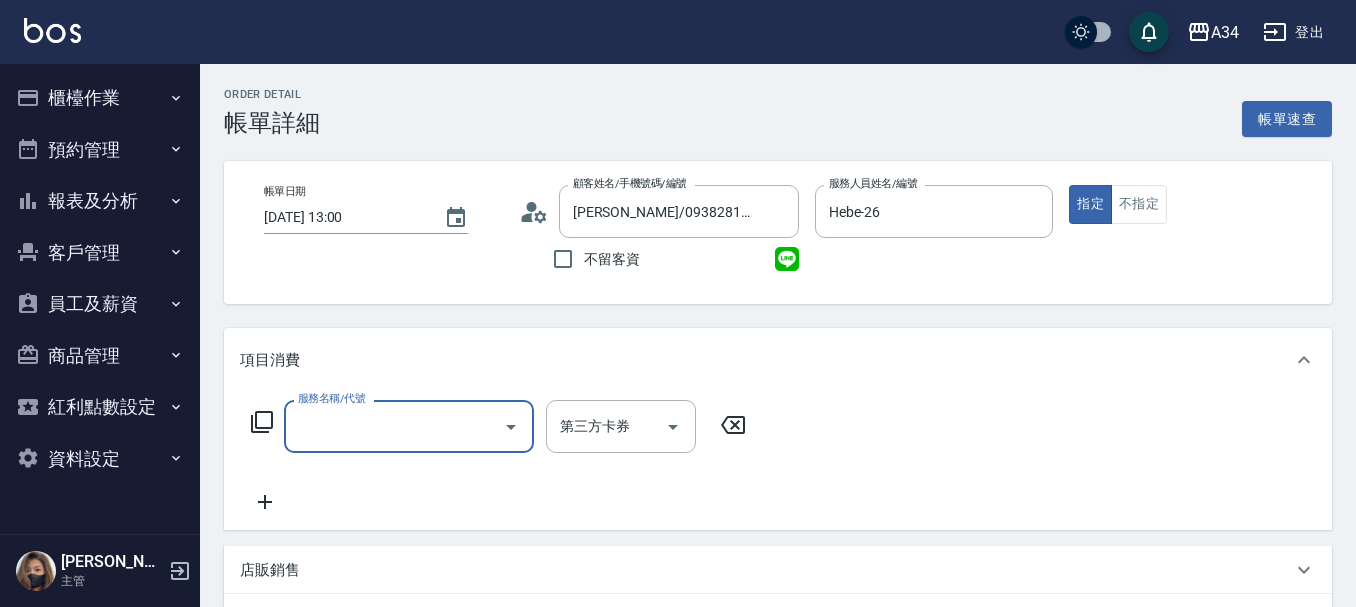 type on "[PERSON_NAME]/0938281239/0938281239" 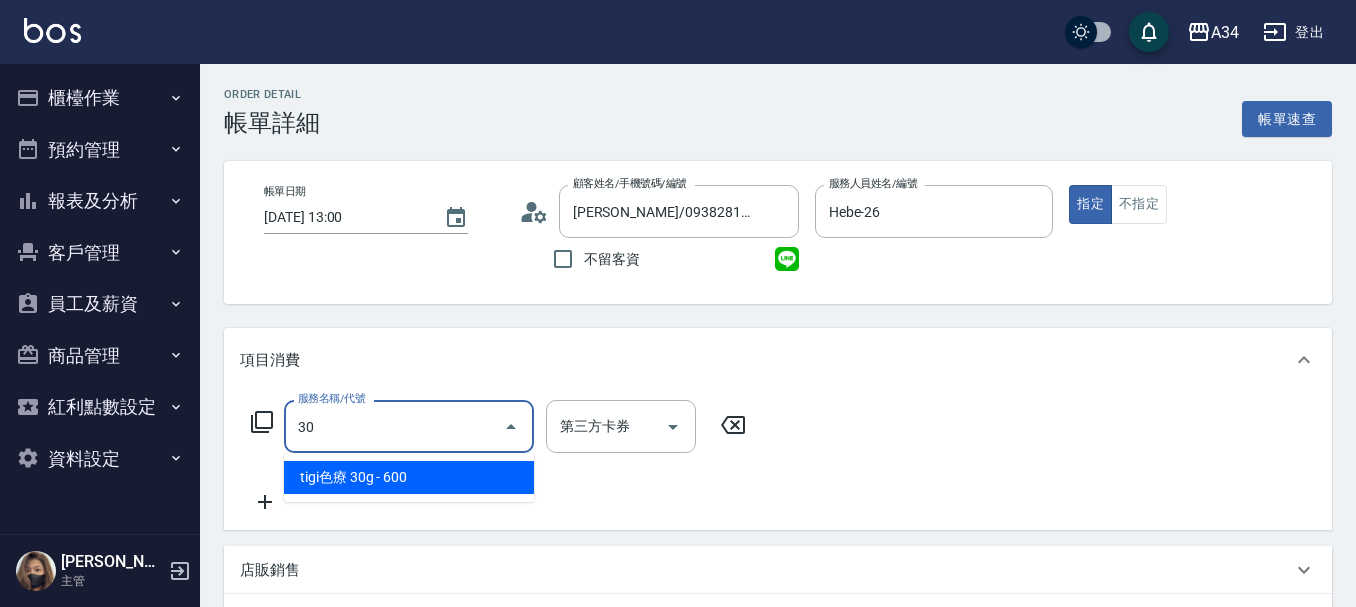 type on "301" 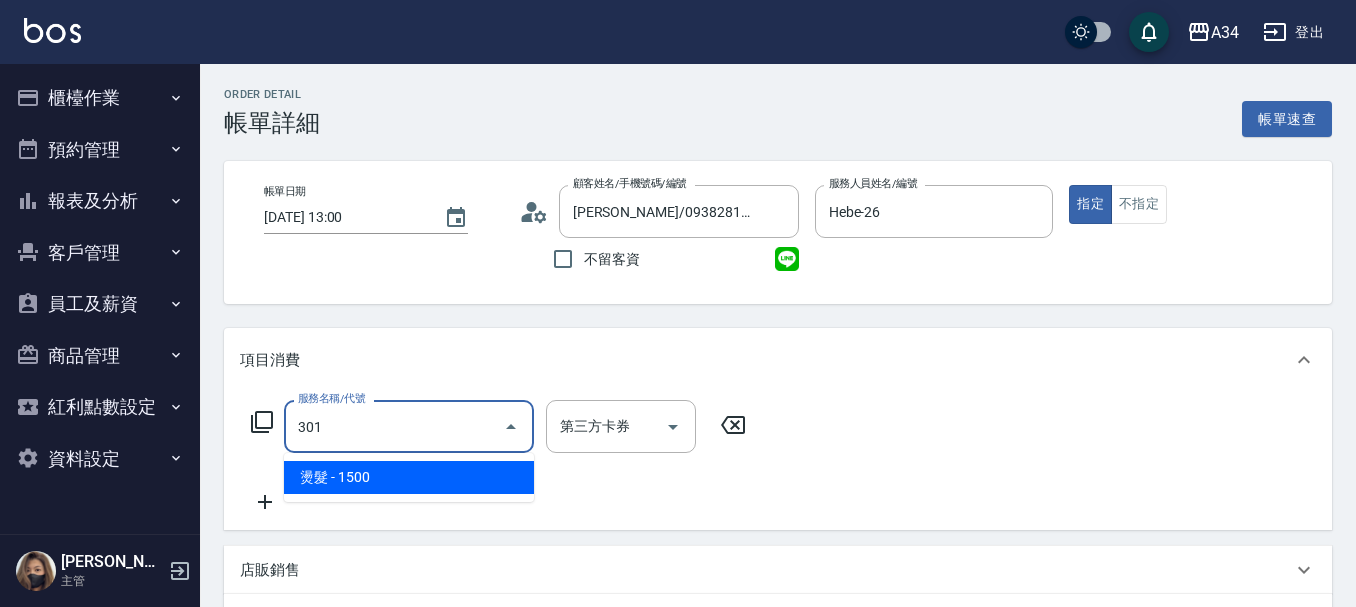 type on "150" 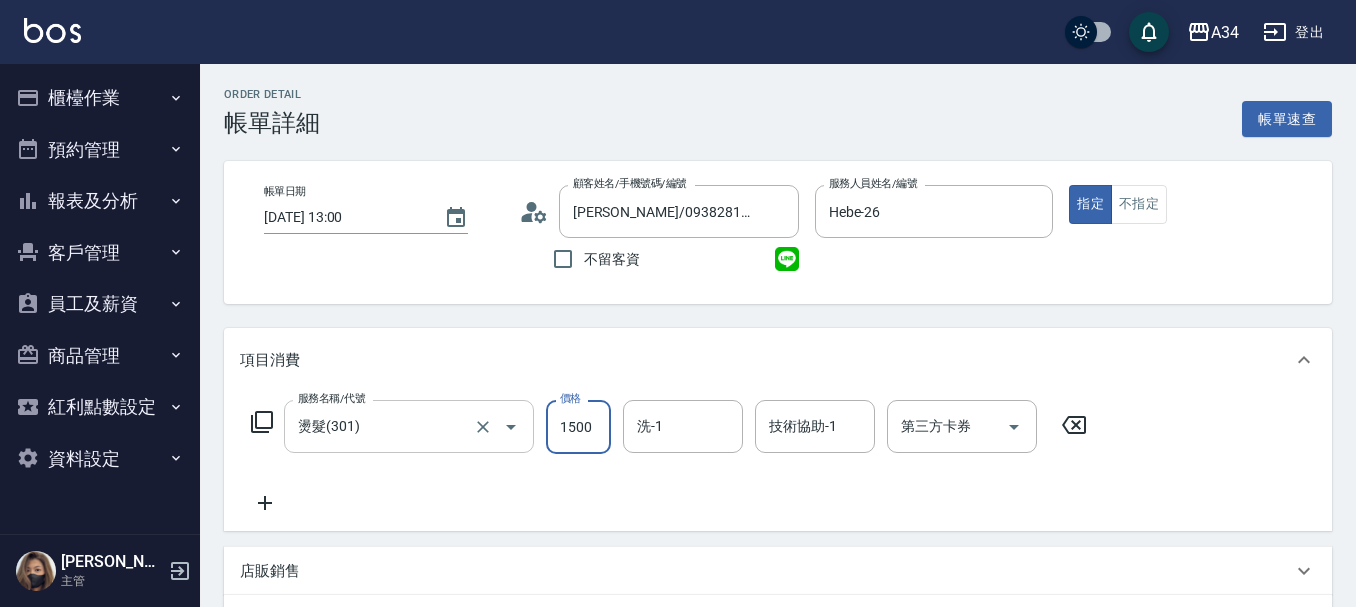 click on "燙髮(301) 服務名稱/代號" at bounding box center [409, 426] 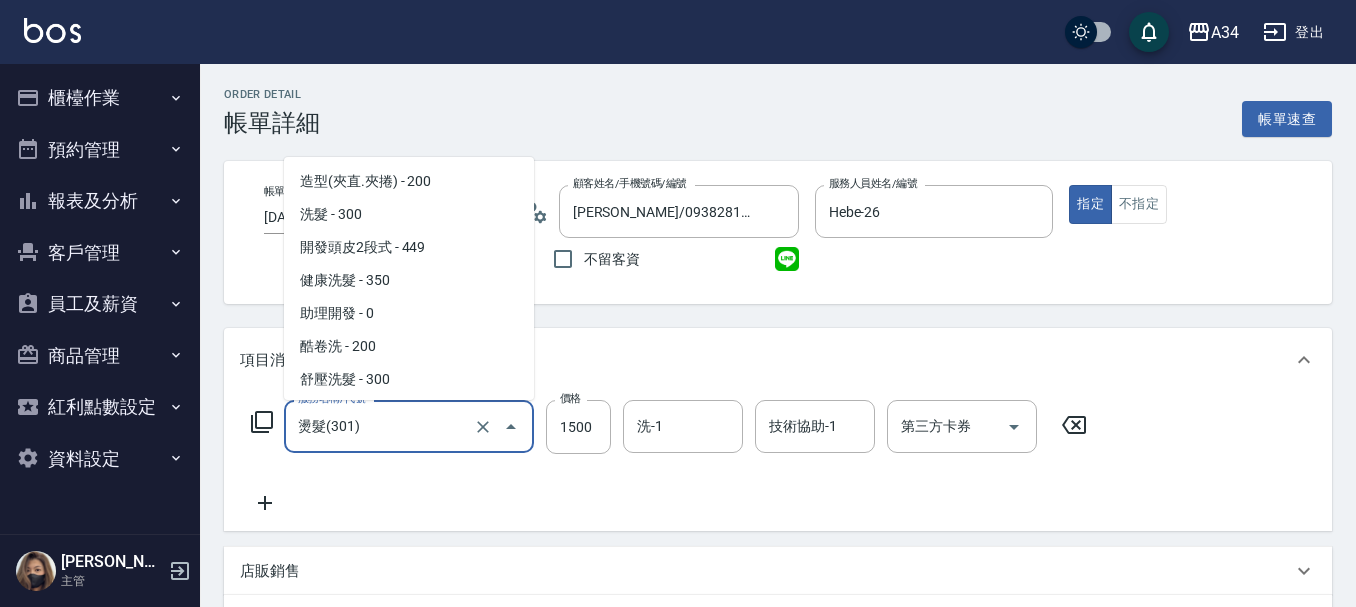 scroll, scrollTop: 128, scrollLeft: 0, axis: vertical 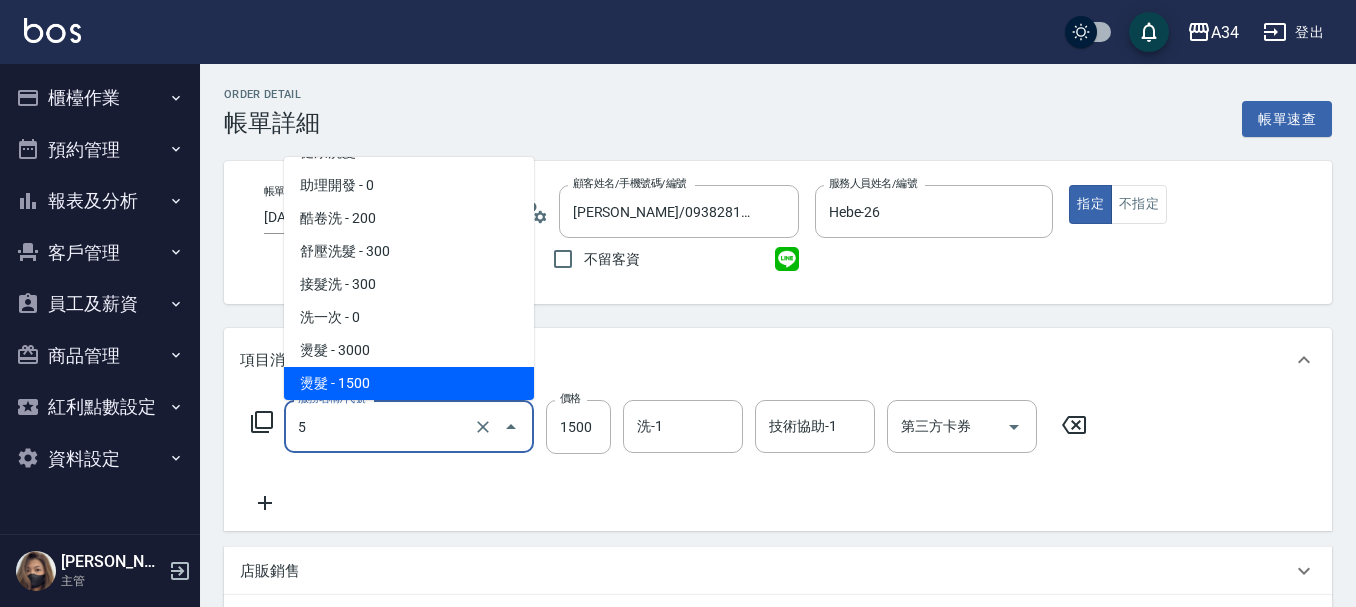 type on "50" 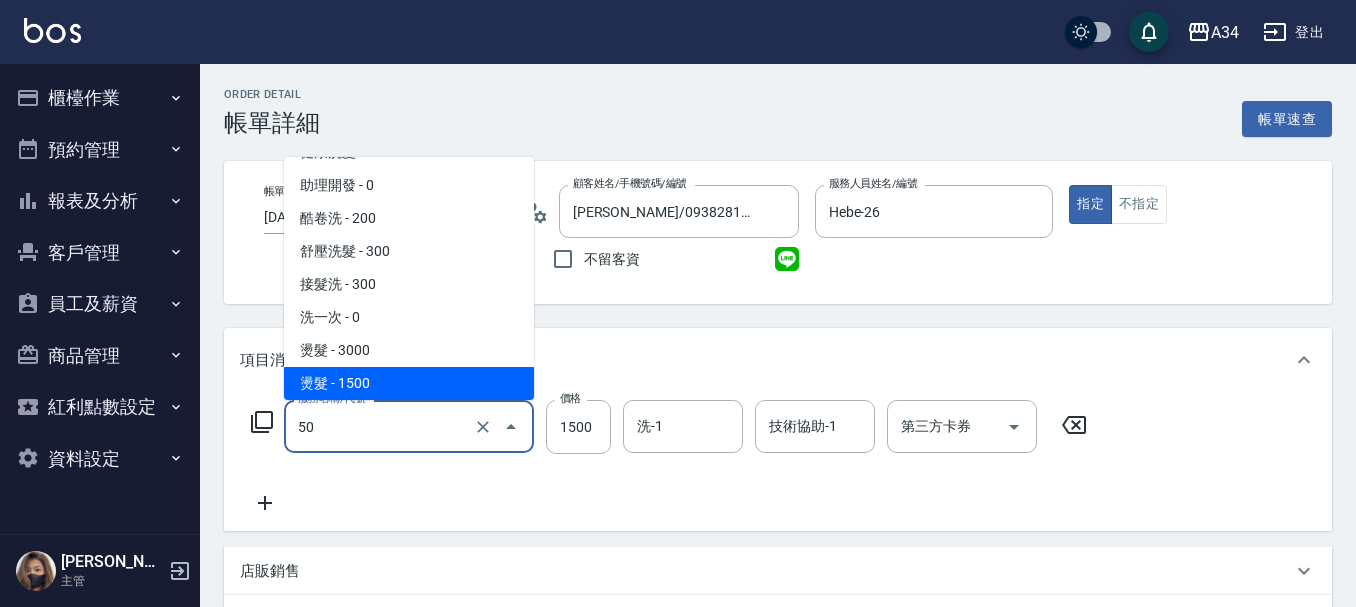 type on "0" 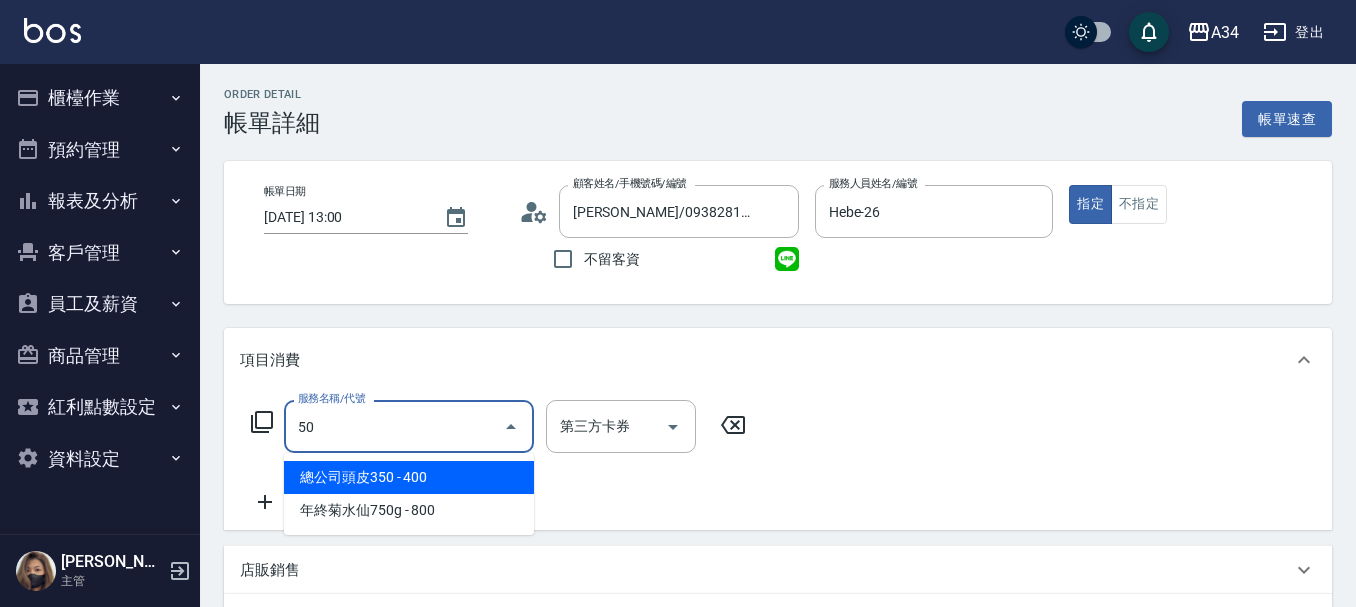 type on "501" 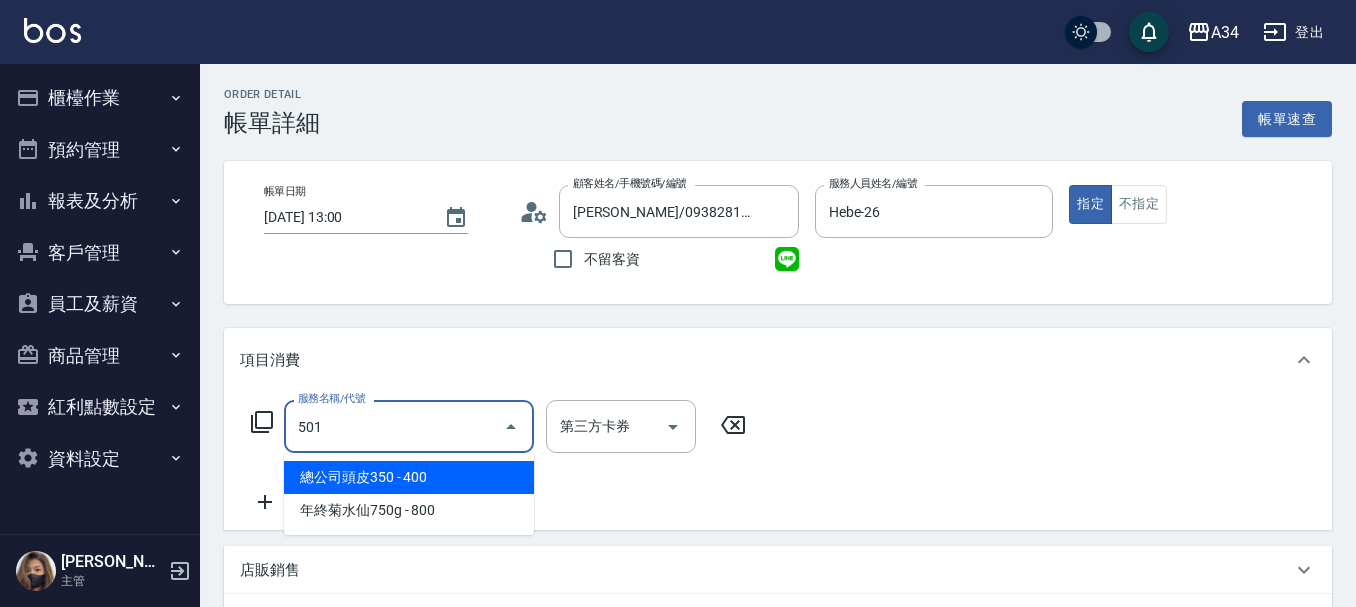 scroll, scrollTop: 0, scrollLeft: 0, axis: both 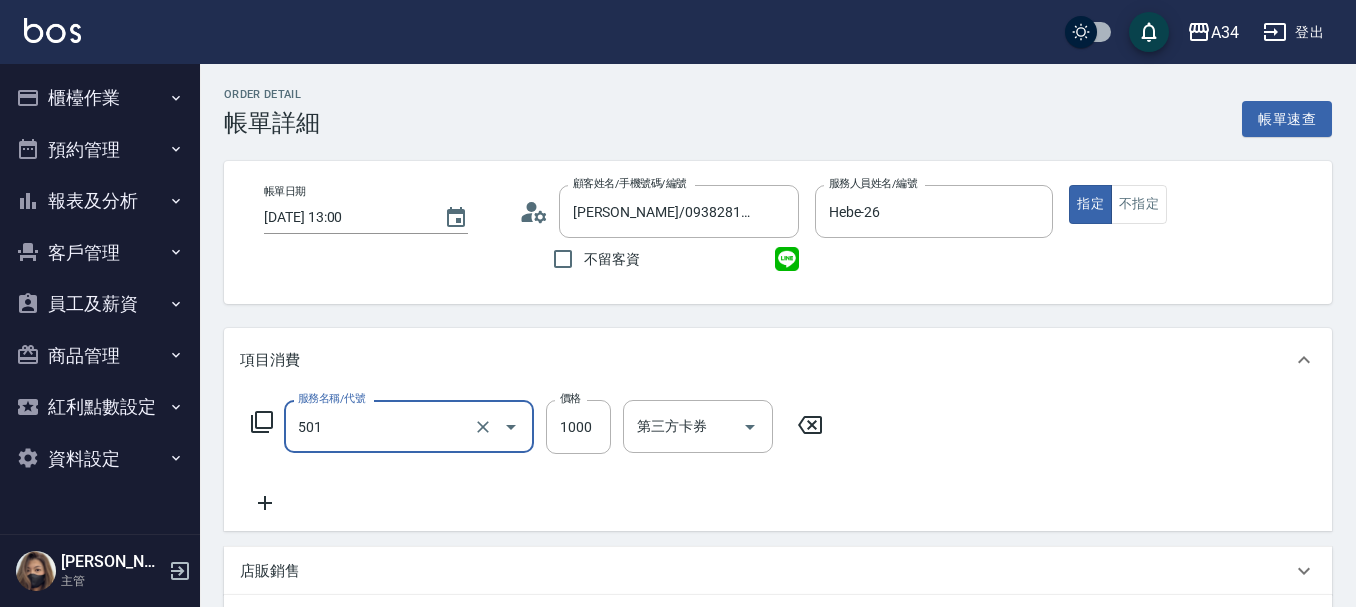 type on "染髮(501)" 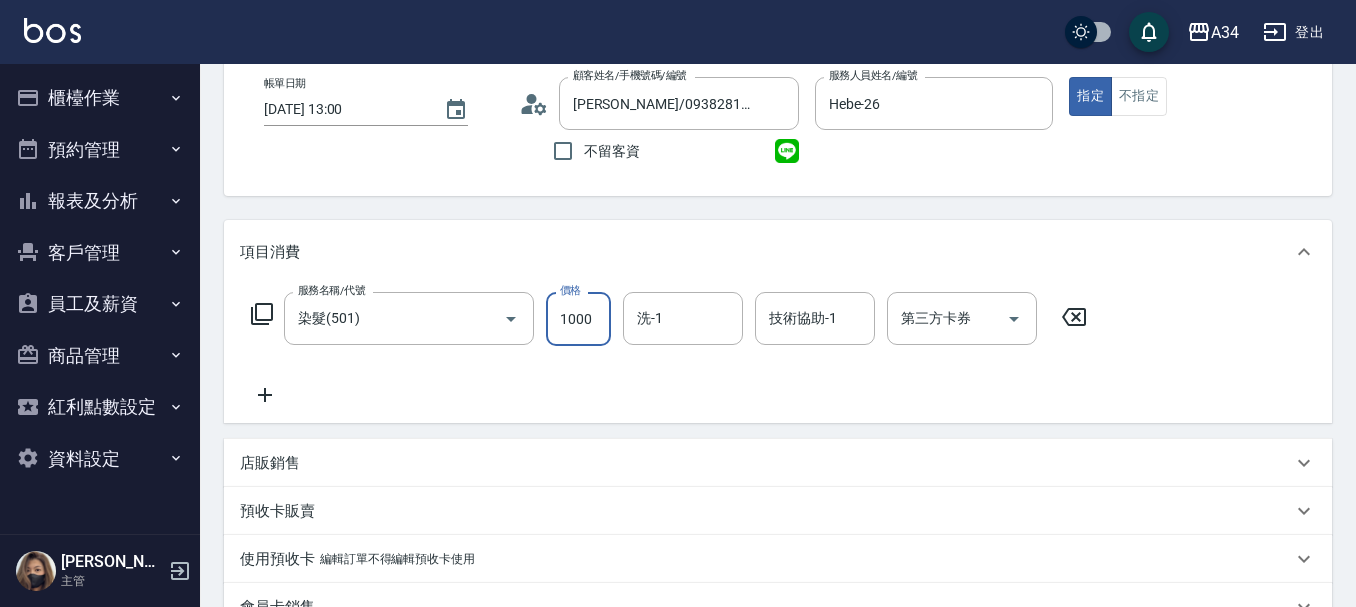 scroll, scrollTop: 492, scrollLeft: 0, axis: vertical 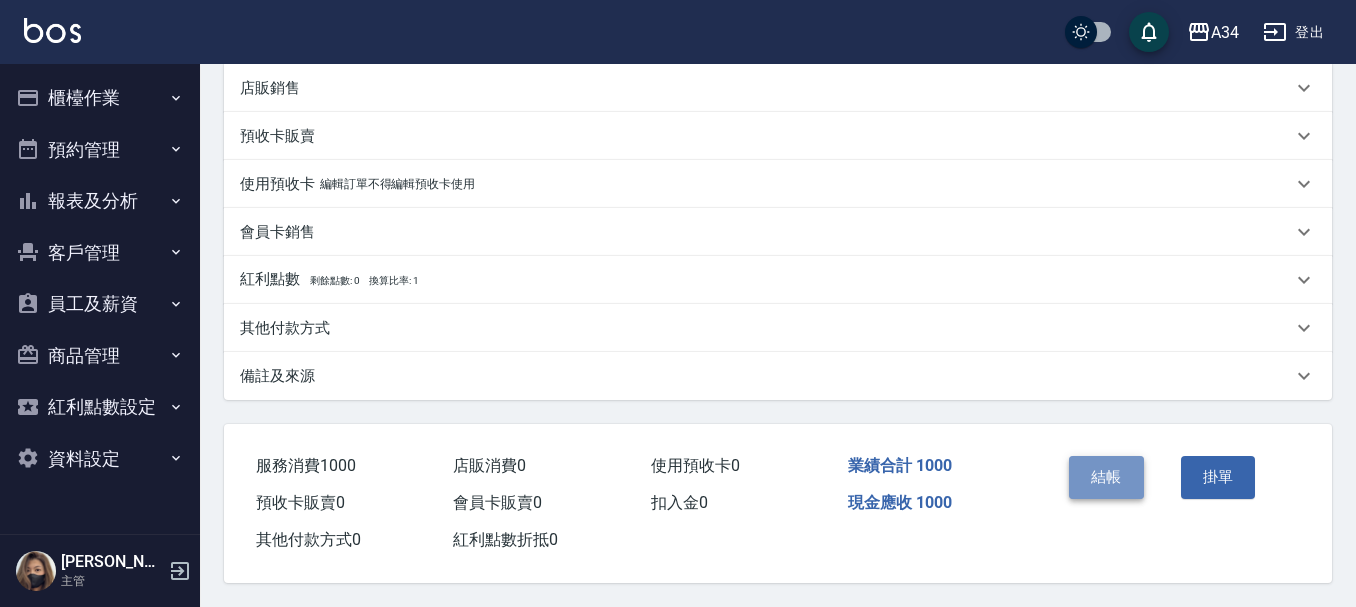 click on "結帳" at bounding box center (1106, 477) 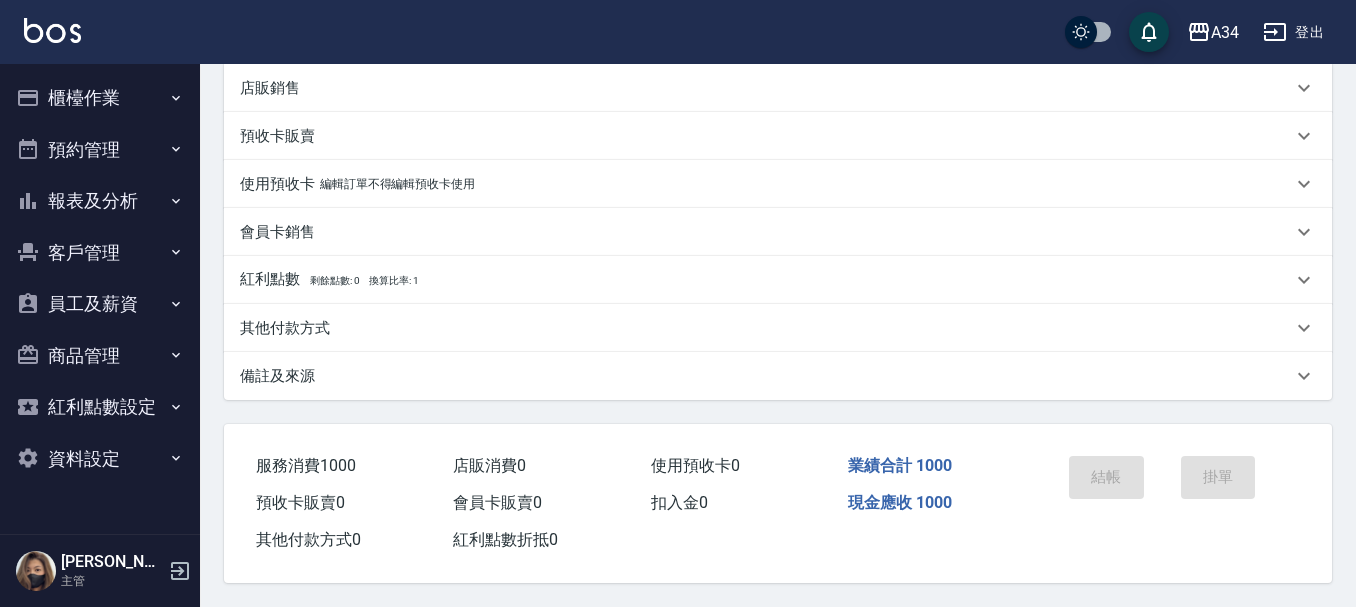 scroll, scrollTop: 0, scrollLeft: 0, axis: both 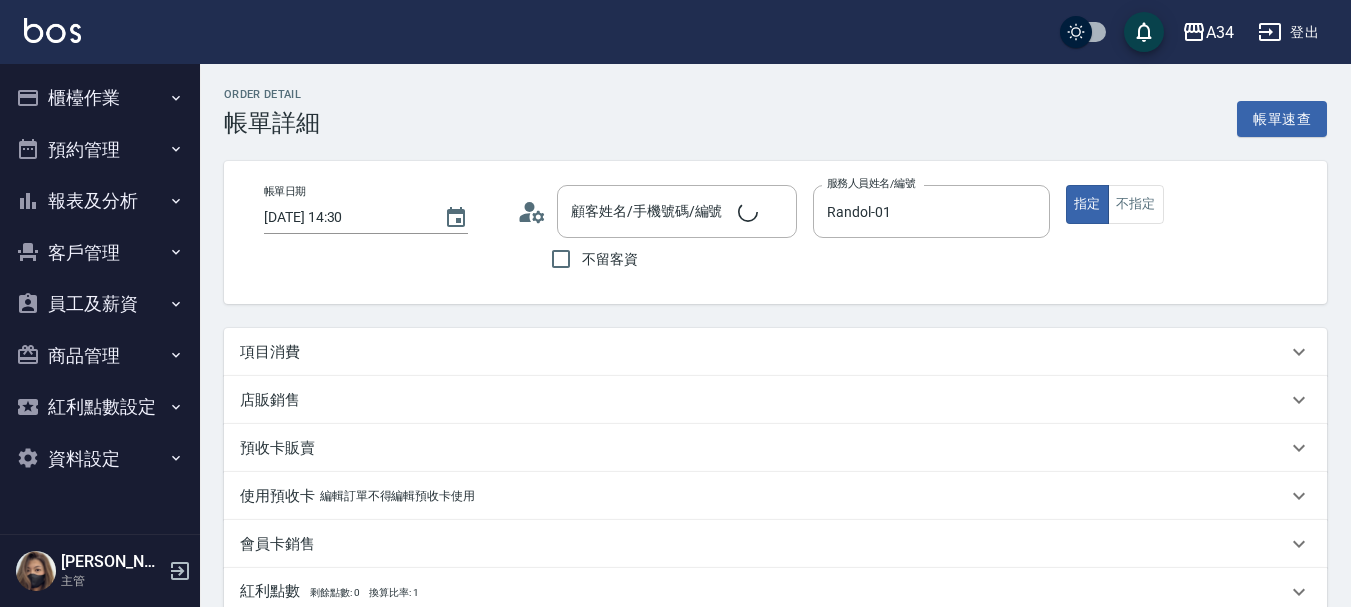 type on "曾宇謙/0979558338/0979558338" 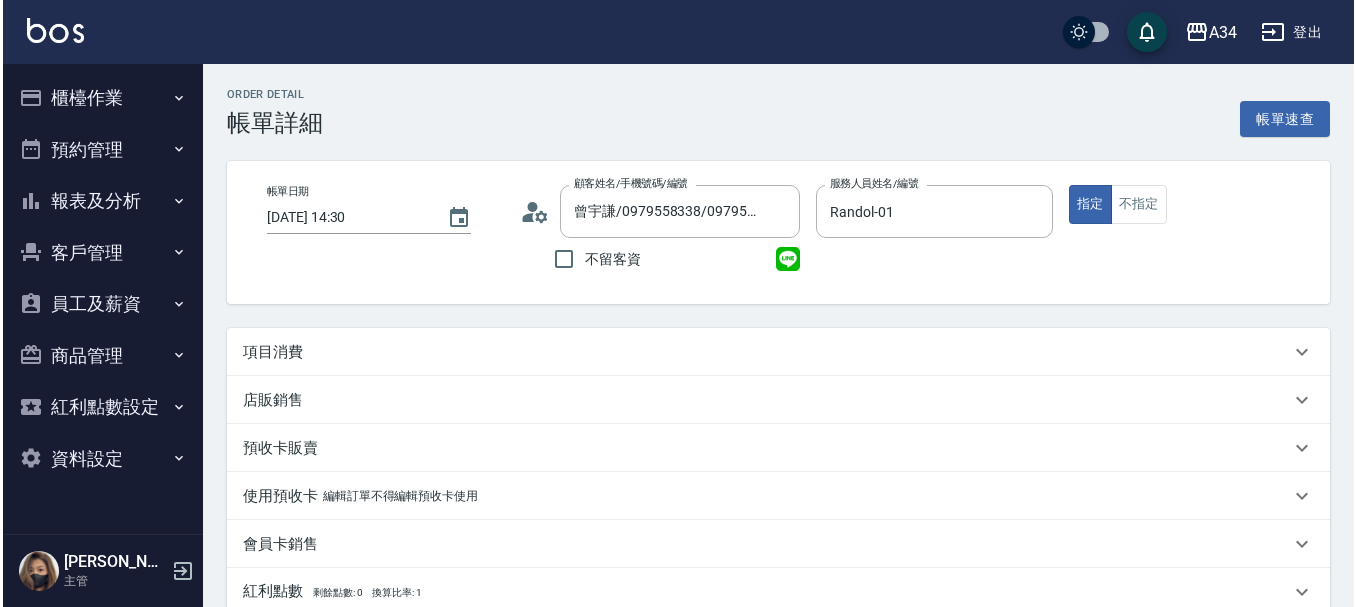 scroll, scrollTop: 0, scrollLeft: 0, axis: both 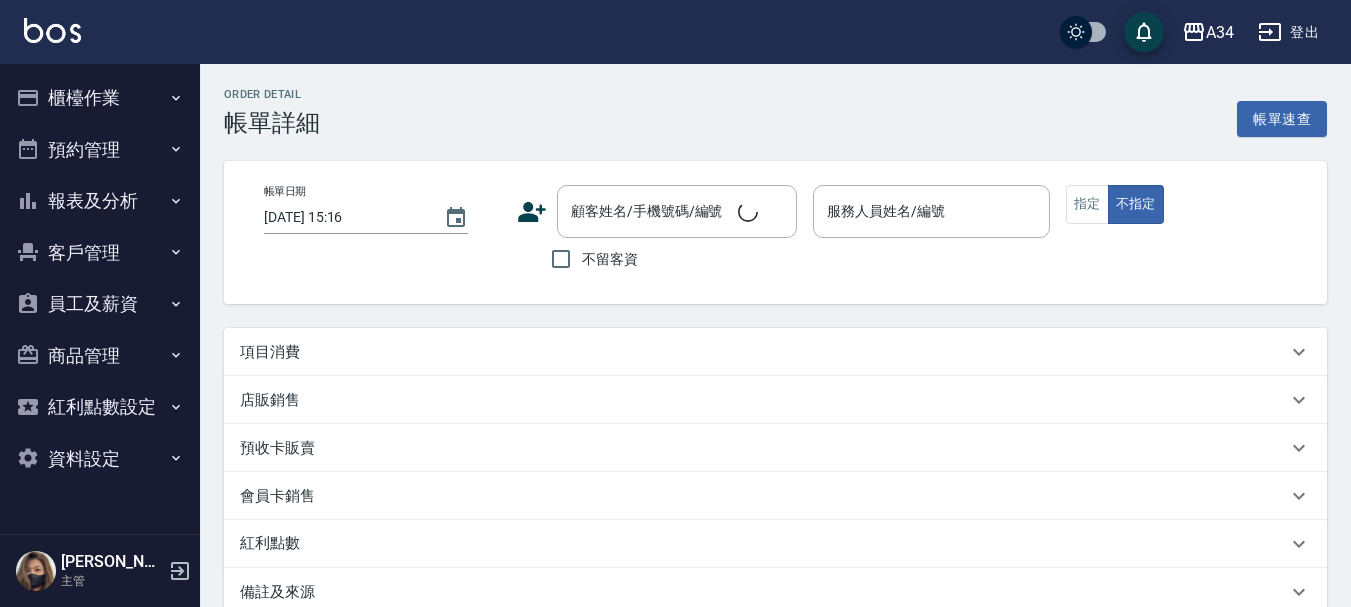 type on "[DATE] 14:30" 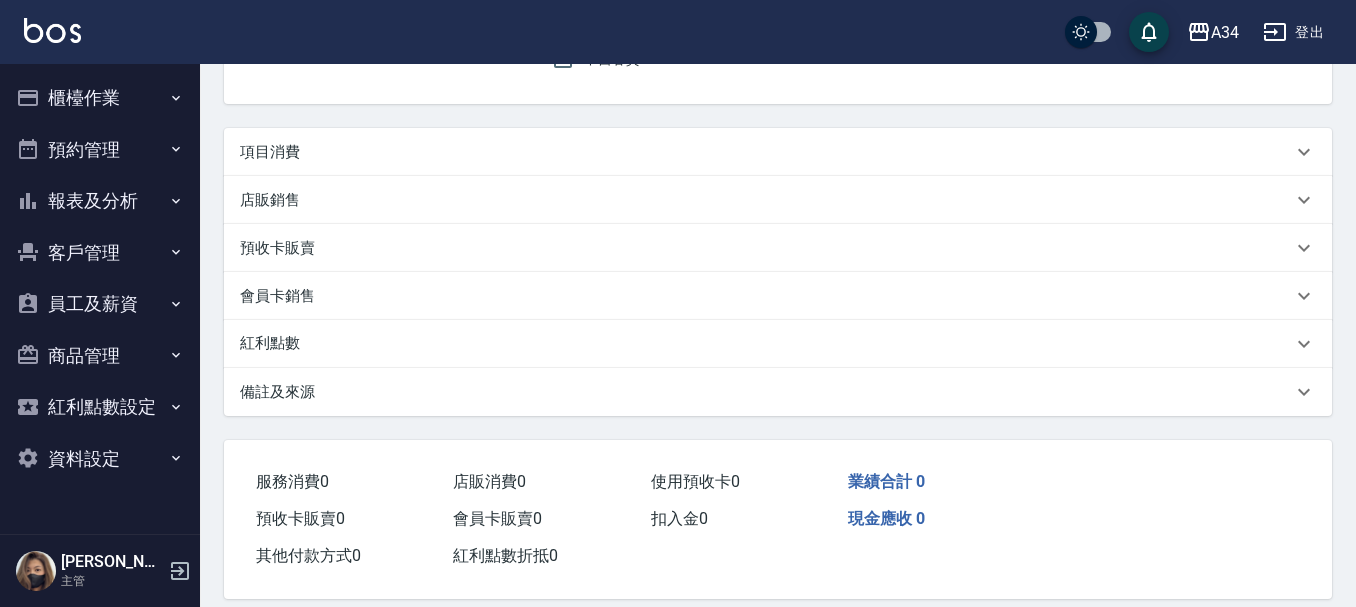 scroll, scrollTop: 200, scrollLeft: 0, axis: vertical 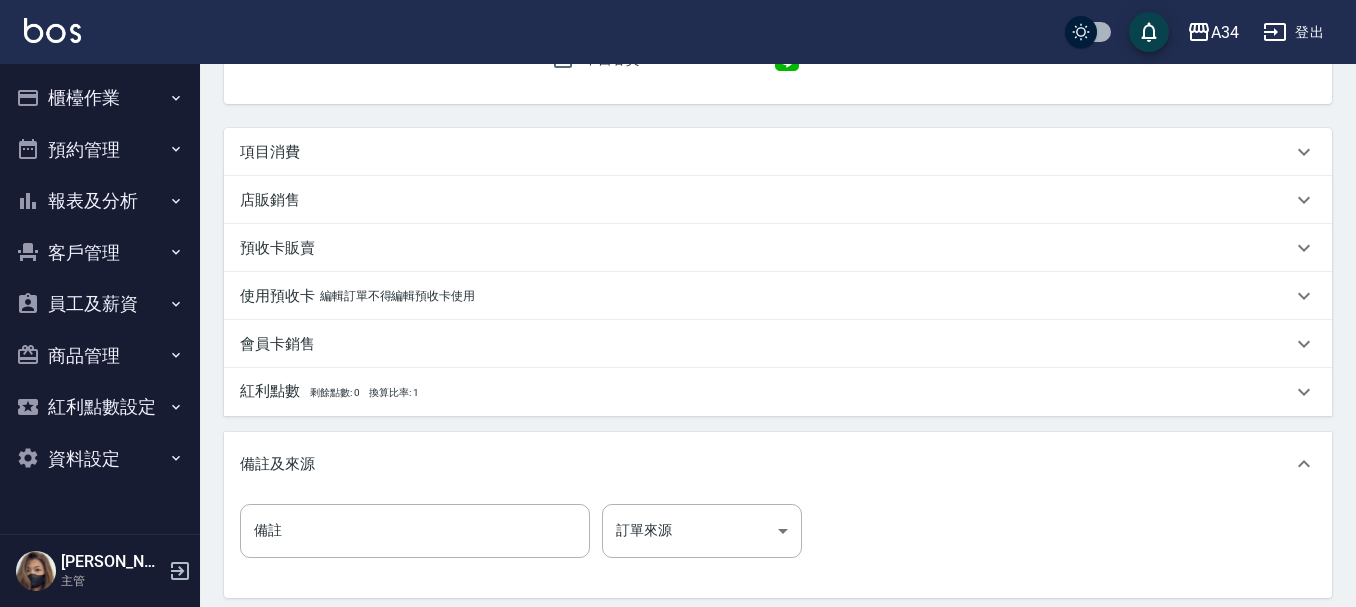 type on "曾宇謙/0979558338/0979558338" 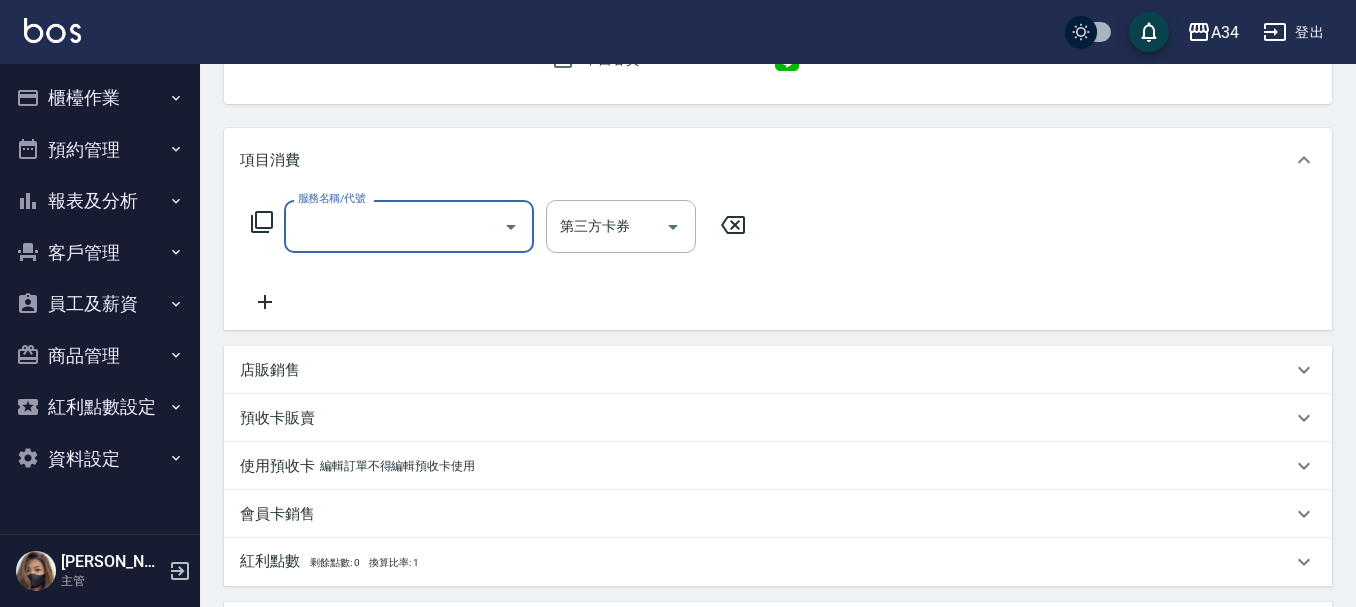 scroll, scrollTop: 0, scrollLeft: 0, axis: both 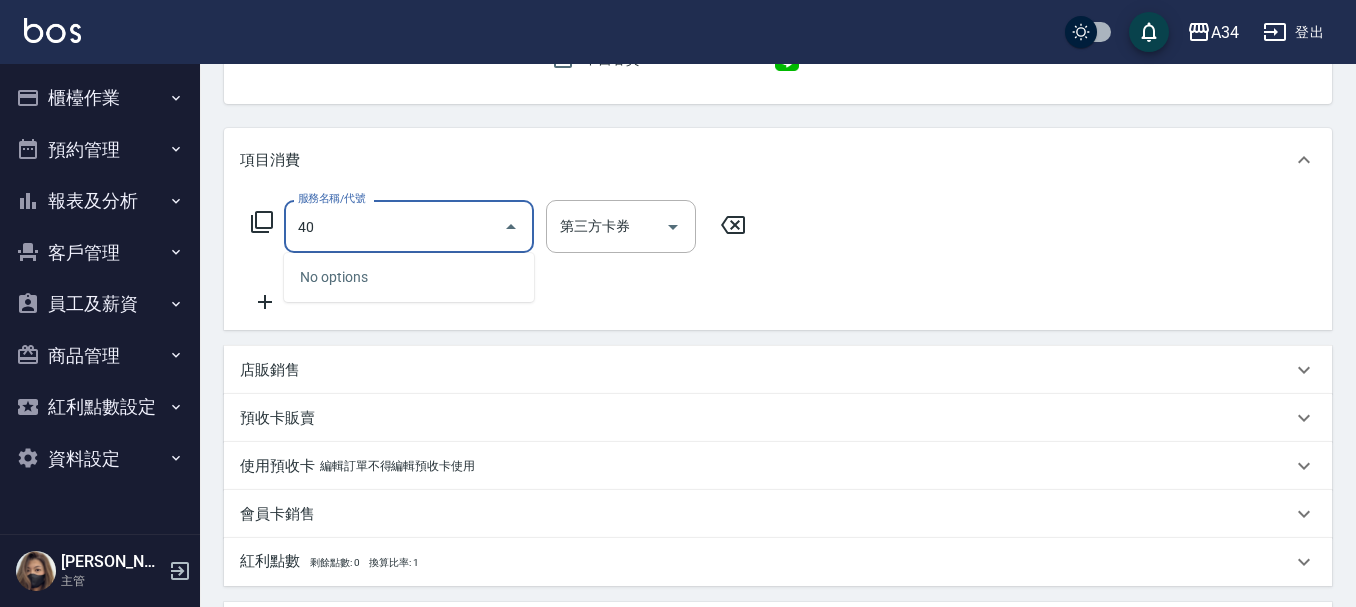 type on "401" 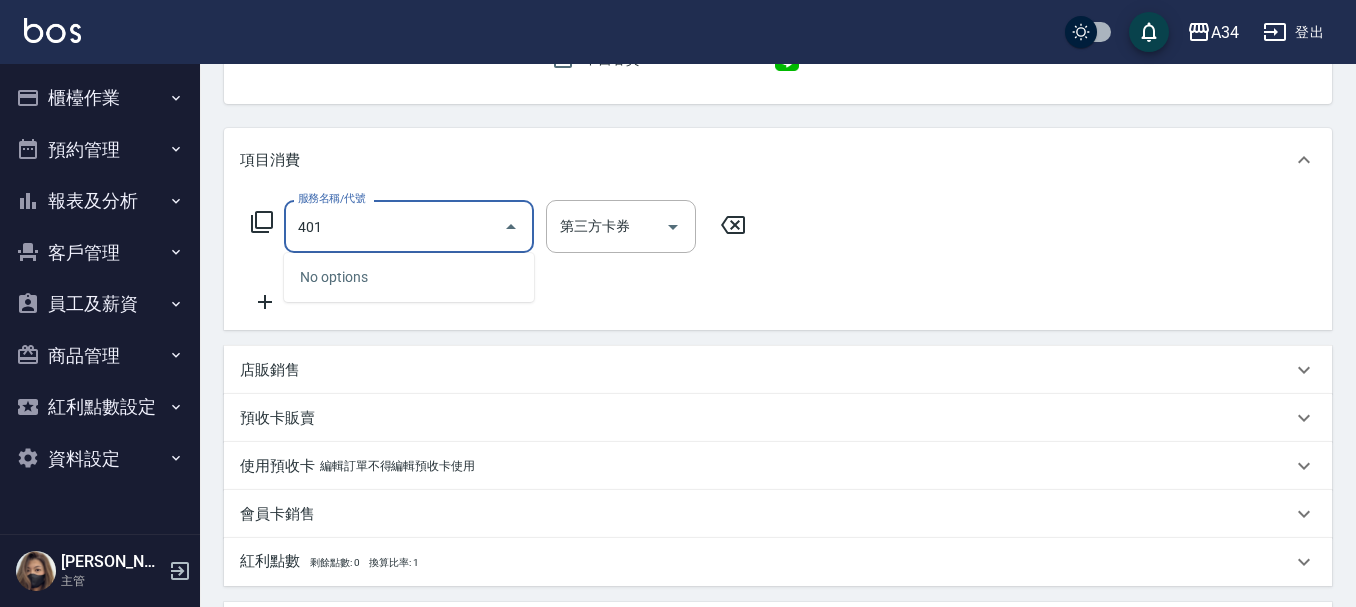 type on "20" 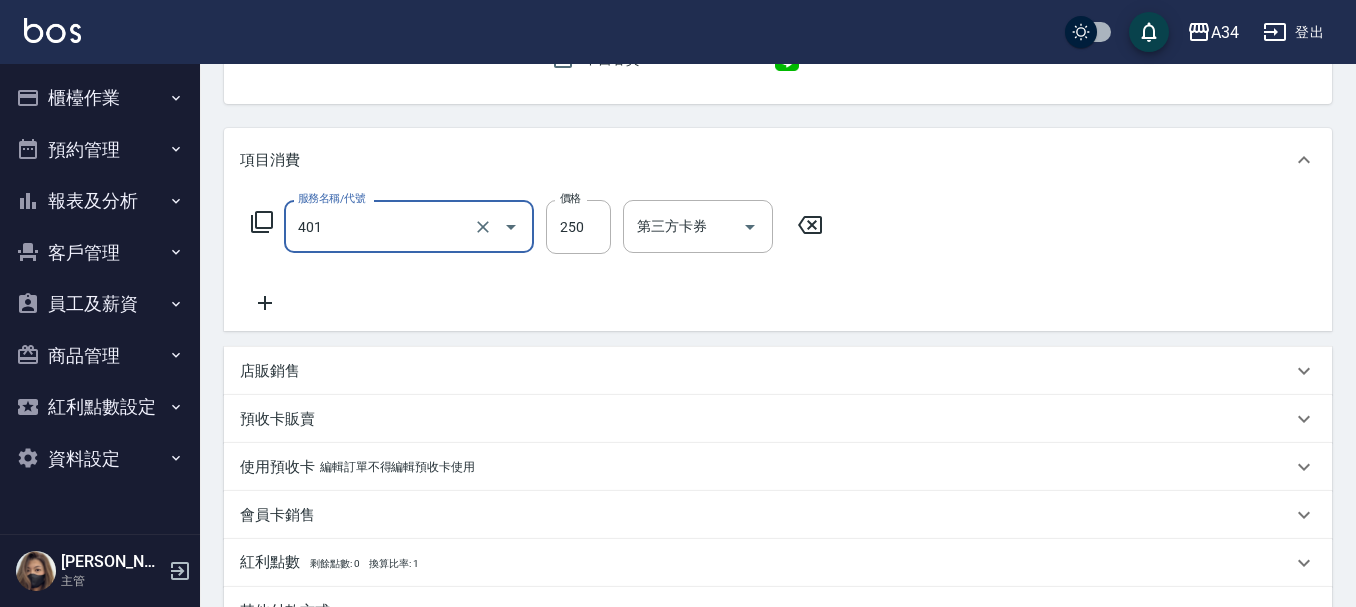 type on "剪髮(401)" 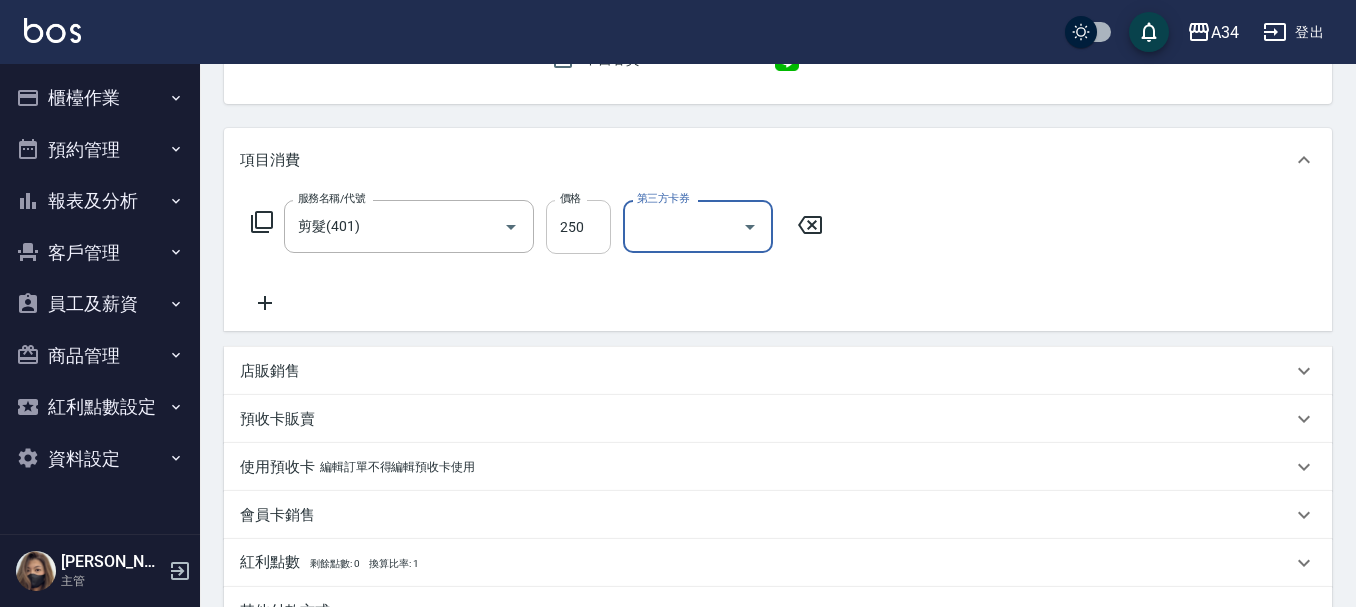 click on "250" at bounding box center [578, 227] 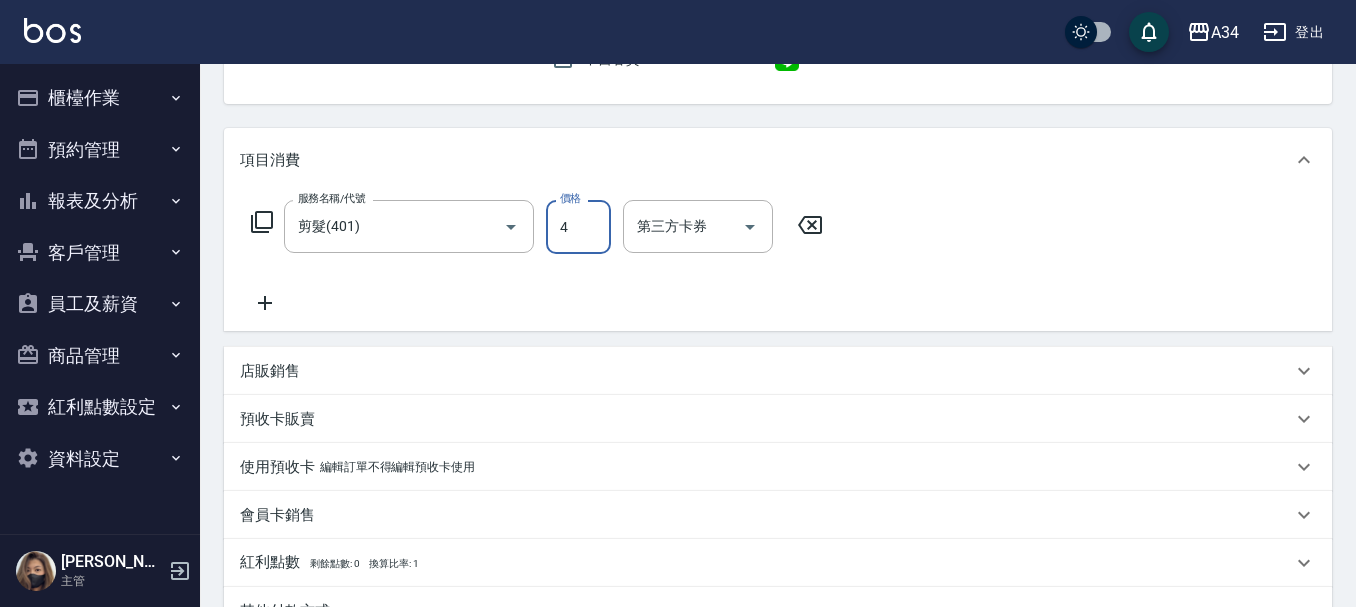 type on "40" 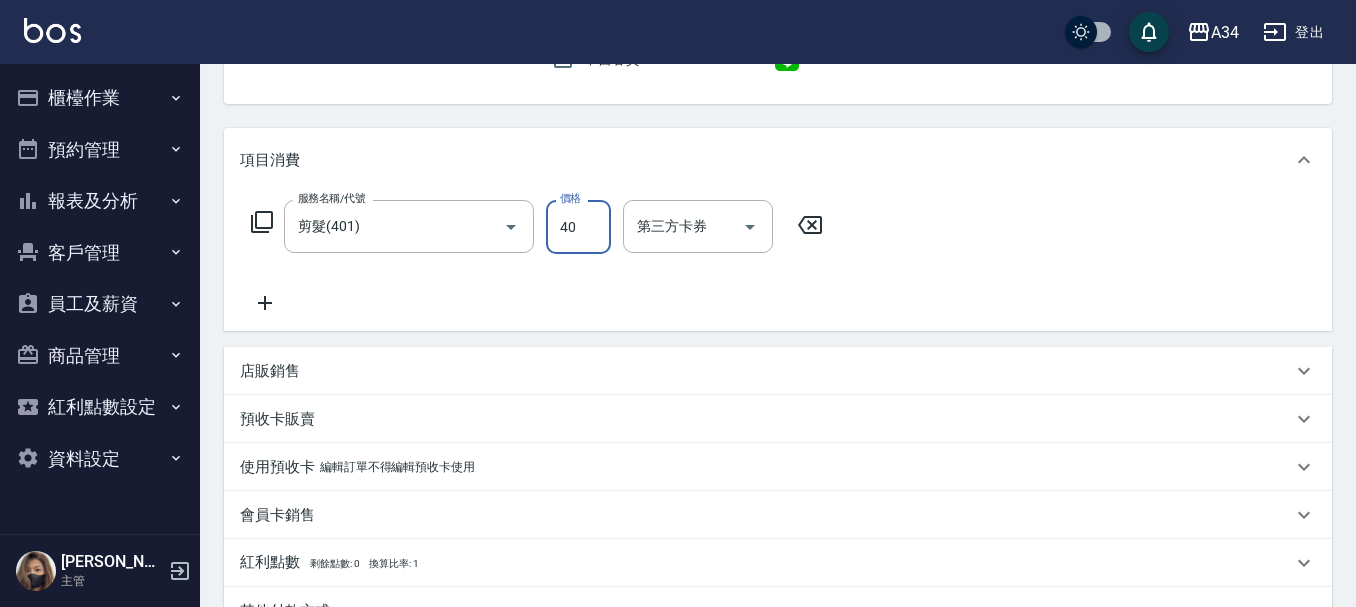 type on "40" 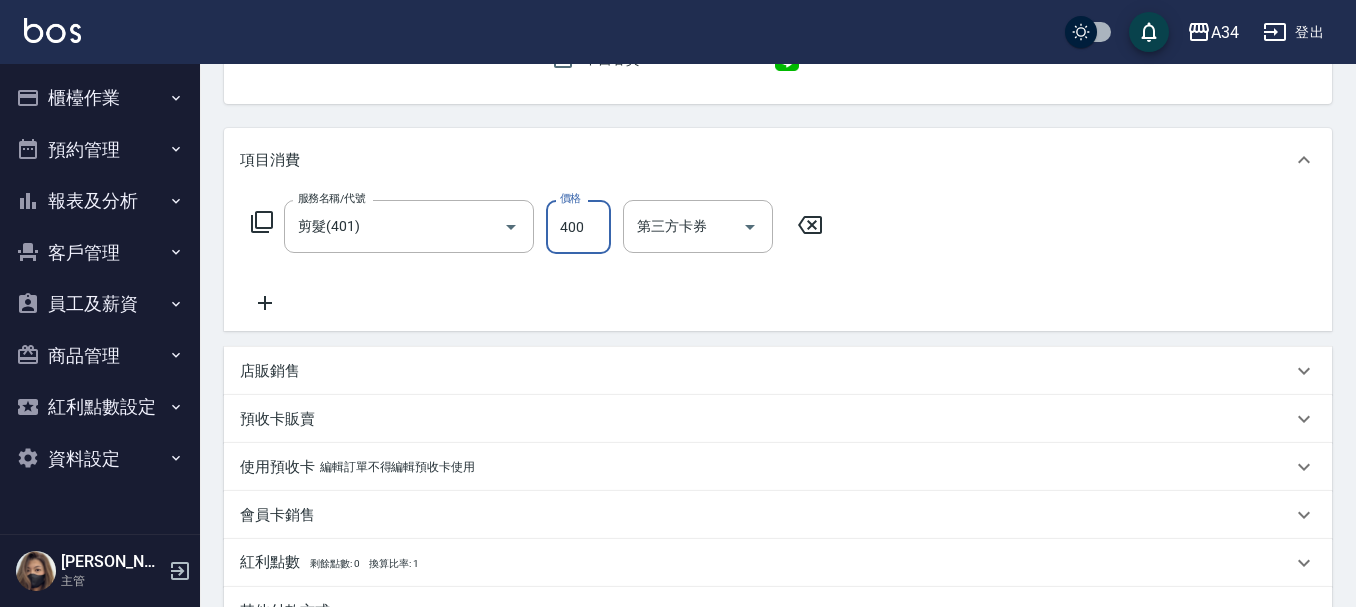 type on "400" 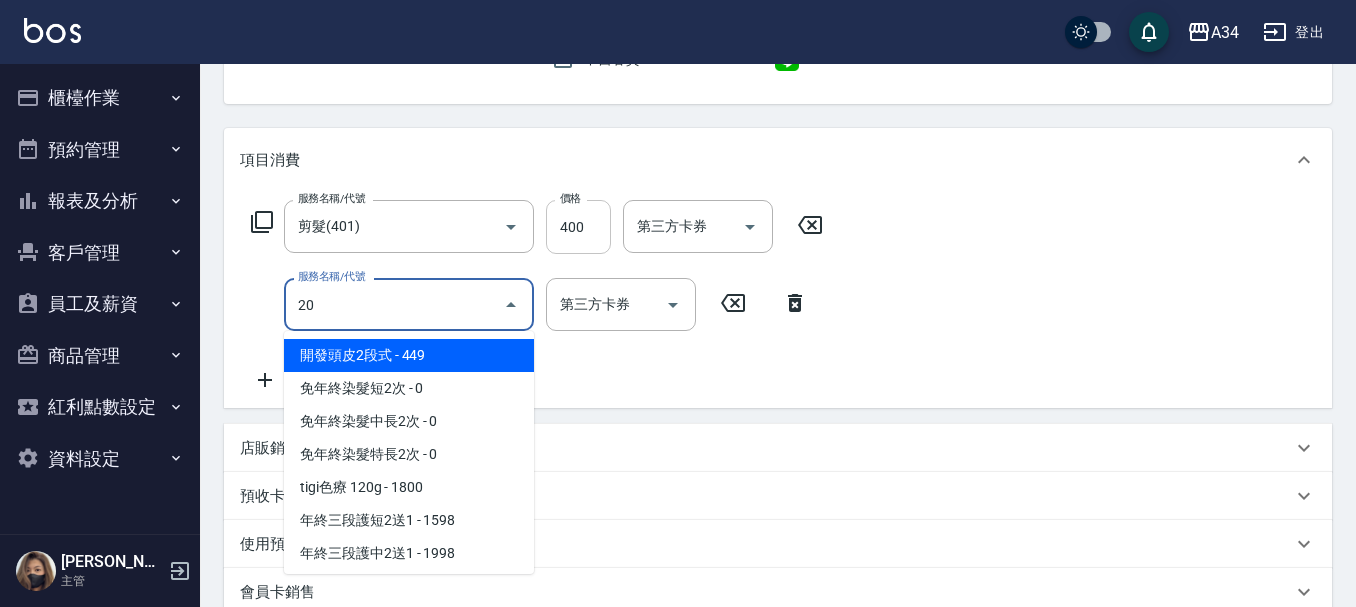 type on "201" 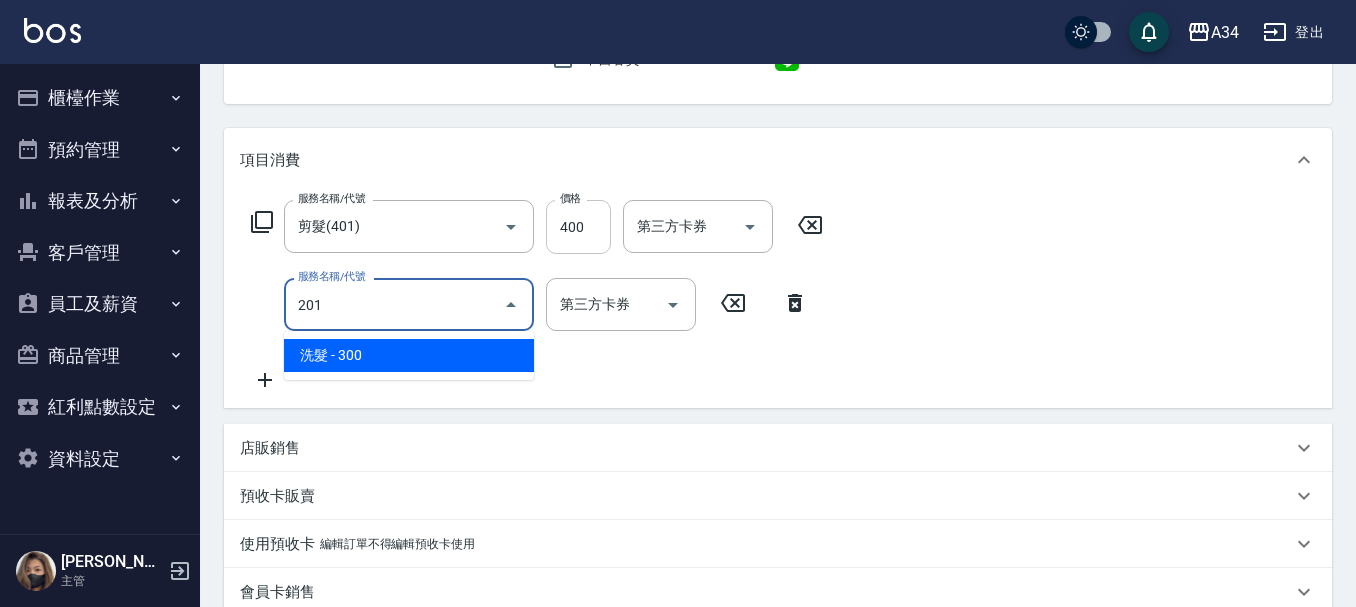 type on "70" 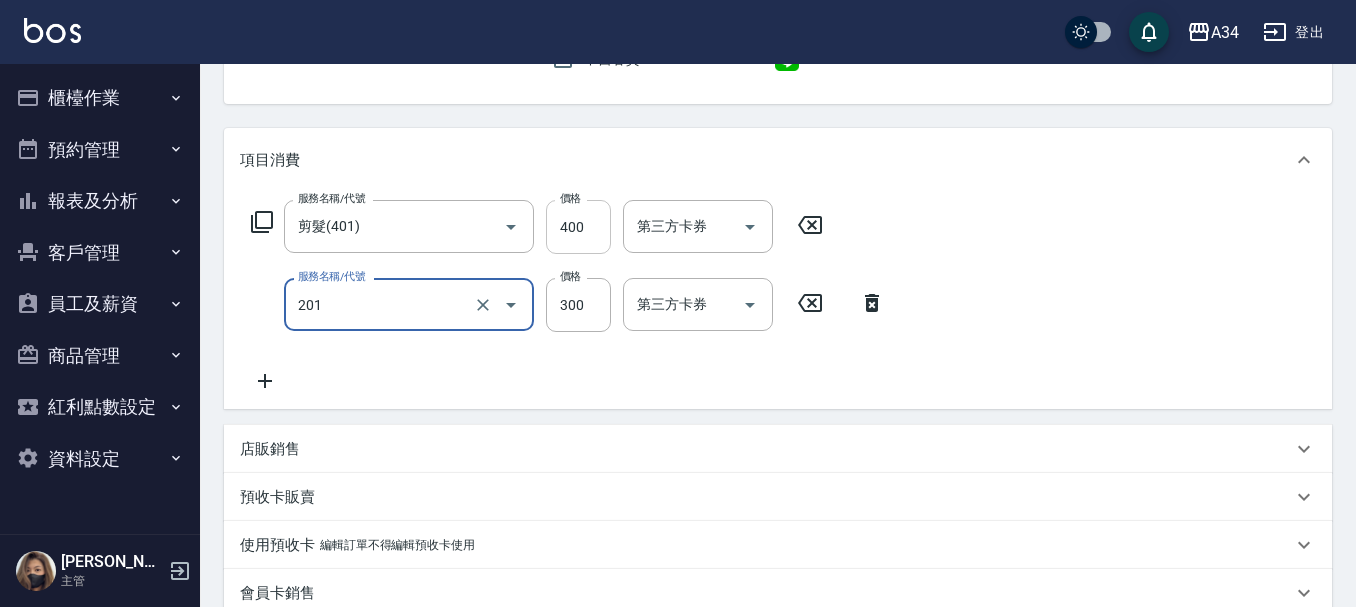 type on "洗髮(201)" 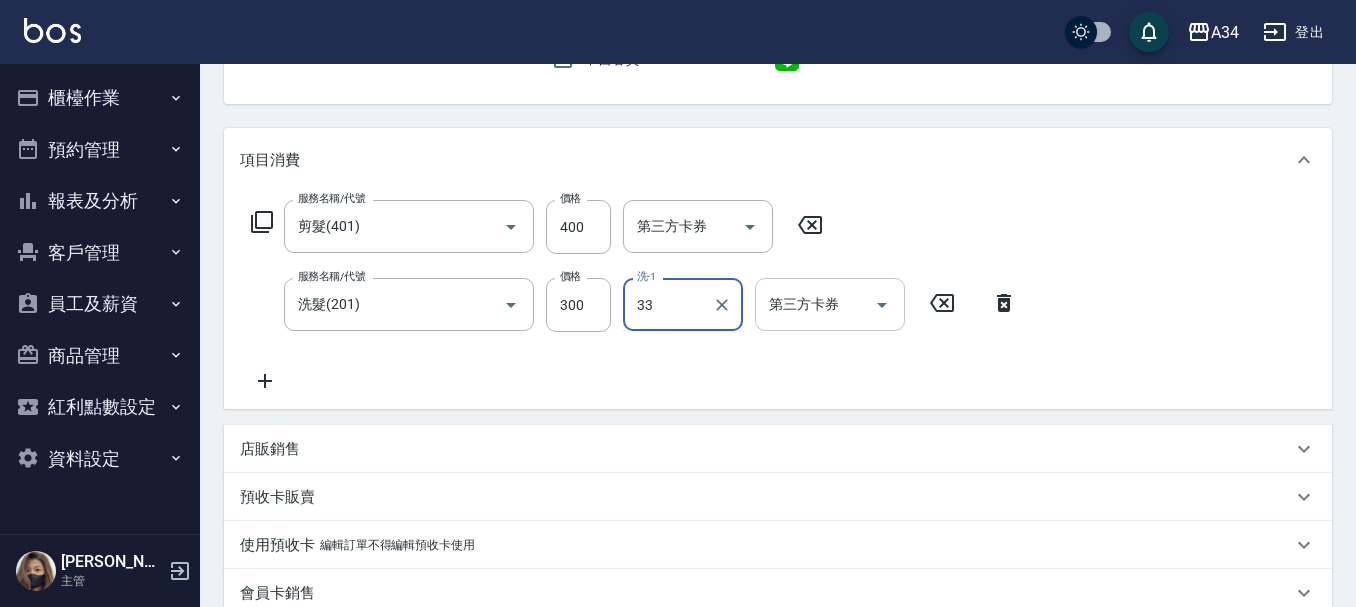 type on "IVY-33" 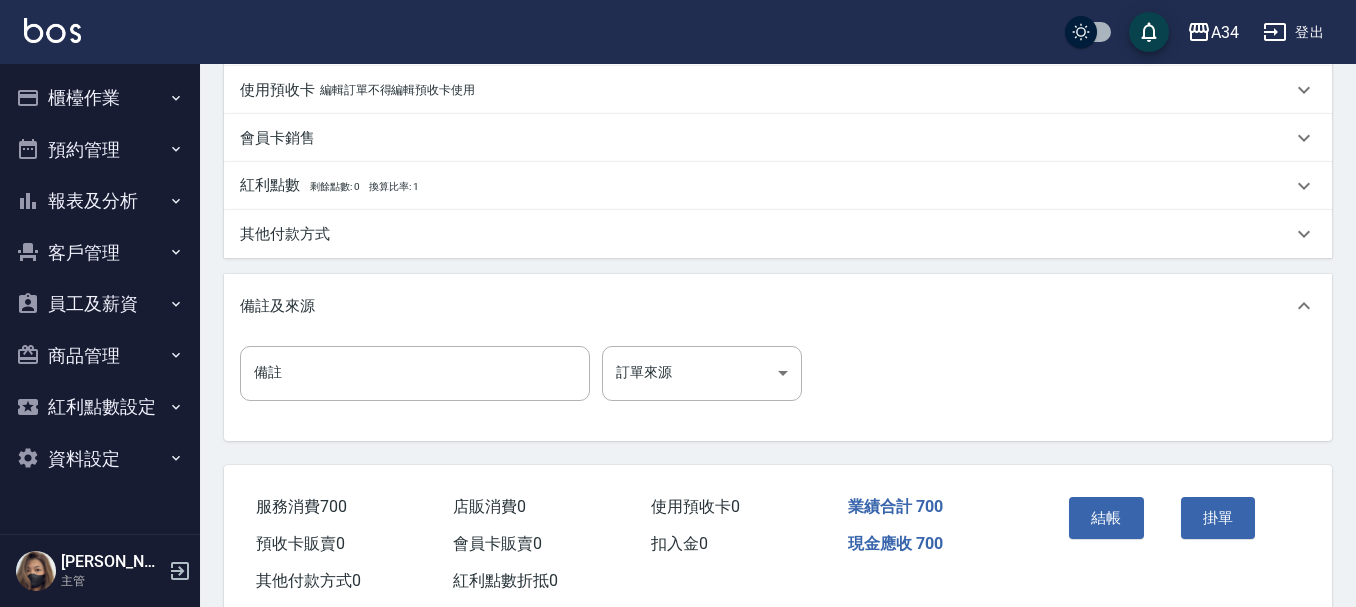 scroll, scrollTop: 705, scrollLeft: 0, axis: vertical 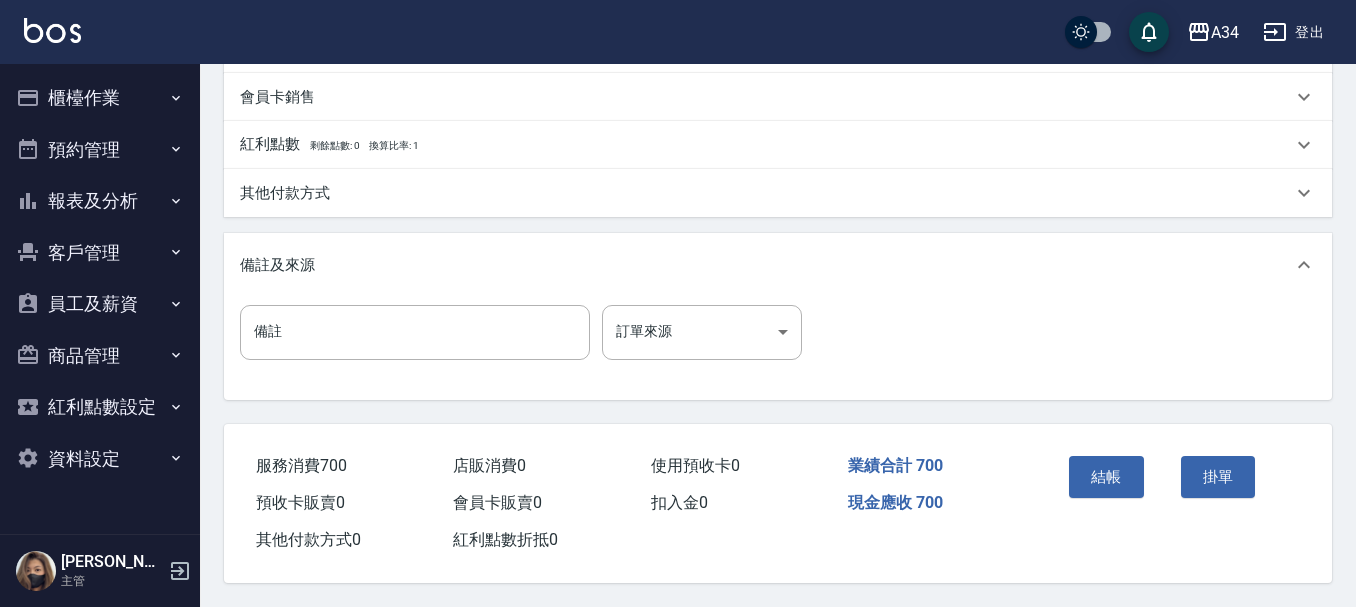 drag, startPoint x: 342, startPoint y: 182, endPoint x: 326, endPoint y: 238, distance: 58.24088 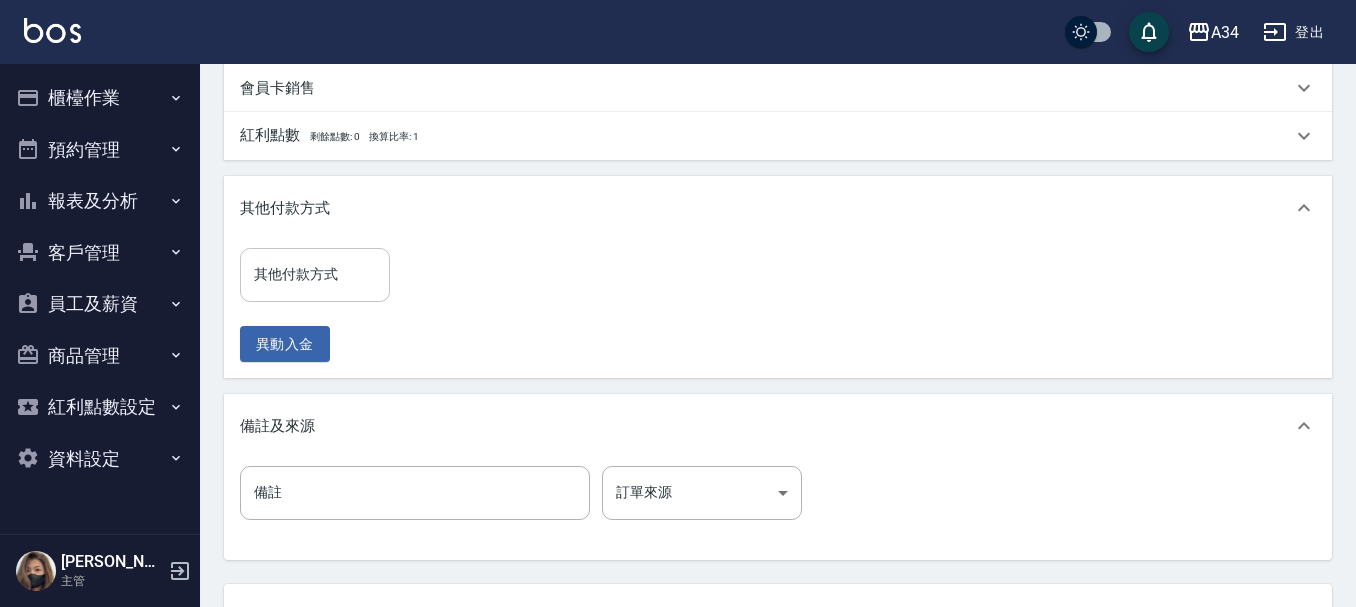 click on "其他付款方式" at bounding box center [315, 274] 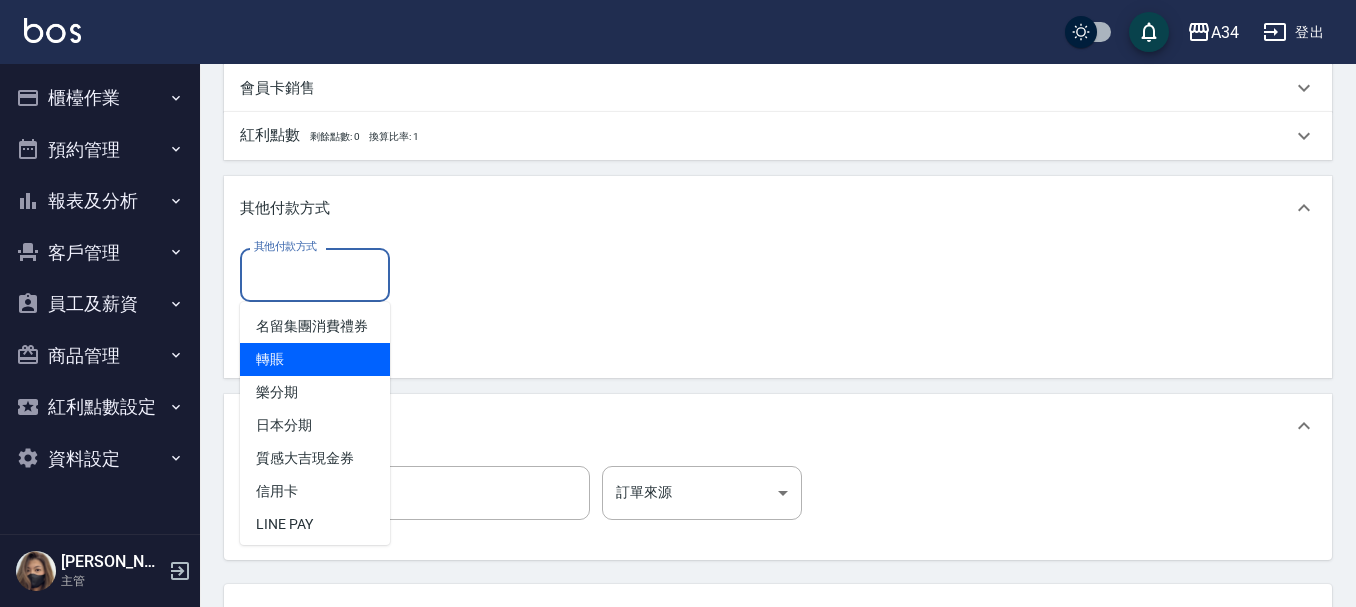 drag, startPoint x: 299, startPoint y: 363, endPoint x: 296, endPoint y: 378, distance: 15.297058 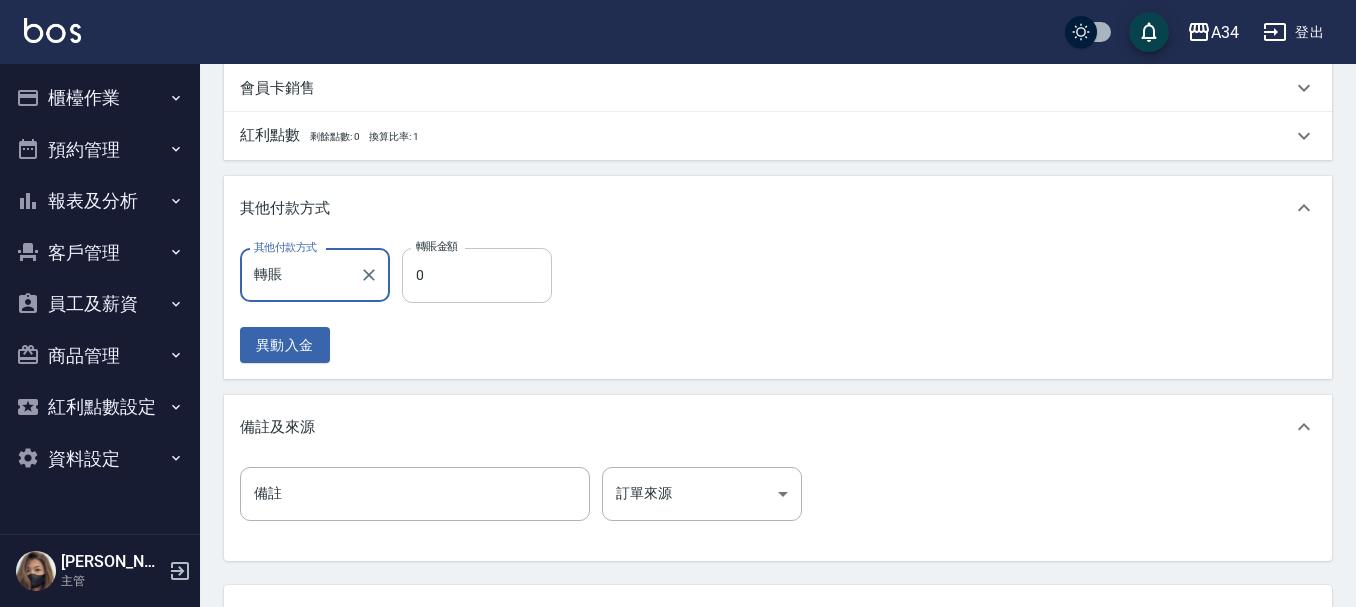 click on "0" at bounding box center (477, 275) 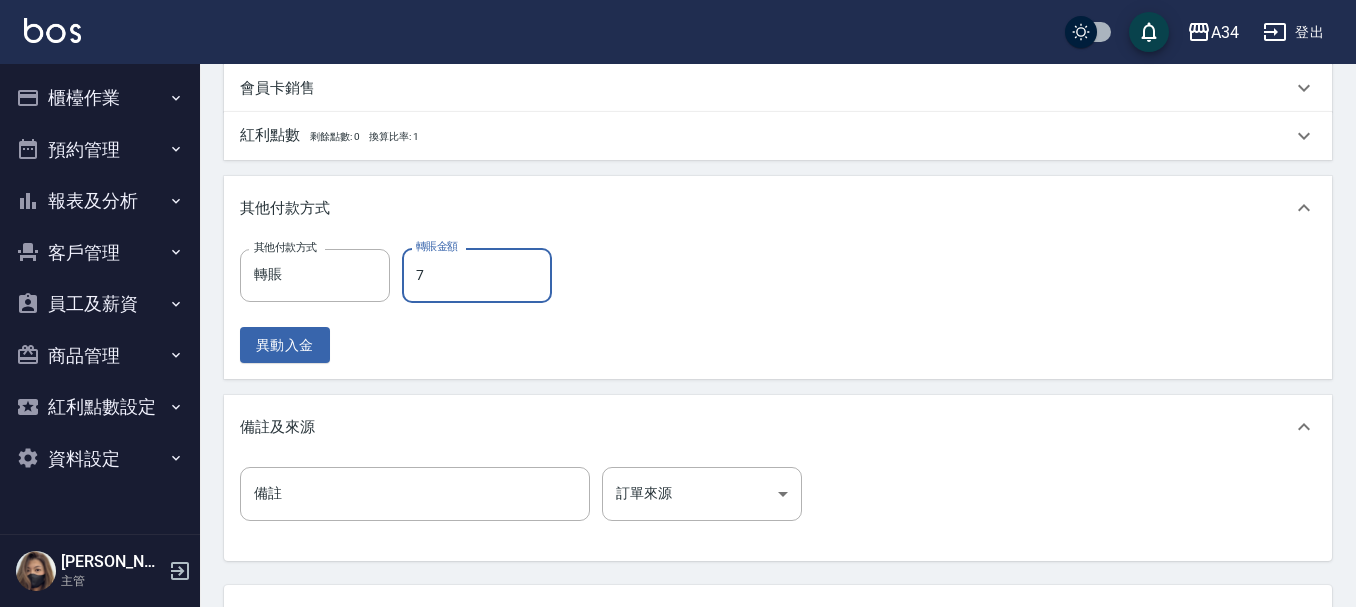 type on "70" 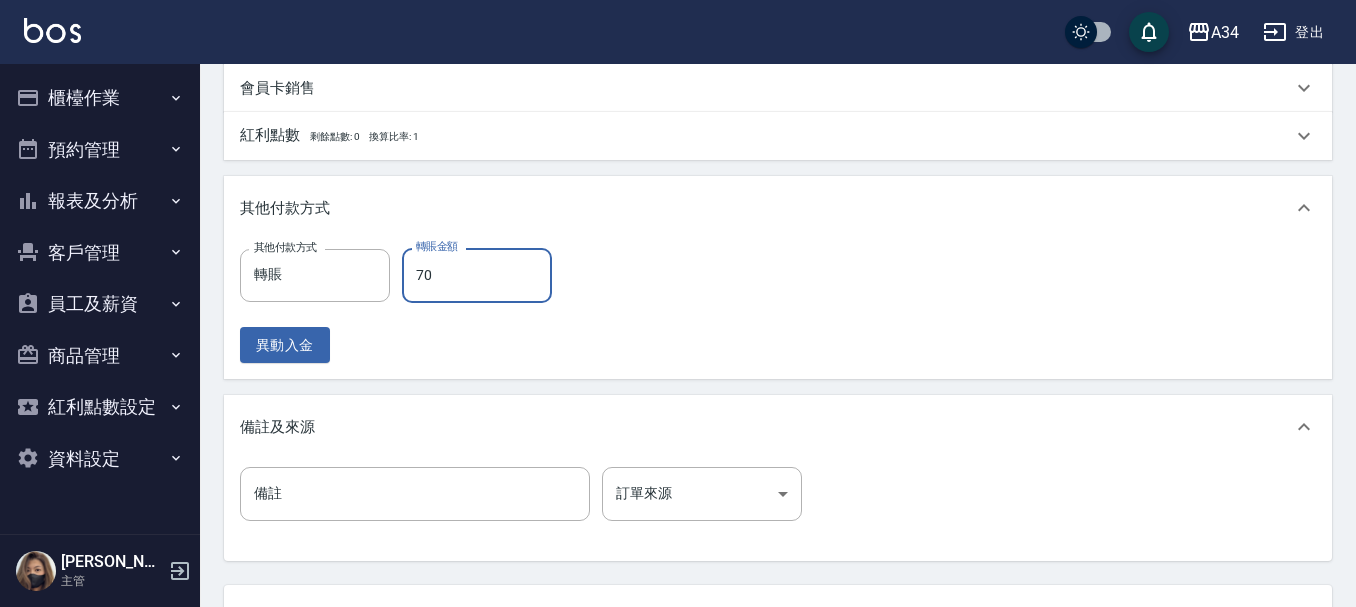 type on "0" 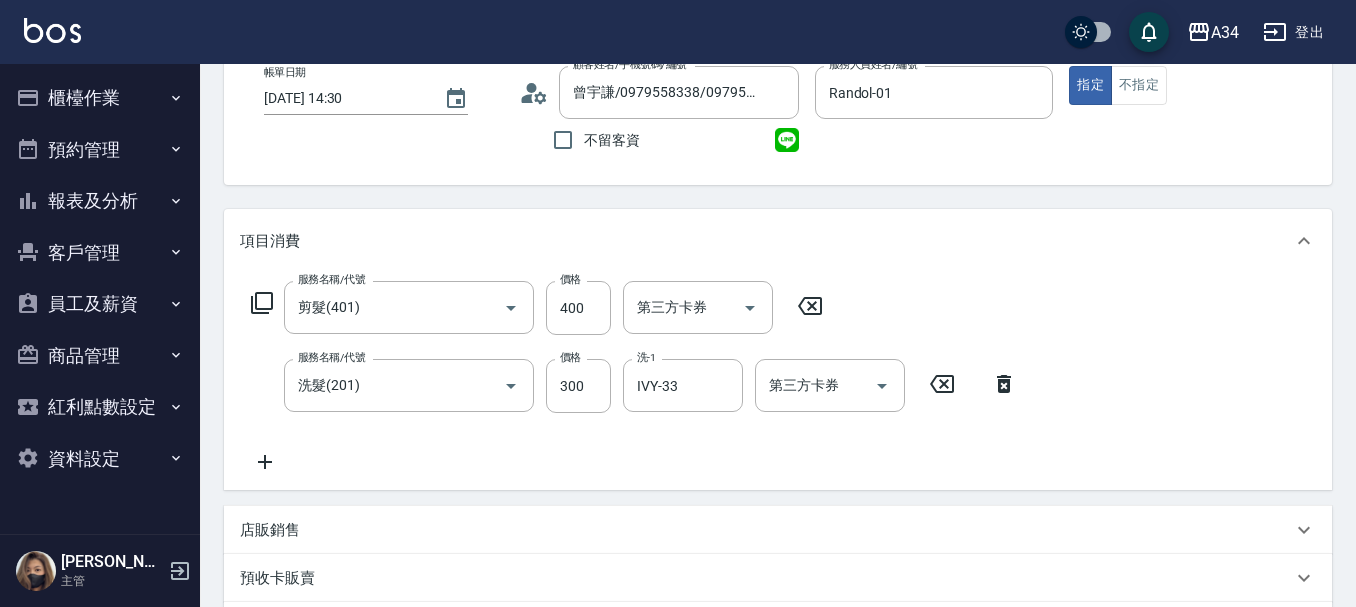 scroll, scrollTop: 400, scrollLeft: 0, axis: vertical 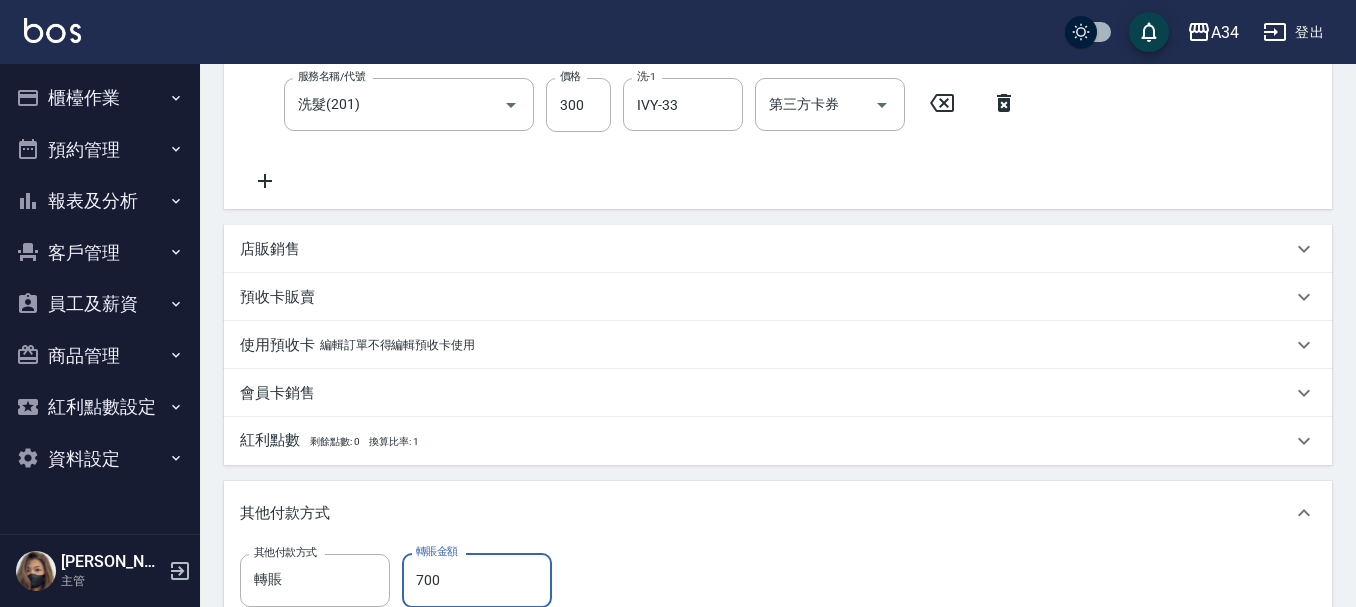 type on "700" 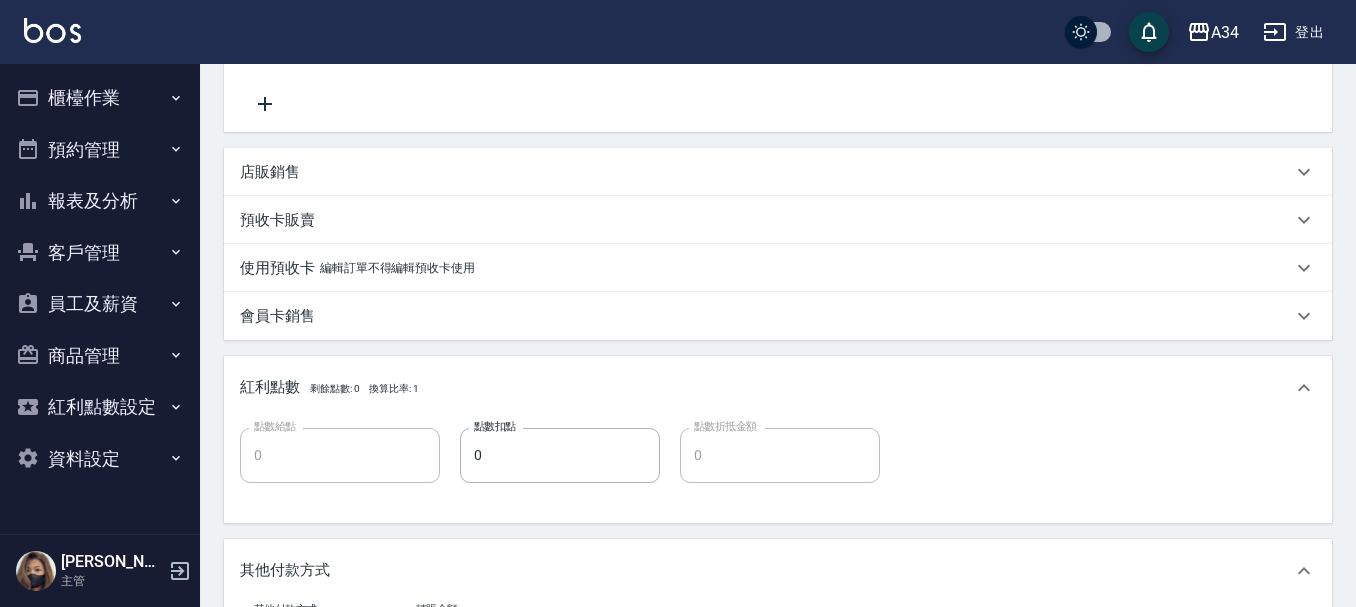 scroll, scrollTop: 700, scrollLeft: 0, axis: vertical 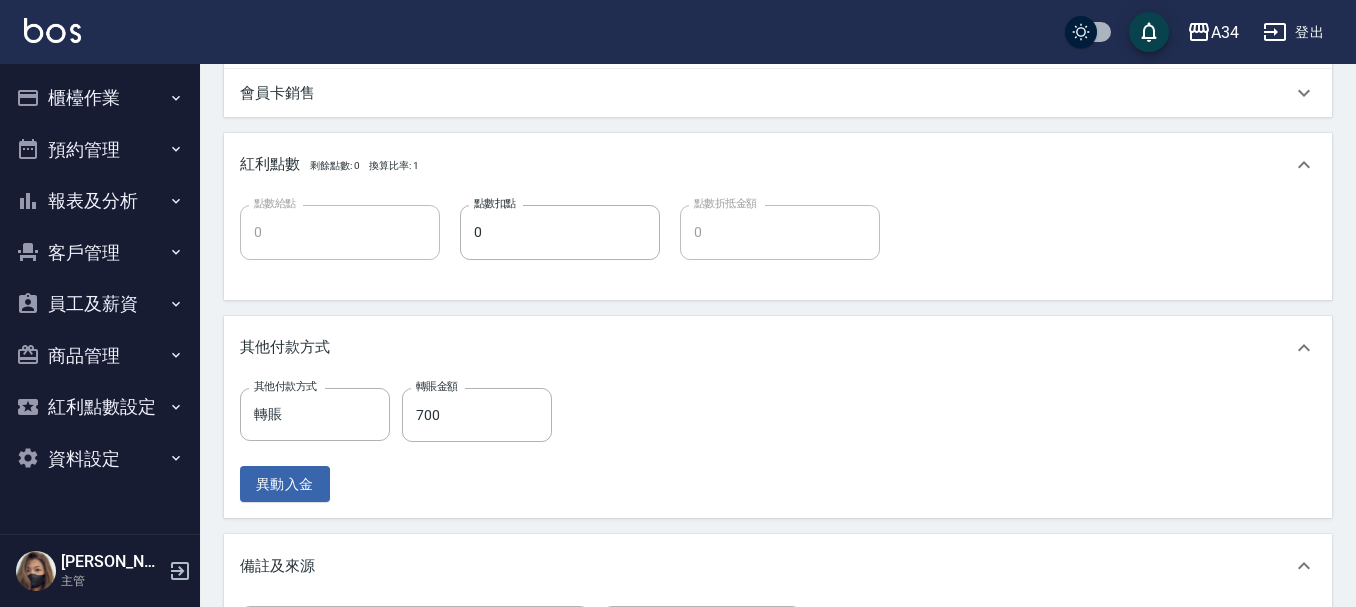 drag, startPoint x: 624, startPoint y: 418, endPoint x: 871, endPoint y: 569, distance: 289.49957 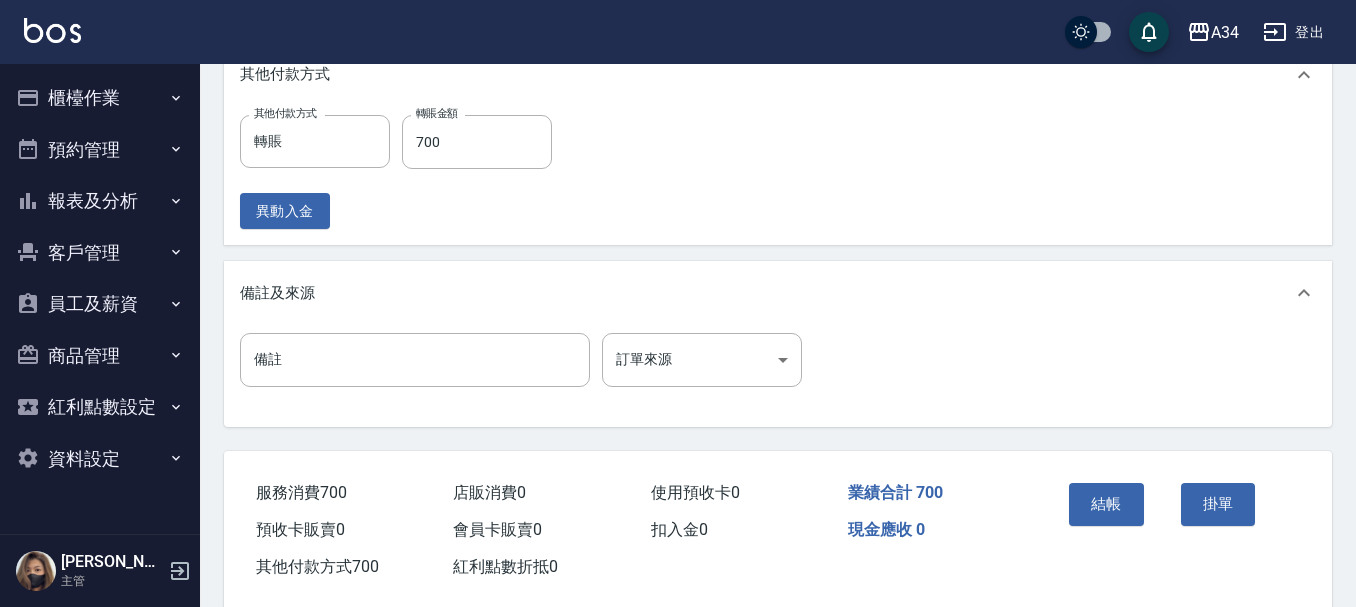 scroll, scrollTop: 1009, scrollLeft: 0, axis: vertical 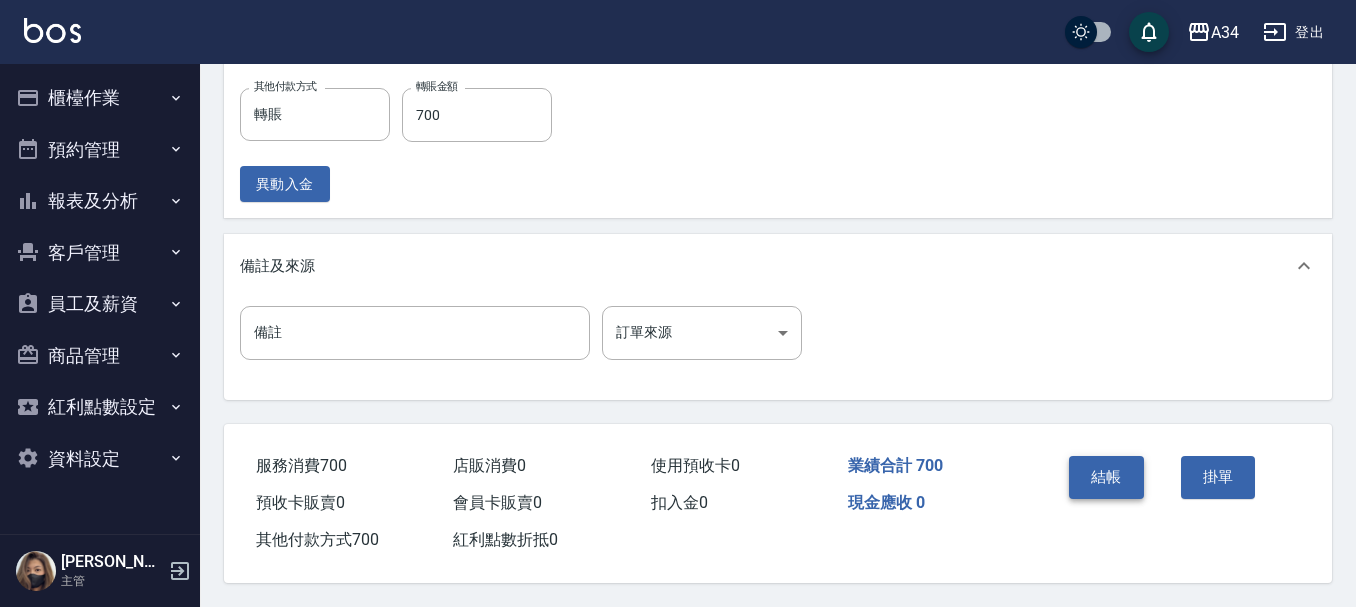 click on "結帳" at bounding box center [1106, 477] 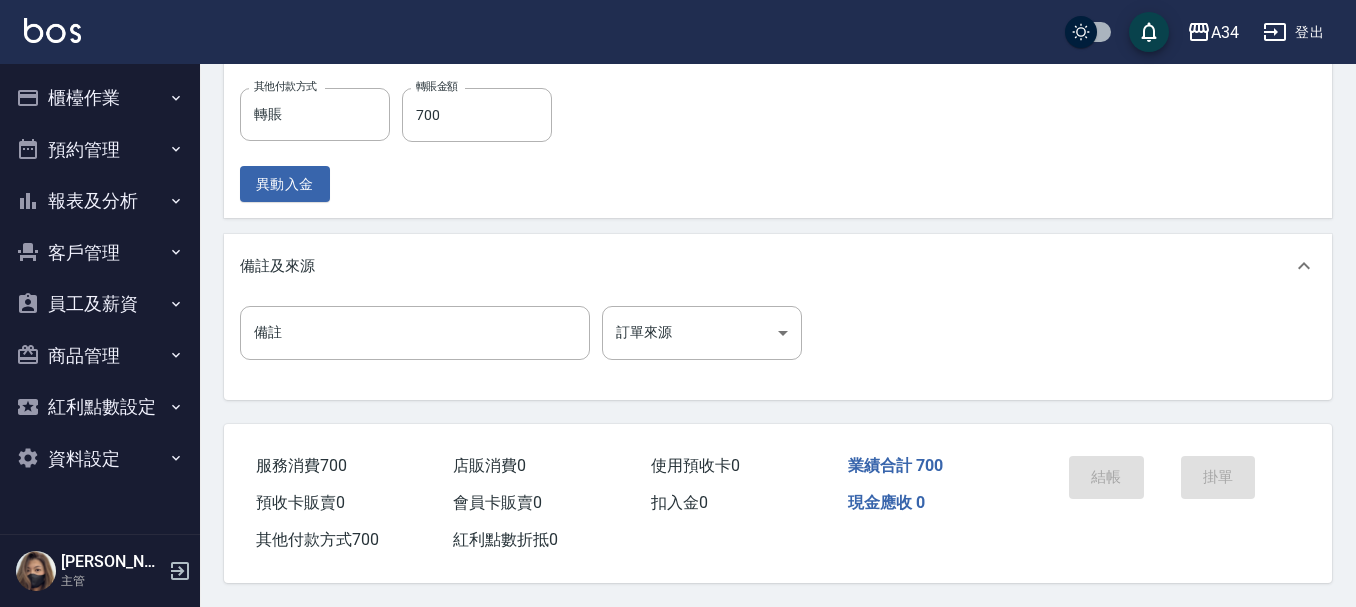 scroll, scrollTop: 0, scrollLeft: 0, axis: both 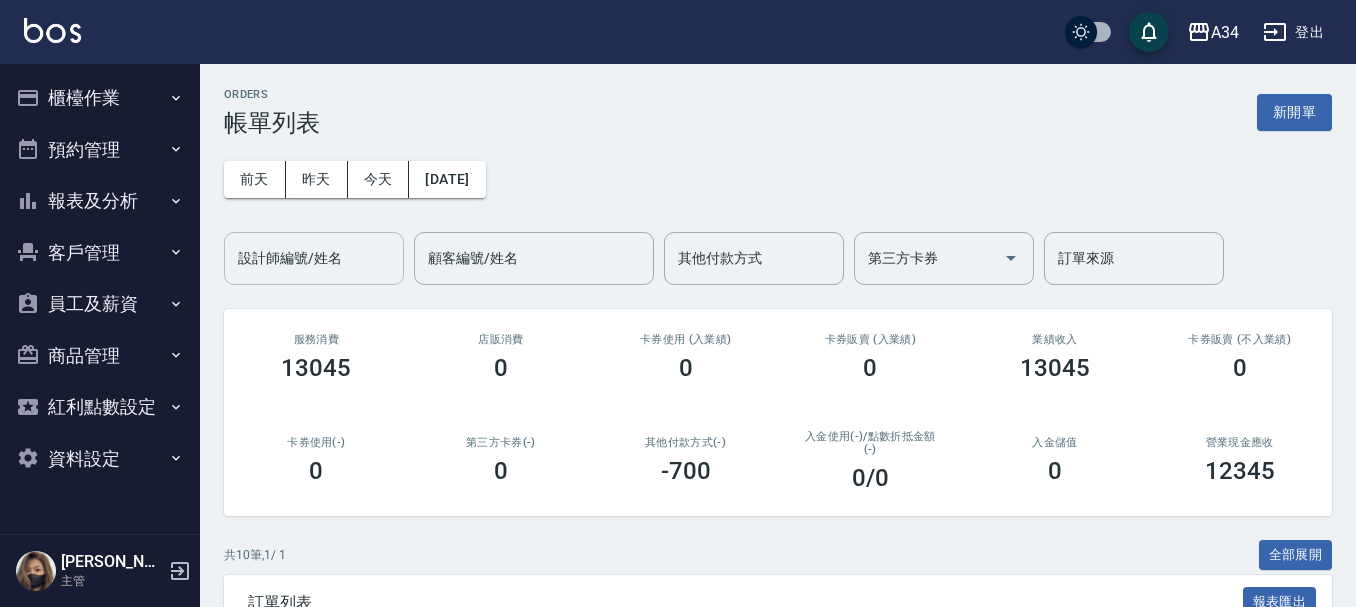 click on "設計師編號/姓名" at bounding box center (314, 258) 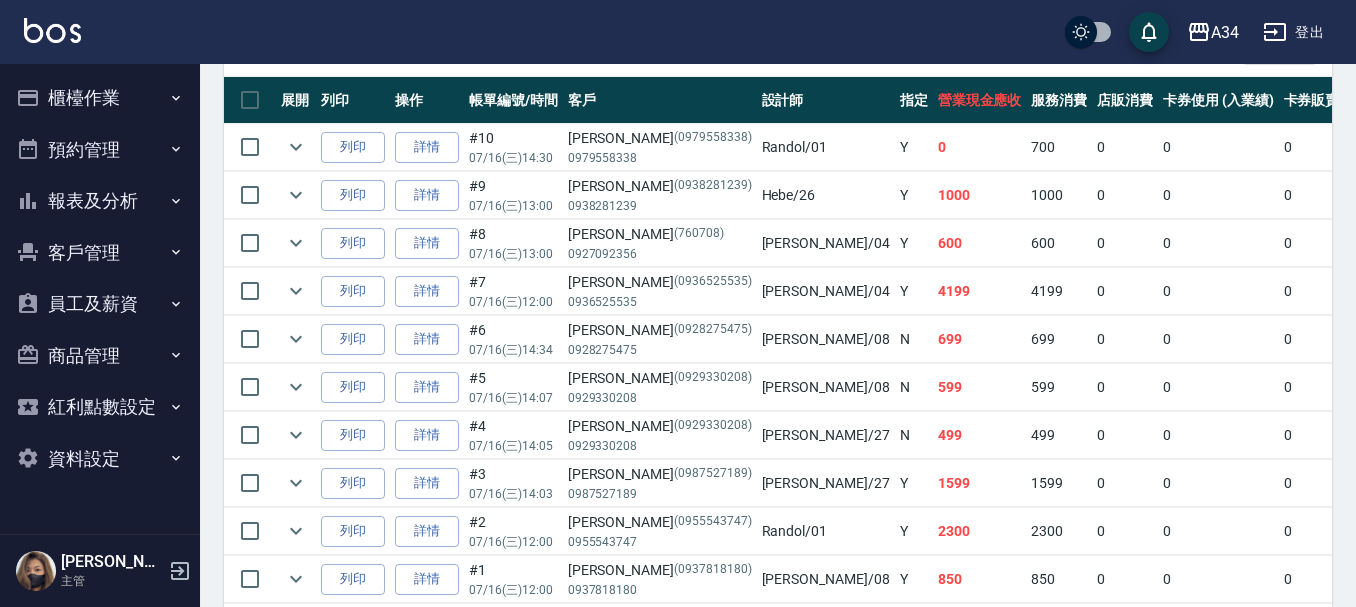 scroll, scrollTop: 600, scrollLeft: 0, axis: vertical 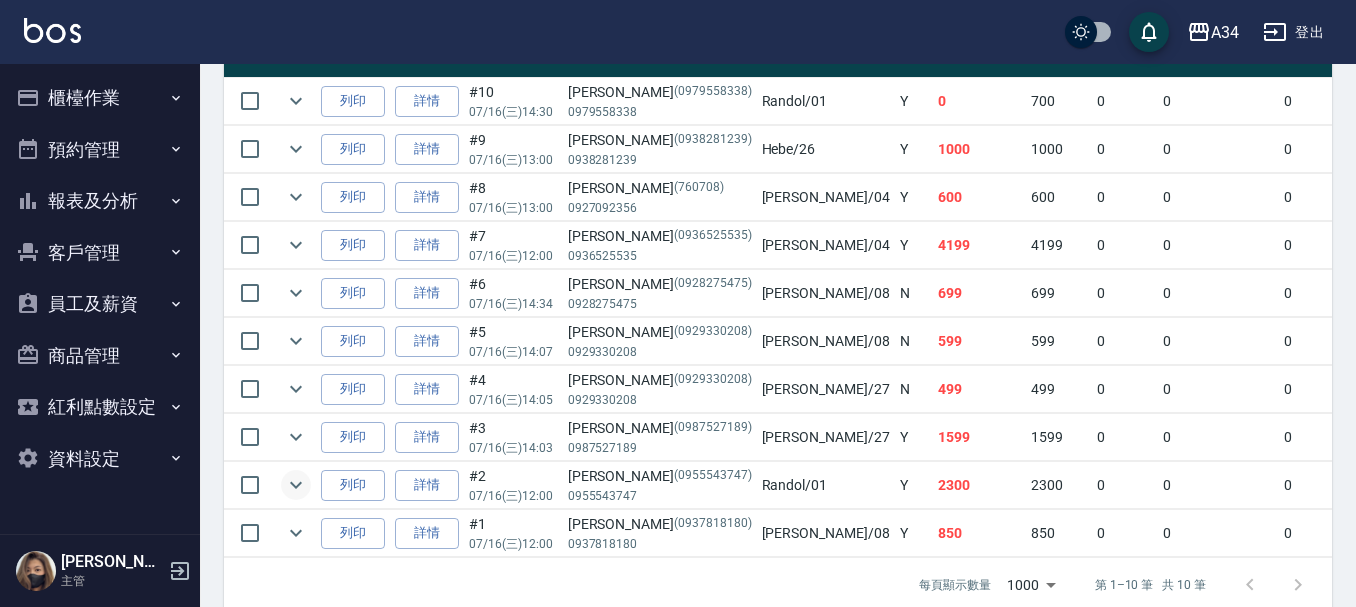 click 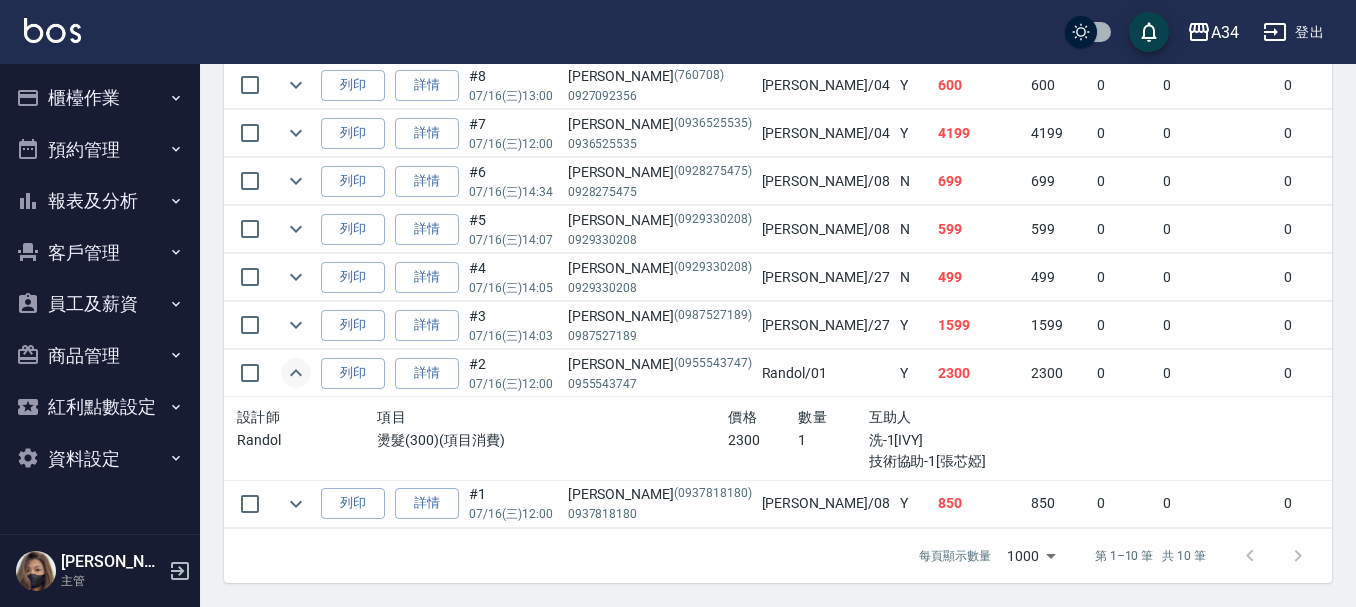 scroll, scrollTop: 727, scrollLeft: 0, axis: vertical 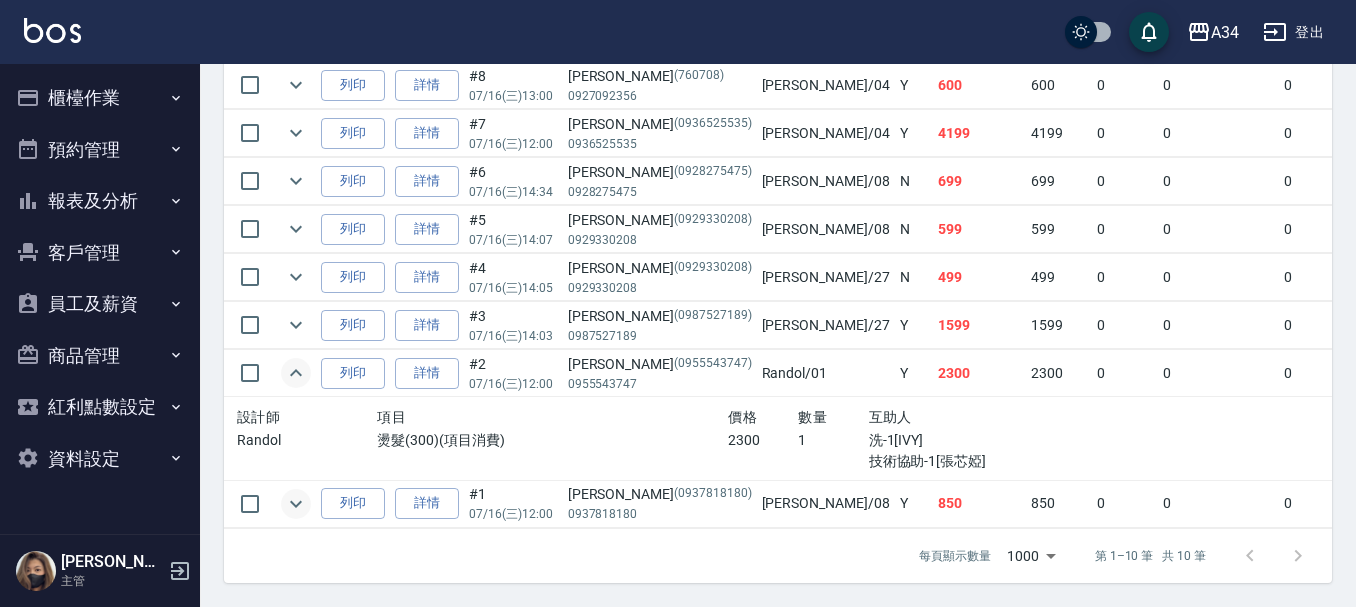 click 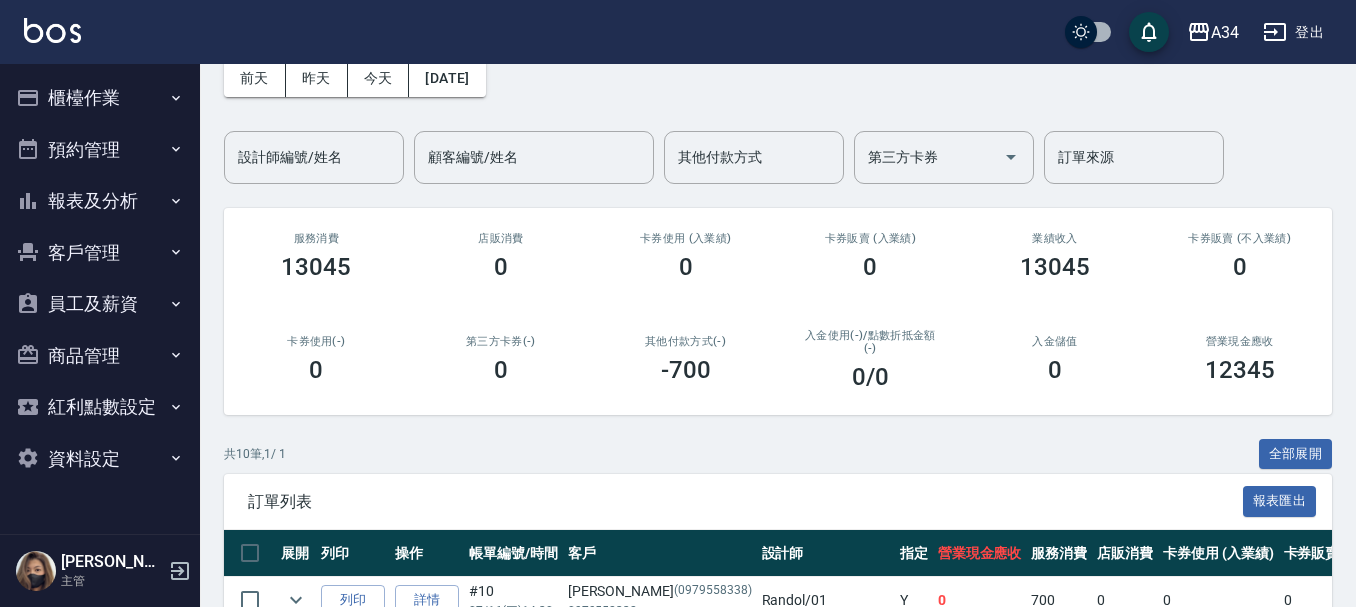 scroll, scrollTop: 100, scrollLeft: 0, axis: vertical 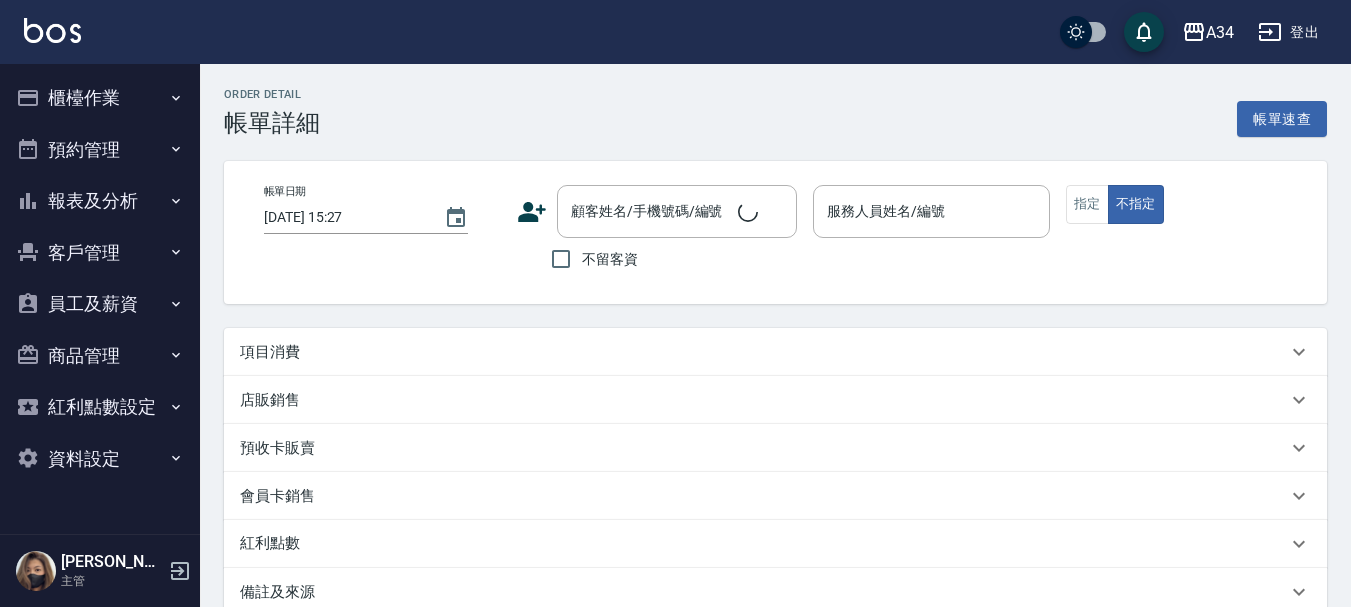 click on "項目消費" at bounding box center [763, 352] 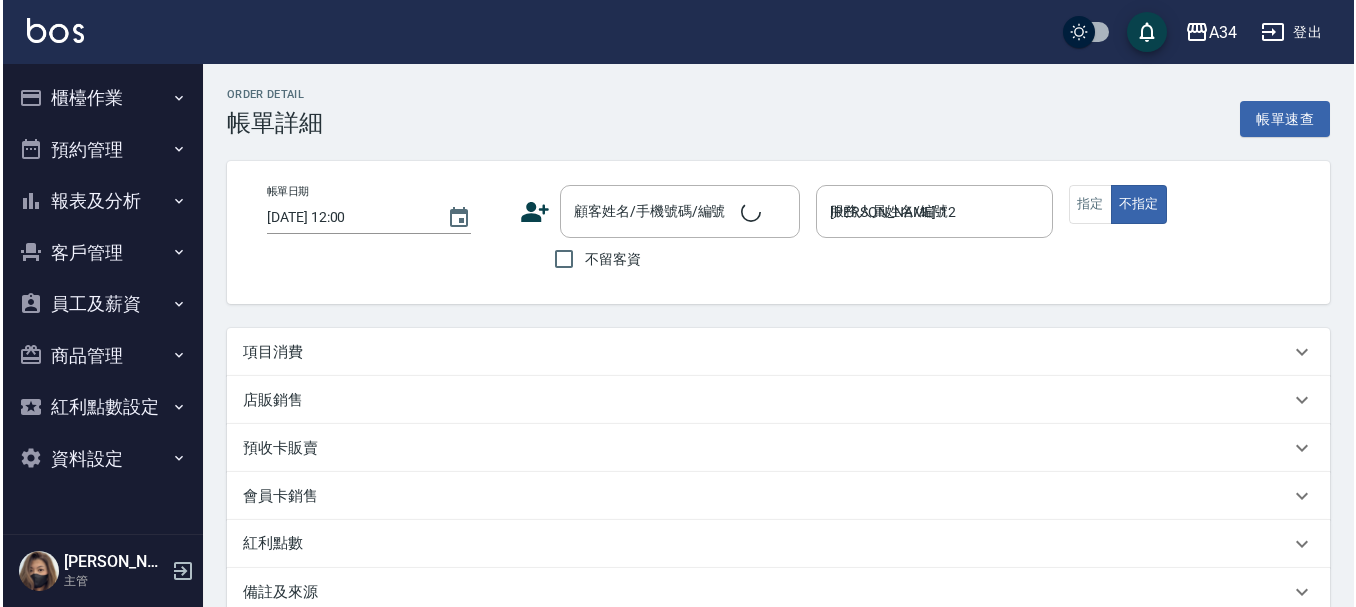 scroll, scrollTop: 0, scrollLeft: 0, axis: both 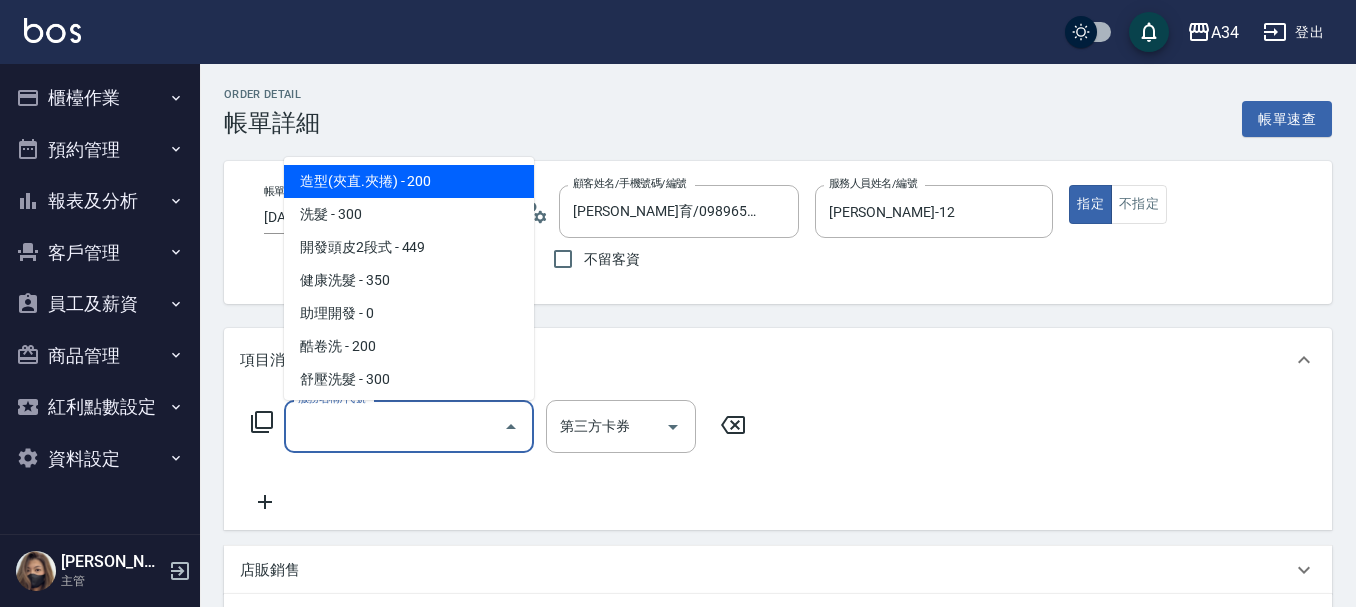 type on "[PERSON_NAME]育/0989657769/null" 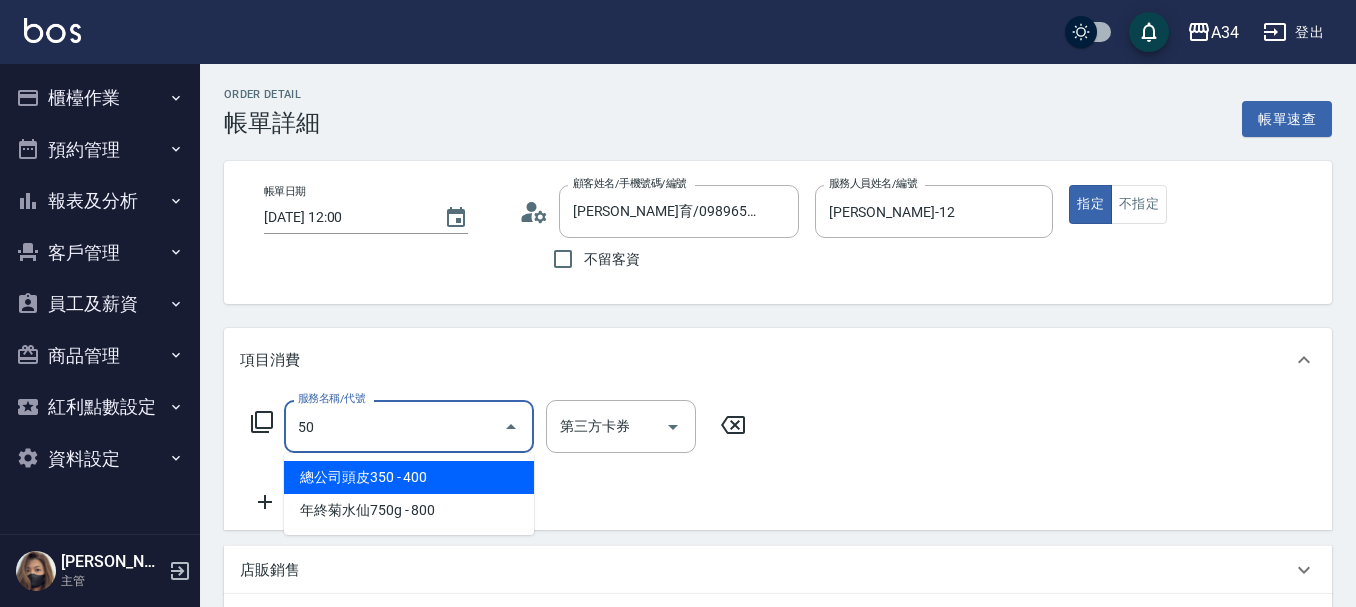type on "501" 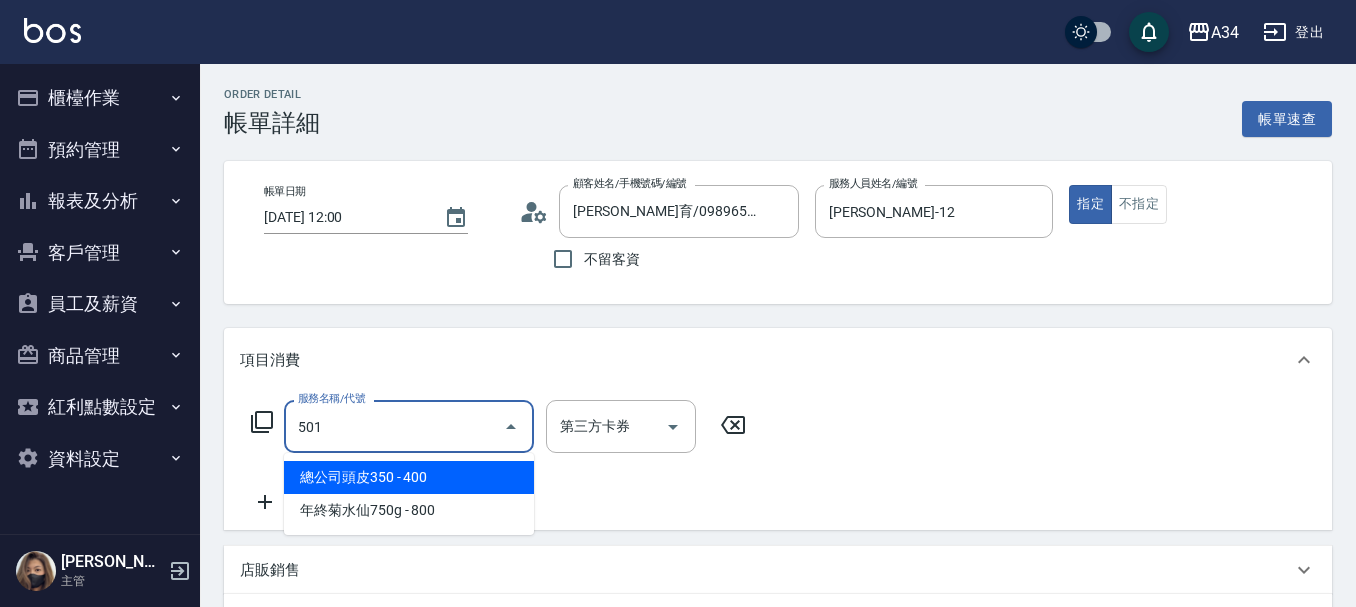 type on "100" 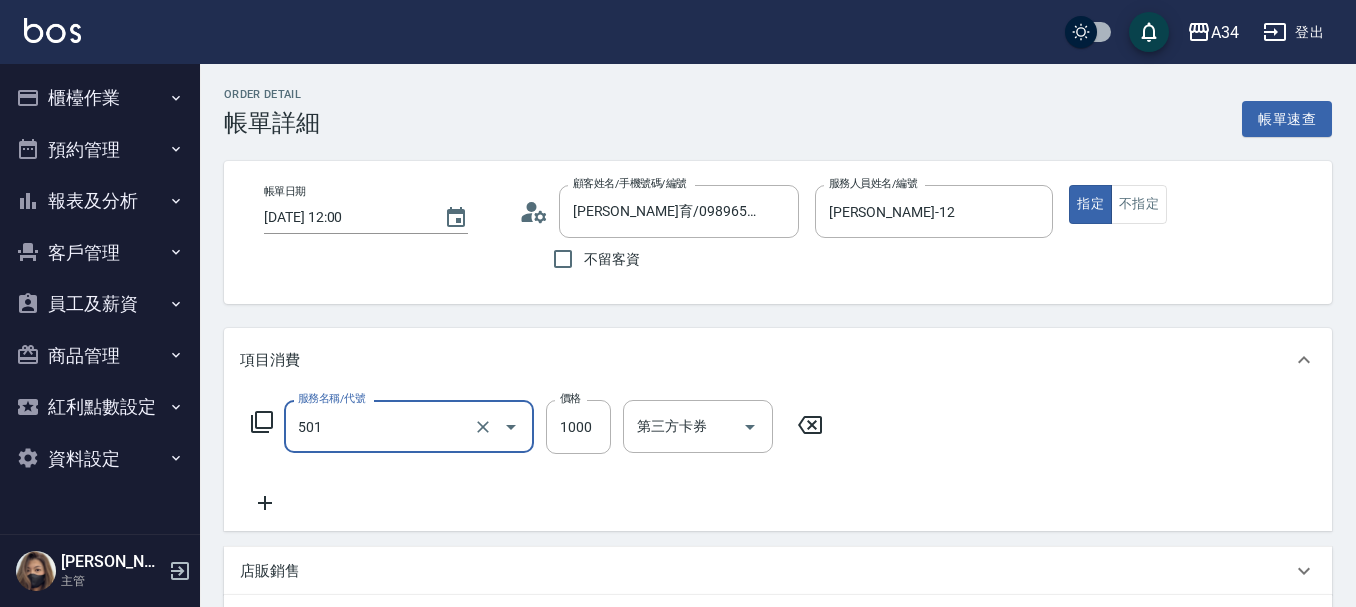 type on "染髮(501)" 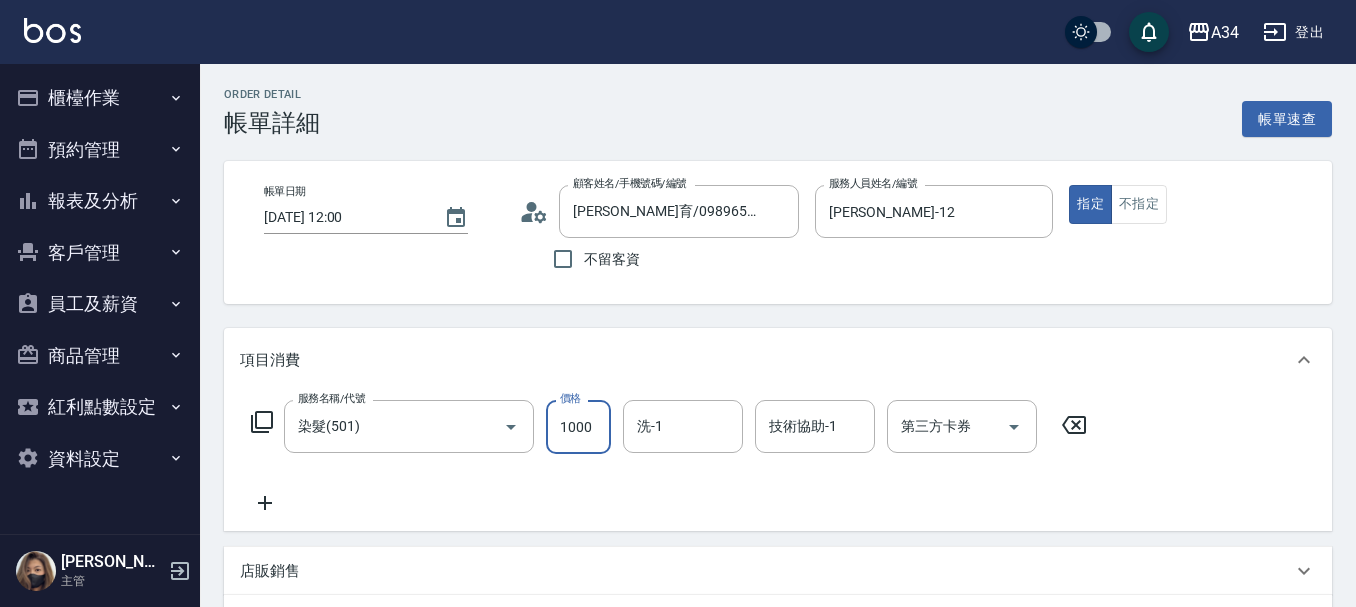 type on "0" 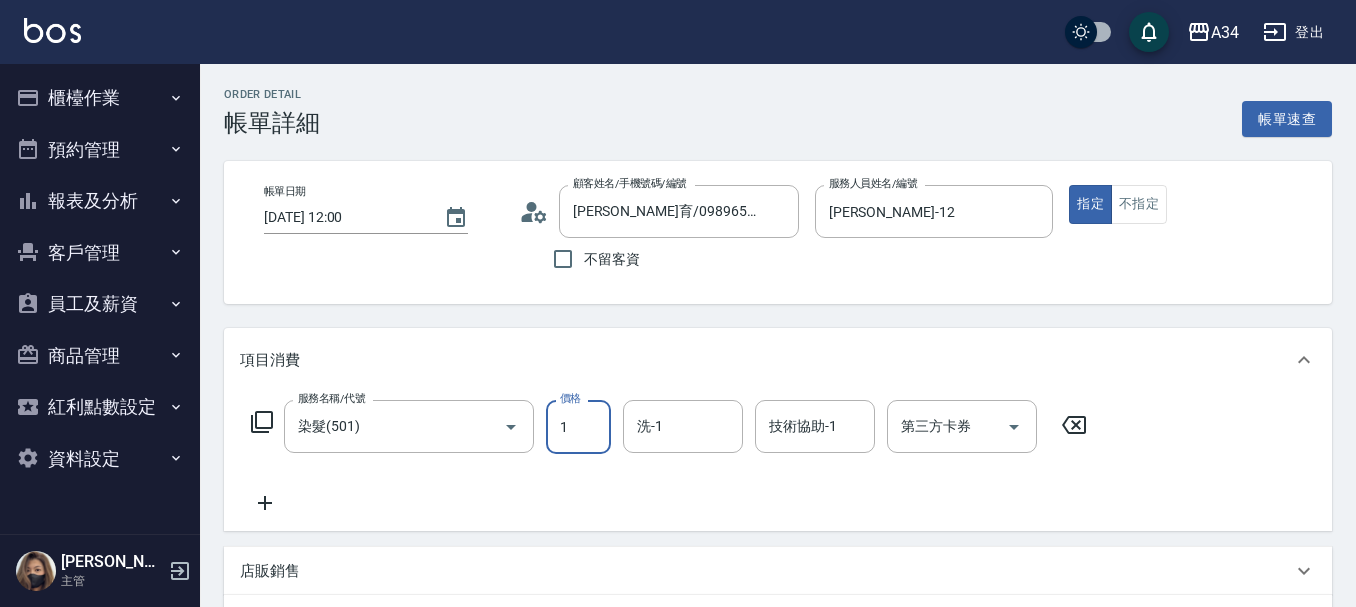type on "14" 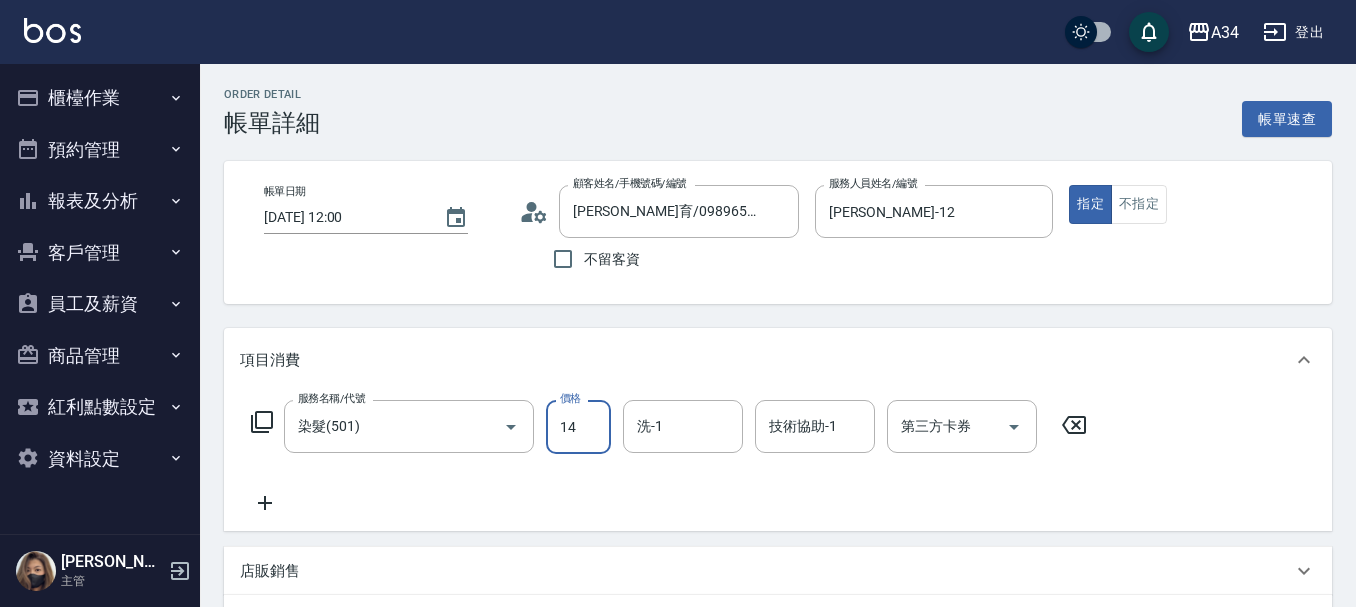 type on "10" 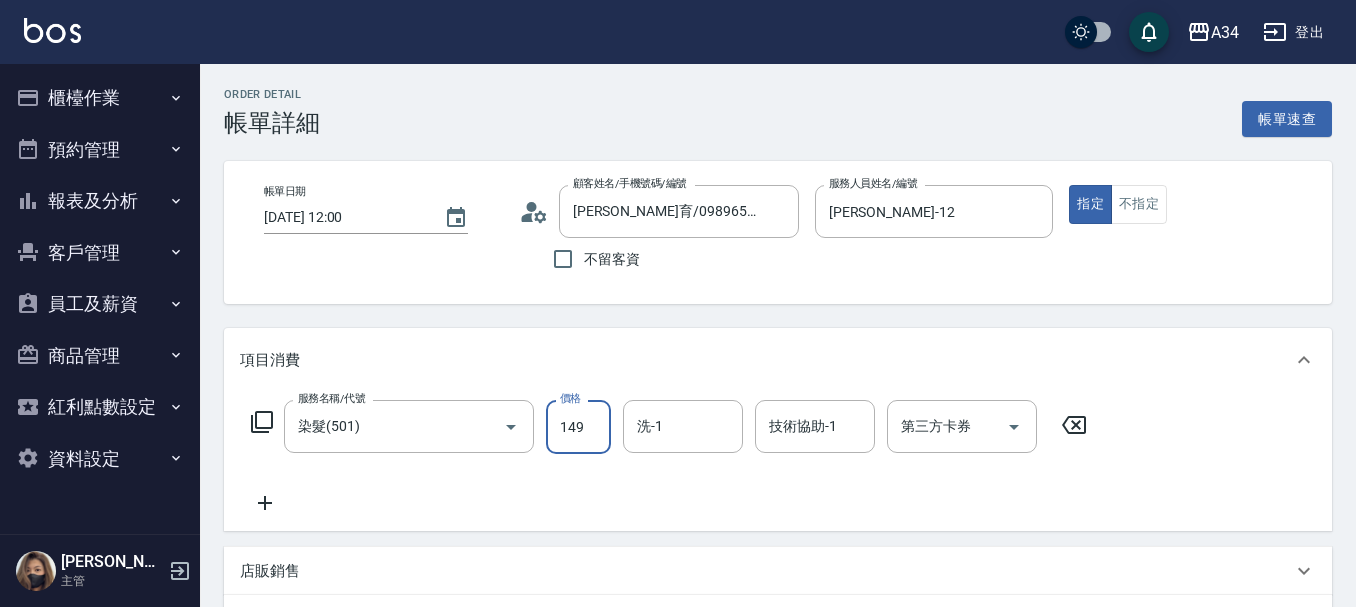 type on "140" 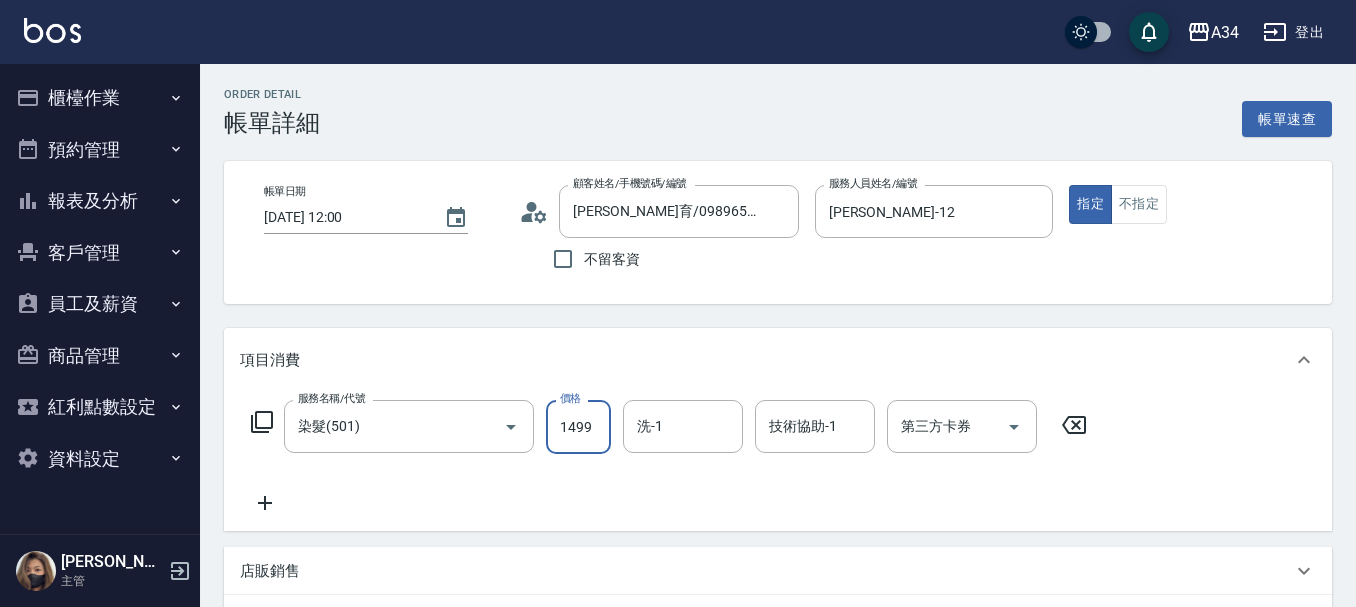 type on "1499" 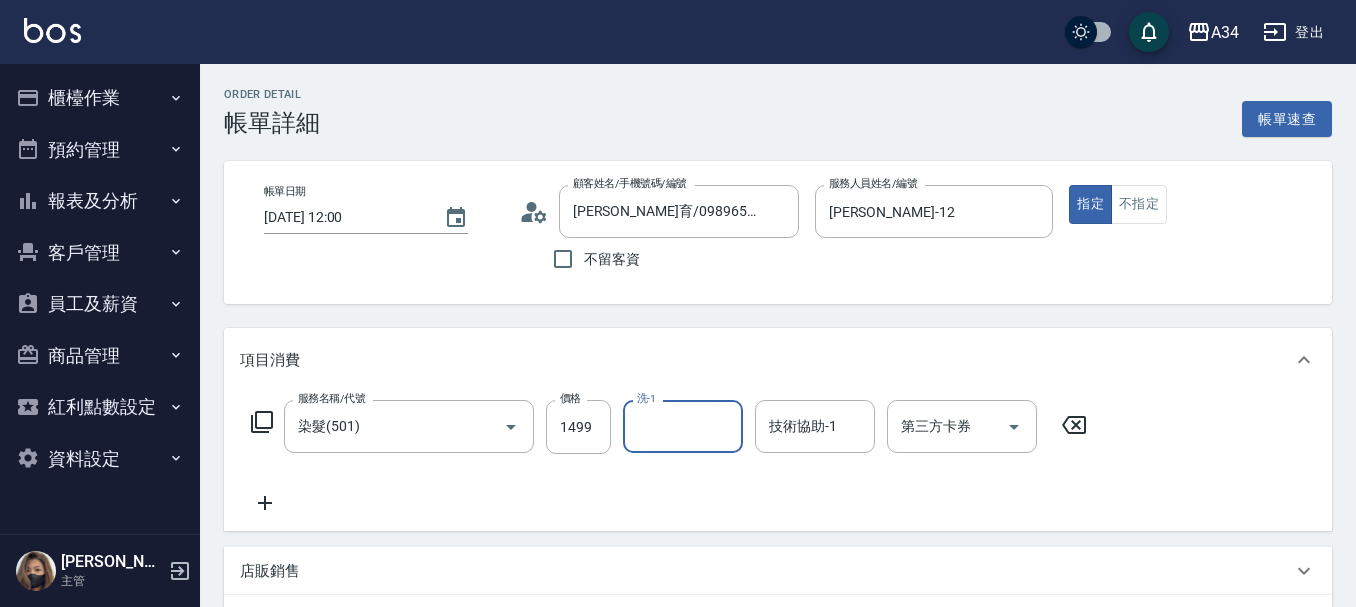 click 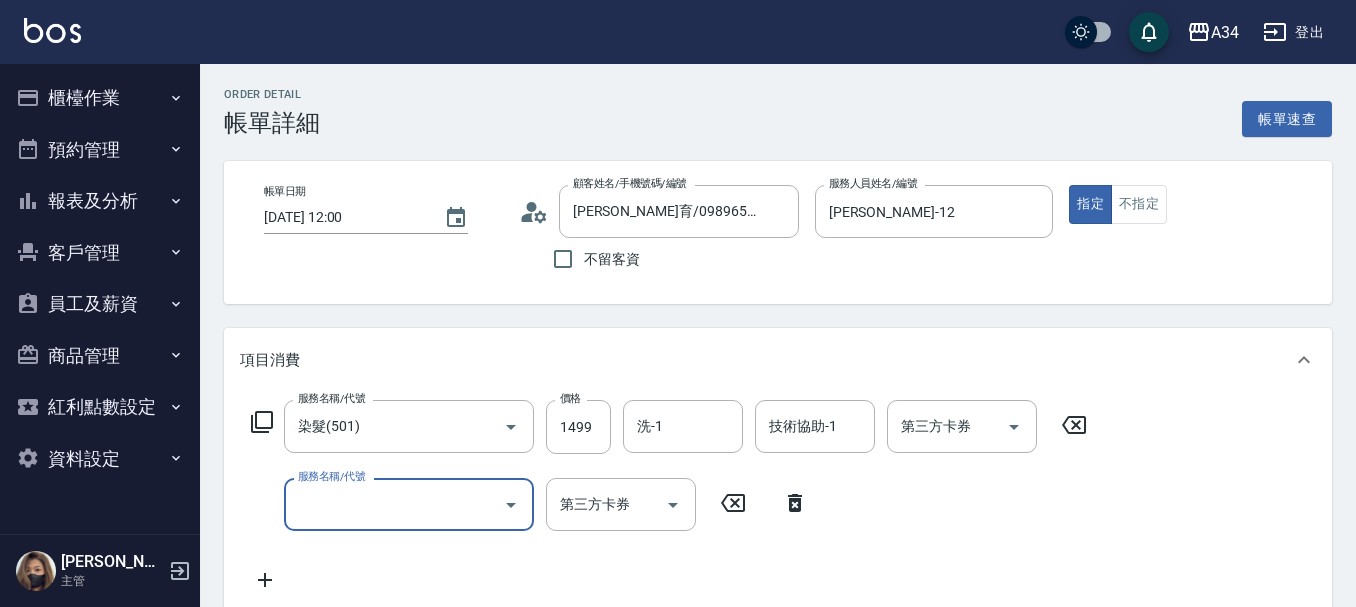 click on "服務名稱/代號" at bounding box center [394, 504] 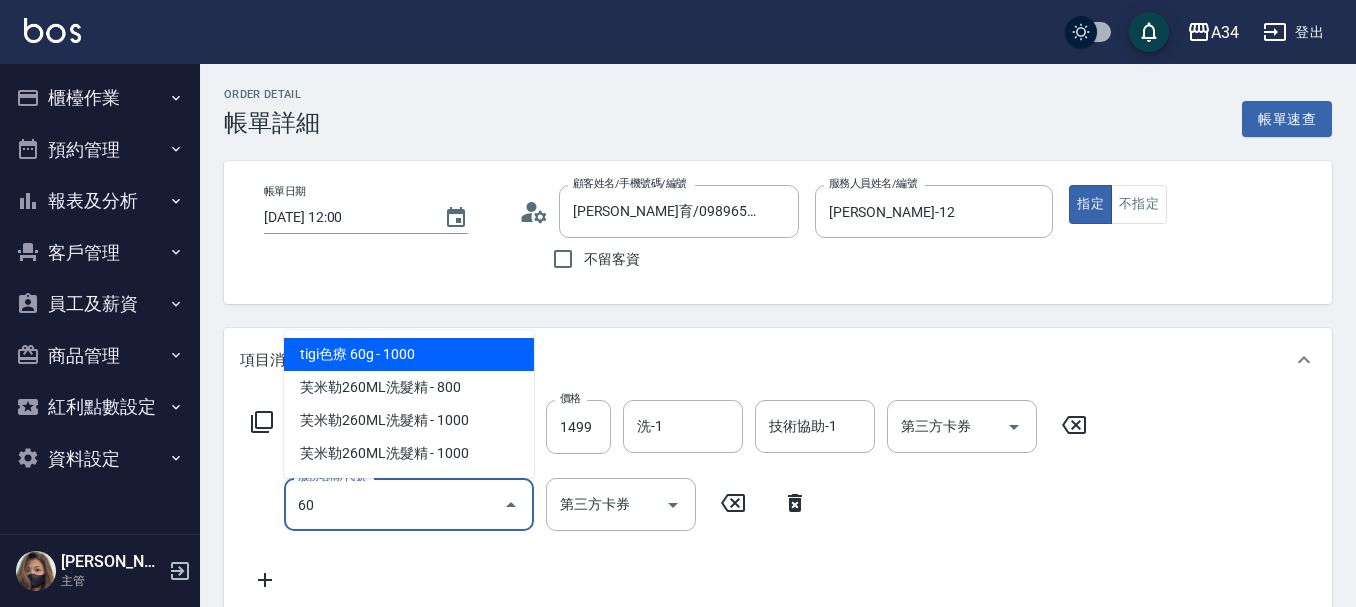type on "601" 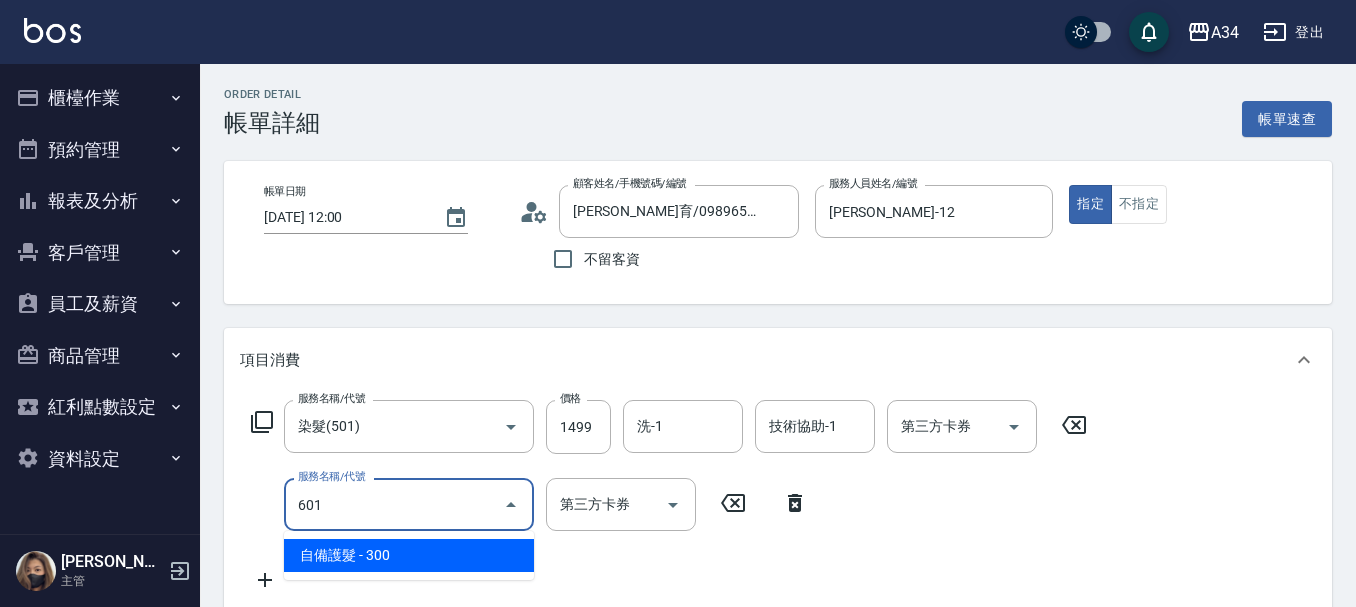 type on "170" 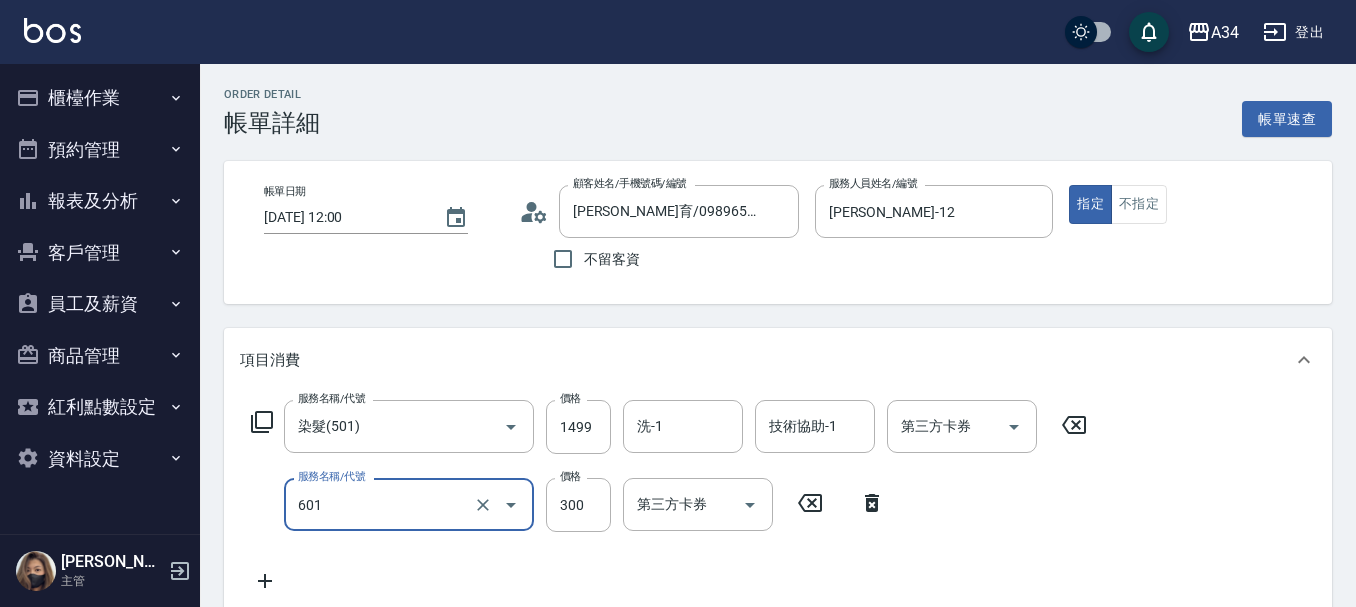 type on "自備護髮(601)" 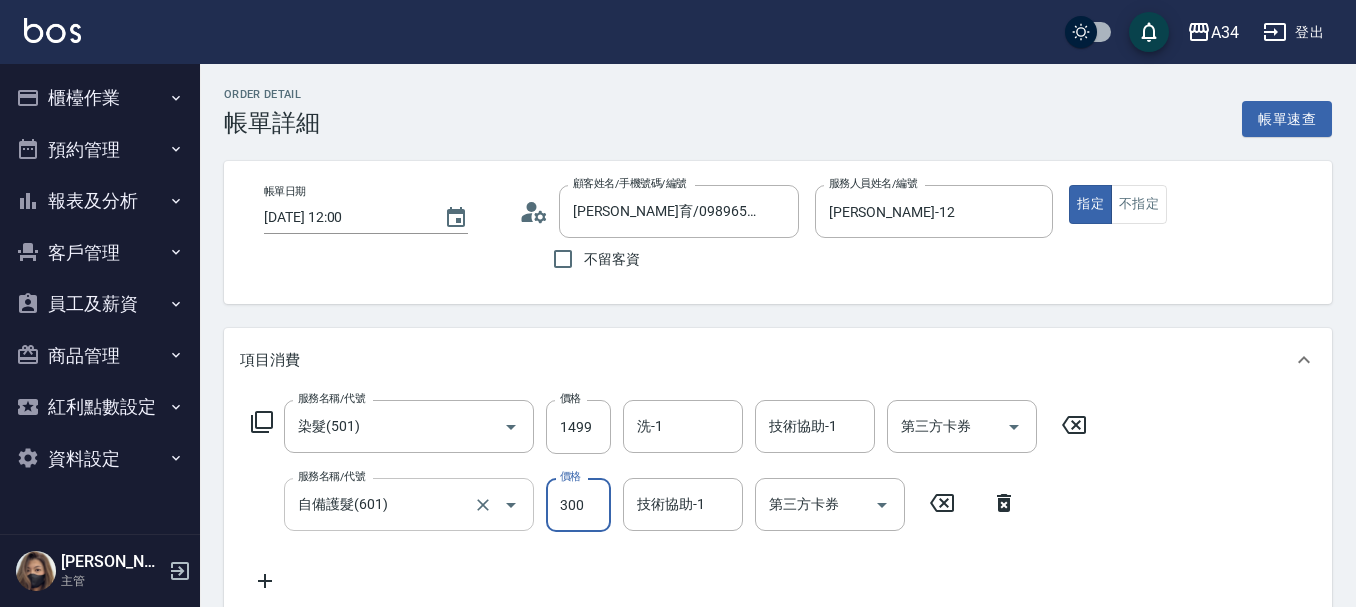 type on "150" 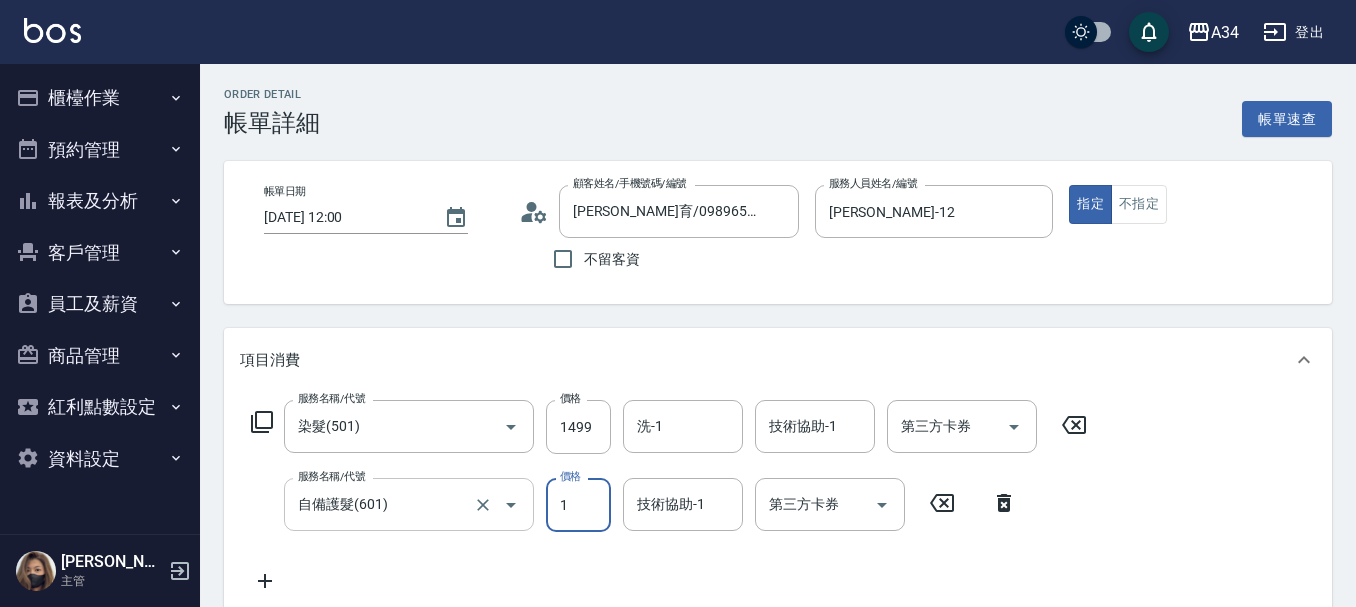 type on "12" 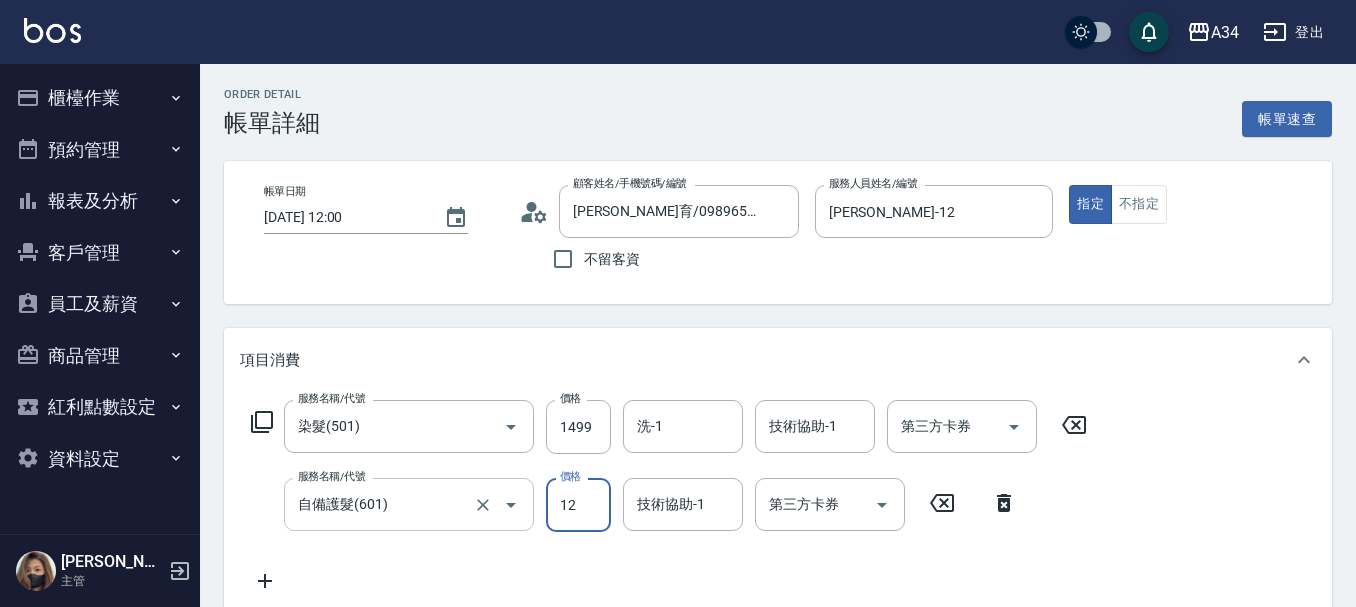 type on "160" 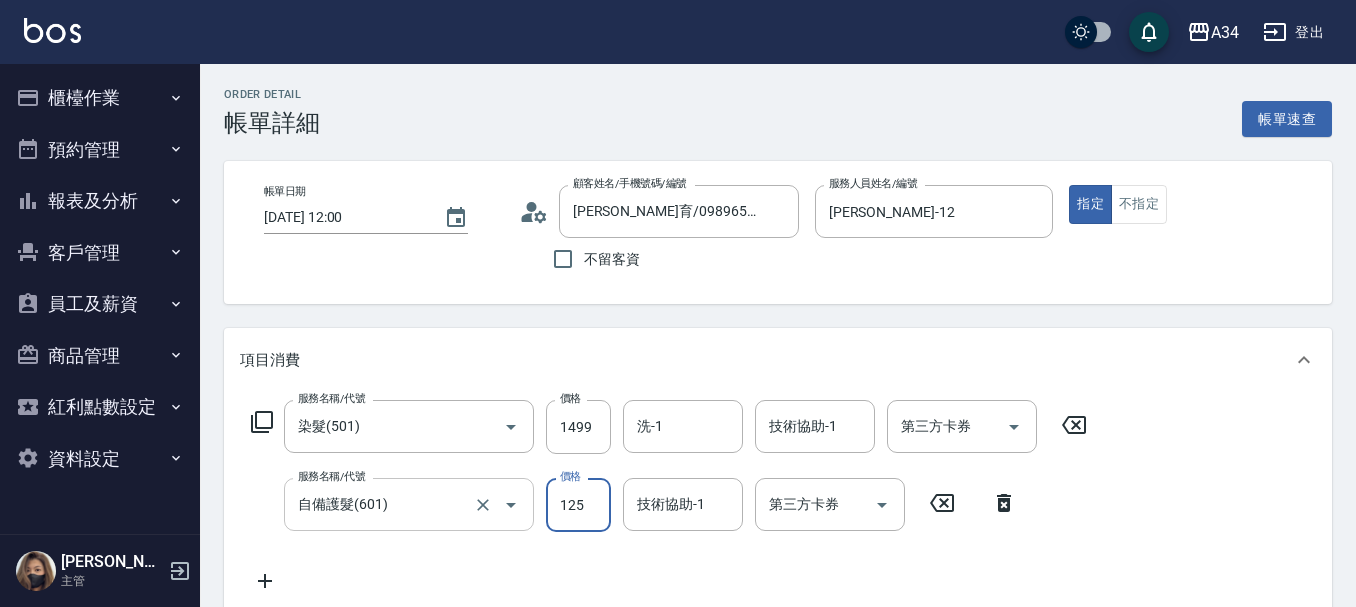 type on "1250" 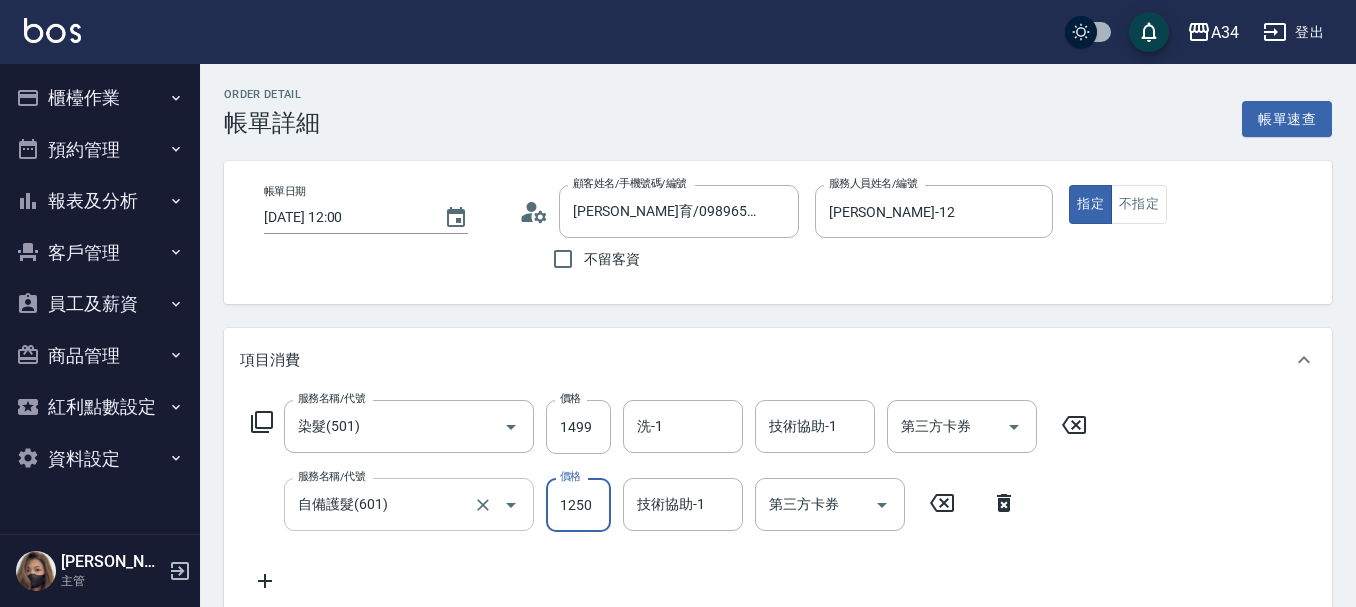 type on "270" 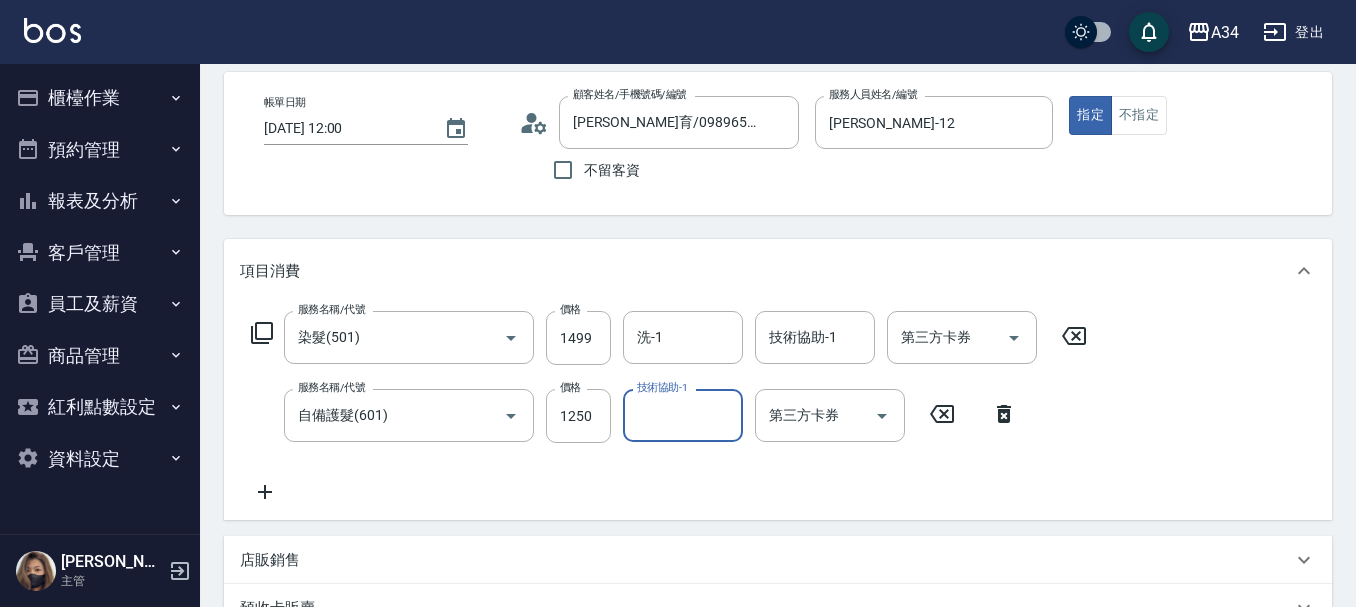 scroll, scrollTop: 300, scrollLeft: 0, axis: vertical 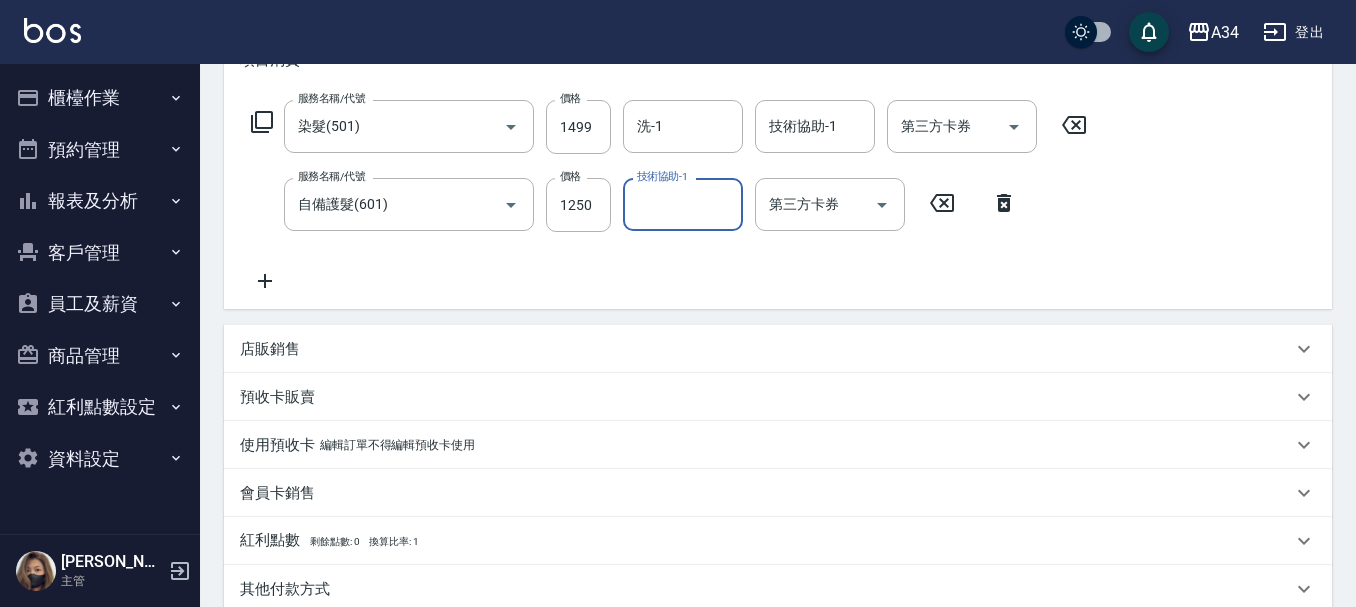 click on "店販銷售" at bounding box center [270, 349] 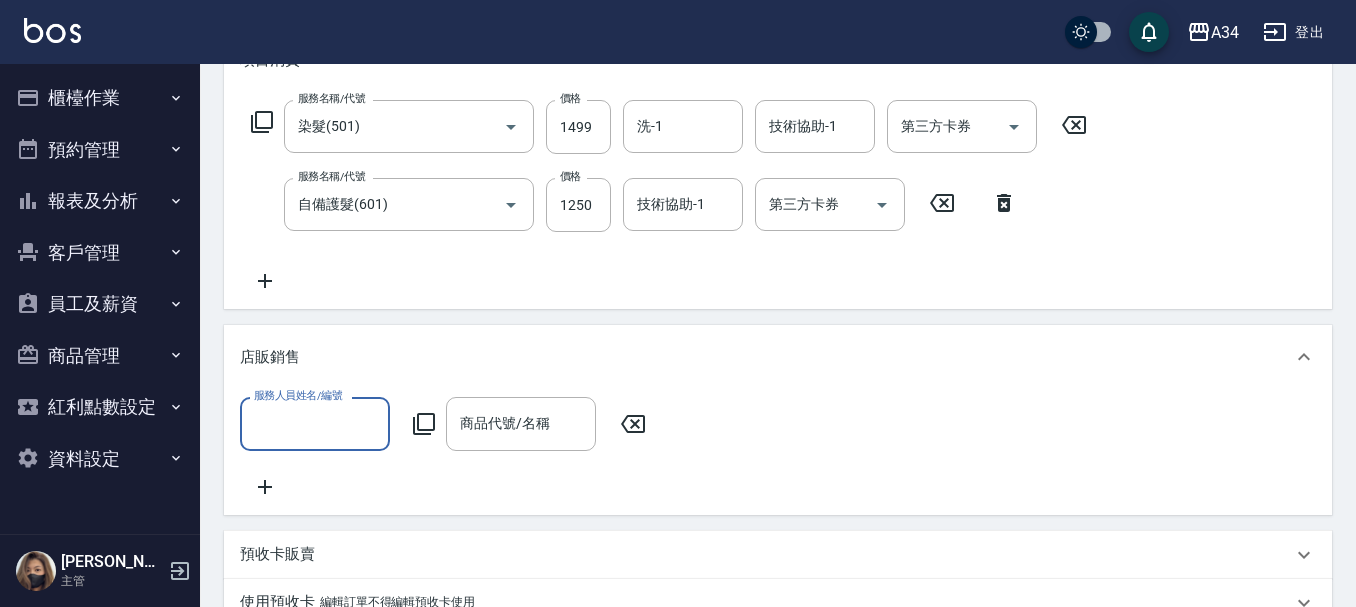 scroll, scrollTop: 0, scrollLeft: 0, axis: both 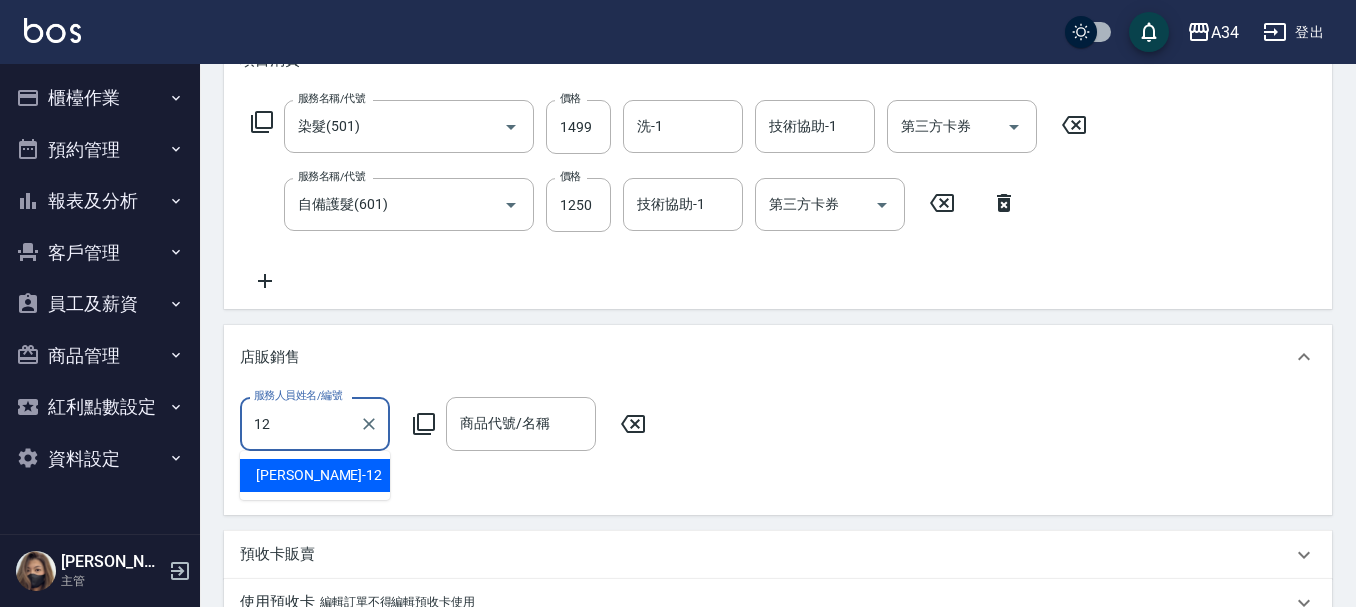 type on "Emily-12" 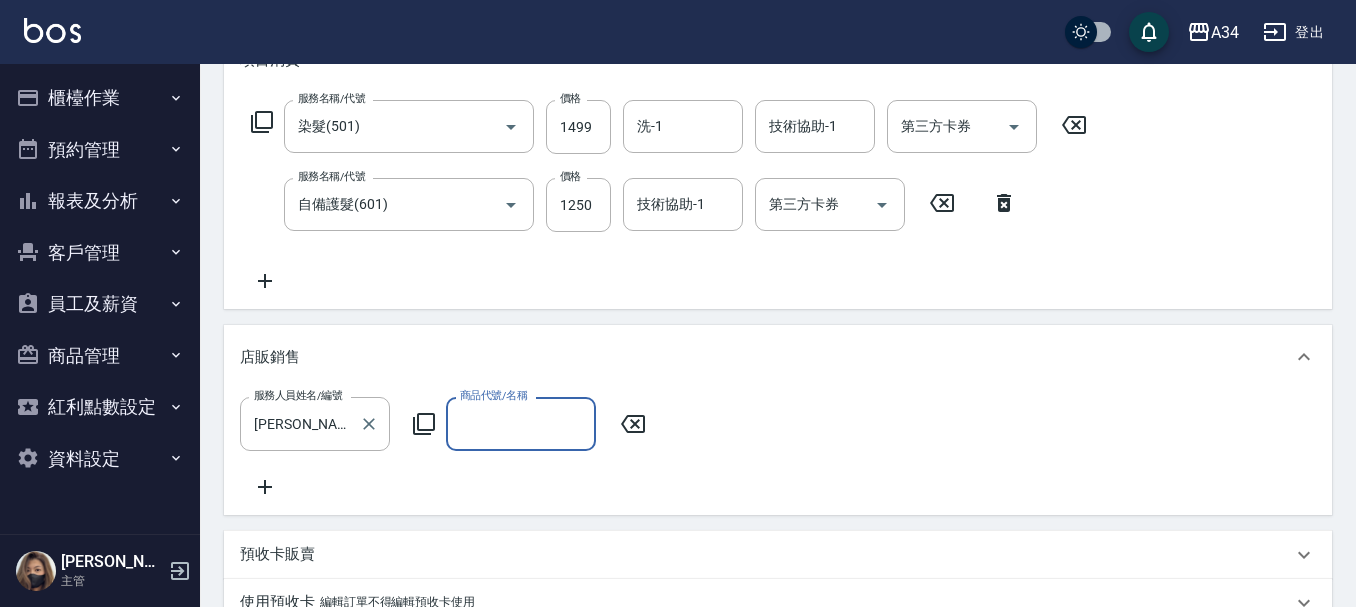 type on "ㄘ" 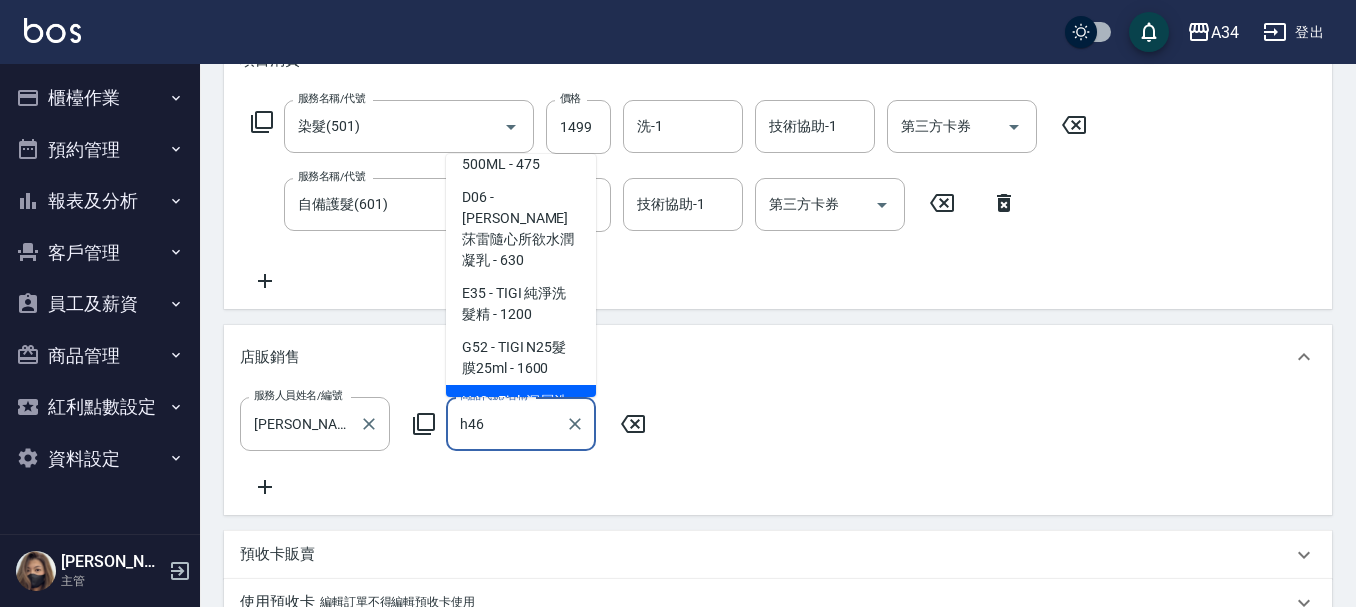 scroll, scrollTop: 152, scrollLeft: 0, axis: vertical 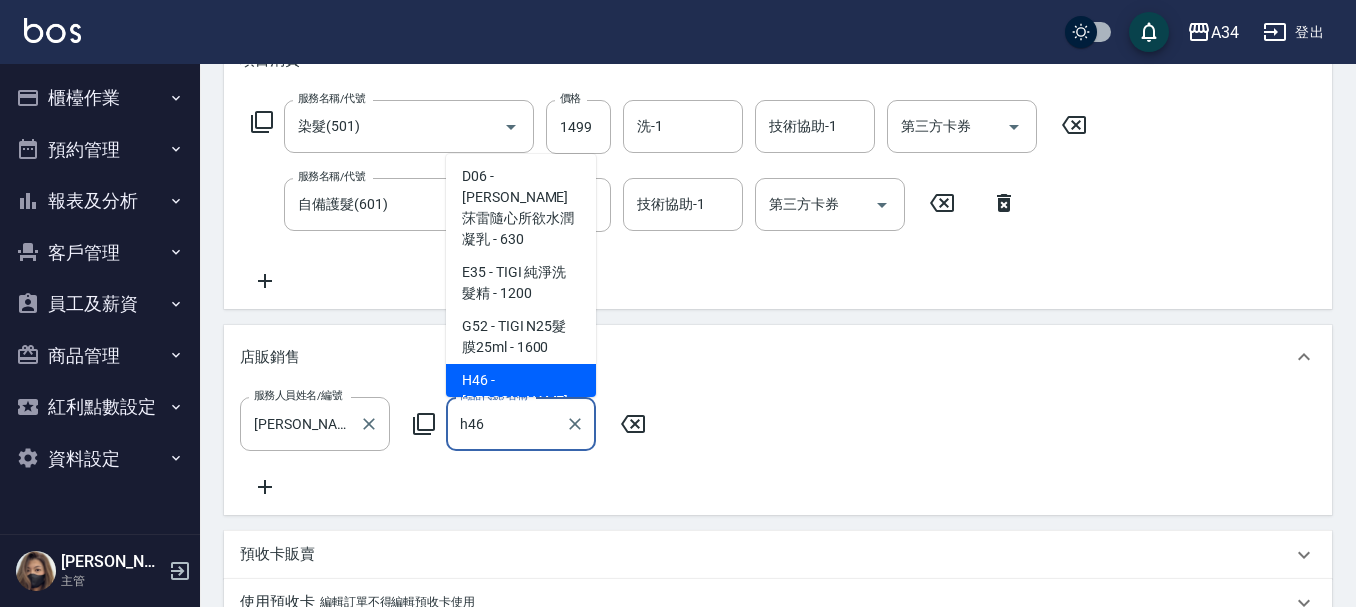type on "[PERSON_NAME]斯新品玻尿酸洗護組500ML" 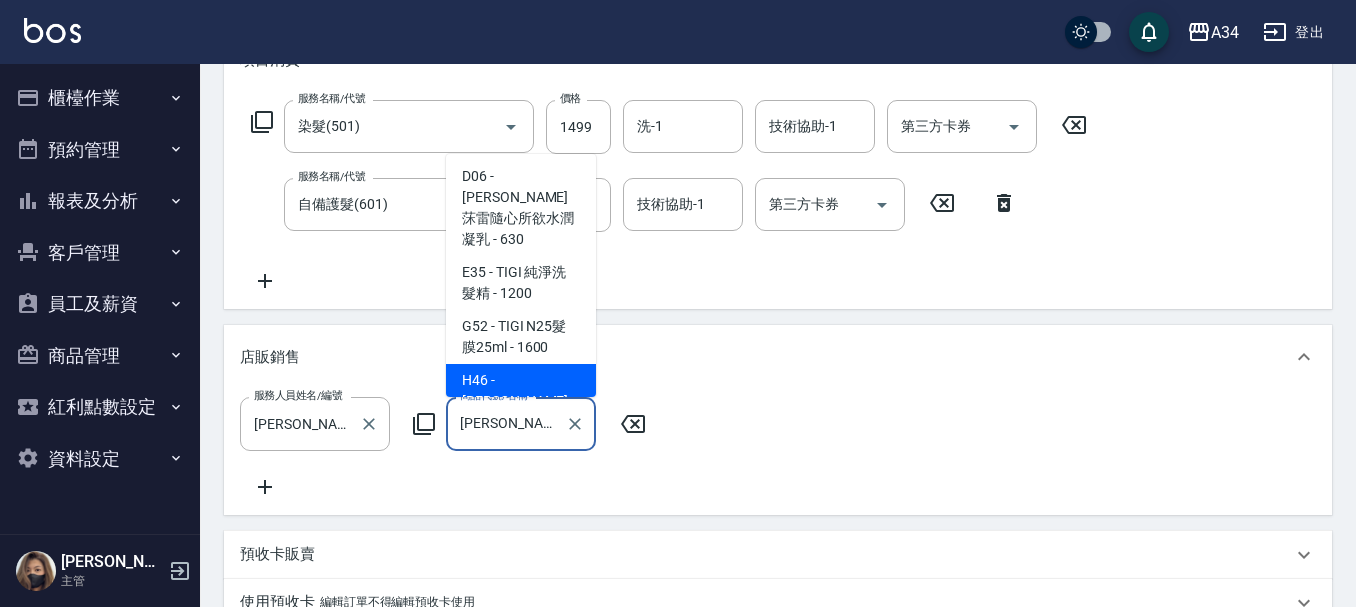 type on "340" 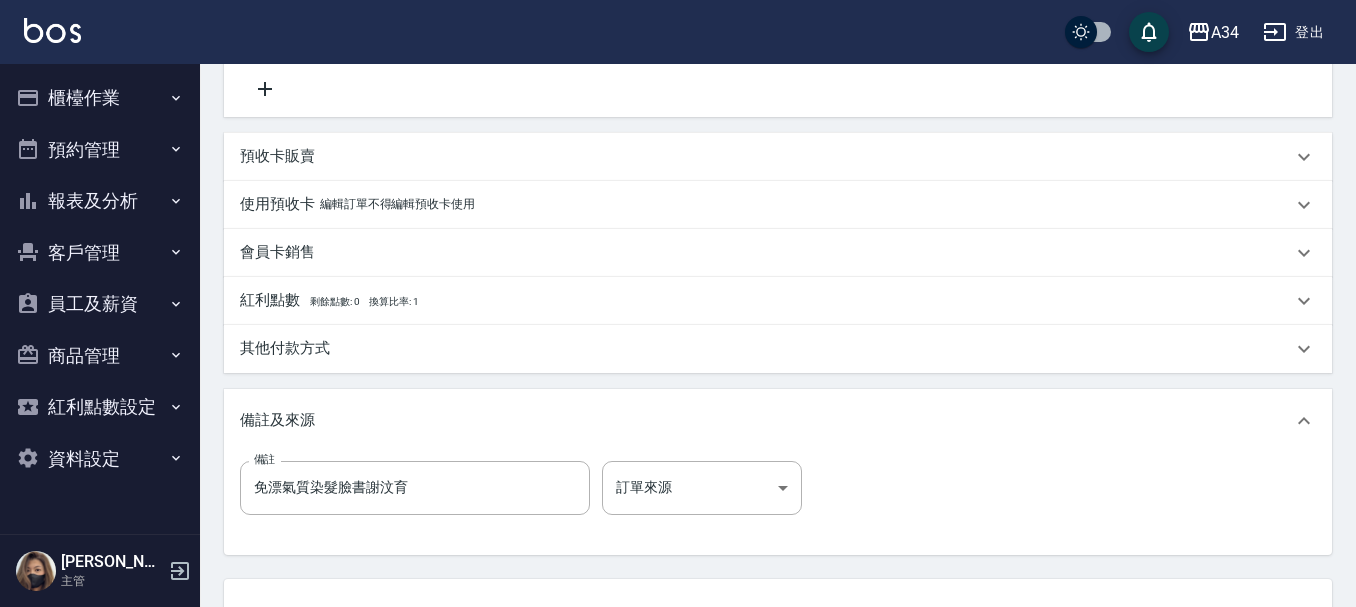 scroll, scrollTop: 878, scrollLeft: 0, axis: vertical 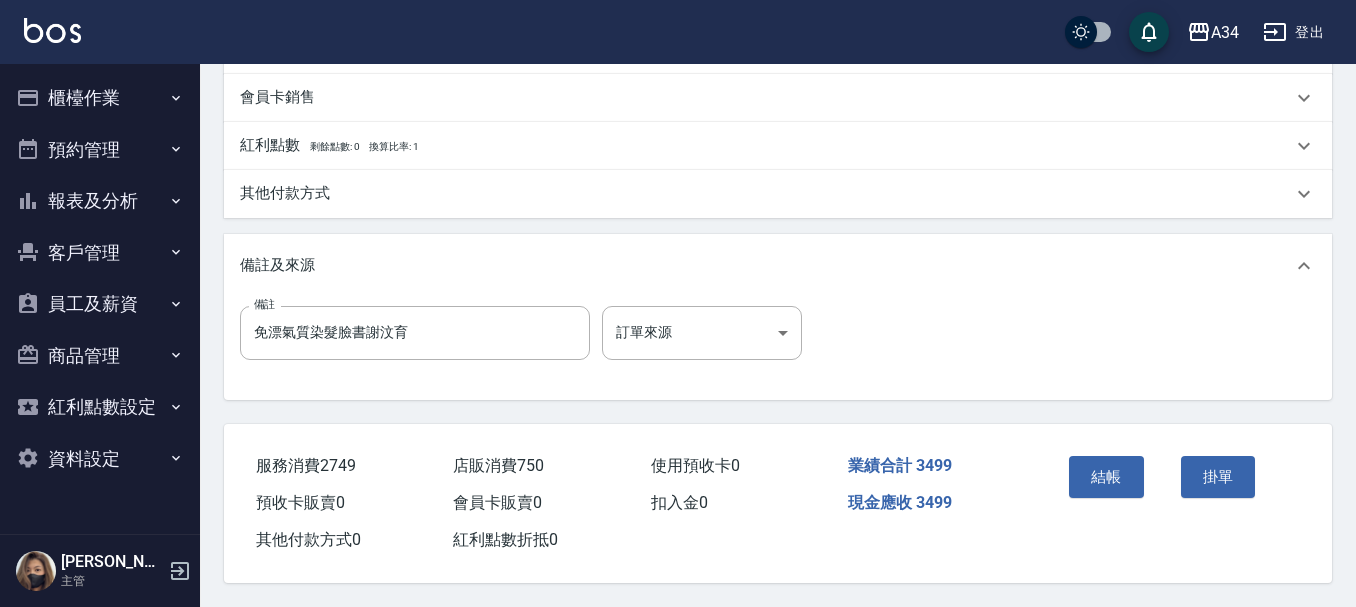 click on "結帳" at bounding box center (1117, 491) 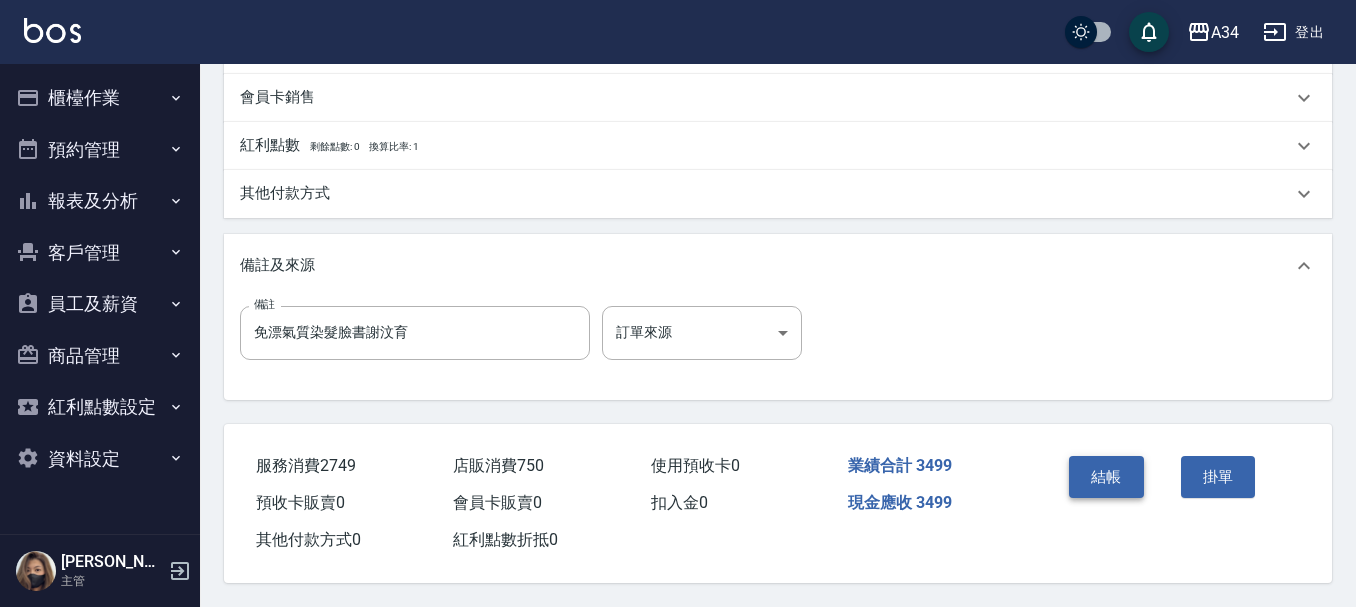 click on "結帳" at bounding box center (1106, 477) 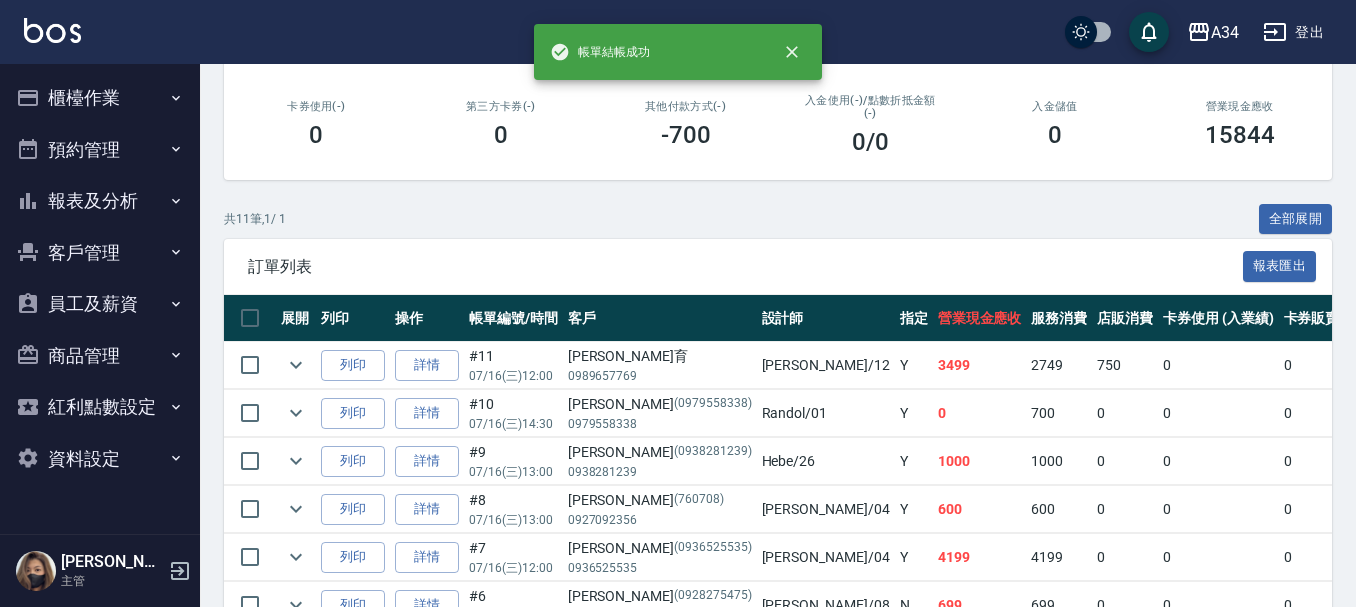scroll, scrollTop: 400, scrollLeft: 0, axis: vertical 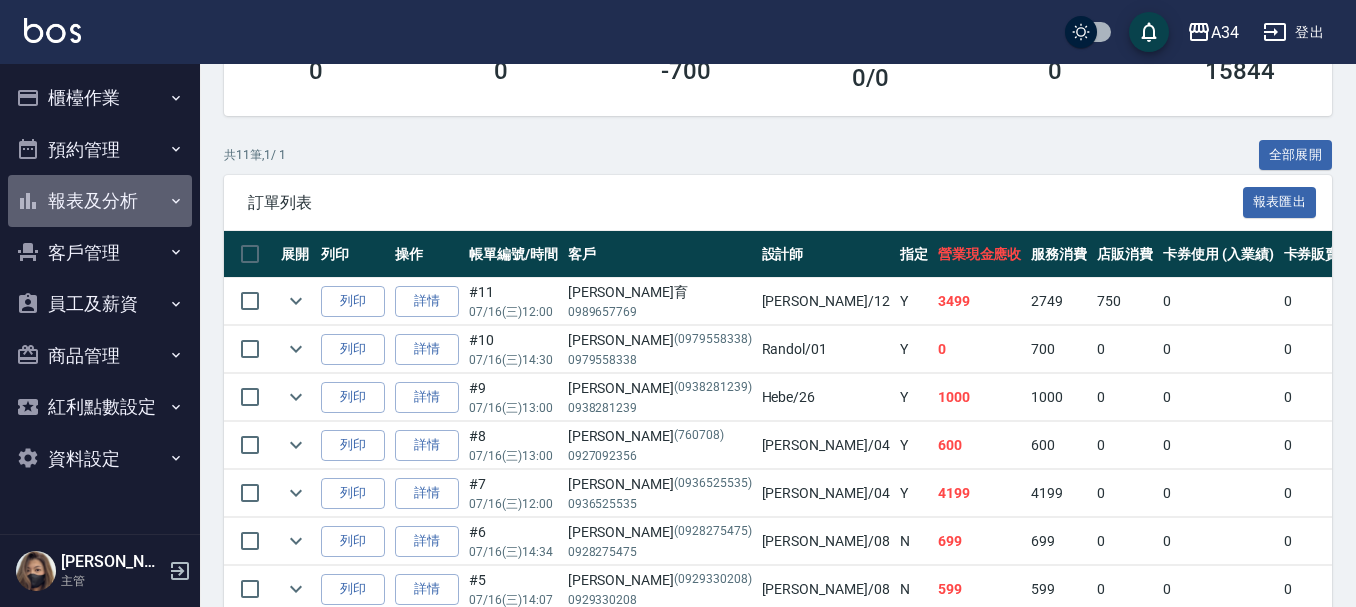 click on "報表及分析" at bounding box center (100, 201) 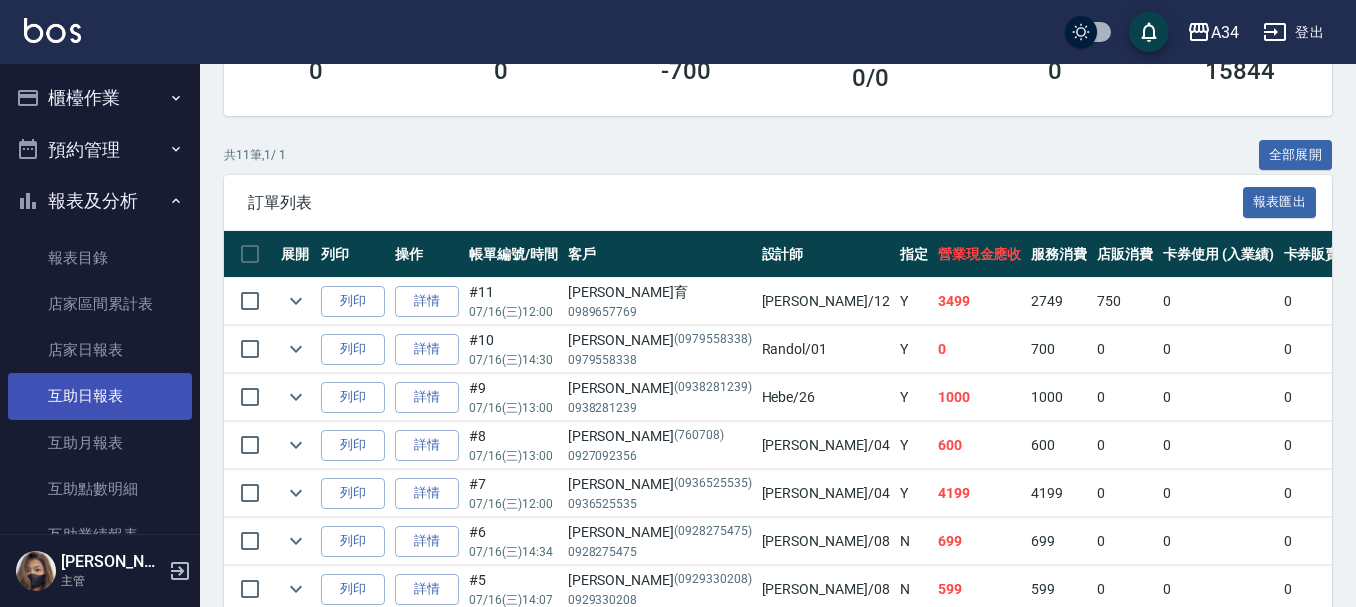 click on "互助日報表" at bounding box center [100, 396] 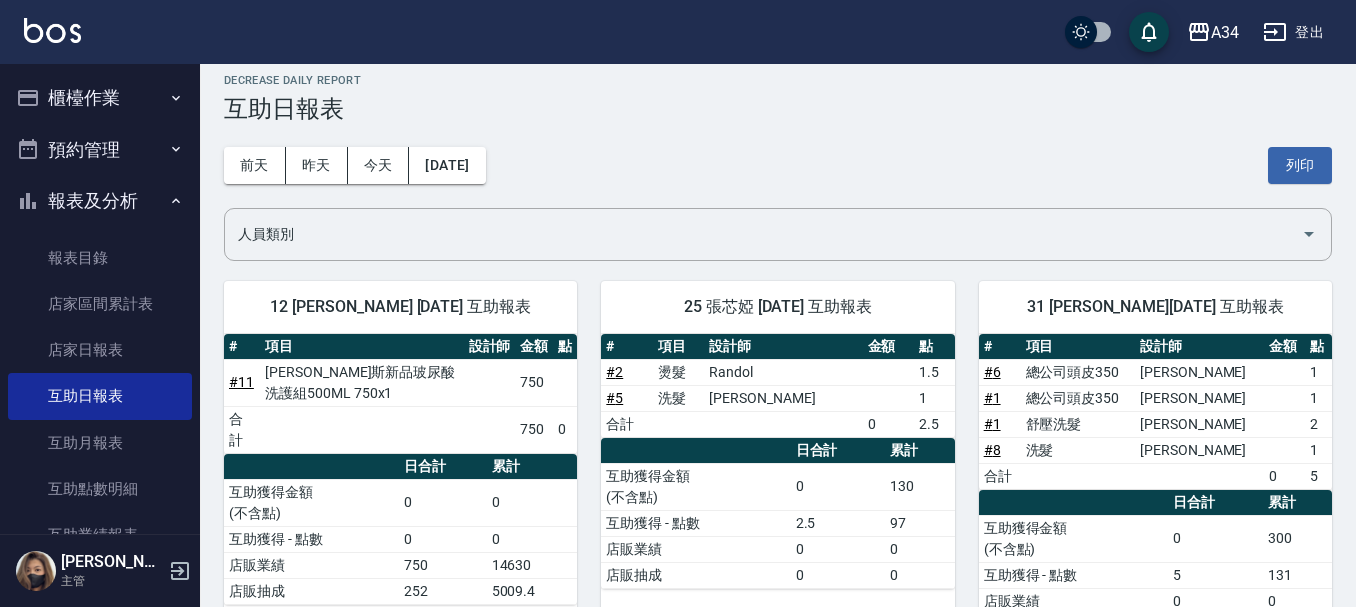 scroll, scrollTop: 0, scrollLeft: 0, axis: both 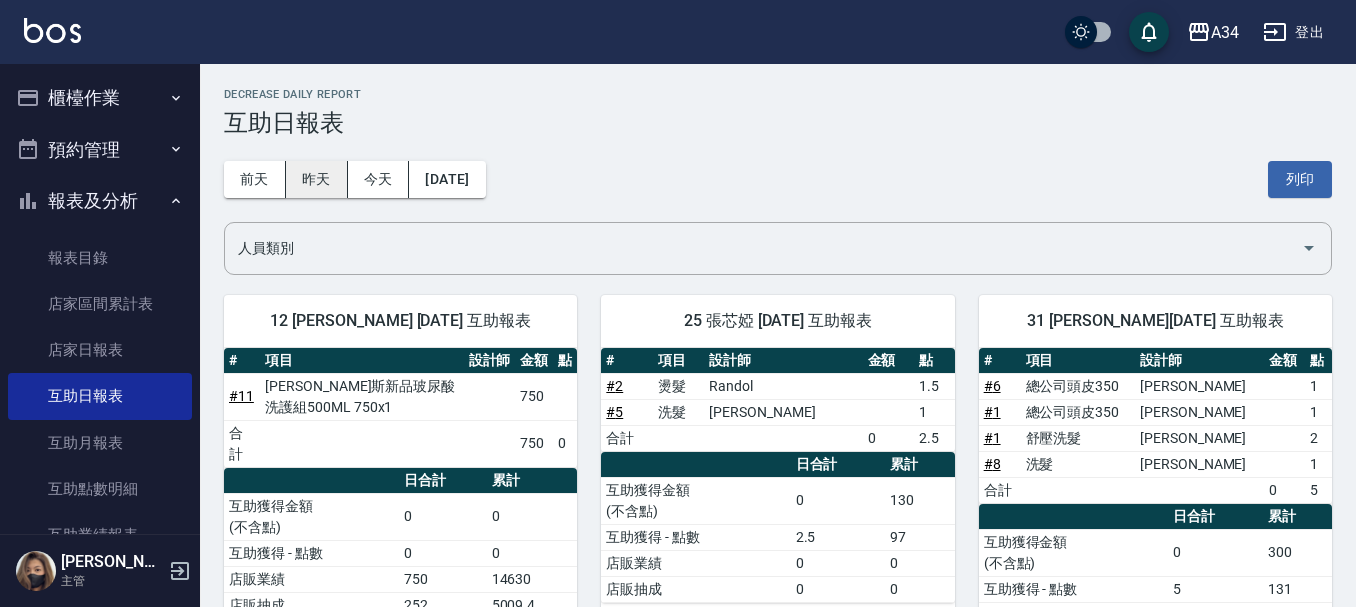 click on "昨天" at bounding box center (317, 179) 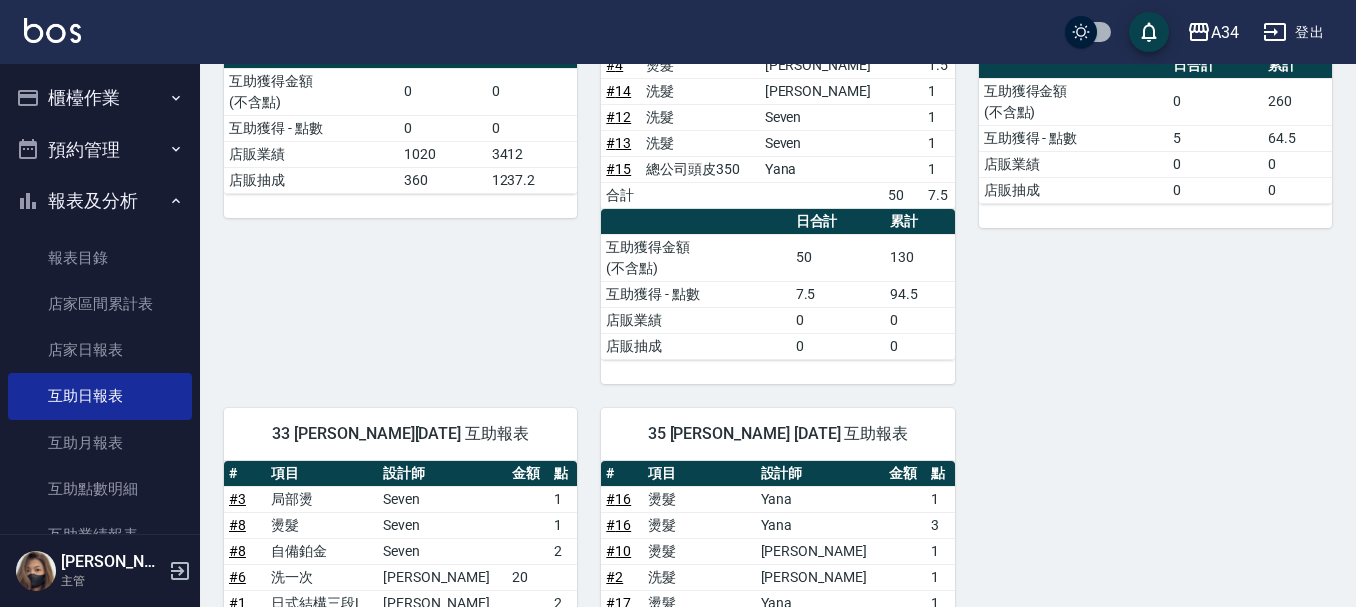 scroll, scrollTop: 400, scrollLeft: 0, axis: vertical 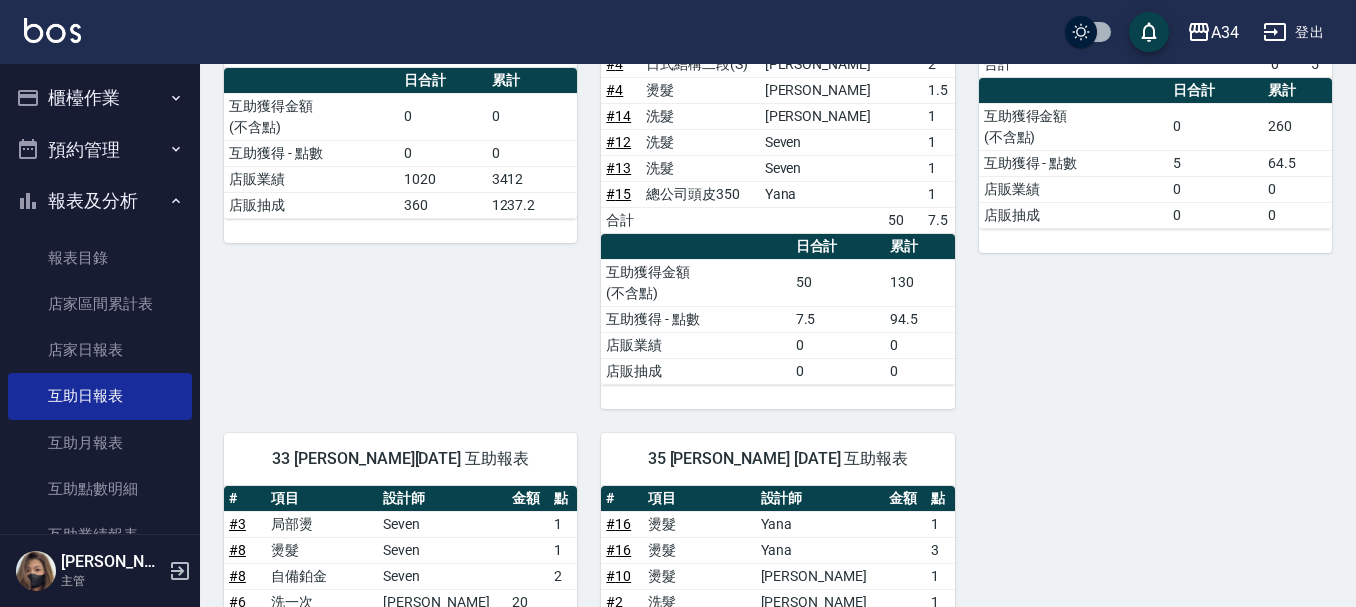click on "預約管理" at bounding box center [100, 150] 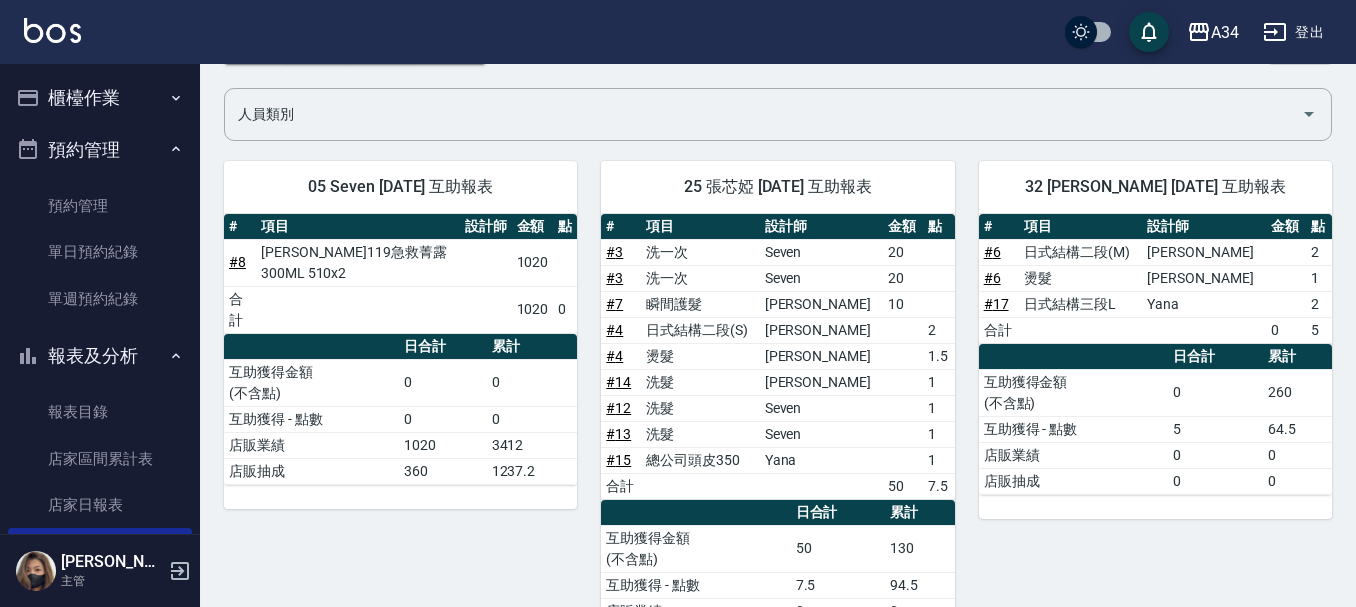 scroll, scrollTop: 100, scrollLeft: 0, axis: vertical 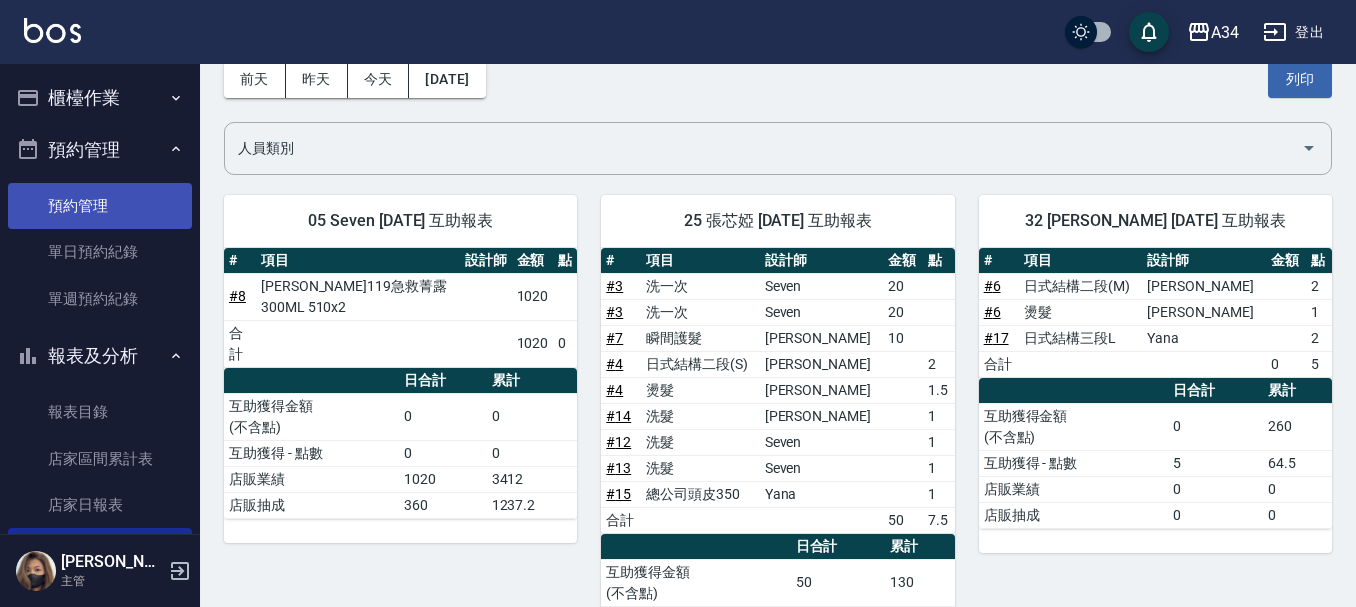 click on "預約管理" at bounding box center (100, 206) 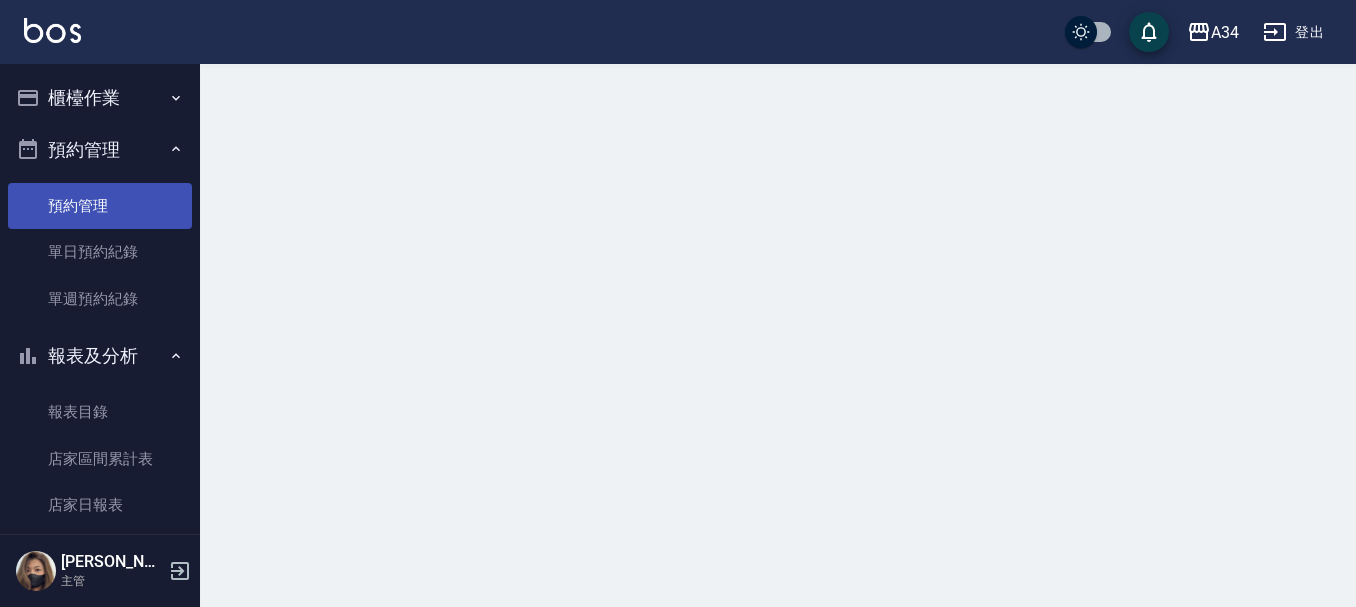scroll, scrollTop: 0, scrollLeft: 0, axis: both 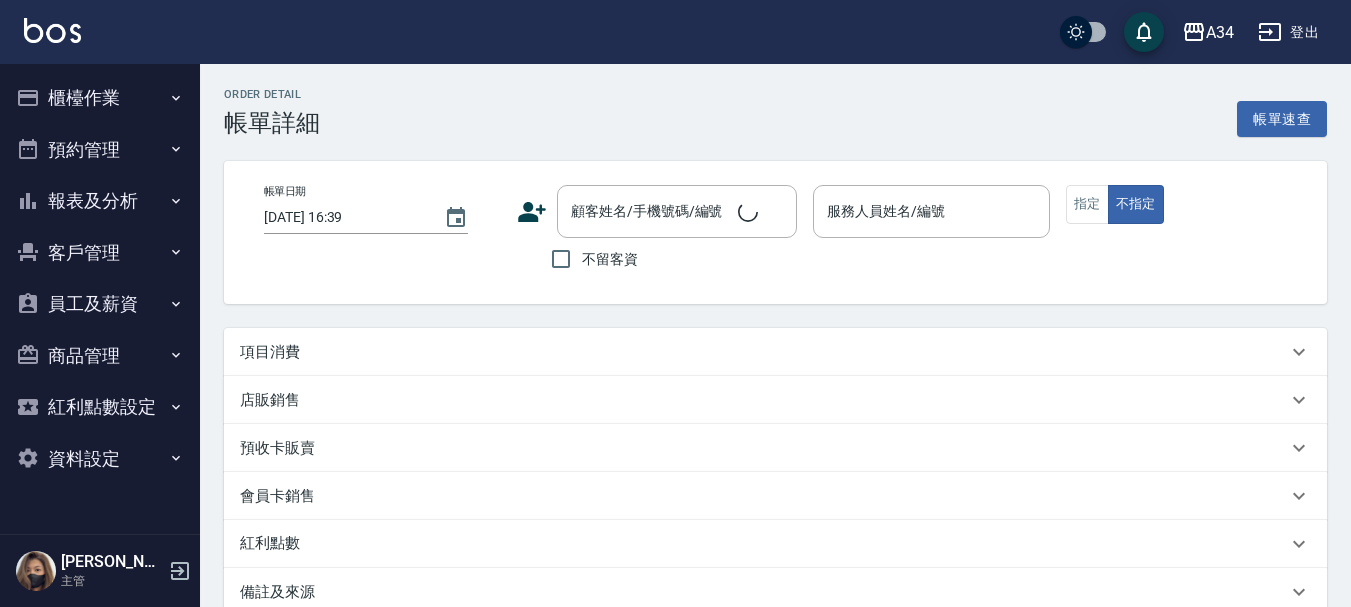 type on "[DATE] 13:00" 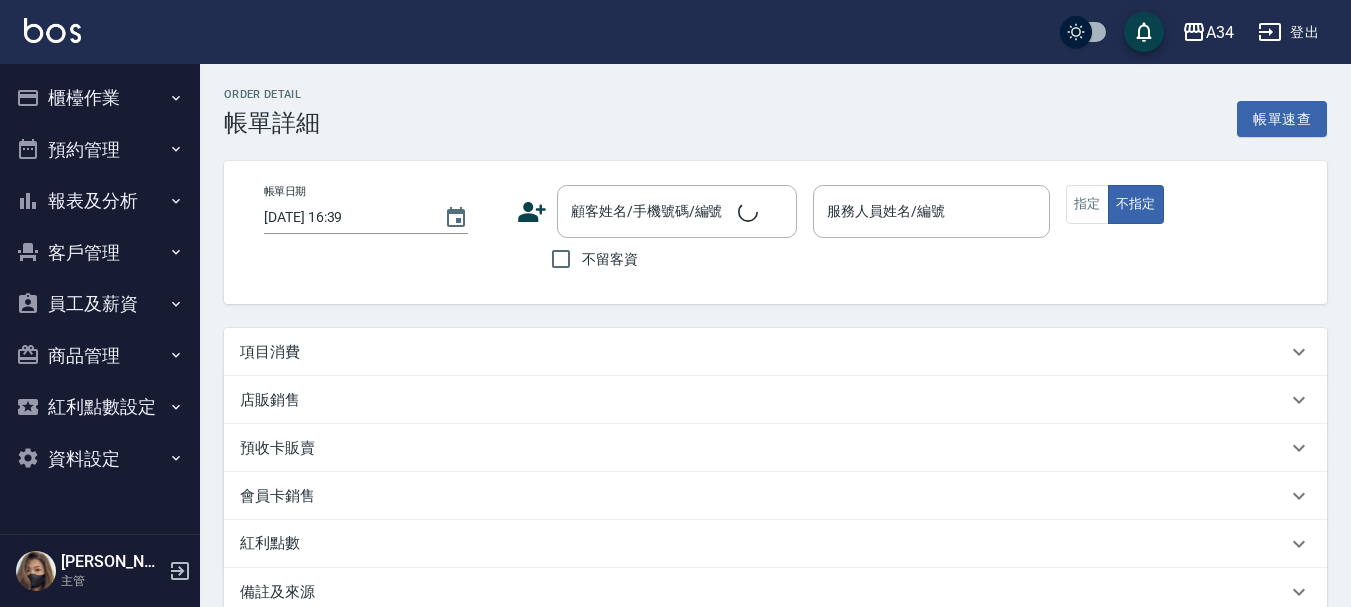 type on "Hebe-26" 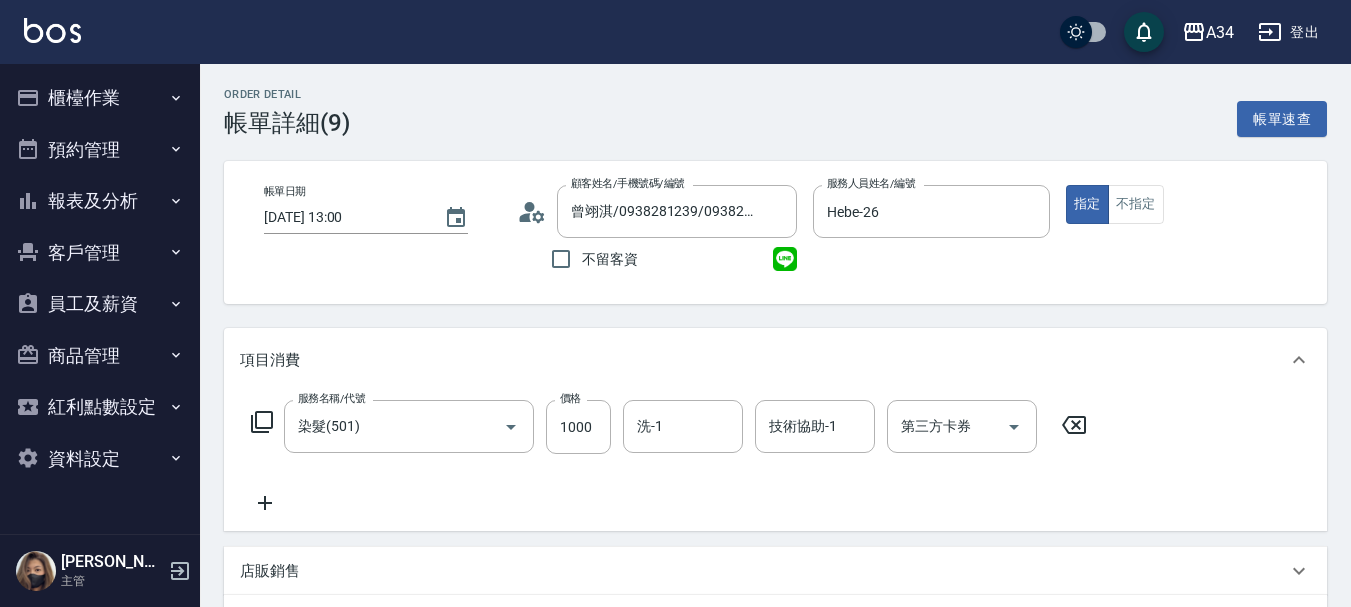 type on "曾翊淇/0938281239/0938281239" 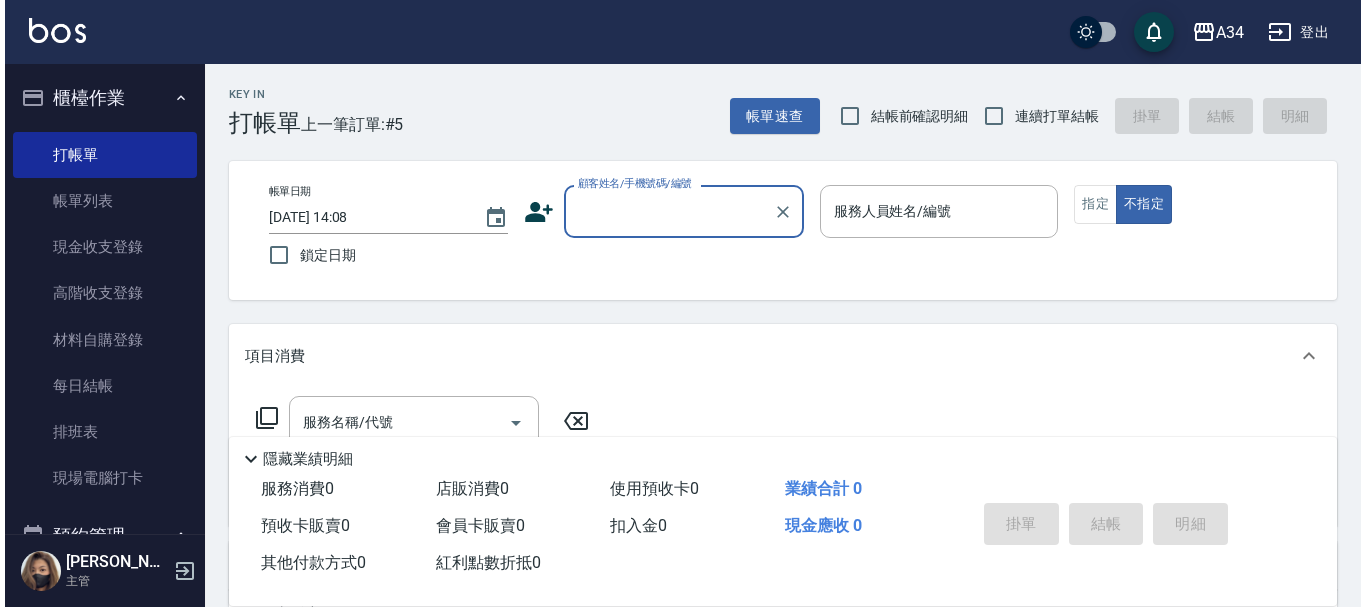 scroll, scrollTop: 0, scrollLeft: 0, axis: both 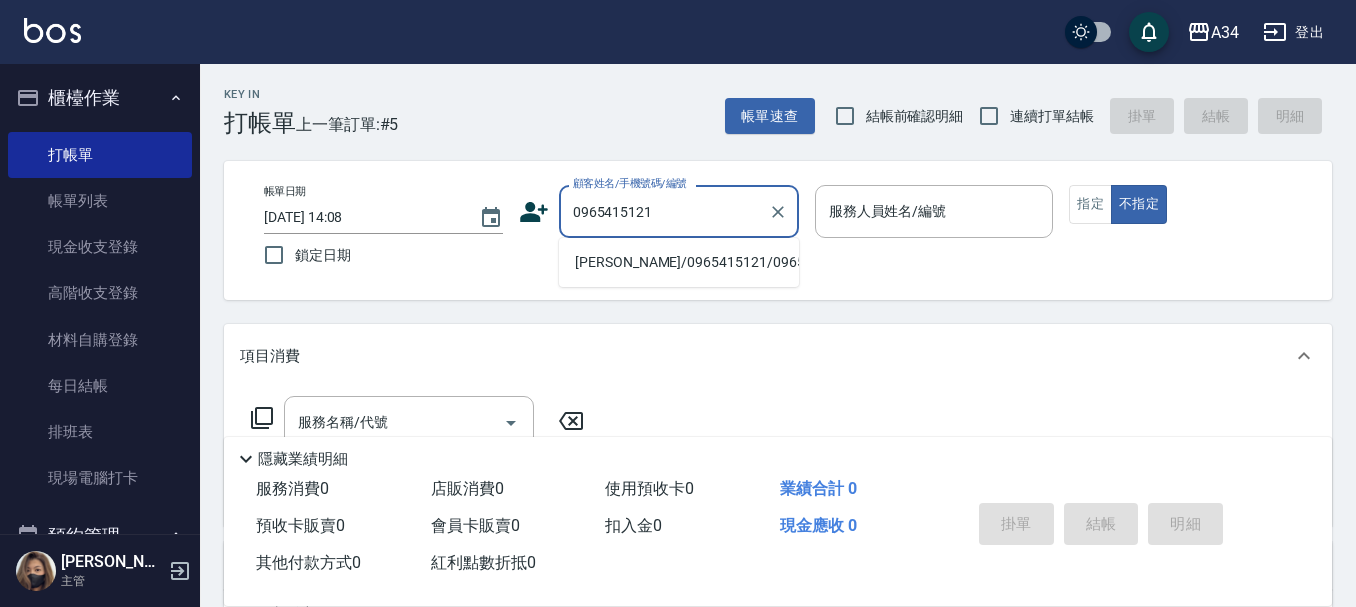type on "[PERSON_NAME]/0965415121/0965415121" 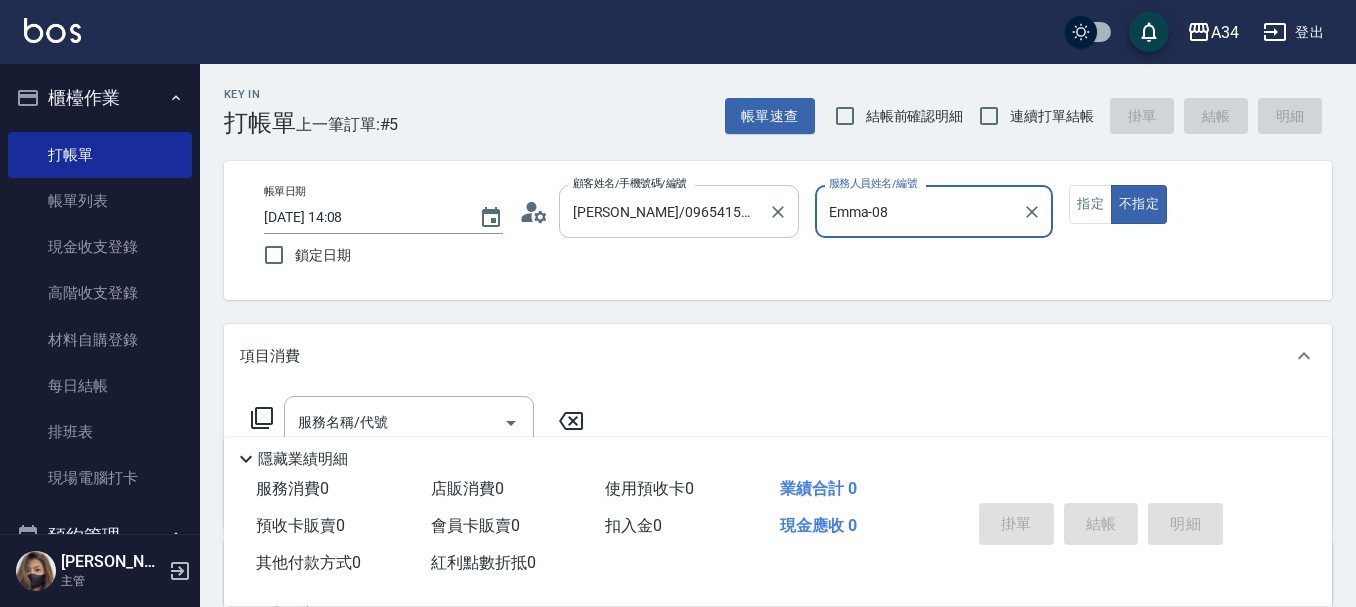 type on "Emma-08" 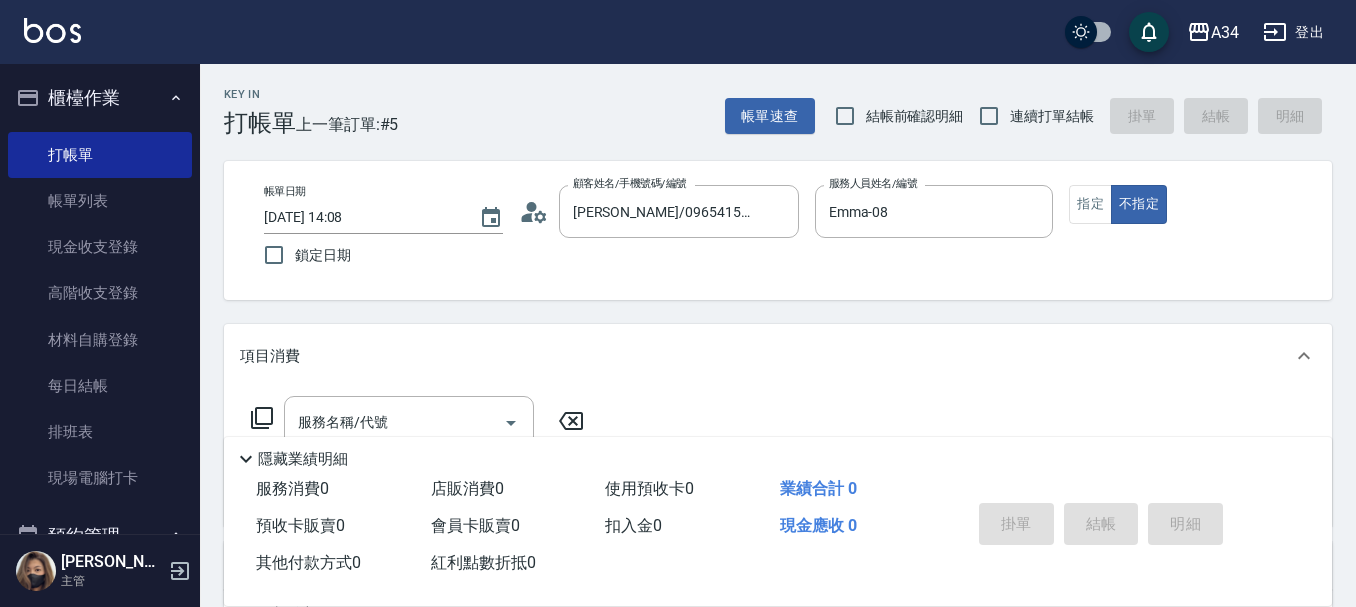 click 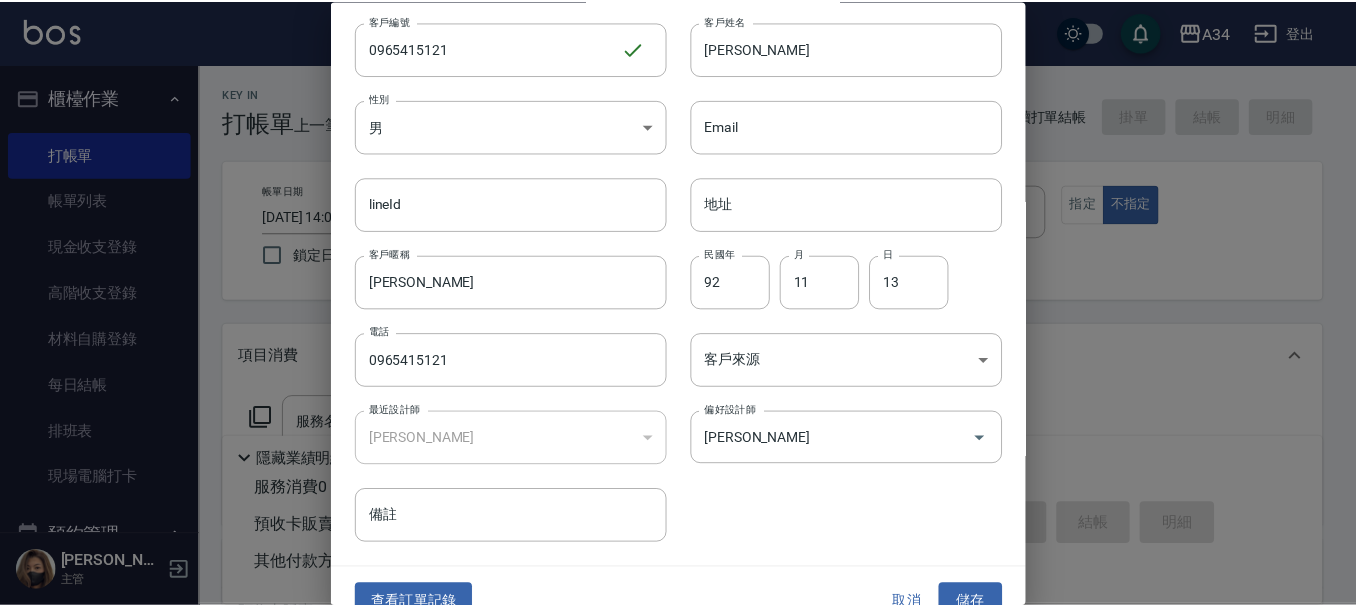 scroll, scrollTop: 86, scrollLeft: 0, axis: vertical 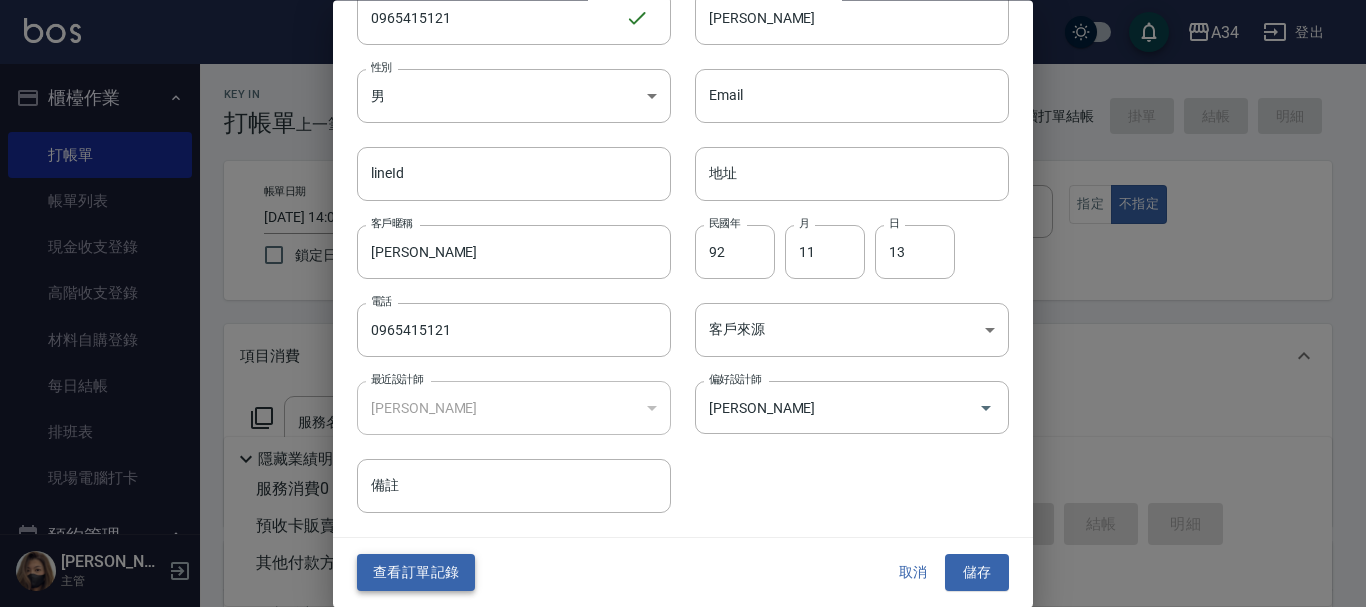 click on "查看訂單記錄" at bounding box center (416, 573) 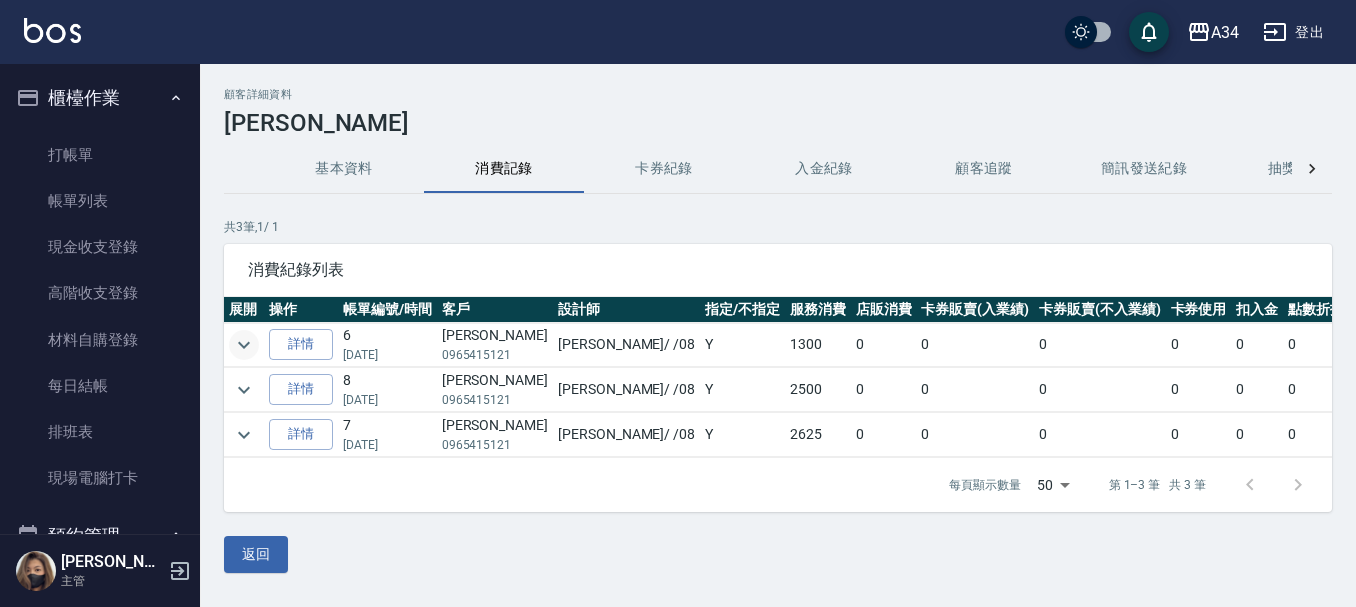 click 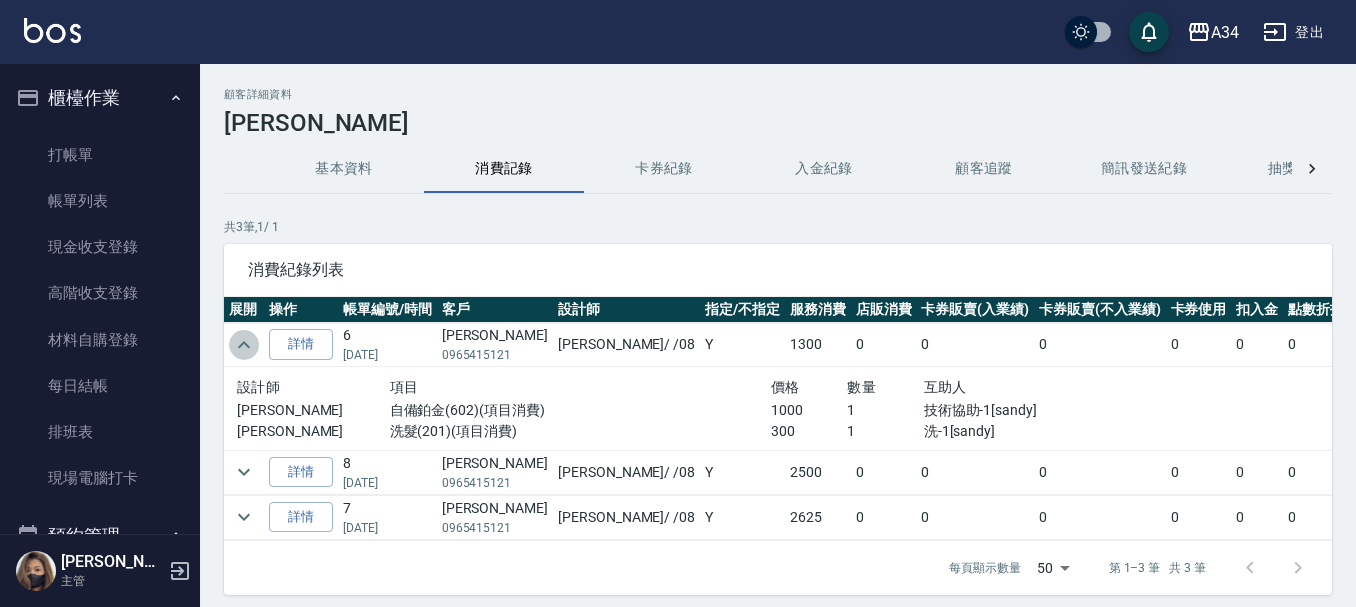 click 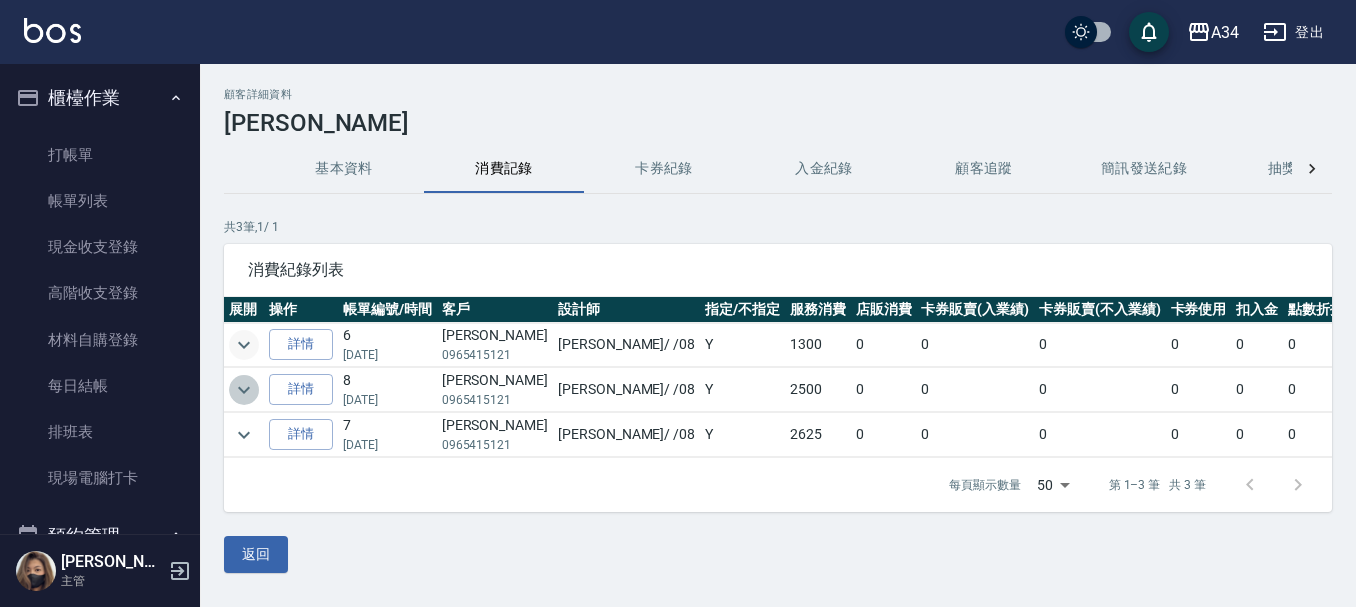 click 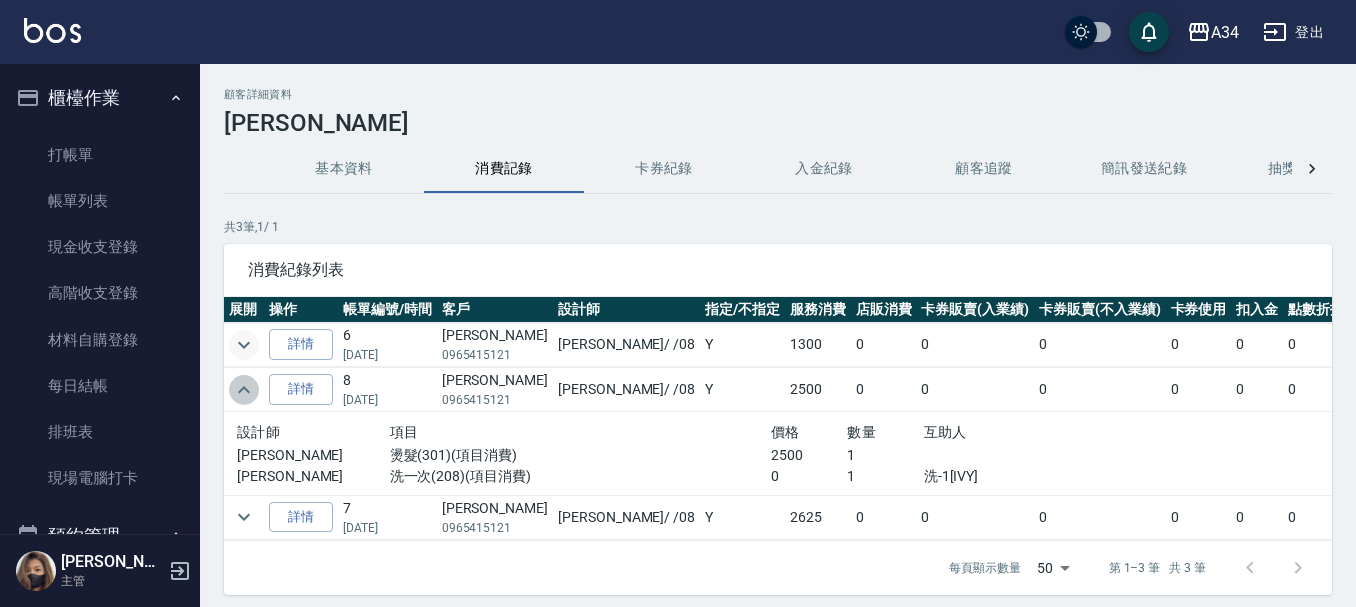 click 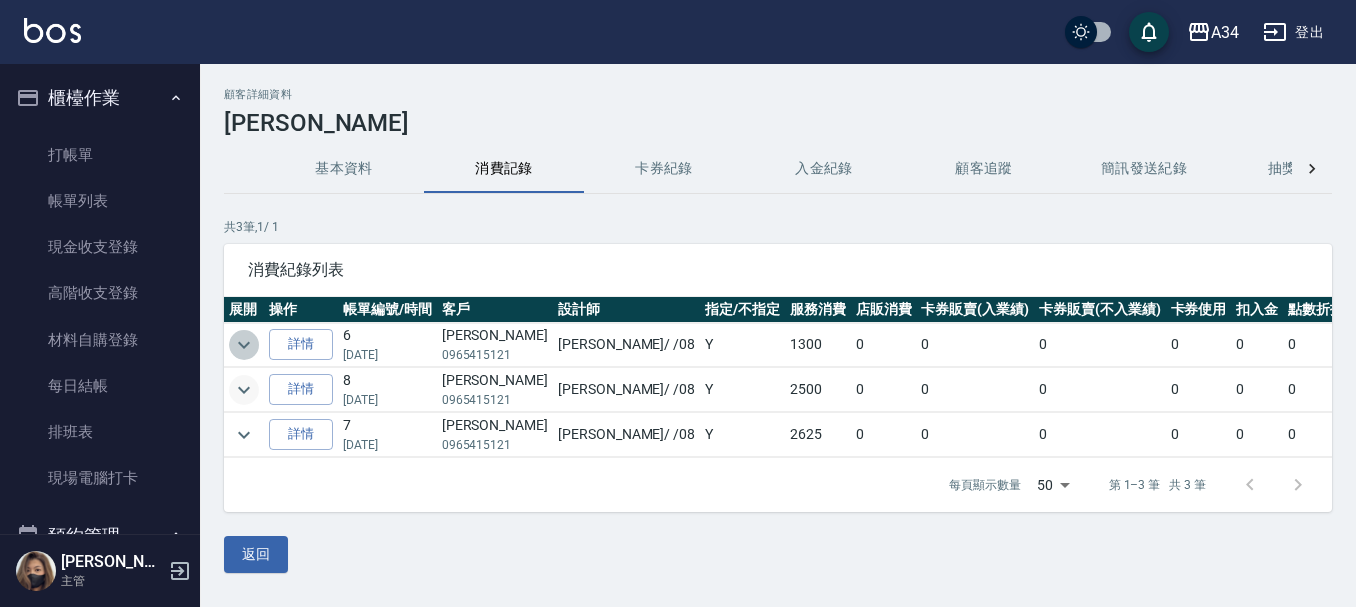 click 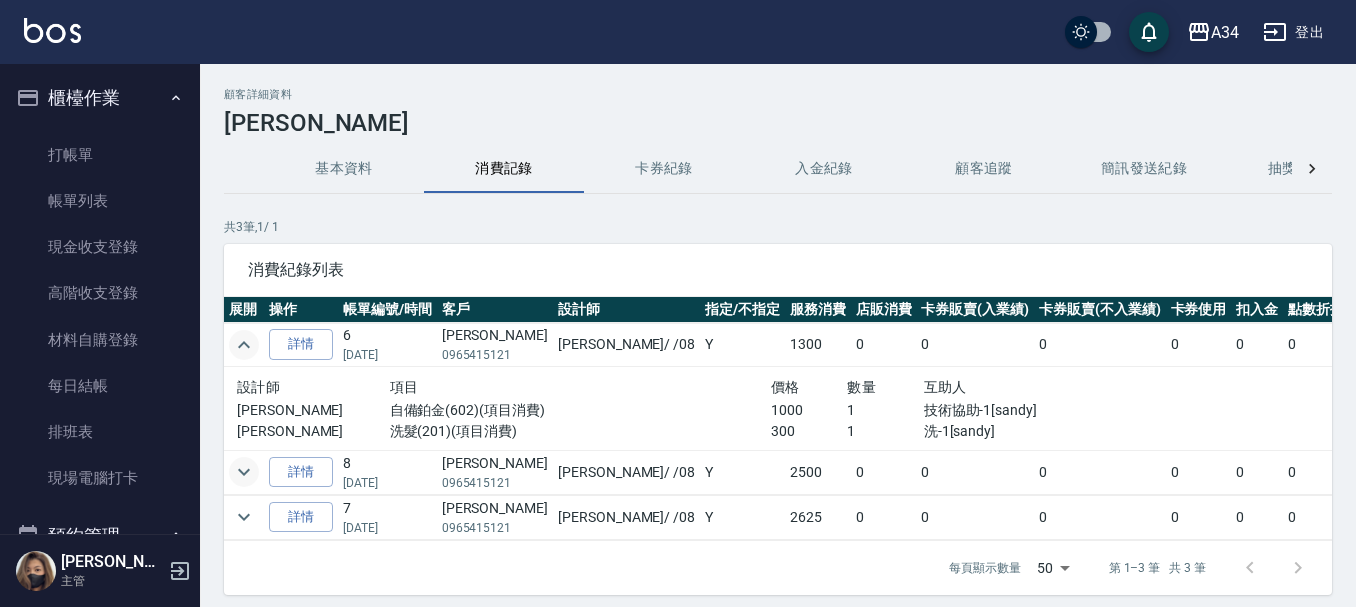 click 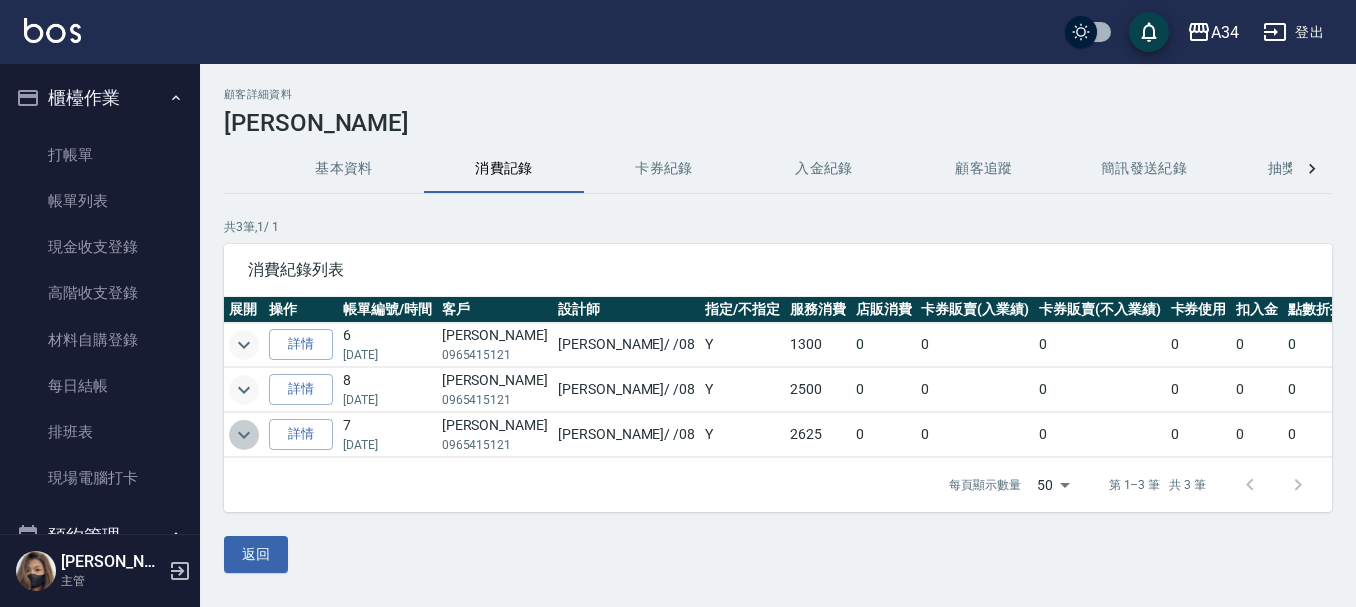 click 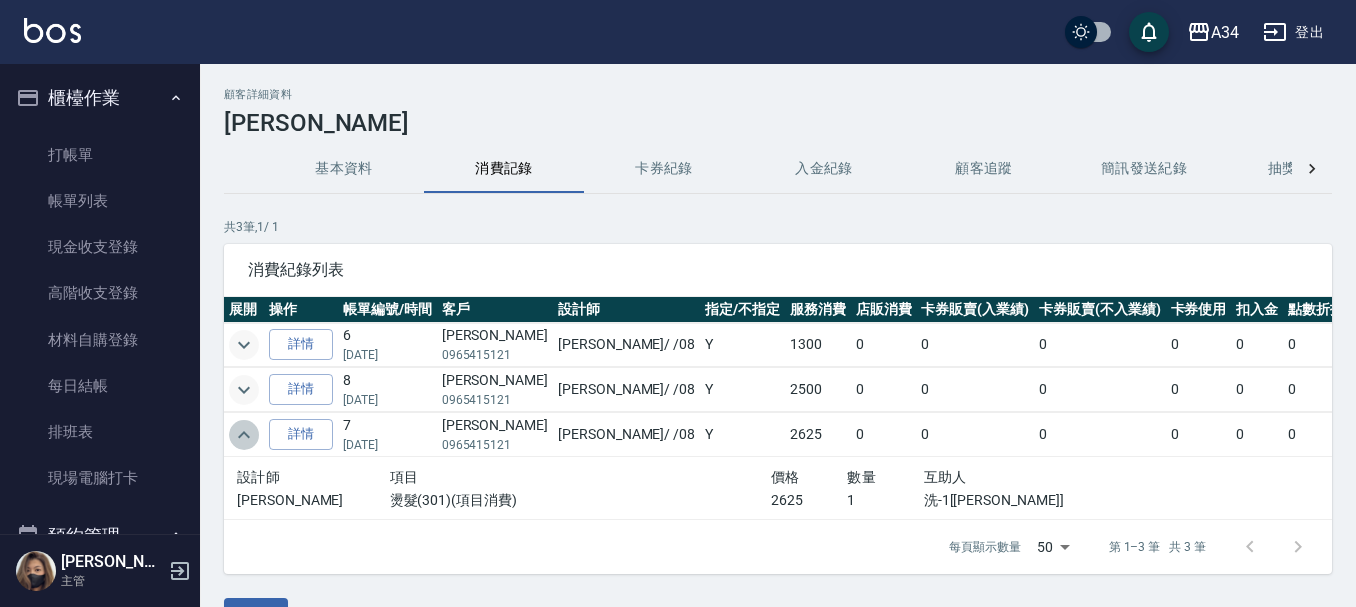 click 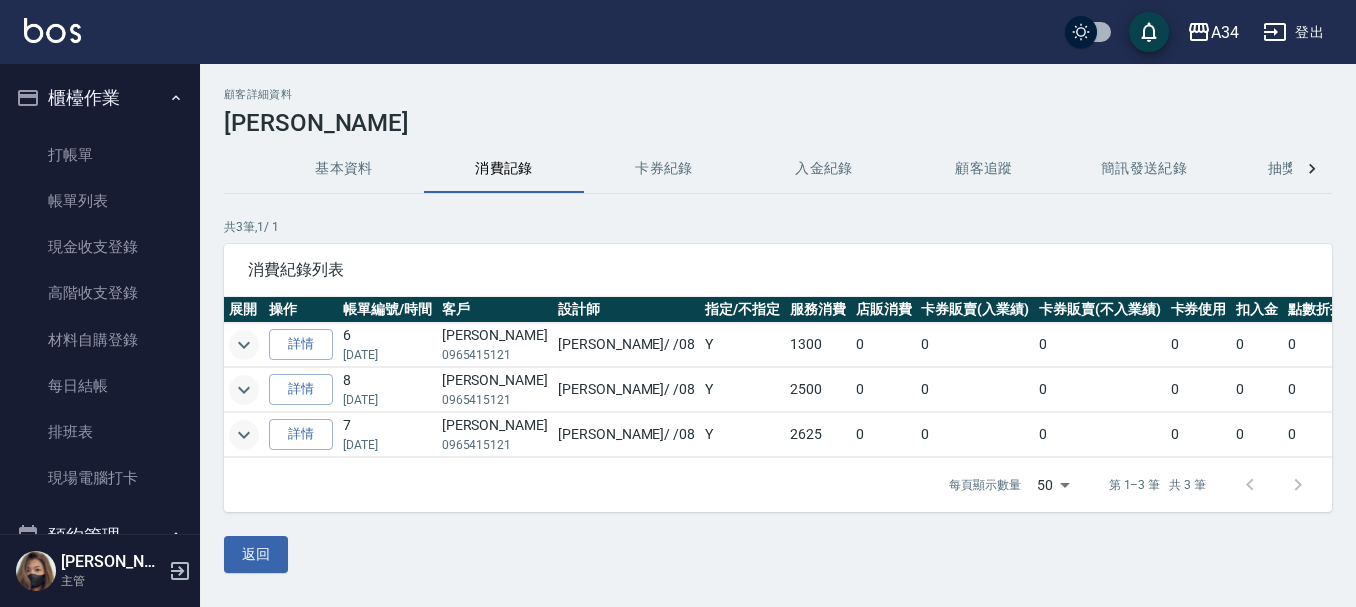 click 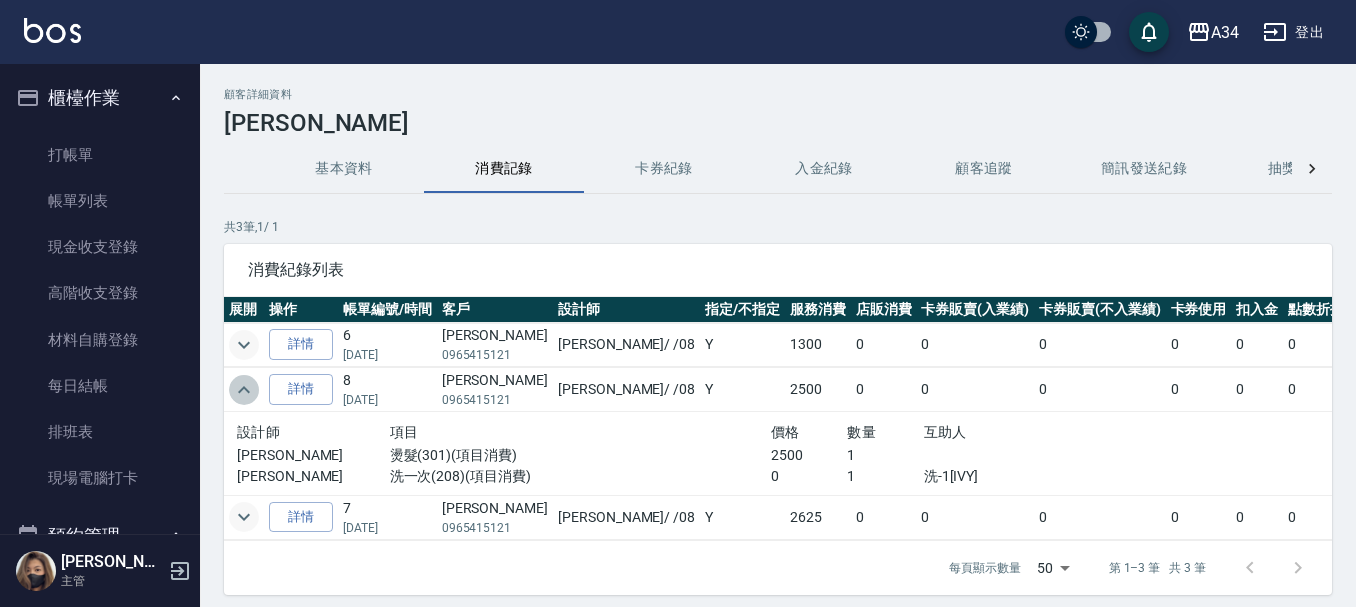 click 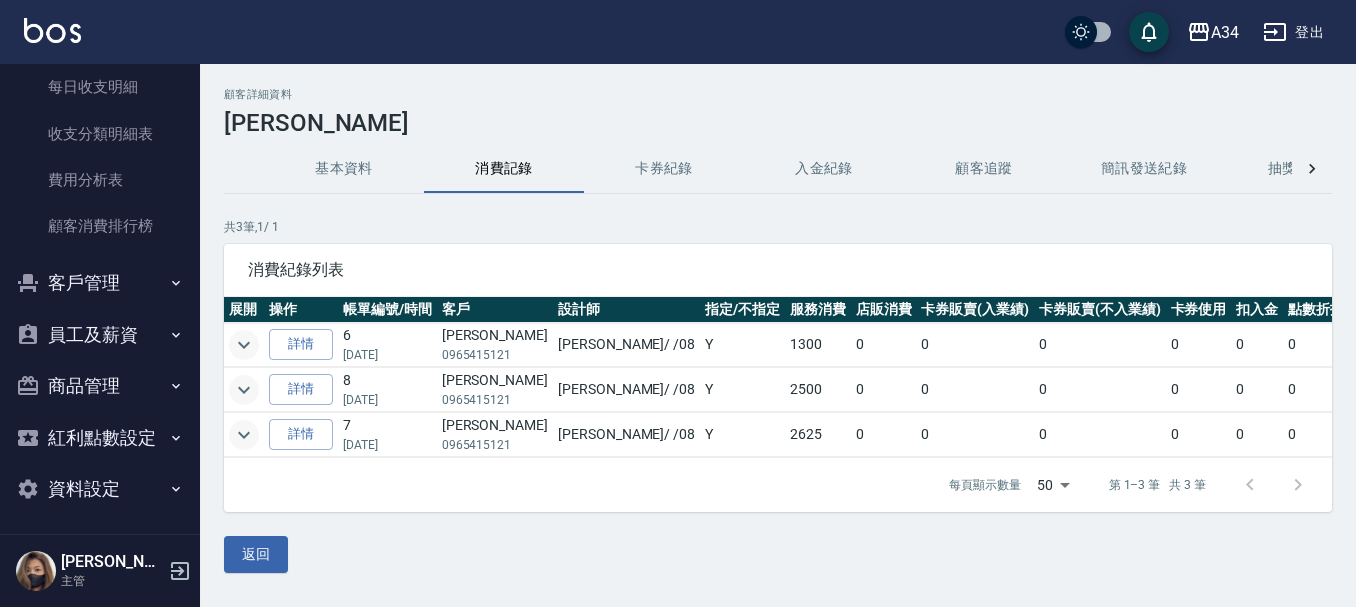 scroll, scrollTop: 1826, scrollLeft: 0, axis: vertical 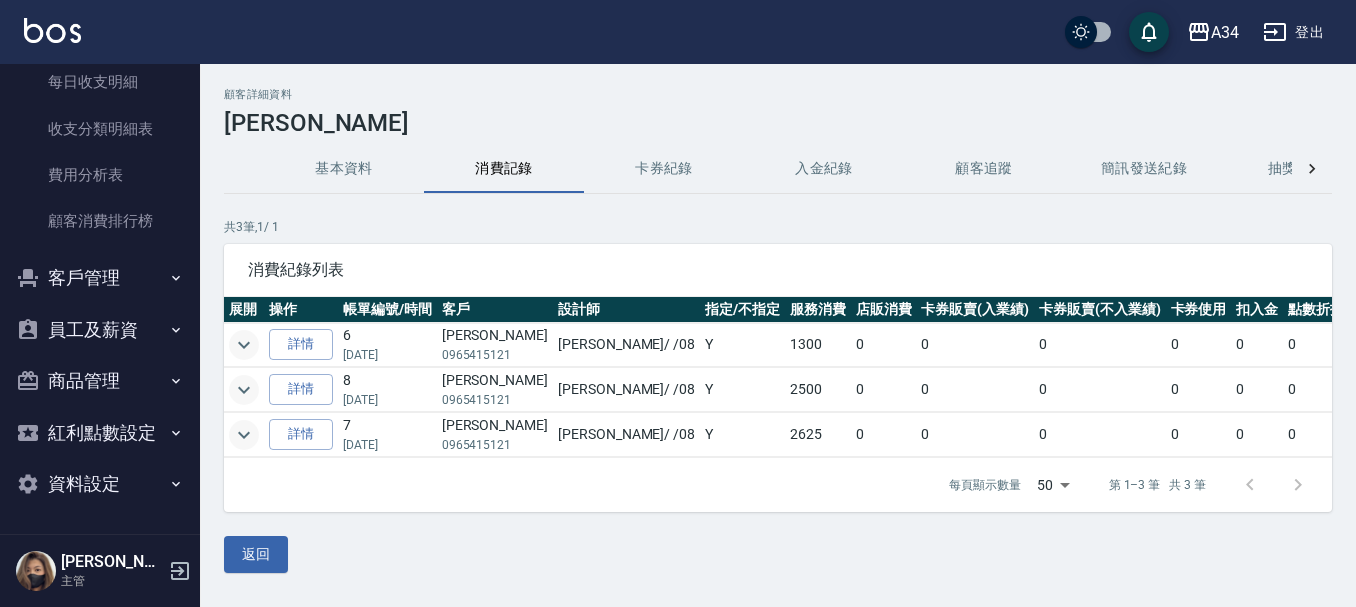 click on "客戶管理" at bounding box center (100, 278) 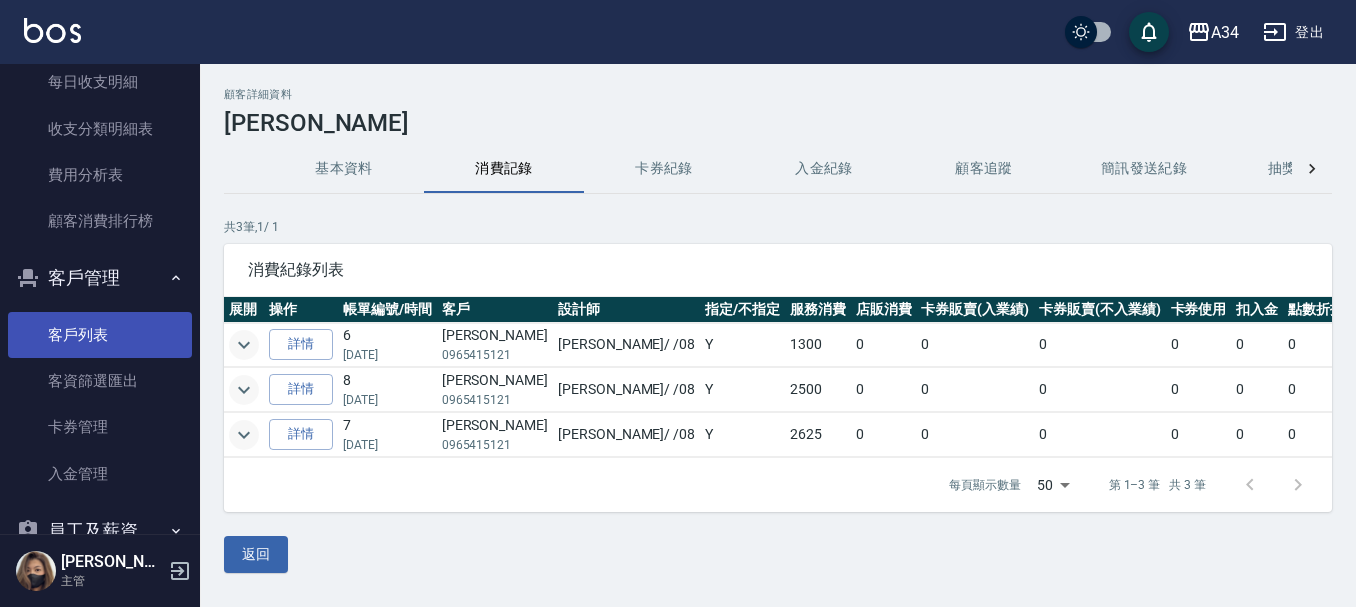 click on "客戶列表" at bounding box center (100, 335) 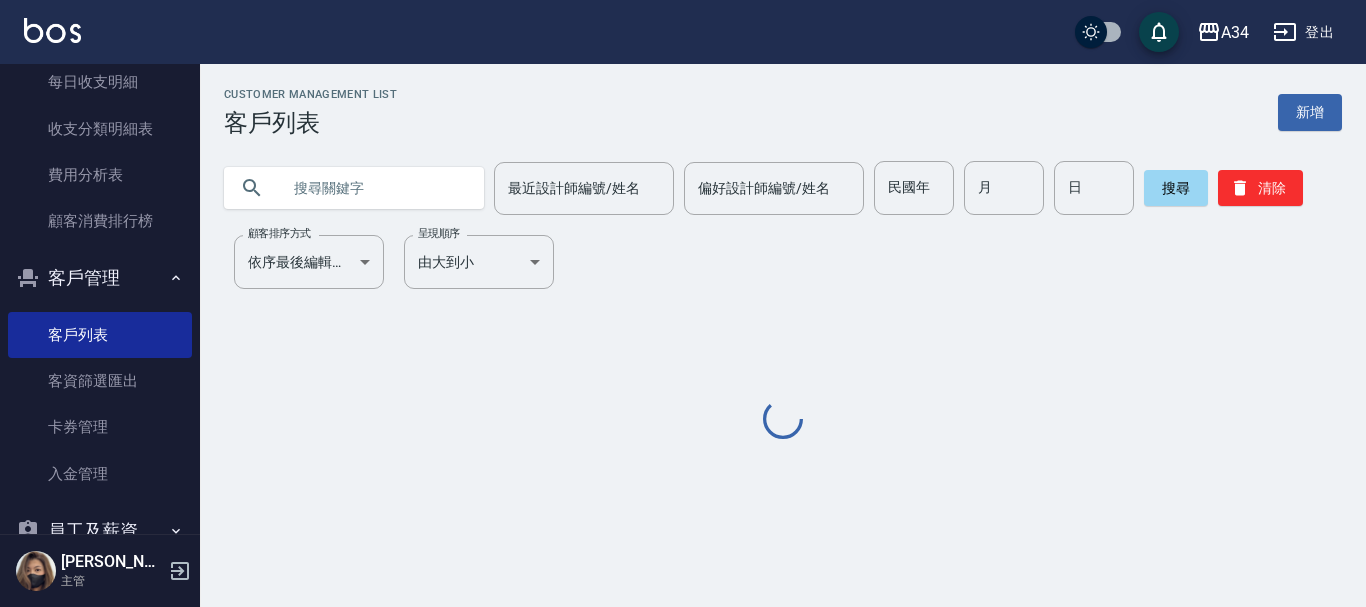 click at bounding box center [374, 188] 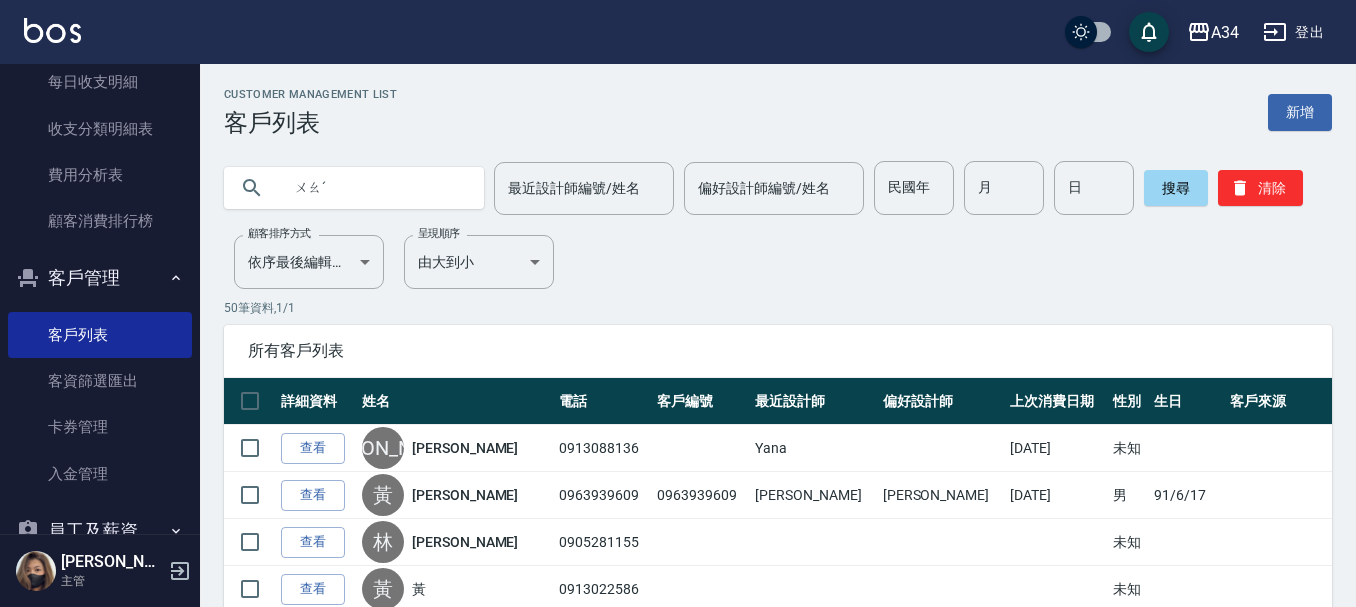 type on "ㄨ" 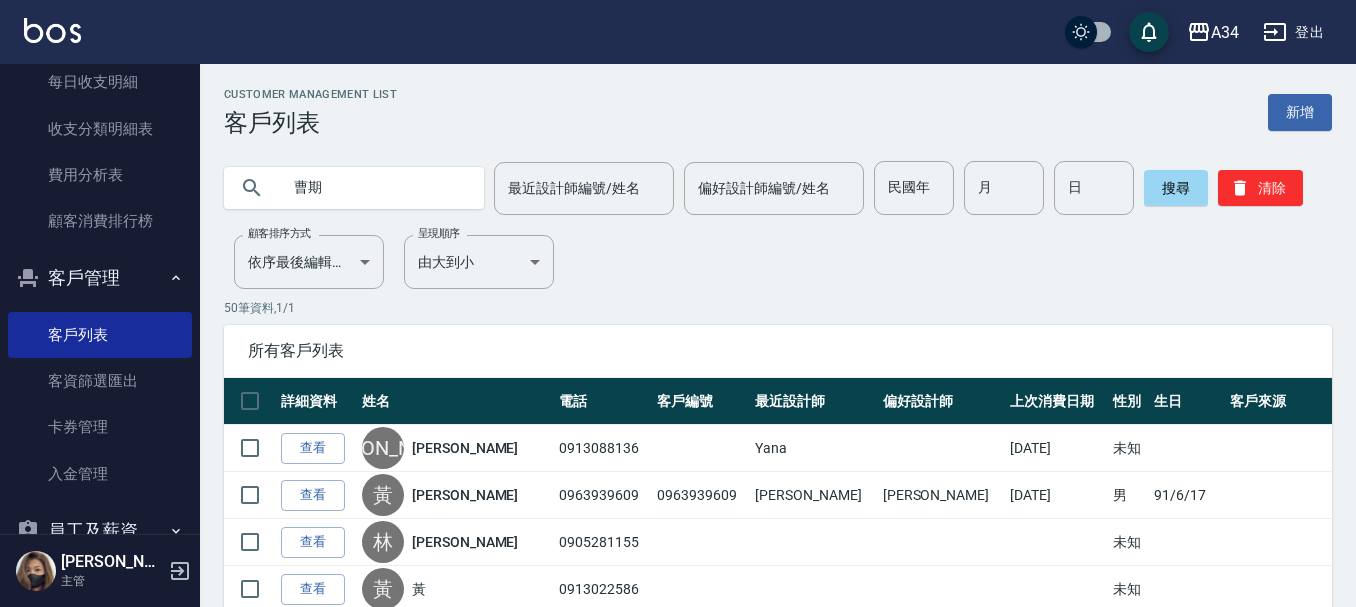 type on "曹期" 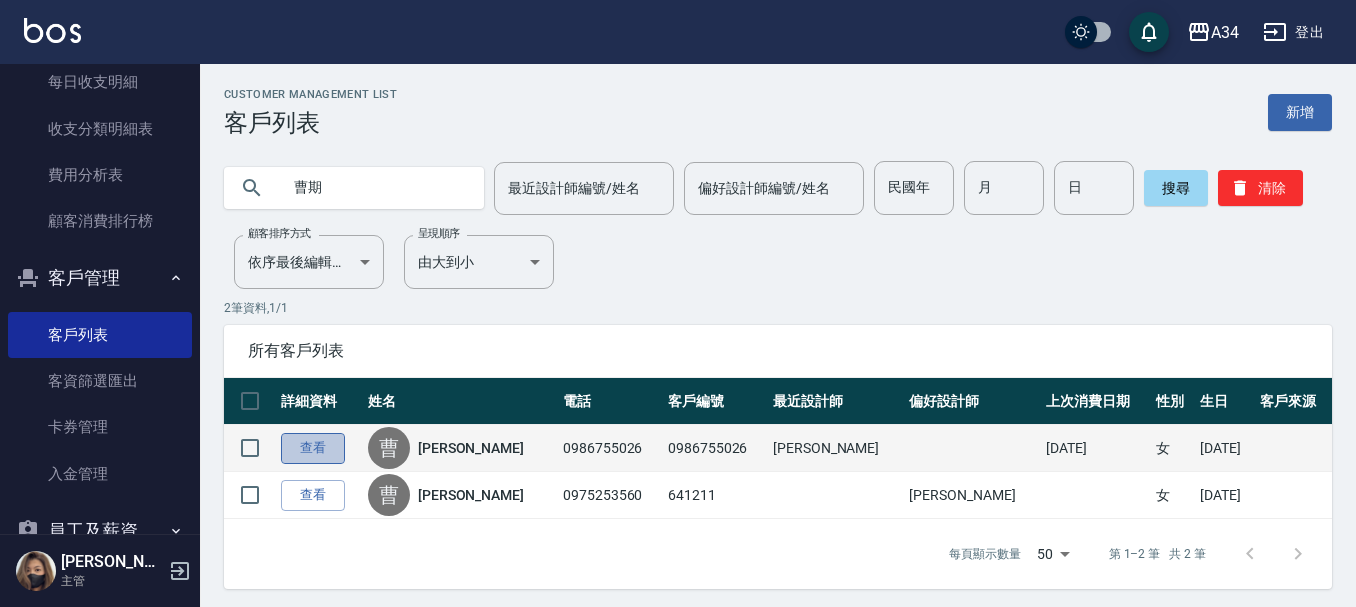 click on "查看" at bounding box center (313, 448) 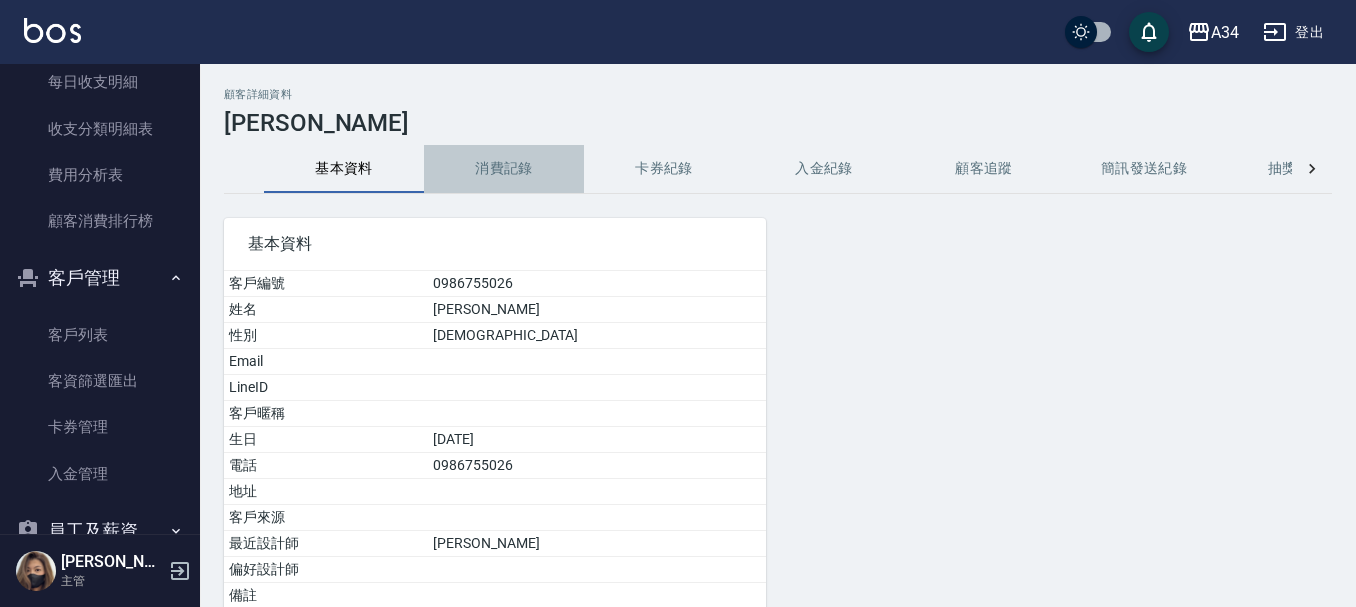 click on "消費記錄" at bounding box center [504, 169] 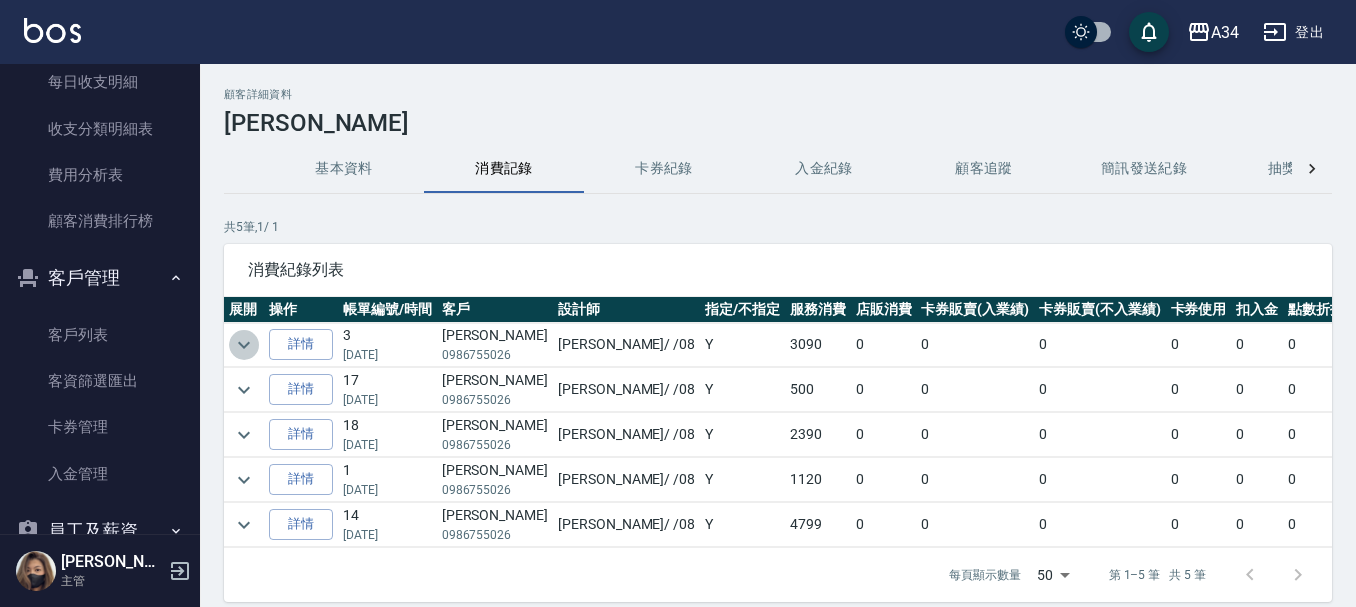 click 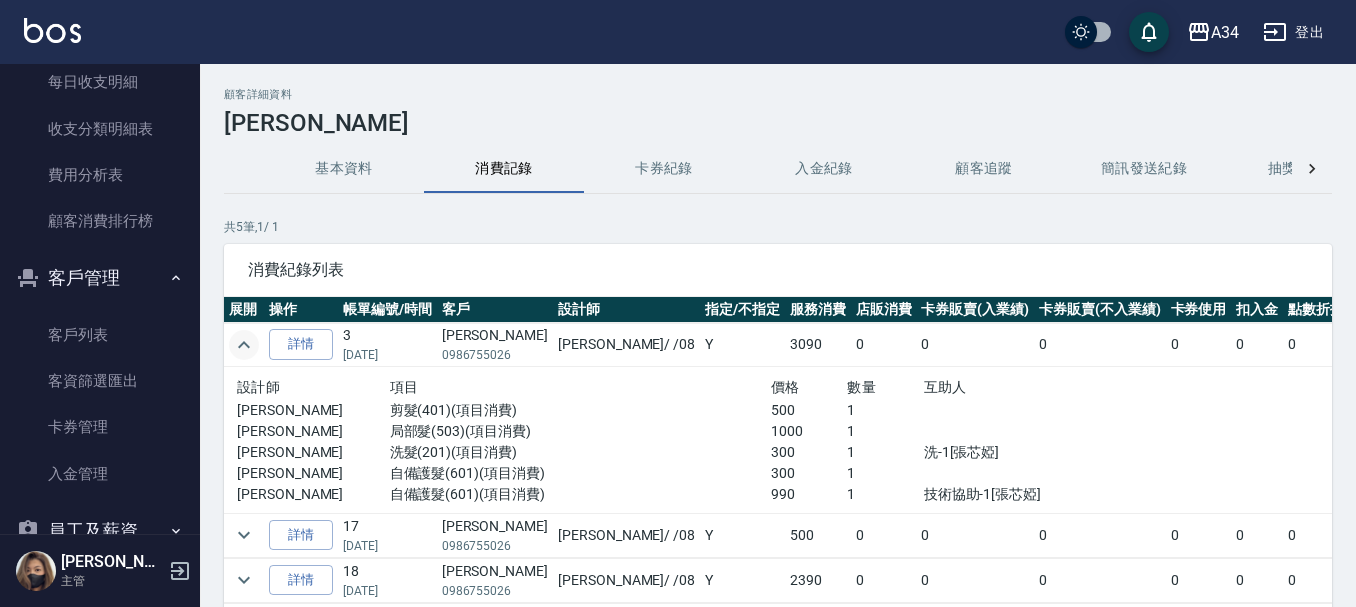 click 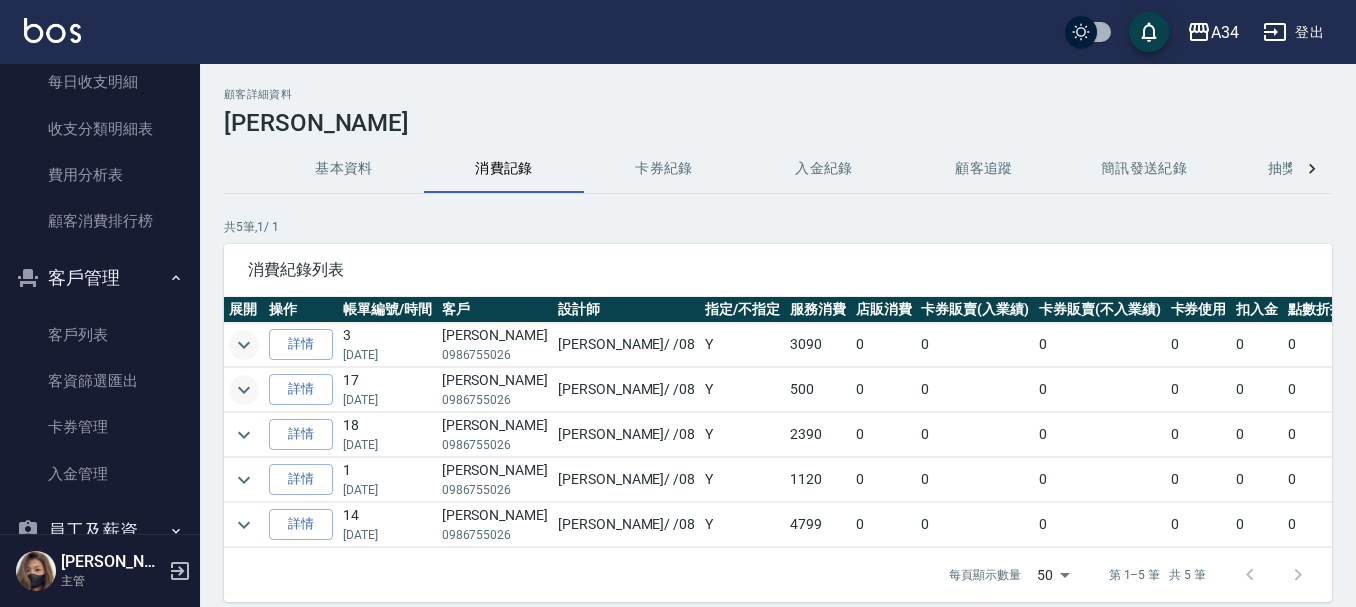 click 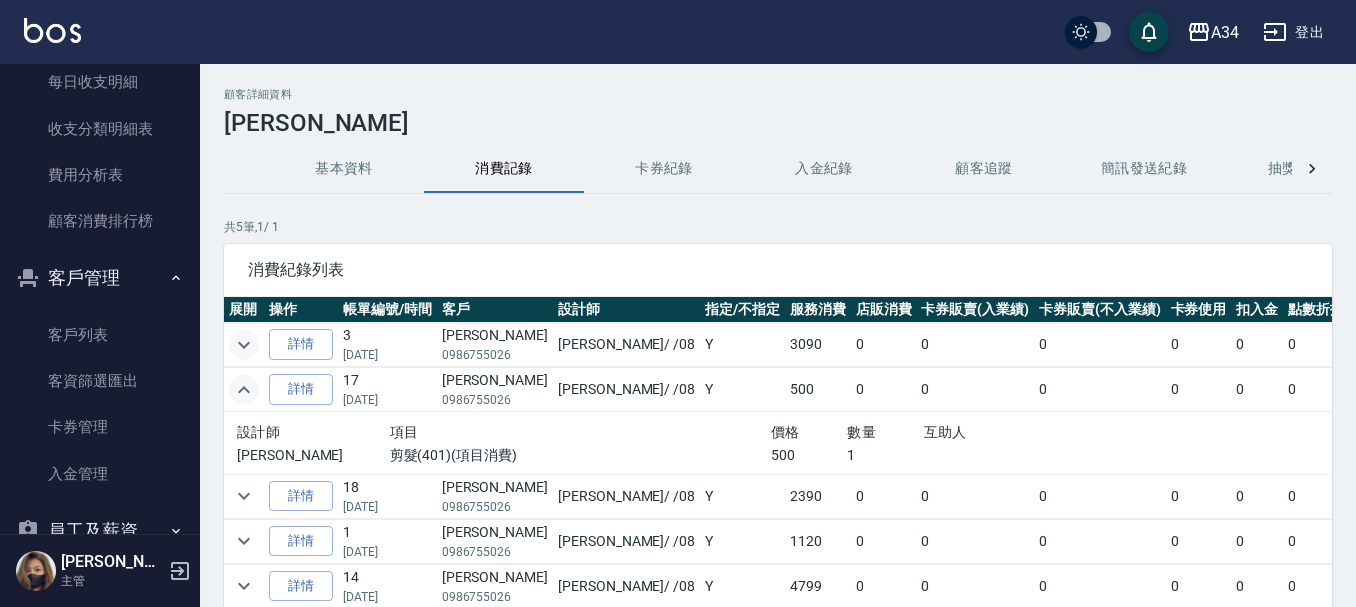 click 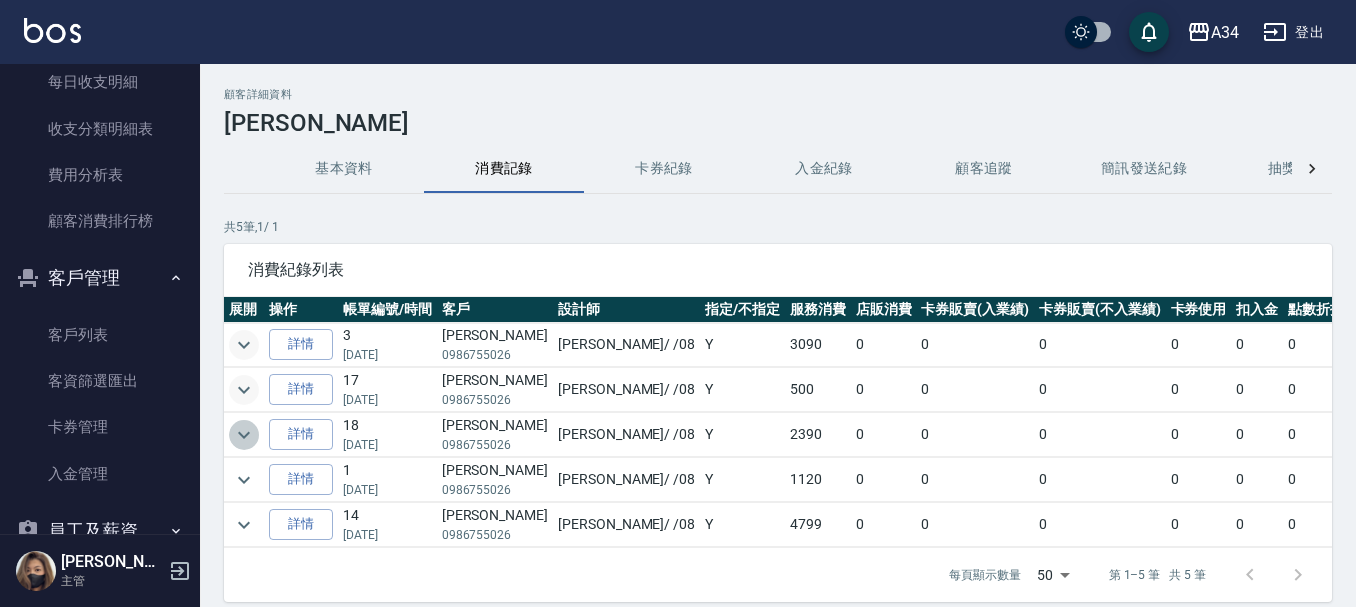 click 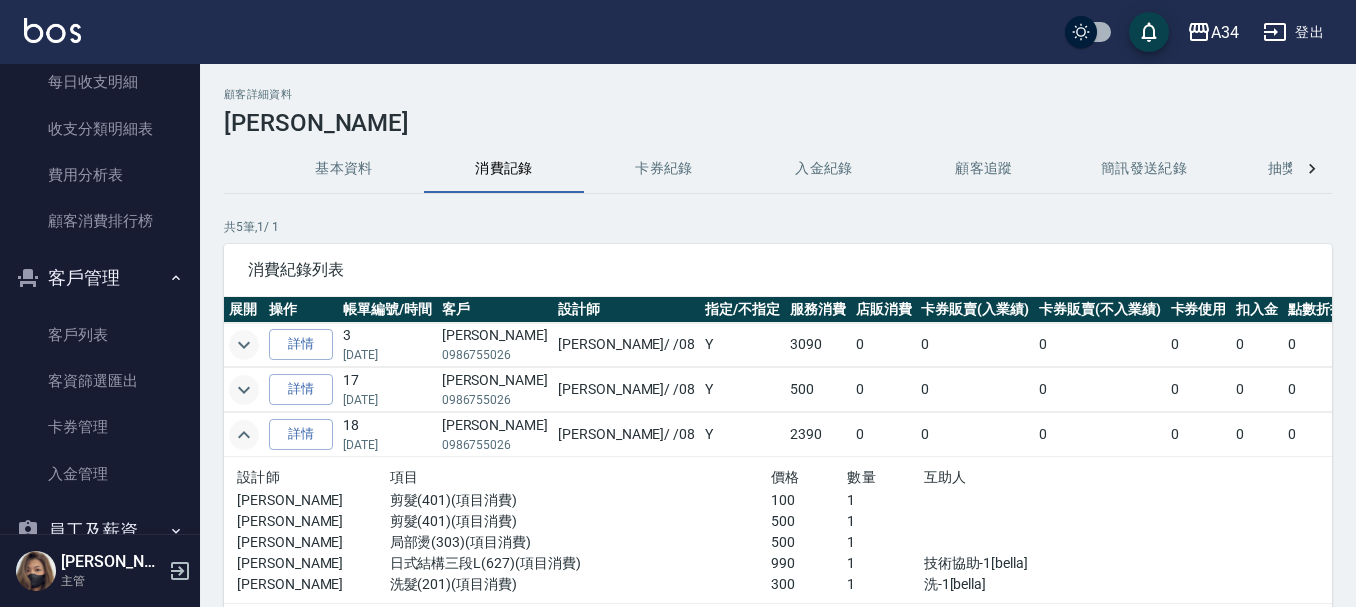 click 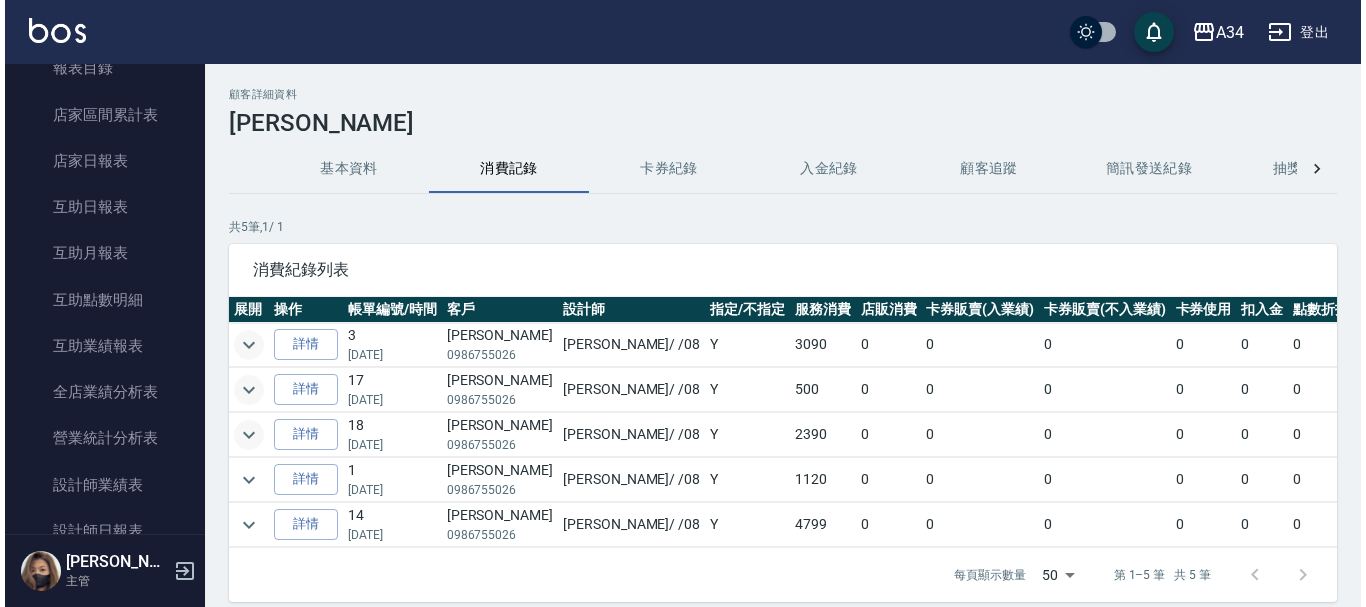 scroll, scrollTop: 726, scrollLeft: 0, axis: vertical 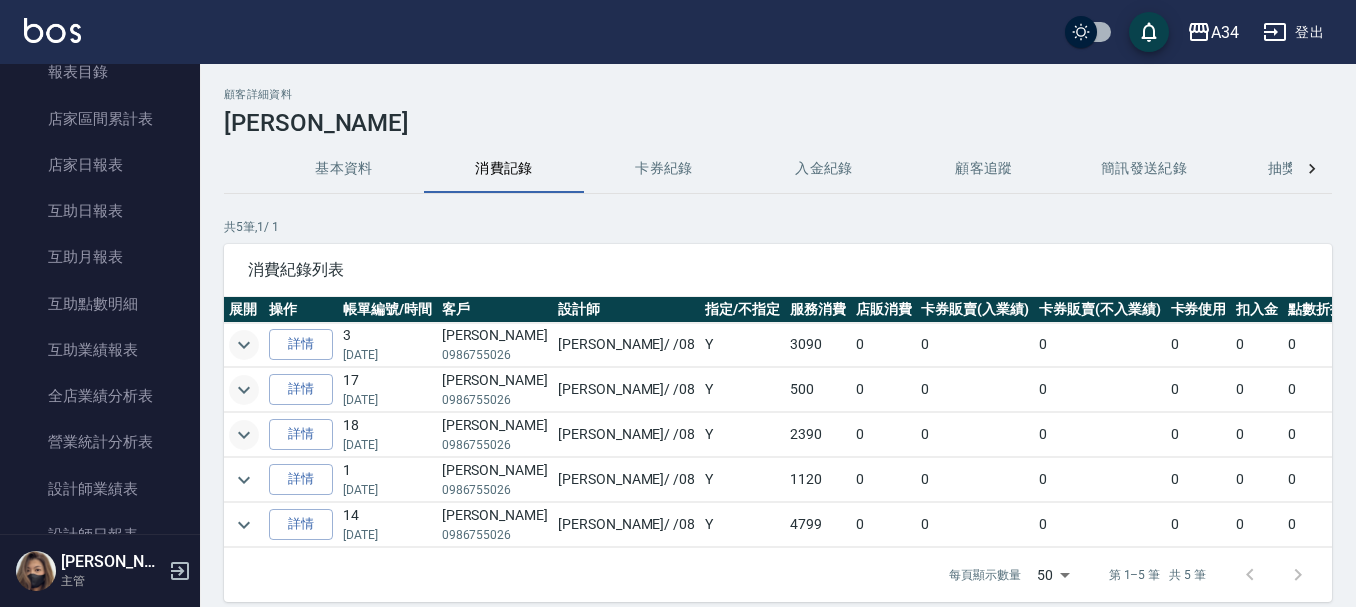 click on "互助點數明細" at bounding box center [100, 304] 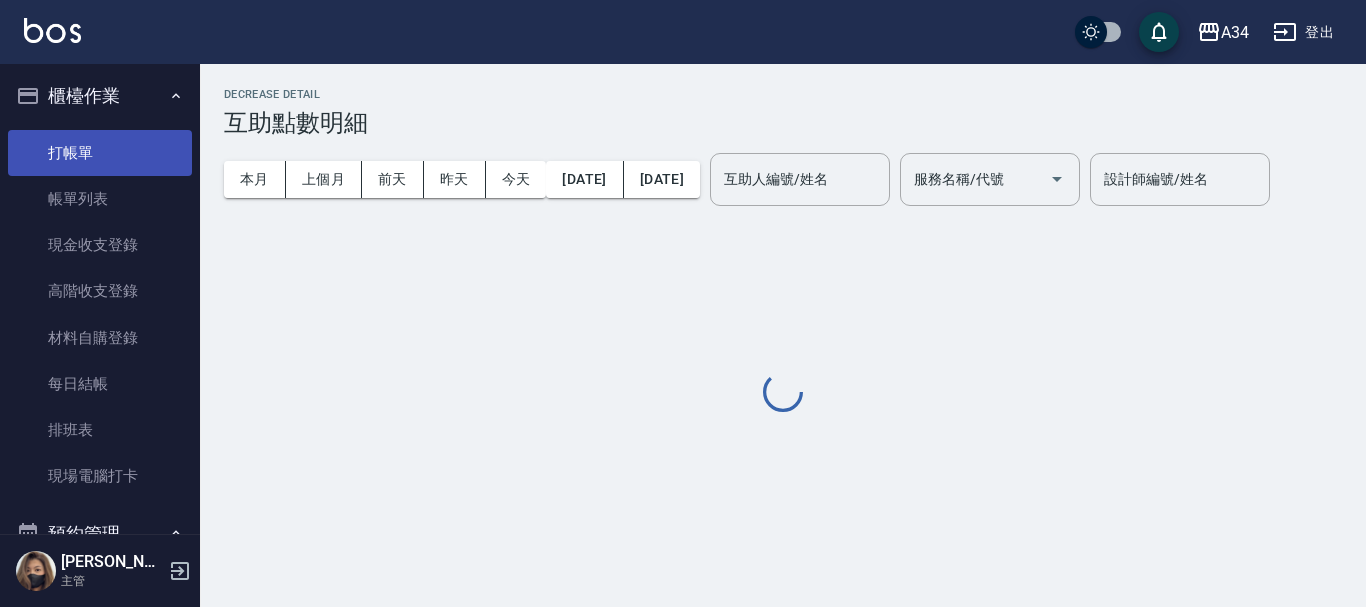 scroll, scrollTop: 0, scrollLeft: 0, axis: both 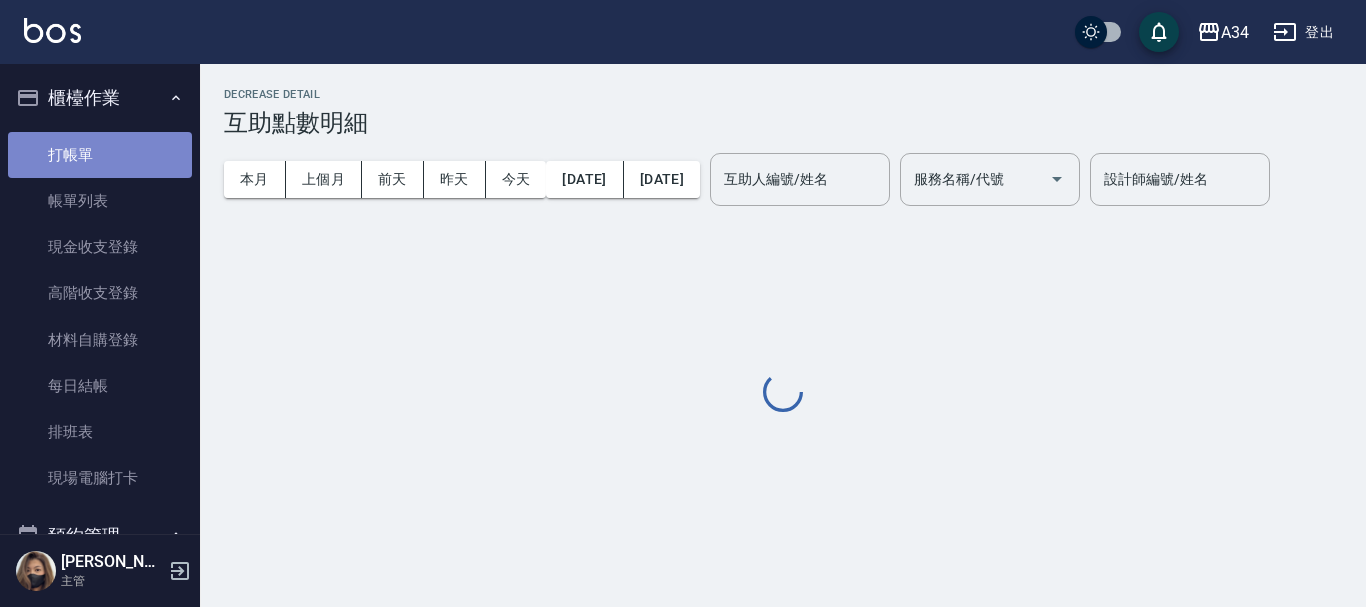 click on "打帳單" at bounding box center [100, 155] 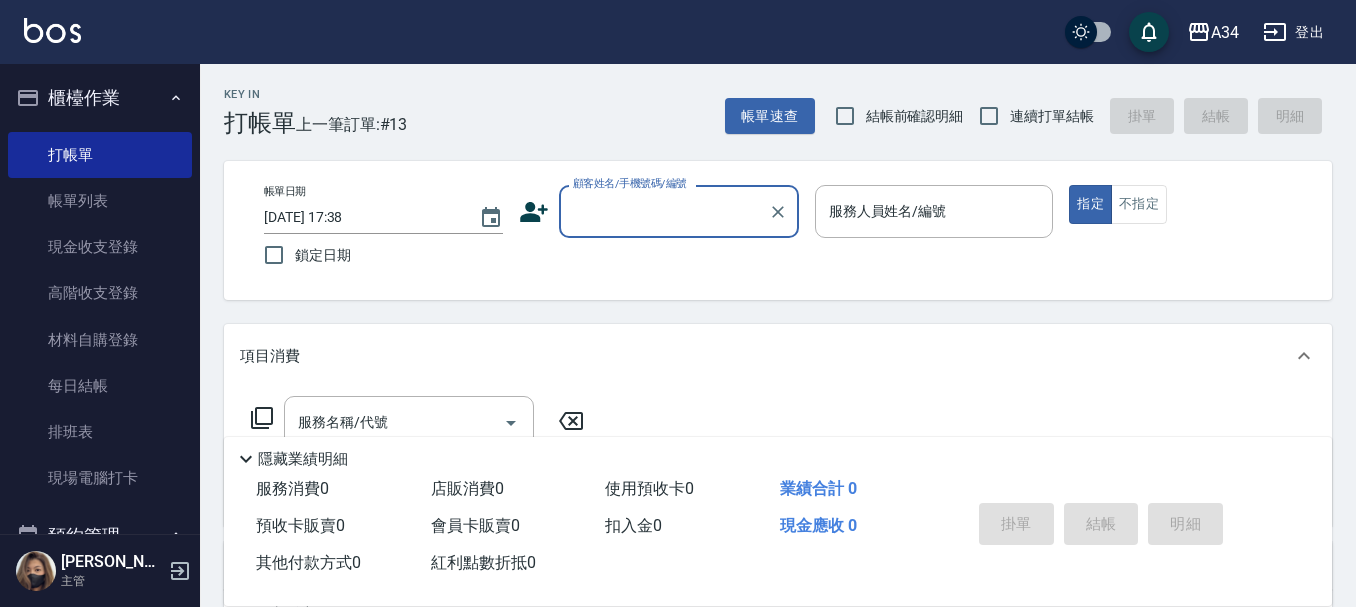 click 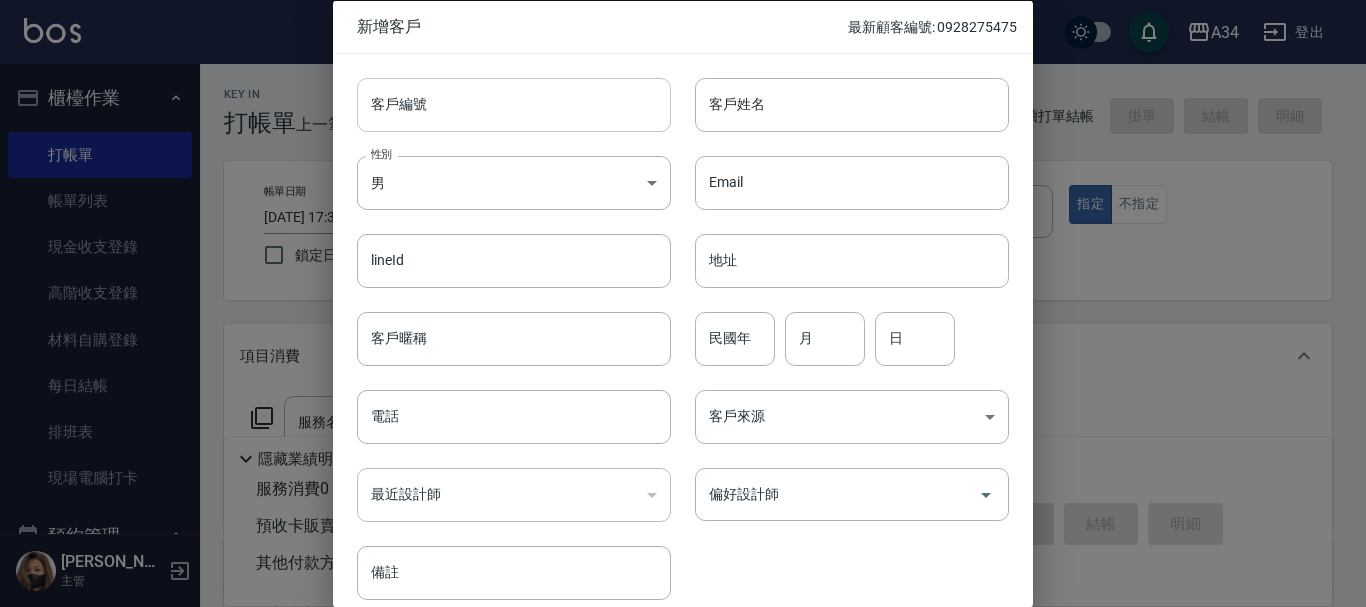 click on "客戶編號" at bounding box center (514, 104) 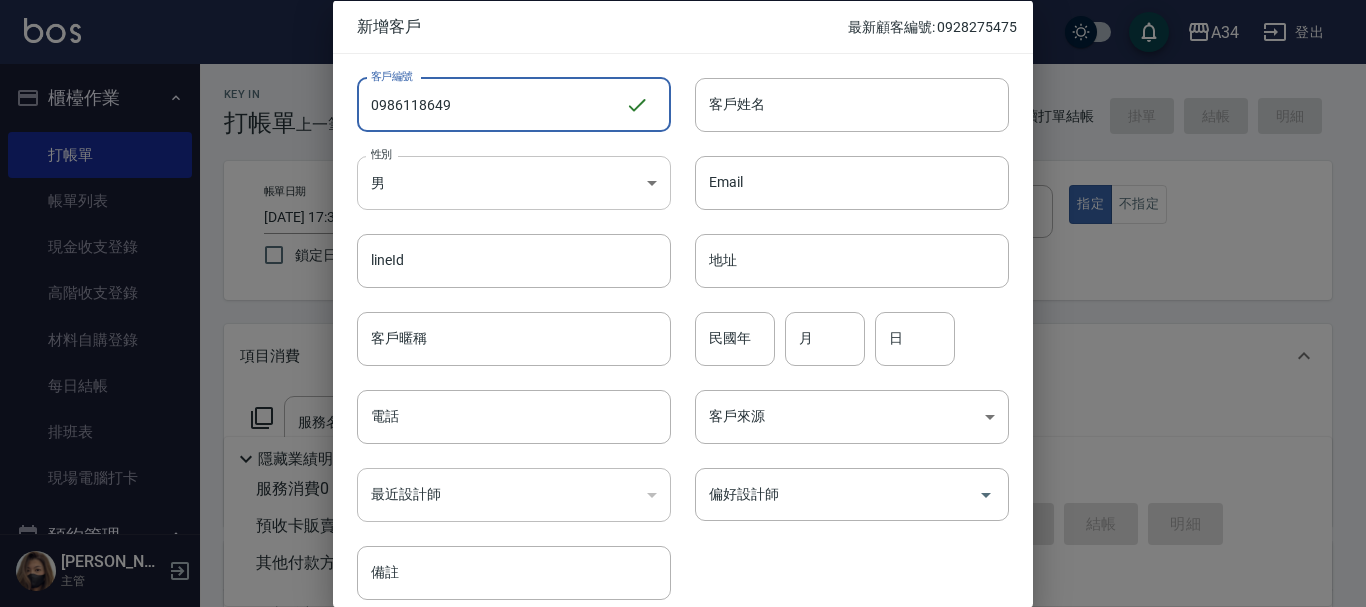 type on "0986118649" 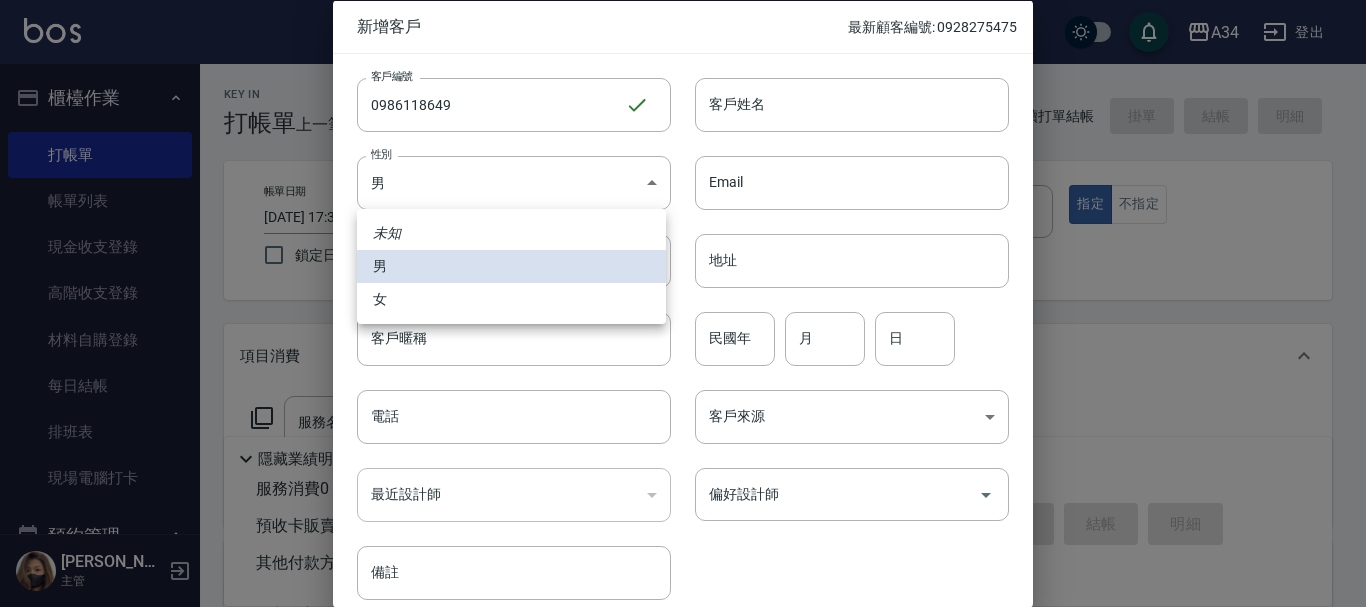 click on "女" at bounding box center (511, 299) 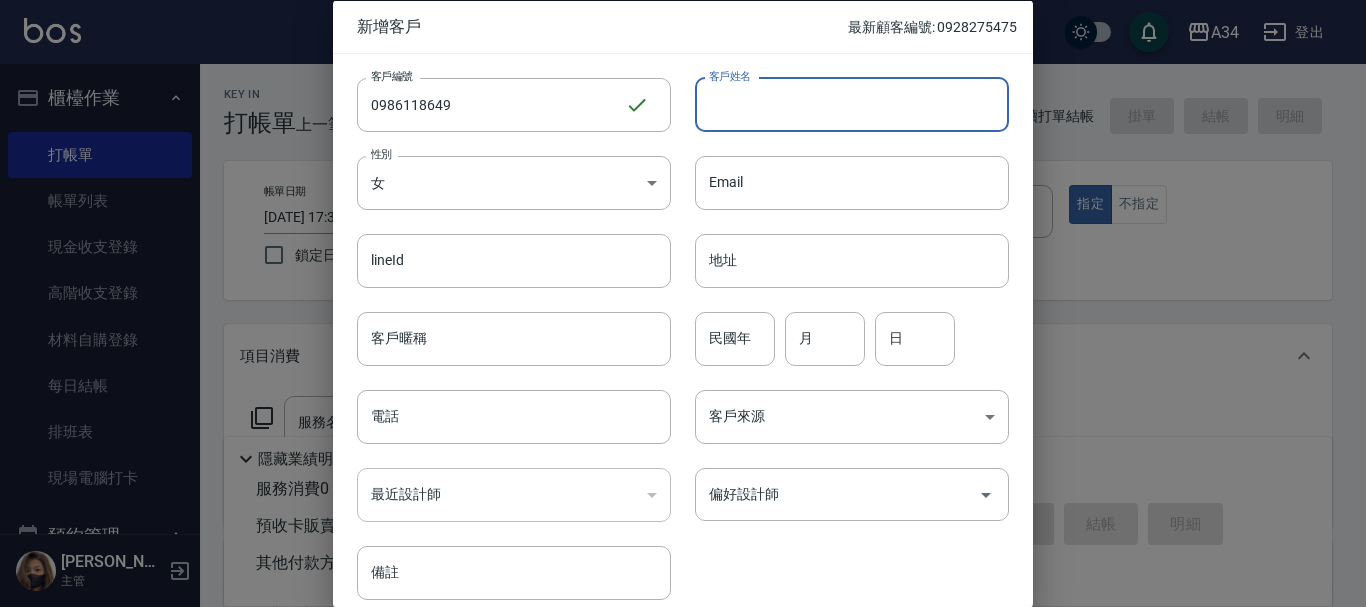 click on "客戶姓名" at bounding box center (852, 104) 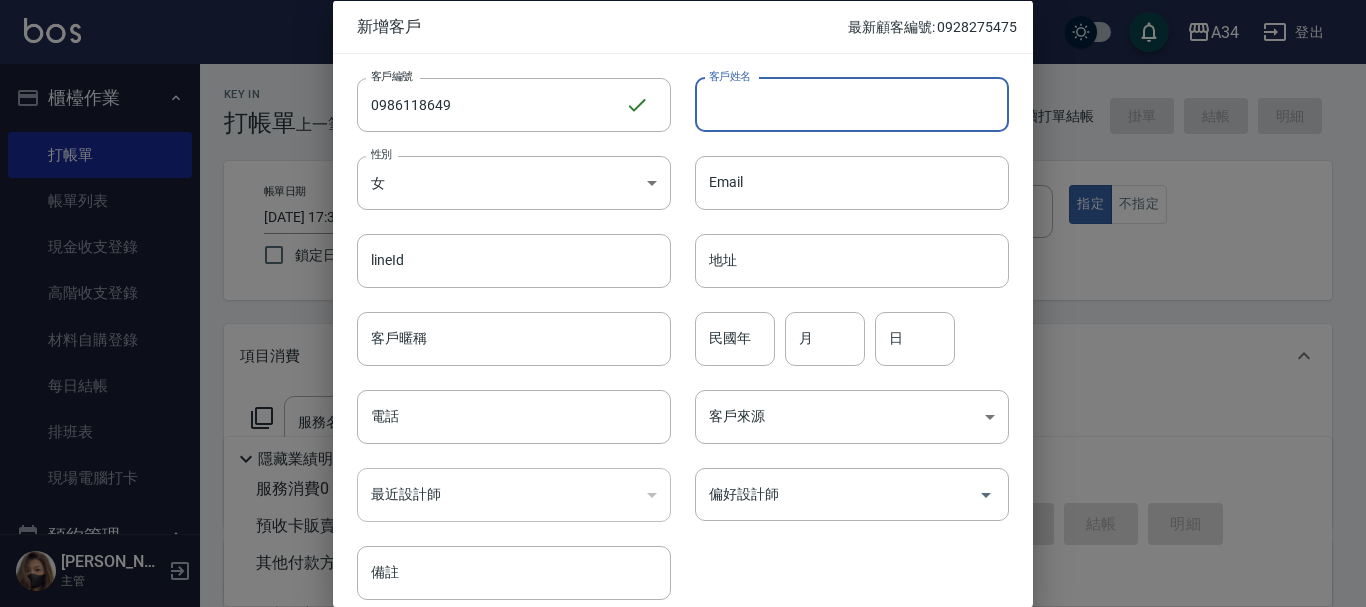 click on "客戶姓名" at bounding box center (852, 104) 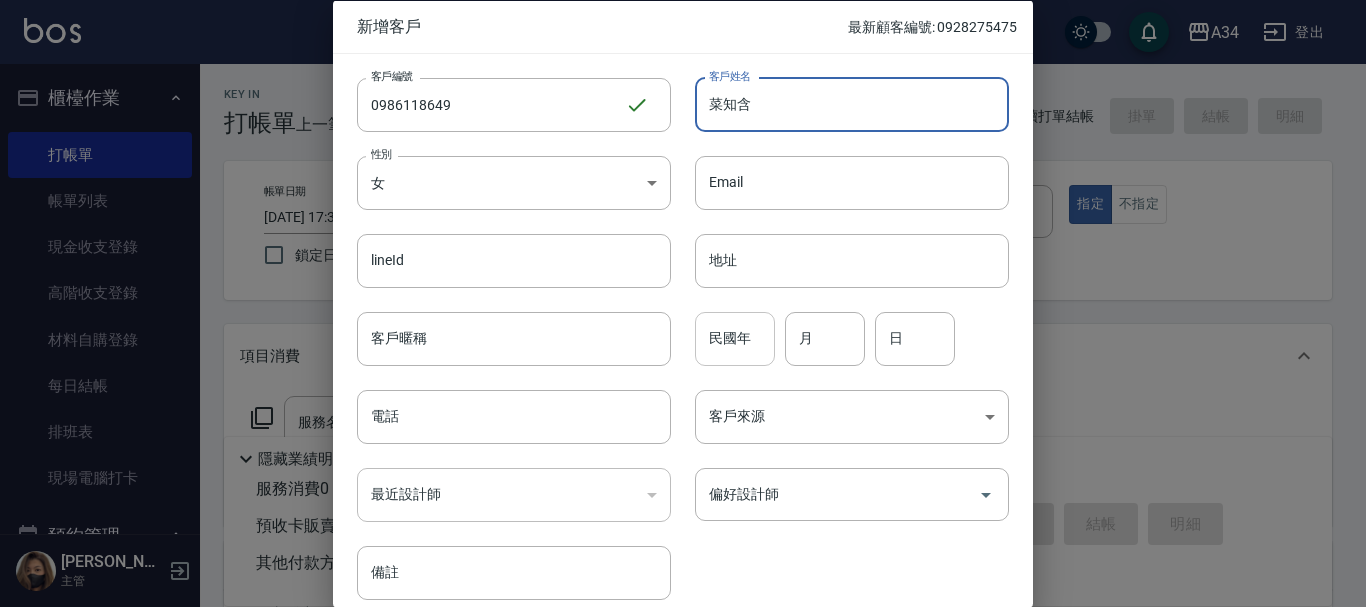 type on "菜知含" 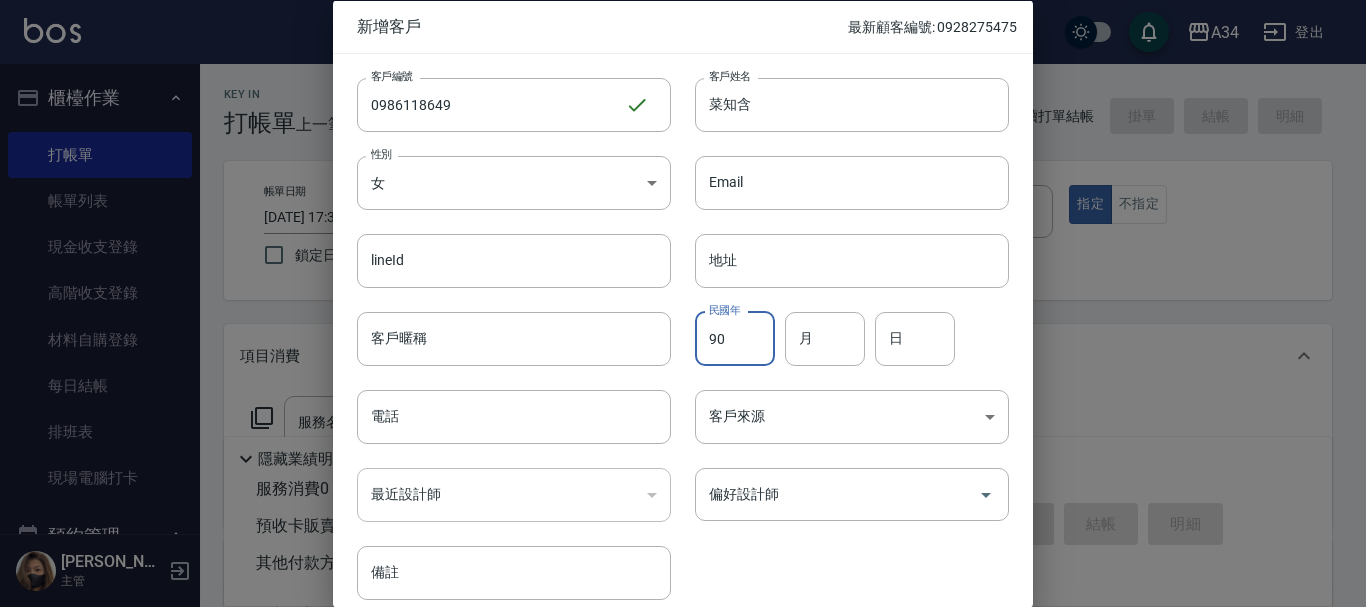 type on "90" 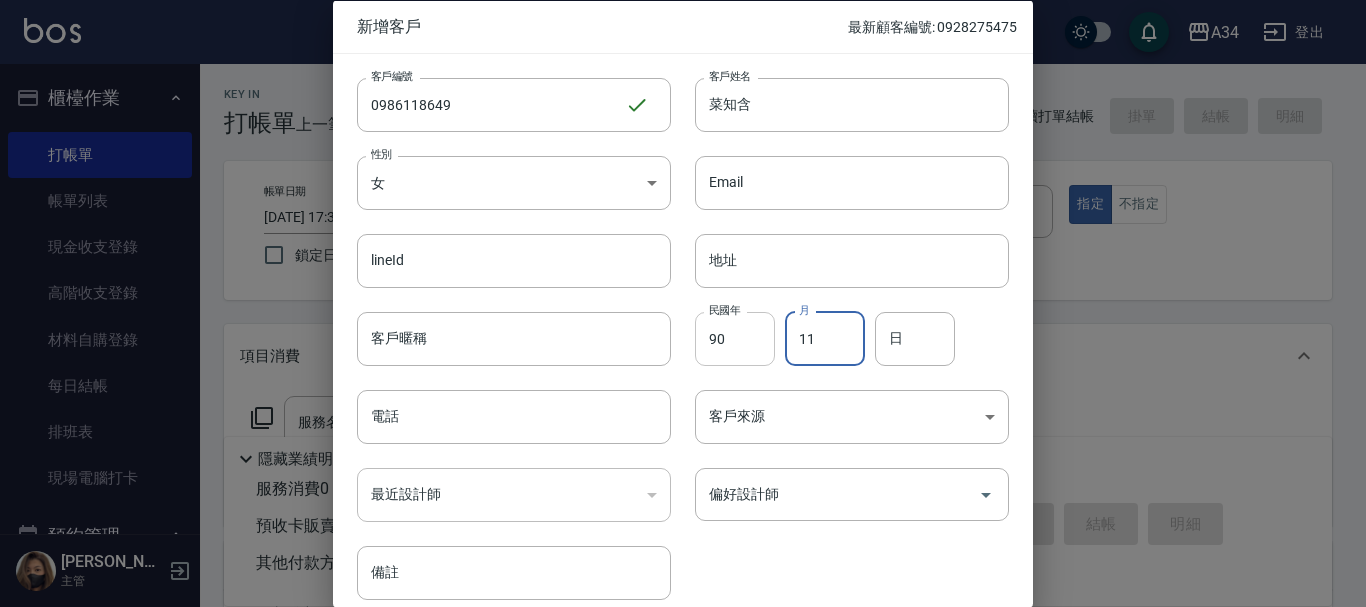 type on "11" 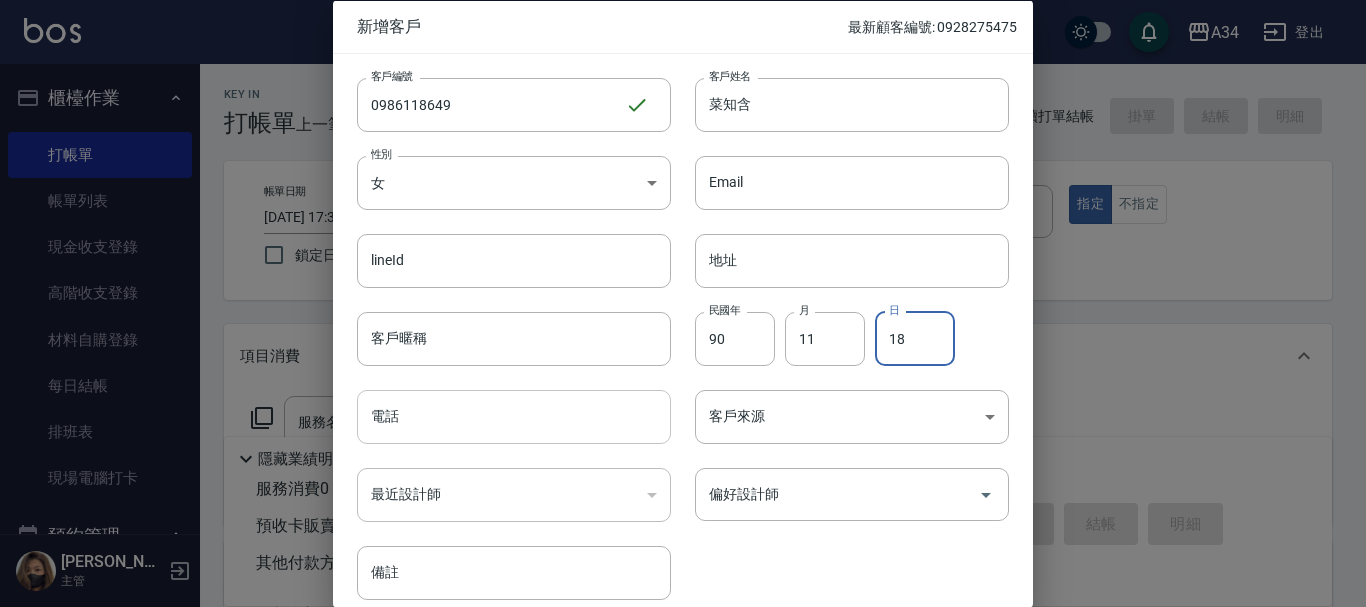 type on "18" 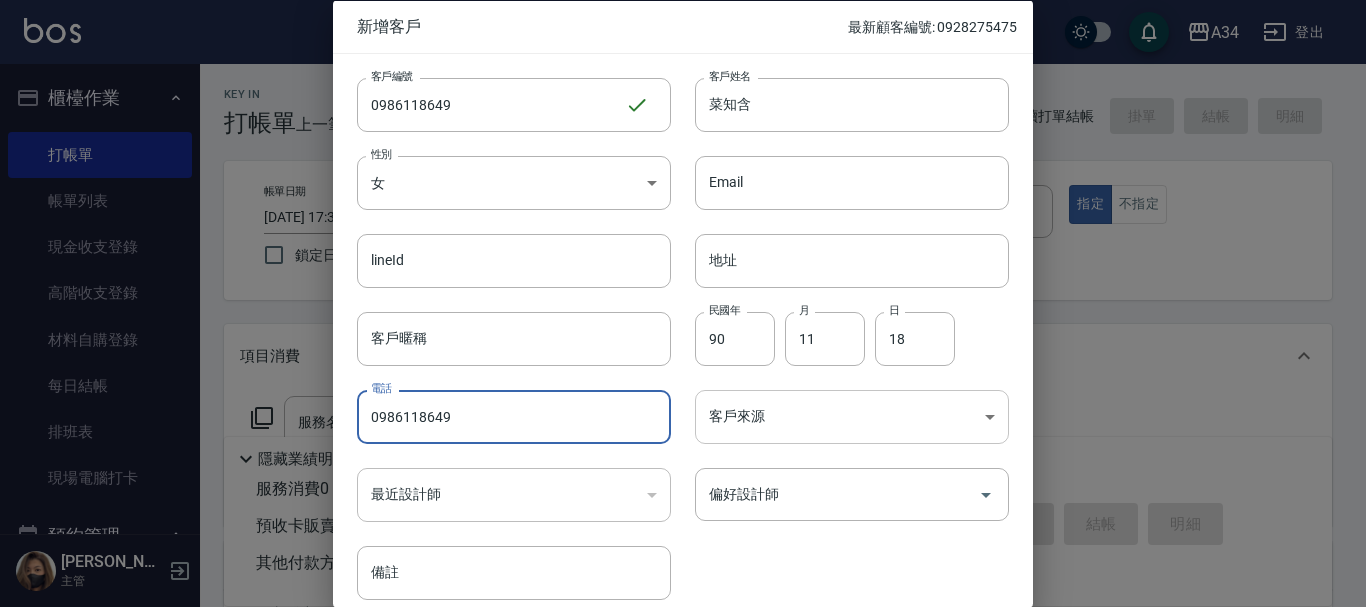type on "0986118649" 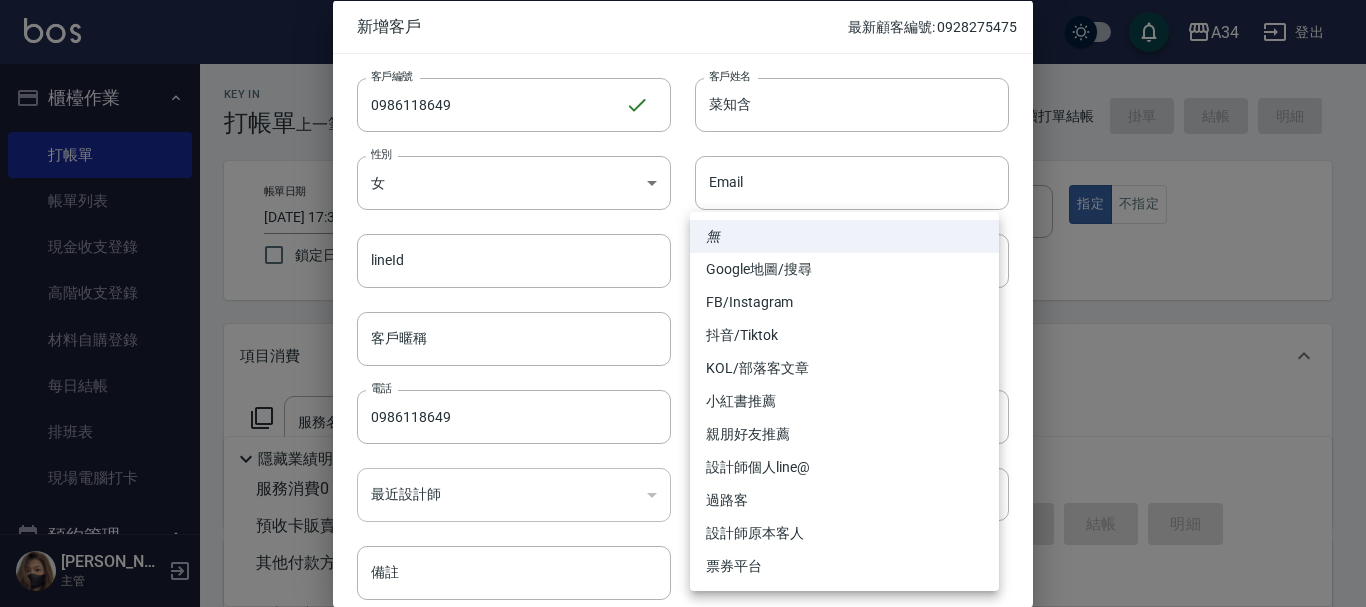 click on "無" at bounding box center [844, 236] 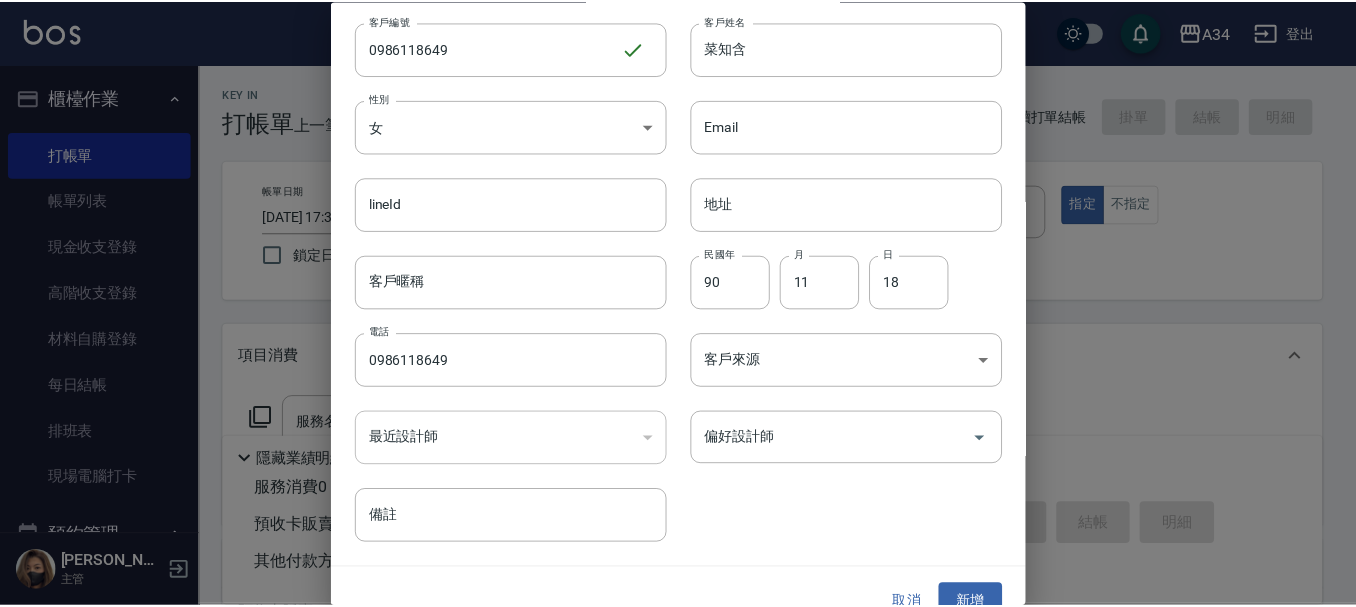 scroll, scrollTop: 86, scrollLeft: 0, axis: vertical 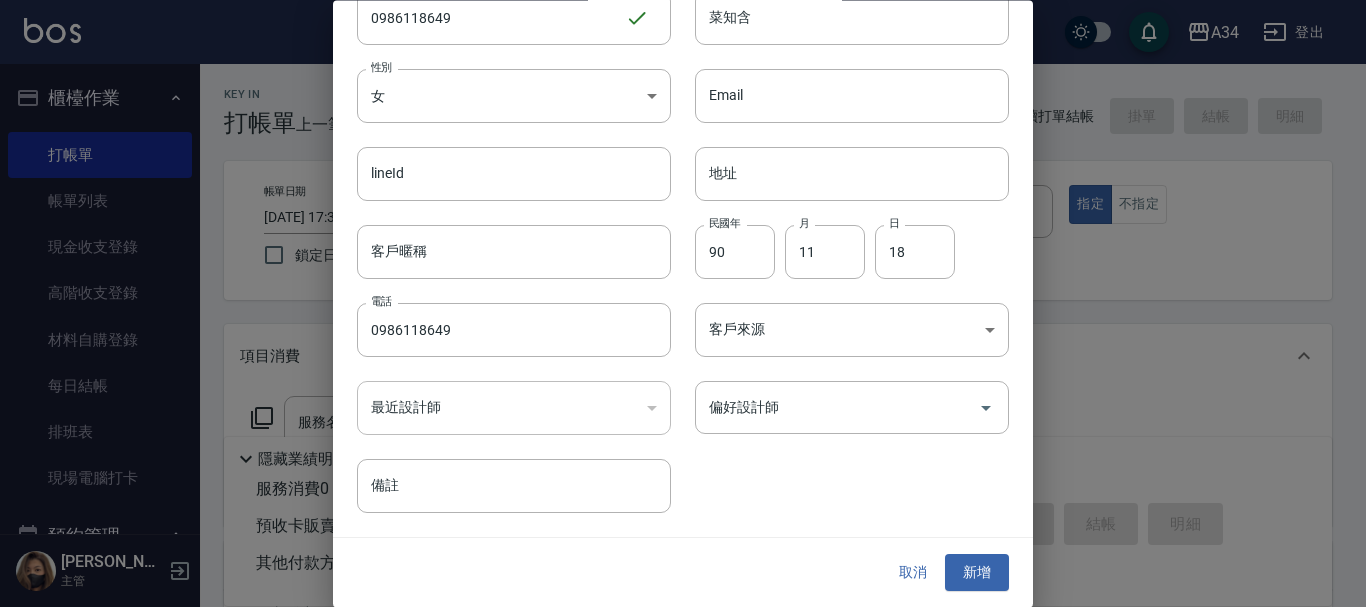 click on "新增" at bounding box center (977, 573) 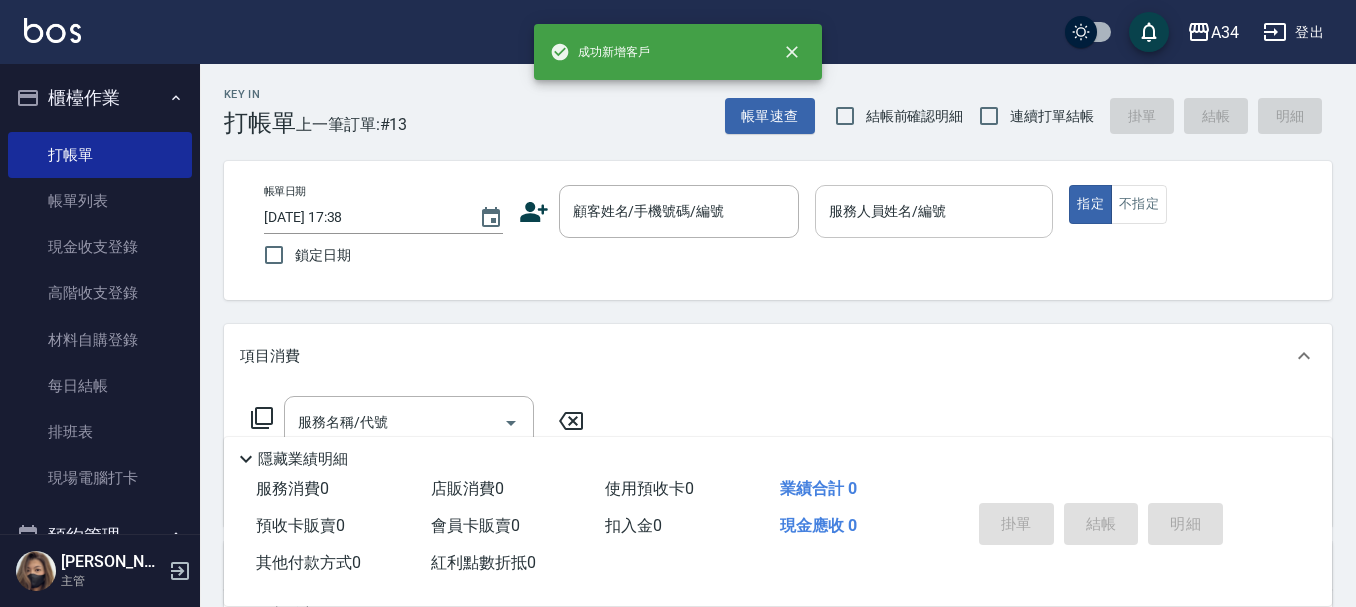 click on "服務人員姓名/編號 服務人員姓名/編號" at bounding box center [934, 211] 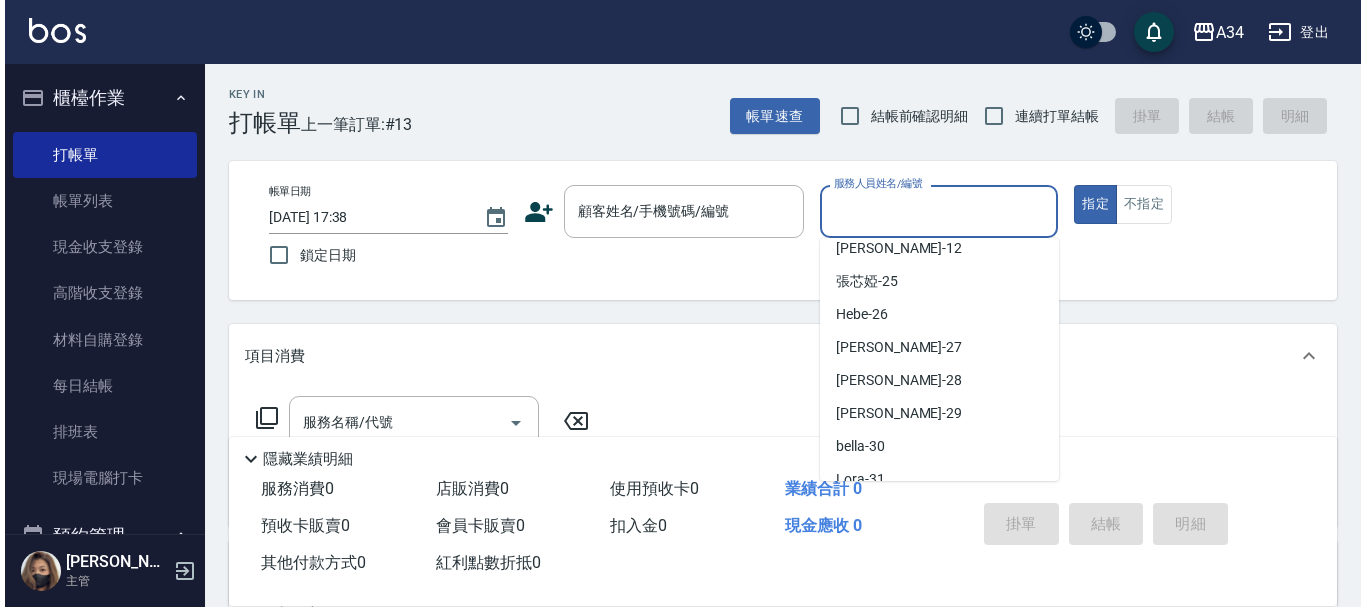 scroll, scrollTop: 300, scrollLeft: 0, axis: vertical 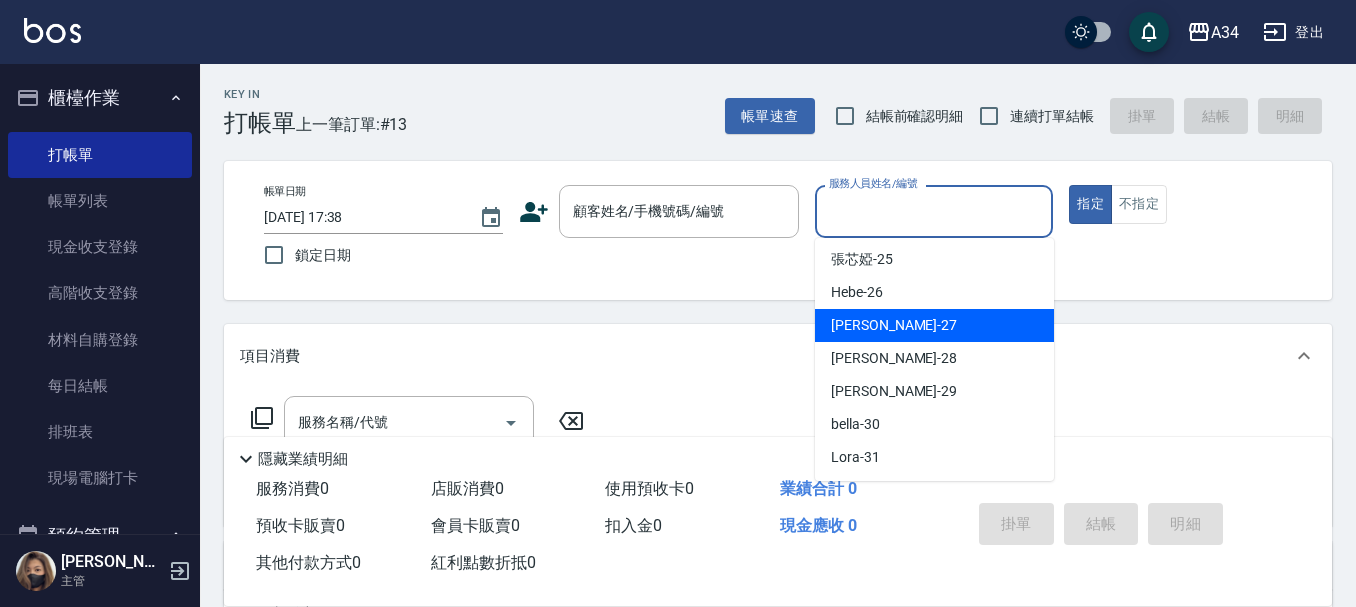 click on "[PERSON_NAME] -27" at bounding box center [934, 325] 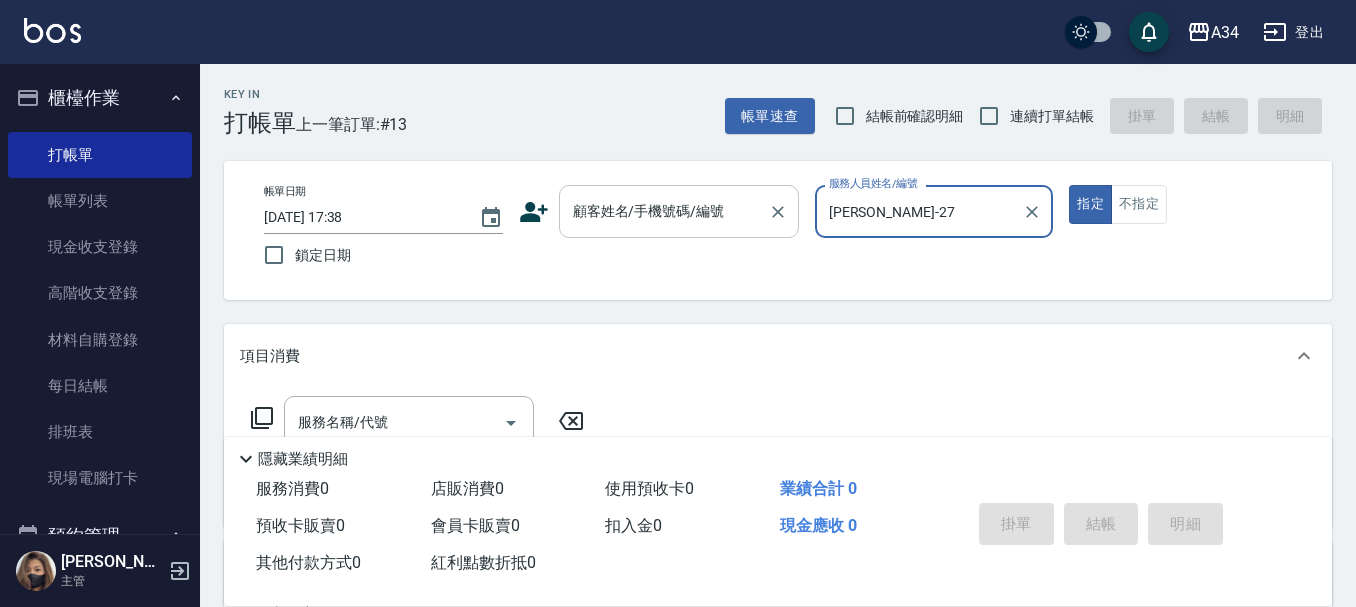 click on "顧客姓名/手機號碼/編號" at bounding box center (664, 211) 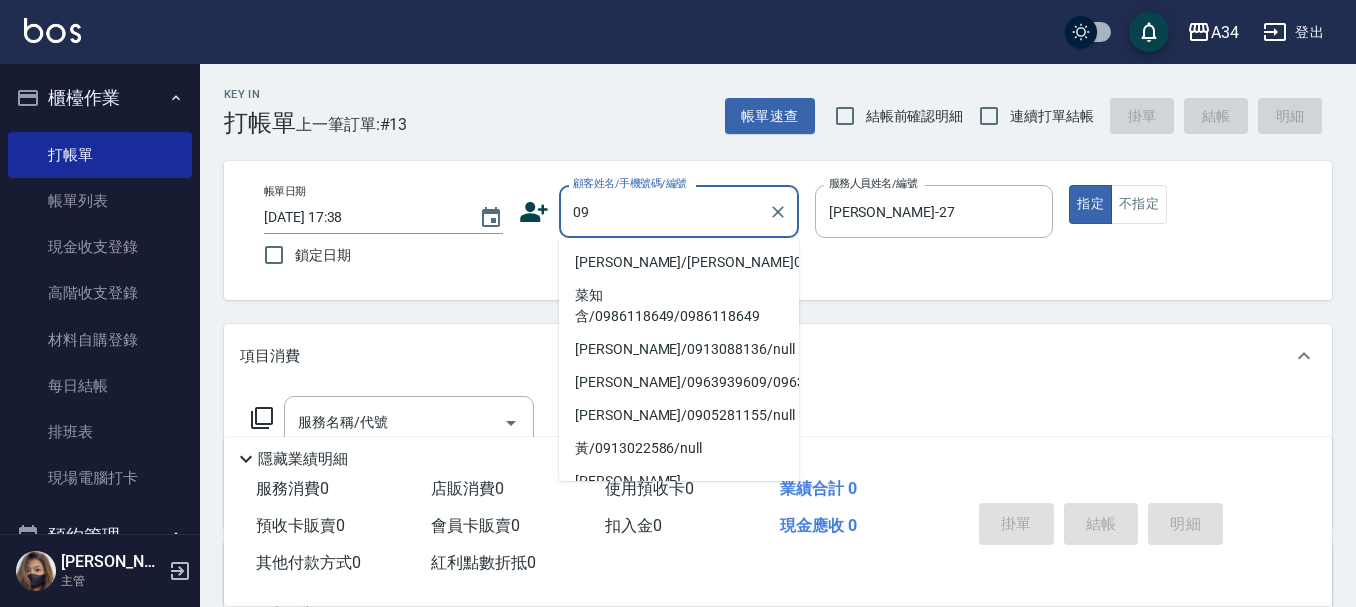 click on "菜知含/0986118649/0986118649" at bounding box center [679, 306] 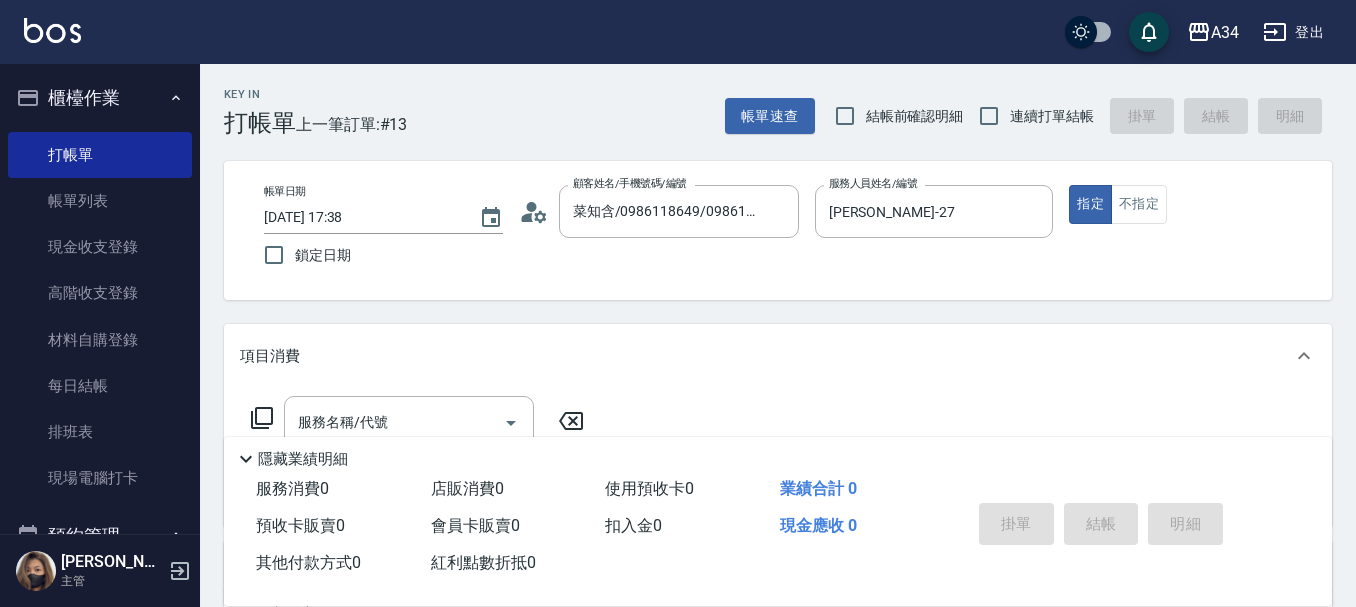 click 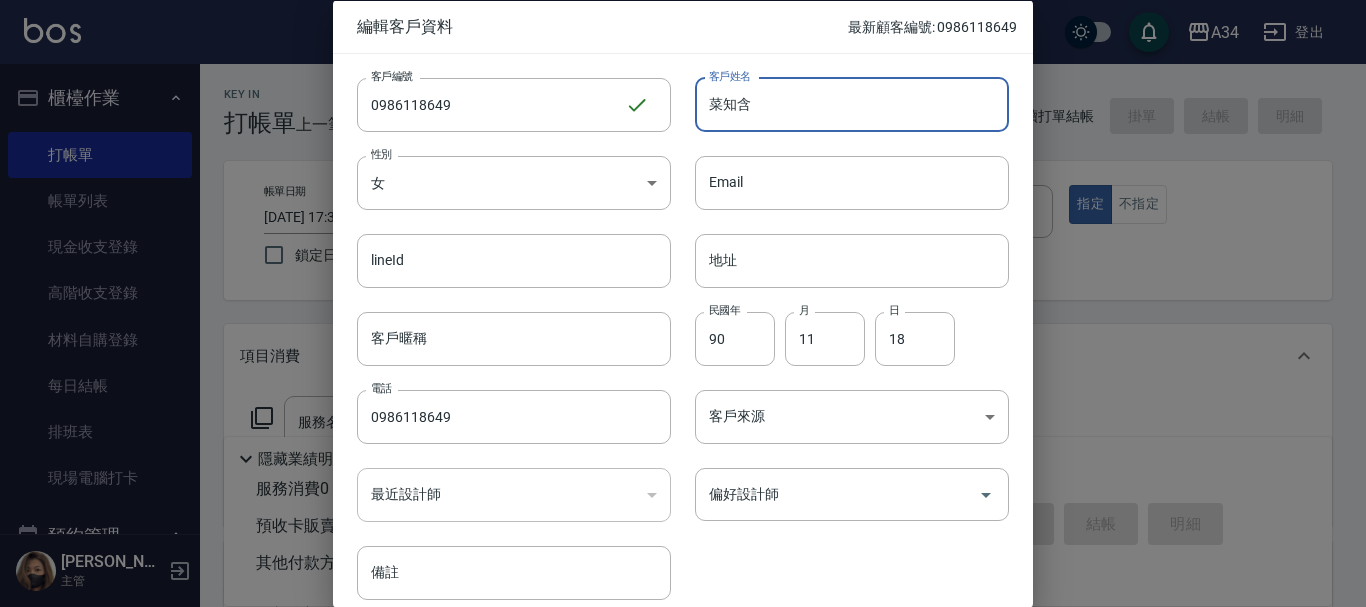 click on "菜知含" at bounding box center [852, 104] 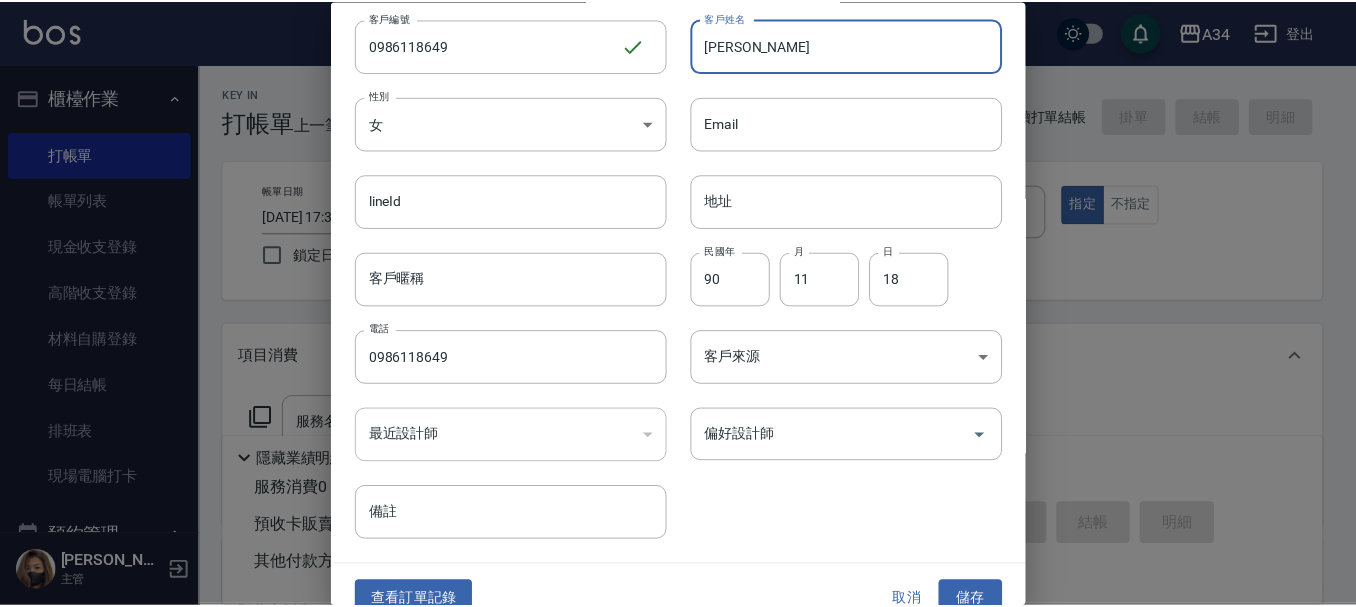 scroll, scrollTop: 86, scrollLeft: 0, axis: vertical 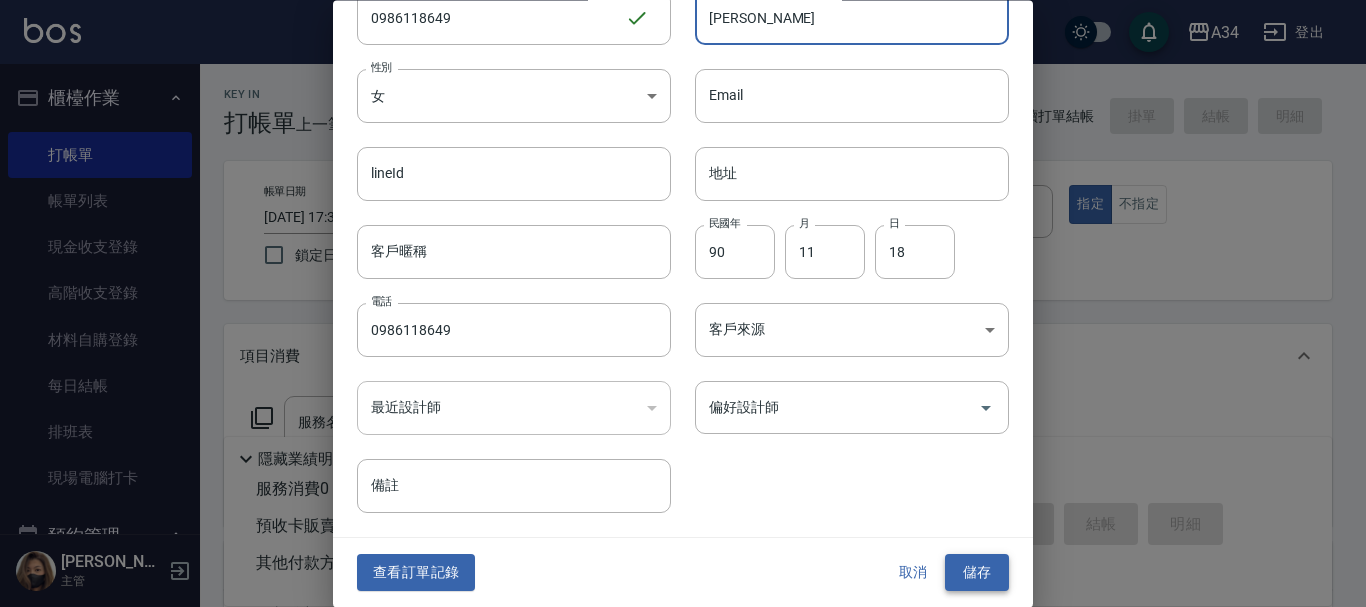 type on "[PERSON_NAME]" 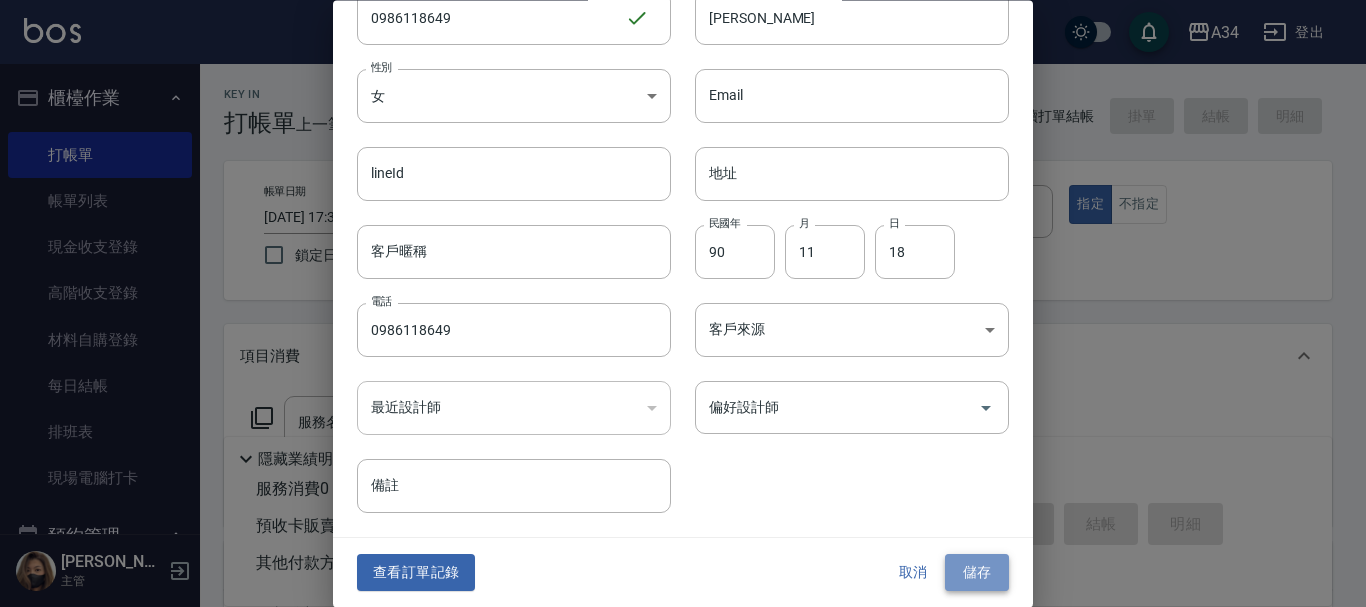 click on "儲存" at bounding box center (977, 573) 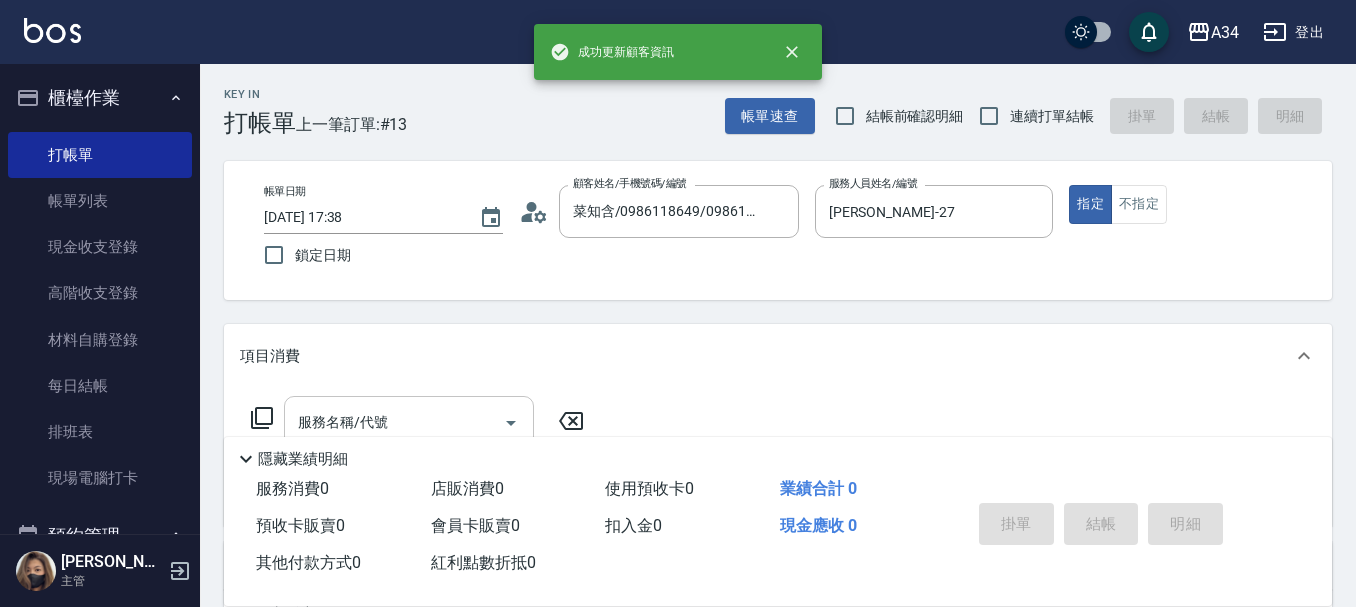 click 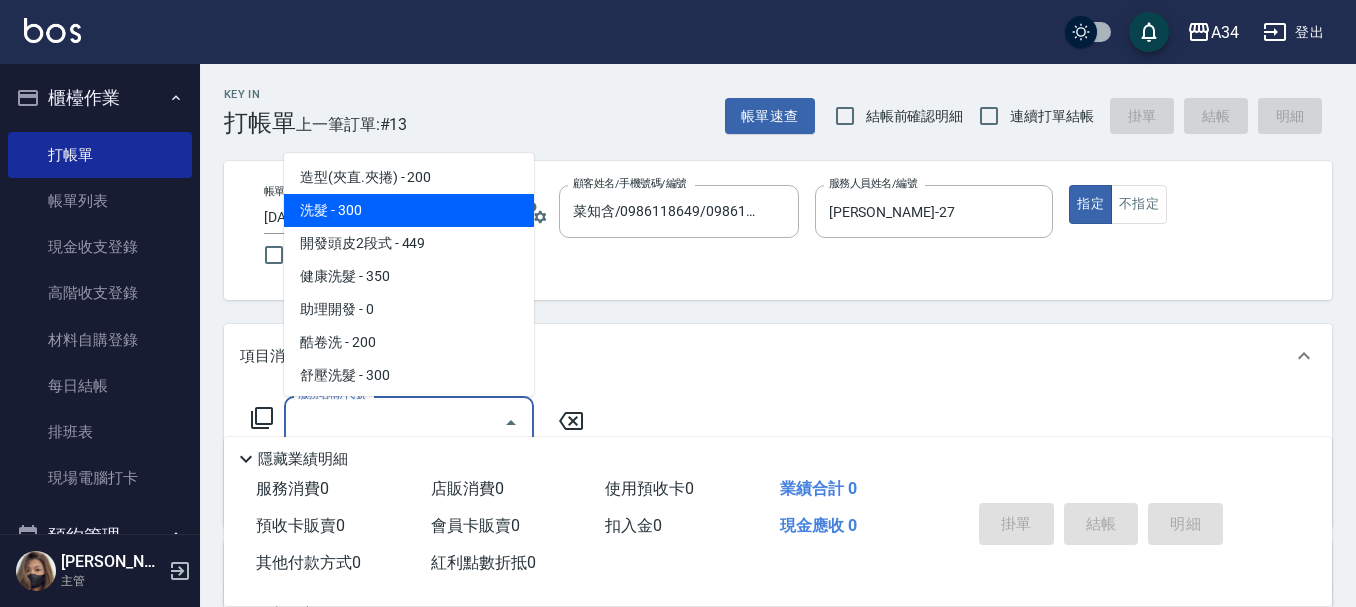 click on "洗髮 - 300" at bounding box center (409, 210) 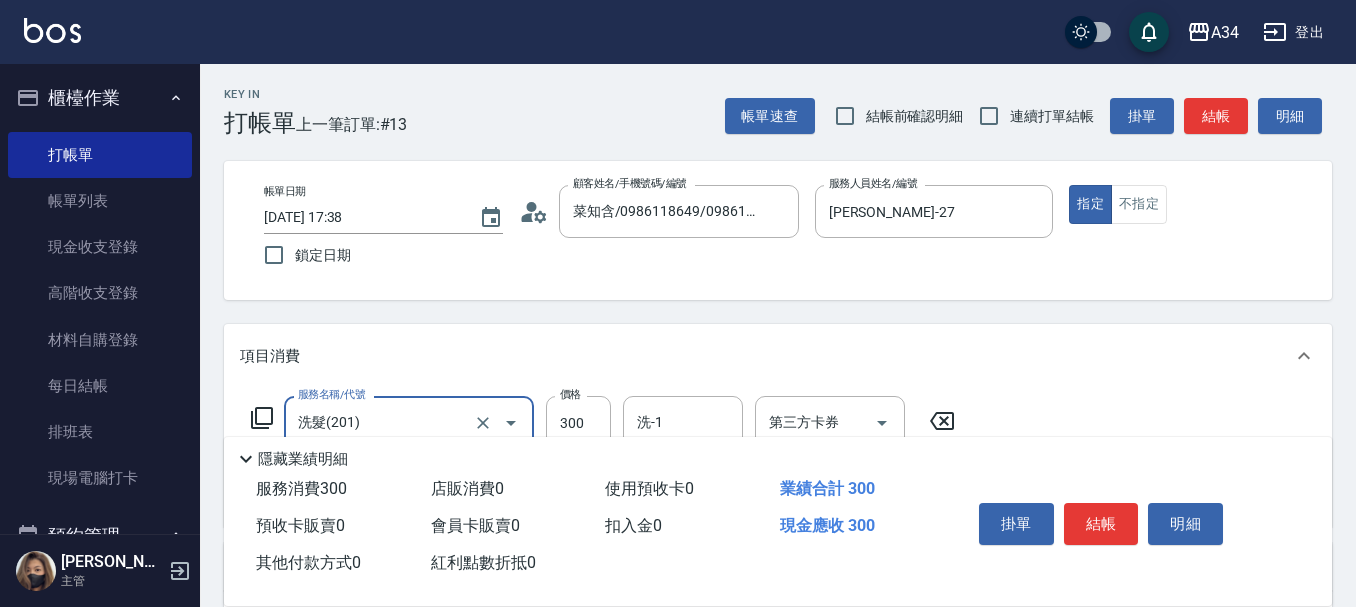 click 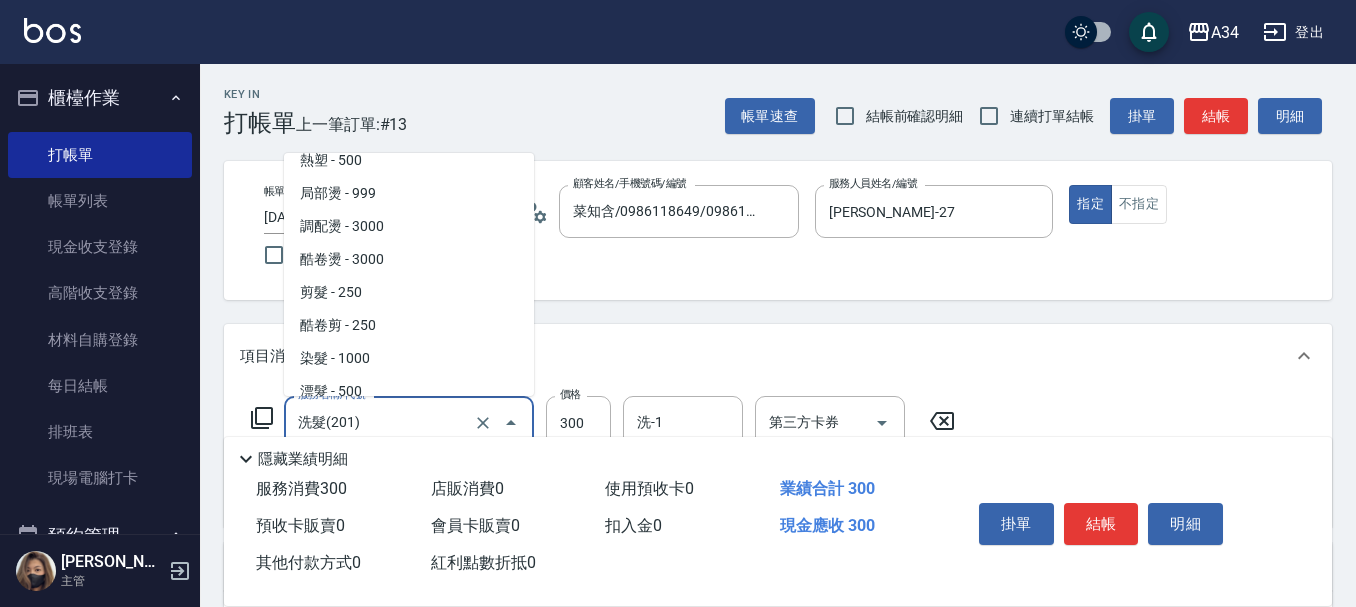 scroll, scrollTop: 400, scrollLeft: 0, axis: vertical 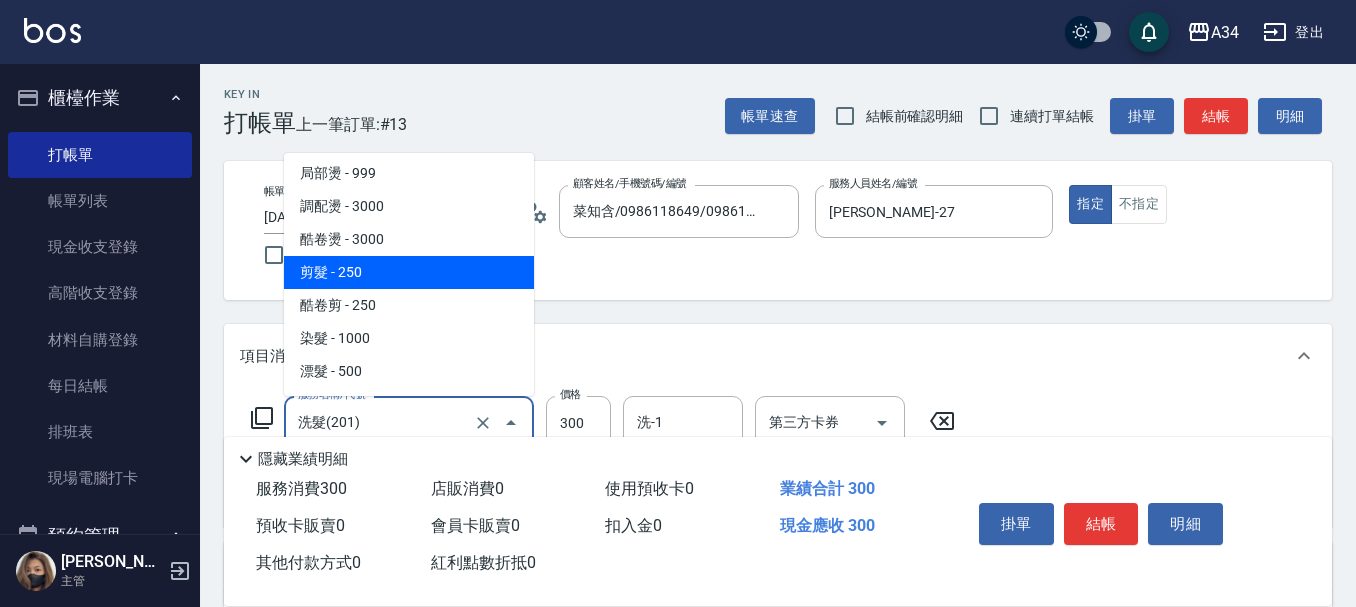 click on "剪髮 - 250" at bounding box center (409, 272) 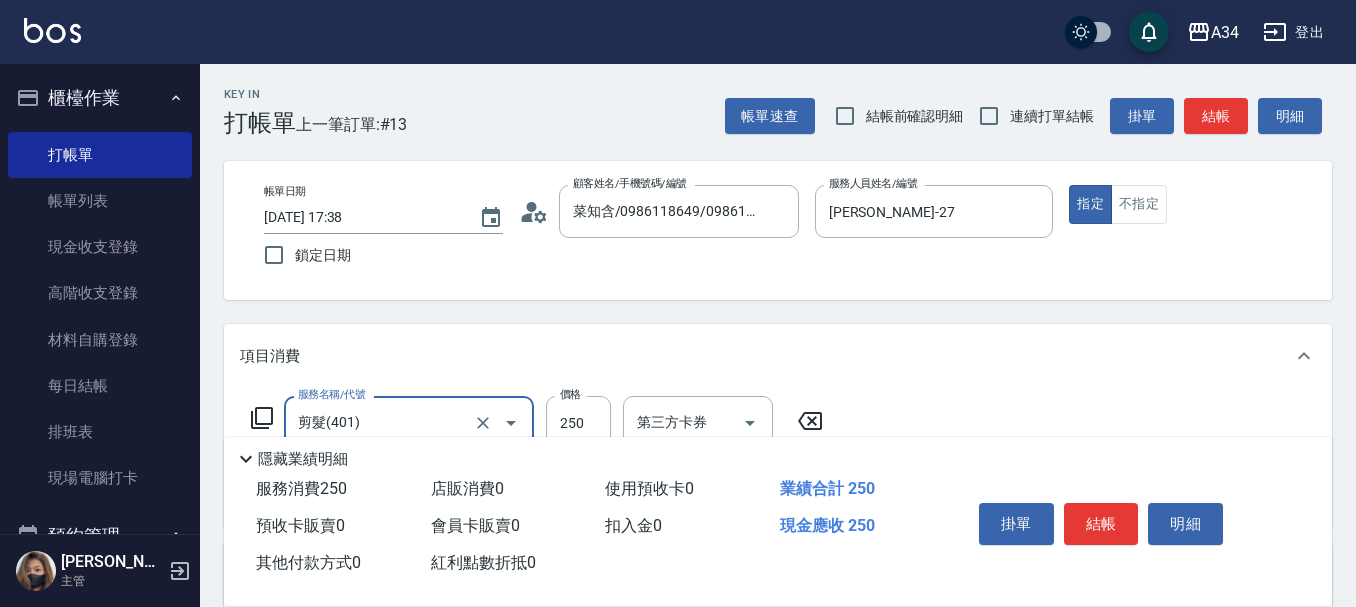drag, startPoint x: 562, startPoint y: 422, endPoint x: 593, endPoint y: 435, distance: 33.61547 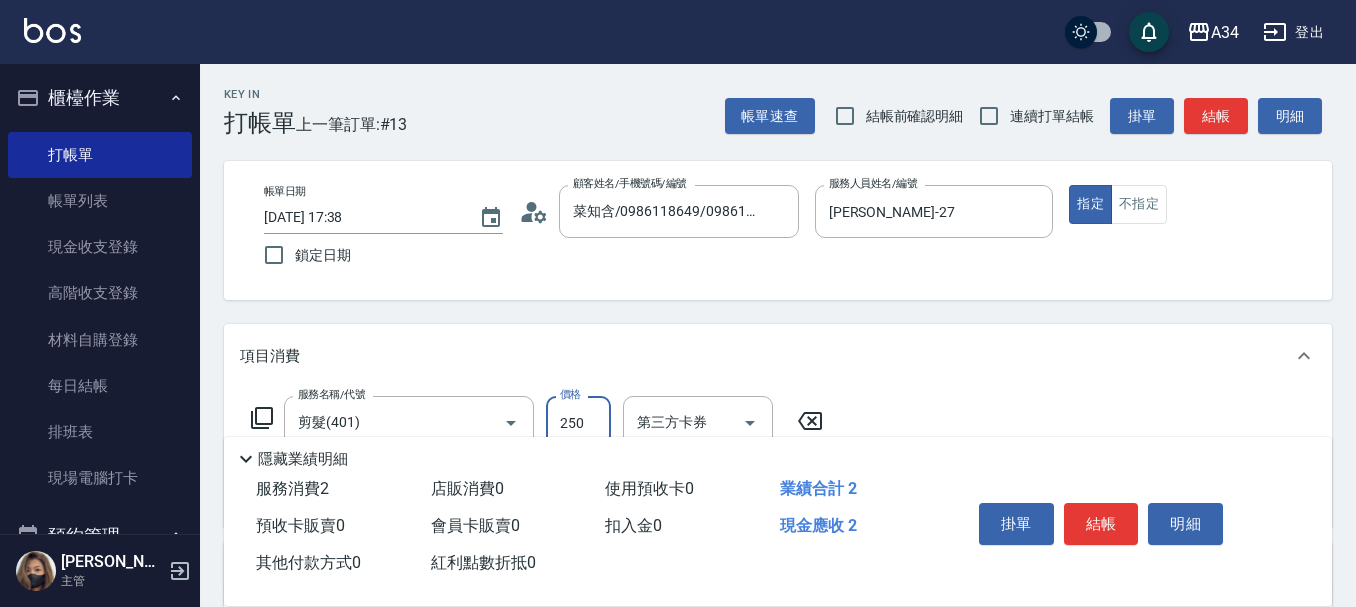 type on "0" 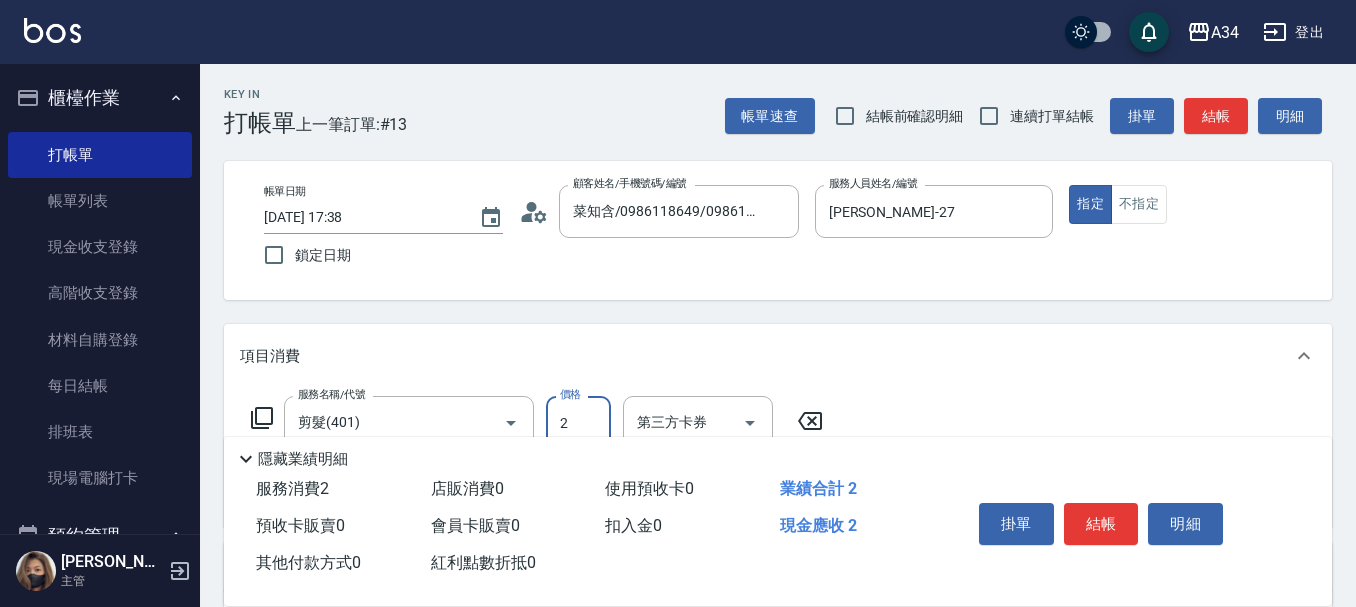 type on "29" 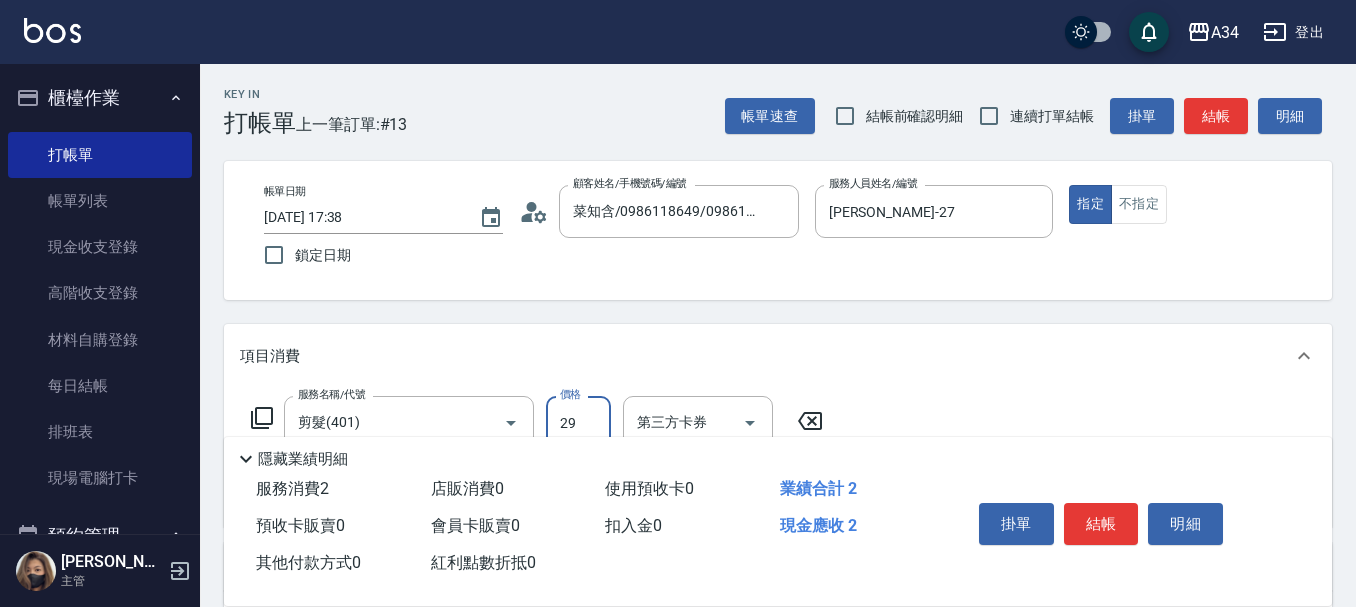 type on "20" 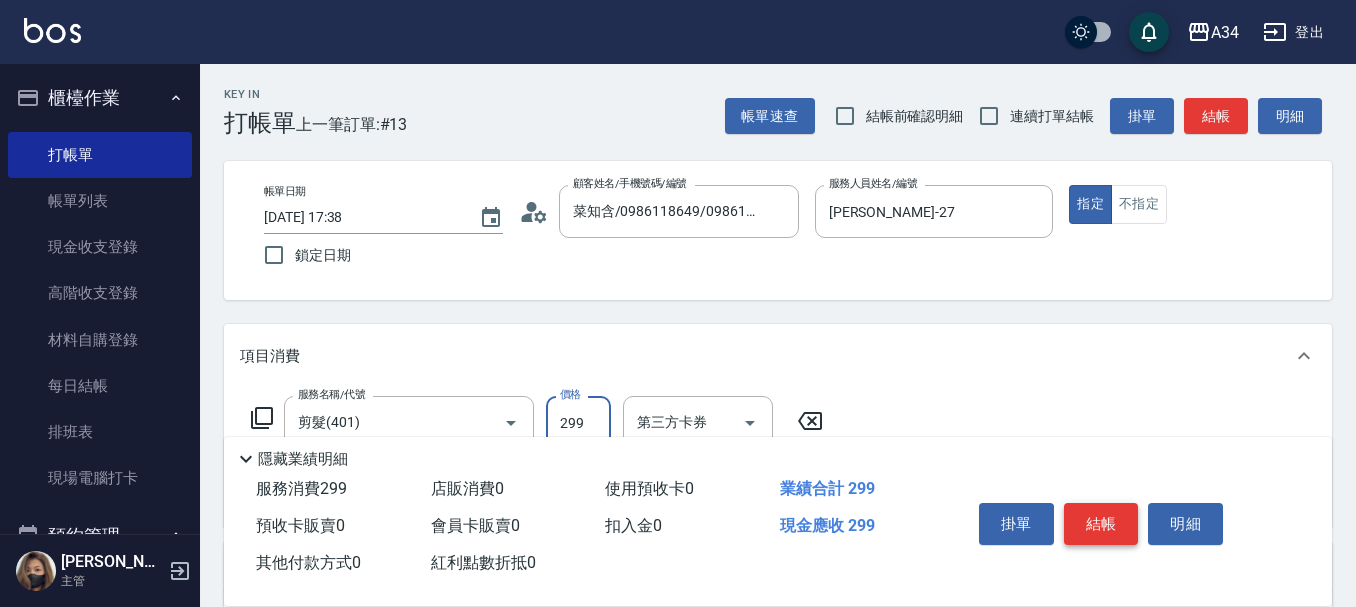 type on "299" 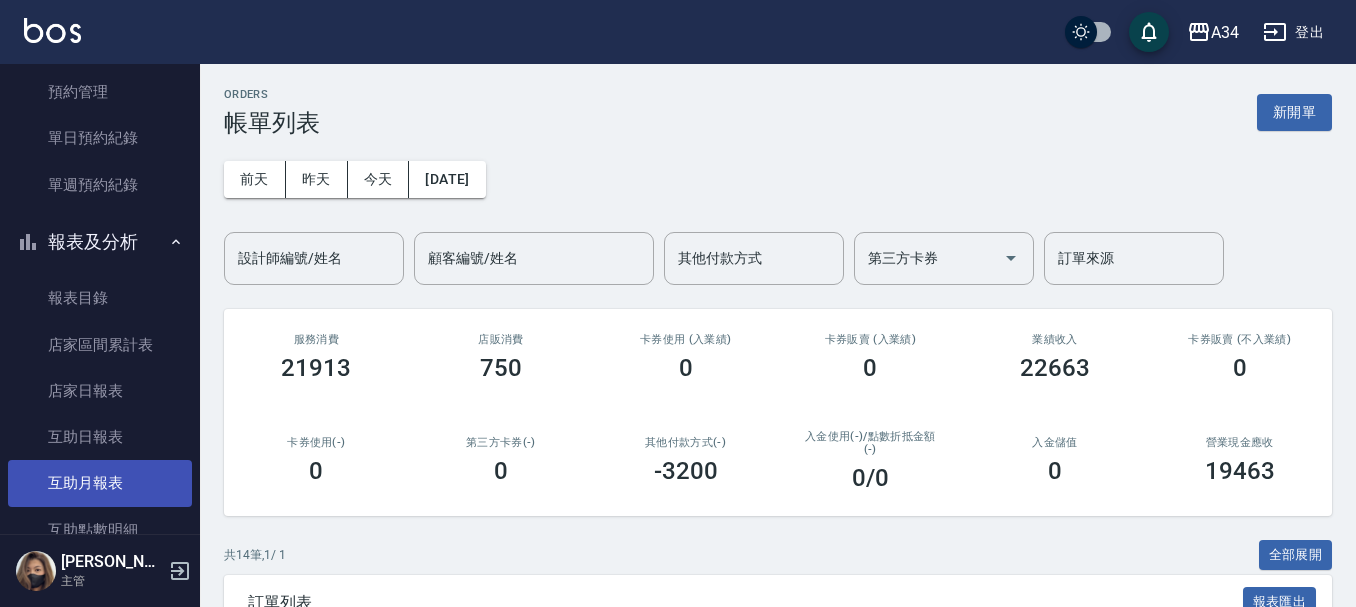 scroll, scrollTop: 800, scrollLeft: 0, axis: vertical 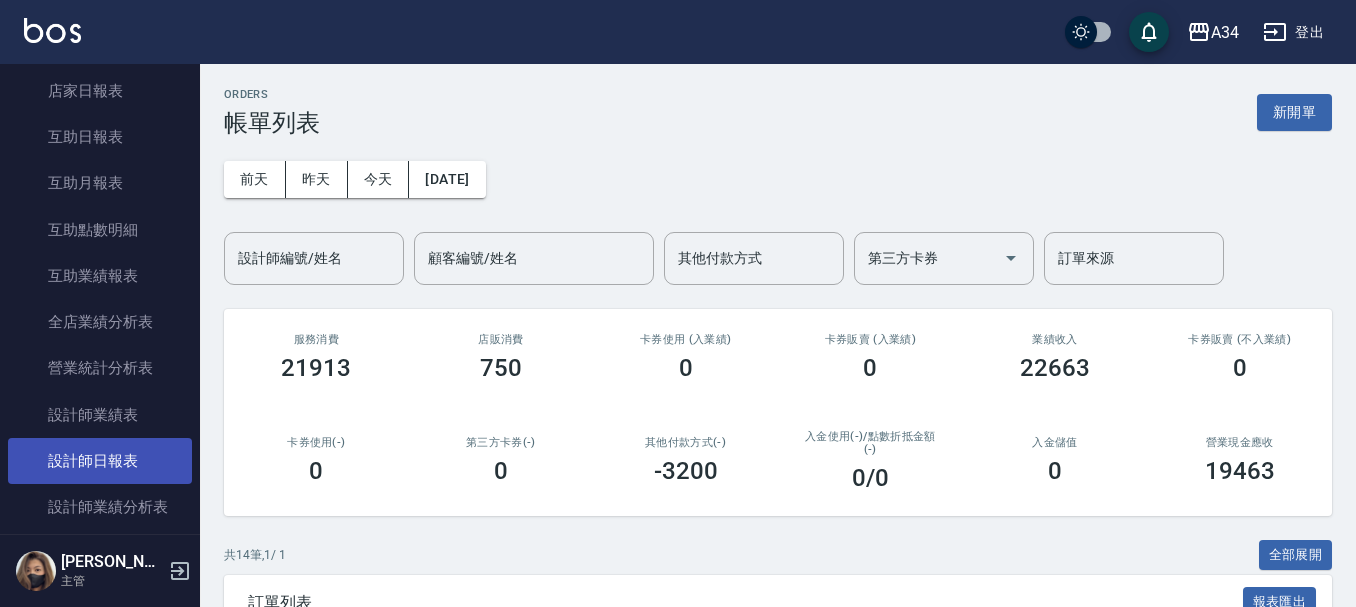 click on "設計師日報表" at bounding box center (100, 461) 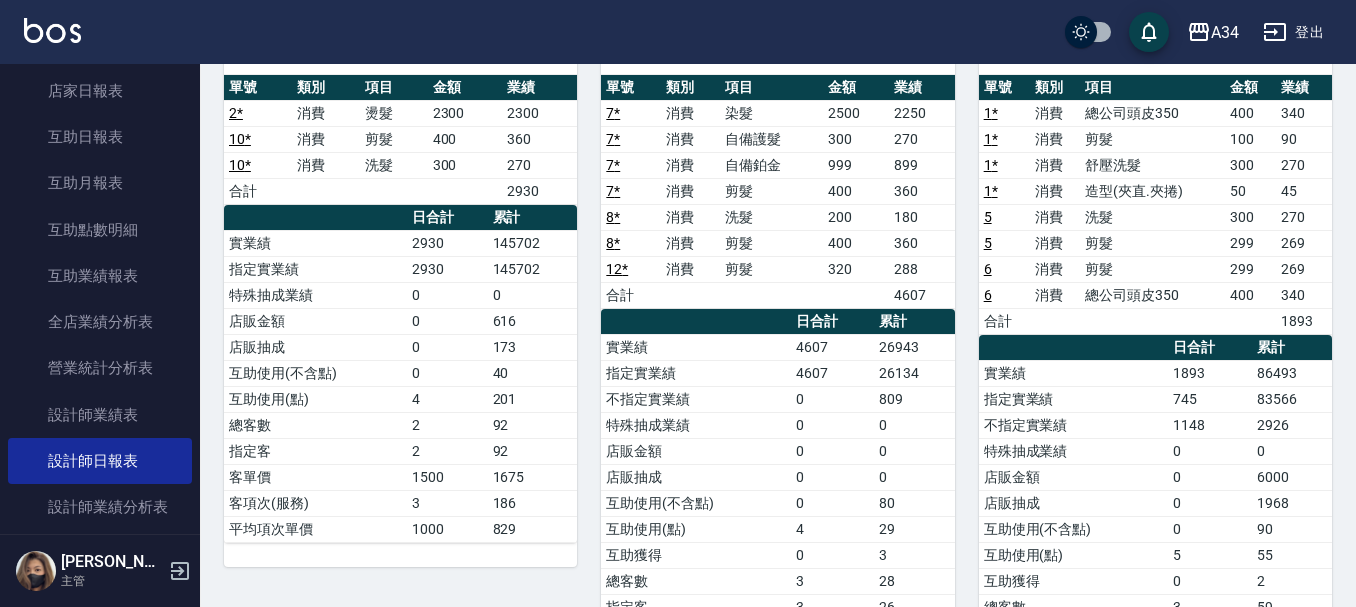 scroll, scrollTop: 0, scrollLeft: 0, axis: both 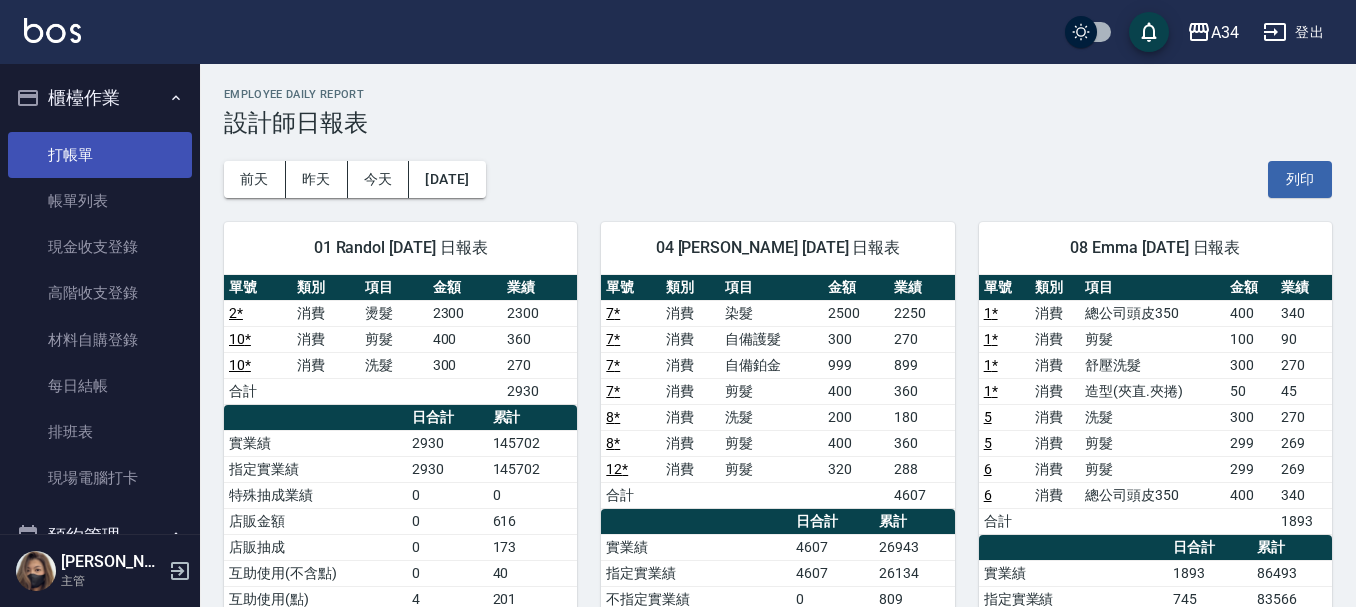 click on "打帳單" at bounding box center (100, 155) 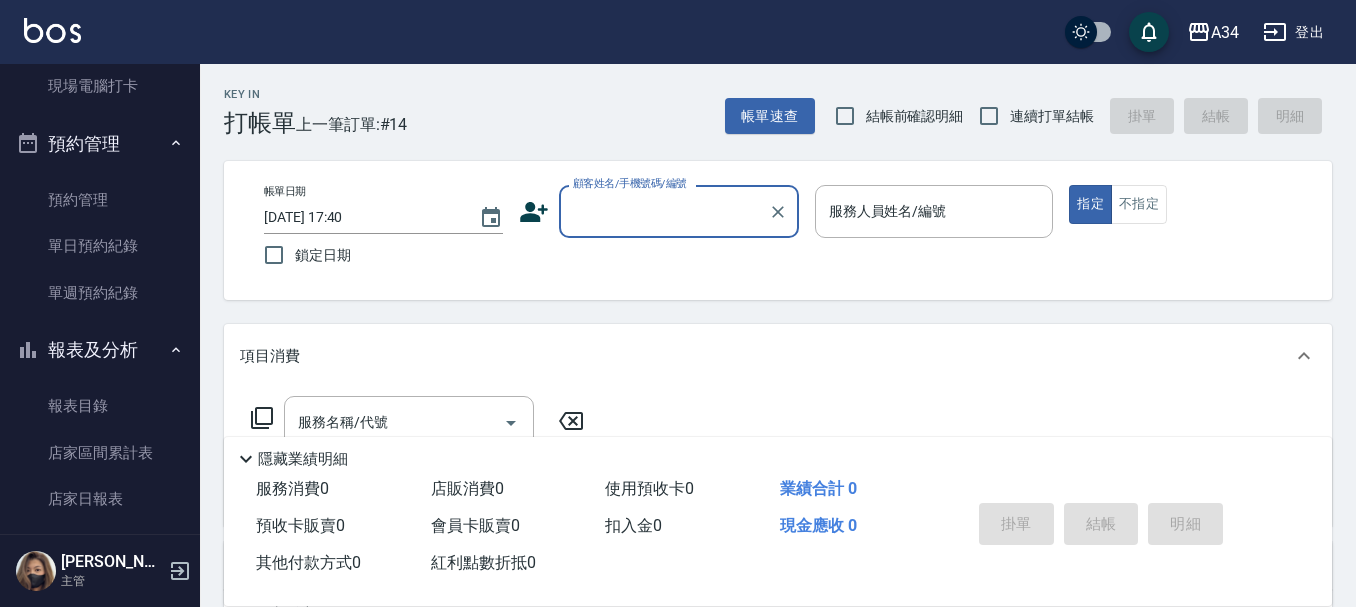 scroll, scrollTop: 400, scrollLeft: 0, axis: vertical 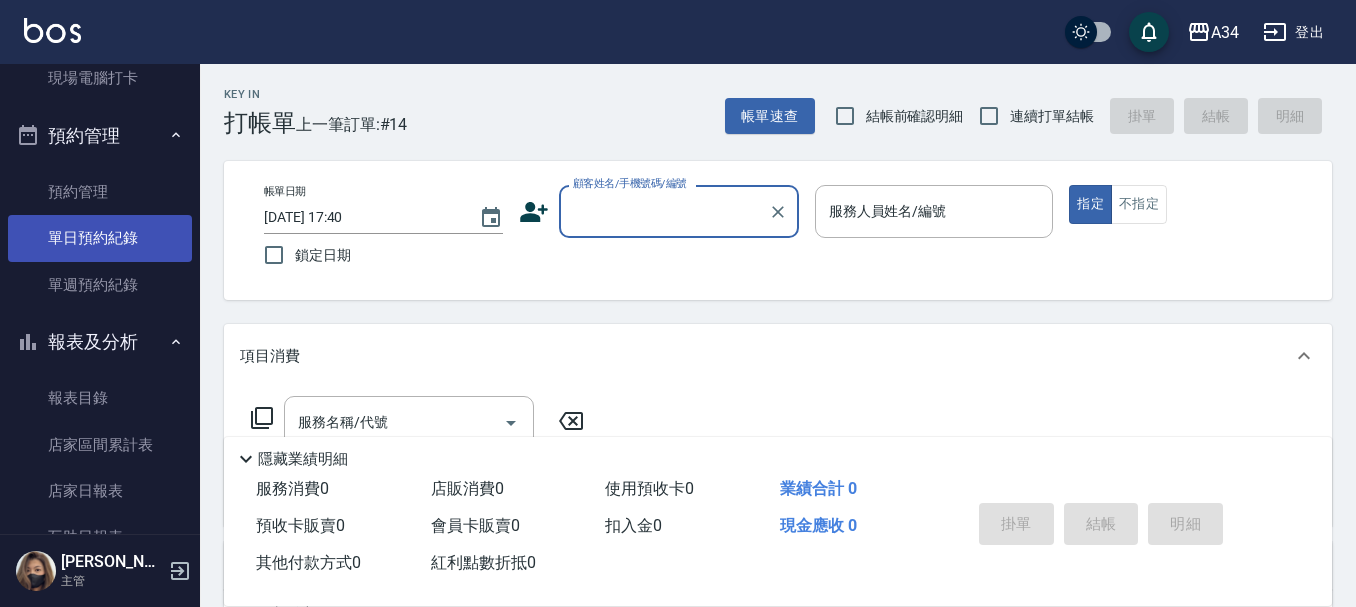 click on "單日預約紀錄" at bounding box center (100, 238) 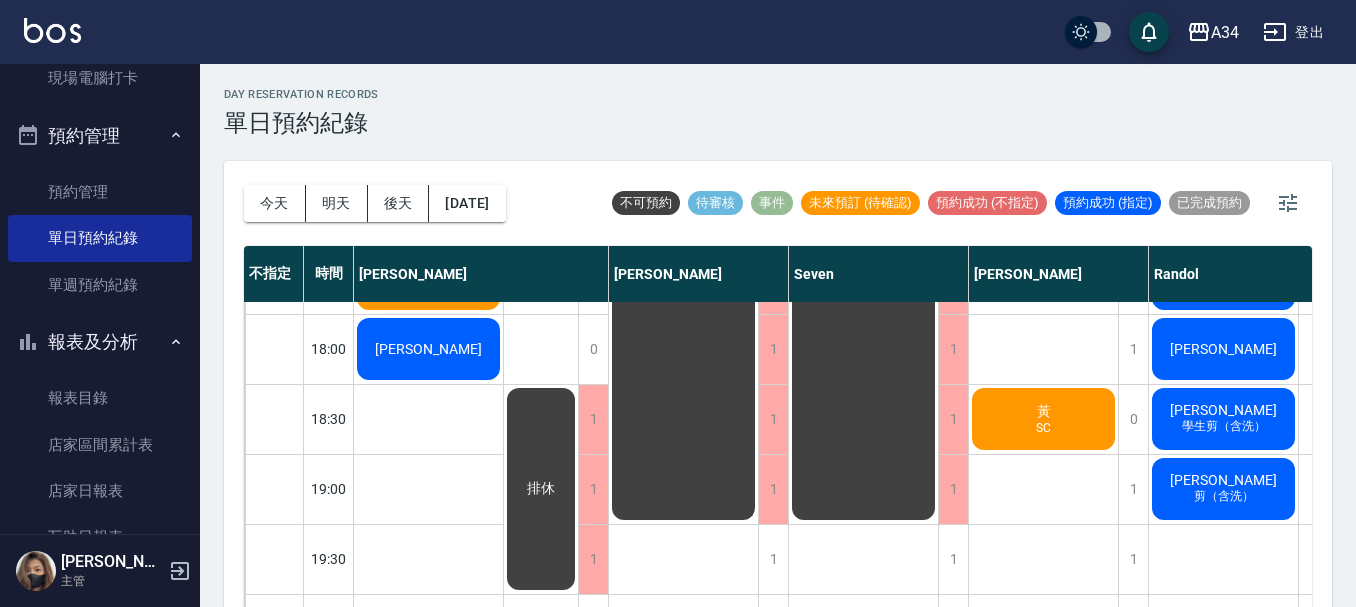 scroll, scrollTop: 1000, scrollLeft: 0, axis: vertical 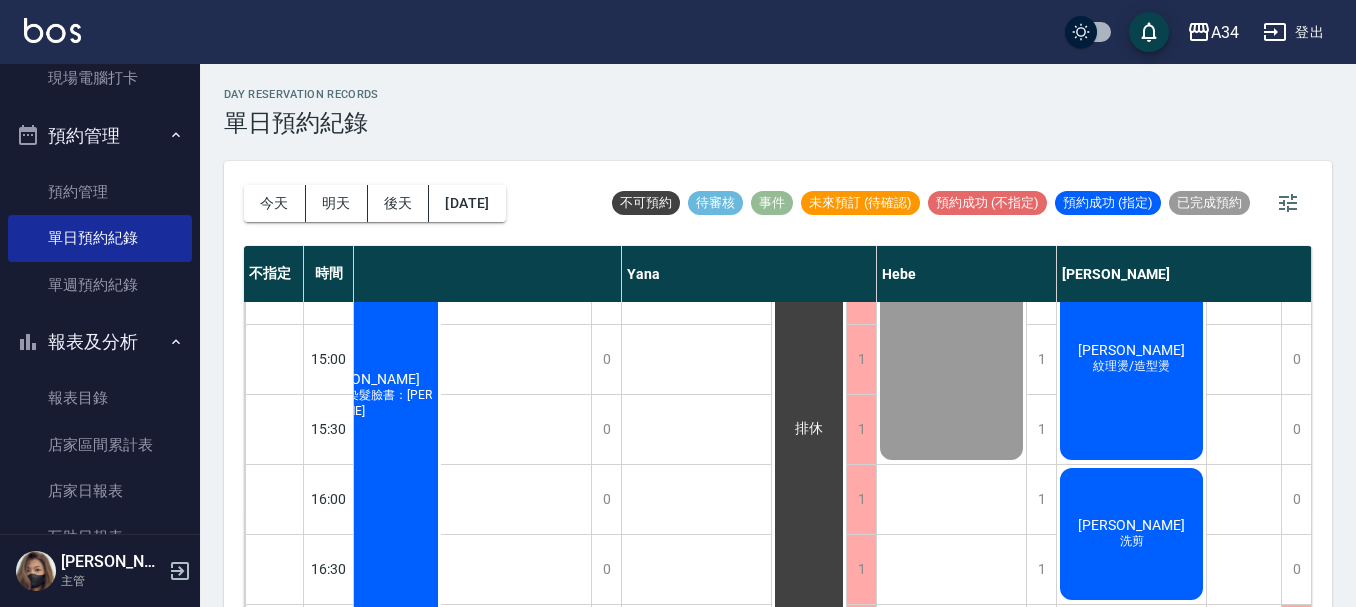 click on "[PERSON_NAME]" at bounding box center [-1014, -61] 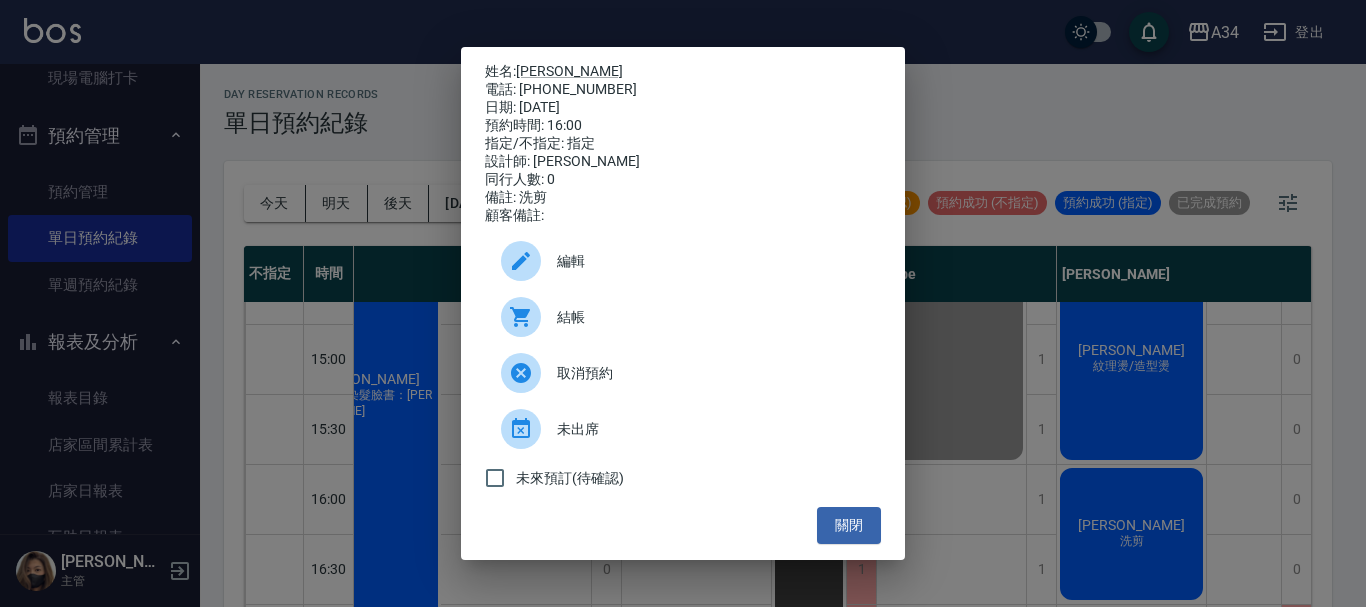 click on "結帳" at bounding box center [711, 317] 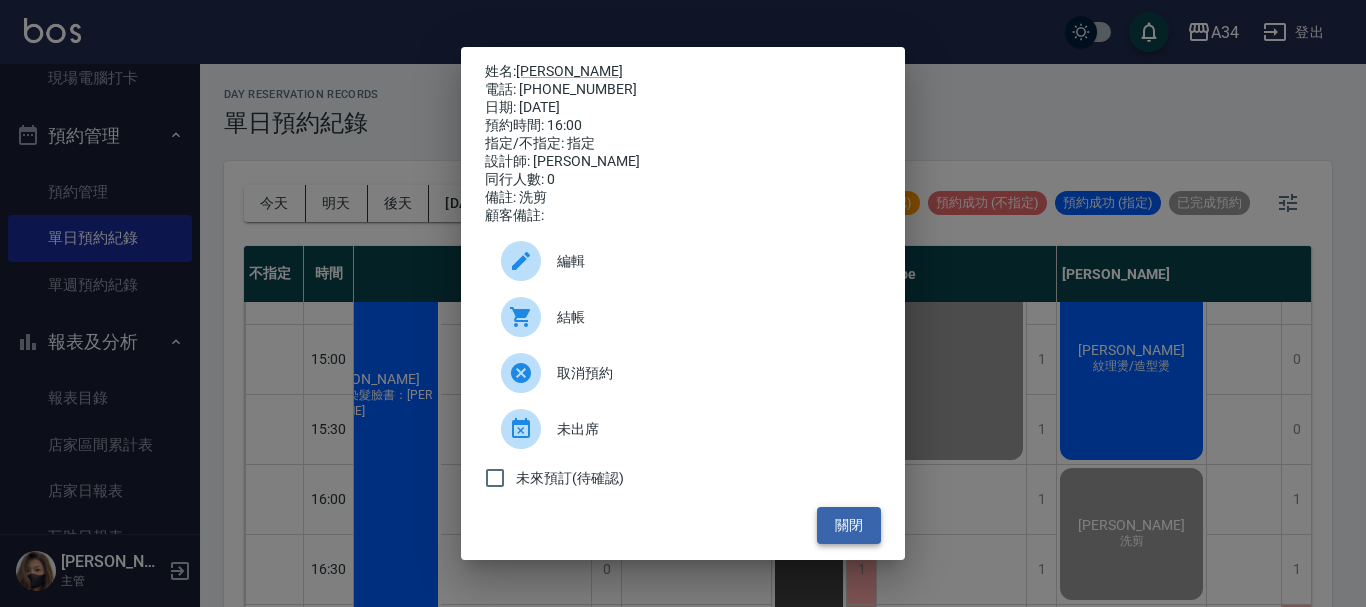 click on "關閉" at bounding box center (849, 525) 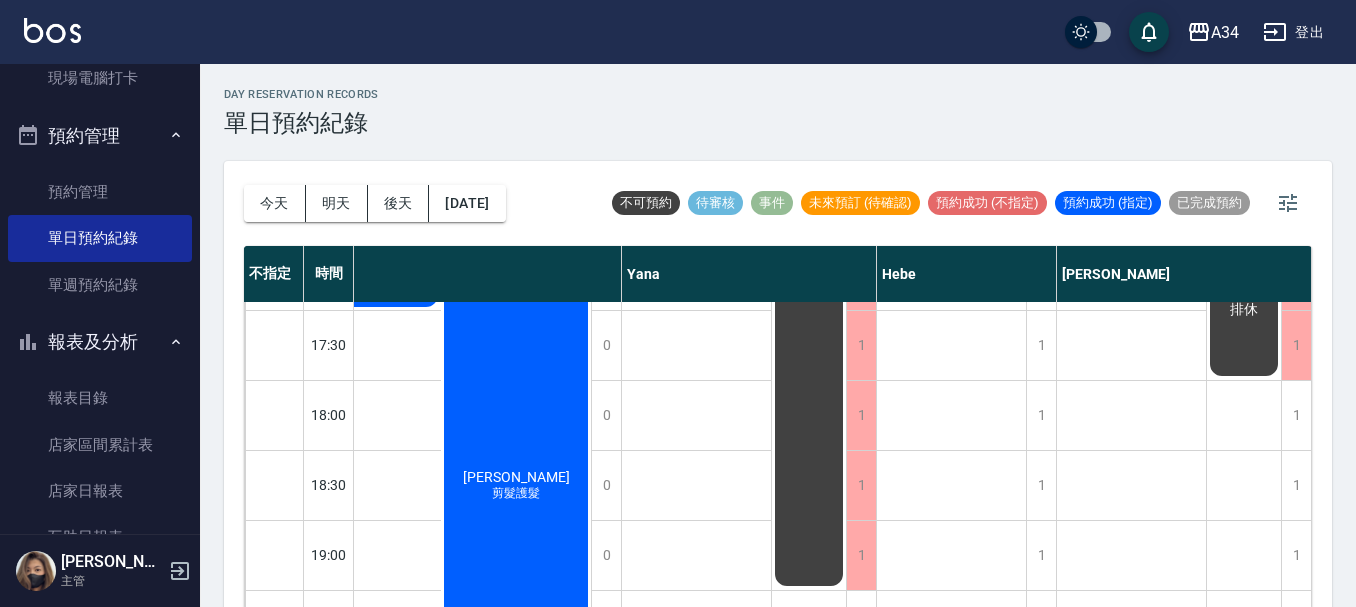 scroll, scrollTop: 1038, scrollLeft: 1442, axis: both 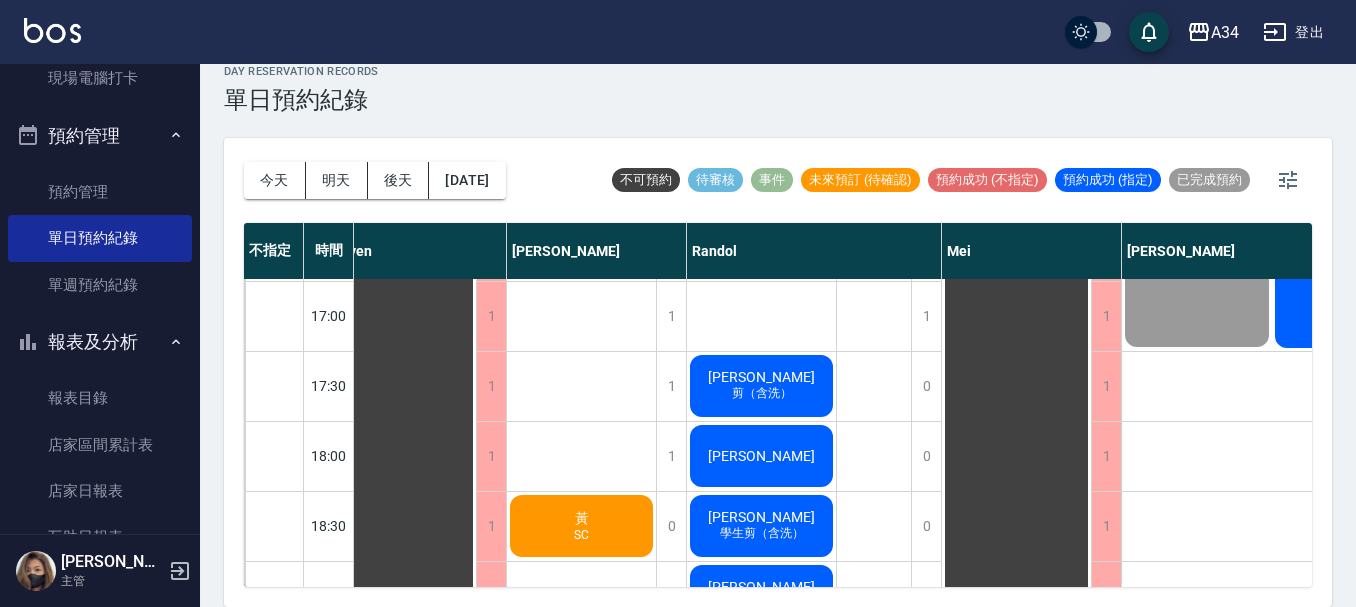 click on "[PERSON_NAME]" at bounding box center (-34, -384) 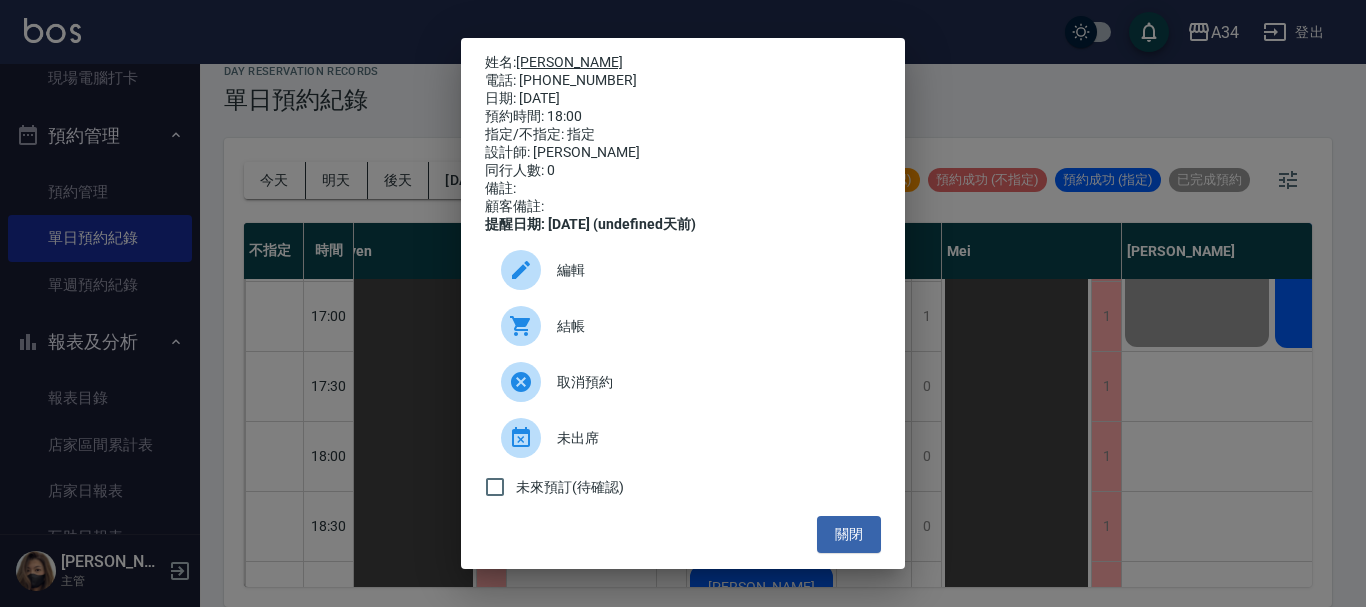 click on "[PERSON_NAME]" at bounding box center (569, 62) 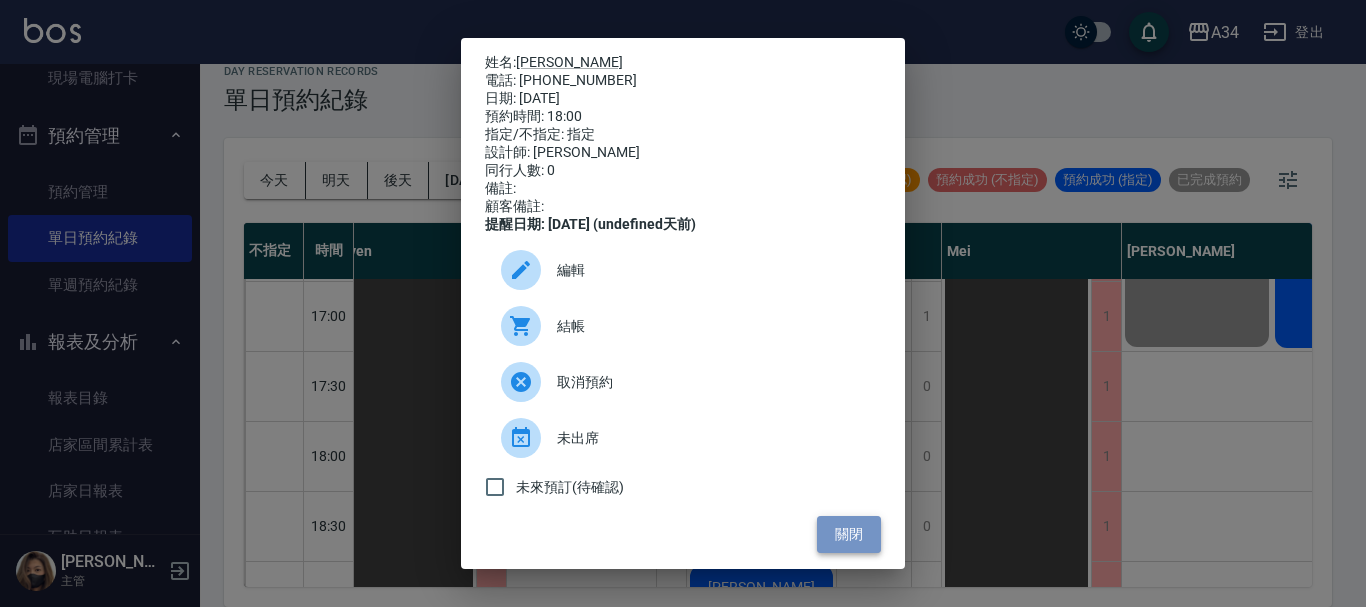click on "關閉" at bounding box center (849, 534) 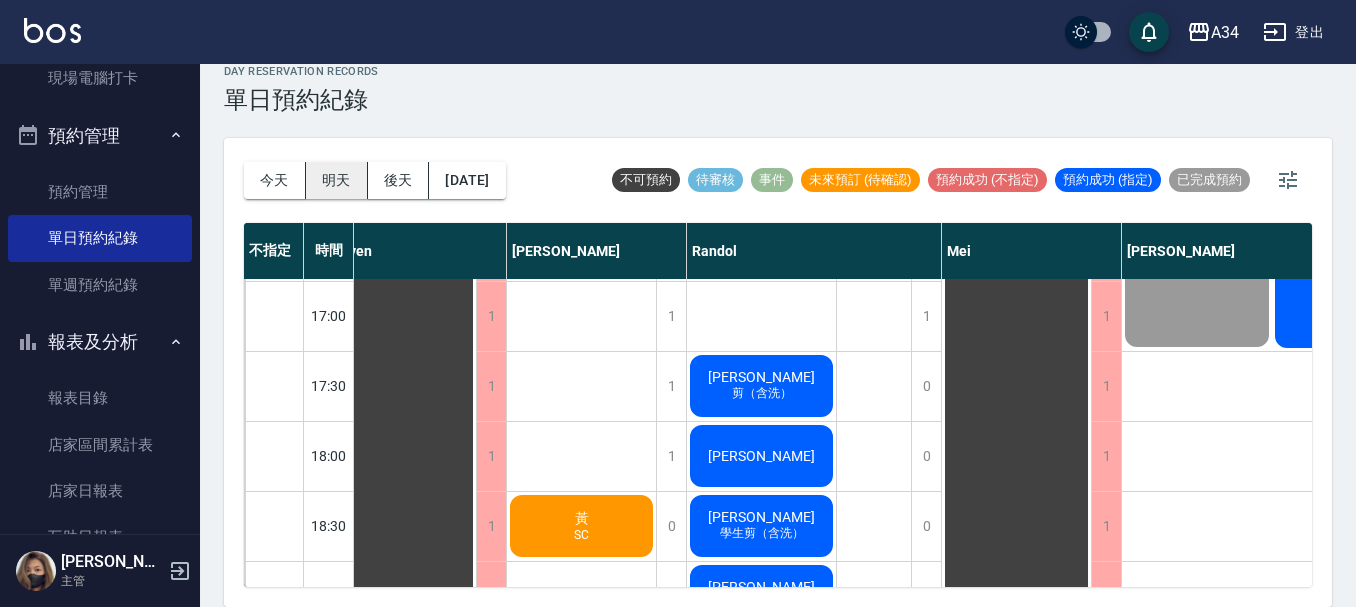 click on "明天" at bounding box center (337, 180) 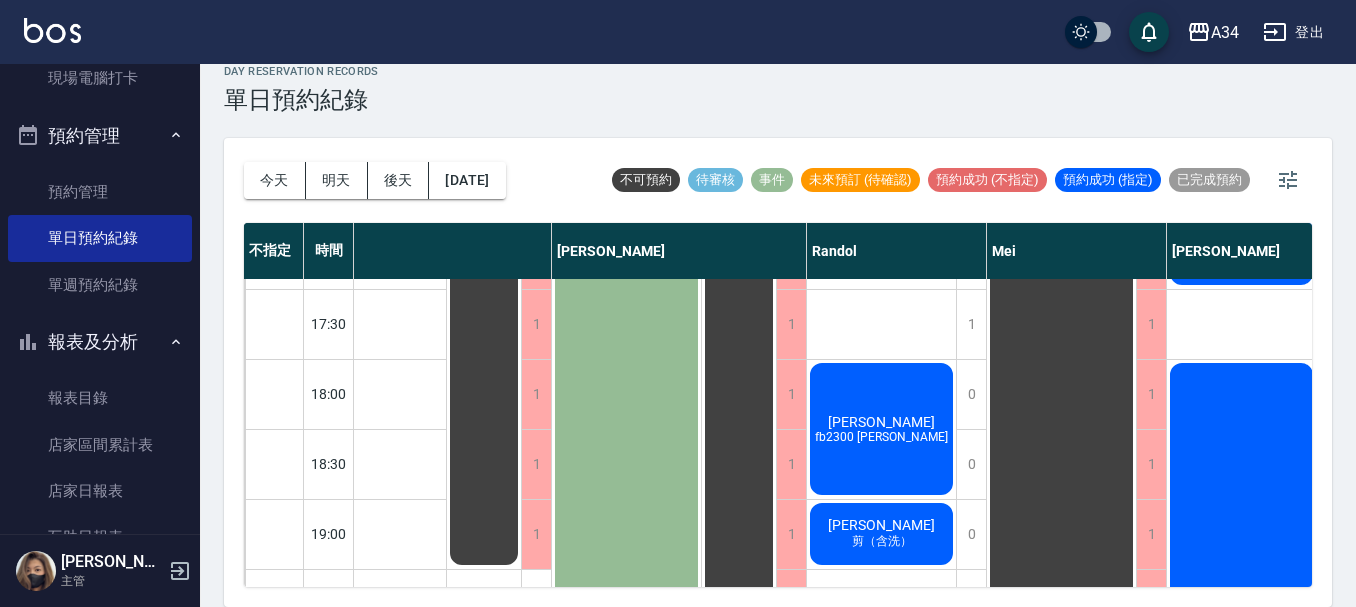 scroll, scrollTop: 1000, scrollLeft: 462, axis: both 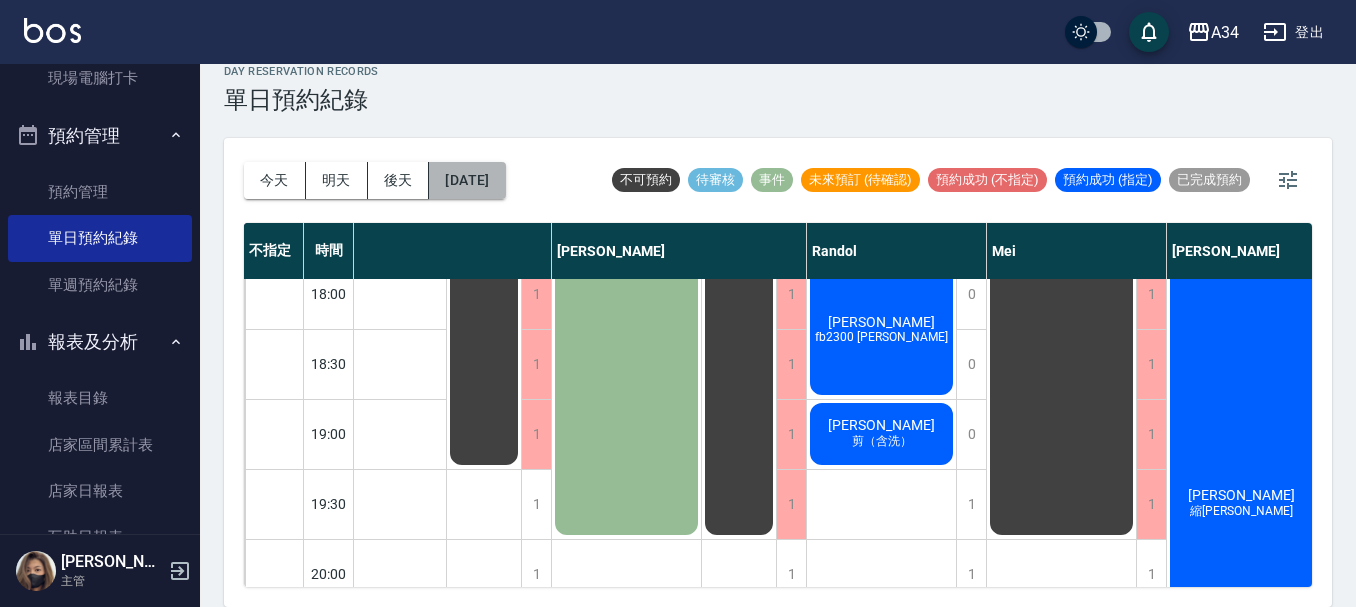 click on "[DATE]" at bounding box center [467, 180] 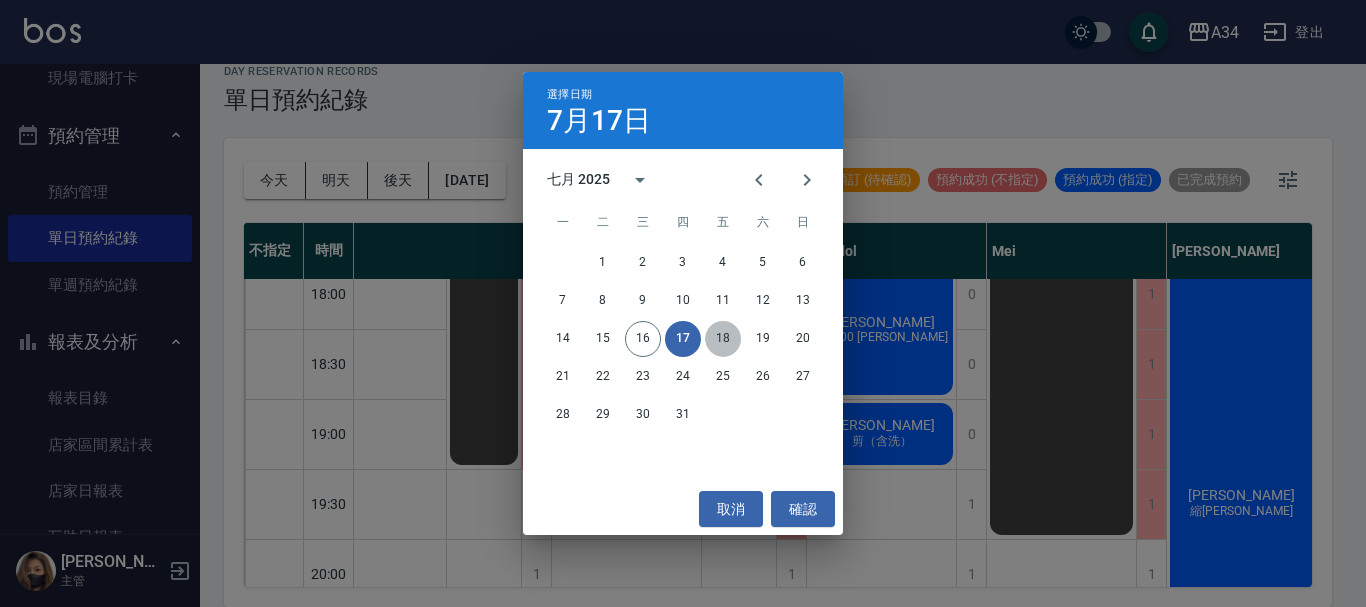 click on "18" at bounding box center [723, 339] 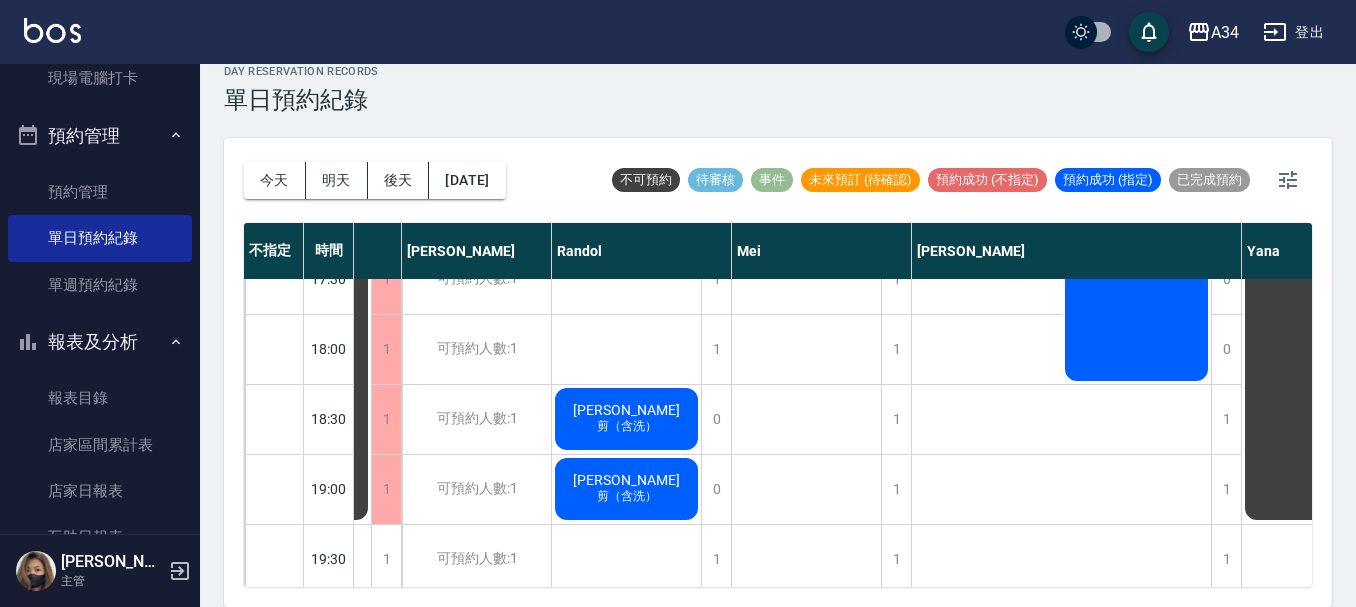 scroll, scrollTop: 968, scrollLeft: 462, axis: both 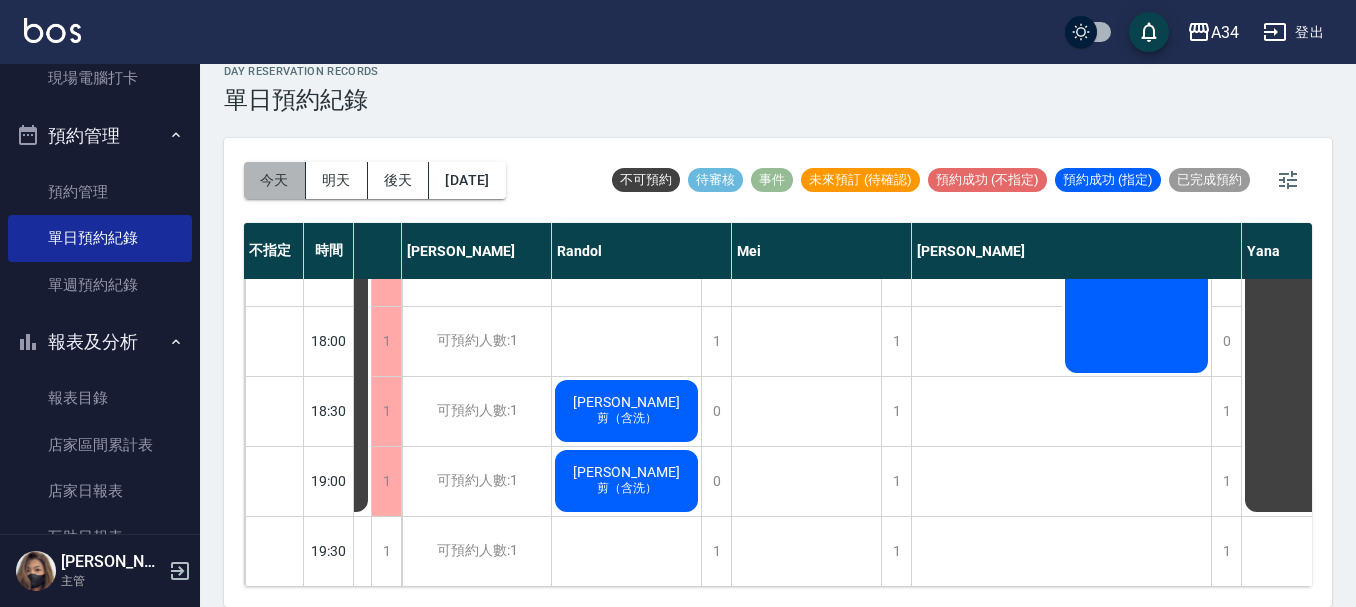 click on "今天" at bounding box center (275, 180) 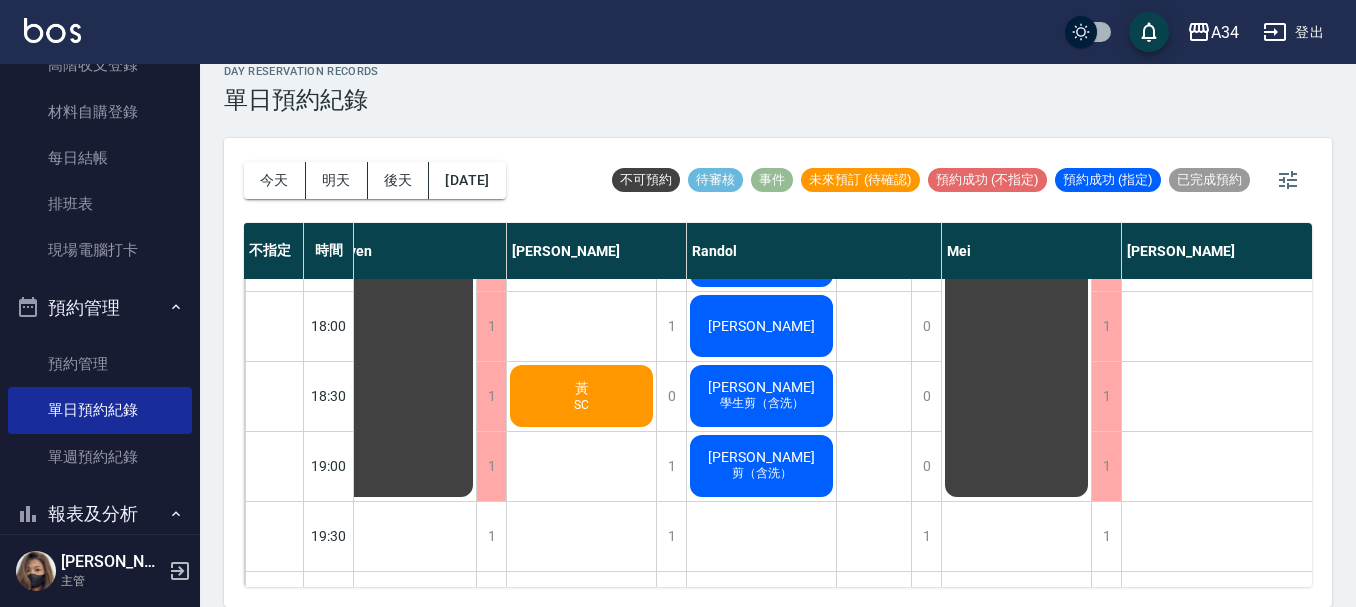 scroll, scrollTop: 0, scrollLeft: 0, axis: both 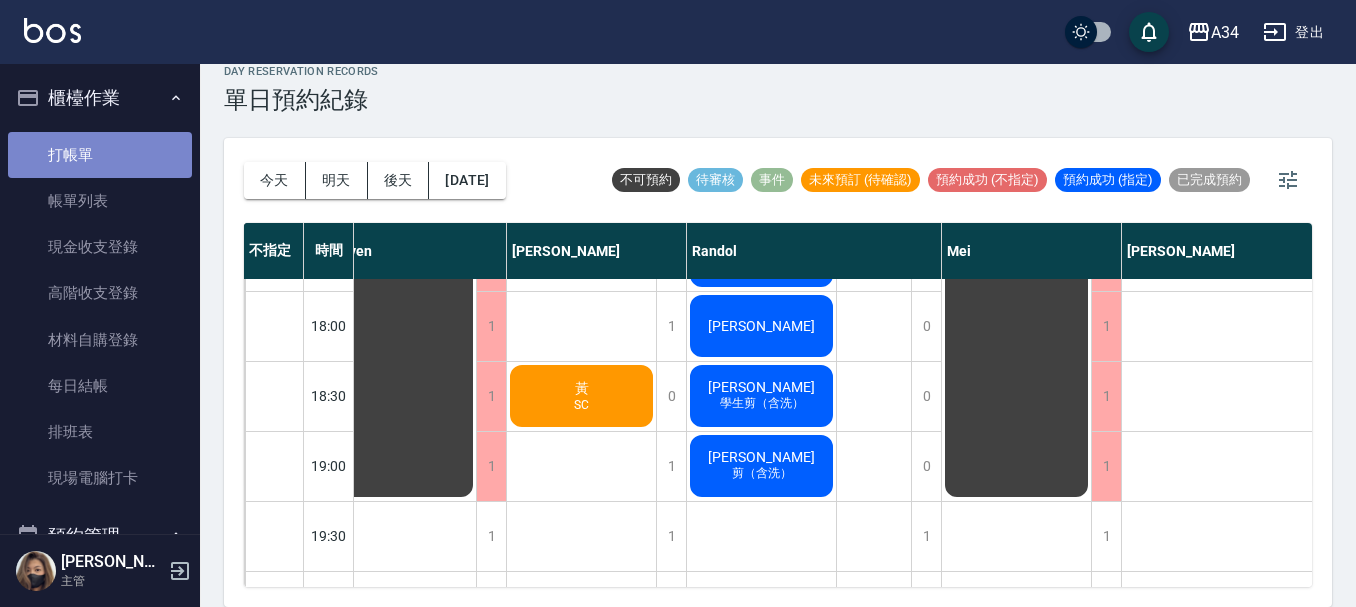 click on "打帳單" at bounding box center (100, 155) 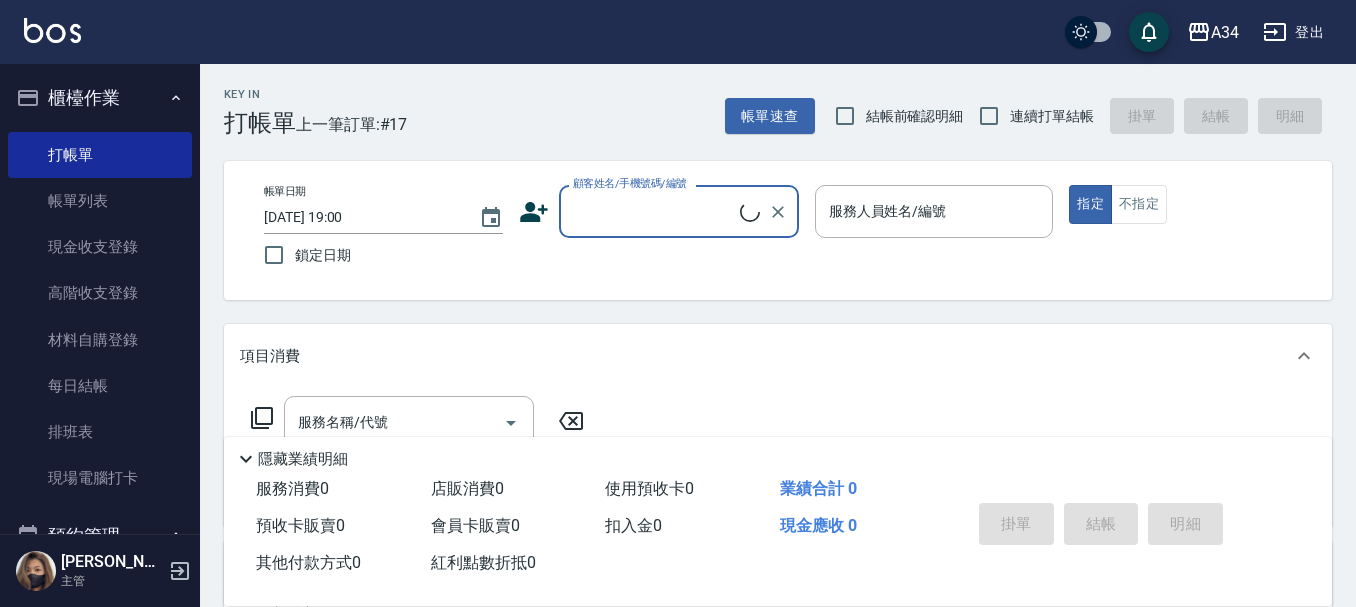 click on "顧客姓名/手機號碼/編號" at bounding box center (654, 211) 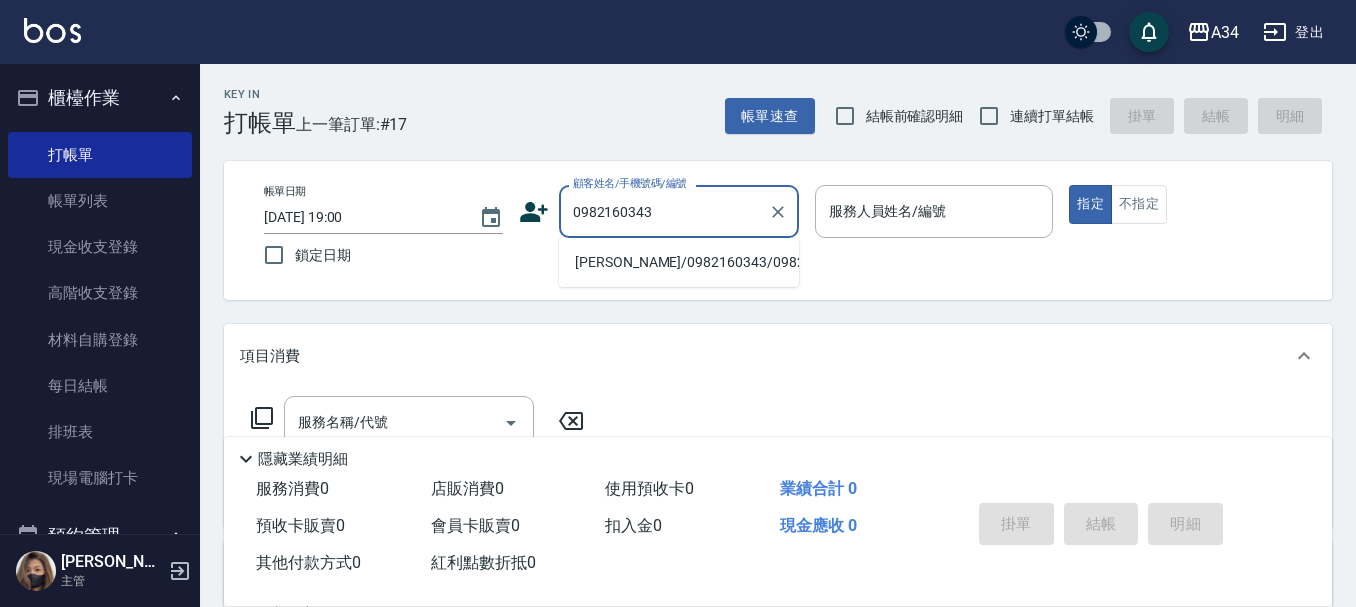 type on "[PERSON_NAME]/0982160343/0982160343" 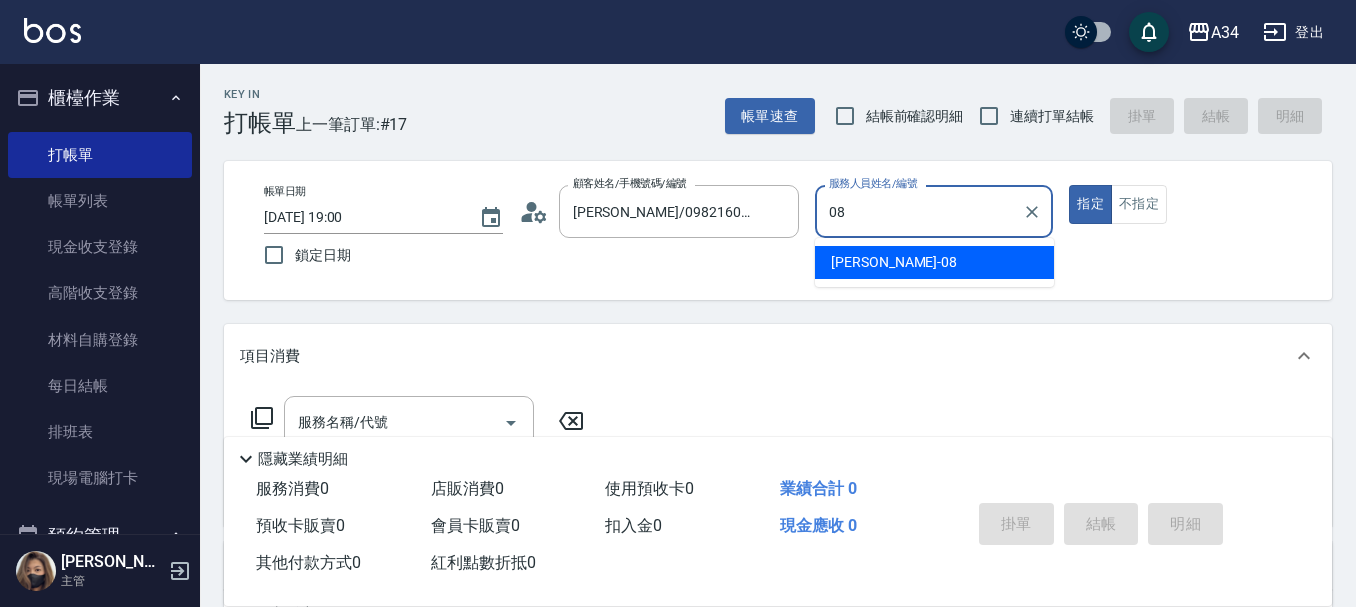 type on "Emma-08" 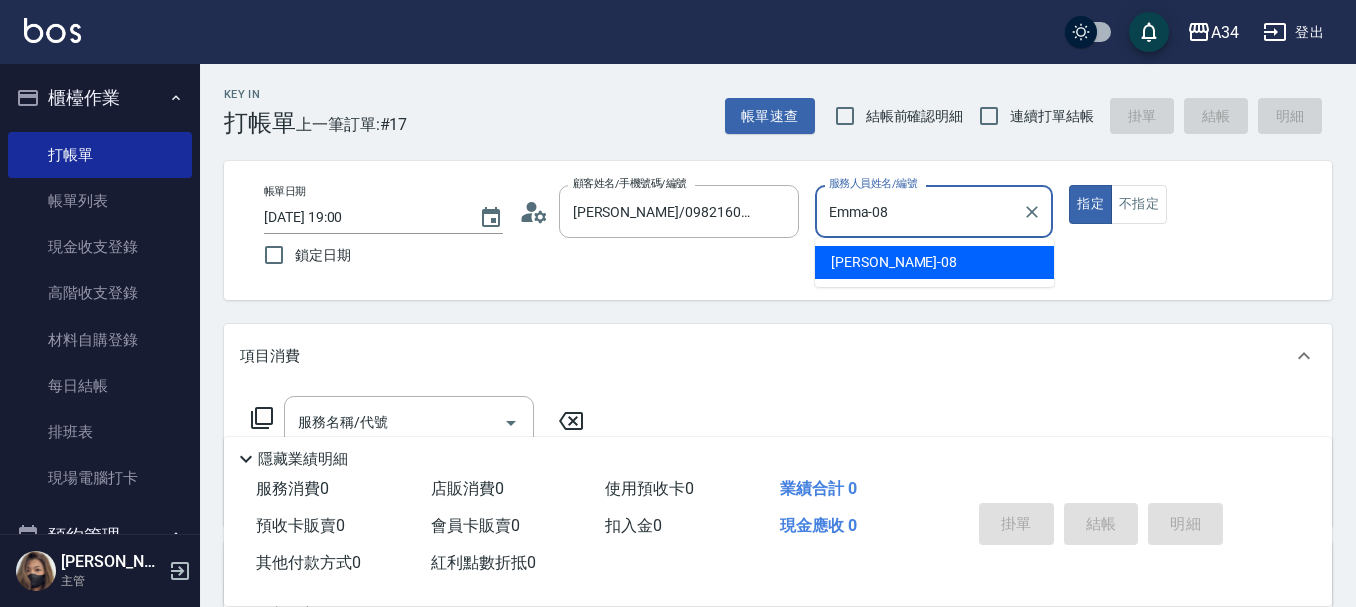 type on "true" 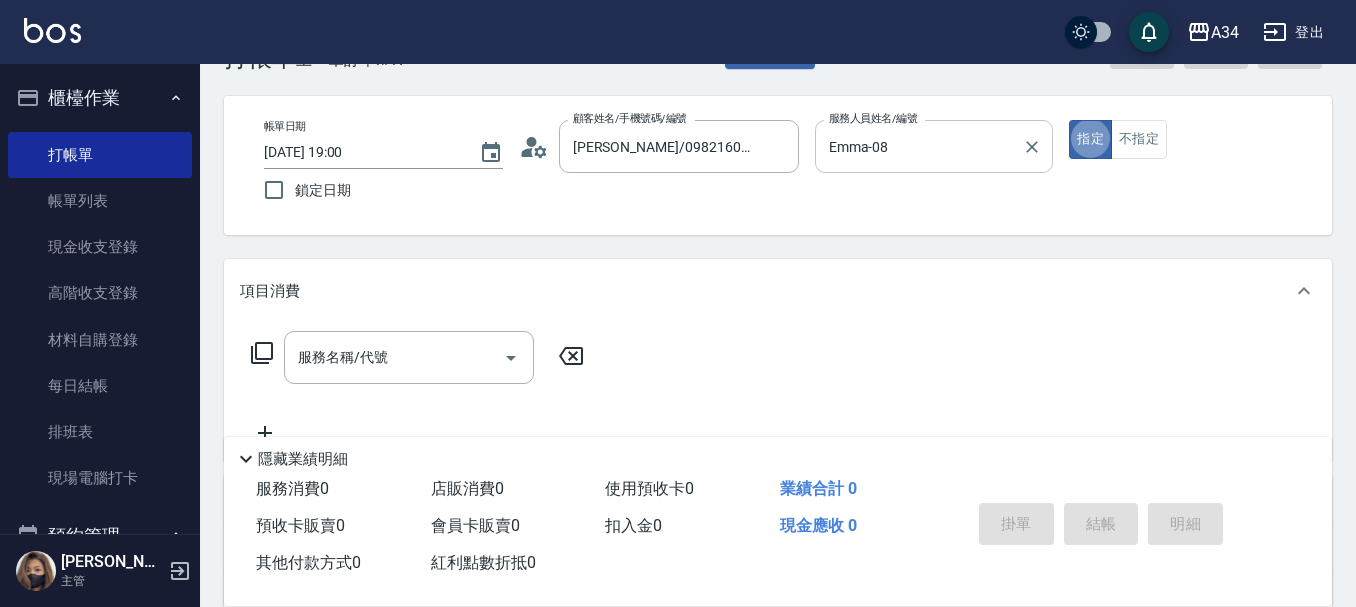 scroll, scrollTop: 100, scrollLeft: 0, axis: vertical 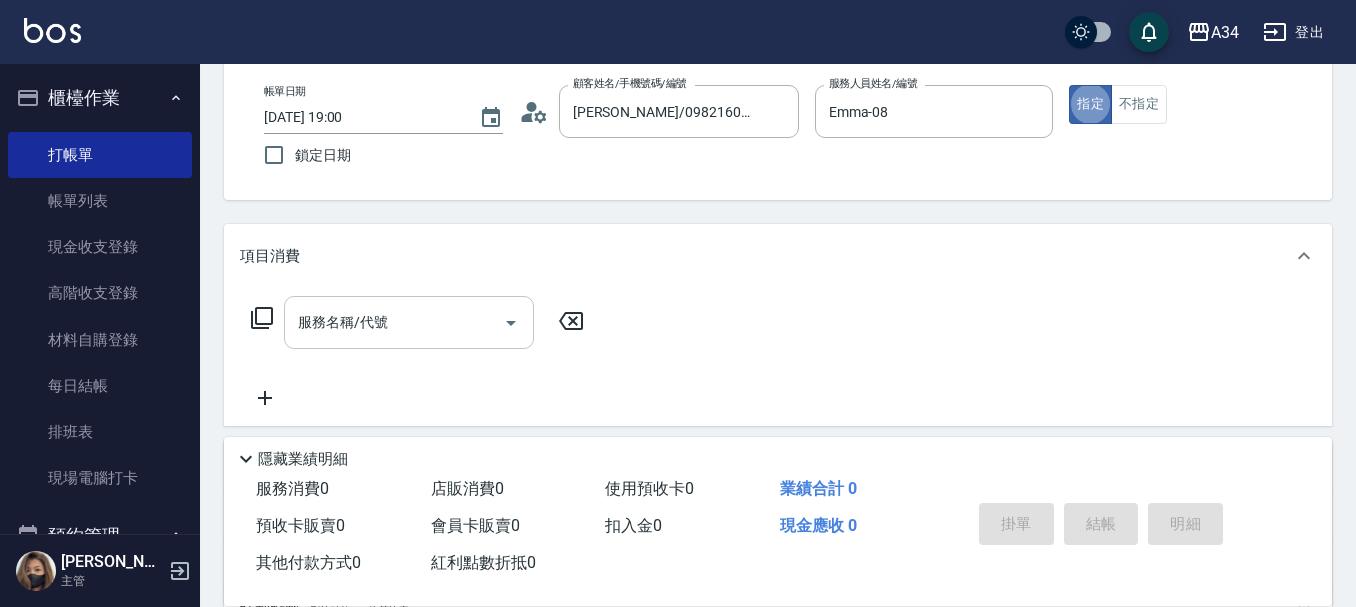 click on "服務名稱/代號" at bounding box center [394, 322] 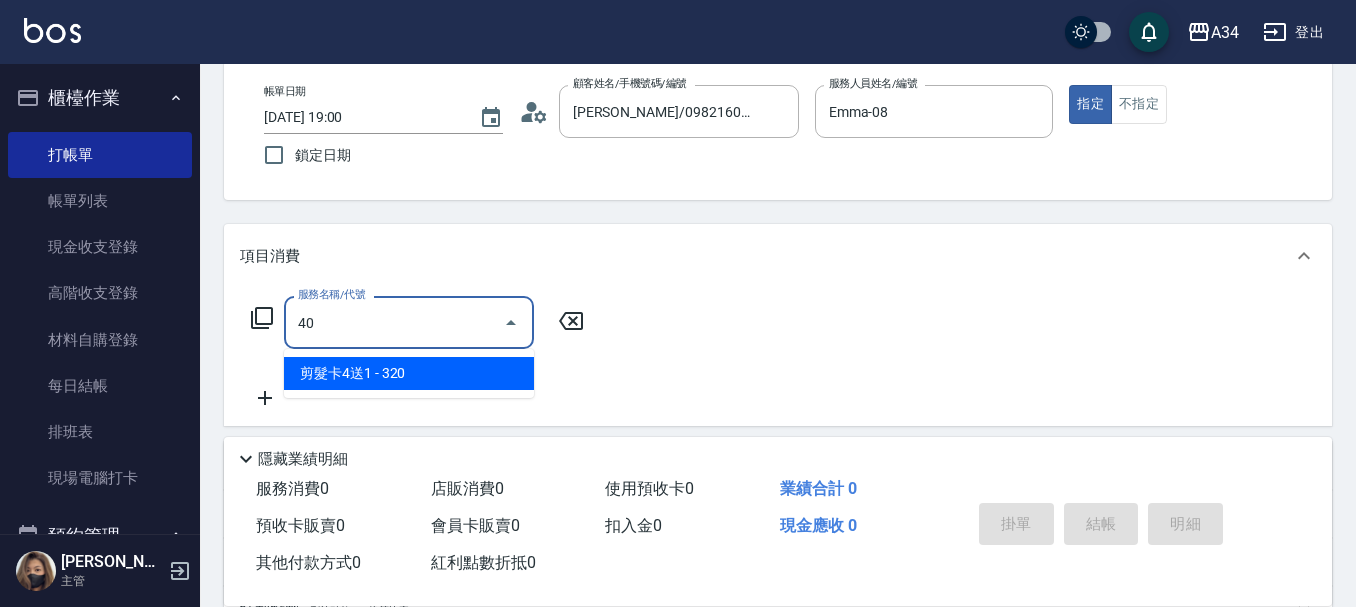 type on "401" 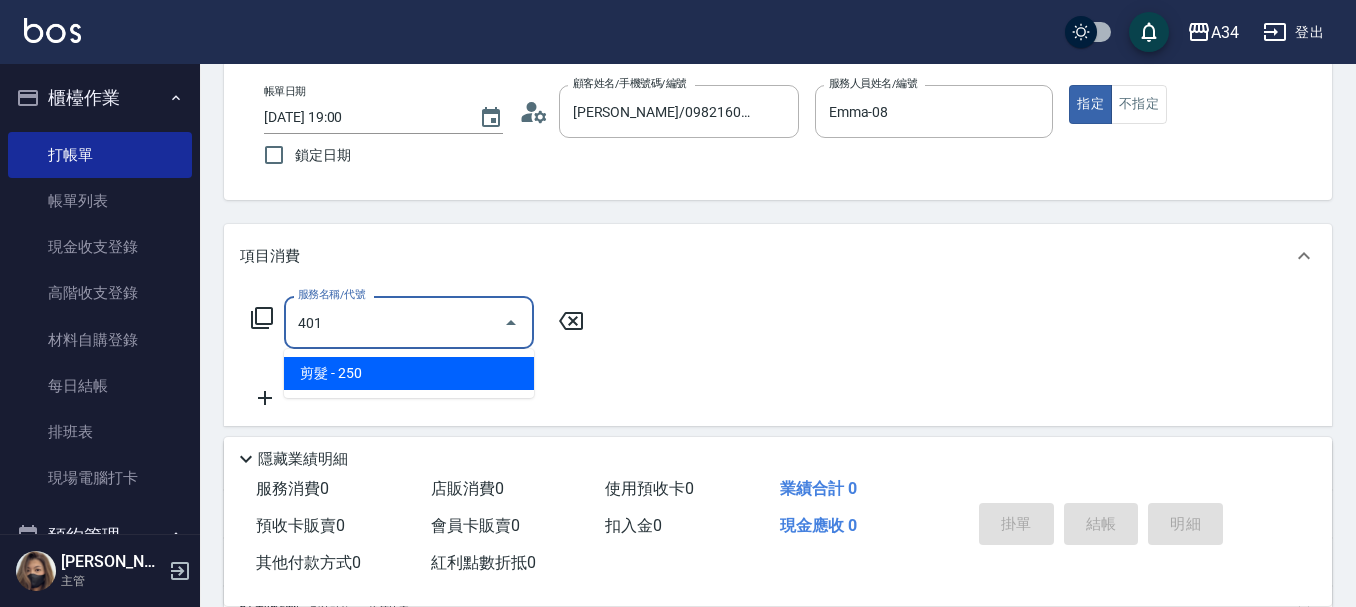 type on "20" 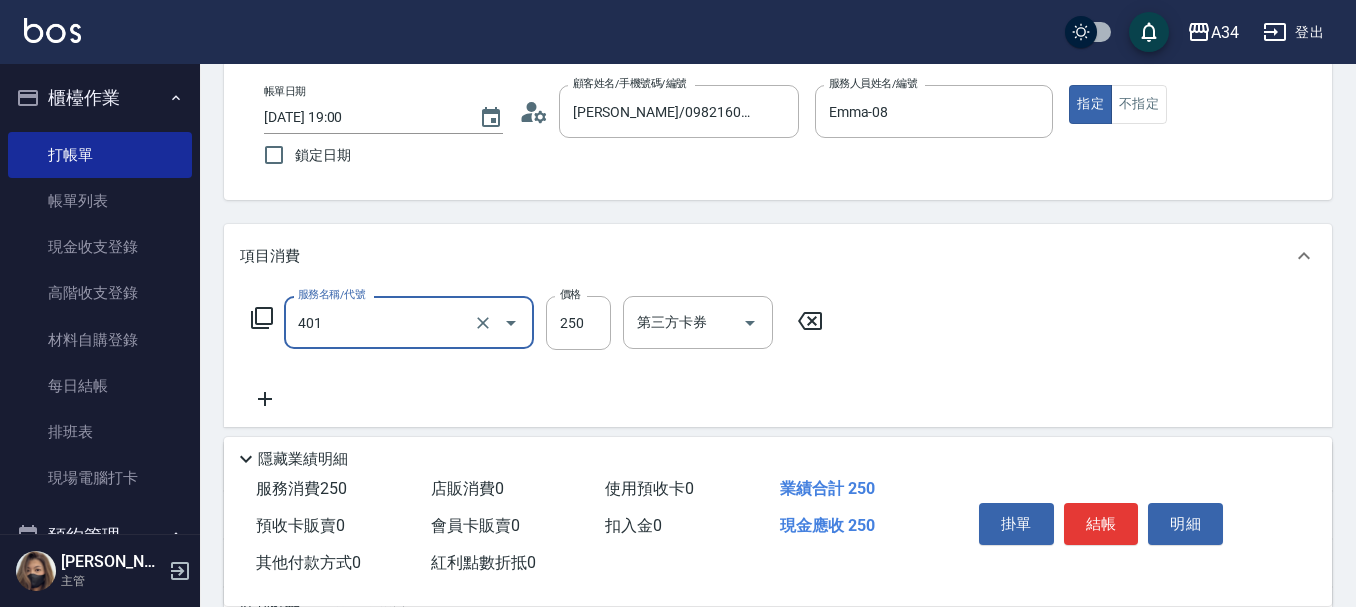 type on "剪髮(401)" 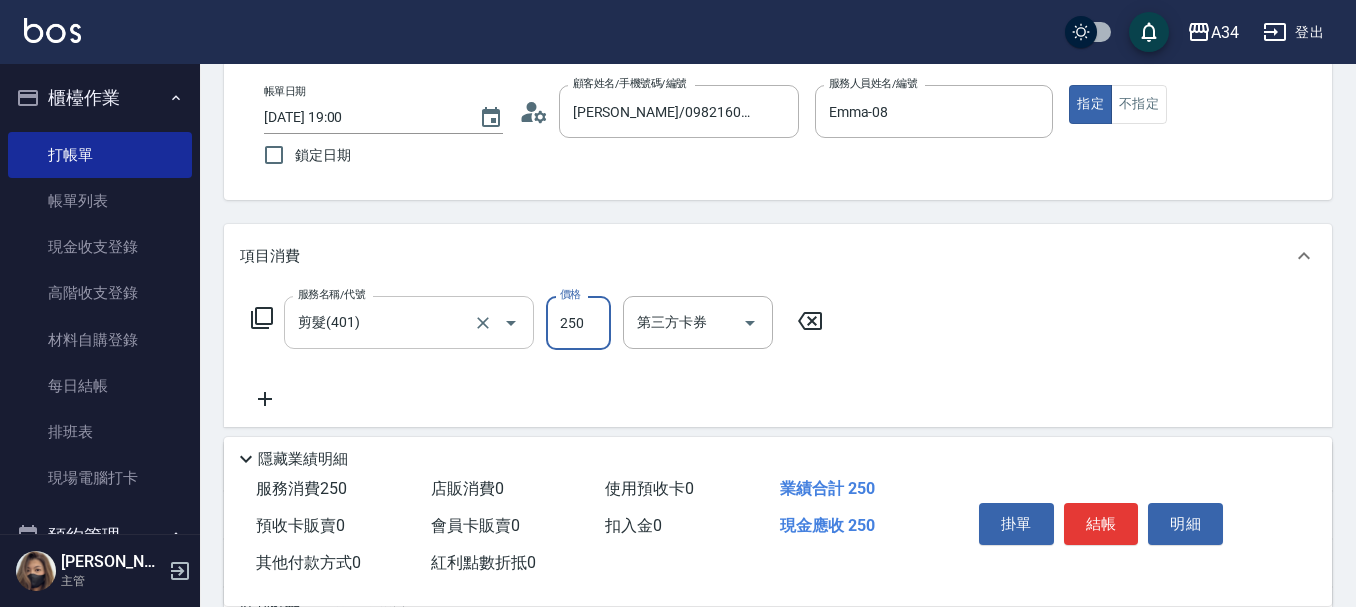 type on "0" 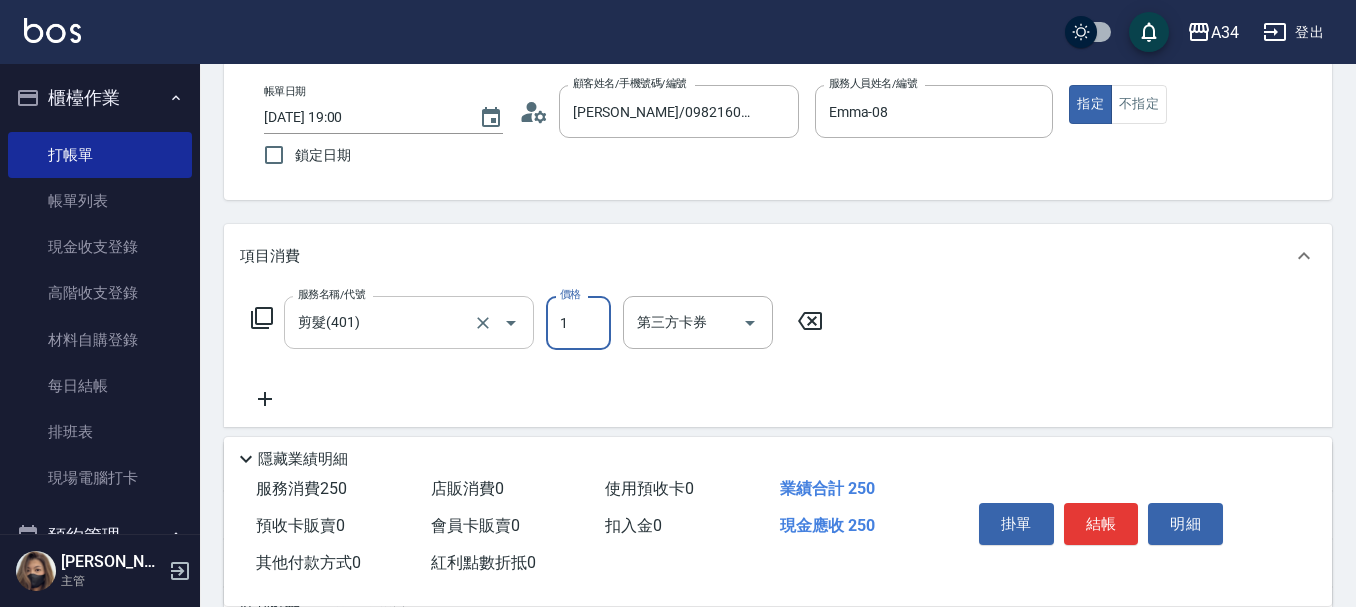 type on "10" 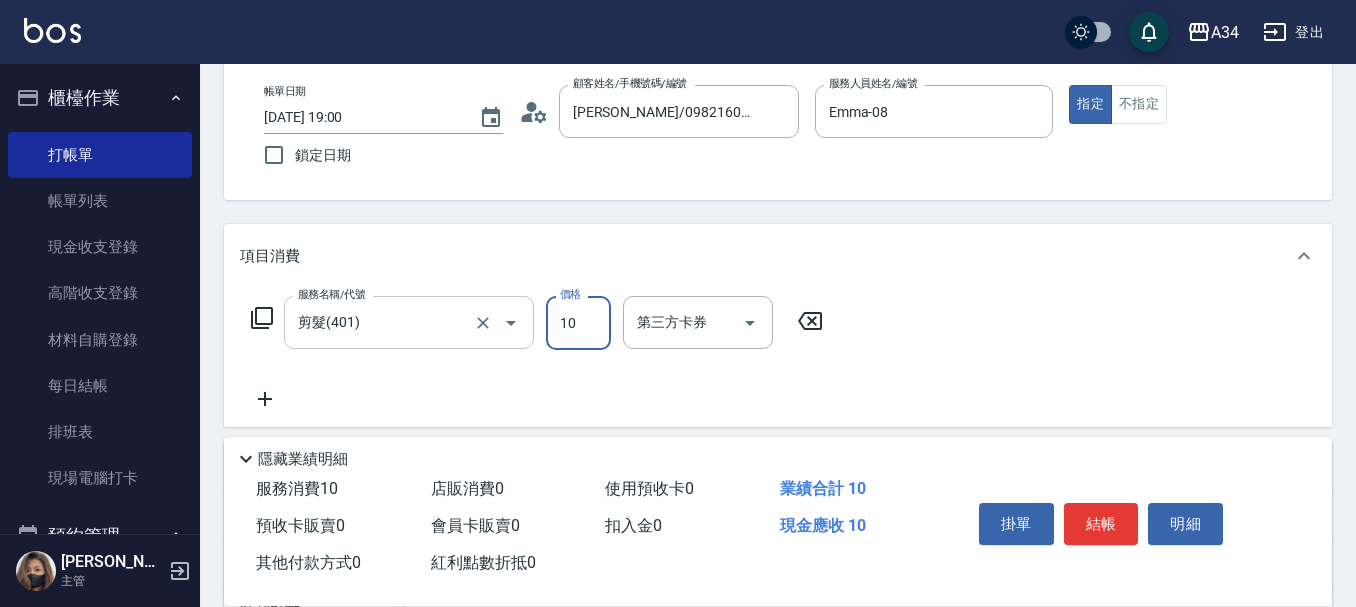 type on "10" 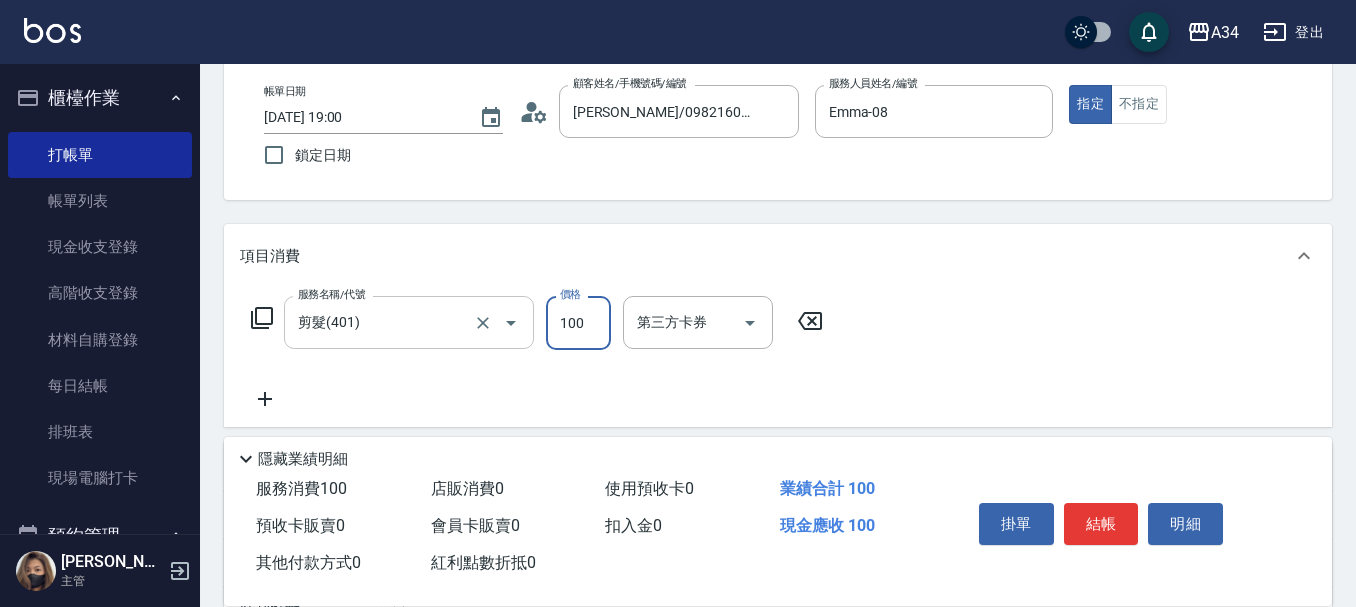 type on "100" 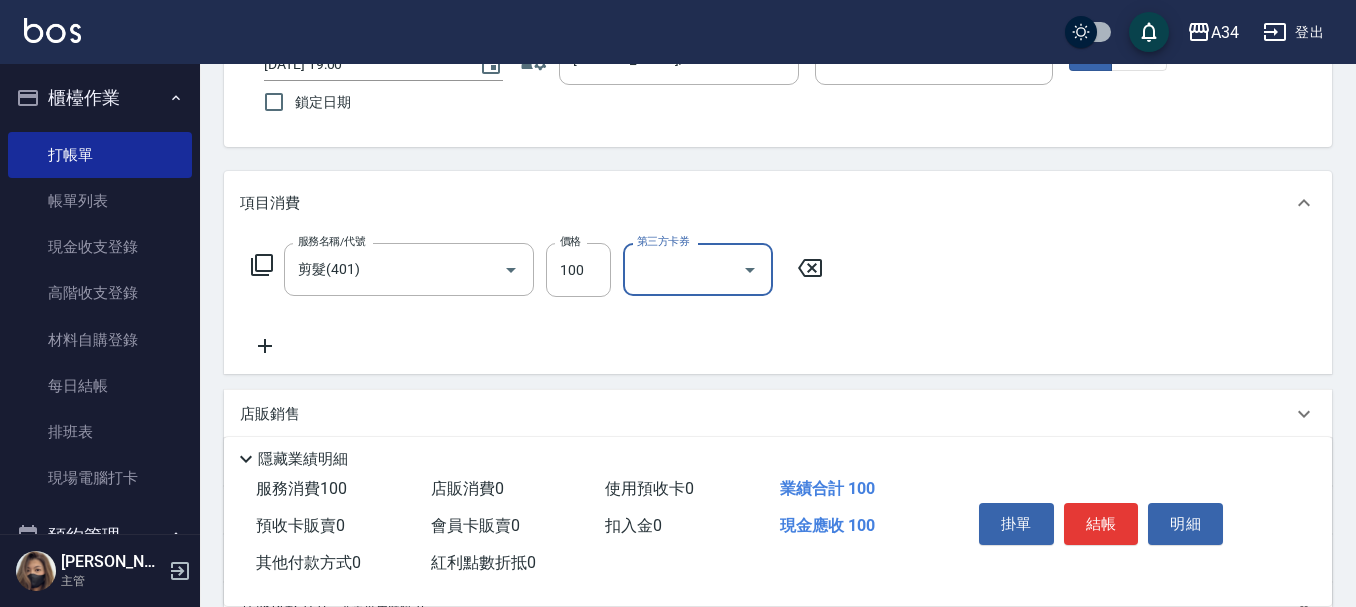 scroll, scrollTop: 200, scrollLeft: 0, axis: vertical 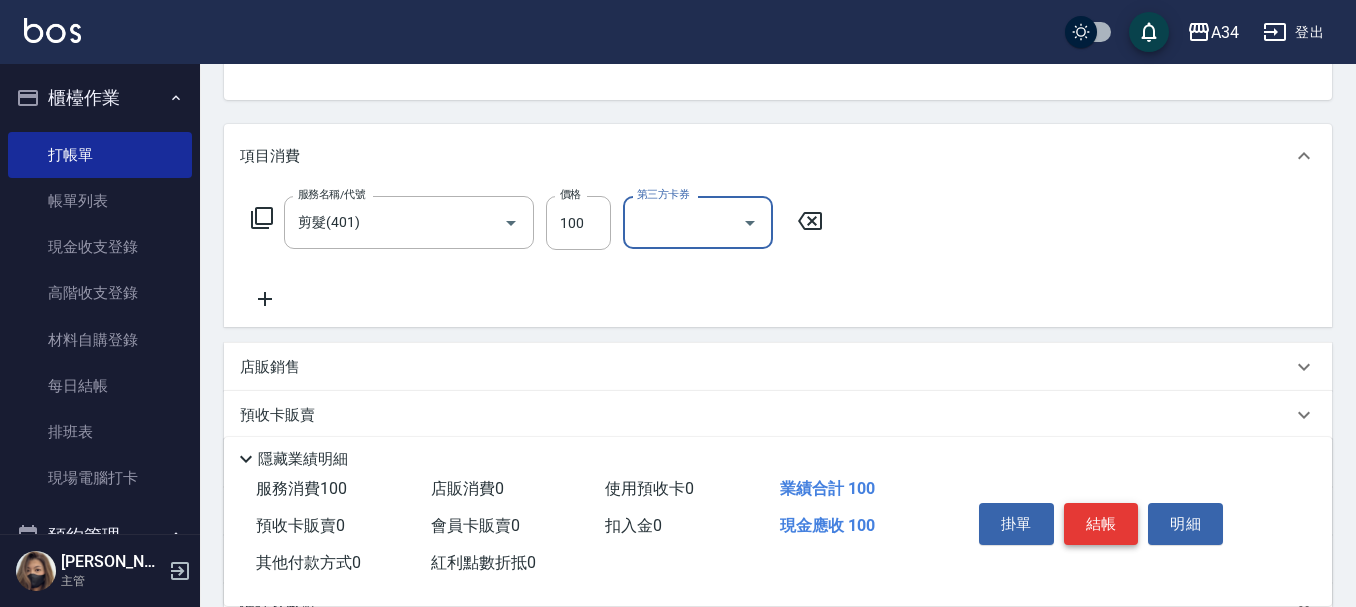 click on "結帳" at bounding box center [1101, 524] 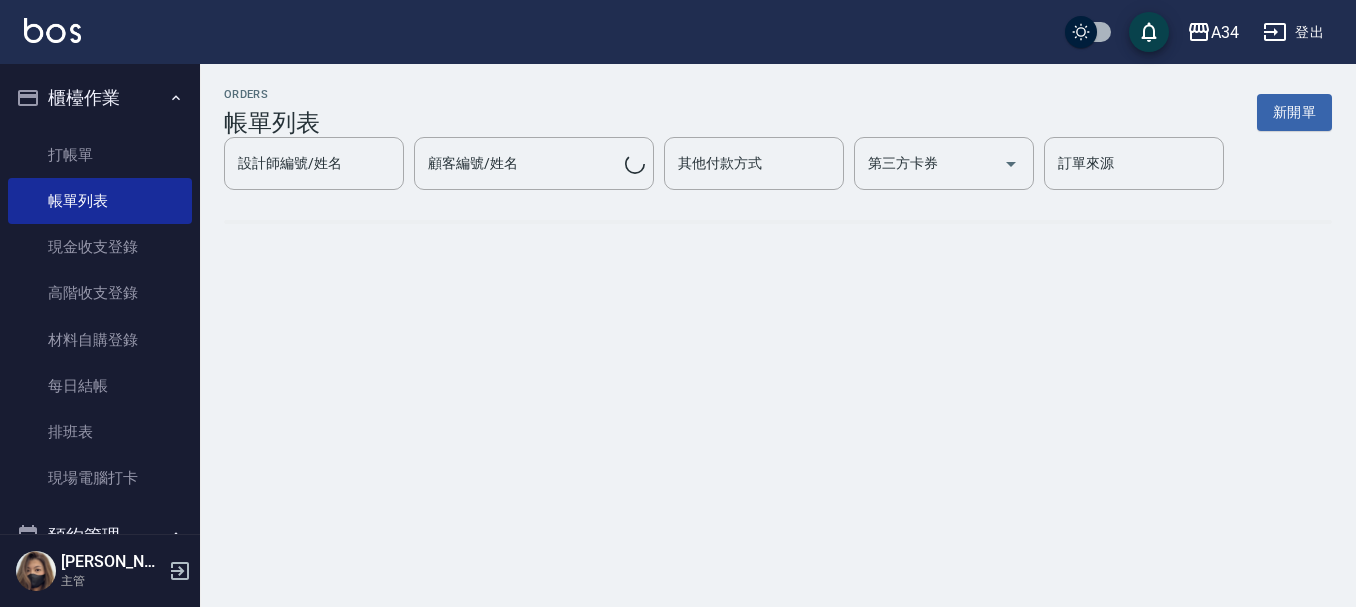 scroll, scrollTop: 0, scrollLeft: 0, axis: both 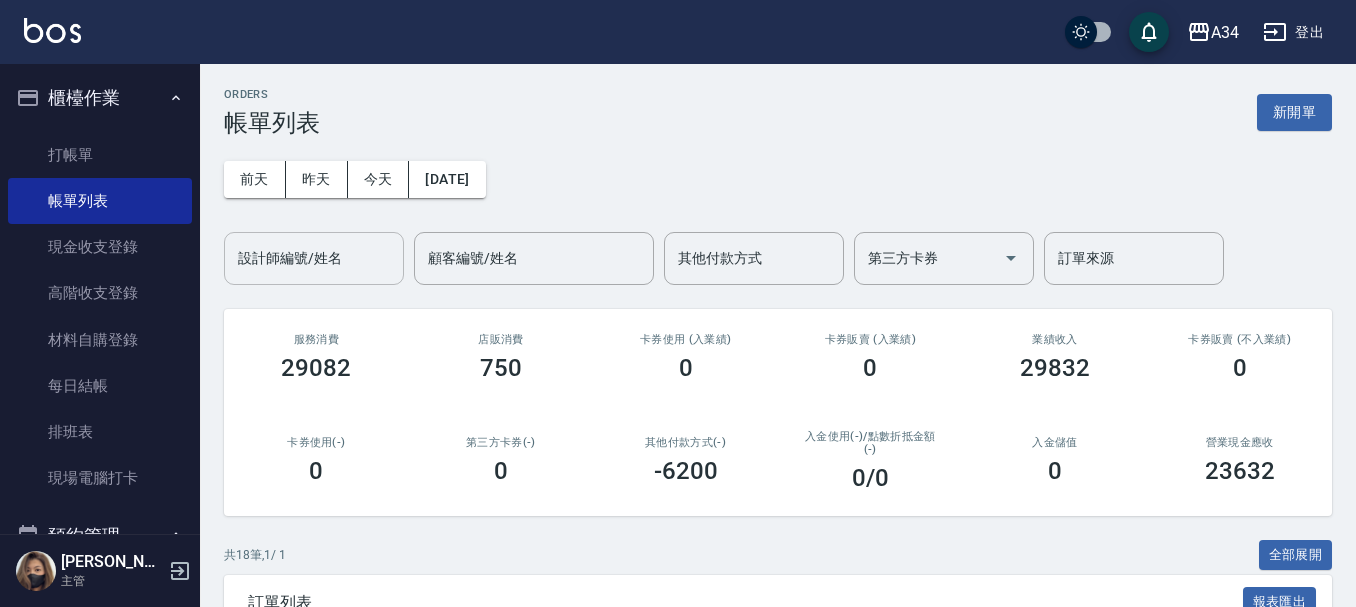click on "設計師編號/姓名" at bounding box center (314, 258) 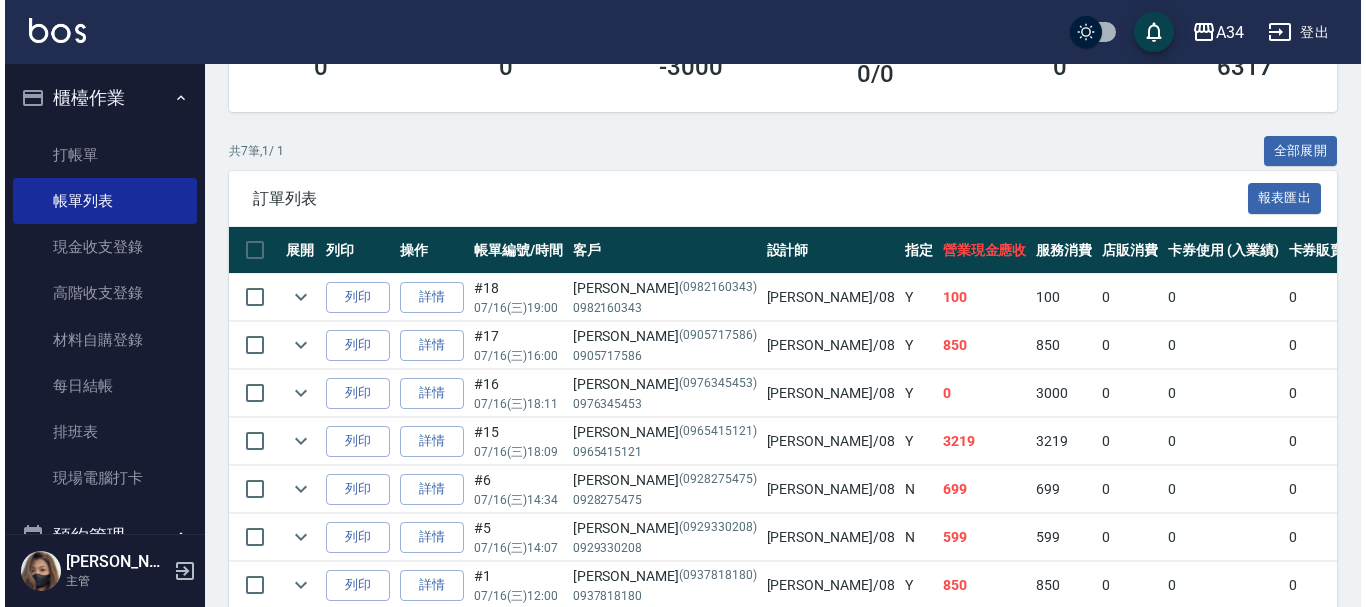 scroll, scrollTop: 0, scrollLeft: 0, axis: both 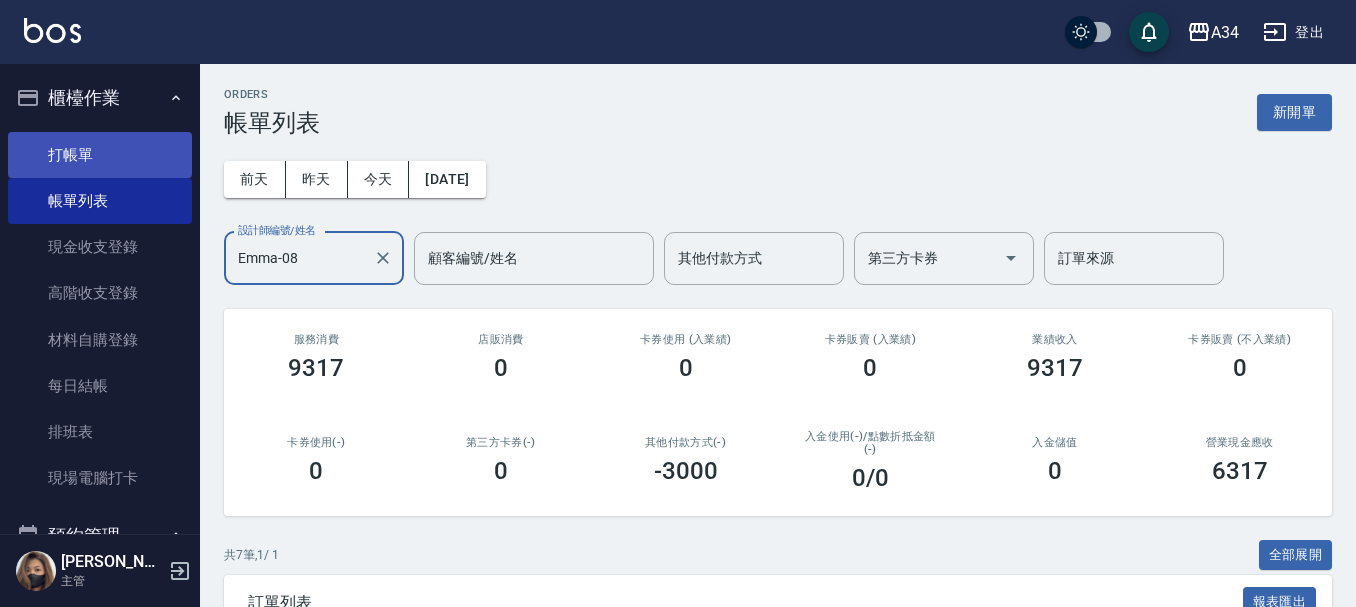 type on "Emma-08" 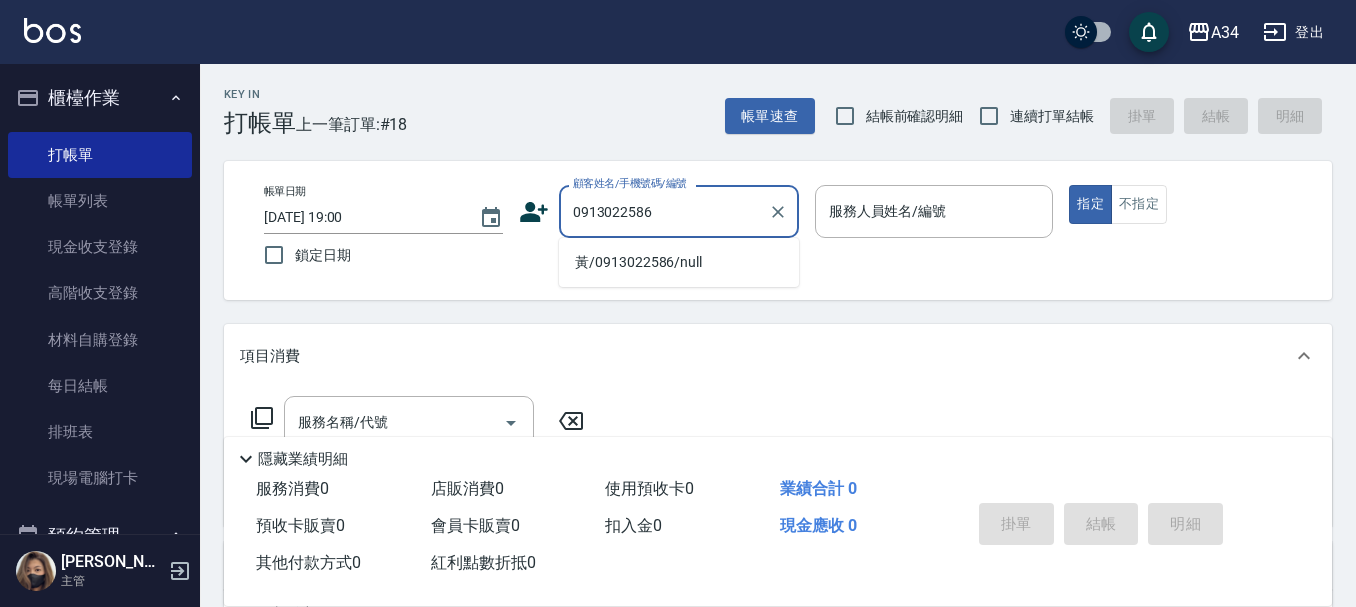 click on "黃/0913022586/null" at bounding box center [679, 262] 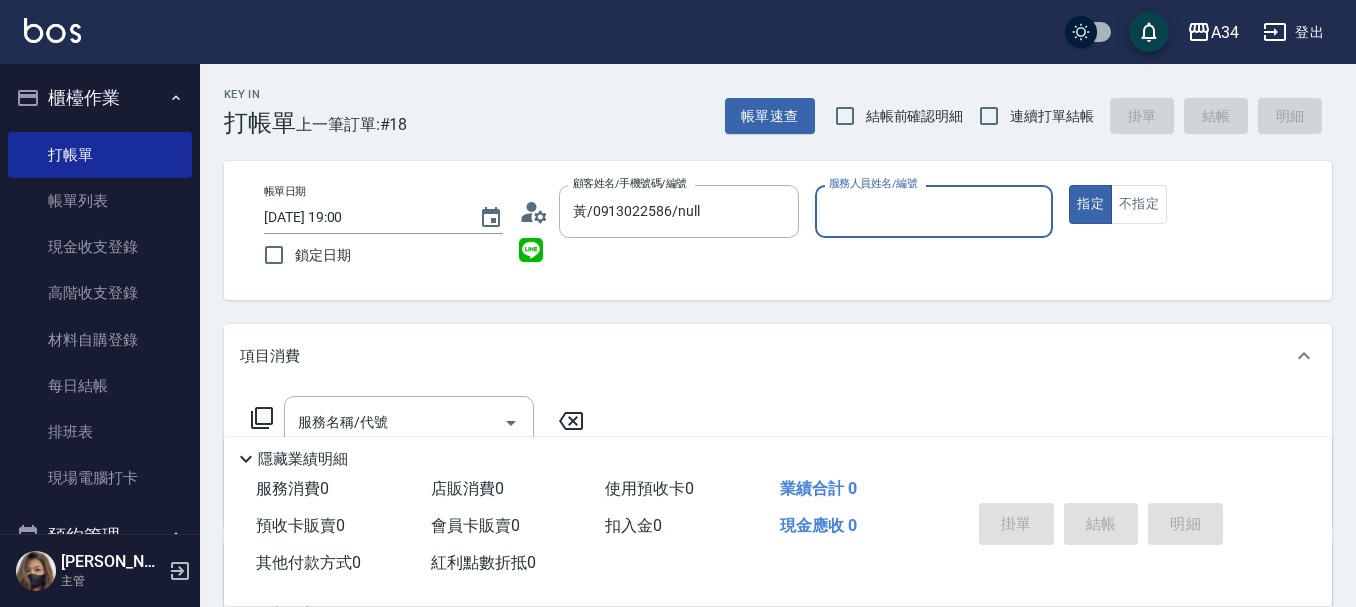 click 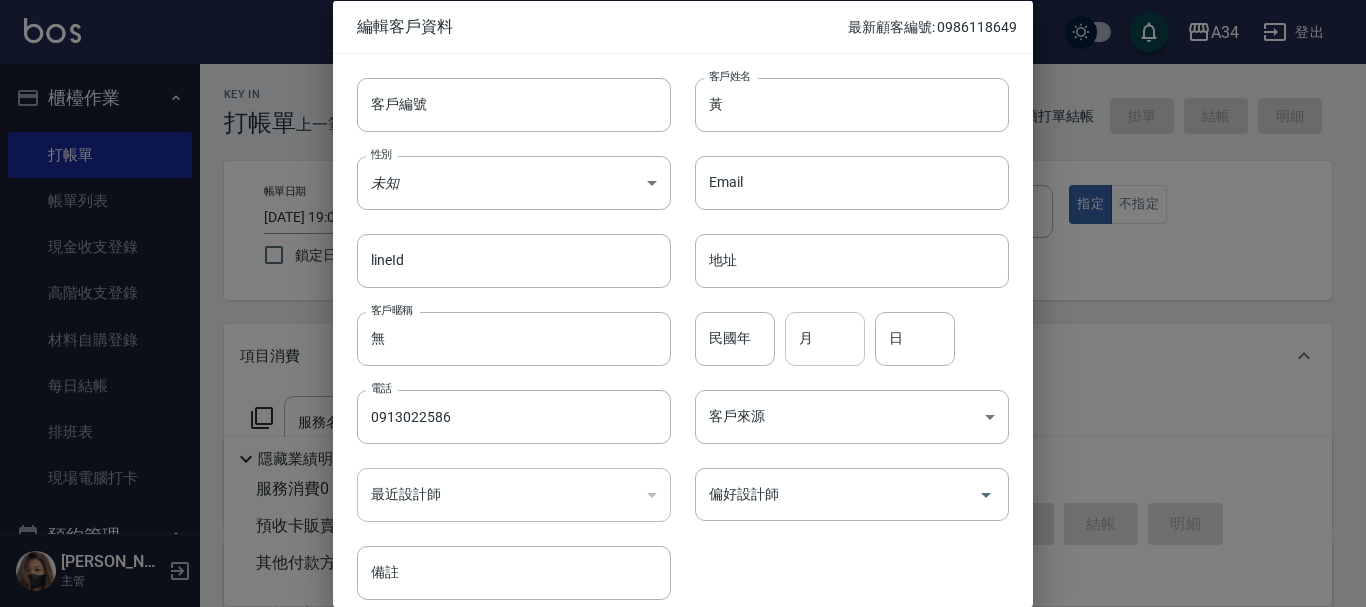 click on "月" at bounding box center (825, 338) 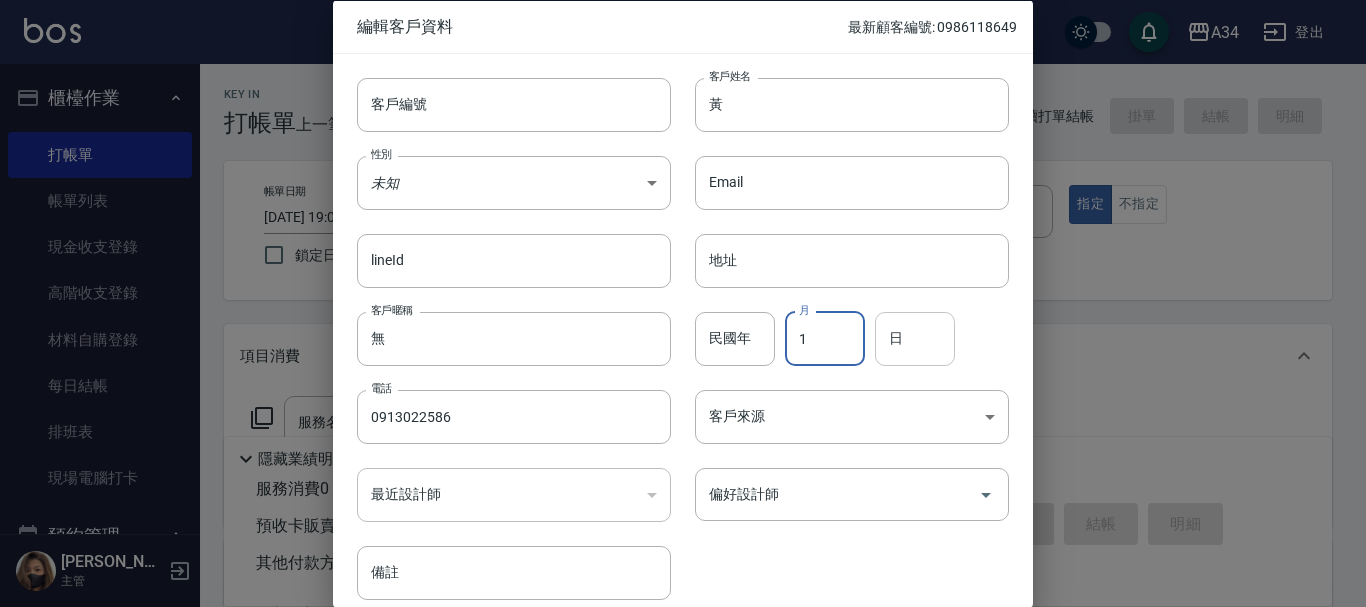 type on "1" 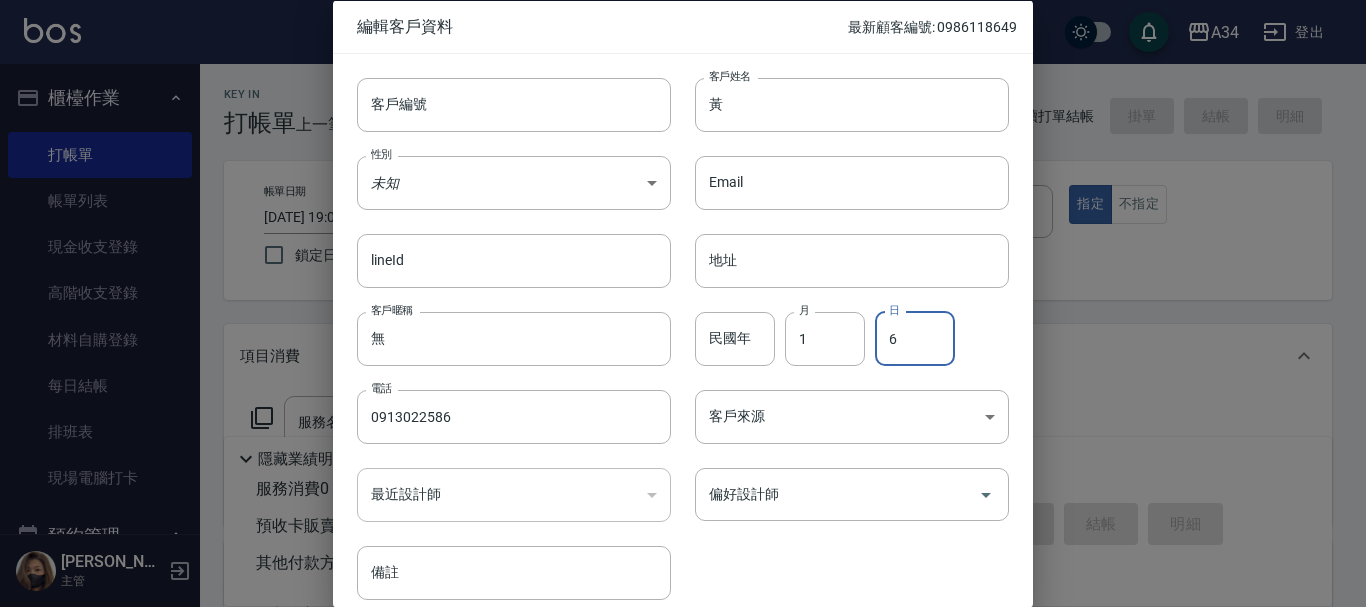 type on "6" 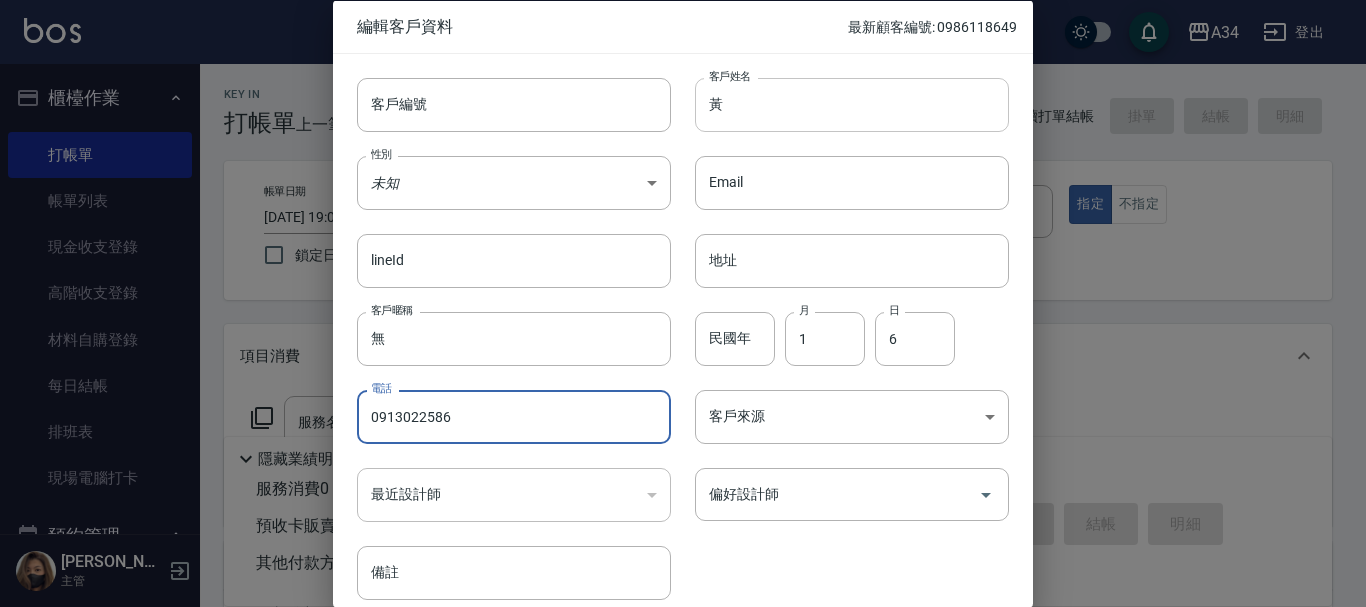 click on "黃" at bounding box center (852, 104) 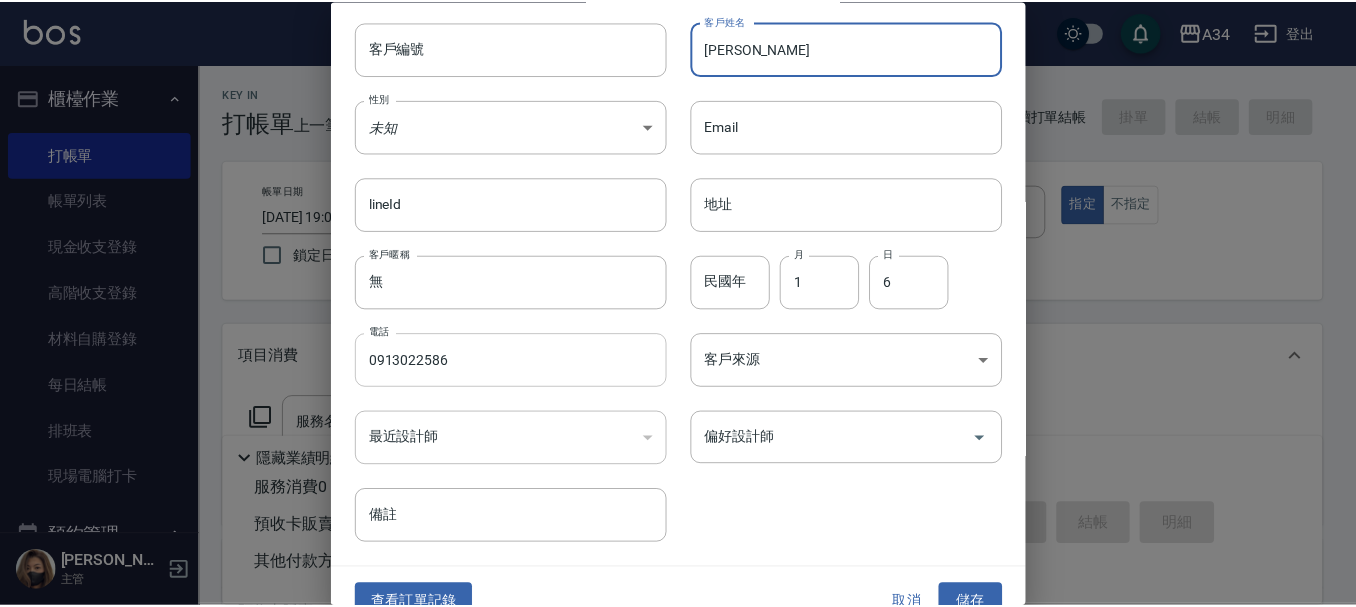 scroll, scrollTop: 86, scrollLeft: 0, axis: vertical 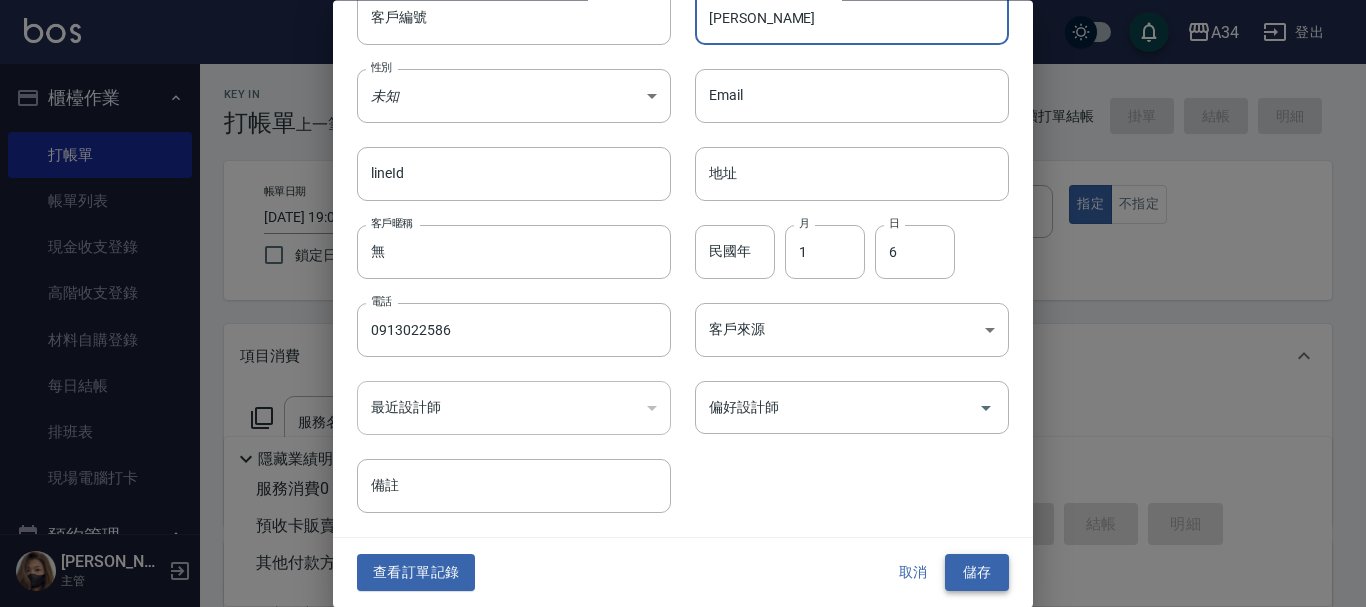 type on "黃俞緯" 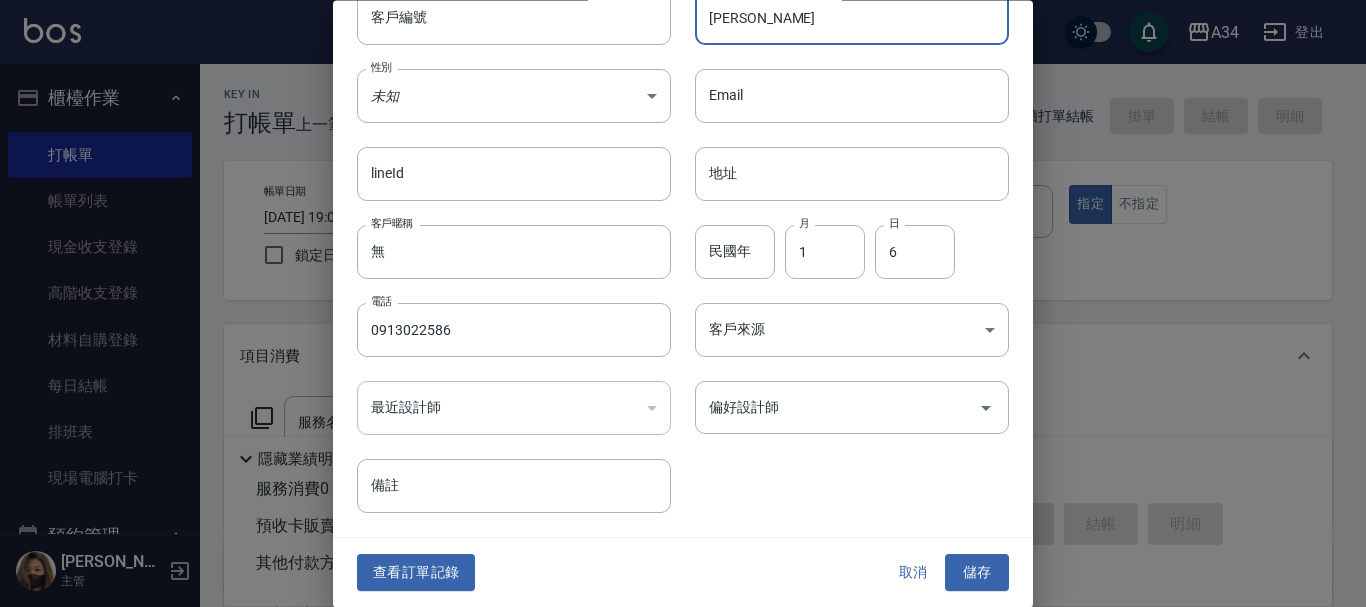 click on "儲存" at bounding box center (977, 573) 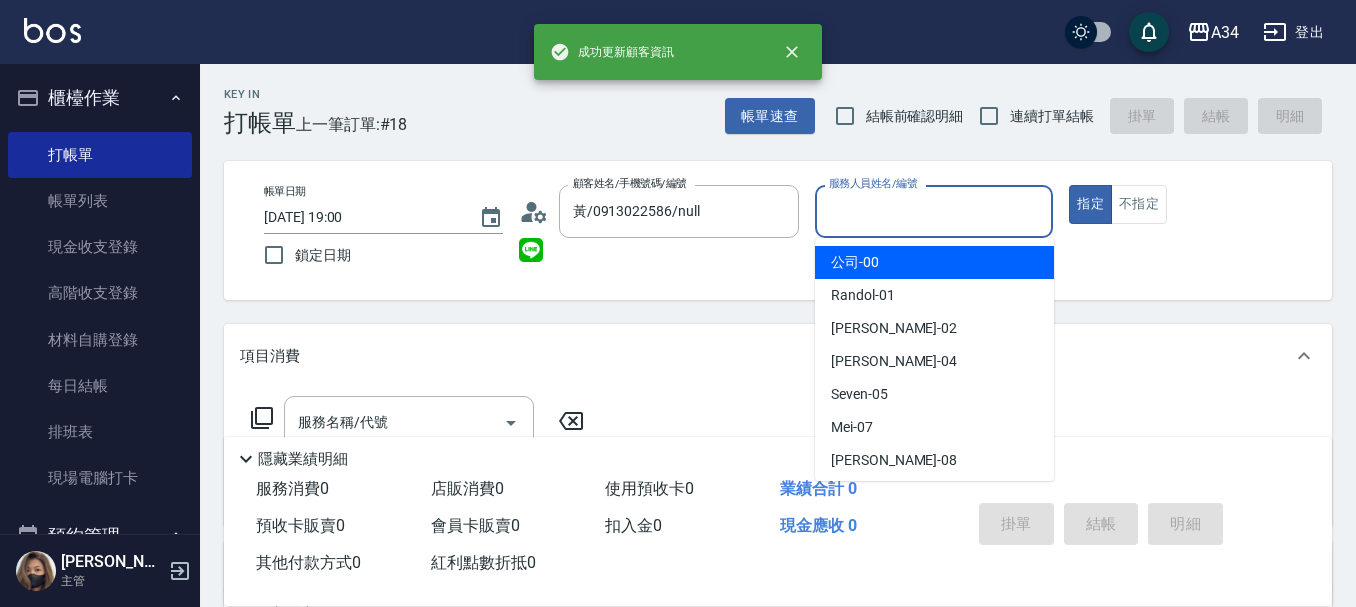 click on "服務人員姓名/編號" at bounding box center [934, 211] 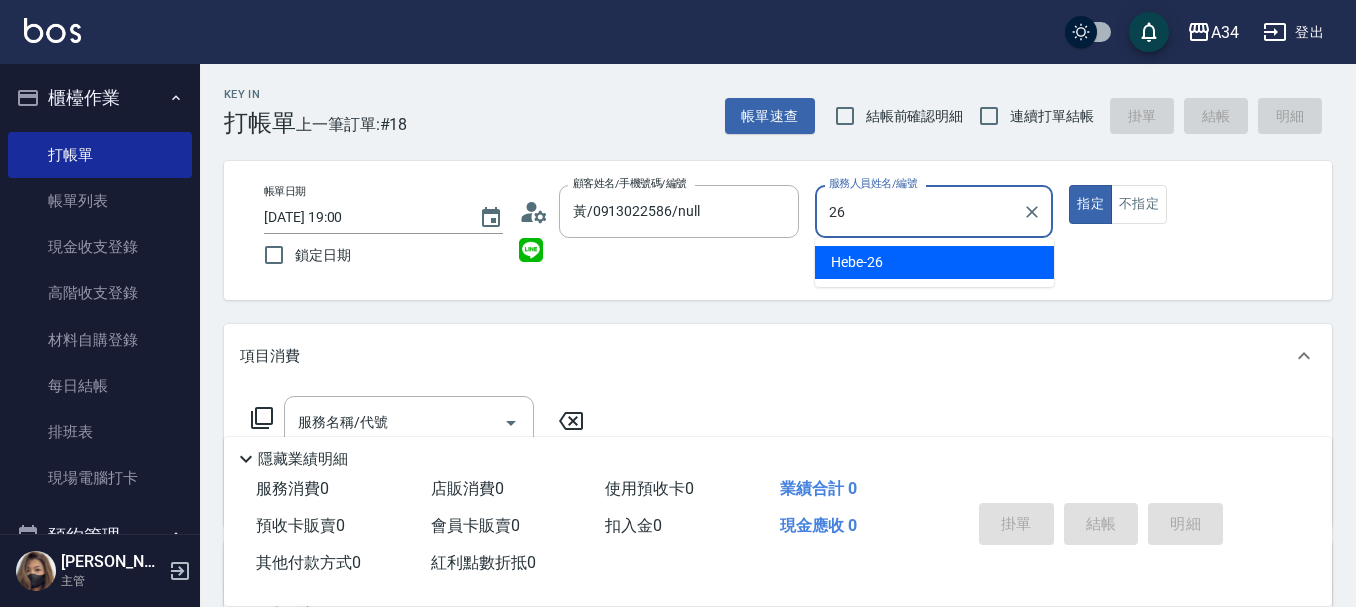 type on "Hebe-26" 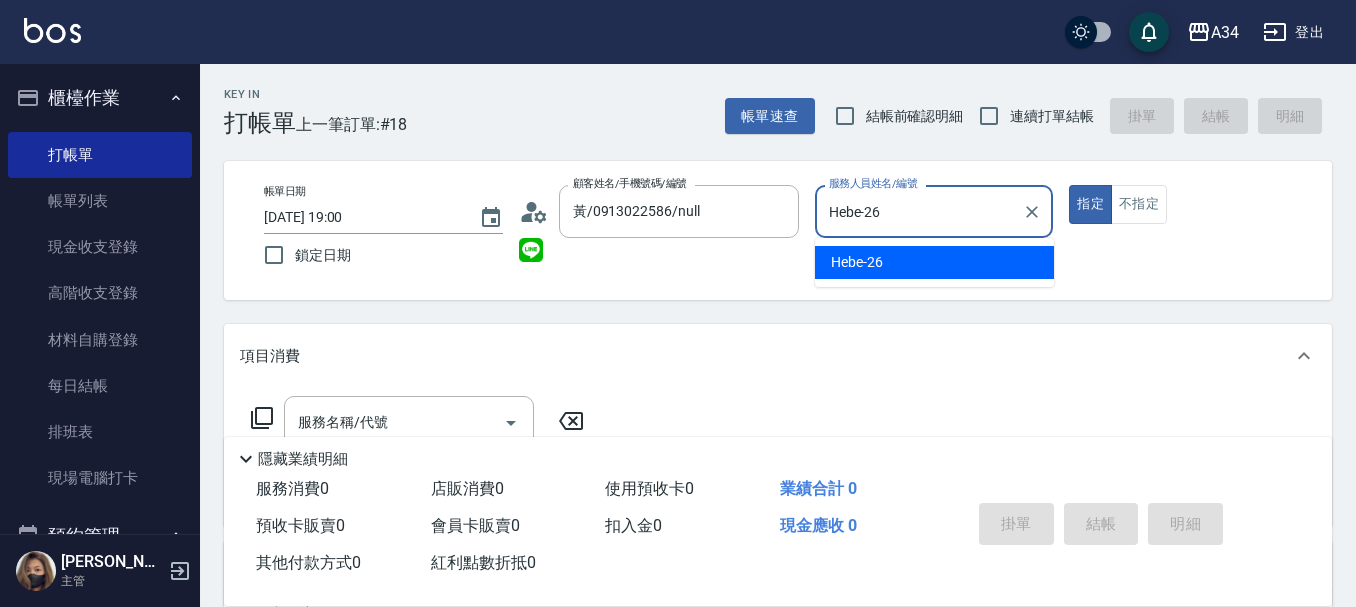 type on "true" 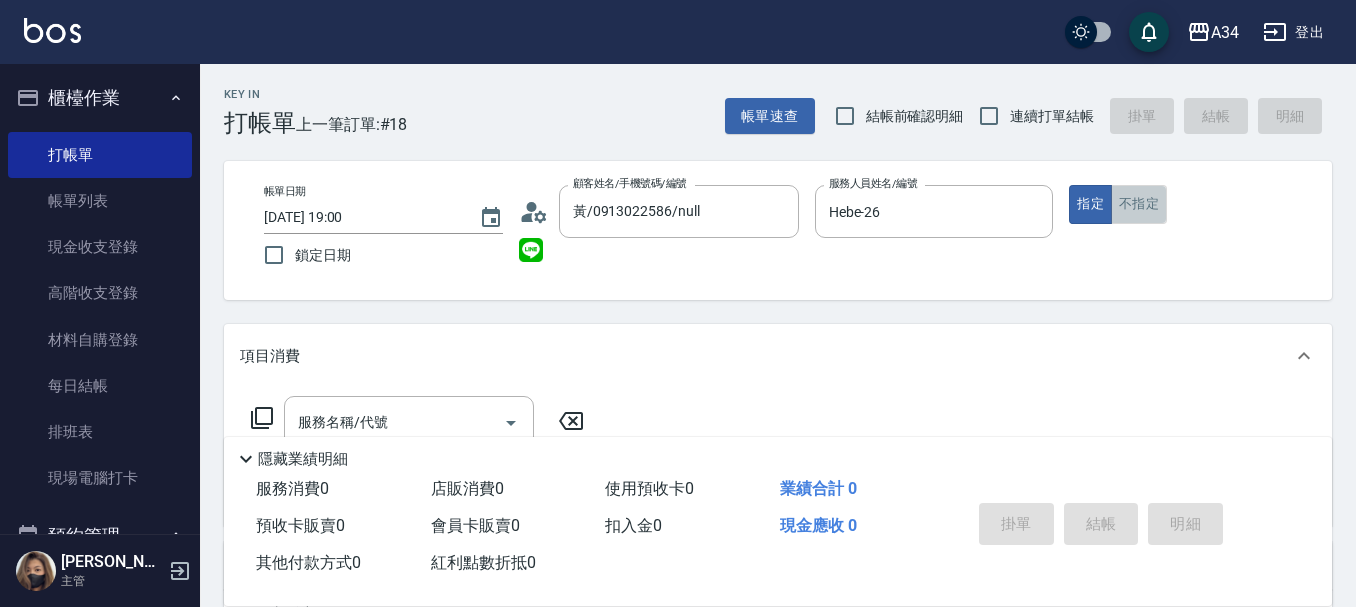 click on "不指定" at bounding box center (1139, 204) 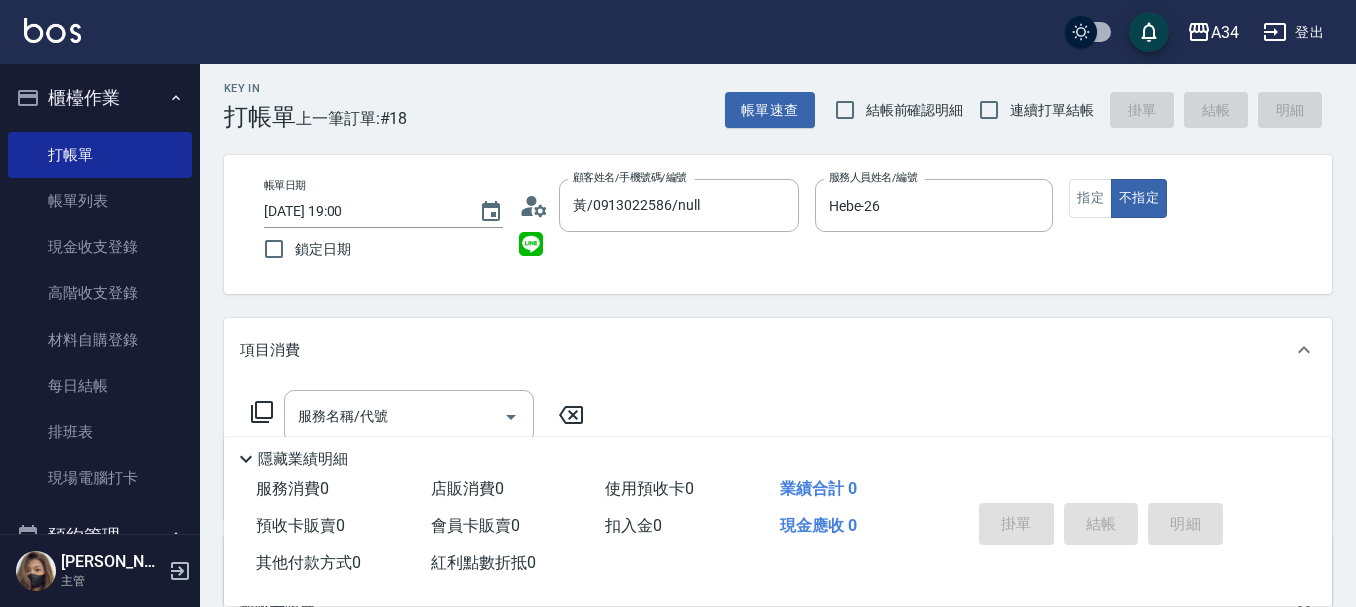 scroll, scrollTop: 300, scrollLeft: 0, axis: vertical 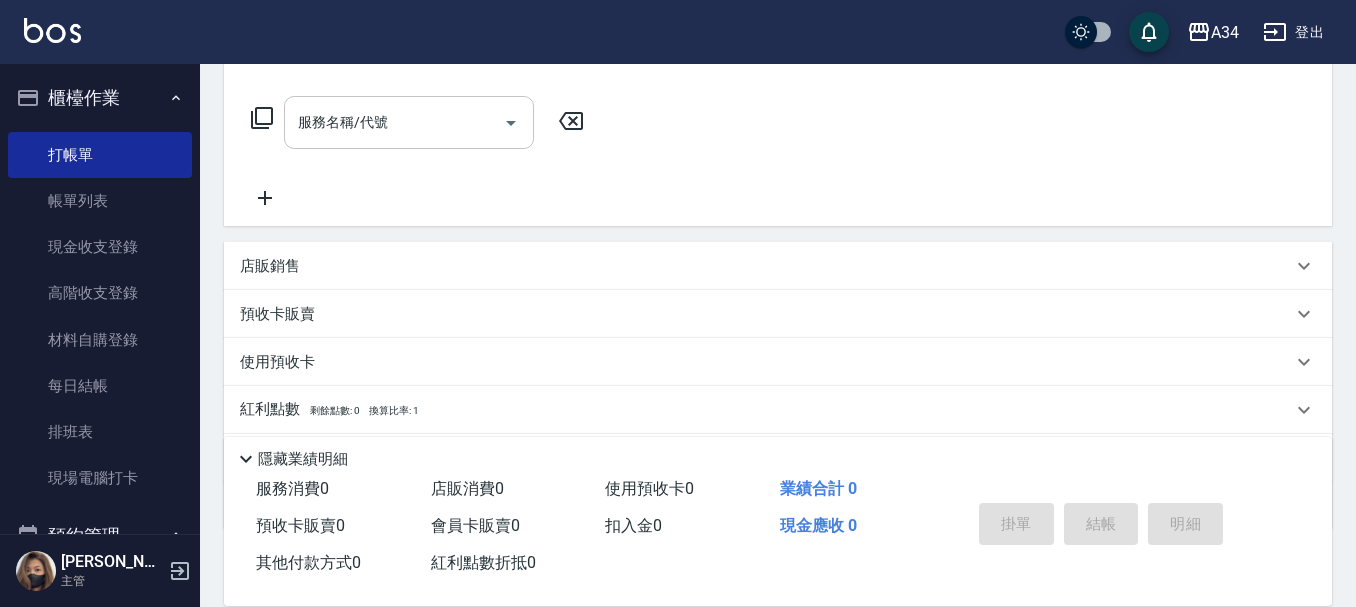 click on "服務名稱/代號" at bounding box center [394, 122] 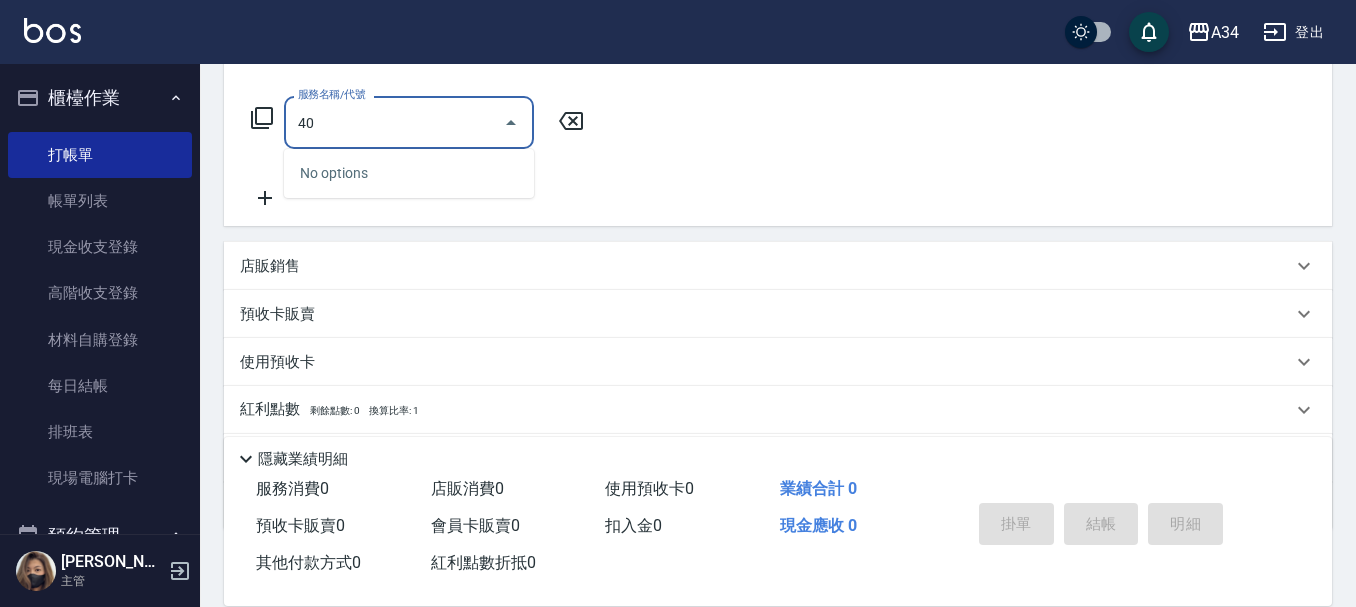 type on "401" 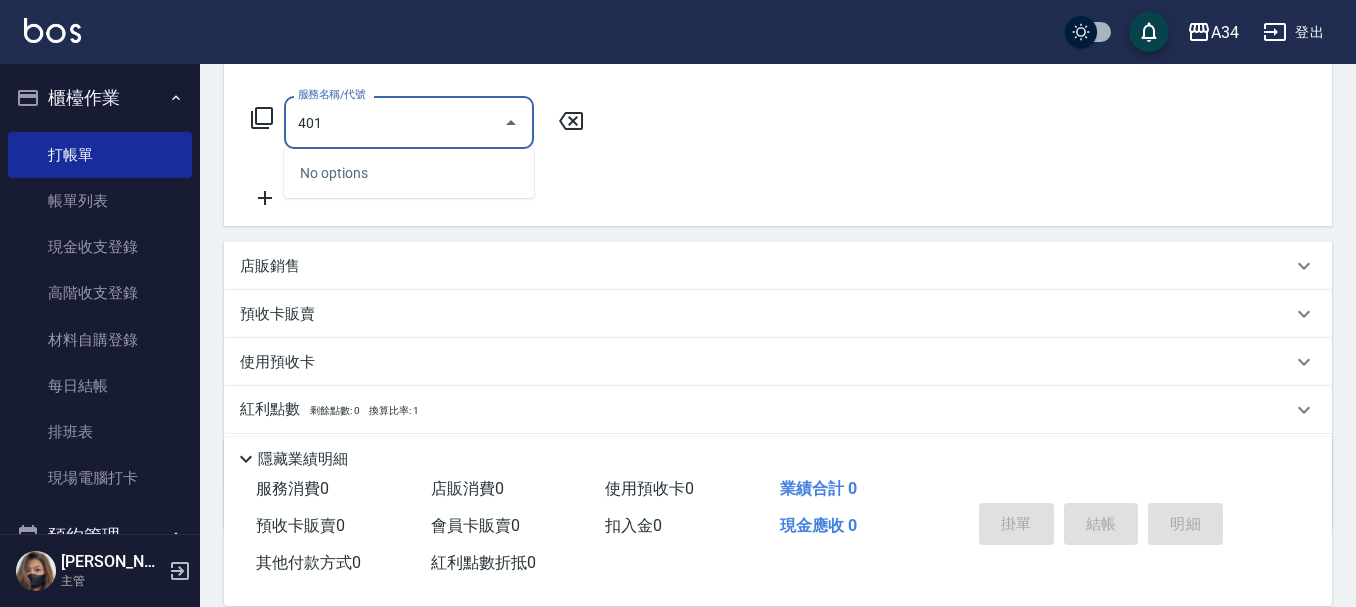 type on "20" 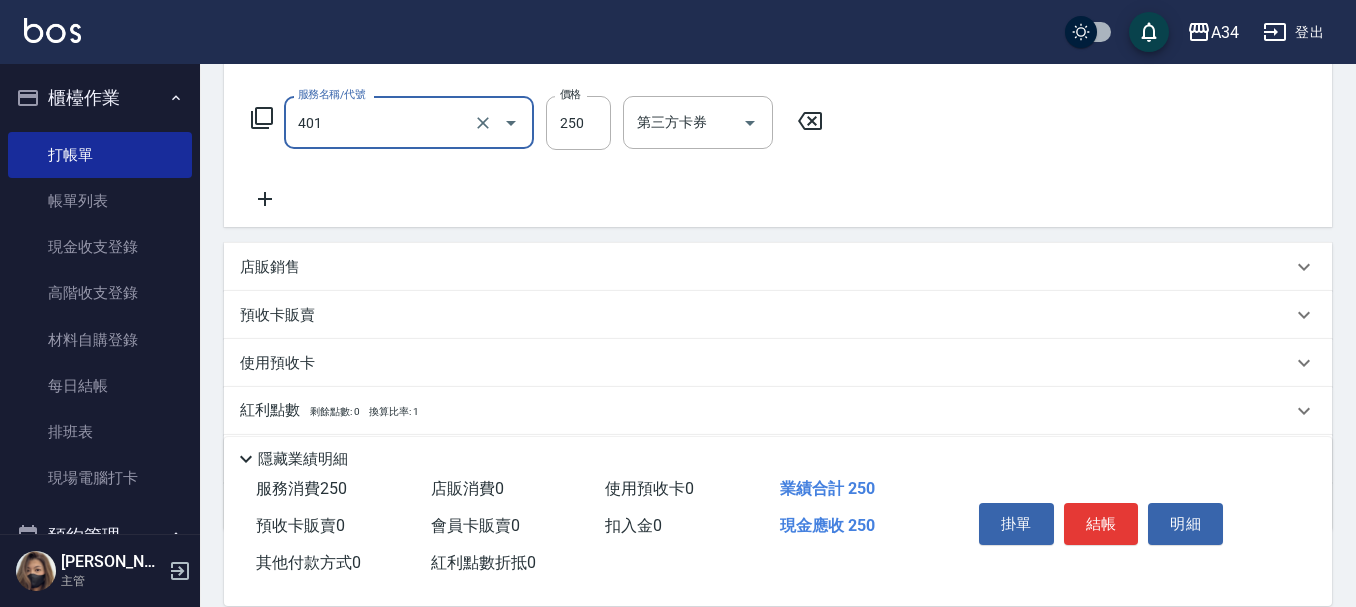 type on "剪髮(401)" 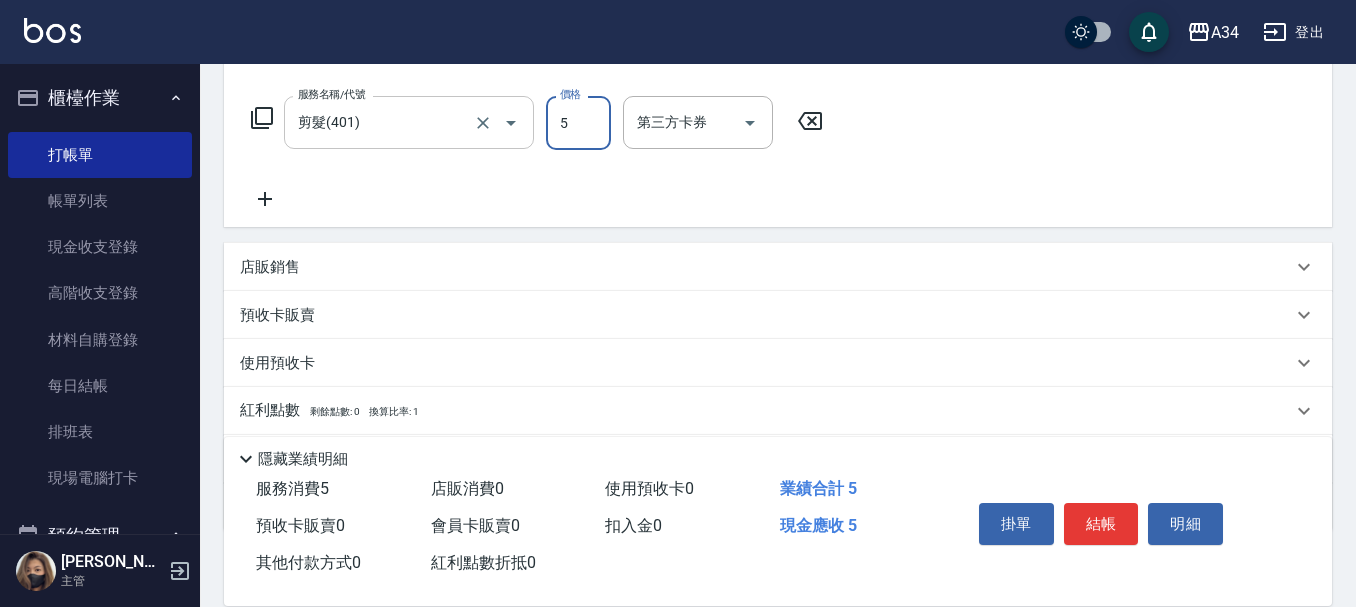 type on "0" 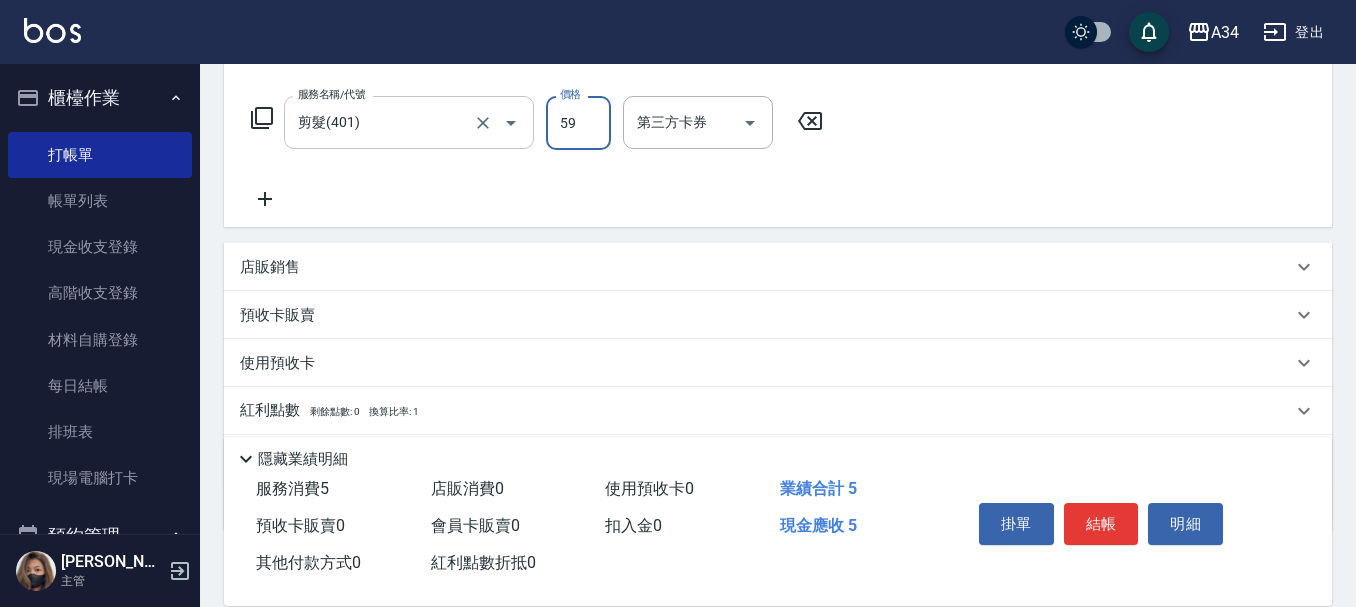 type on "599" 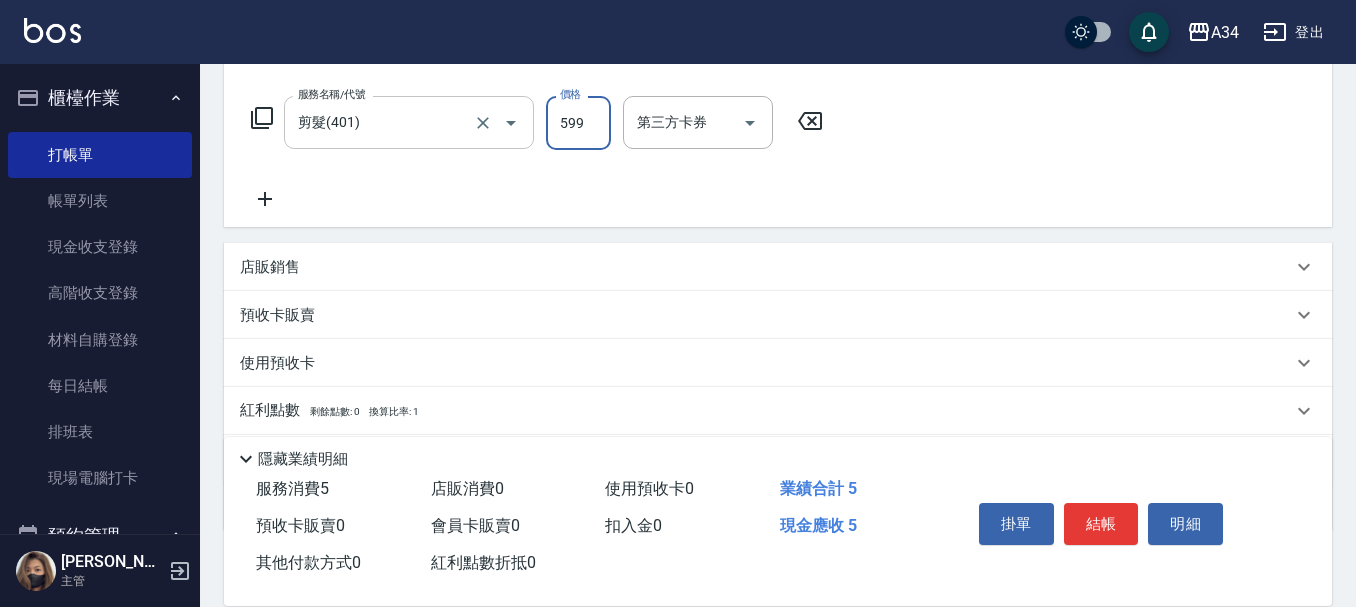 type on "50" 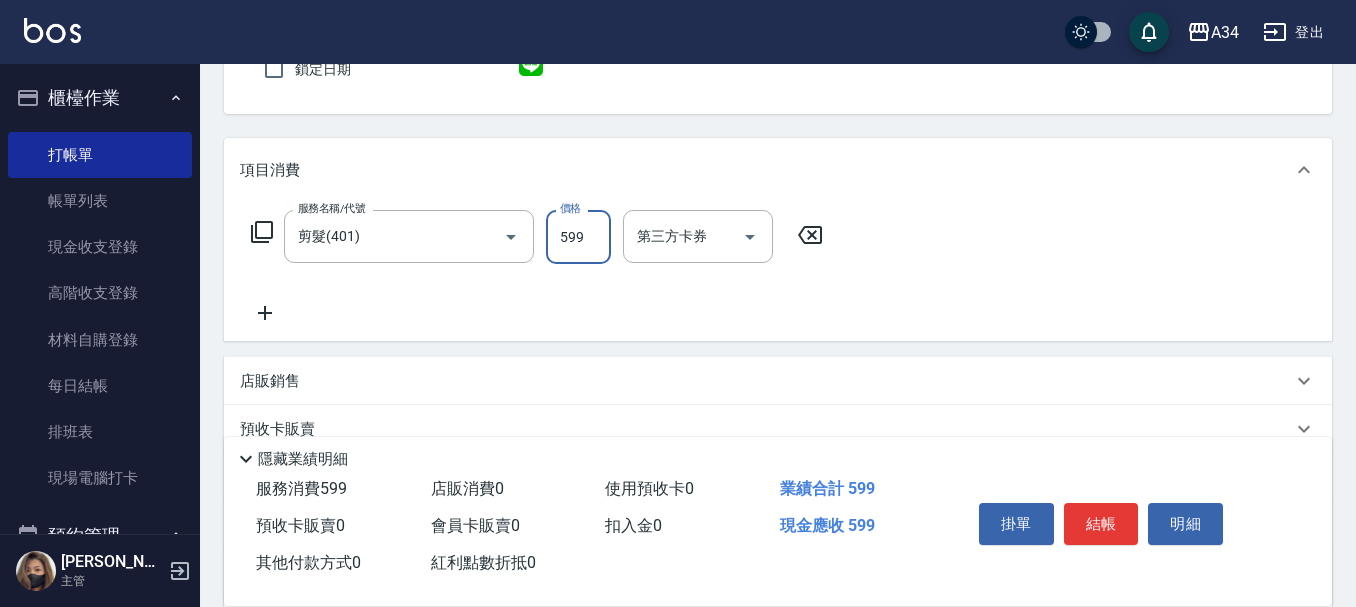 scroll, scrollTop: 0, scrollLeft: 0, axis: both 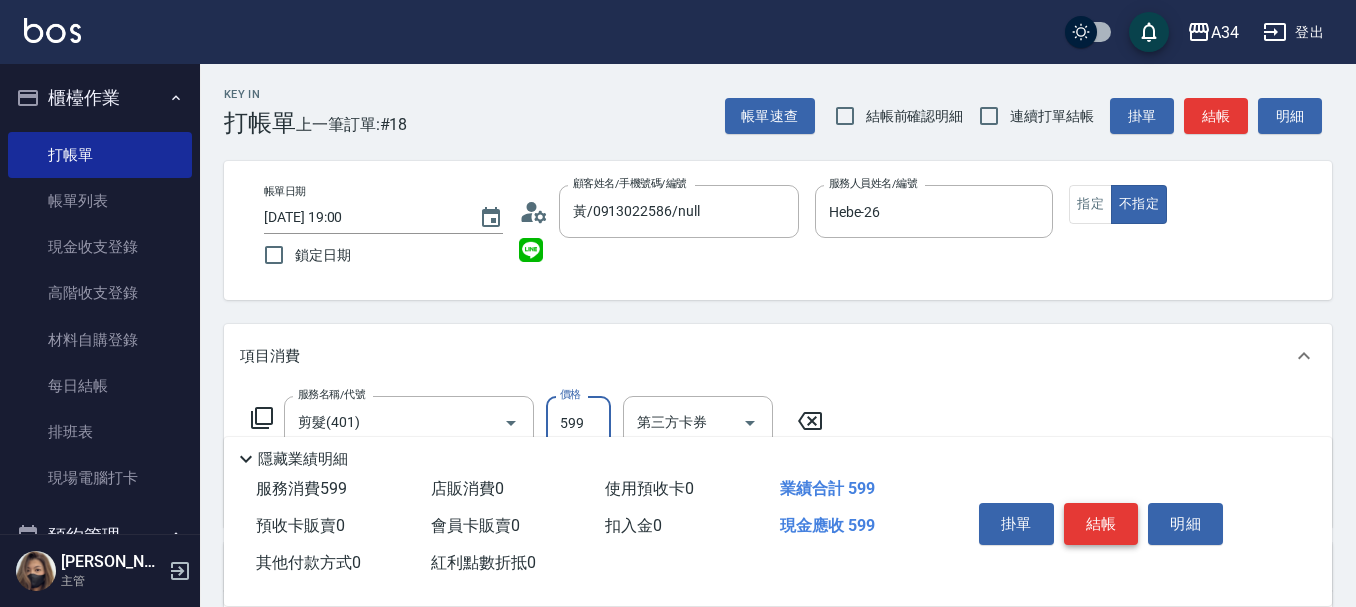 type on "599" 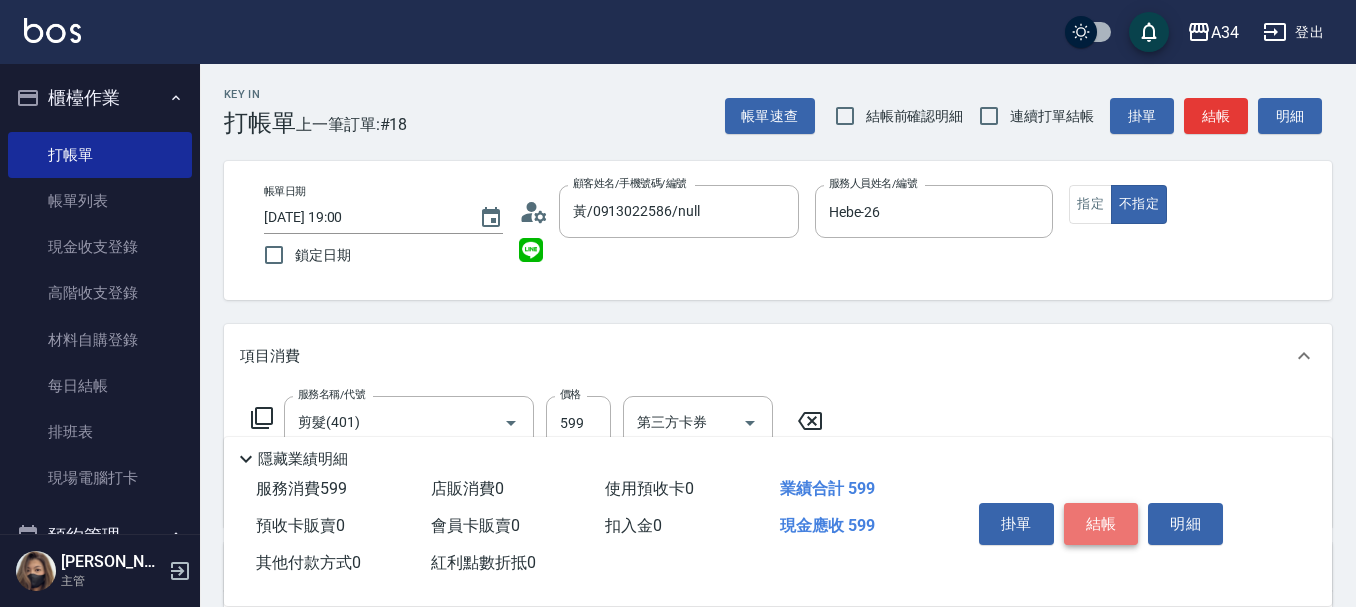 click on "結帳" at bounding box center (1101, 524) 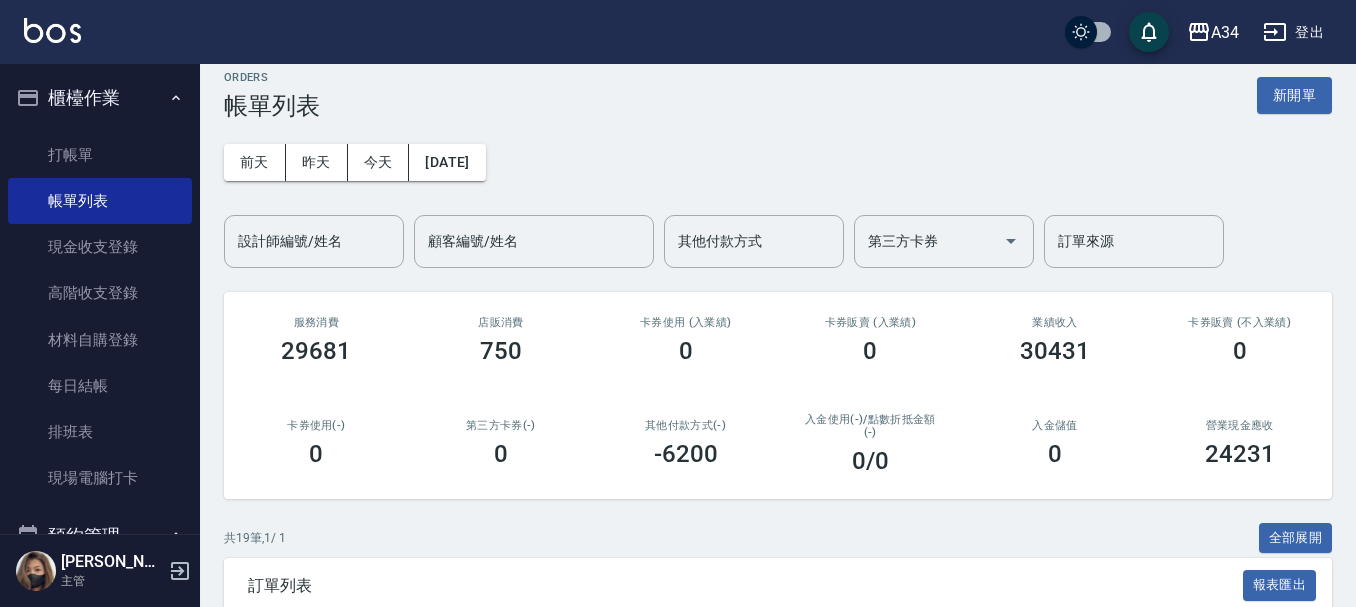 scroll, scrollTop: 0, scrollLeft: 0, axis: both 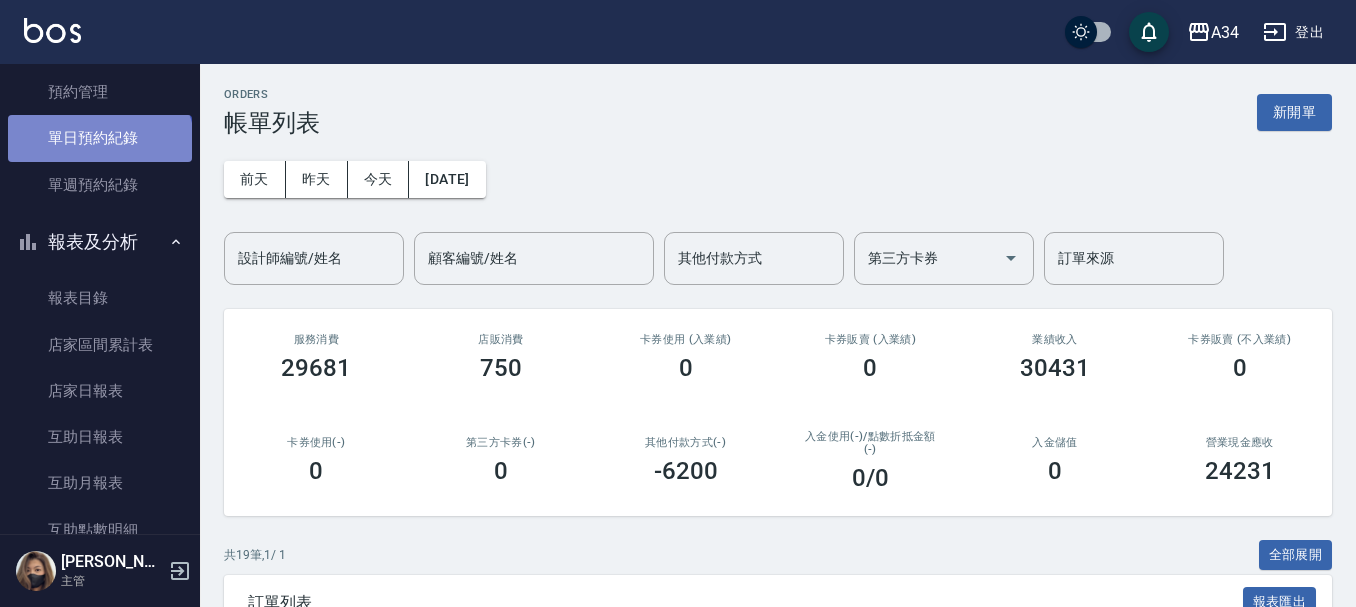 click on "單日預約紀錄" at bounding box center (100, 138) 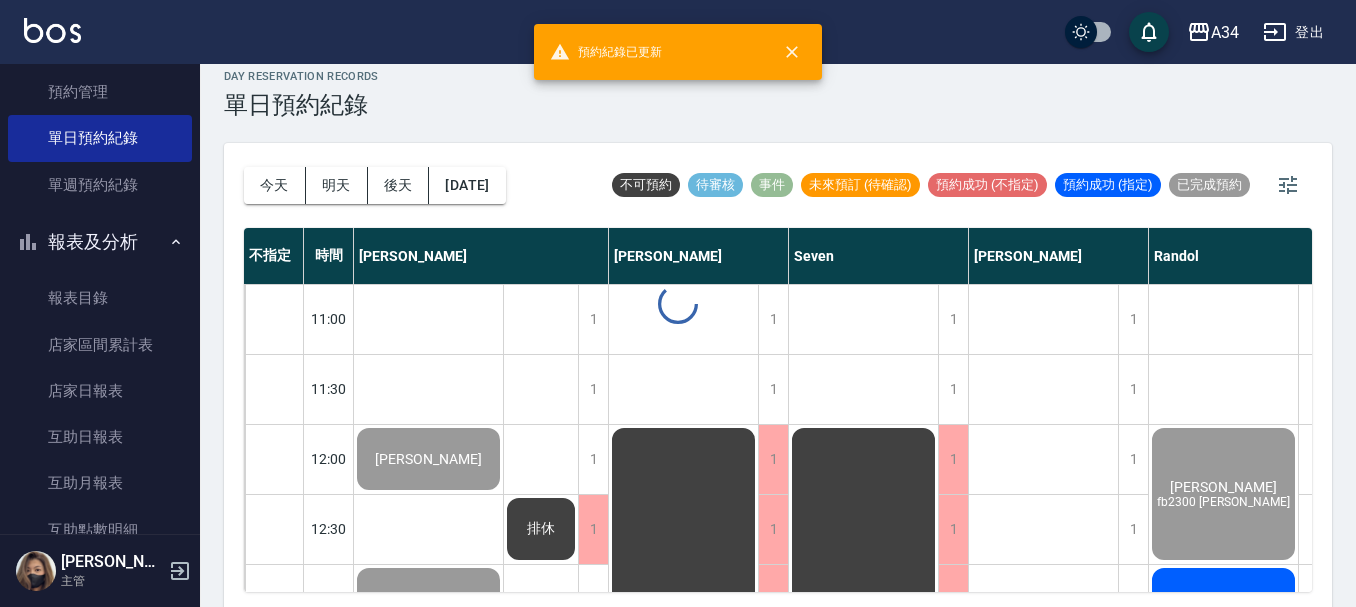 scroll, scrollTop: 23, scrollLeft: 0, axis: vertical 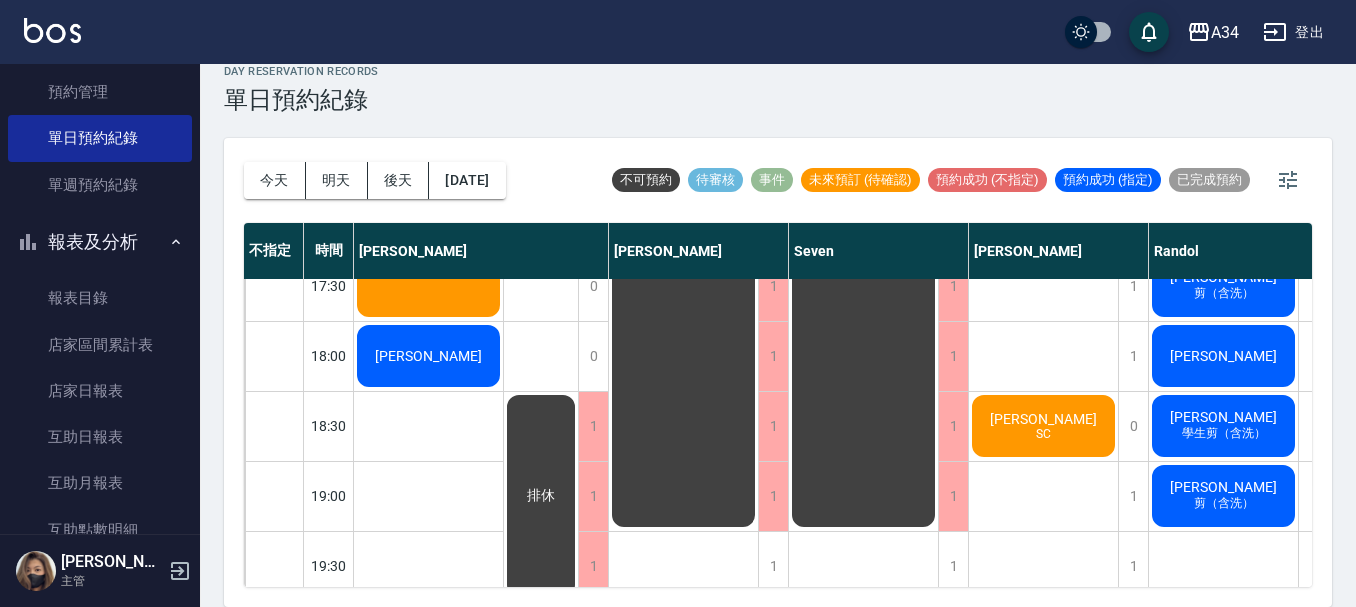 click on "張耀仁" at bounding box center (428, -484) 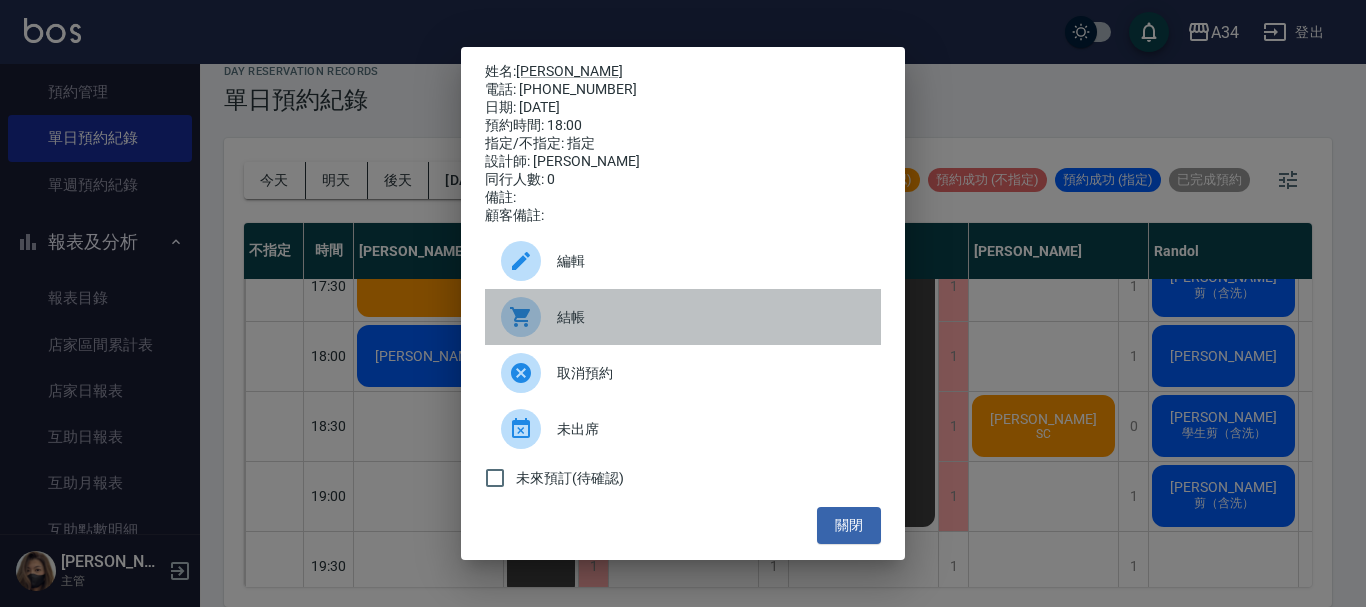 click on "結帳" at bounding box center [711, 317] 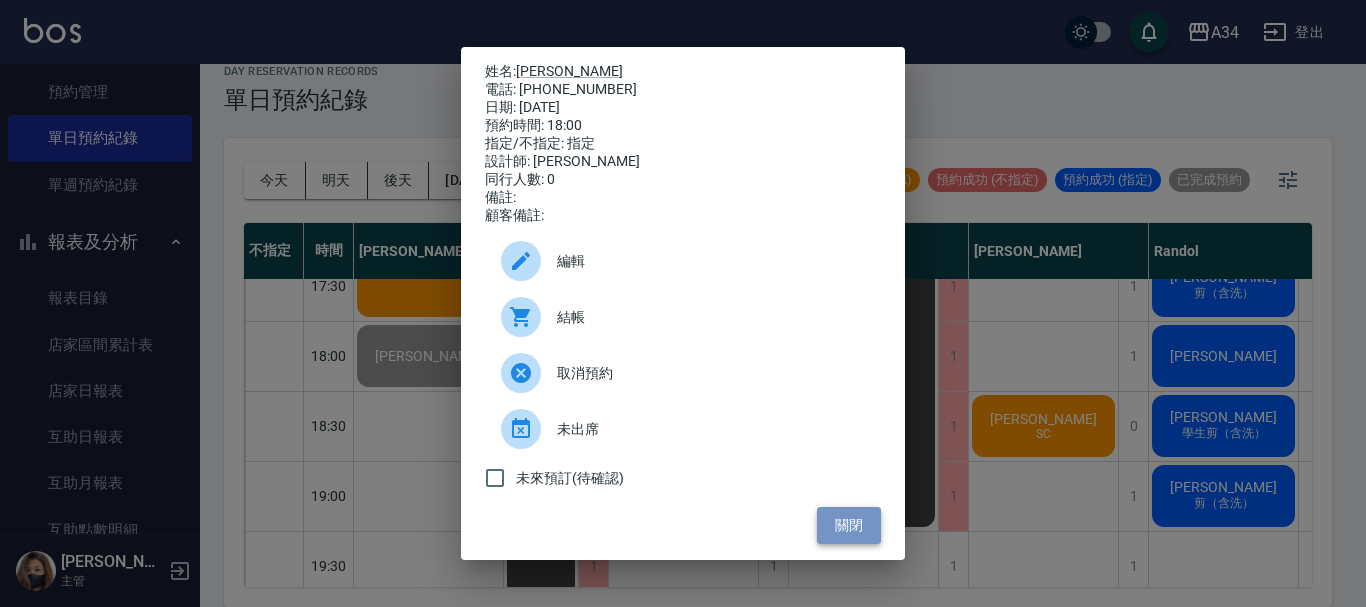 click on "關閉" at bounding box center (849, 525) 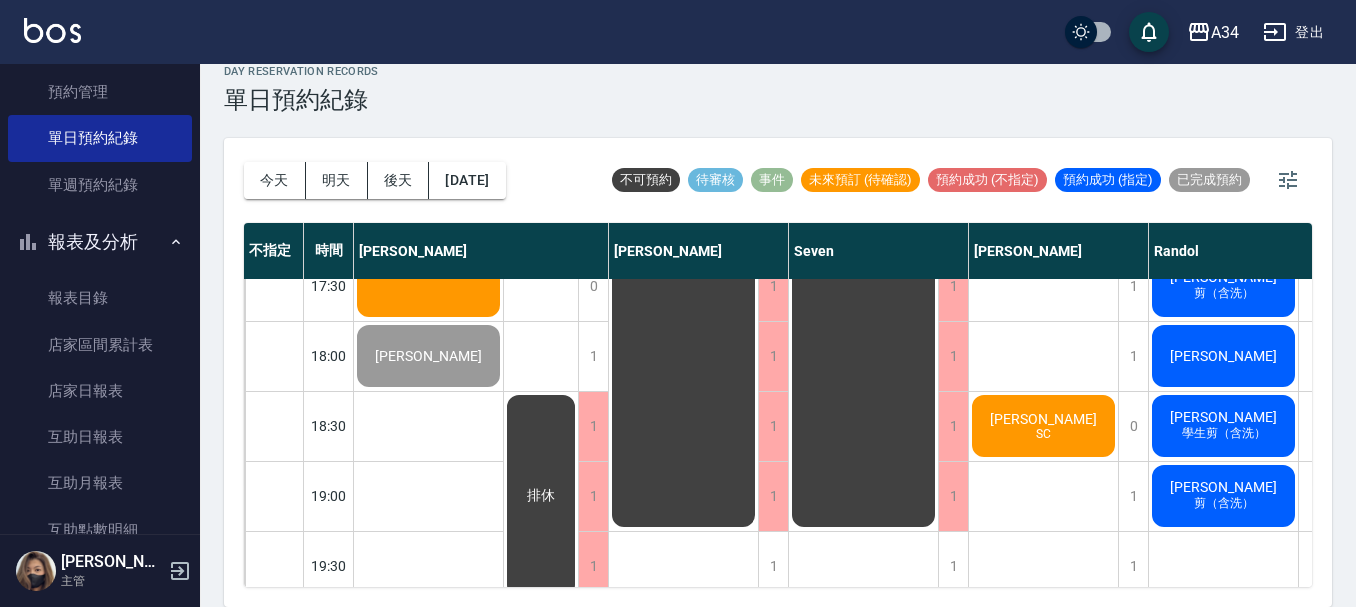click on "劉活婷 洗加剪弟弟" at bounding box center [428, -484] 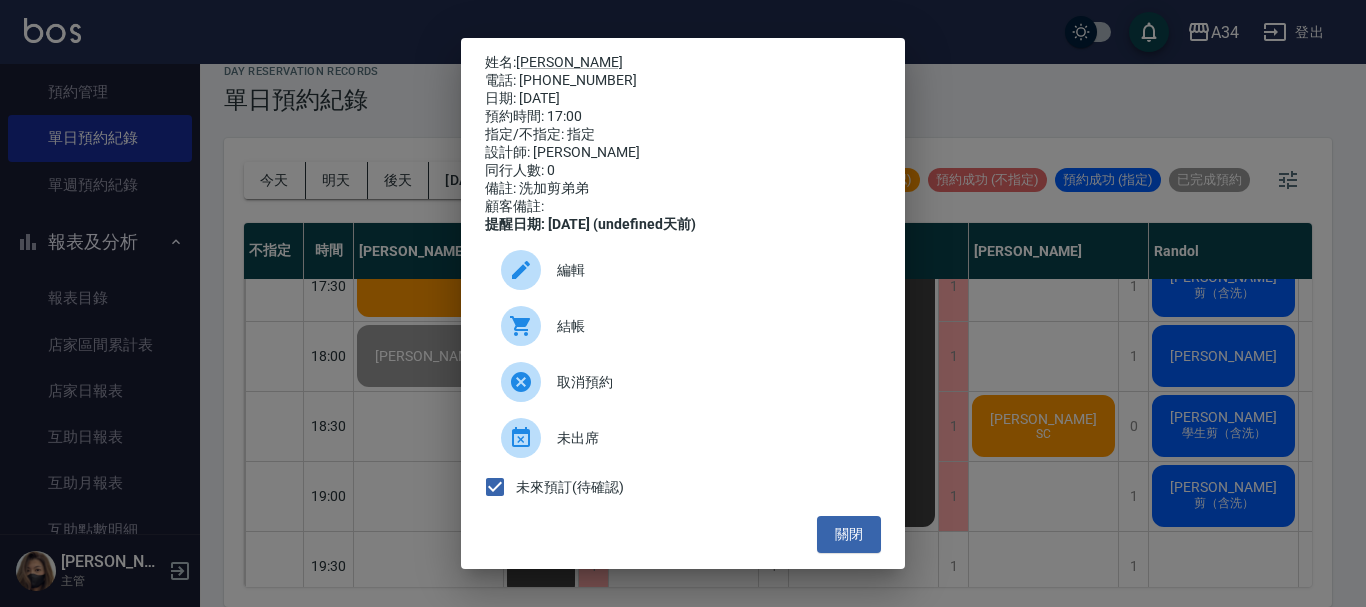 click on "結帳" at bounding box center (683, 326) 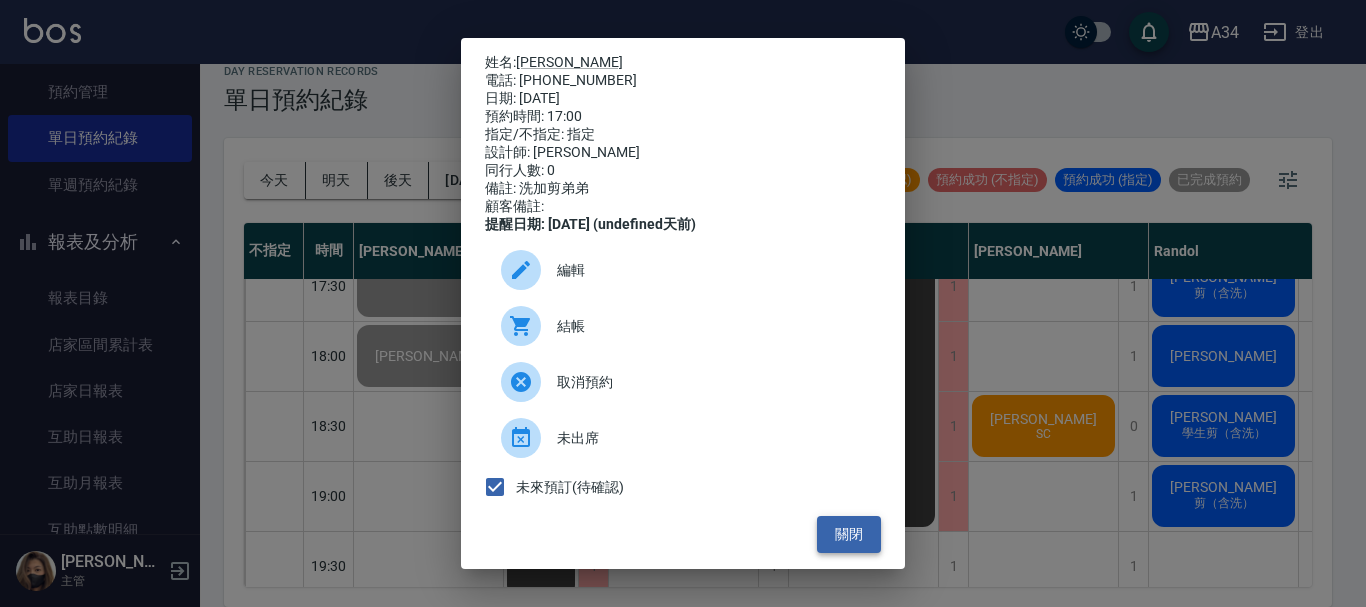 click on "關閉" at bounding box center [849, 534] 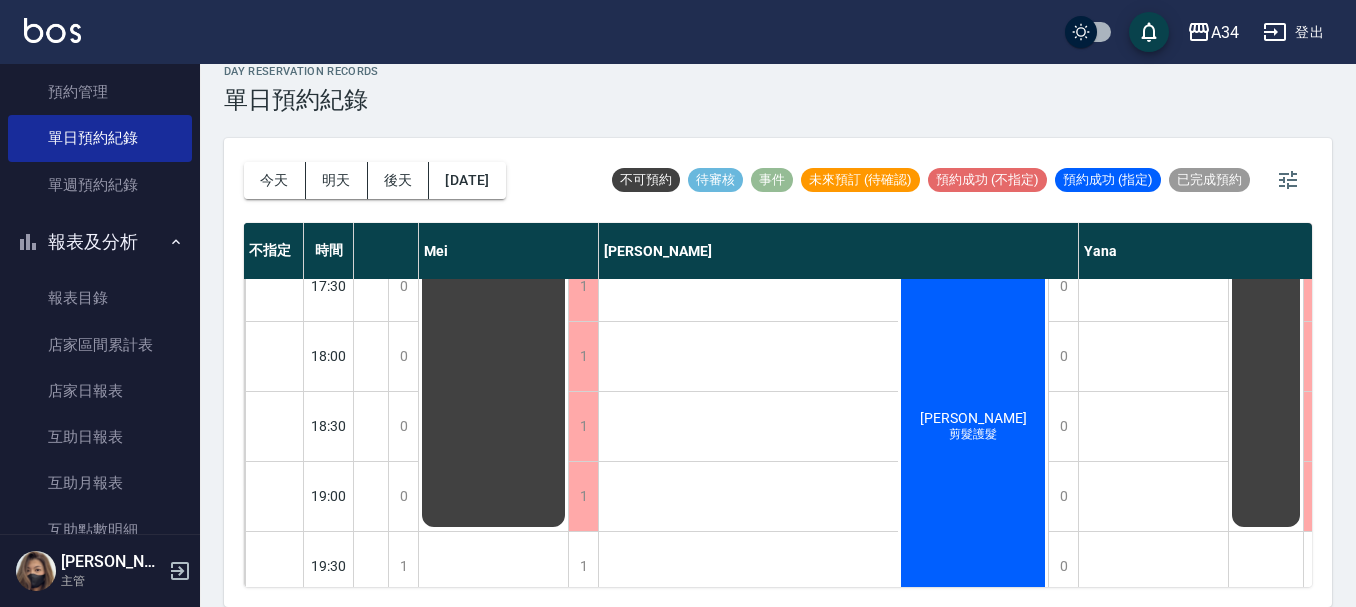 scroll, scrollTop: 938, scrollLeft: 987, axis: both 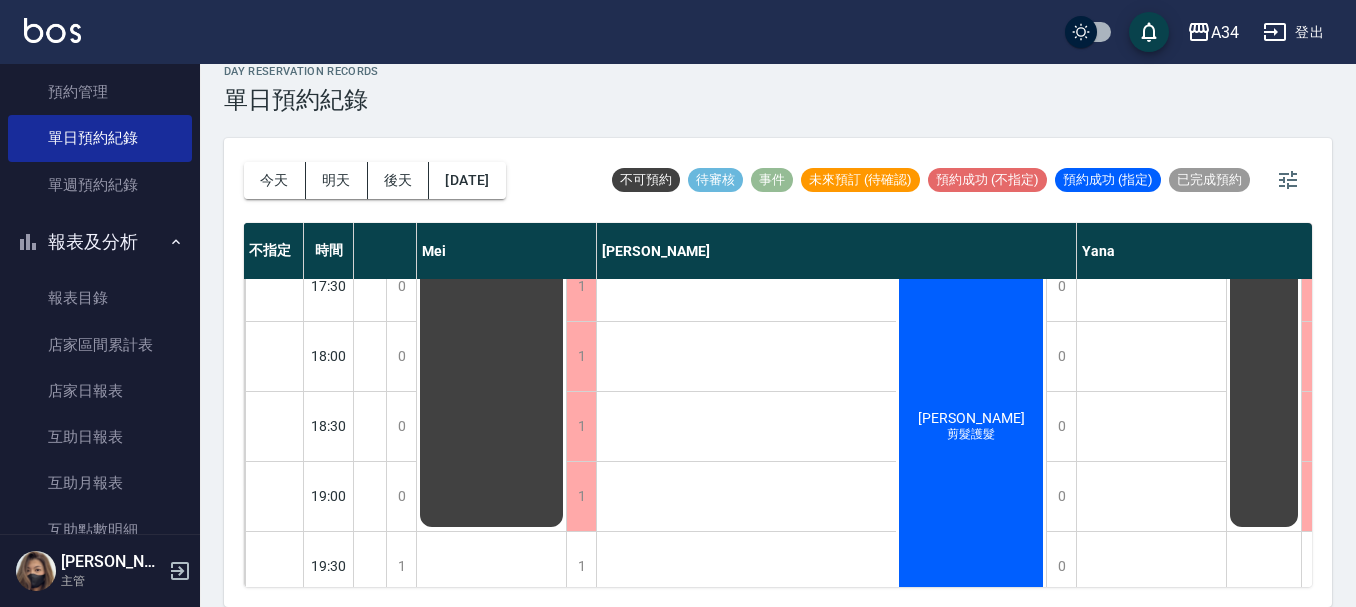 click on "劉活婷 剪髮護髮" at bounding box center [971, 427] 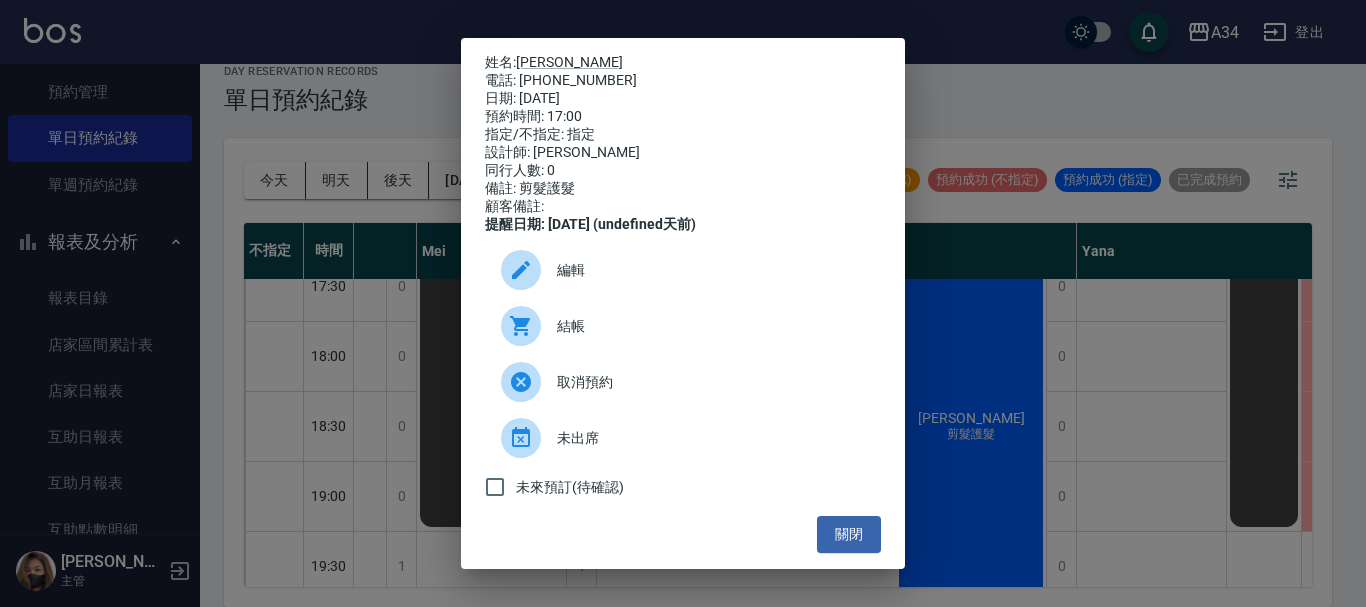 click on "結帳" at bounding box center [683, 326] 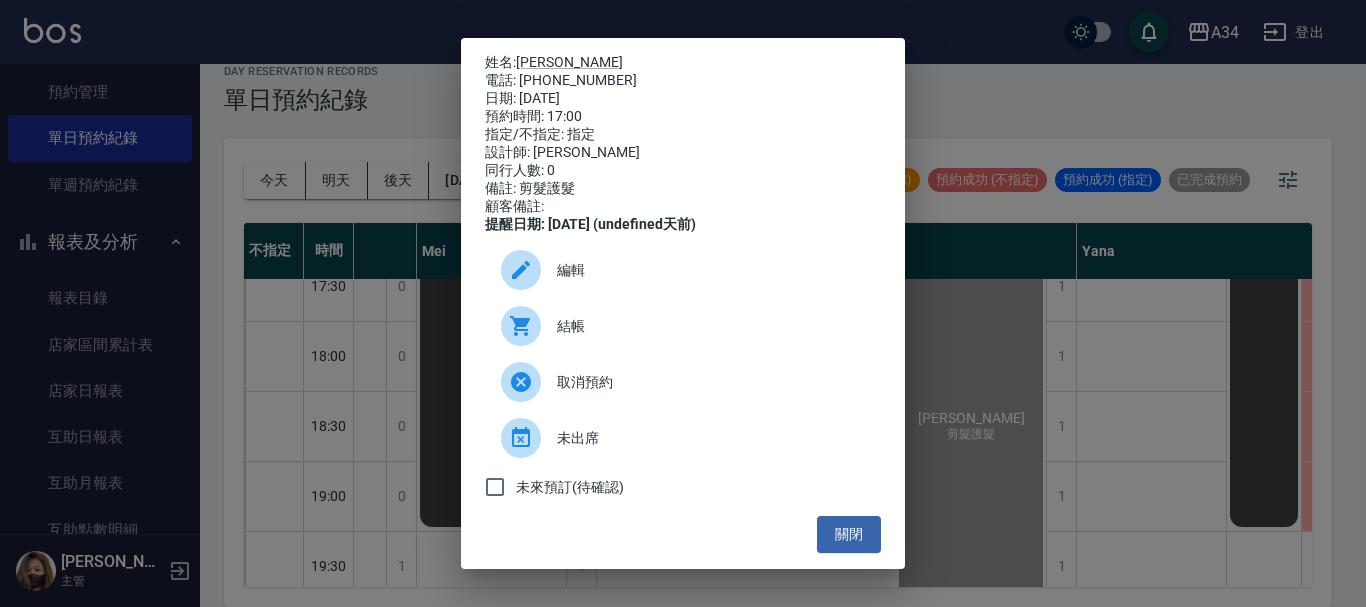 click on "姓名:  劉活婷 電話: 0906399945 日期: 2025/07/16 預約時間: 17:00 指定/不指定: 指定 設計師: Emily 同行人數: 0 備註: 剪髮護髮 顧客備註:  提醒日期: 2025/07/15 (undefined天前) 編輯 結帳 取消預約 未出席 未來預訂(待確認) 關閉" at bounding box center [683, 303] 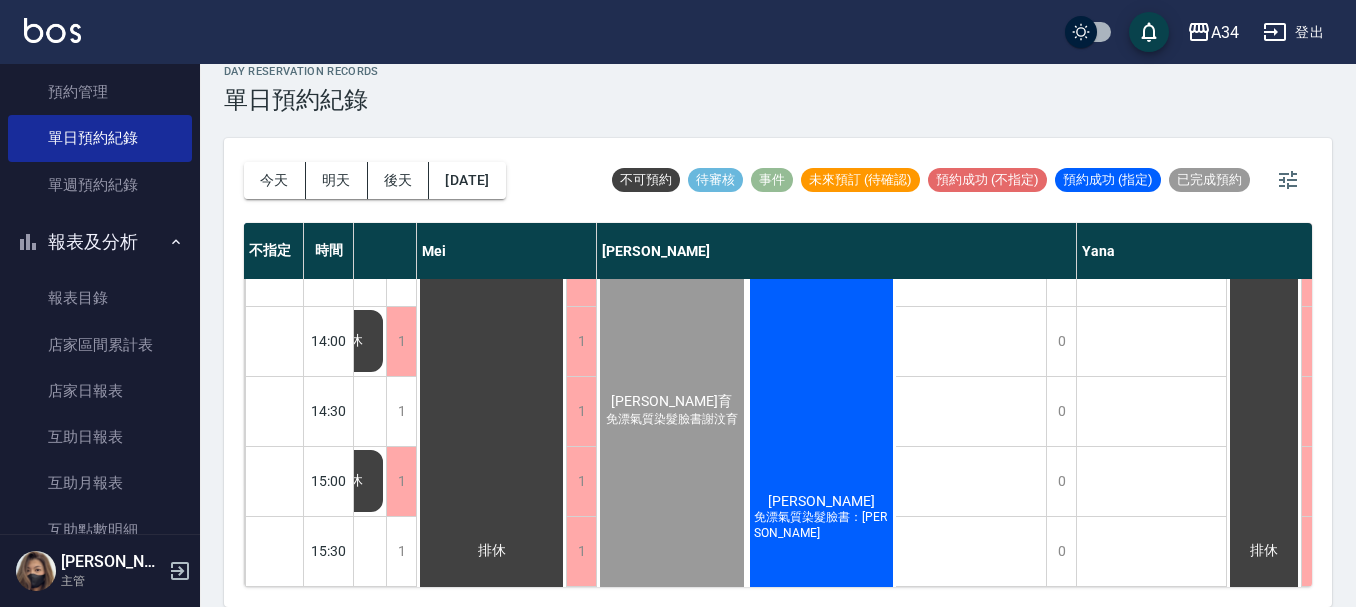 scroll, scrollTop: 338, scrollLeft: 987, axis: both 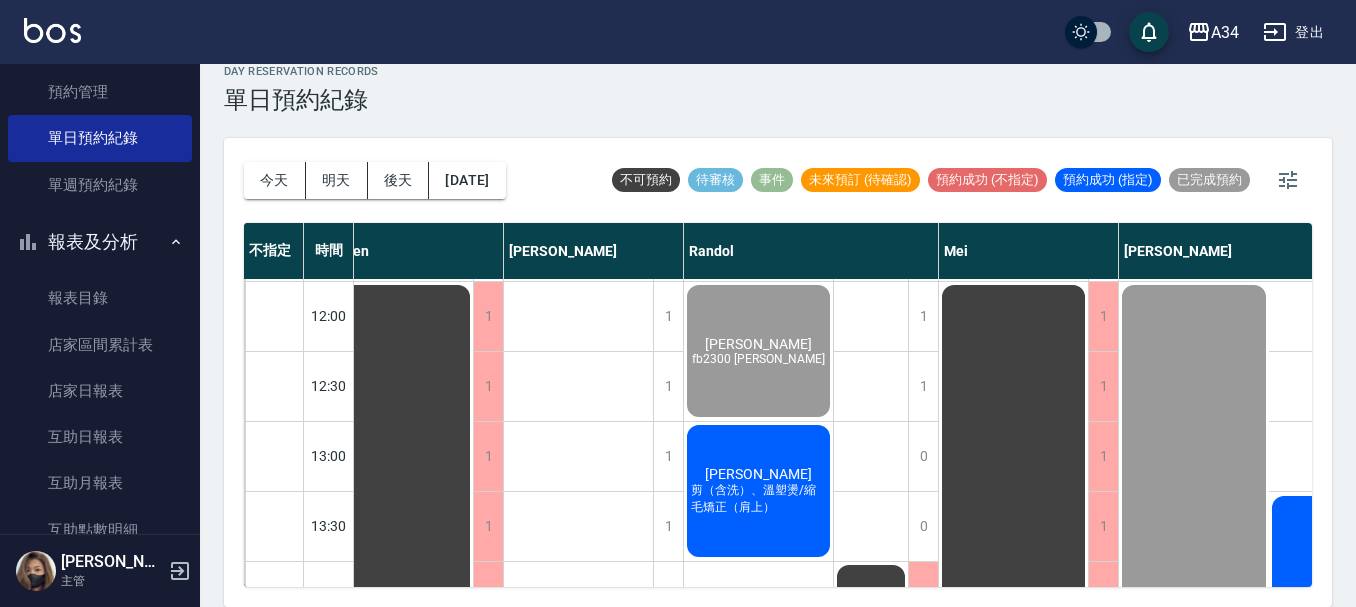 click on "剪（含洗）、溫塑燙/縮毛矯正（肩上）" at bounding box center (-36, 324) 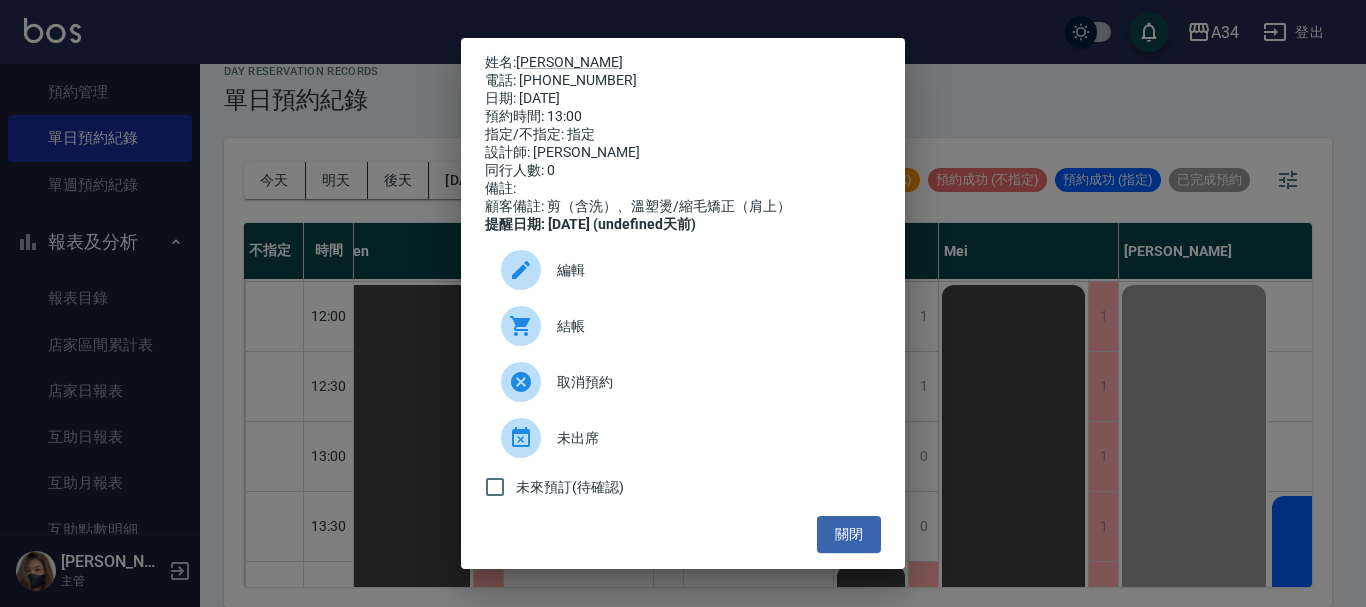 click on "結帳" at bounding box center (711, 326) 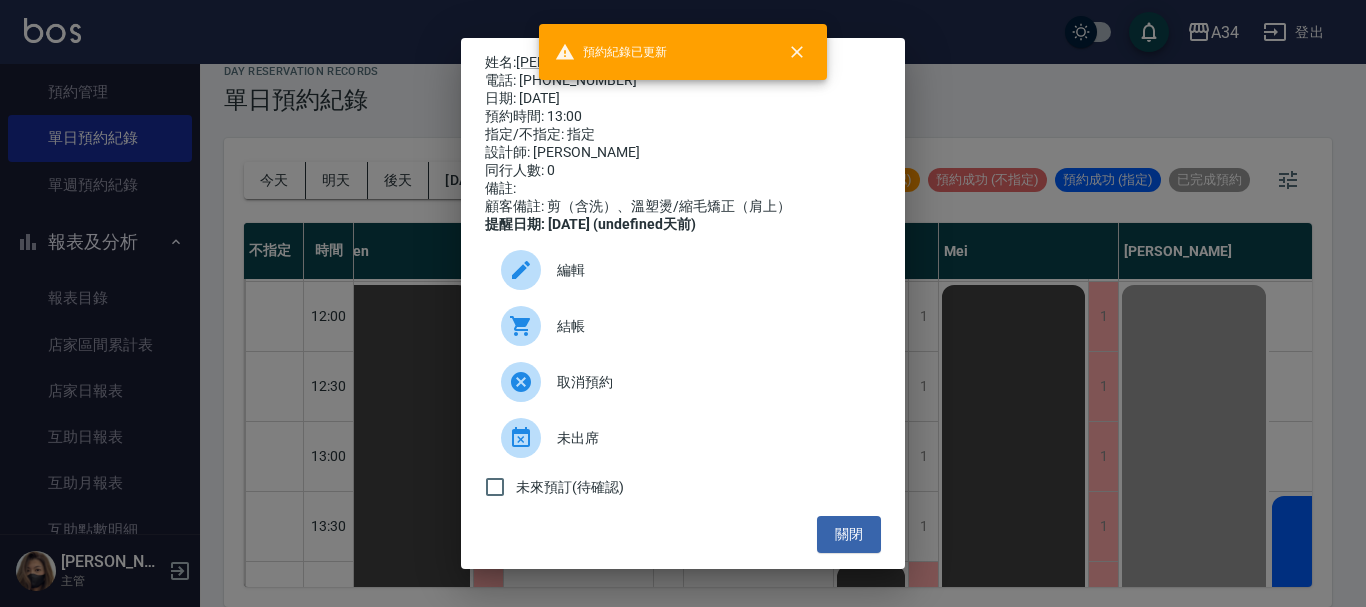 click on "姓名:  陳芃諭 電話: 0916366258 日期: 2025/07/16 預約時間: 13:00 指定/不指定: 指定 設計師: Randol 同行人數: 0 備註:  顧客備註: 剪（含洗）、溫塑燙/縮毛矯正（肩上）  提醒日期: 2025/07/15 (undefined天前) 編輯 結帳 取消預約 未出席 未來預訂(待確認) 關閉" at bounding box center (683, 303) 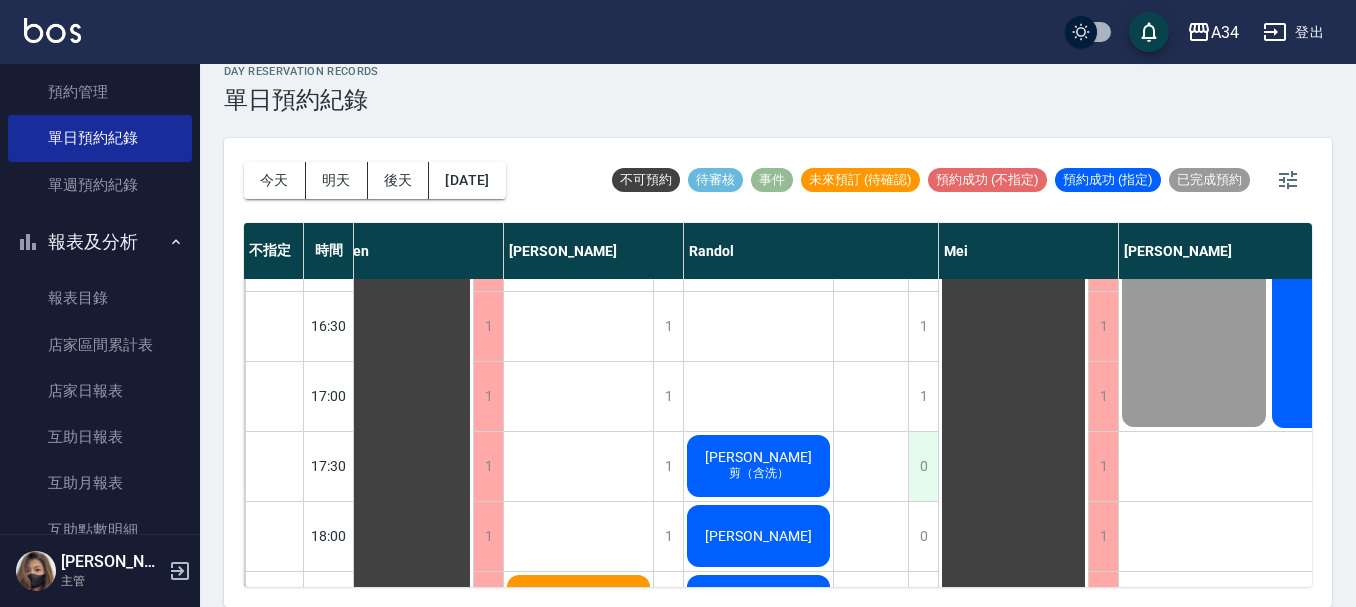 scroll, scrollTop: 800, scrollLeft: 465, axis: both 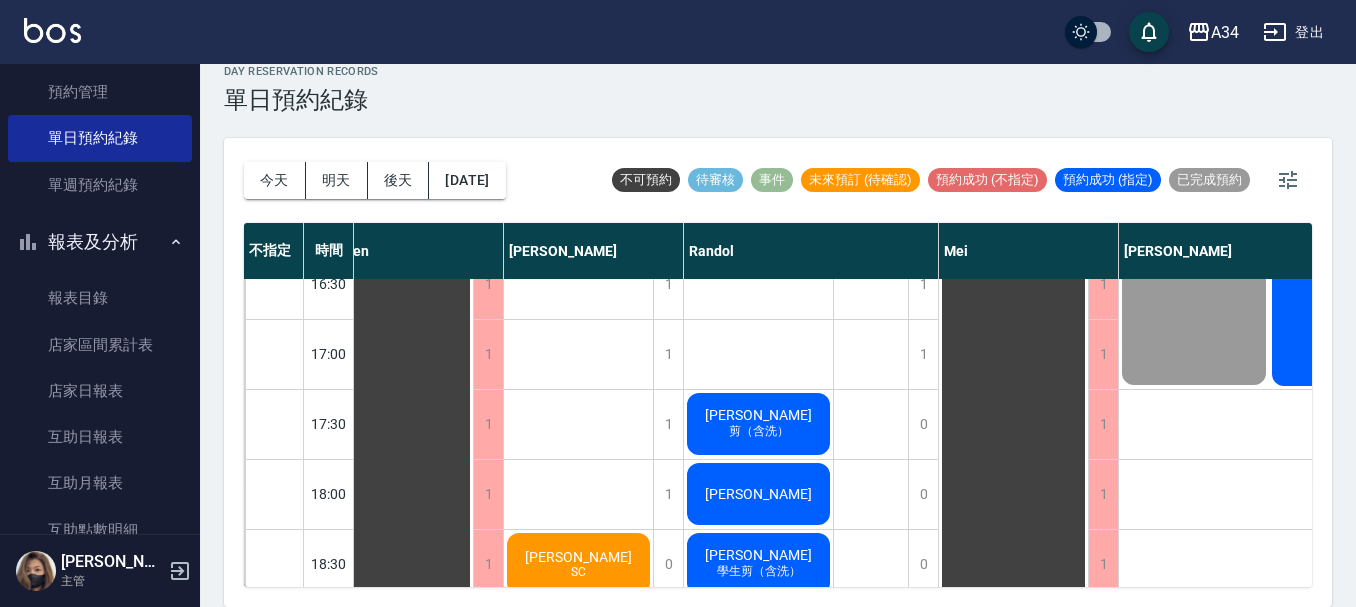click on "邱俊鈐 剪（含洗）" at bounding box center [-37, -346] 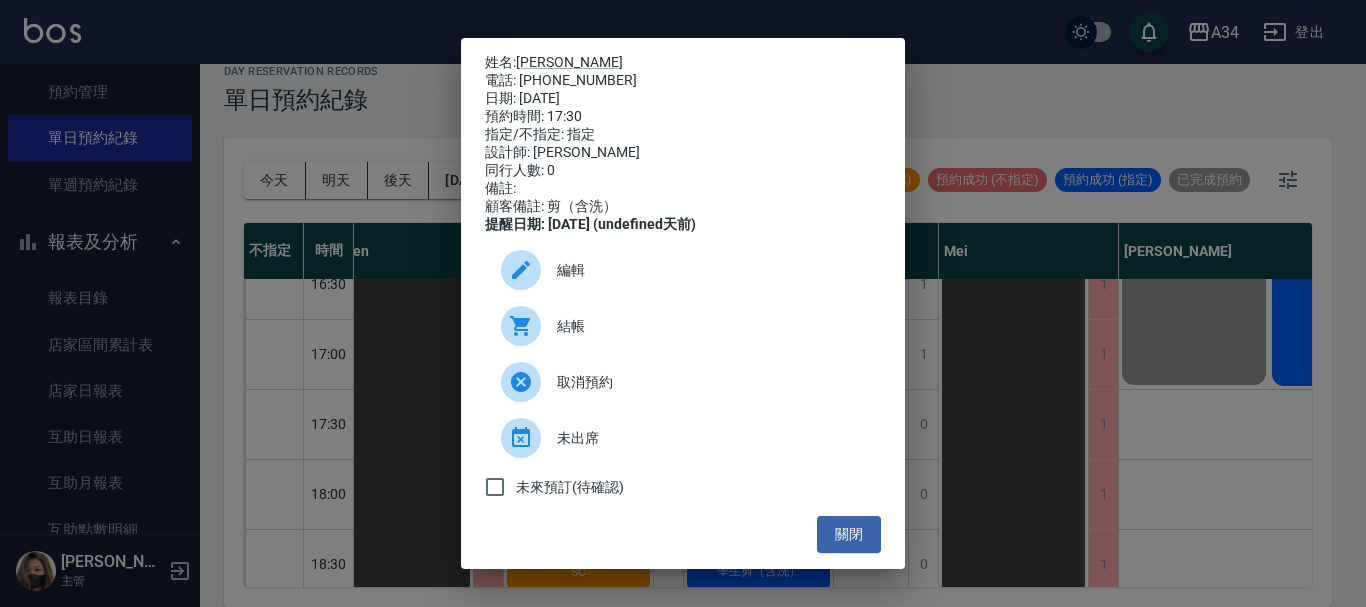 click on "結帳" at bounding box center (683, 326) 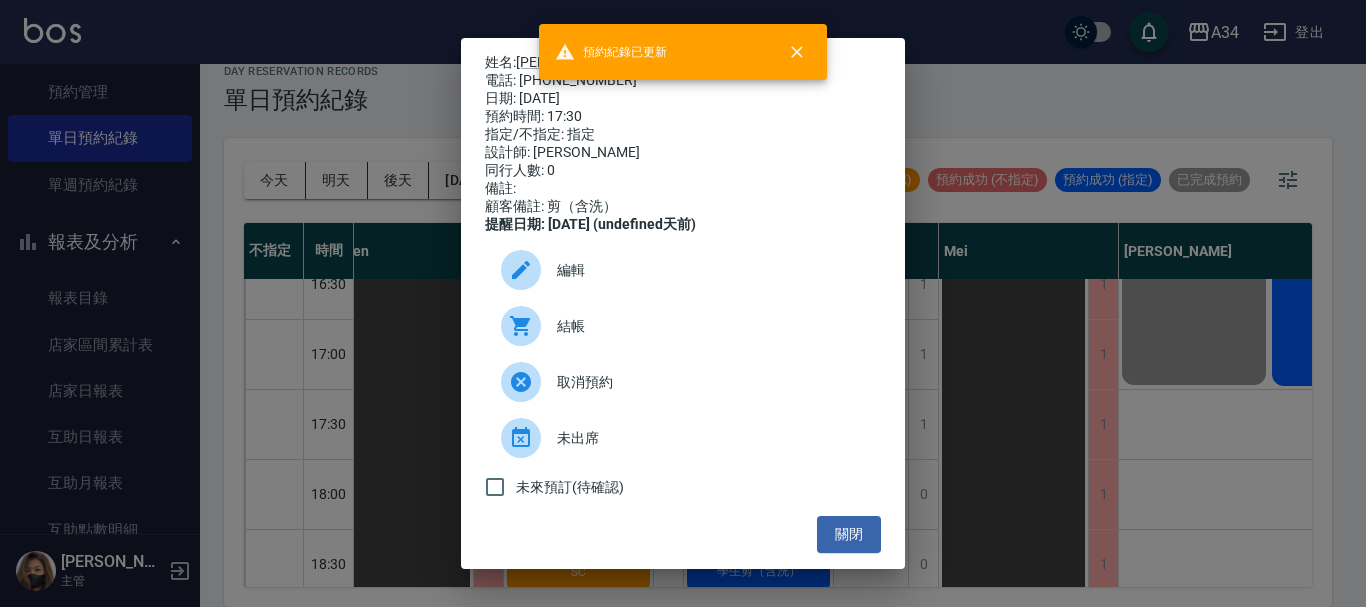 click on "姓名:  邱俊鈐 電話: 0963322583 日期: 2025/07/16 預約時間: 17:30 指定/不指定: 指定 設計師: Randol 同行人數: 0 備註:  顧客備註: 剪（含洗）  提醒日期: 2025/07/15 (undefined天前) 編輯 結帳 取消預約 未出席 未來預訂(待確認) 關閉" at bounding box center (683, 303) 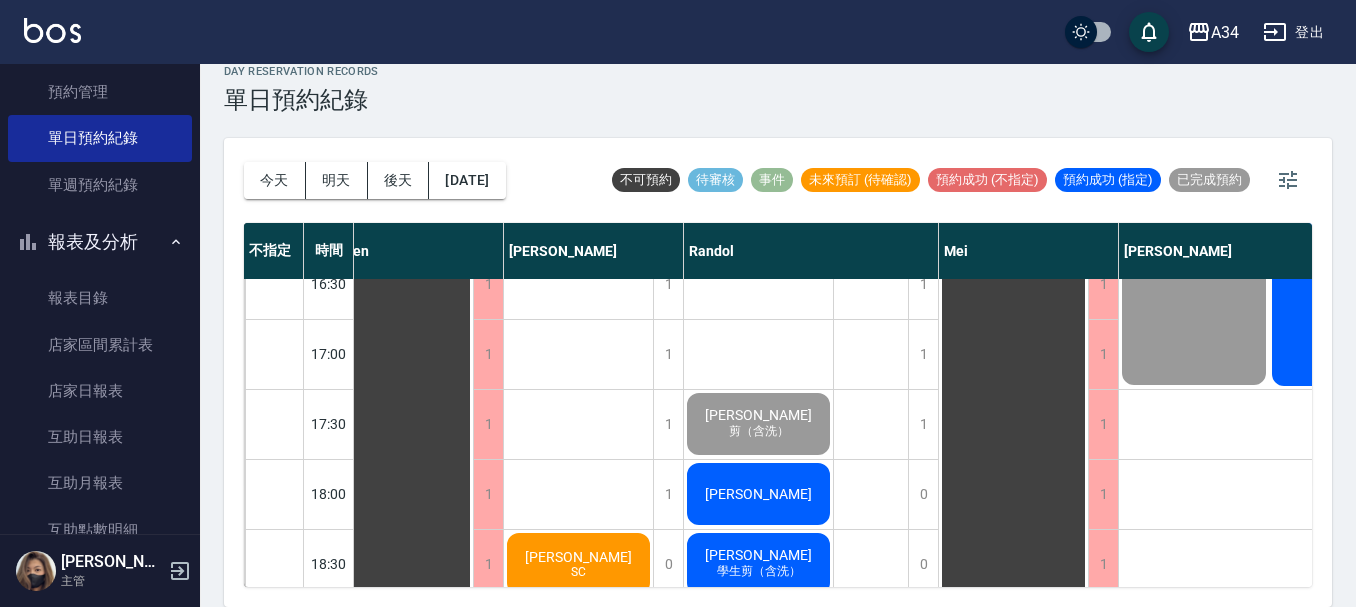 click on "賴諄典" at bounding box center [-37, -346] 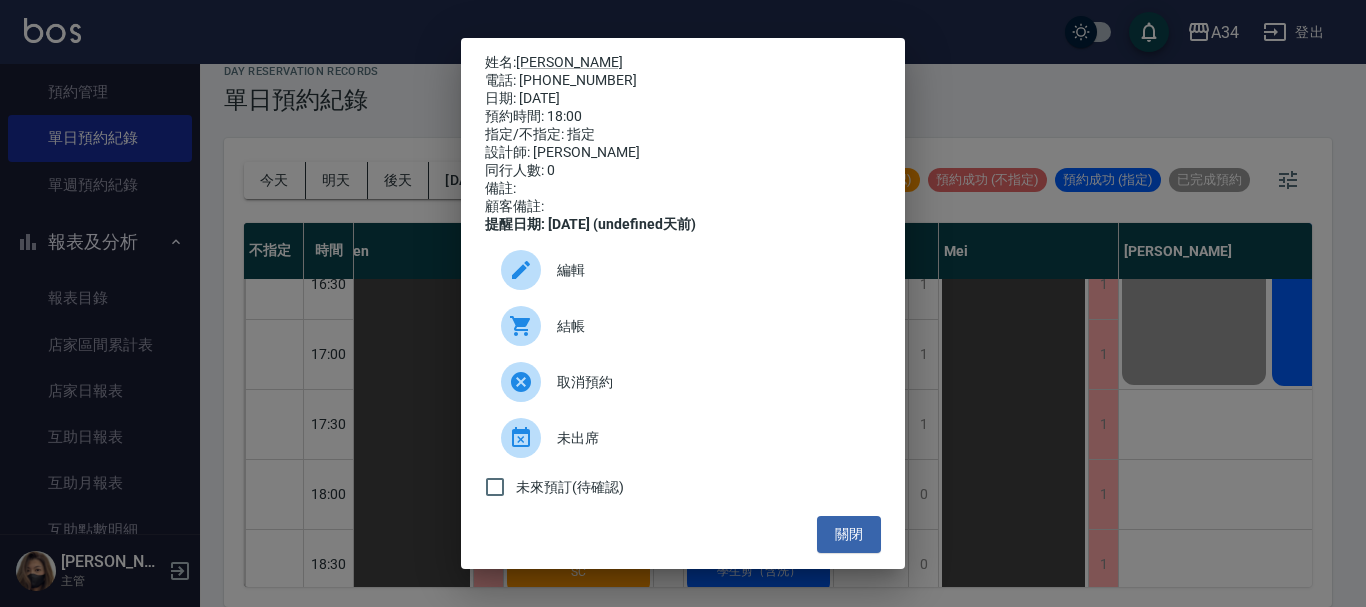 click on "結帳" at bounding box center (711, 326) 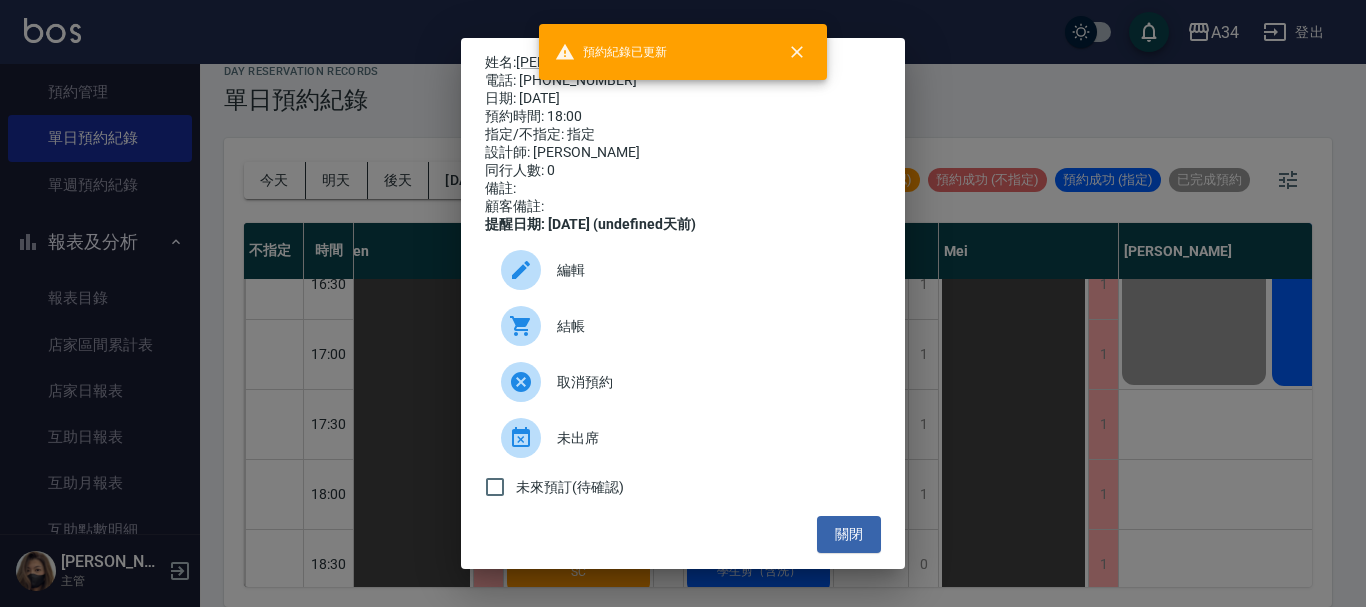 click on "姓名:  賴諄典 電話: 0928518169 日期: 2025/07/16 預約時間: 18:00 指定/不指定: 指定 設計師: Randol 同行人數: 0 備註:  顧客備註:  提醒日期: 2025/07/15 (undefined天前) 編輯 結帳 取消預約 未出席 未來預訂(待確認) 關閉" at bounding box center (683, 303) 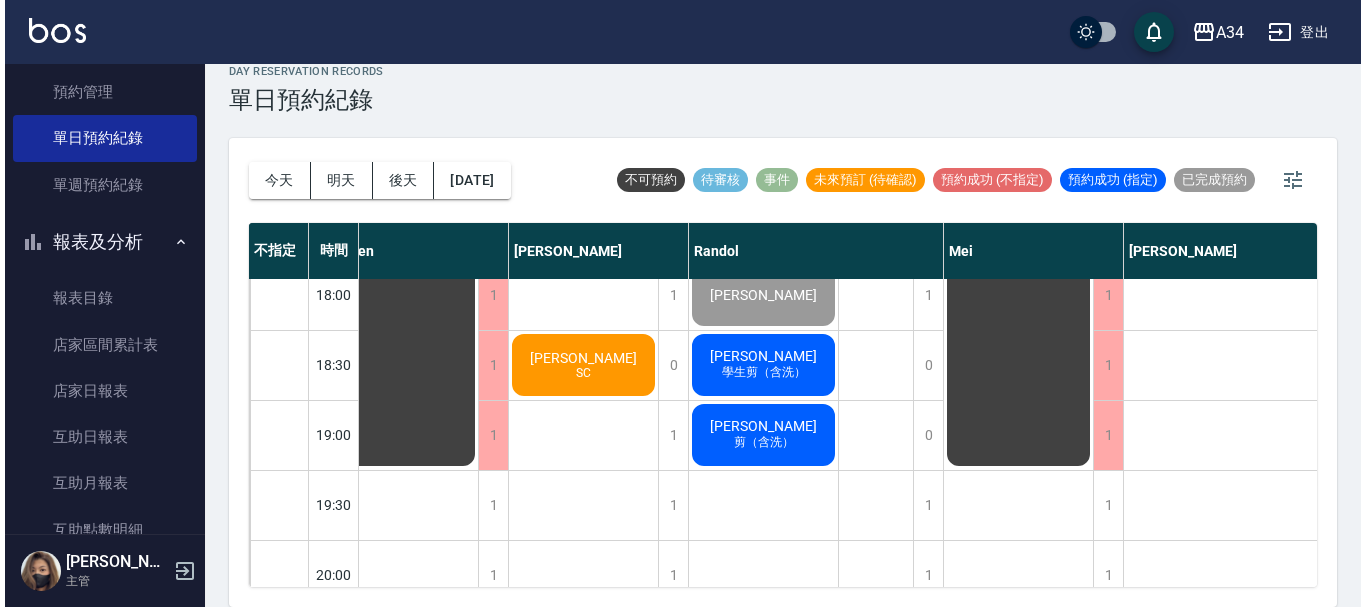 scroll, scrollTop: 1000, scrollLeft: 465, axis: both 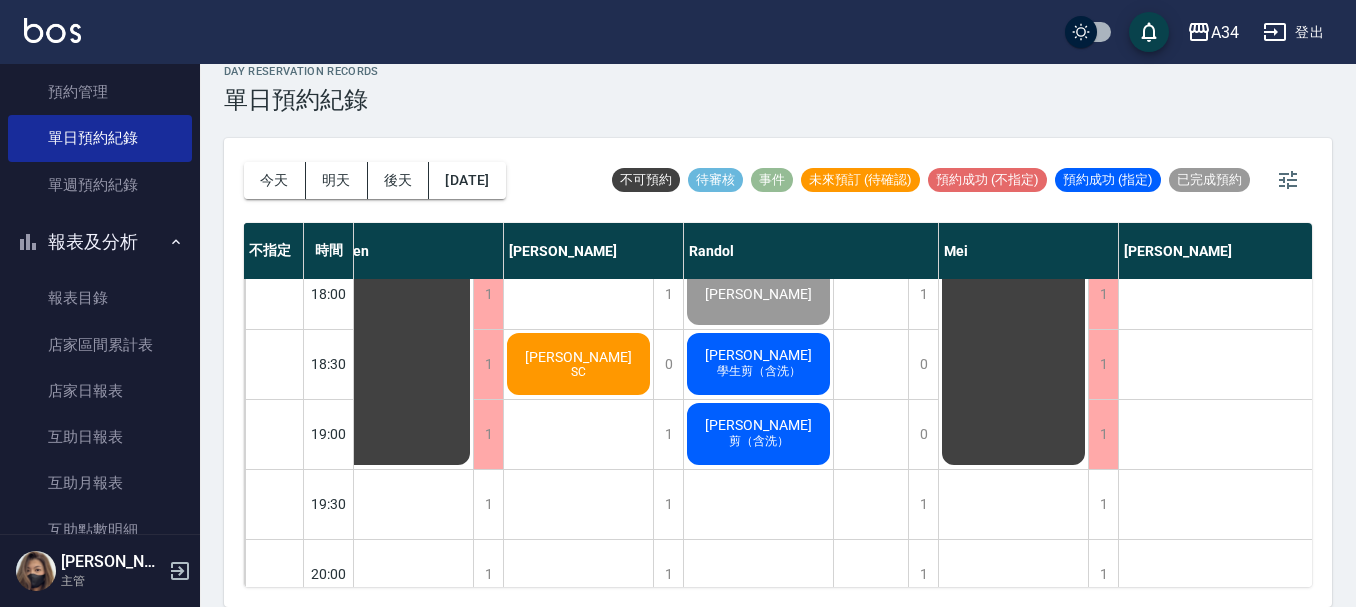 click on "簡銘辰 學生剪（含洗）" at bounding box center [-37, -546] 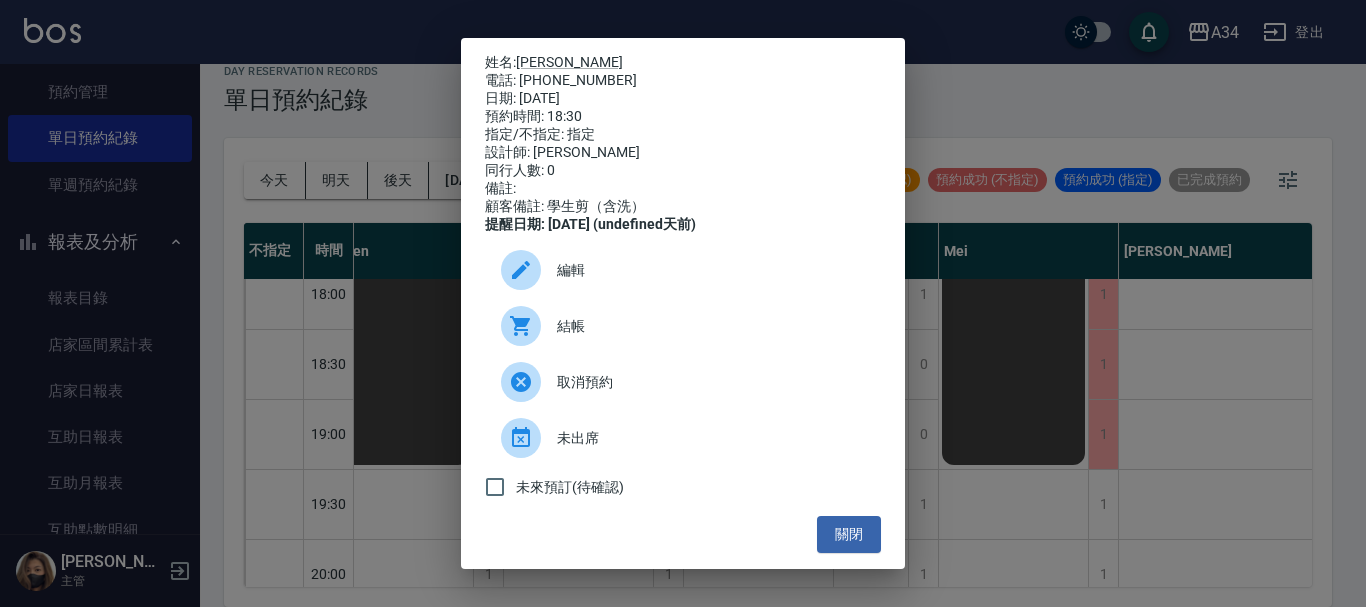 click on "結帳" at bounding box center (683, 326) 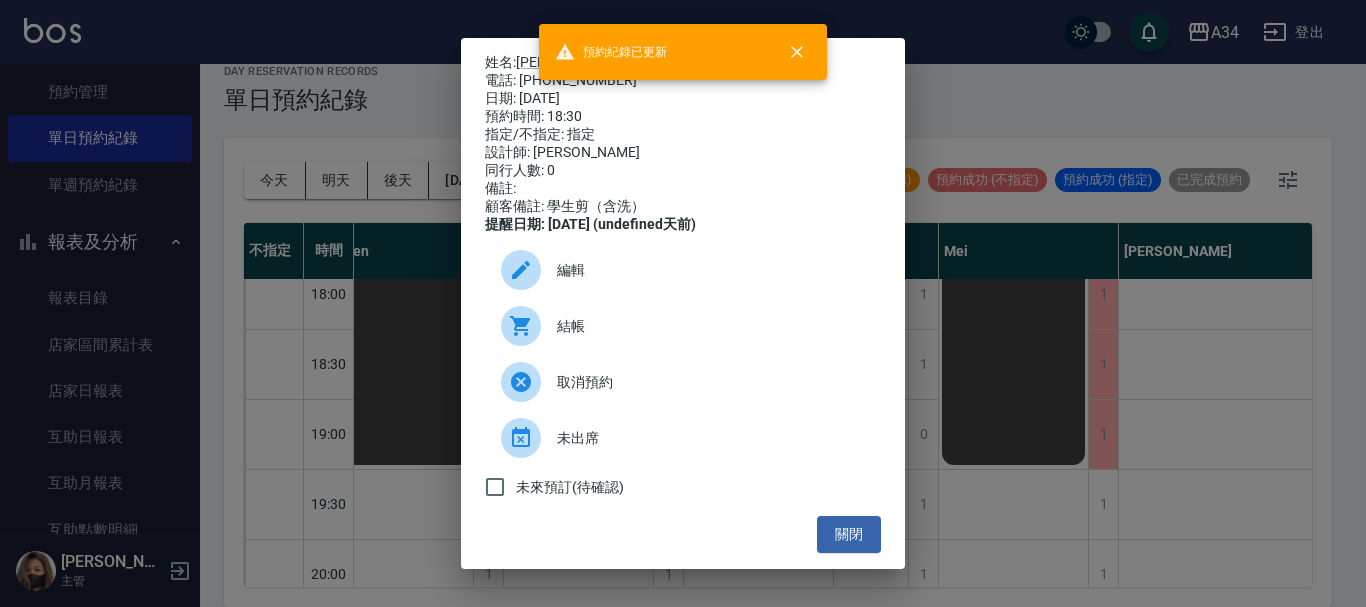 click on "姓名:  簡銘辰 電話: 0987423760 日期: 2025/07/16 預約時間: 18:30 指定/不指定: 指定 設計師: Randol 同行人數: 0 備註:  顧客備註: 學生剪（含洗）  提醒日期: 2025/07/15 (undefined天前) 編輯 結帳 取消預約 未出席 未來預訂(待確認) 關閉" at bounding box center (683, 303) 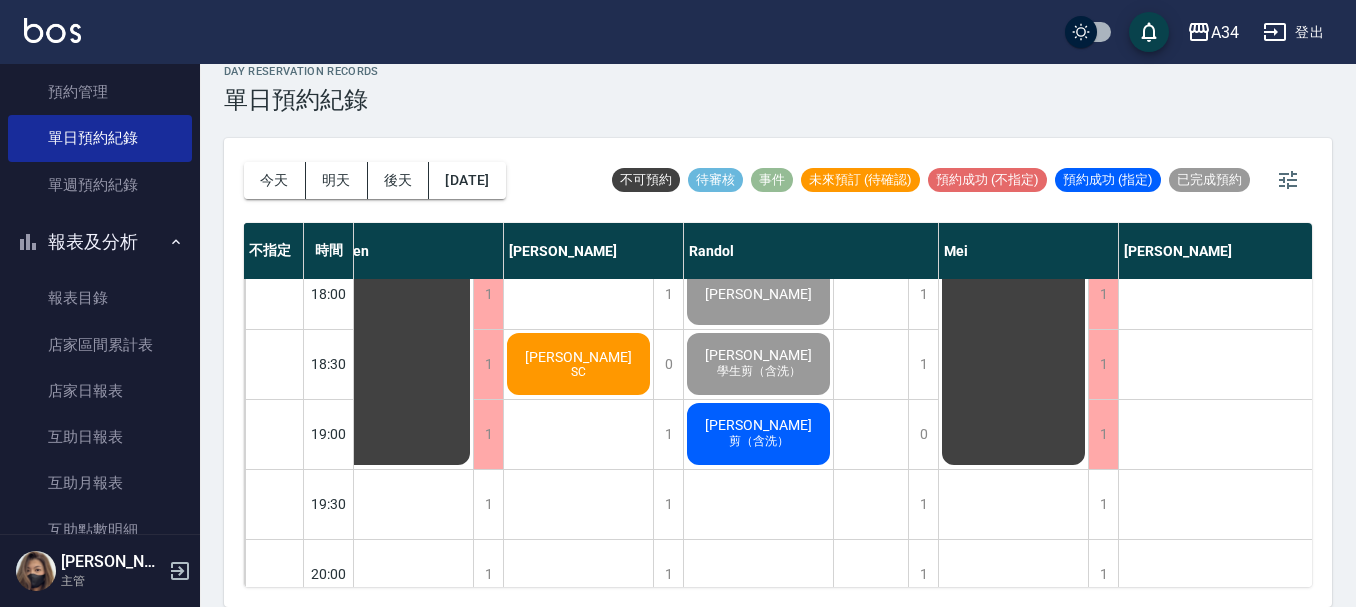 click on "巫柏佑 剪（含洗）" at bounding box center (-37, -546) 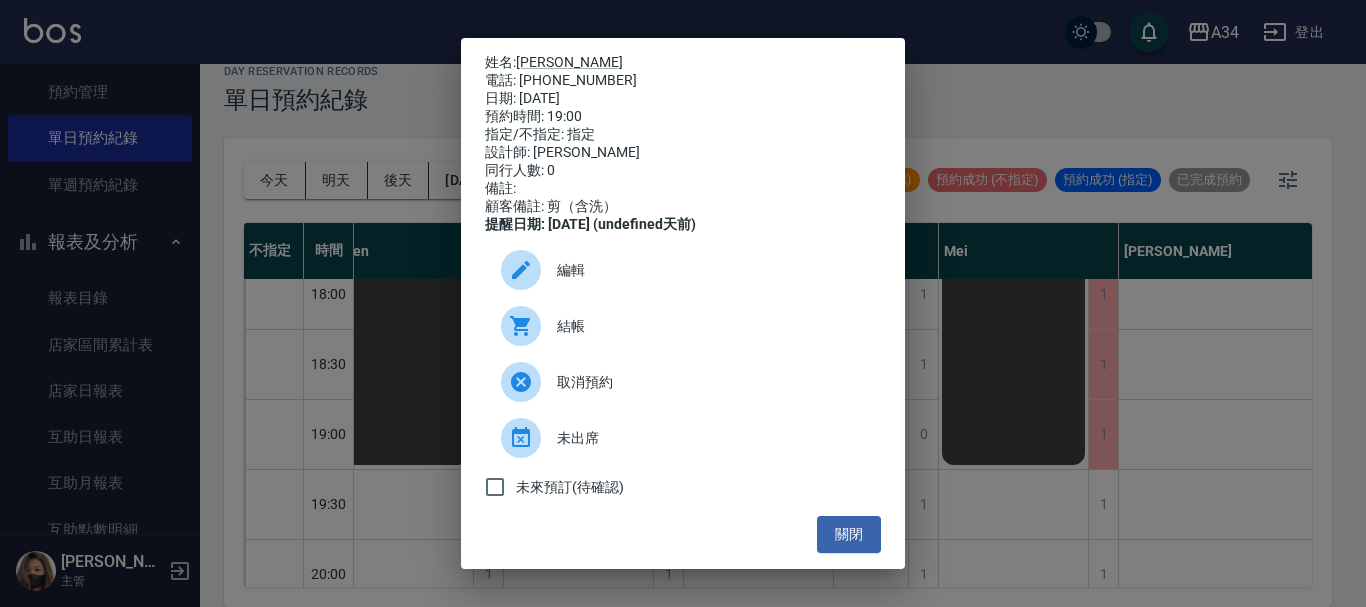 click on "結帳" at bounding box center (711, 326) 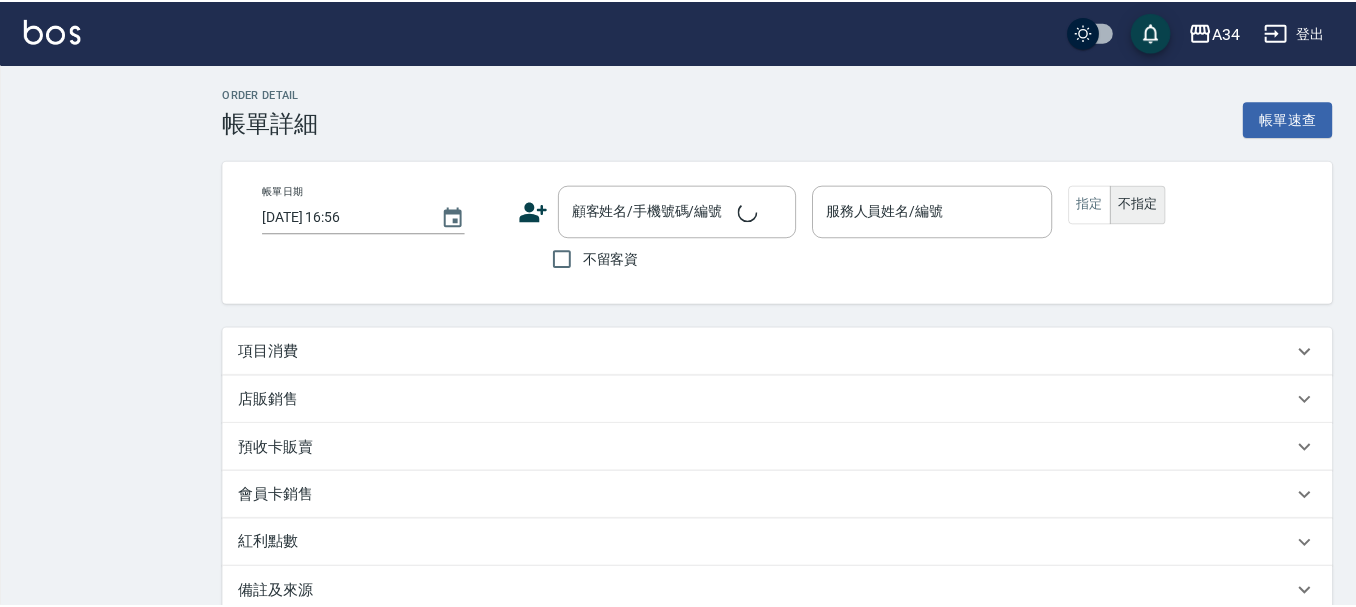 scroll, scrollTop: 0, scrollLeft: 0, axis: both 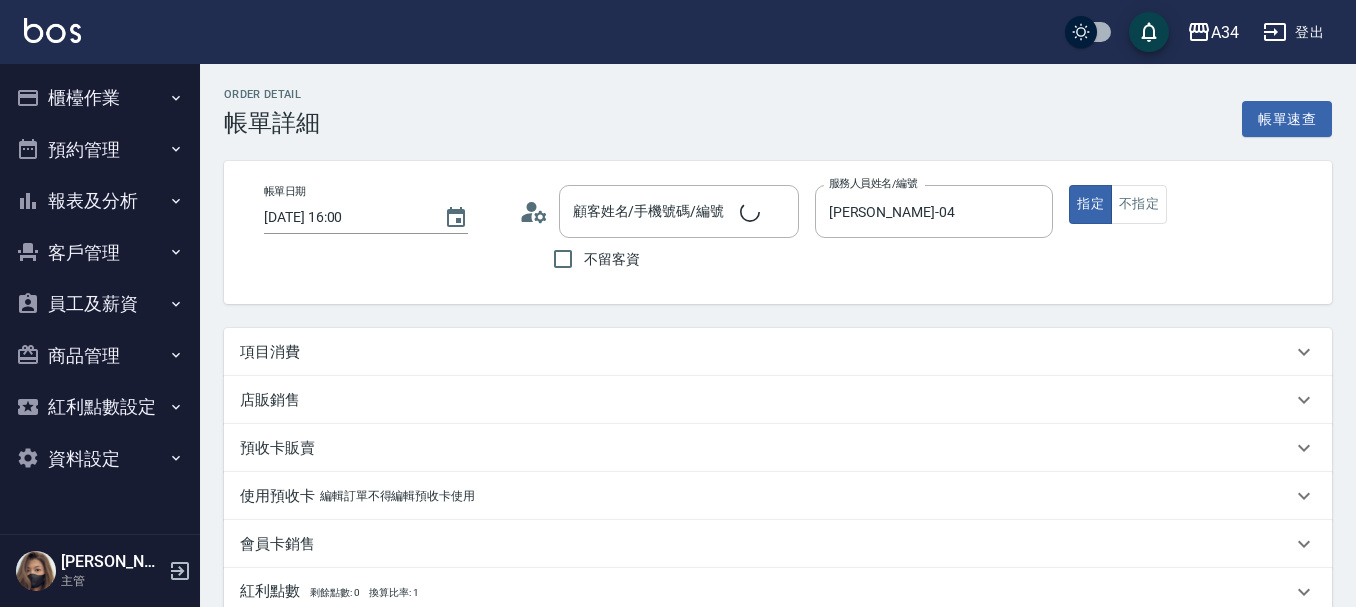 type on "[DATE] 16:00" 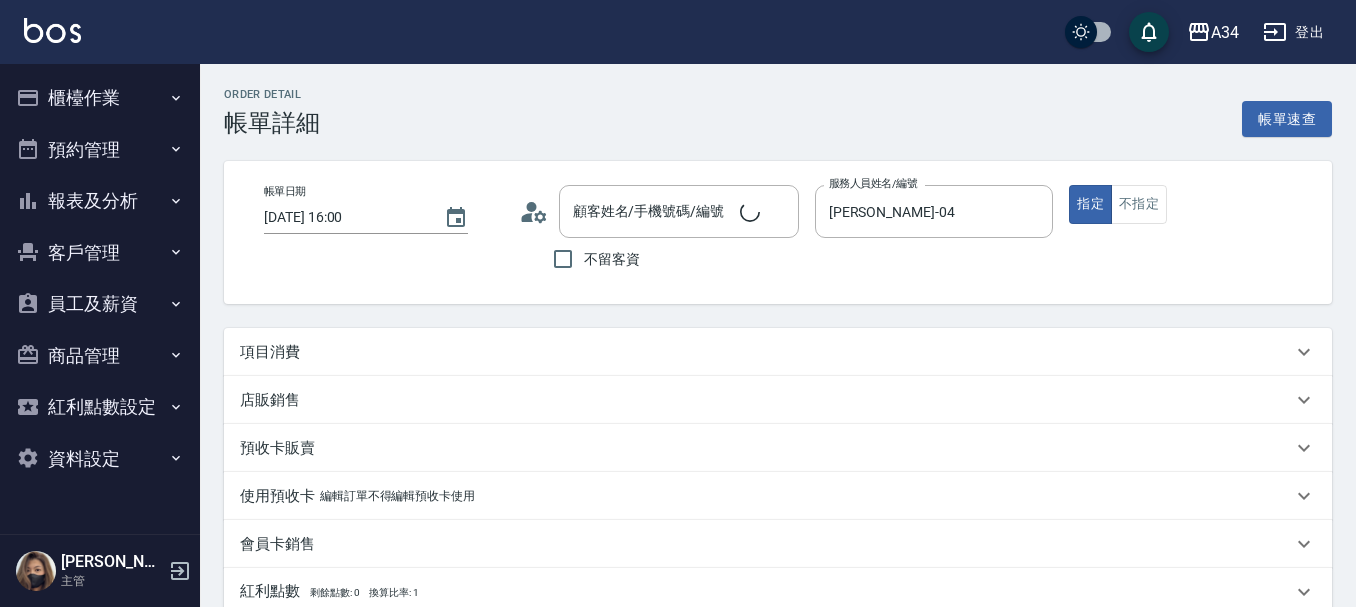 type on "[PERSON_NAME]-04" 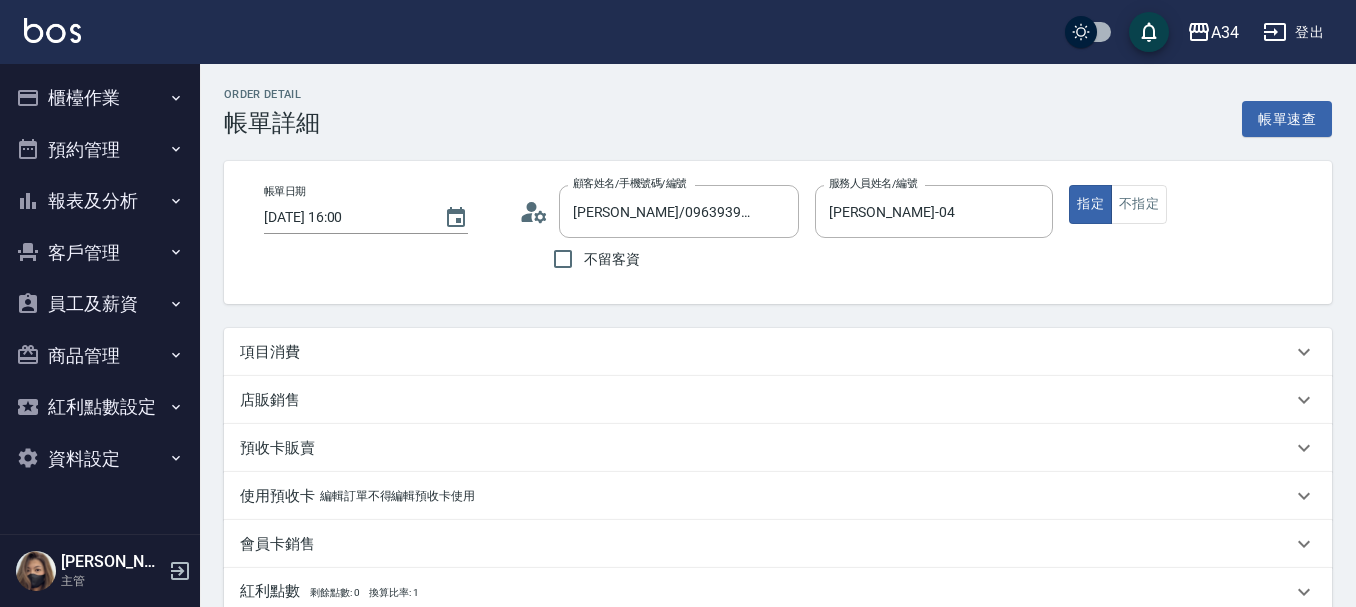 type on "[PERSON_NAME]/0963939609/0963939609" 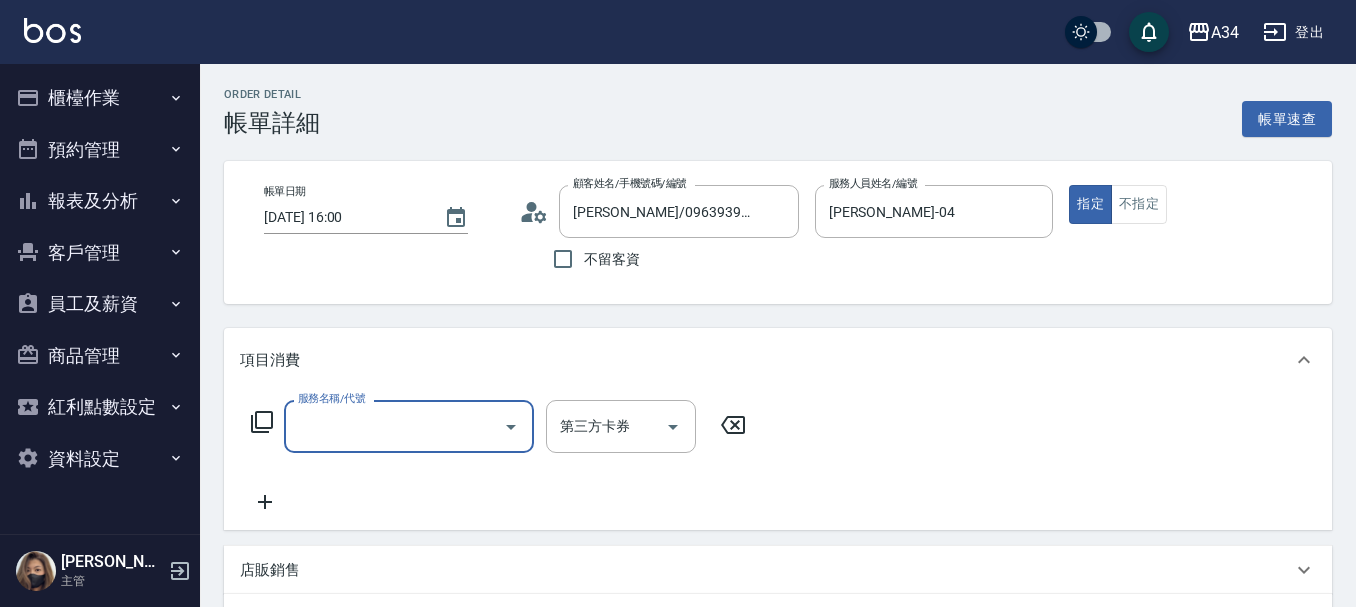 scroll, scrollTop: 0, scrollLeft: 0, axis: both 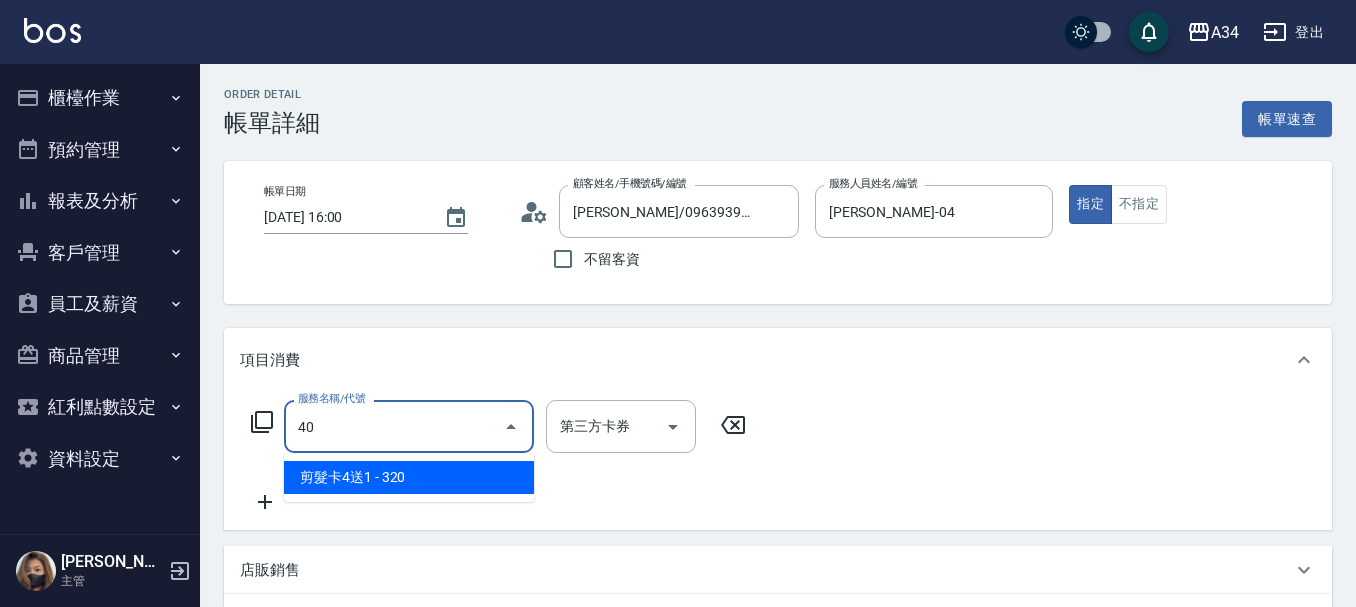 type on "401" 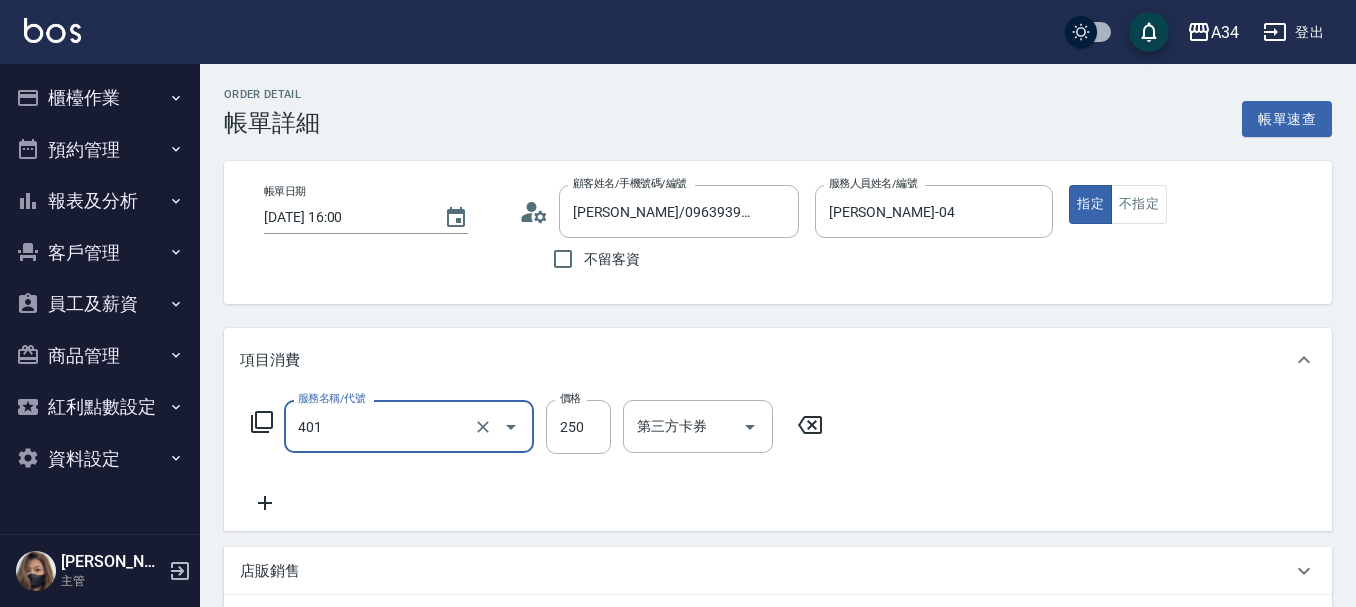 type on "20" 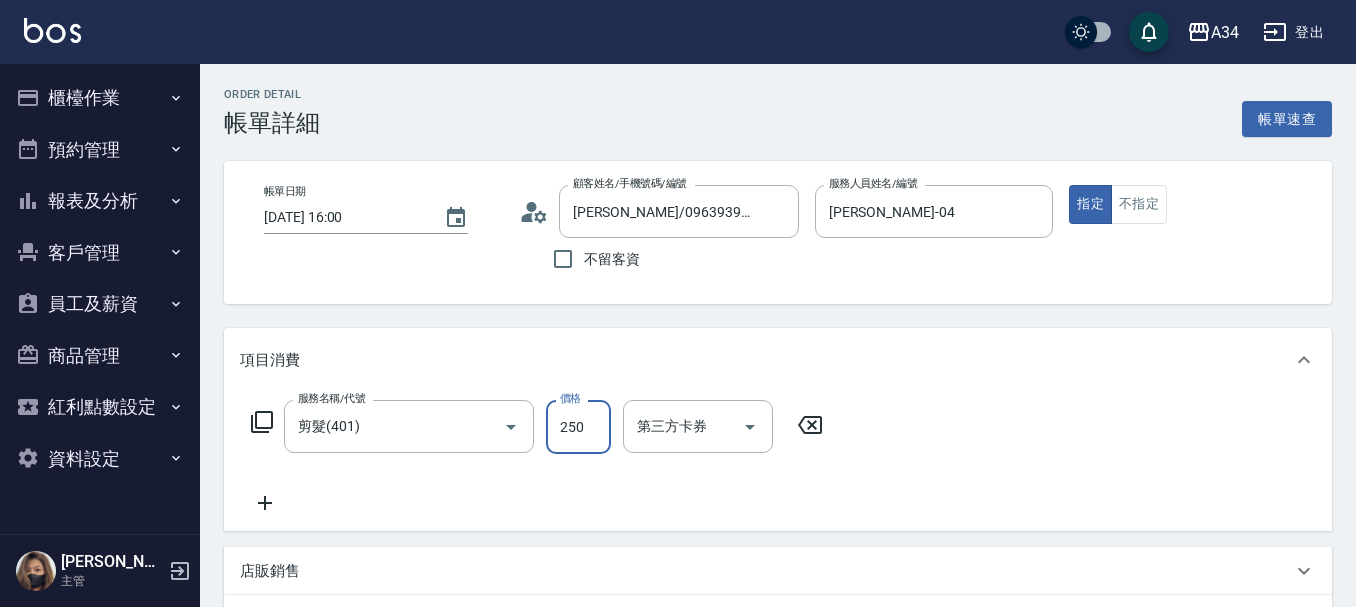 type on "0" 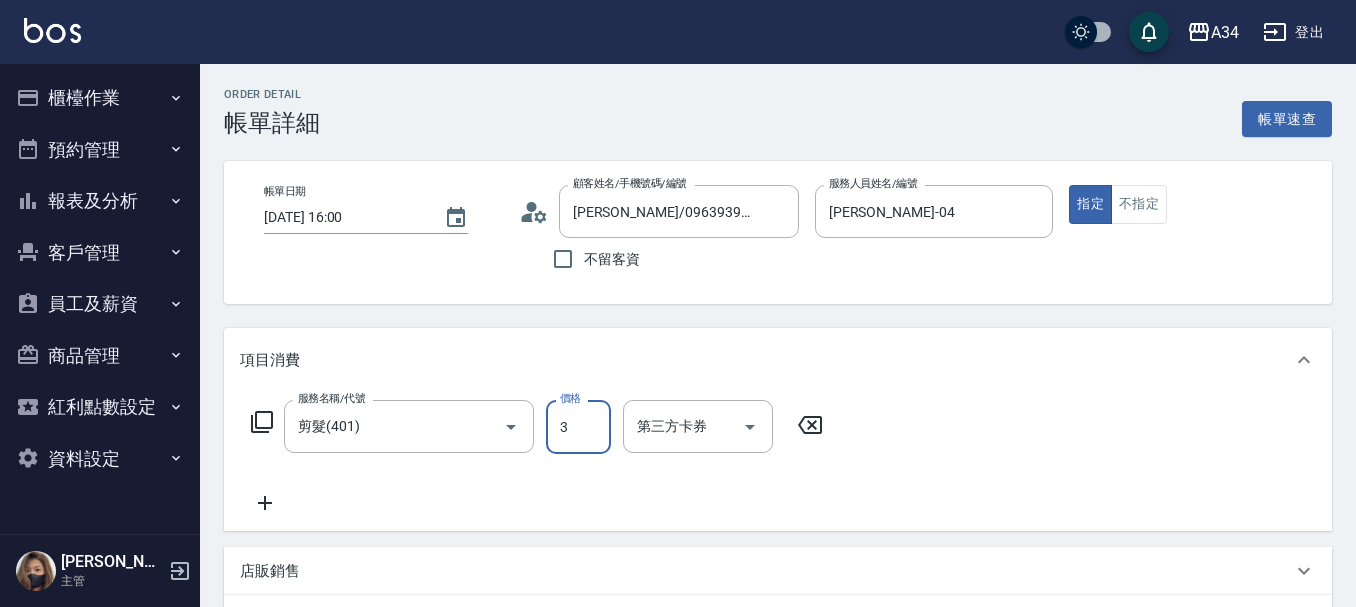 type on "32" 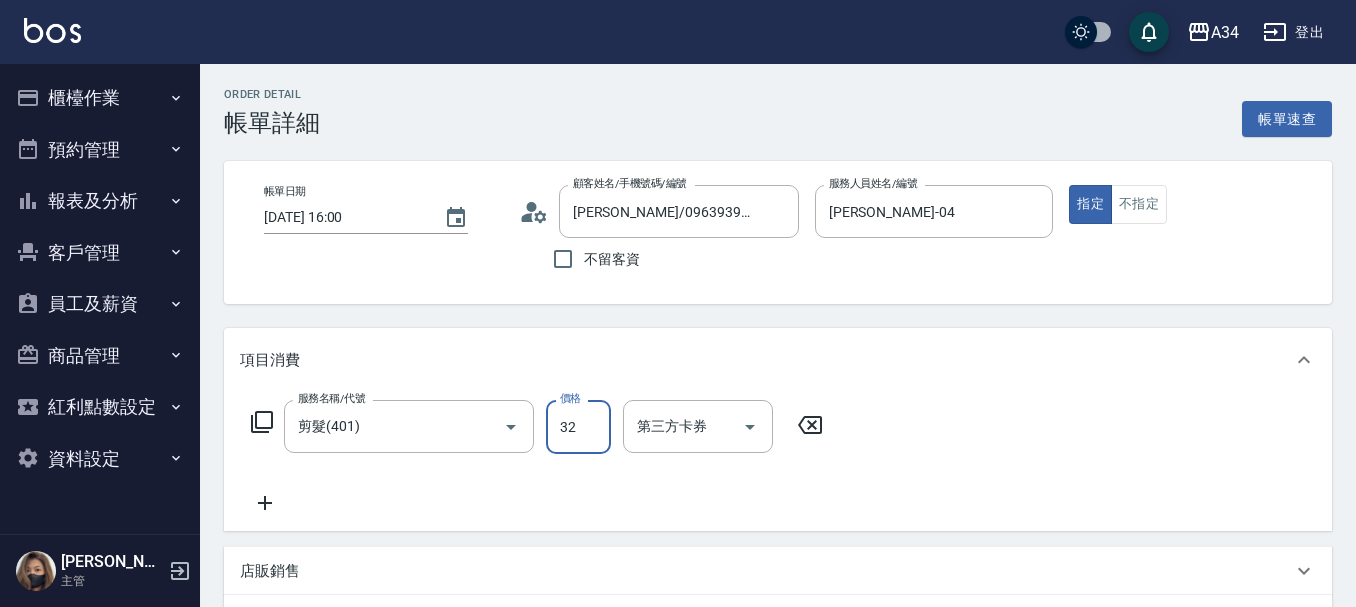 type on "30" 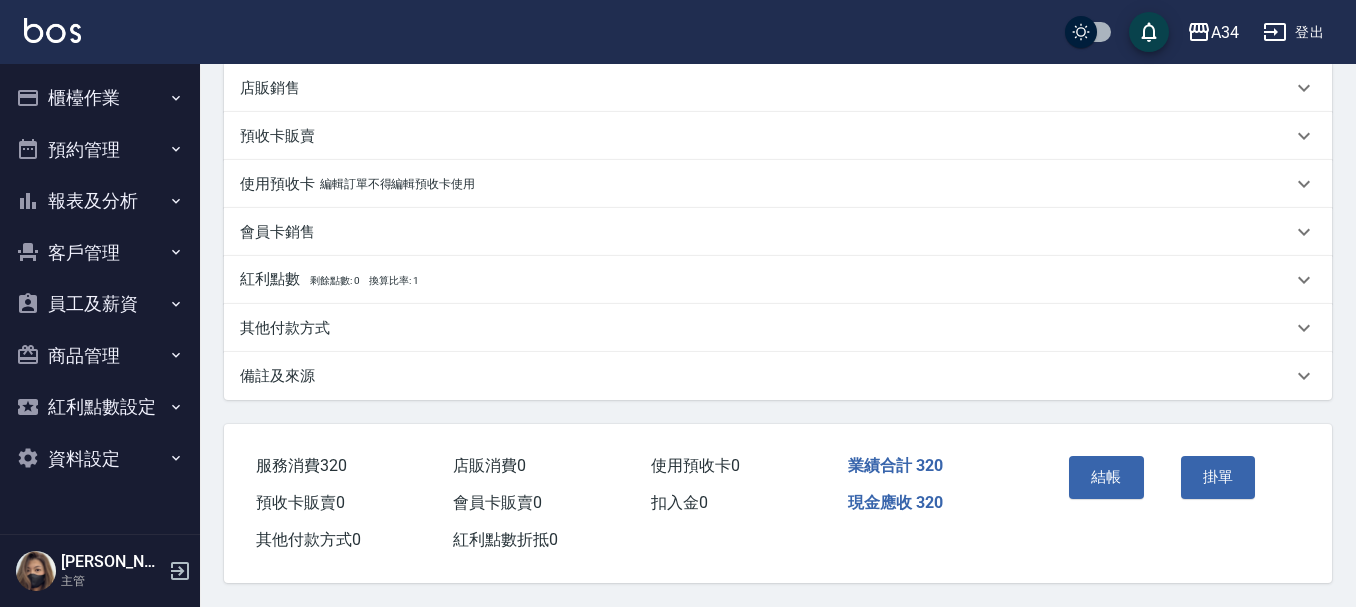 scroll, scrollTop: 492, scrollLeft: 0, axis: vertical 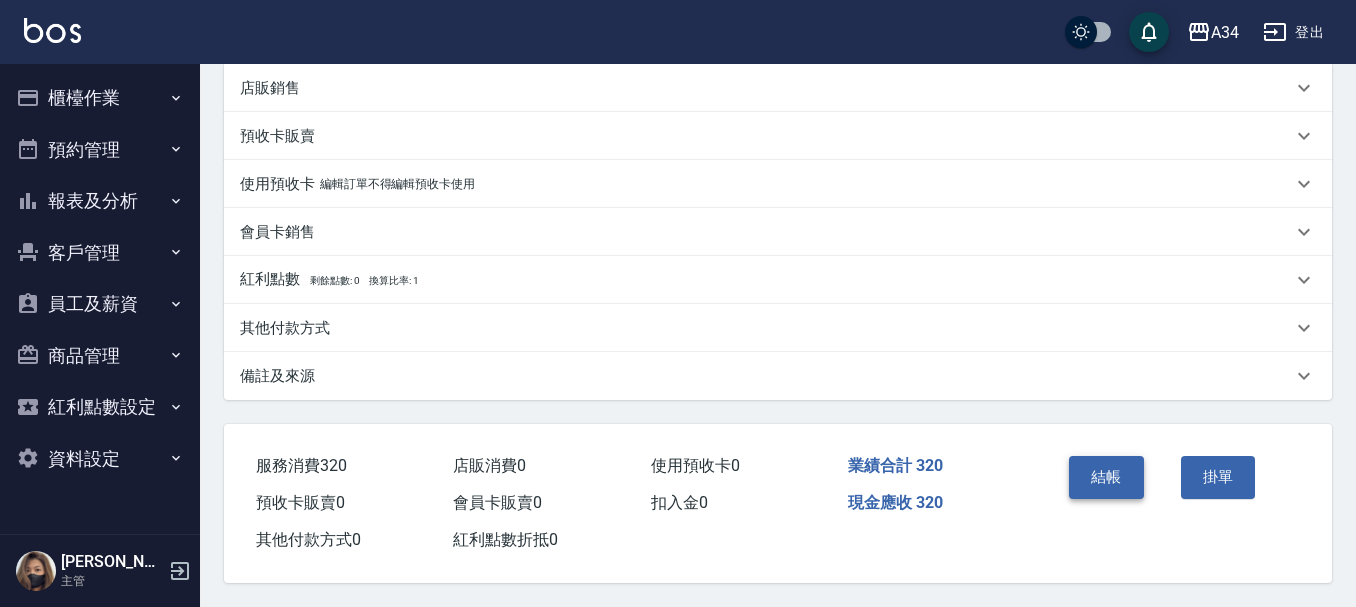 type on "320" 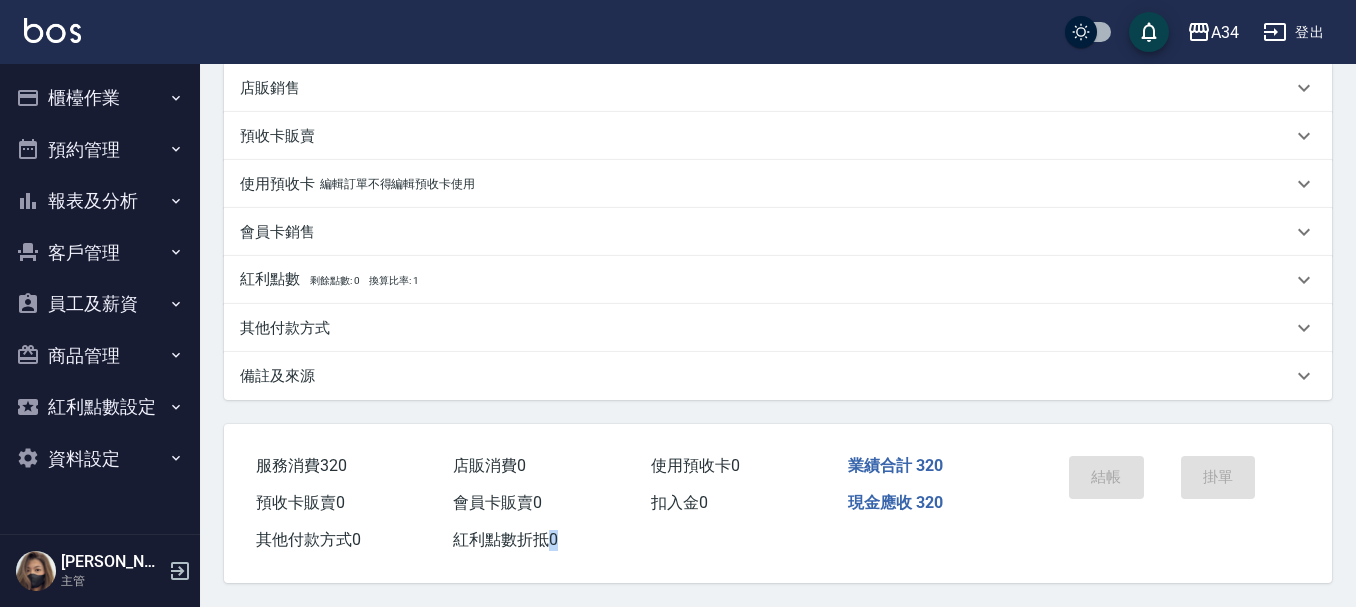 click on "結帳" at bounding box center (1117, 491) 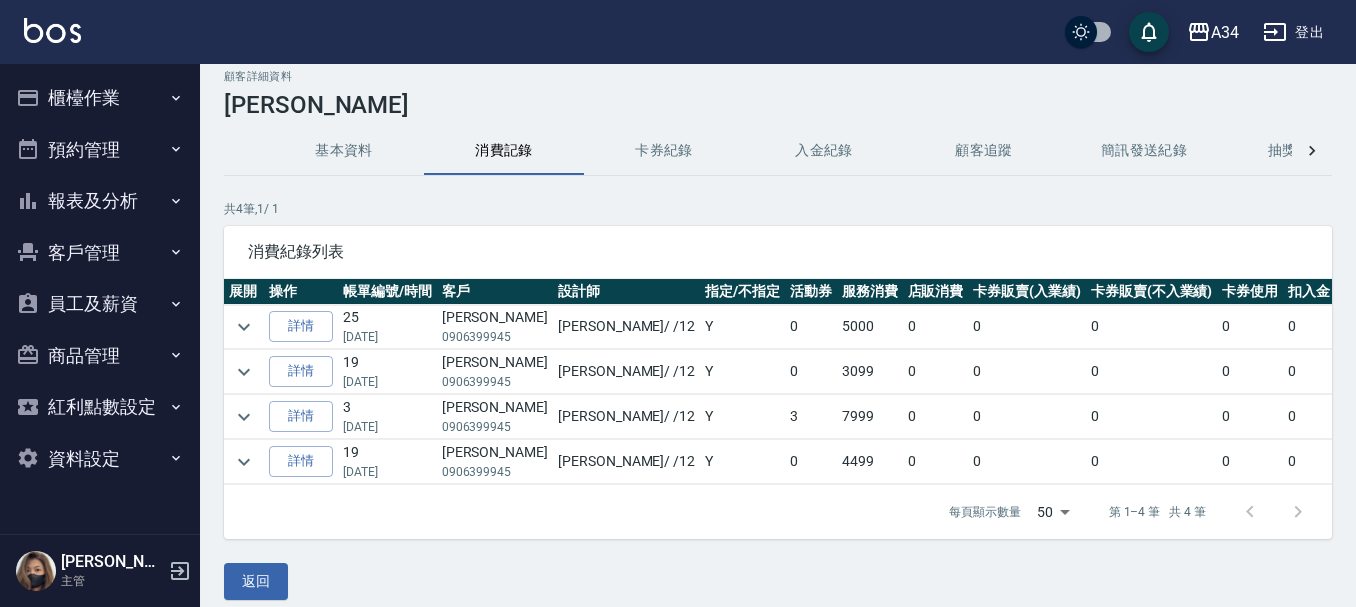 scroll, scrollTop: 0, scrollLeft: 0, axis: both 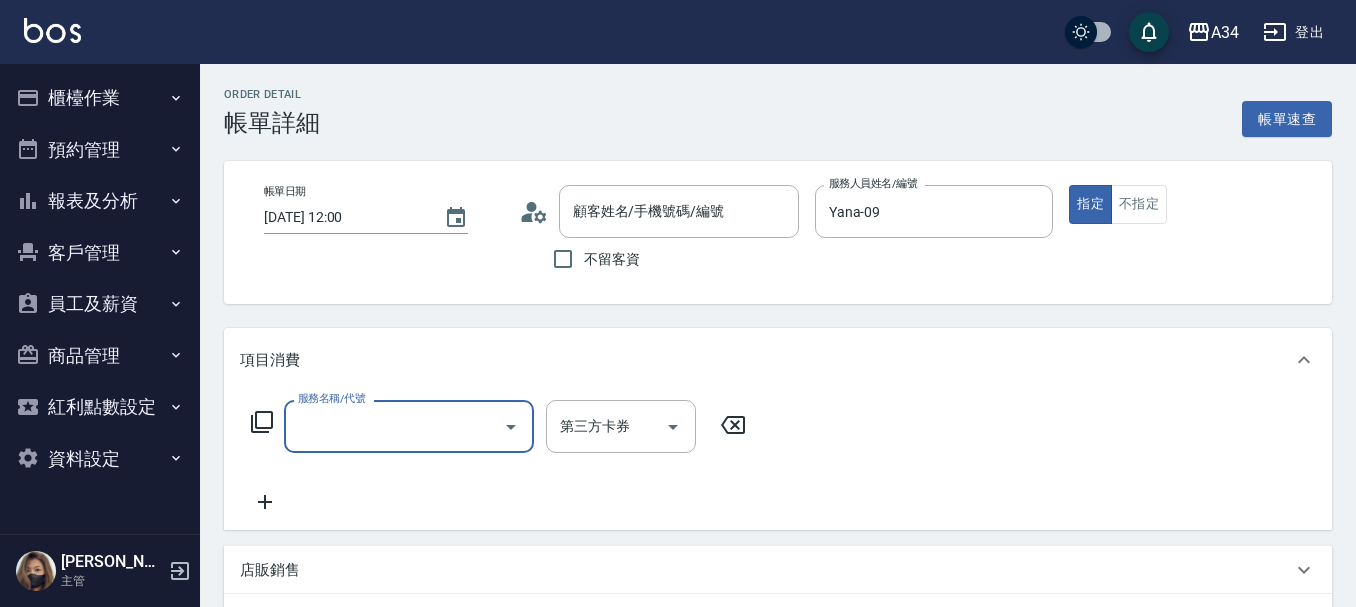 type on "[PERSON_NAME]/0913088136/null" 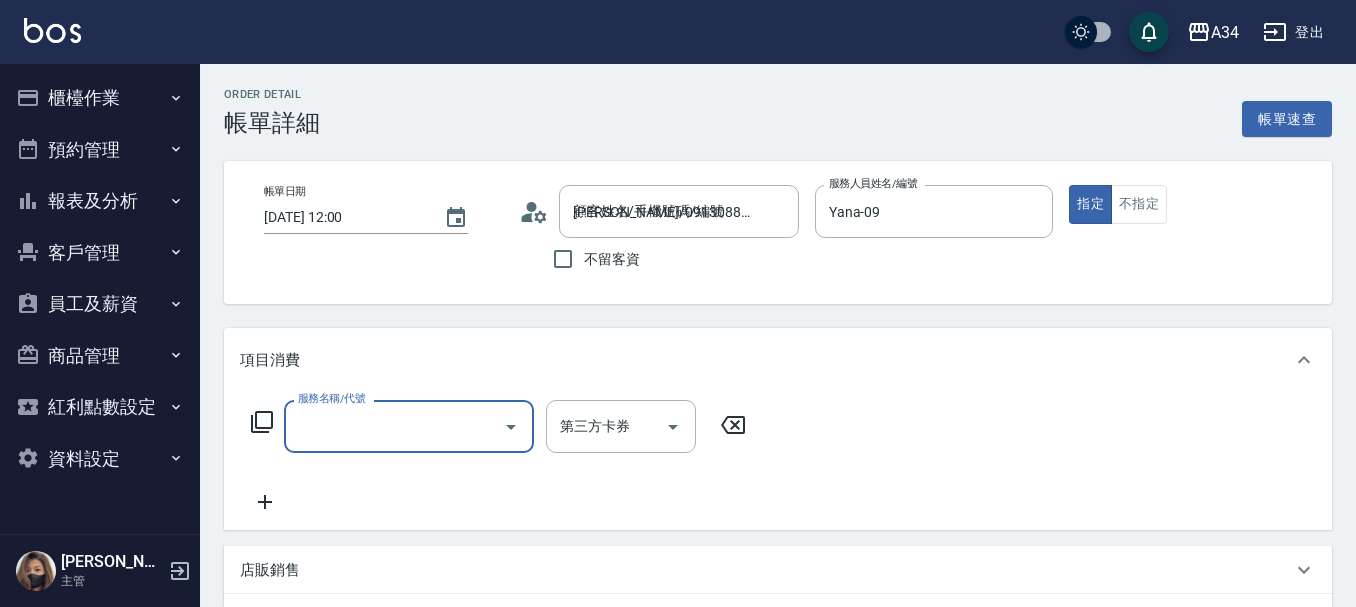 scroll, scrollTop: 0, scrollLeft: 0, axis: both 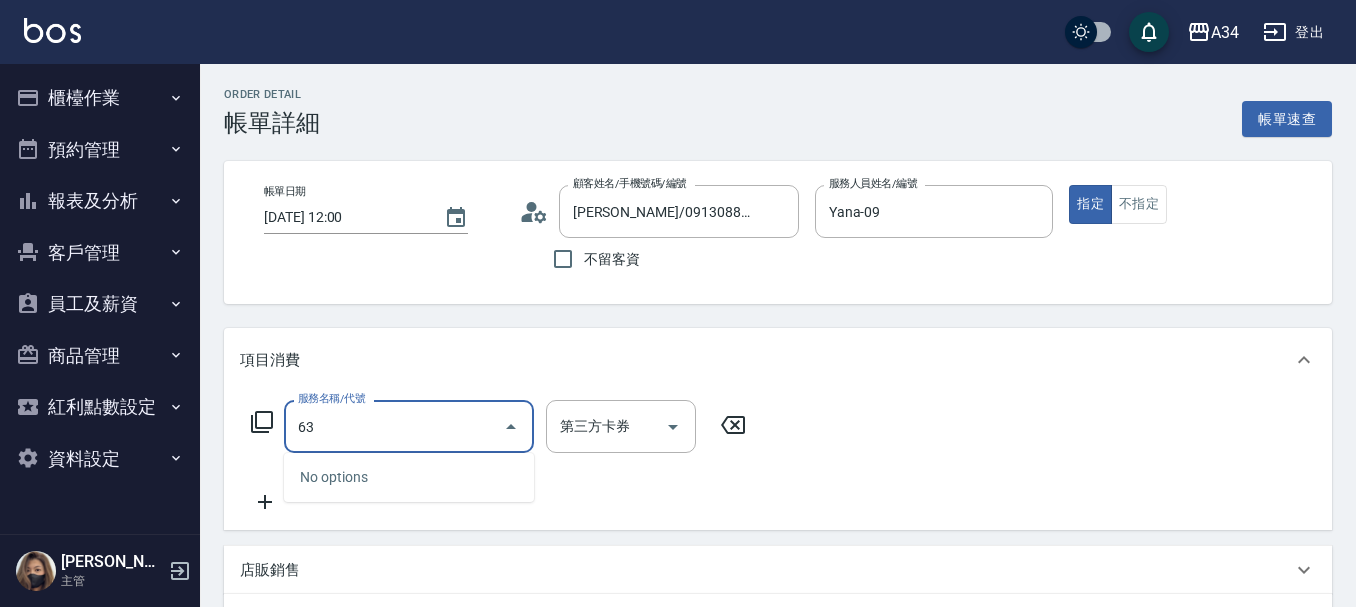 type on "630" 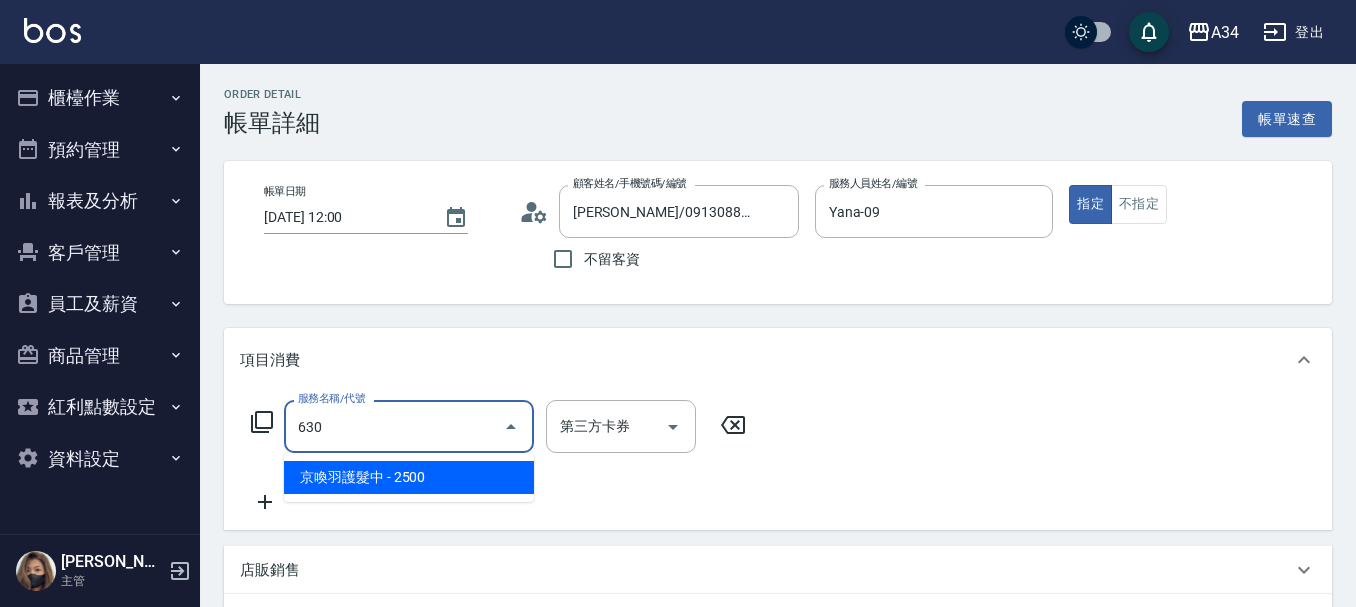 type on "250" 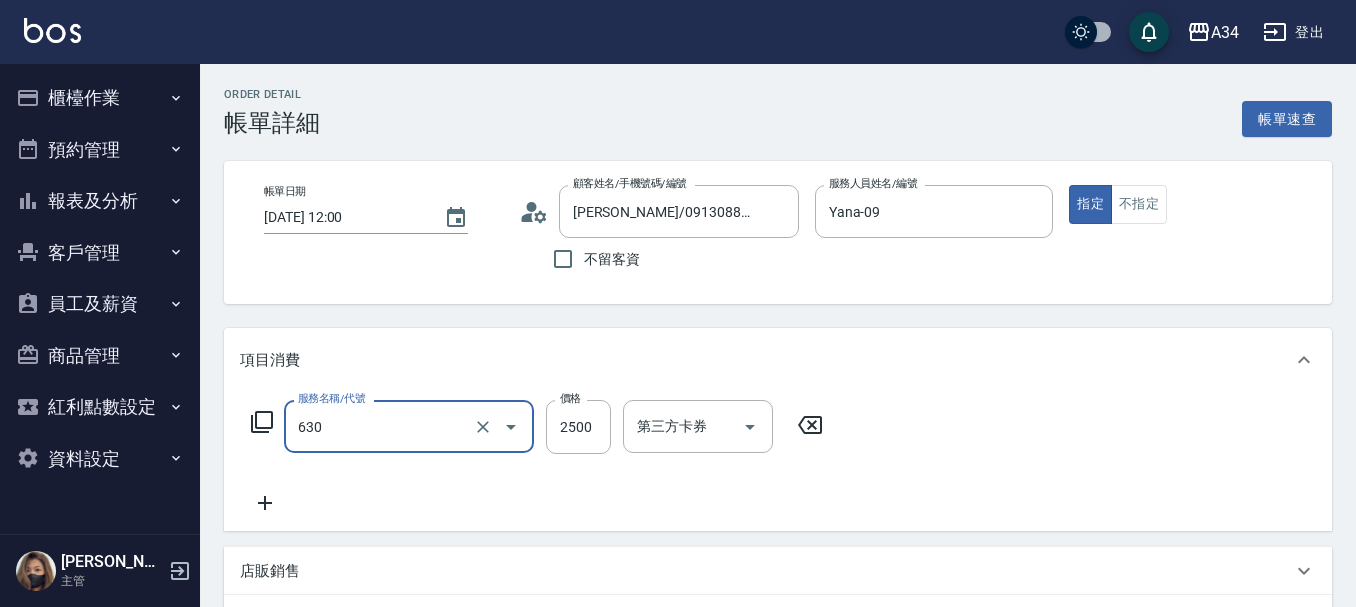 type on "京喚羽護髮中(630)" 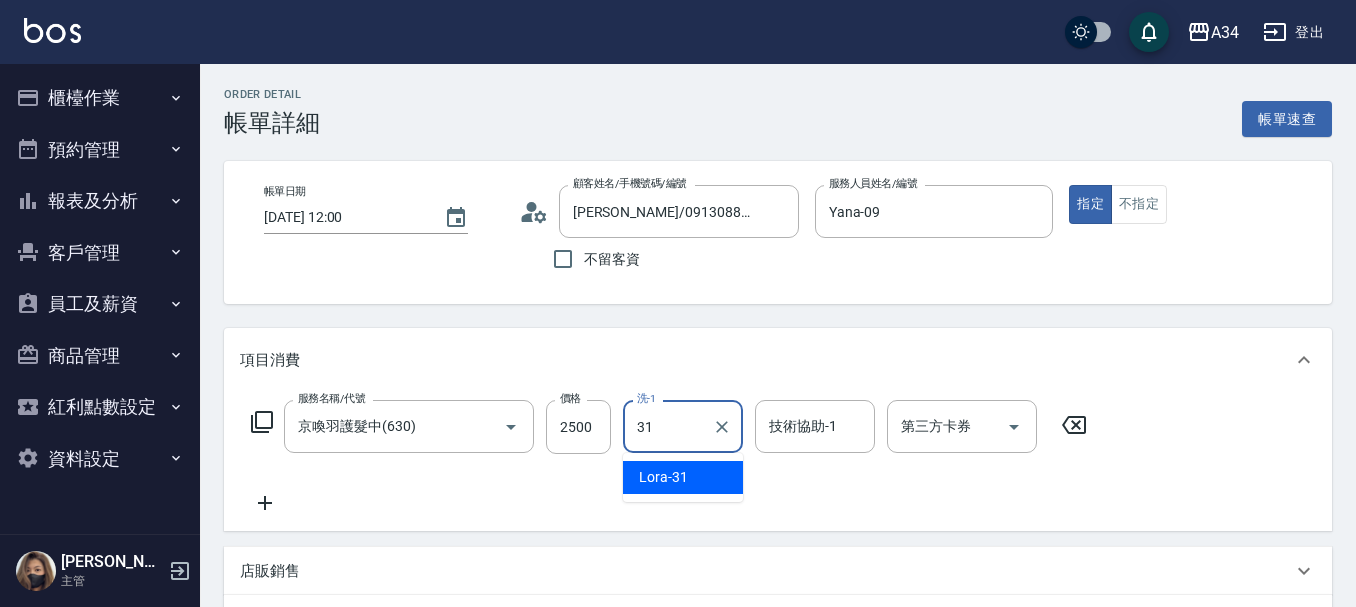 type on "3" 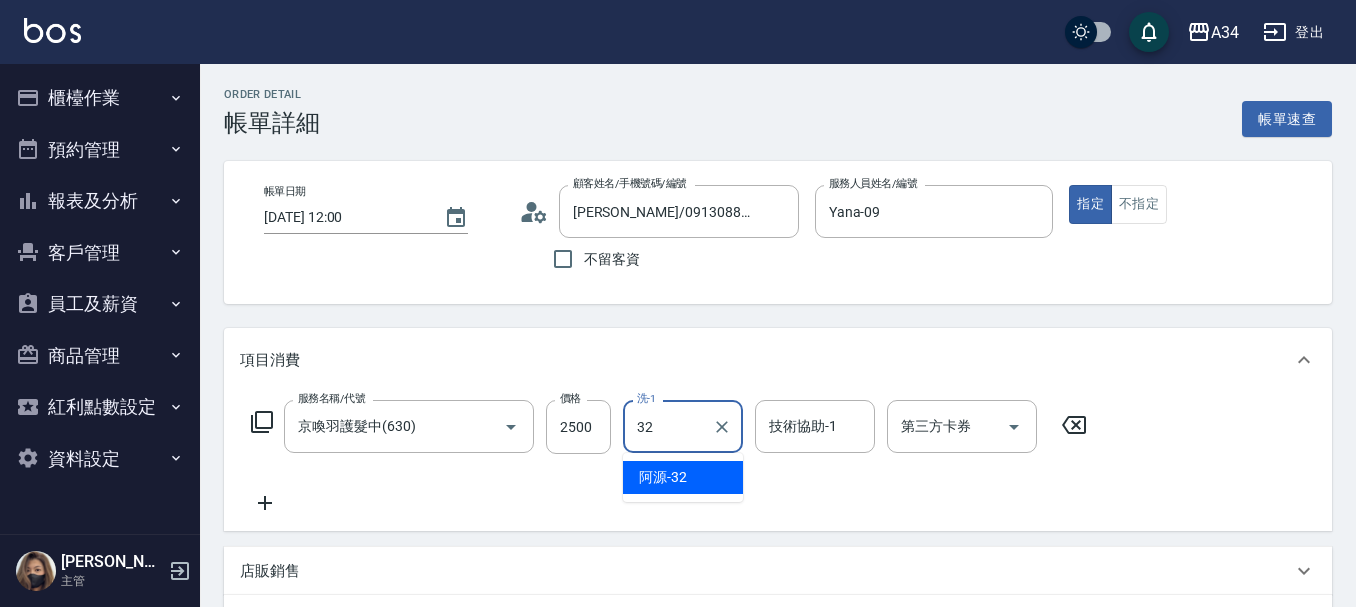 type on "阿源-32" 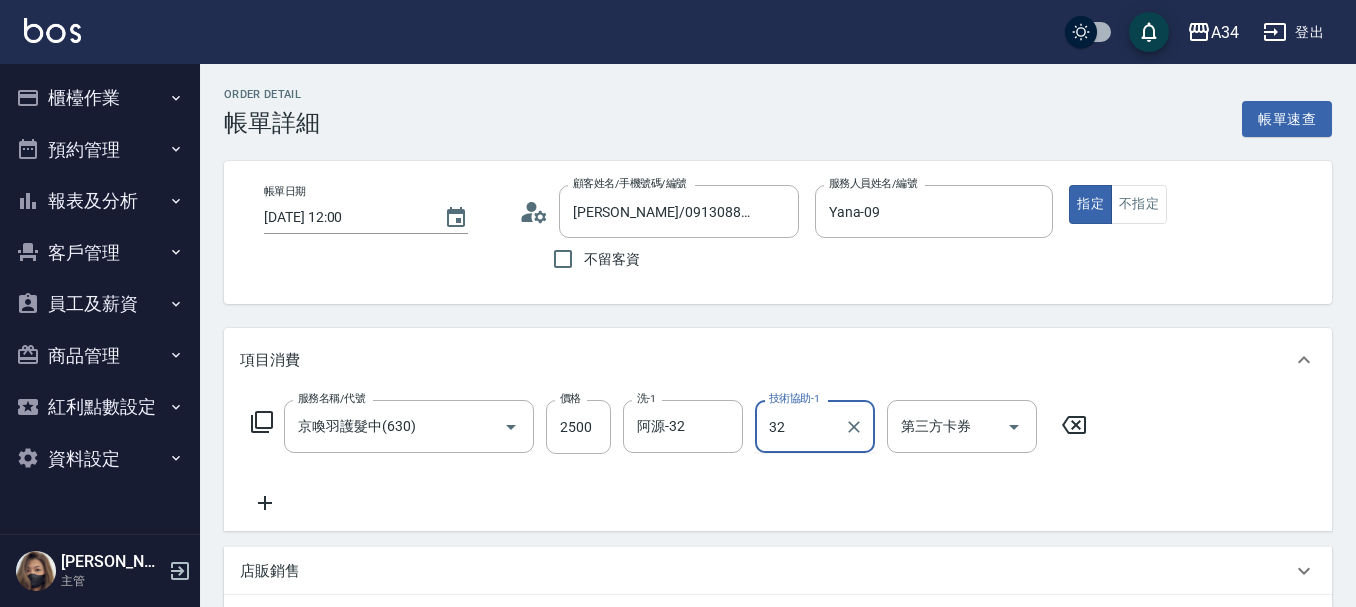 type on "阿源-32" 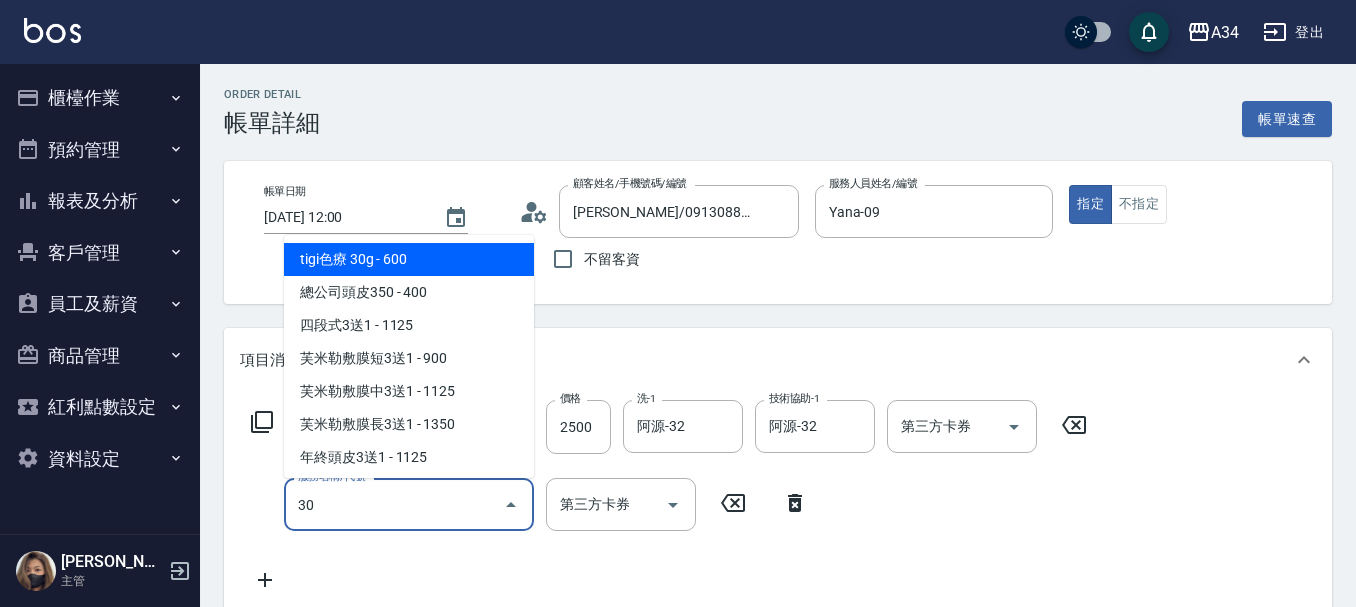 type on "301" 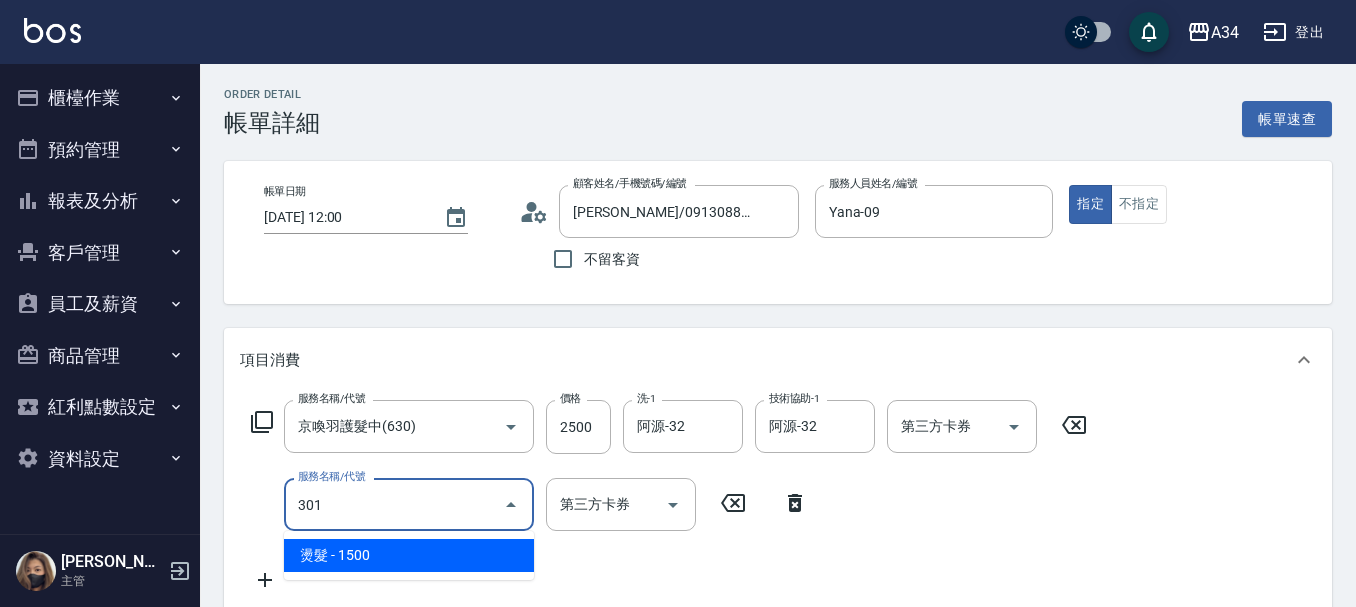 type on "400" 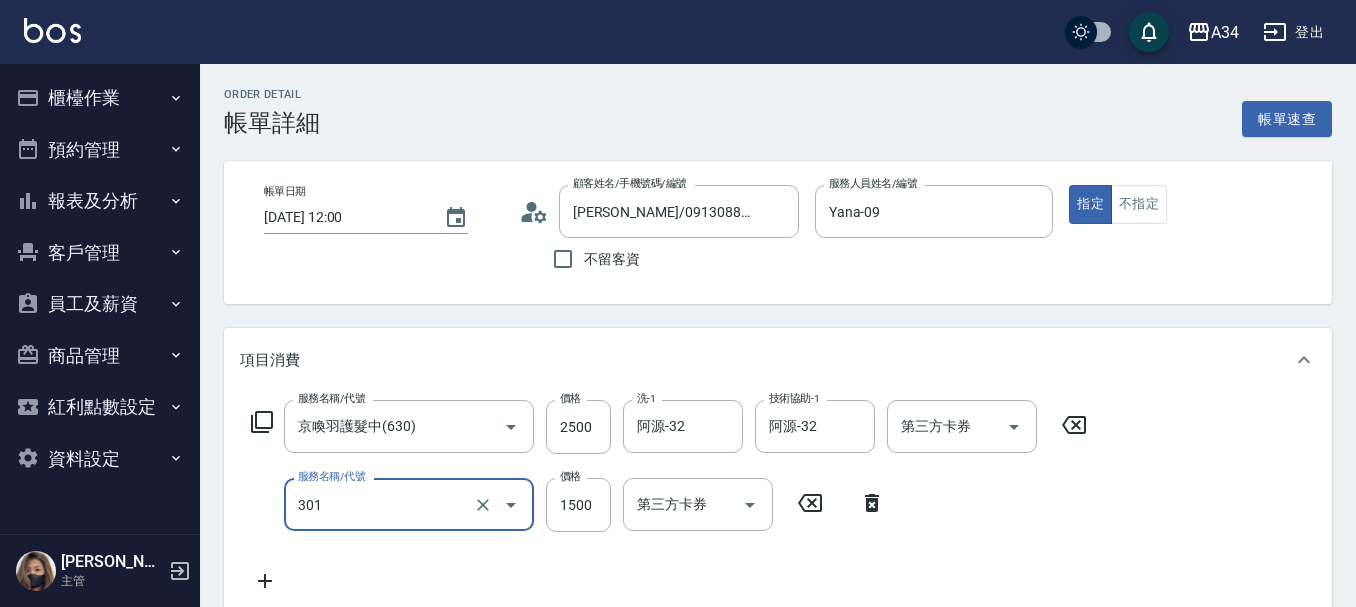 type on "燙髮(301)" 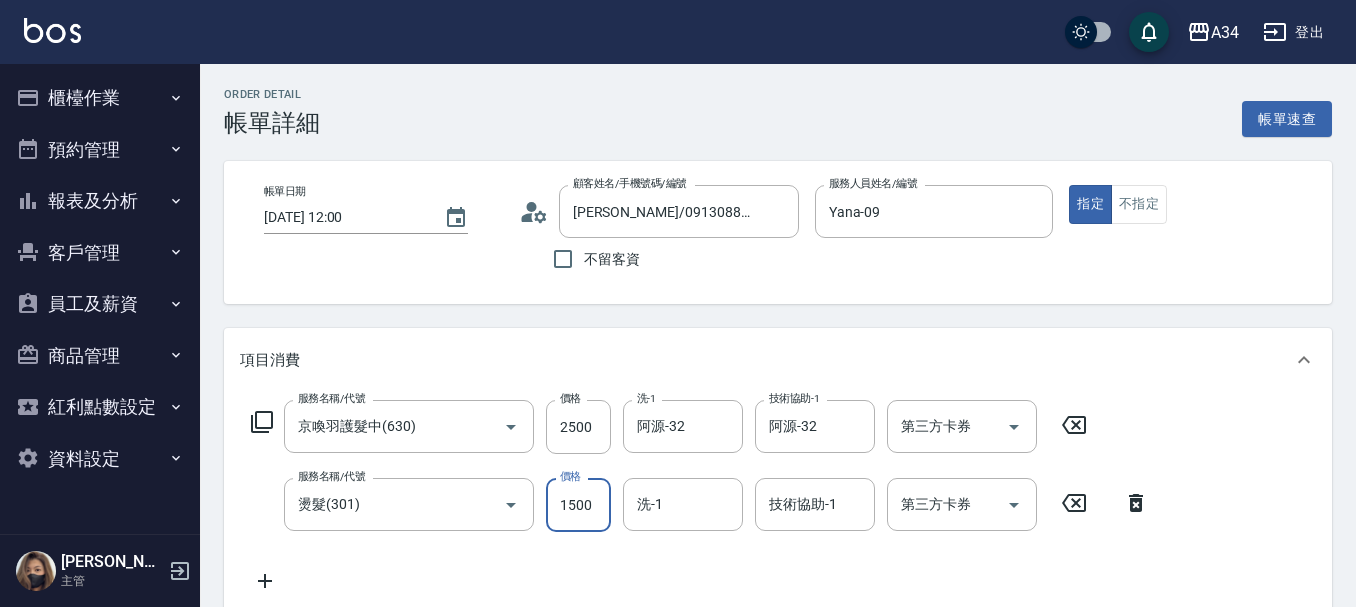 type on "3" 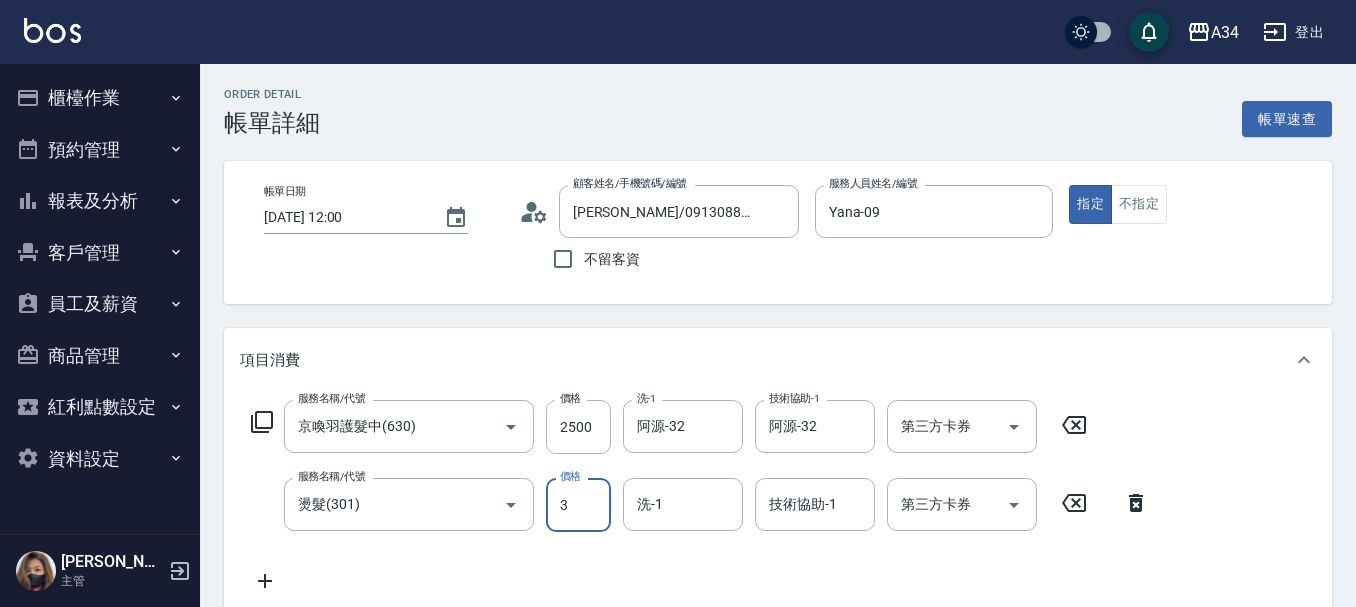 type on "250" 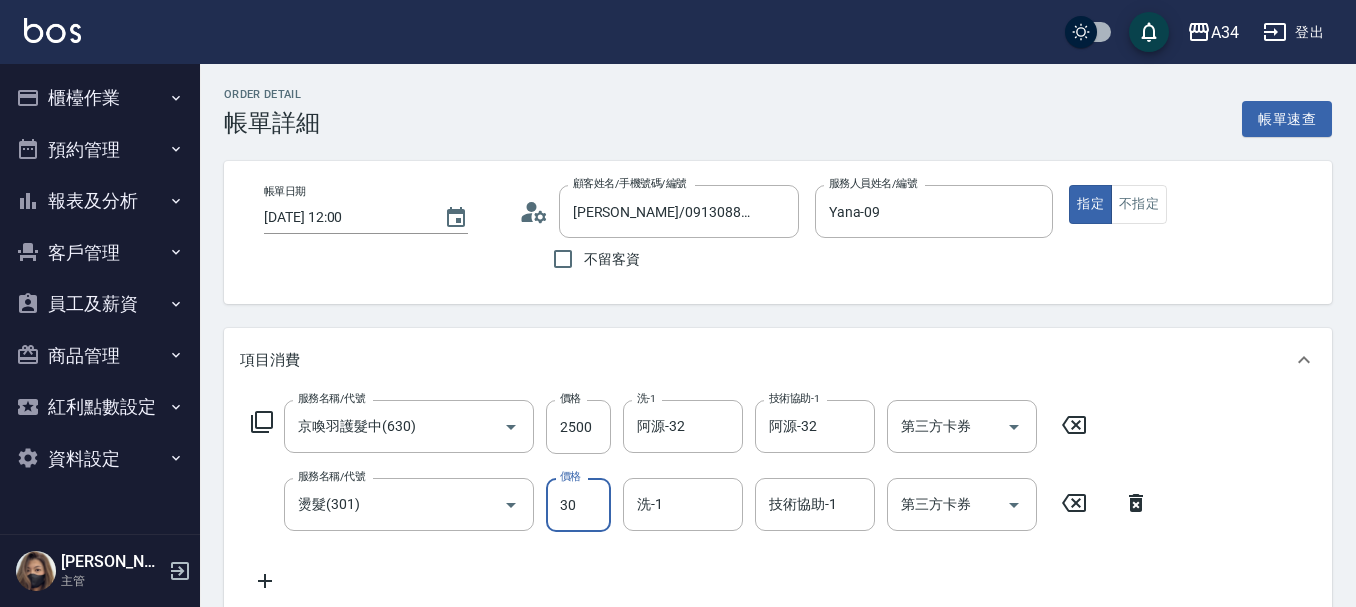 type on "280" 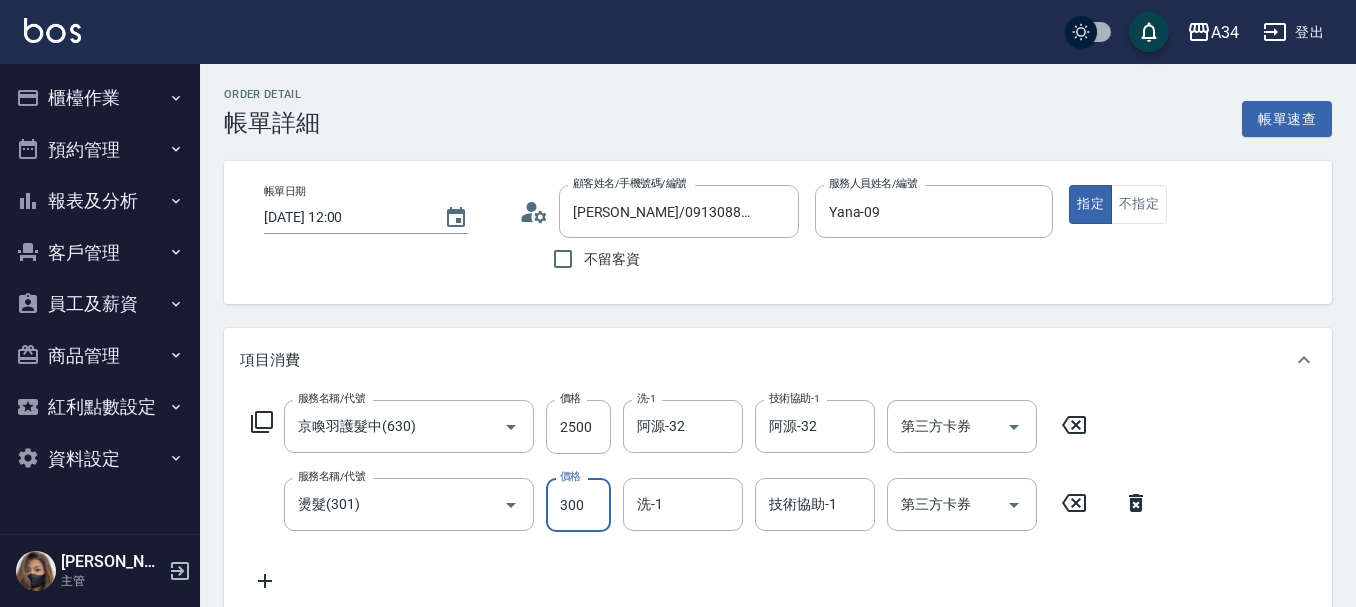 type on "550" 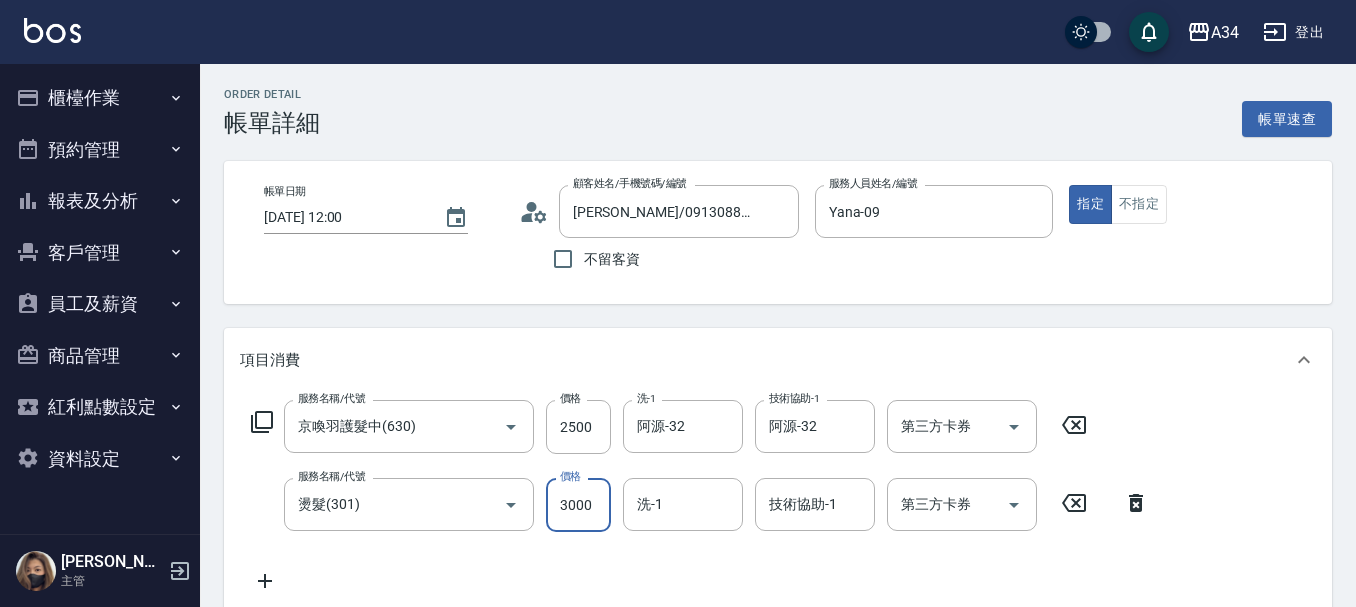 type on "3000" 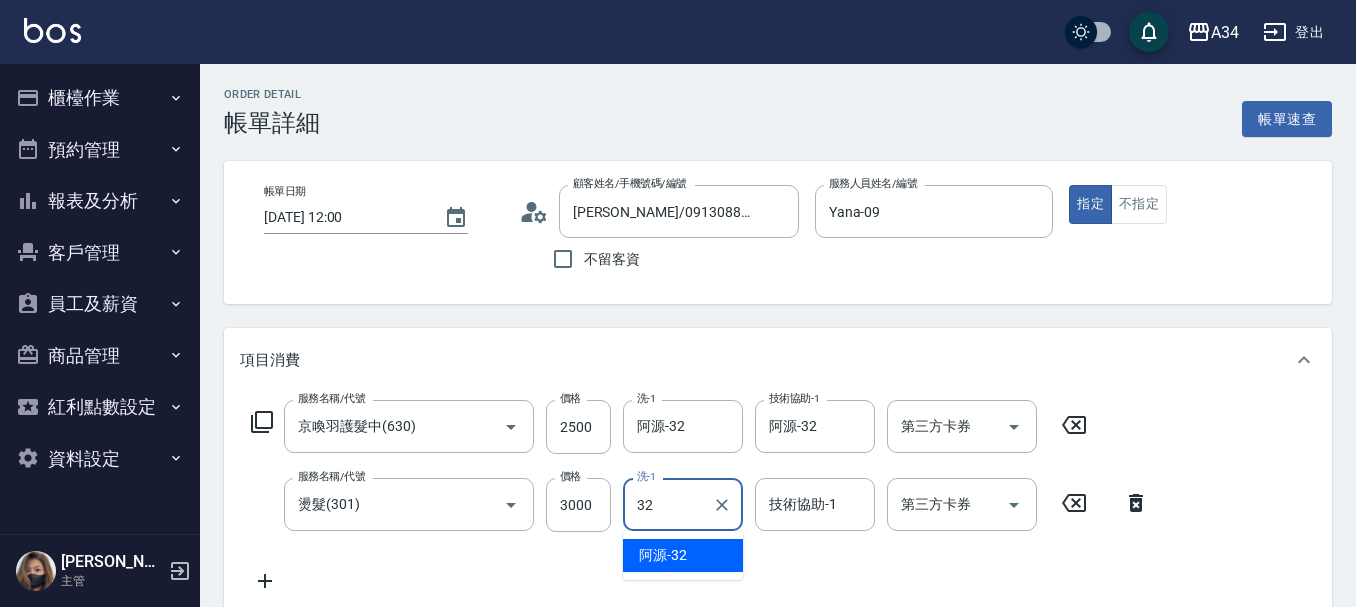 type on "阿源-32" 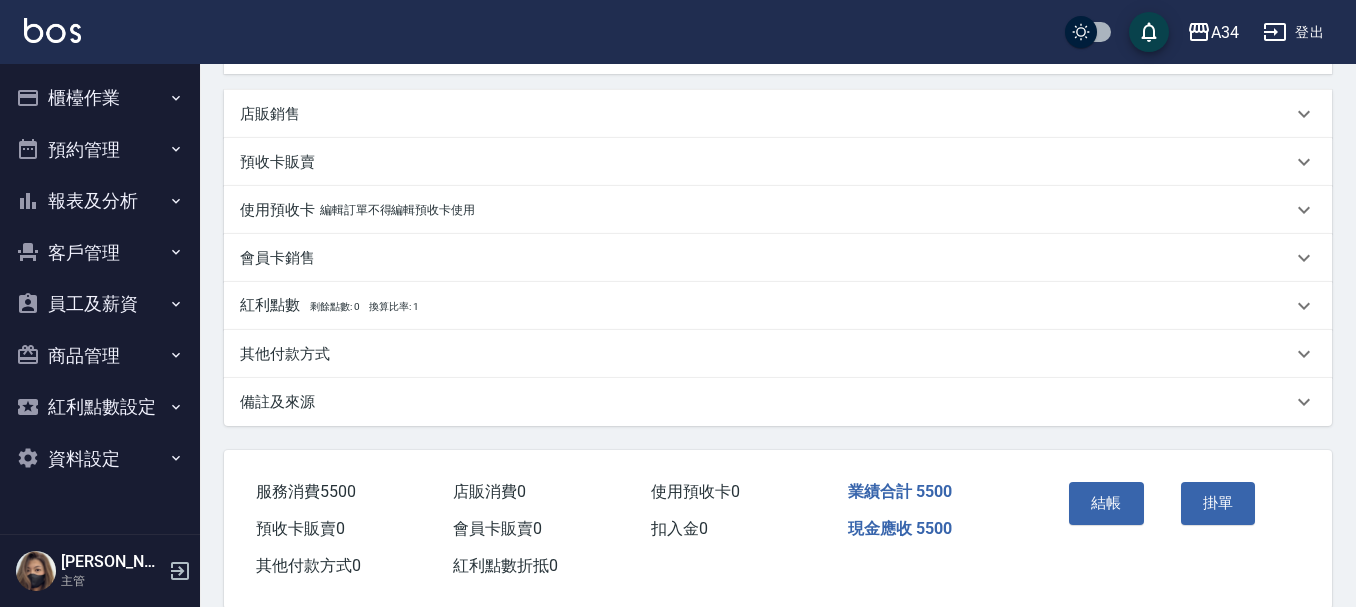 scroll, scrollTop: 570, scrollLeft: 0, axis: vertical 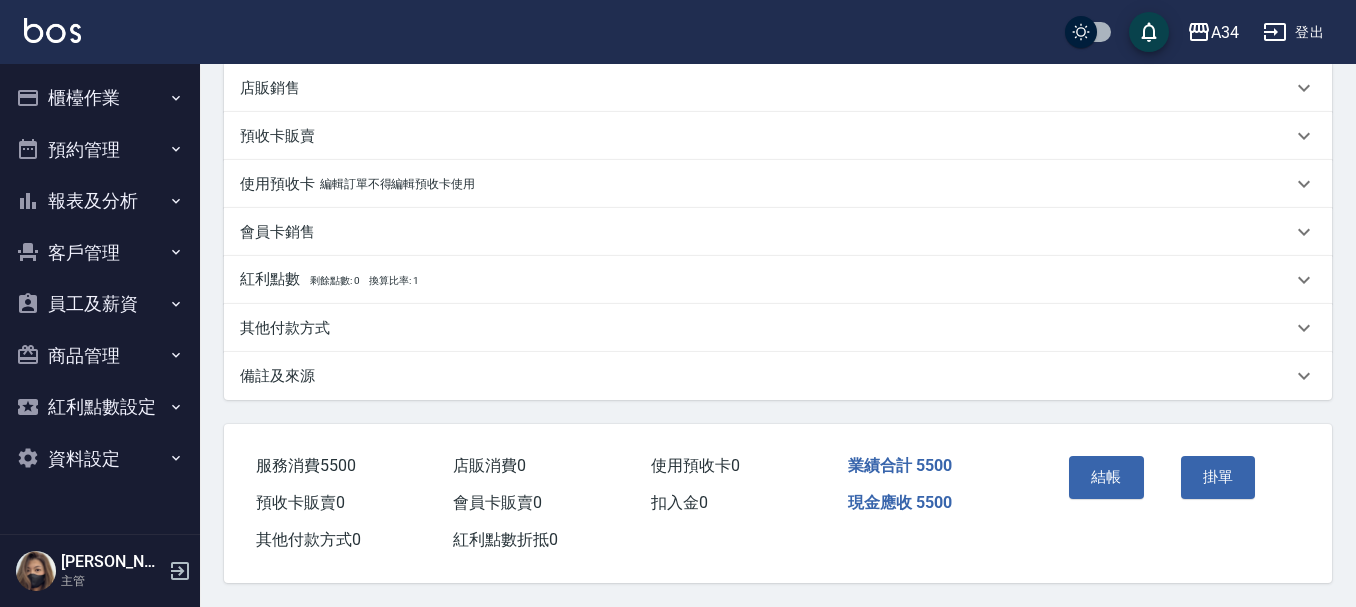 click on "其他付款方式" at bounding box center (778, 328) 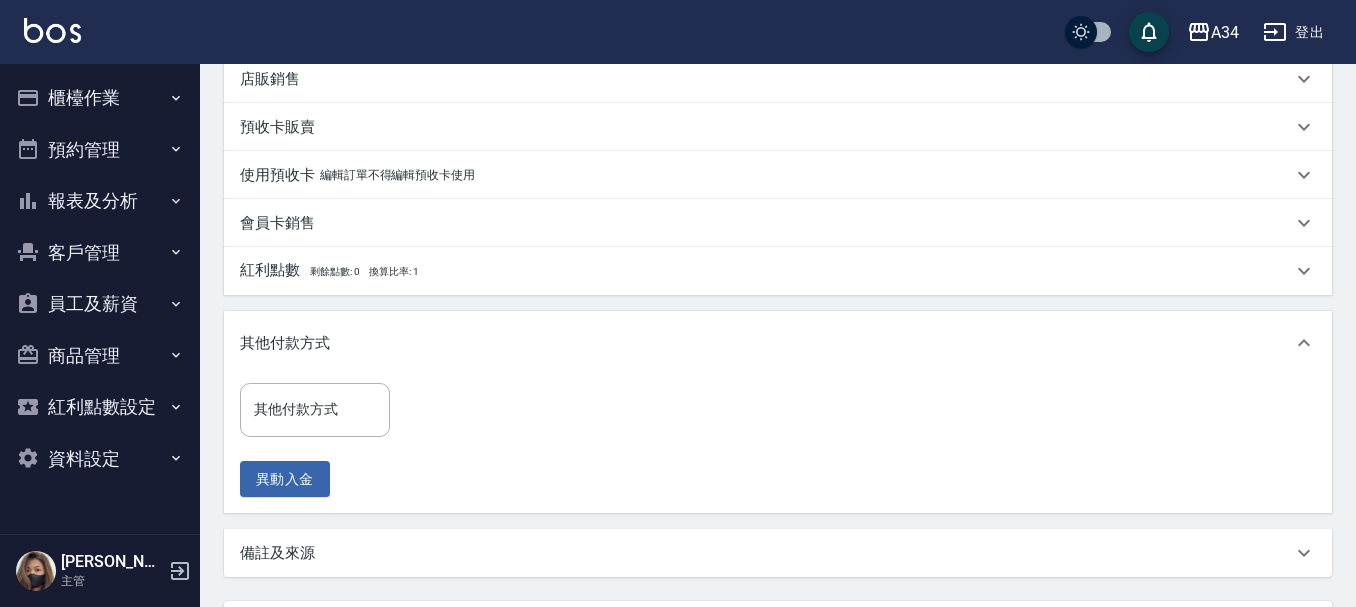click on "紅利點數 剩餘點數: 0 換算比率: 1" at bounding box center [329, 271] 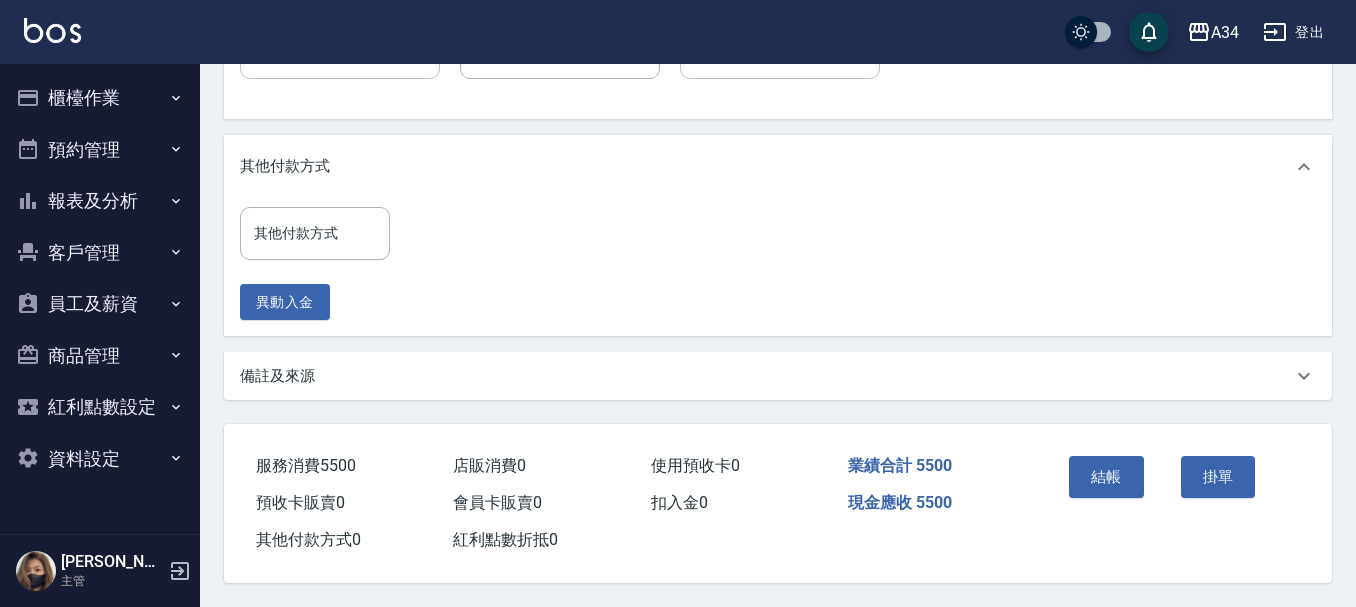 scroll, scrollTop: 890, scrollLeft: 0, axis: vertical 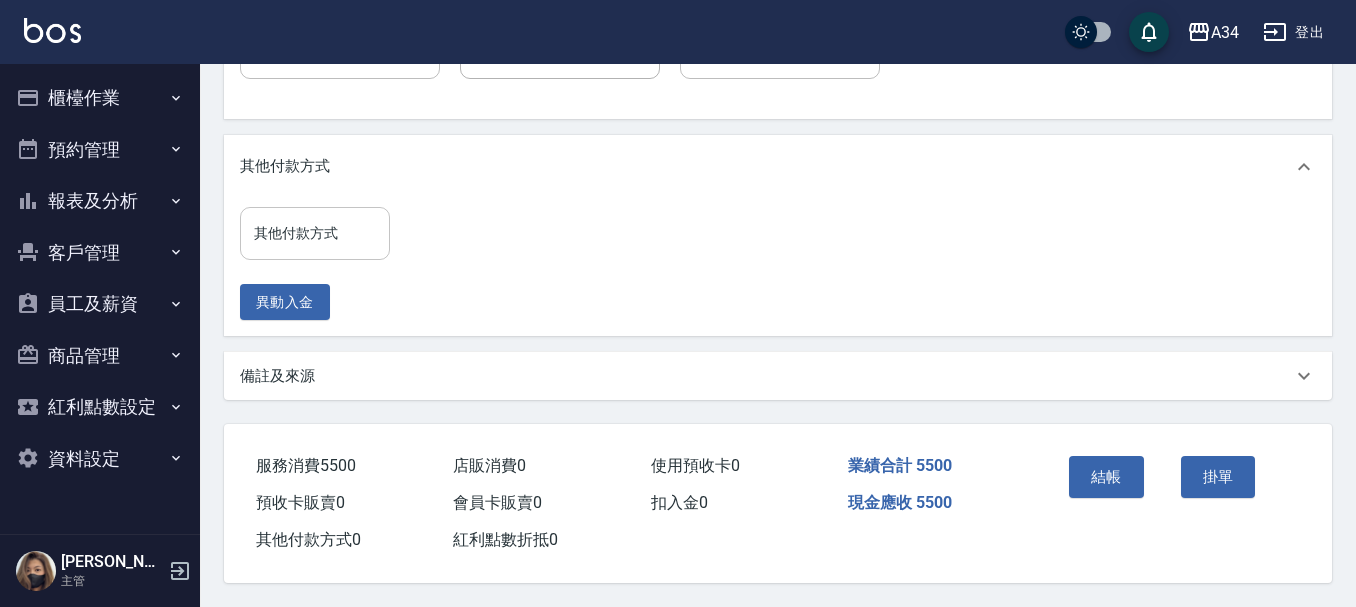 drag, startPoint x: 312, startPoint y: 234, endPoint x: 314, endPoint y: 245, distance: 11.18034 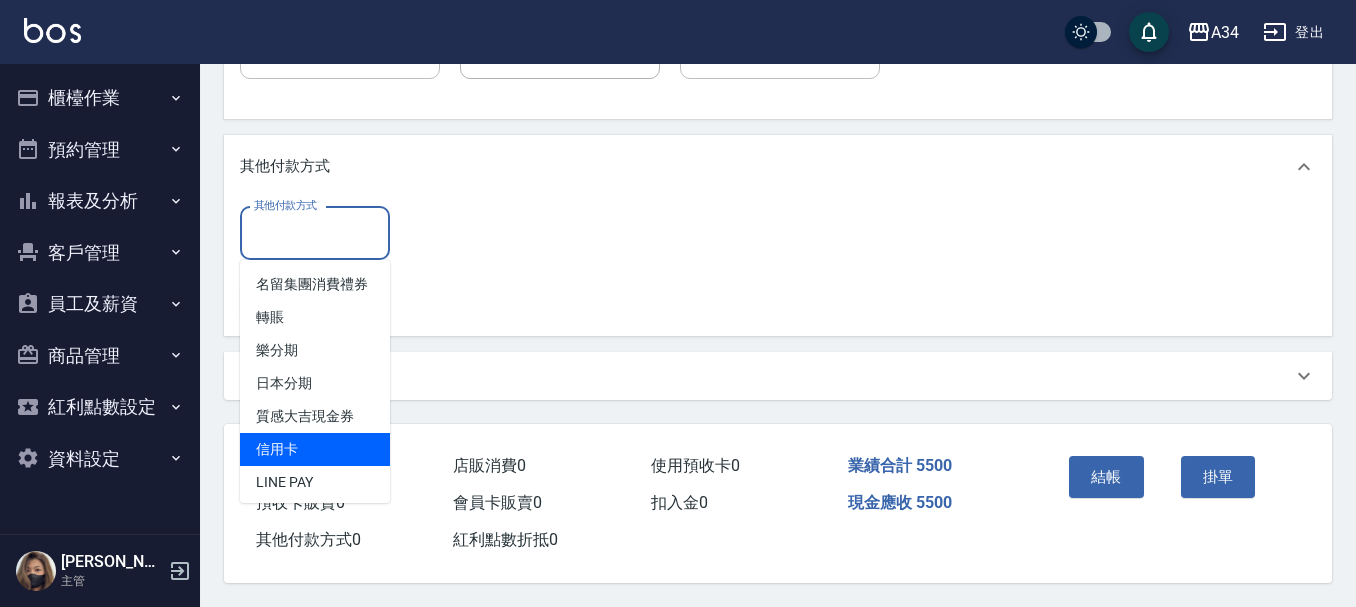 click on "信用卡" at bounding box center (315, 449) 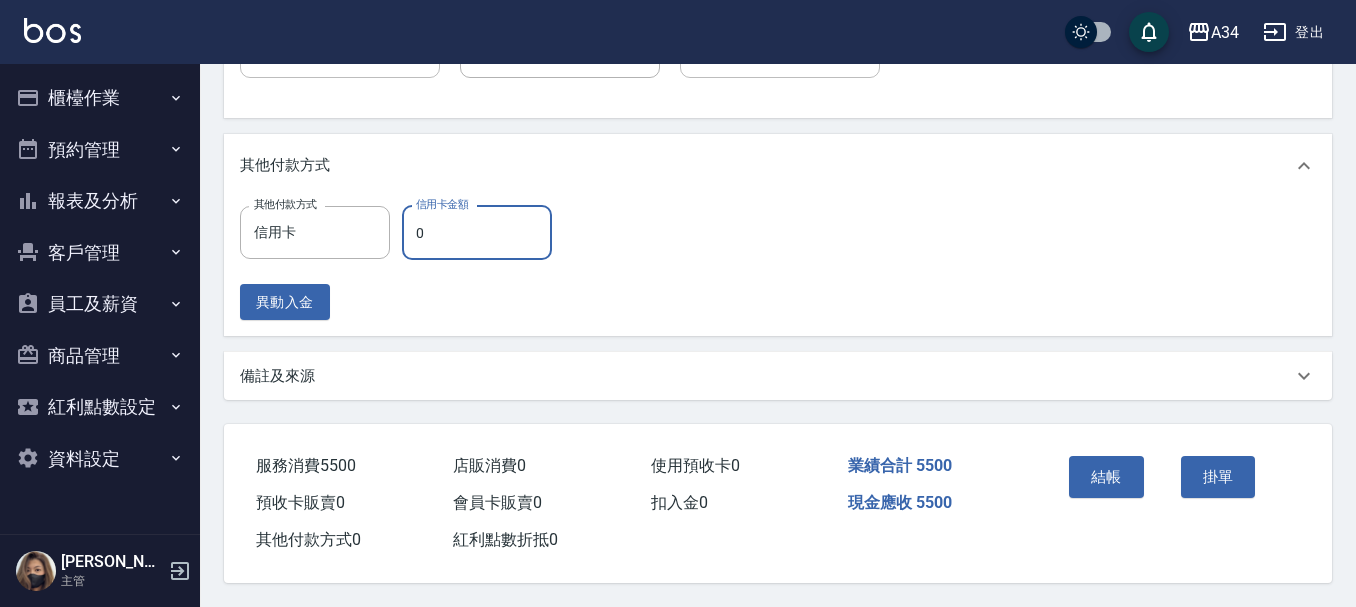 click on "0" at bounding box center (477, 233) 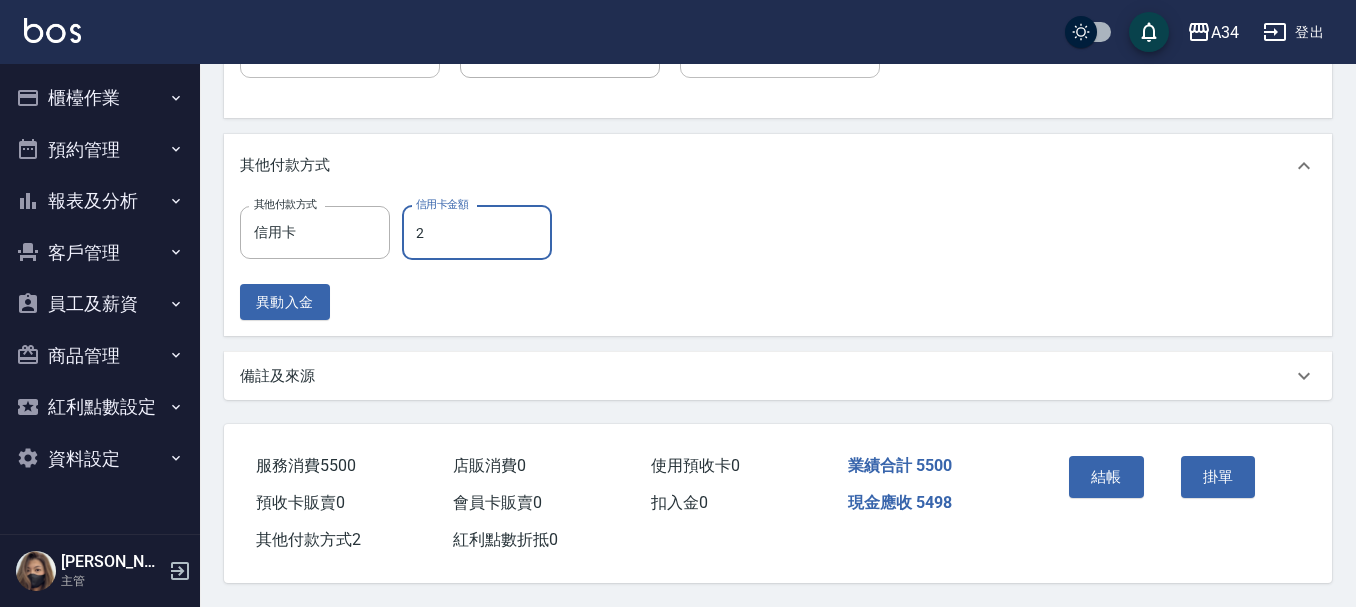 type on "25" 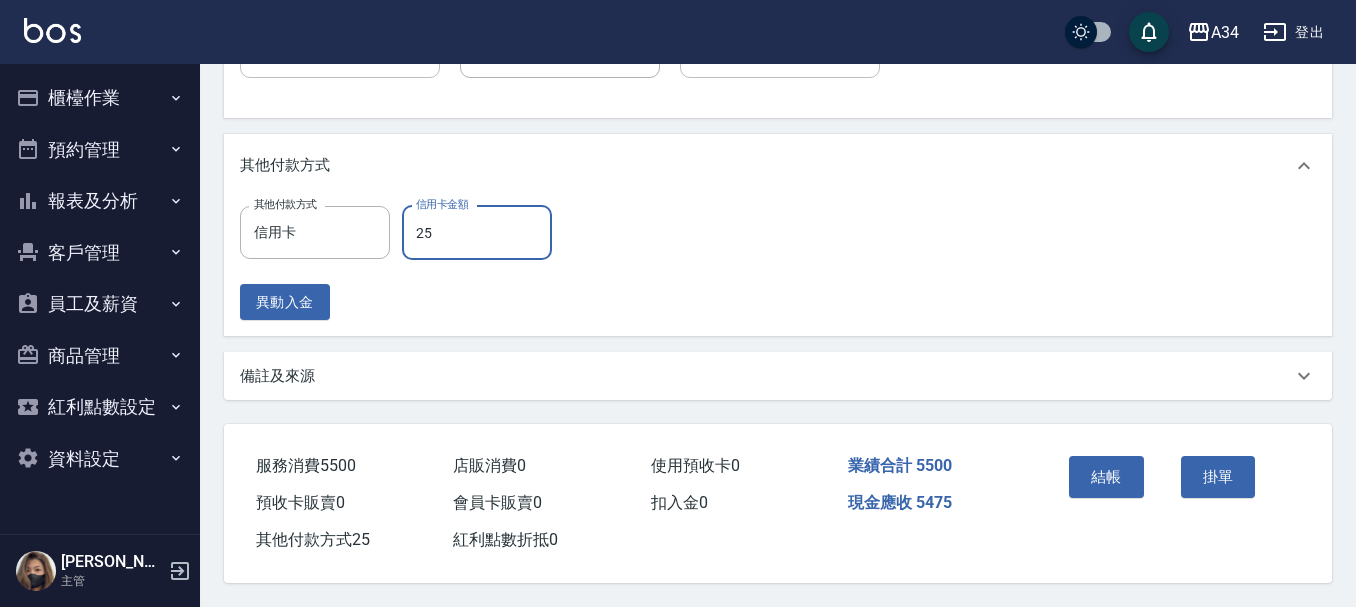 type on "520" 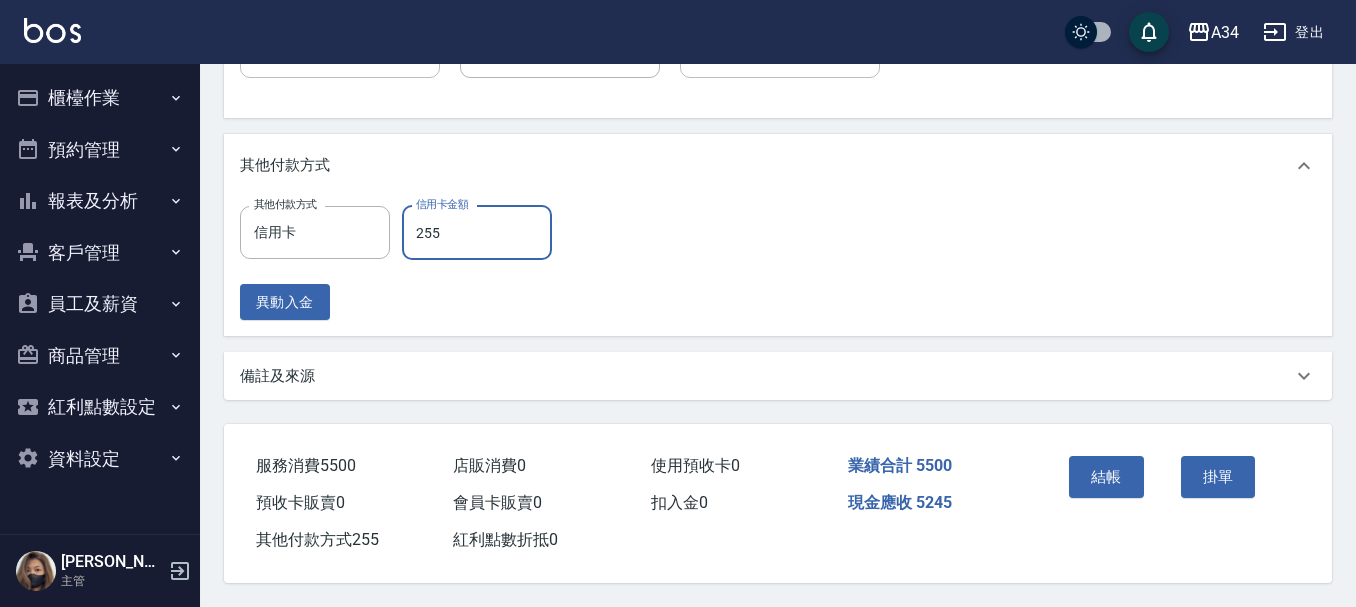 type on "290" 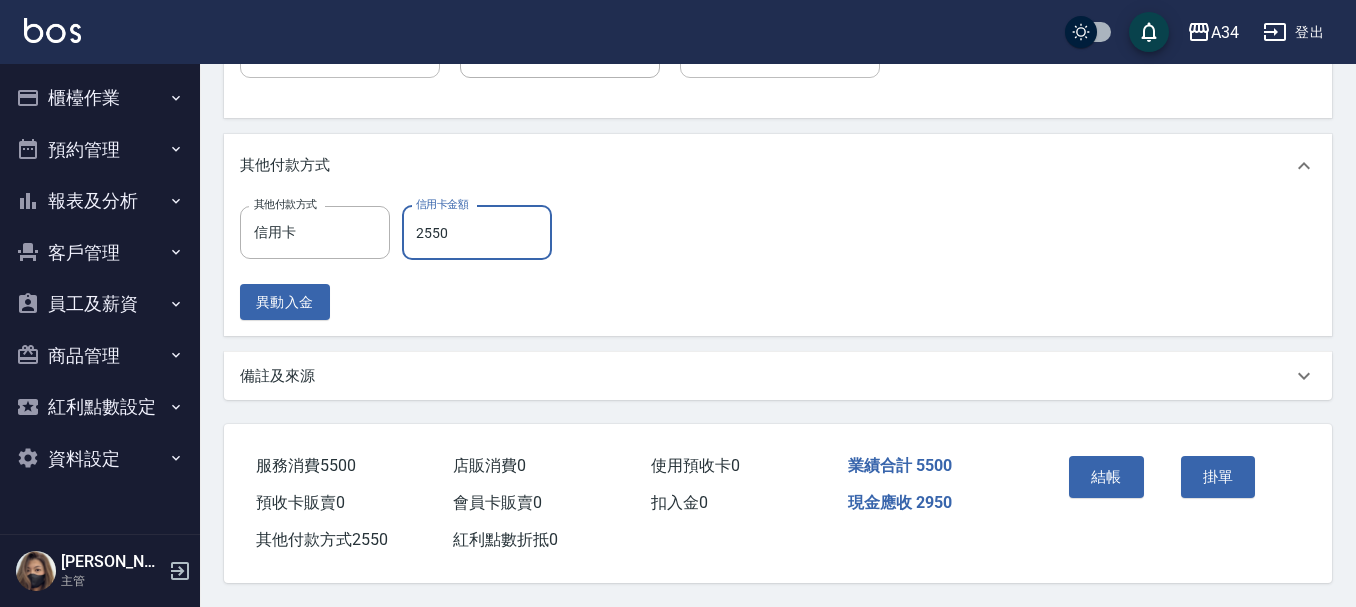 type on "520" 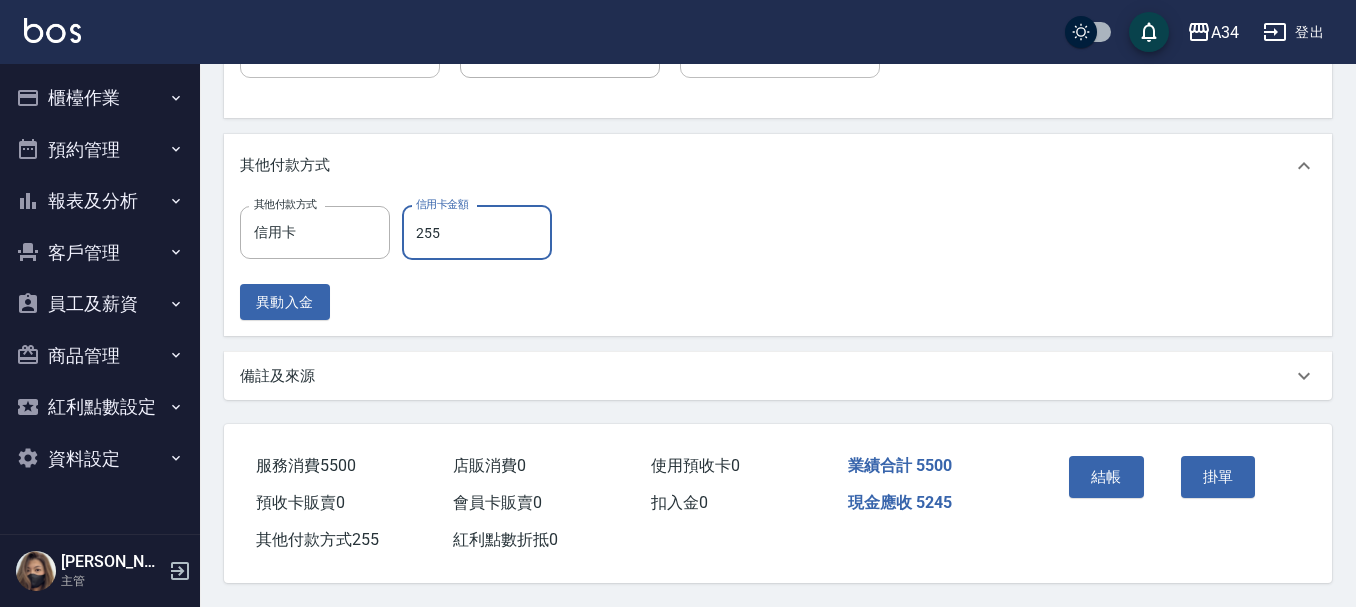 type on "540" 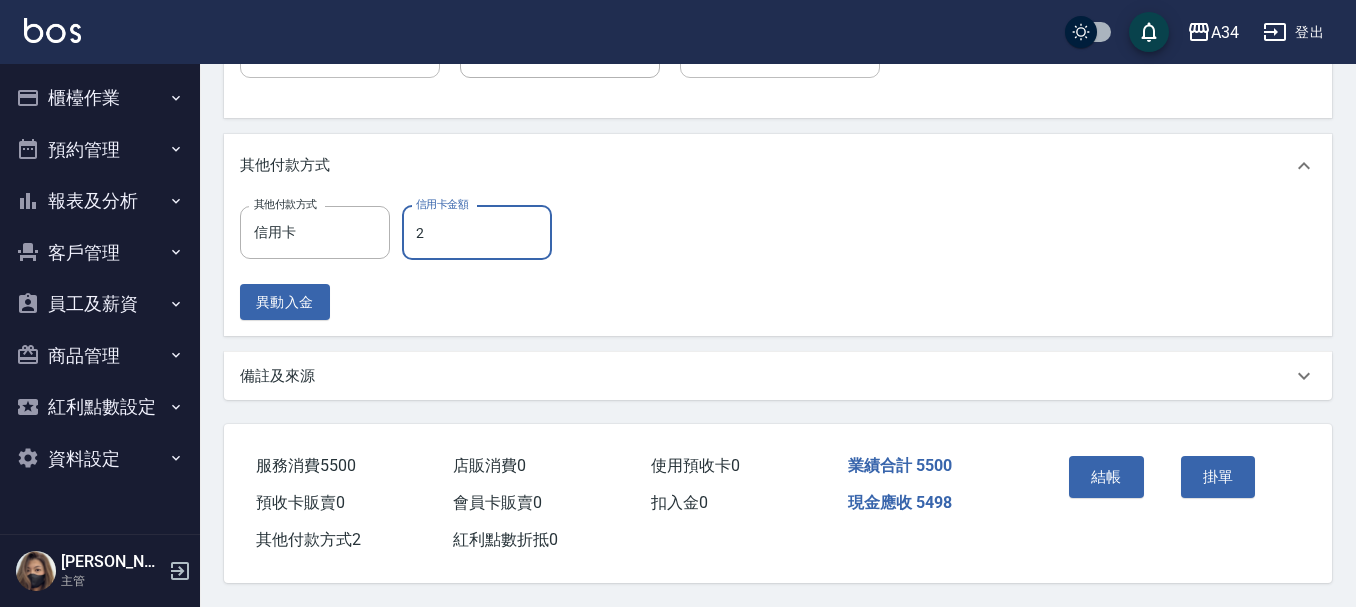 type on "0" 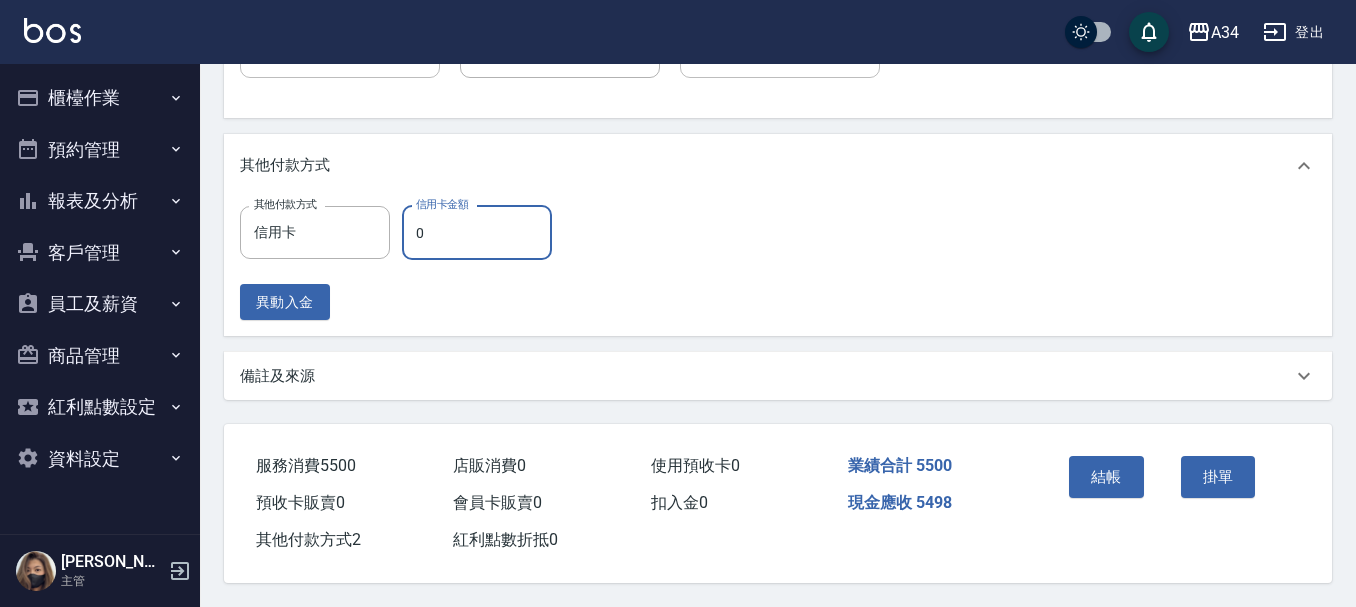 type on "550" 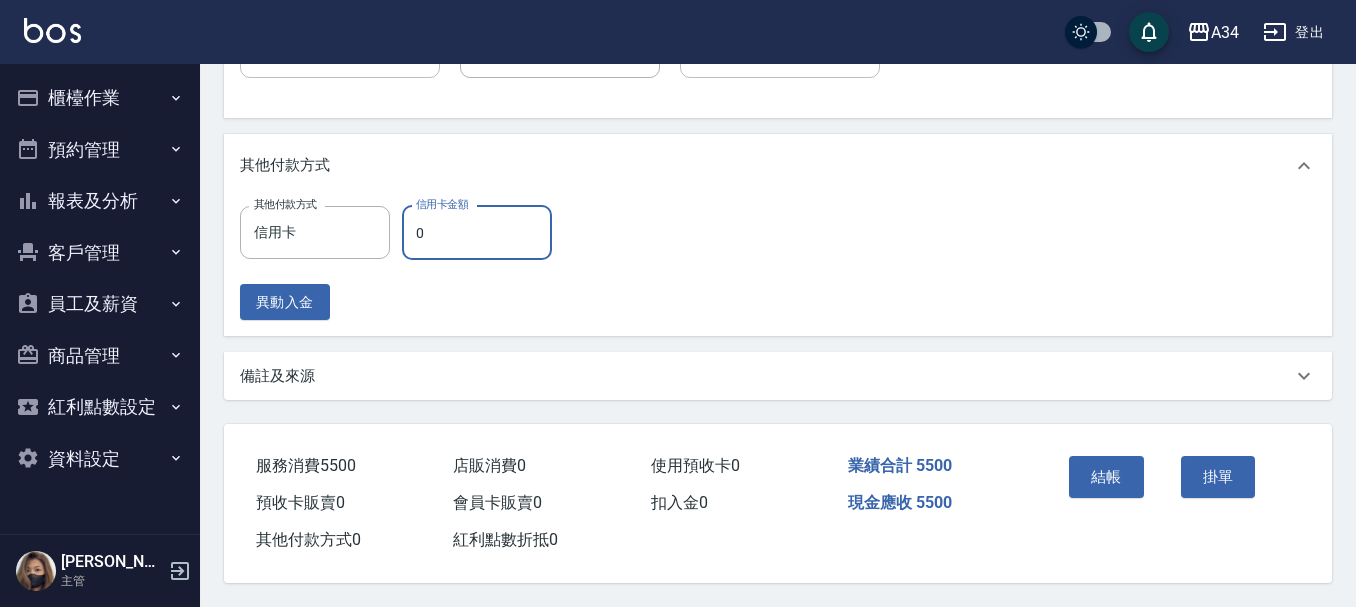 type on "0" 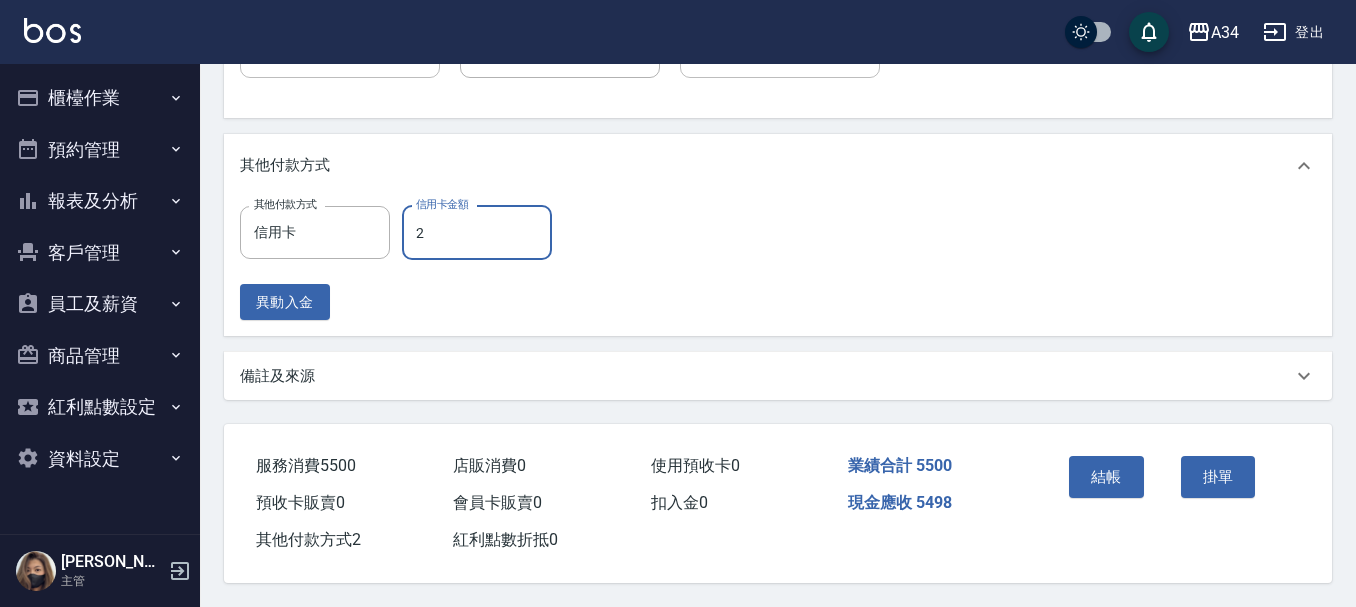 type on "25" 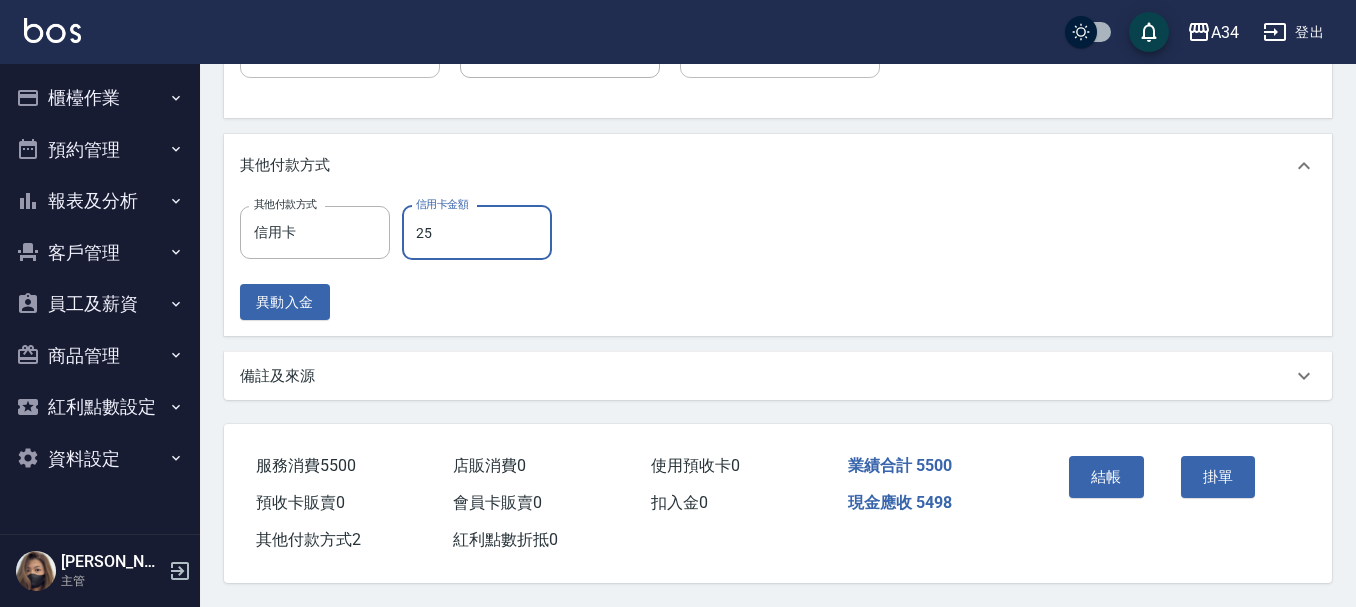 type on "520" 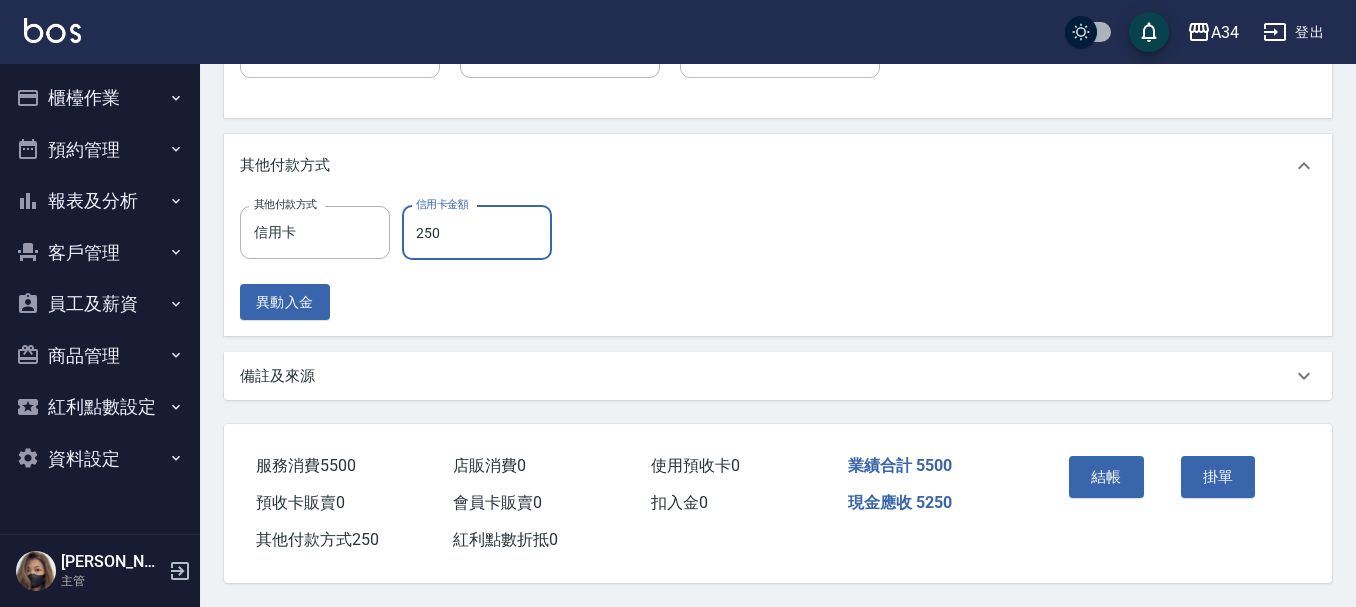 type on "2500" 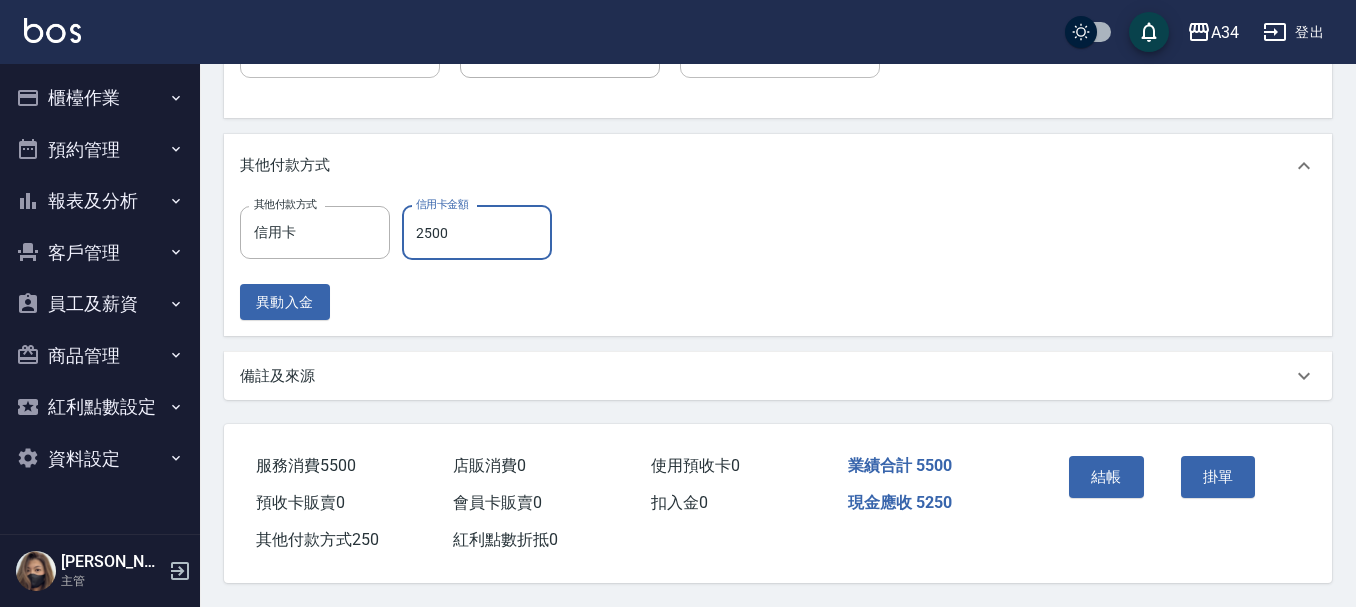 type on "300" 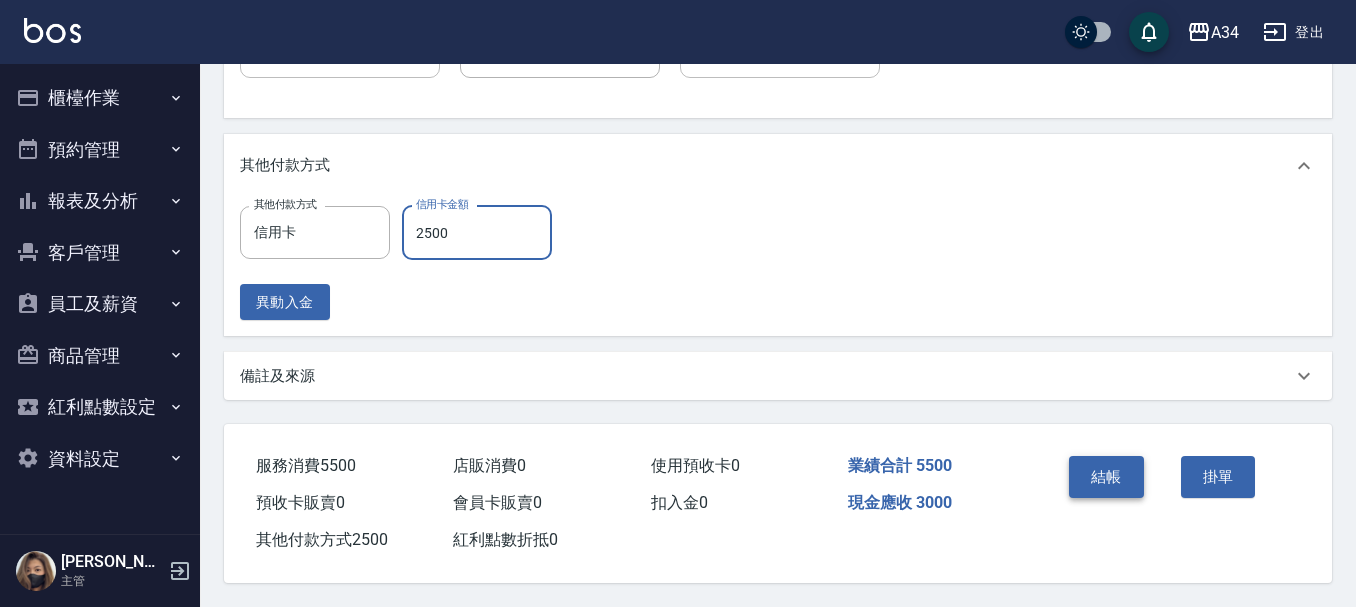 type on "2500" 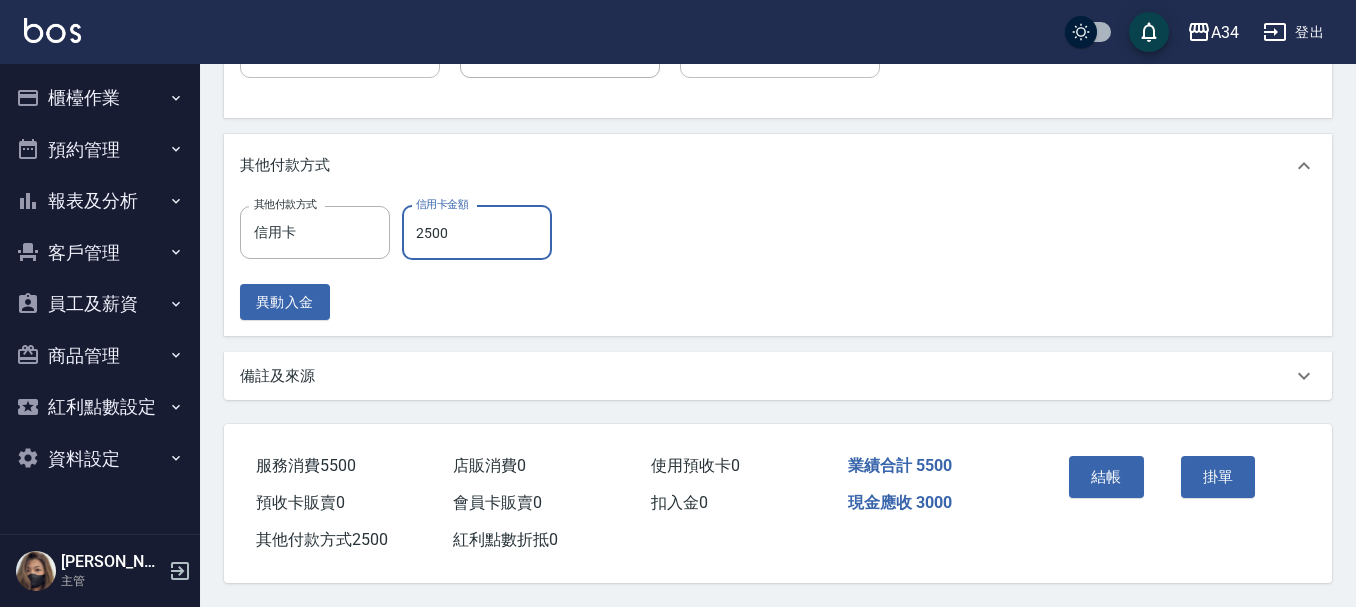 click on "結帳" at bounding box center [1106, 477] 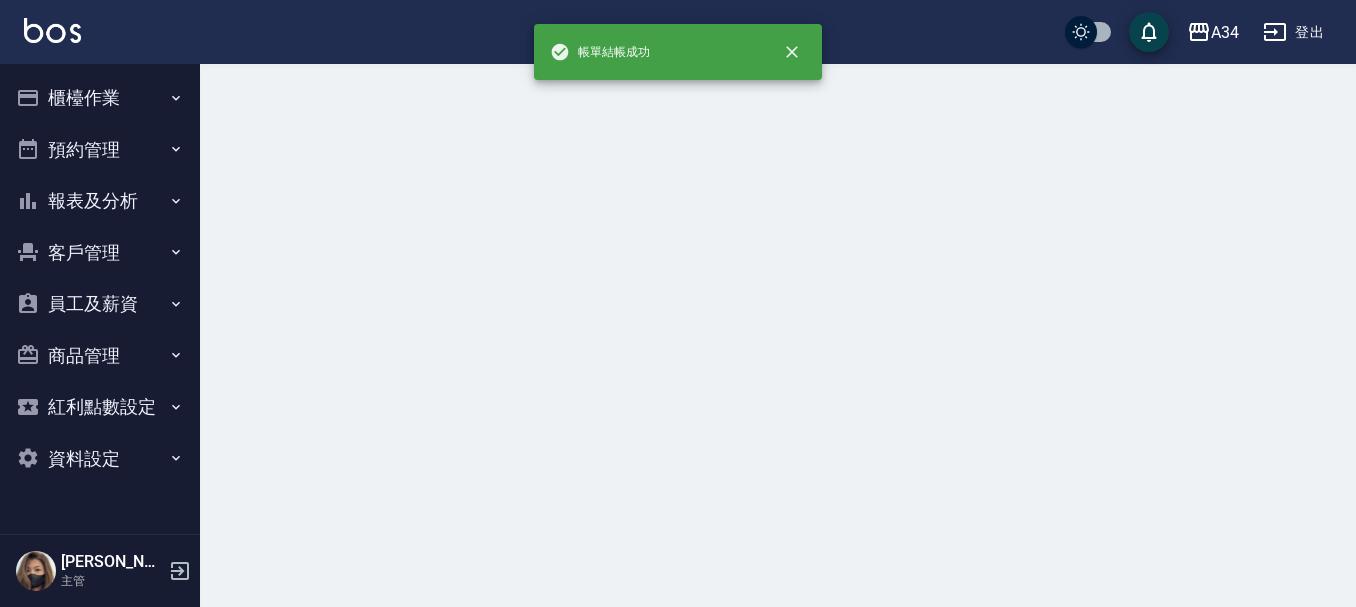 scroll, scrollTop: 0, scrollLeft: 0, axis: both 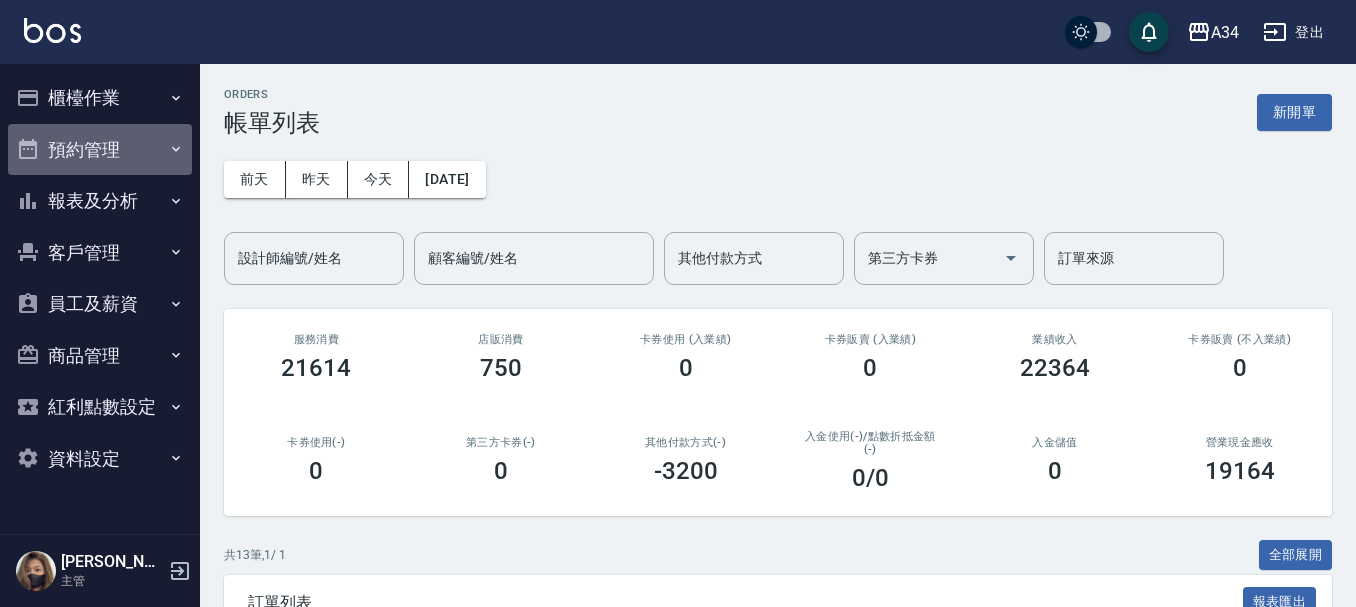 click on "預約管理" at bounding box center [100, 150] 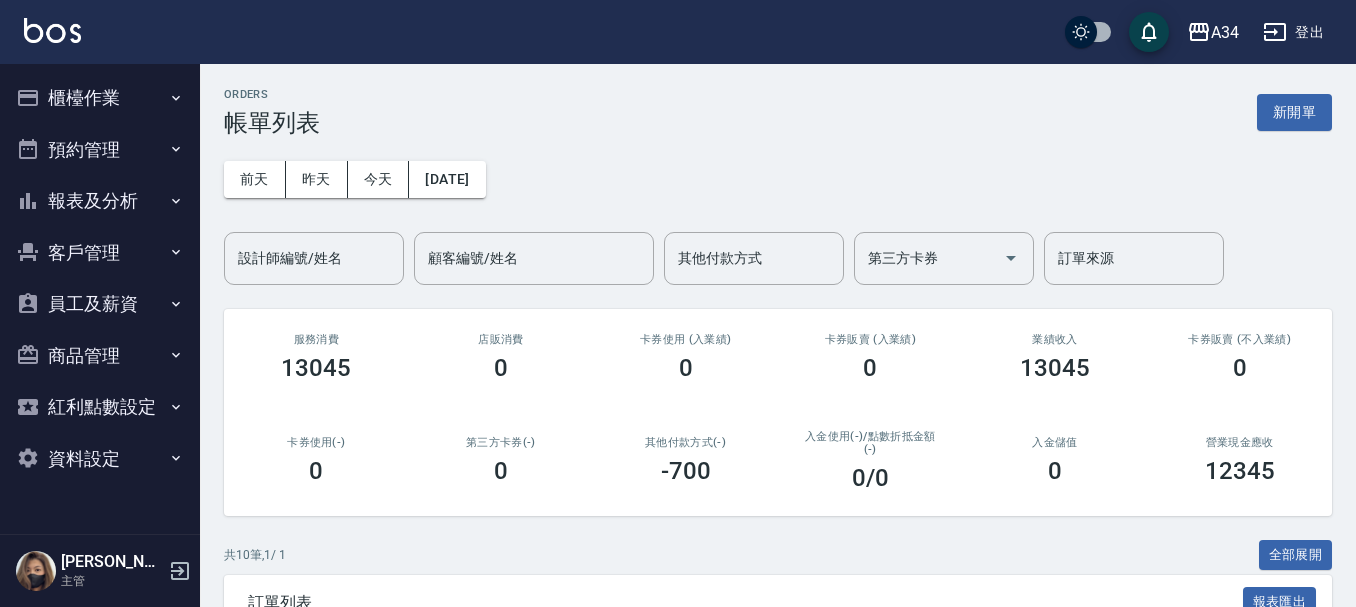 scroll, scrollTop: 100, scrollLeft: 0, axis: vertical 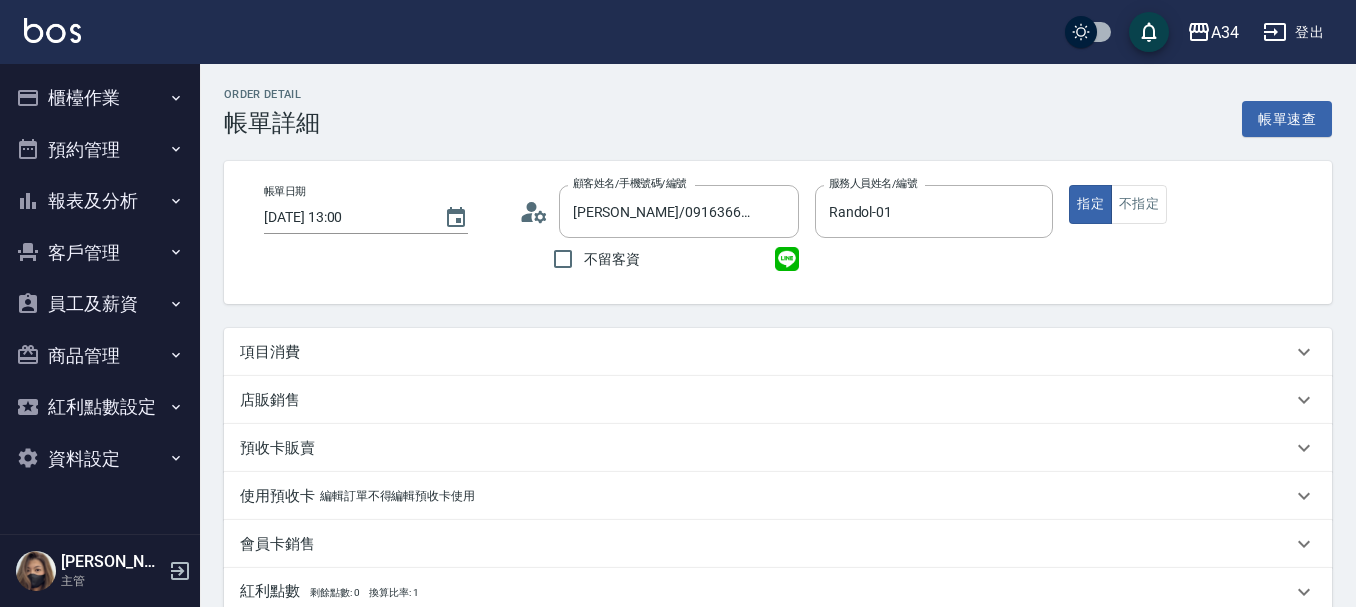 type on "陳芃諭/0916366258/0916366258" 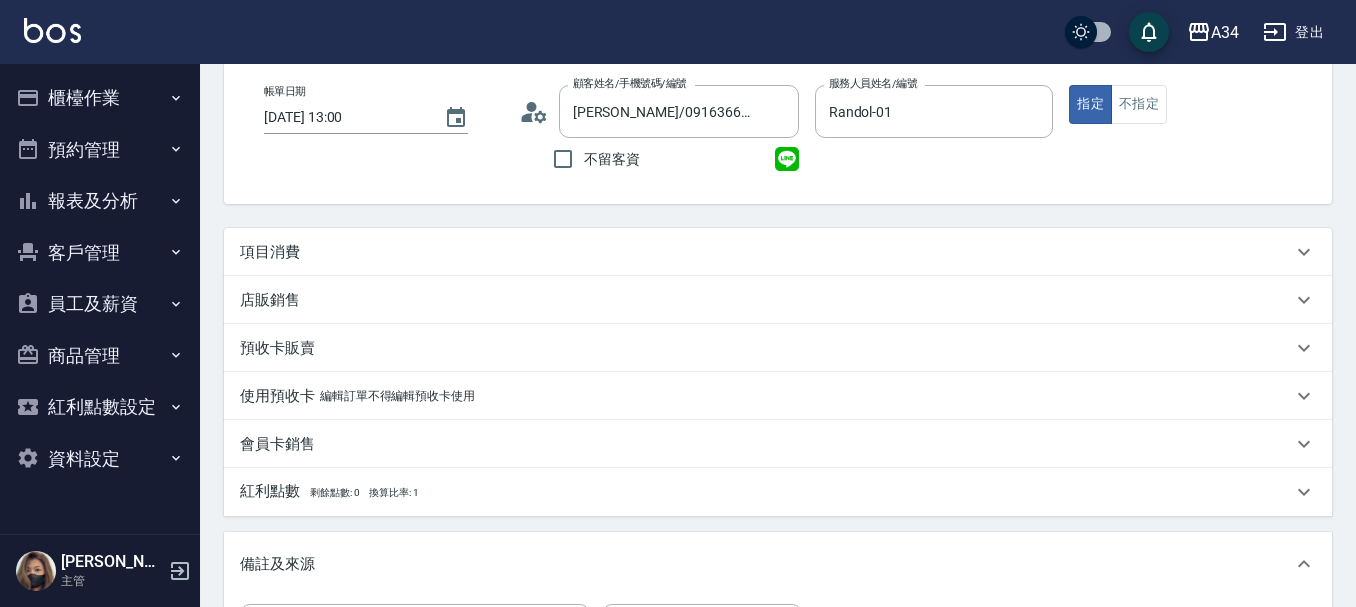 click on "項目消費" at bounding box center [766, 252] 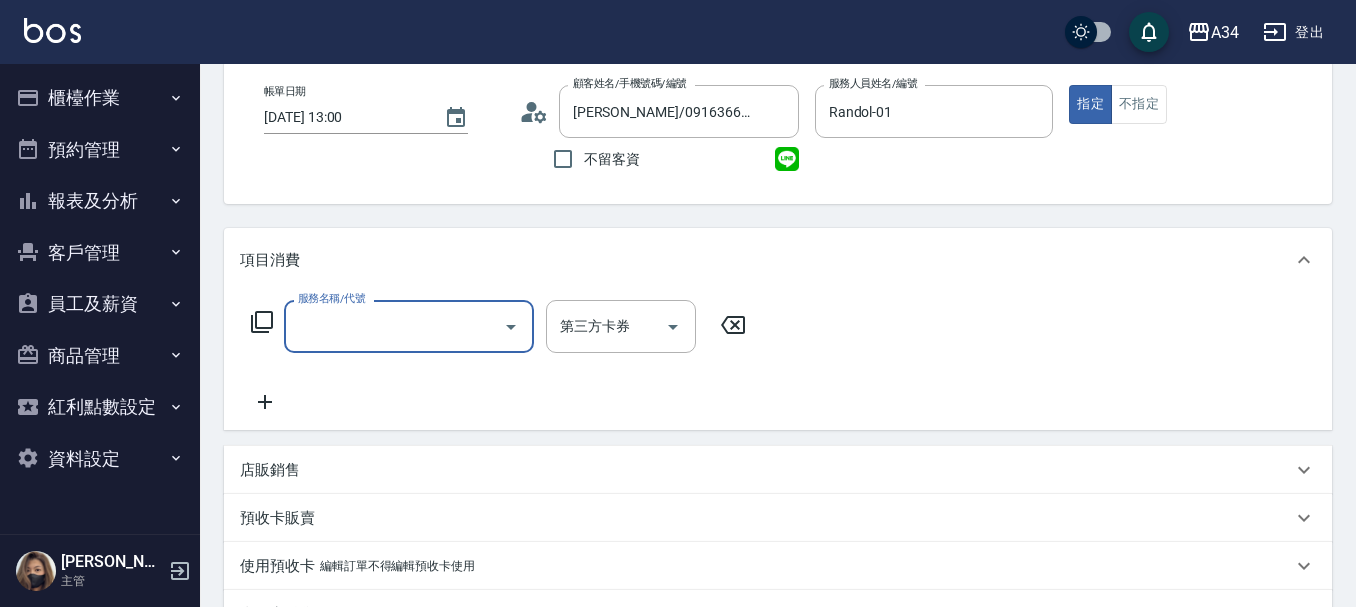 scroll, scrollTop: 0, scrollLeft: 0, axis: both 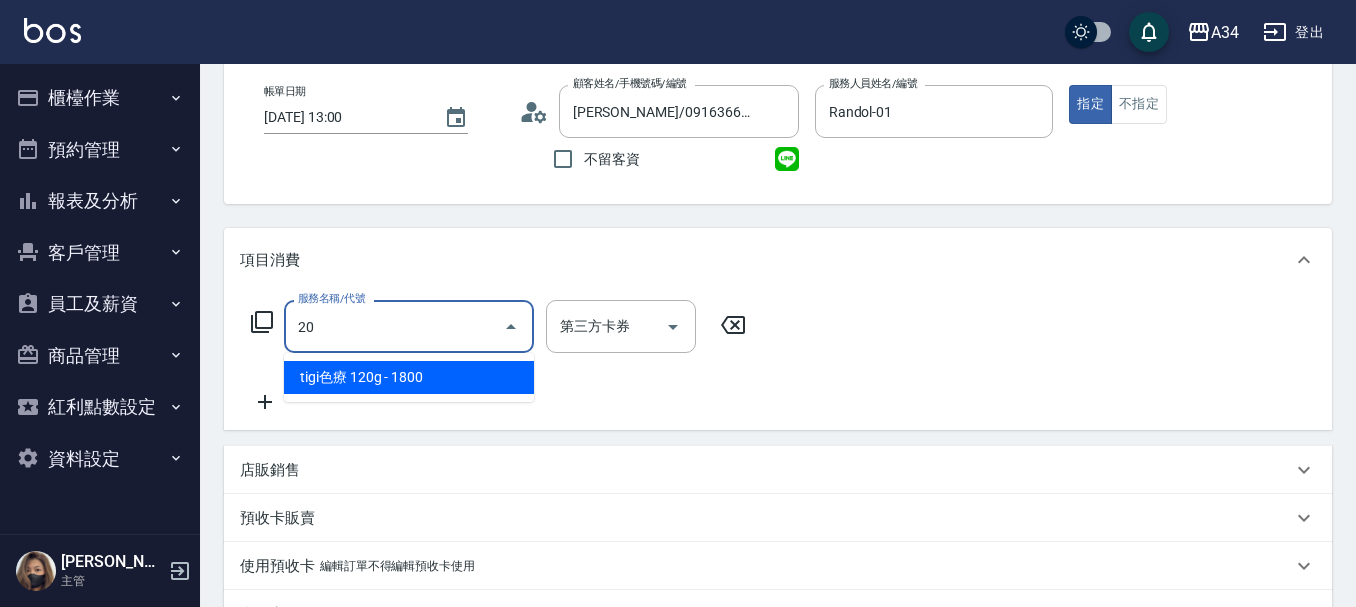 type on "201" 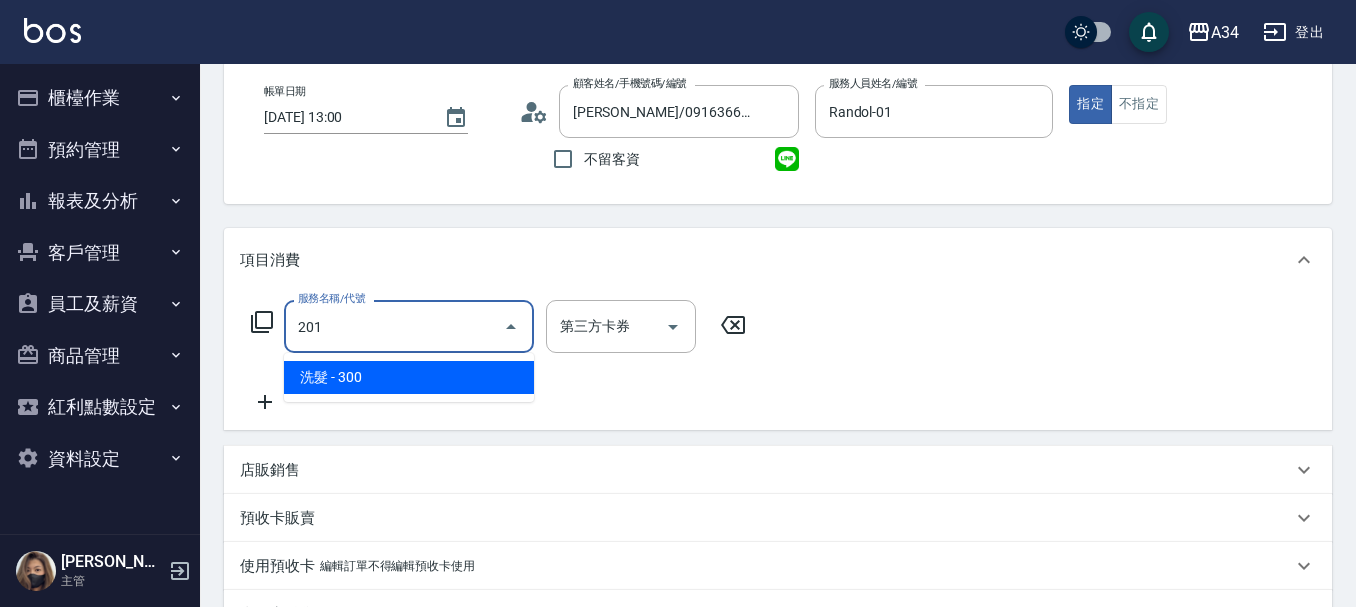 click on "洗髮 - 300" at bounding box center (409, 377) 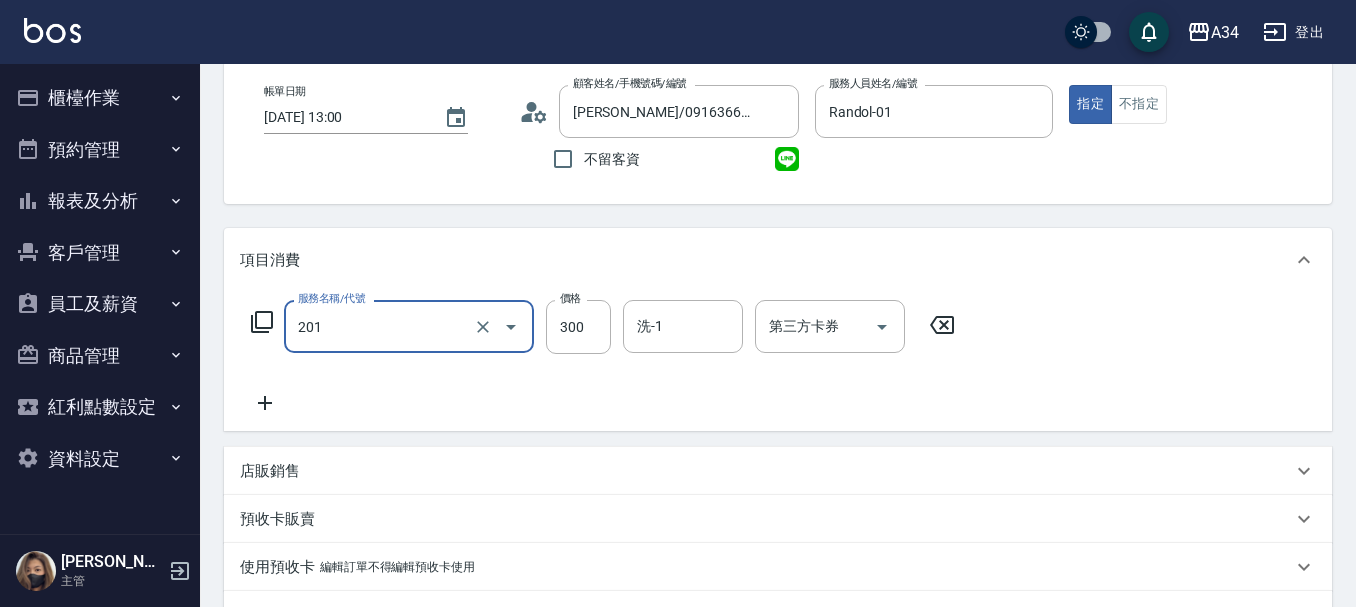 type 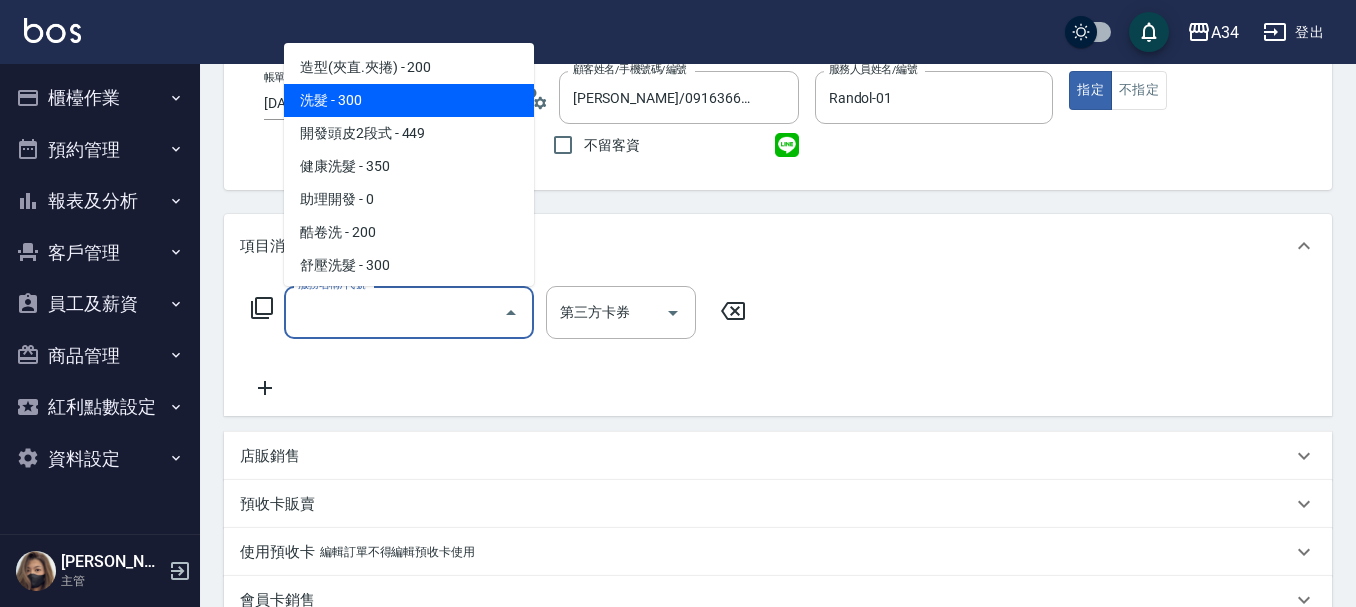 scroll, scrollTop: 200, scrollLeft: 0, axis: vertical 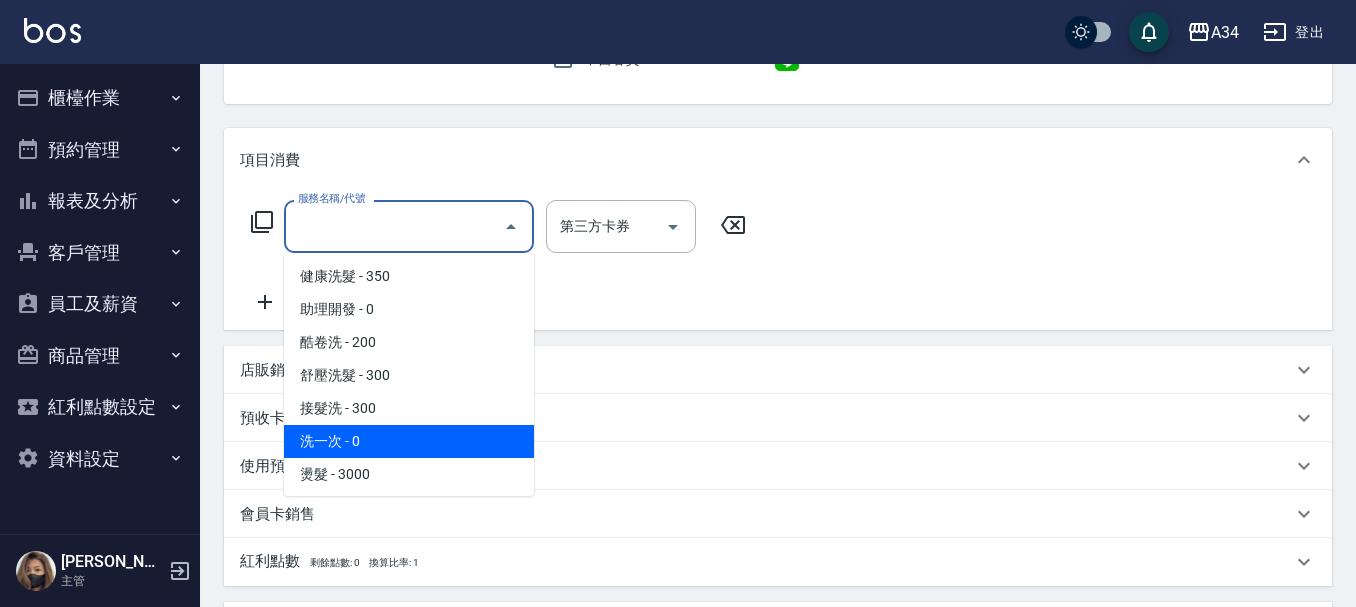 click on "服務名稱/代號 服務名稱/代號 第三方卡券 第三方卡券" at bounding box center (499, 257) 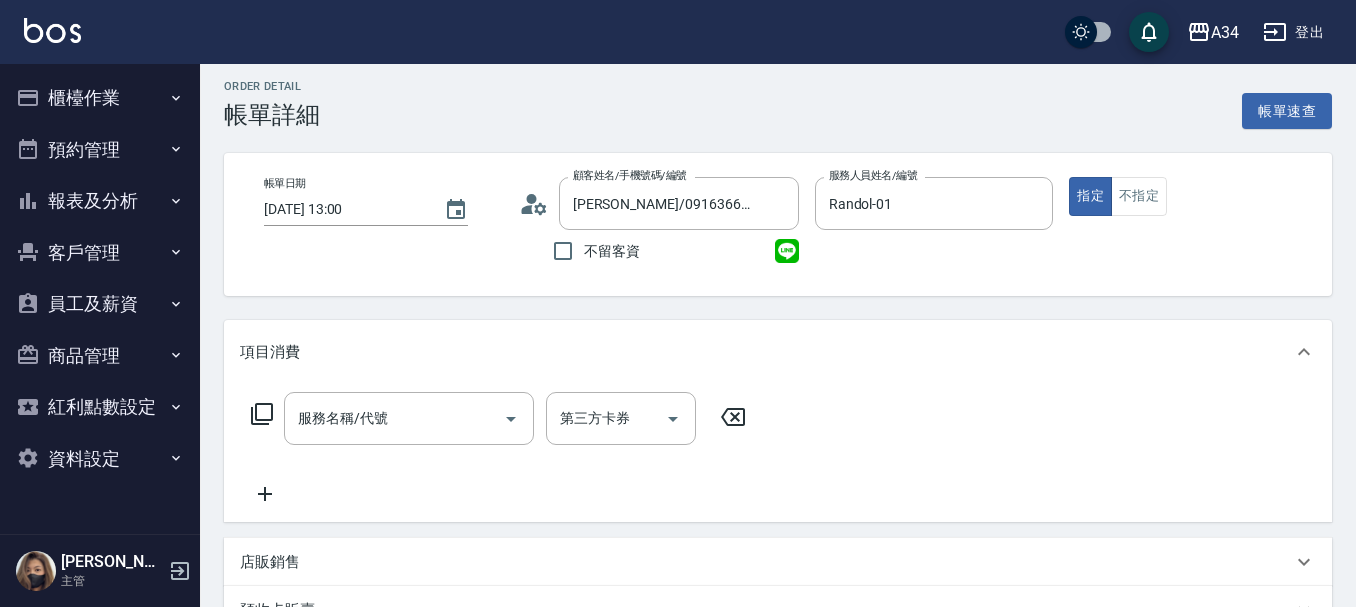 scroll, scrollTop: 0, scrollLeft: 0, axis: both 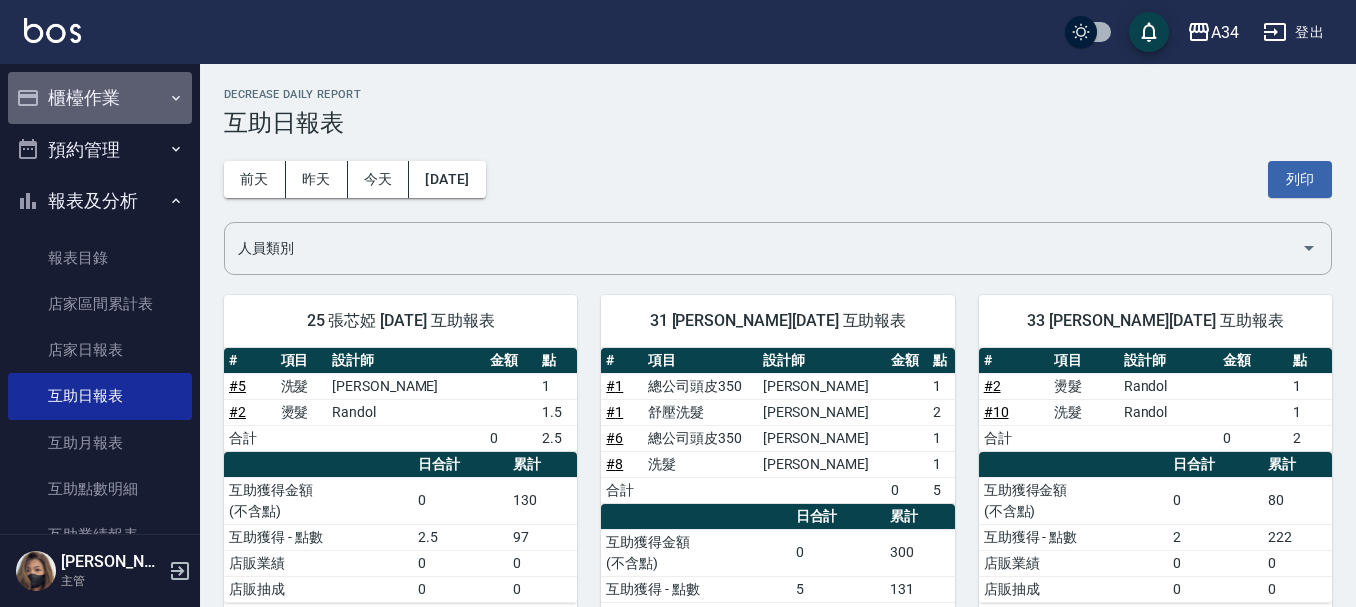 click on "櫃檯作業" at bounding box center (100, 98) 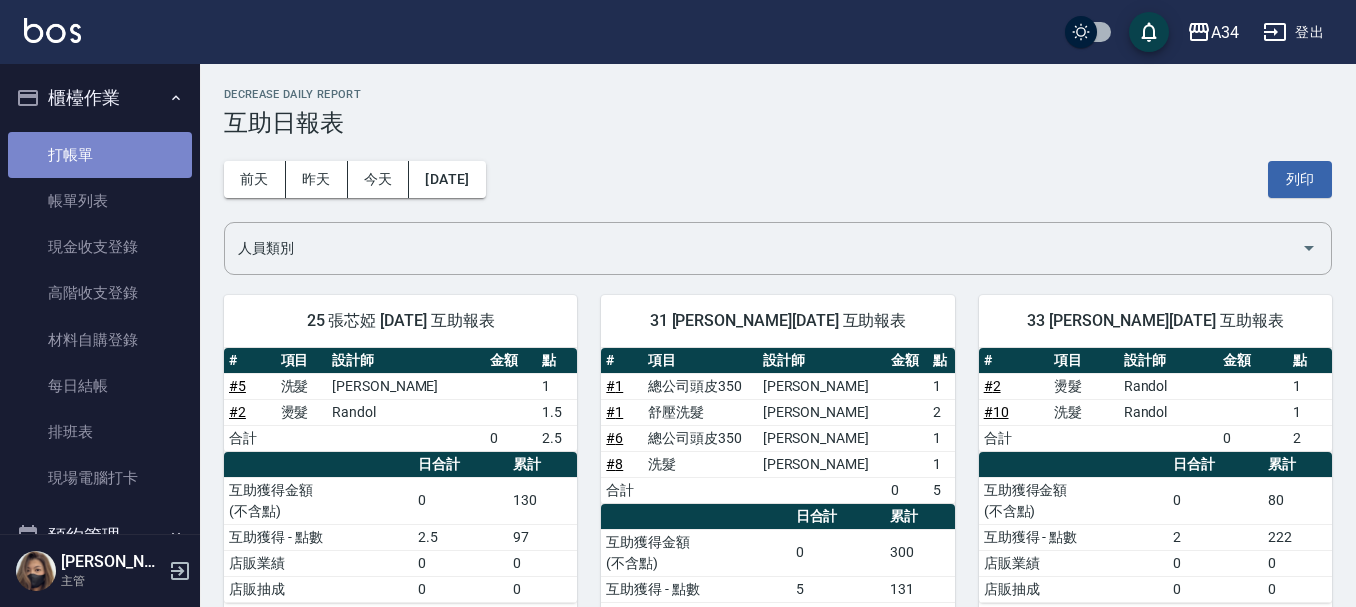 click on "打帳單" at bounding box center [100, 155] 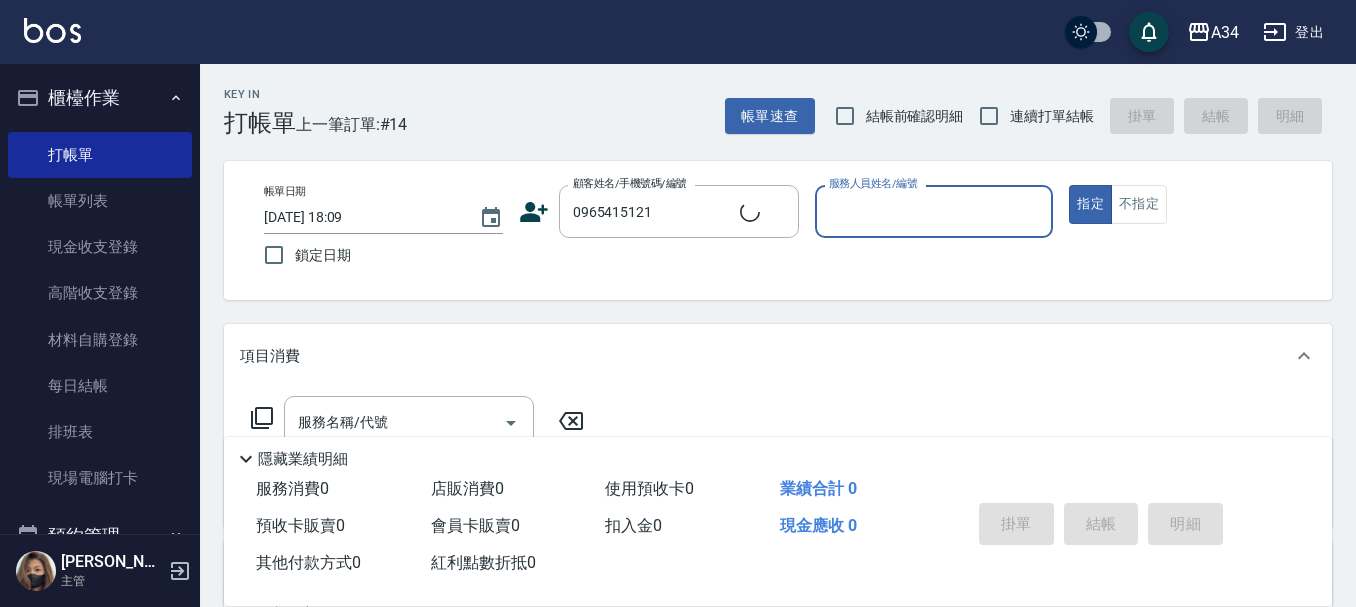 type on "[PERSON_NAME]/0965415121/0965415121" 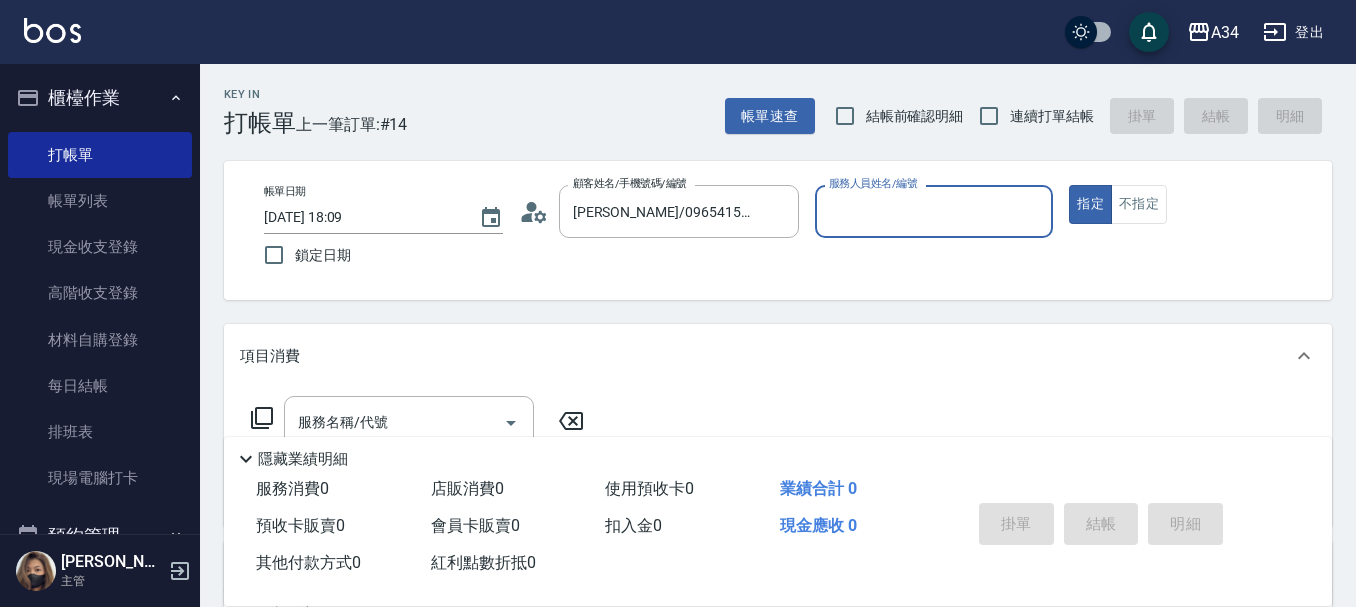 type on "Emma-08" 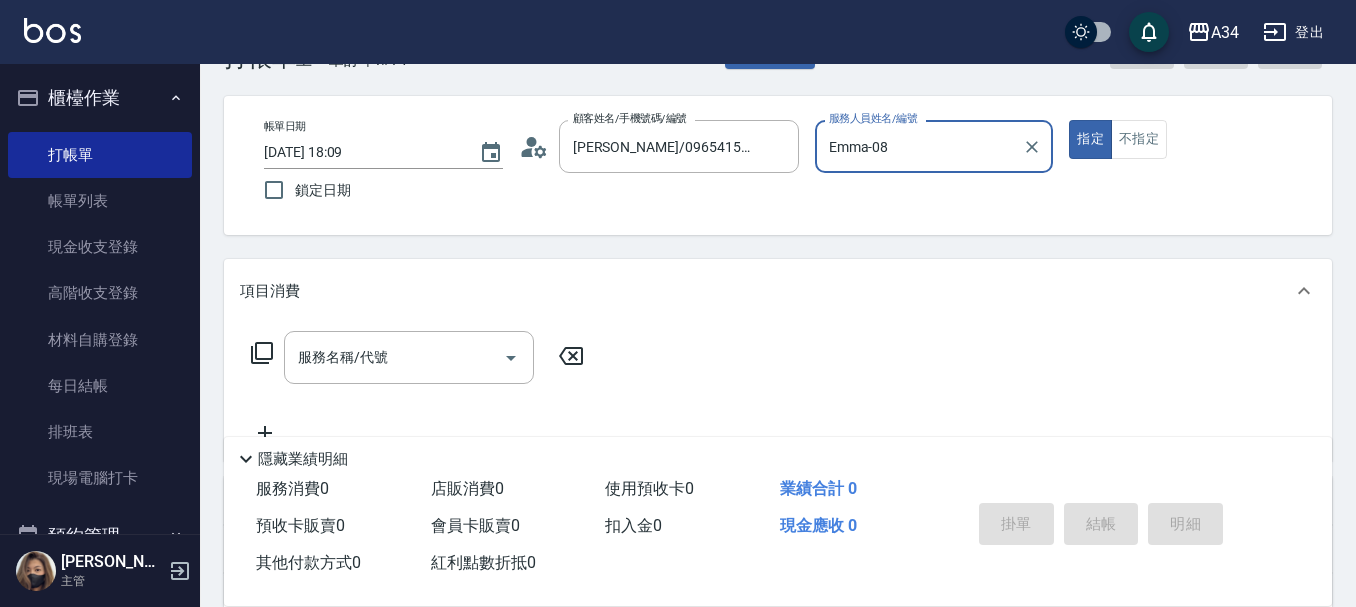scroll, scrollTop: 100, scrollLeft: 0, axis: vertical 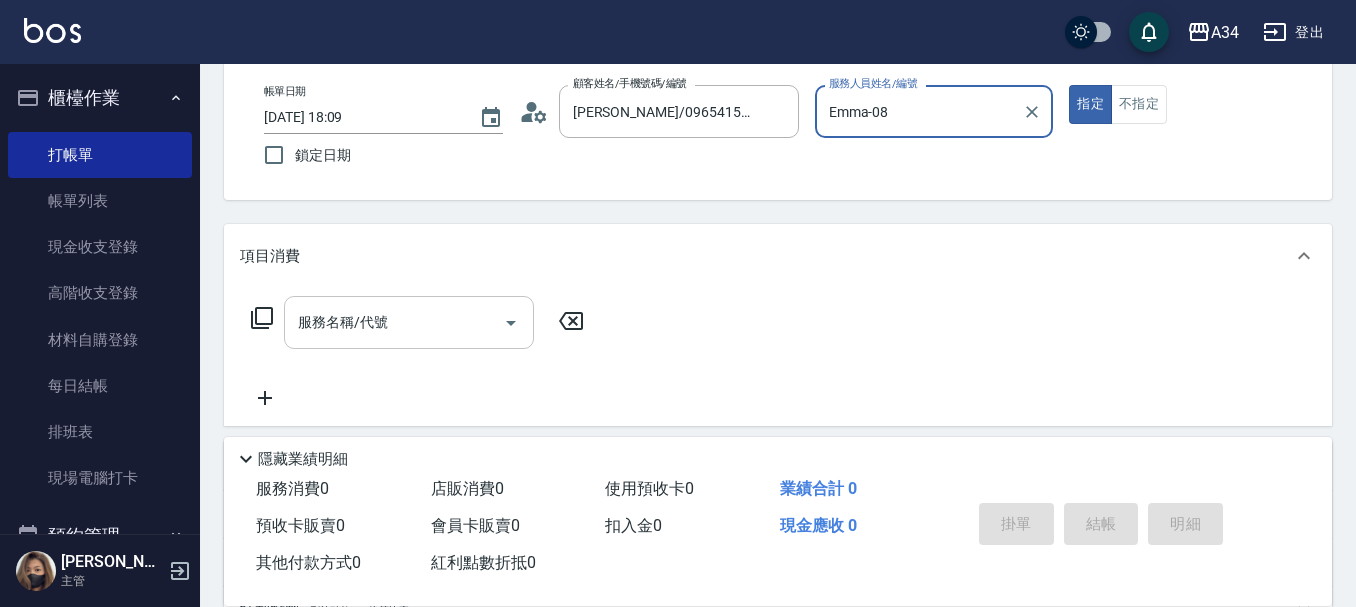 click on "服務名稱/代號" at bounding box center [394, 322] 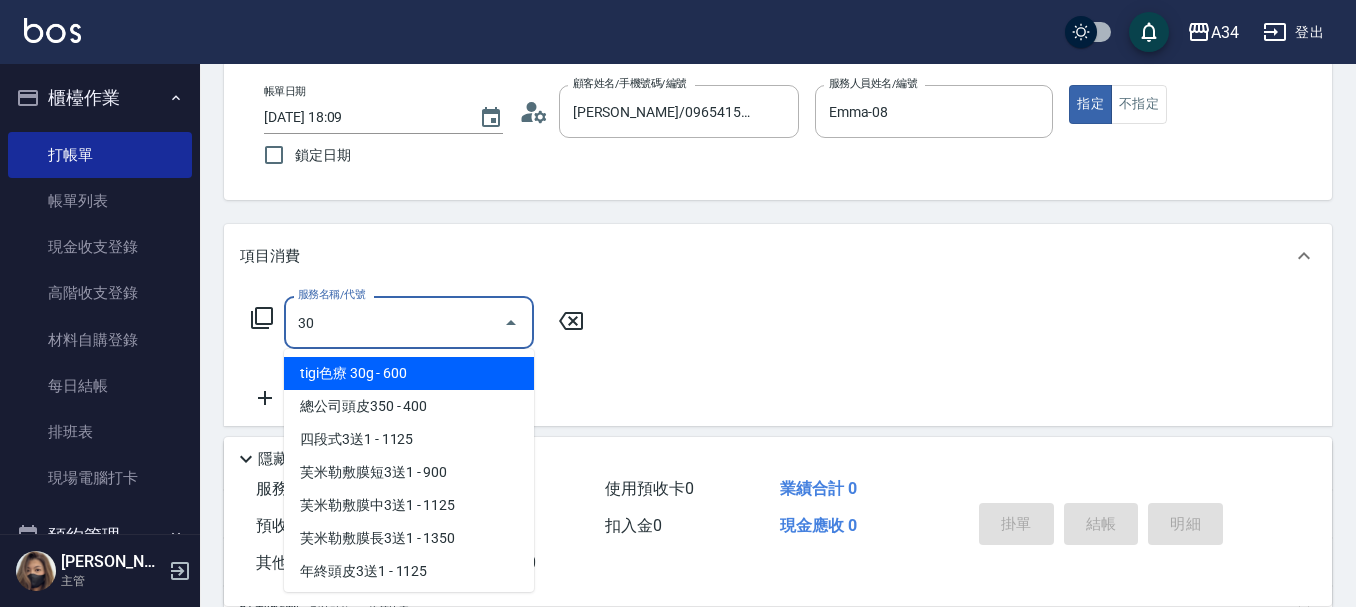type on "300" 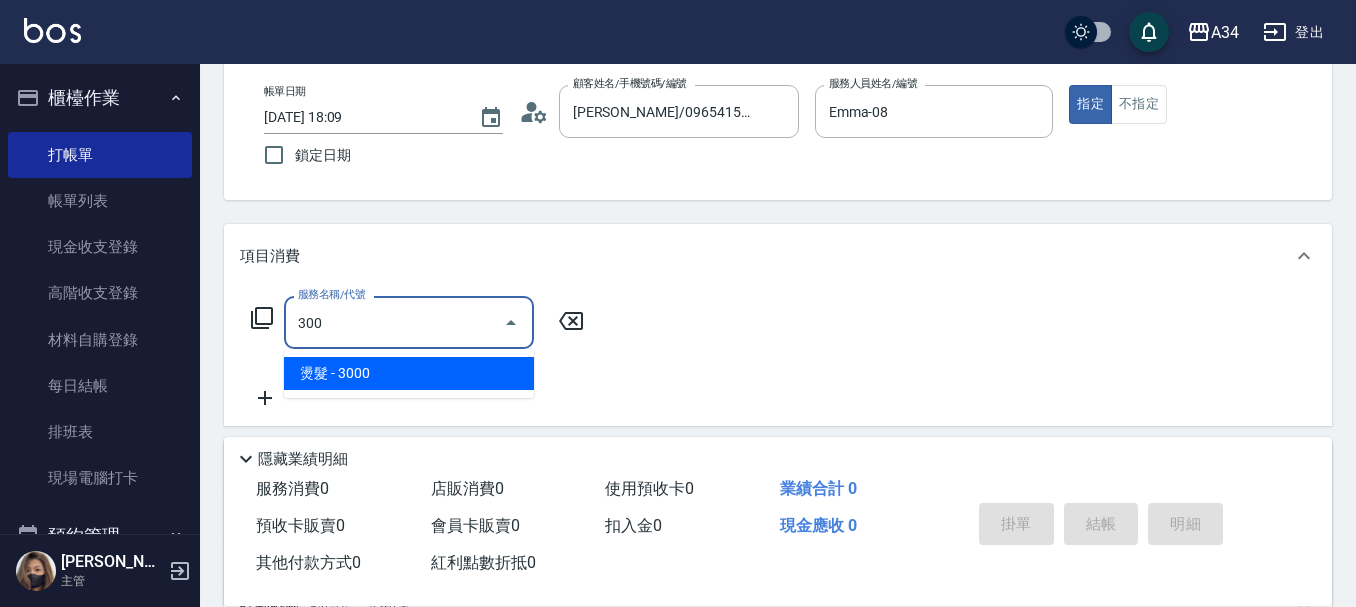 type on "300" 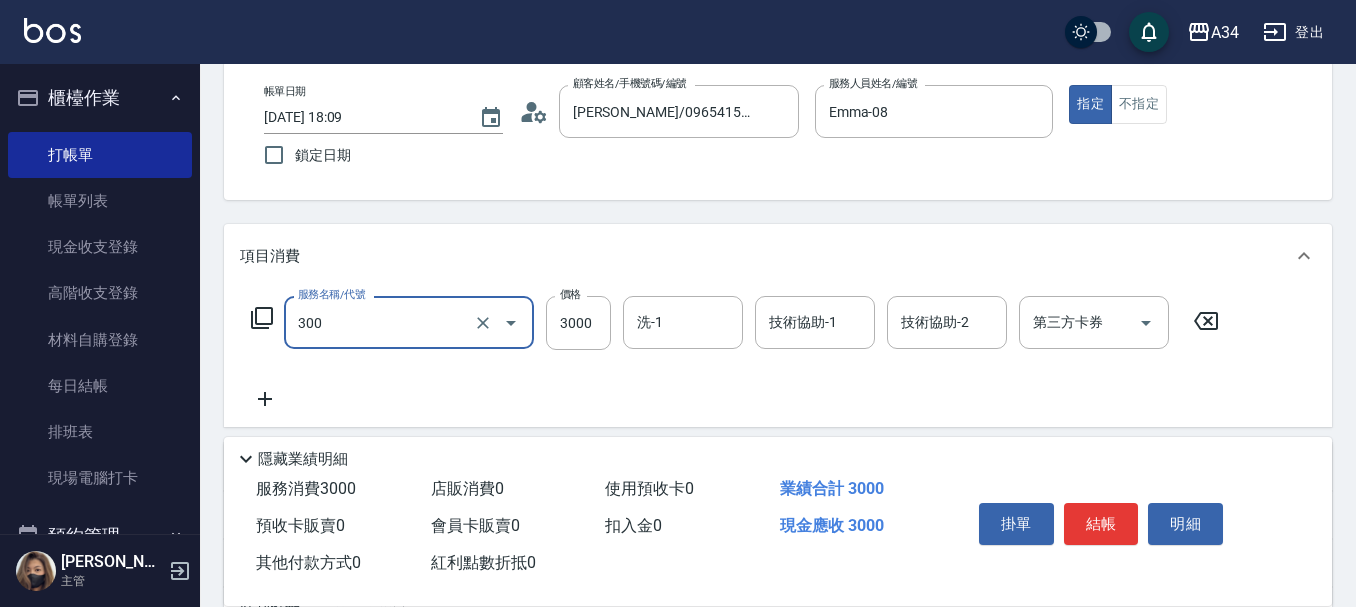 type on "燙髮(300)" 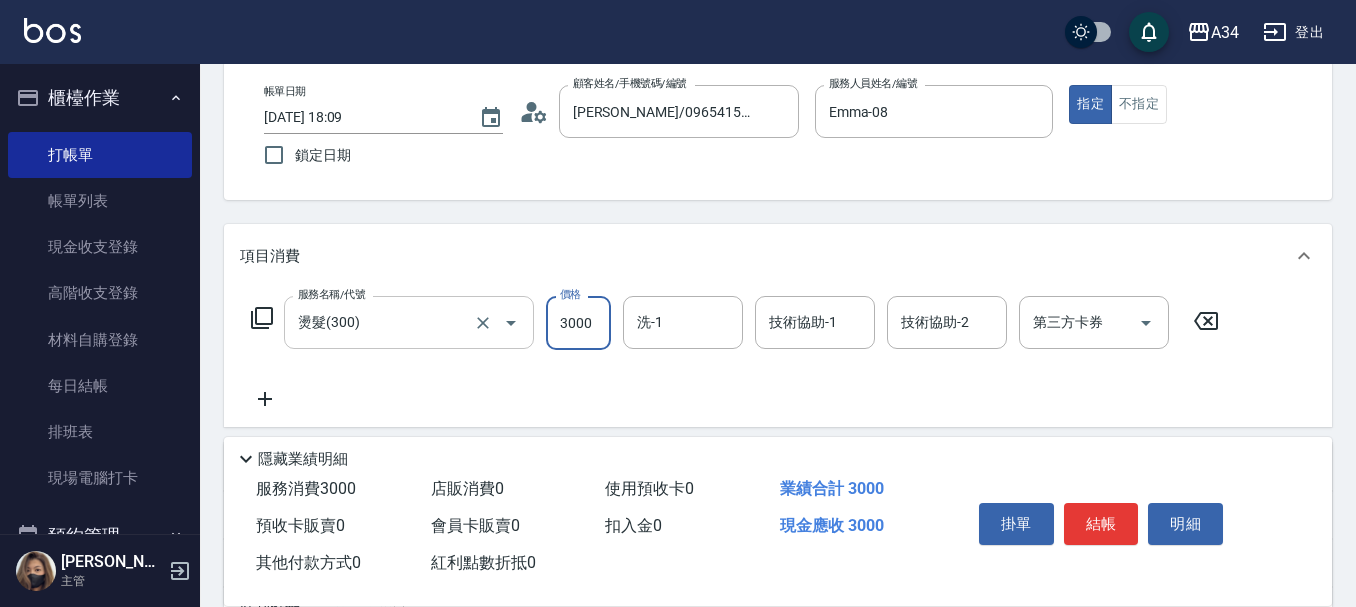 type on "2" 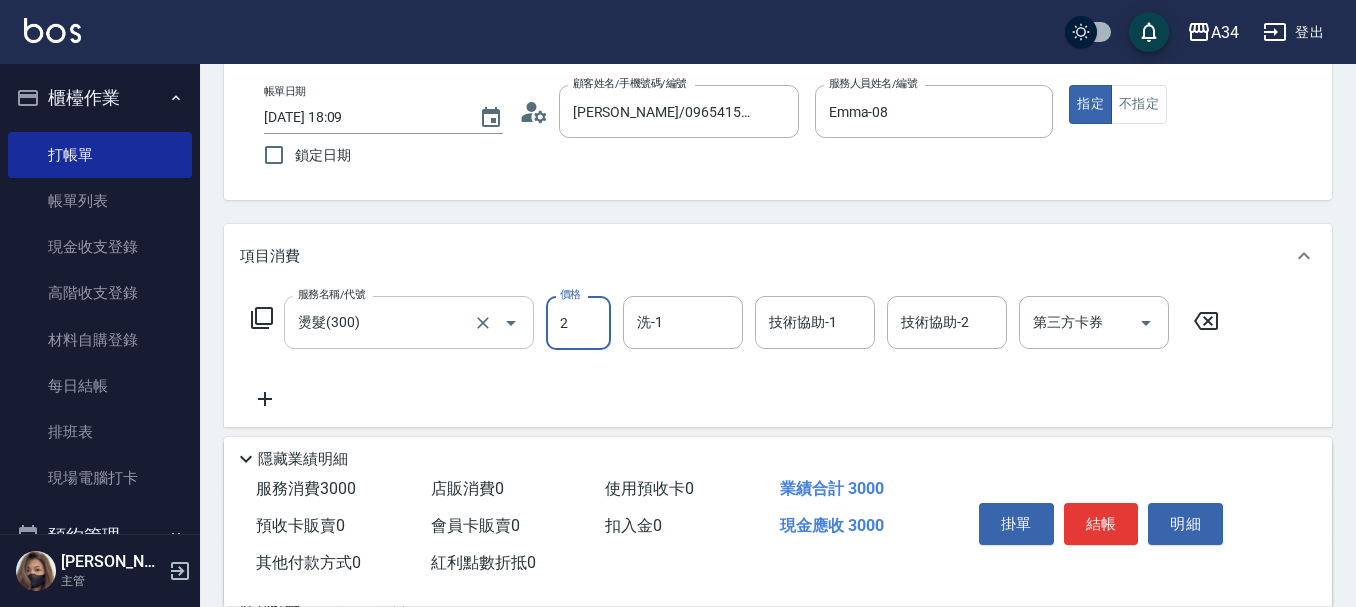type on "0" 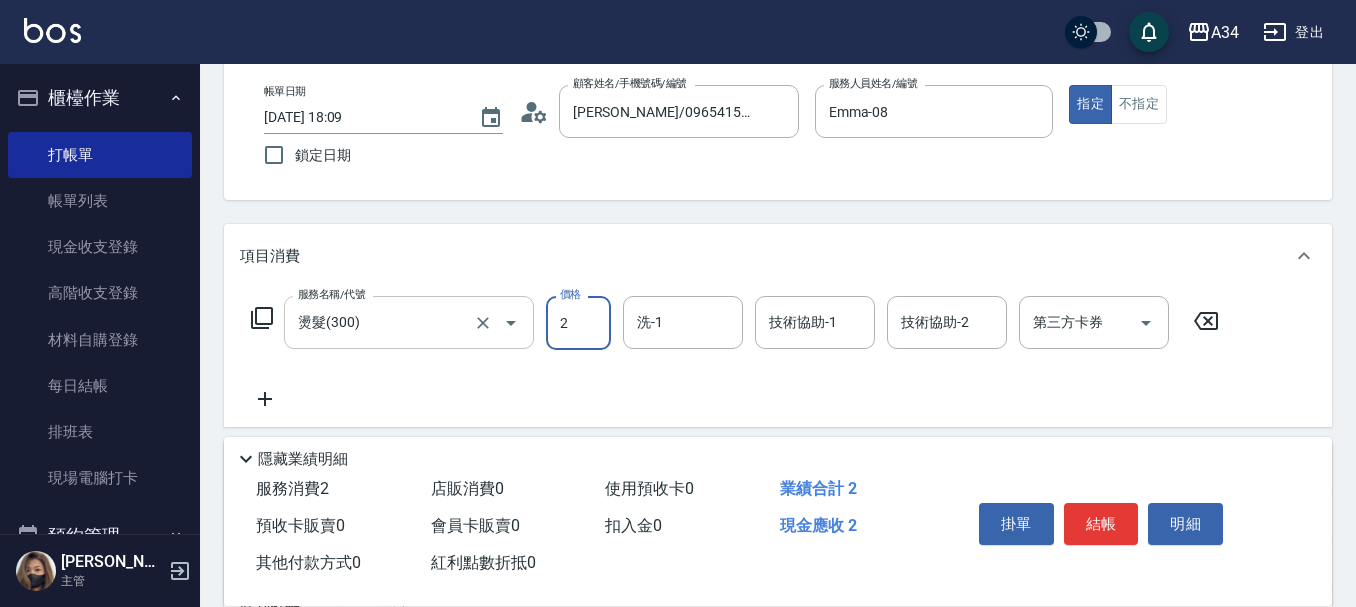 type on "25" 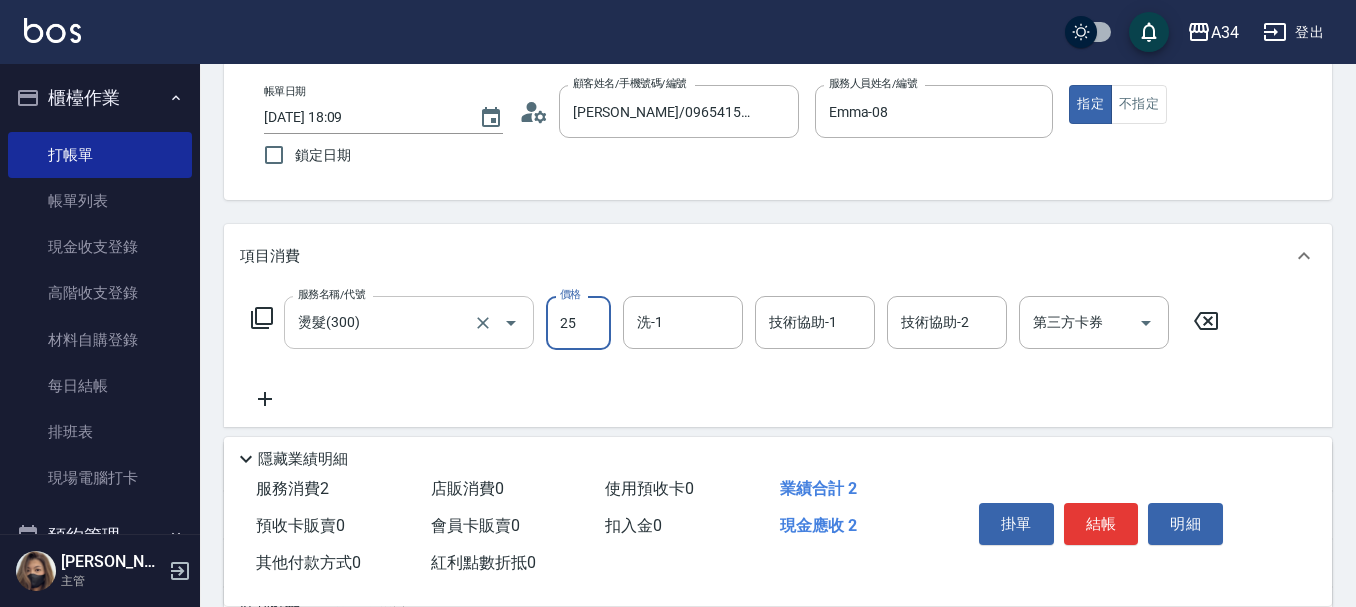 type on "20" 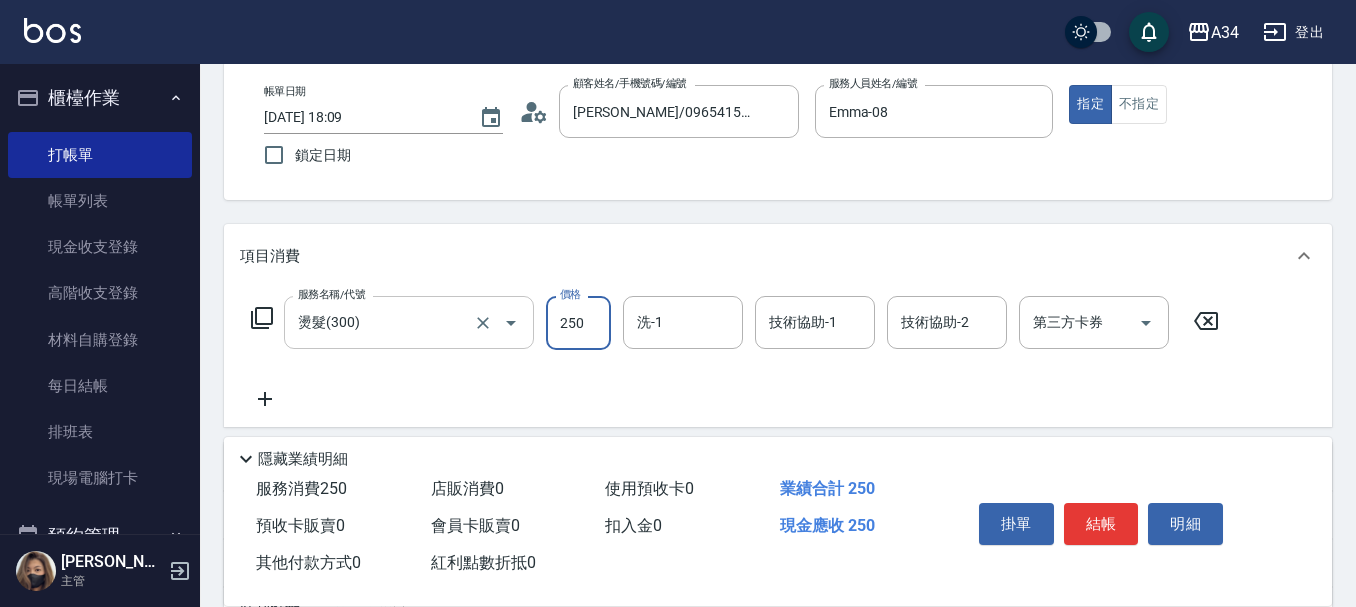 type on "250" 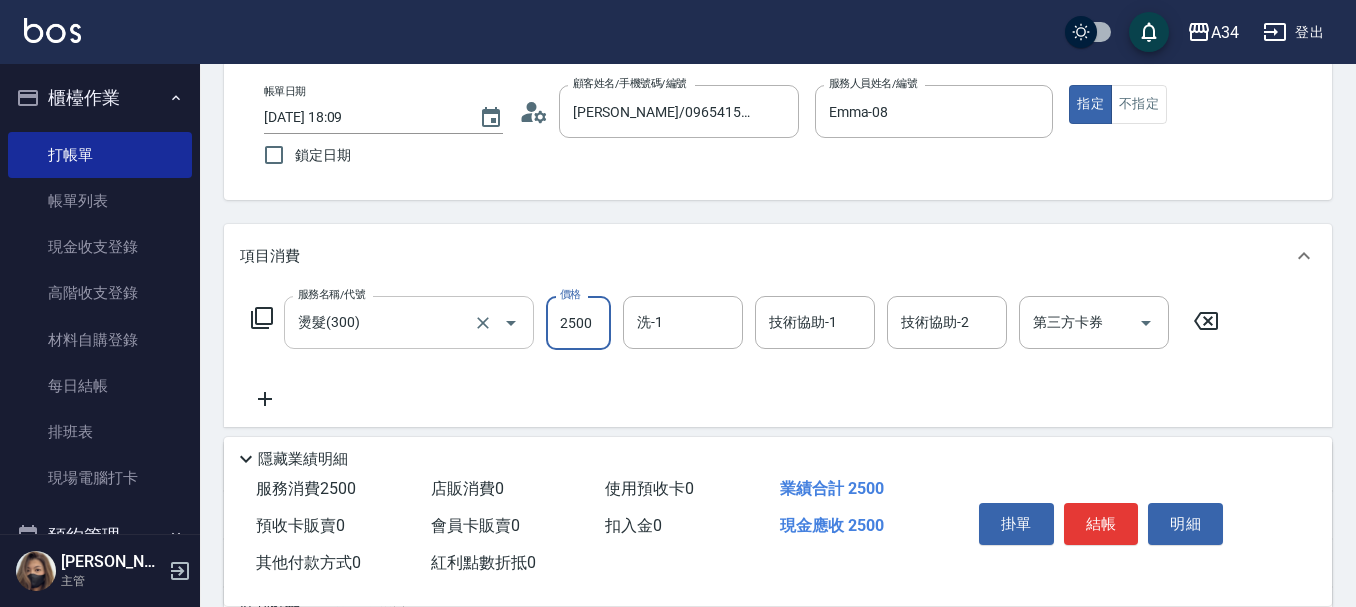 type on "2500" 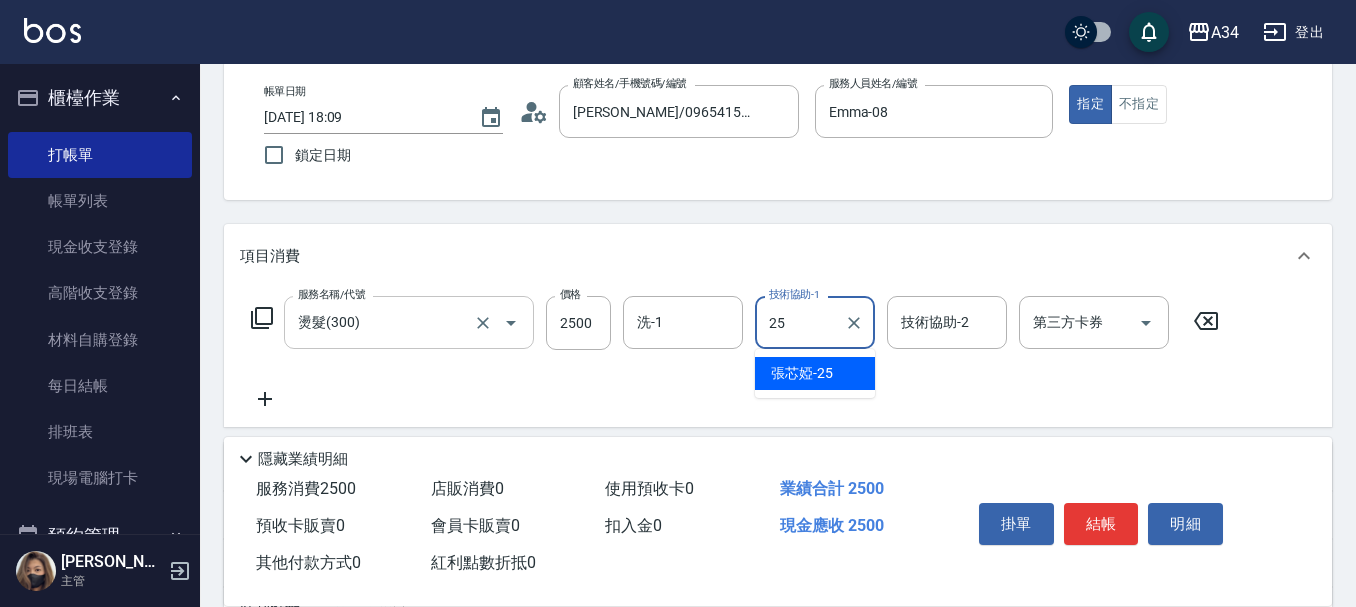 type on "張芯婭-25" 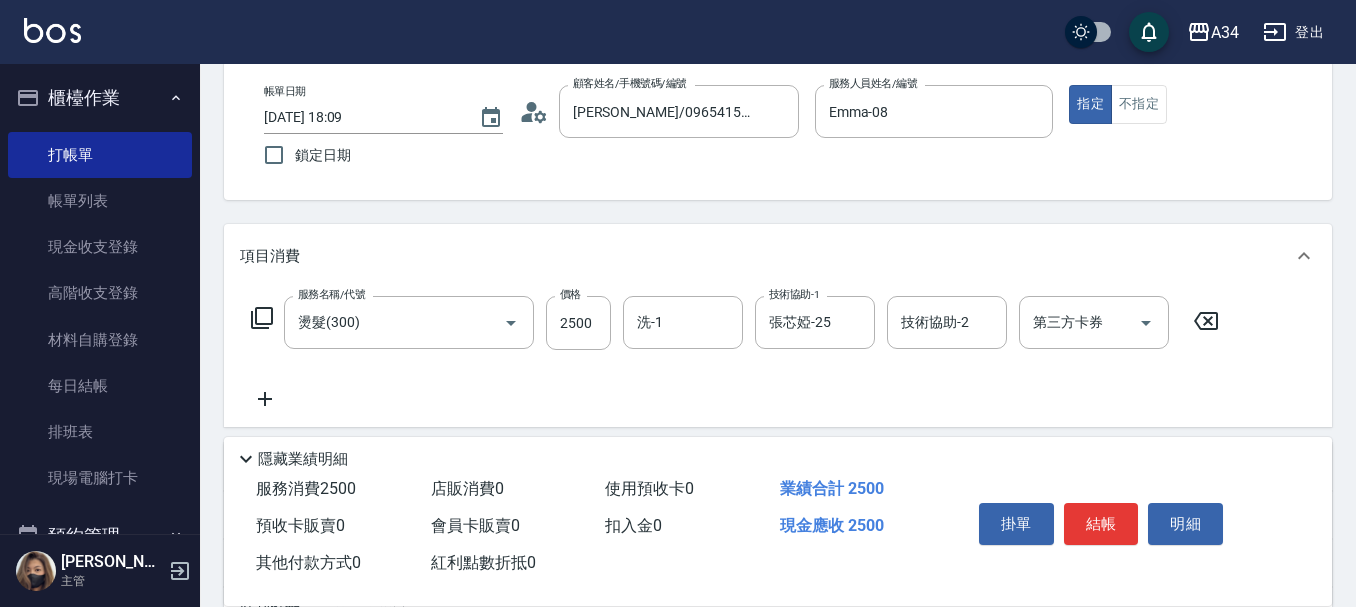 click 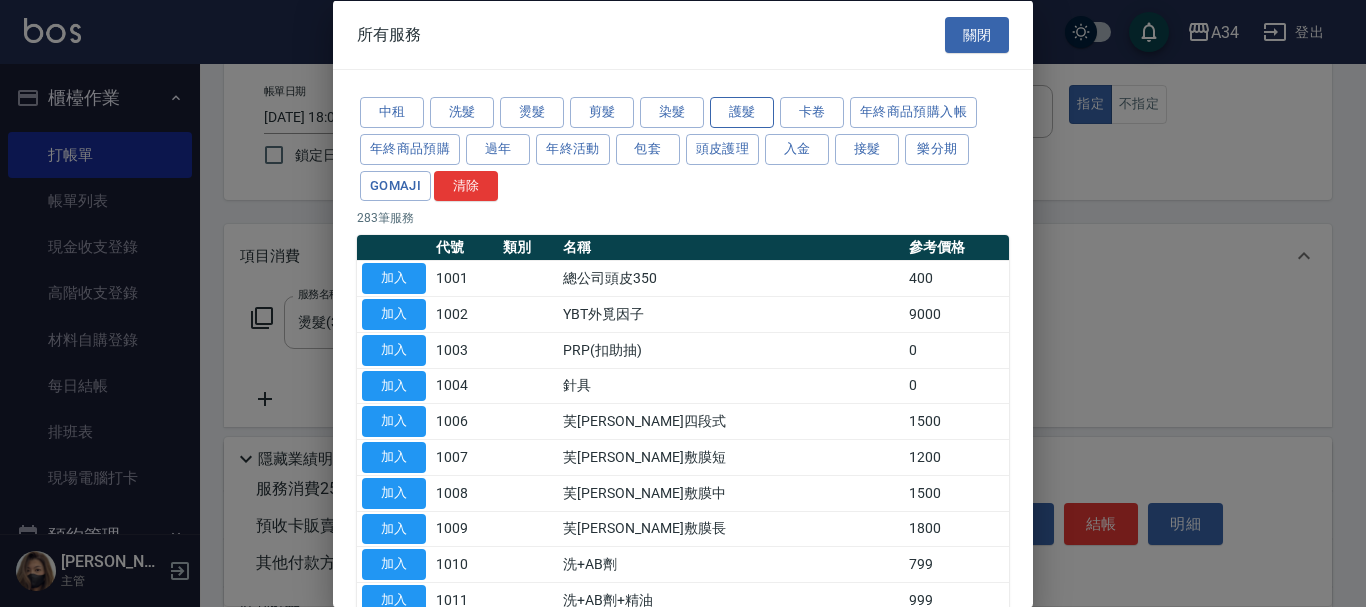 click on "護髮" at bounding box center [742, 112] 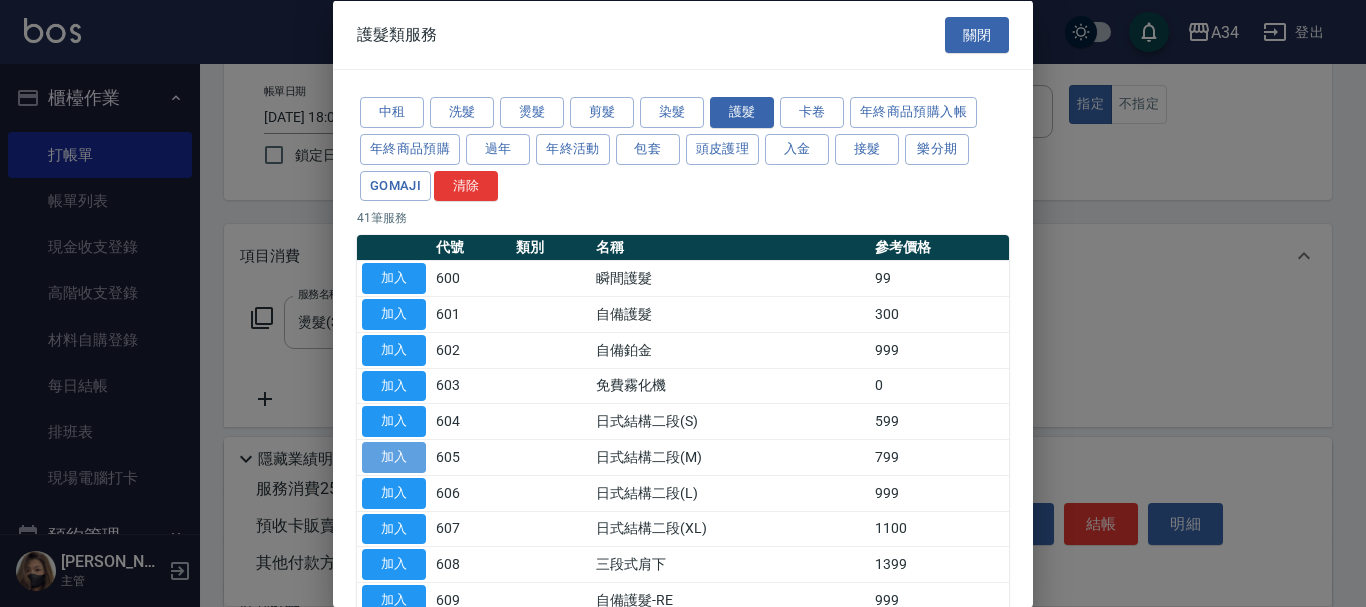 click on "加入" at bounding box center (394, 457) 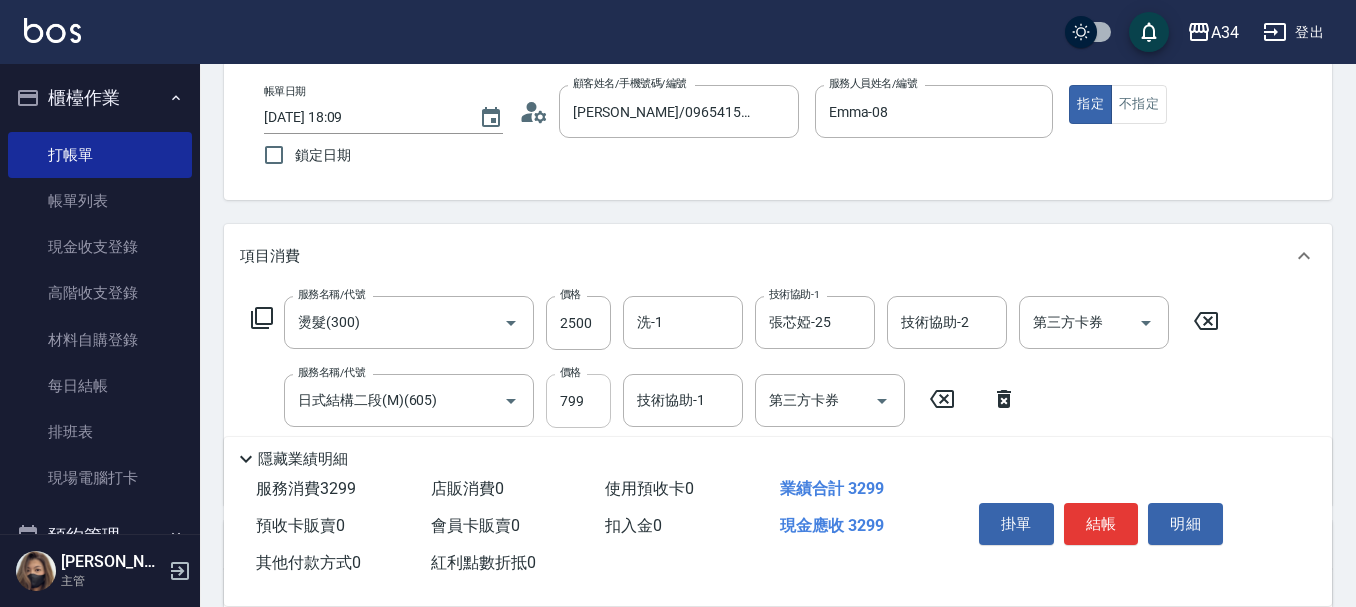 click on "799" at bounding box center [578, 401] 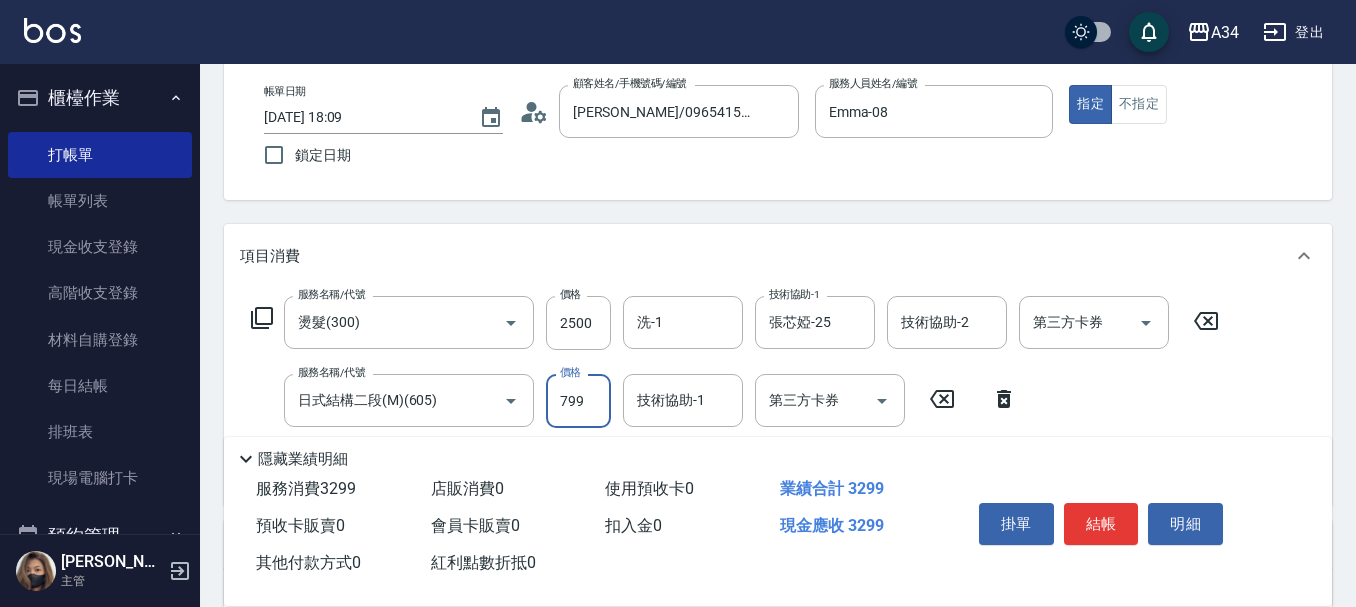 type on "250" 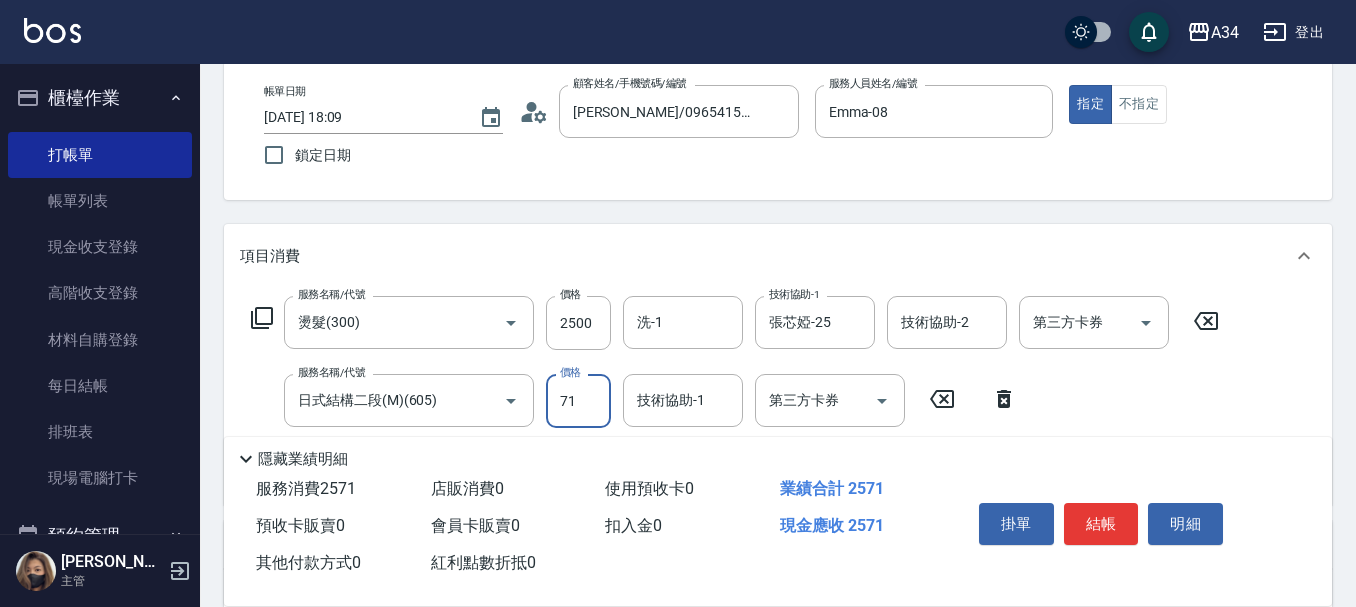 type on "719" 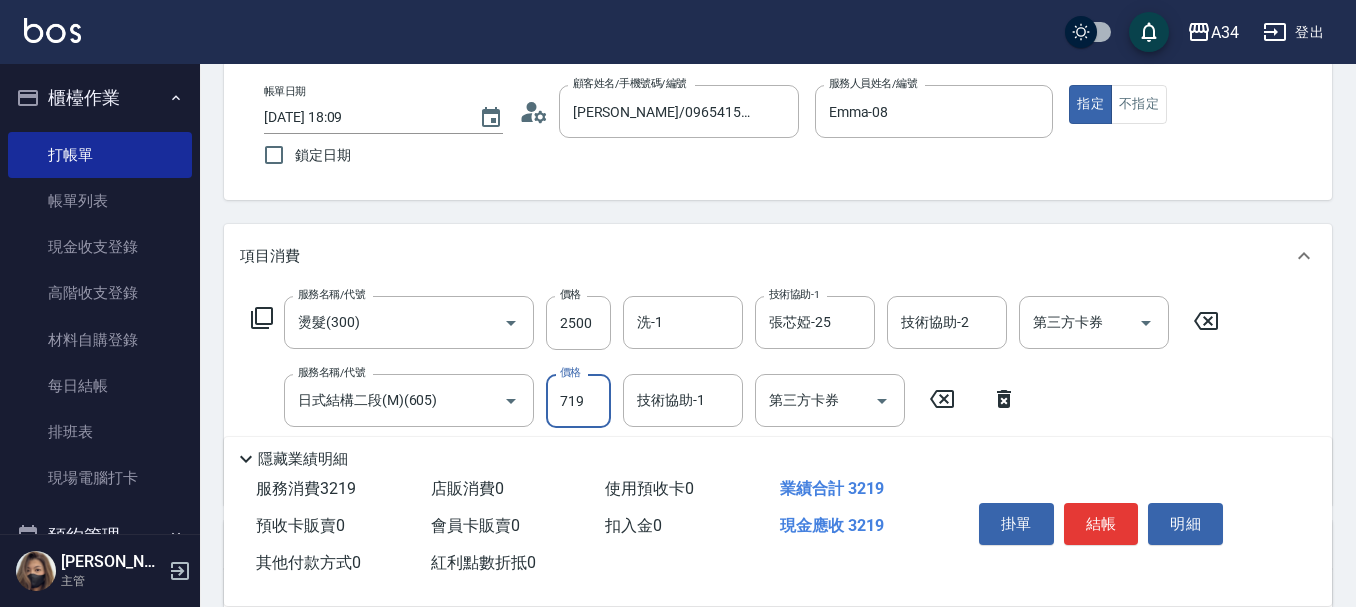 type on "719" 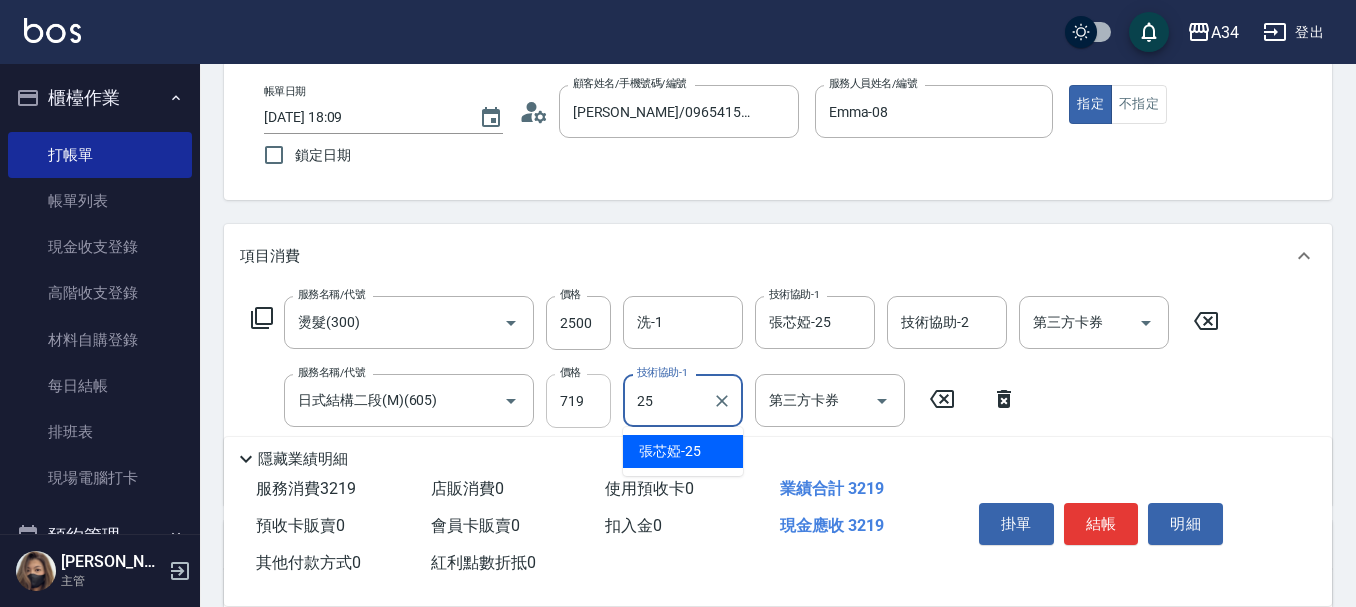 type on "張芯婭-25" 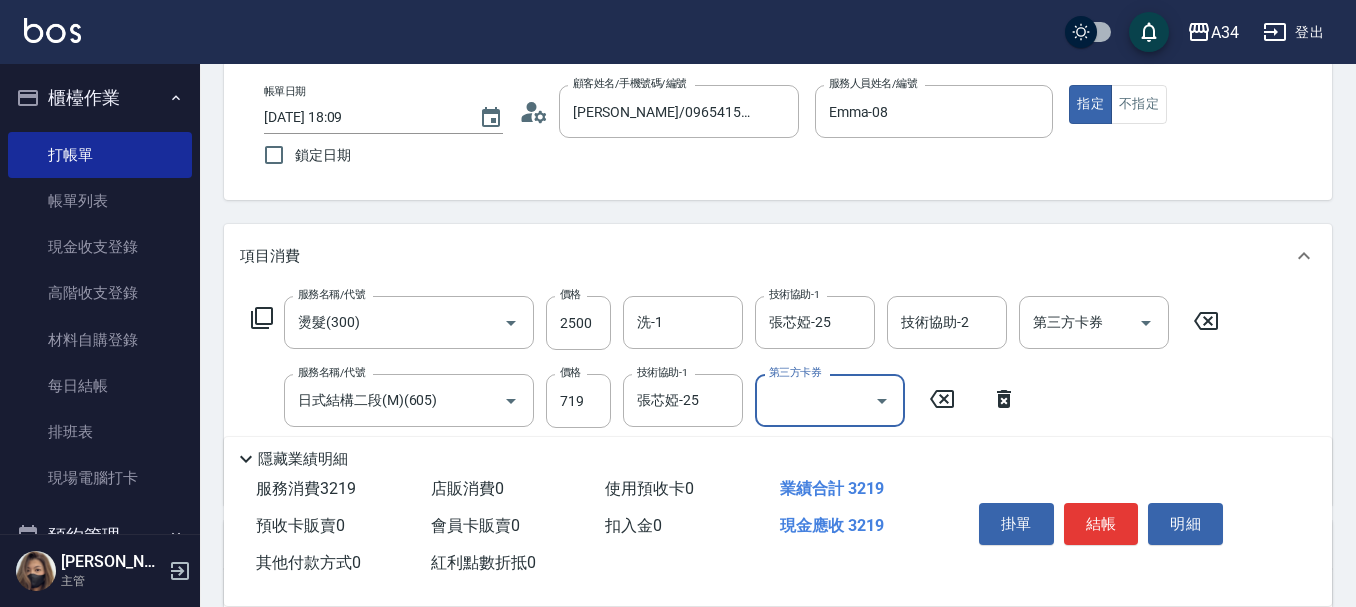 click on "結帳" at bounding box center [1101, 524] 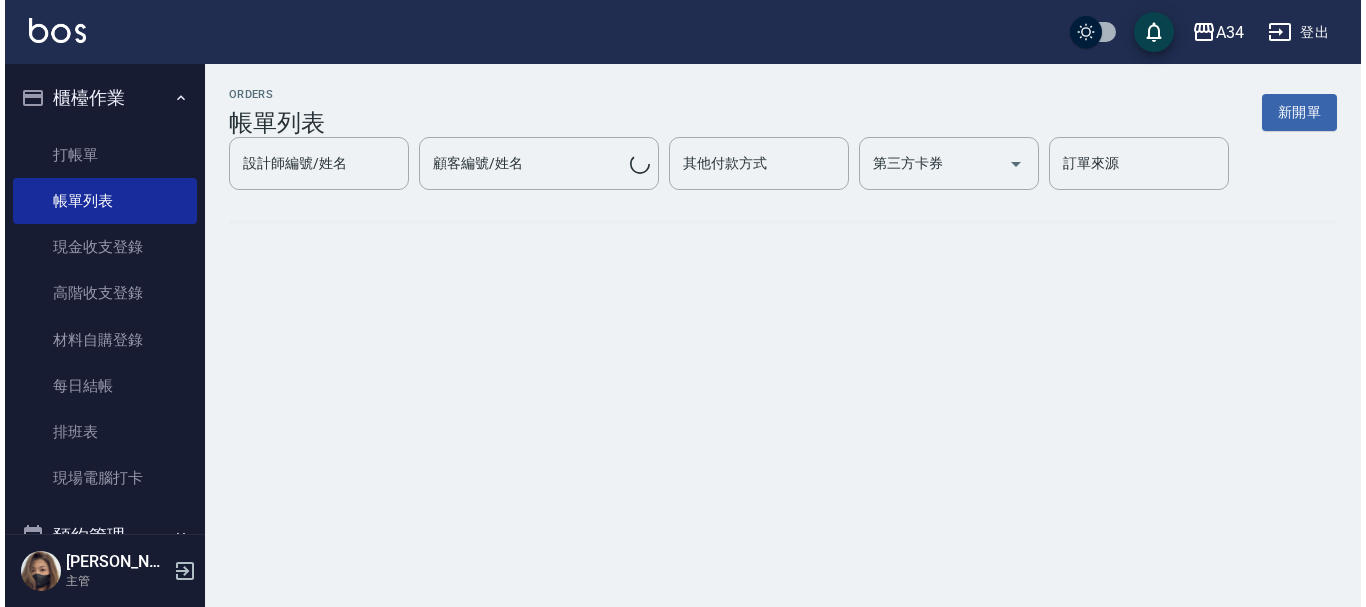 scroll, scrollTop: 0, scrollLeft: 0, axis: both 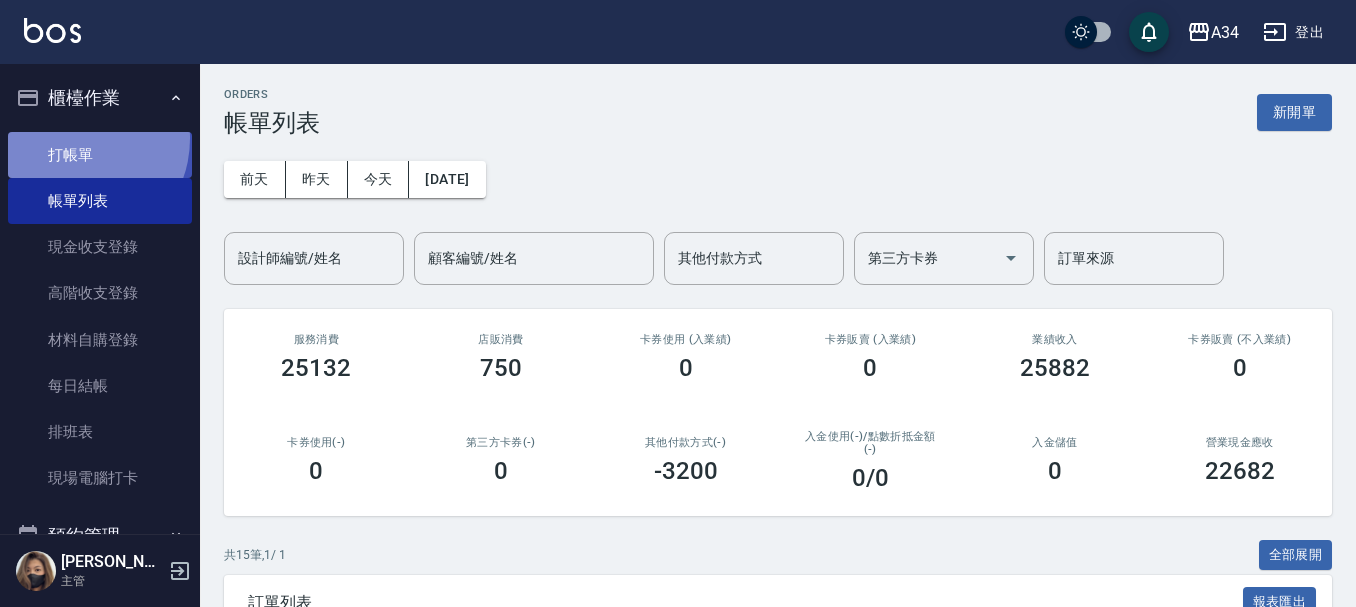 click on "打帳單" at bounding box center [100, 155] 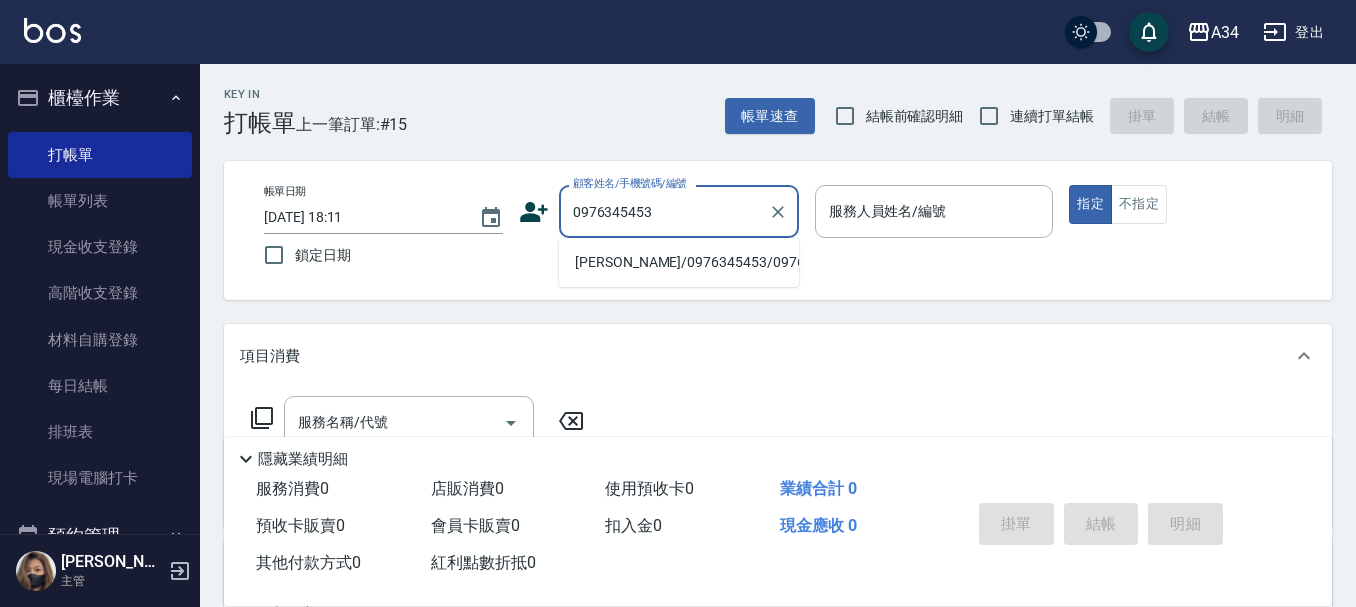 type on "張詩沂/0976345453/0976345453" 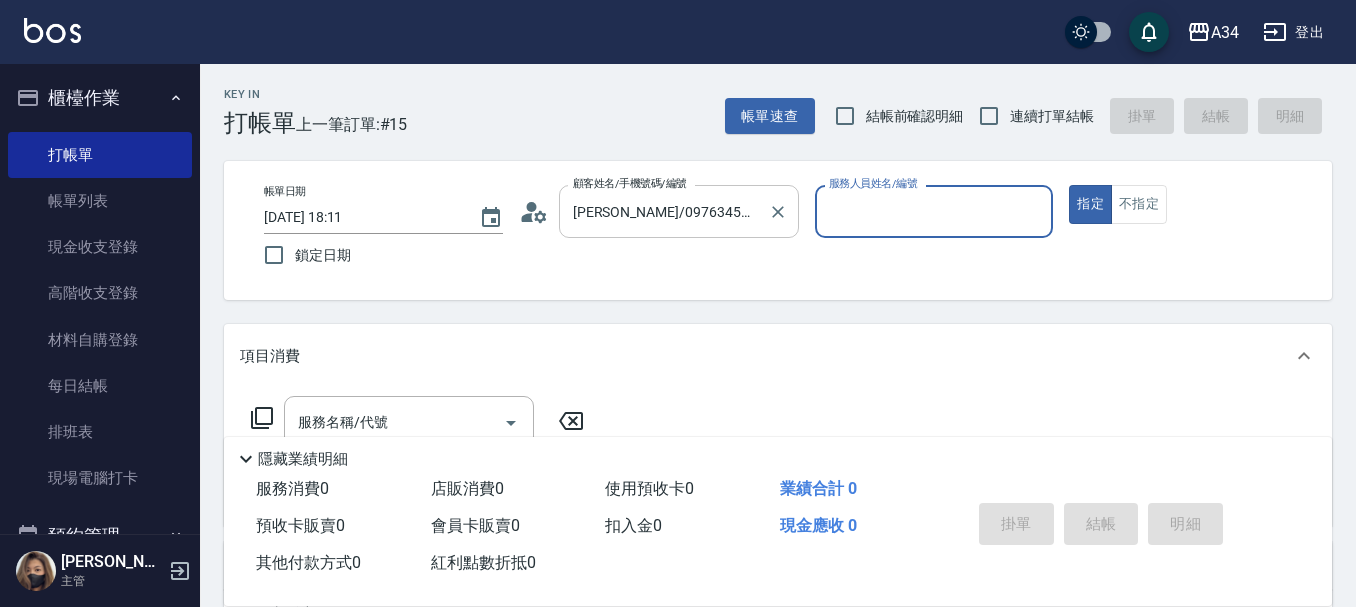 type on "Emma-08" 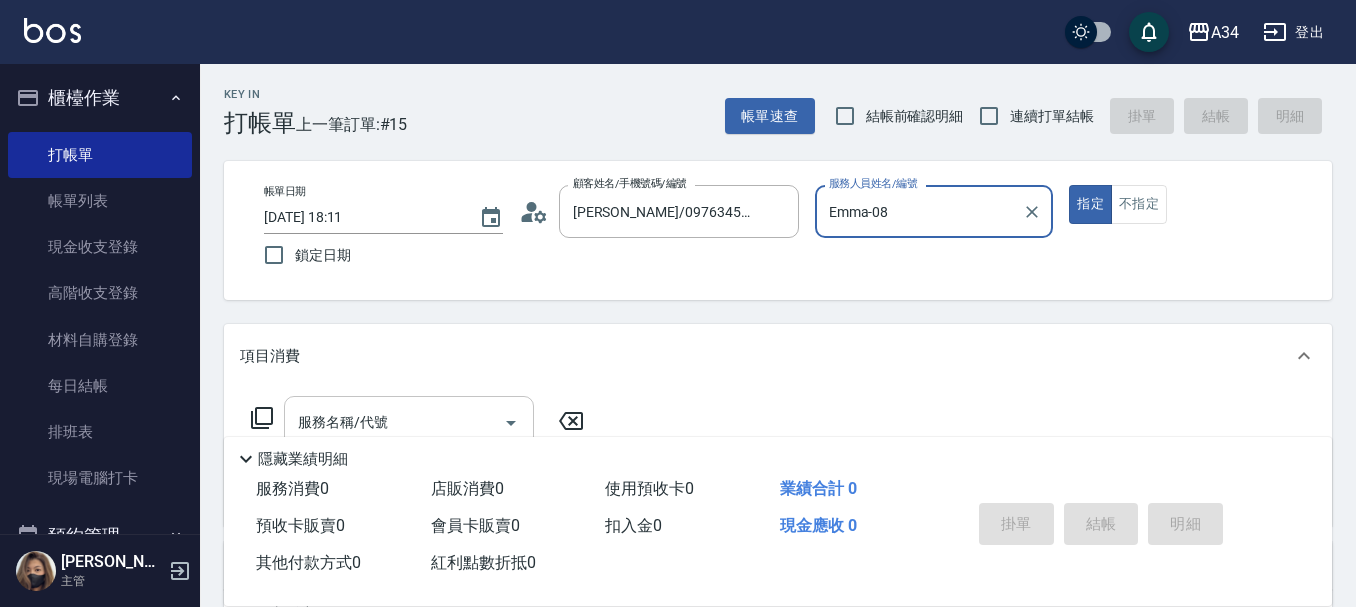 click on "服務名稱/代號 服務名稱/代號" at bounding box center [409, 422] 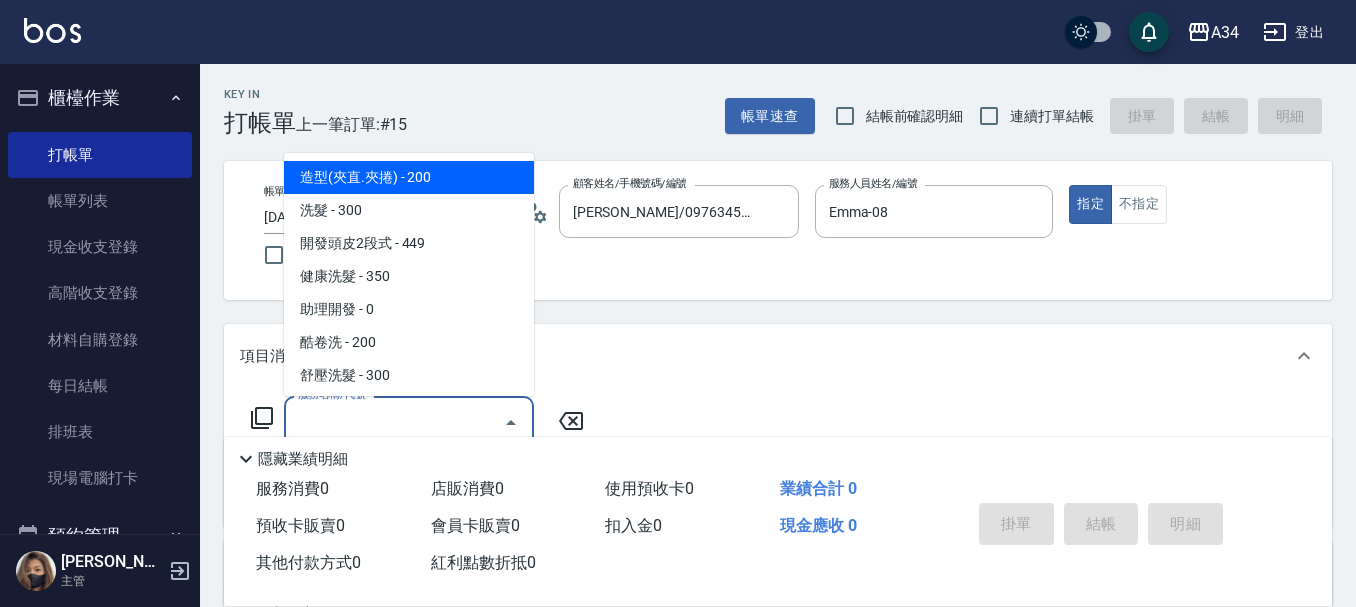 click 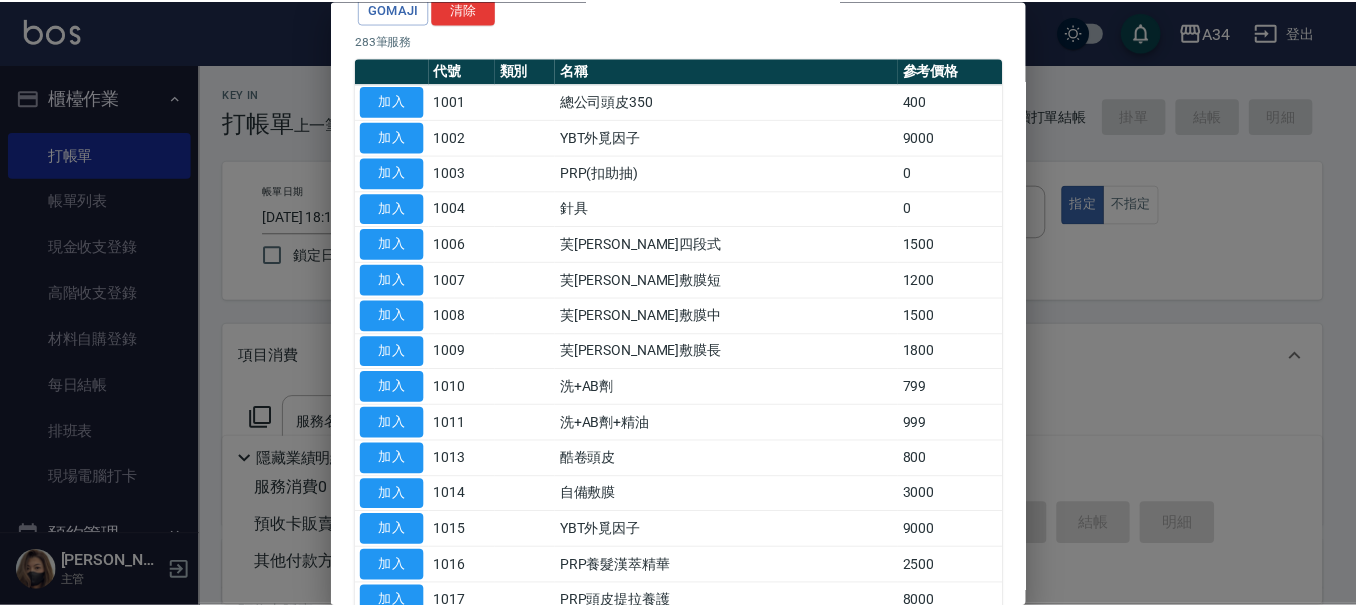 scroll, scrollTop: 200, scrollLeft: 0, axis: vertical 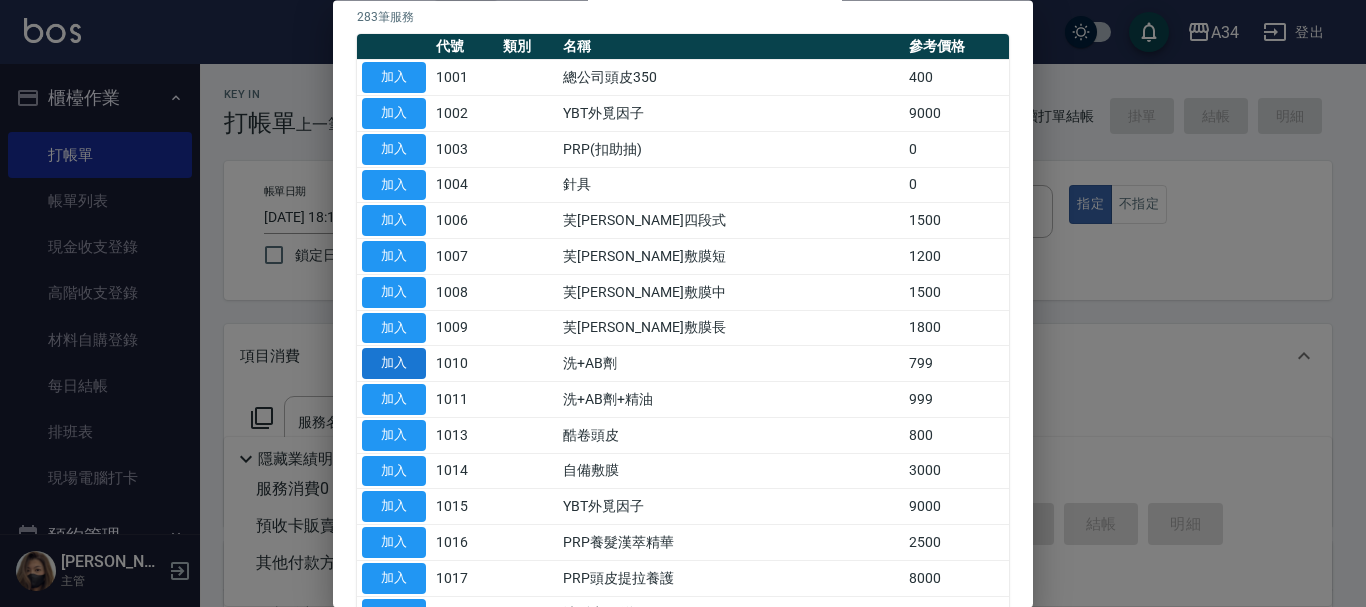 click on "加入" at bounding box center [394, 364] 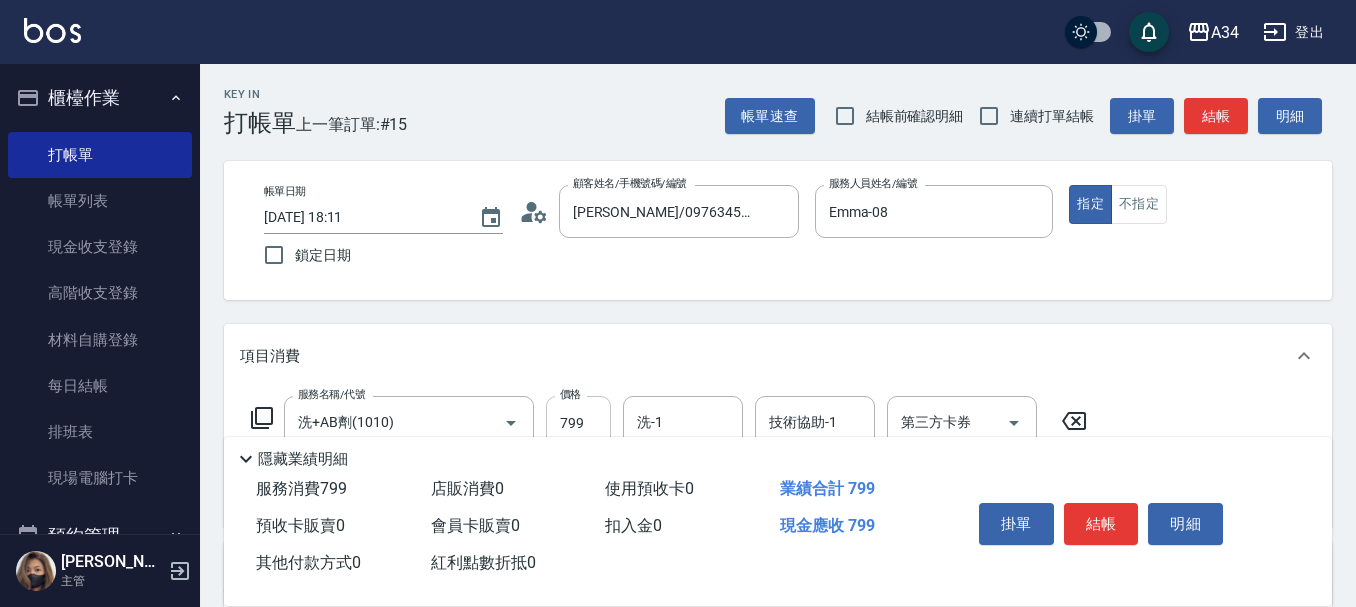 click on "799" at bounding box center (578, 423) 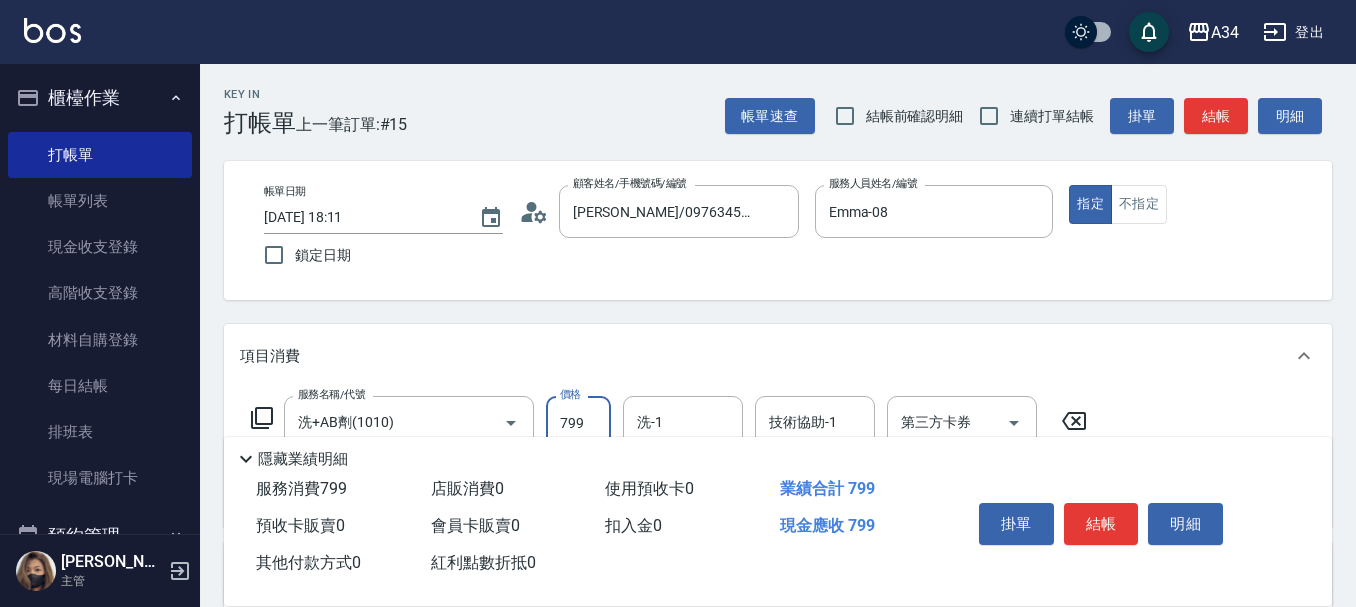 type on "0" 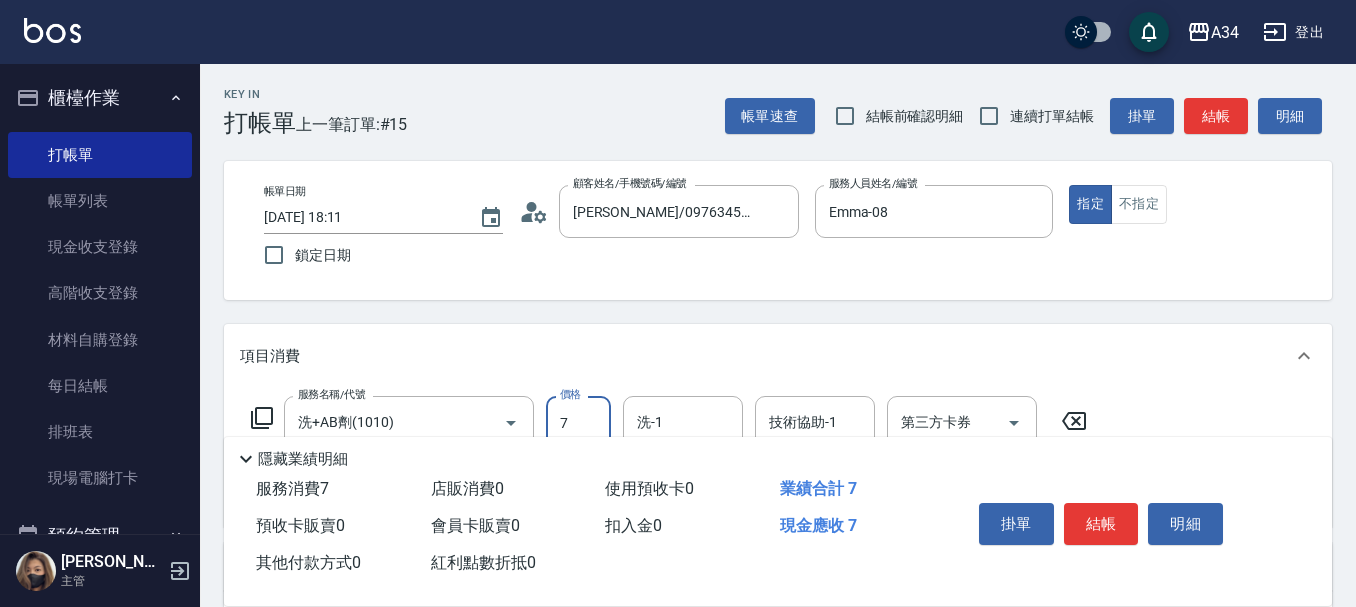 type on "70" 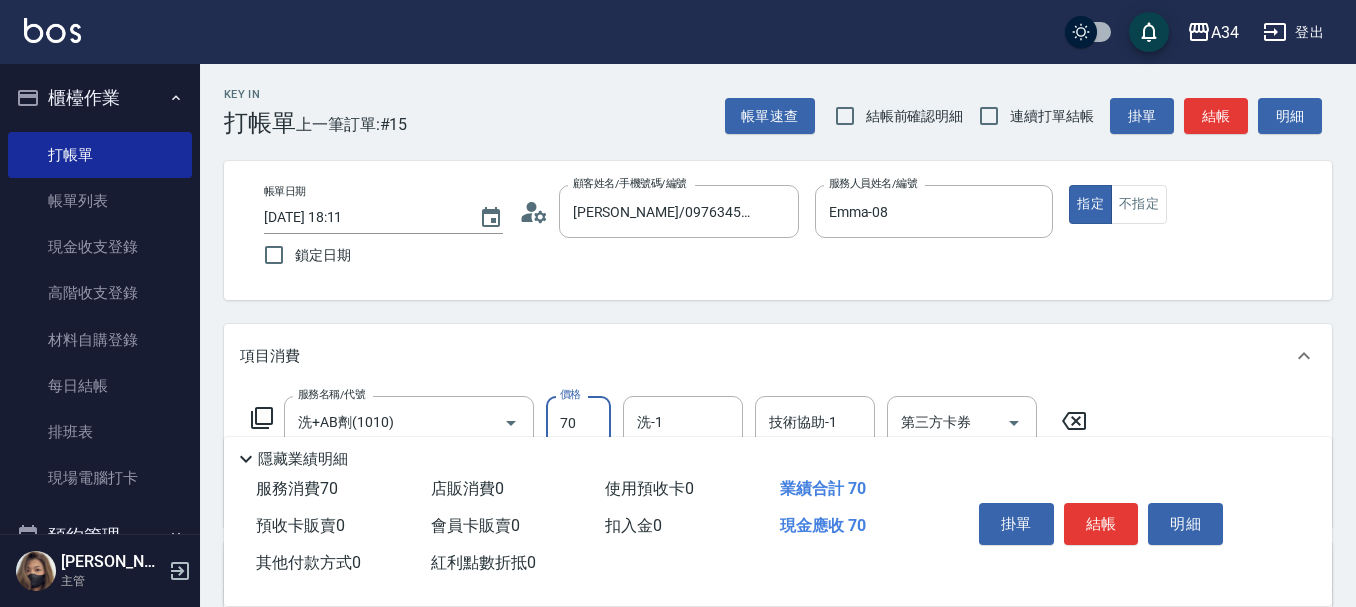 type on "70" 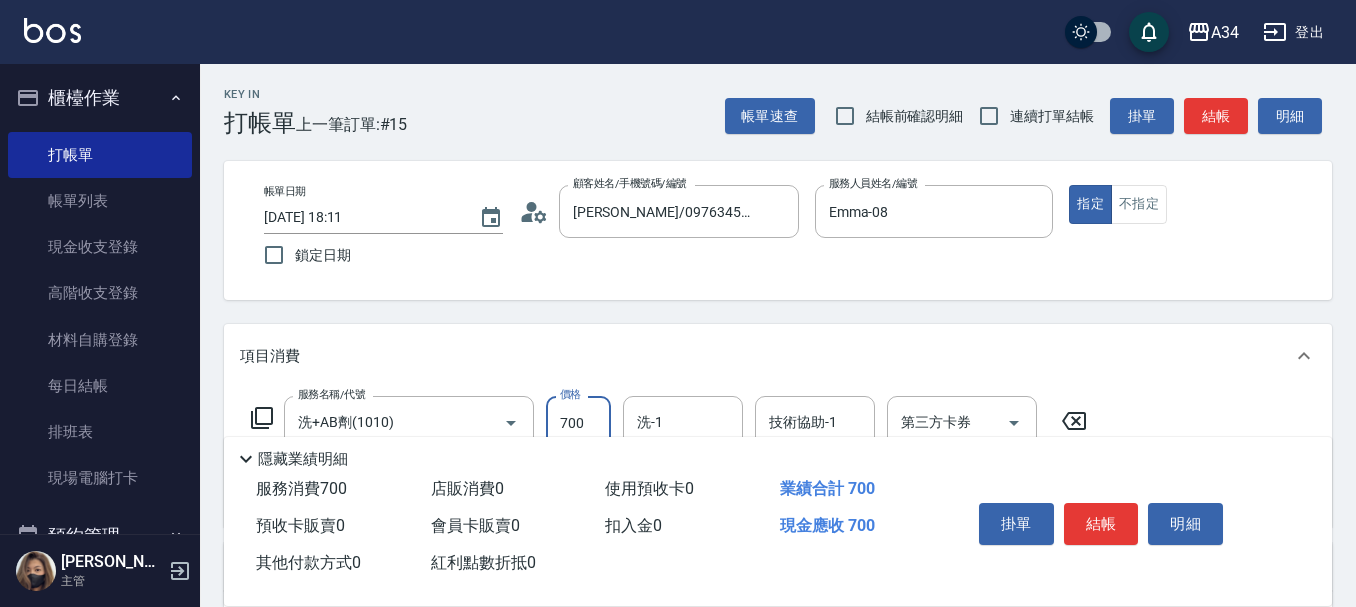 type on "700" 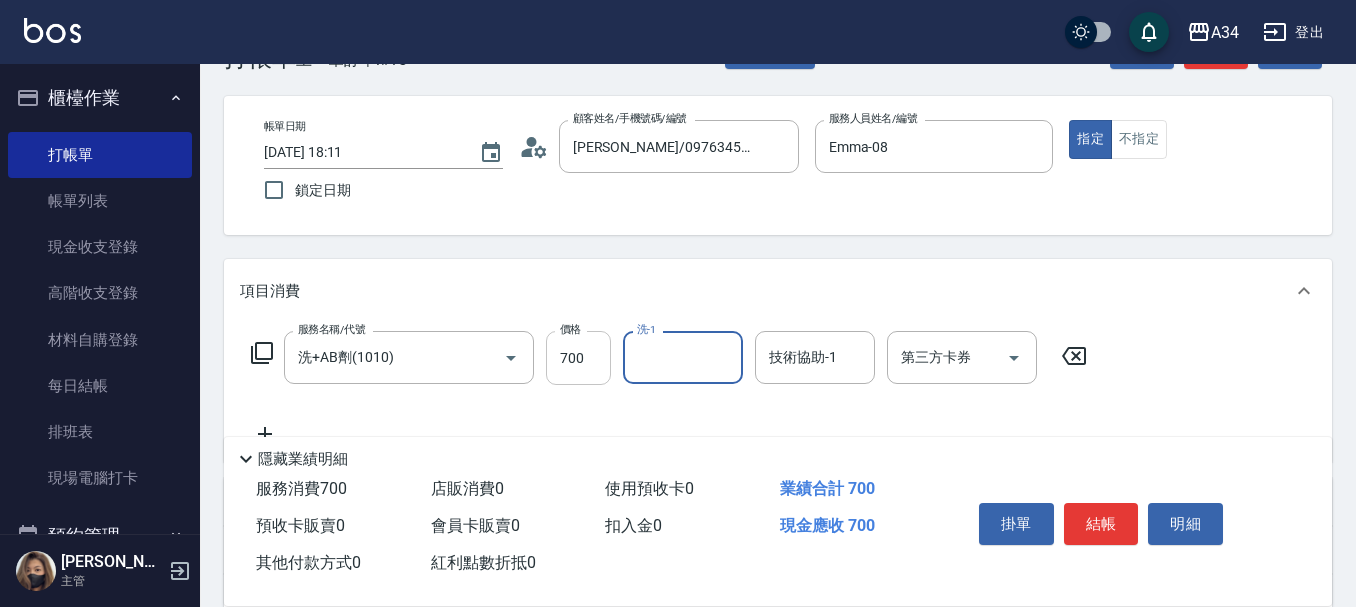 scroll, scrollTop: 100, scrollLeft: 0, axis: vertical 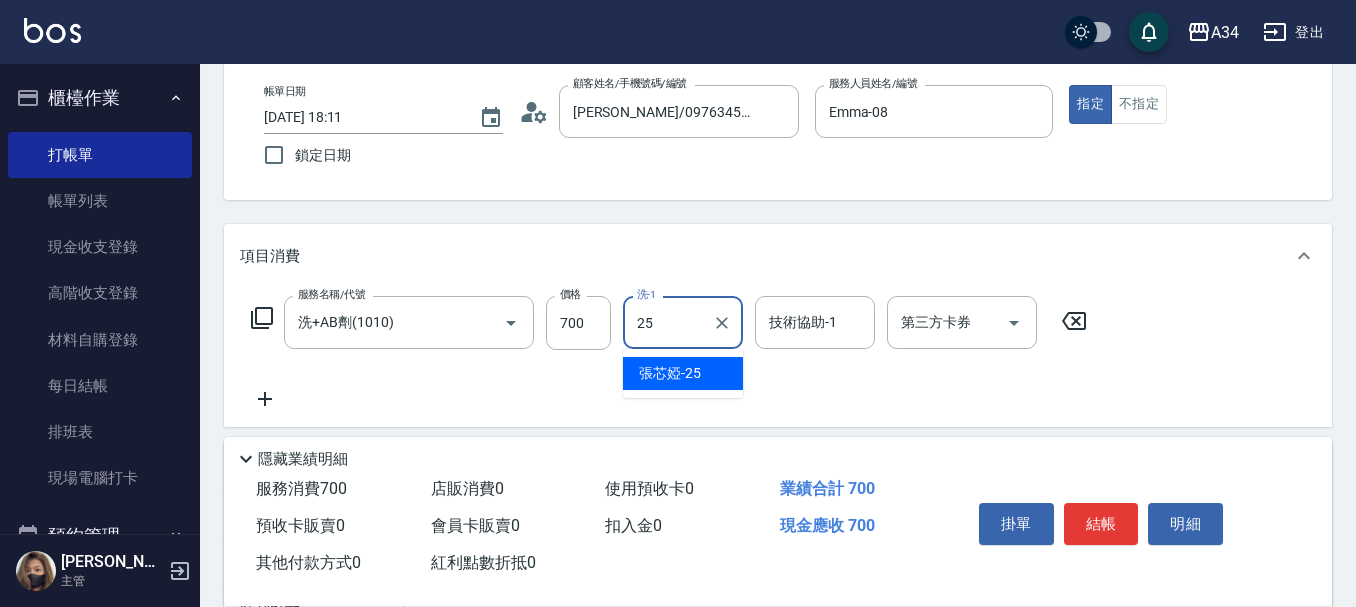 type on "張芯婭-25" 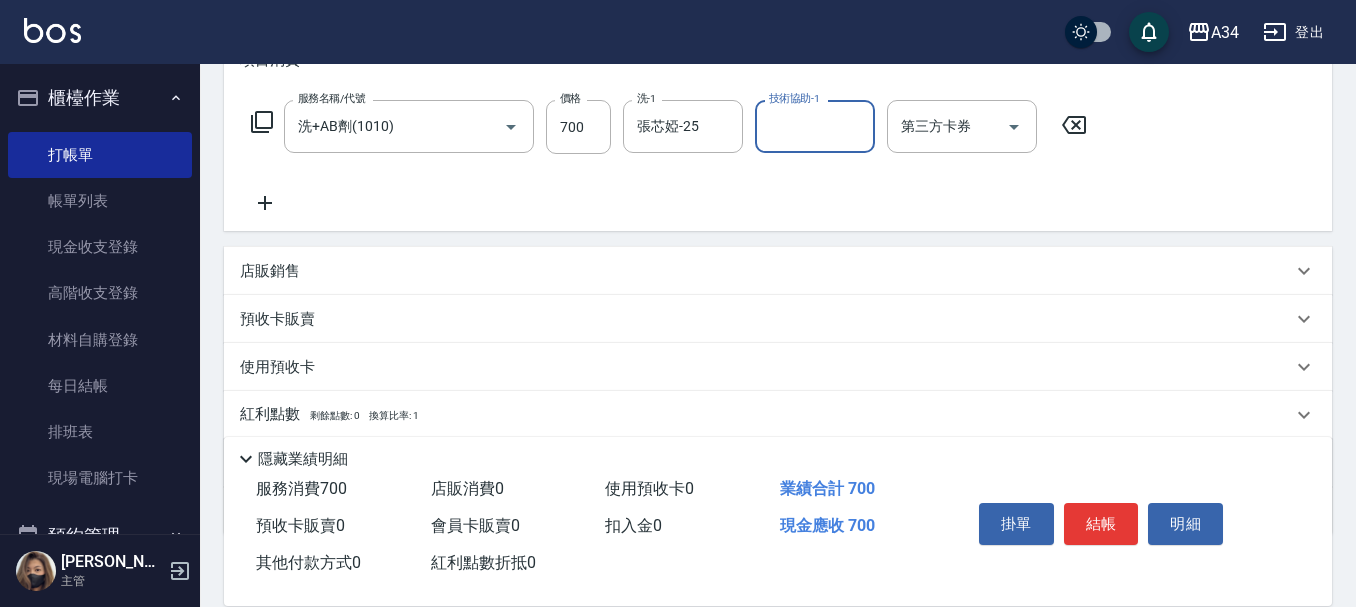 scroll, scrollTop: 300, scrollLeft: 0, axis: vertical 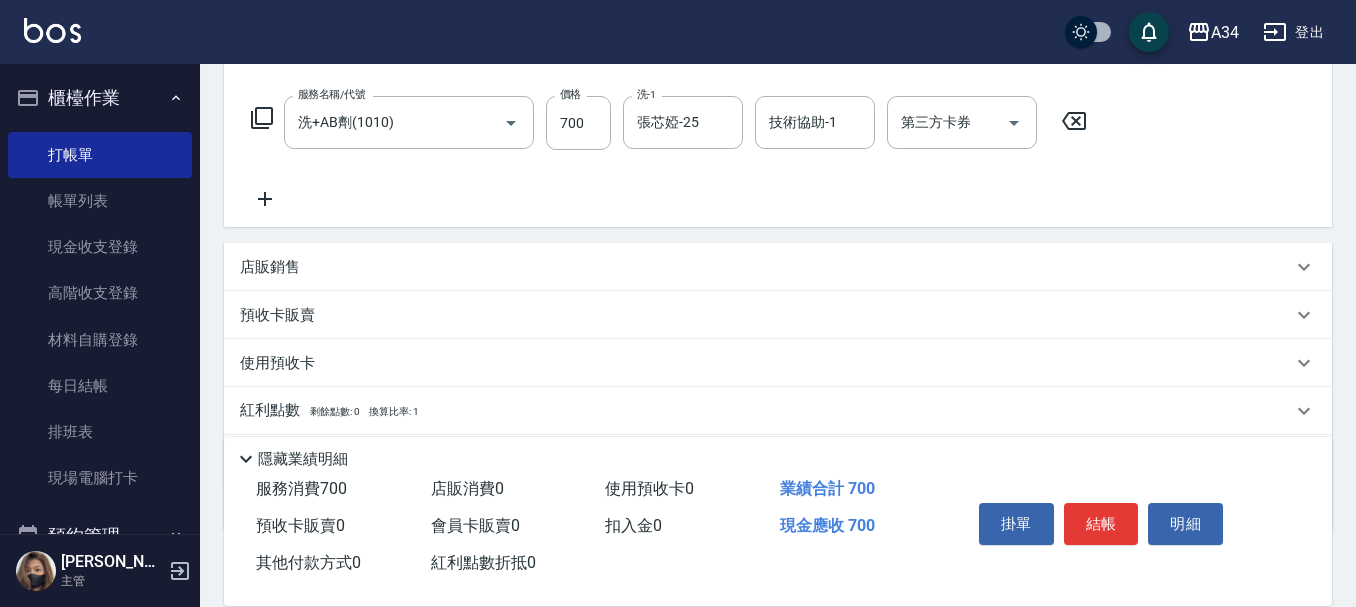 click 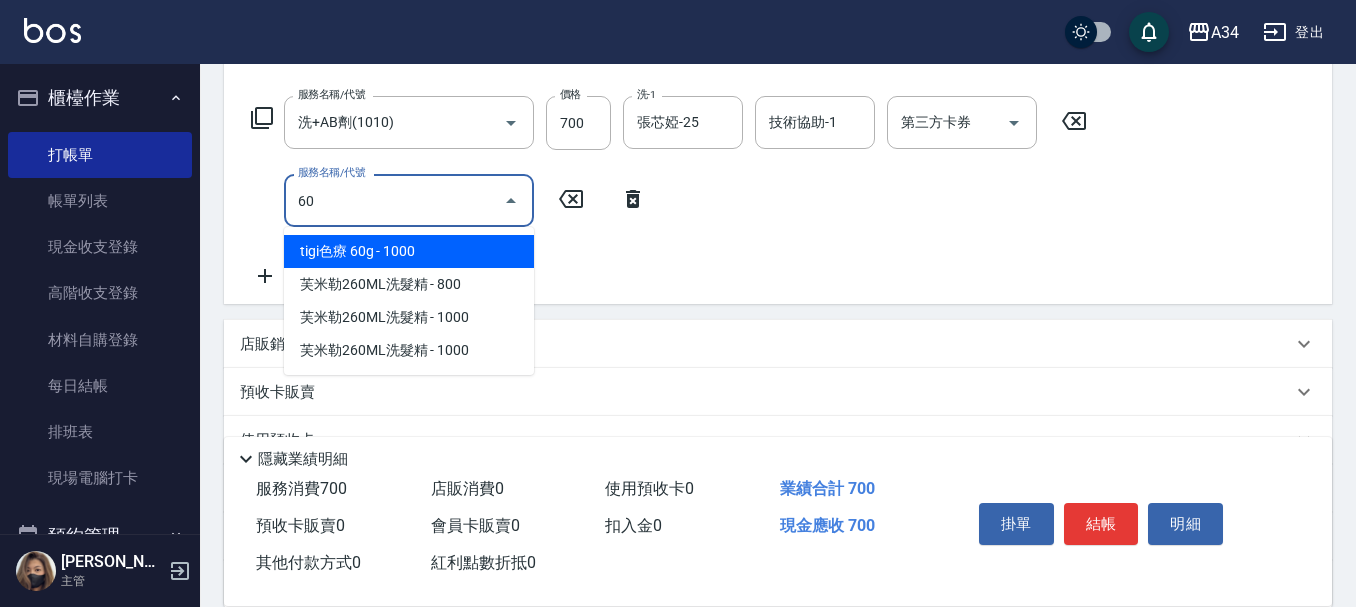 type on "602" 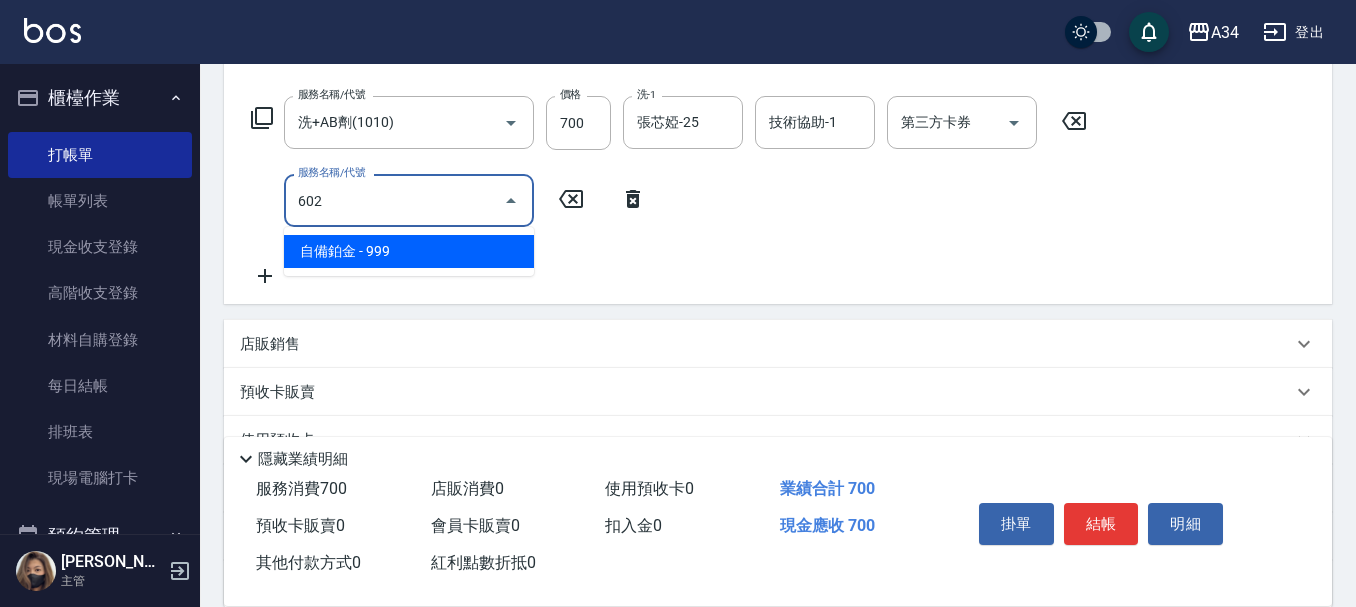 type on "160" 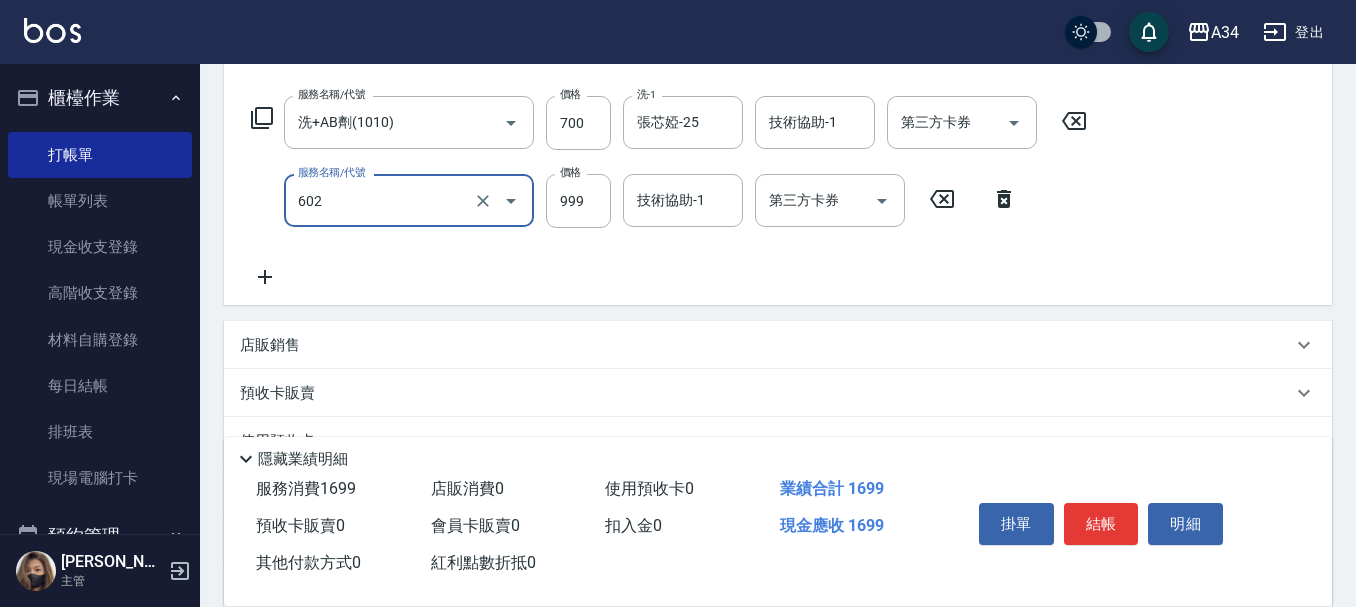 type on "自備鉑金(602)" 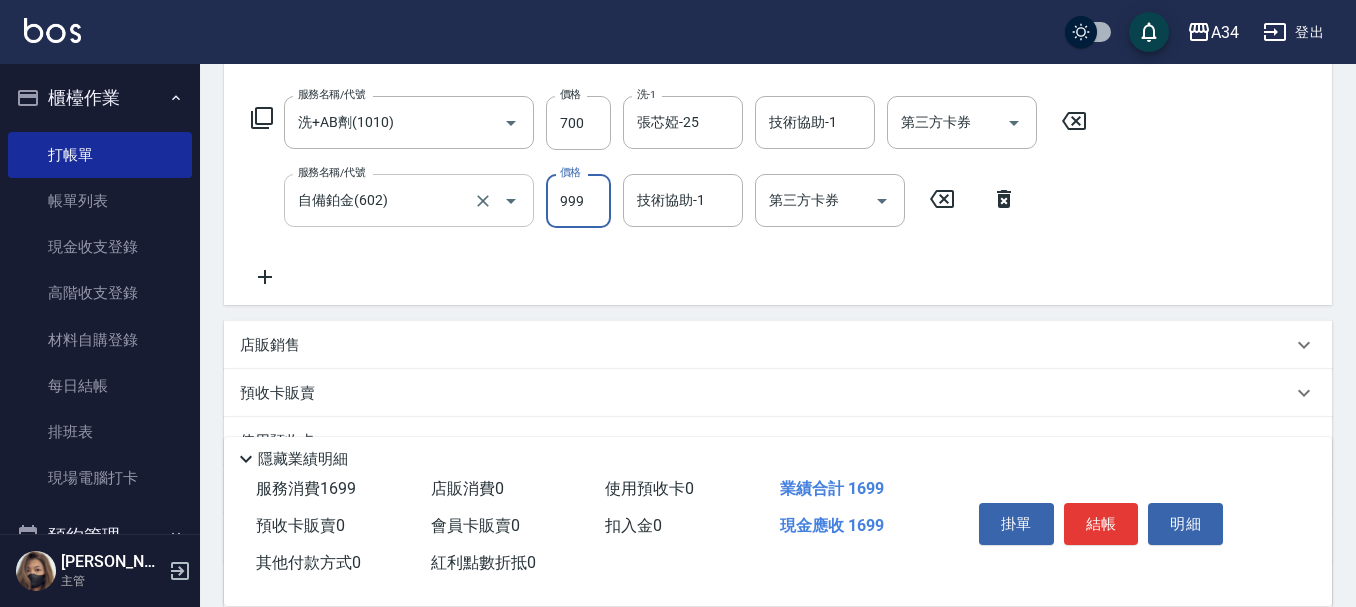 type on "70" 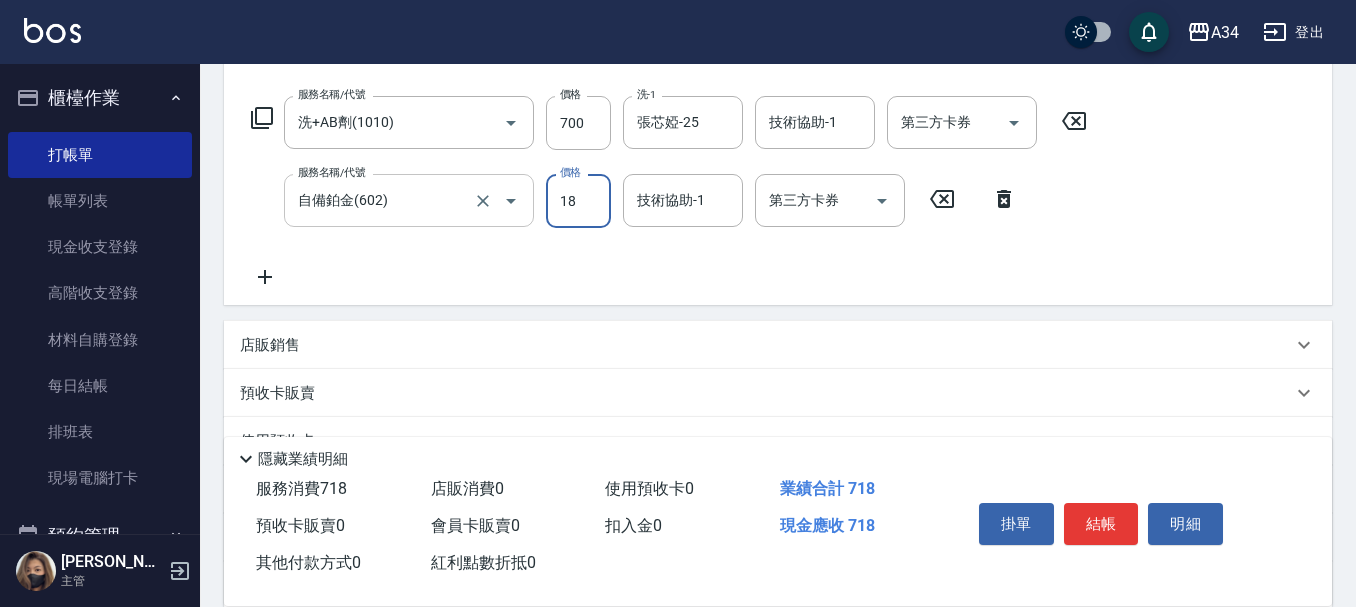 type on "180" 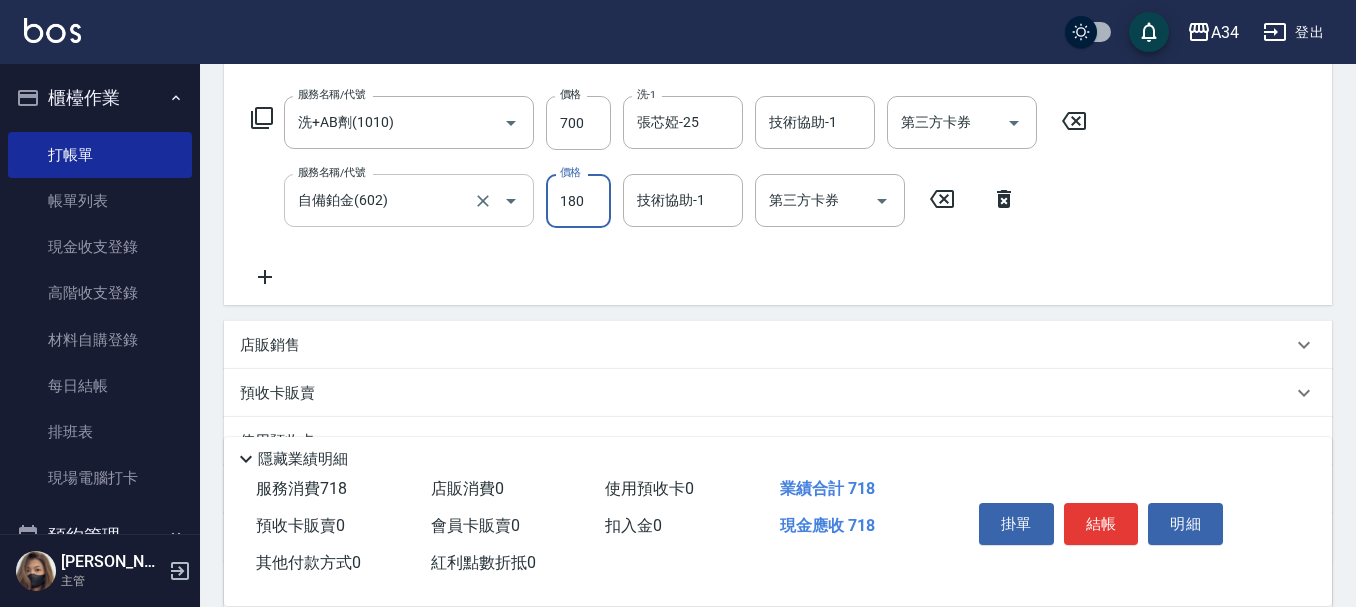 type on "250" 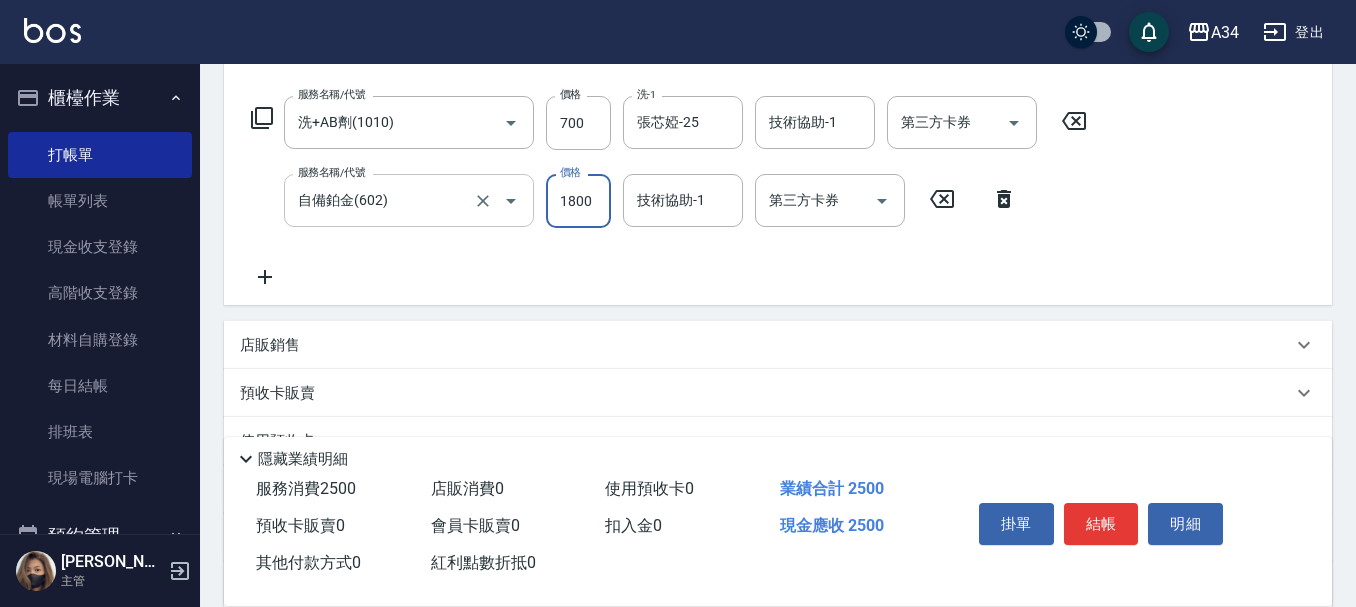 type on "1800" 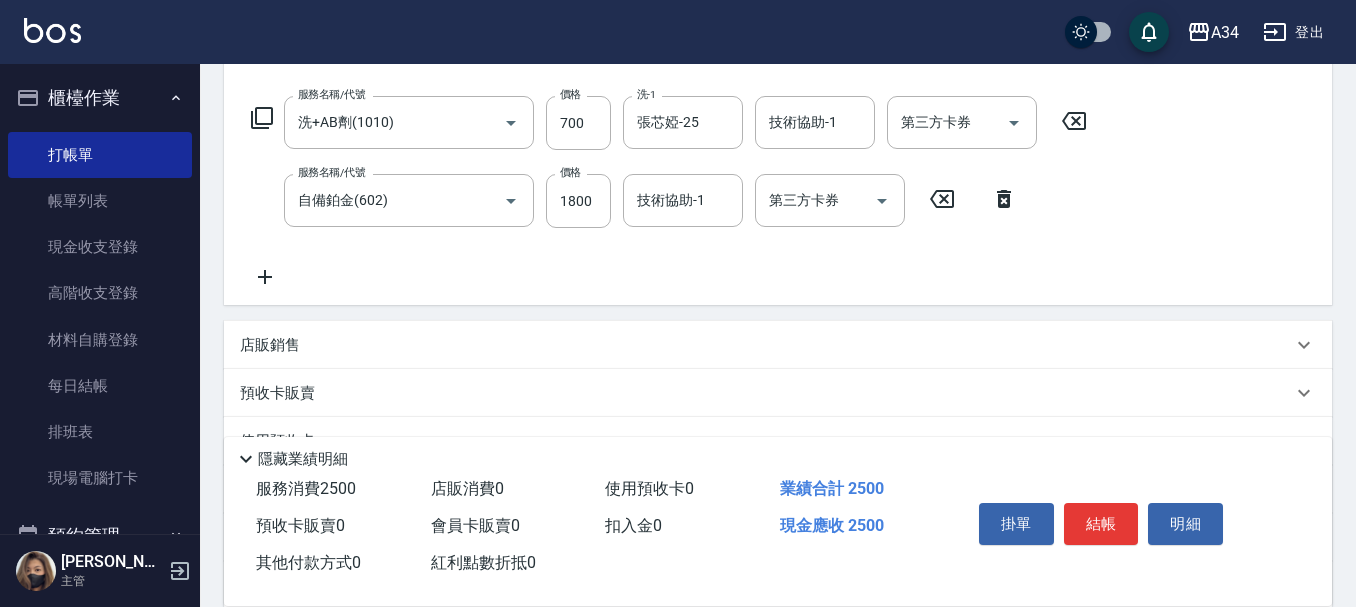 click 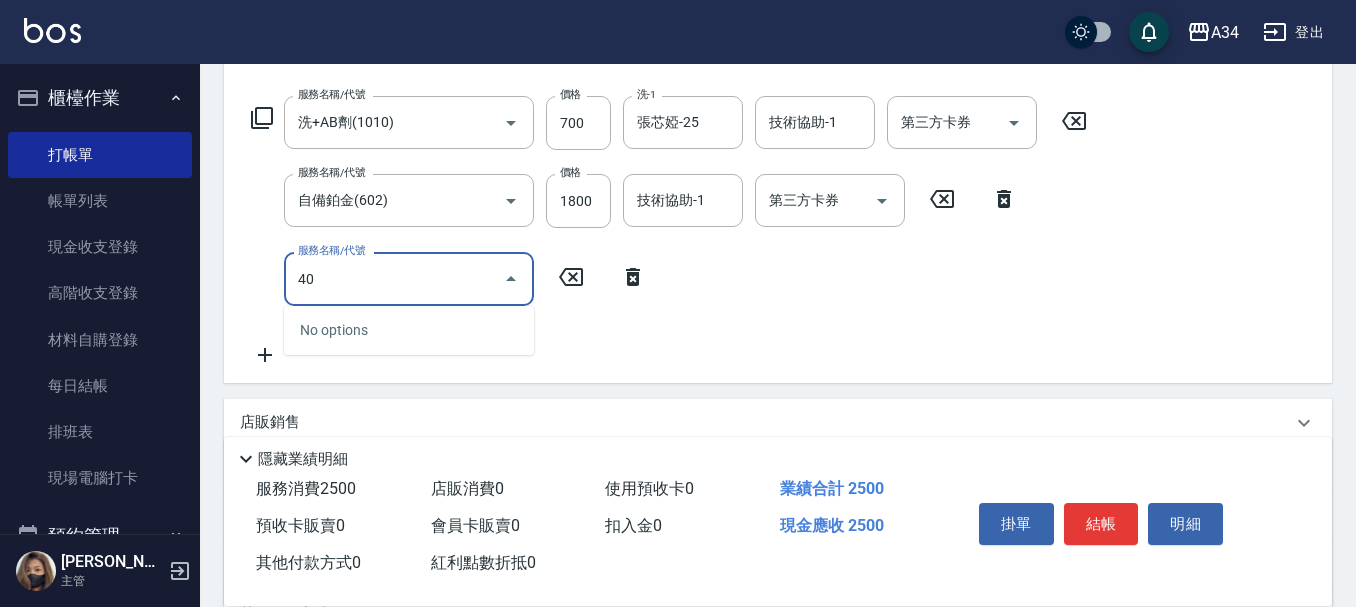 type on "401" 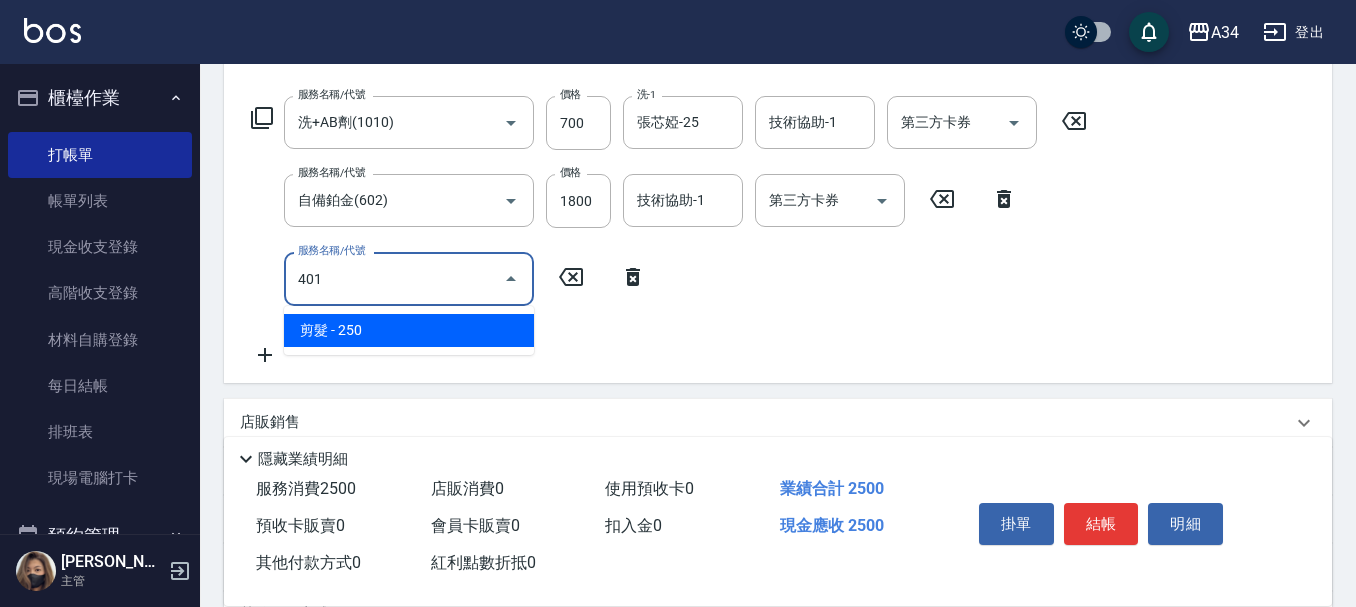 type on "270" 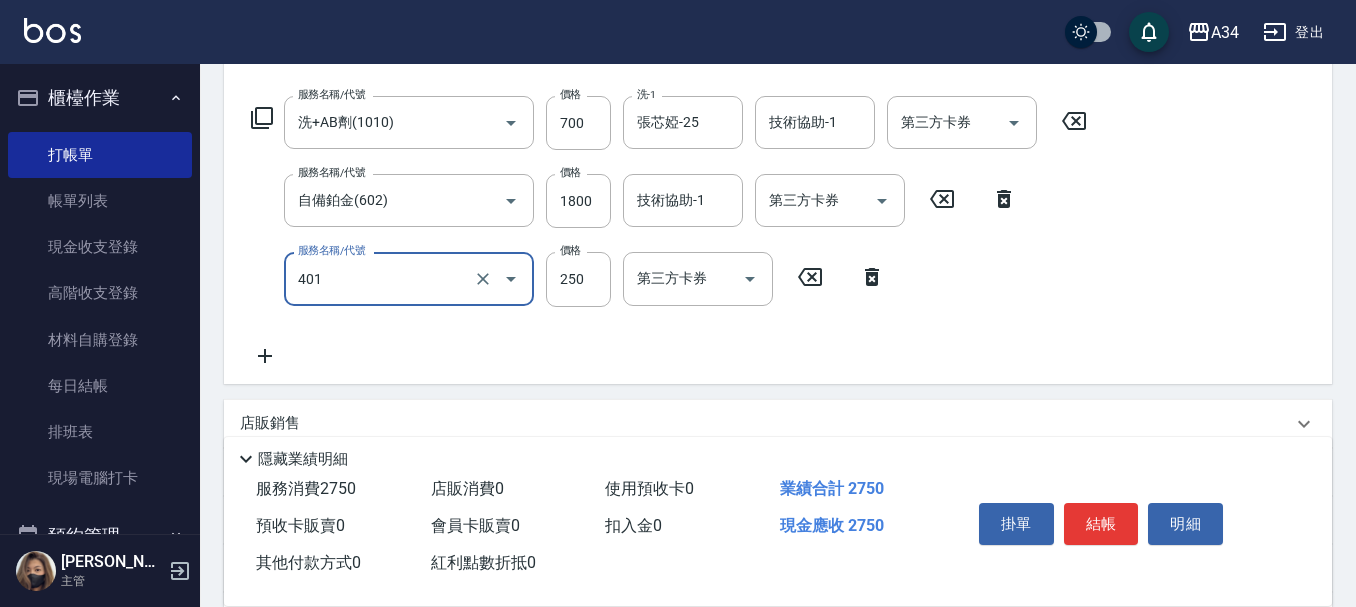 type on "剪髮(401)" 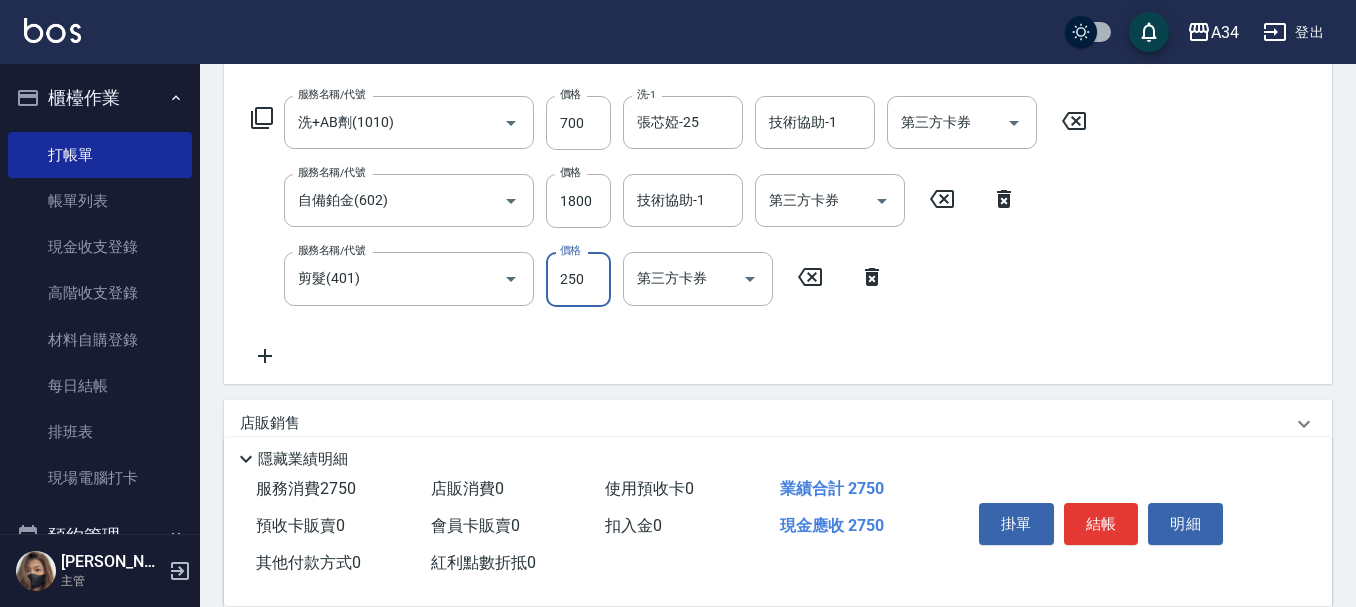 type on "5" 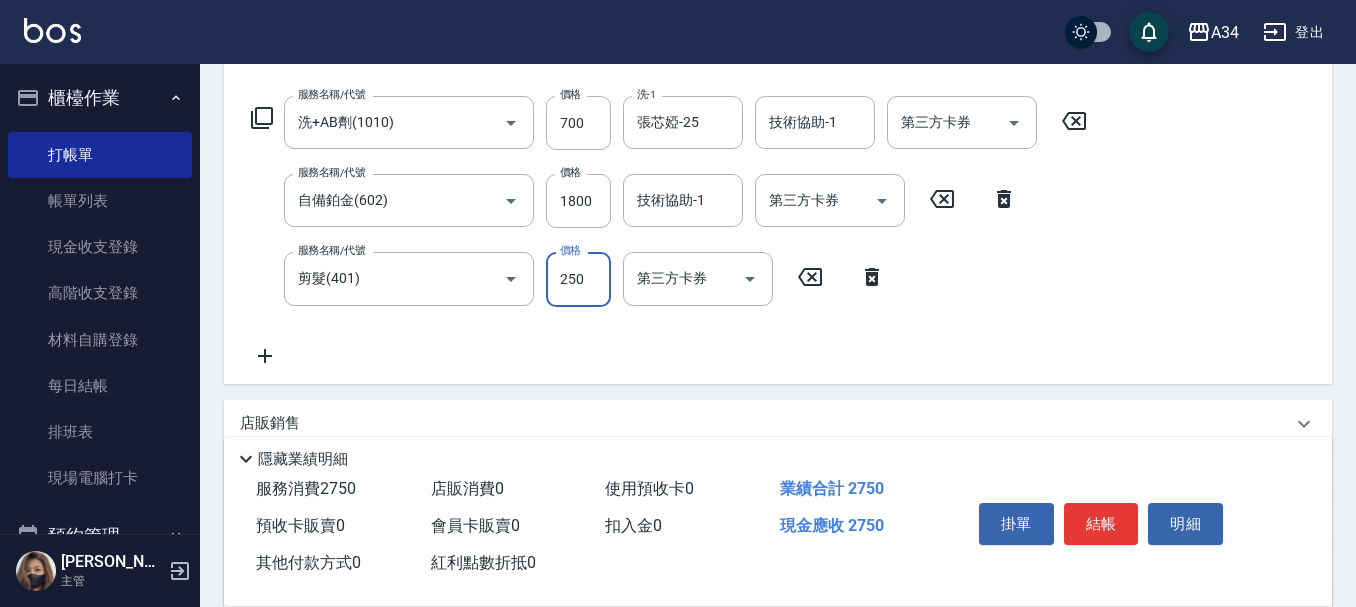 type on "250" 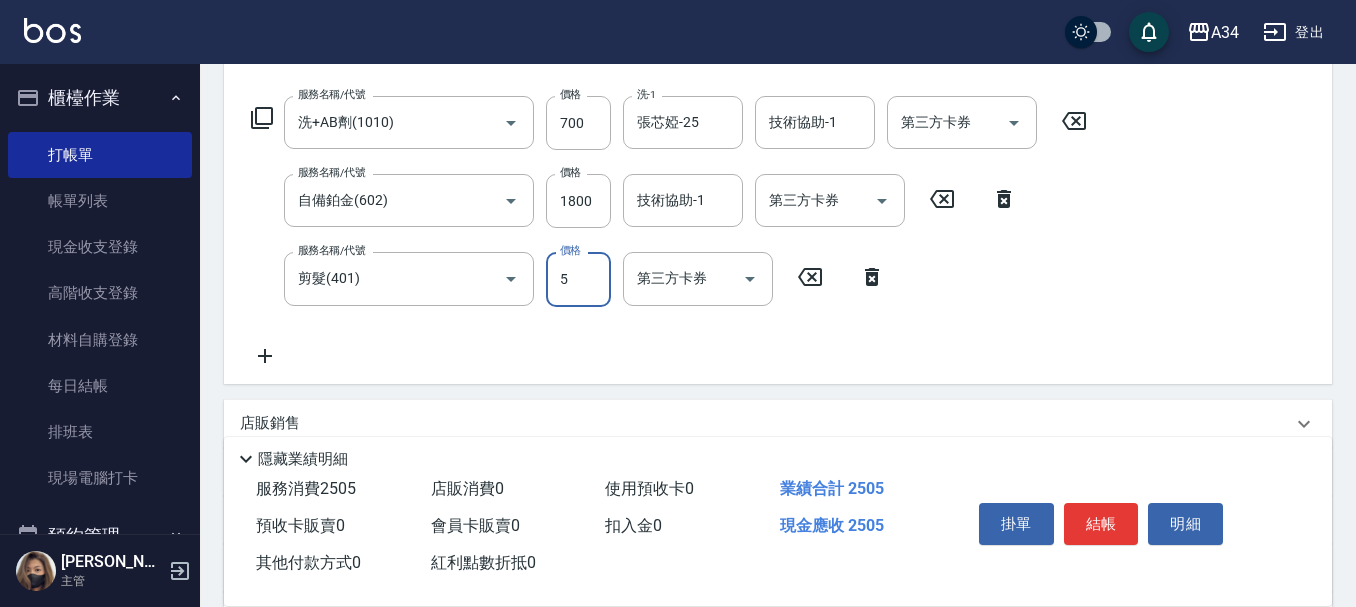 type on "50" 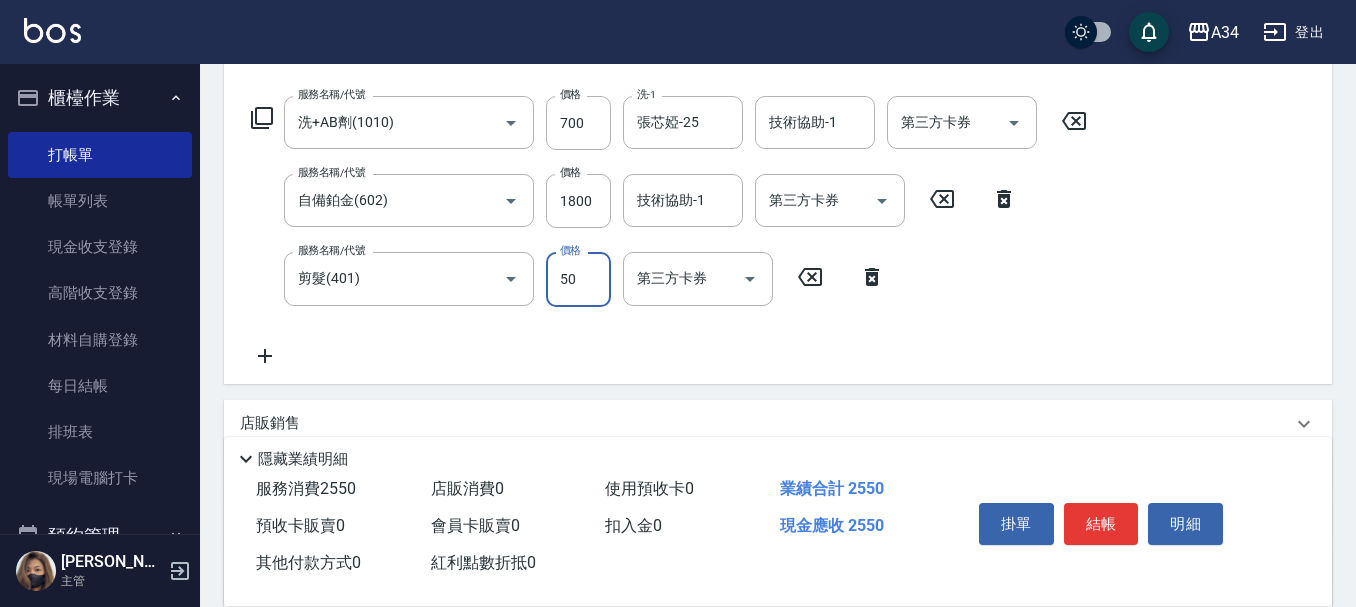 type on "300" 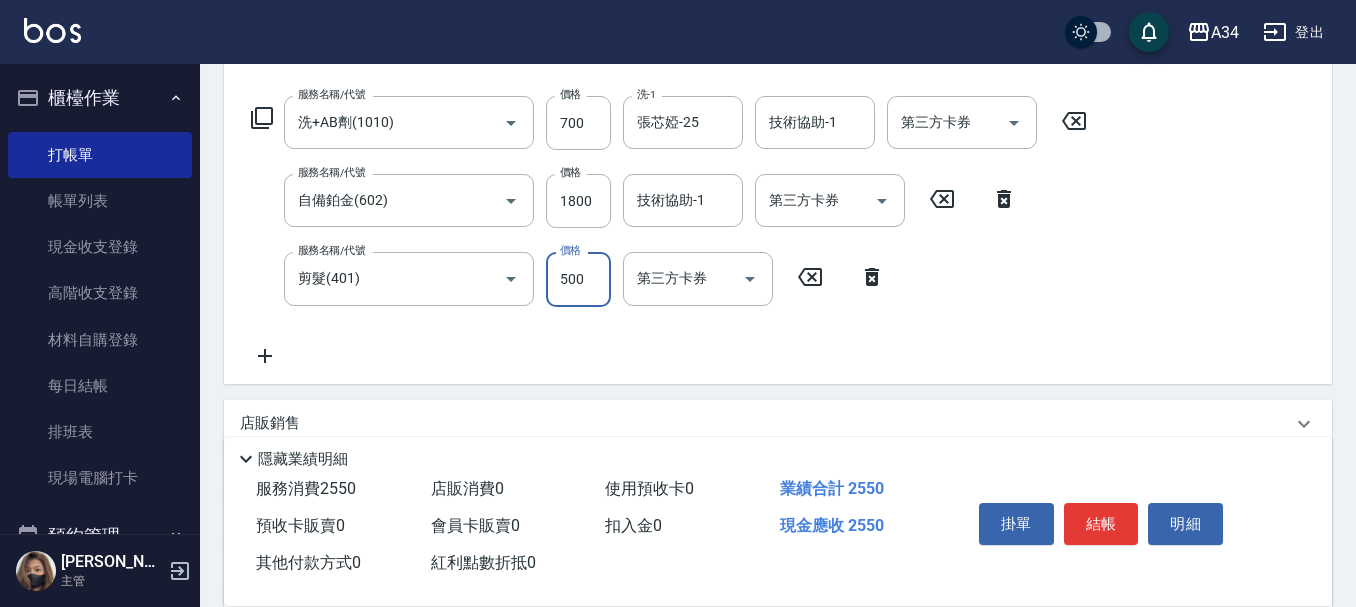 type on "500" 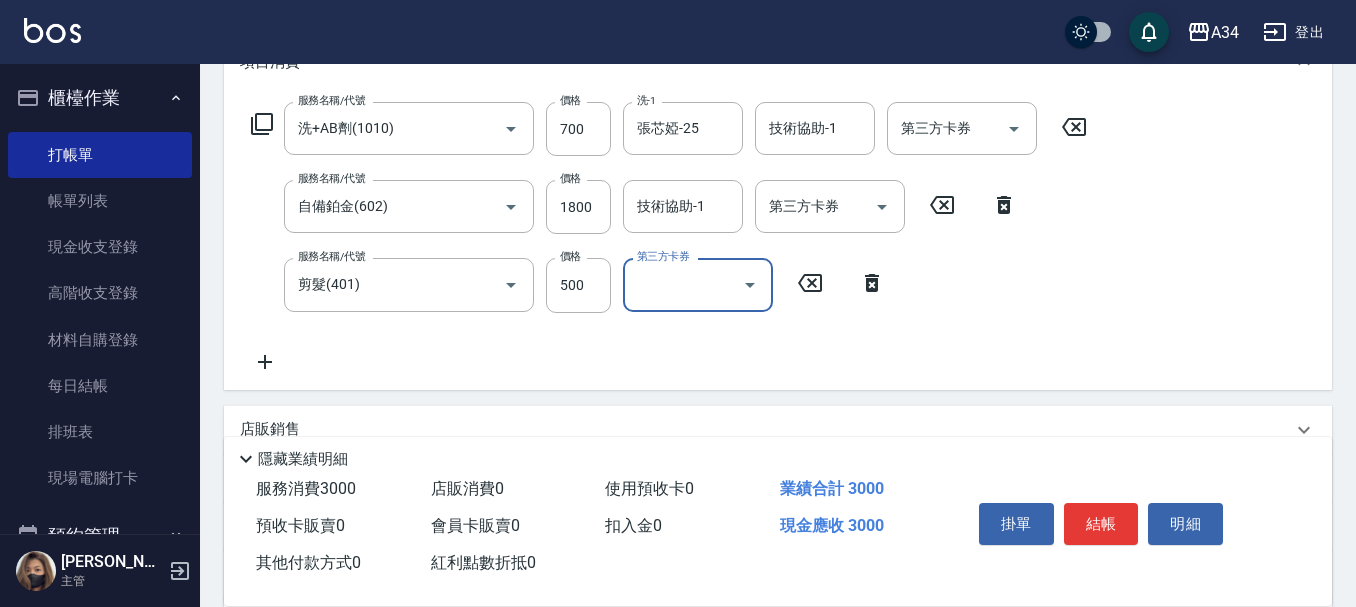 scroll, scrollTop: 300, scrollLeft: 0, axis: vertical 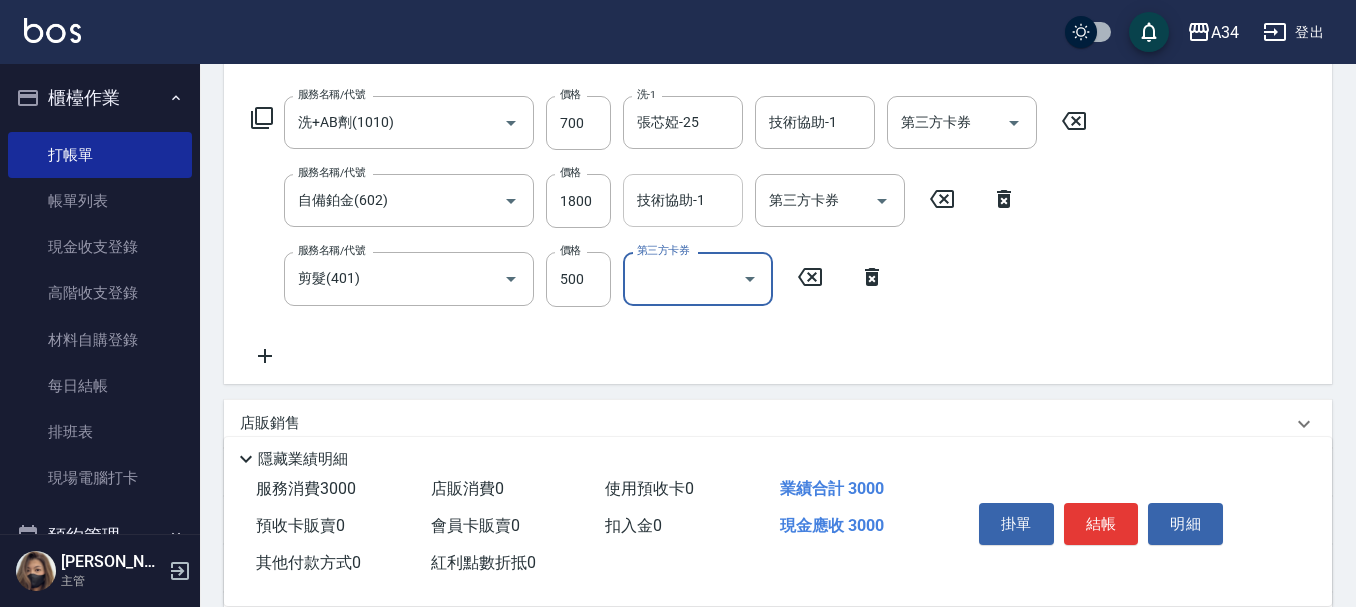 click on "技術協助-1" at bounding box center (683, 200) 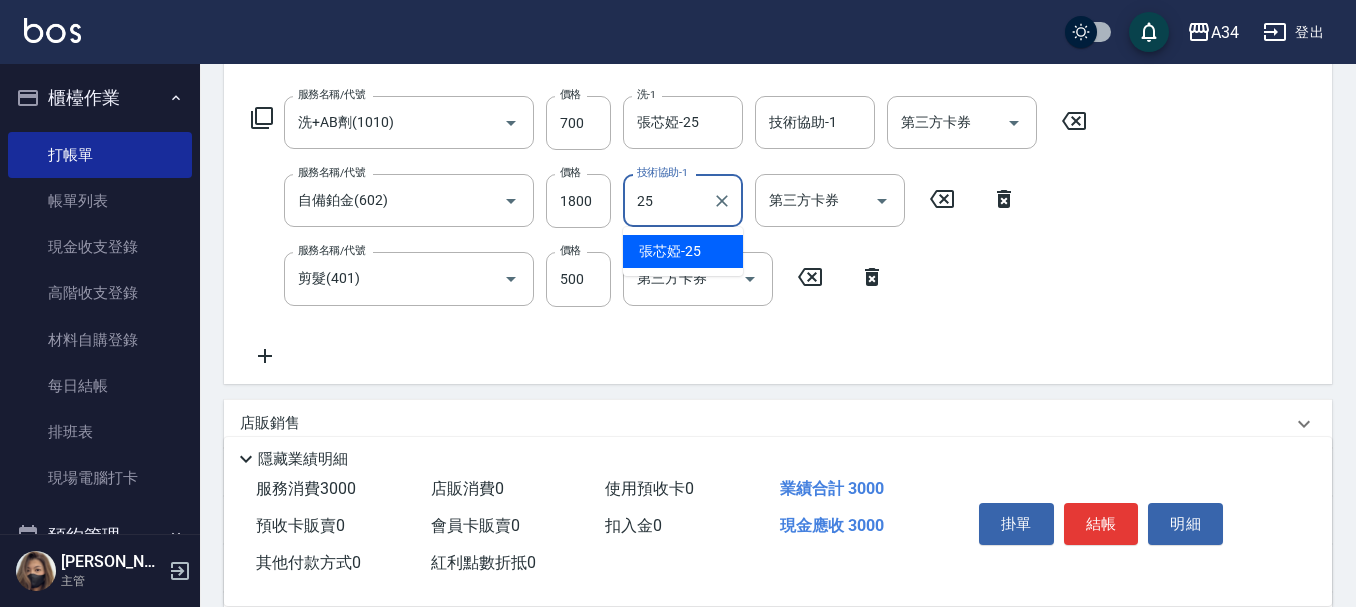 type on "張芯婭-25" 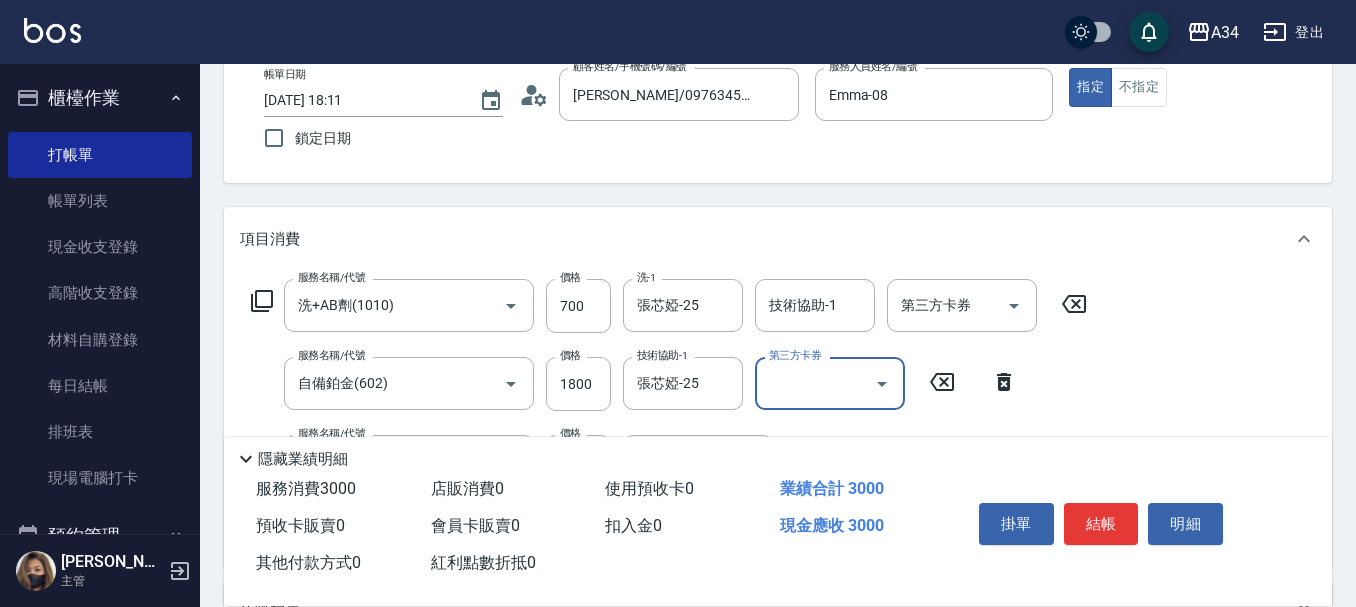 scroll, scrollTop: 0, scrollLeft: 0, axis: both 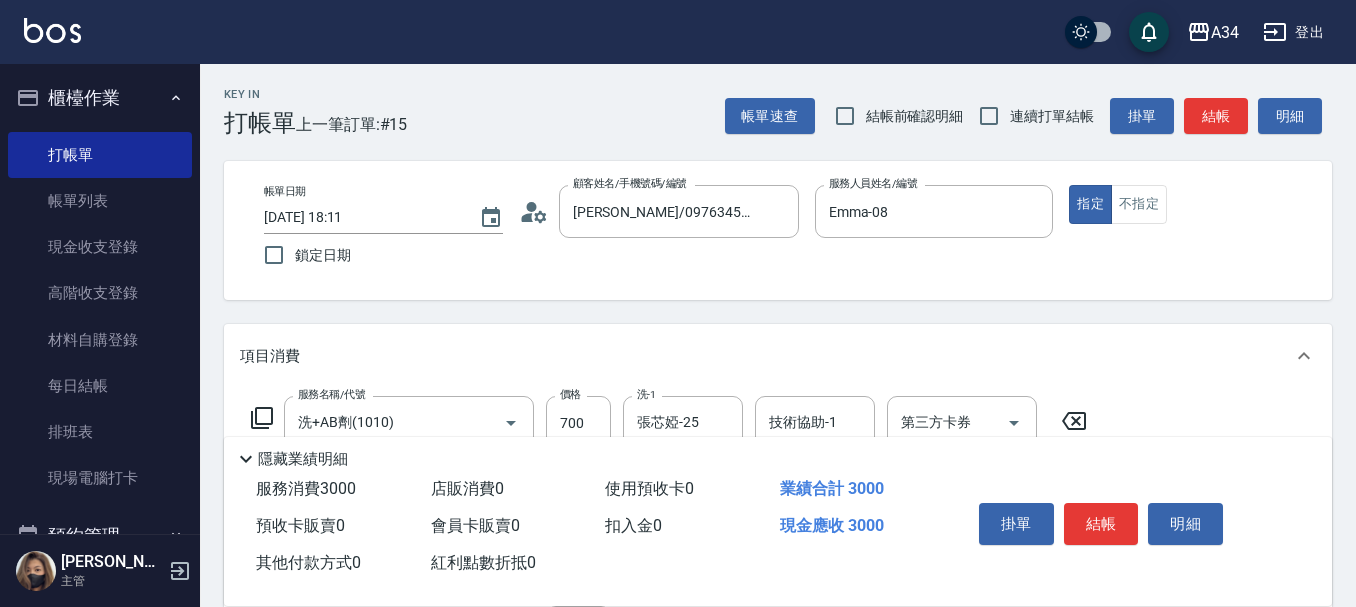 click on "結帳" at bounding box center [1216, 116] 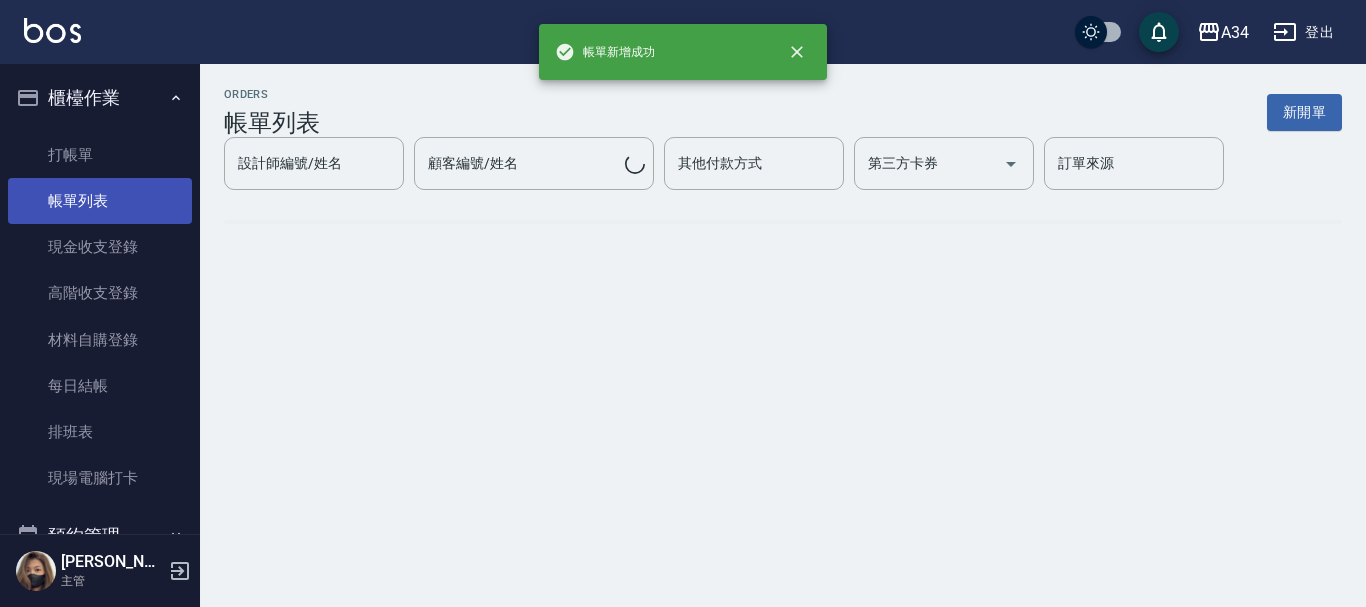 click on "帳單列表" at bounding box center [100, 201] 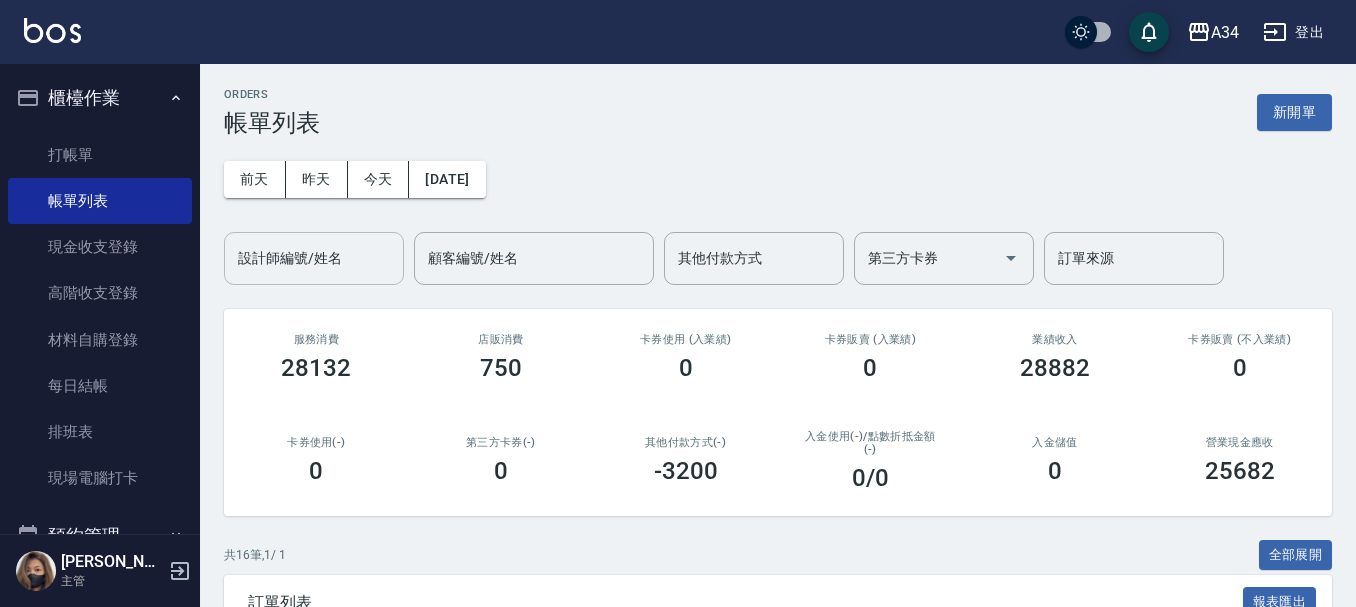 click on "設計師編號/姓名 設計師編號/姓名" at bounding box center (314, 258) 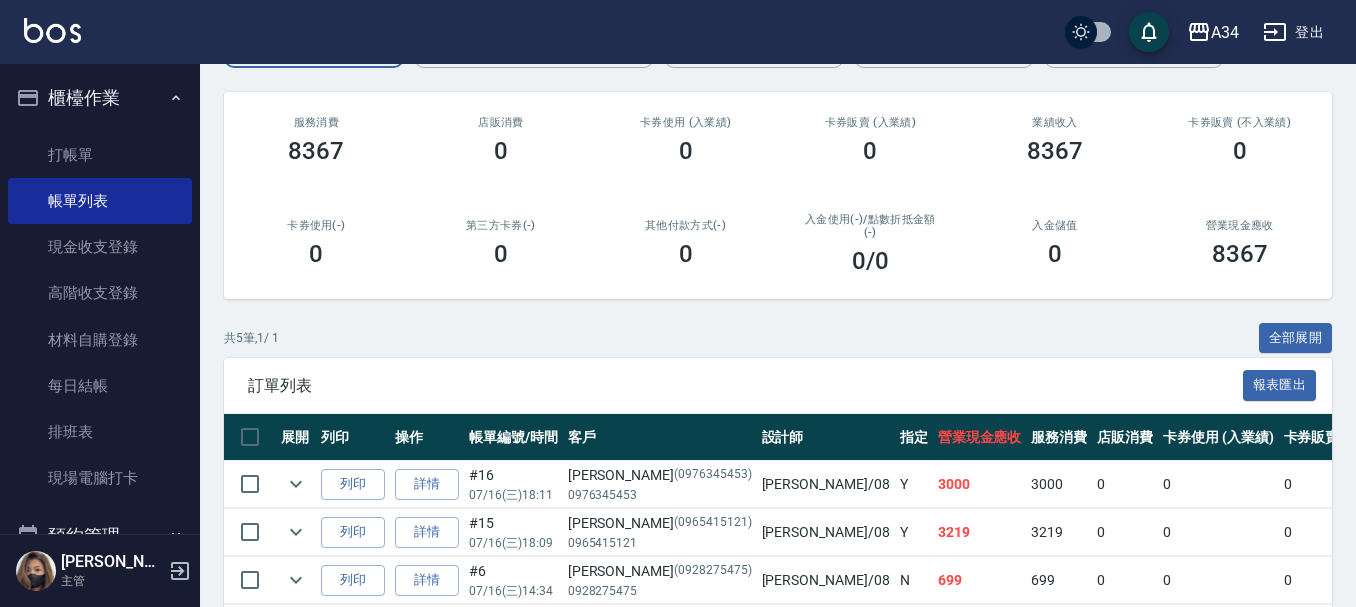 scroll, scrollTop: 0, scrollLeft: 0, axis: both 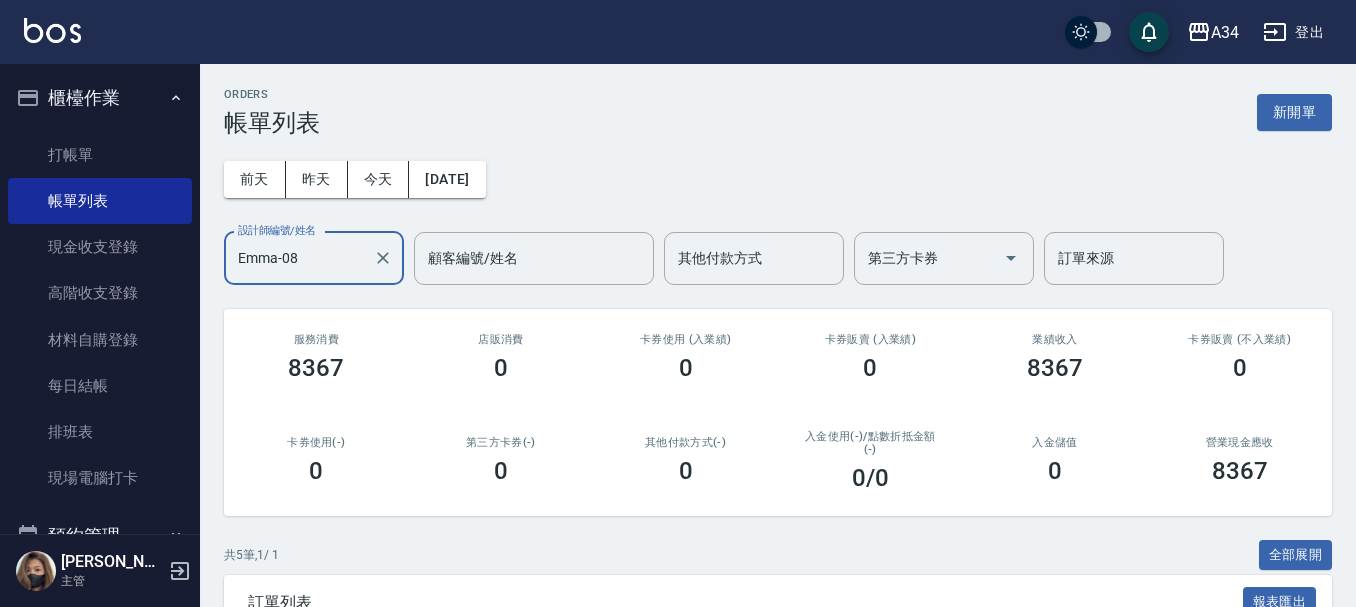 type on "Emma-08" 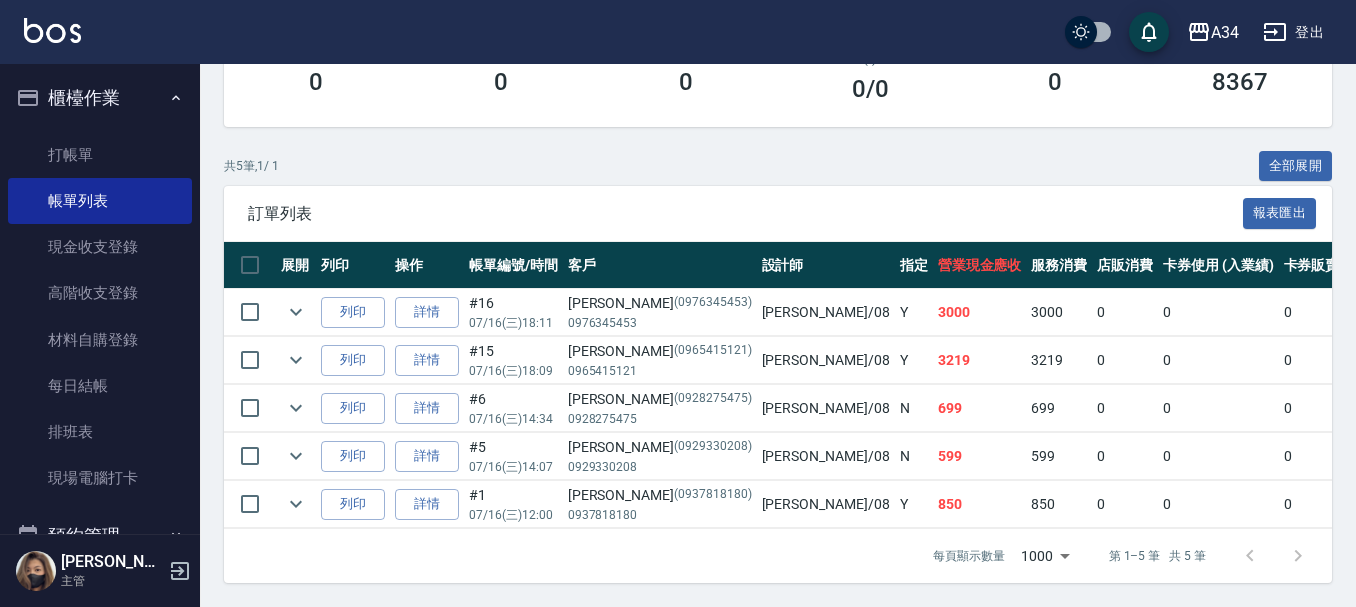 scroll, scrollTop: 404, scrollLeft: 0, axis: vertical 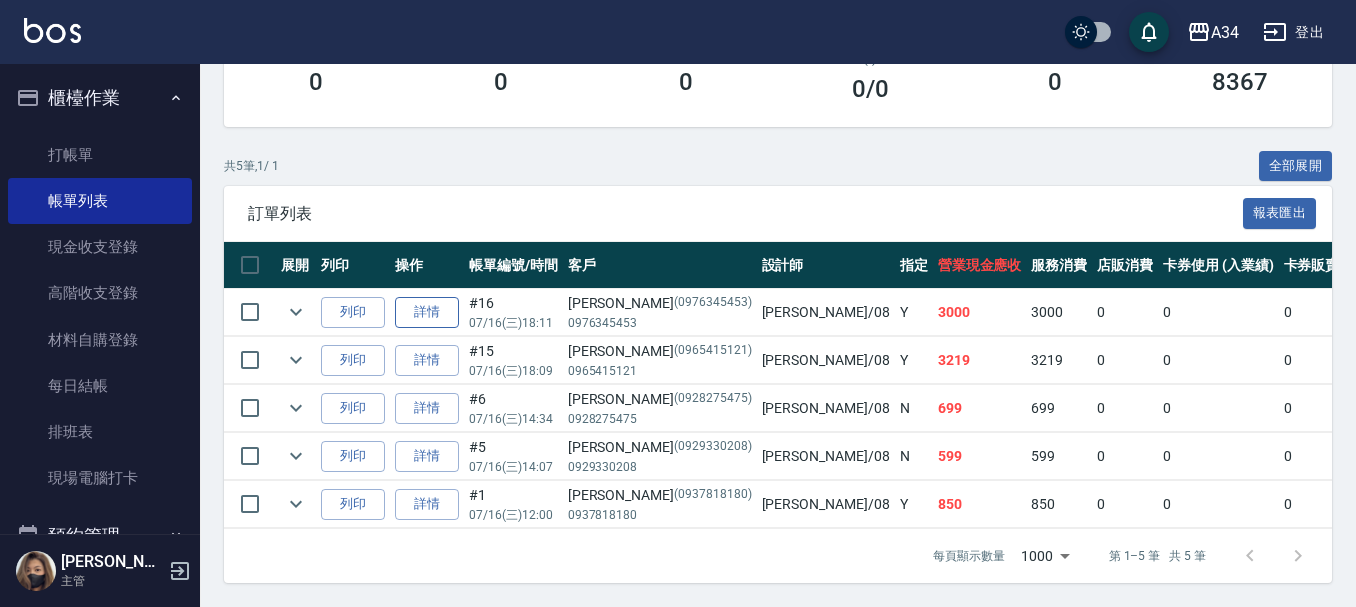 click on "詳情" at bounding box center [427, 312] 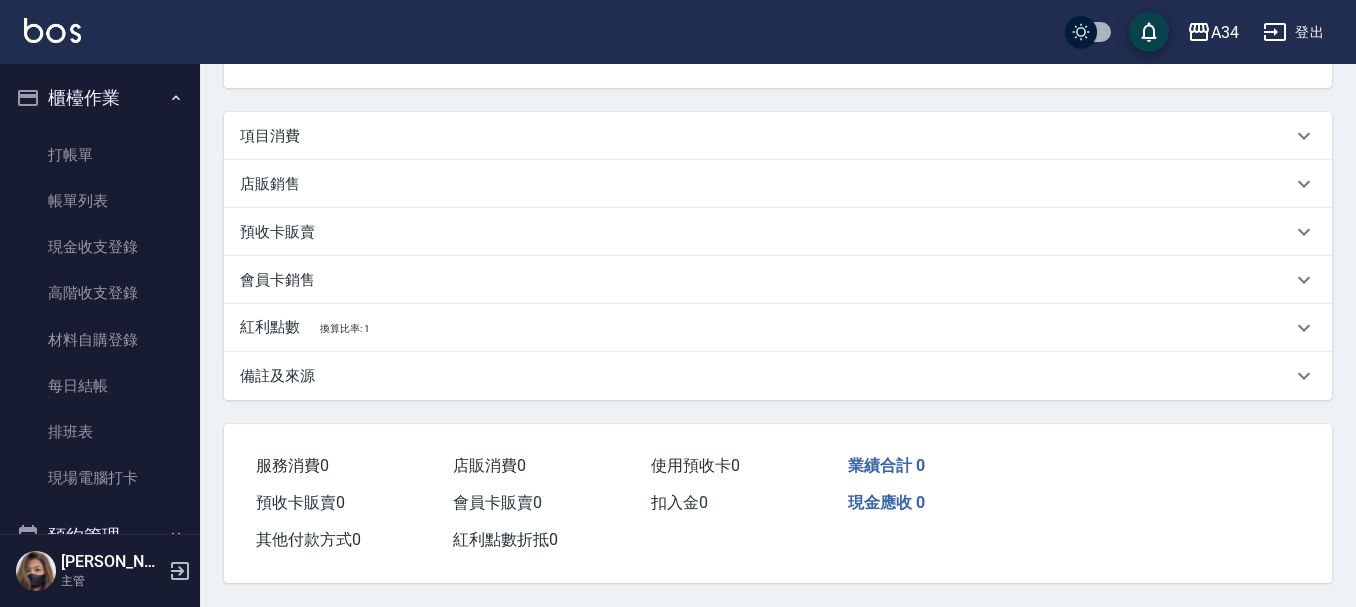 scroll, scrollTop: 0, scrollLeft: 0, axis: both 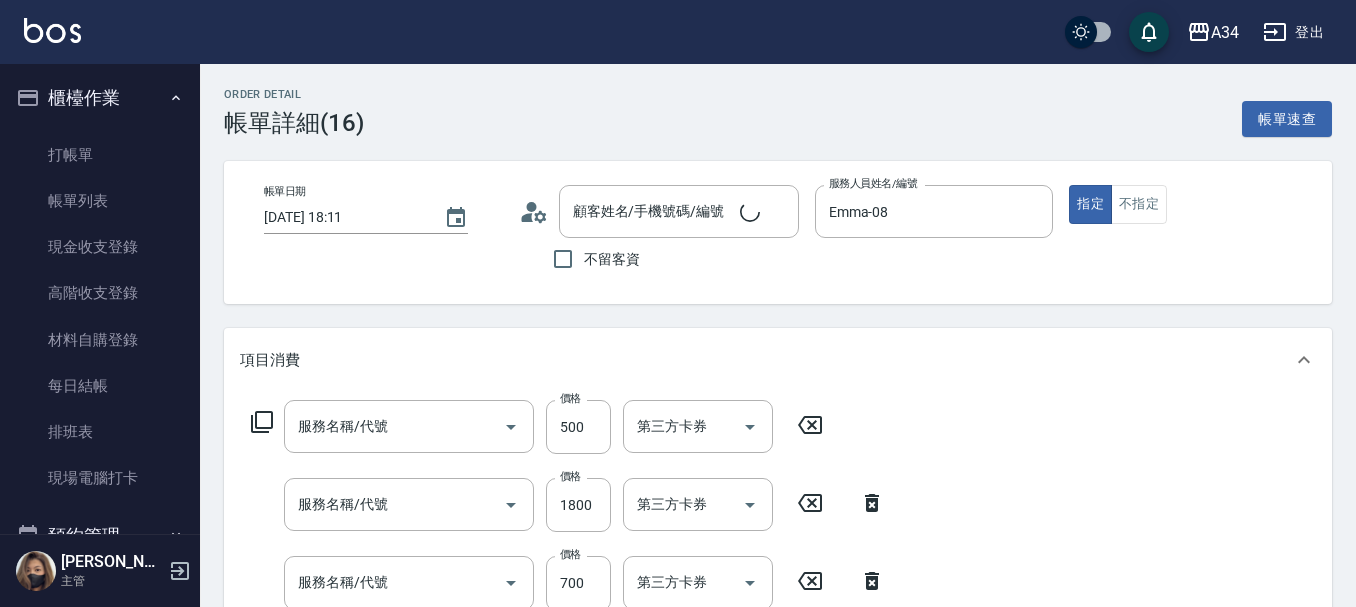 type on "2025/07/16 18:11" 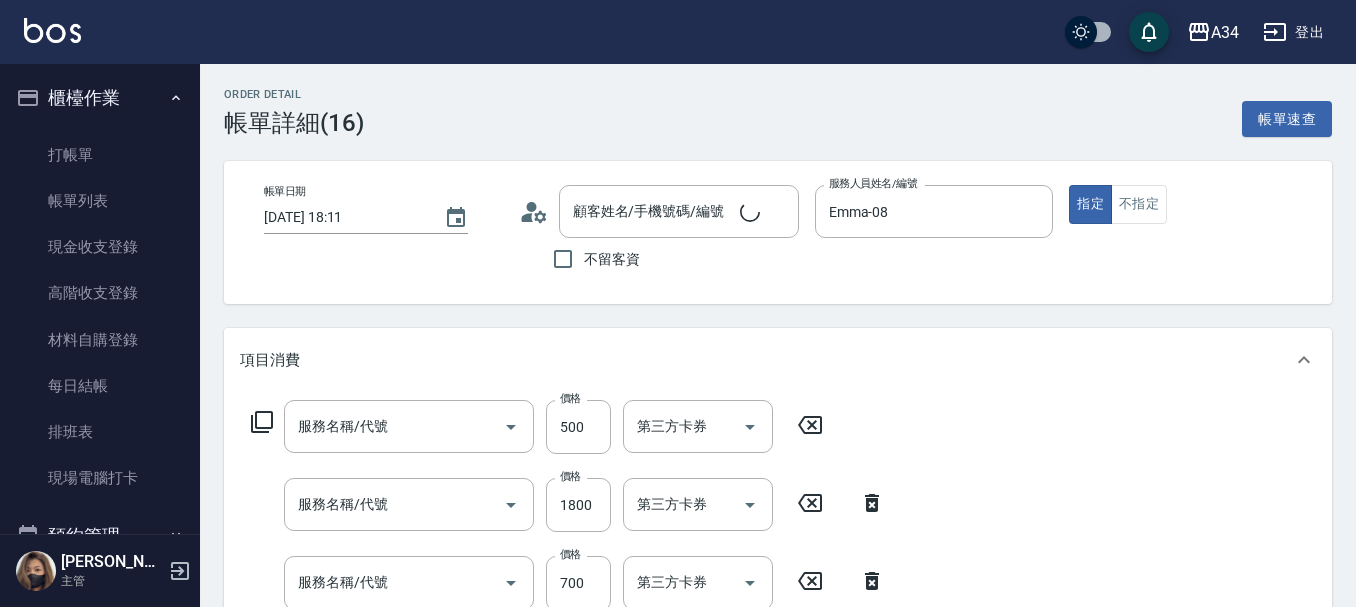 type on "Emma-08" 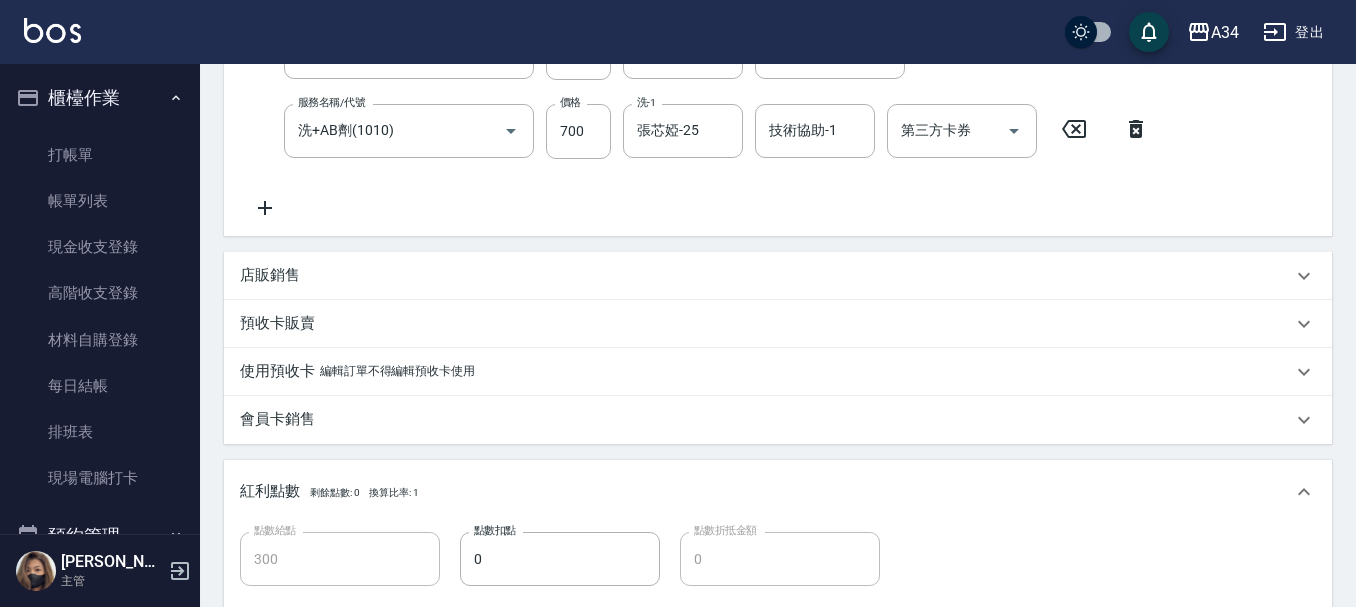 type on "剪髮(401)" 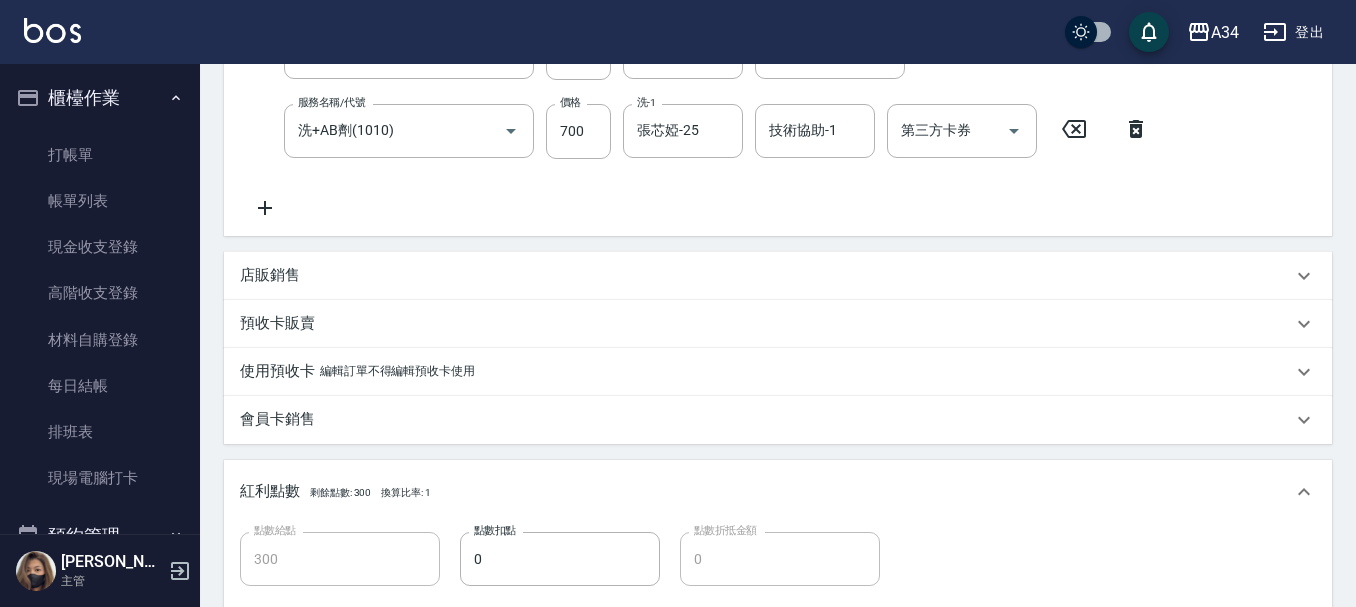 type on "張詩沂/0976345453/0976345453" 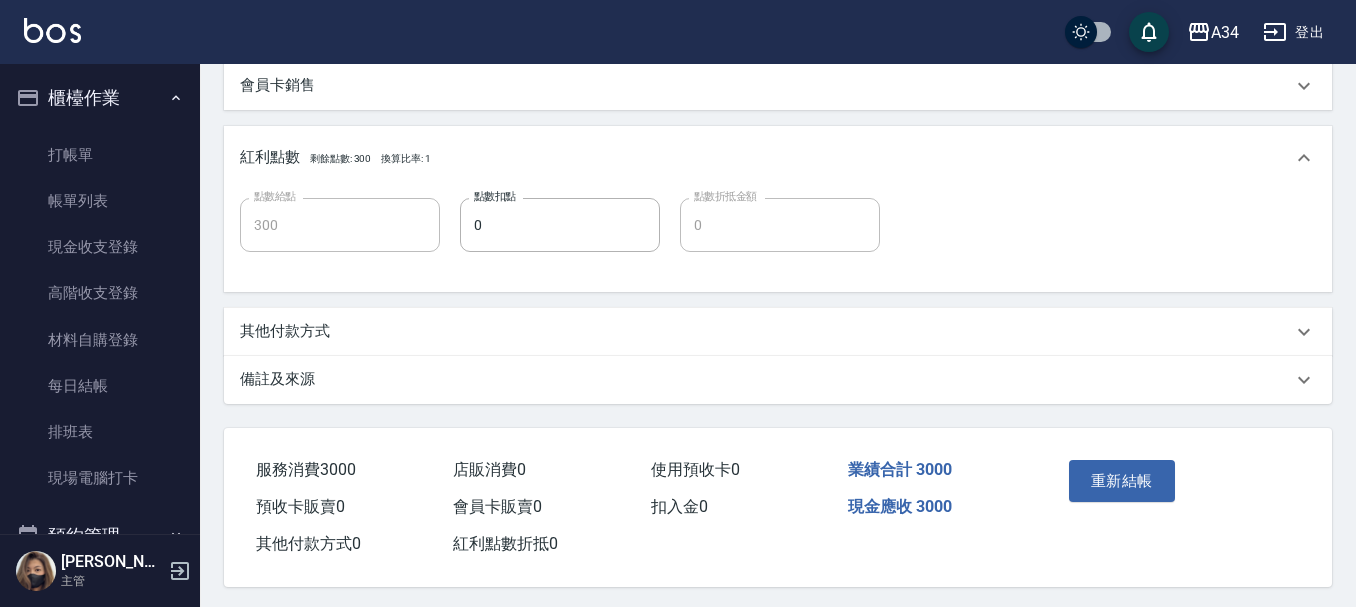 scroll, scrollTop: 799, scrollLeft: 0, axis: vertical 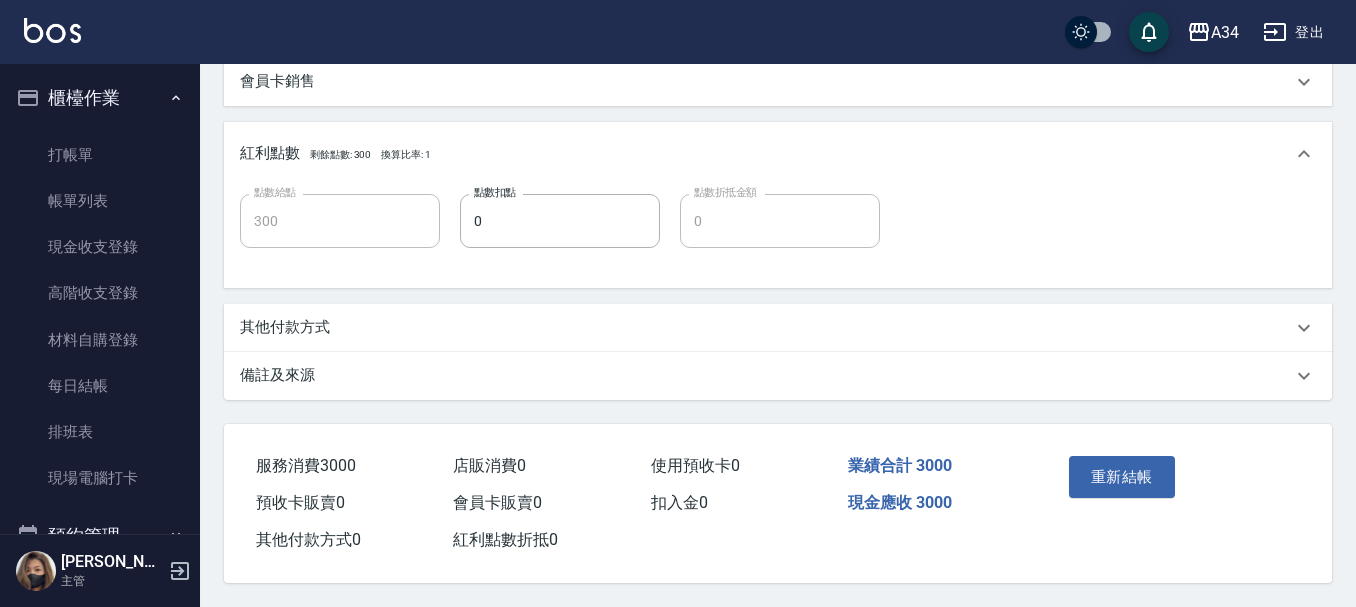 click on "其他付款方式" at bounding box center (285, 327) 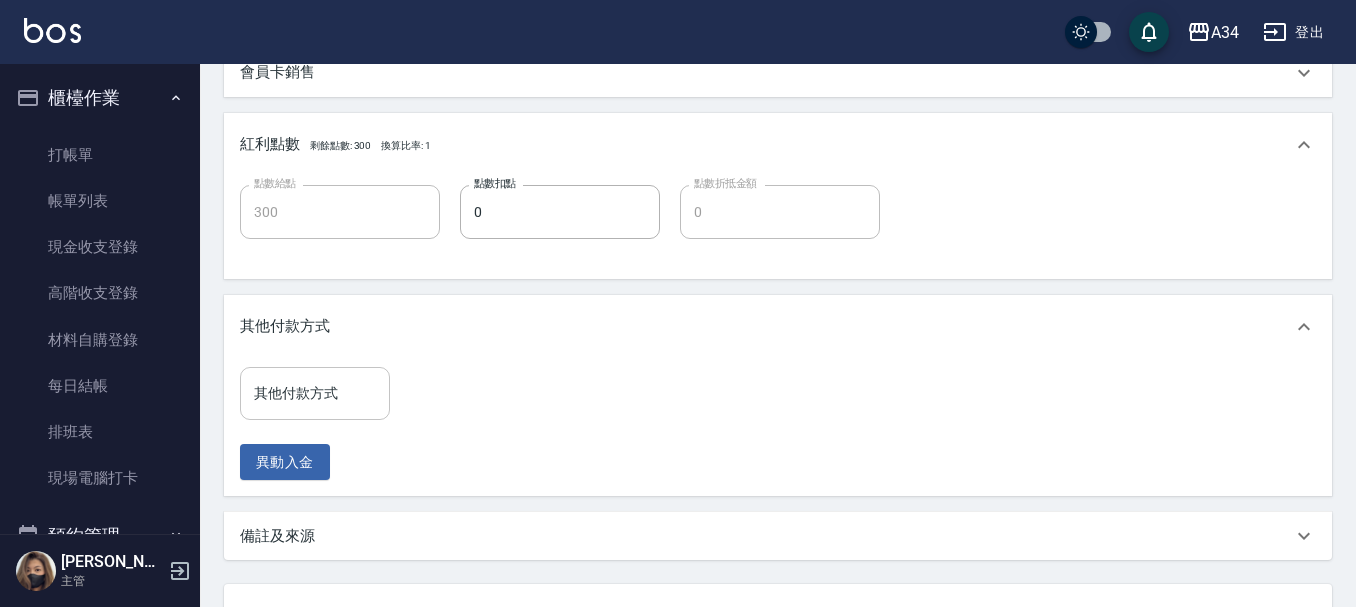 click on "其他付款方式" at bounding box center (315, 393) 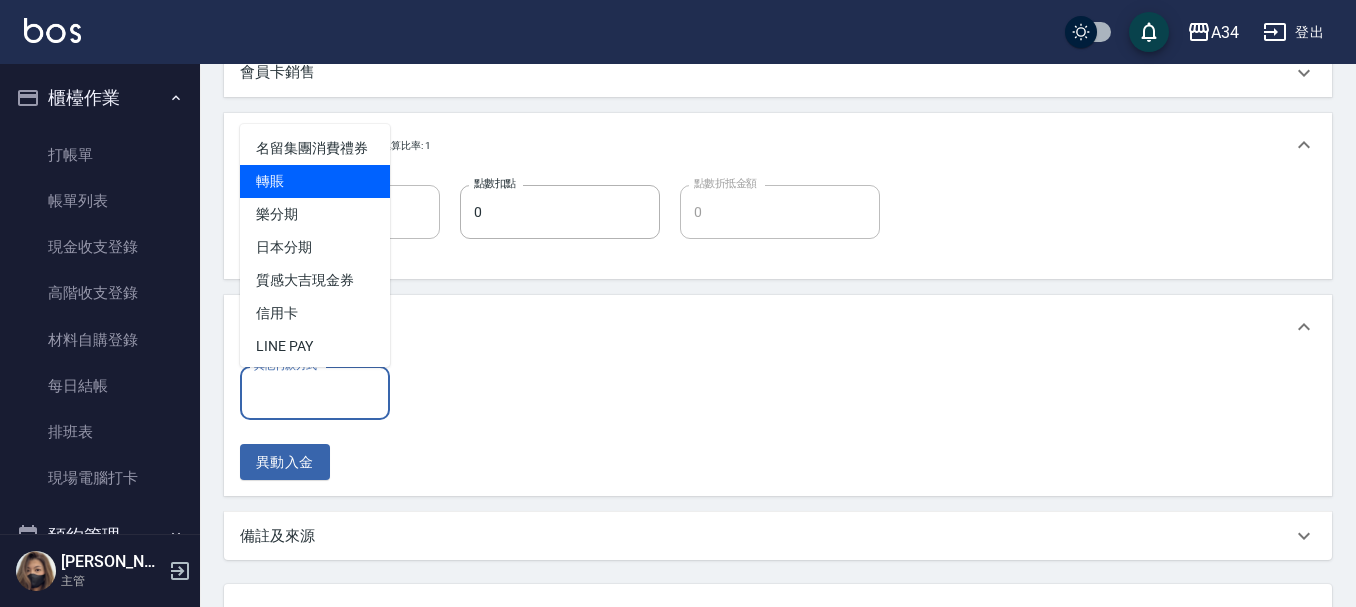 click on "轉賬" at bounding box center (315, 181) 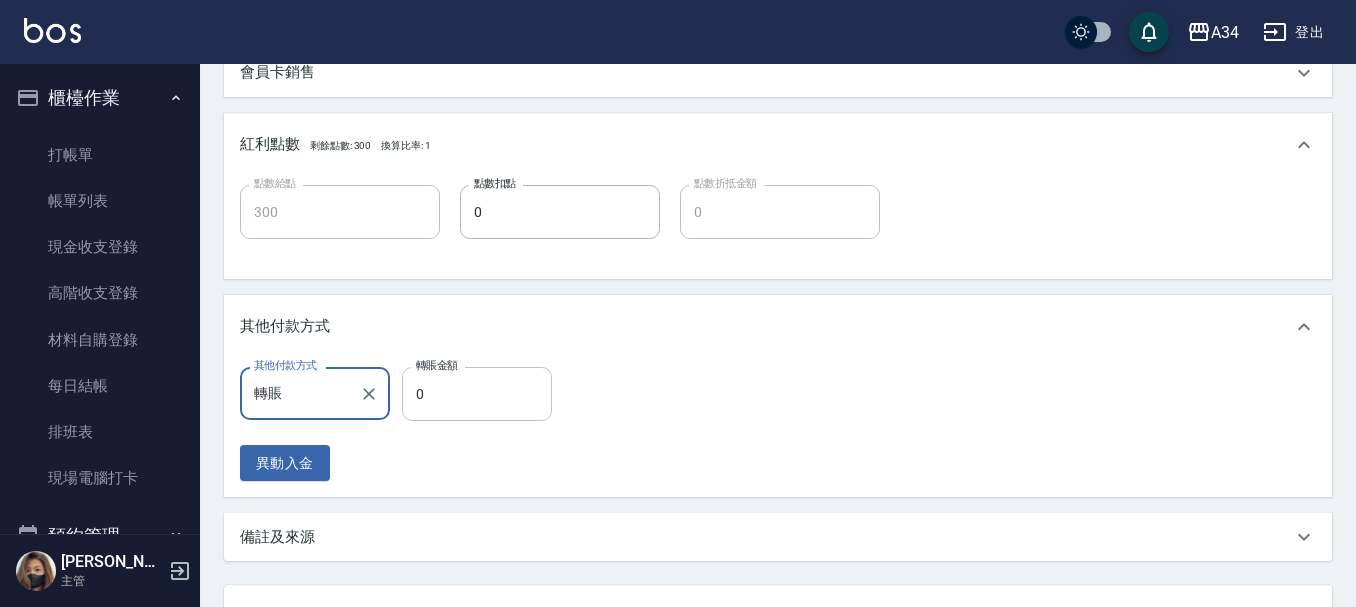 click on "0" at bounding box center (477, 394) 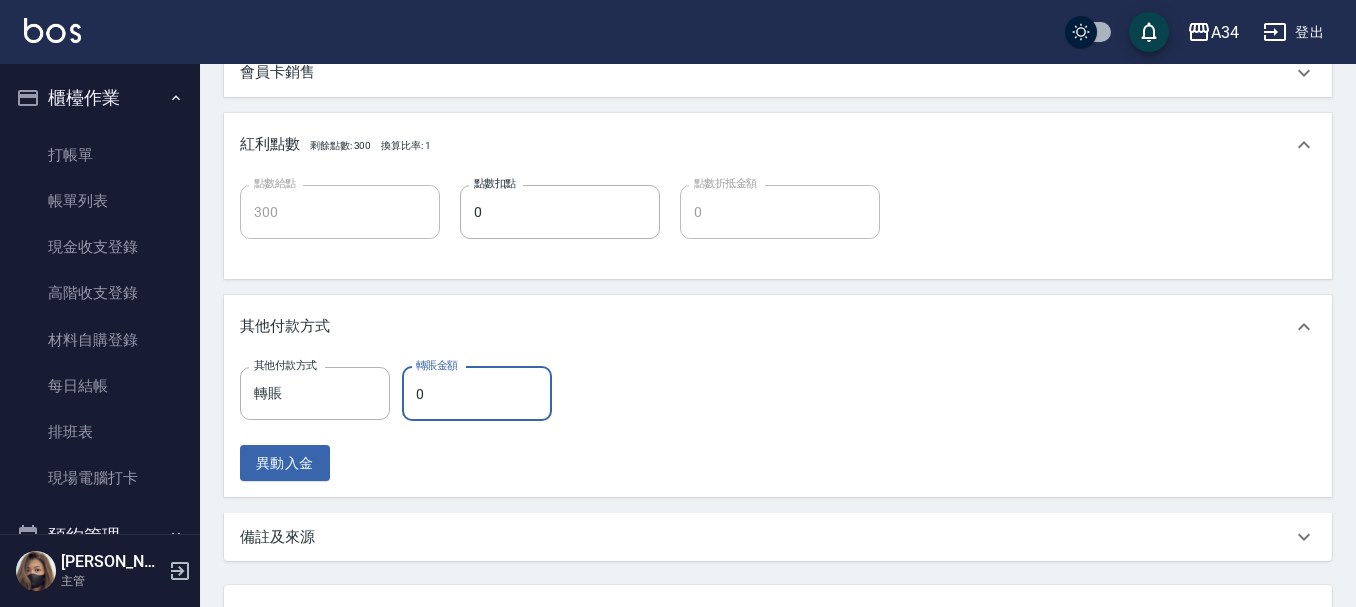 type on "290" 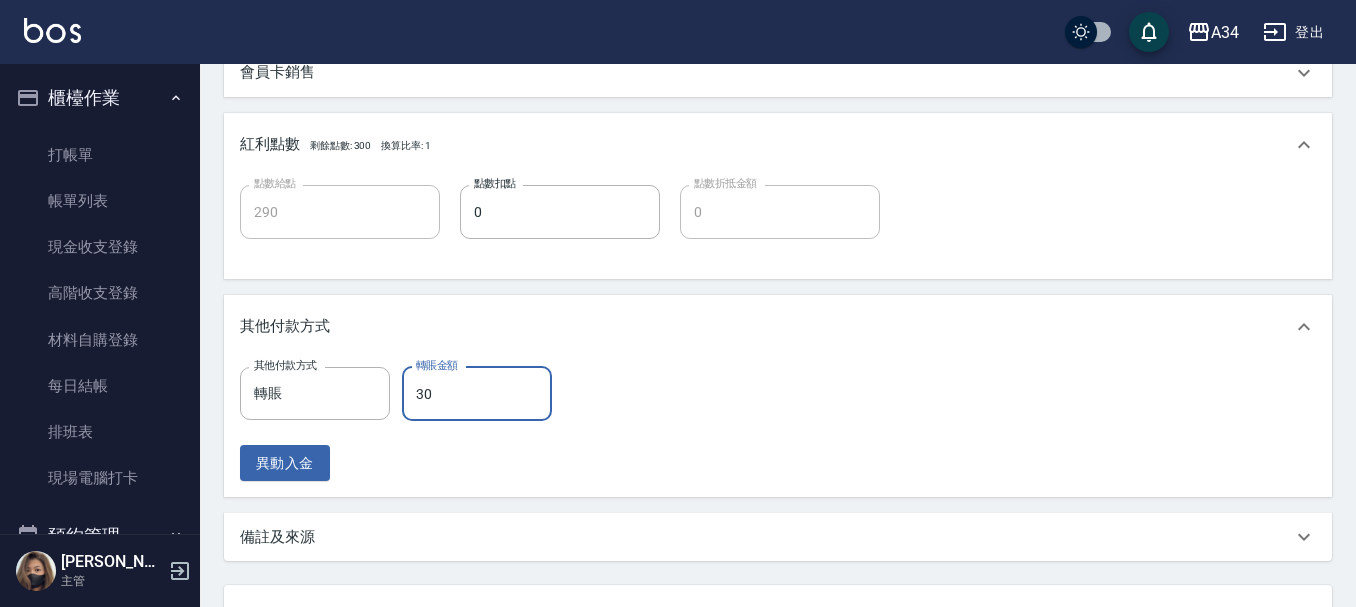 type on "300" 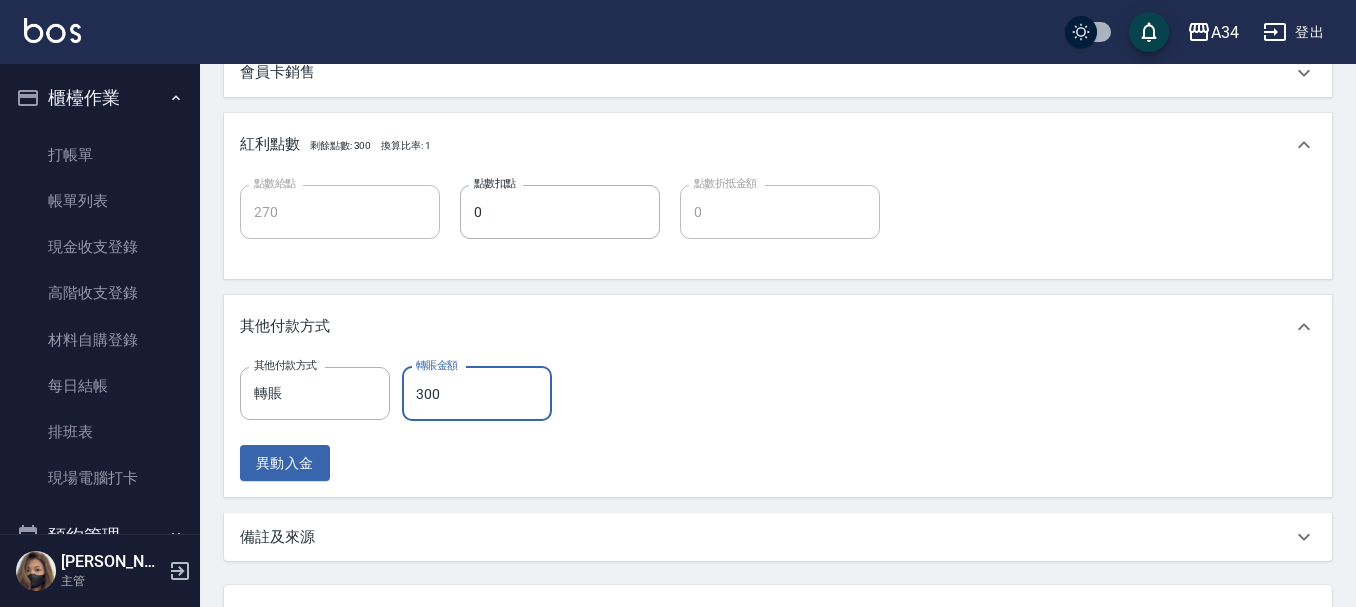 type on "0" 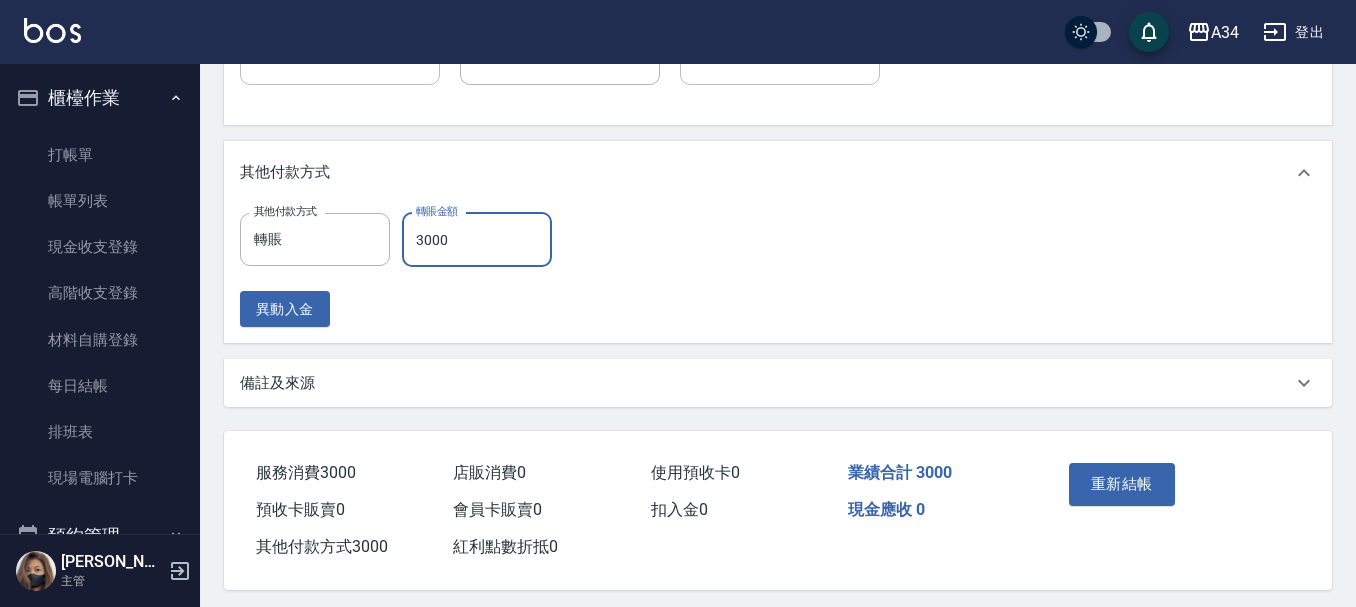 scroll, scrollTop: 969, scrollLeft: 0, axis: vertical 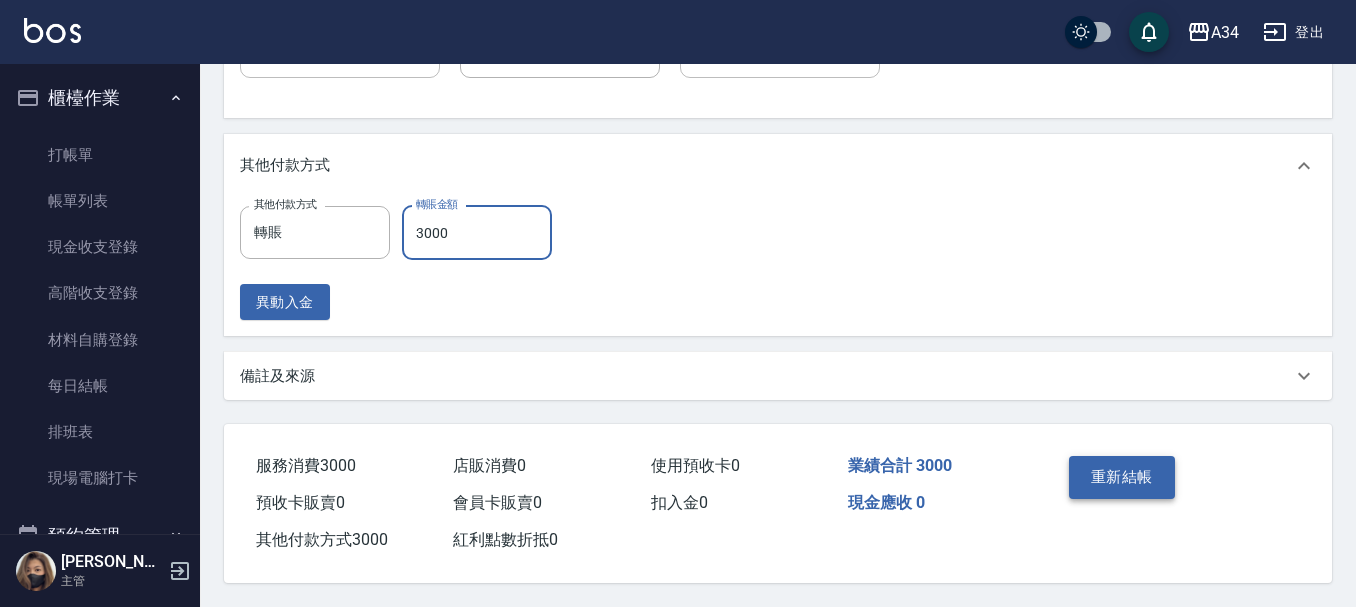 type on "3000" 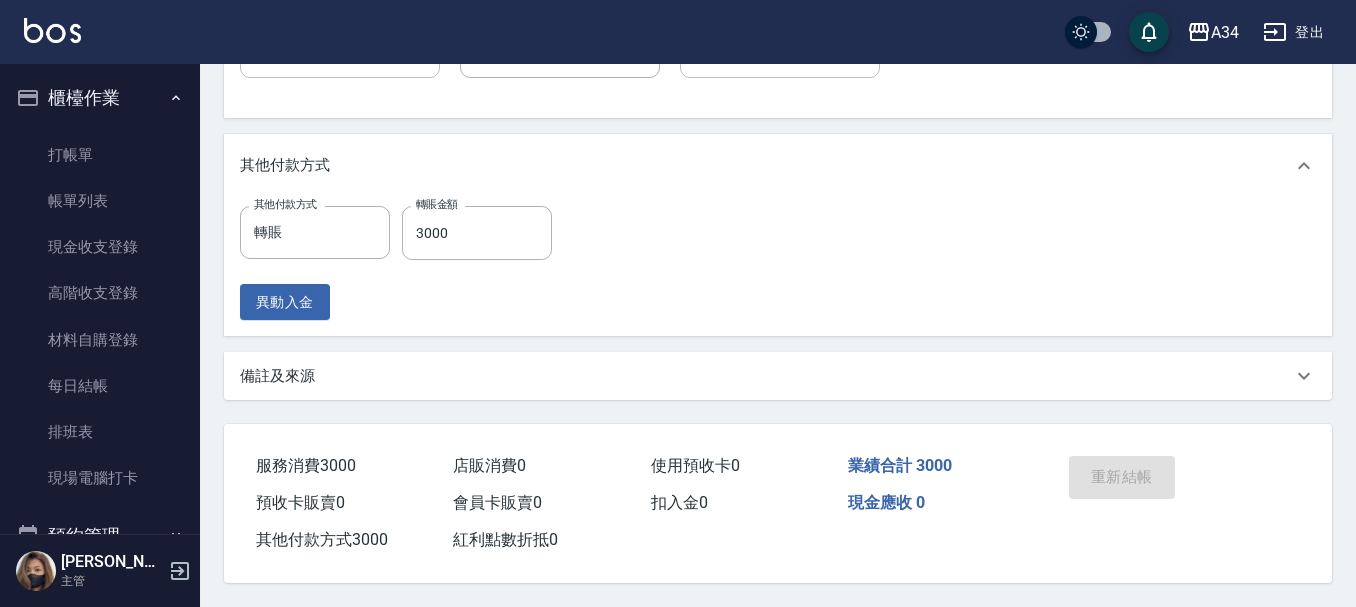 scroll, scrollTop: 888, scrollLeft: 0, axis: vertical 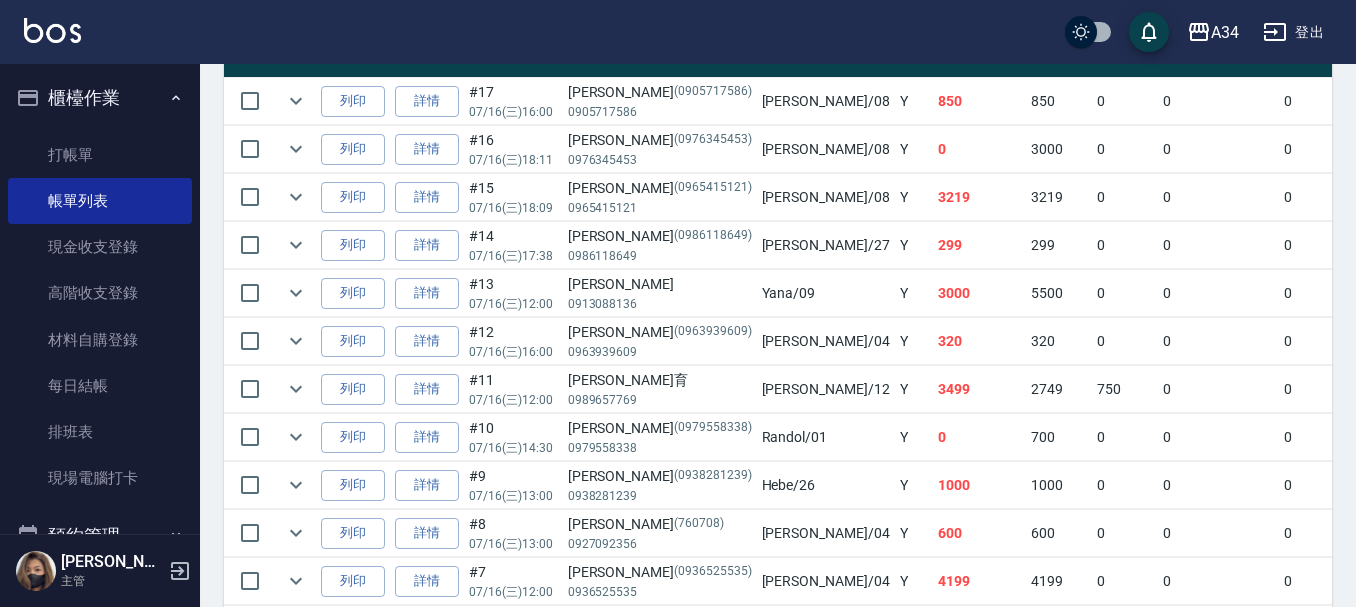 drag, startPoint x: 630, startPoint y: 472, endPoint x: 351, endPoint y: 34, distance: 519.3121 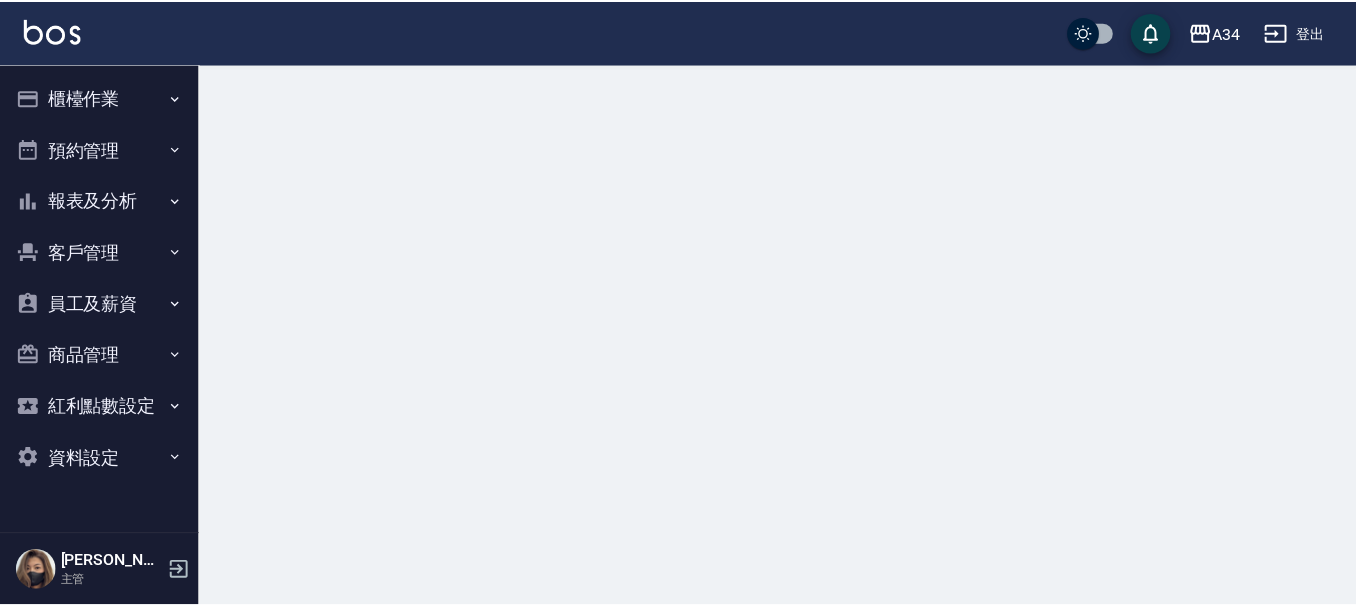 scroll, scrollTop: 0, scrollLeft: 0, axis: both 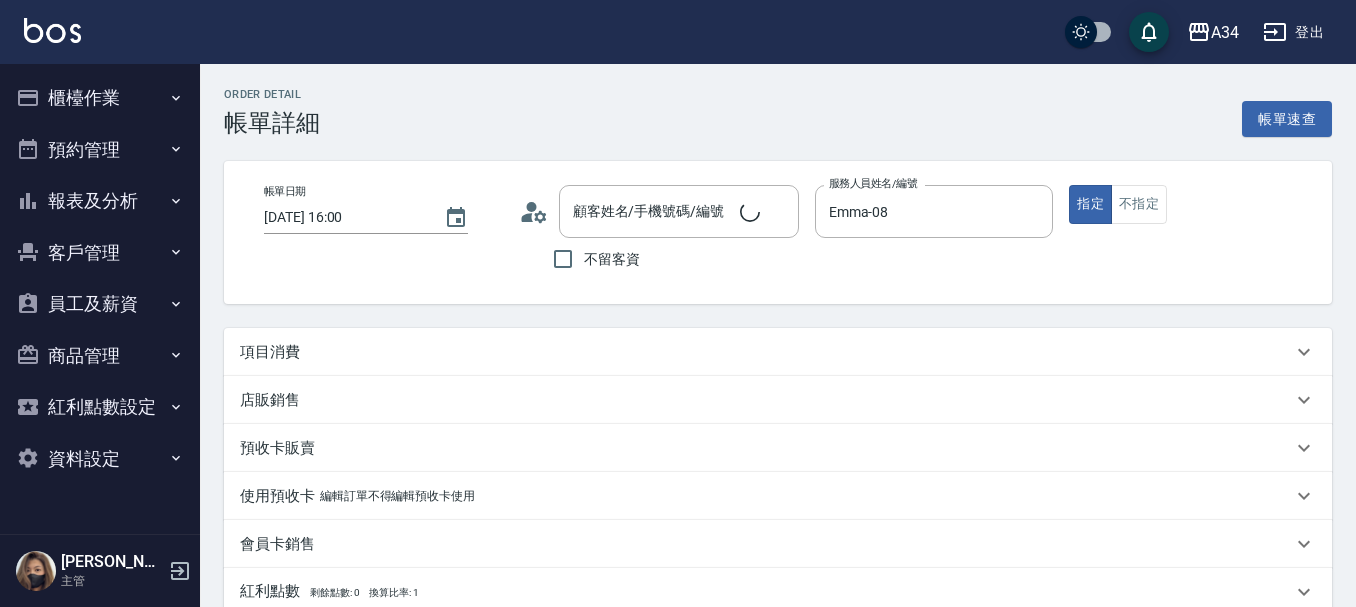 click on "項目消費" at bounding box center [766, 352] 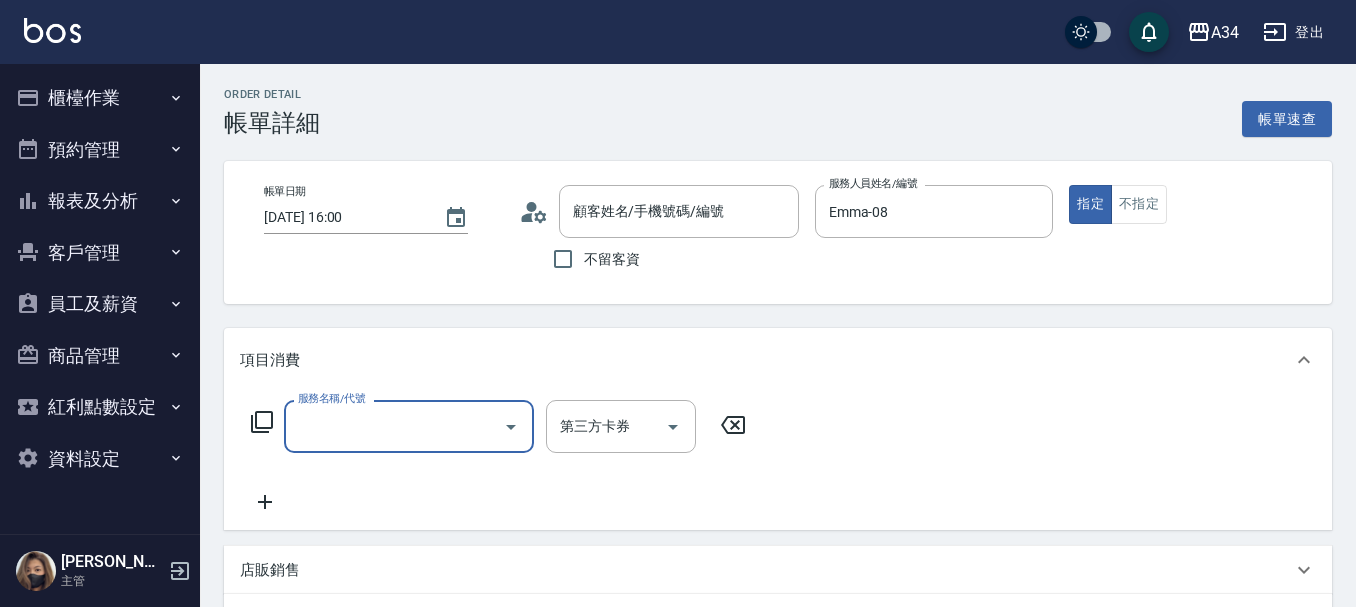type on "[PERSON_NAME]/0905717586/0905717586" 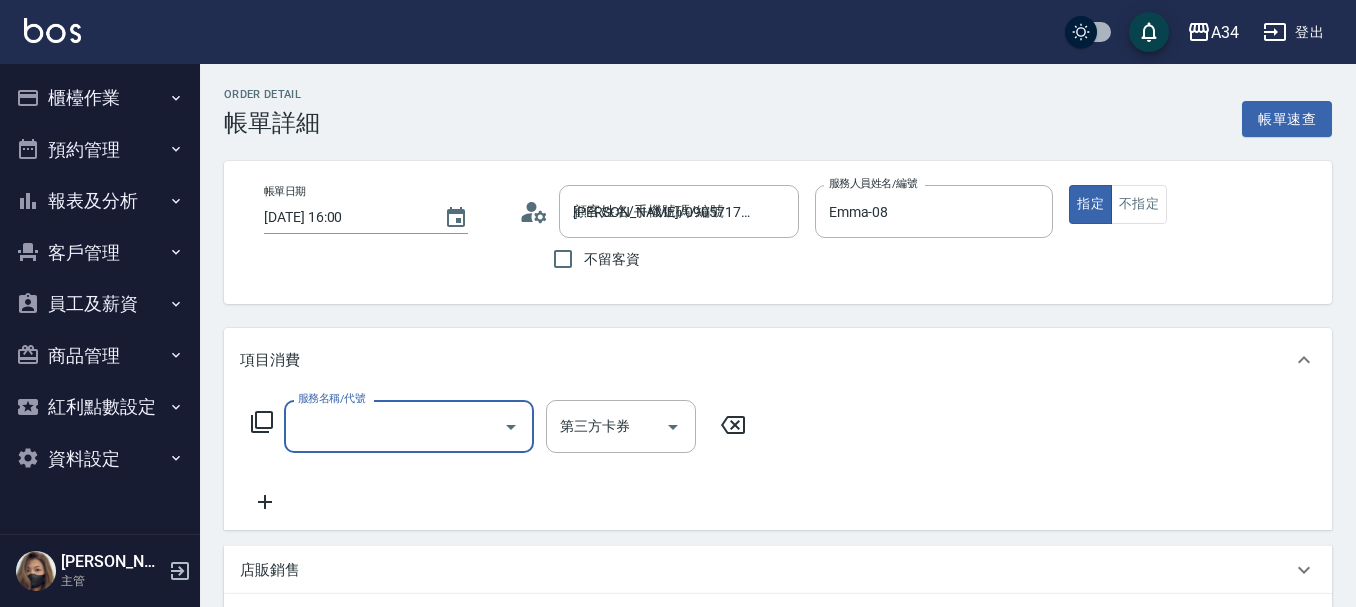 scroll, scrollTop: 0, scrollLeft: 0, axis: both 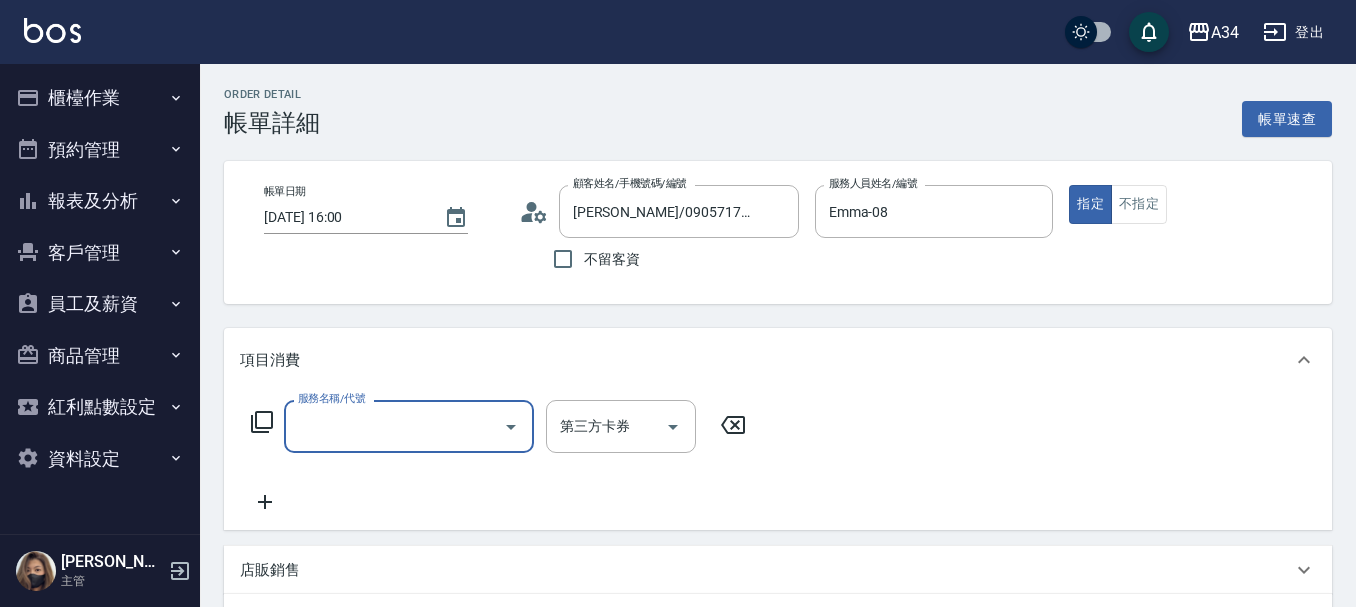 click 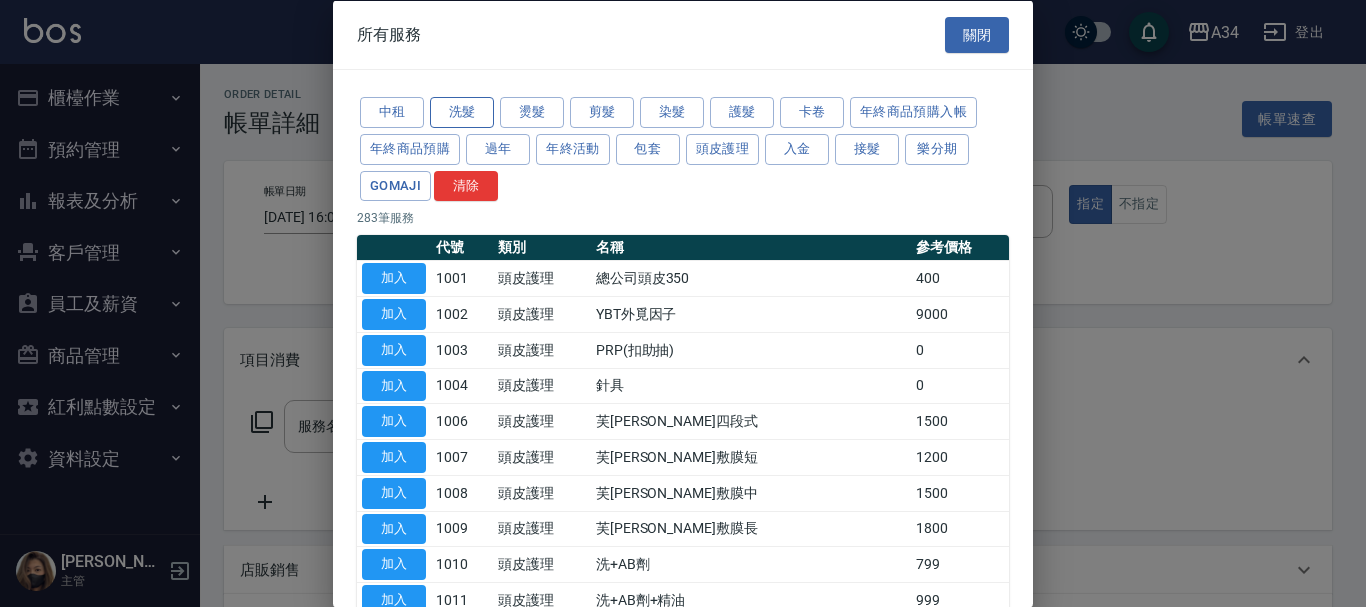 click on "洗髮" at bounding box center (462, 112) 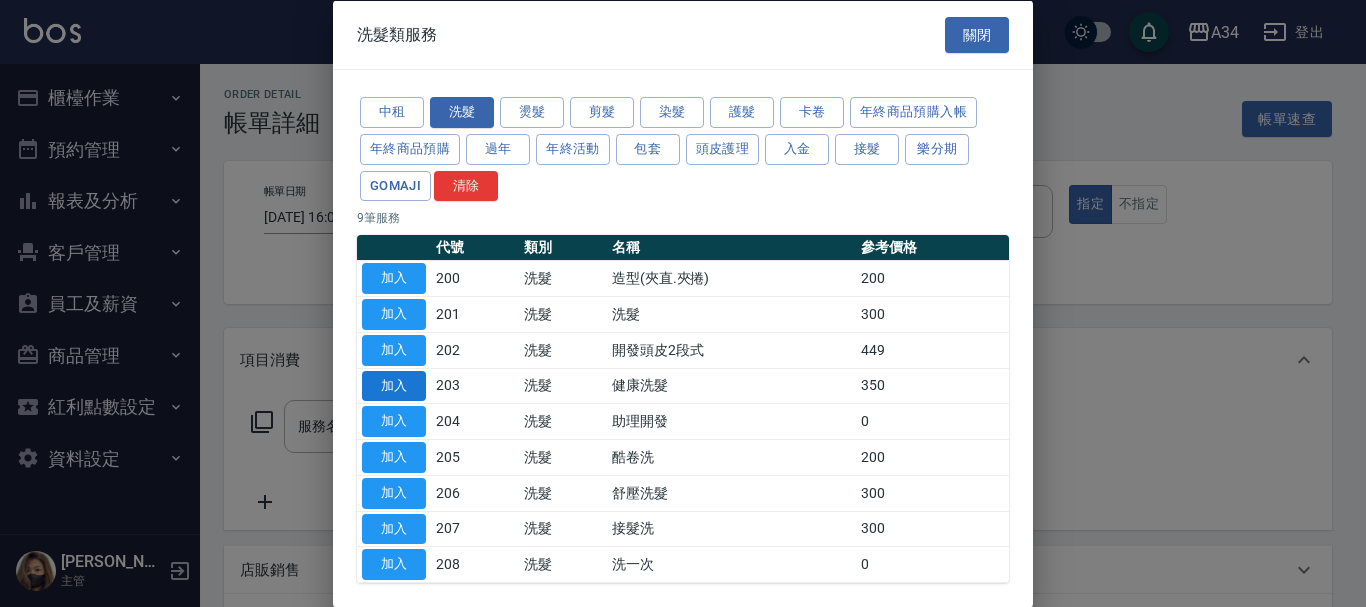 click on "加入" at bounding box center [394, 385] 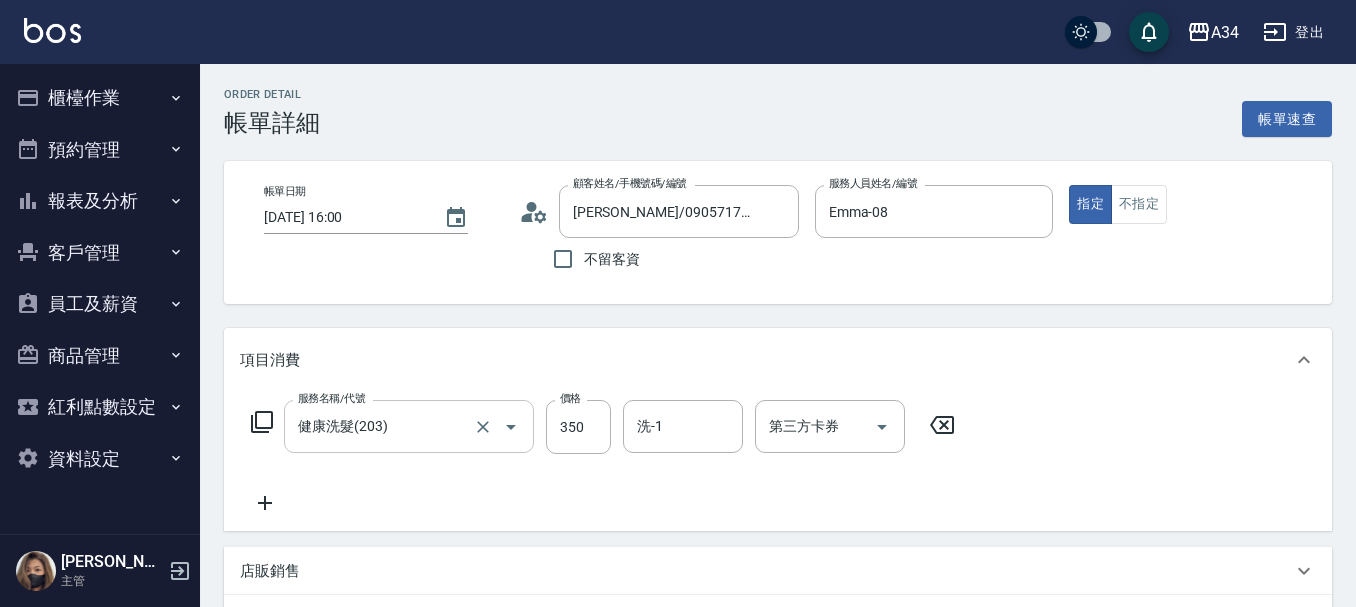 scroll, scrollTop: 100, scrollLeft: 0, axis: vertical 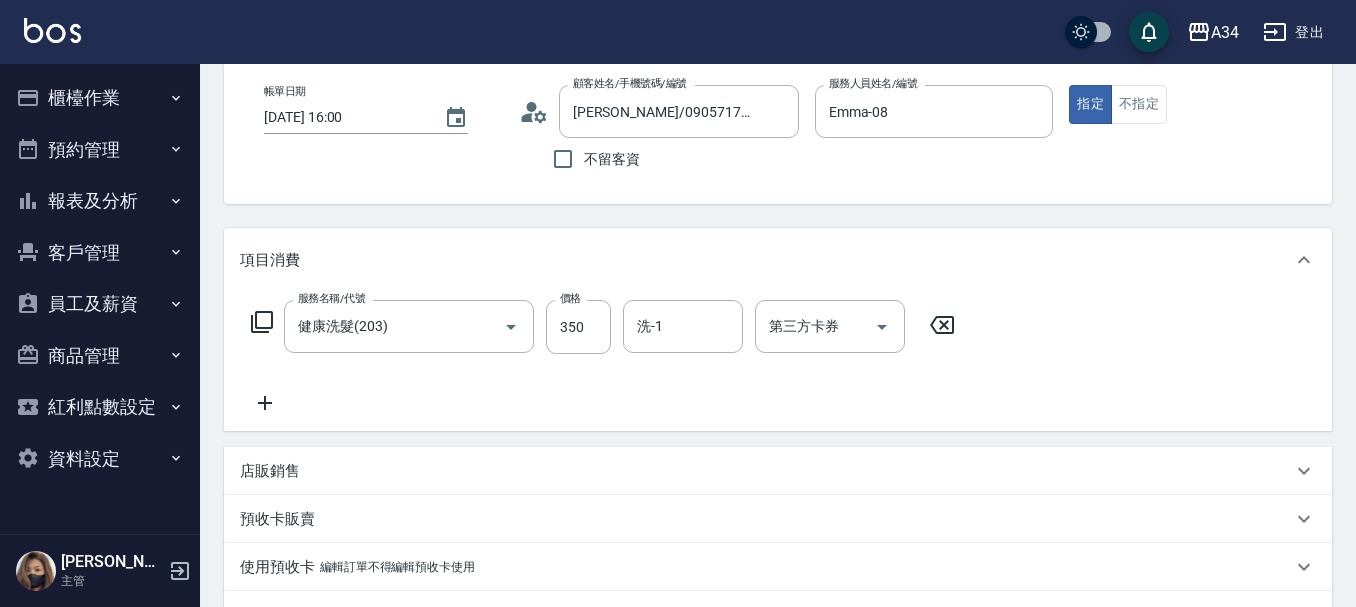 click 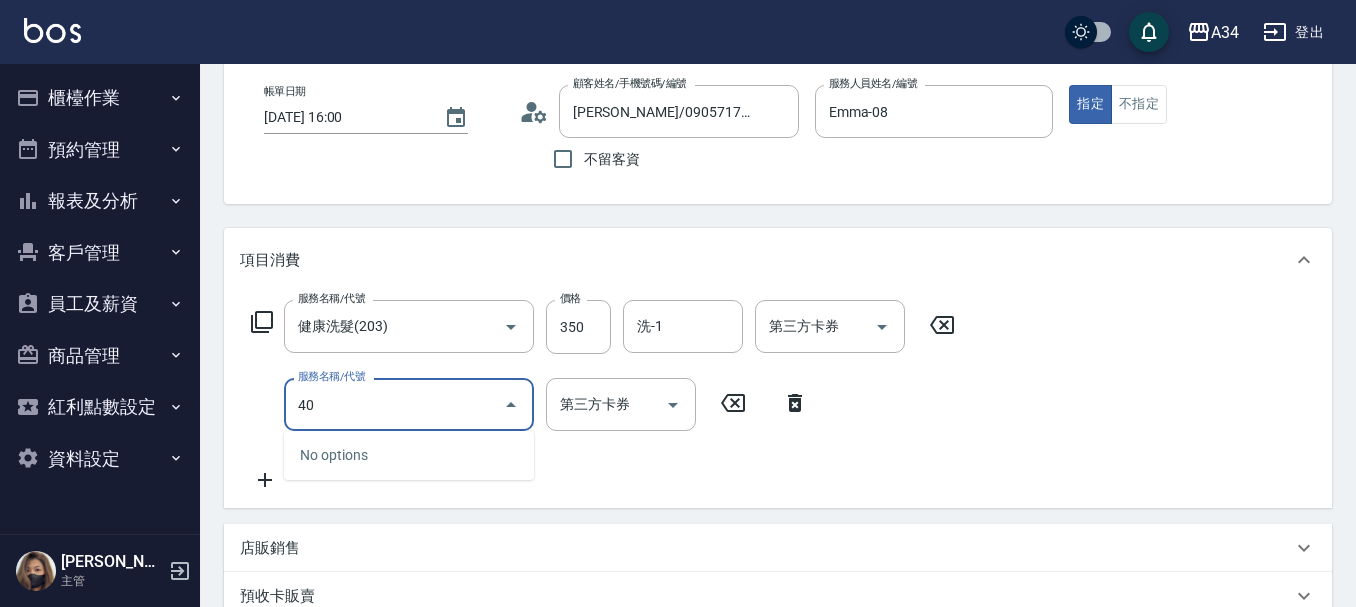 type on "401" 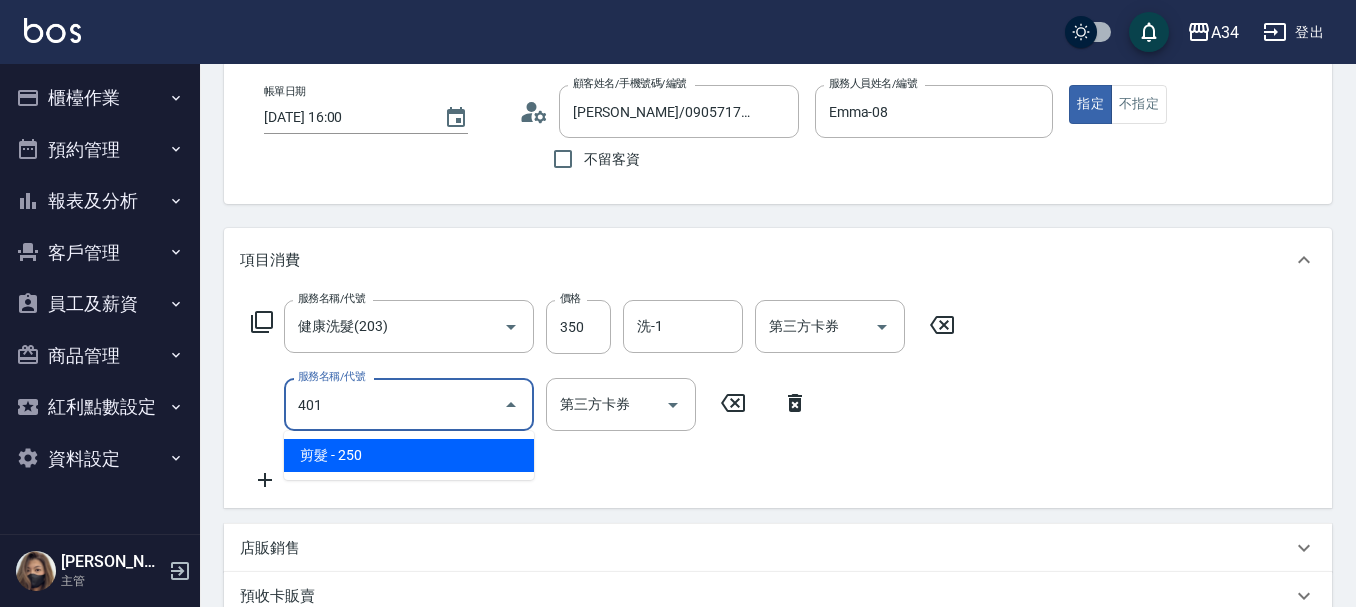 type on "60" 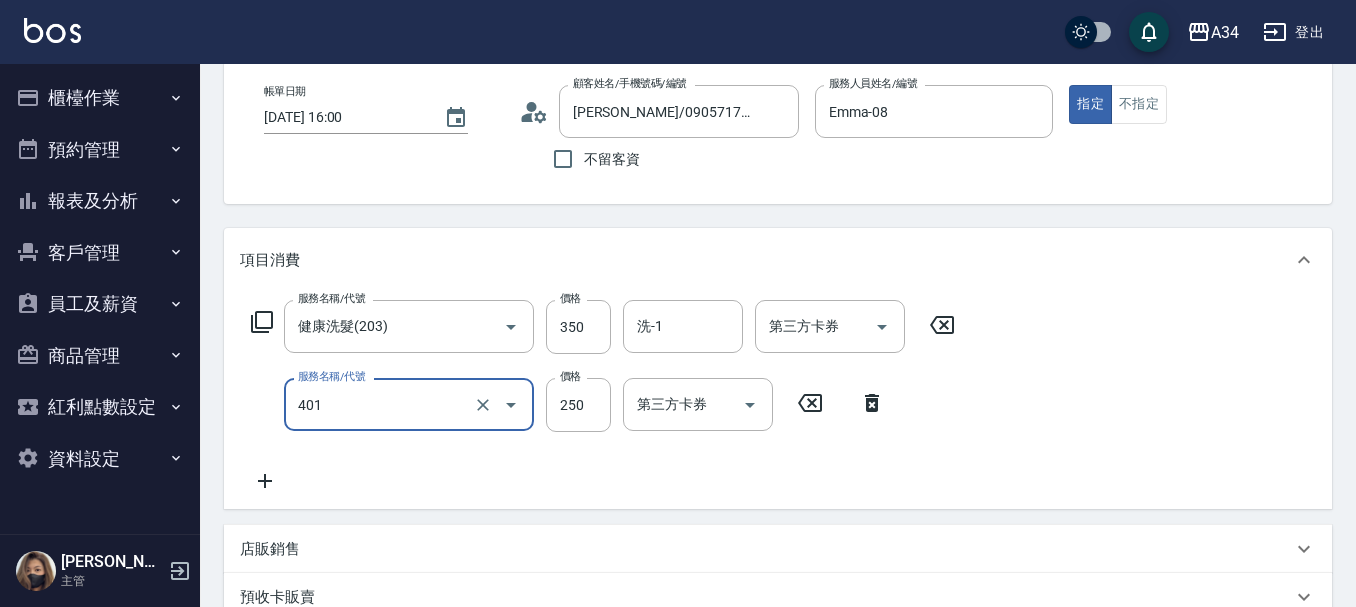 type on "剪髮(401)" 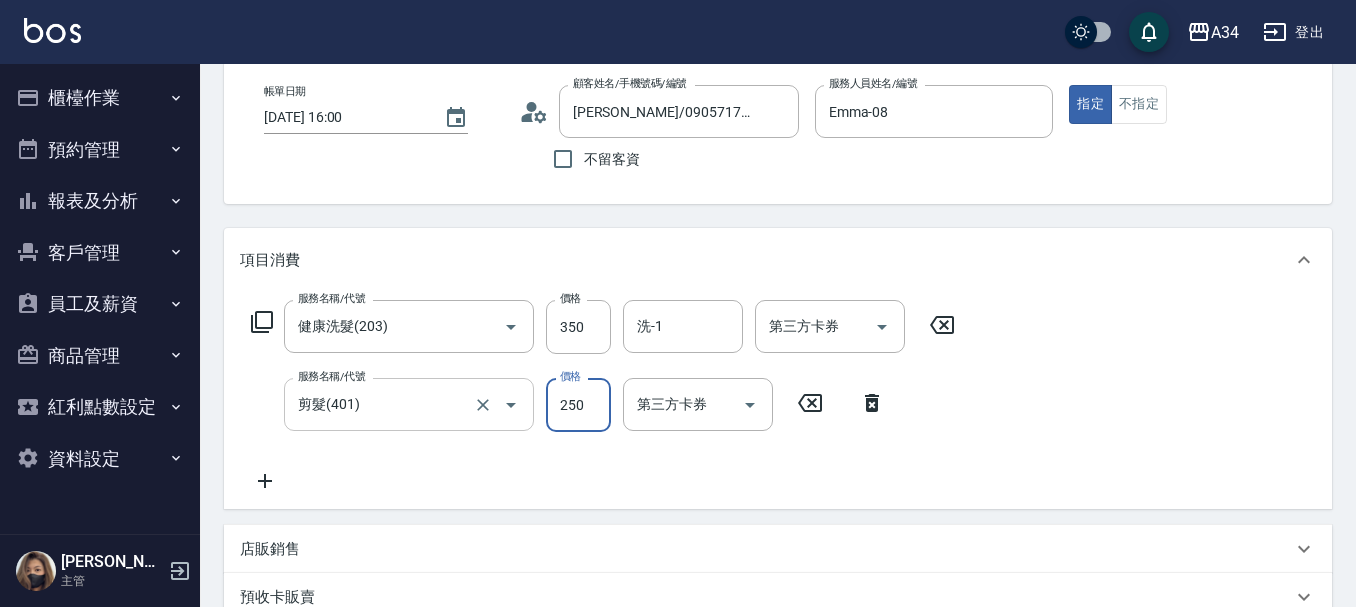 type on "30" 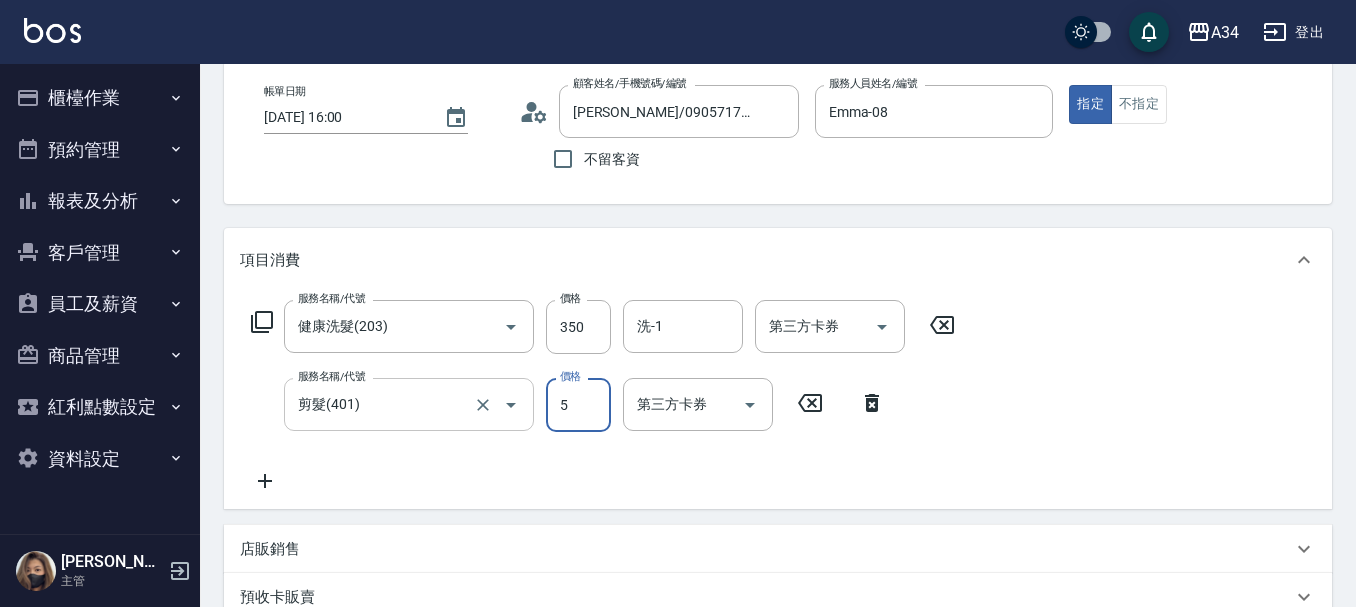 type on "40" 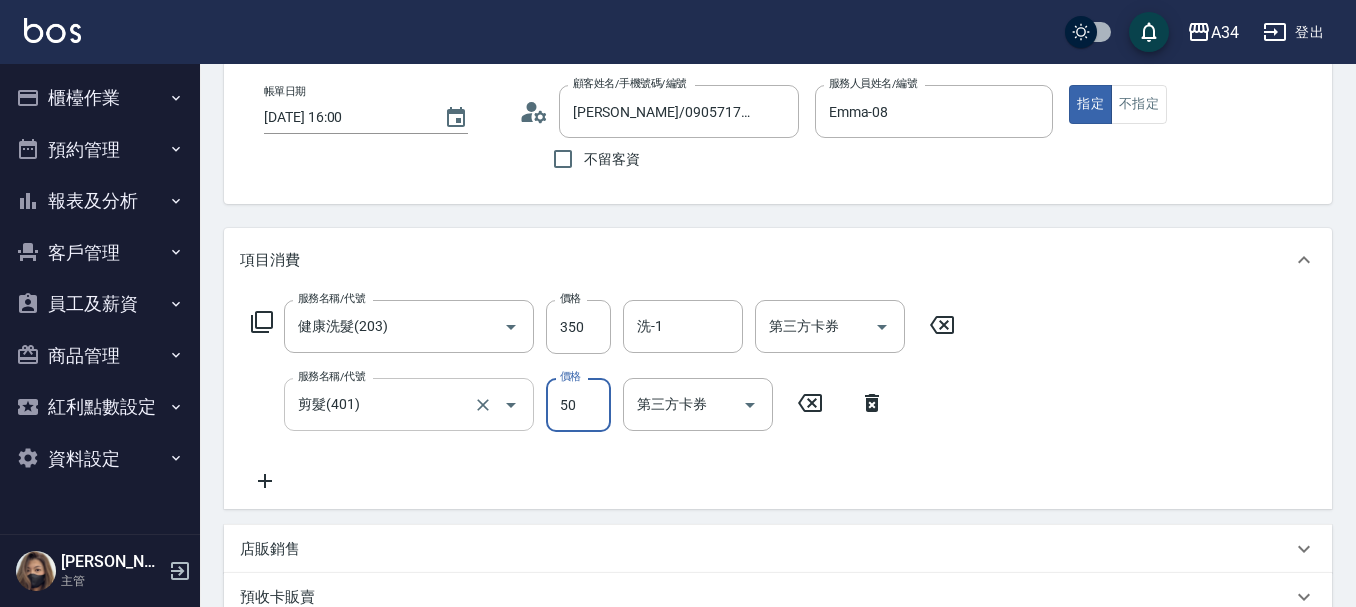 type on "80" 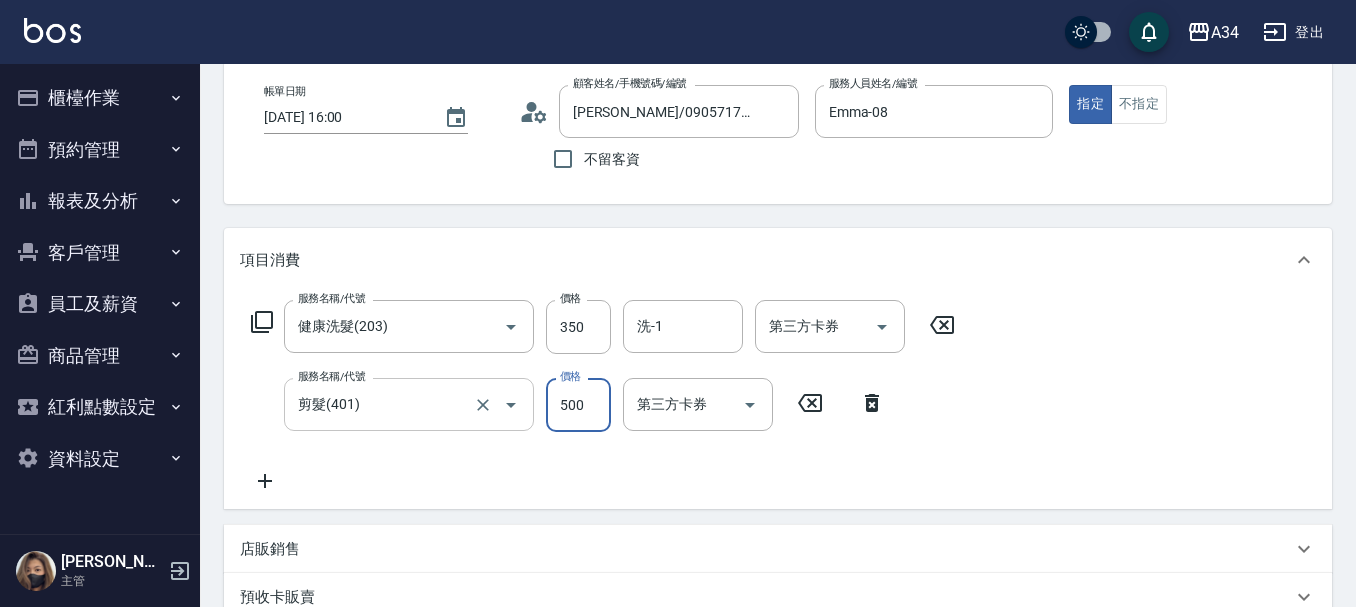 type on "500" 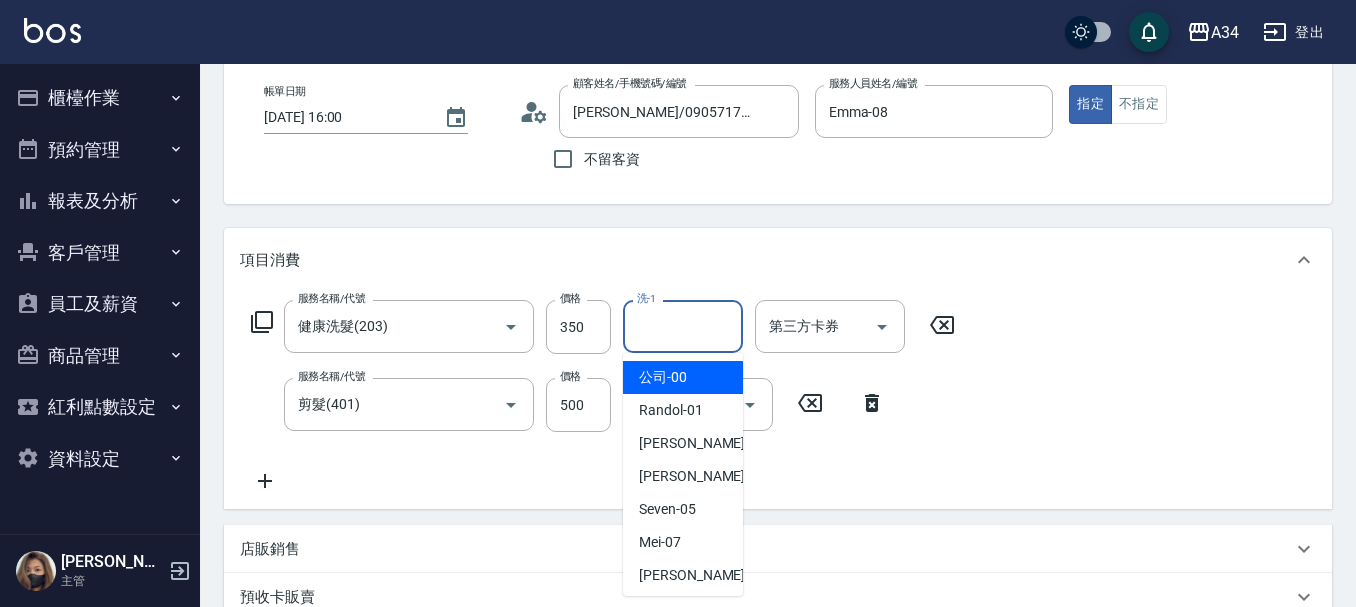 click on "洗-1" at bounding box center (683, 326) 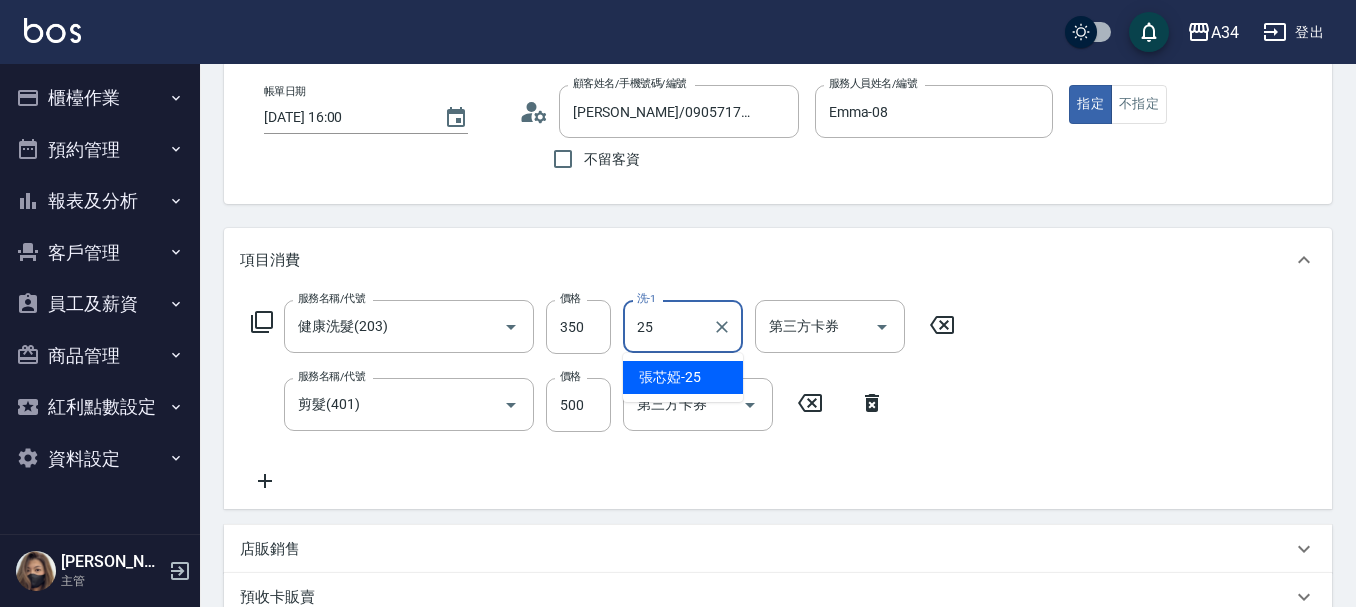 type on "張芯婭-25" 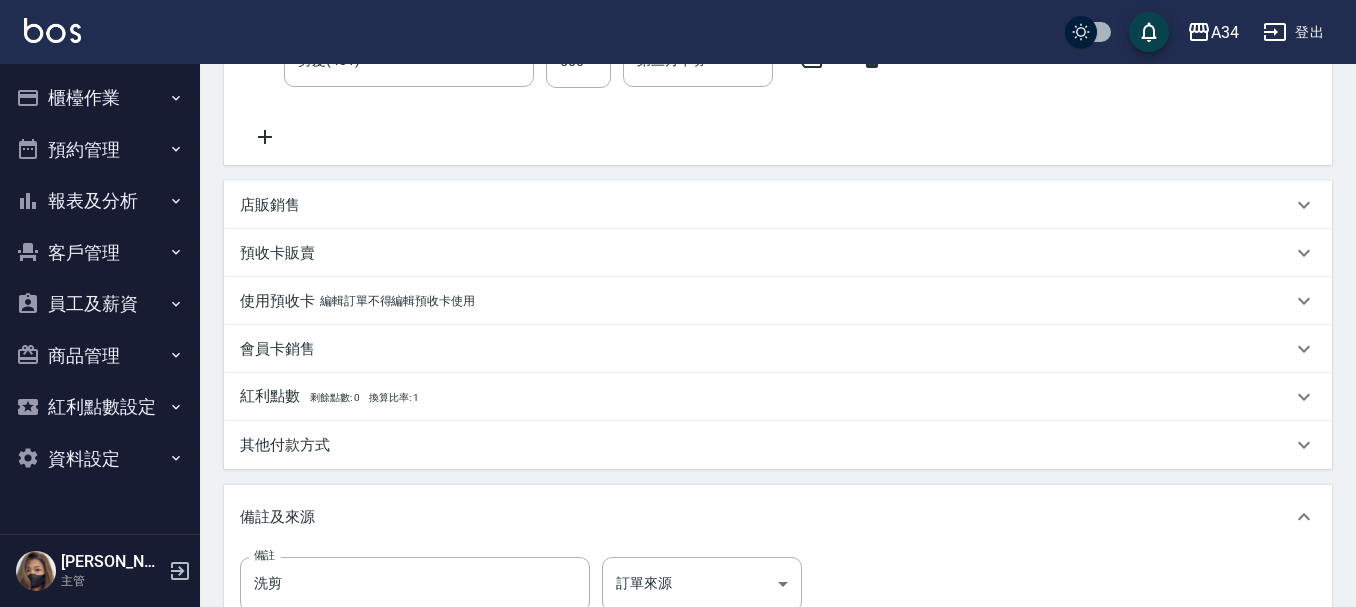 scroll, scrollTop: 700, scrollLeft: 0, axis: vertical 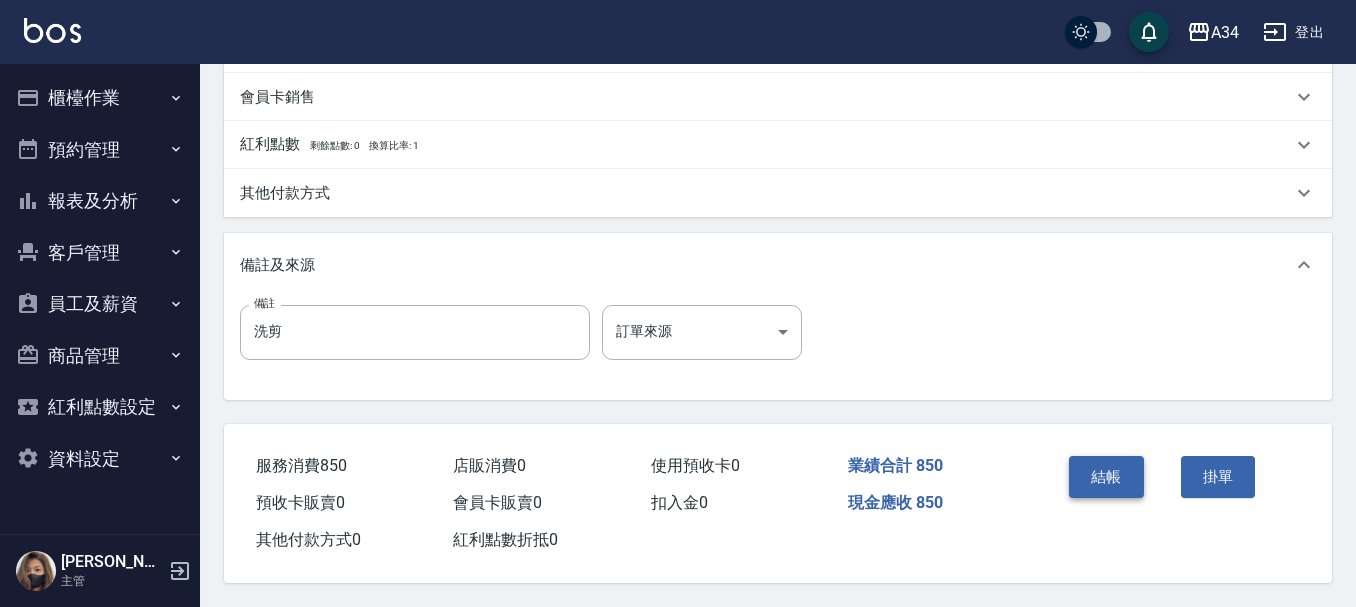 click on "結帳" at bounding box center [1106, 477] 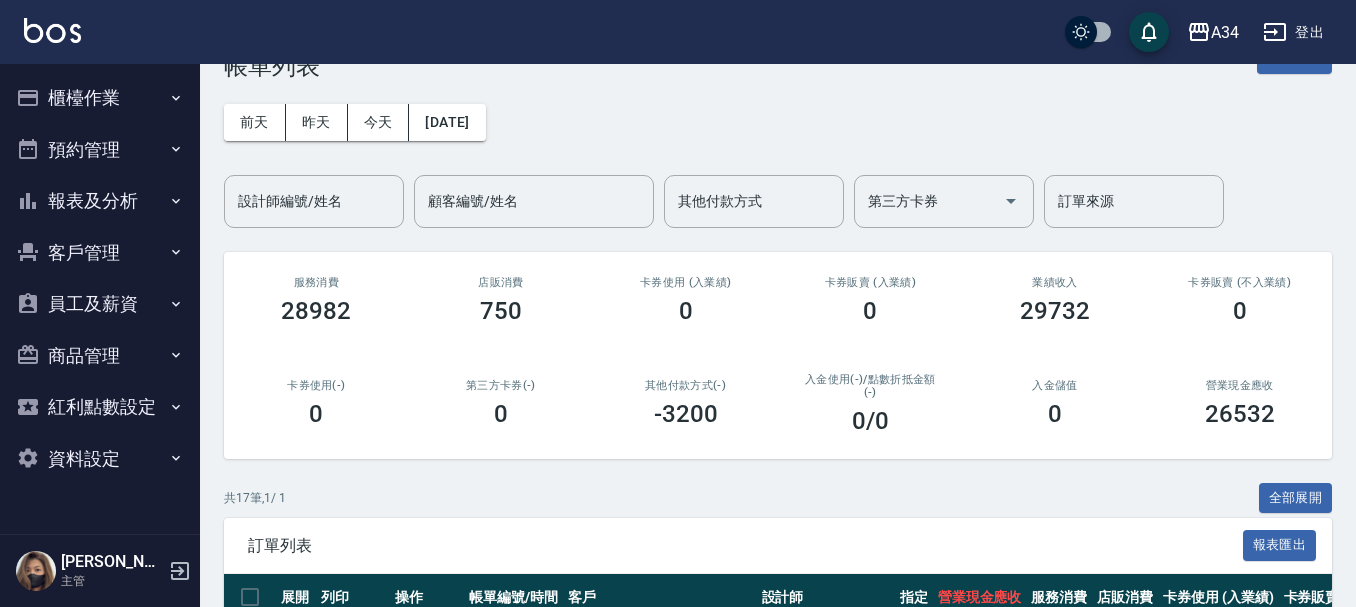 scroll, scrollTop: 0, scrollLeft: 0, axis: both 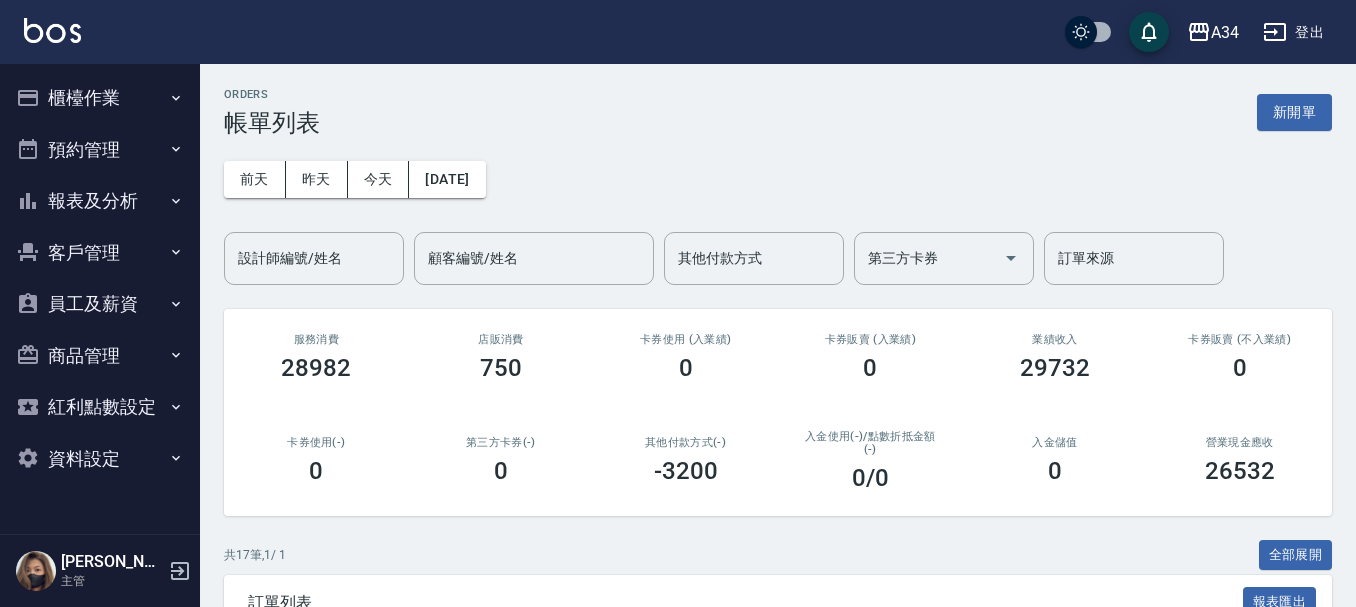 click on "報表及分析" at bounding box center (100, 201) 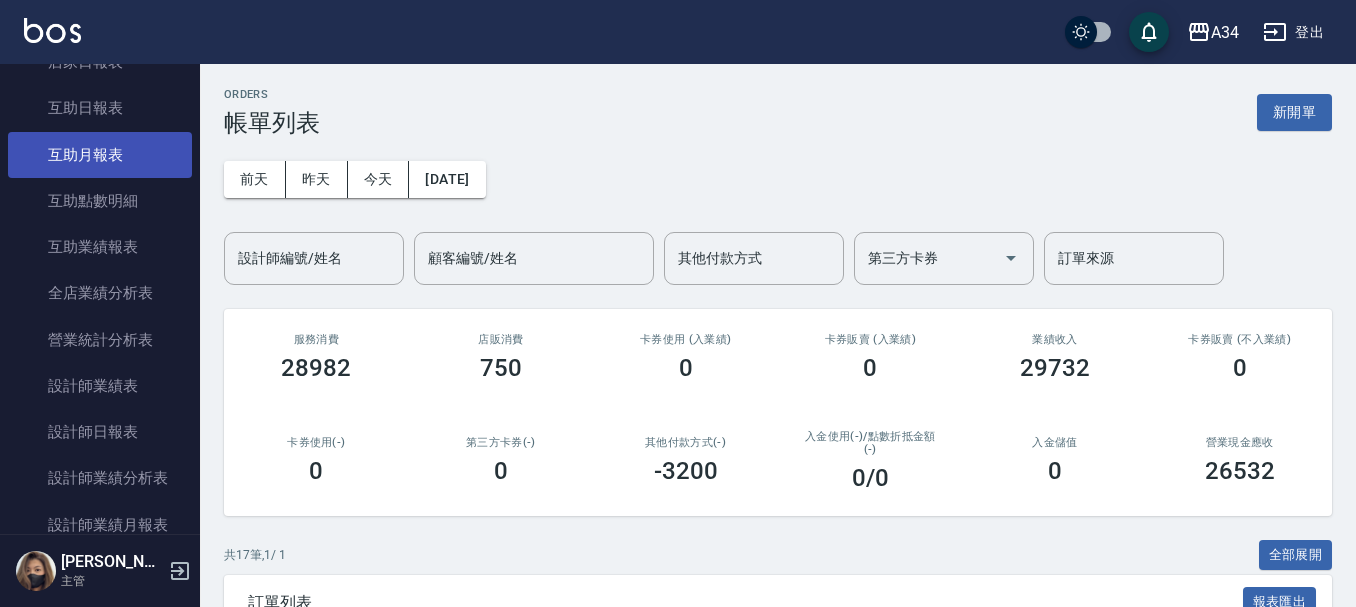 scroll, scrollTop: 300, scrollLeft: 0, axis: vertical 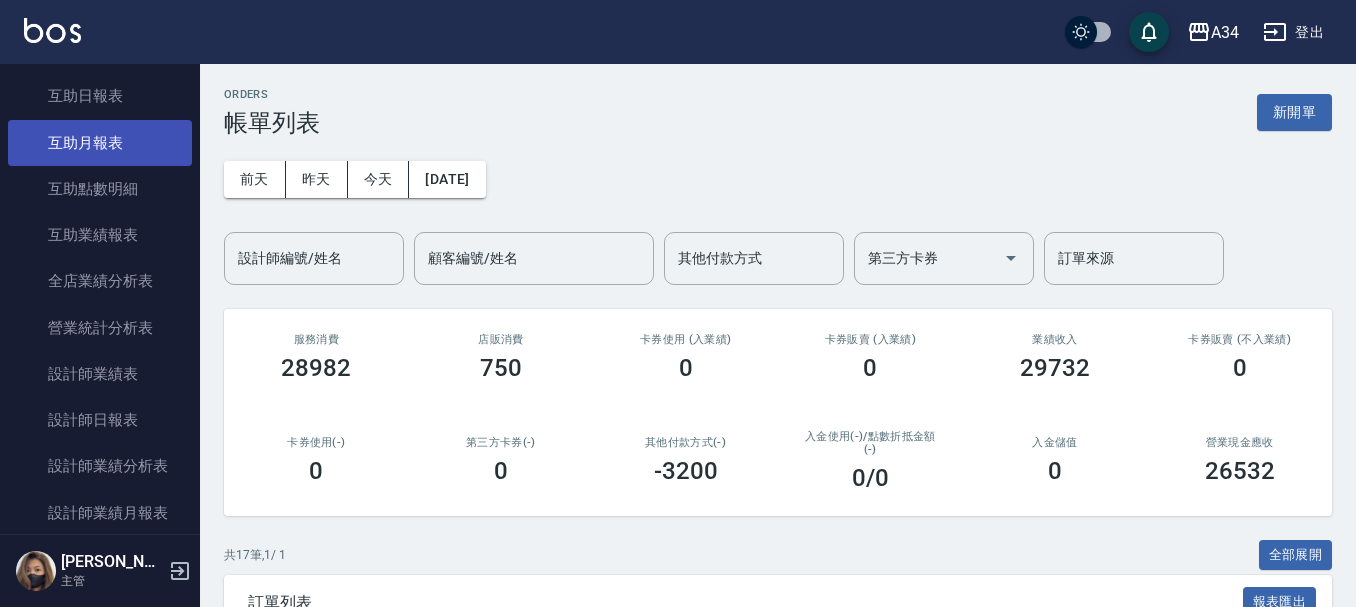 click on "設計師日報表" at bounding box center (100, 420) 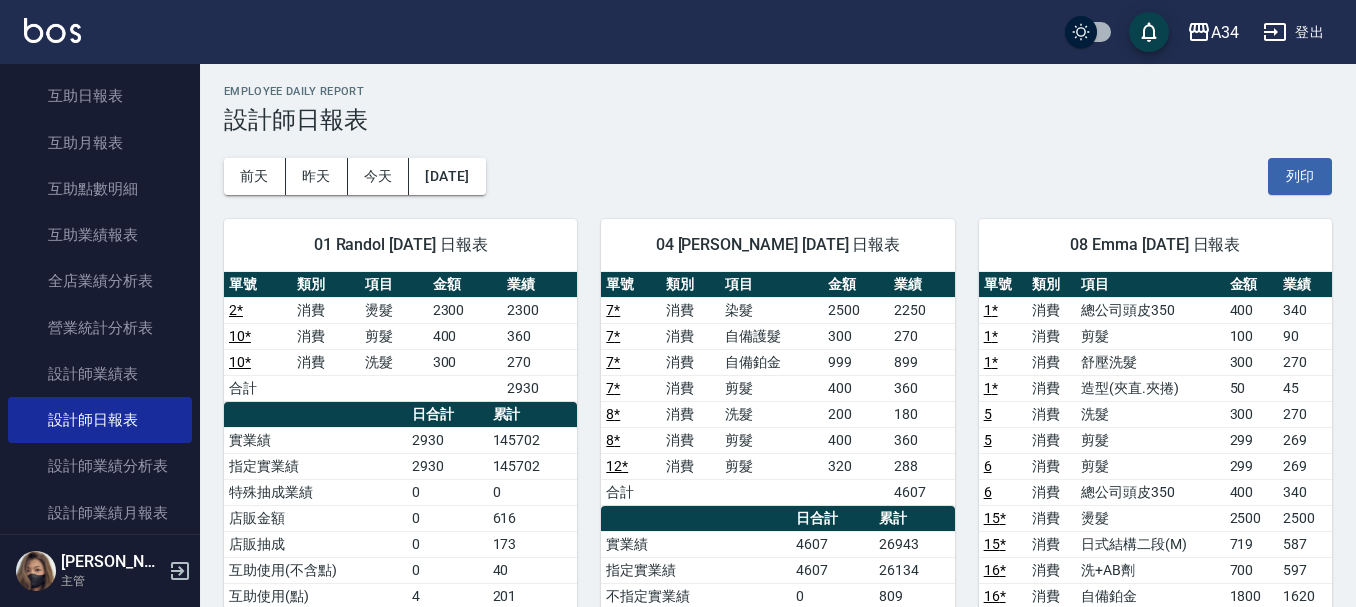scroll, scrollTop: 0, scrollLeft: 0, axis: both 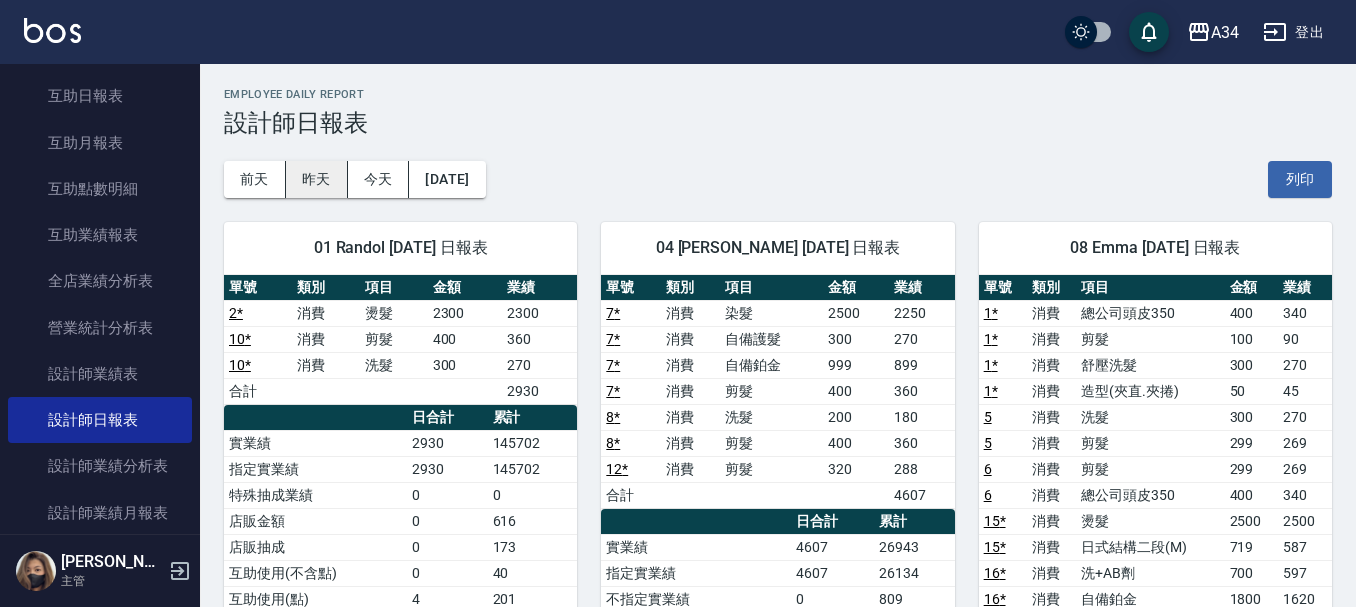 click on "昨天" at bounding box center [317, 179] 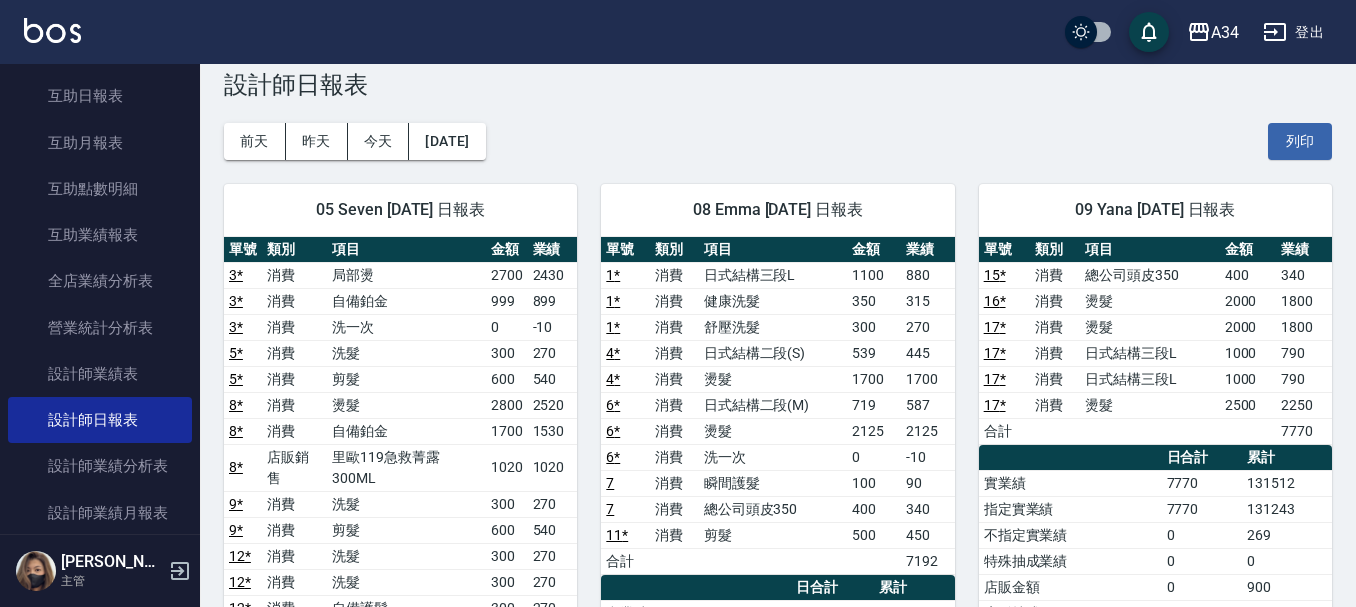 scroll, scrollTop: 0, scrollLeft: 0, axis: both 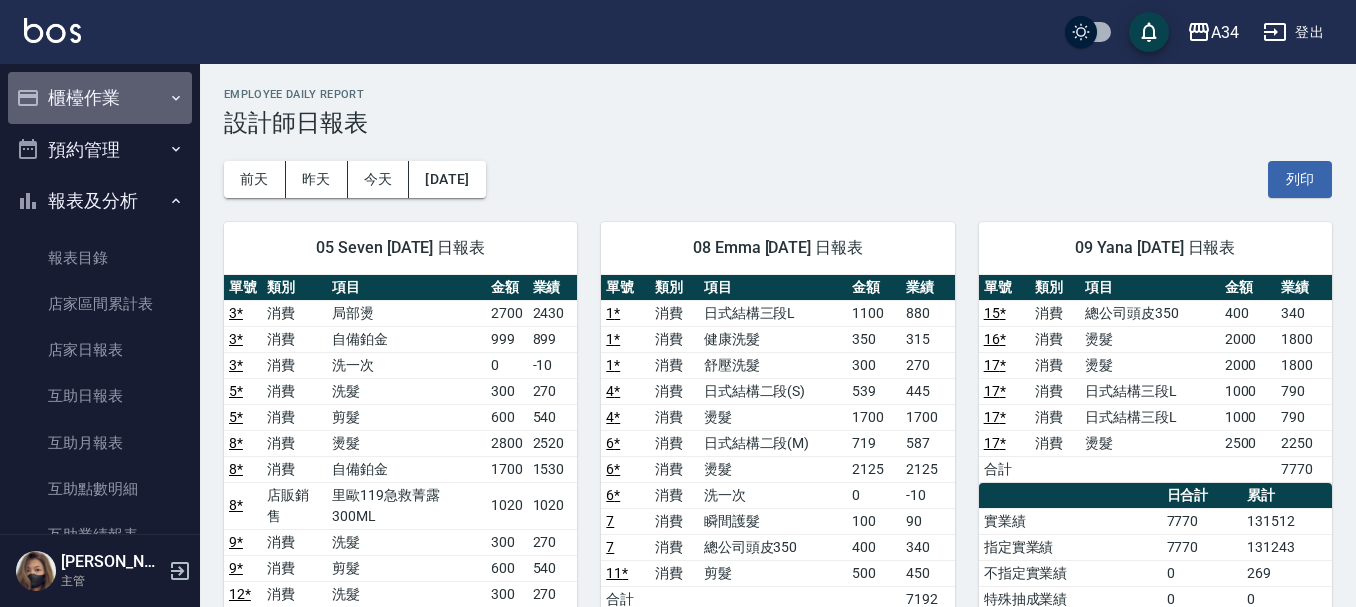 click on "櫃檯作業" at bounding box center [100, 98] 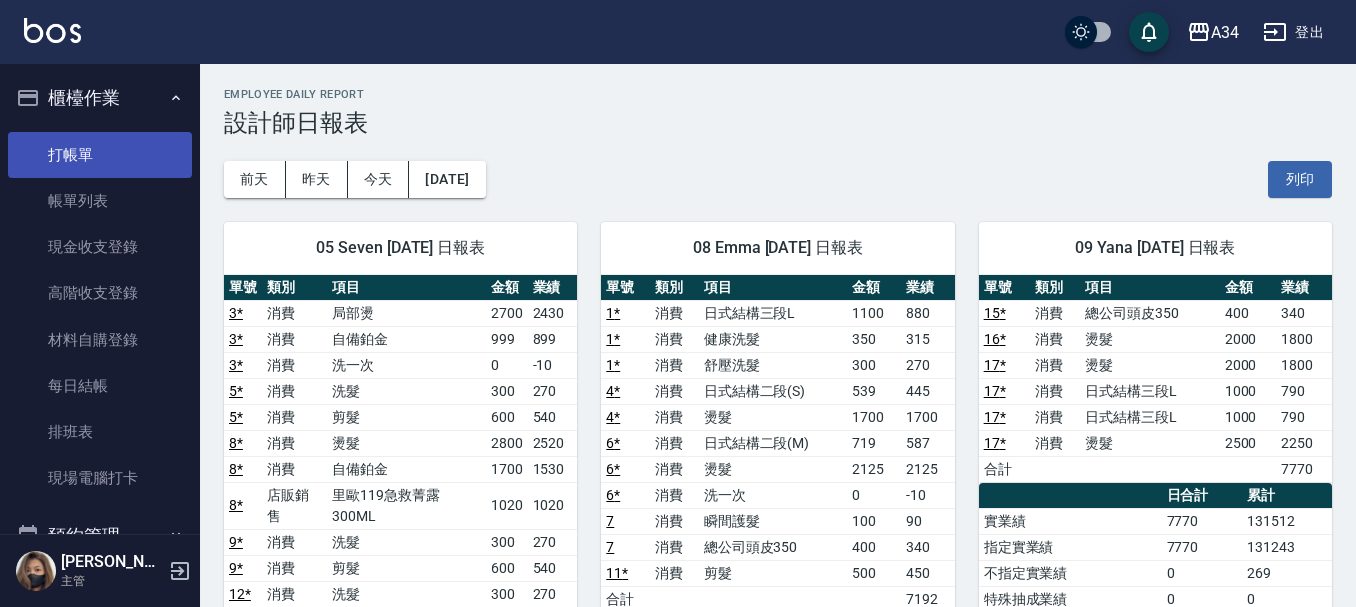 click on "打帳單" at bounding box center (100, 155) 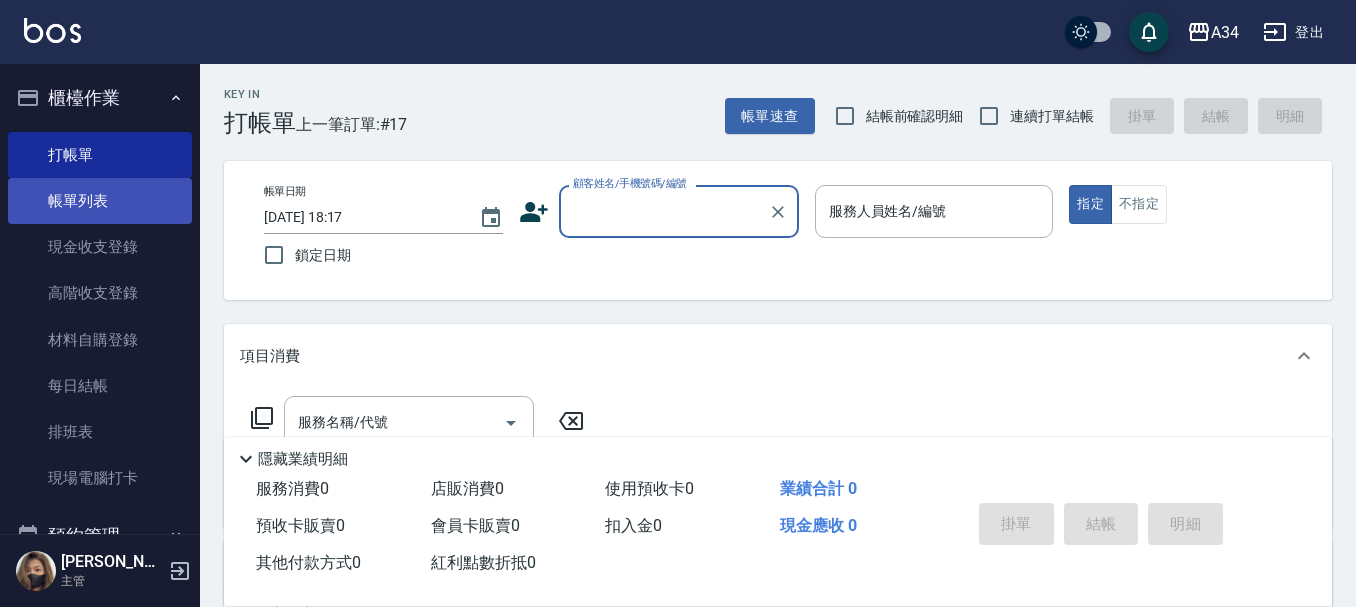 click on "帳單列表" at bounding box center (100, 201) 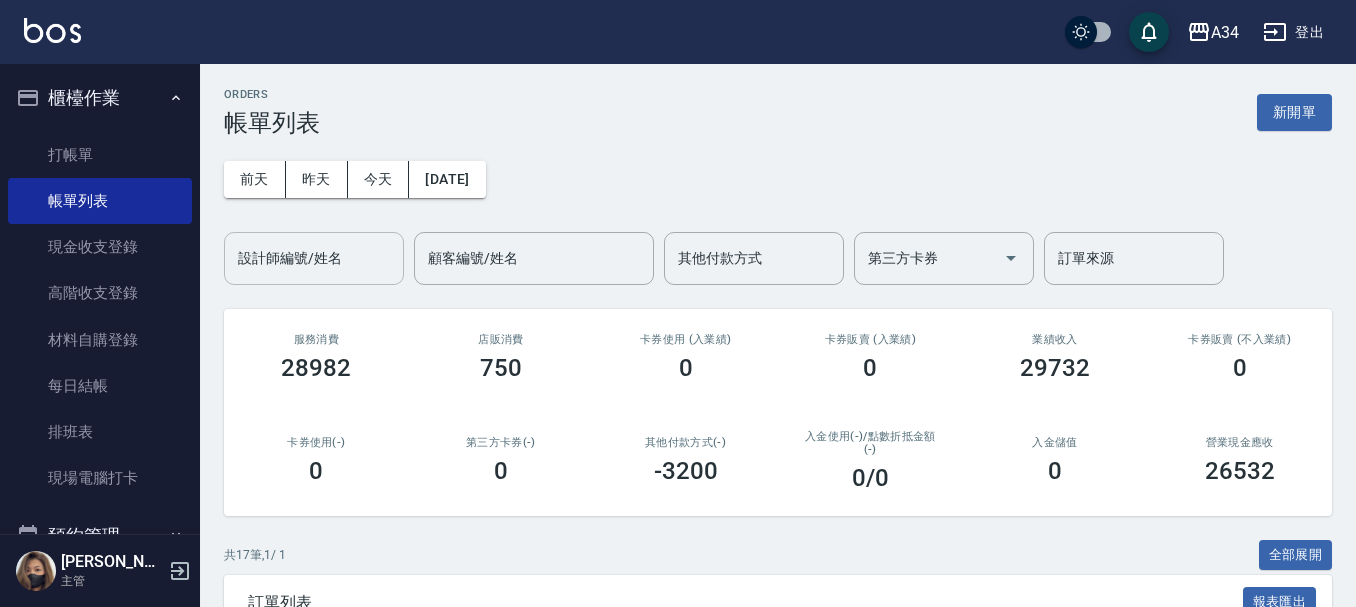 click on "設計師編號/姓名 設計師編號/姓名" at bounding box center [314, 258] 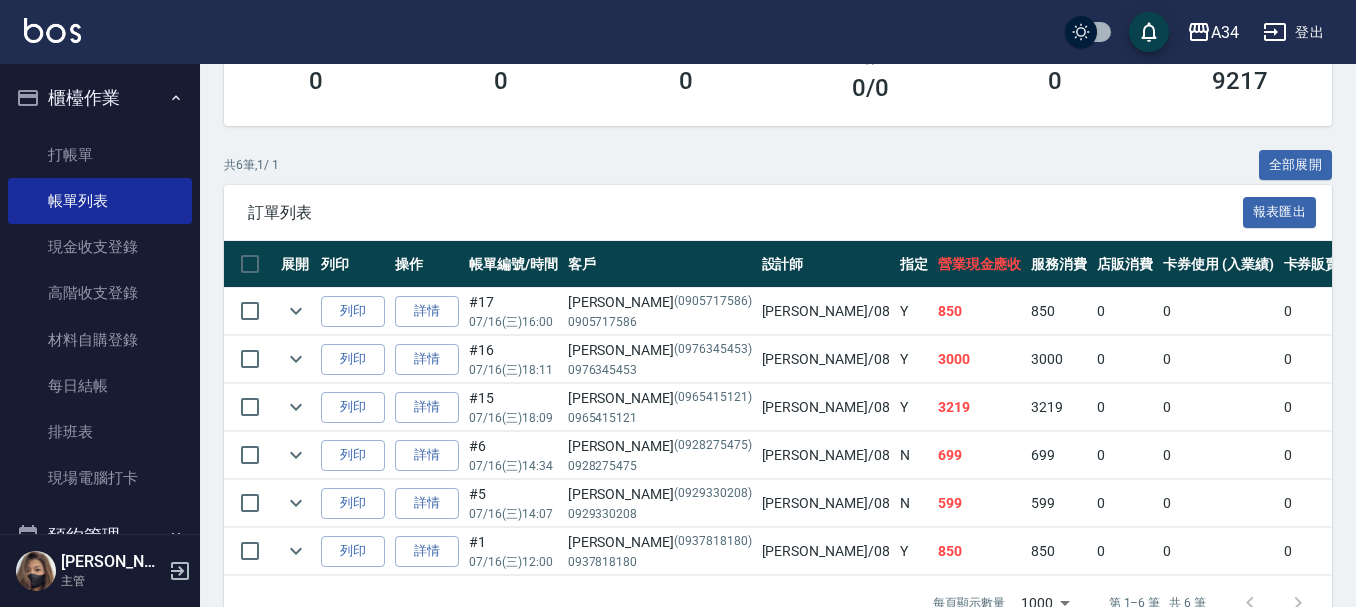 scroll, scrollTop: 452, scrollLeft: 0, axis: vertical 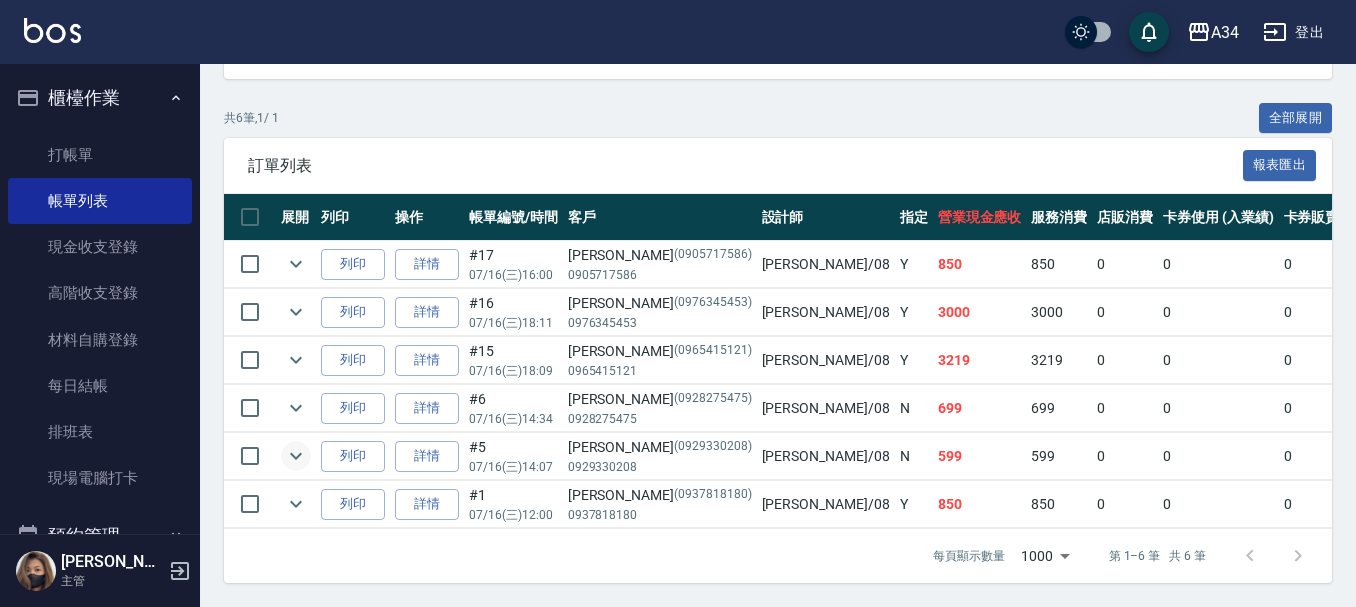 type on "Emma-08" 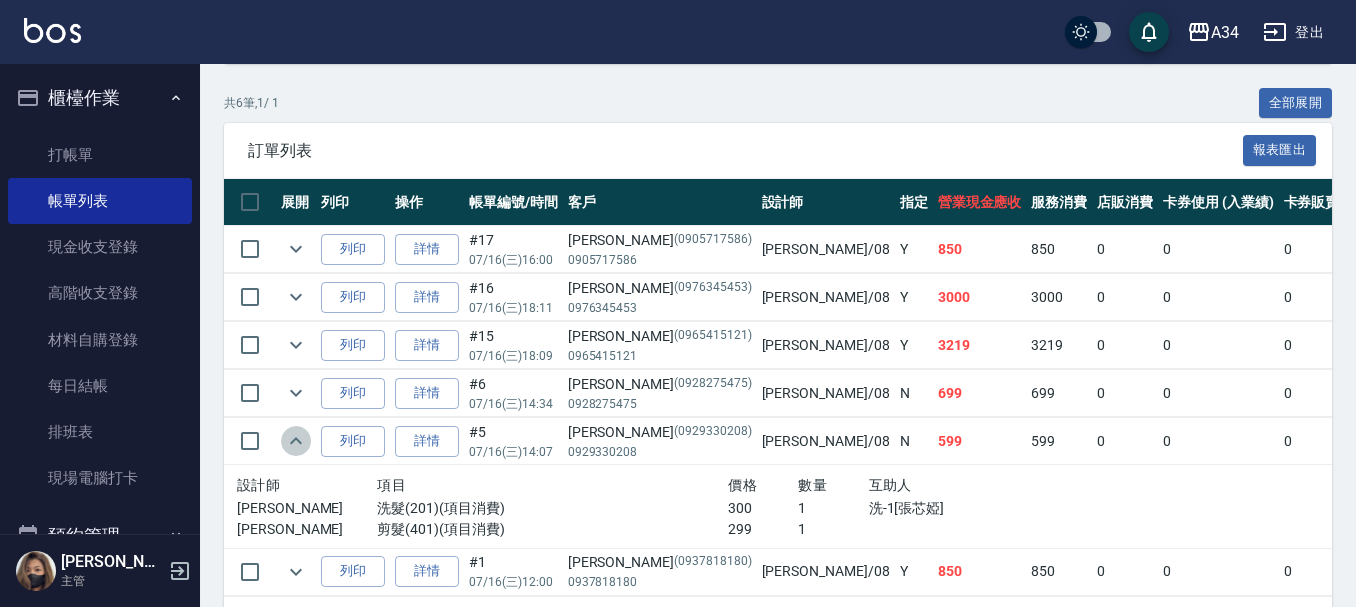 click 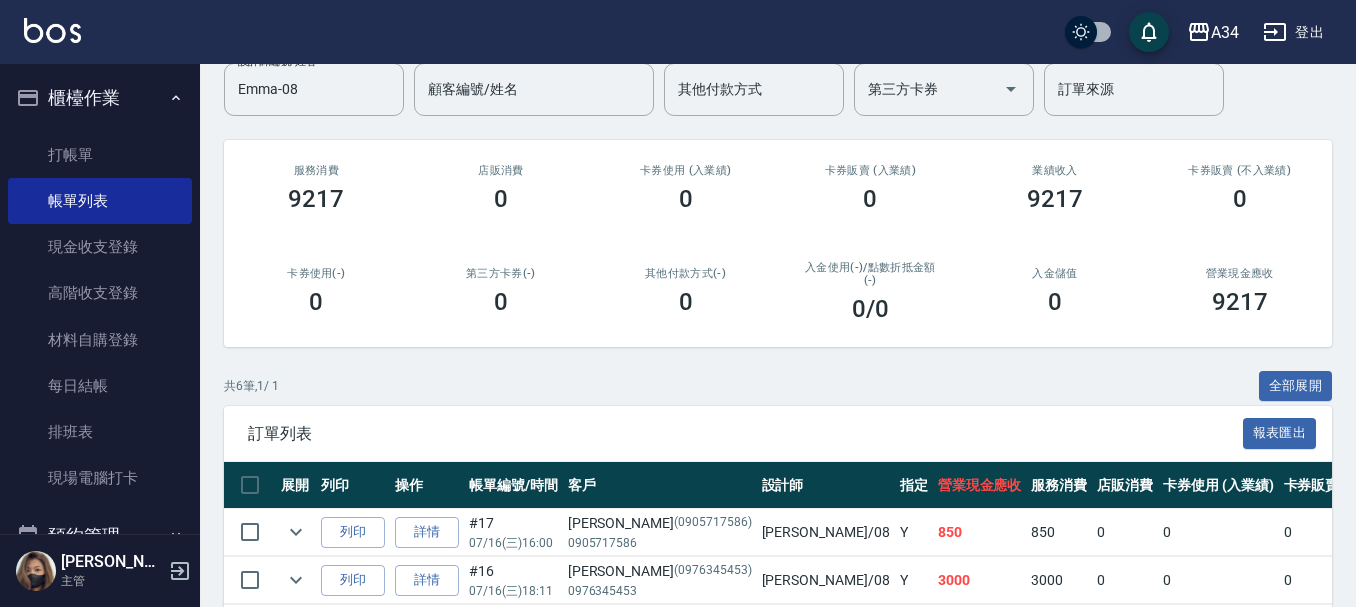 scroll, scrollTop: 152, scrollLeft: 0, axis: vertical 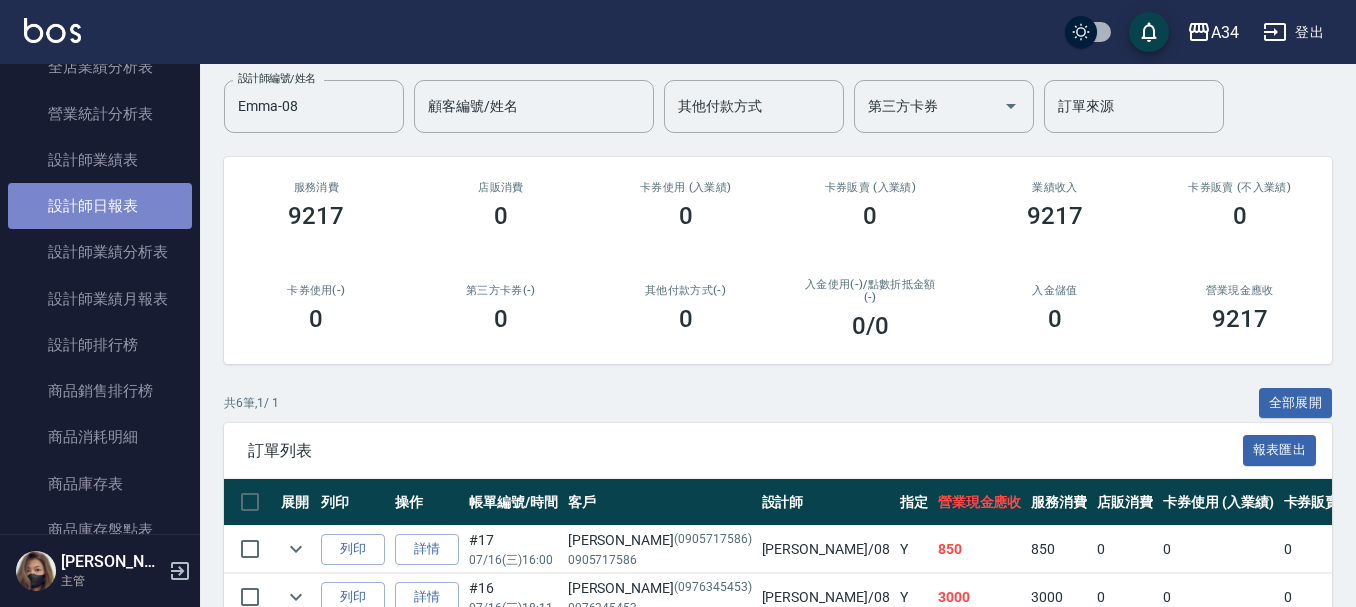 click on "設計師日報表" at bounding box center [100, 206] 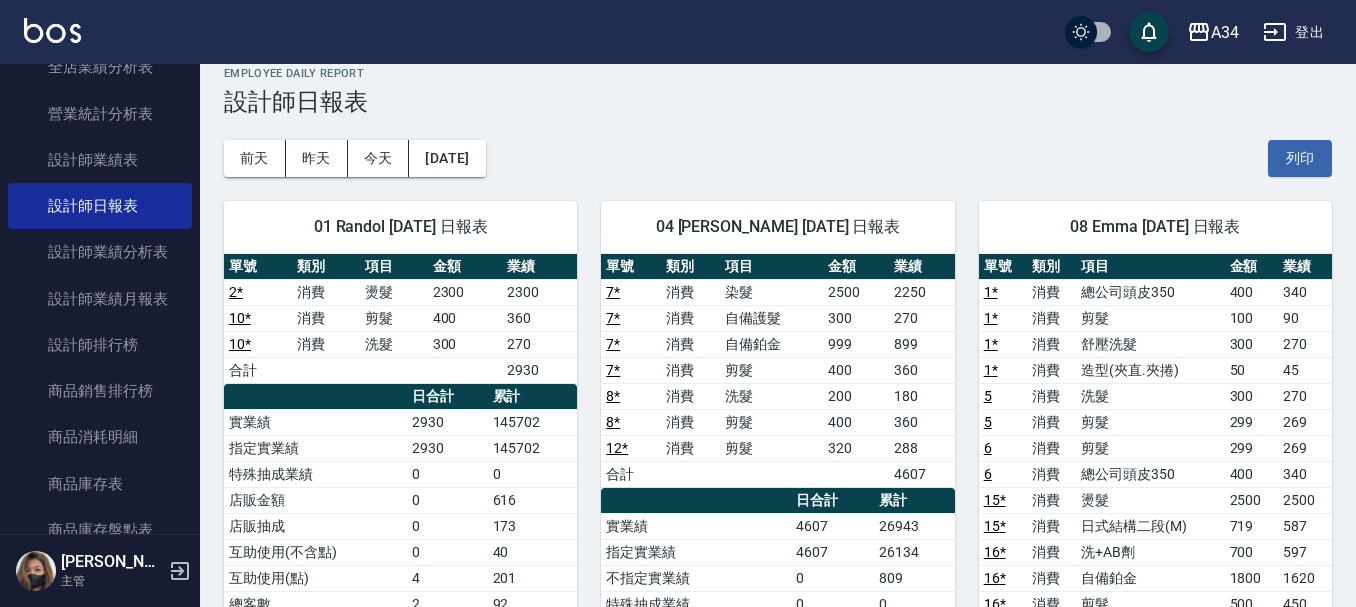 scroll, scrollTop: 0, scrollLeft: 0, axis: both 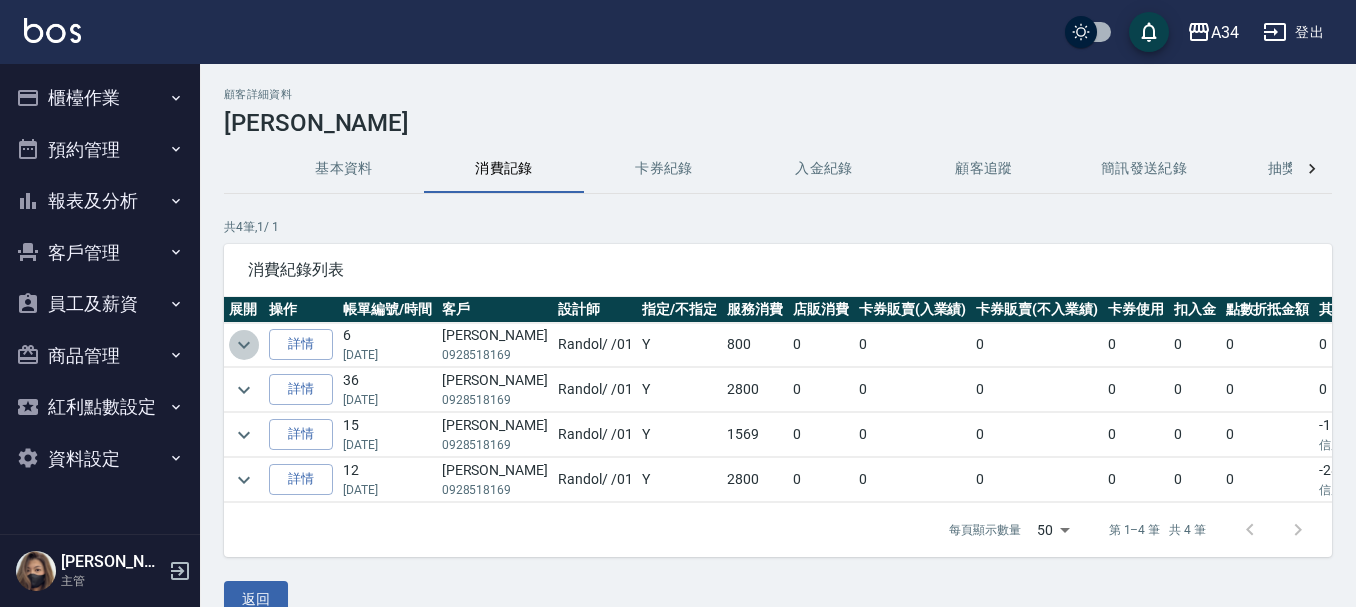 click 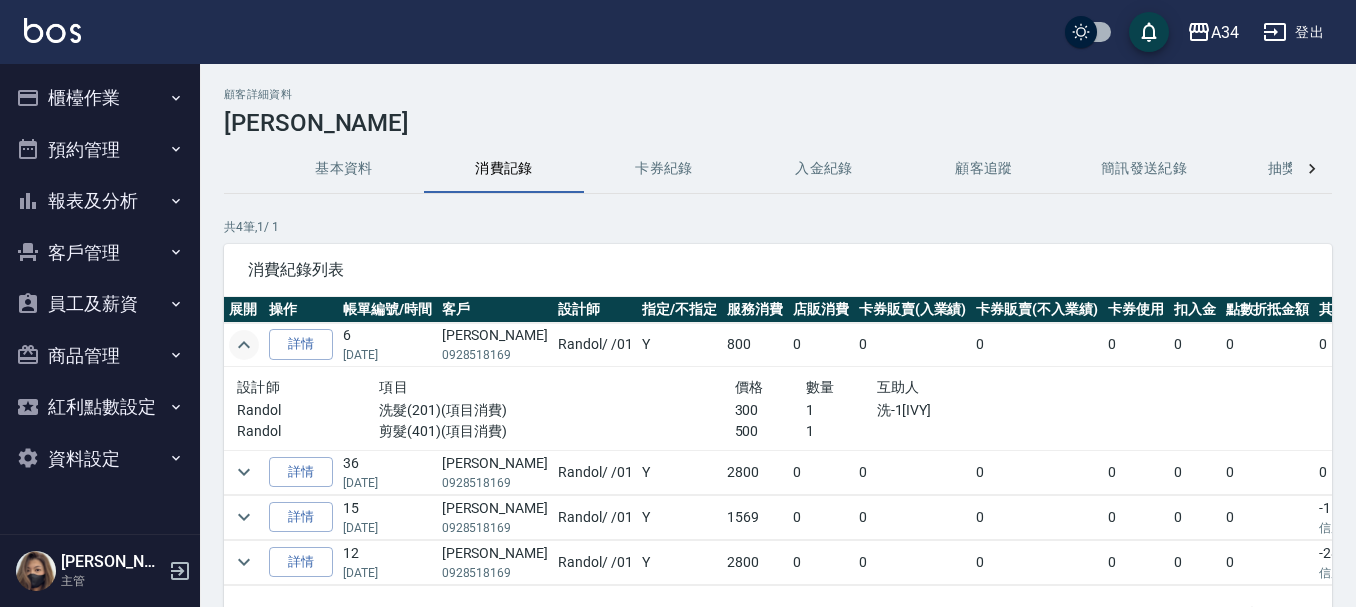 click 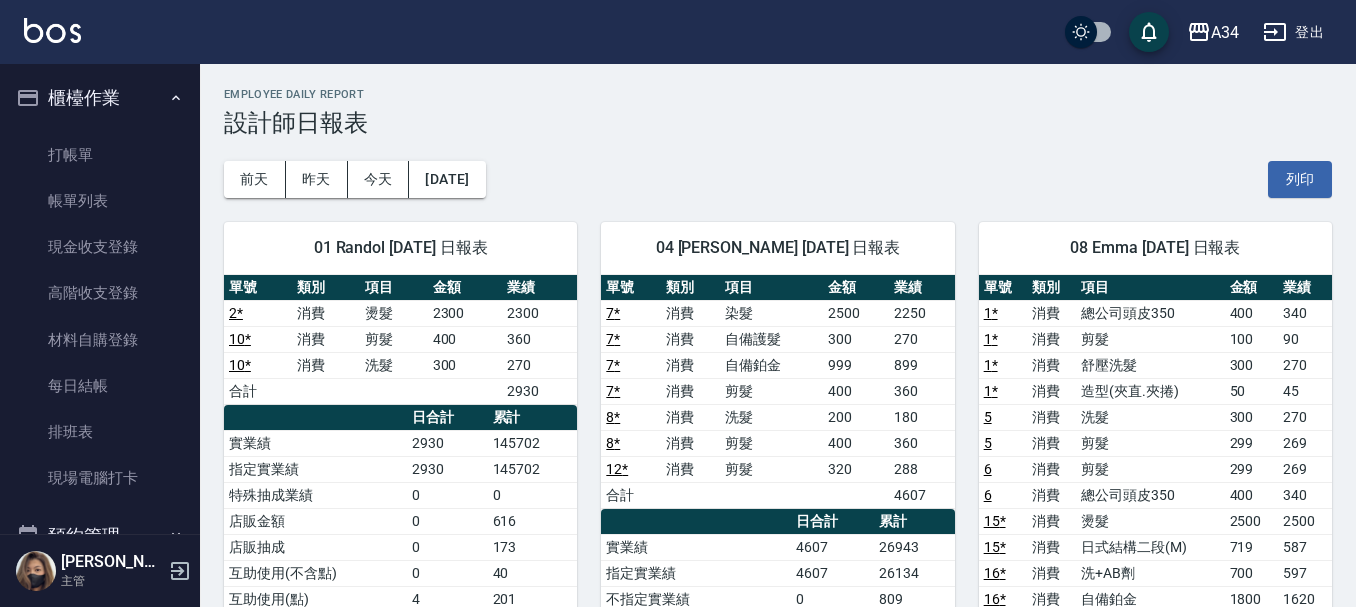 scroll, scrollTop: 0, scrollLeft: 0, axis: both 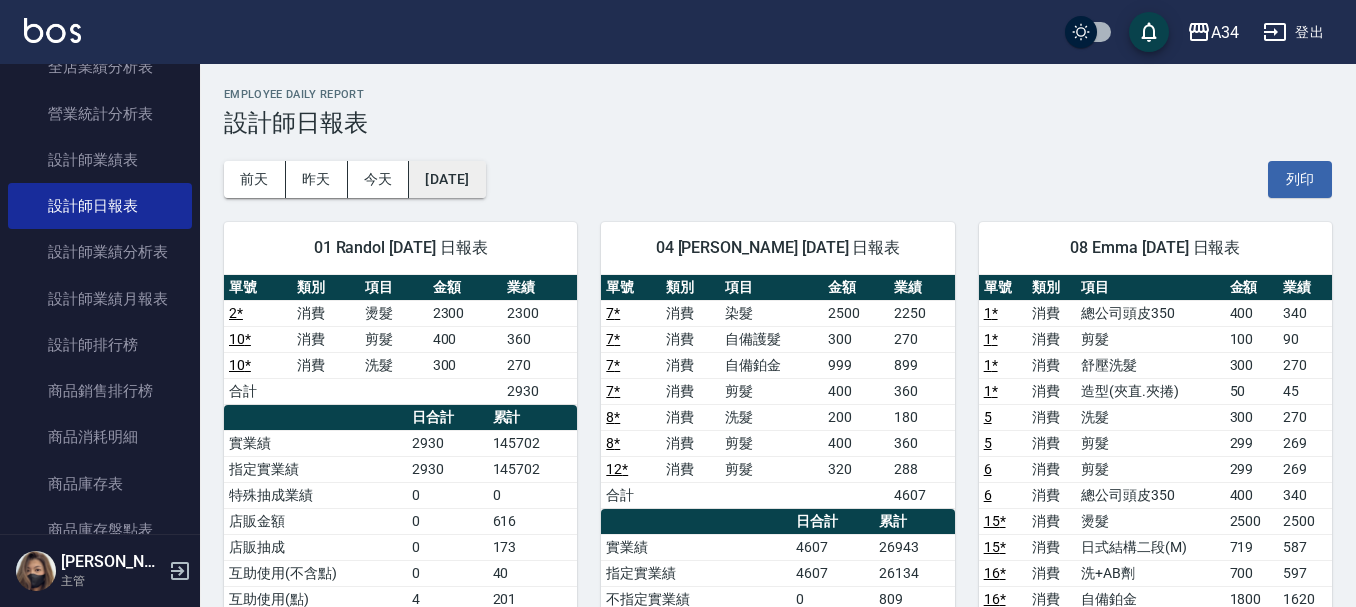 click on "2025/07/16" at bounding box center [447, 179] 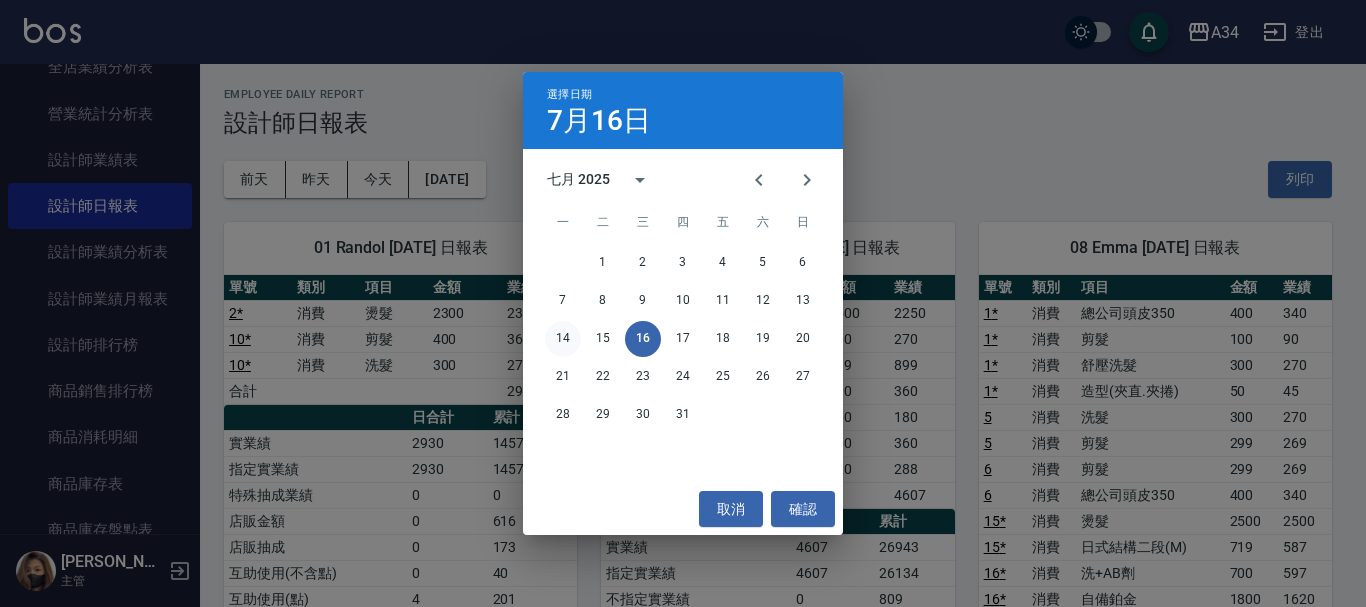 click on "14" at bounding box center [563, 339] 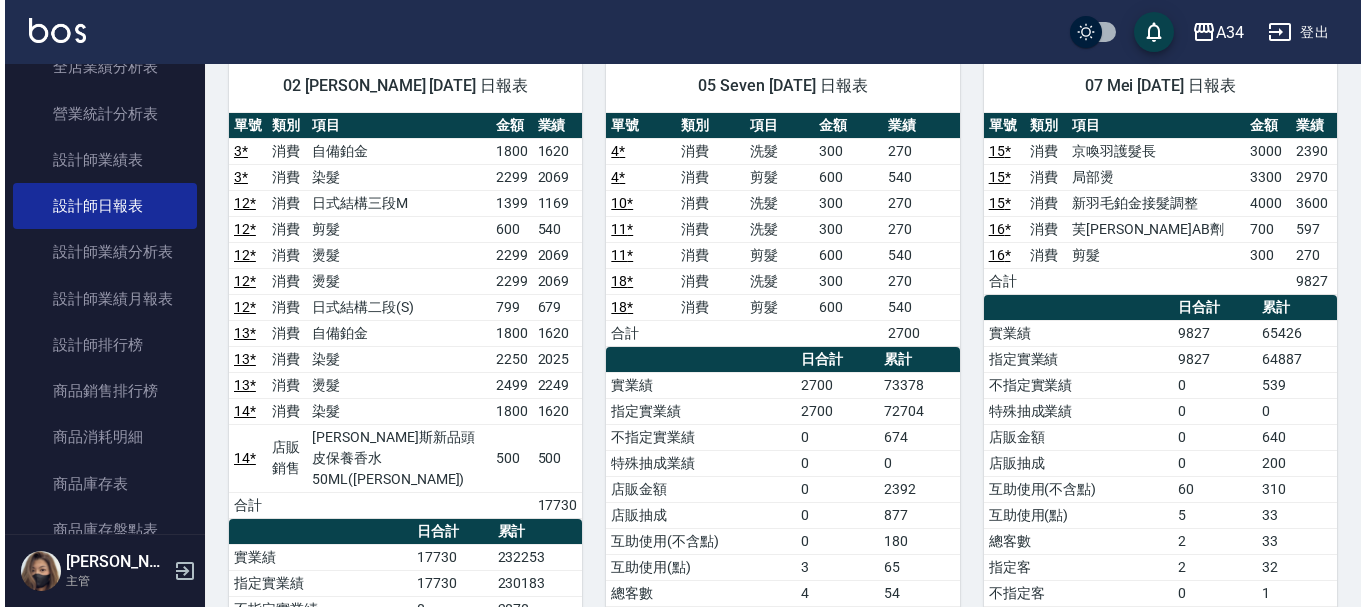 scroll, scrollTop: 100, scrollLeft: 0, axis: vertical 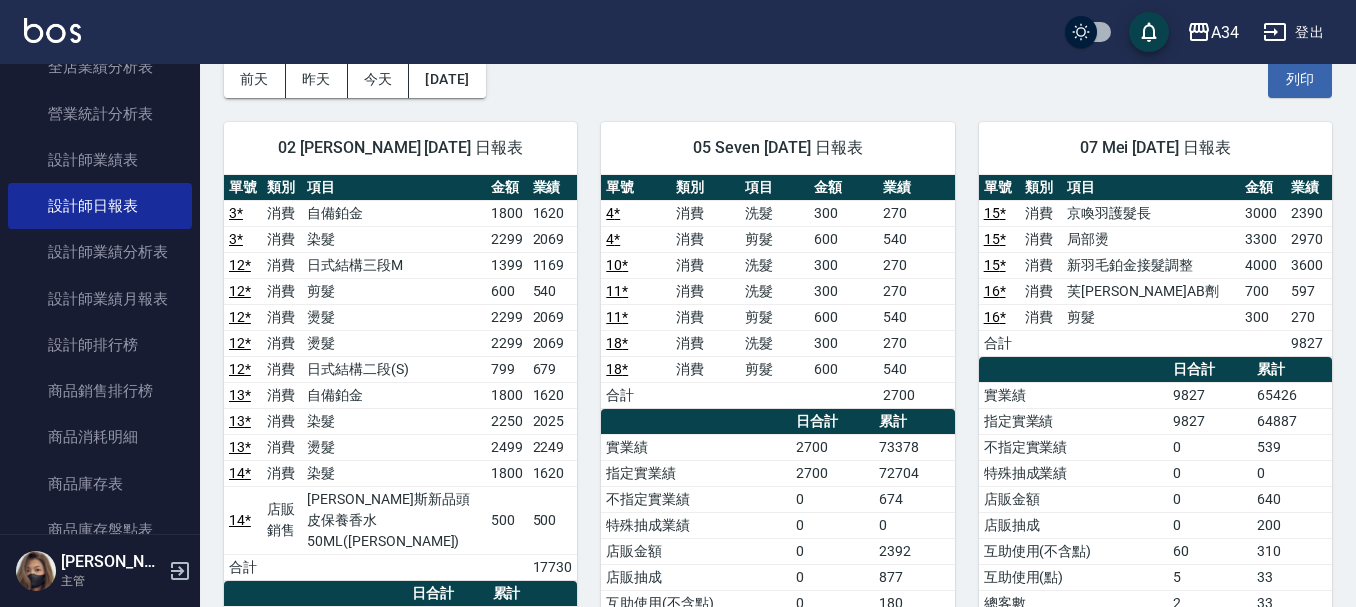 click on "02  Wendy 07/14/2025 日報表  單號 類別 項目 金額 業績 3 * 消費 自備鉑金 1800 1620 3 * 消費 染髮 2299 2069 12 * 消費 日式結構三段M 1399 1169 12 * 消費 剪髮 600 540 12 * 消費 燙髮 2299 2069 12 * 消費 燙髮 2299 2069 12 * 消費 日式結構二段(S) 799 679 13 * 消費 自備鉑金 1800 1620 13 * 消費 染髮 2250 2025 13 * 消費 燙髮 2499 2249 14 * 消費 染髮 1800 1620 14 * 店販銷售 喬娜斯新品頭皮保養香水50ML(橘) 500 500 合計 17730 日合計 累計 實業績 17730 232253 指定實業績 17730 230183 不指定實業績 0 2070 特殊抽成業績 0 0 店販金額 500 9780 店販抽成 168 3350 互助使用(不含點) 0 0 互助使用(點) 32 391 總客數 4 65 指定客 4 64 不指定客 0 1 客單價 4961 4039 客項次(服務) 11 182 平均項次單價 1804 1442" at bounding box center (388, 546) 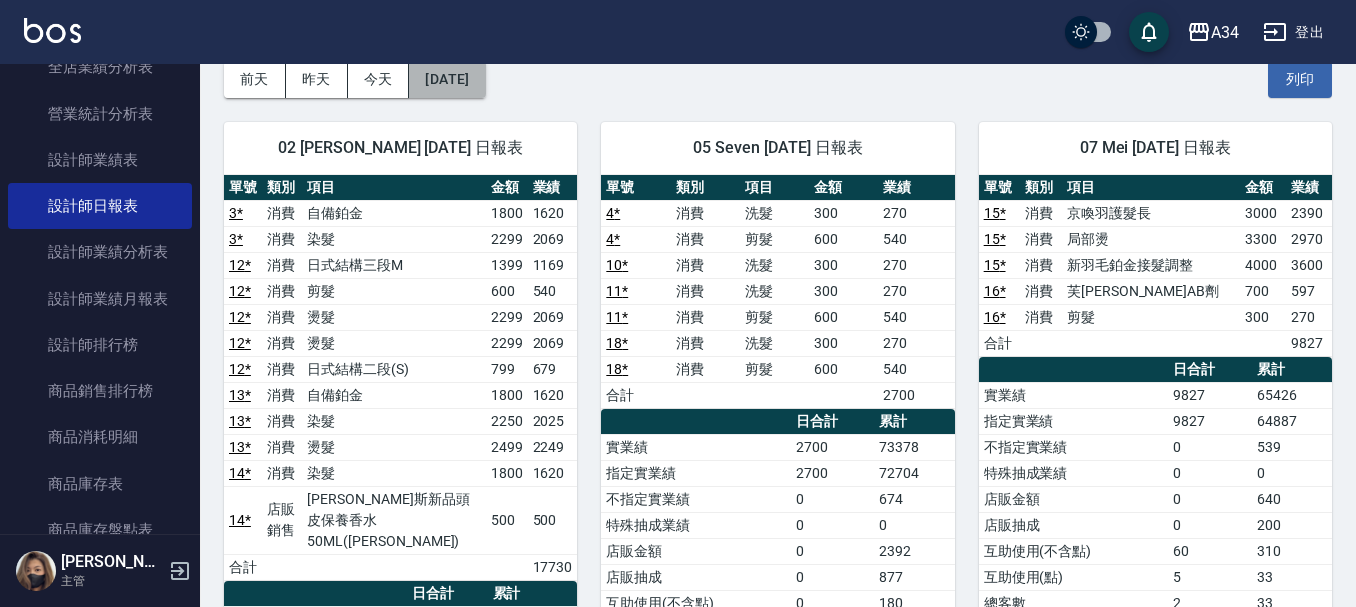 click on "2025/07/14" at bounding box center [447, 79] 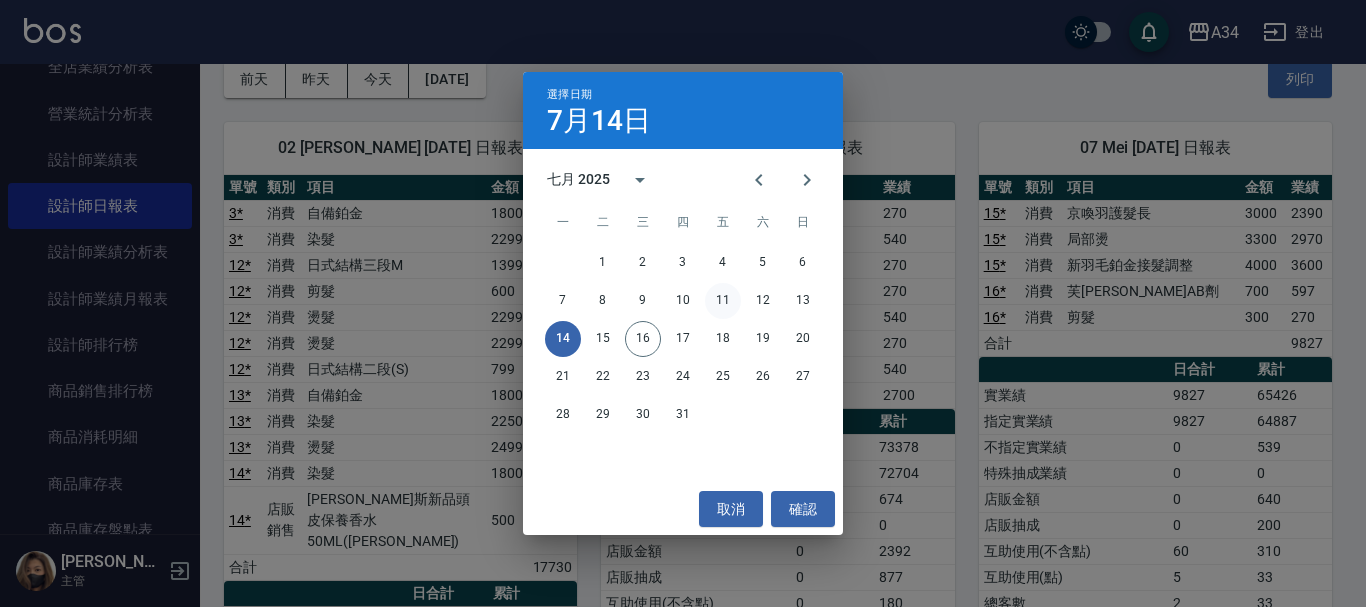 click on "11" at bounding box center [723, 301] 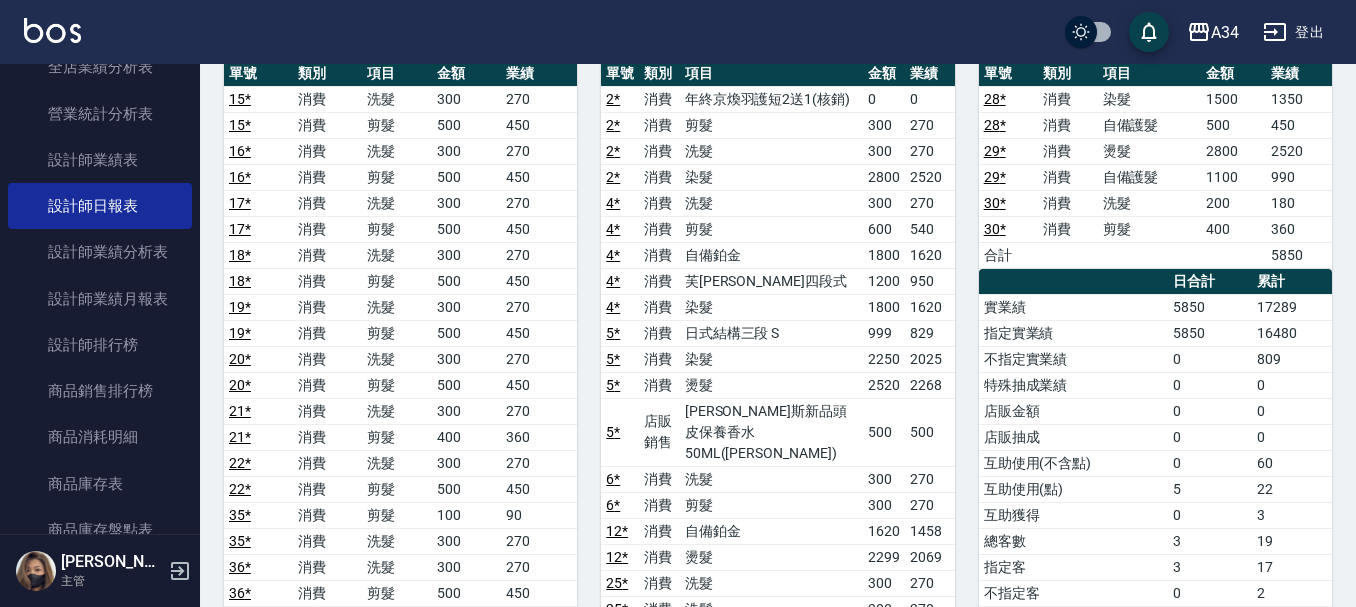 scroll, scrollTop: 100, scrollLeft: 0, axis: vertical 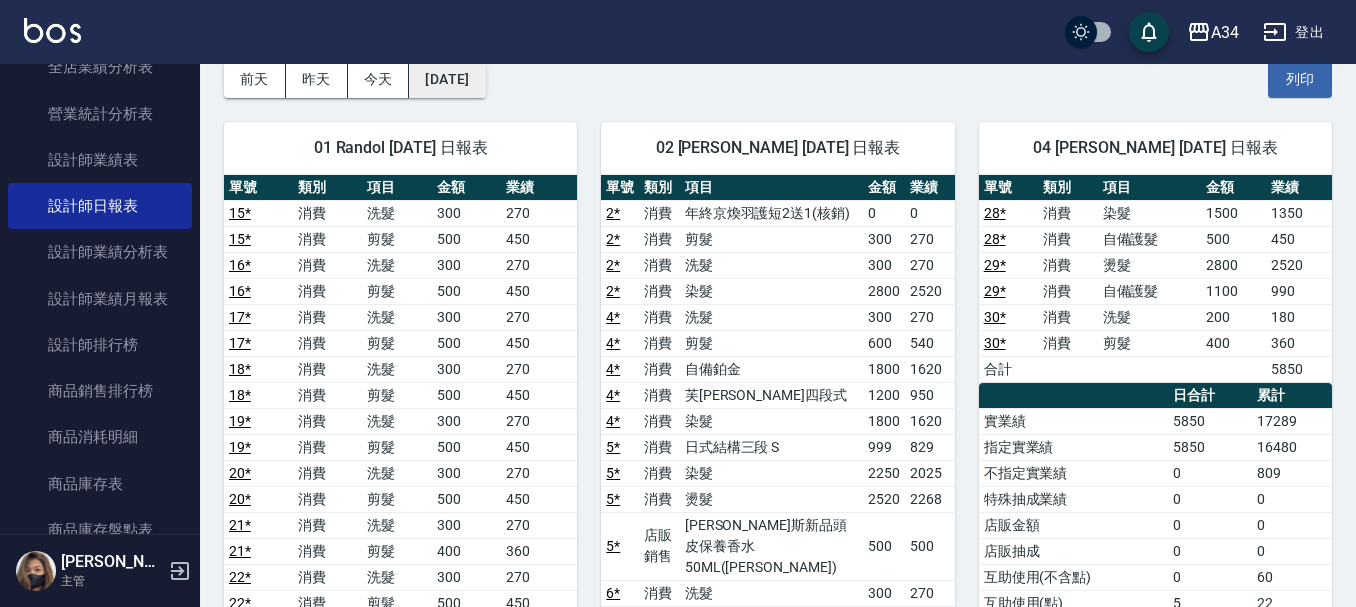 click on "2025/07/11" at bounding box center [447, 79] 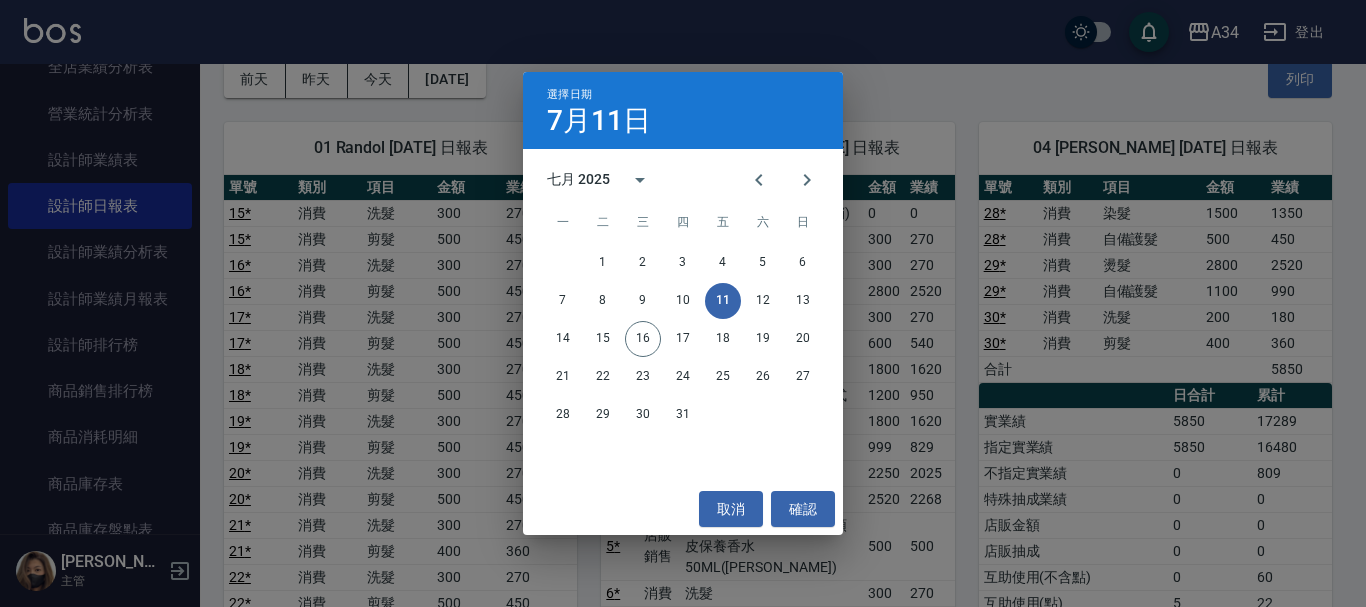 click on "選擇日期 7月11日 七月 2025 一 二 三 四 五 六 日 1 2 3 4 5 6 7 8 9 10 11 12 13 14 15 16 17 18 19 20 21 22 23 24 25 26 27 28 29 30 31 取消 確認" at bounding box center (683, 303) 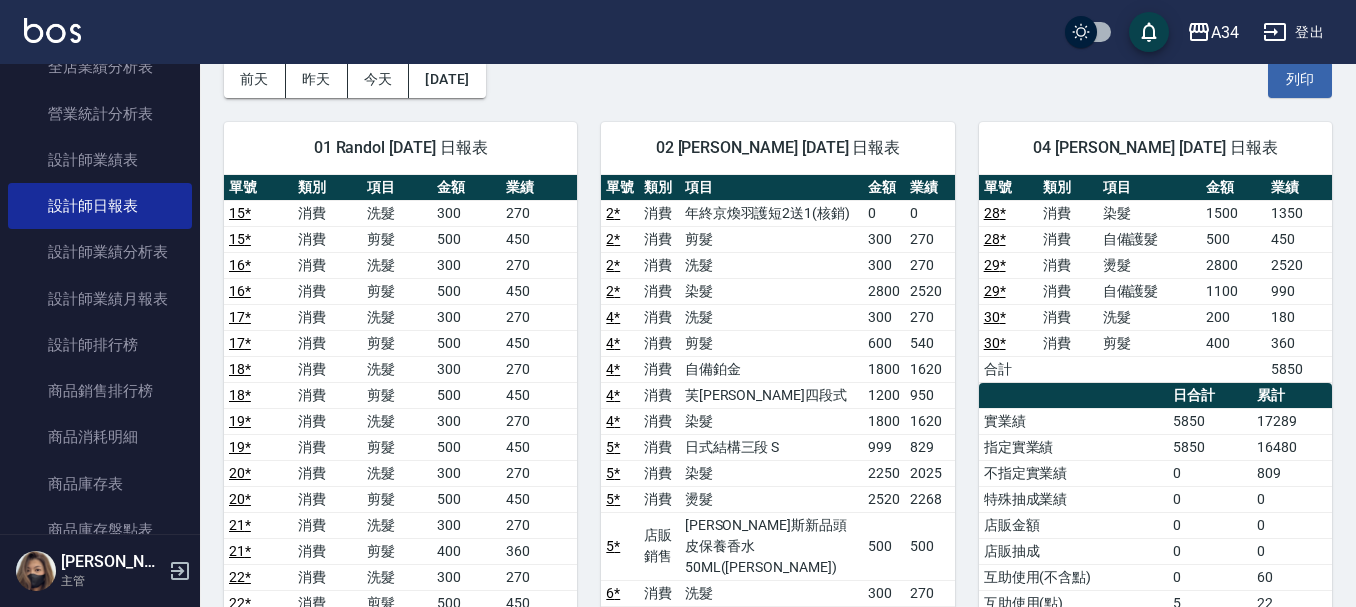 click on "年終京煥羽護短2送1(核銷)" at bounding box center (771, 213) 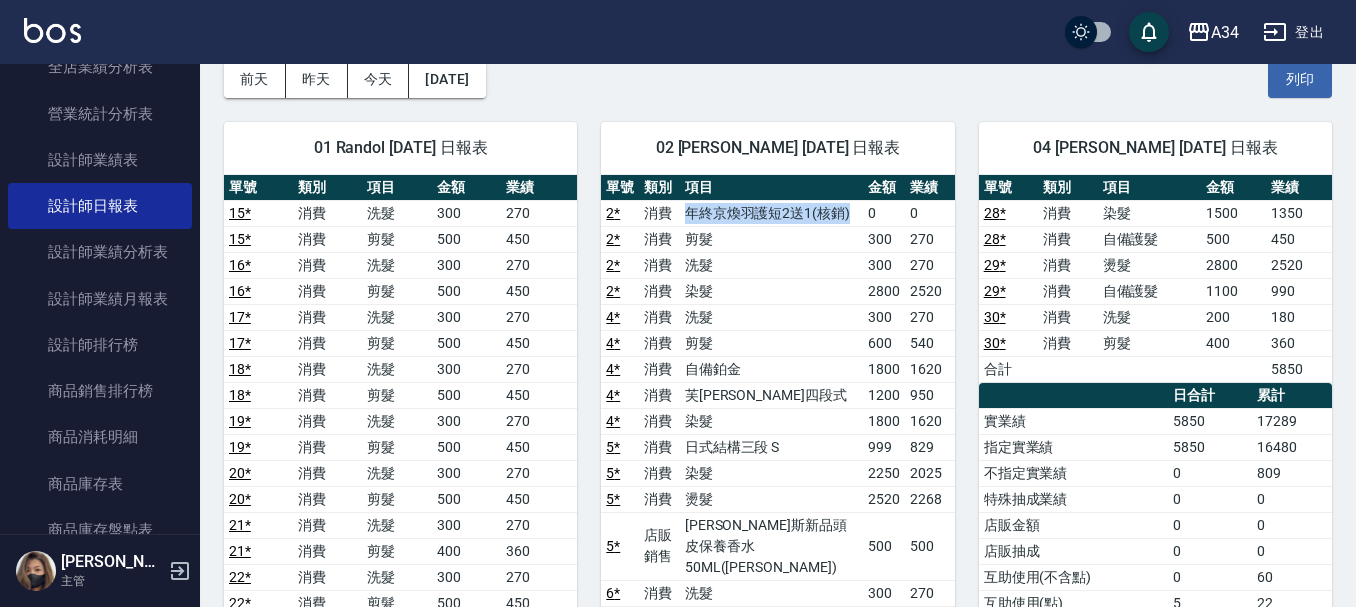 drag, startPoint x: 702, startPoint y: 211, endPoint x: 735, endPoint y: 235, distance: 40.804413 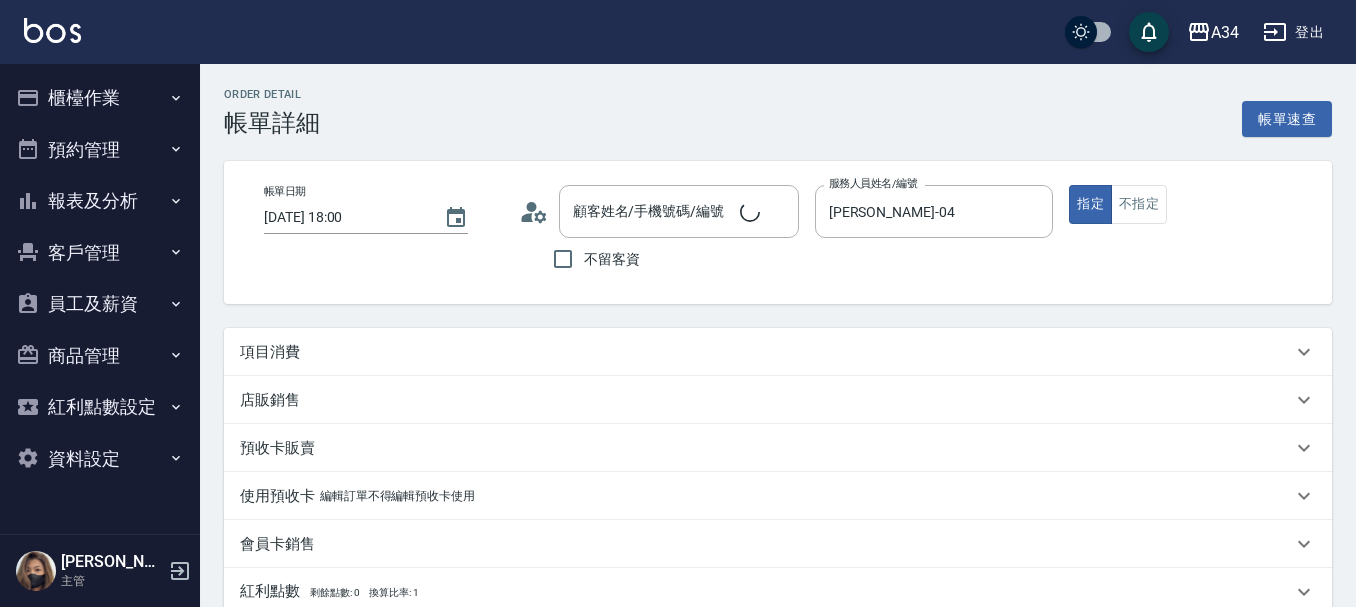 type on "[PERSON_NAME]/0911251272/" 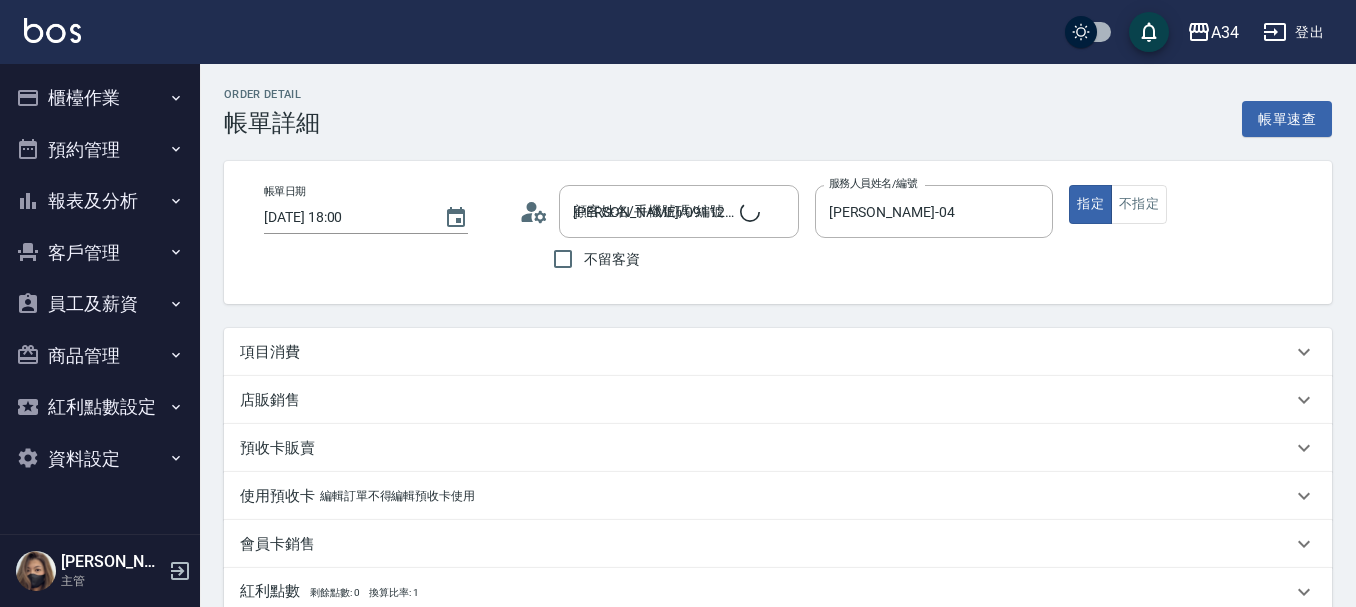 scroll, scrollTop: 0, scrollLeft: 0, axis: both 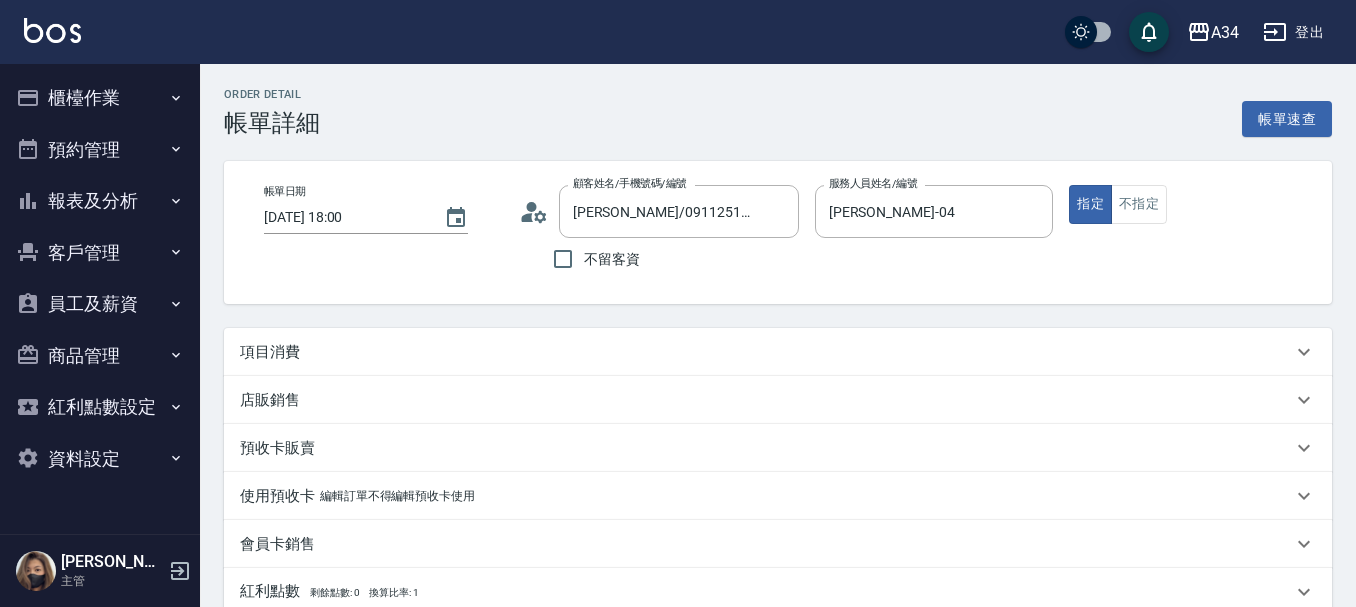 click on "項目消費" at bounding box center [766, 352] 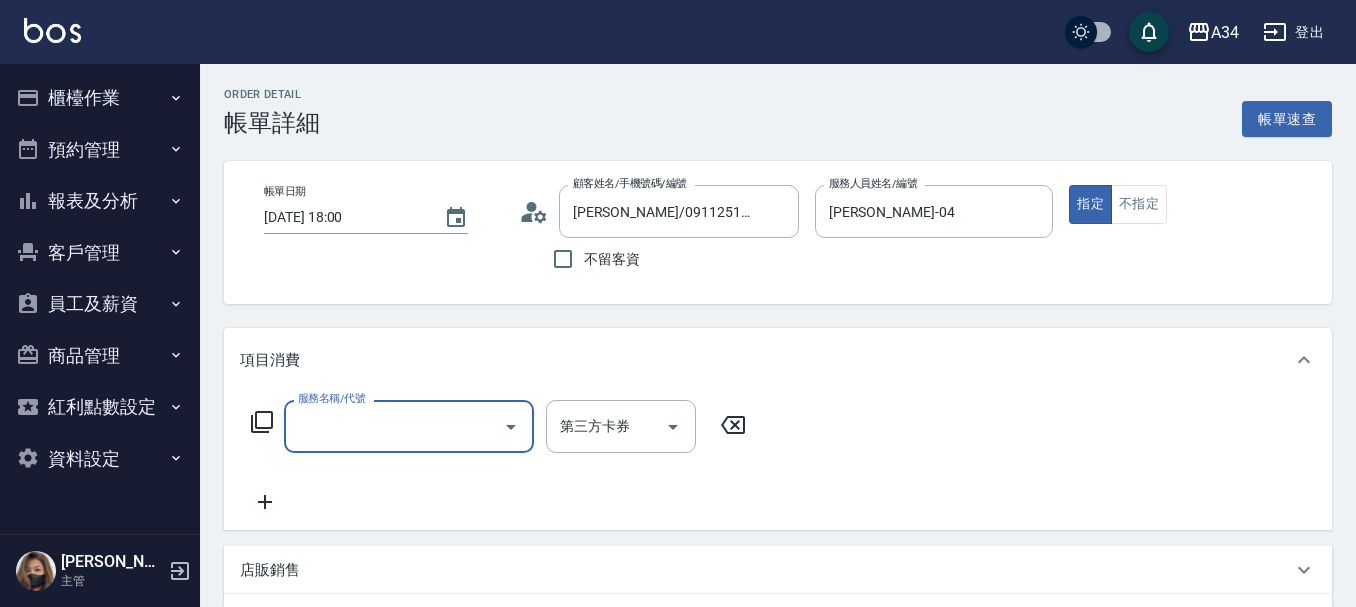 scroll, scrollTop: 0, scrollLeft: 0, axis: both 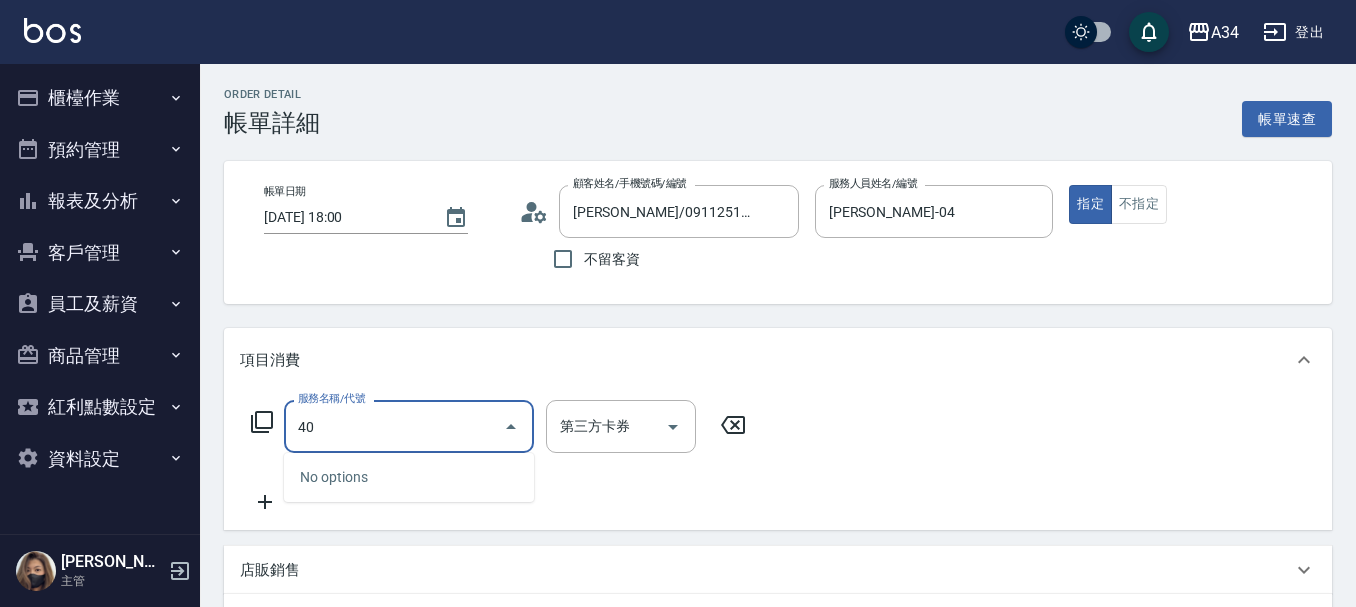 type on "401" 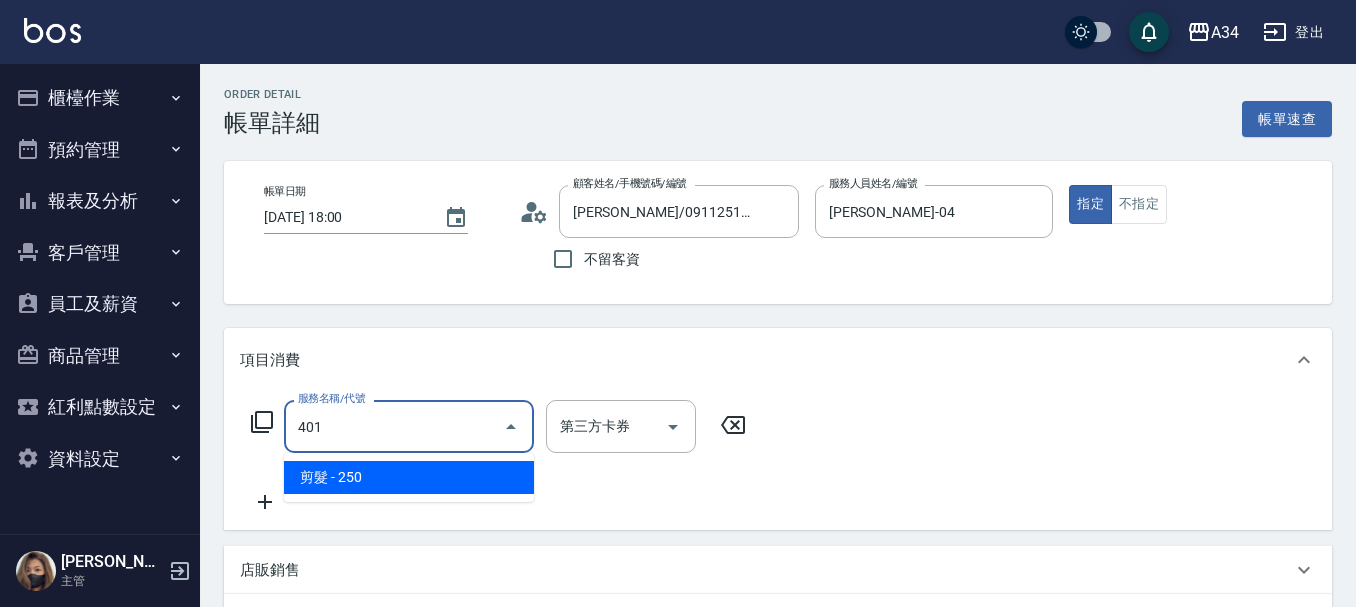 type on "20" 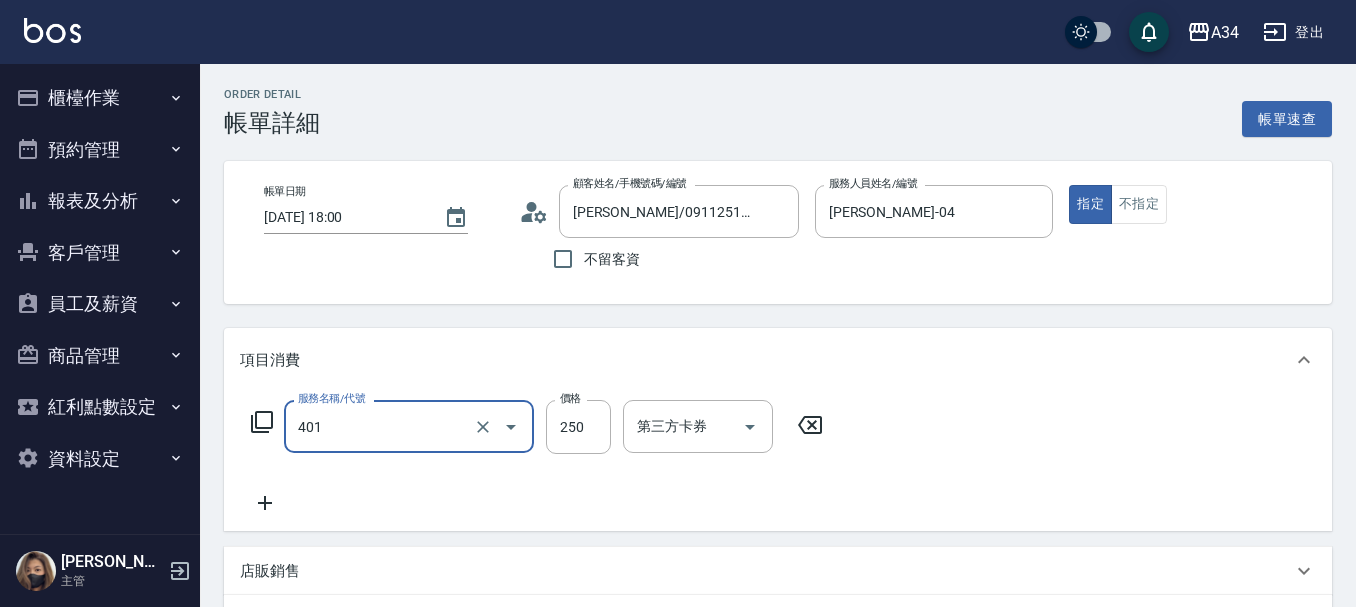 type on "剪髮(401)" 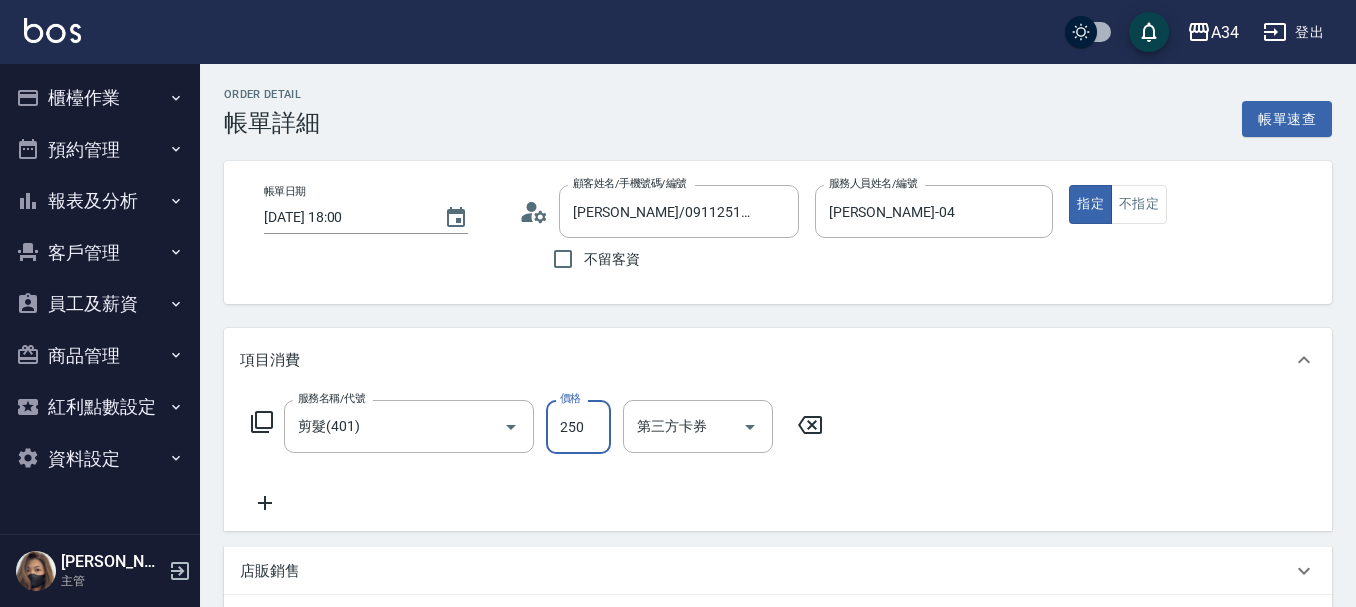 type on "0" 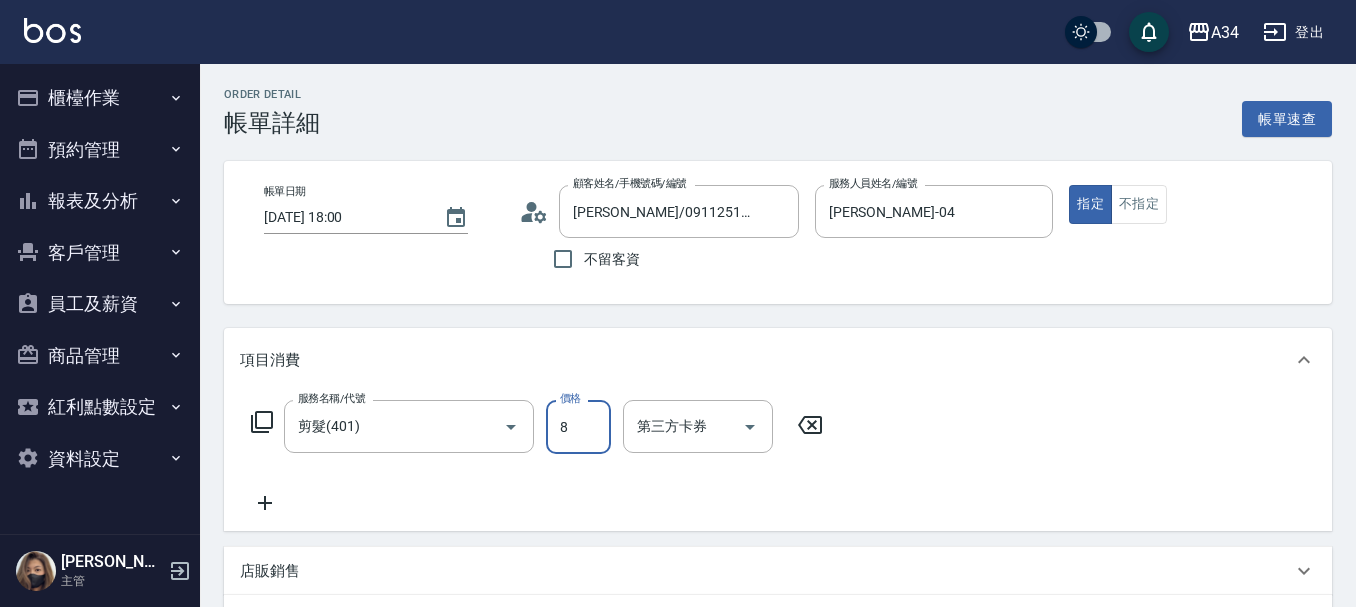 type on "80" 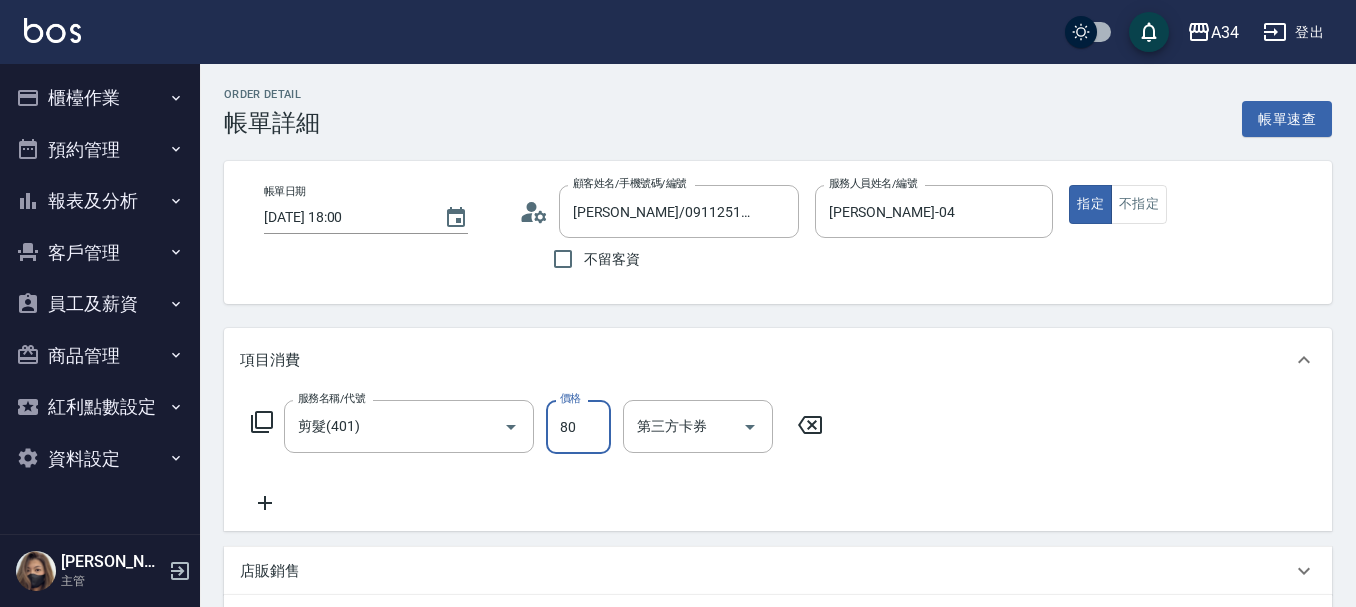 type on "80" 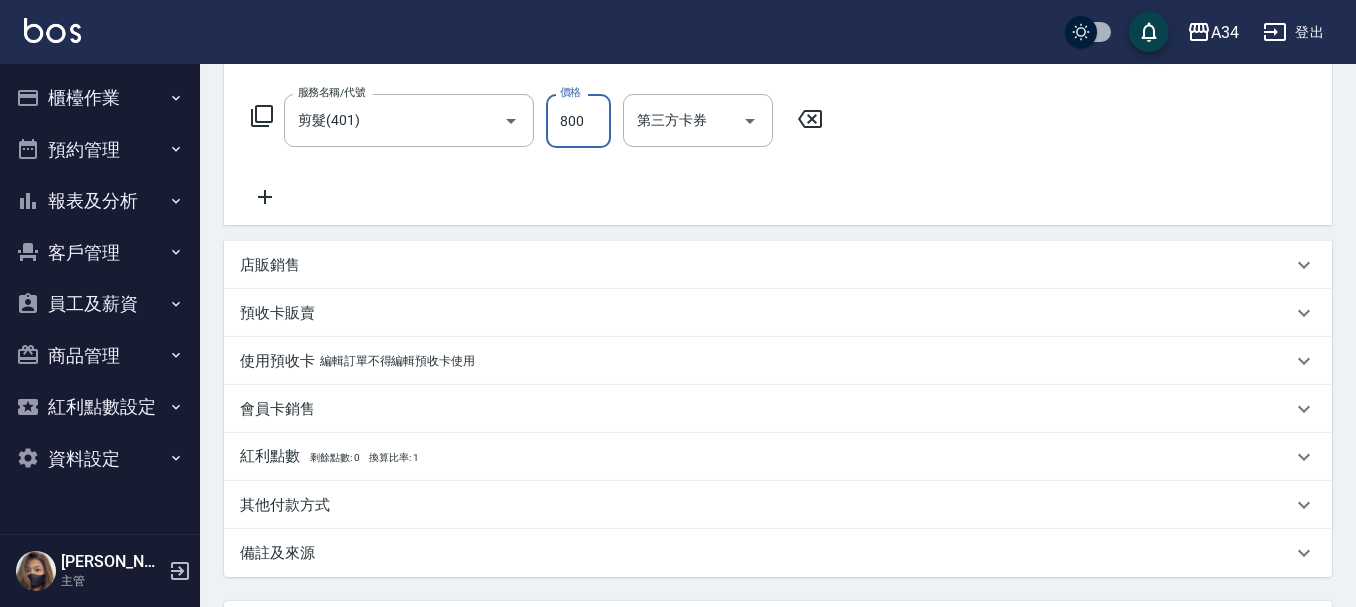scroll, scrollTop: 492, scrollLeft: 0, axis: vertical 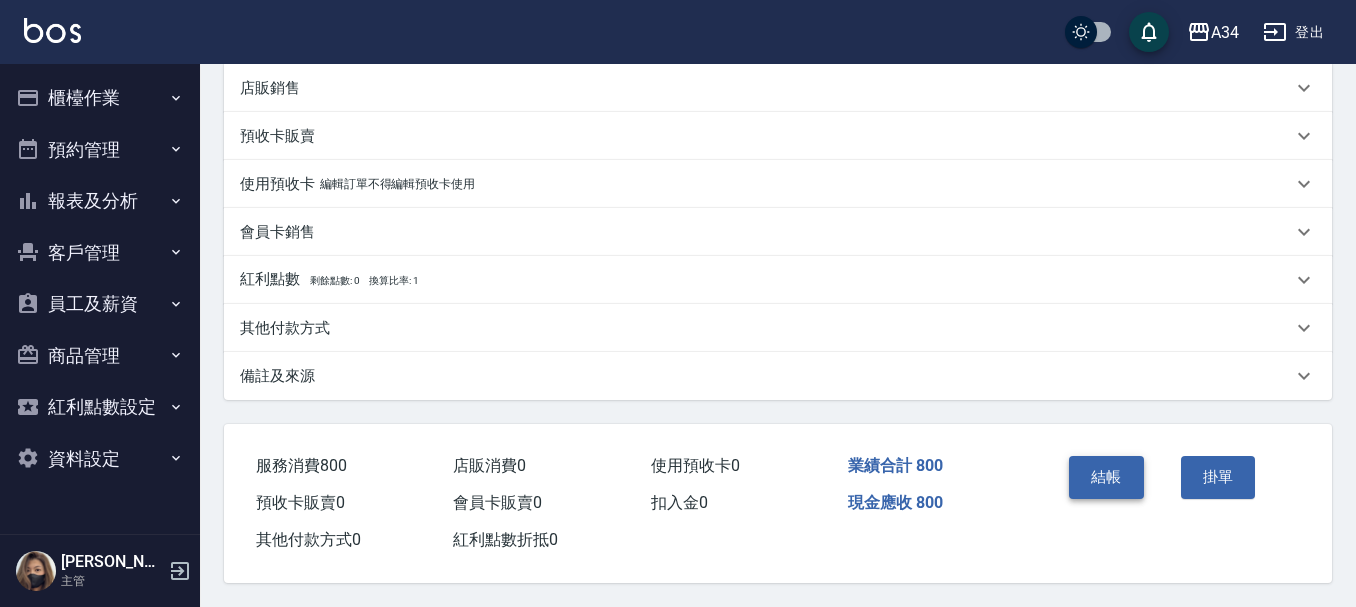type on "800" 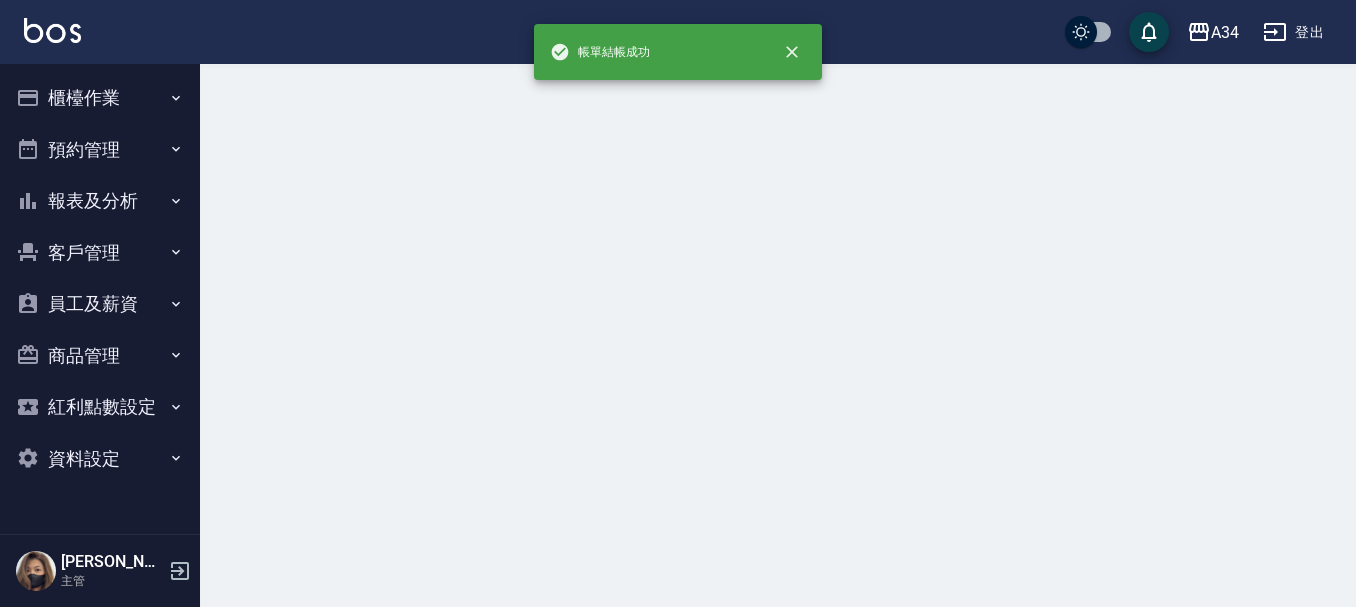 scroll, scrollTop: 0, scrollLeft: 0, axis: both 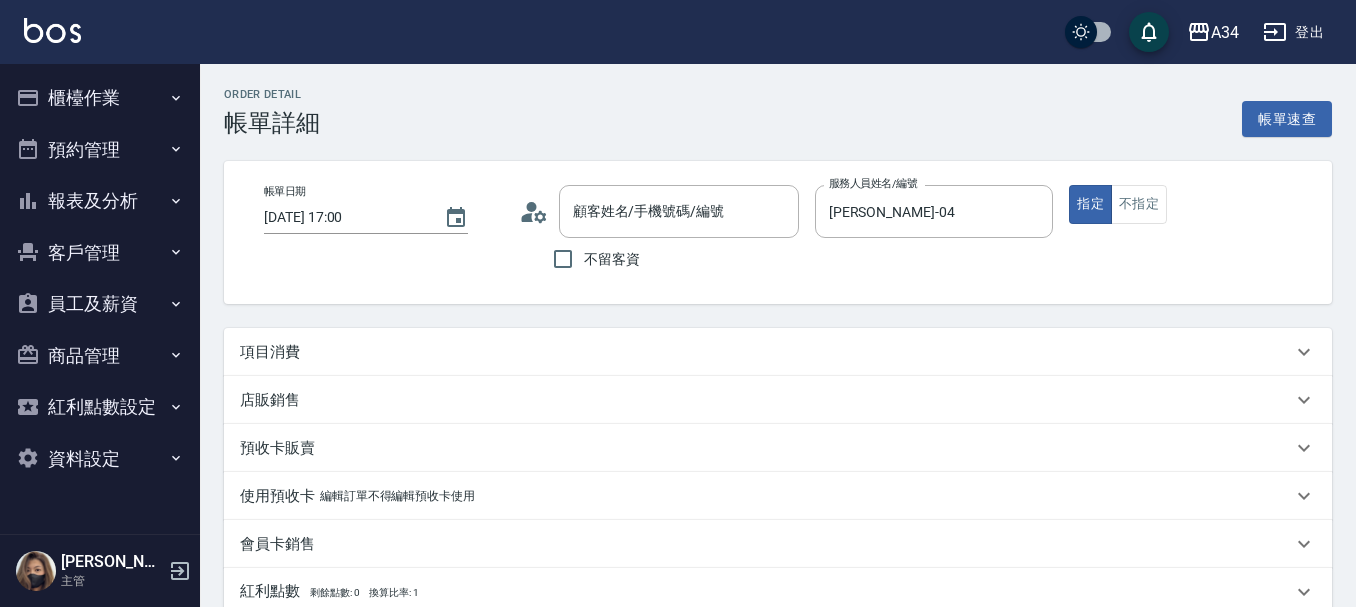 type on "[PERSON_NAME]/0906399945/0906399945" 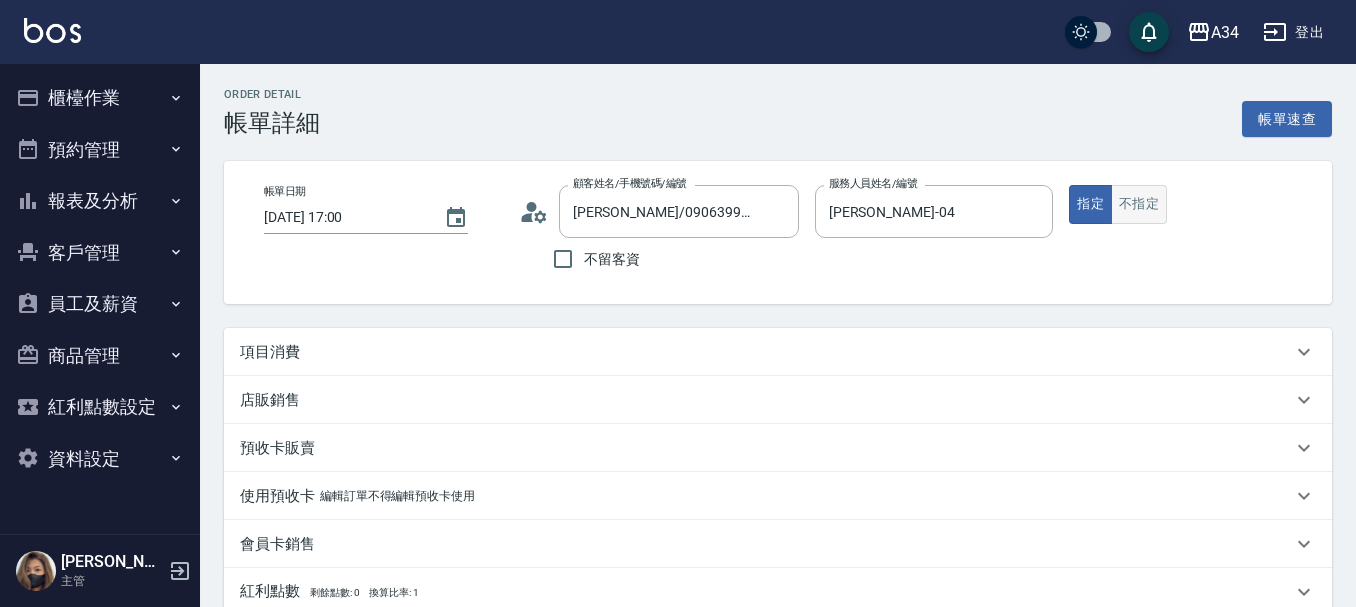 click on "不指定" at bounding box center [1139, 204] 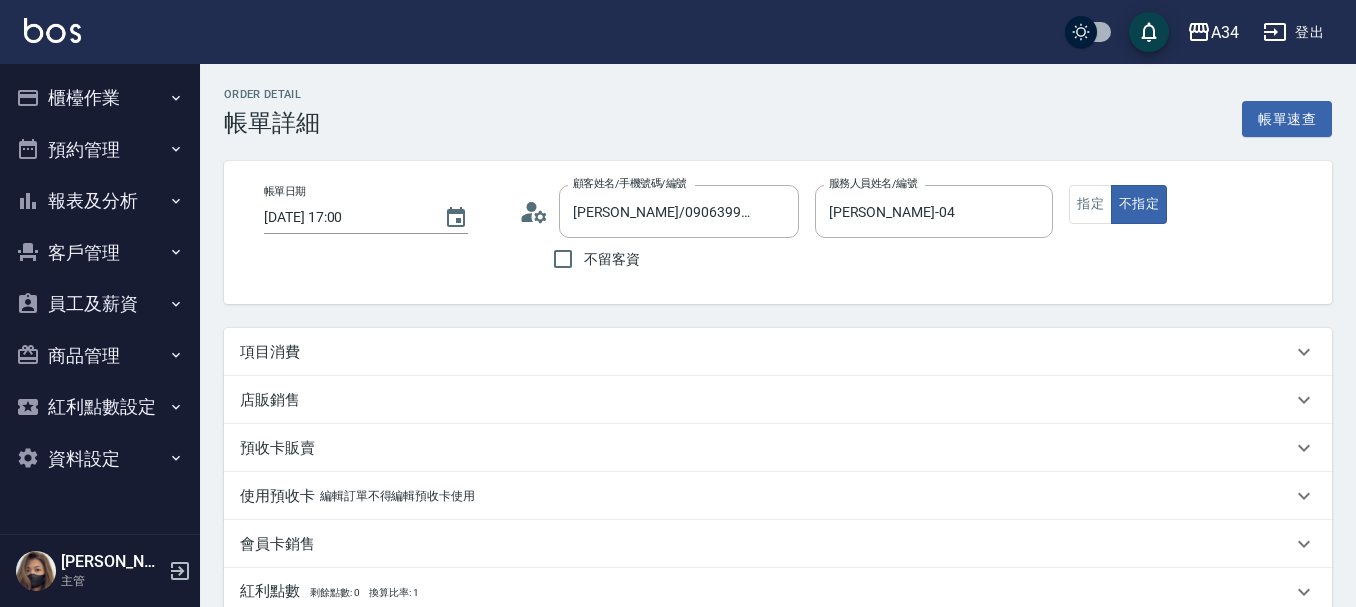click on "項目消費" at bounding box center (766, 352) 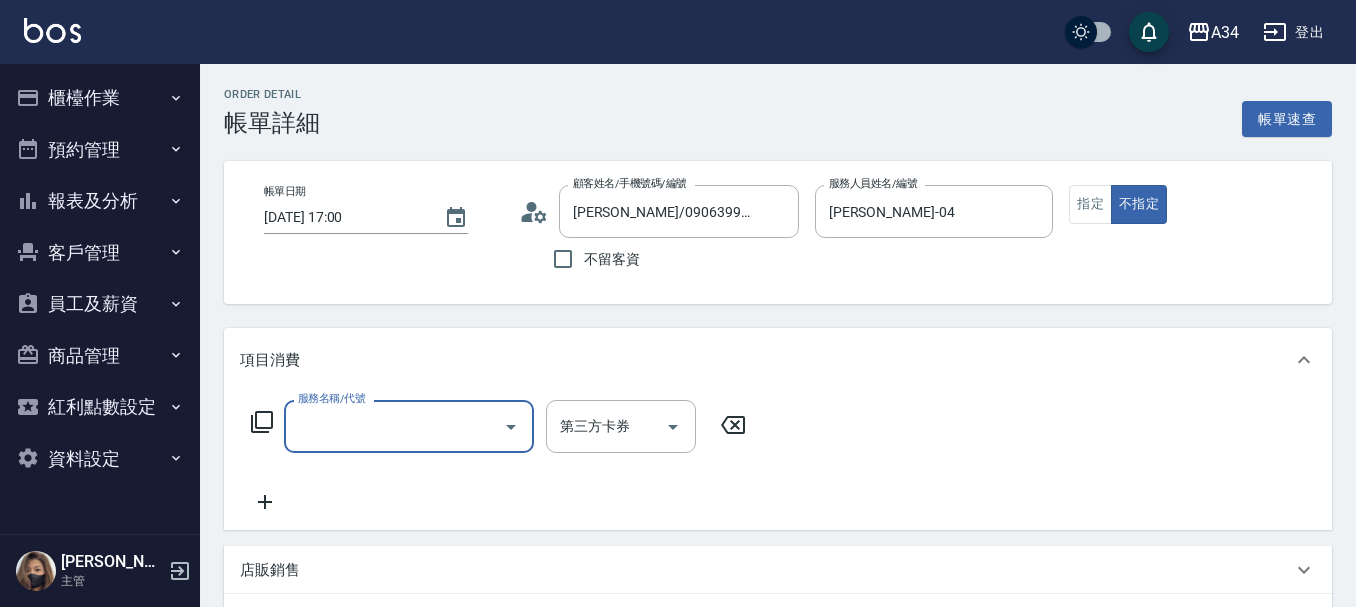scroll, scrollTop: 0, scrollLeft: 0, axis: both 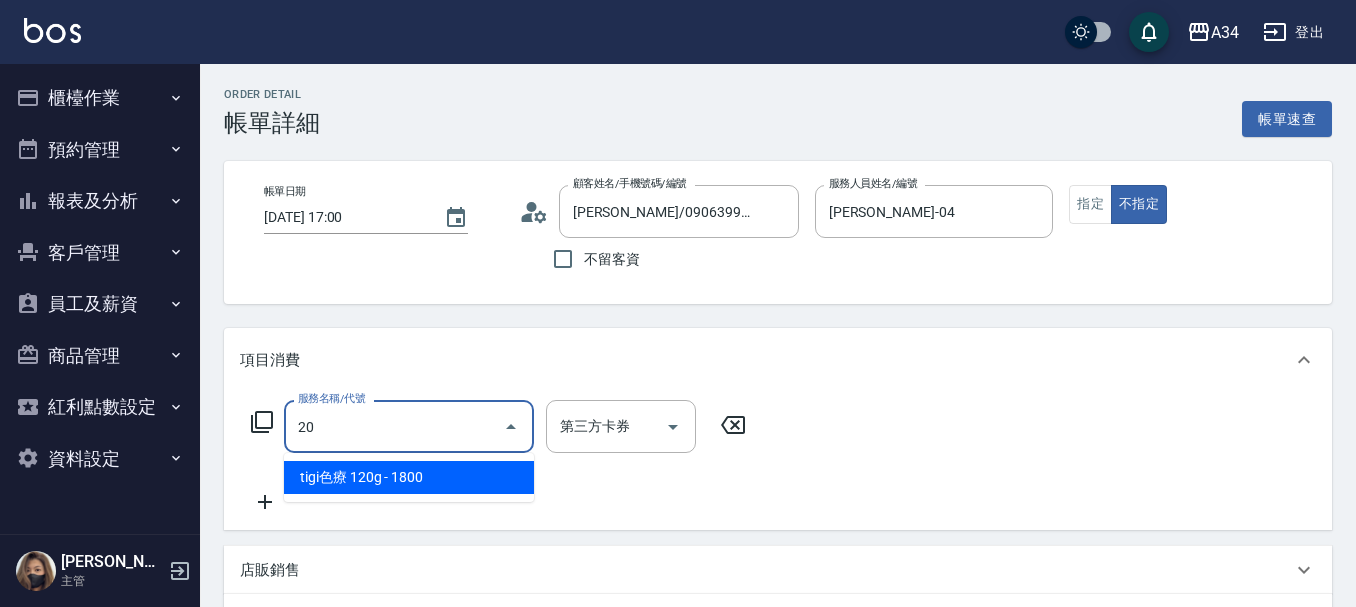 type on "201" 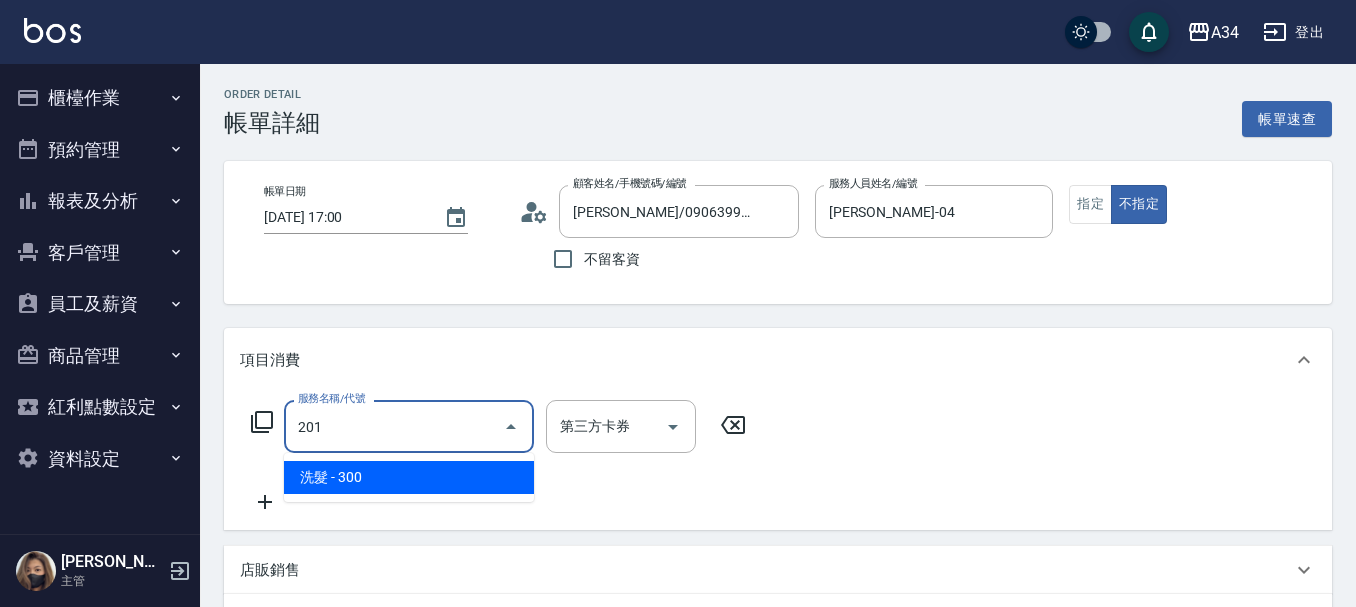 type on "30" 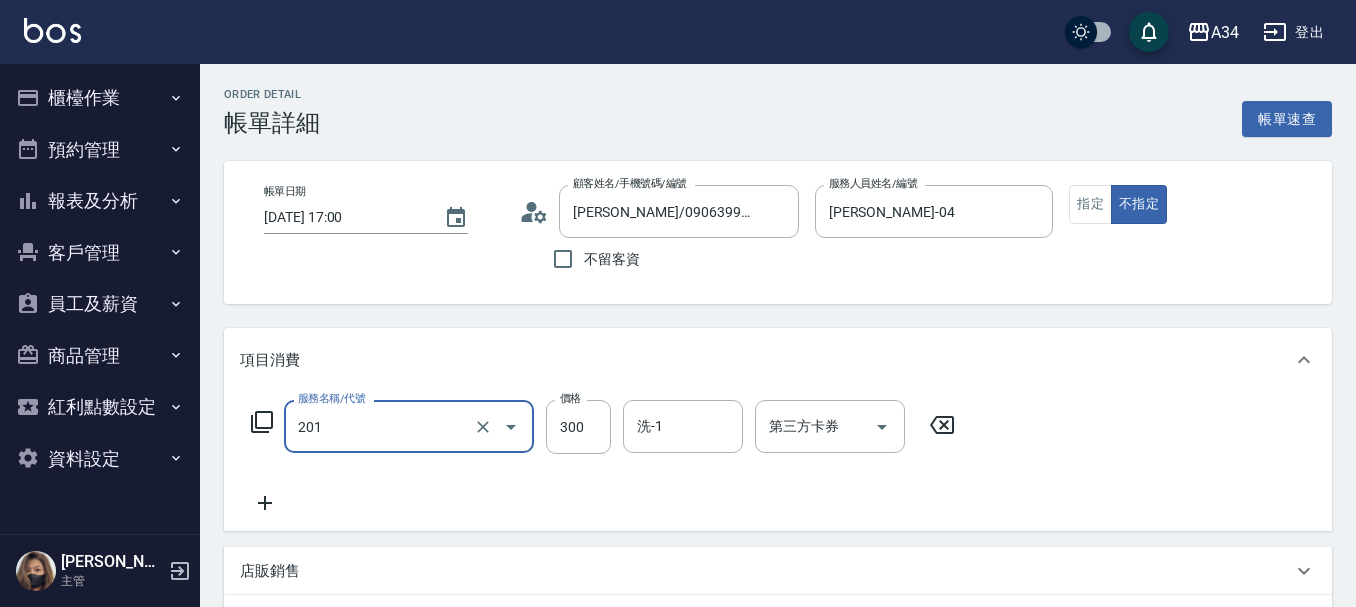 type on "洗髮(201)" 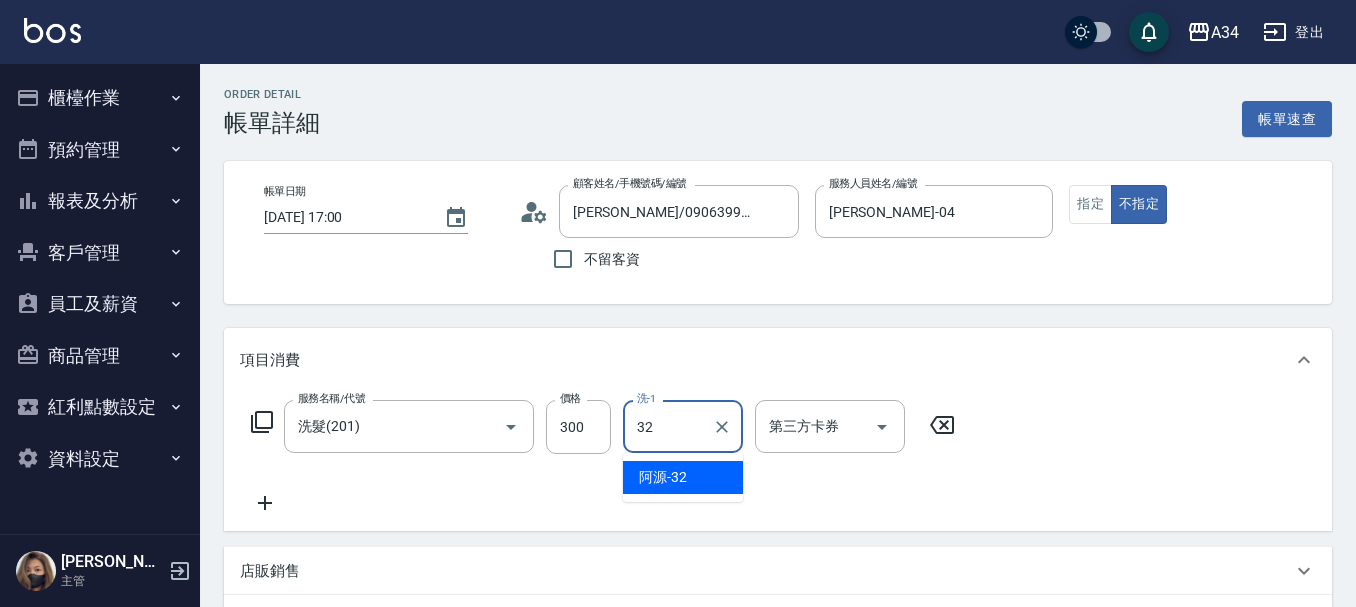 type on "阿源-32" 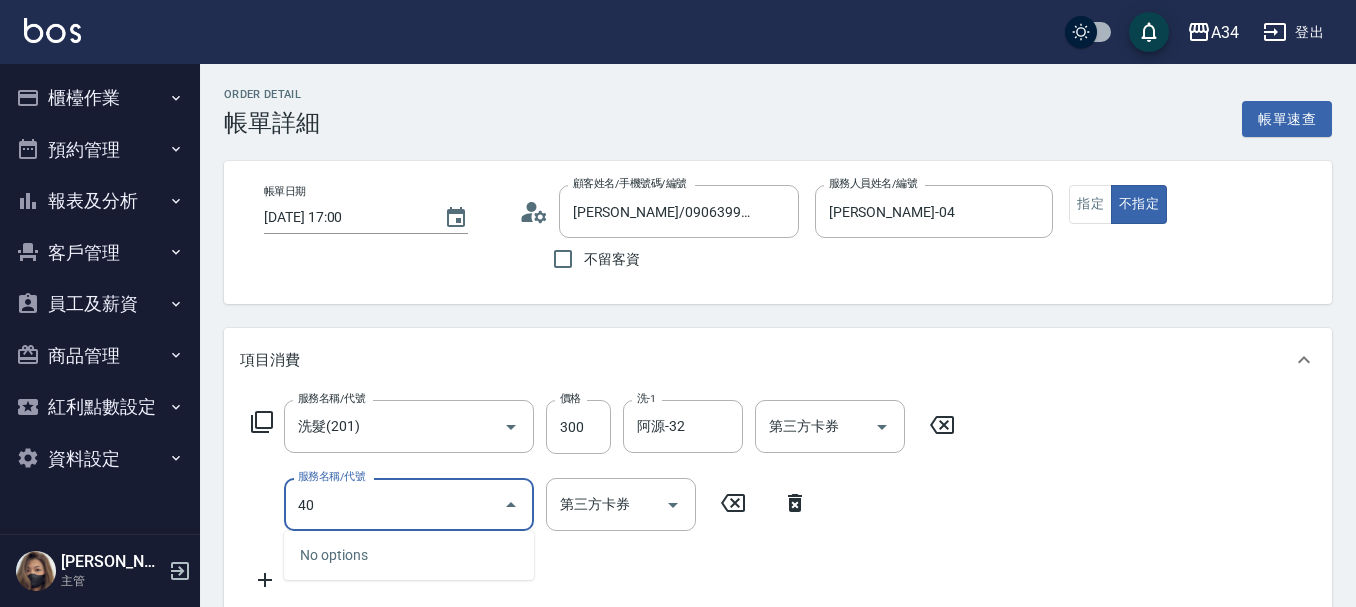 type on "401" 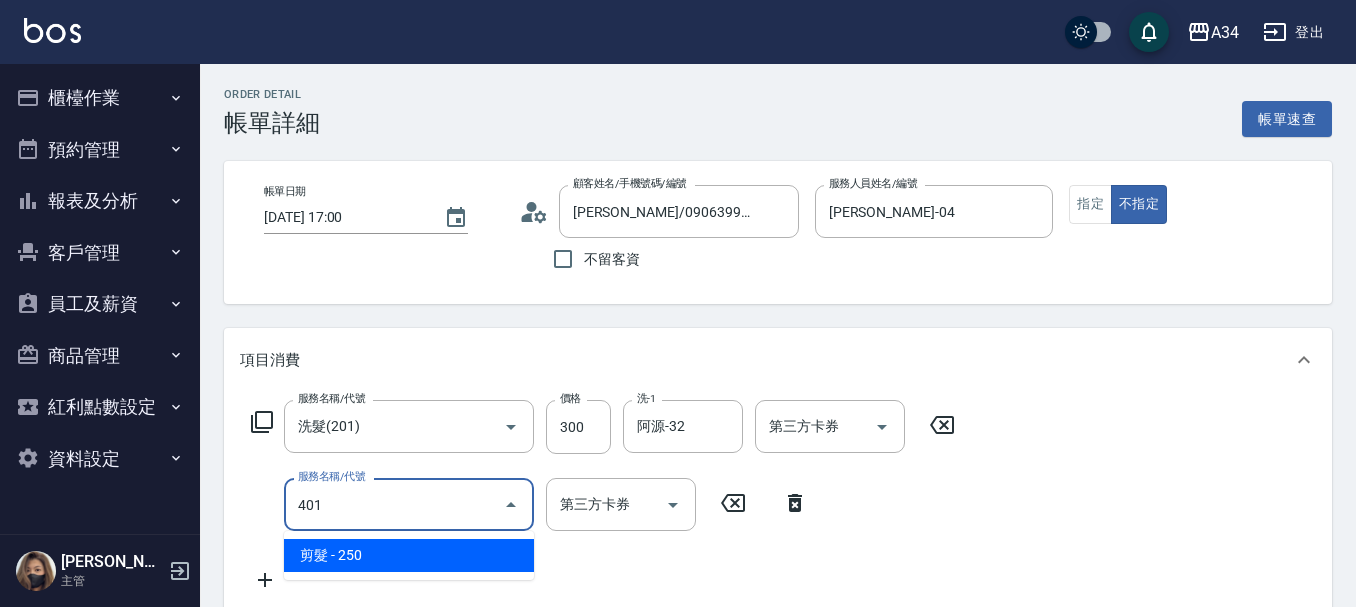 type on "50" 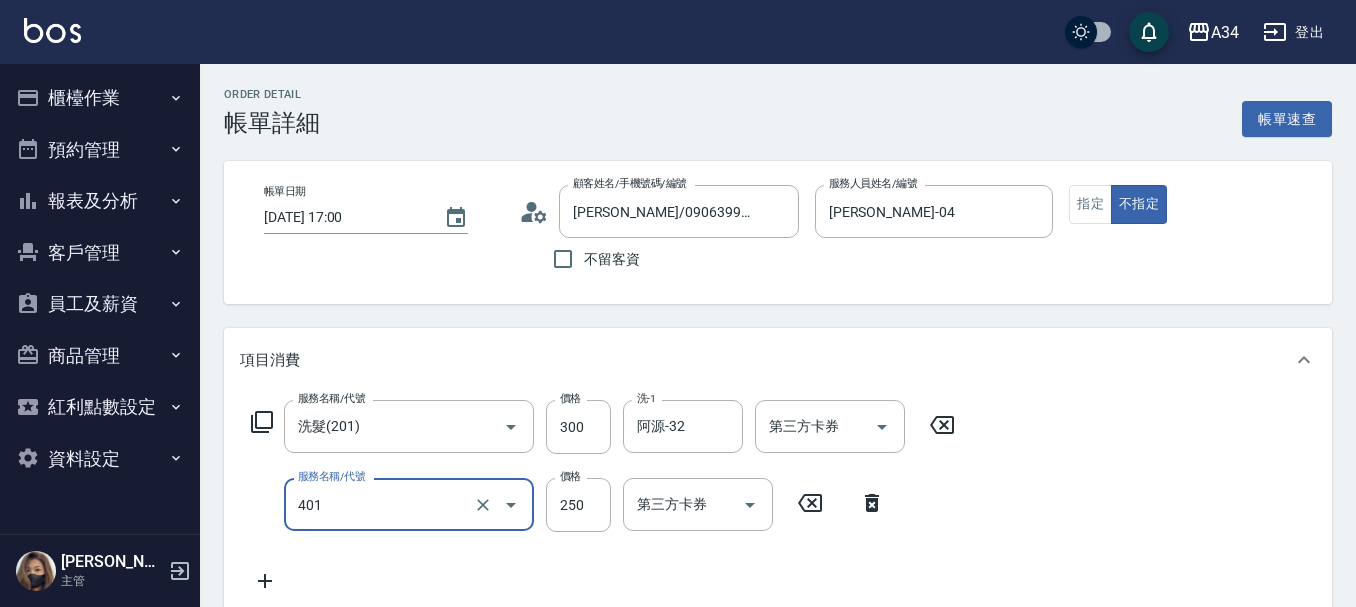 type on "剪髮(401)" 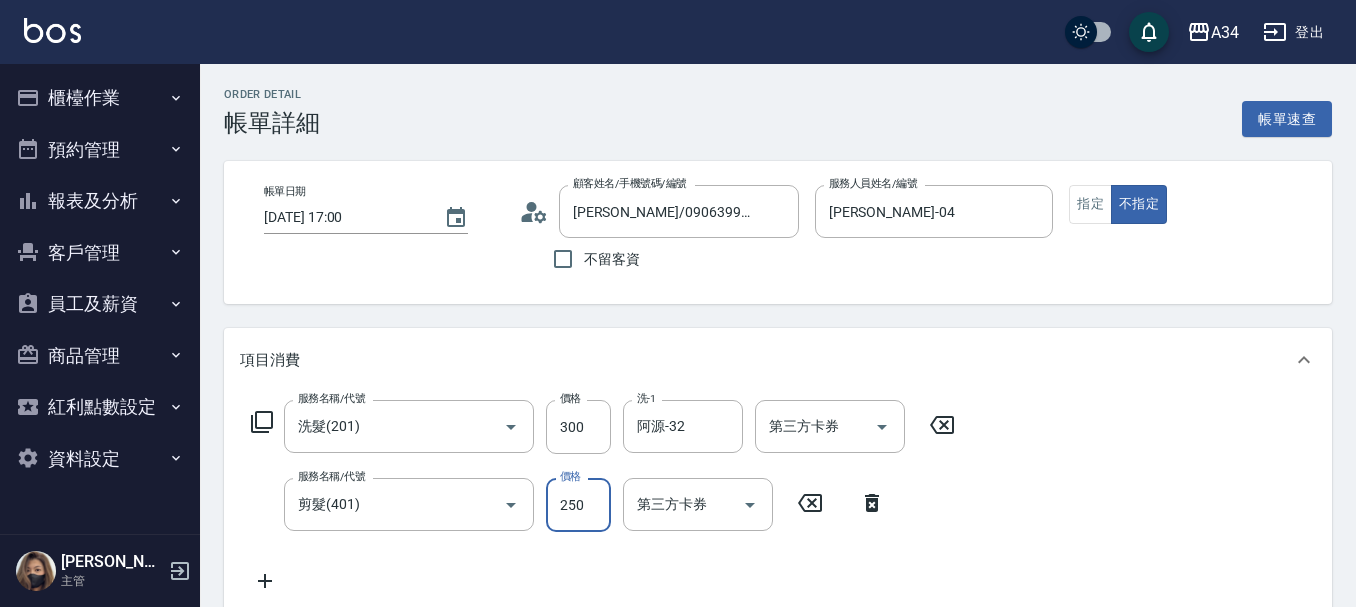 type on "30" 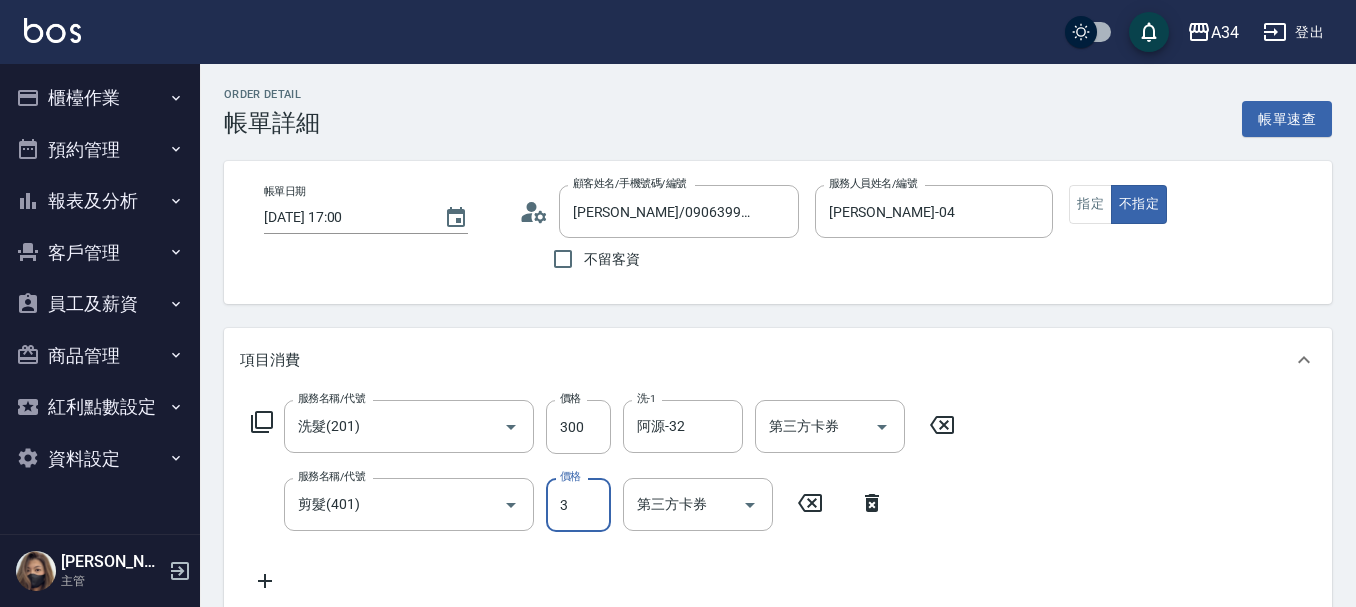type on "30" 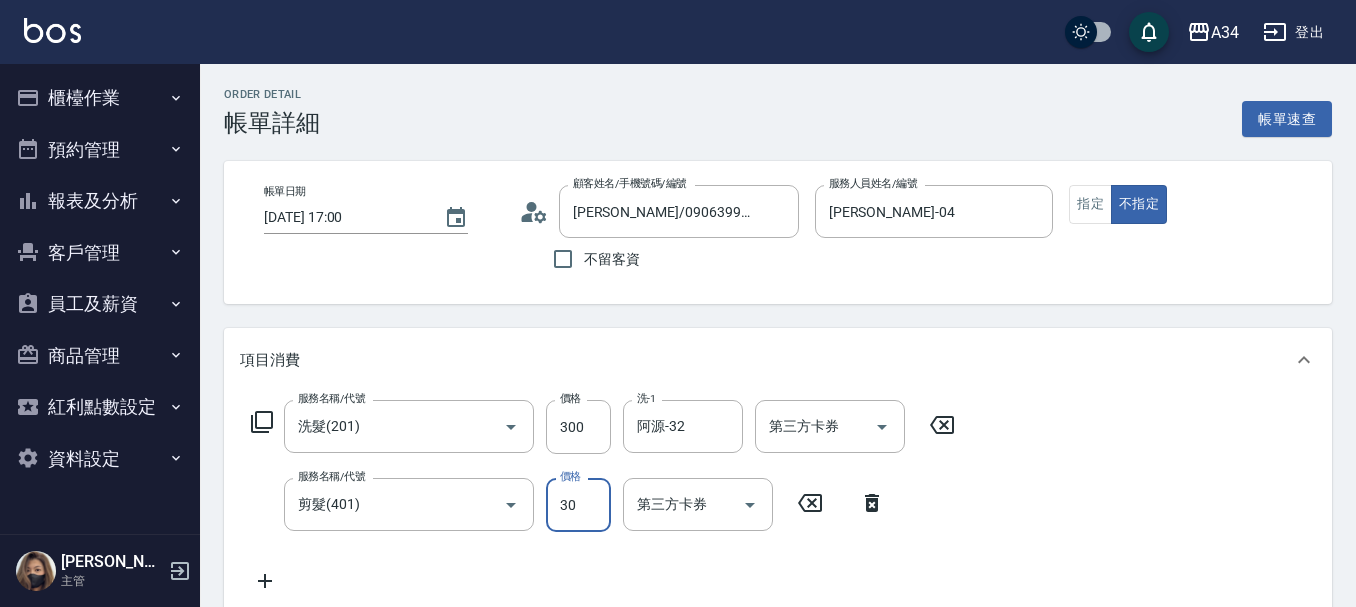type on "60" 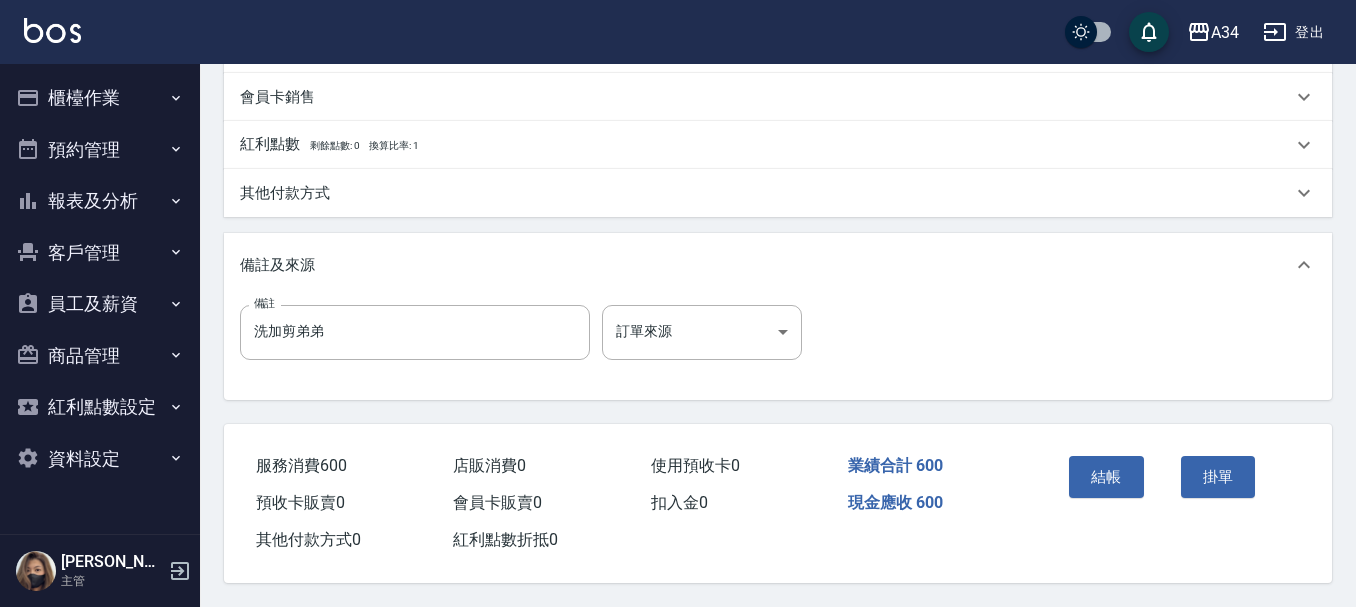 scroll, scrollTop: 705, scrollLeft: 0, axis: vertical 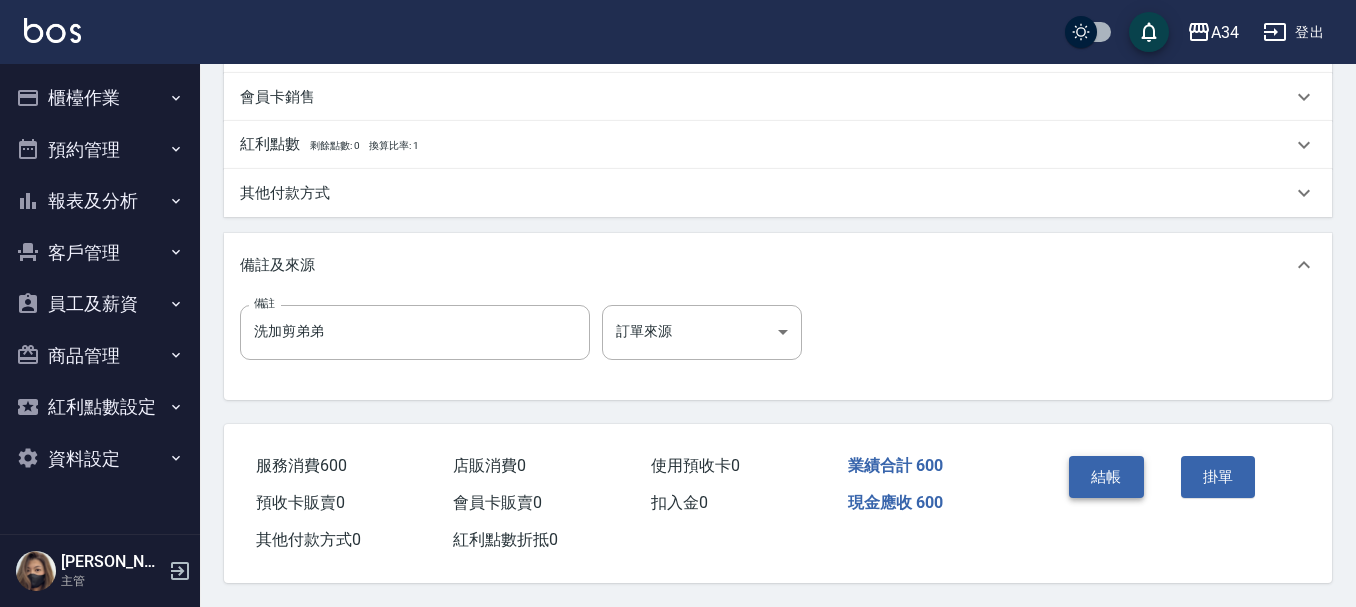 type on "300" 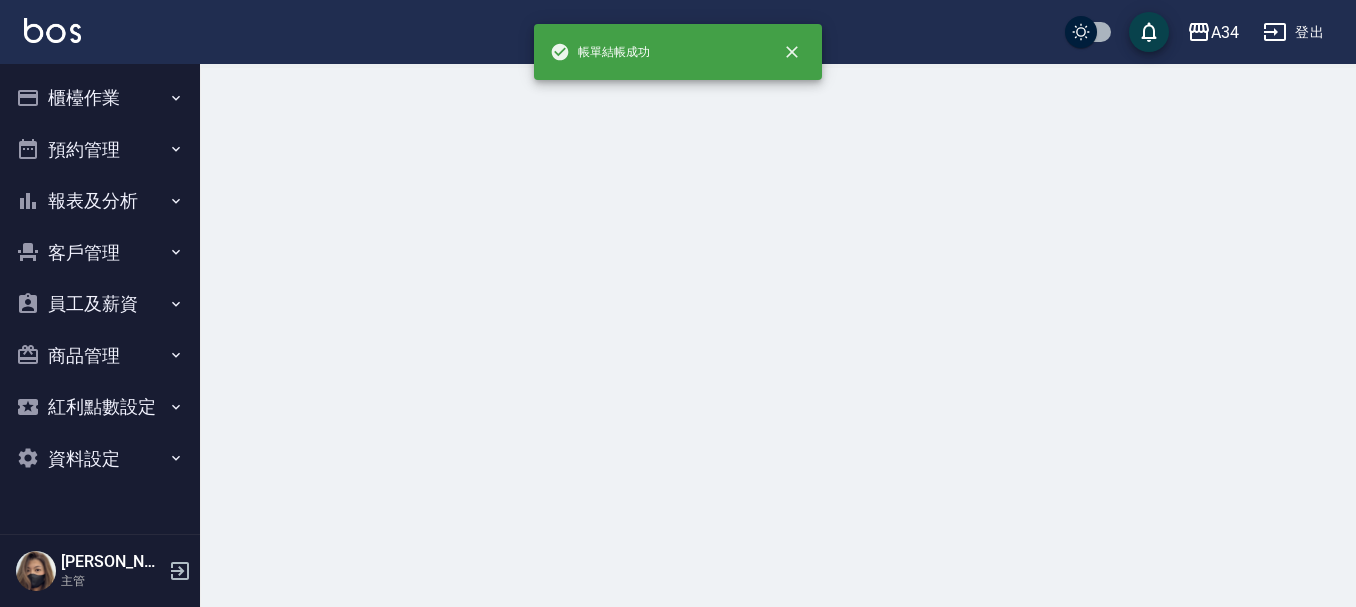 scroll, scrollTop: 0, scrollLeft: 0, axis: both 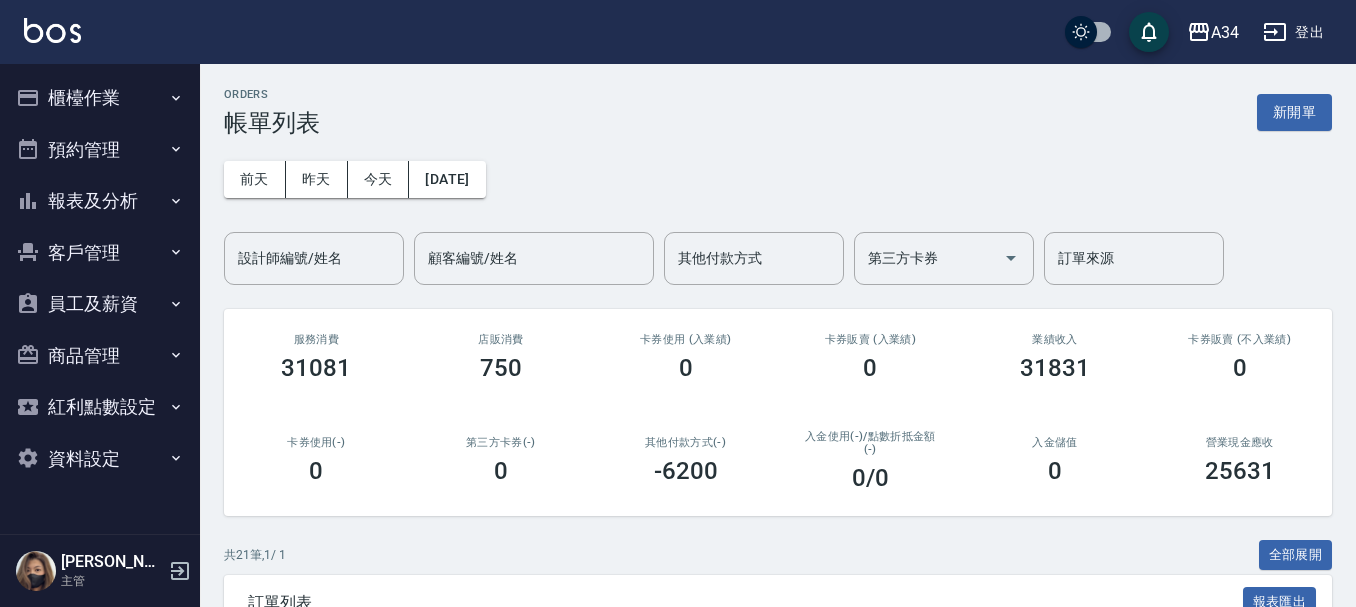 click on "櫃檯作業" at bounding box center [100, 98] 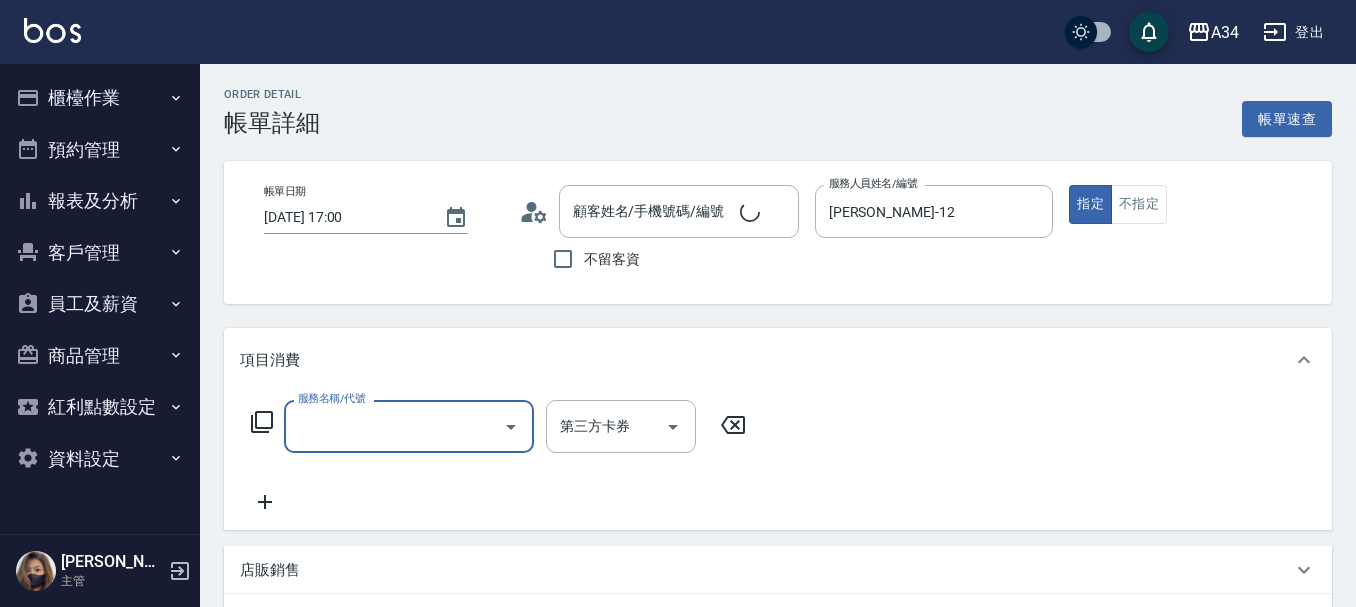 click on "服務名稱/代號" at bounding box center (394, 426) 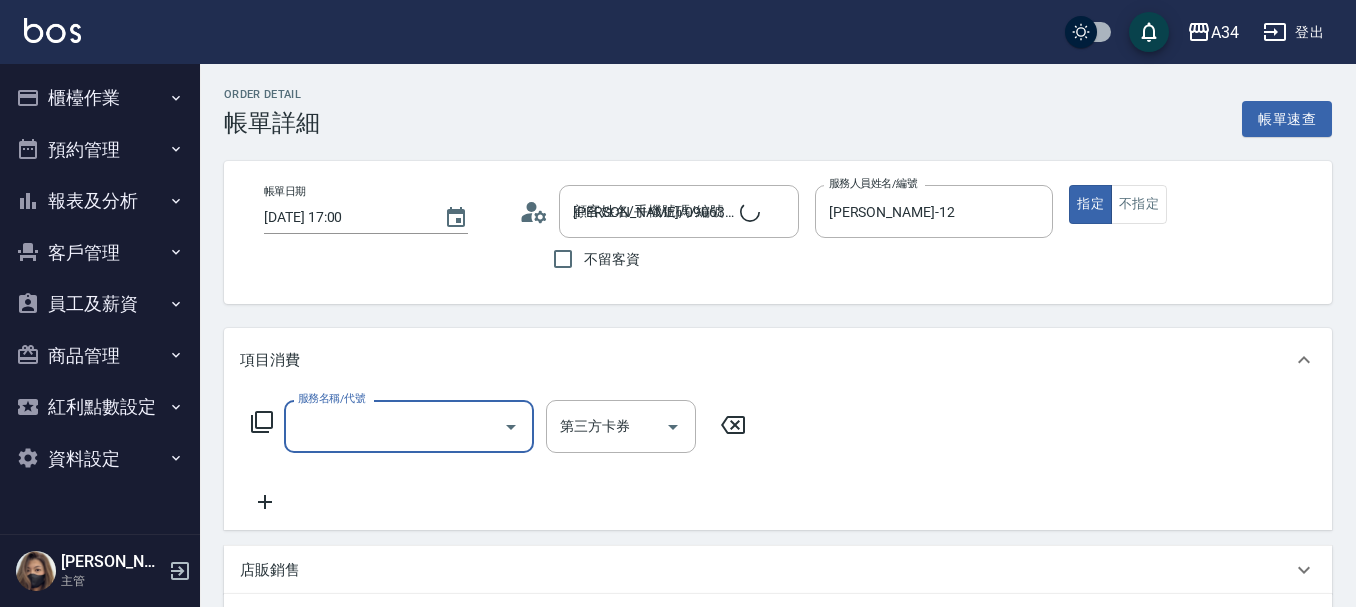 scroll, scrollTop: 0, scrollLeft: 0, axis: both 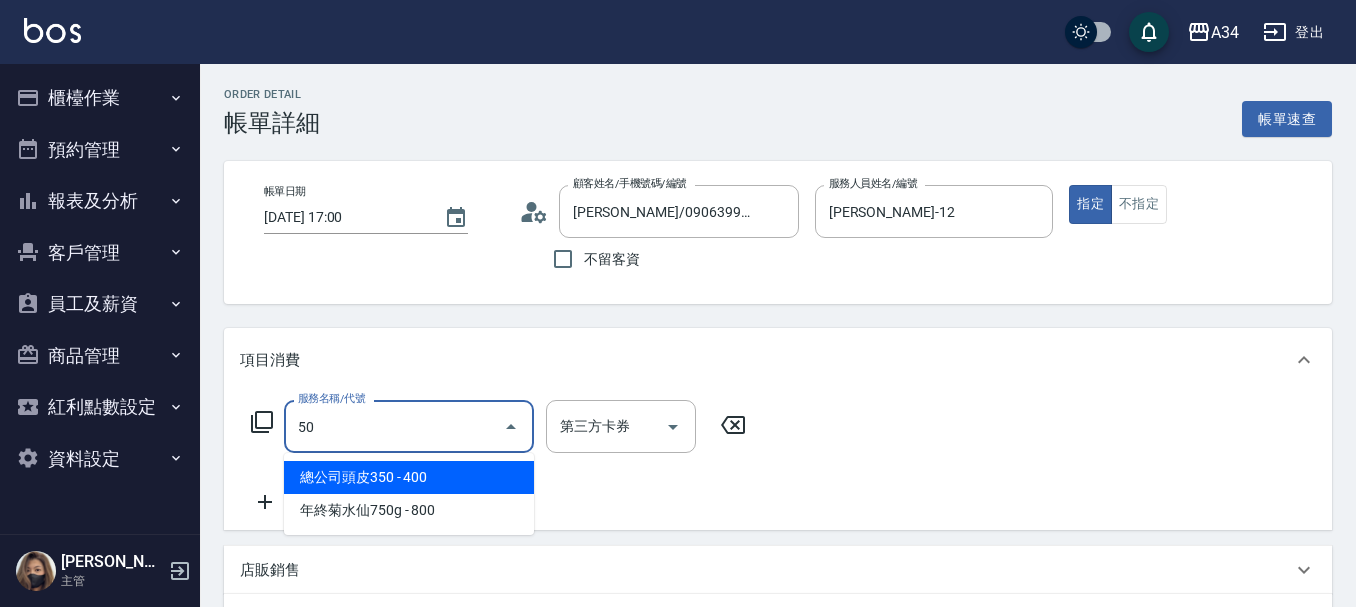 type on "501" 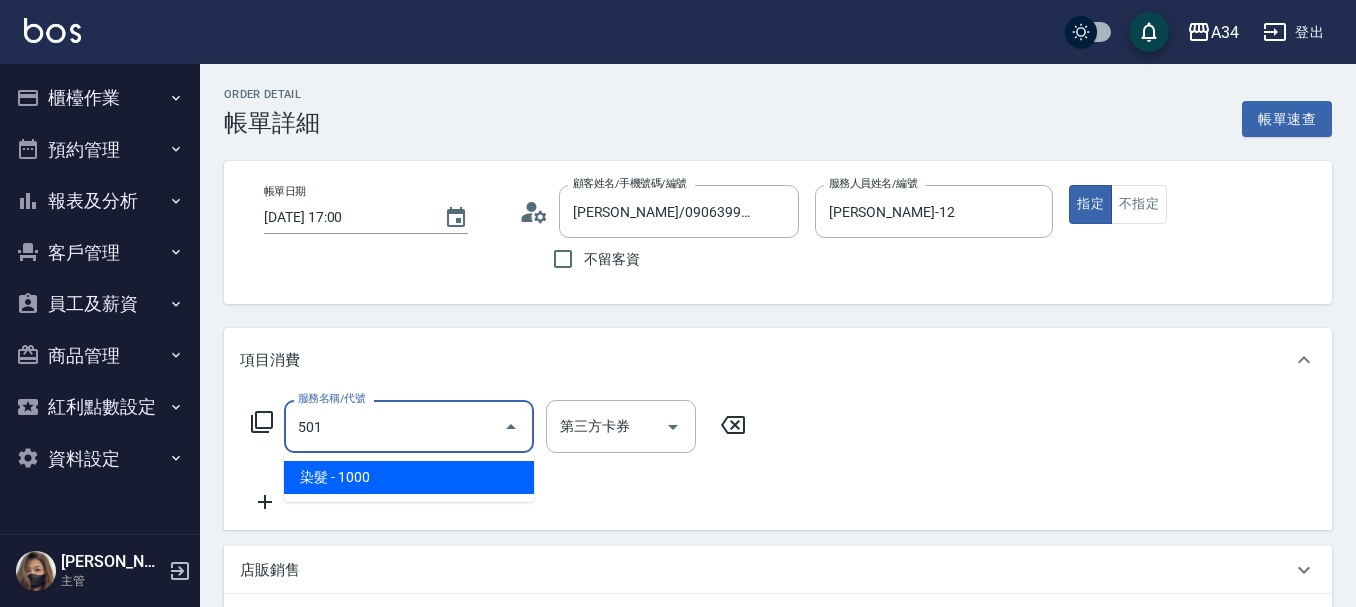 type on "100" 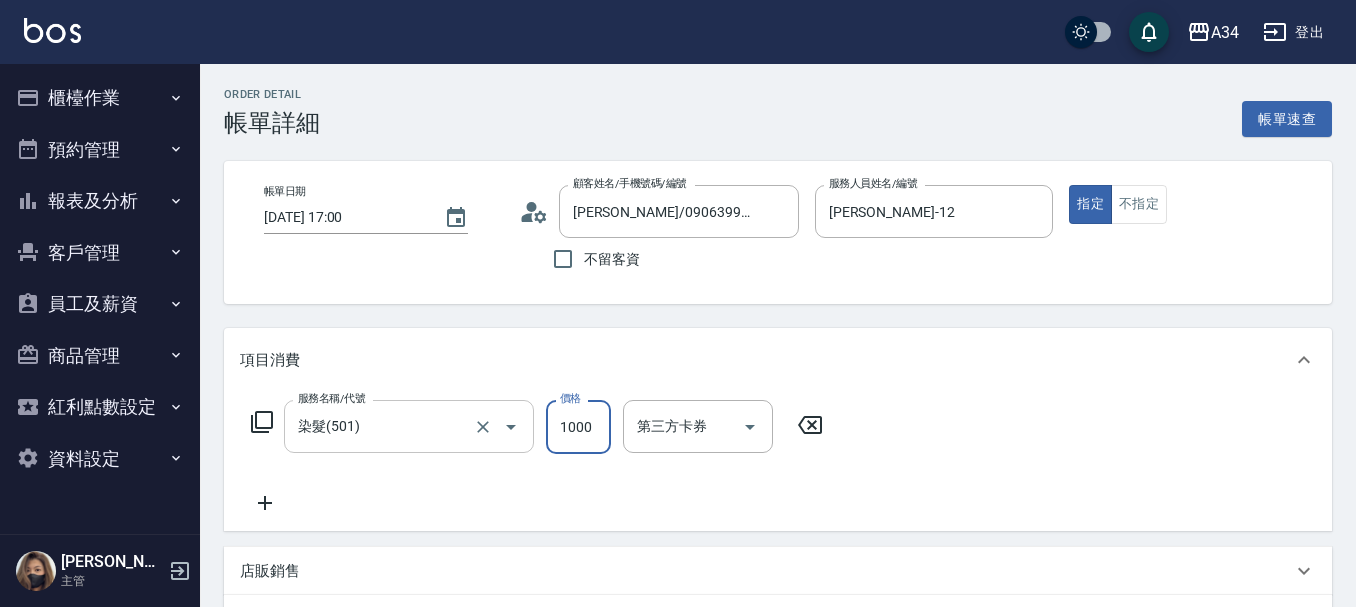 type on "0" 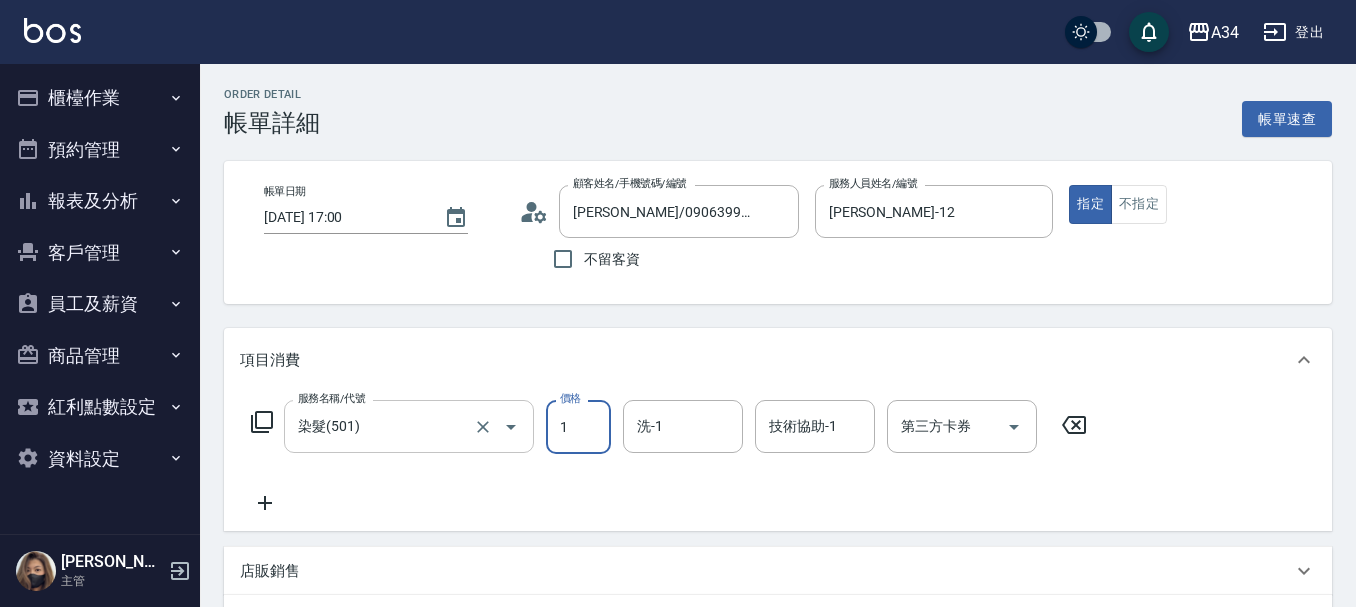 type on "19" 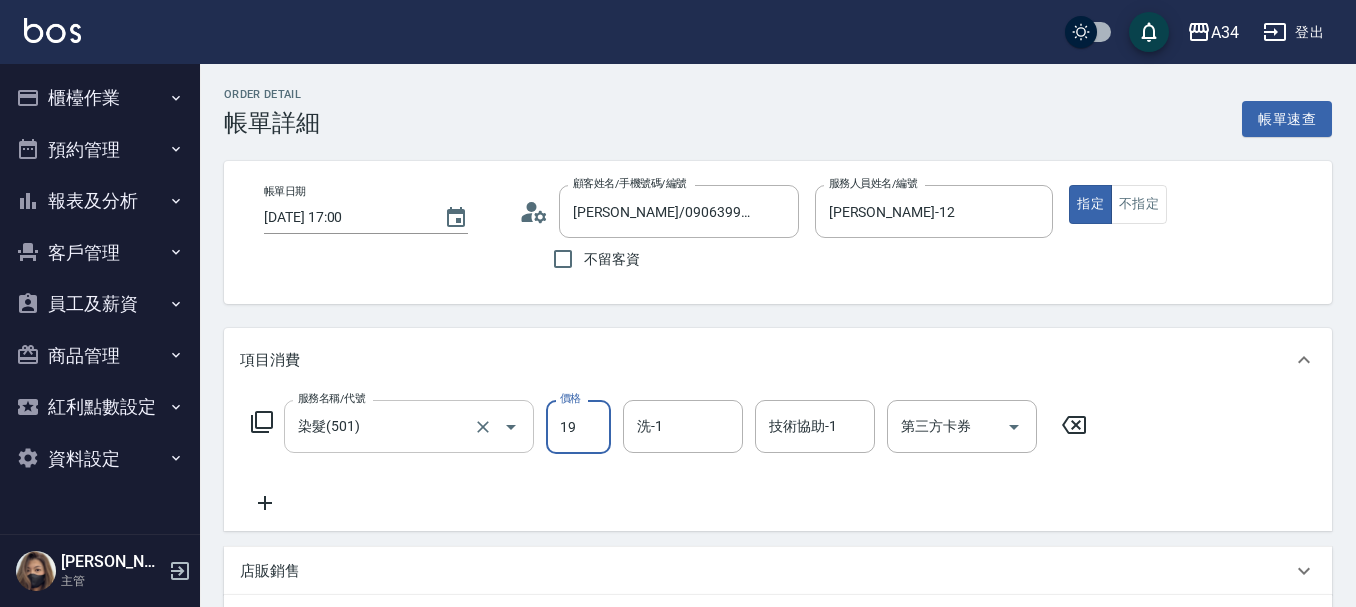 type on "10" 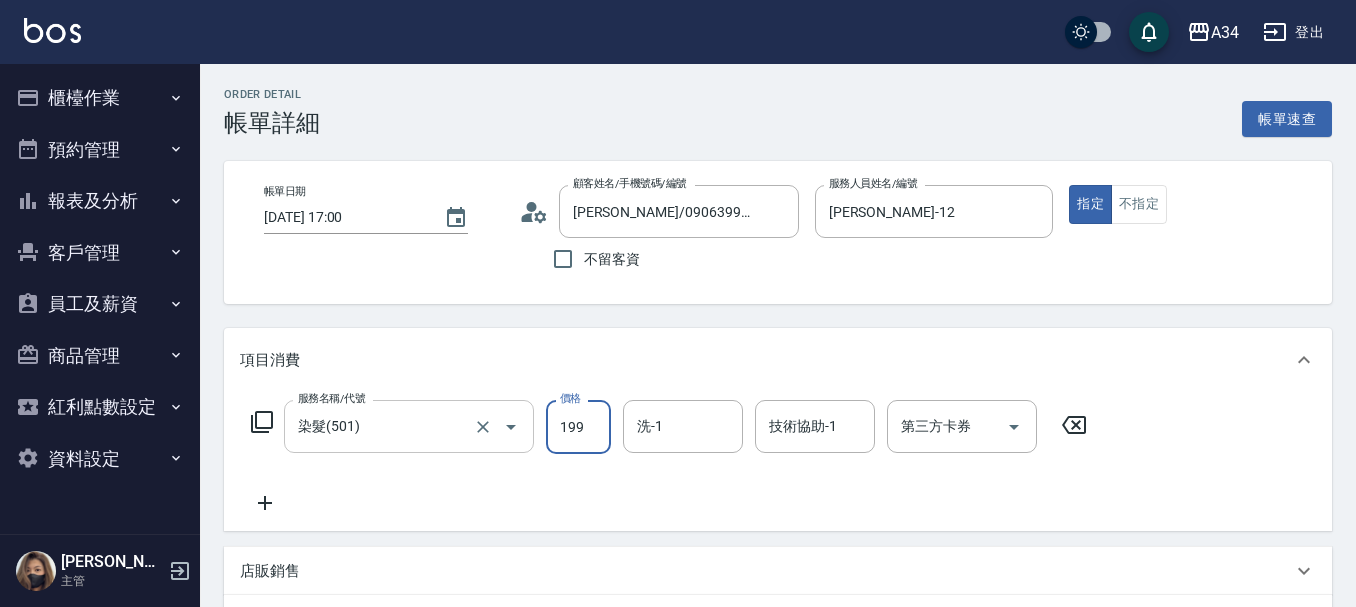 type on "190" 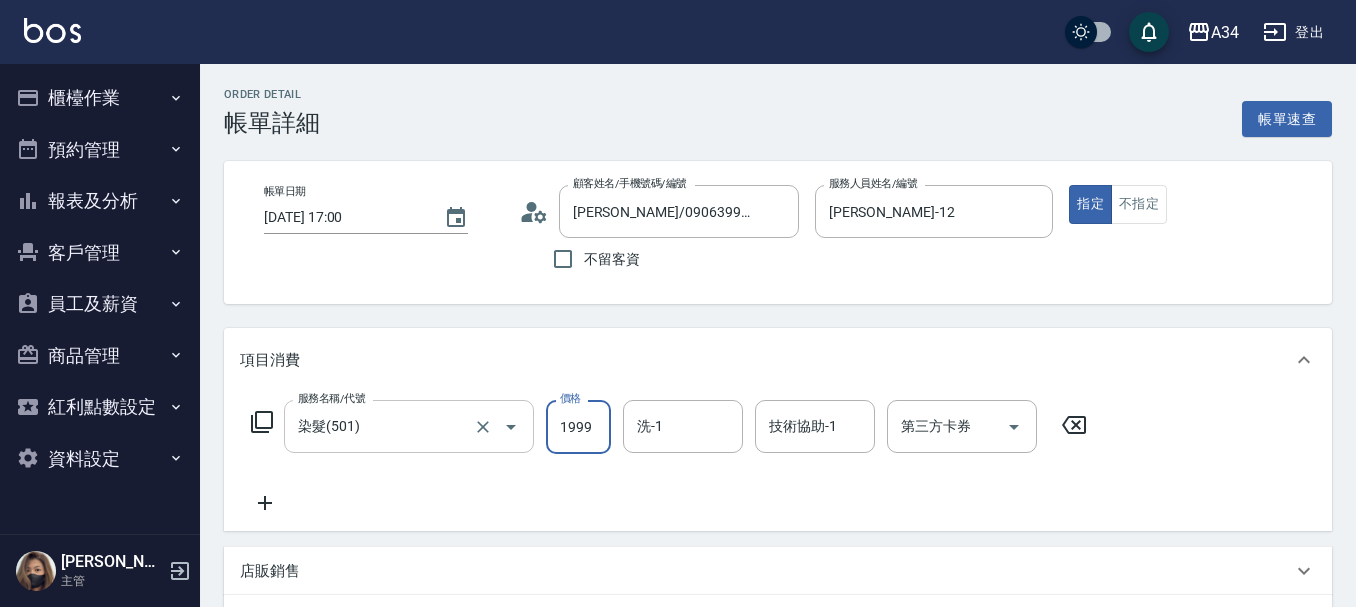 type on "1999" 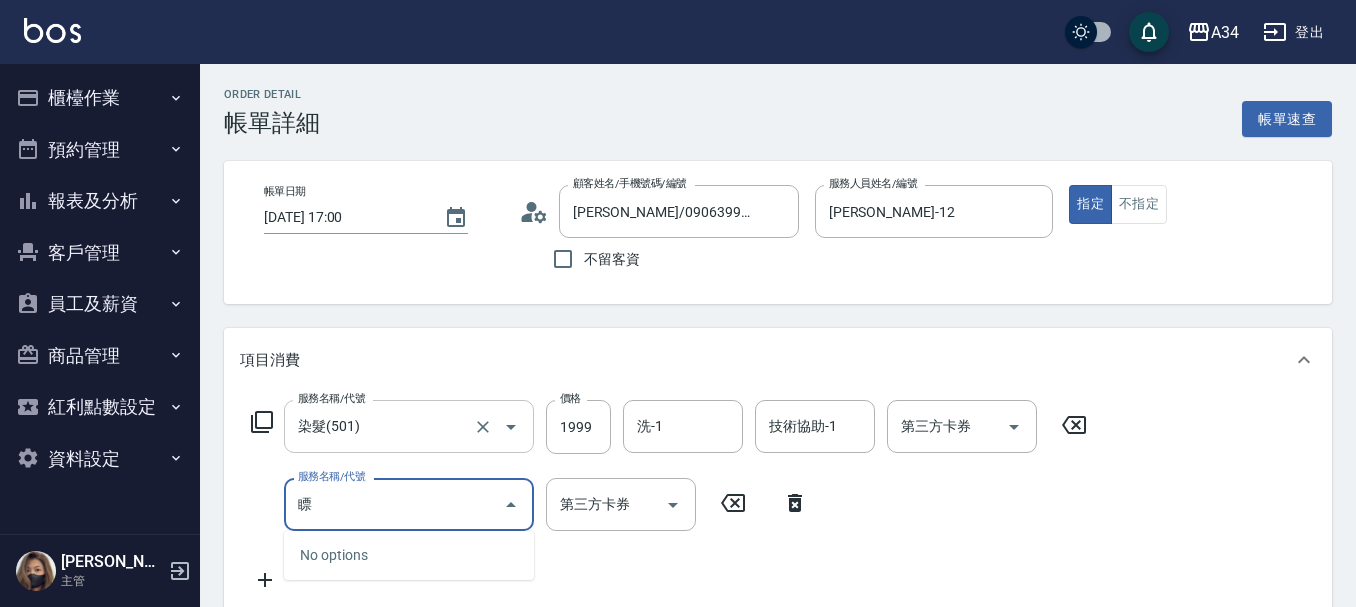 type on "漂" 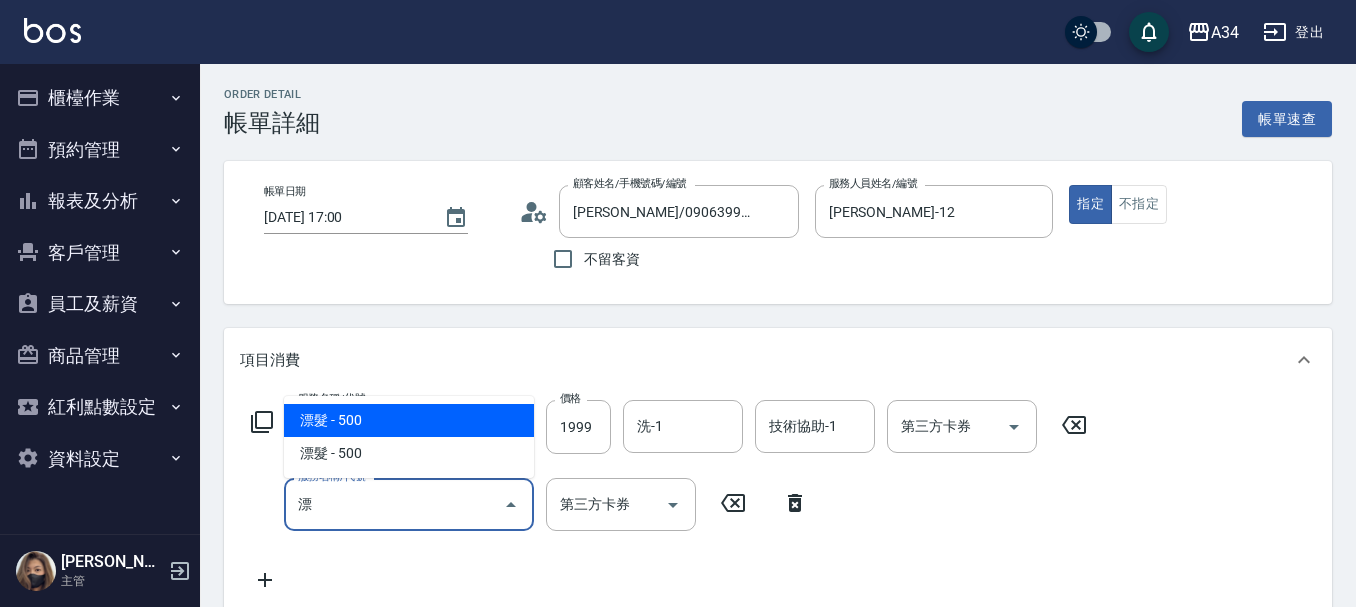 type on "240" 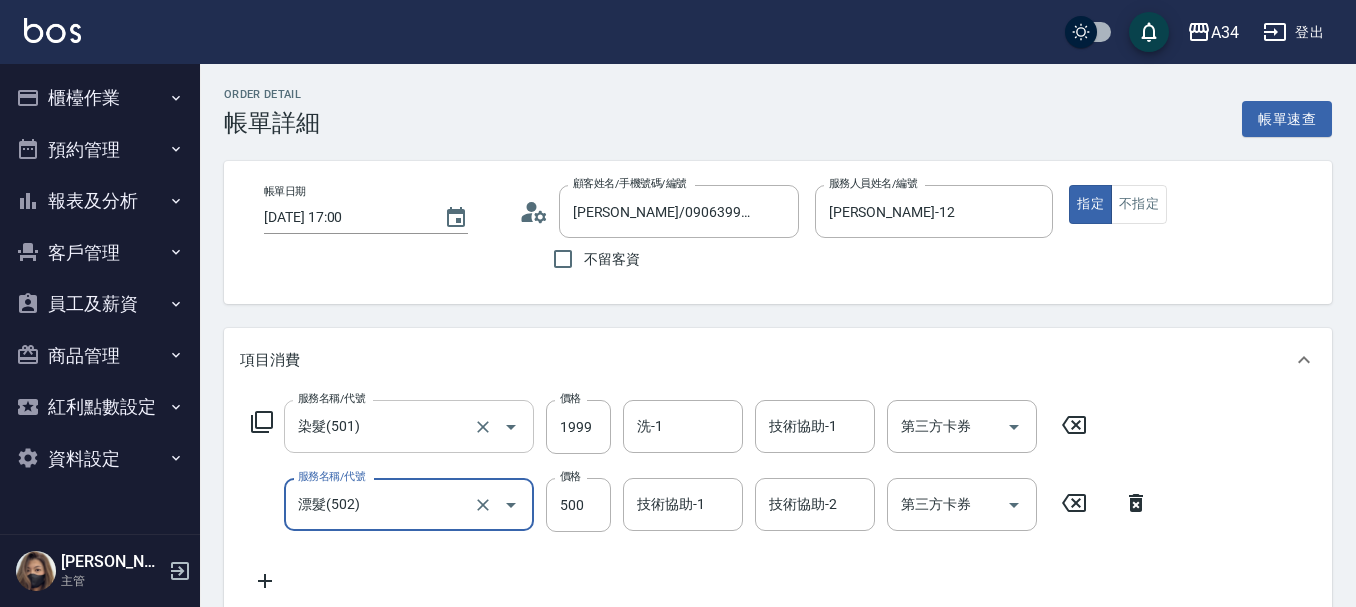 type on "漂髮(502)" 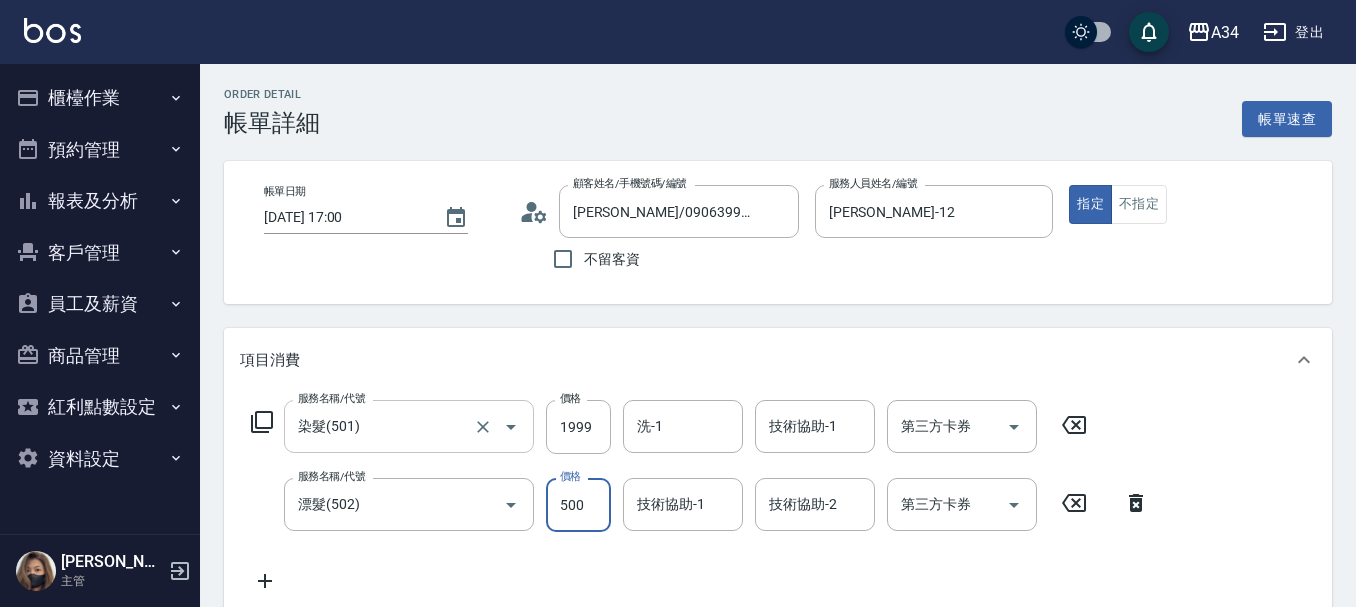 type on "200" 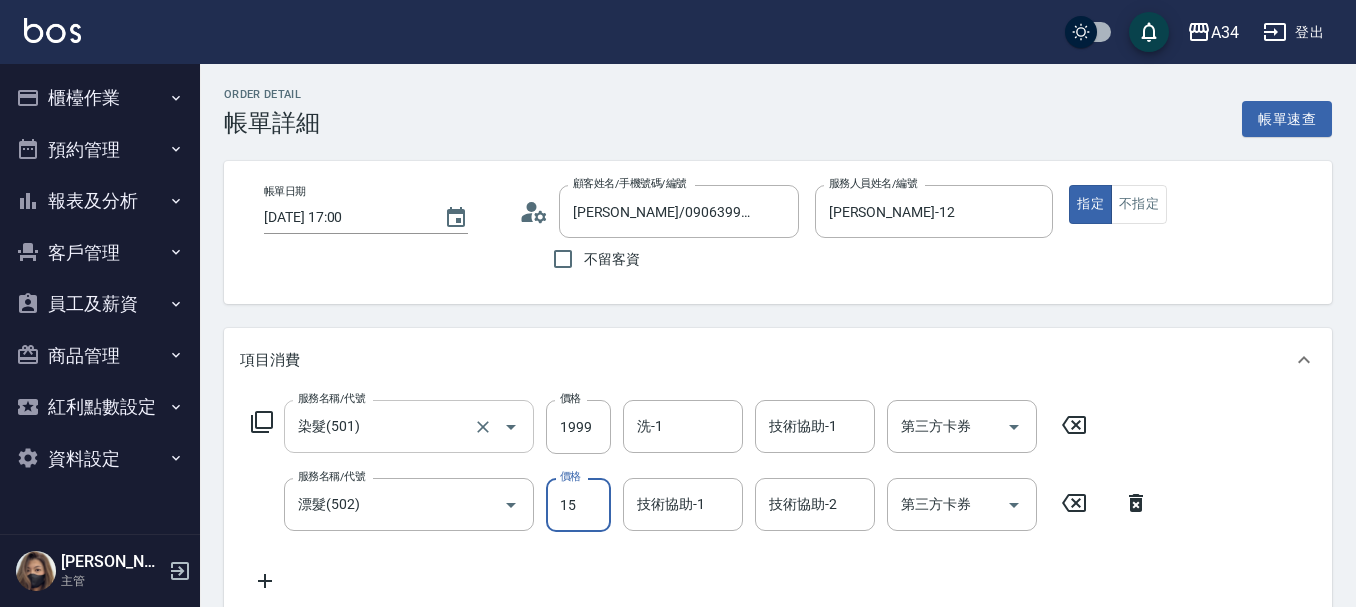 type on "150" 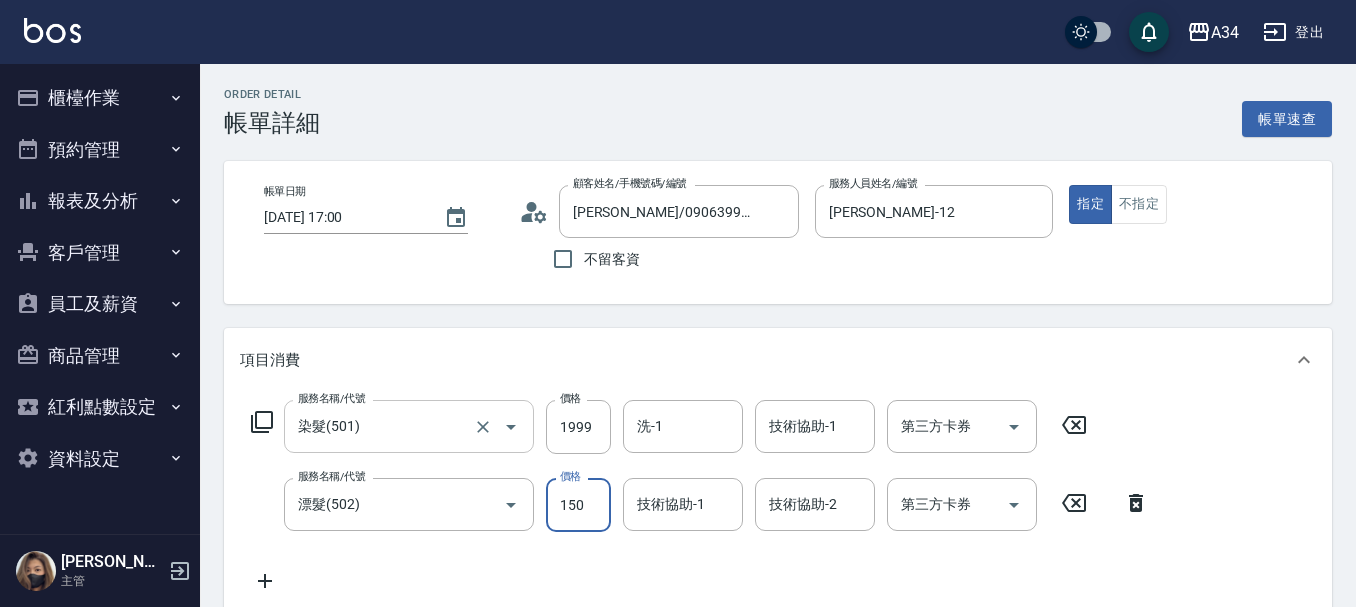 type on "340" 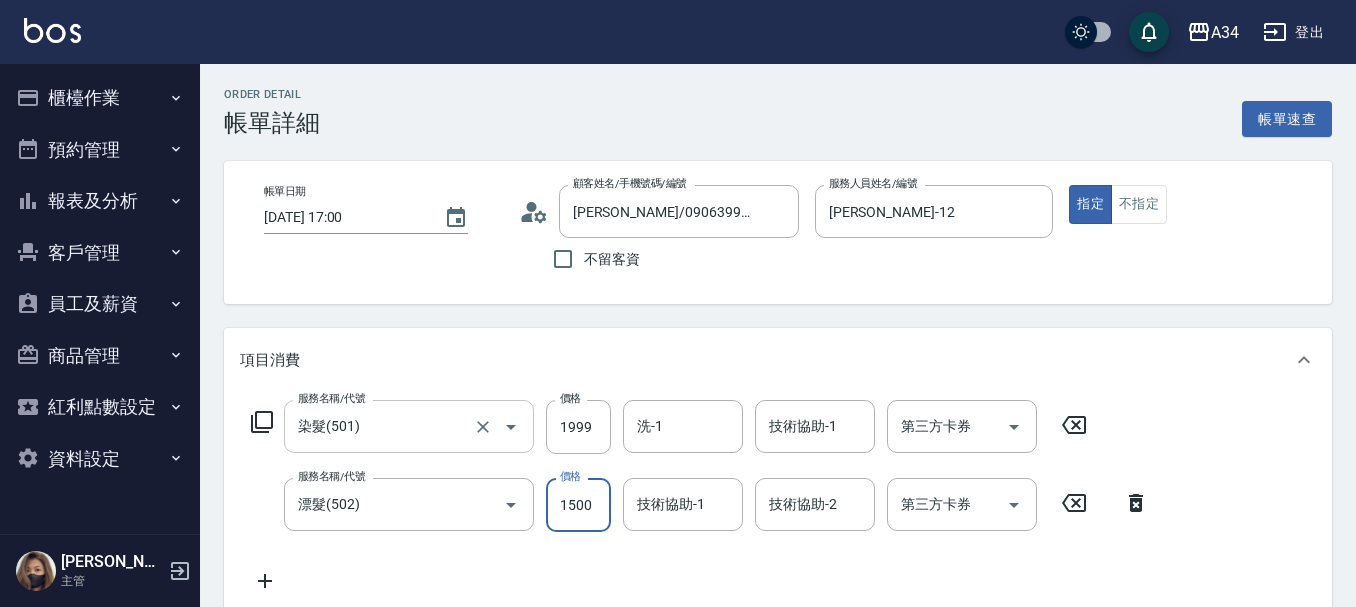 type on "1500" 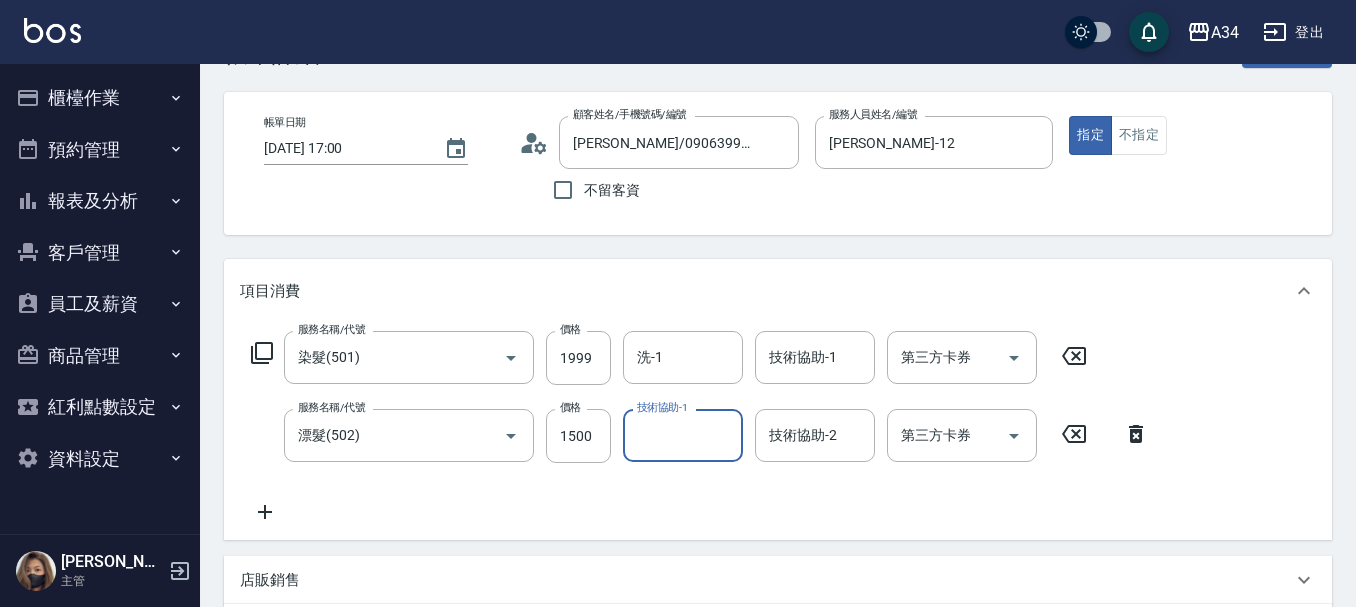 scroll, scrollTop: 100, scrollLeft: 0, axis: vertical 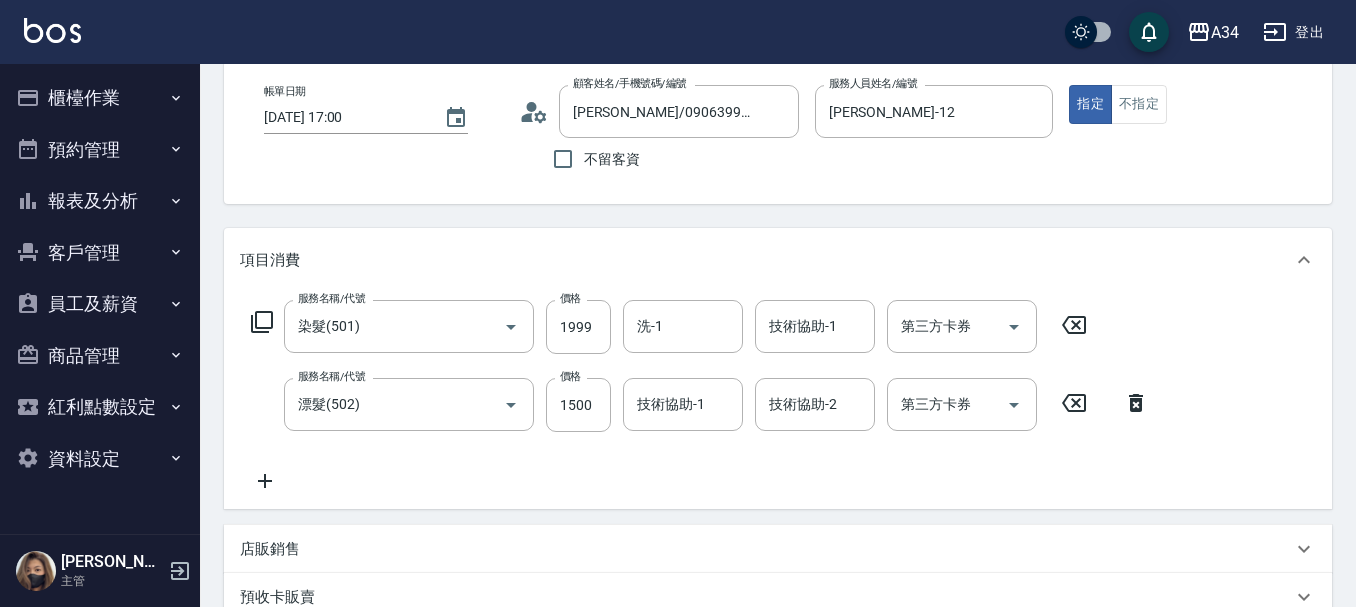 click 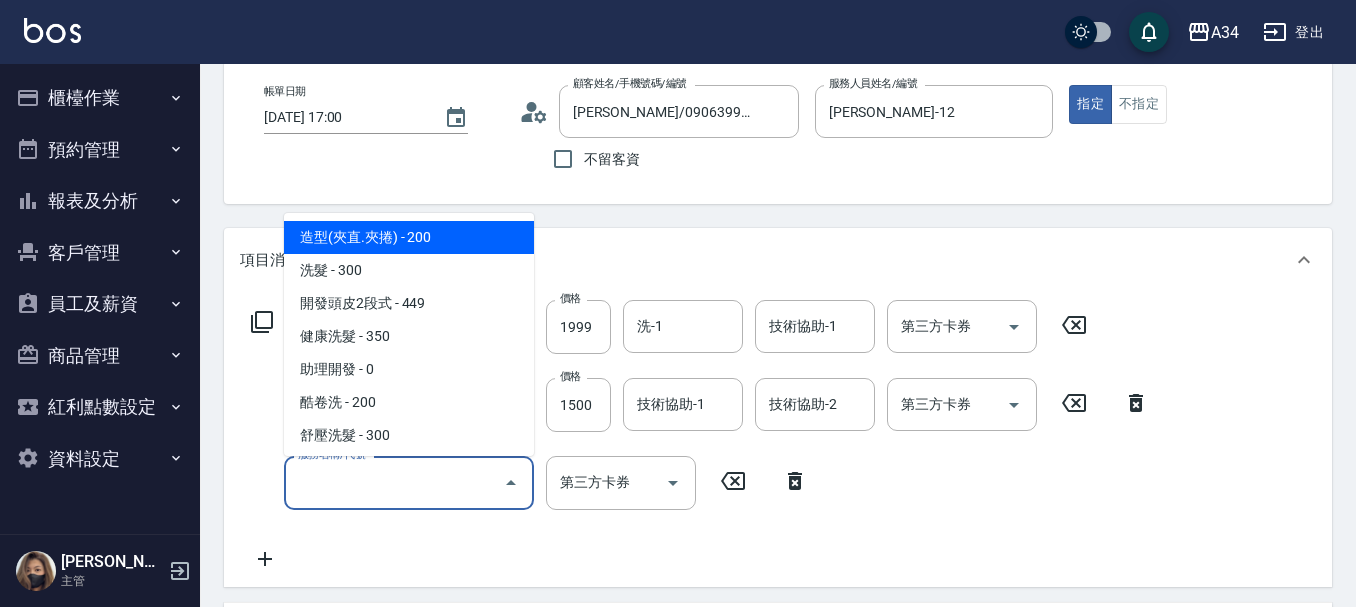 click on "服務名稱/代號" at bounding box center [394, 482] 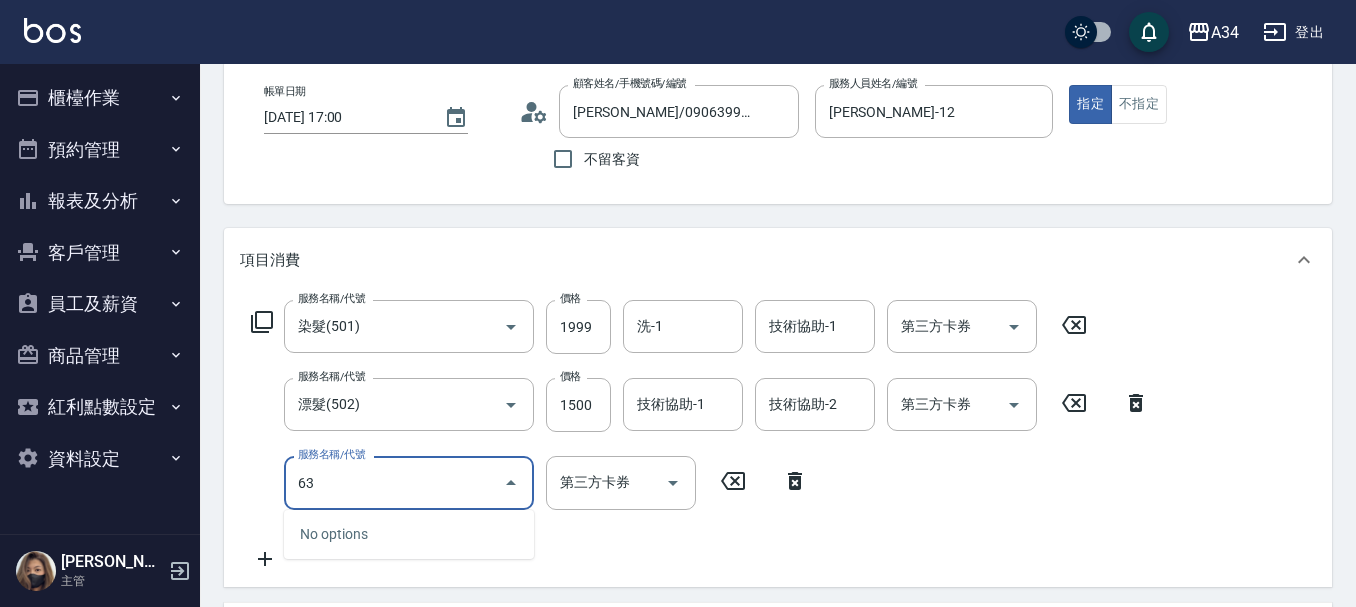 type on "630" 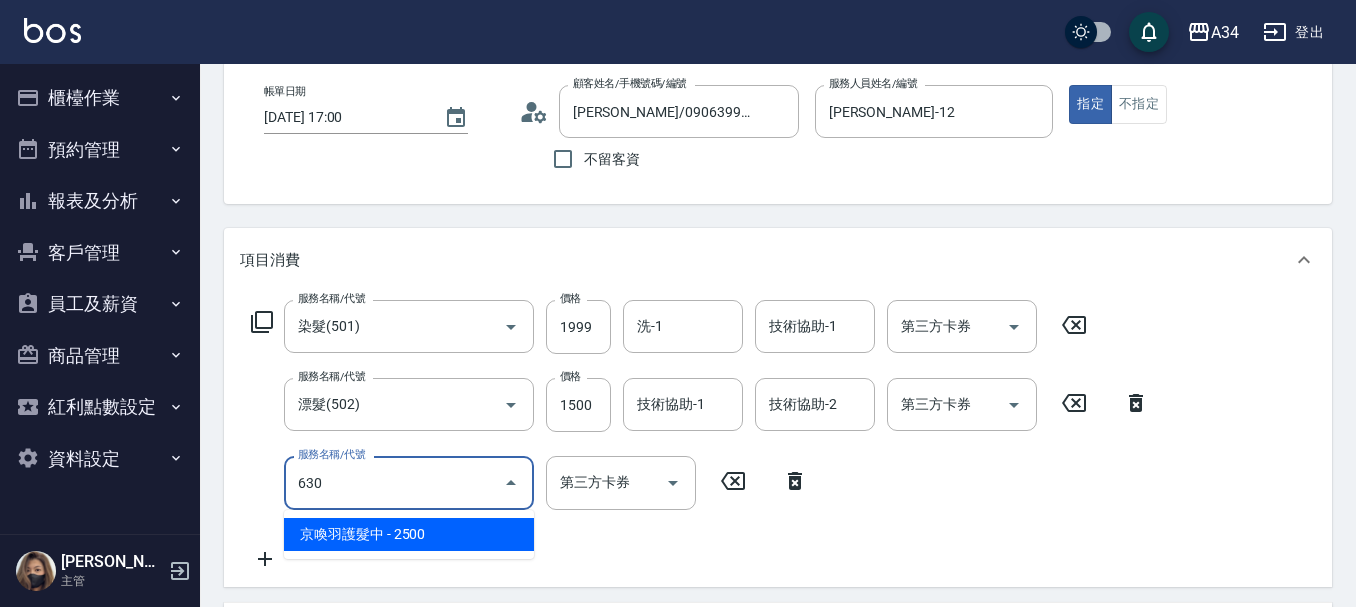type on "590" 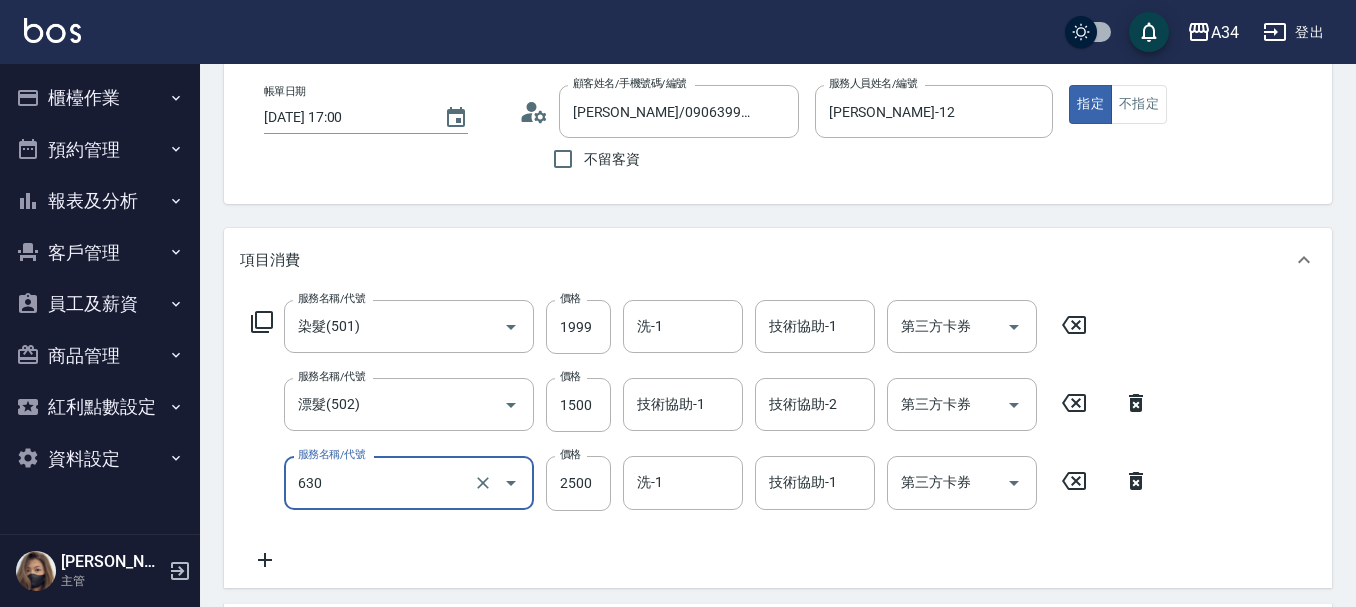 type on "京喚羽護髮中(630)" 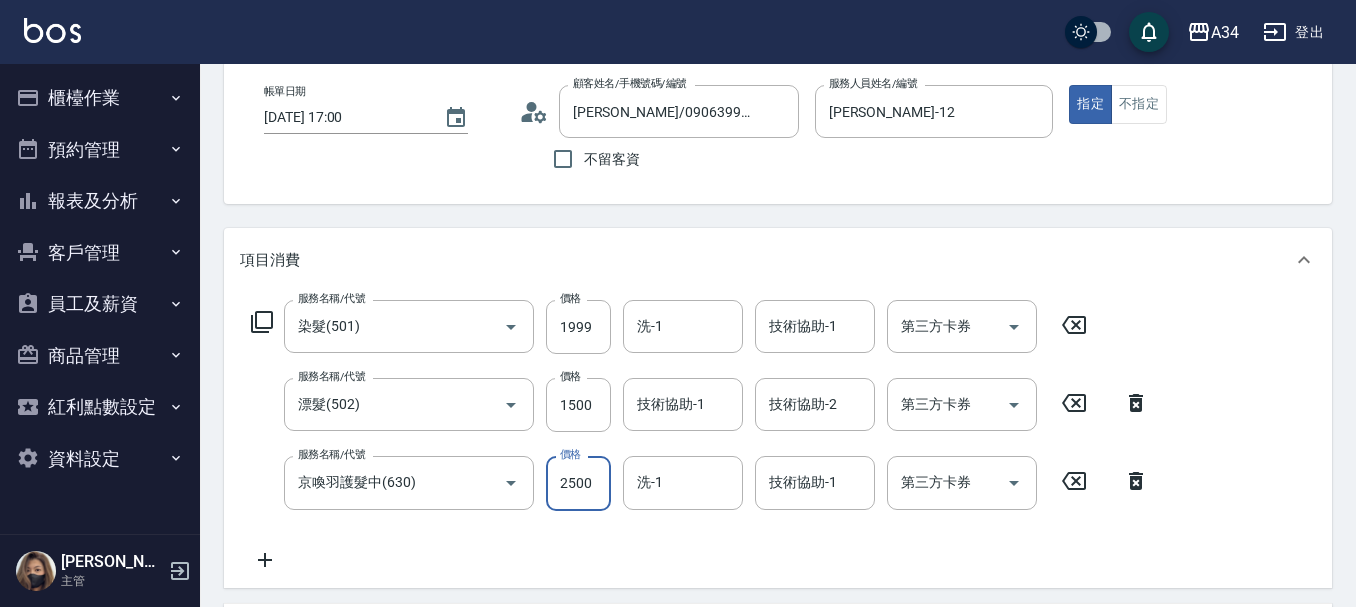 scroll, scrollTop: 200, scrollLeft: 0, axis: vertical 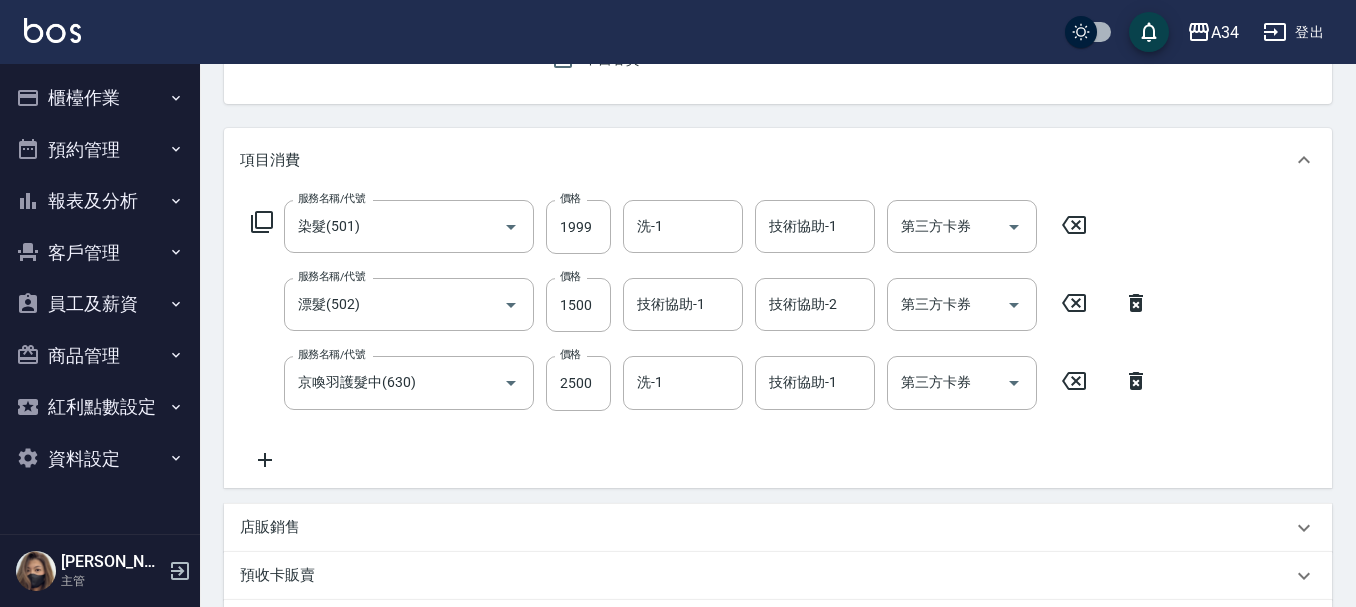 click 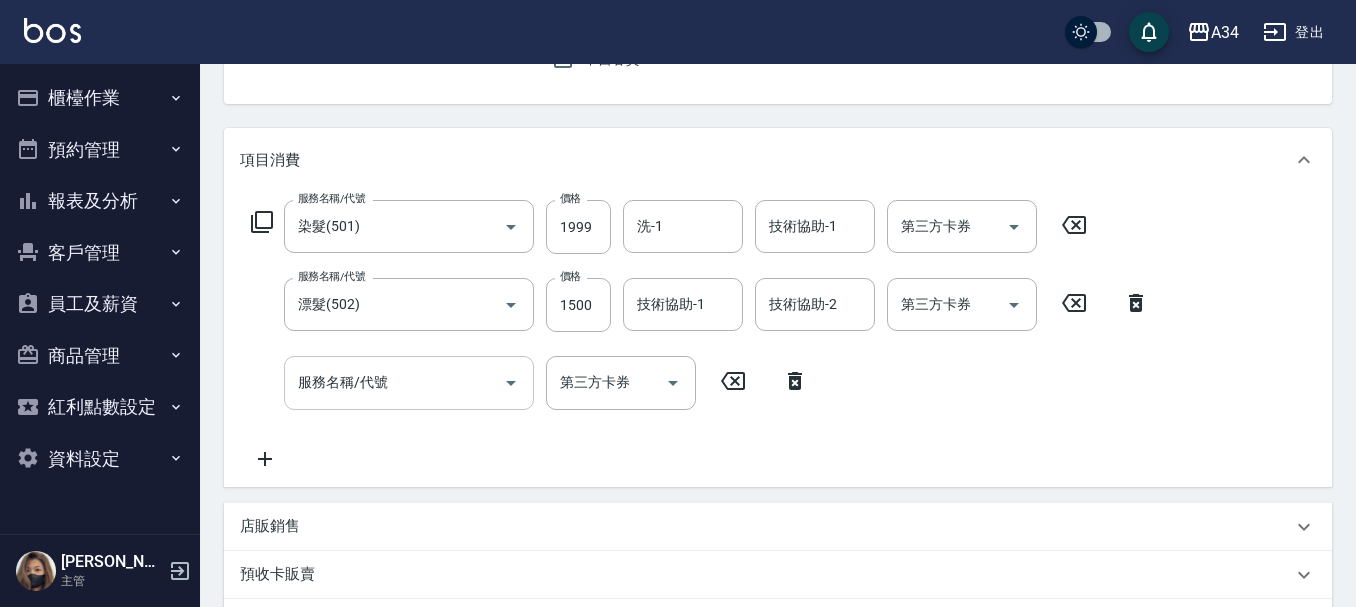 click on "服務名稱/代號" at bounding box center (394, 382) 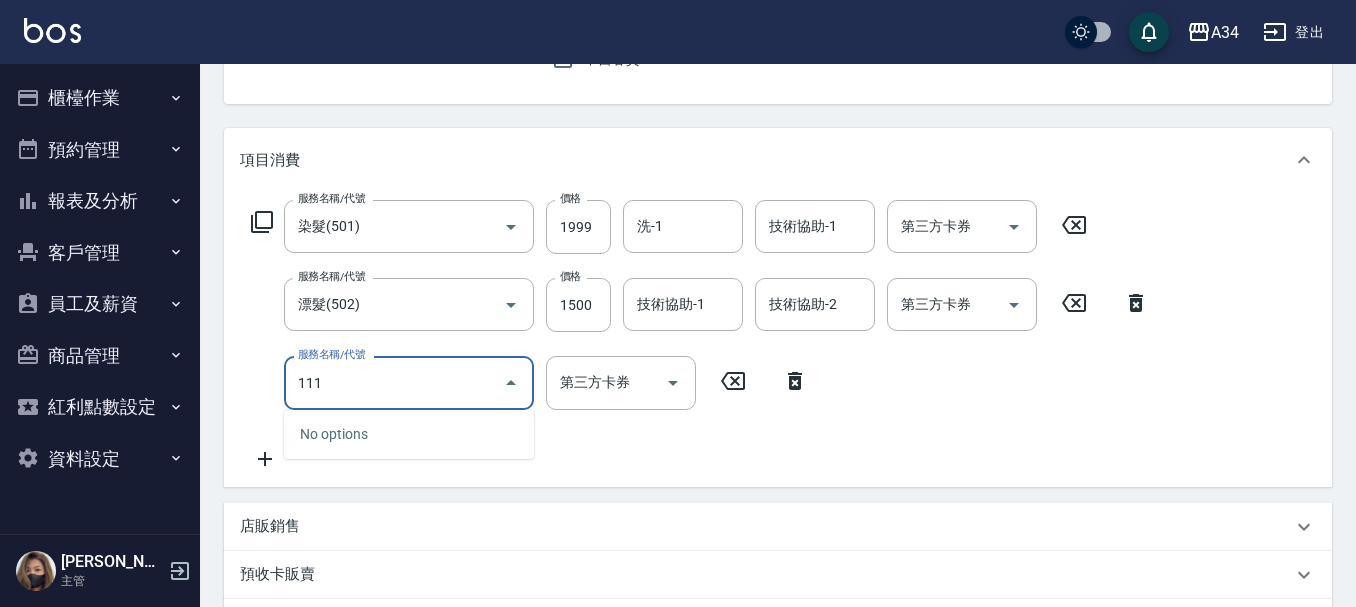 type on "1114" 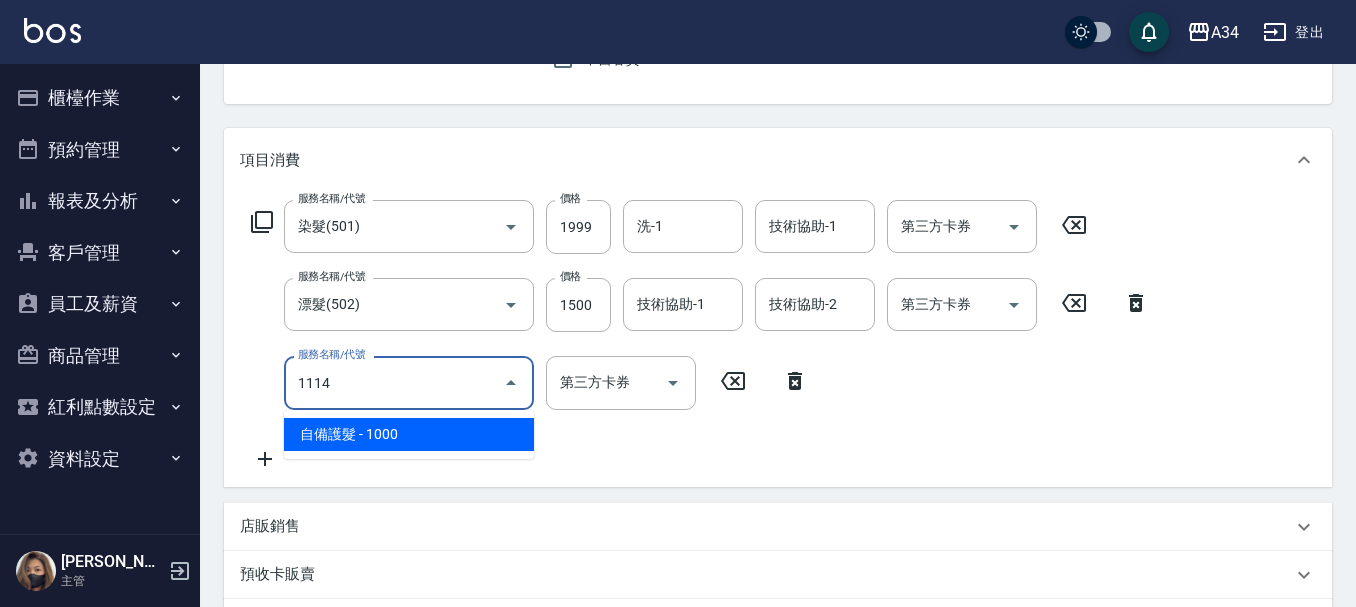 type on "440" 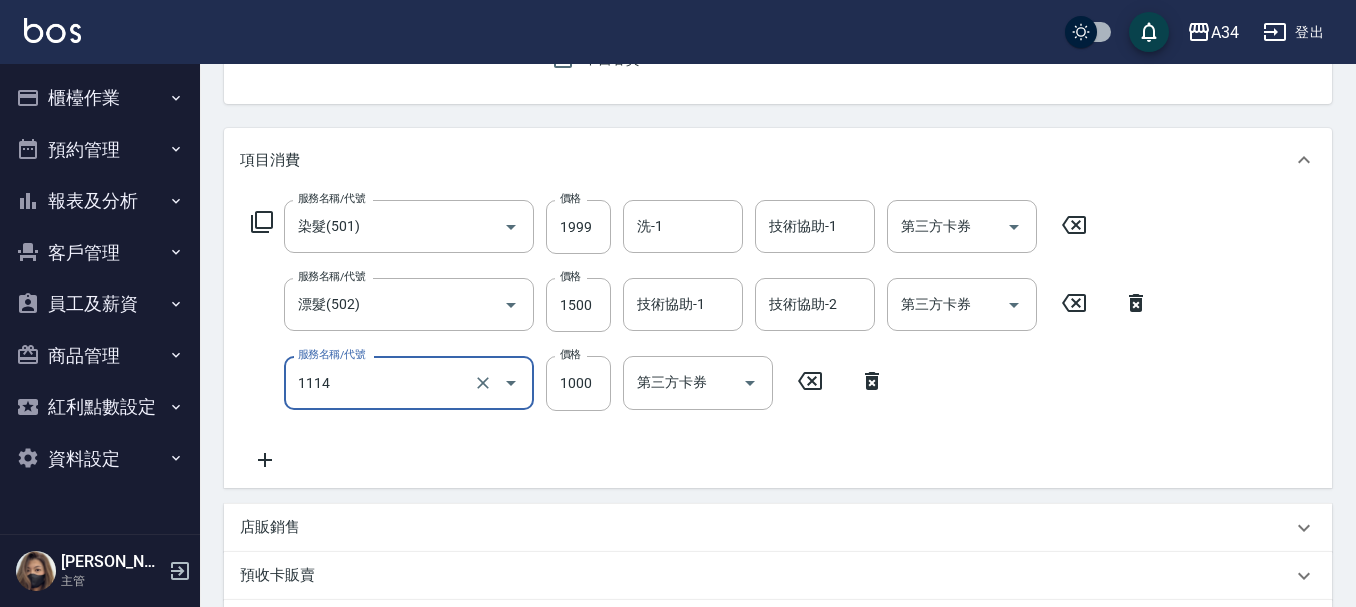 type 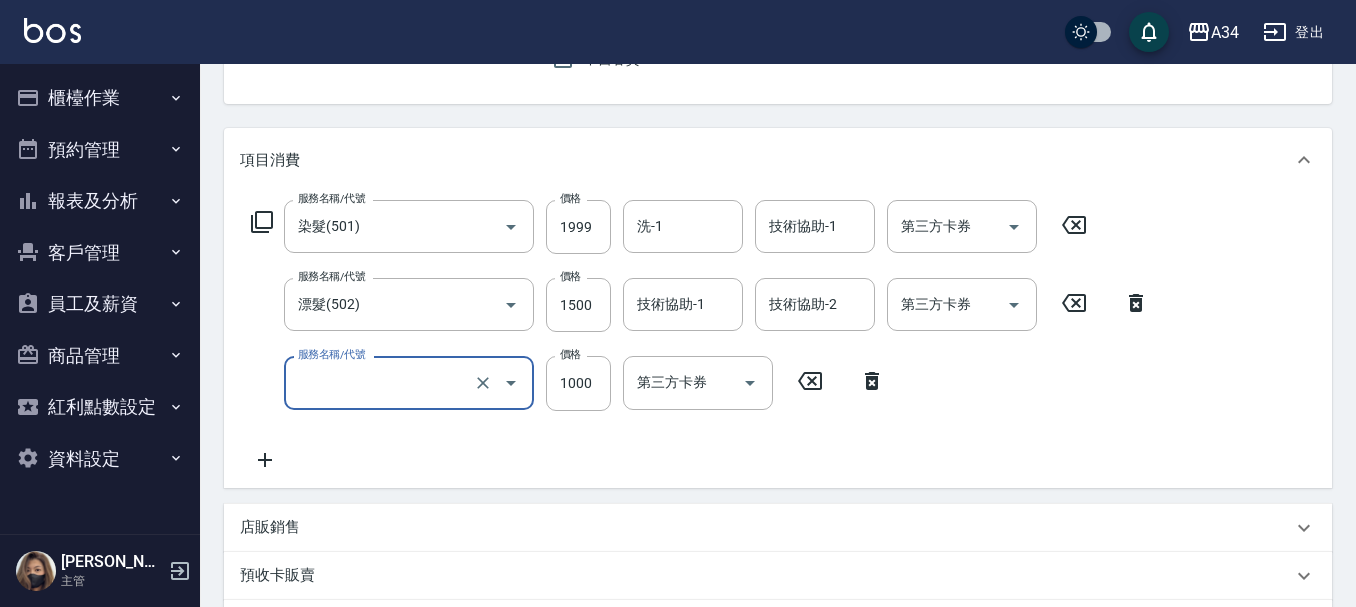 type on "340" 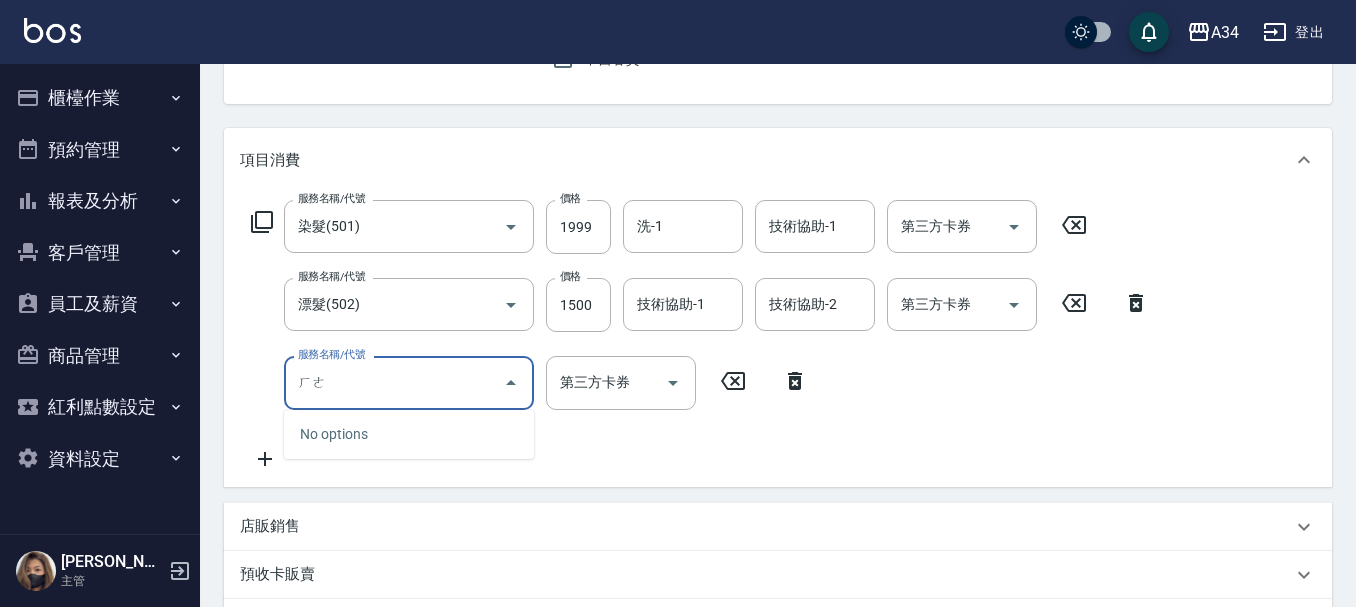type on "ㄏ" 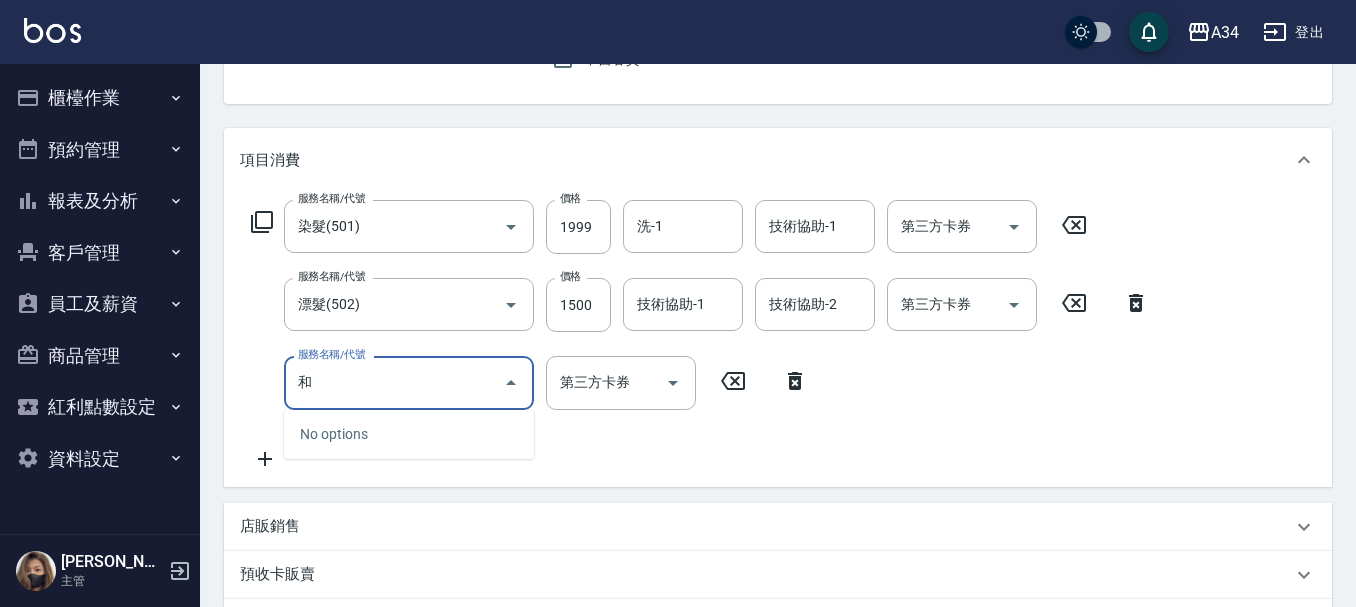 type on "合" 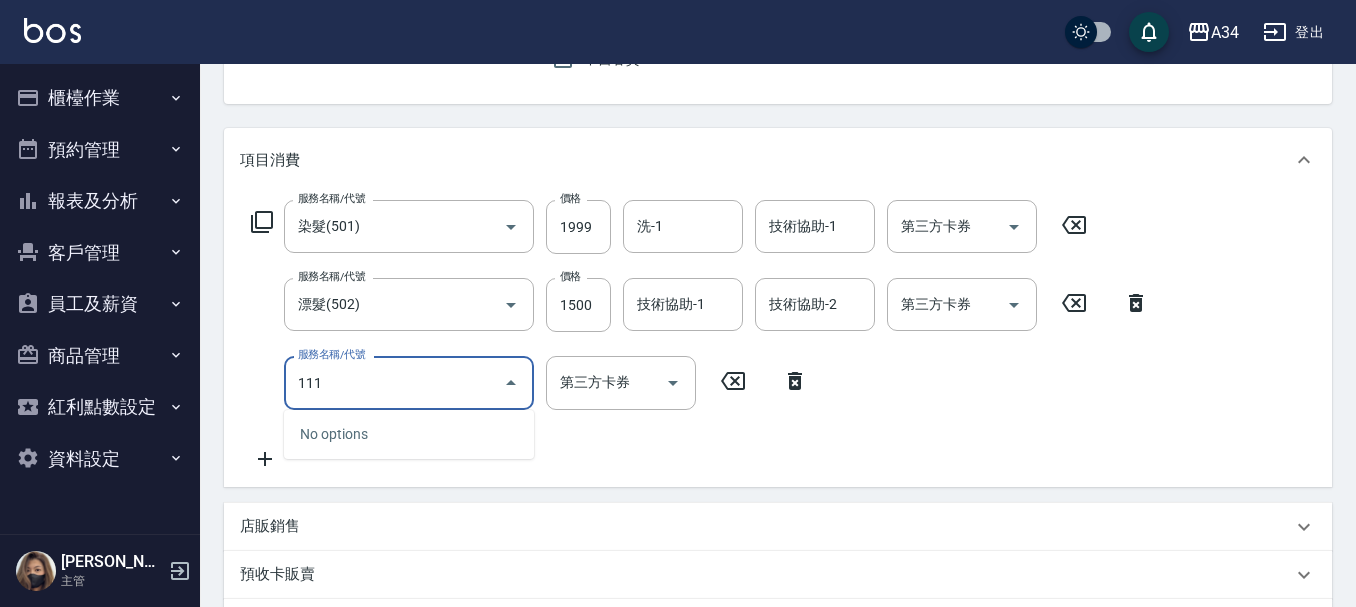 type on "1114" 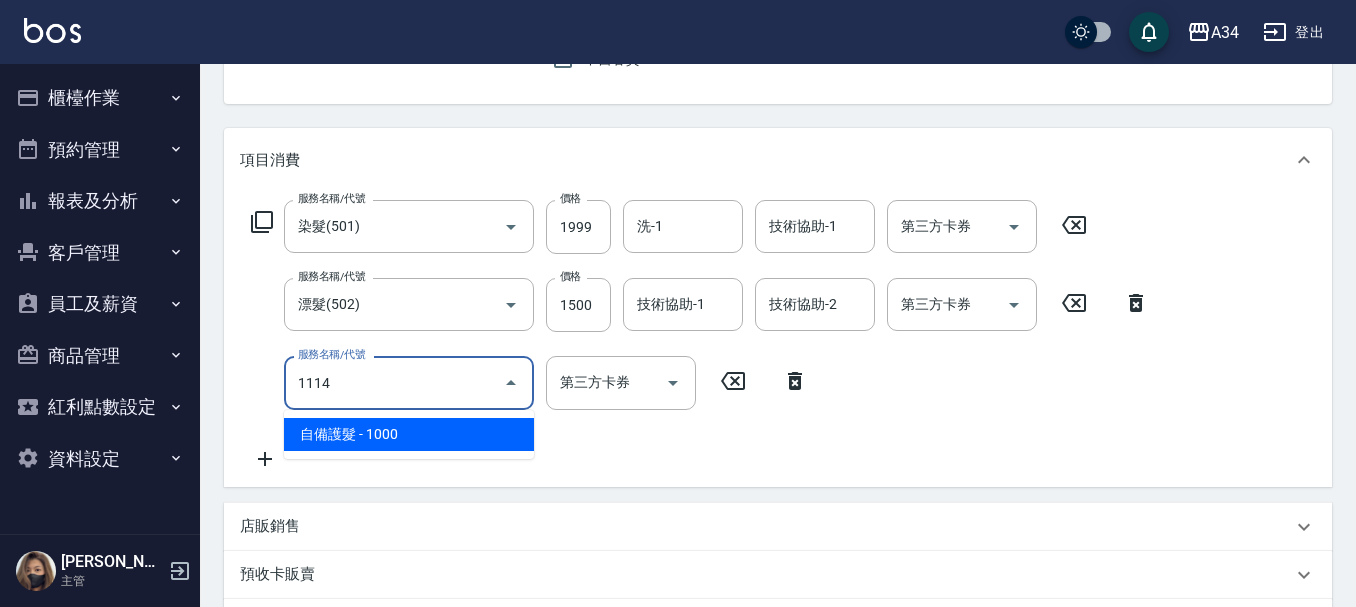 type on "440" 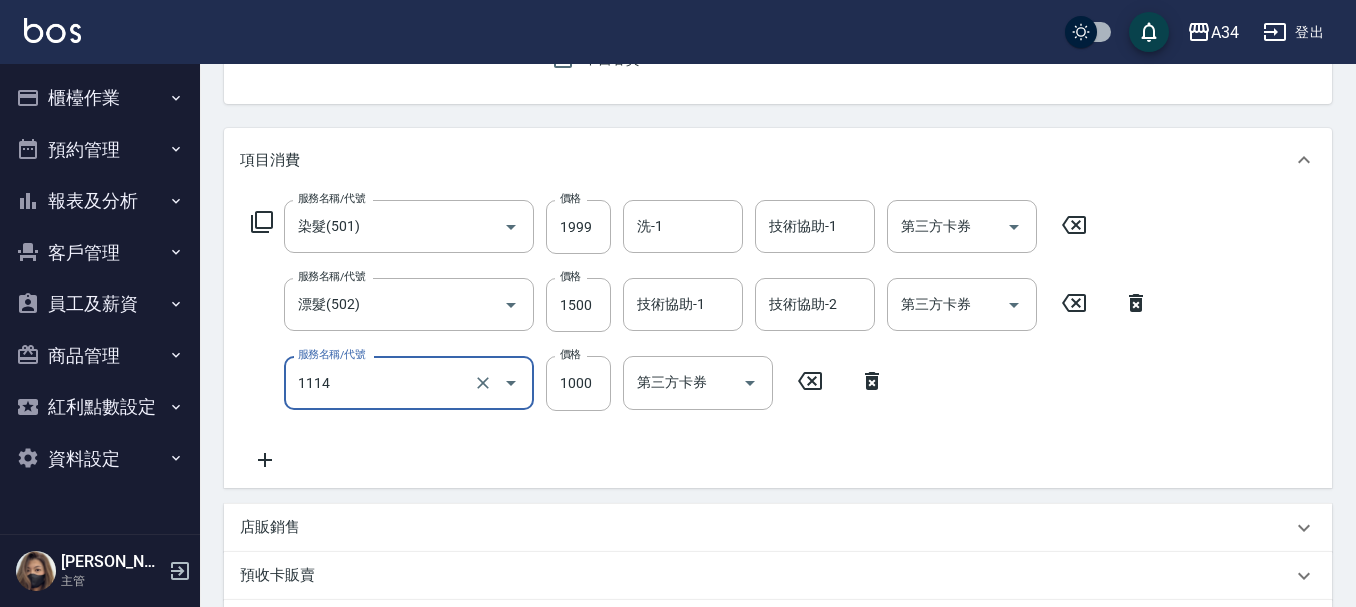 click at bounding box center (497, 382) 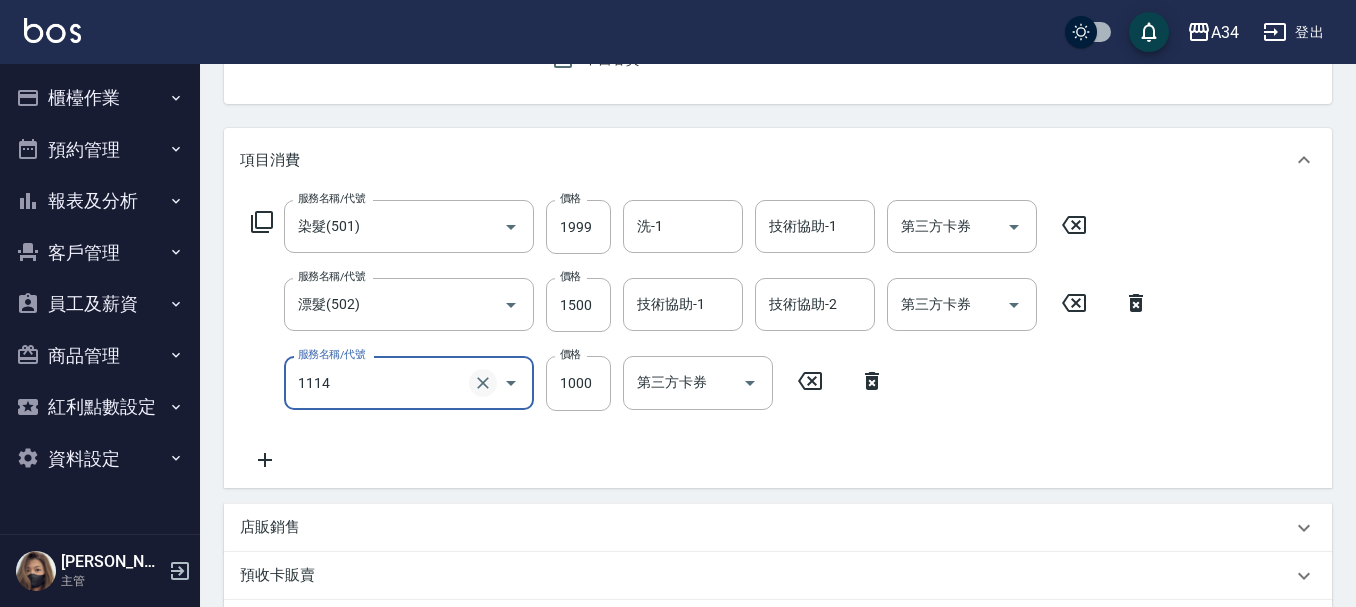 click 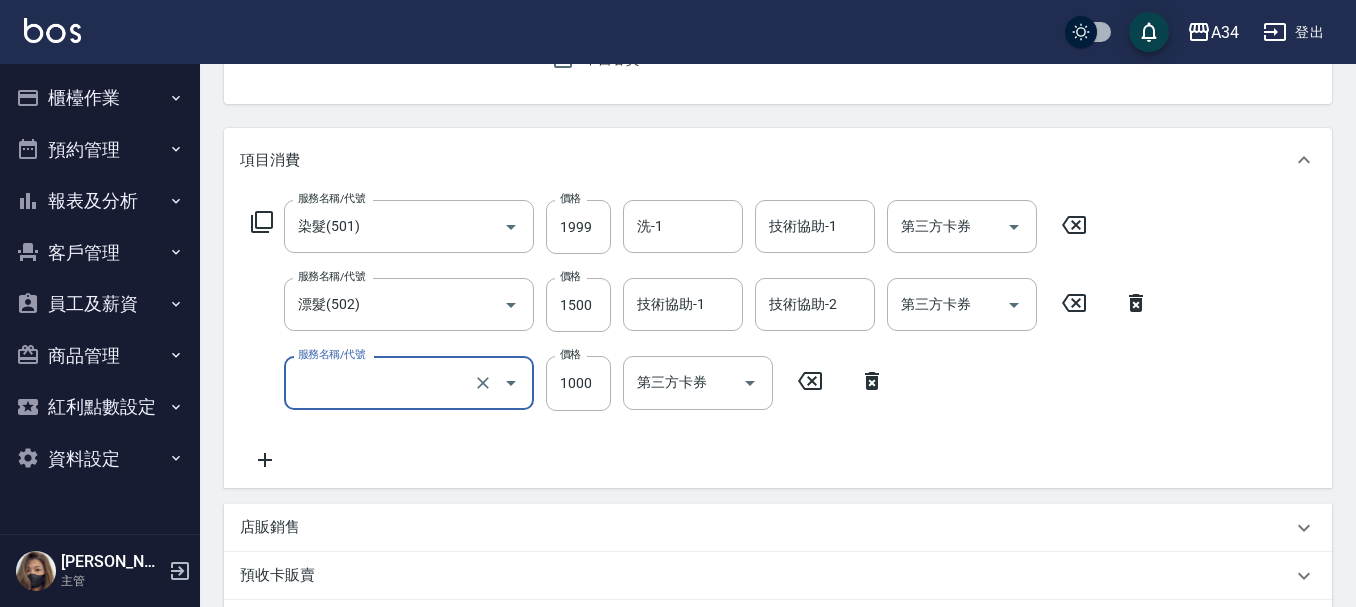 click on "服務名稱/代號" at bounding box center [381, 382] 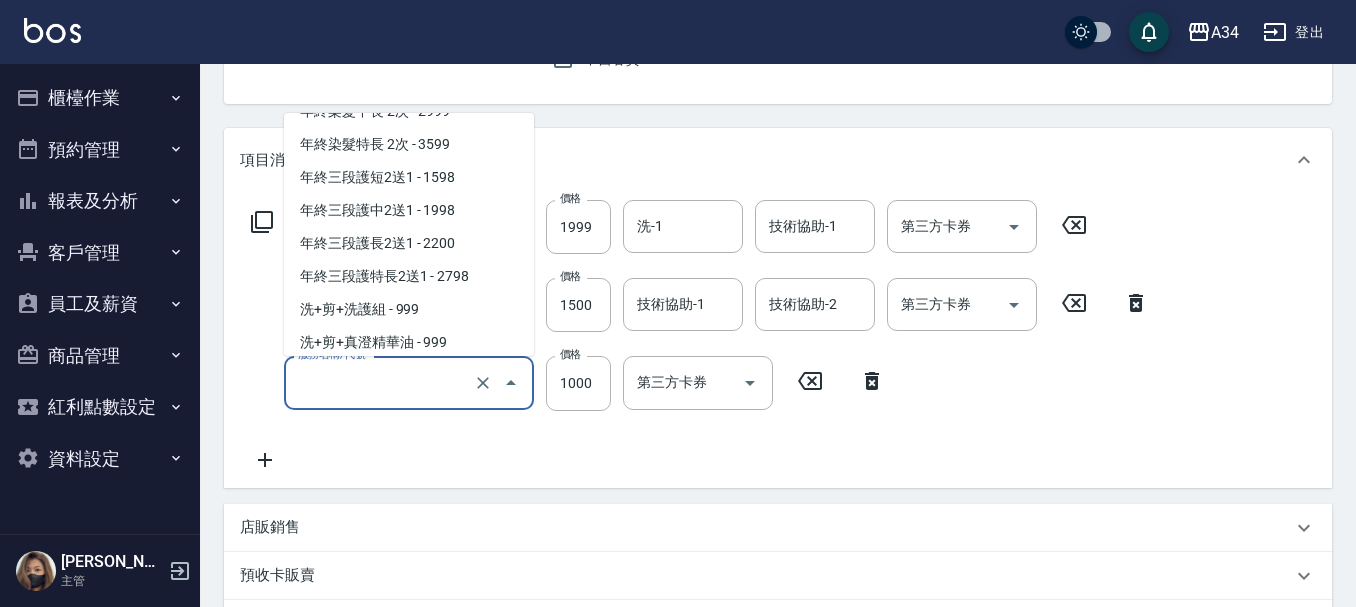 scroll, scrollTop: 7848, scrollLeft: 0, axis: vertical 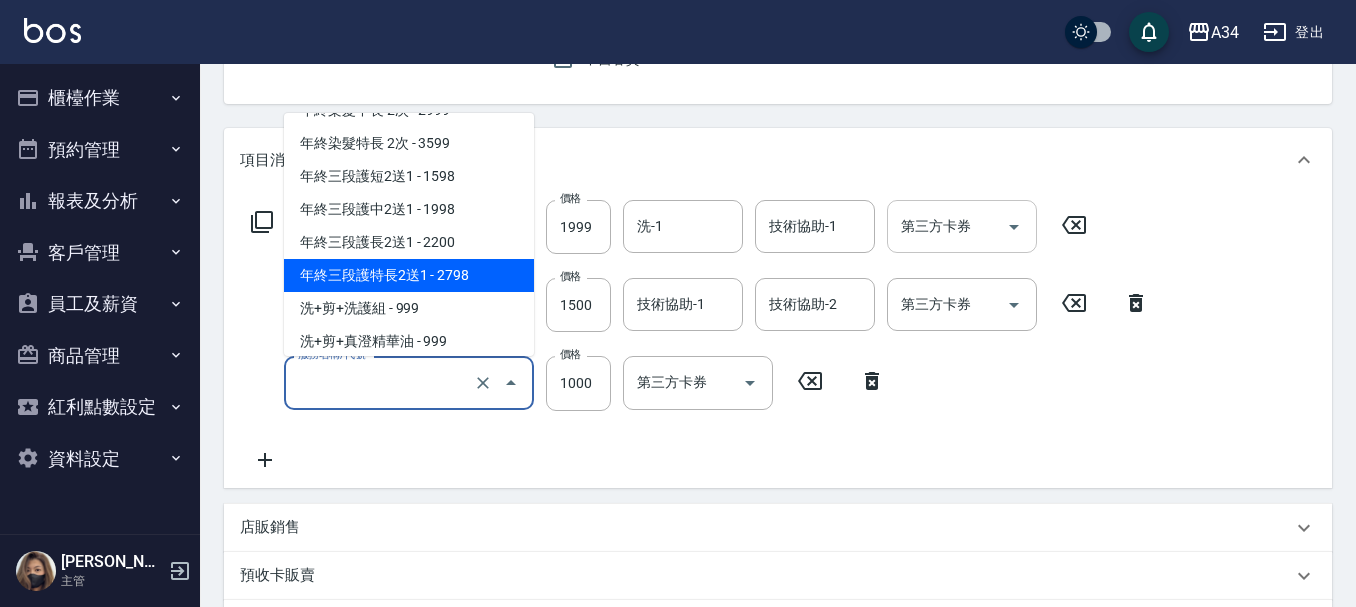 type on "340" 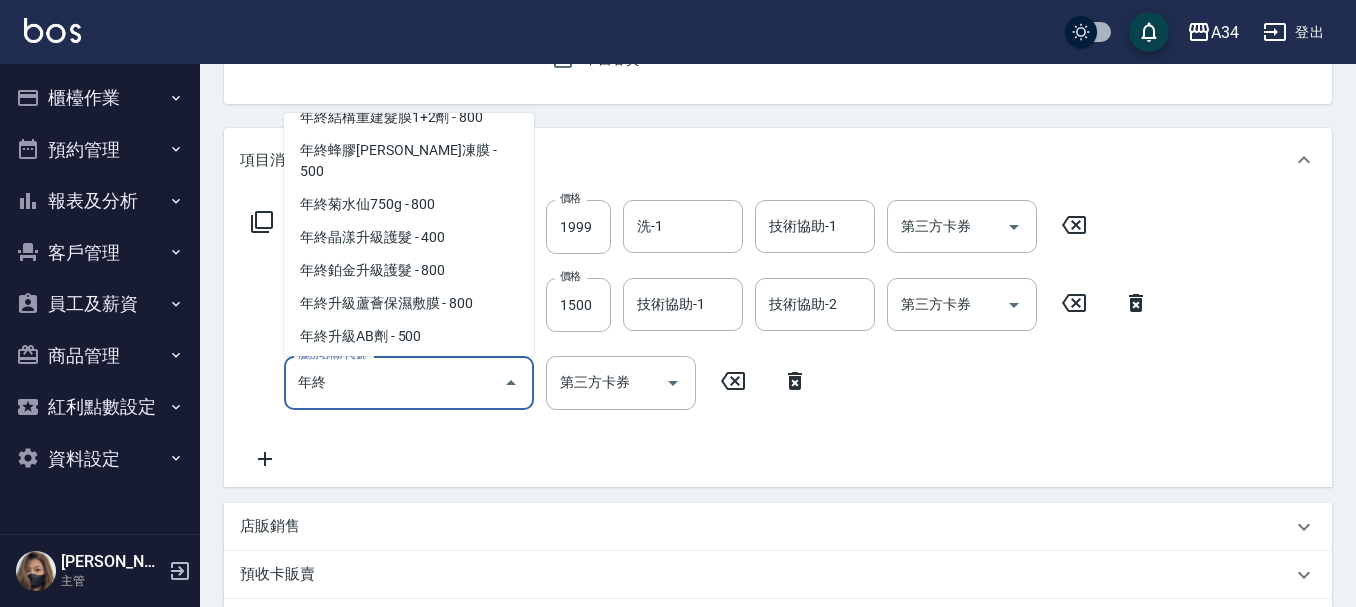 scroll, scrollTop: 1687, scrollLeft: 0, axis: vertical 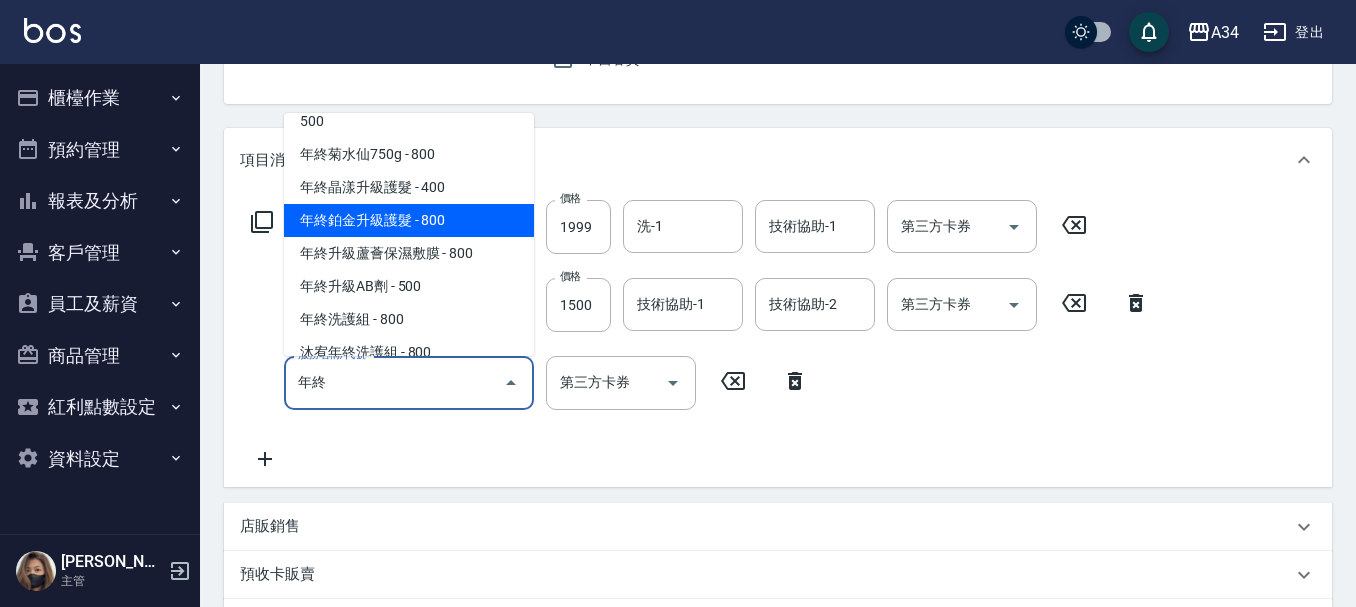type on "年" 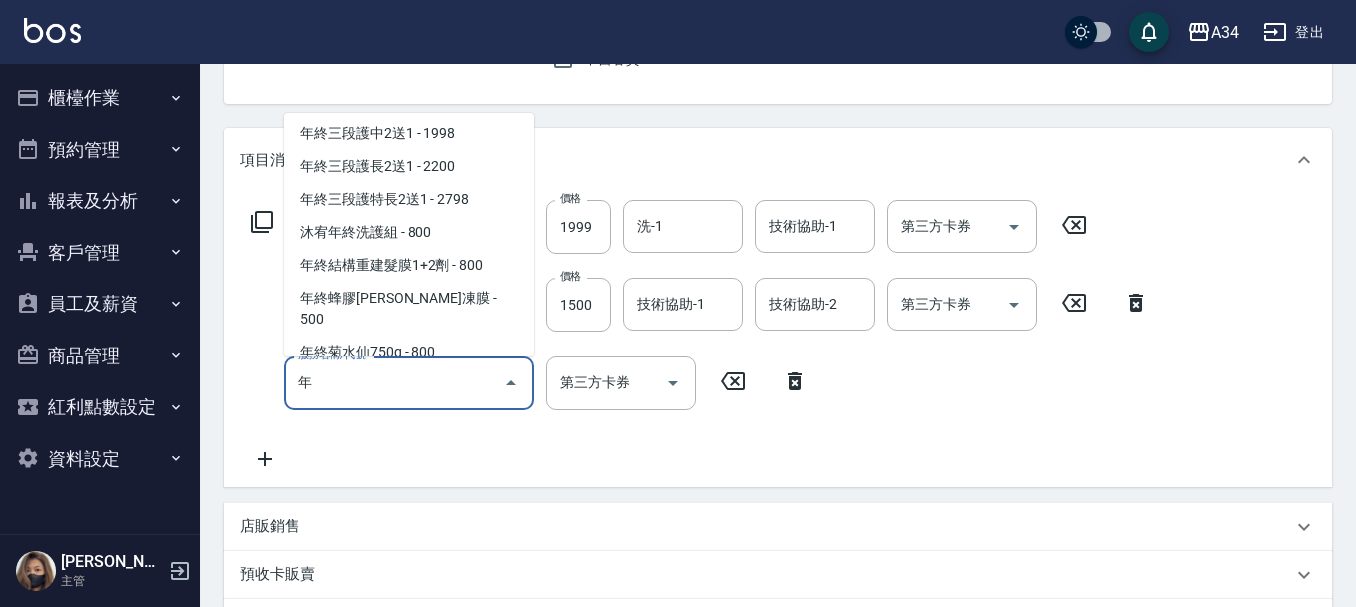 scroll, scrollTop: 8, scrollLeft: 0, axis: vertical 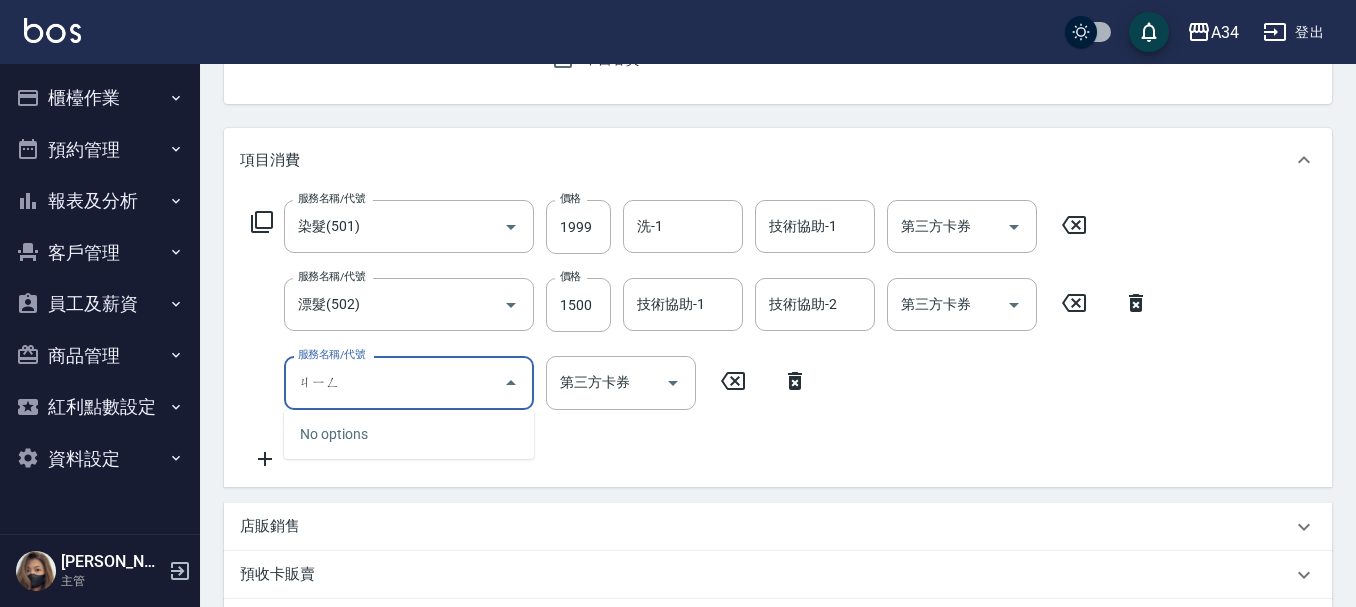 type on "經" 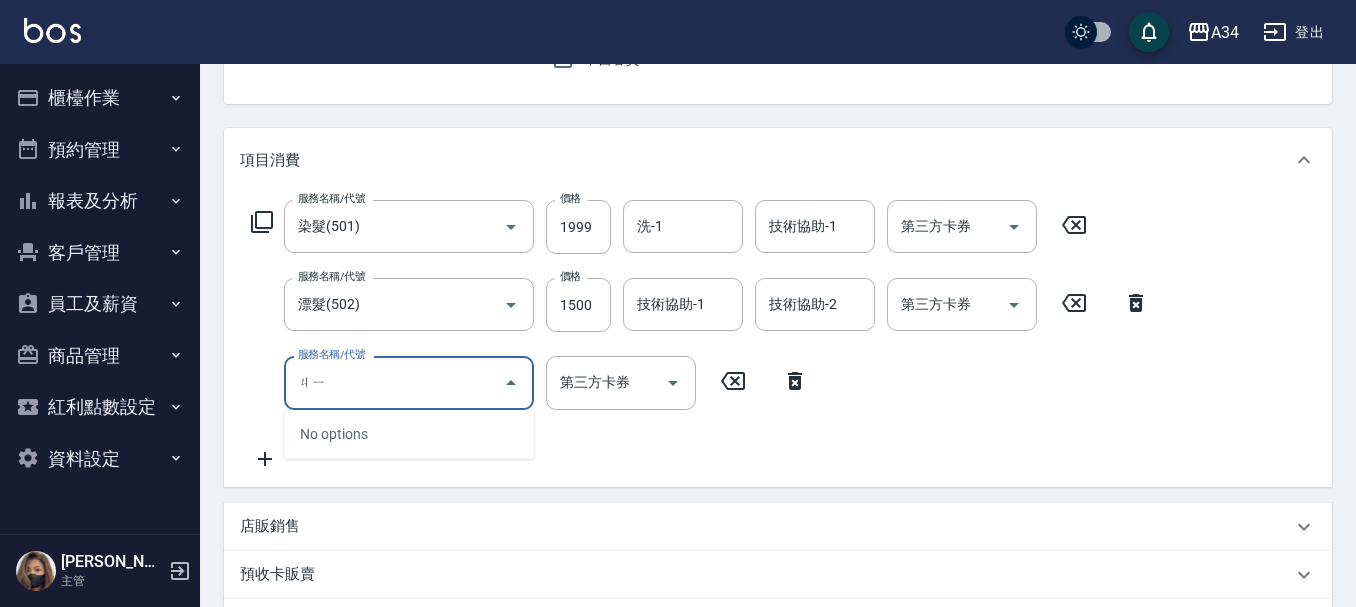 type on "機" 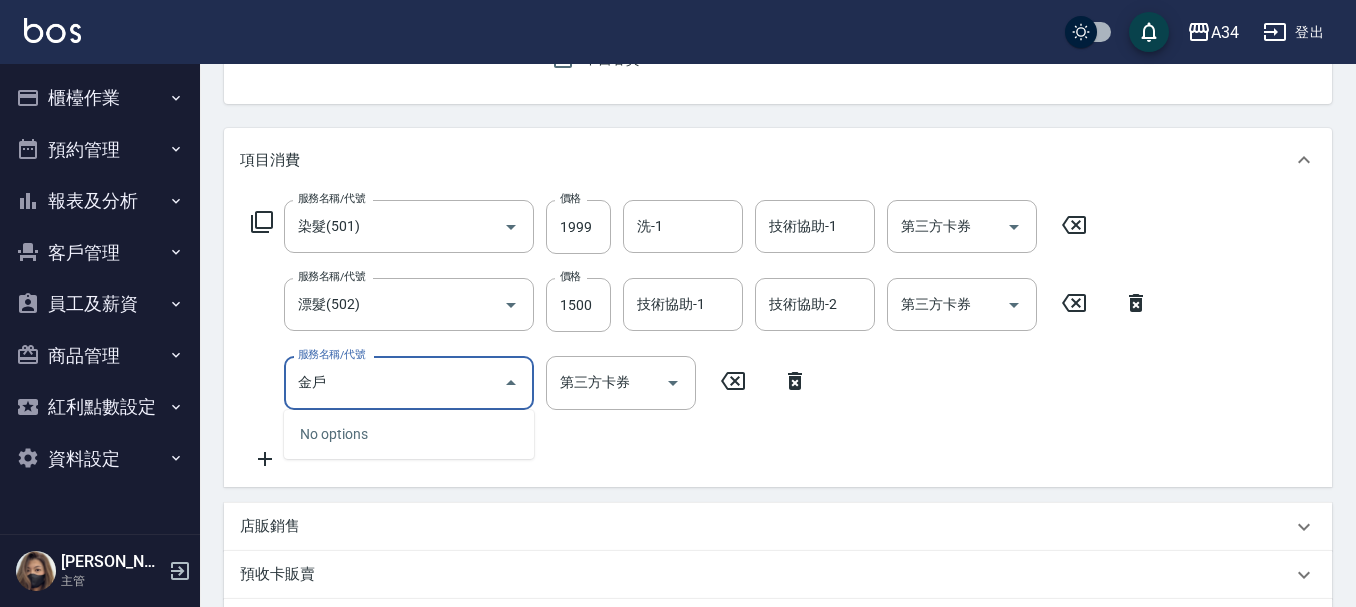 type on "金" 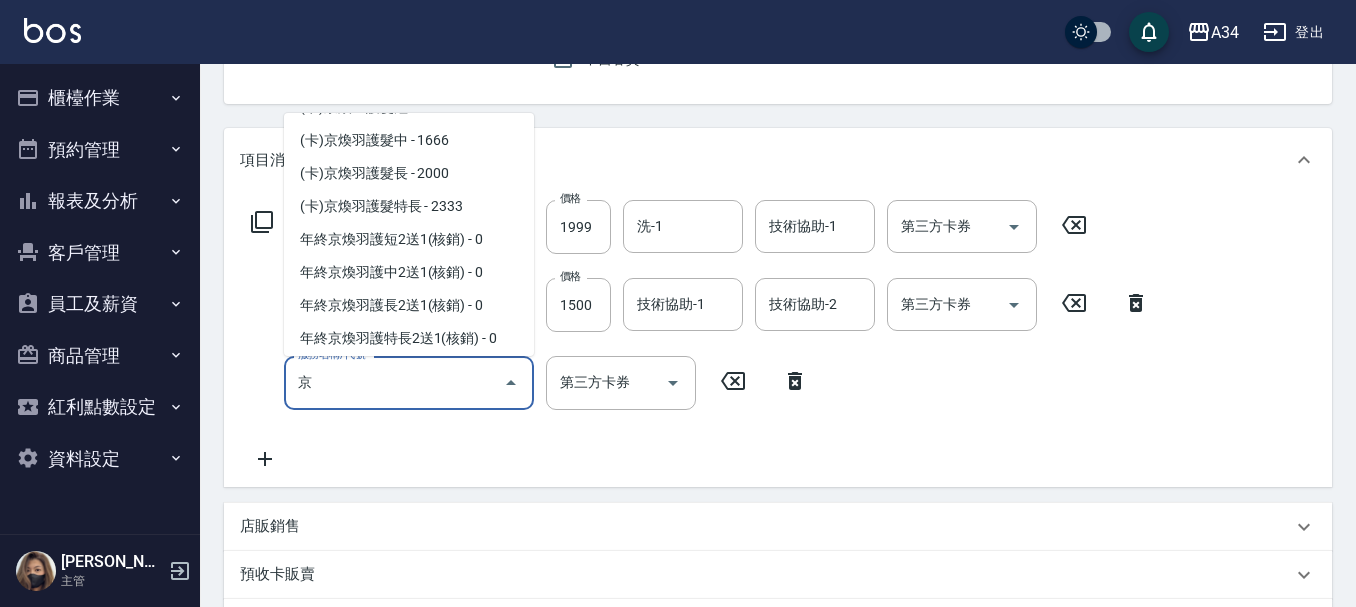 scroll, scrollTop: 433, scrollLeft: 0, axis: vertical 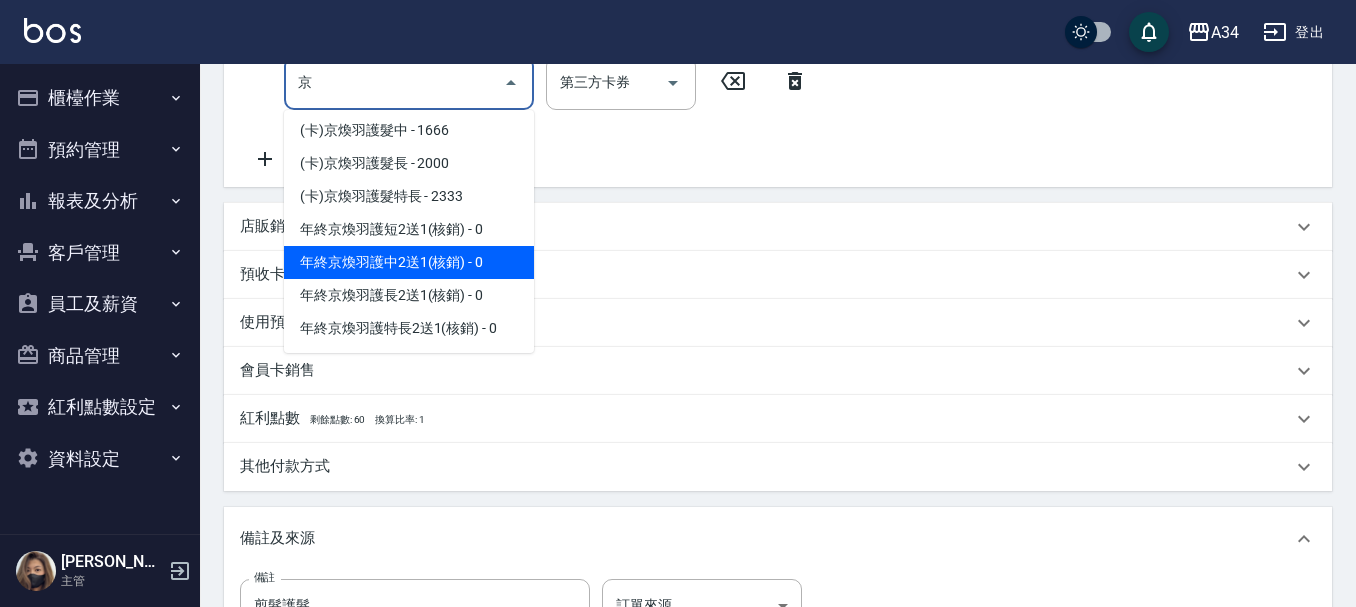 click on "(包)京煥羽護髮短 - 8000" at bounding box center (409, -167) 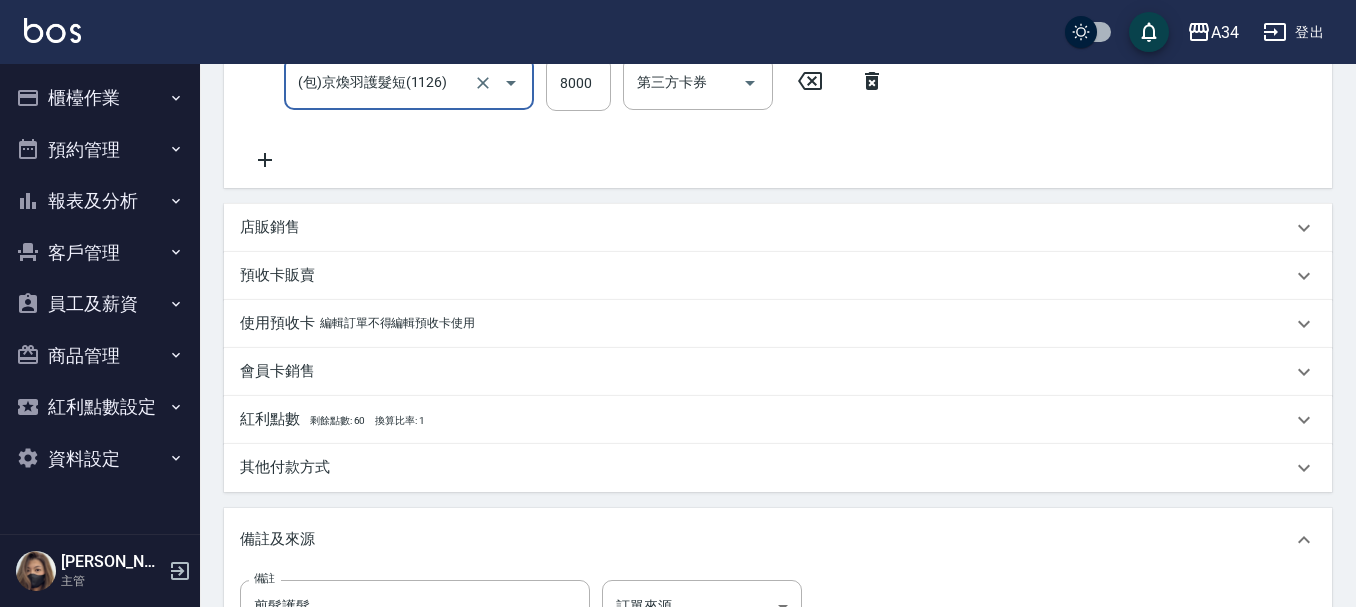 type on "1140" 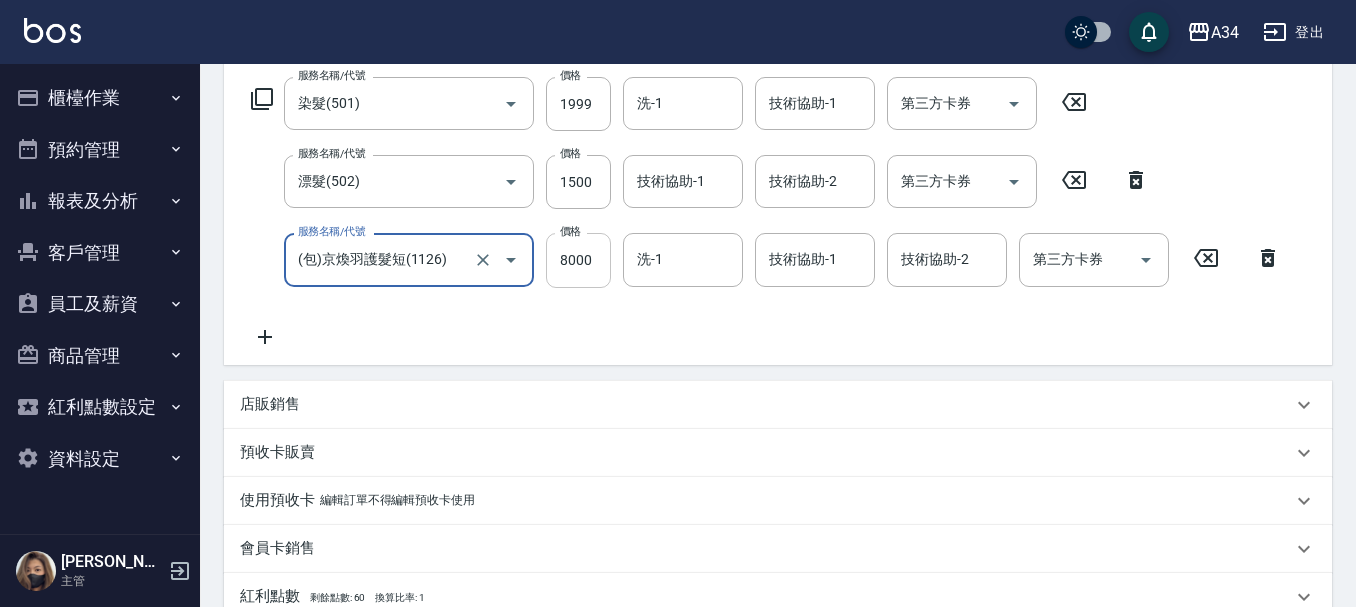 scroll, scrollTop: 300, scrollLeft: 0, axis: vertical 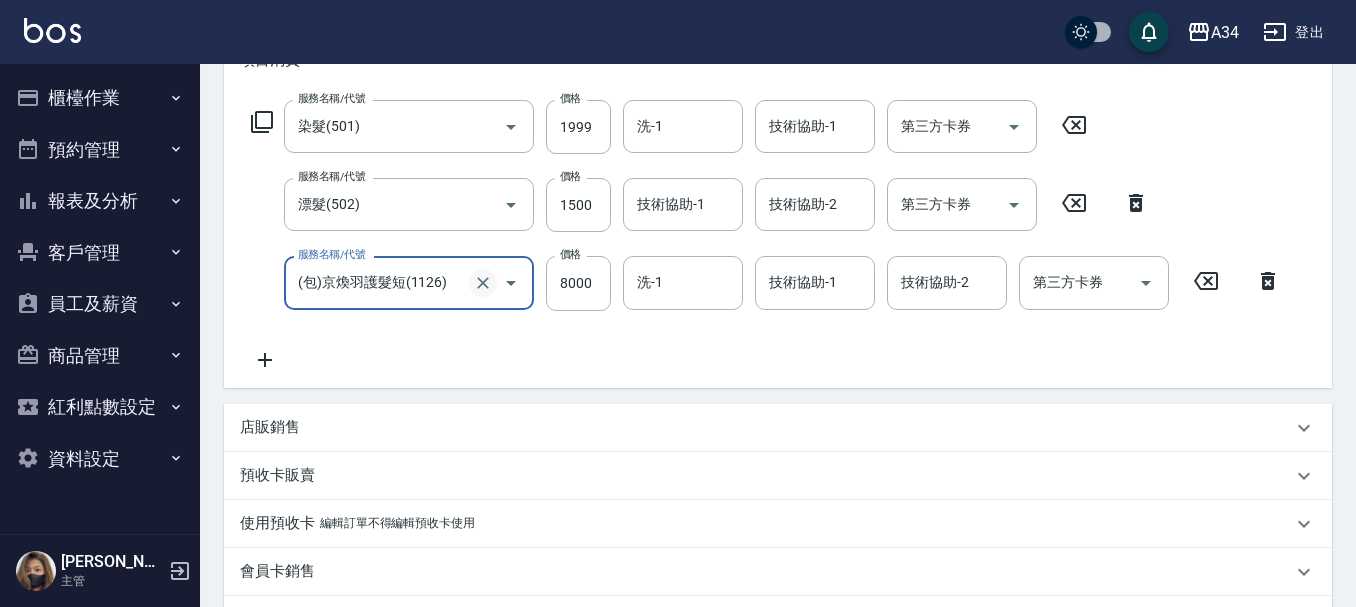 click 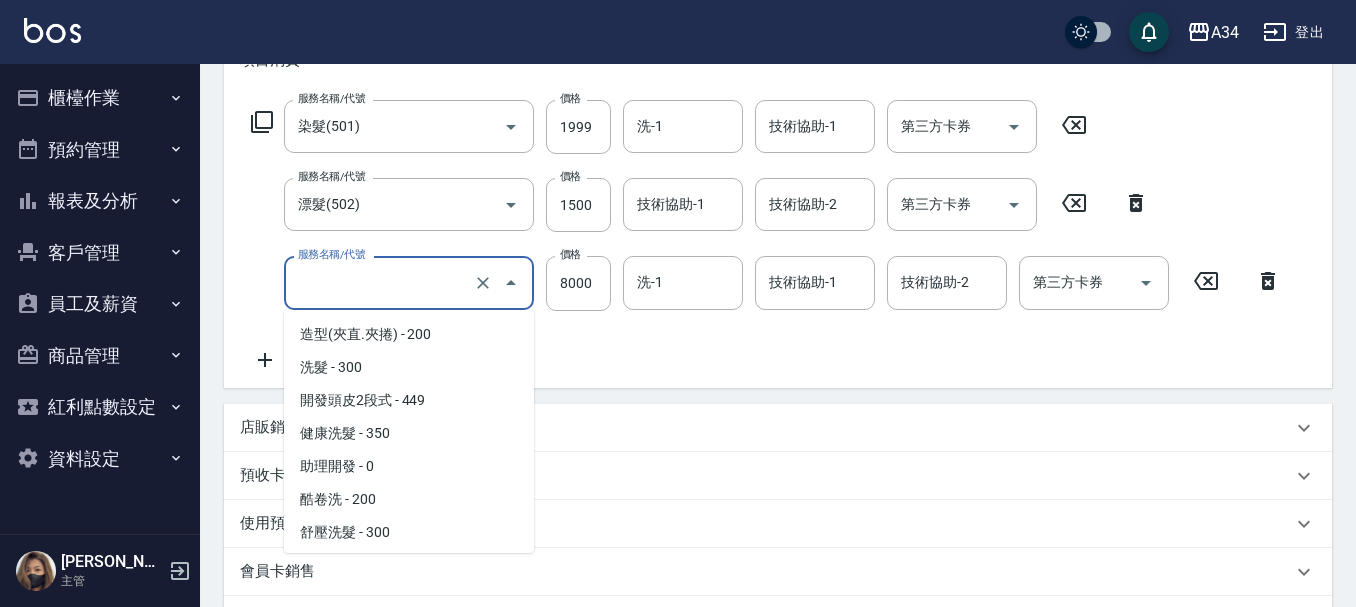 click on "服務名稱/代號" at bounding box center [381, 282] 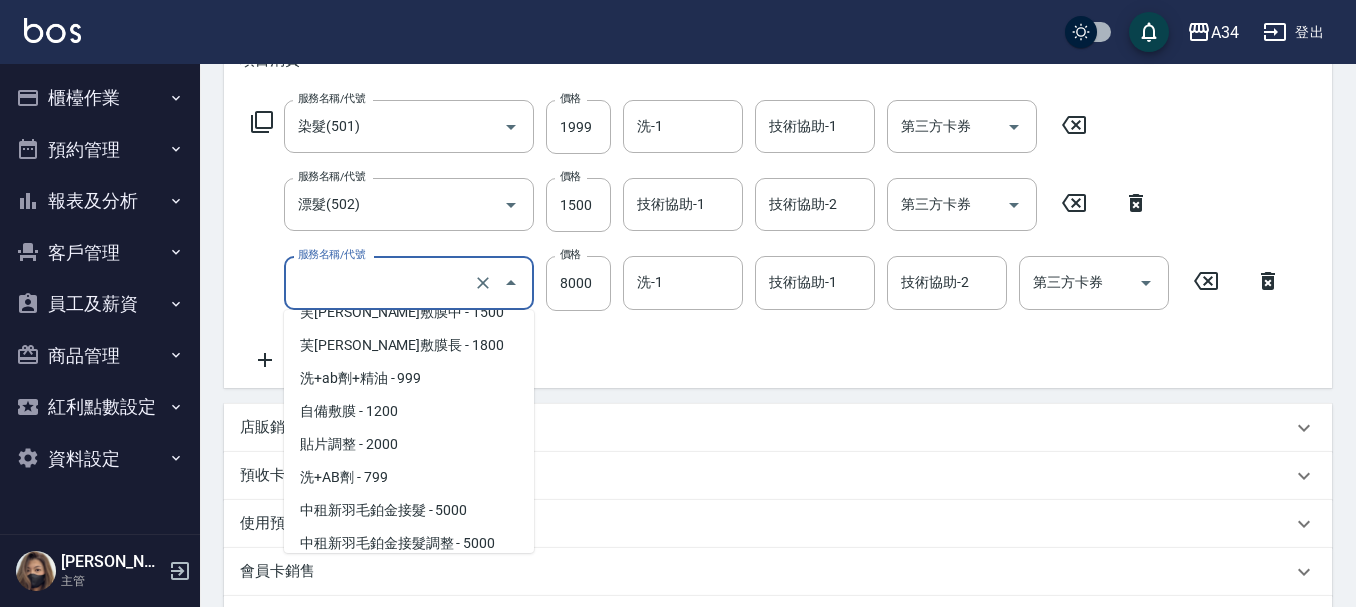 scroll, scrollTop: 3579, scrollLeft: 0, axis: vertical 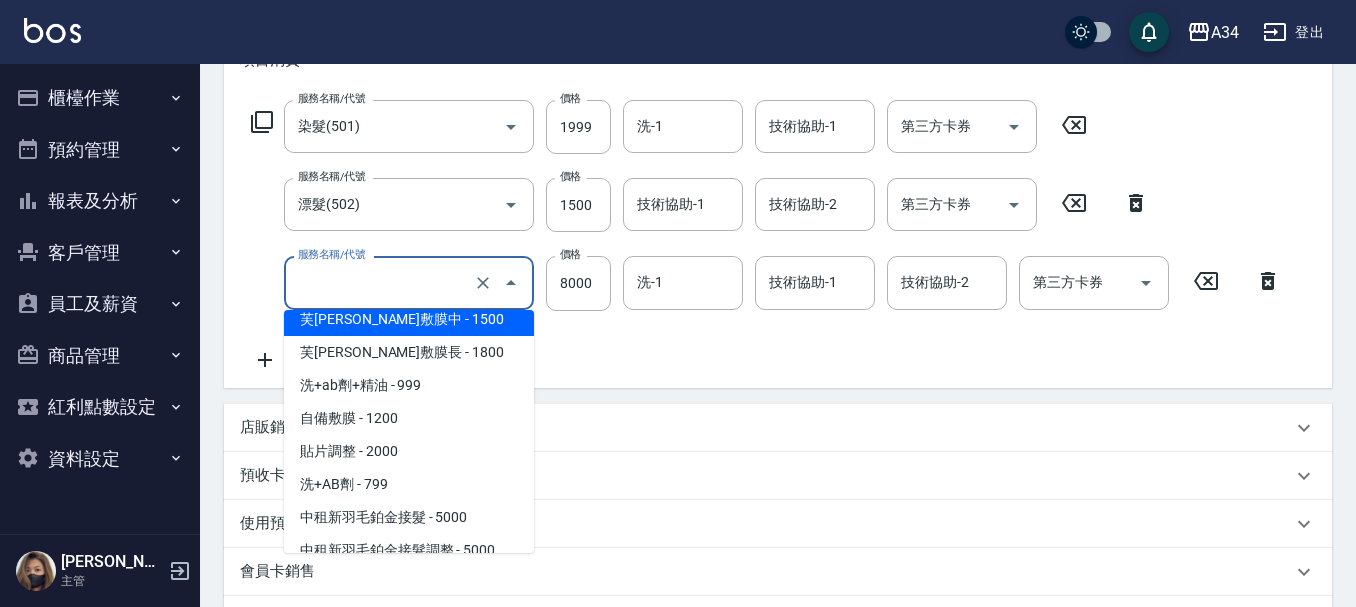 click on "服務名稱/代號" at bounding box center (409, 282) 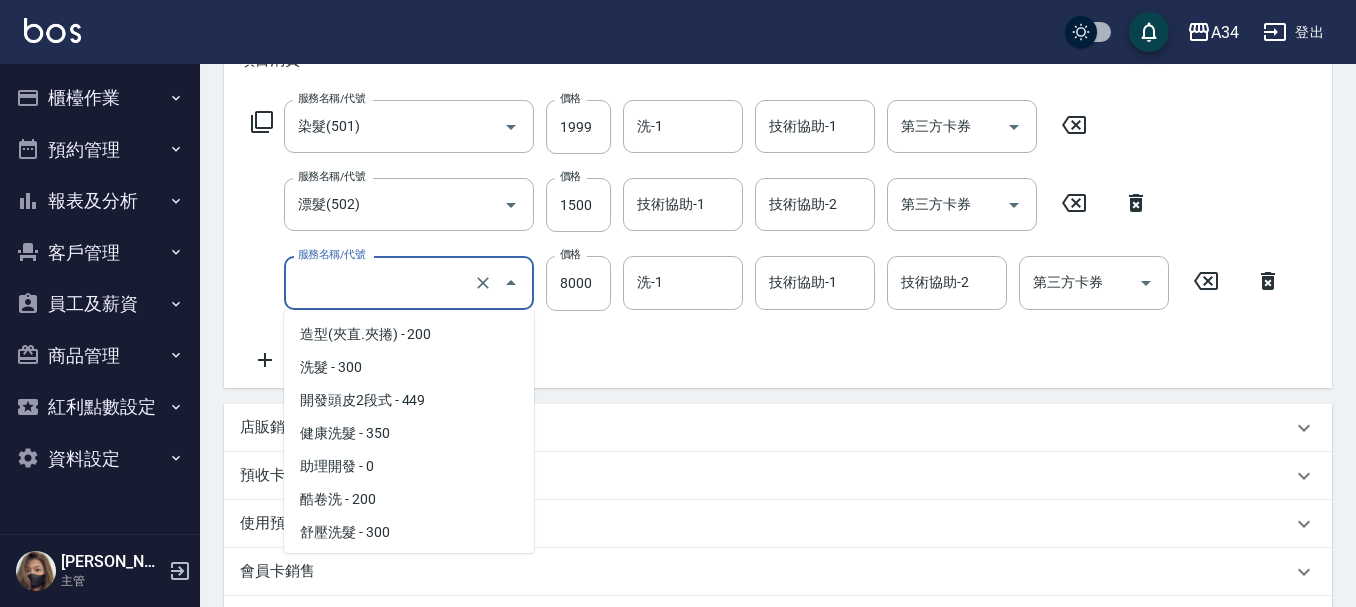click on "服務名稱/代號" at bounding box center [381, 282] 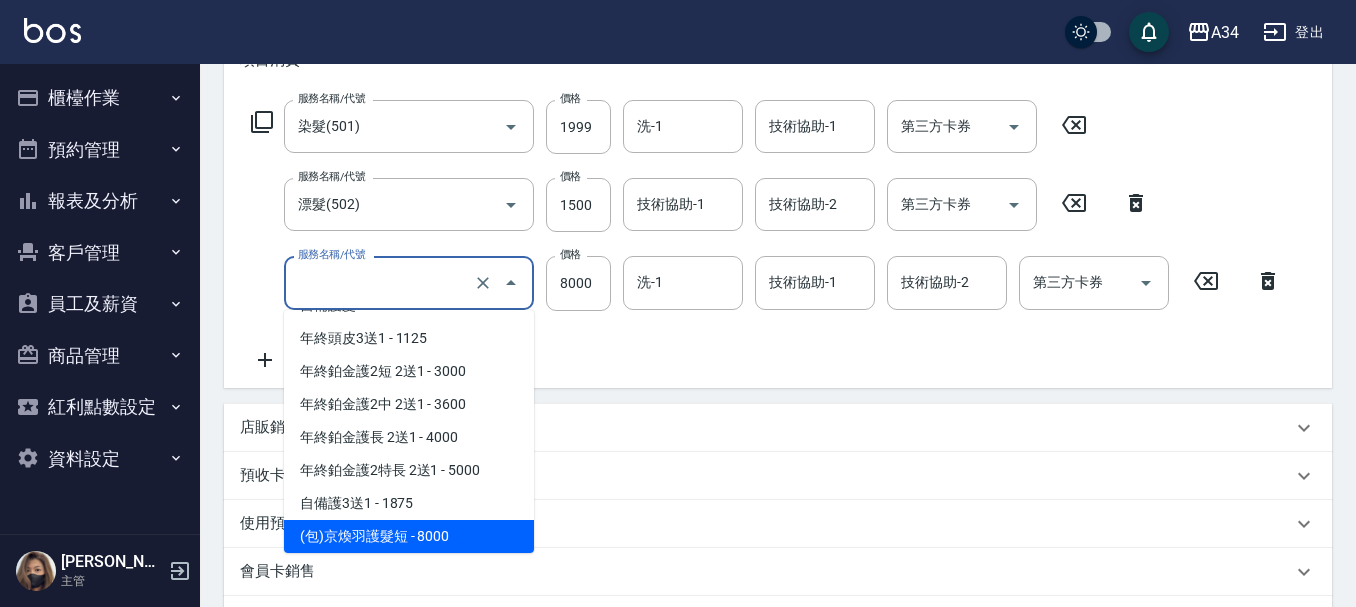 type on "340" 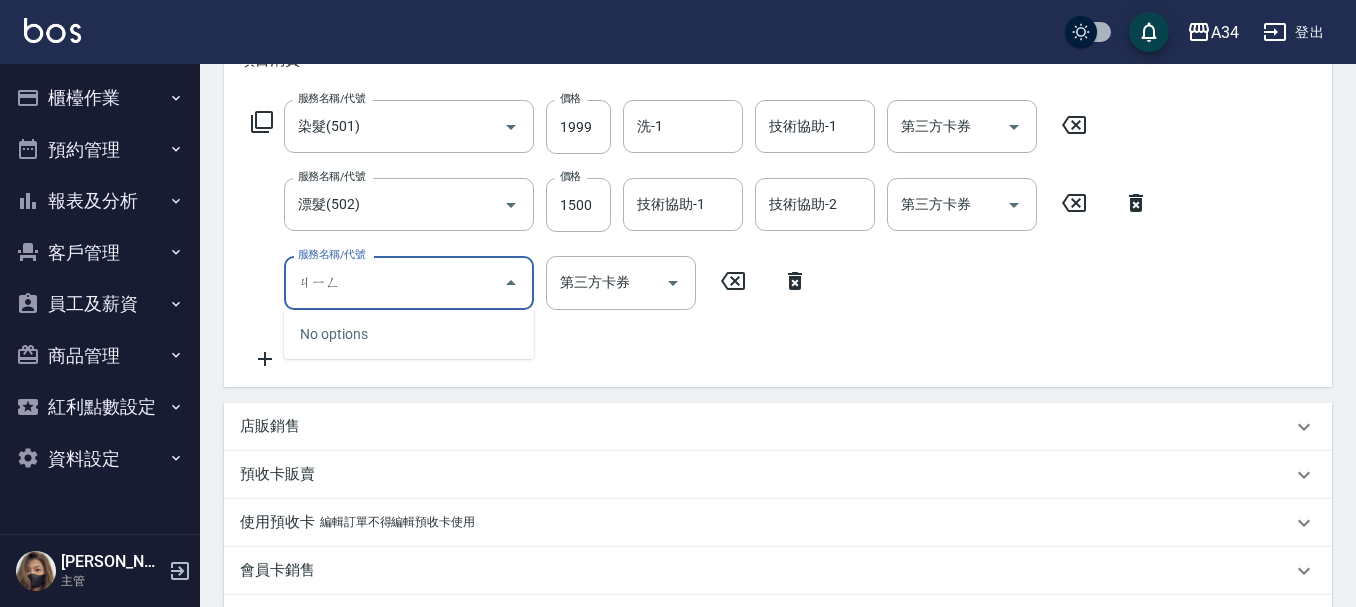 type on "京" 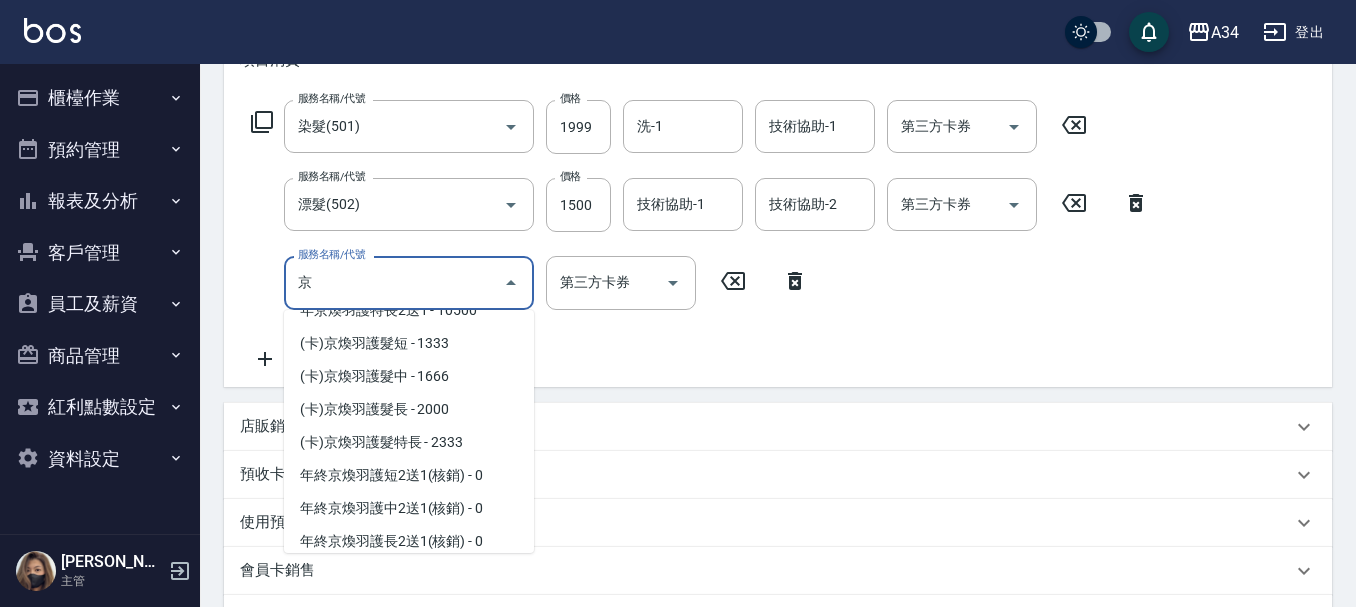 scroll, scrollTop: 433, scrollLeft: 0, axis: vertical 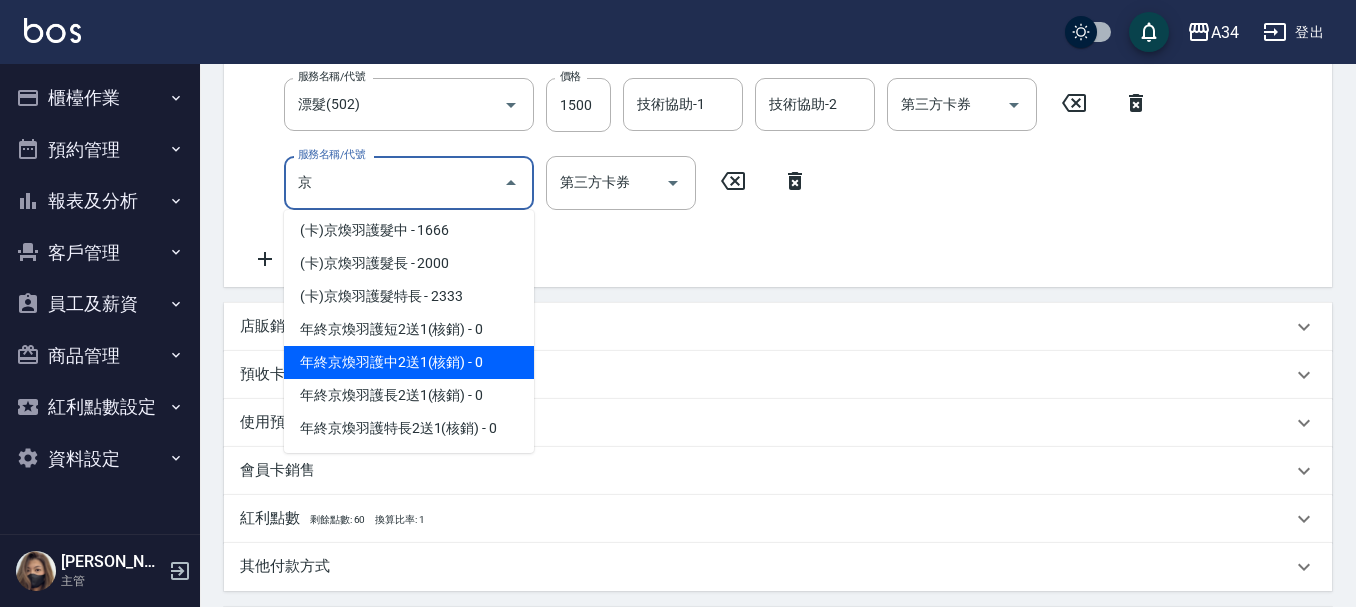 click on "(包)京煥羽護髮短 - 8000" at bounding box center [409, -67] 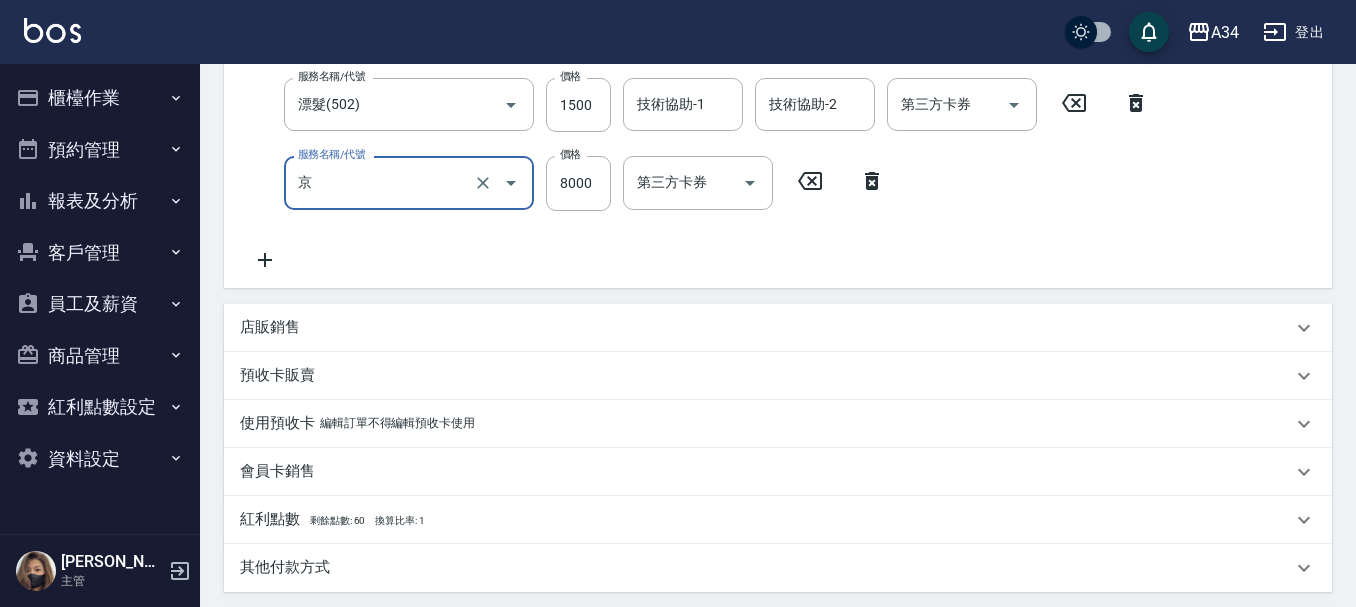 type on "1140" 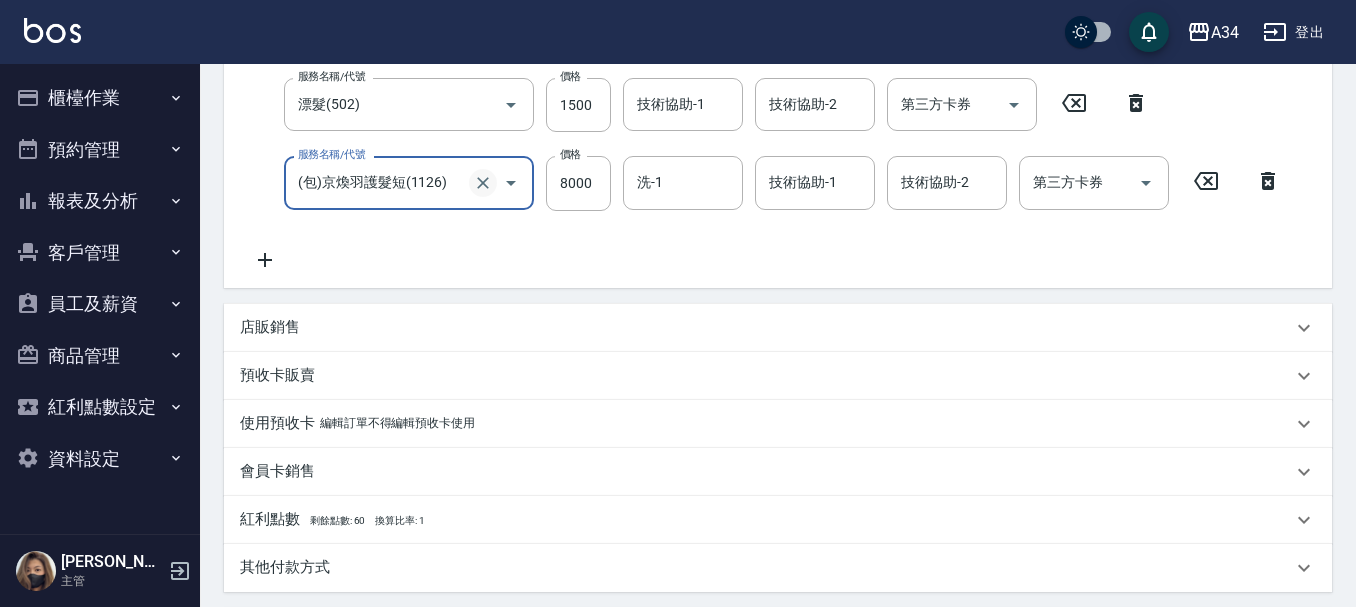 click 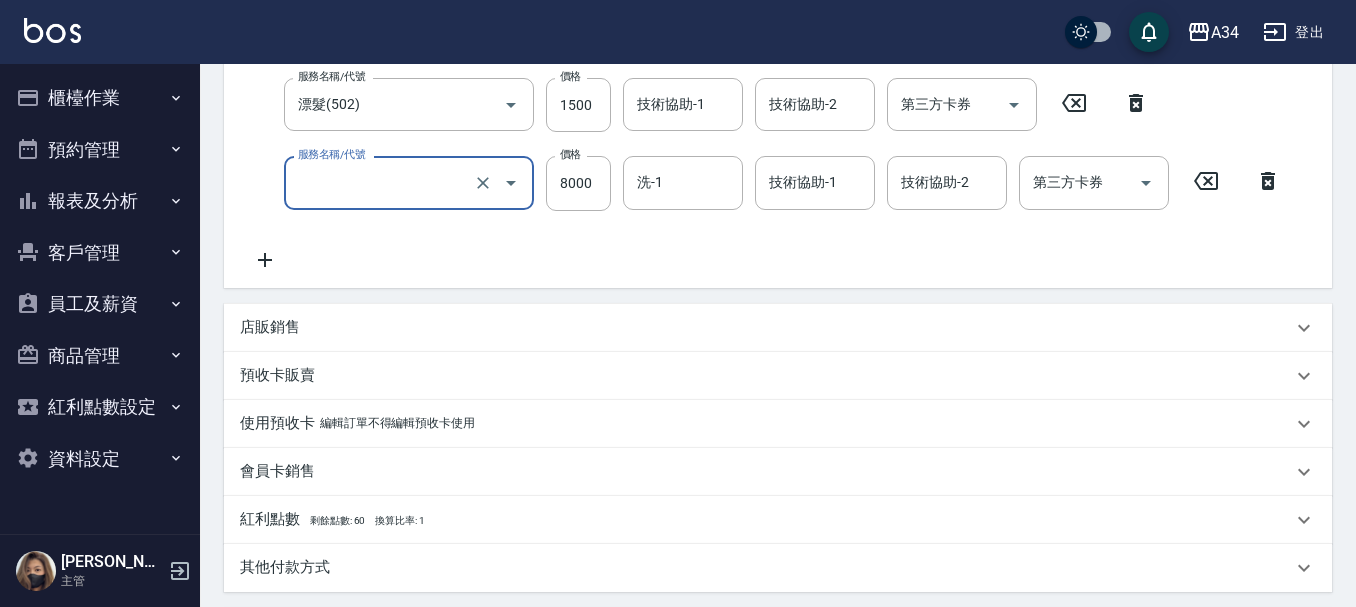 click on "服務名稱/代號" at bounding box center (381, 182) 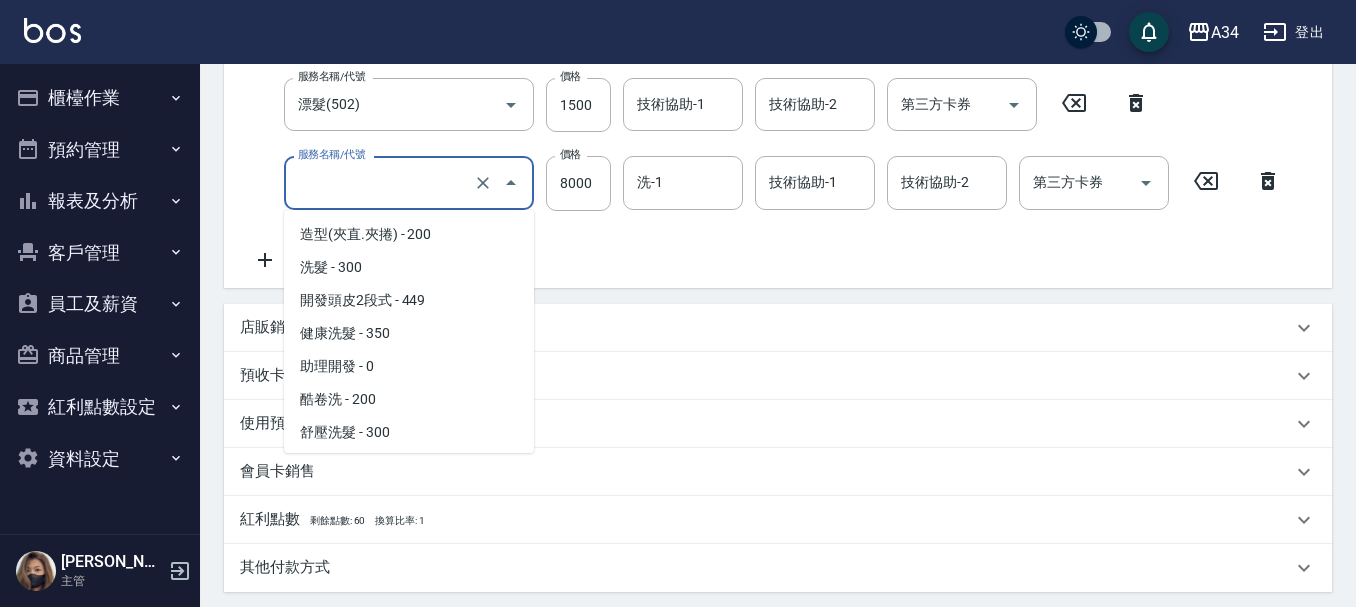 scroll, scrollTop: 4979, scrollLeft: 0, axis: vertical 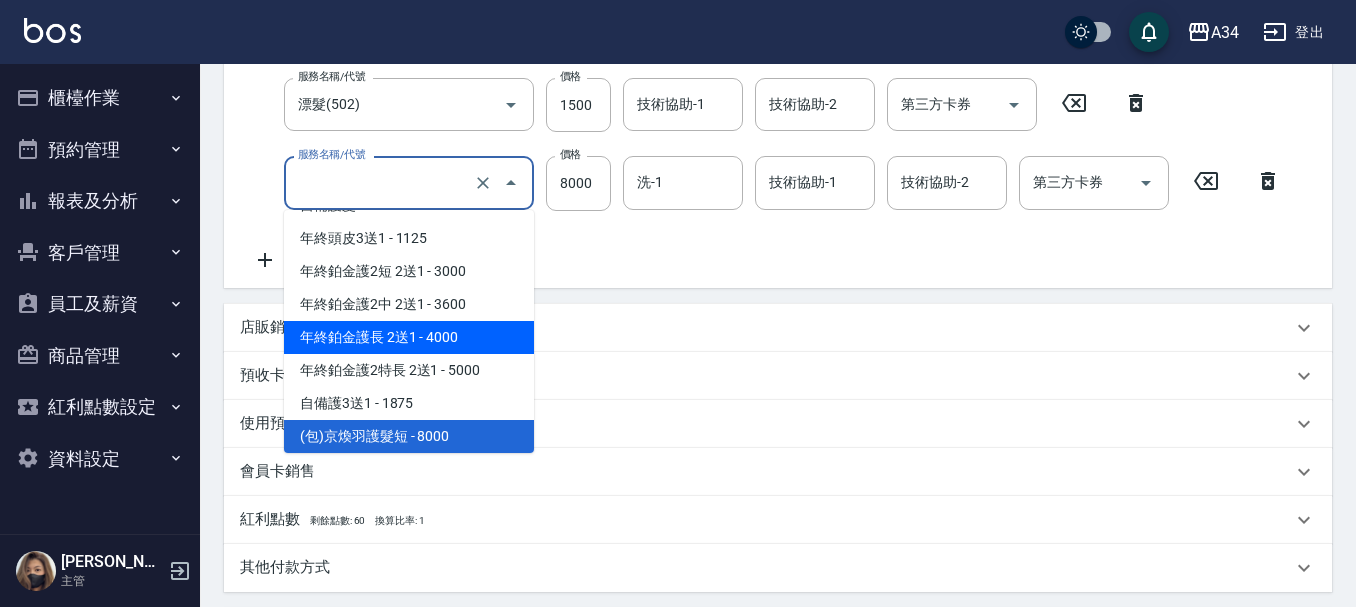 type on "1" 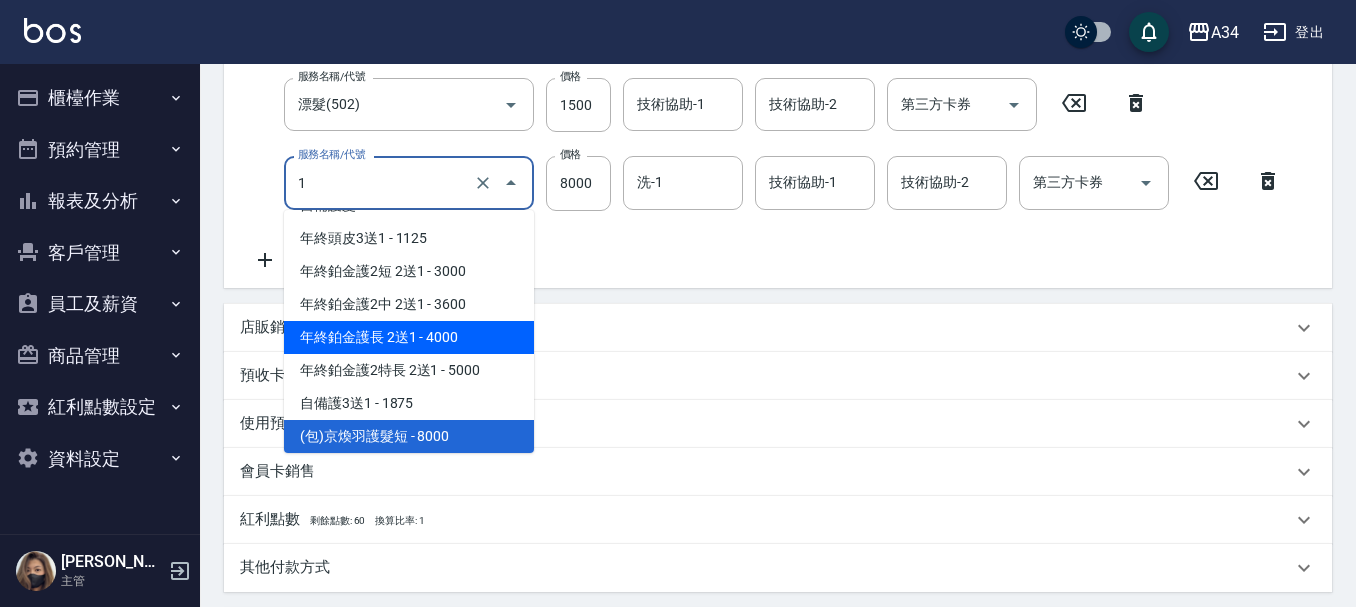 type on "340" 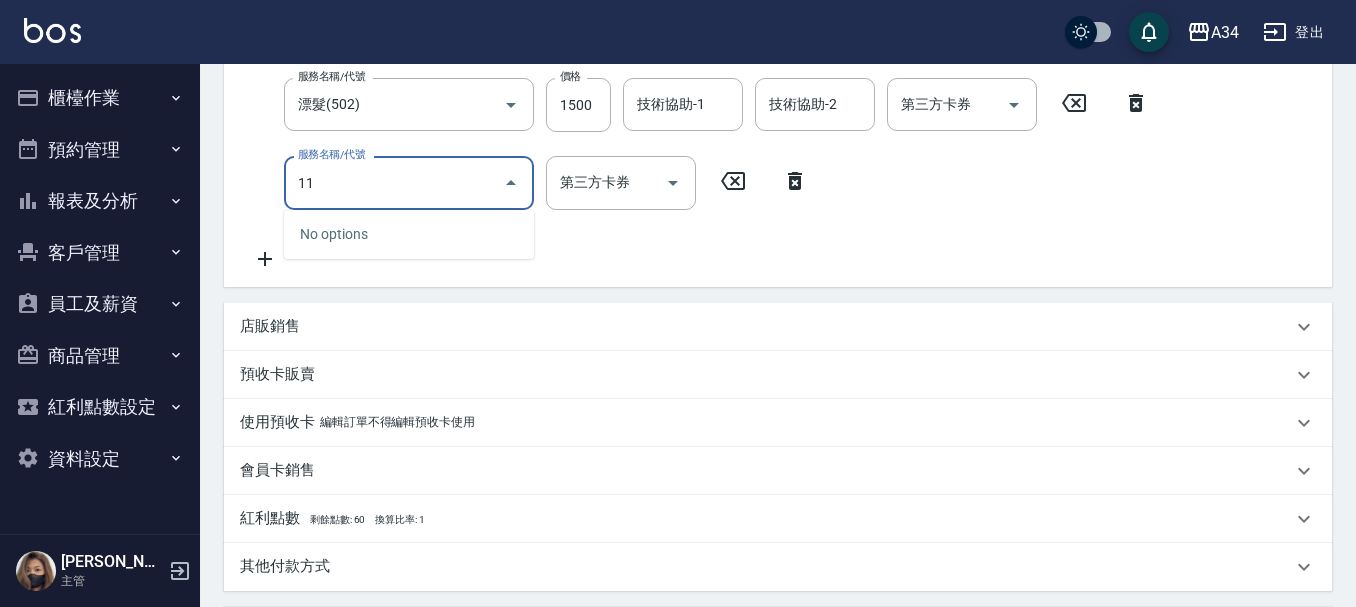 type on "1" 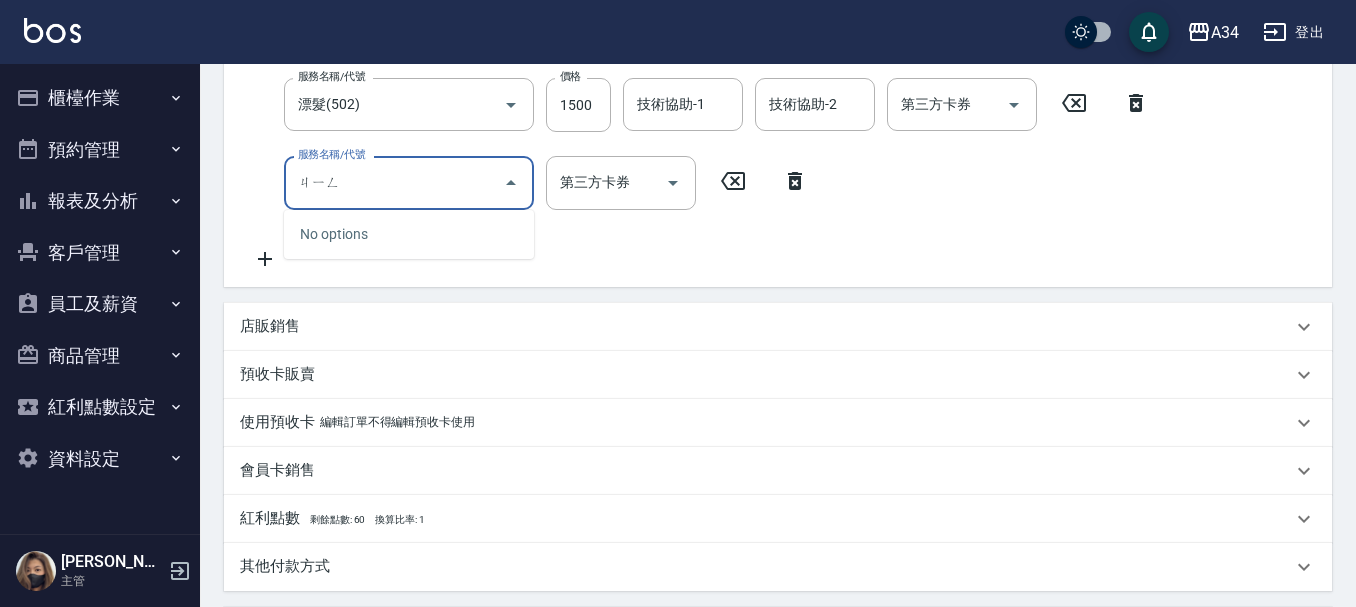 type on "京" 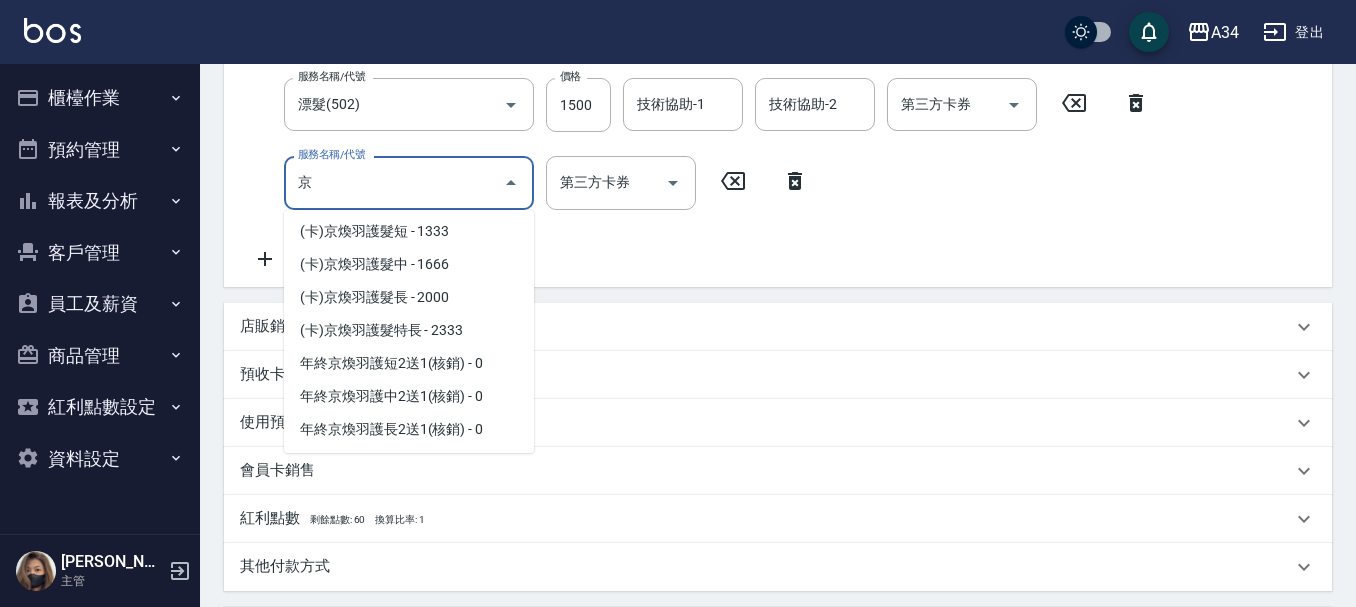 scroll, scrollTop: 400, scrollLeft: 0, axis: vertical 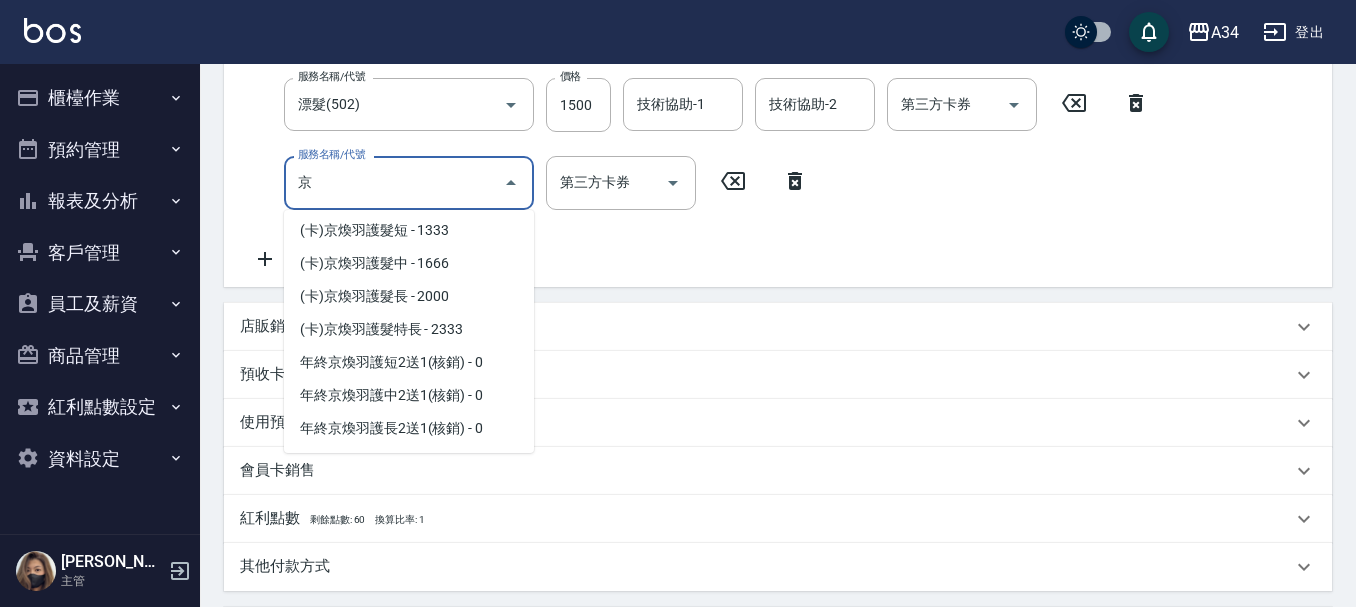 click on "(包)京煥羽護髮中 - 10000" at bounding box center [409, -1] 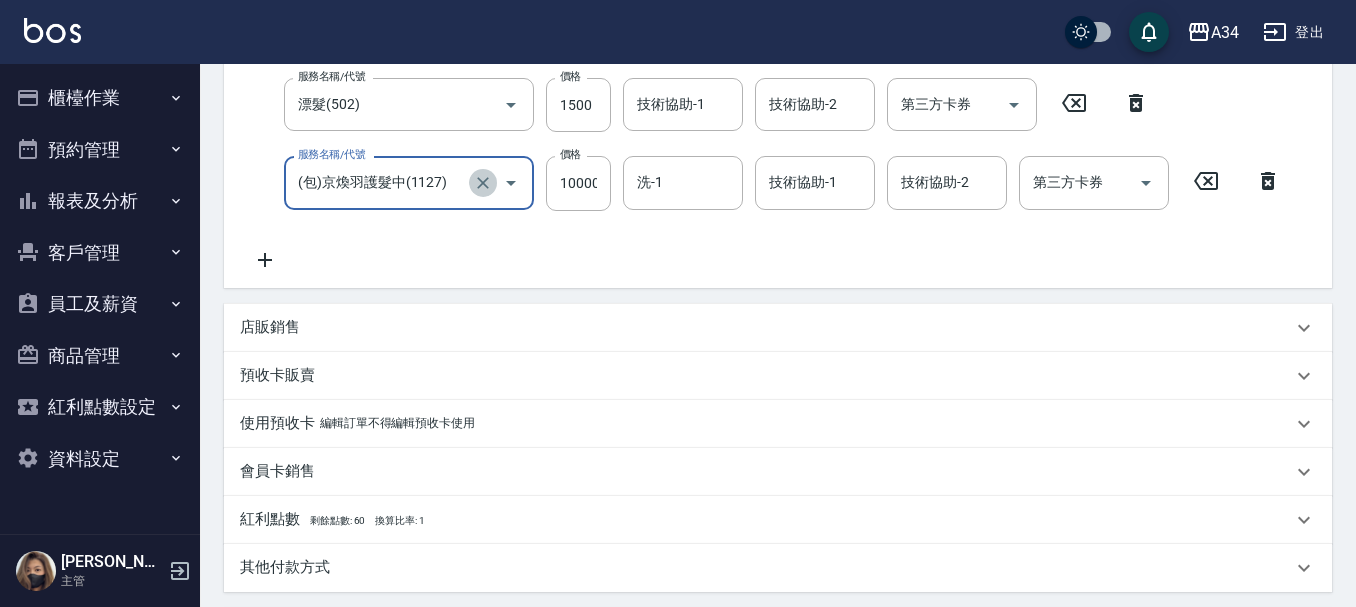 click at bounding box center [483, 183] 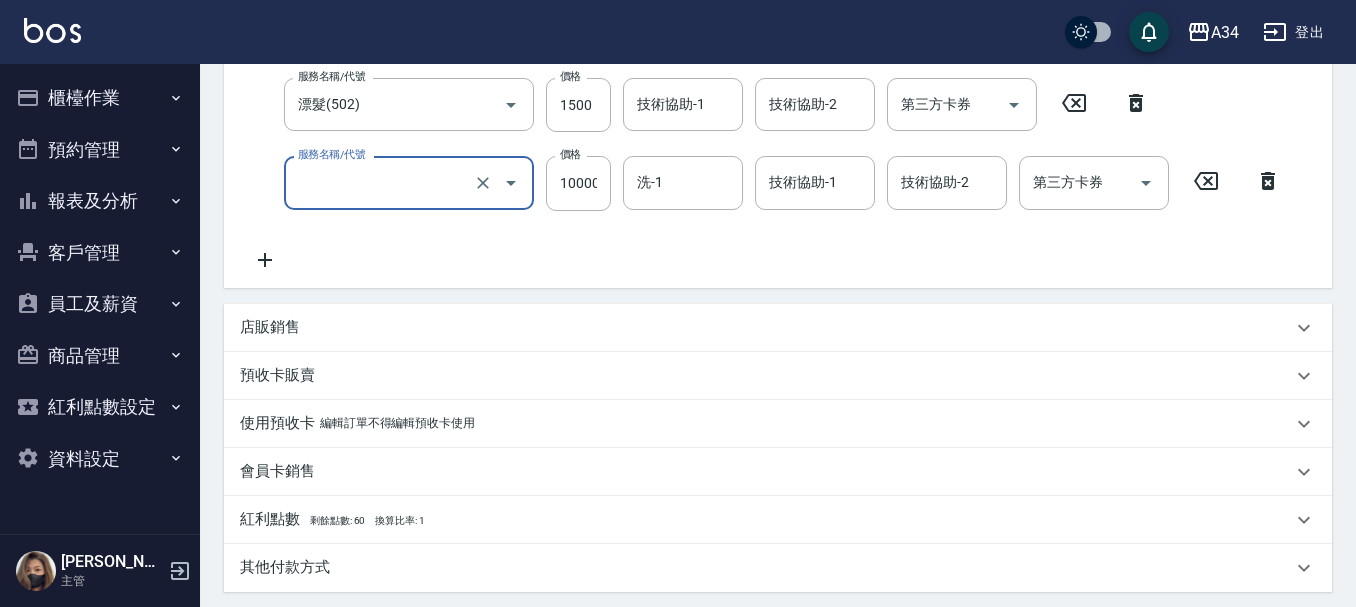 click on "服務名稱/代號" at bounding box center (381, 182) 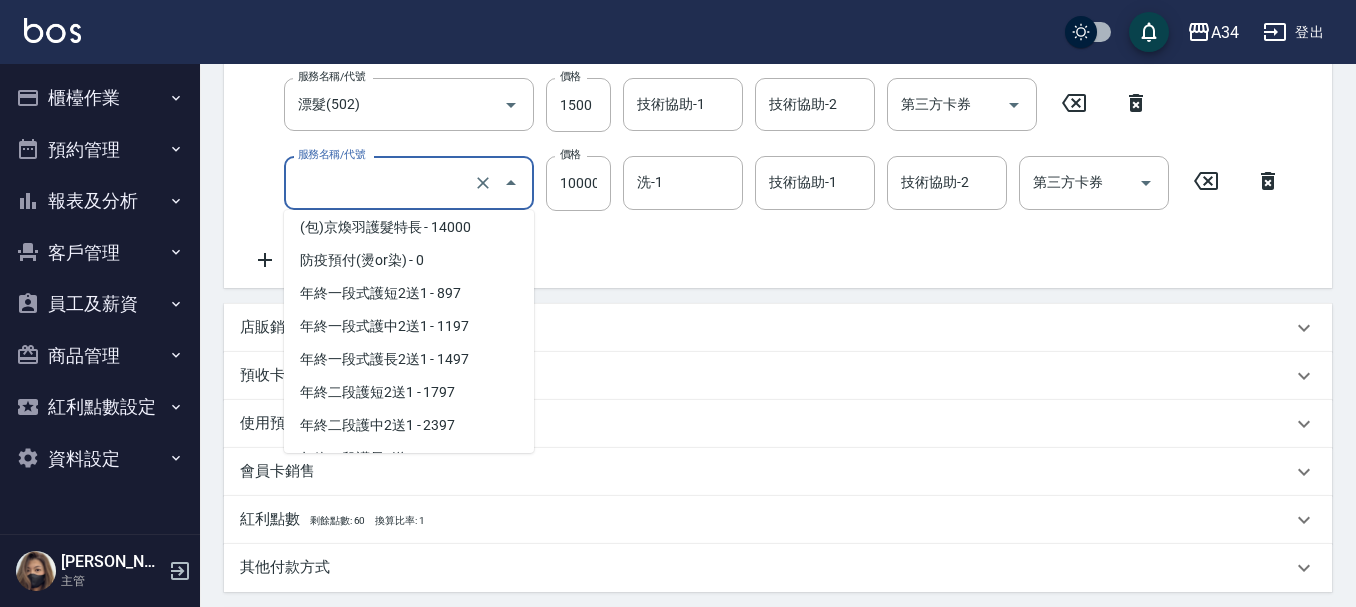 scroll, scrollTop: 5312, scrollLeft: 0, axis: vertical 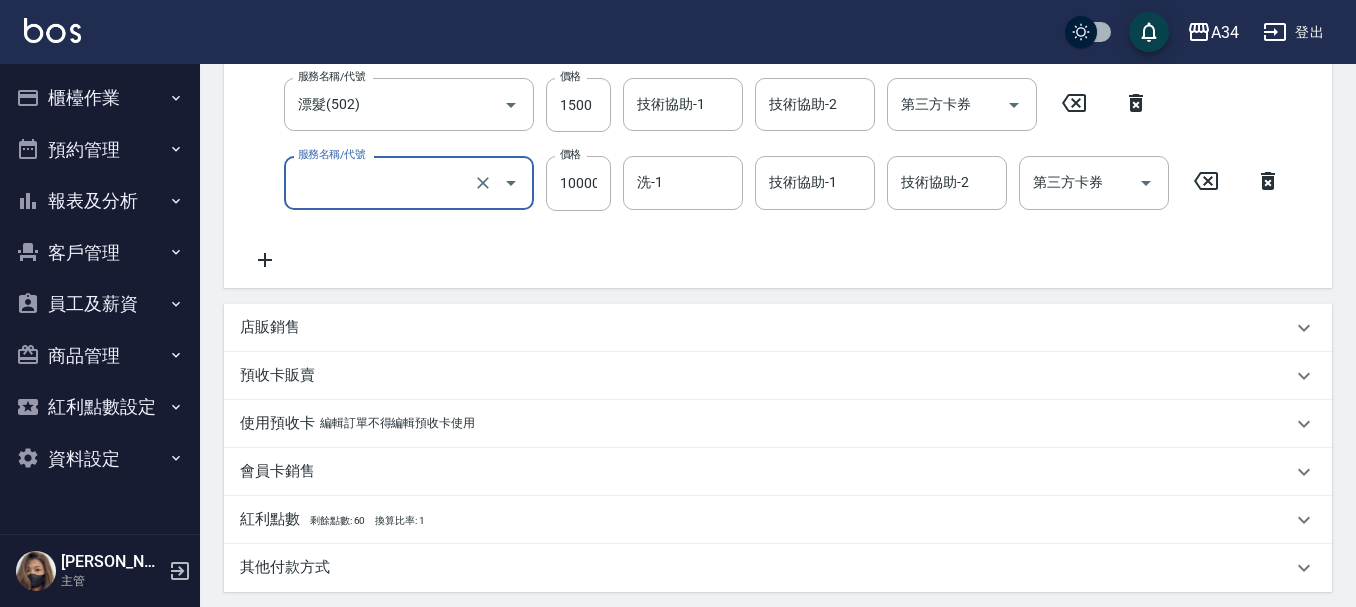click on "服務名稱/代號" at bounding box center (381, 182) 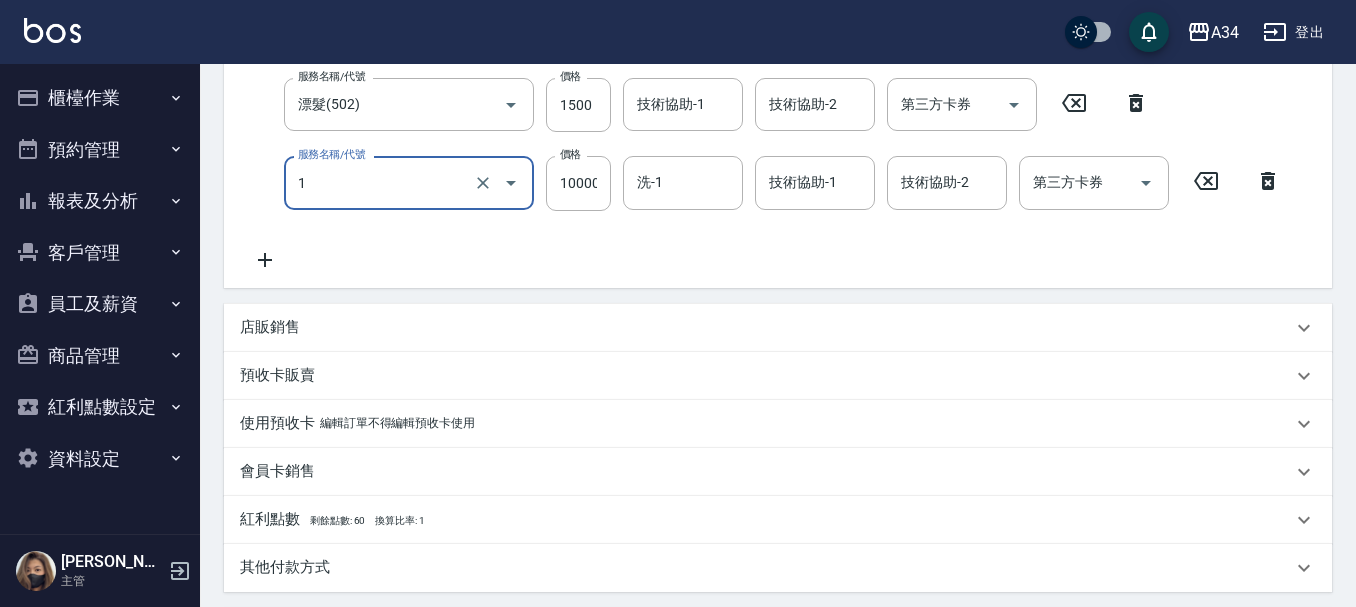type on "340" 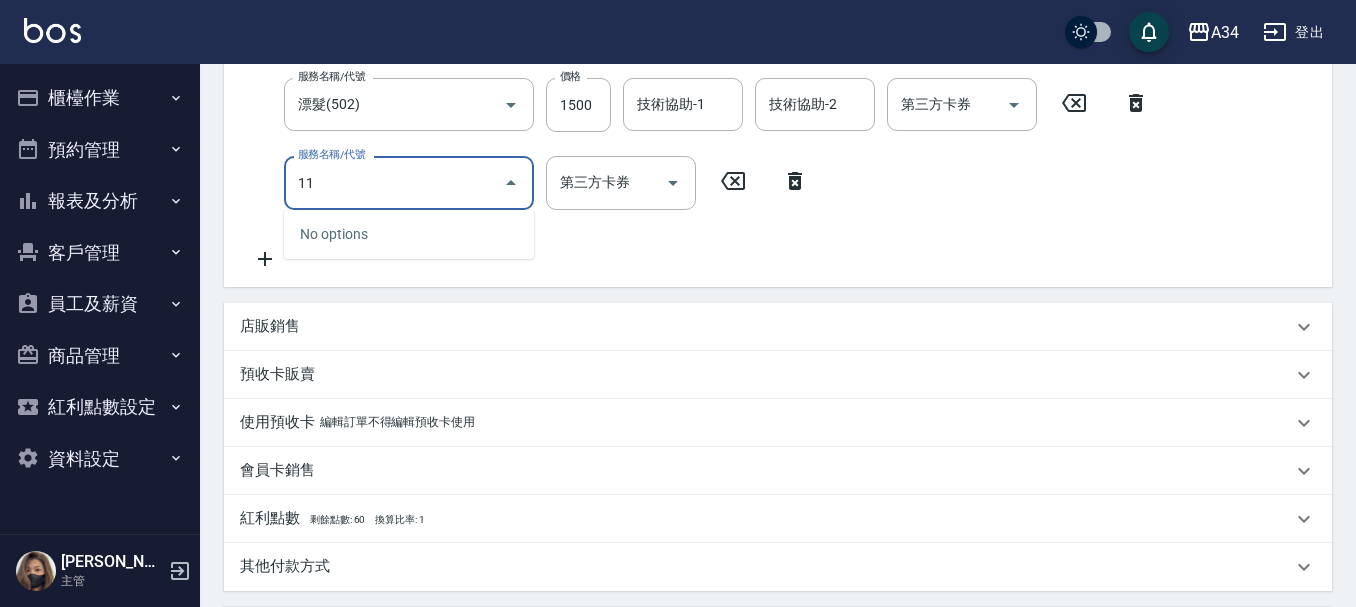 type on "1" 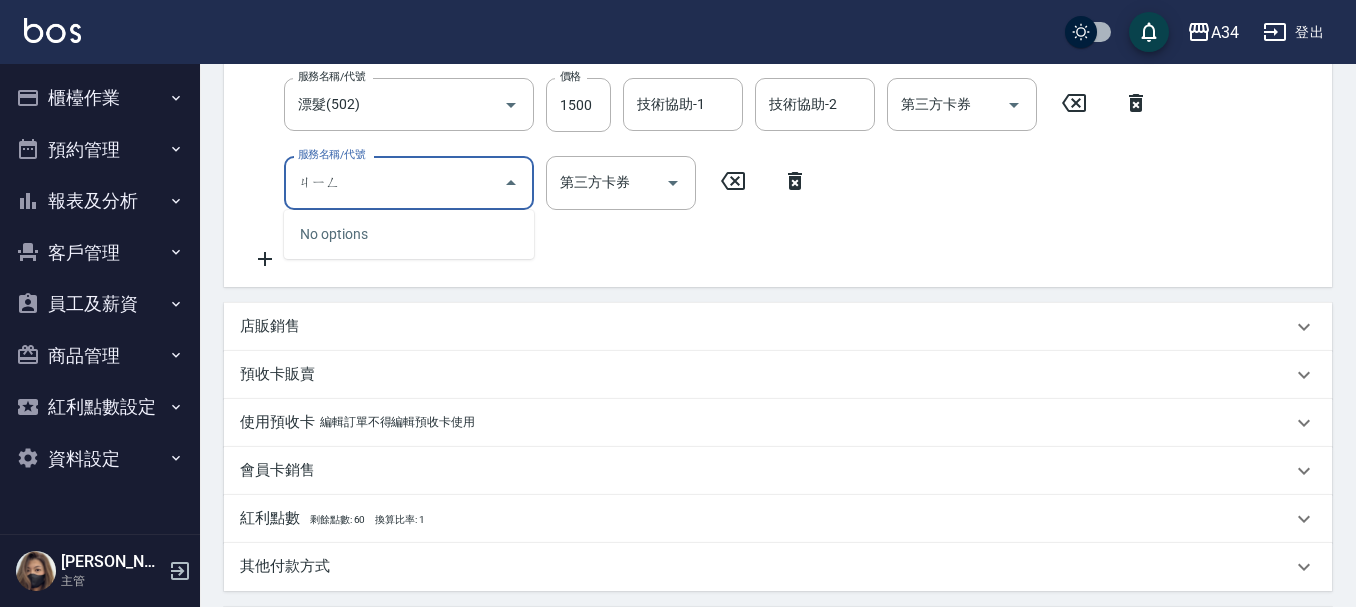 type on "京" 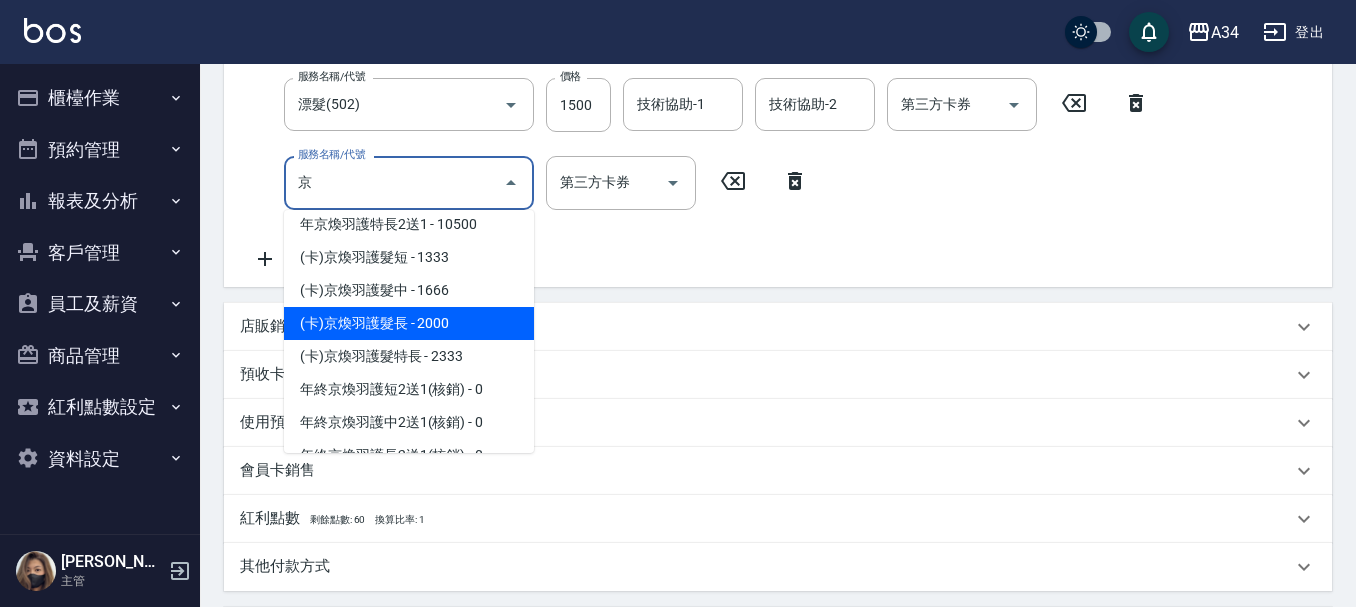 scroll, scrollTop: 400, scrollLeft: 0, axis: vertical 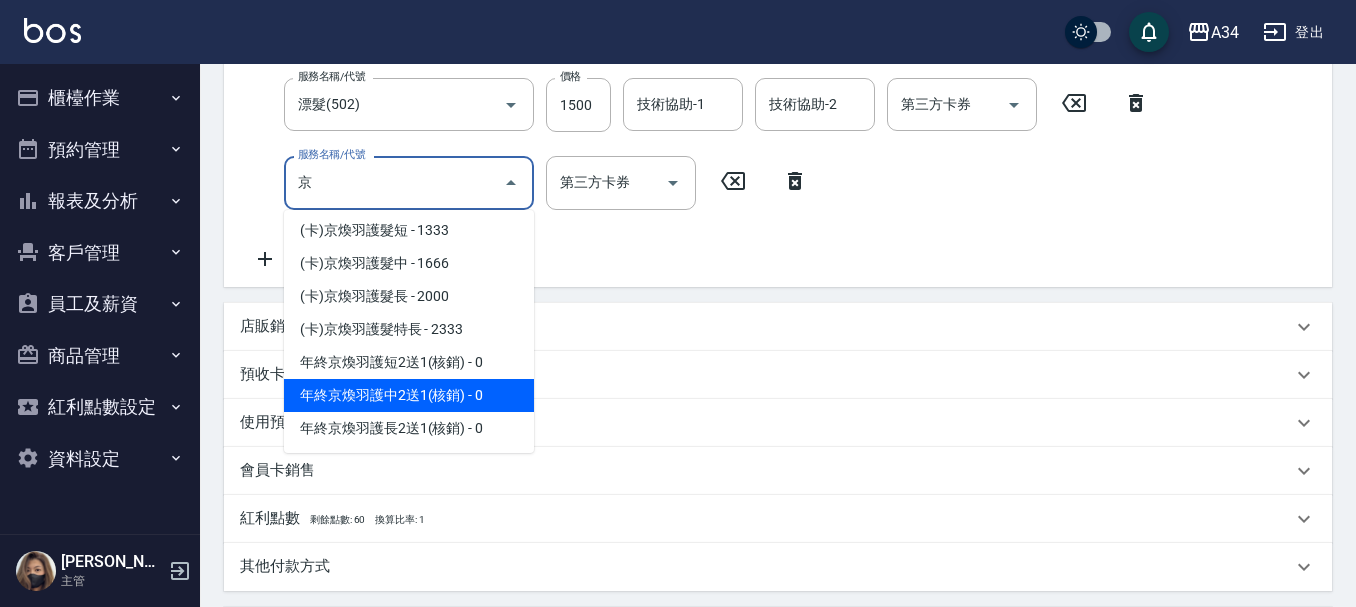 click on "(包)京煥羽護髮中 - 10000" at bounding box center (409, -1) 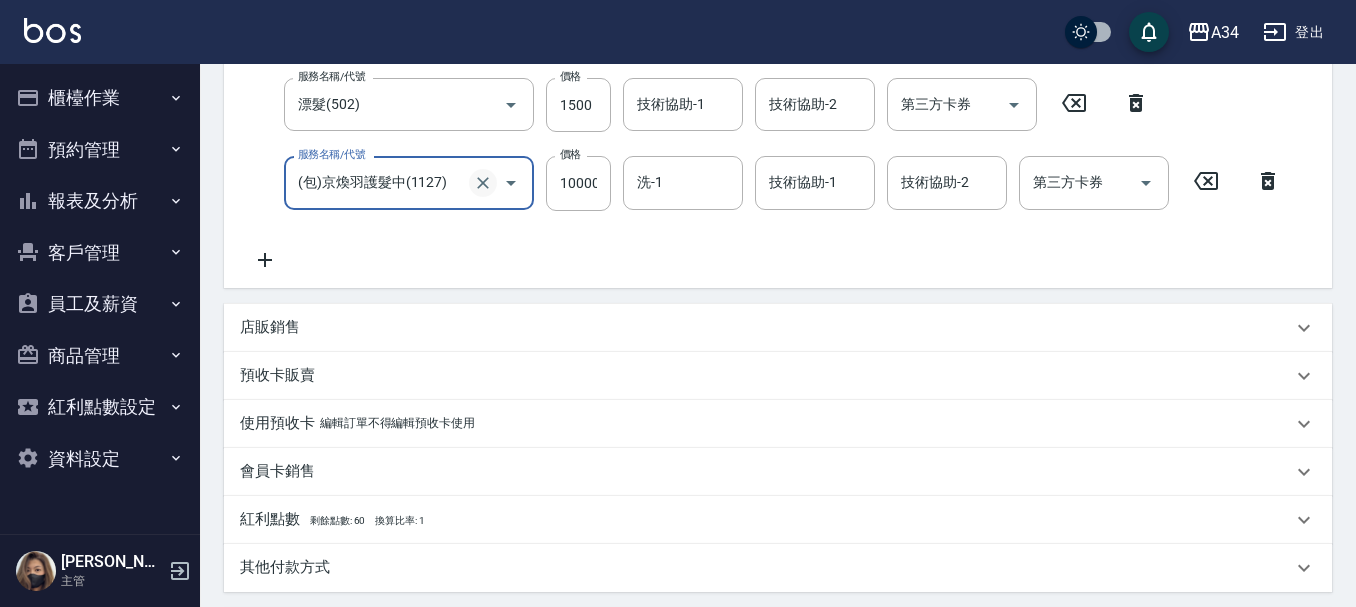 click 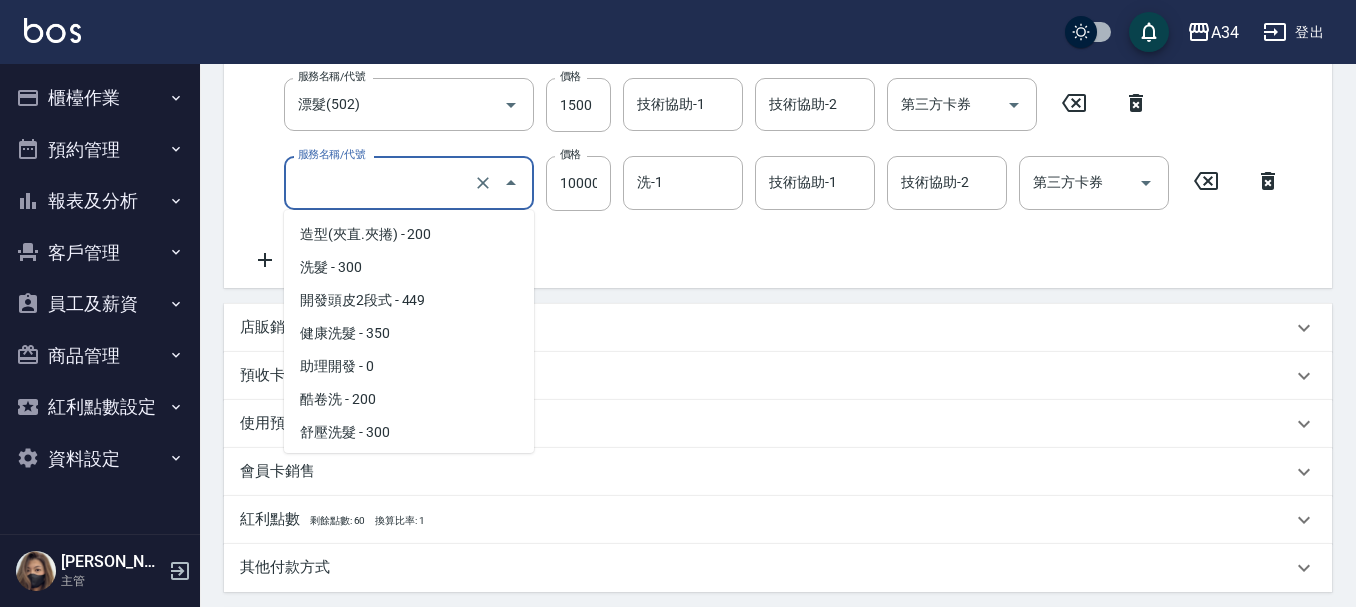 click on "服務名稱/代號" at bounding box center (381, 182) 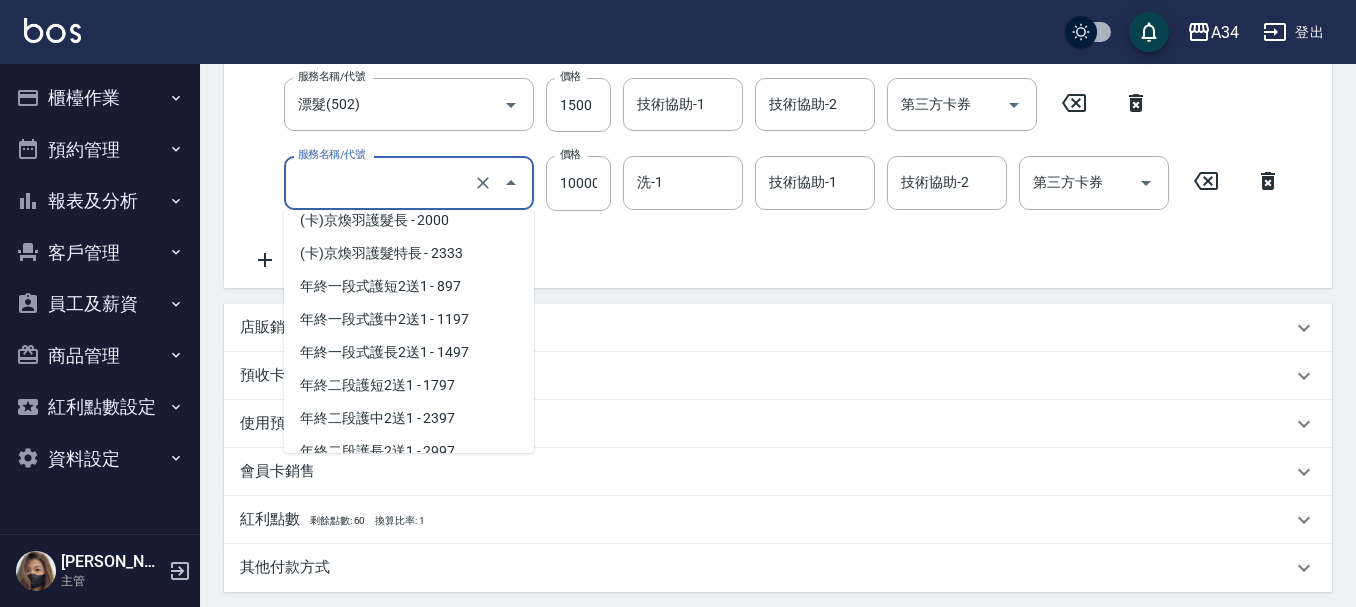 scroll, scrollTop: 6612, scrollLeft: 0, axis: vertical 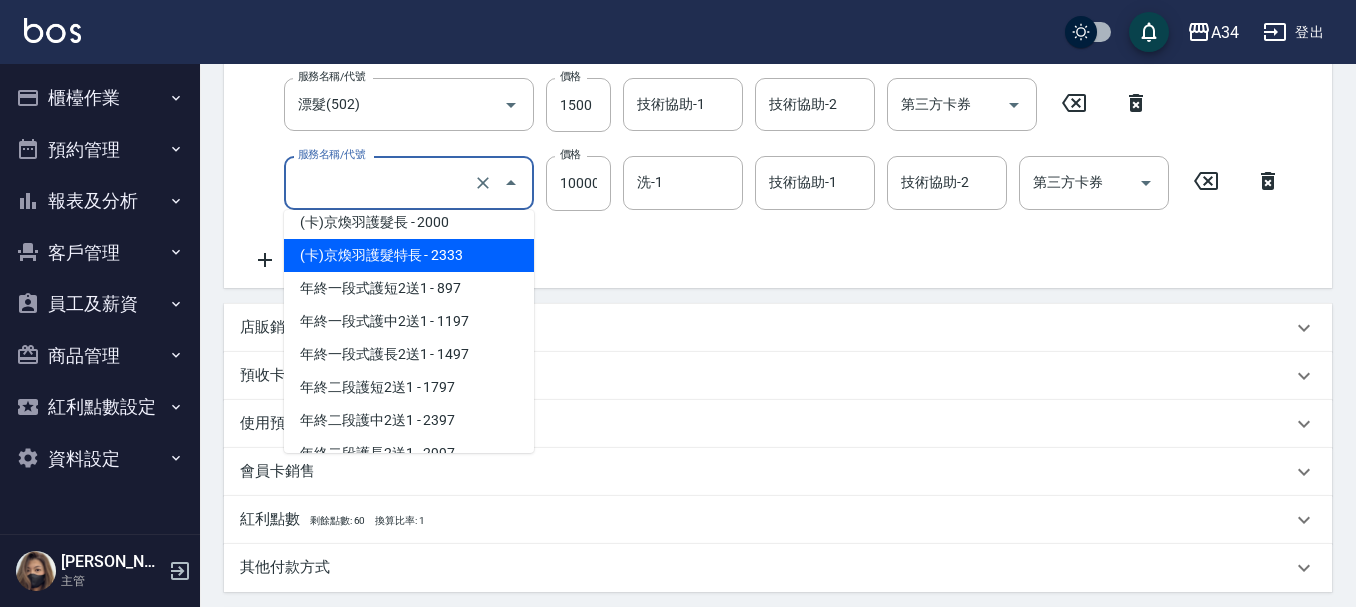 type on "340" 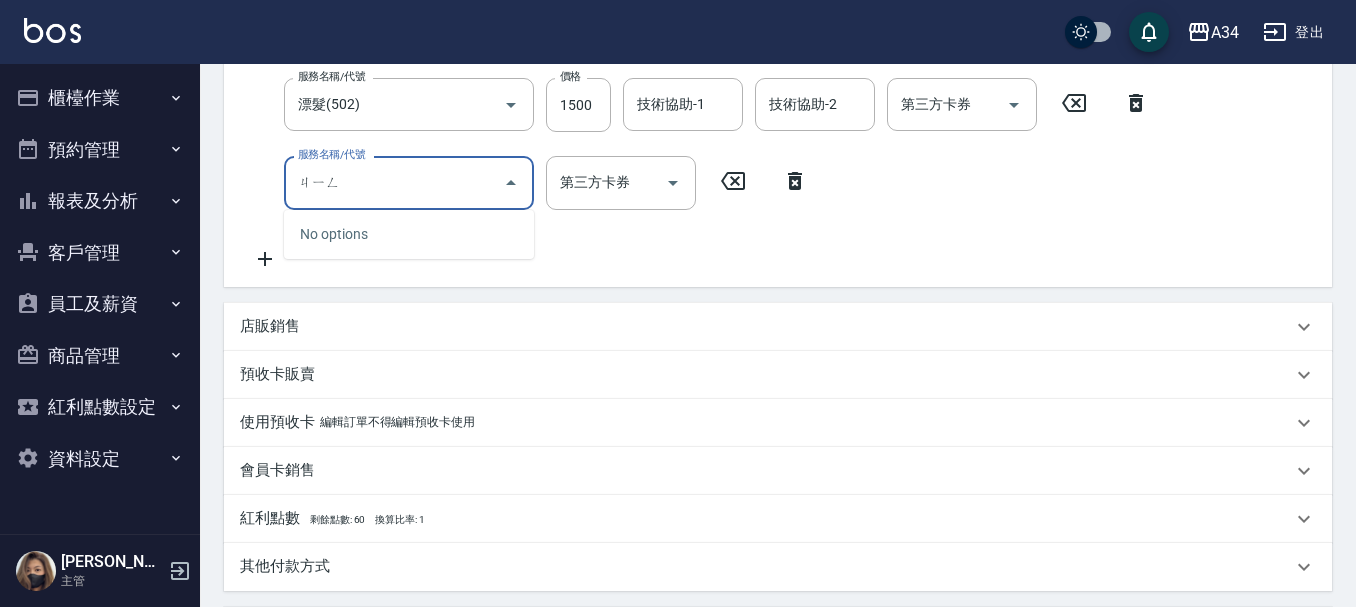 type on "京" 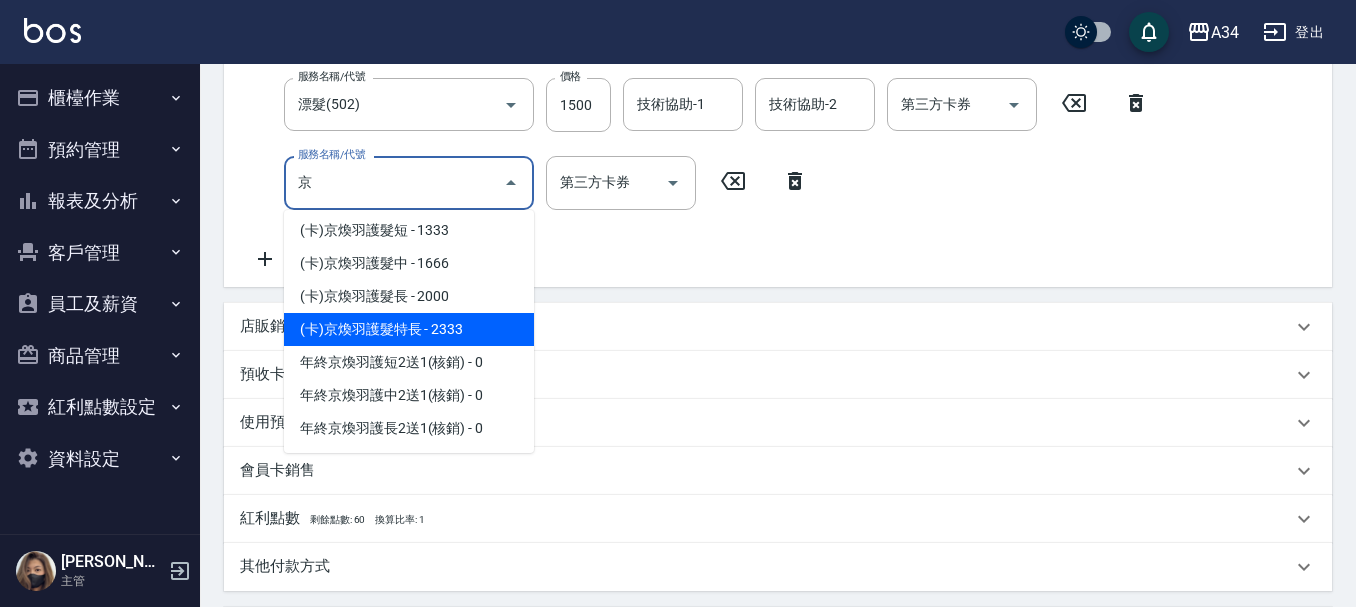scroll, scrollTop: 433, scrollLeft: 0, axis: vertical 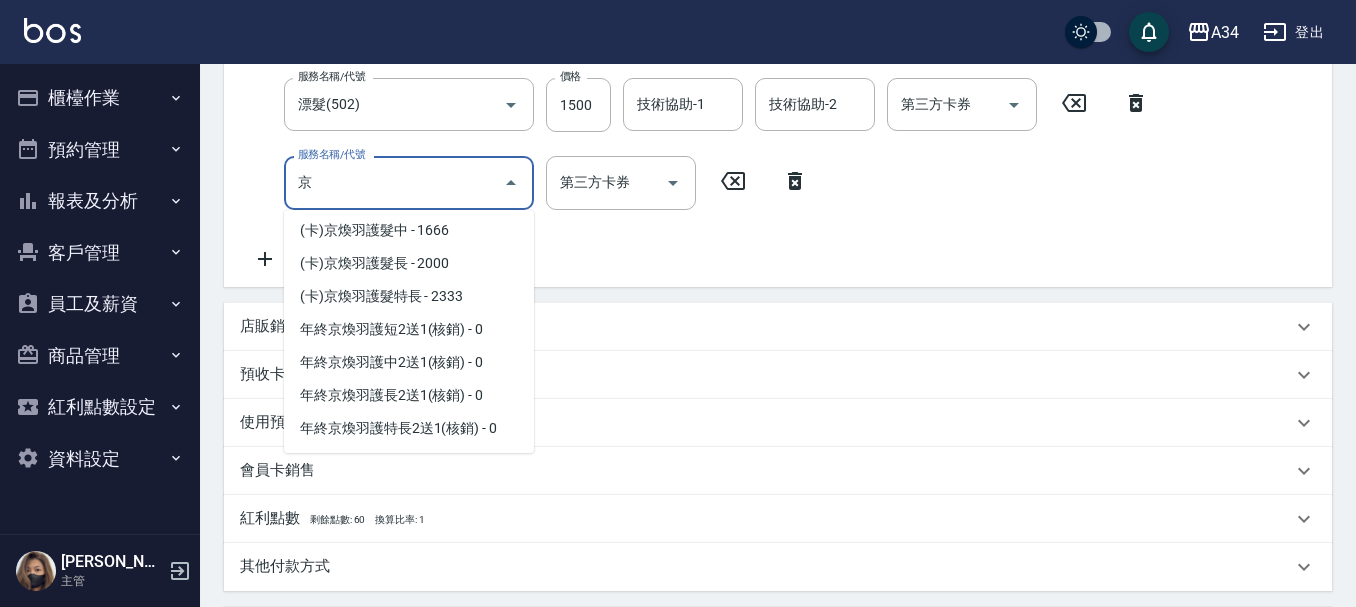 click on "(包)京煥羽護髮短 - 8000" at bounding box center (409, -67) 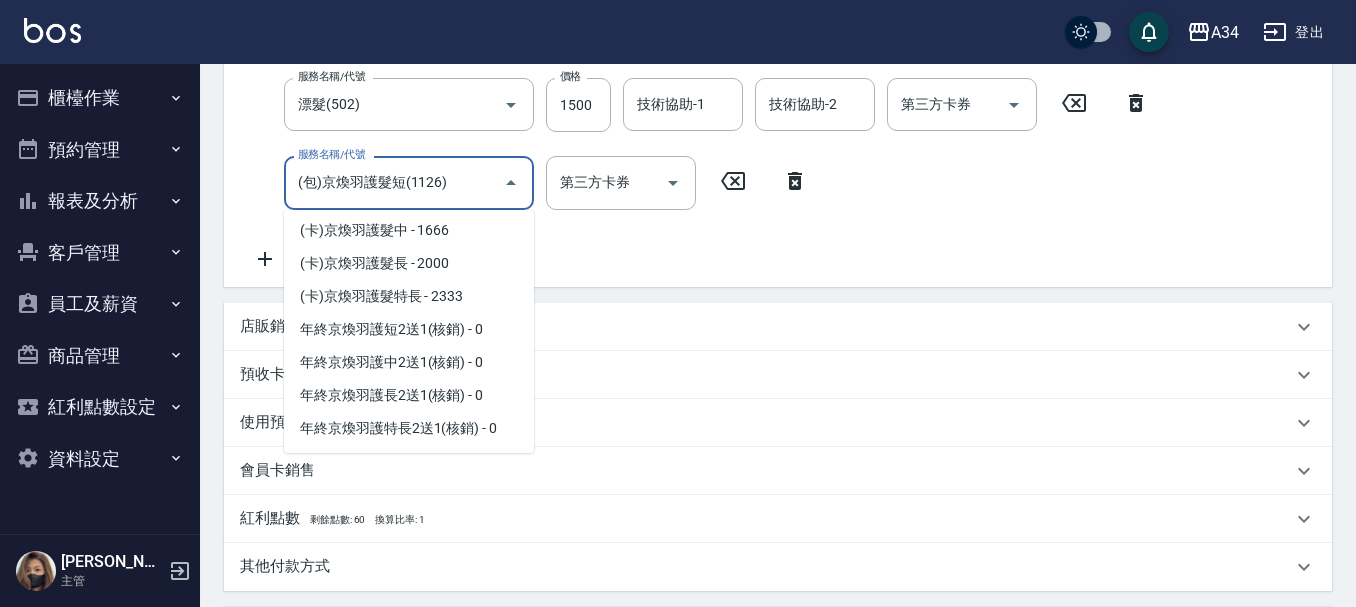 scroll, scrollTop: 0, scrollLeft: 0, axis: both 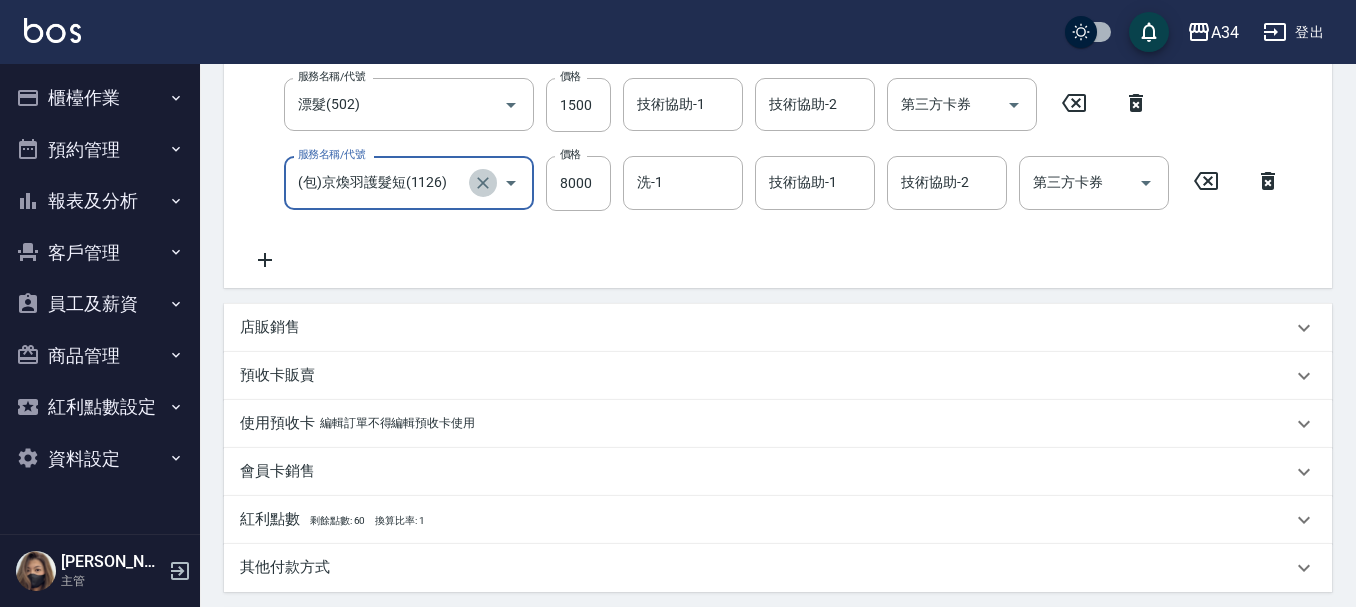 click 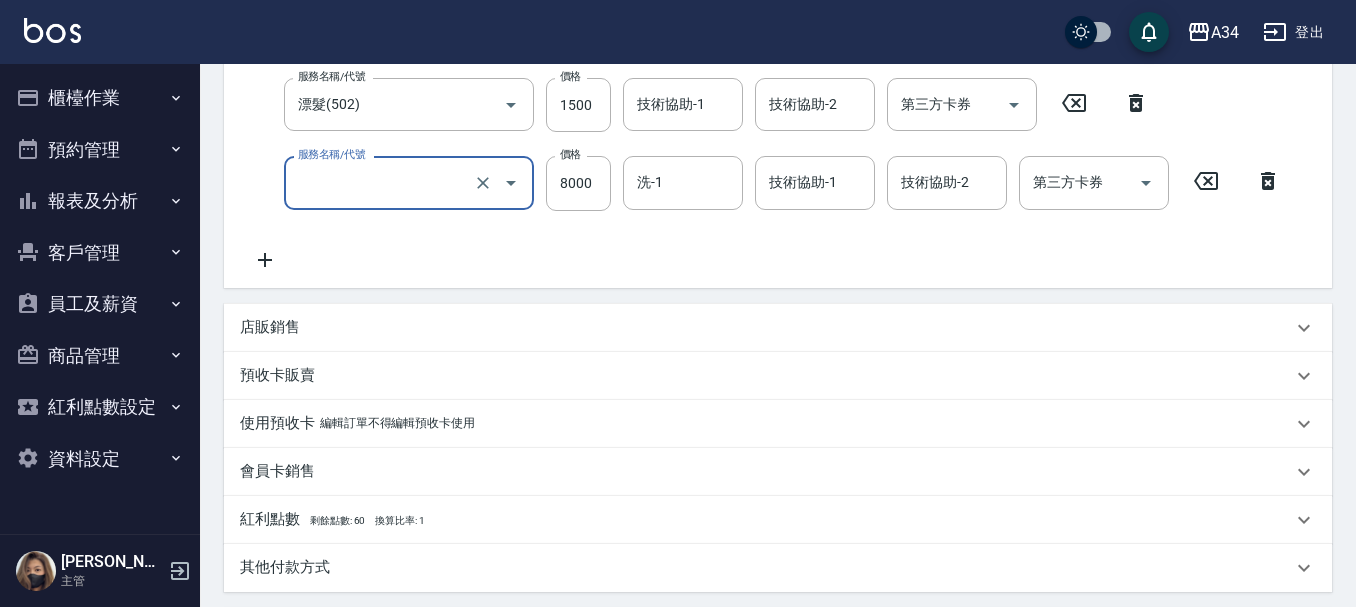 click on "服務名稱/代號" at bounding box center [381, 182] 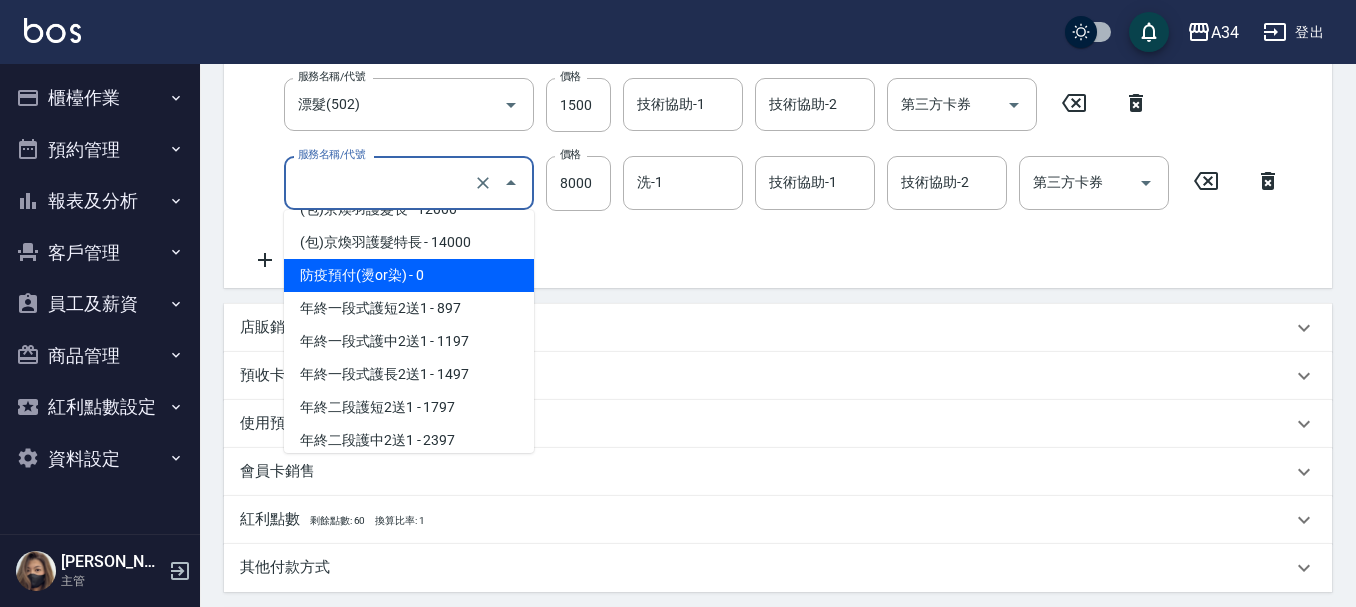 scroll, scrollTop: 5279, scrollLeft: 0, axis: vertical 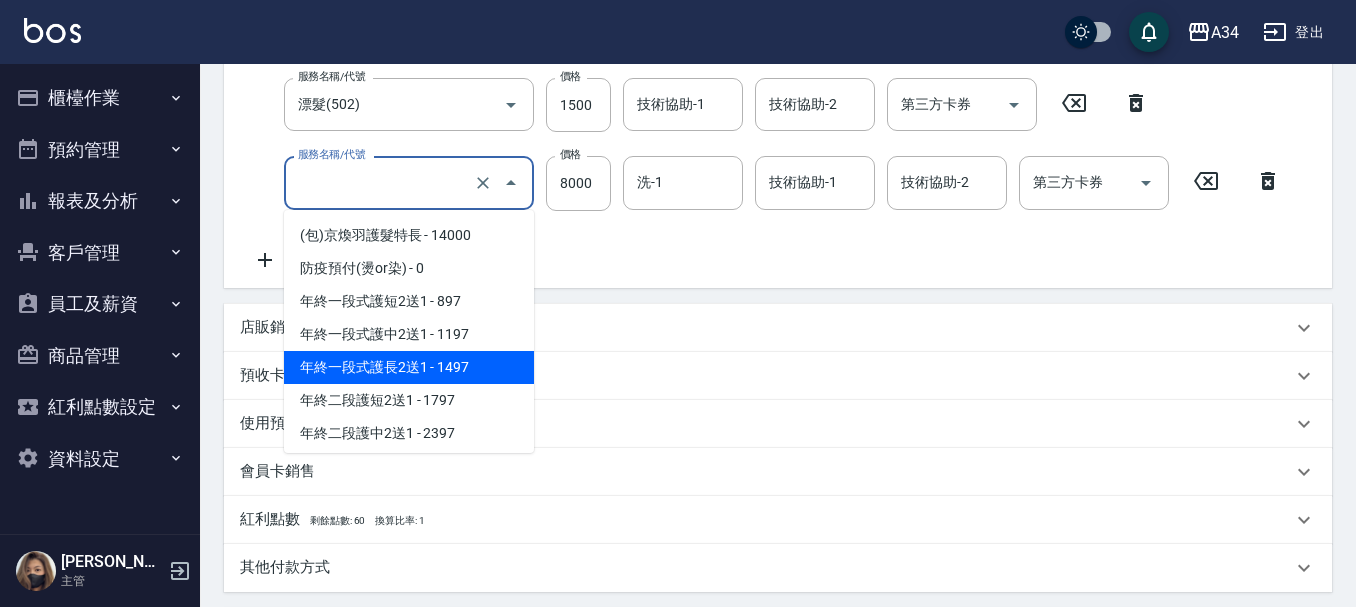 type on "1" 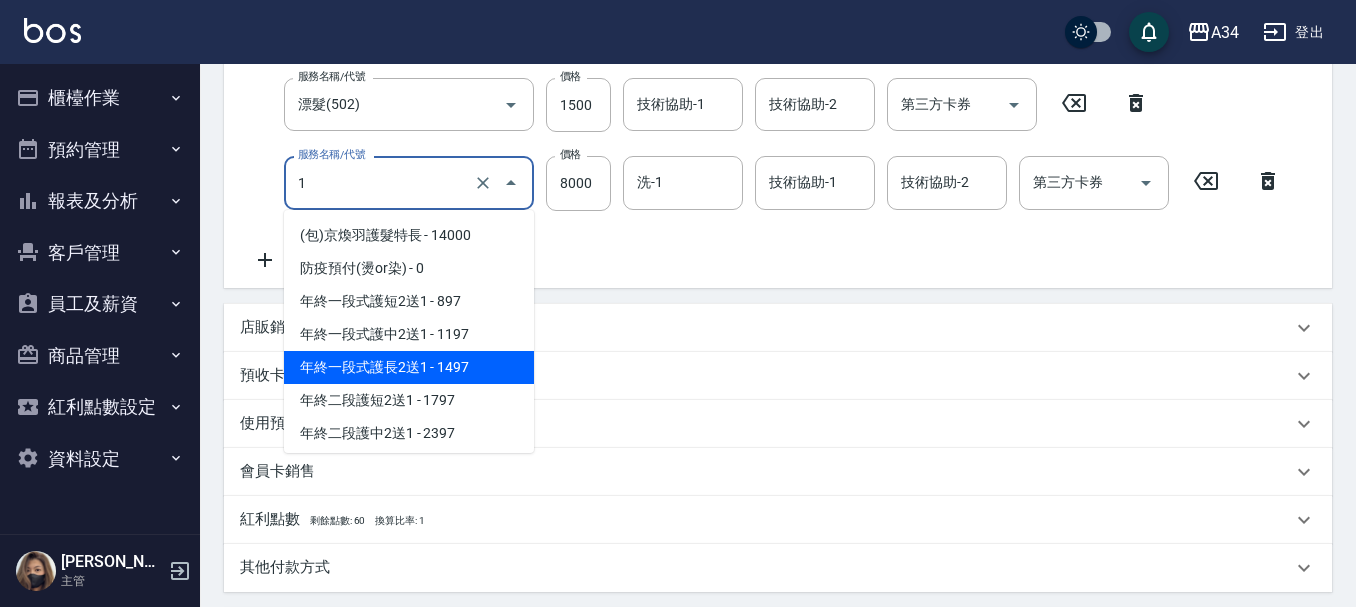 type on "340" 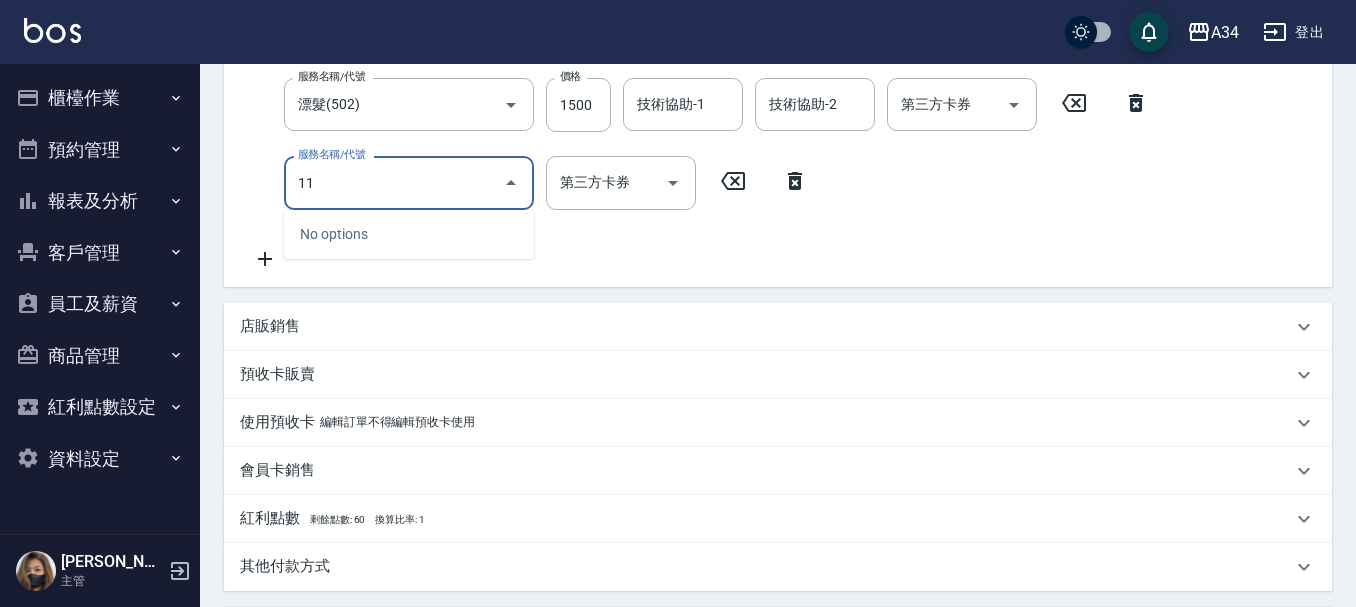 type on "1" 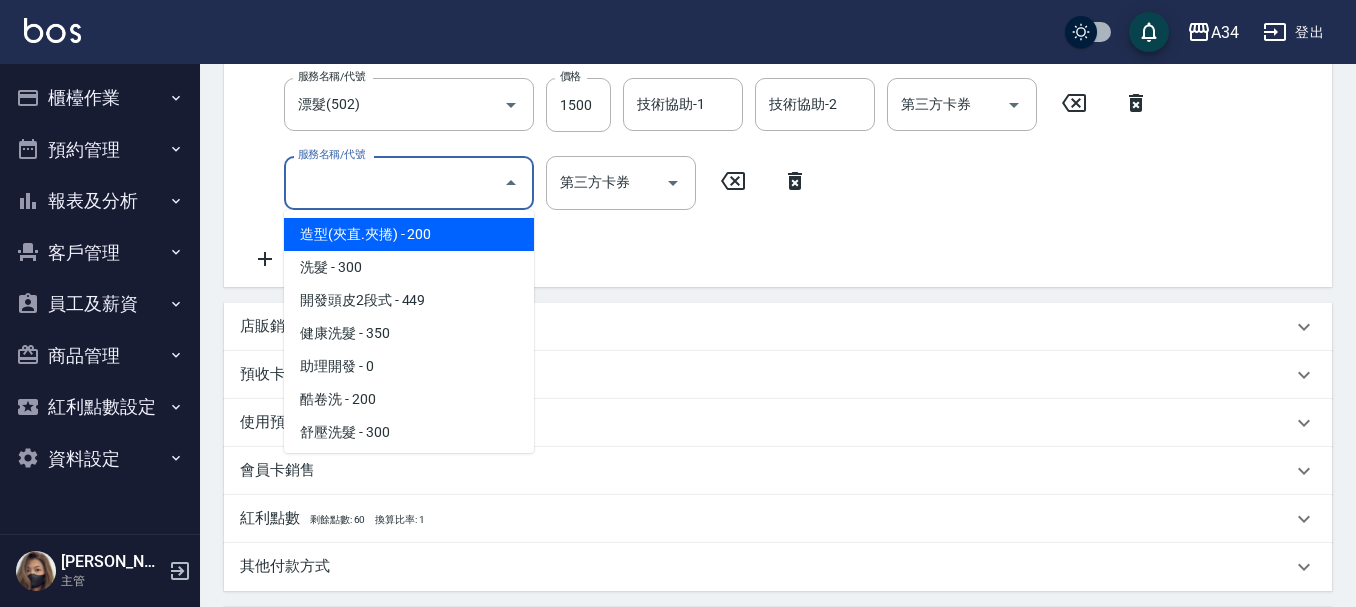 type on "0" 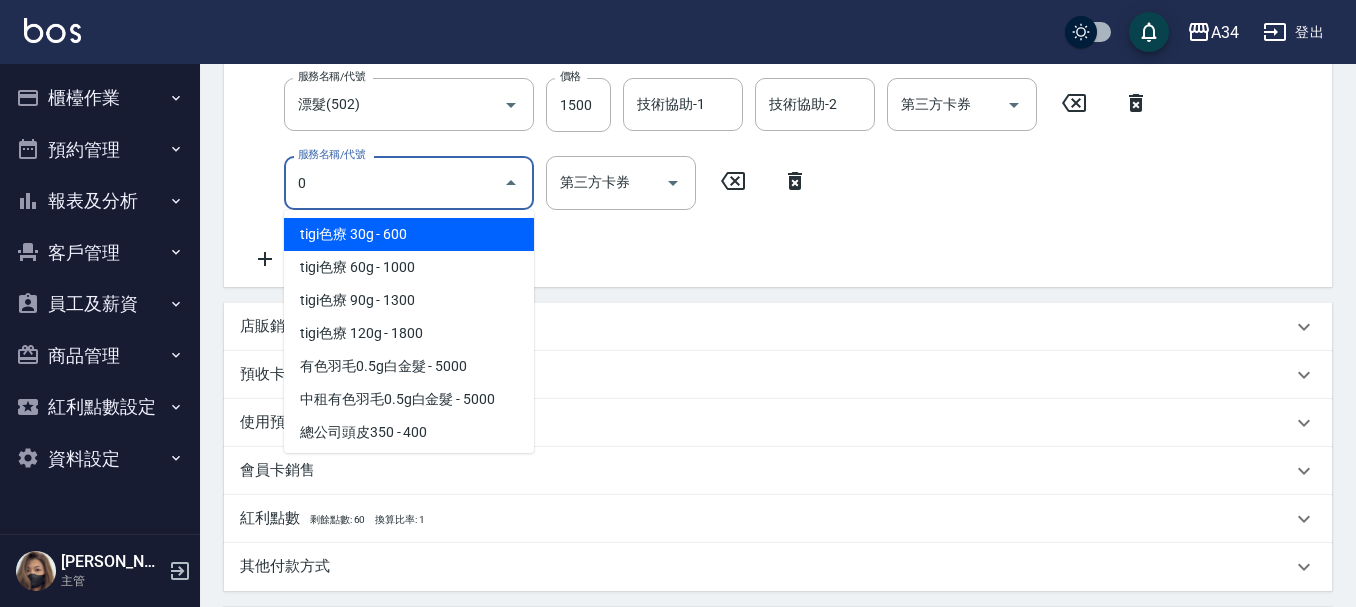 type on "400" 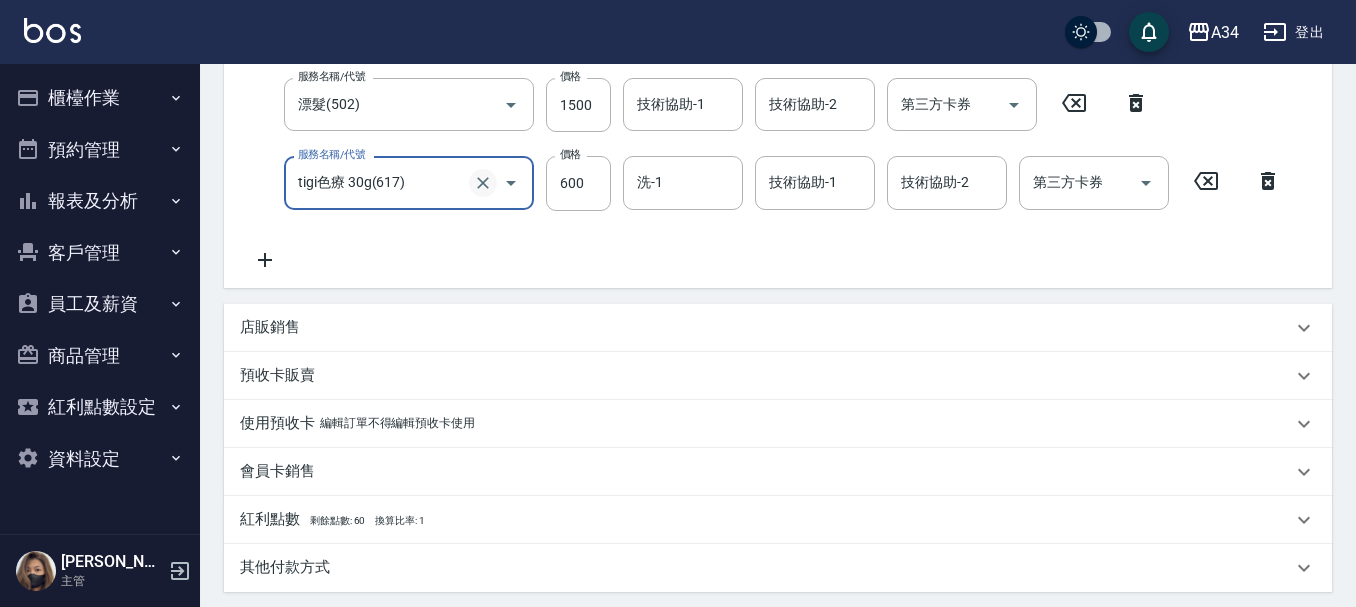 click 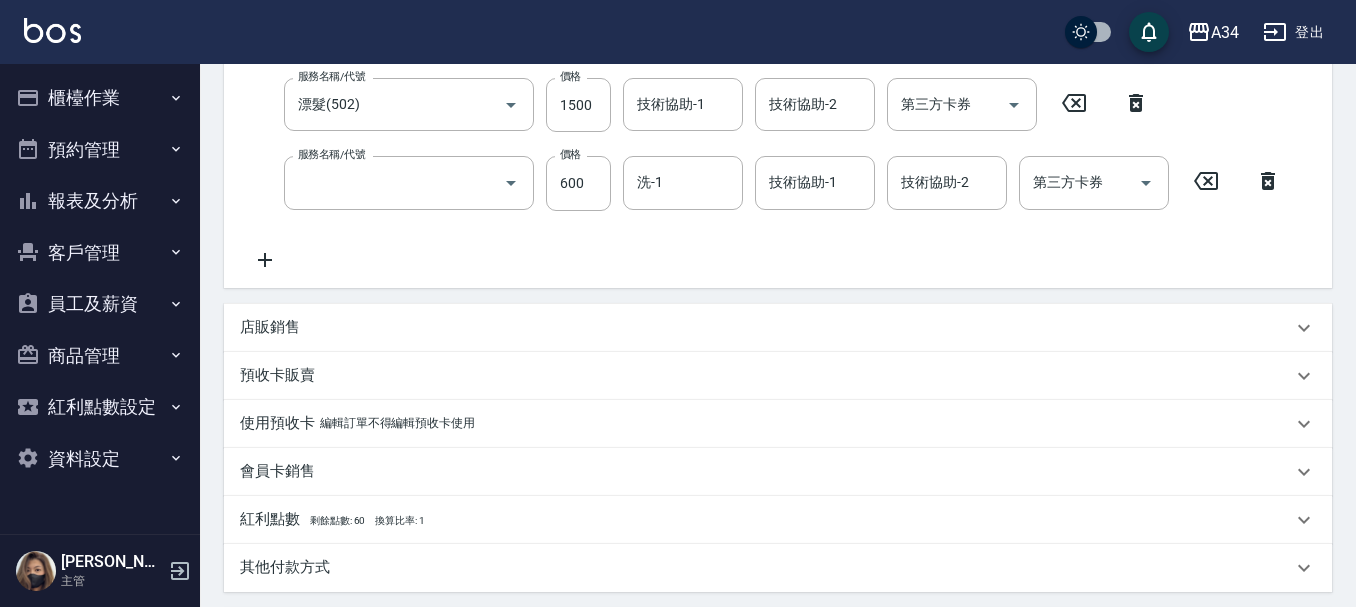type on "tigi色療 30g(617)" 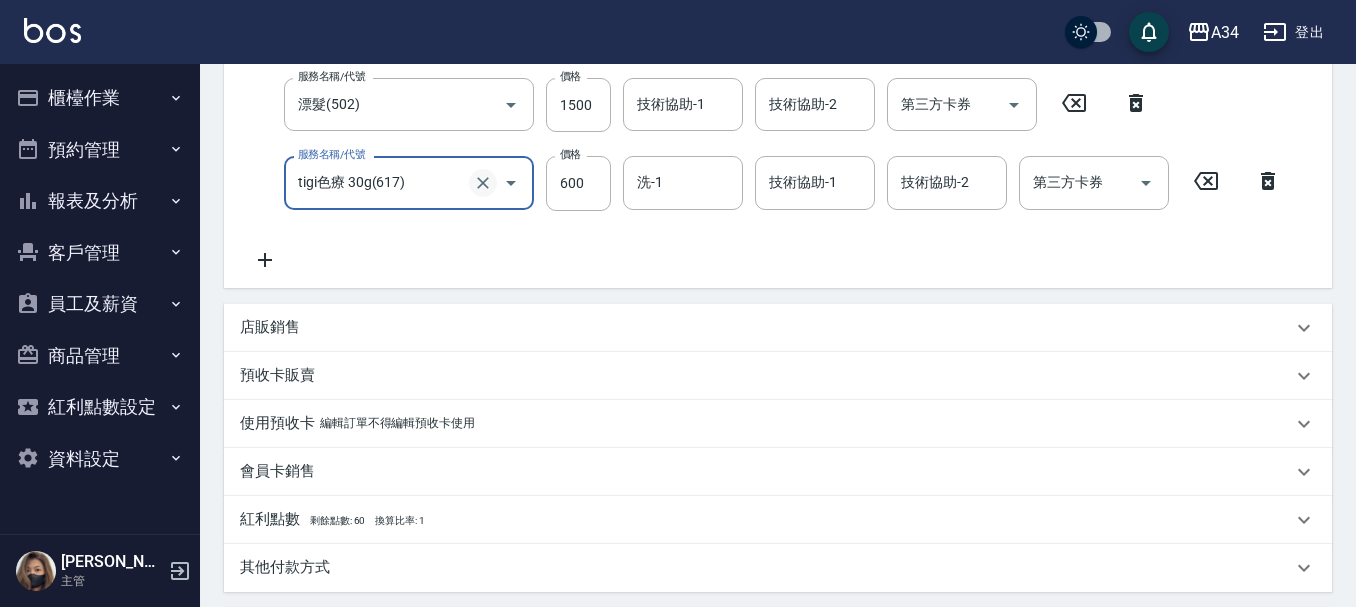 click 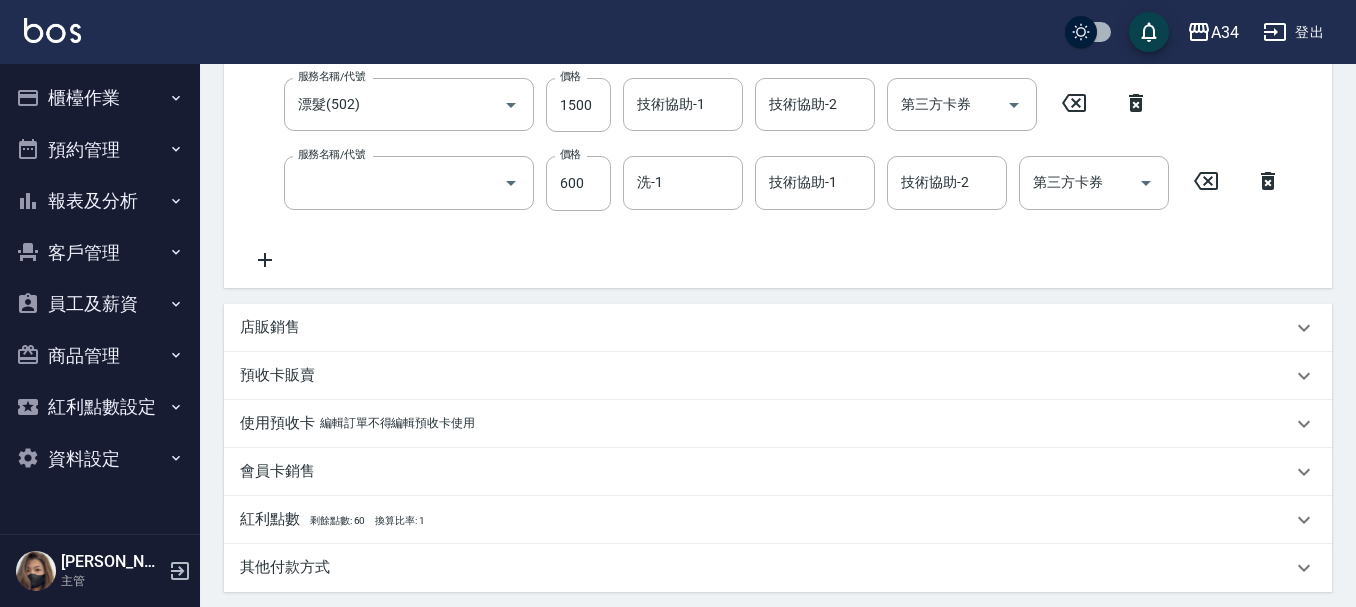 type on "tigi色療 30g(617)" 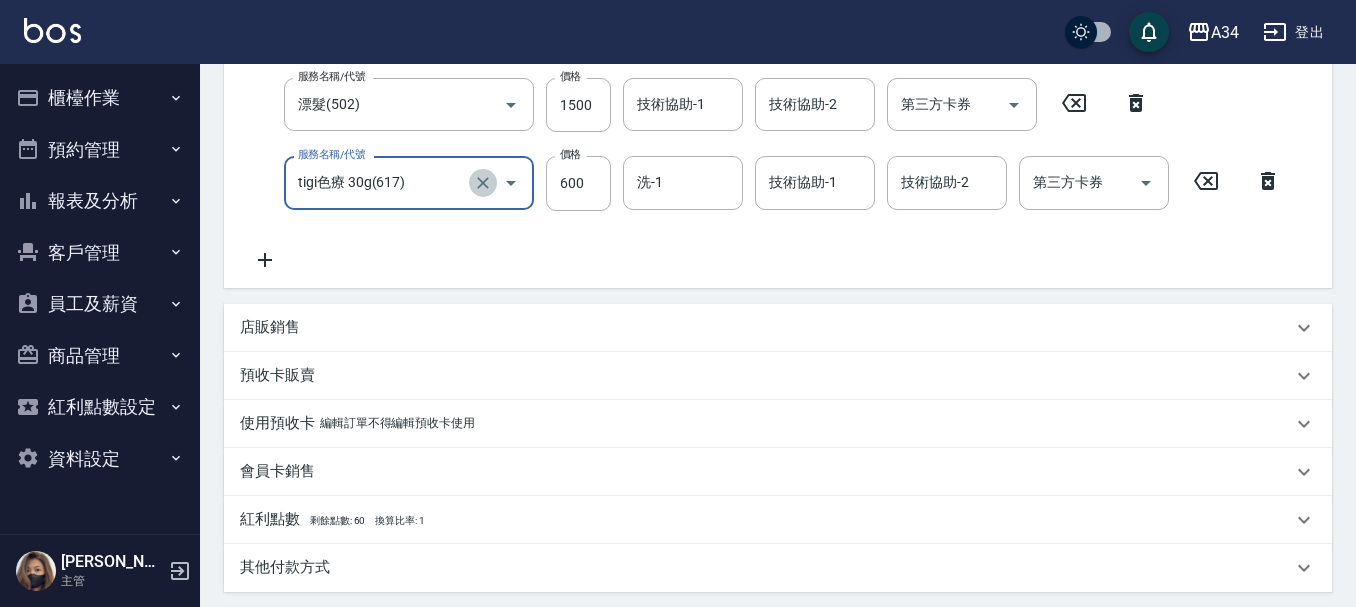 click 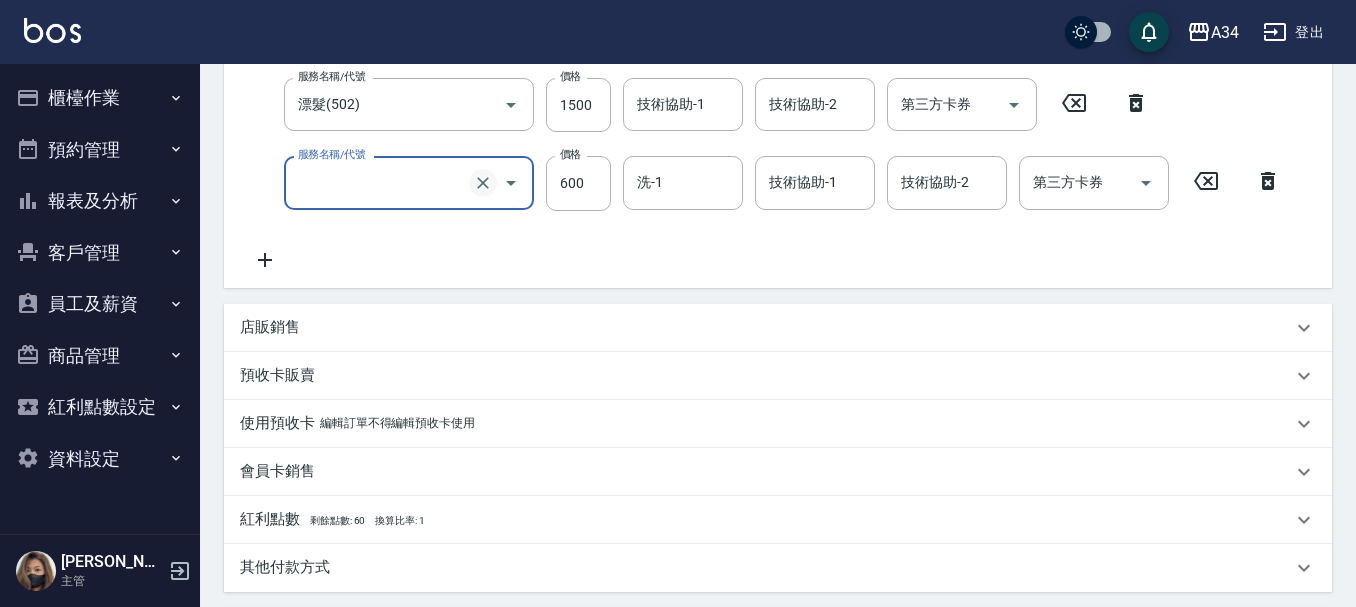 paste 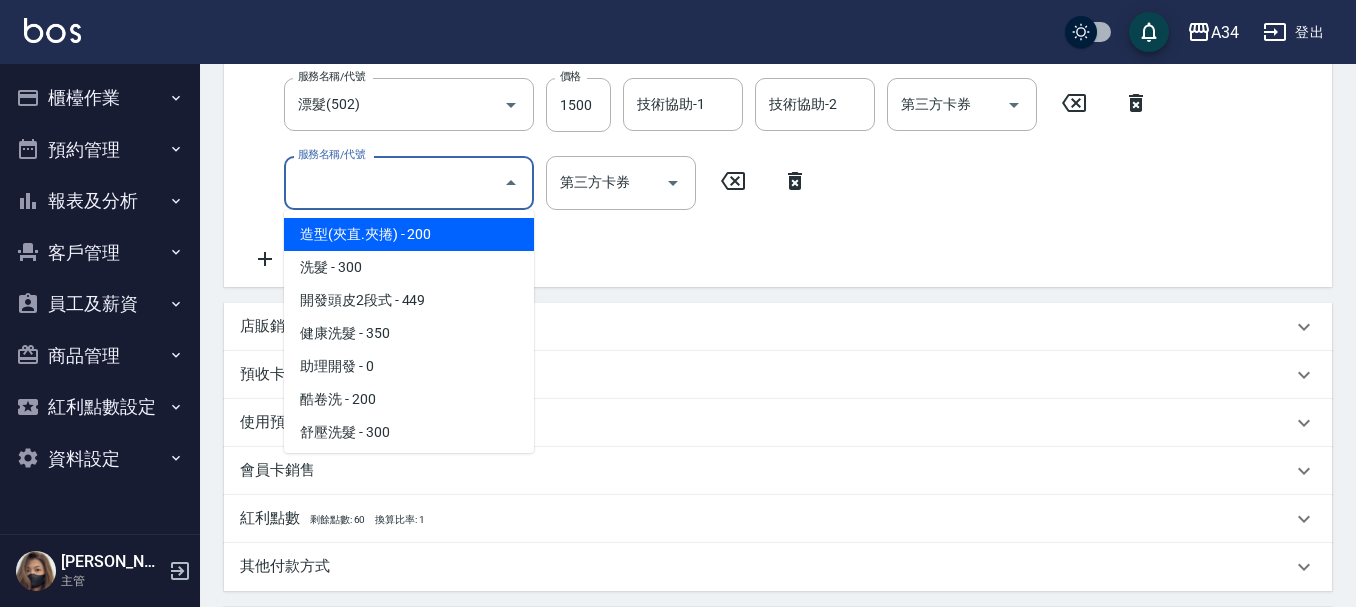 paste on "年終京煥羽護短2送1(核銷)" 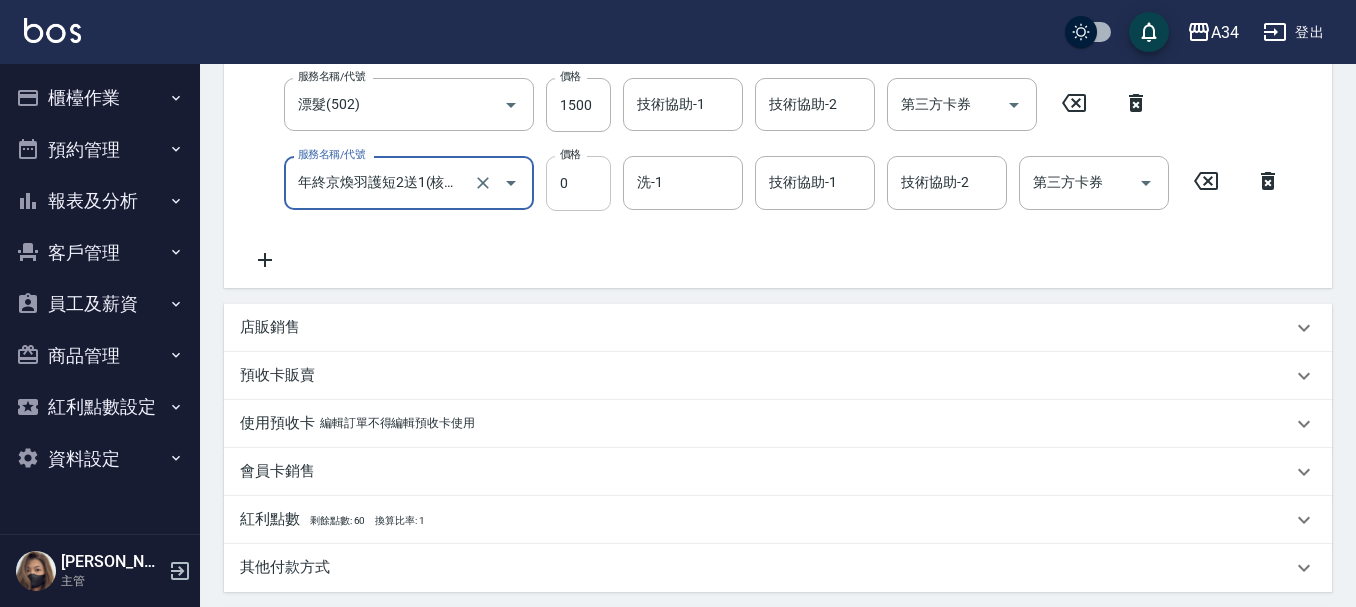 type on "年終京煥羽護短2送1(核銷)(1225)" 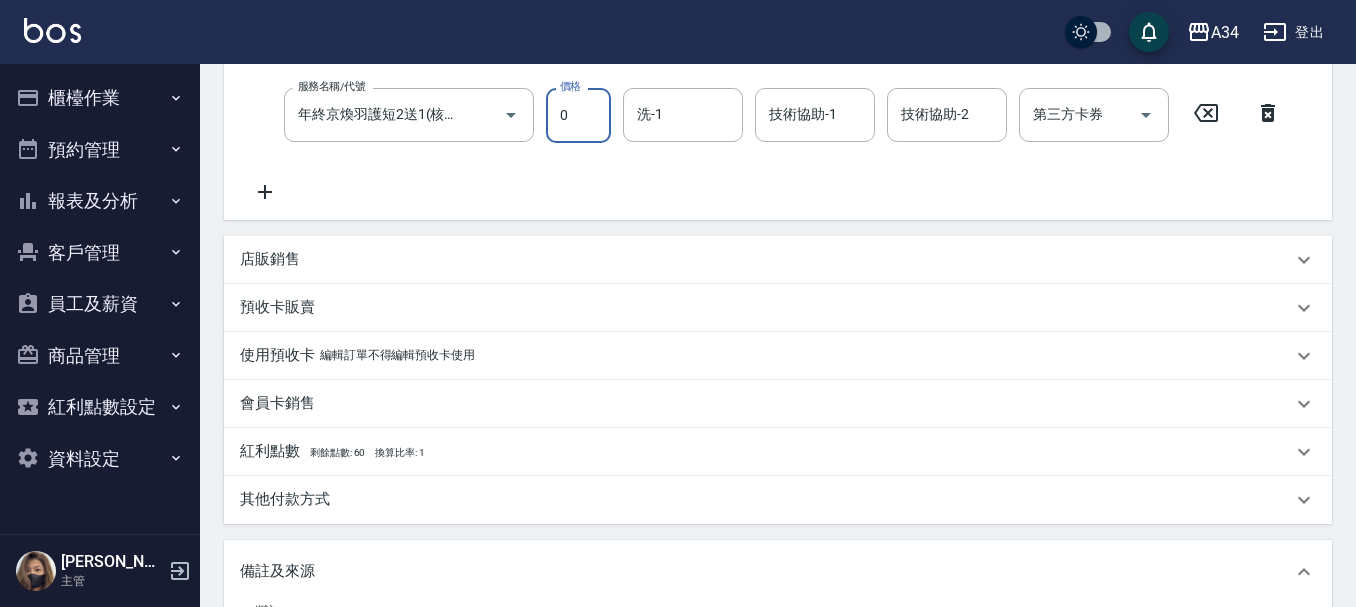scroll, scrollTop: 500, scrollLeft: 0, axis: vertical 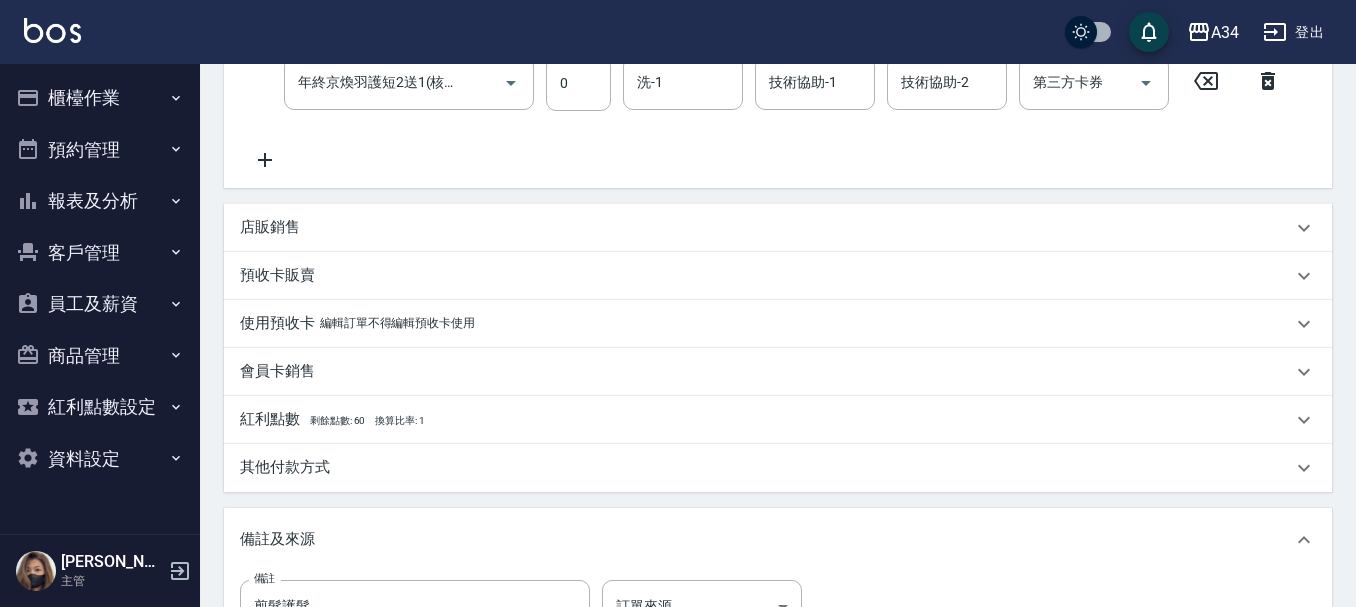 click 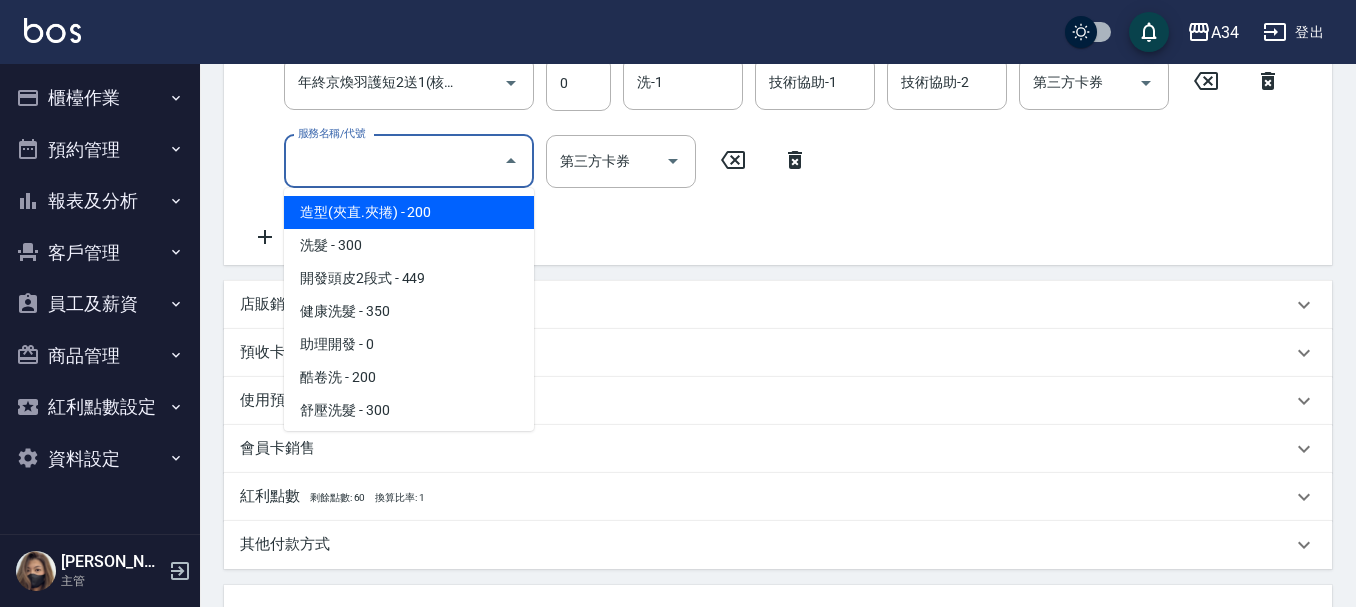 click on "服務名稱/代號" at bounding box center (394, 161) 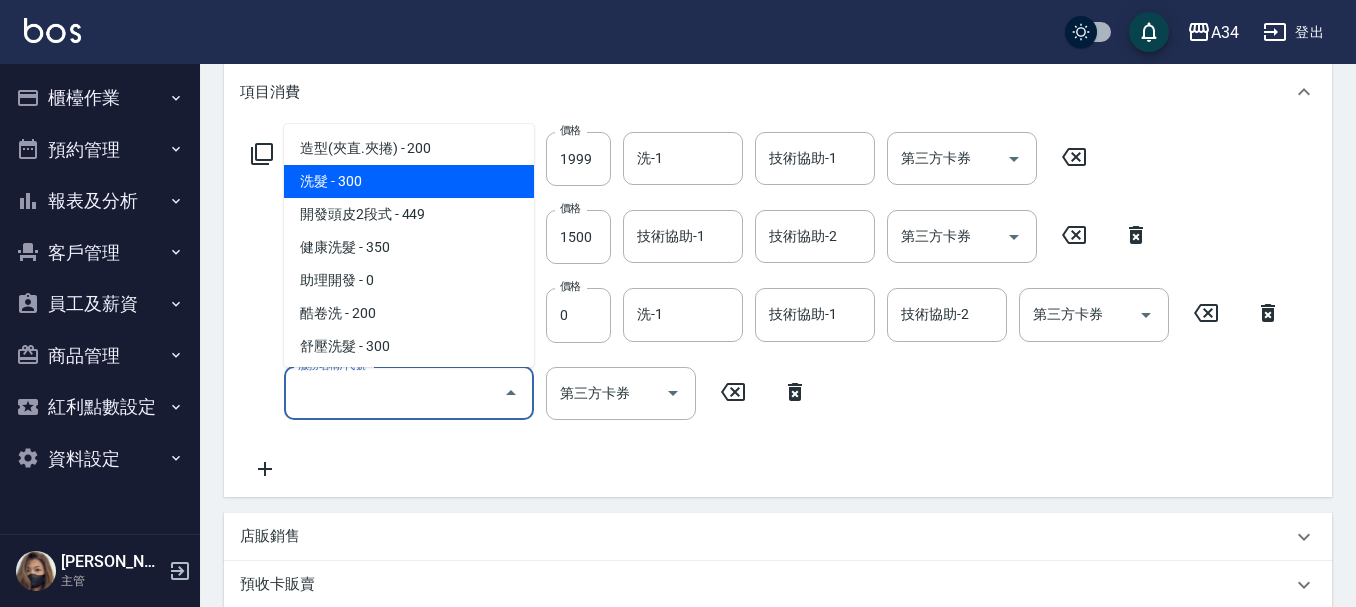 scroll, scrollTop: 260, scrollLeft: 0, axis: vertical 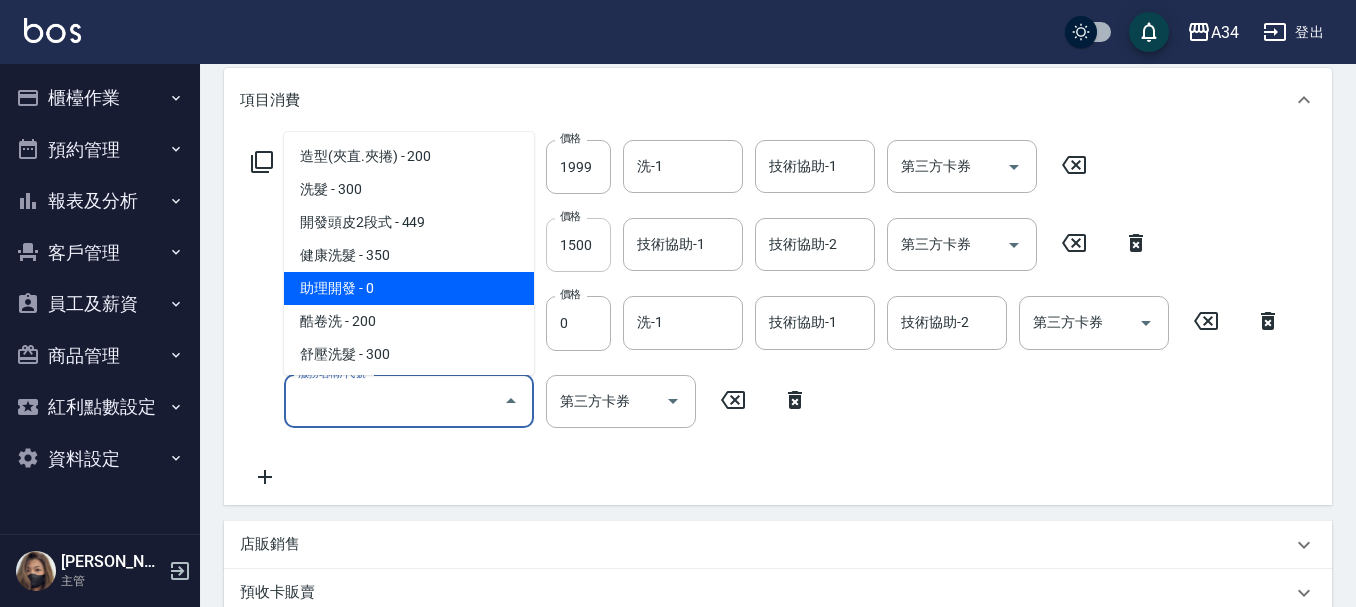 click on "1500" at bounding box center [578, 245] 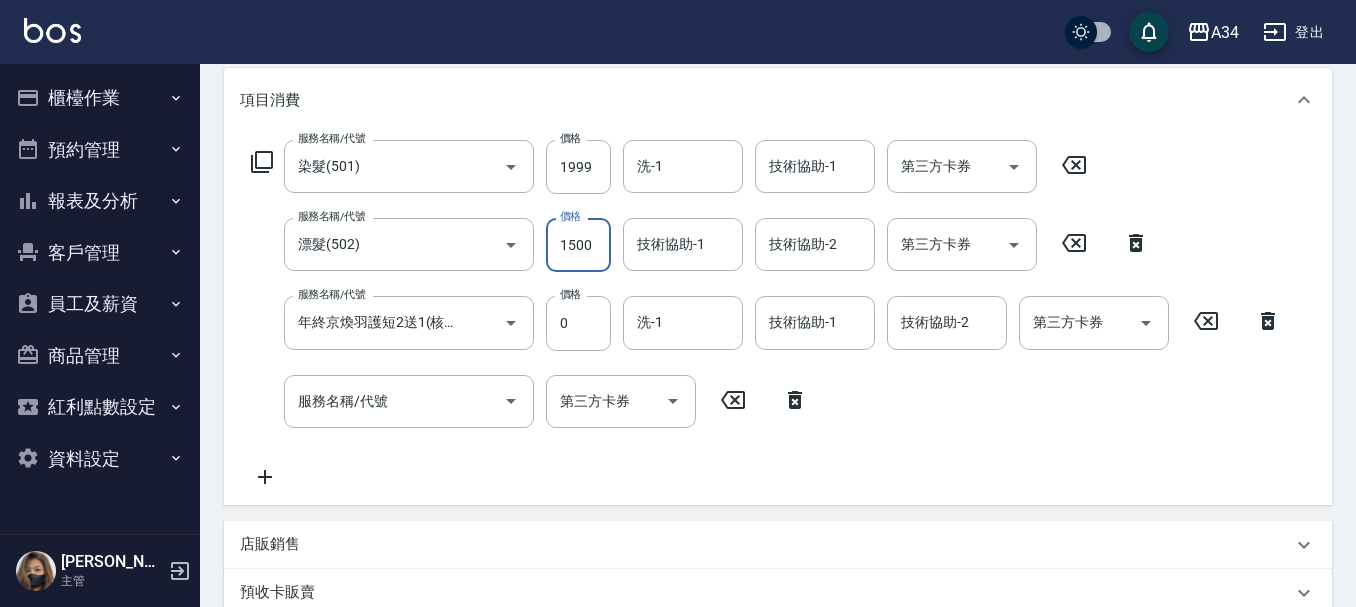 type on "200" 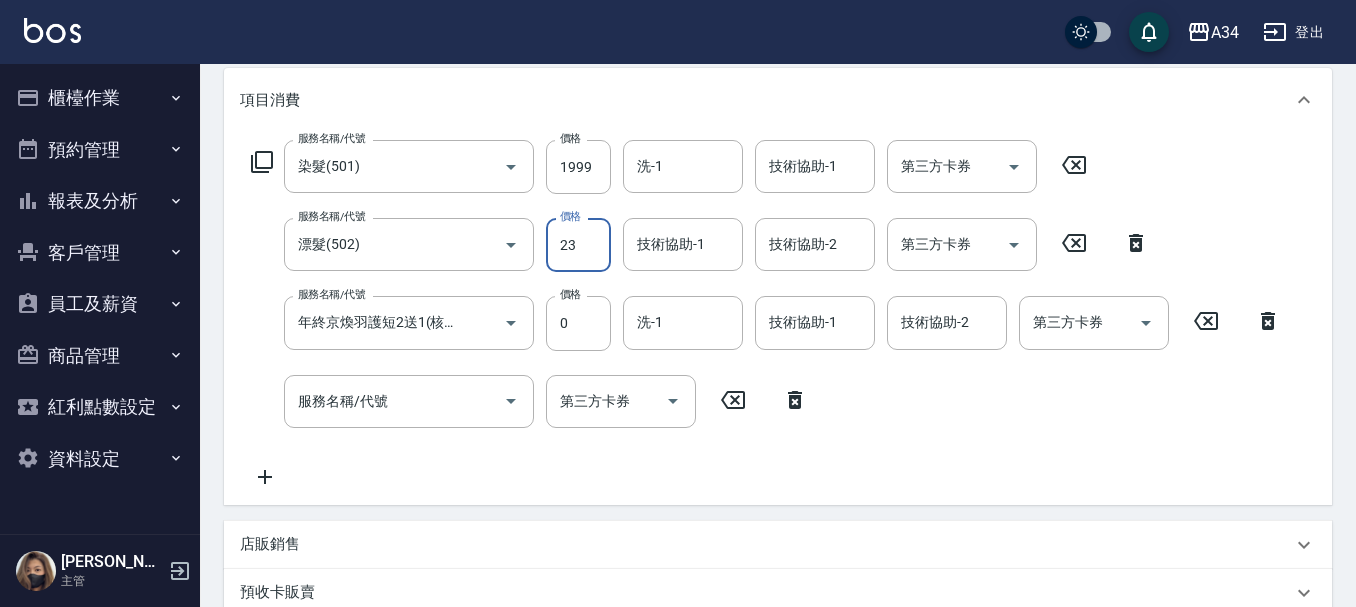 type on "233" 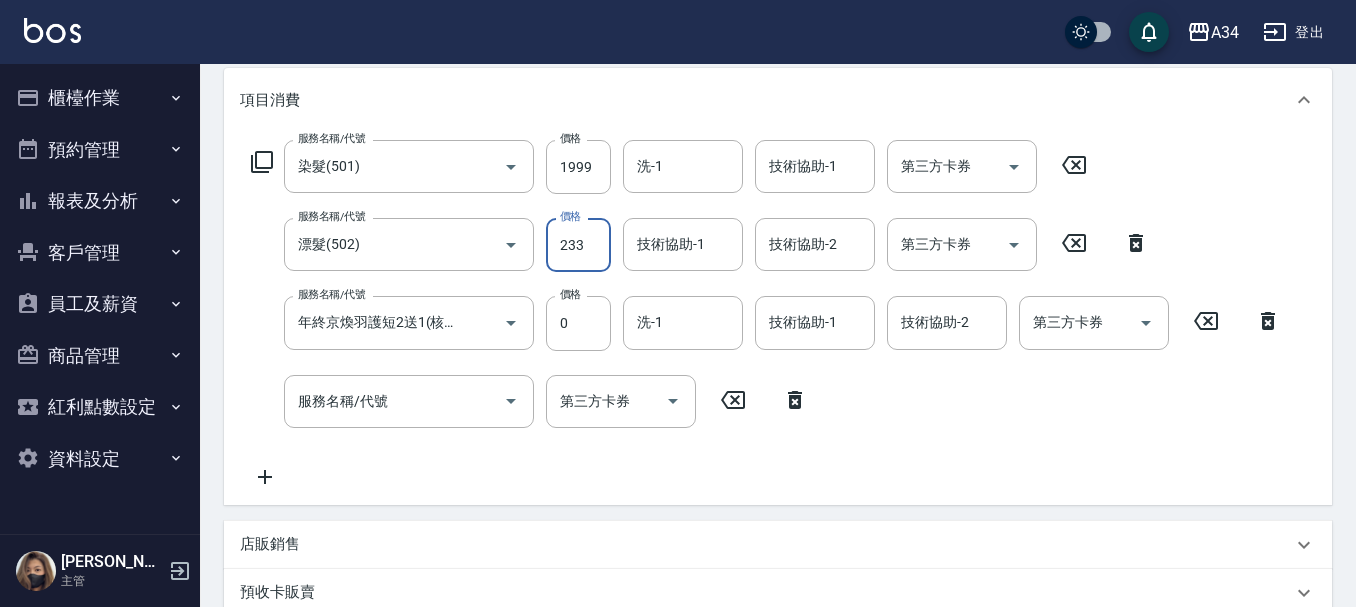 type on "220" 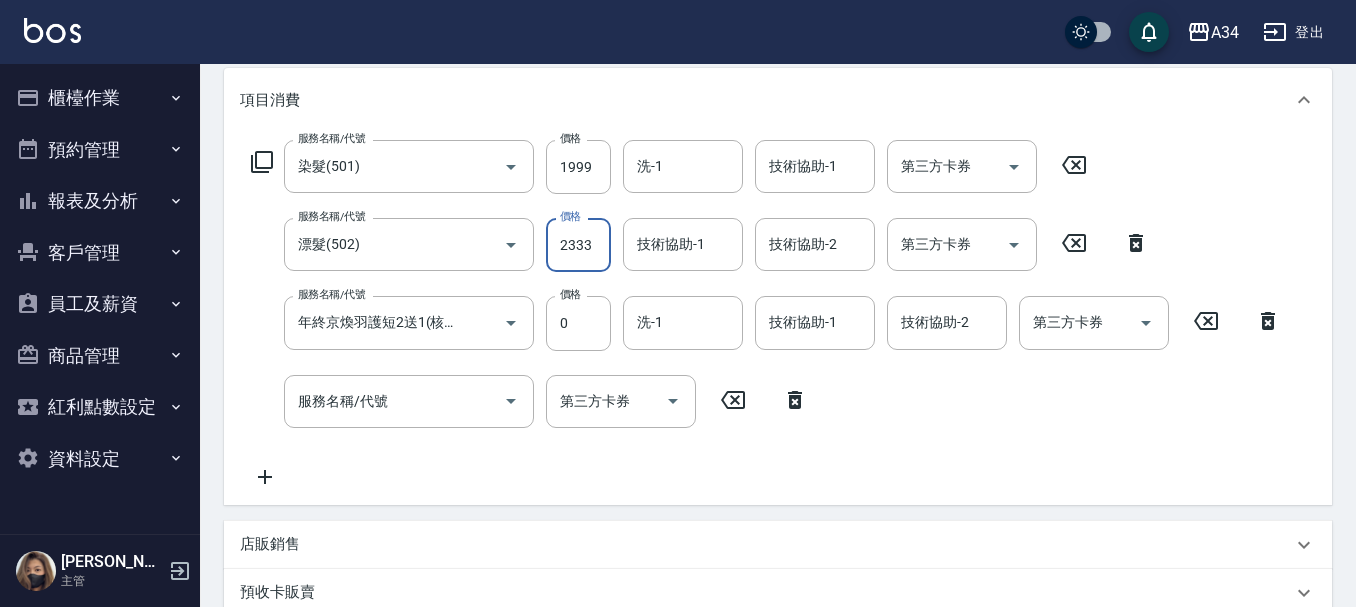 type on "430" 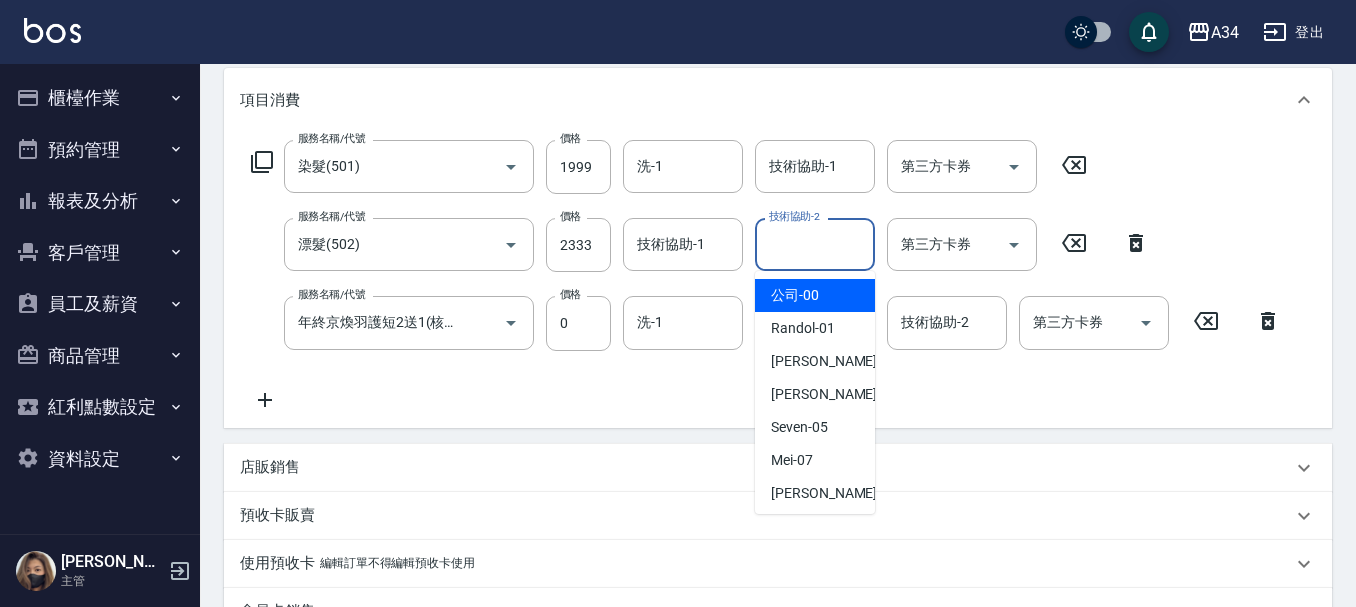 click on "技術協助-2 技術協助-2" at bounding box center [815, 244] 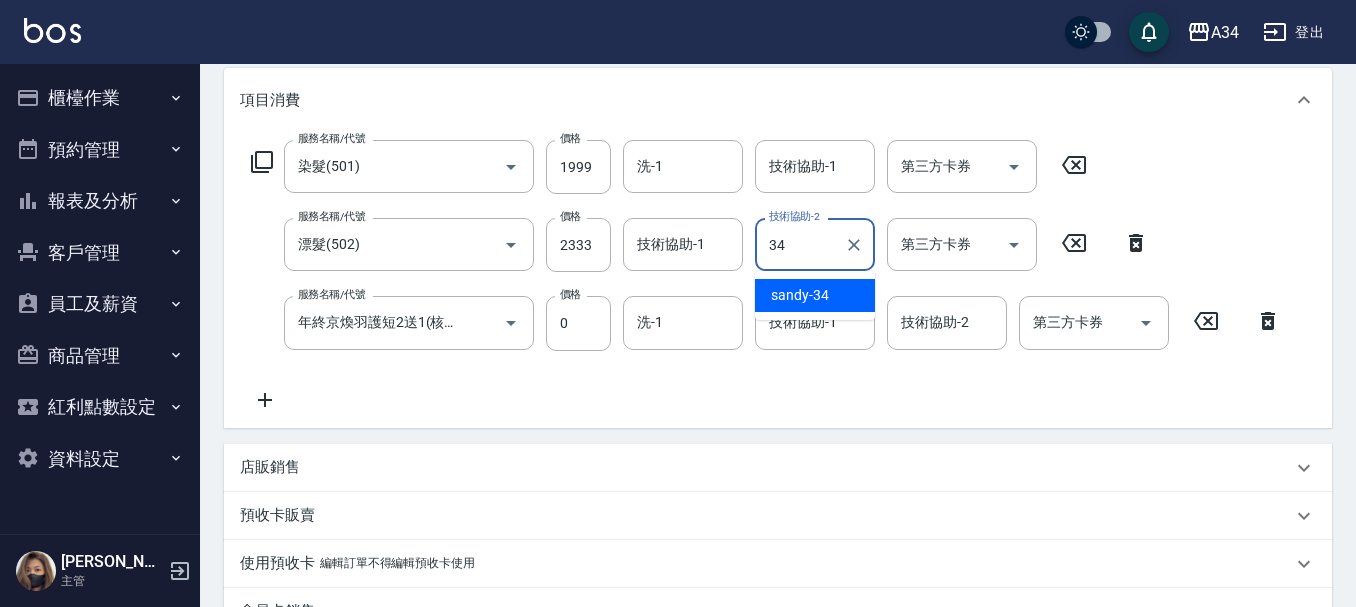 type on "sandy-34" 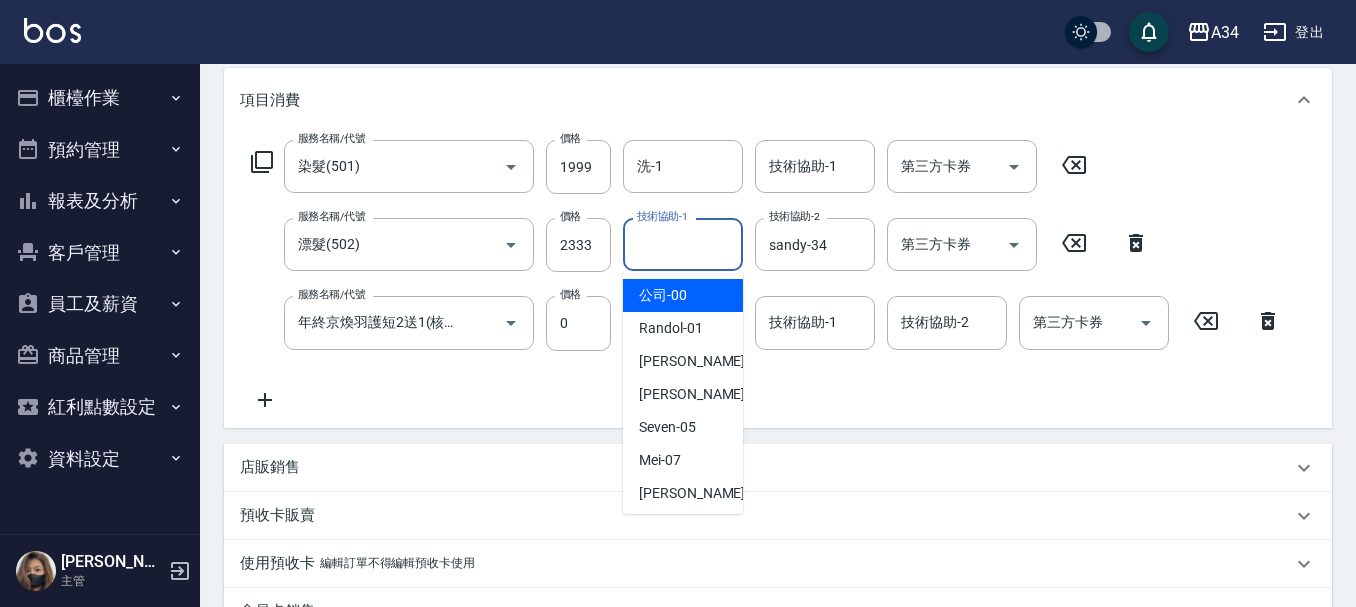 click on "技術協助-1 技術協助-1" at bounding box center [683, 244] 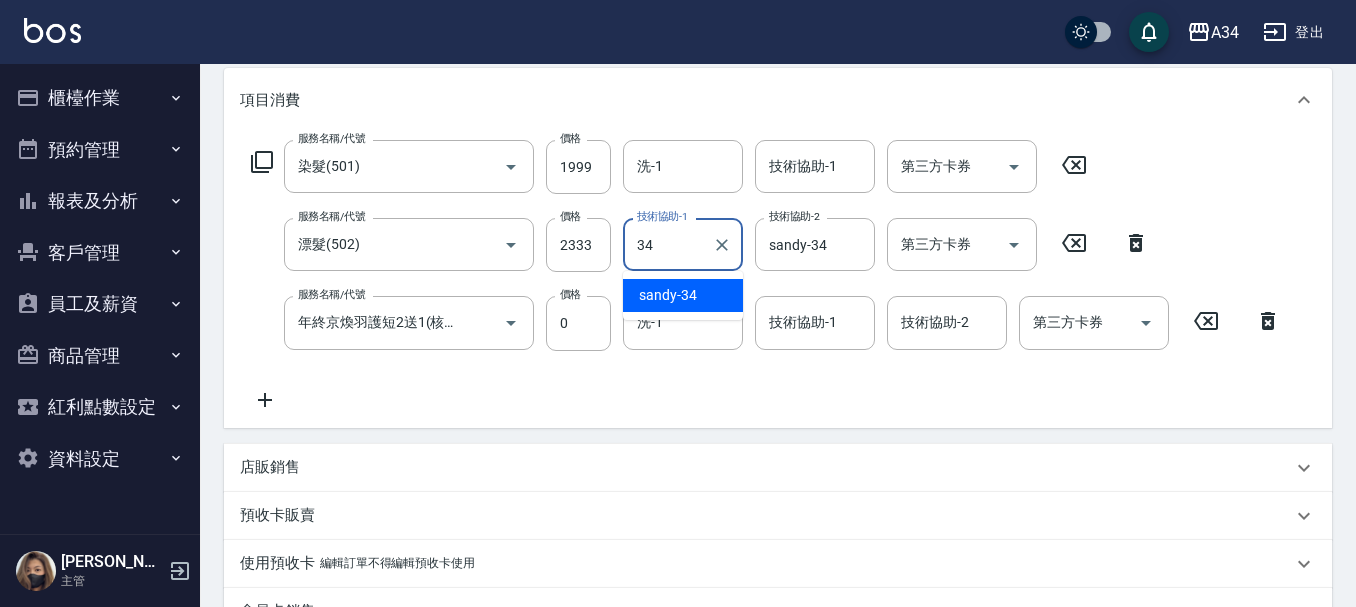 type on "sandy-34" 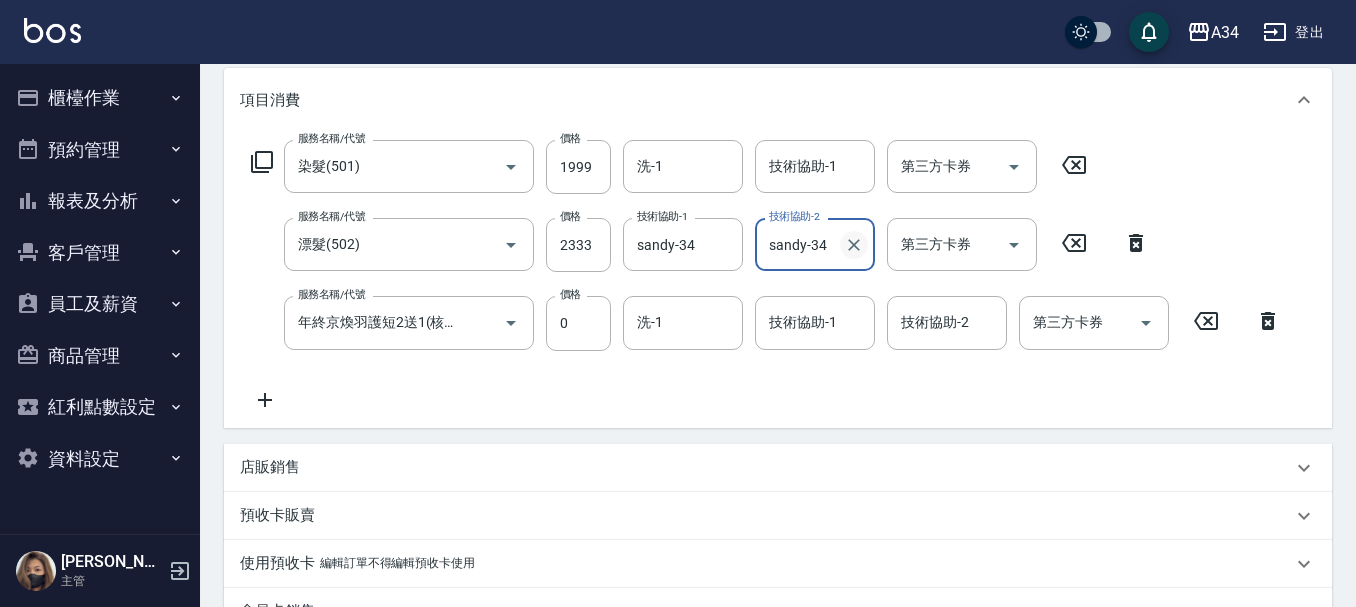 click 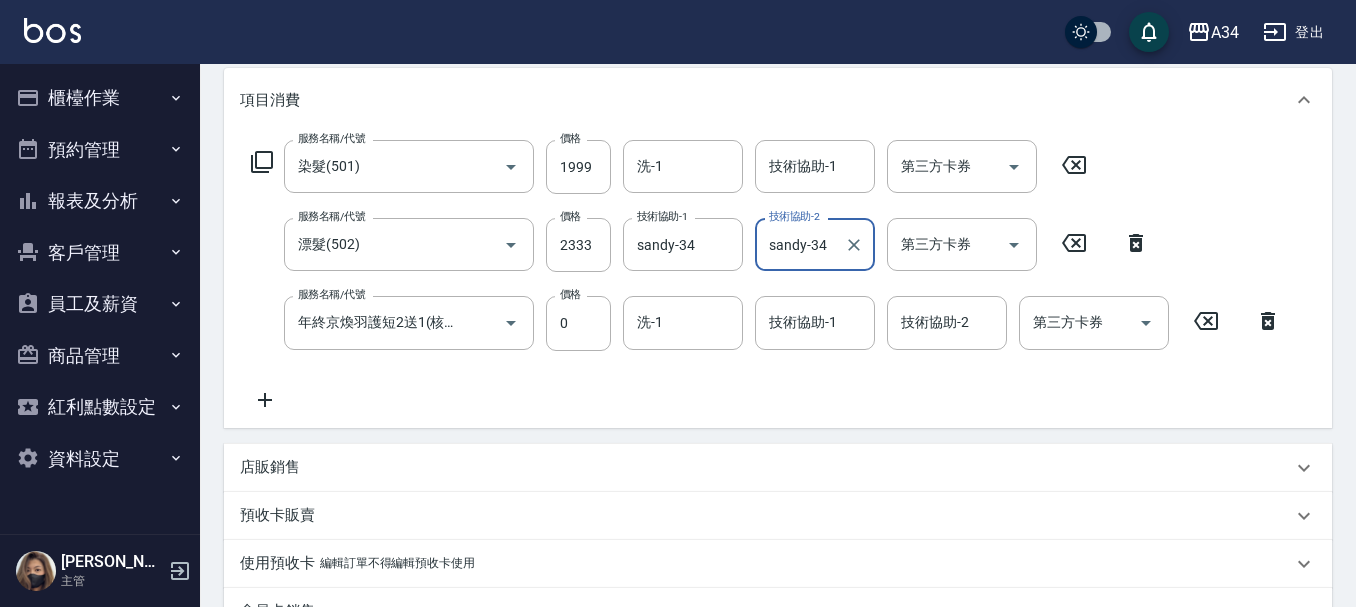 type 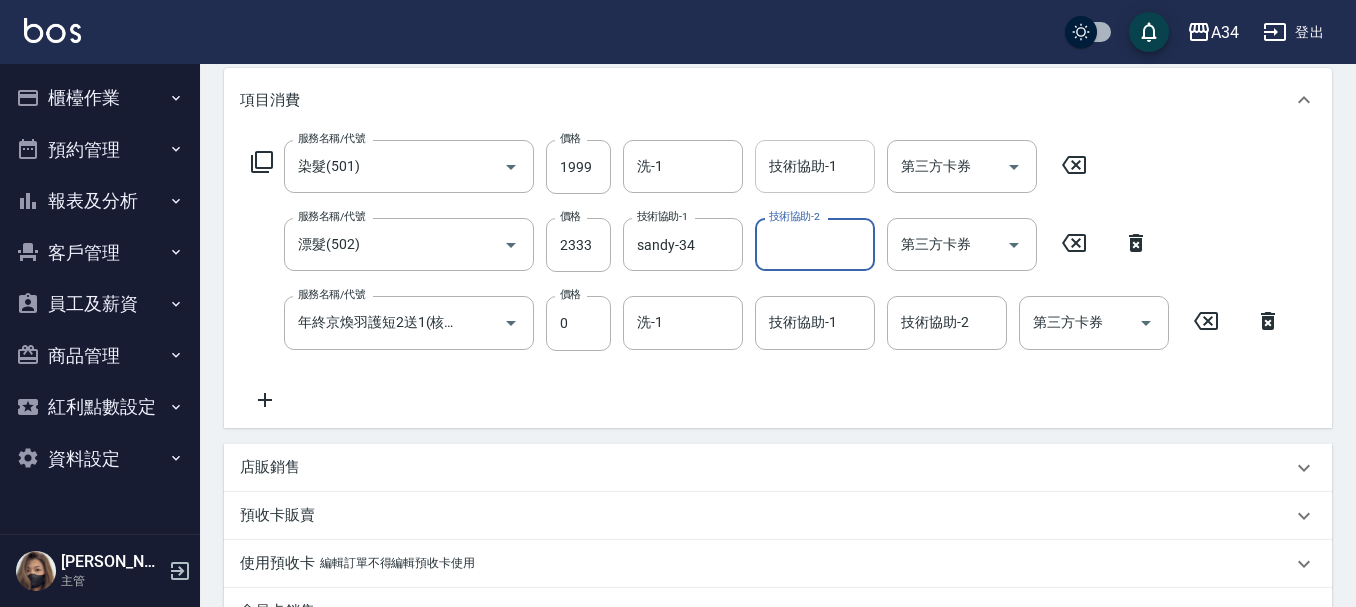 click on "技術協助-1" at bounding box center (815, 166) 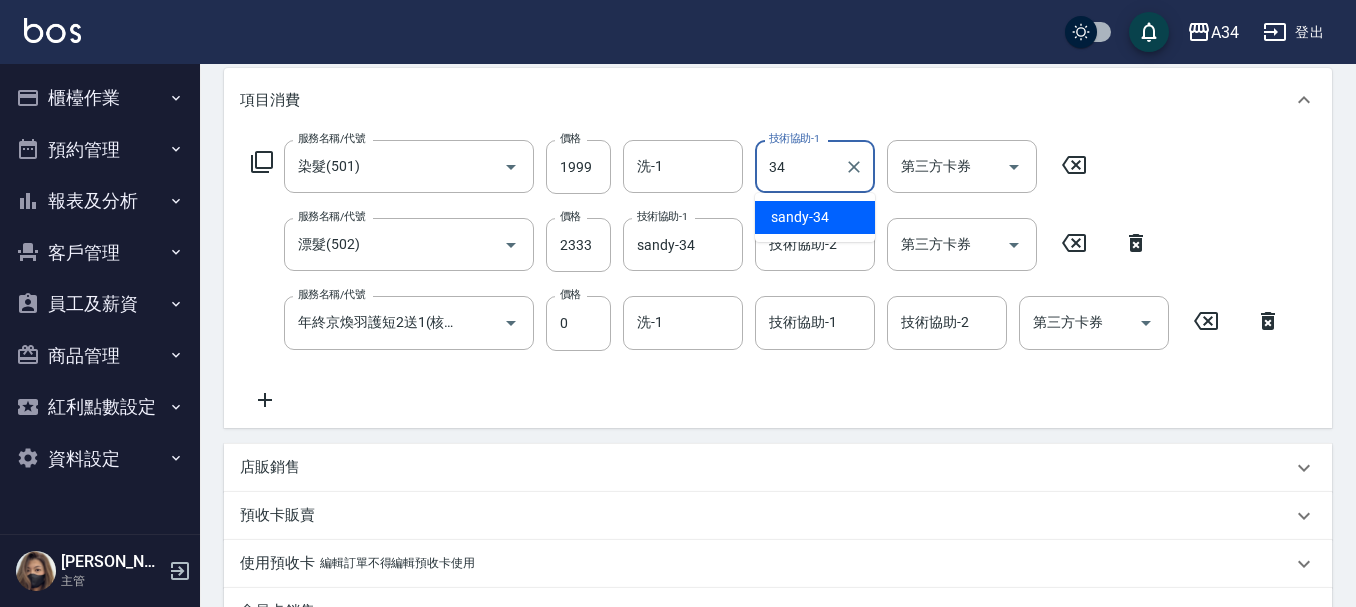 type on "sandy-34" 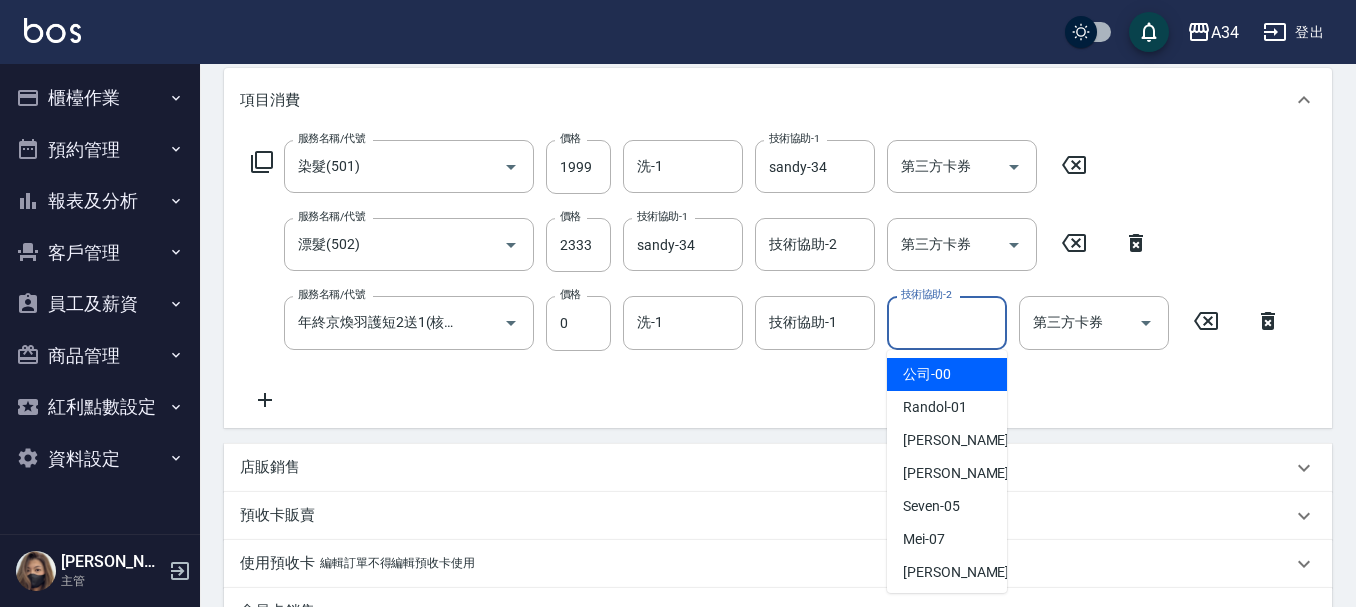 click on "技術協助-2 技術協助-2" at bounding box center (947, 322) 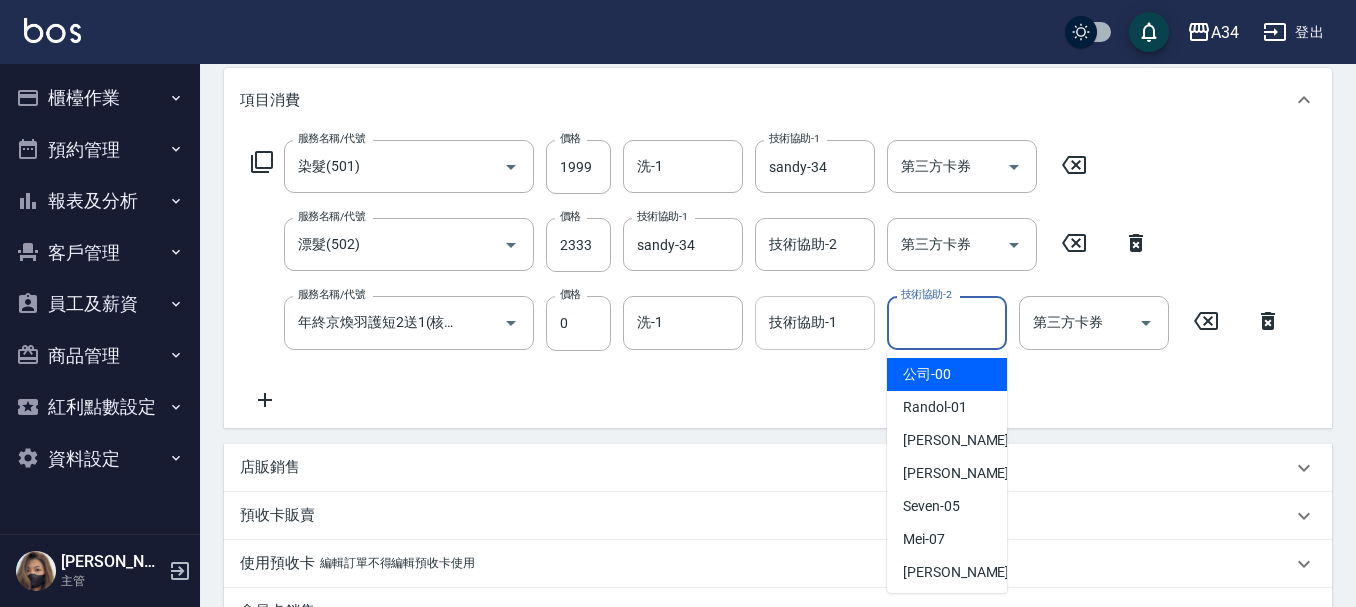 click on "技術協助-1" at bounding box center [815, 322] 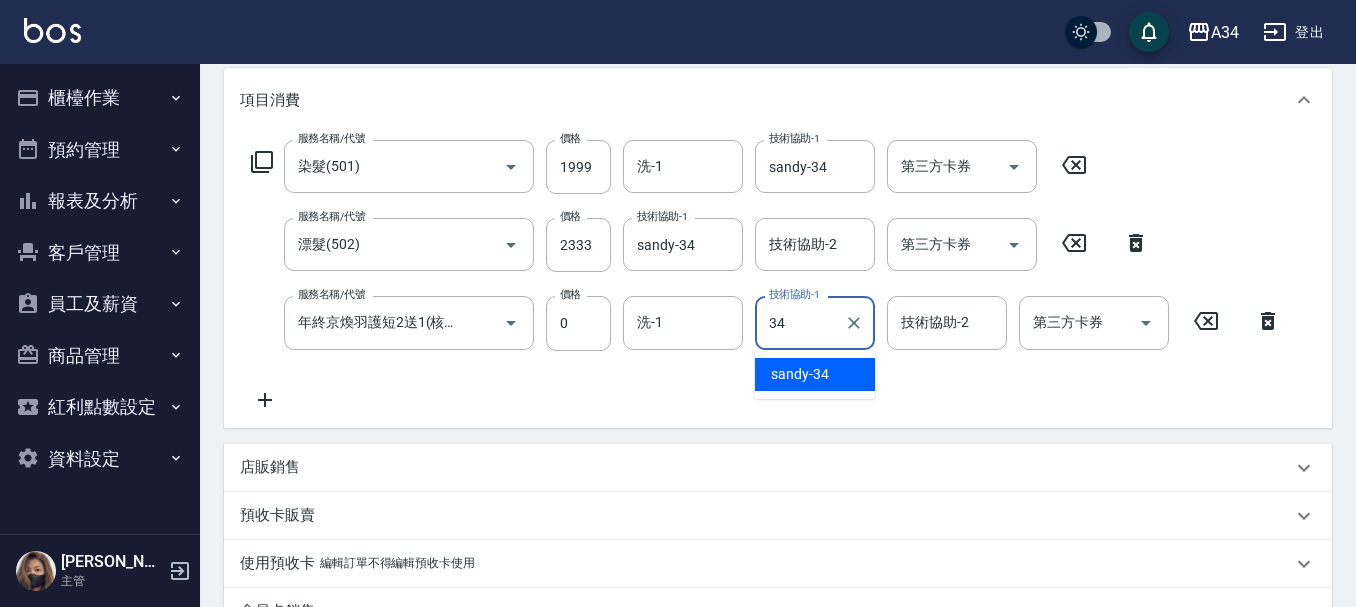 type on "sandy-34" 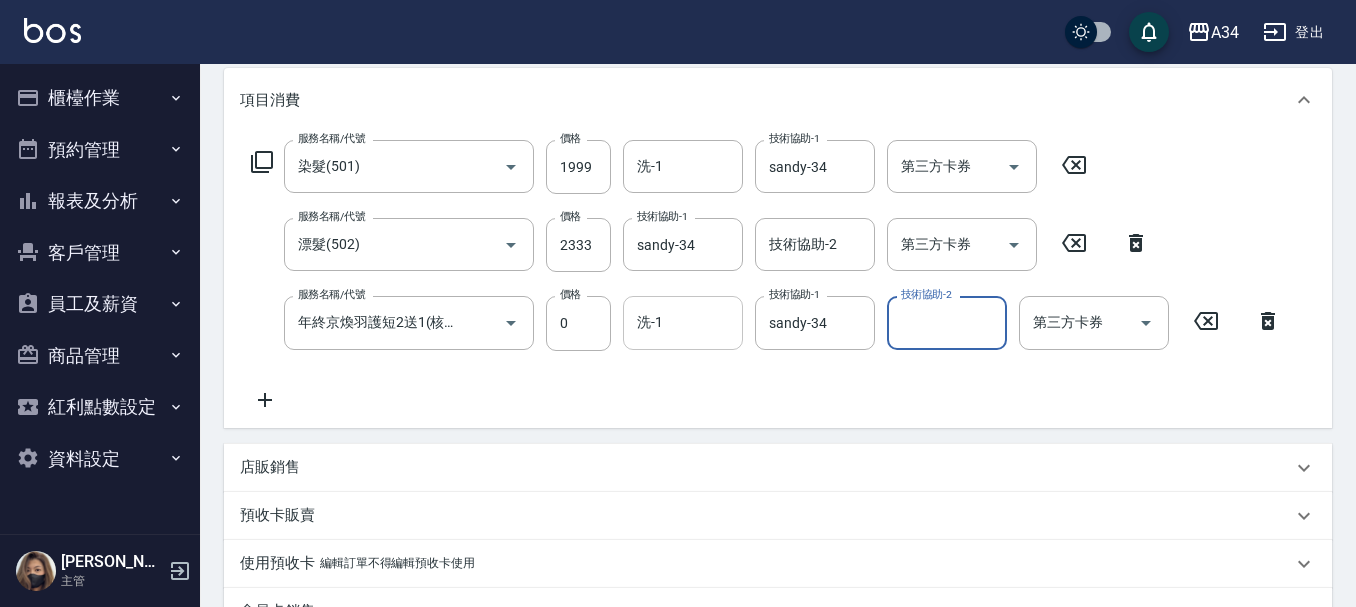 click on "洗-1" at bounding box center [683, 322] 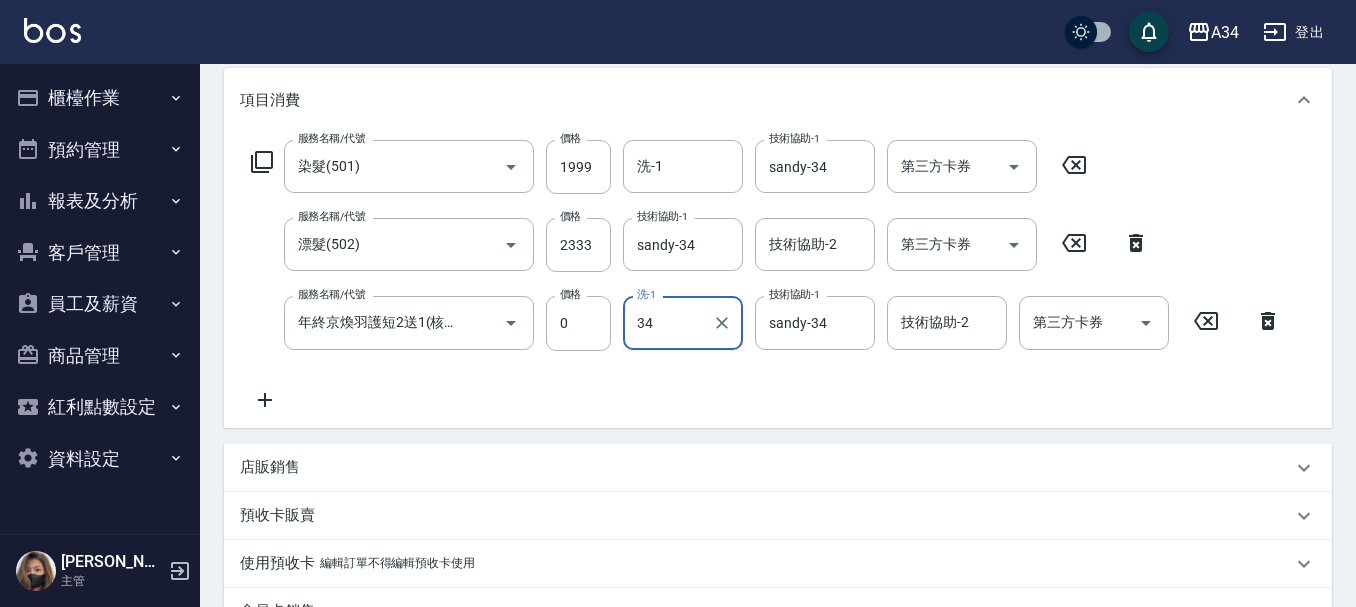 type on "sandy-34" 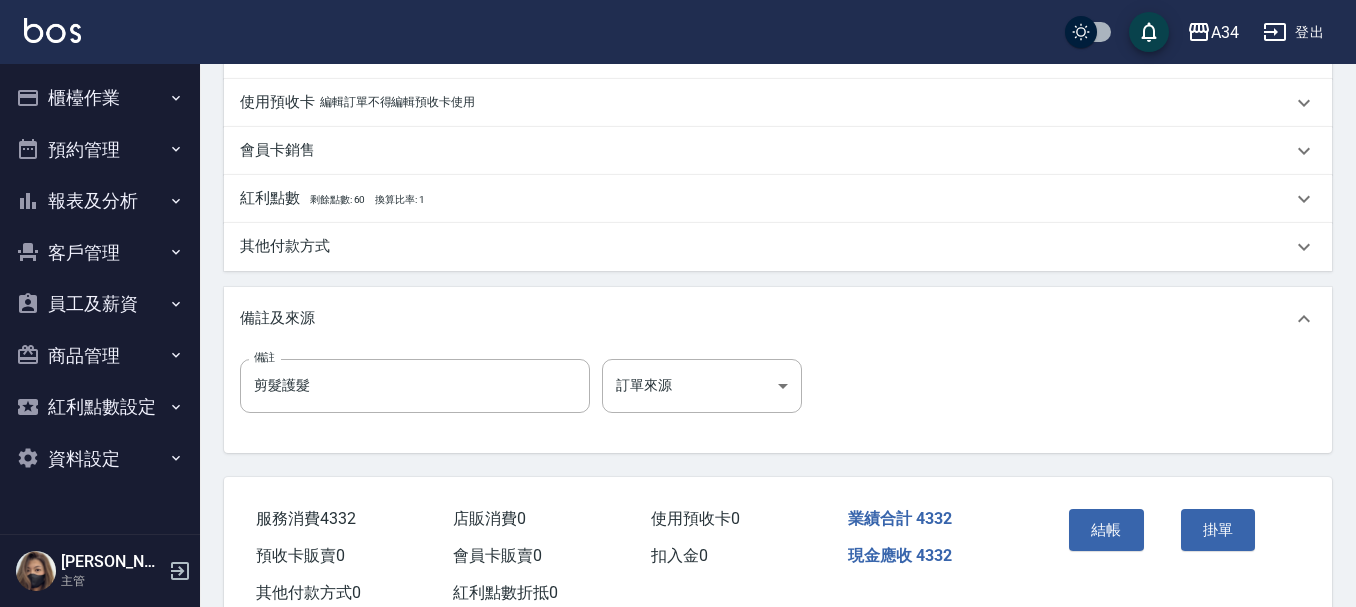 scroll, scrollTop: 783, scrollLeft: 0, axis: vertical 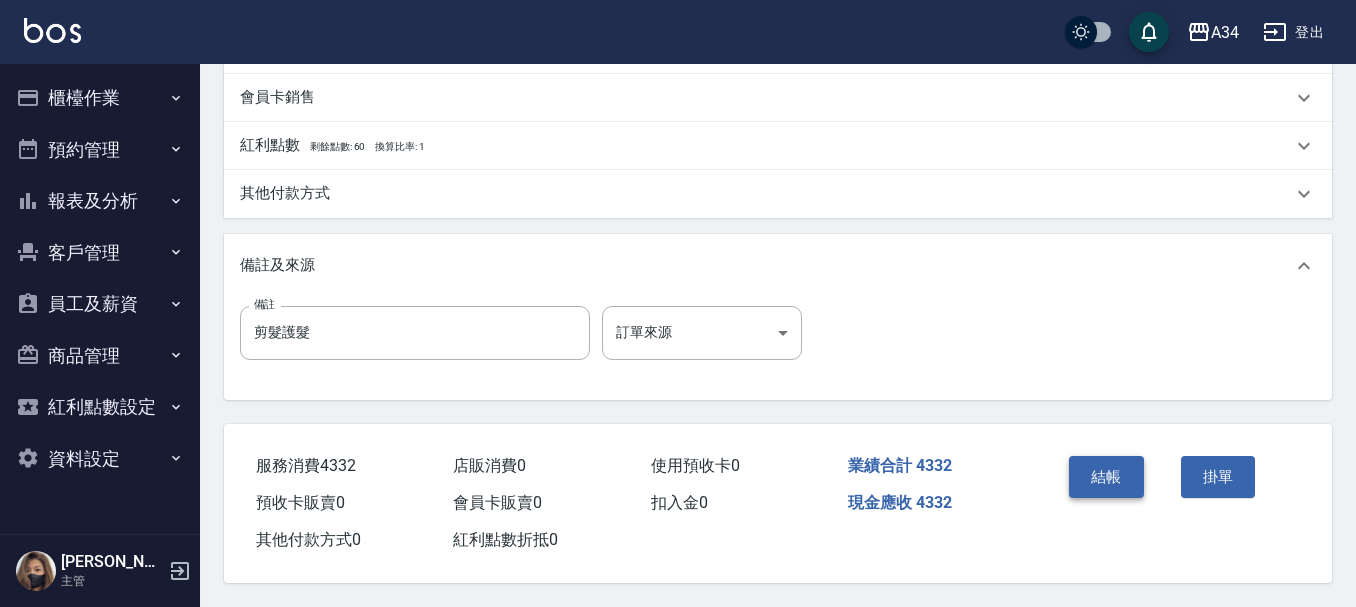 click on "結帳" at bounding box center [1106, 477] 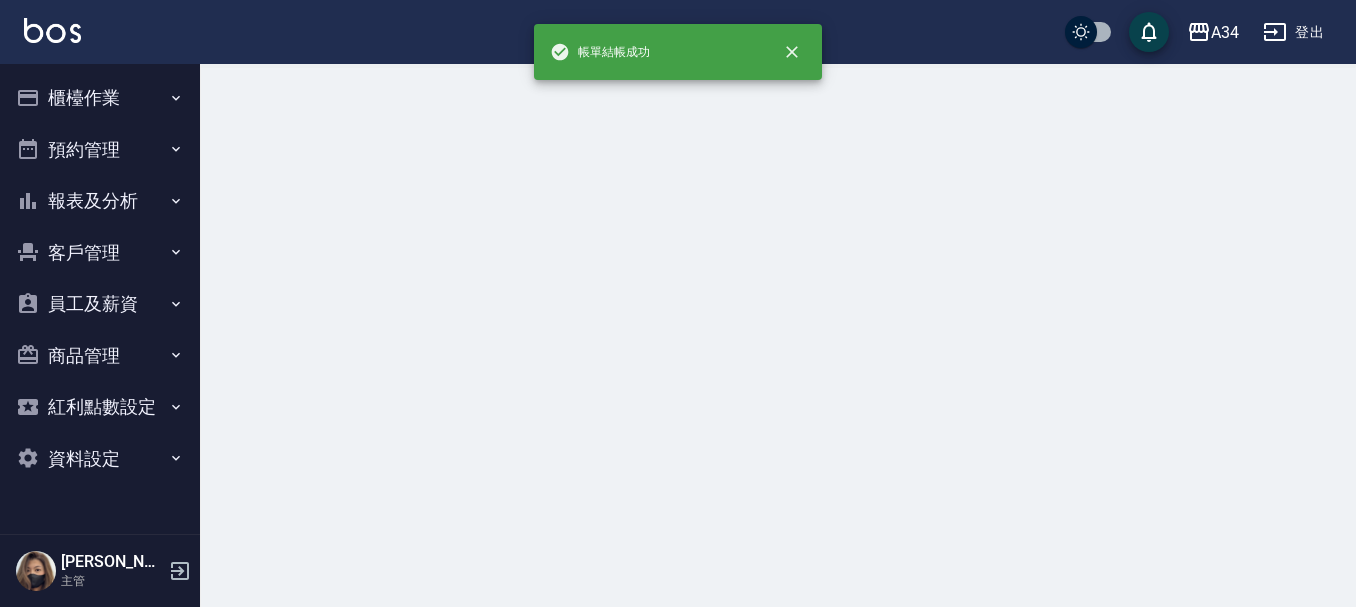 scroll, scrollTop: 0, scrollLeft: 0, axis: both 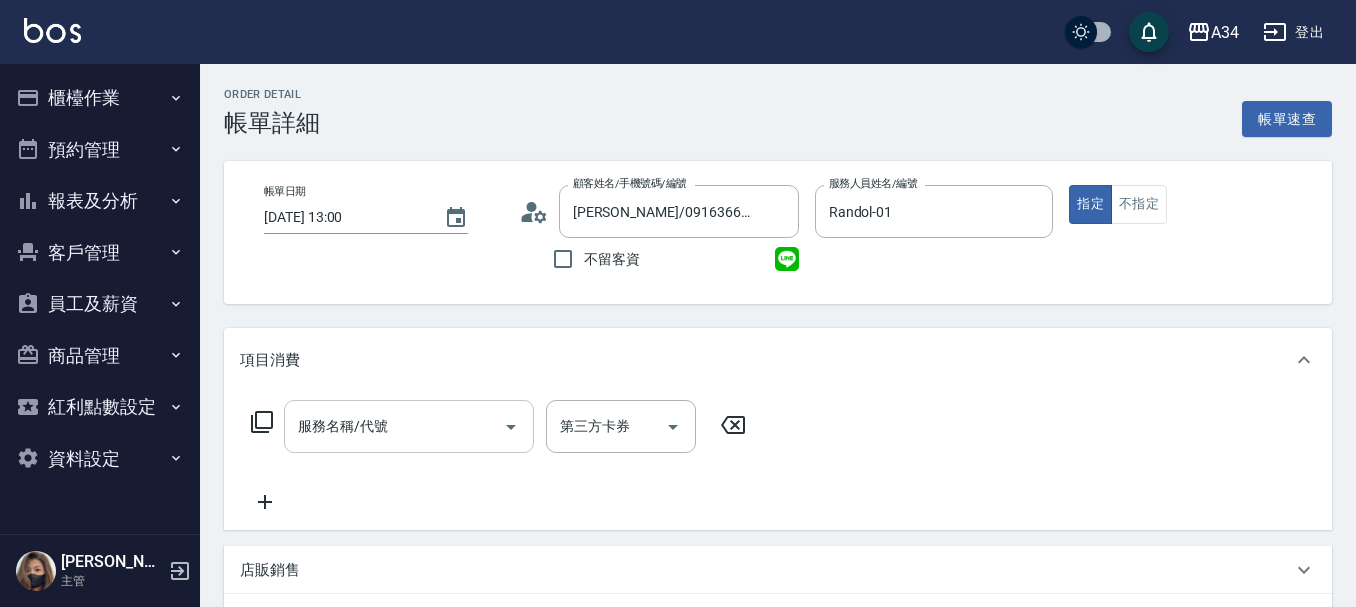 type on "[PERSON_NAME]/0916366258/0916366258" 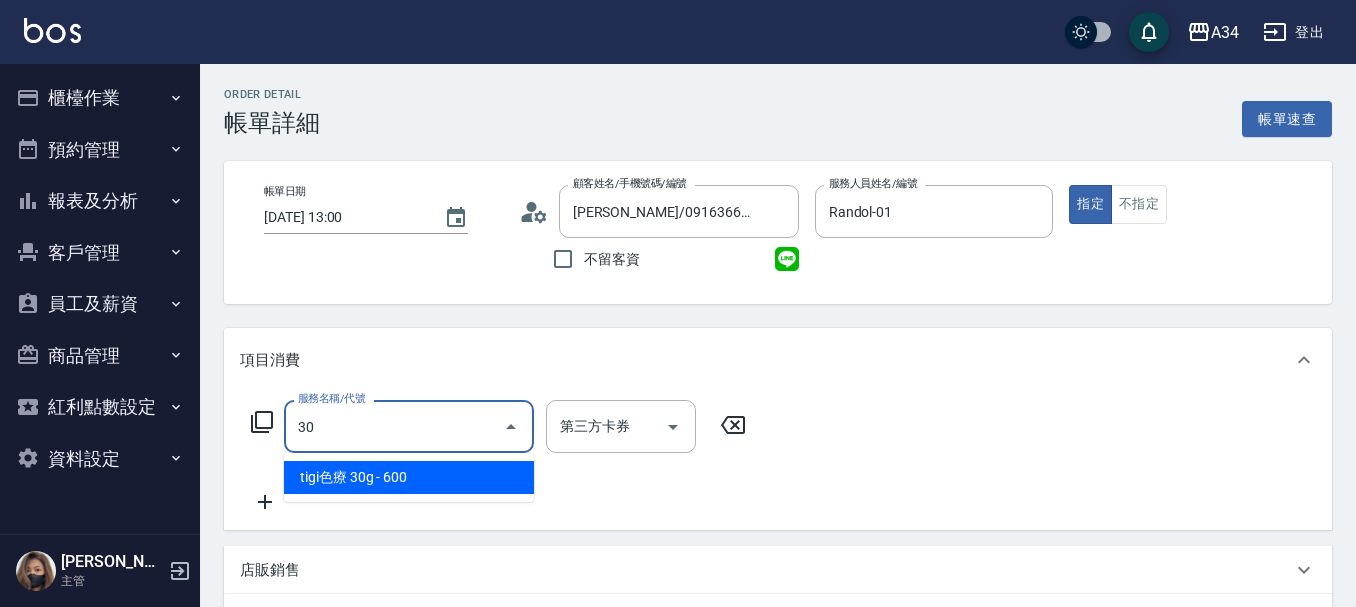 type on "300" 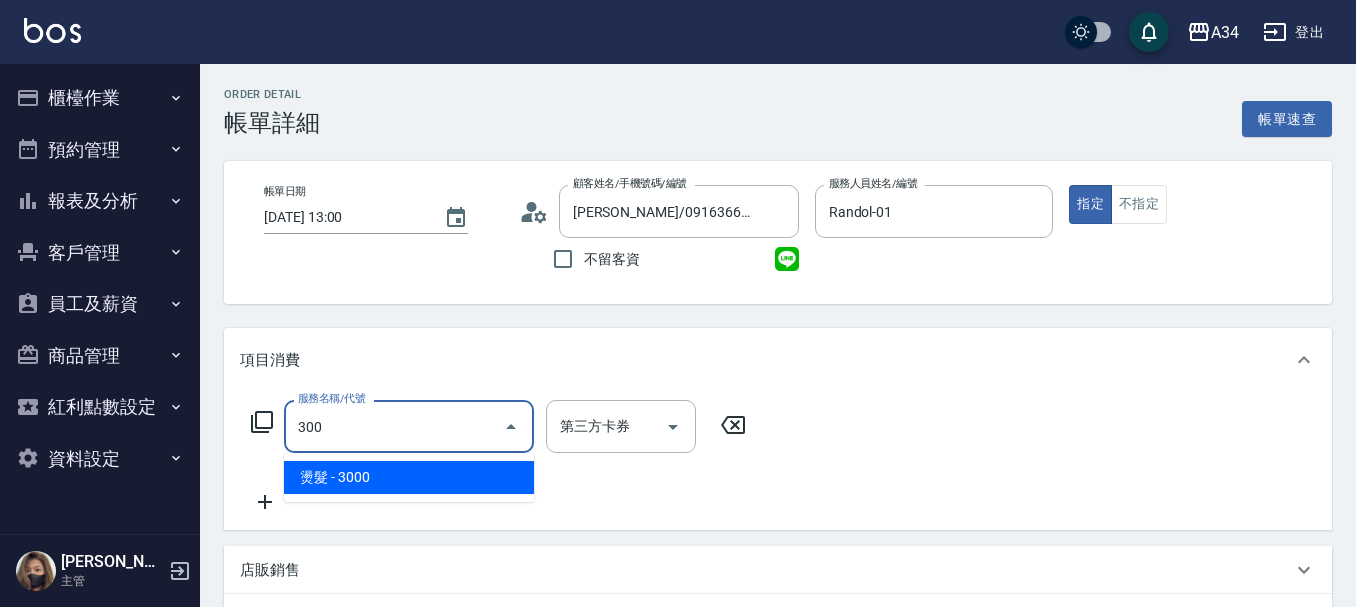 type on "300" 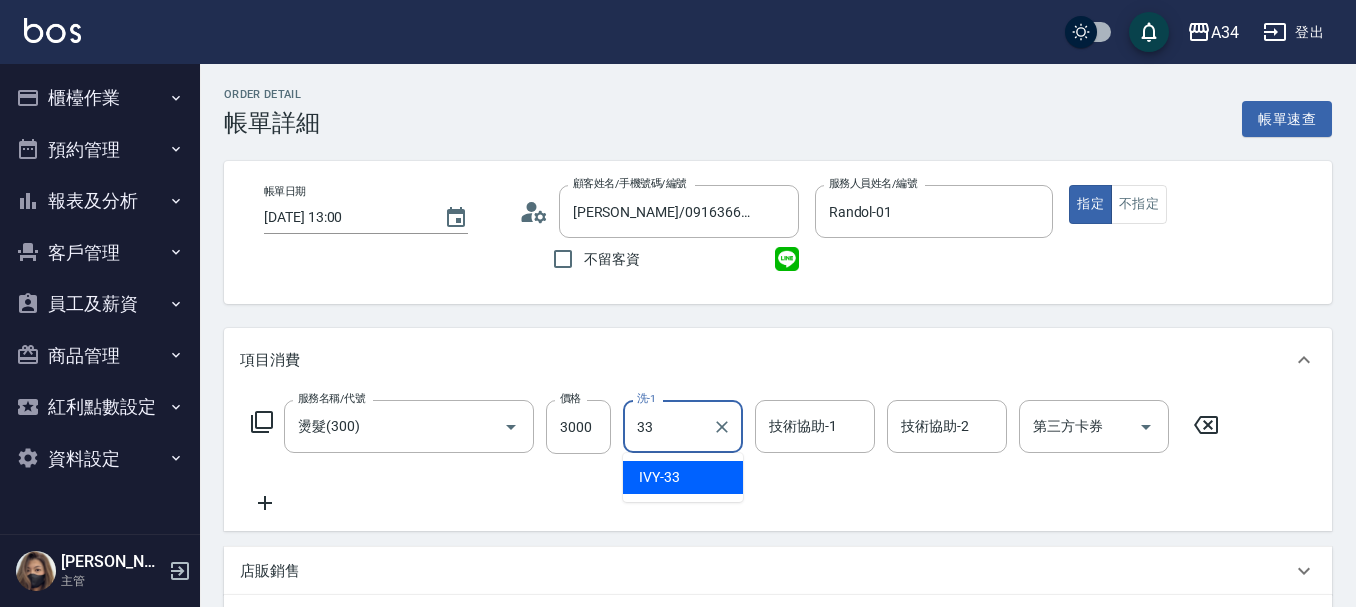 type on "IVY-33" 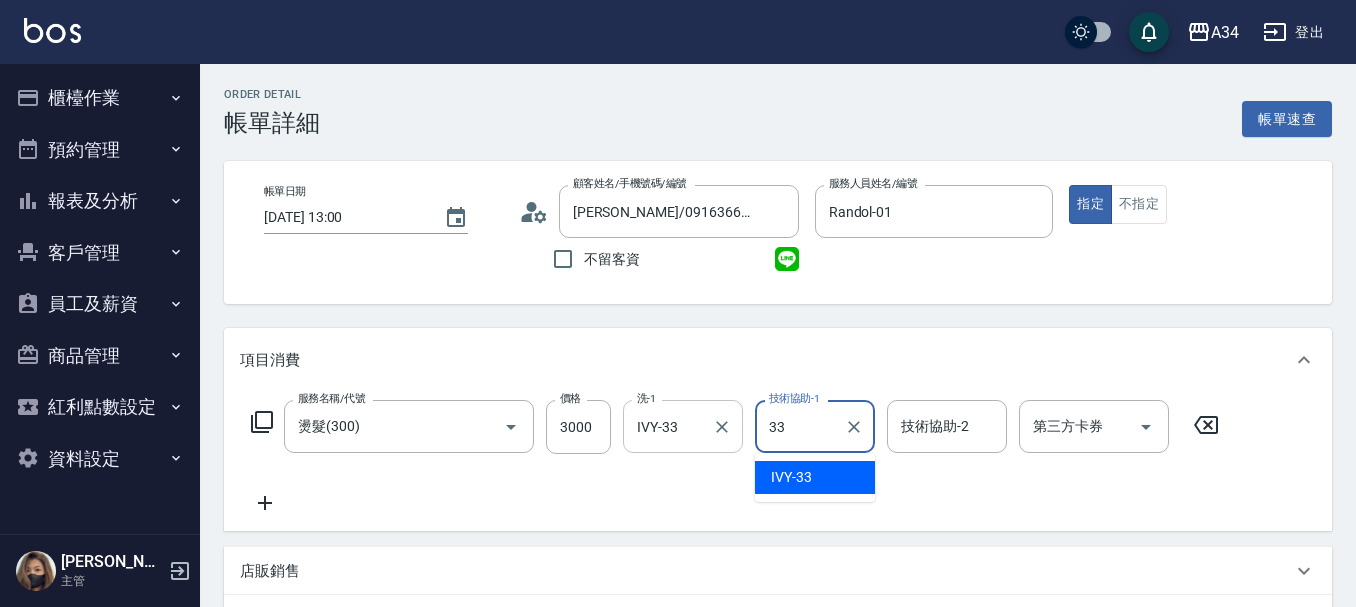 type on "IVY-33" 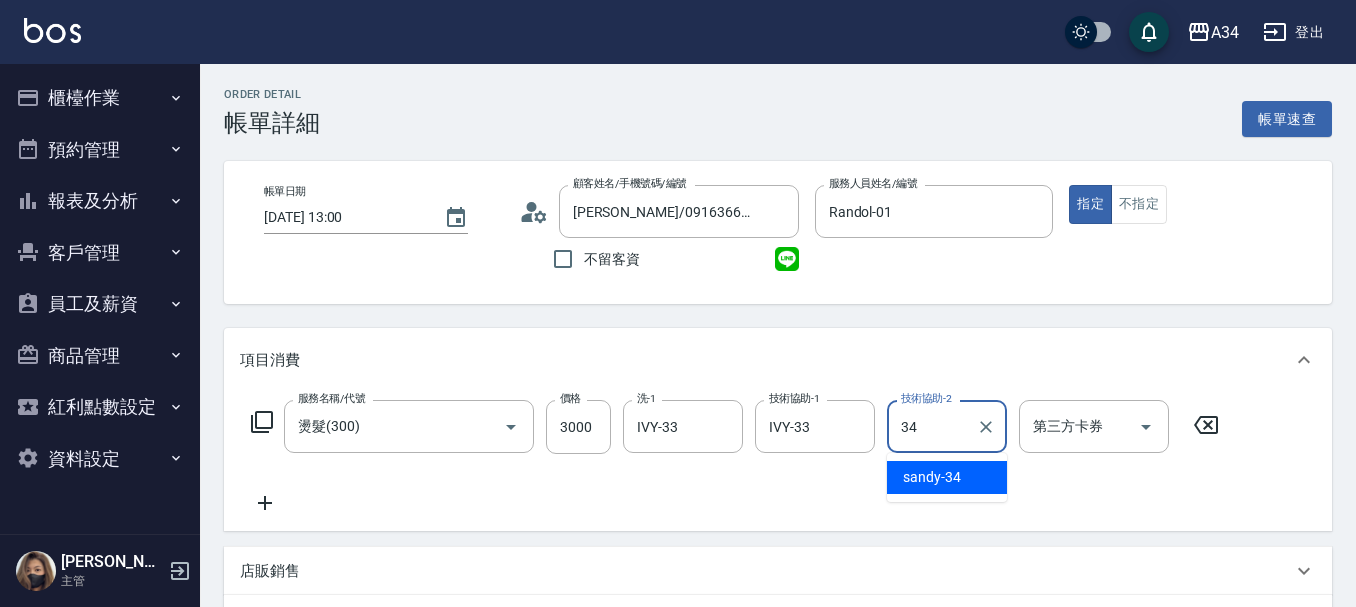 type on "sandy-34" 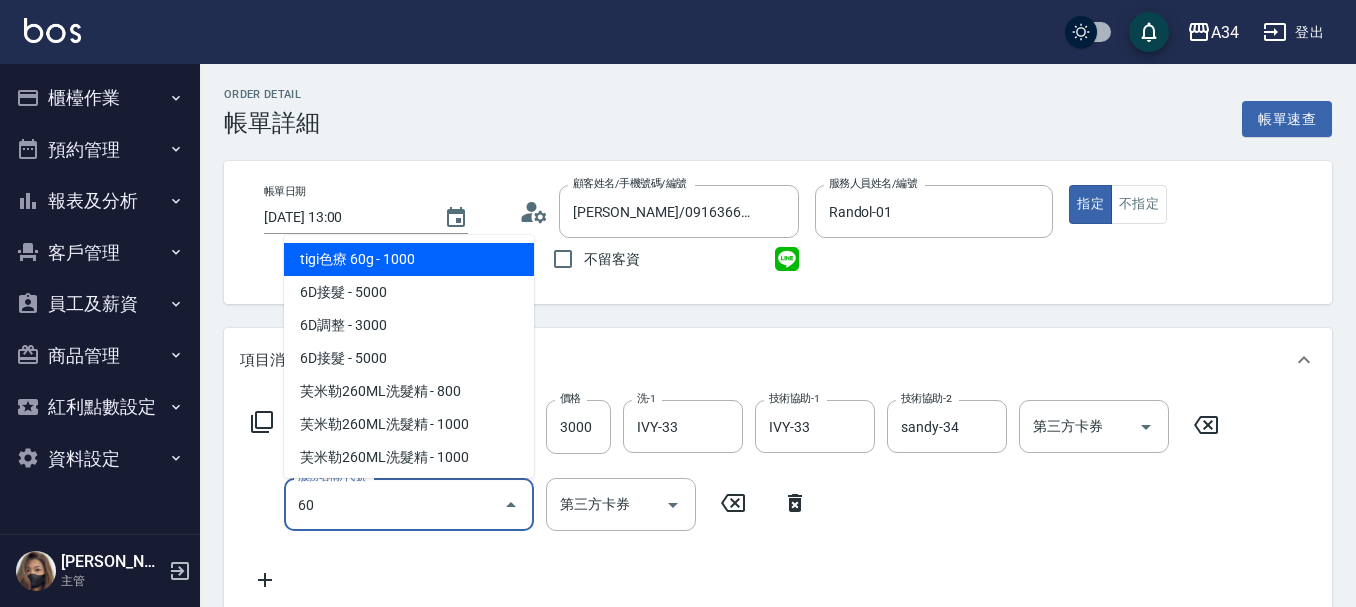 type on "602" 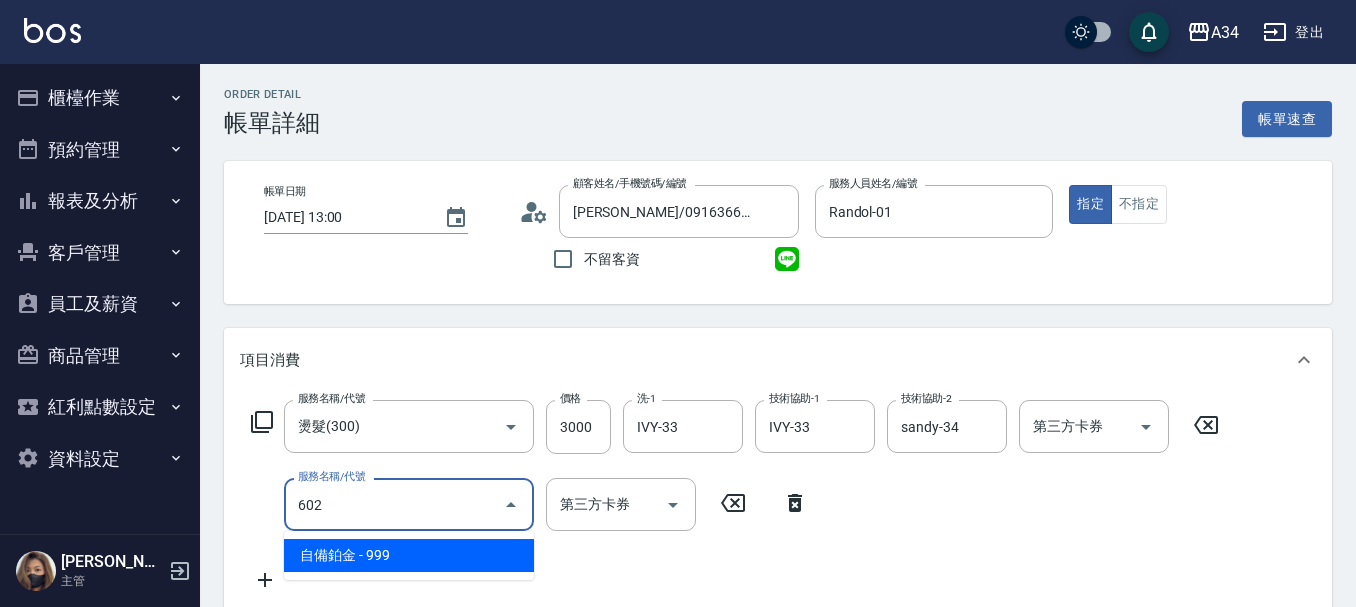 type on "390" 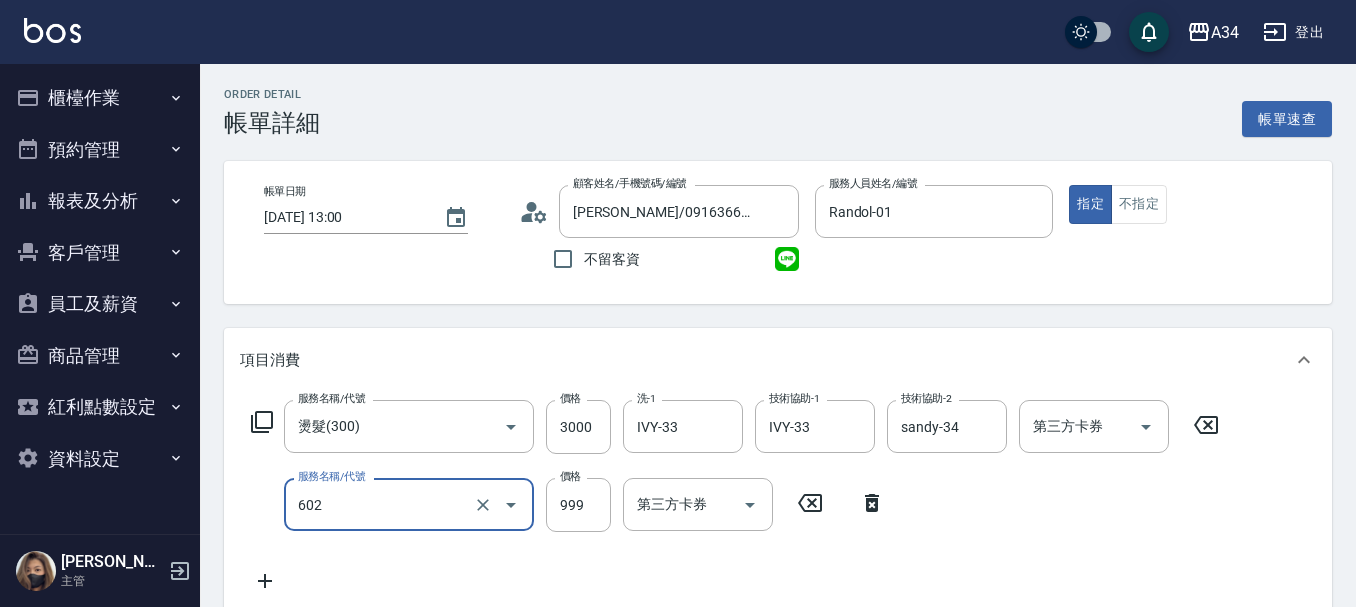 type on "自備鉑金(602)" 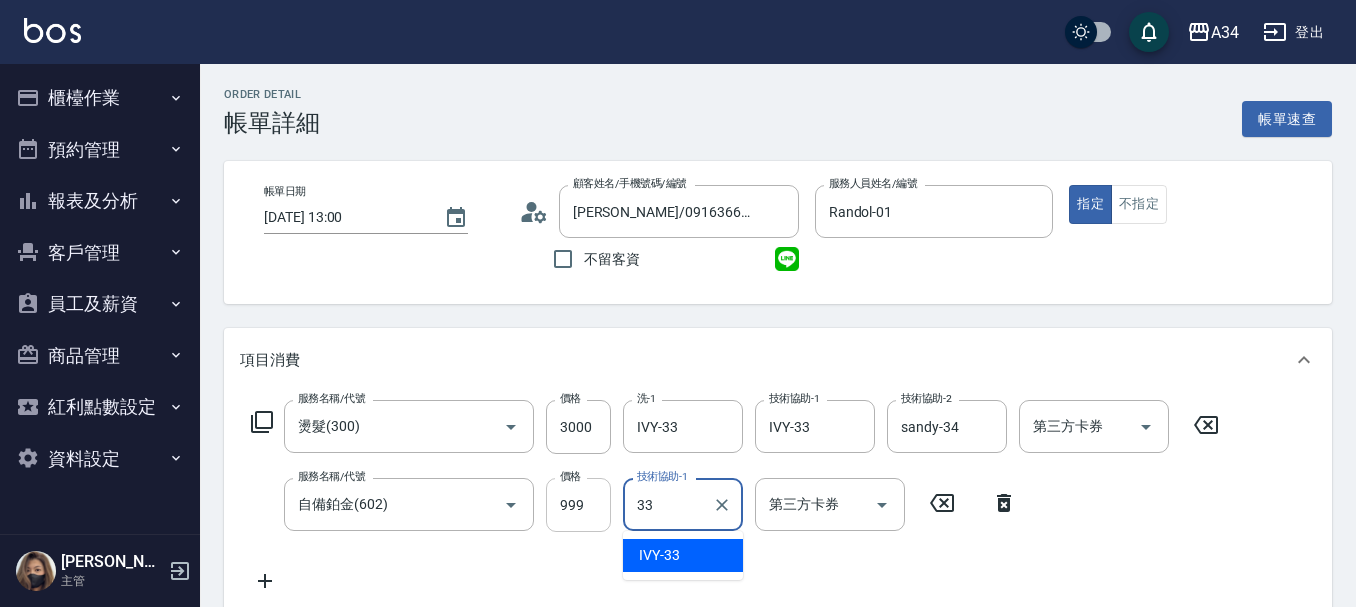 type on "IVY-33" 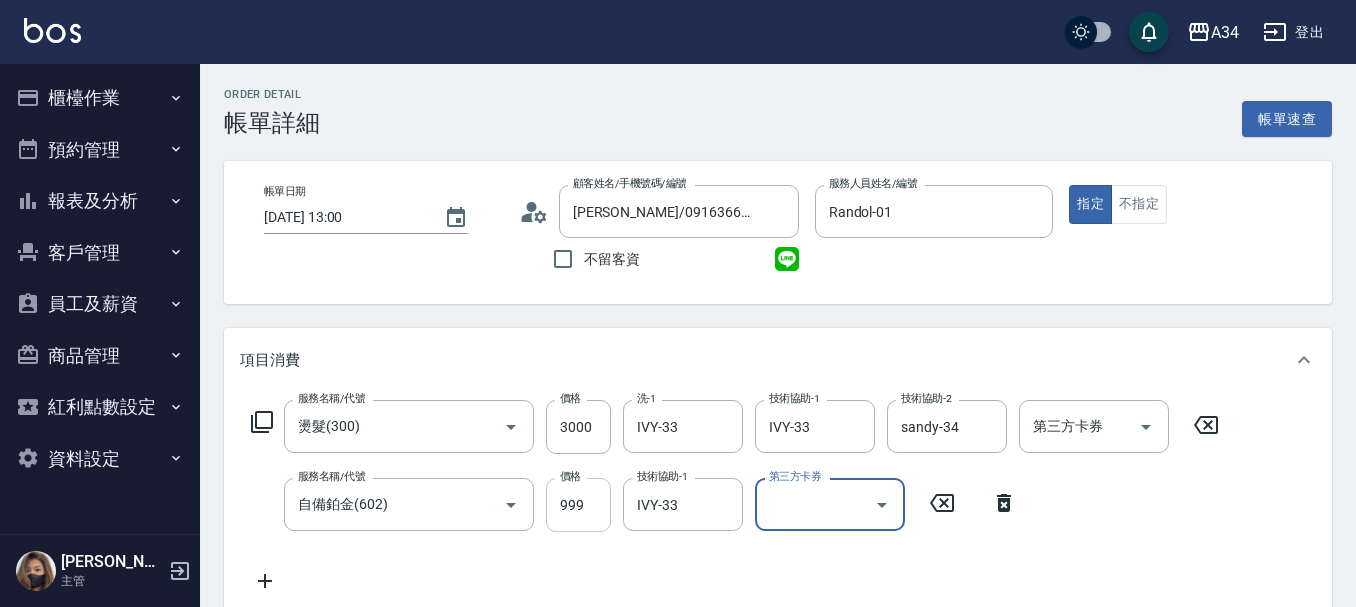 type 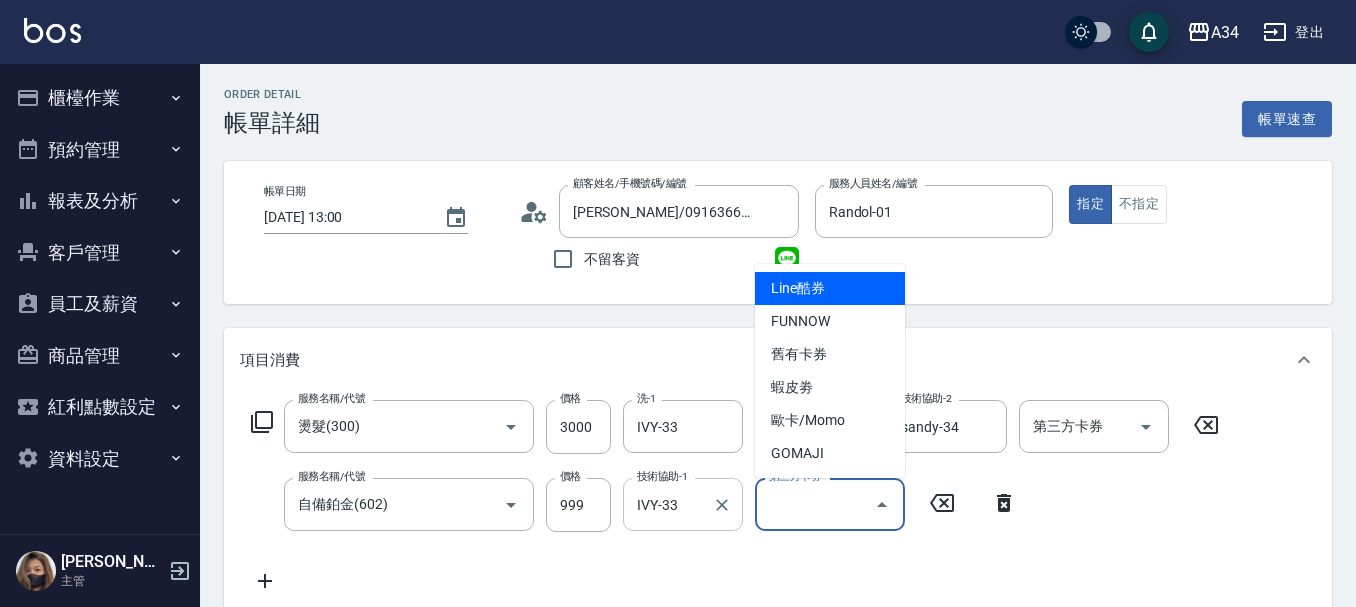 click on "IVY-33" at bounding box center (668, 504) 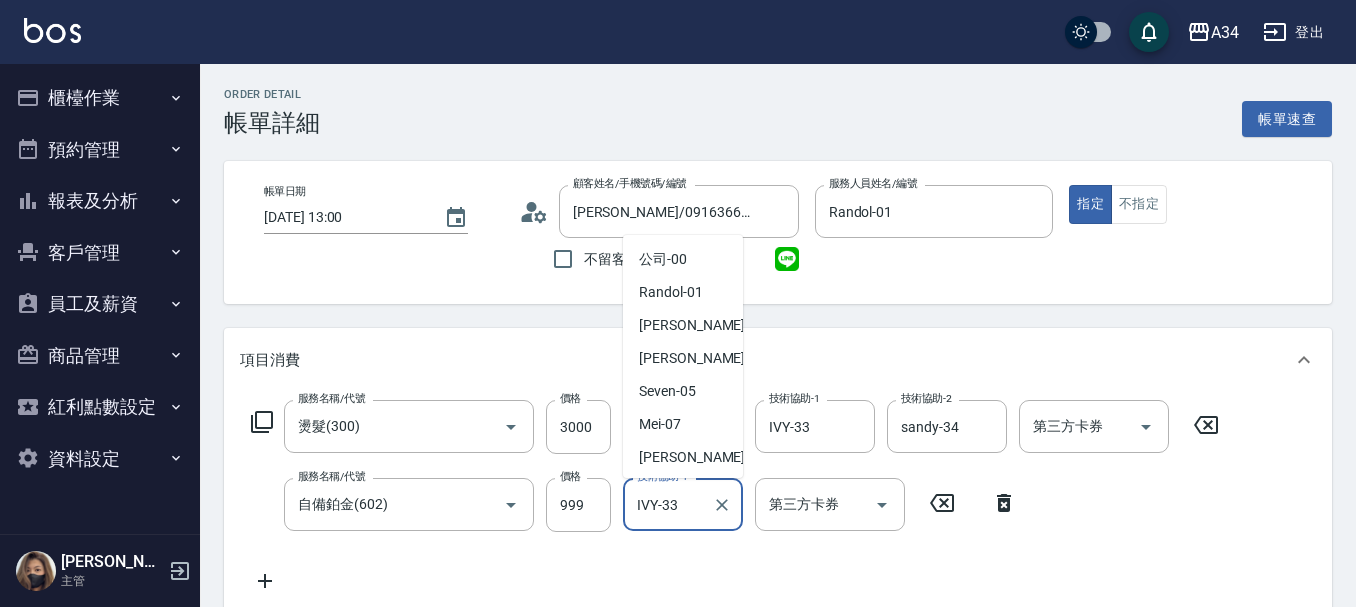 scroll, scrollTop: 359, scrollLeft: 0, axis: vertical 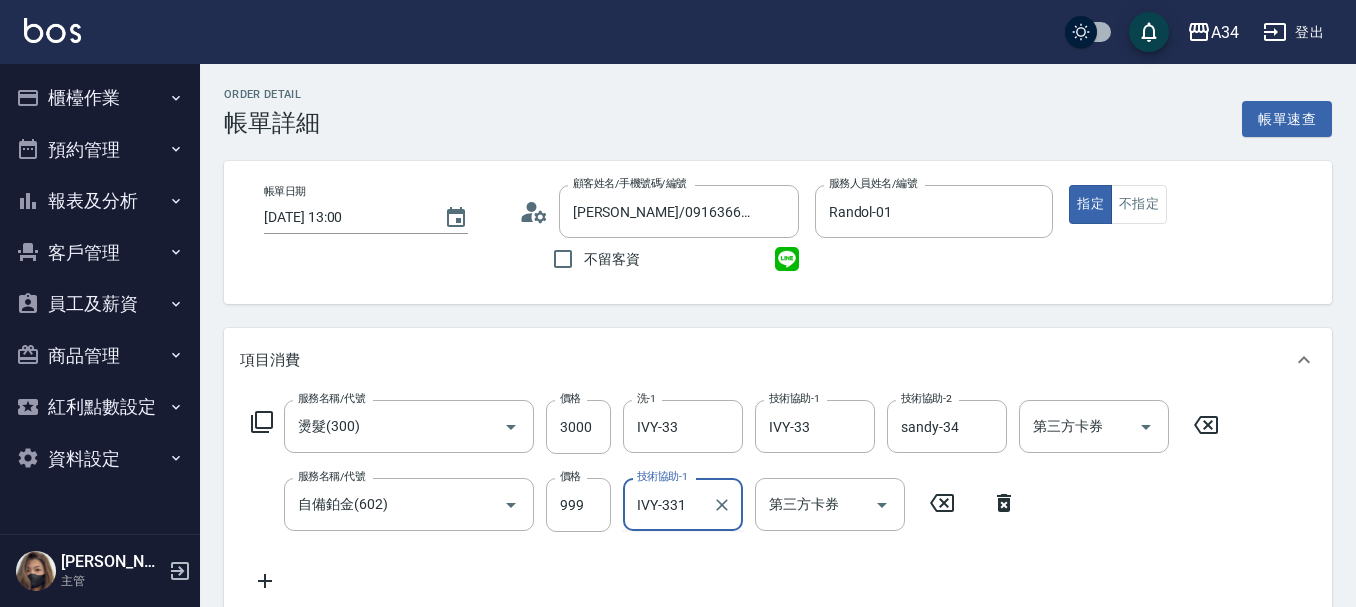 click on "IVY-331" at bounding box center (668, 504) 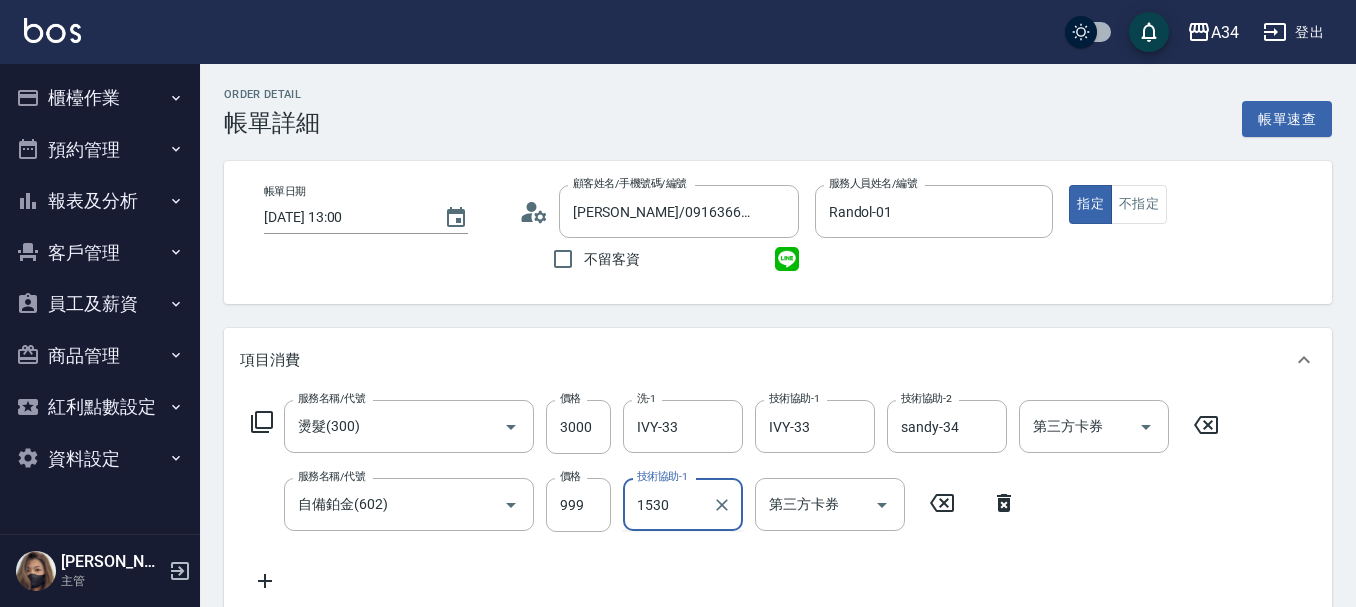 type on "IVY-33" 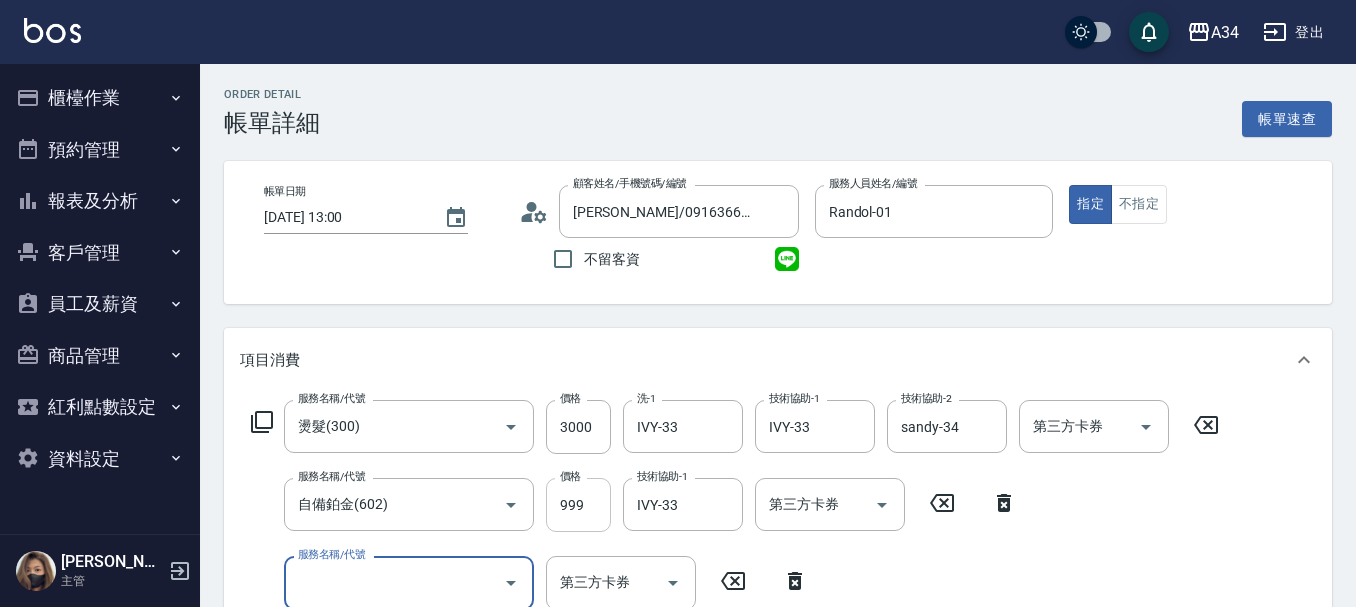 click on "999" at bounding box center (578, 505) 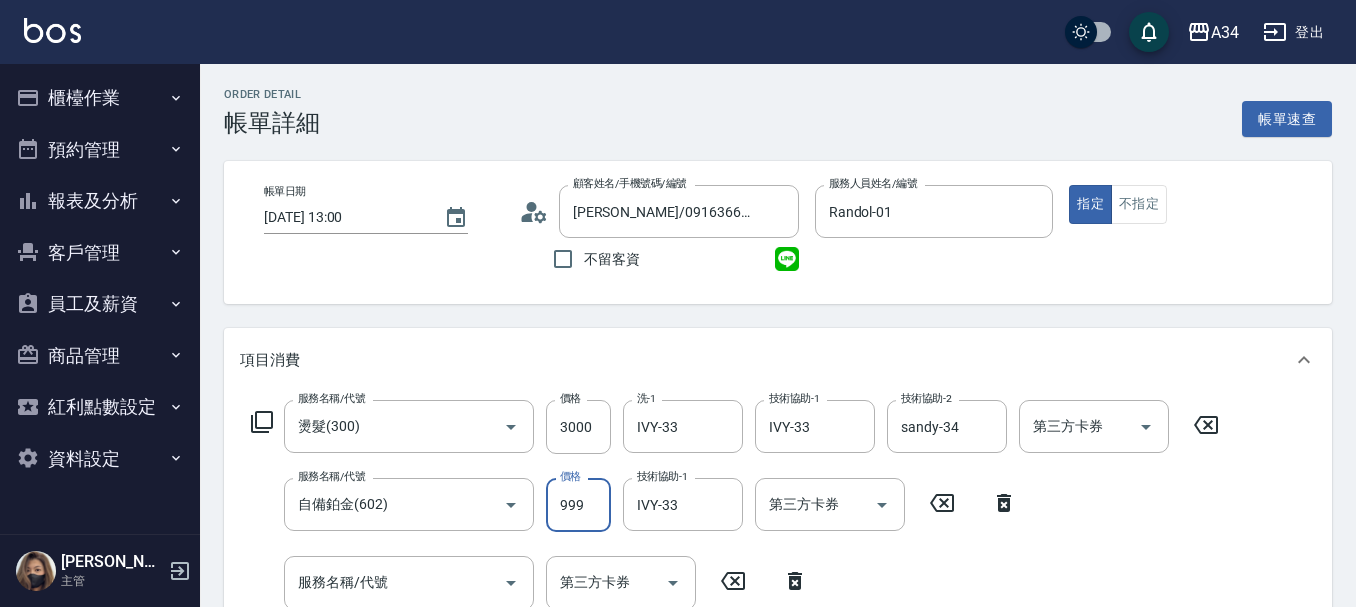 type on "300" 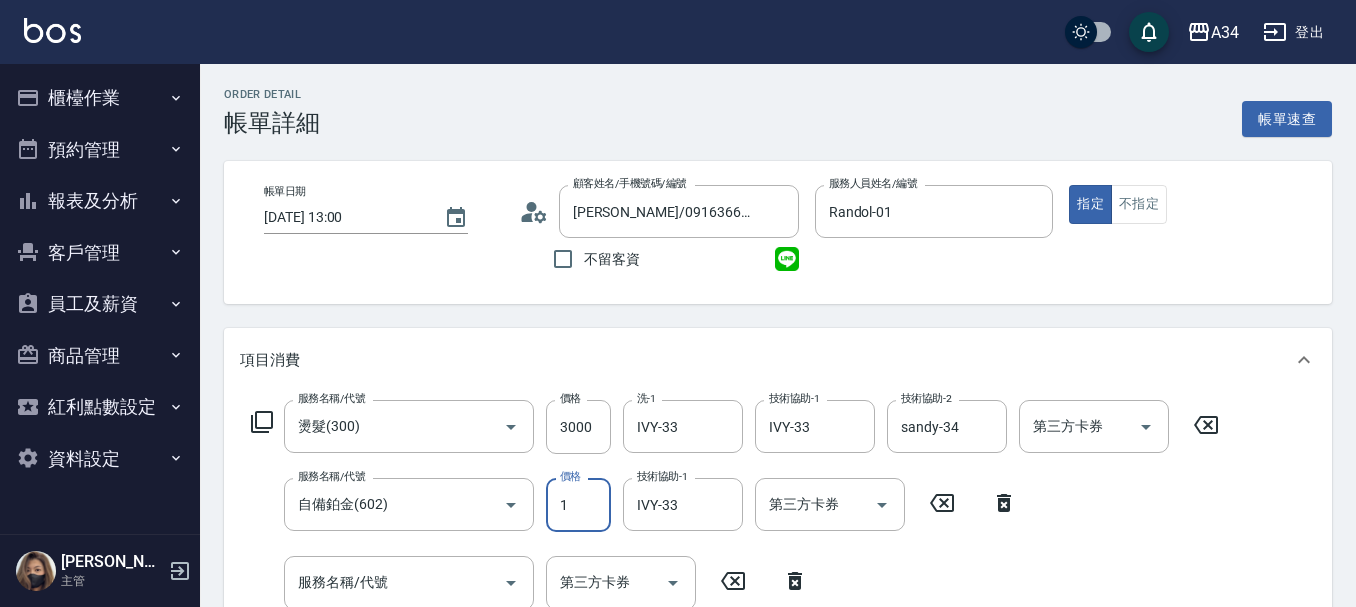type on "15" 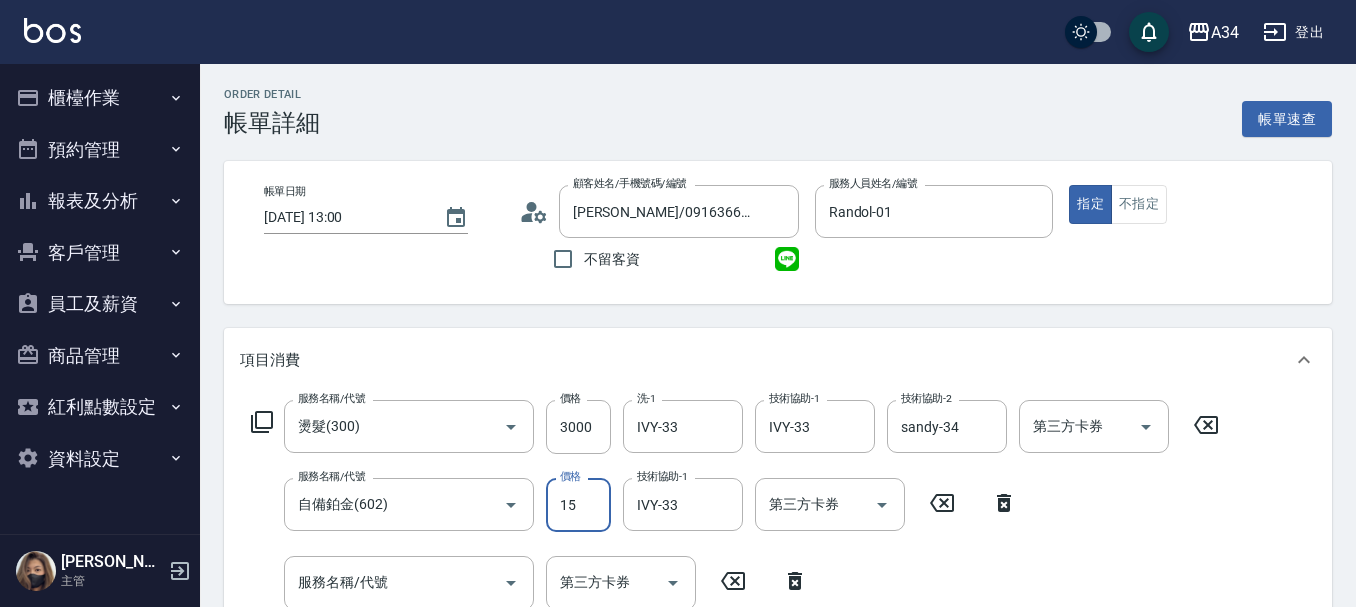 type on "310" 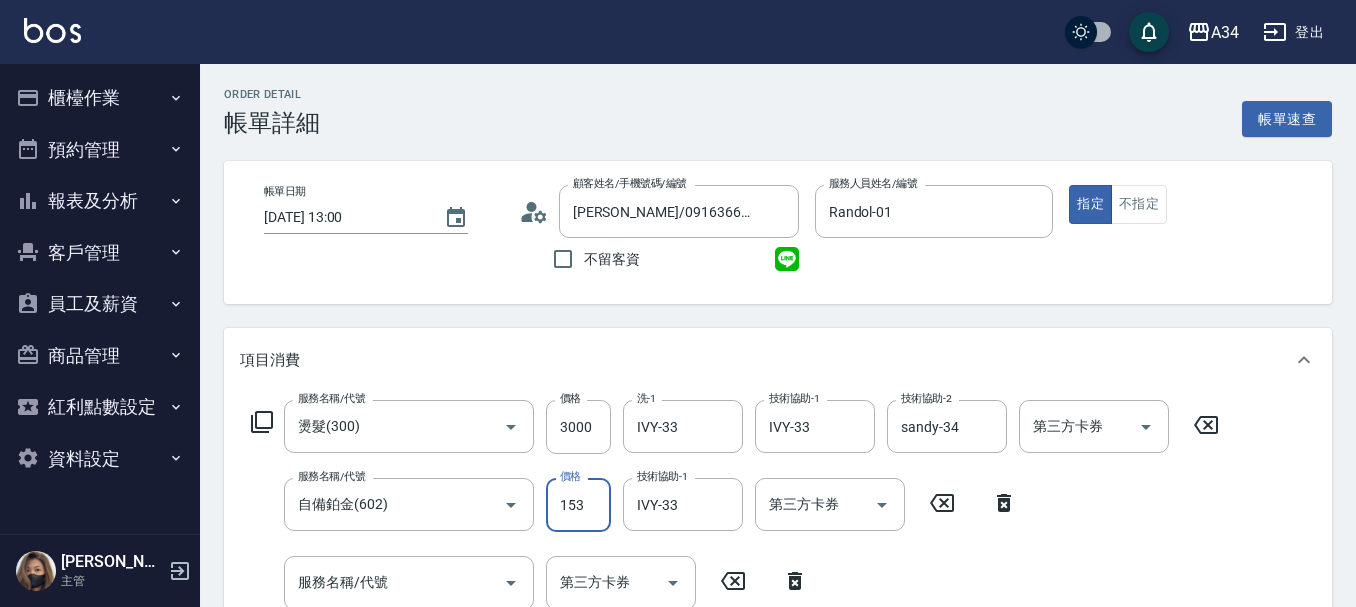 type on "450" 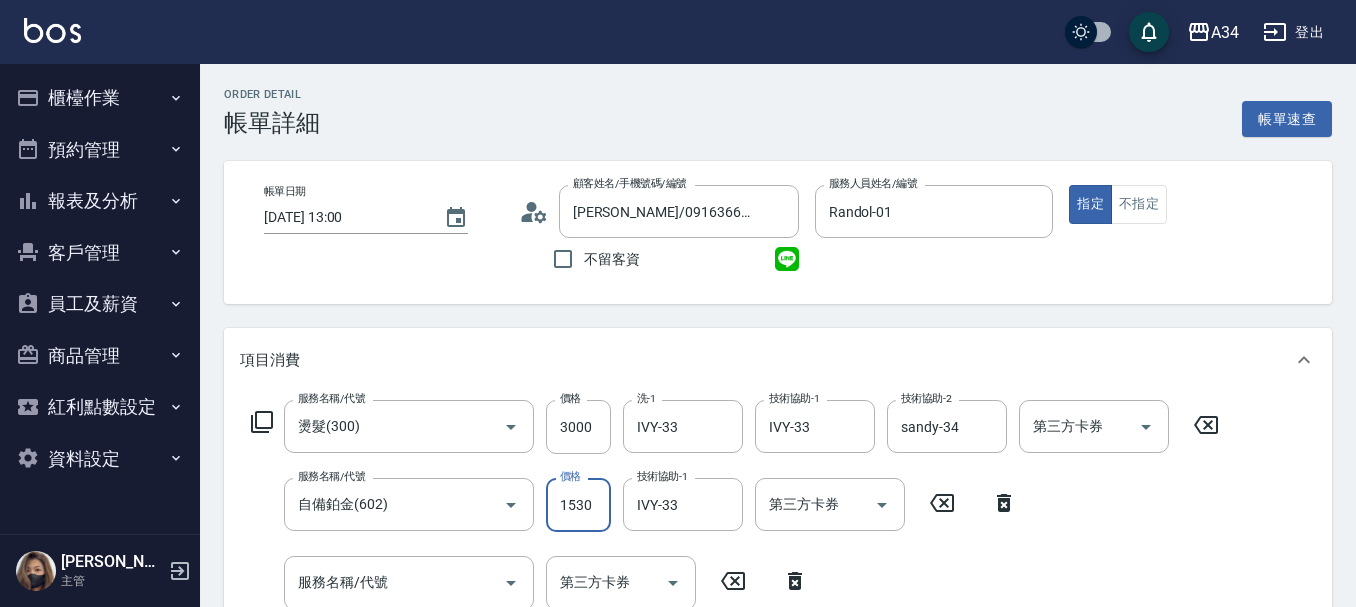 type on "1530" 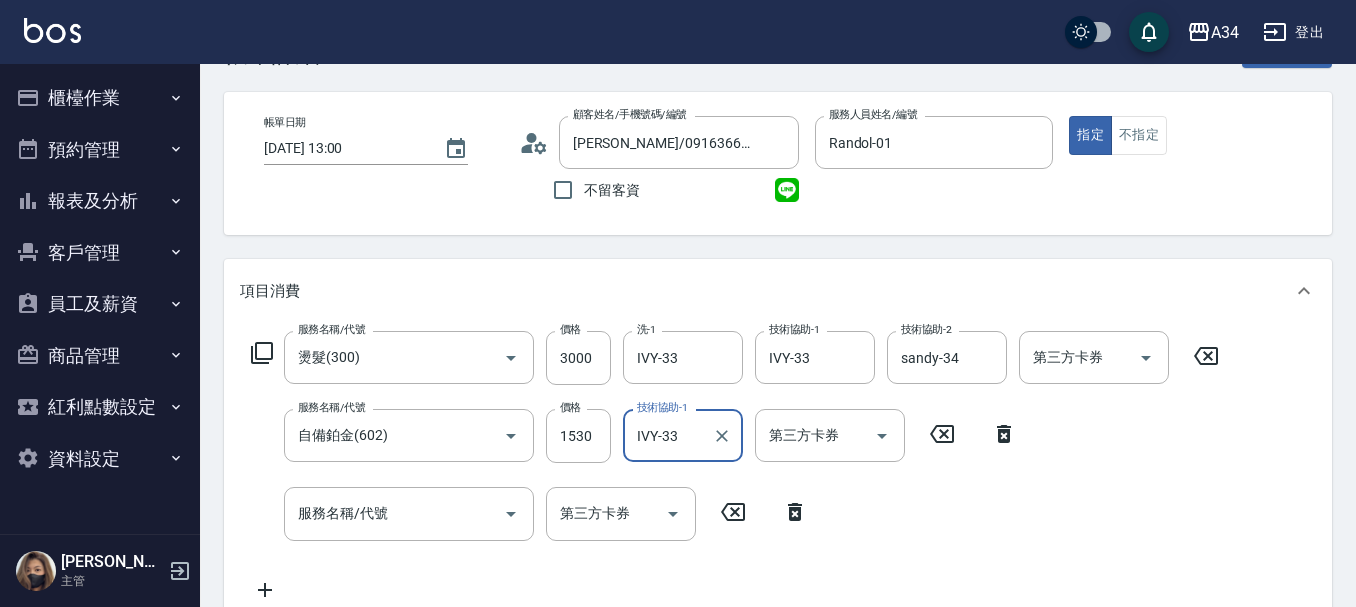 scroll, scrollTop: 100, scrollLeft: 0, axis: vertical 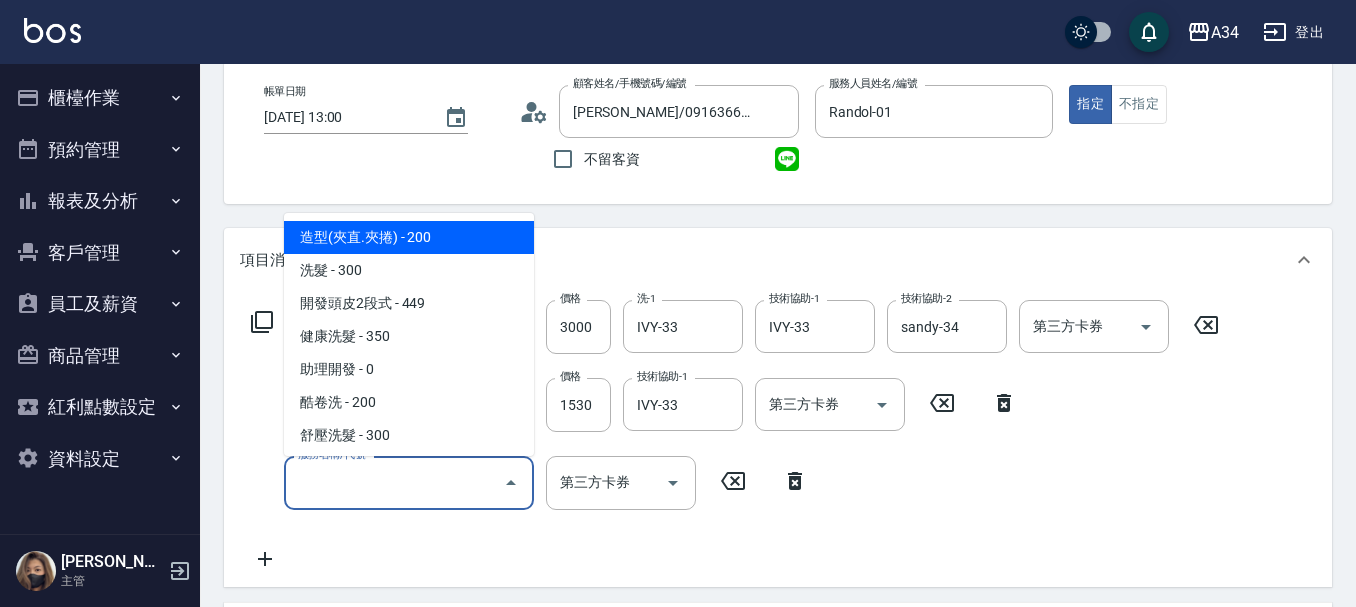 click on "服務名稱/代號" at bounding box center (394, 482) 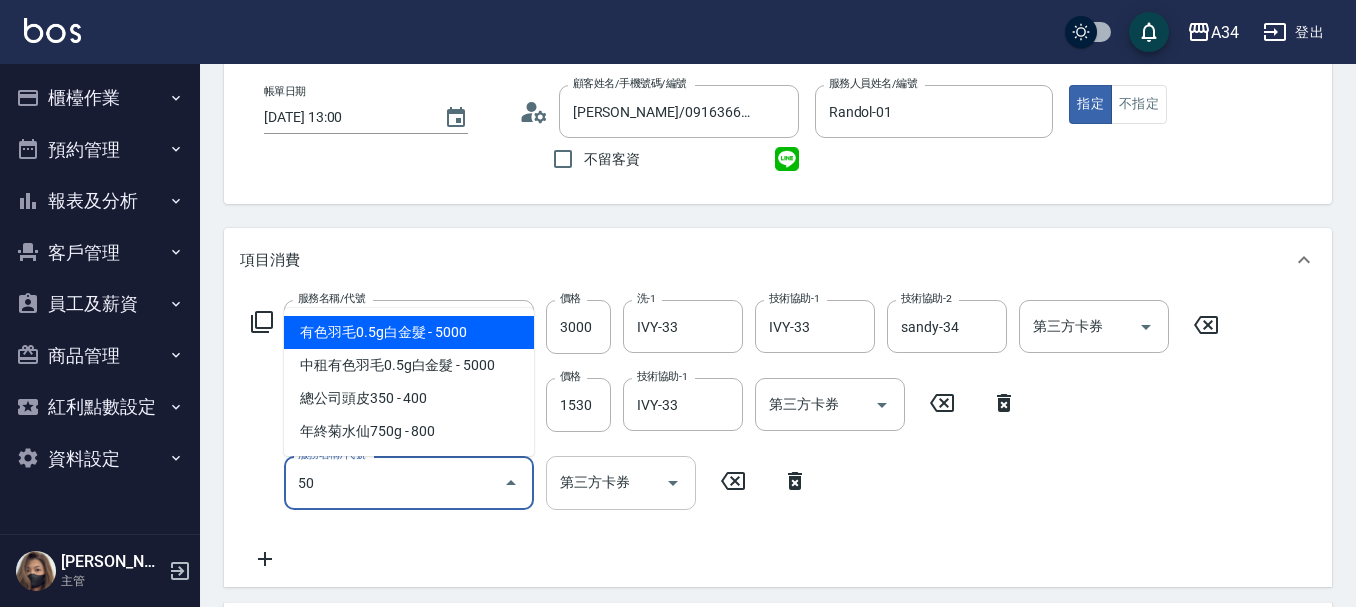 type on "501" 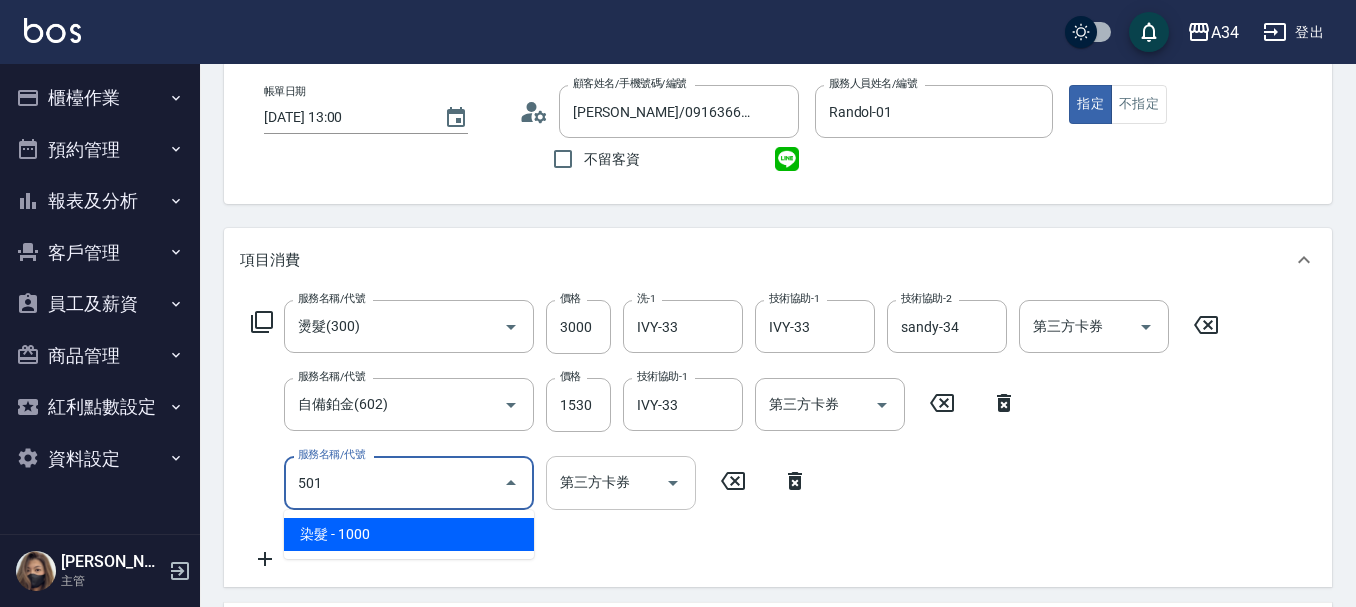 type on "550" 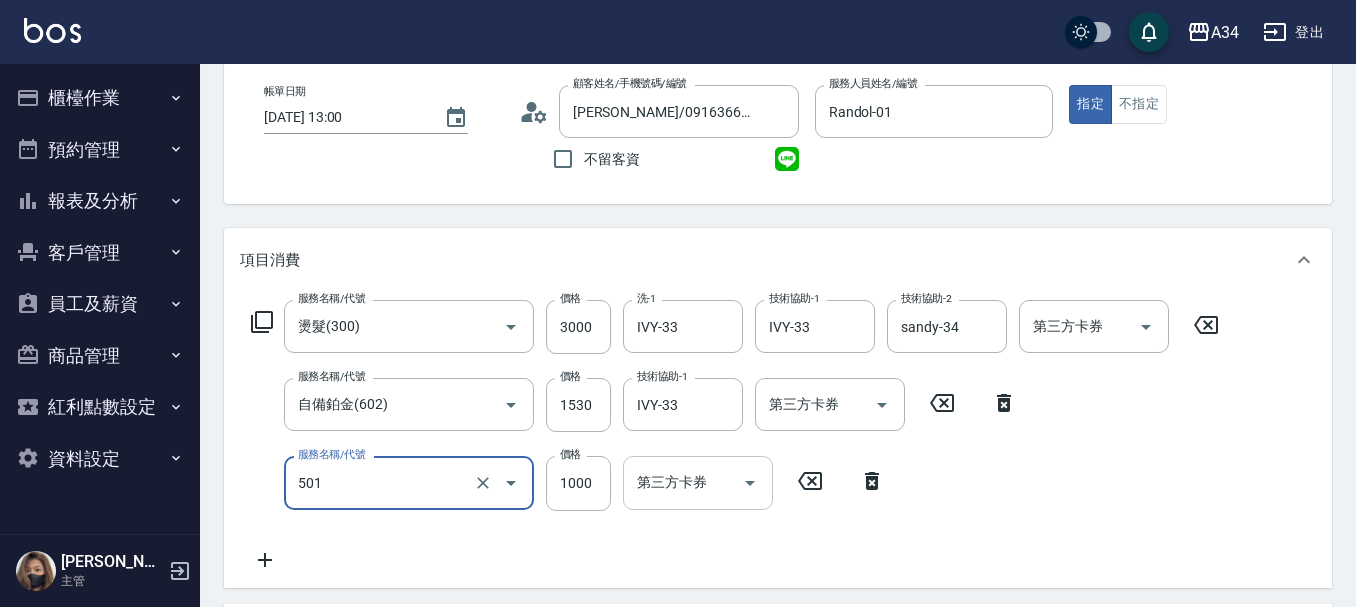 type on "染髮(501)" 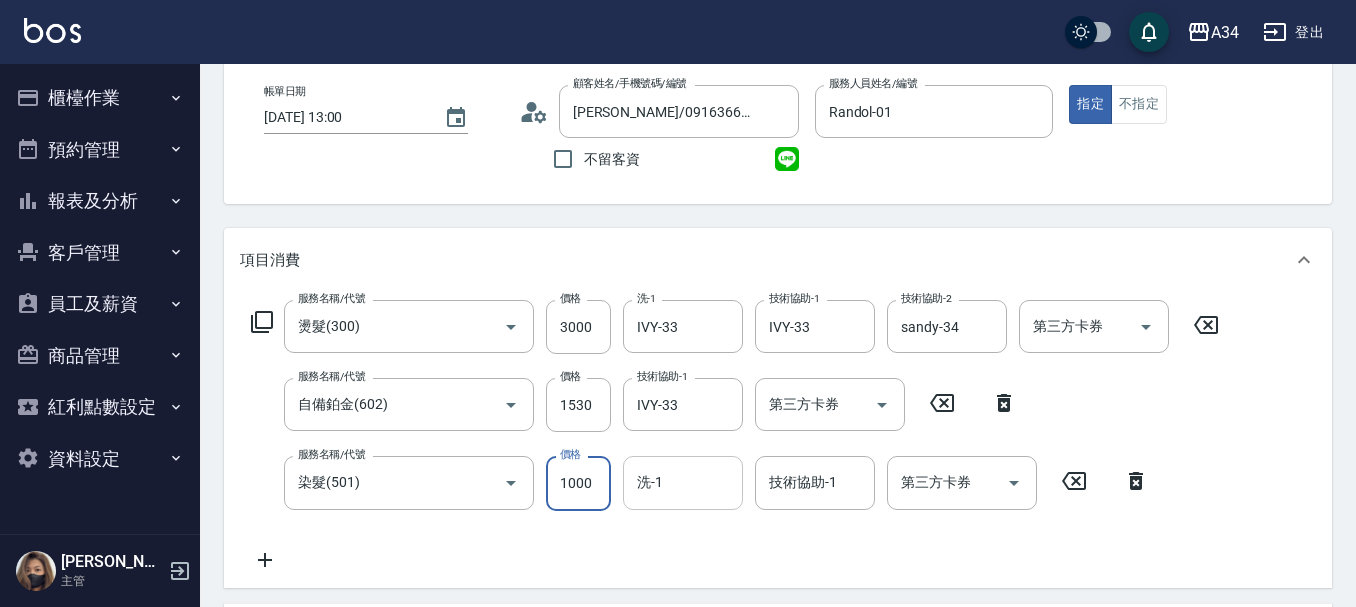 type on "450" 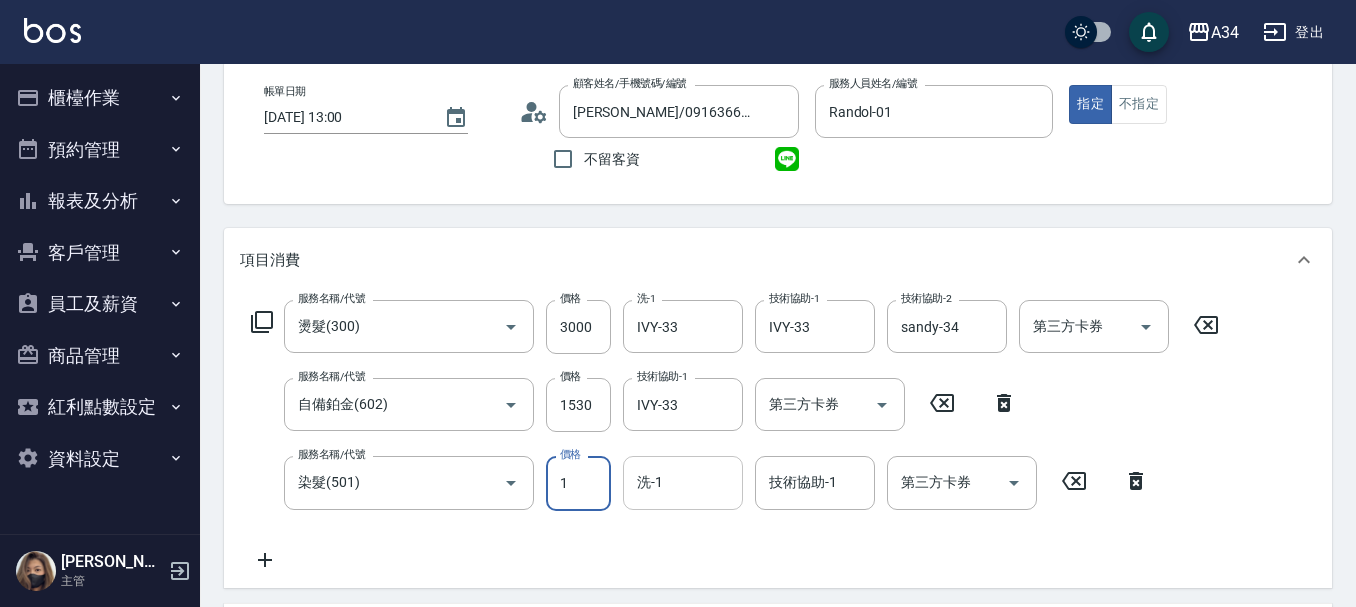type on "15" 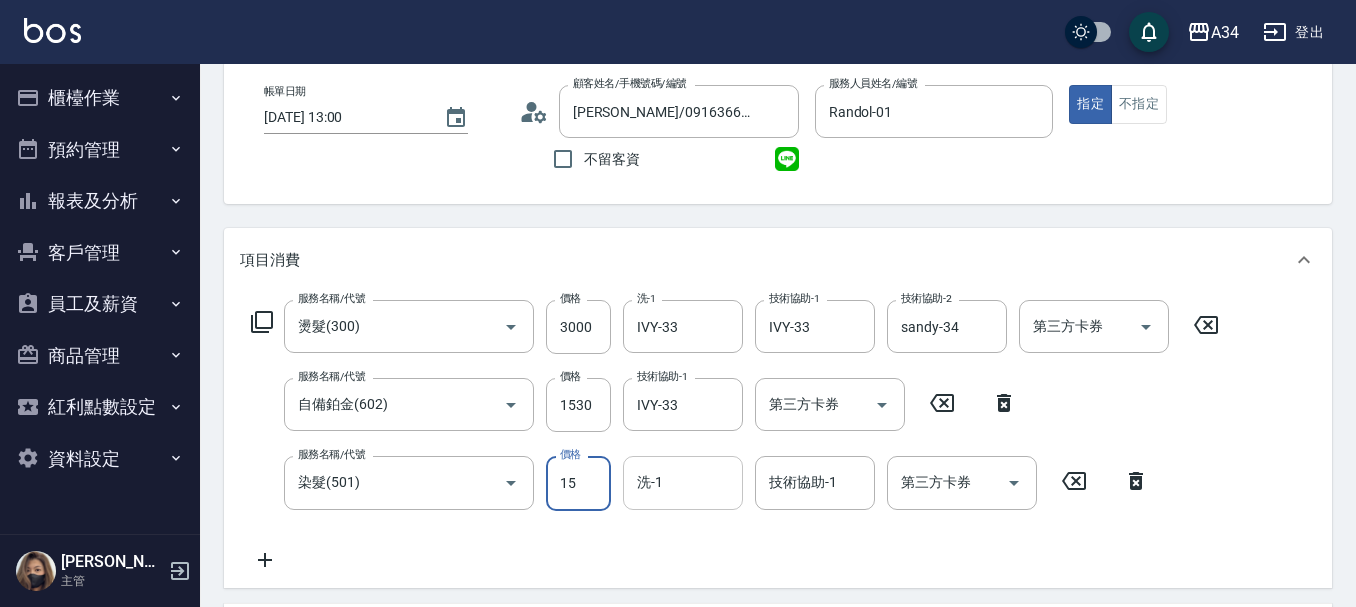 type on "460" 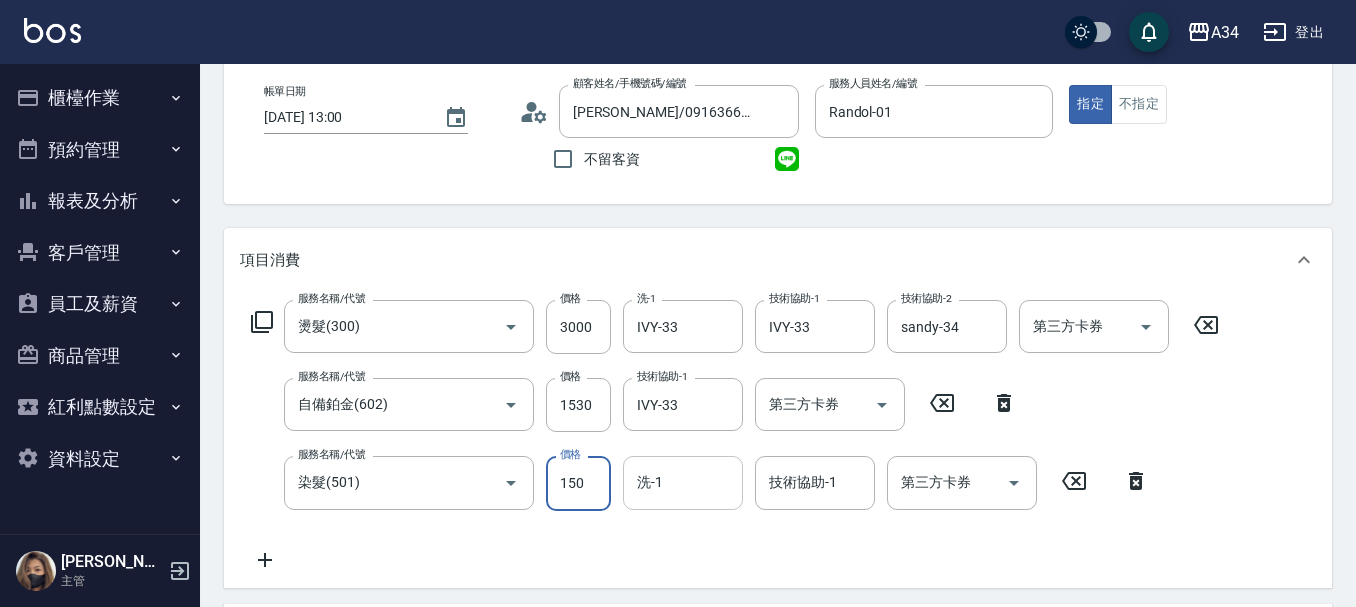 type on "600" 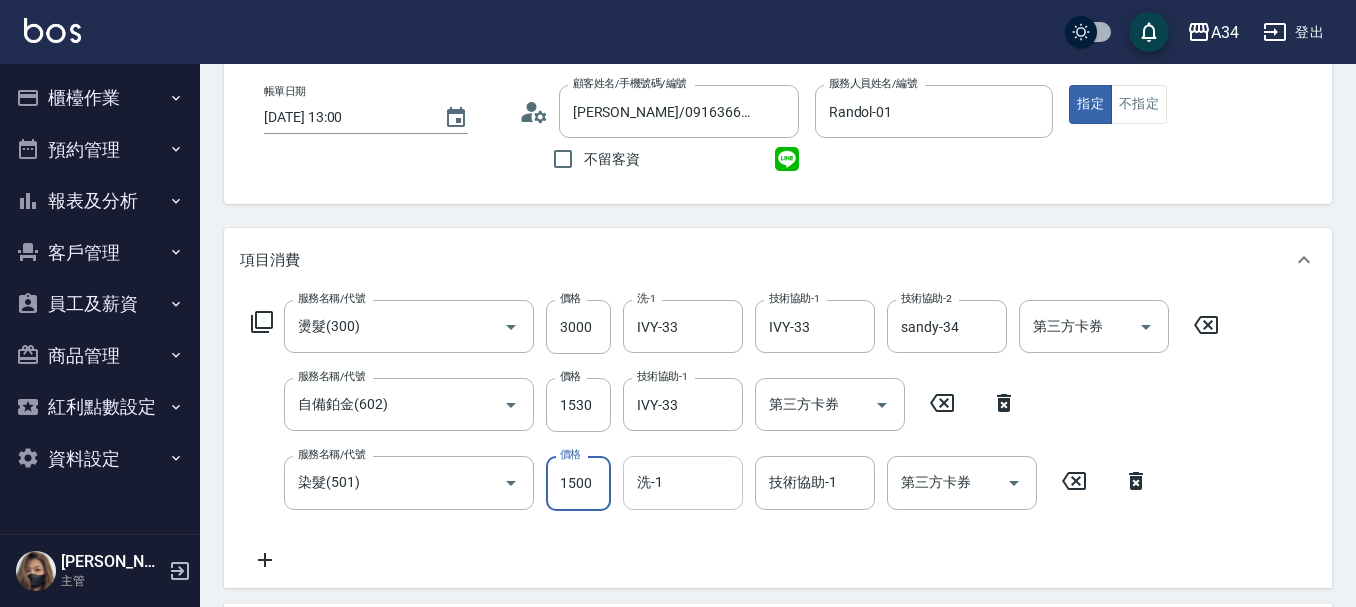 type on "1500" 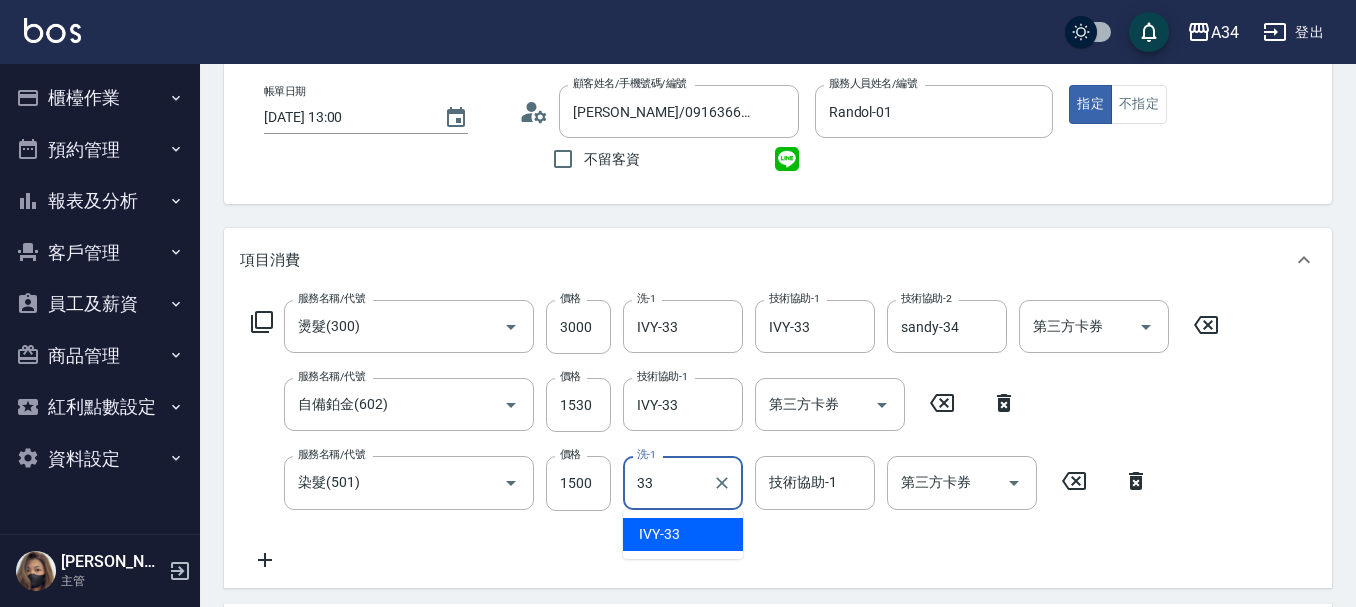 type on "IVY-33" 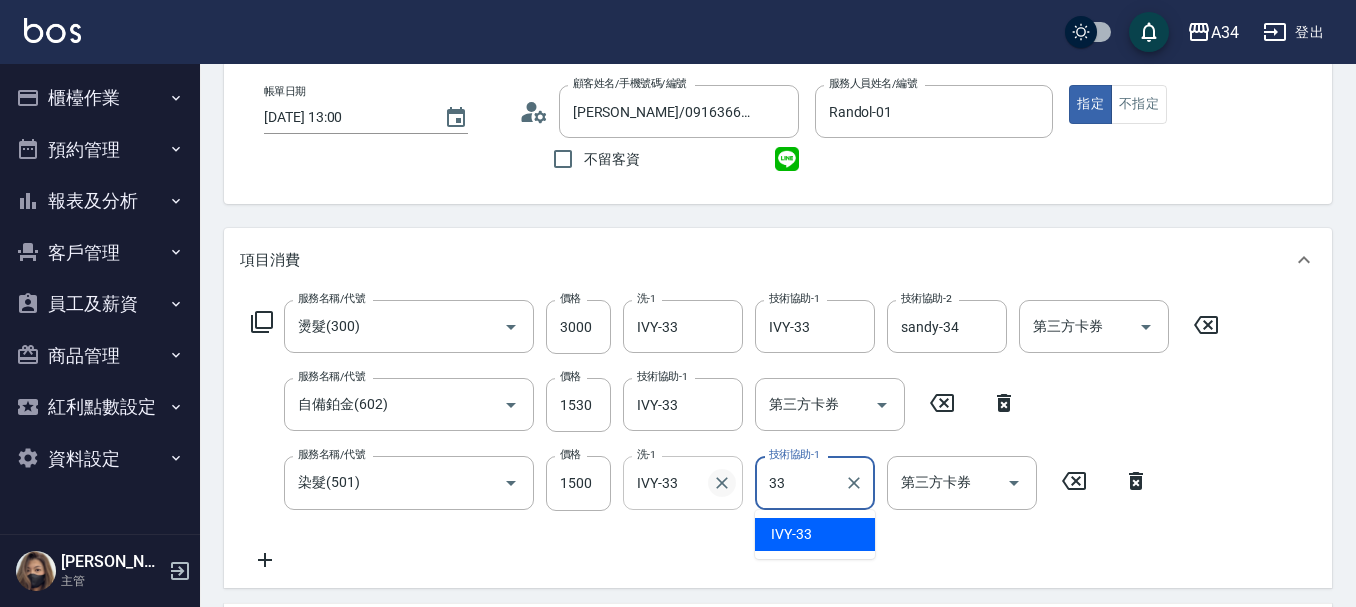 type on "IVY-33" 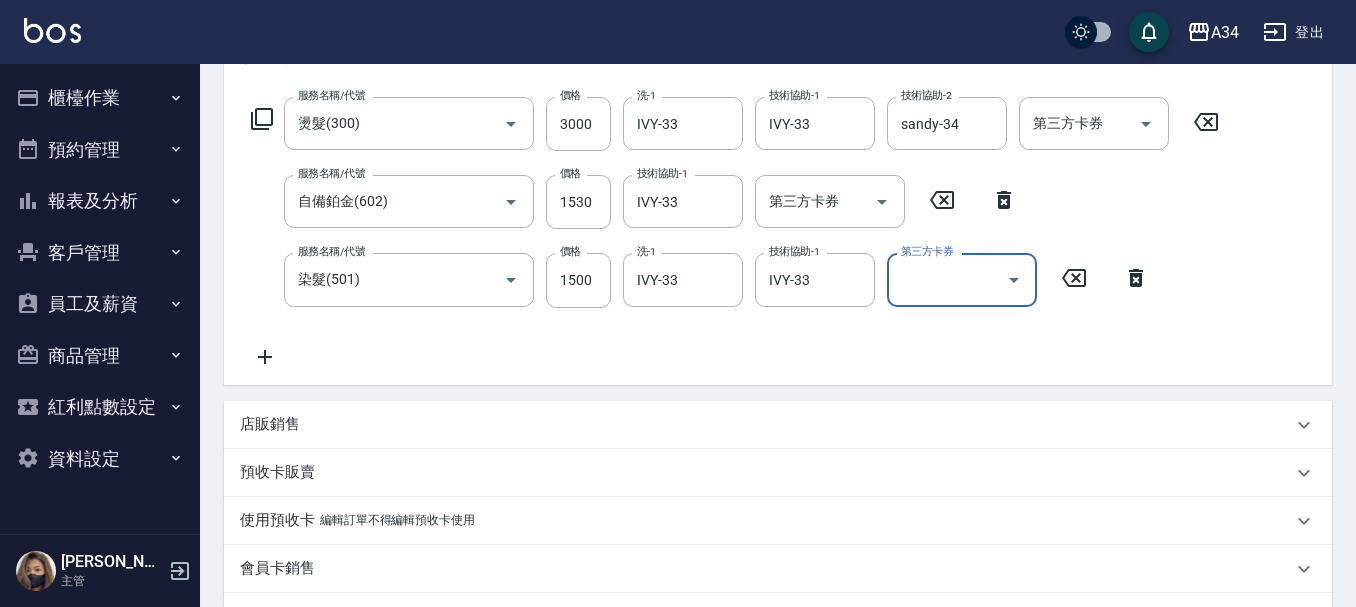 scroll, scrollTop: 283, scrollLeft: 0, axis: vertical 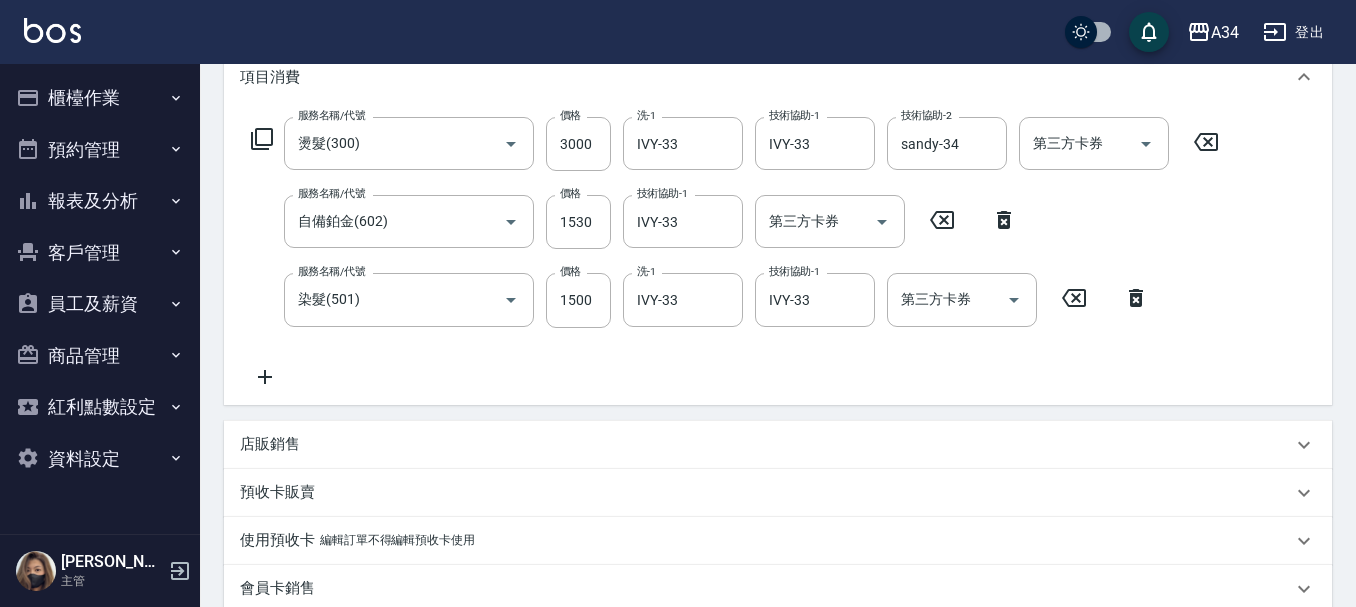 click 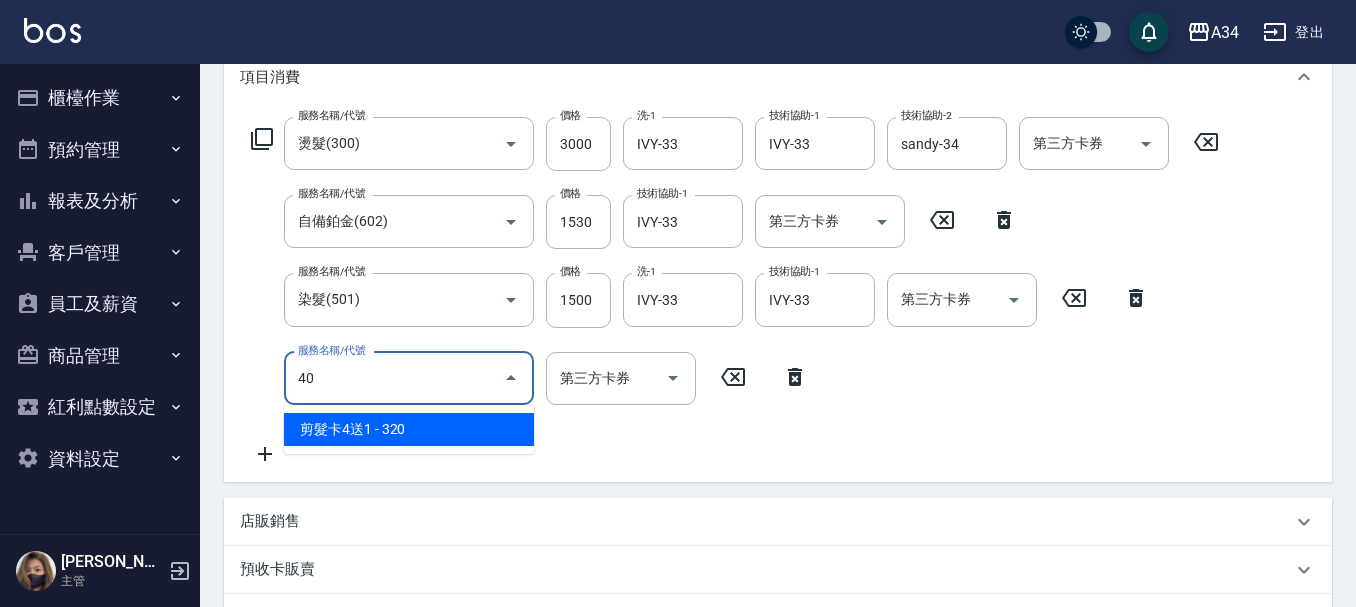 type on "401" 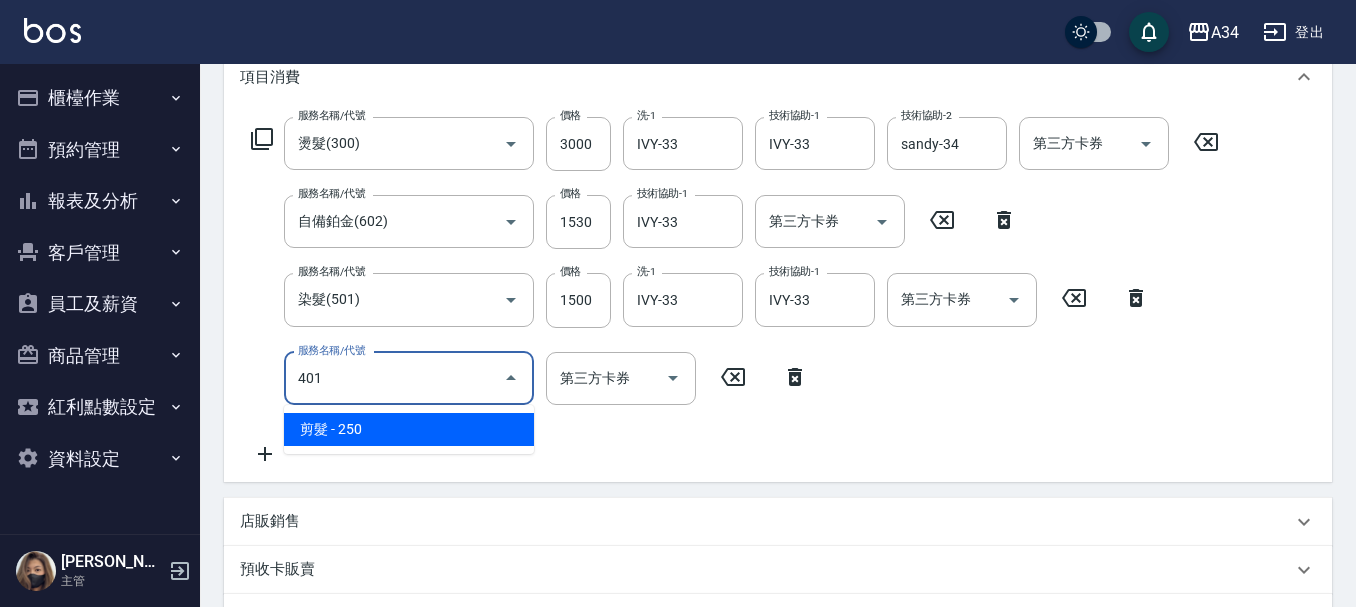 type on "620" 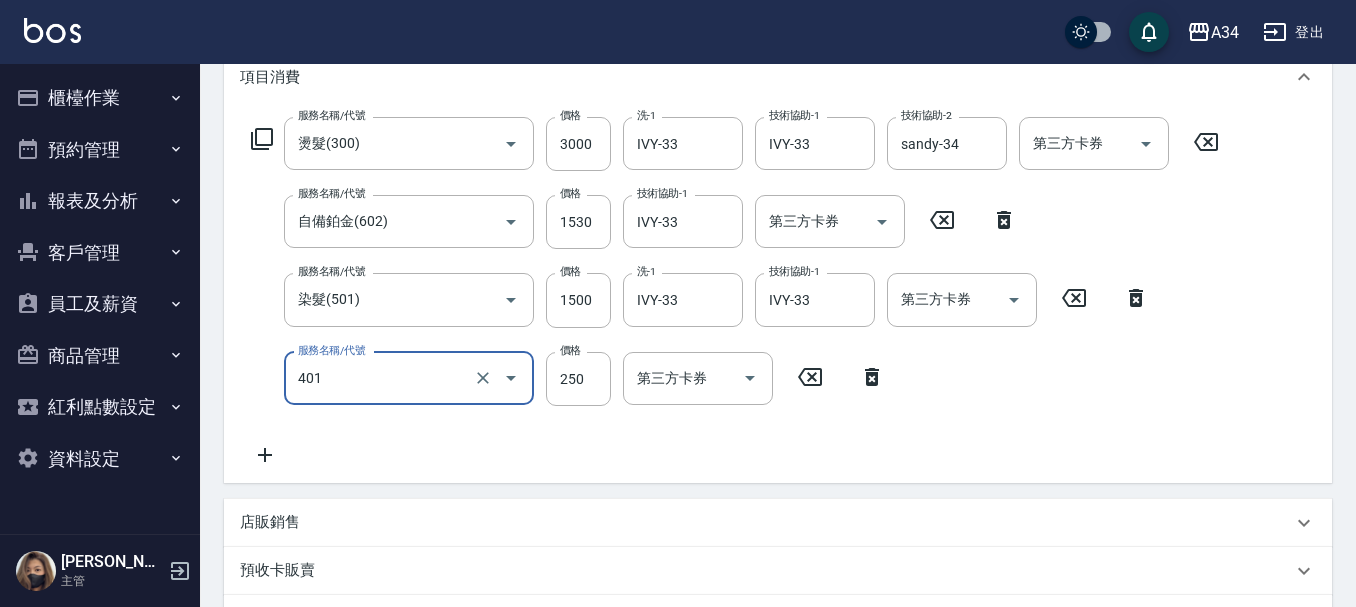 type on "剪髮(401)" 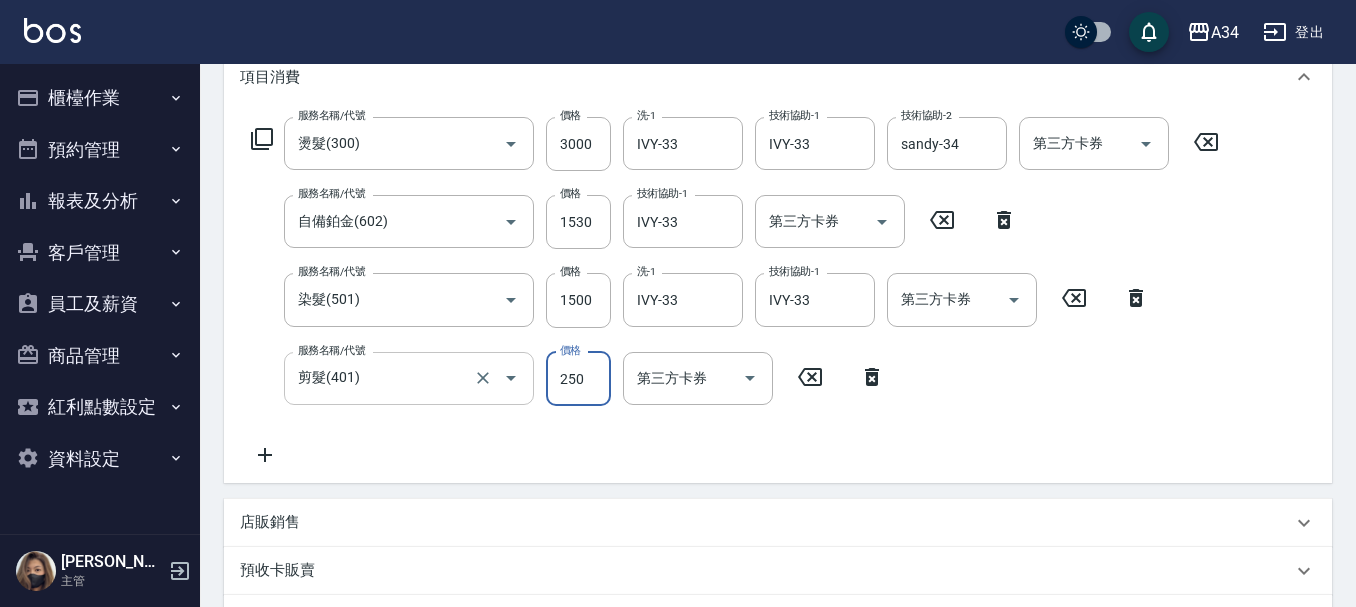type on "5" 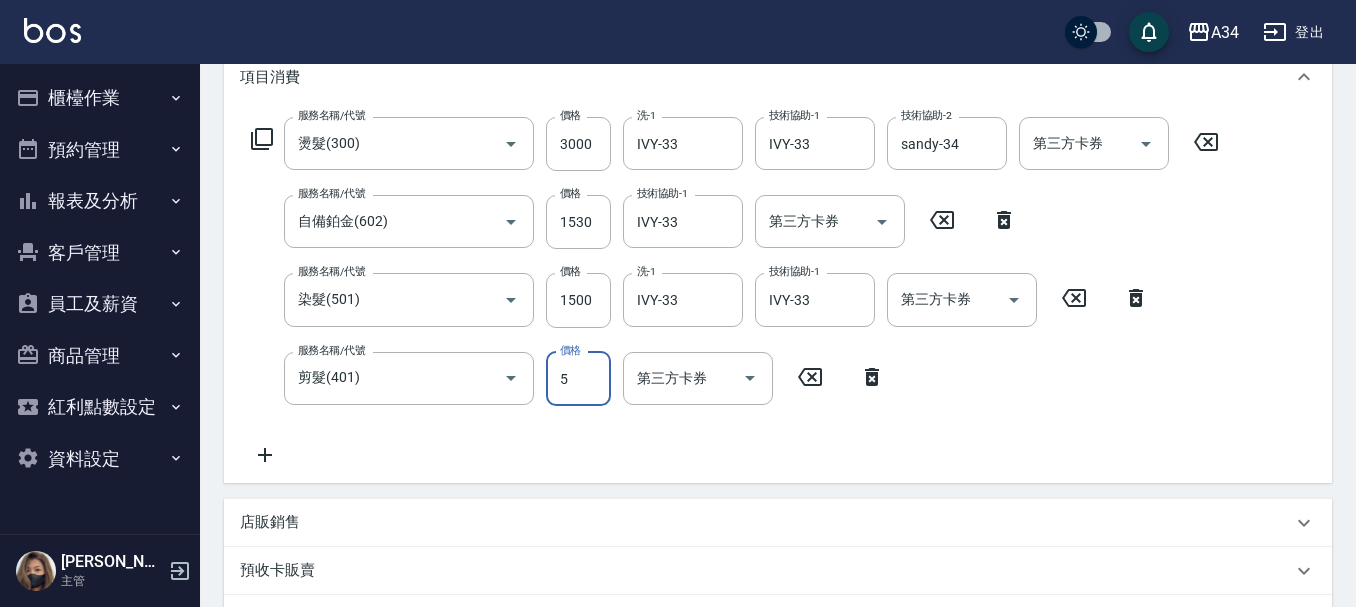 type on "600" 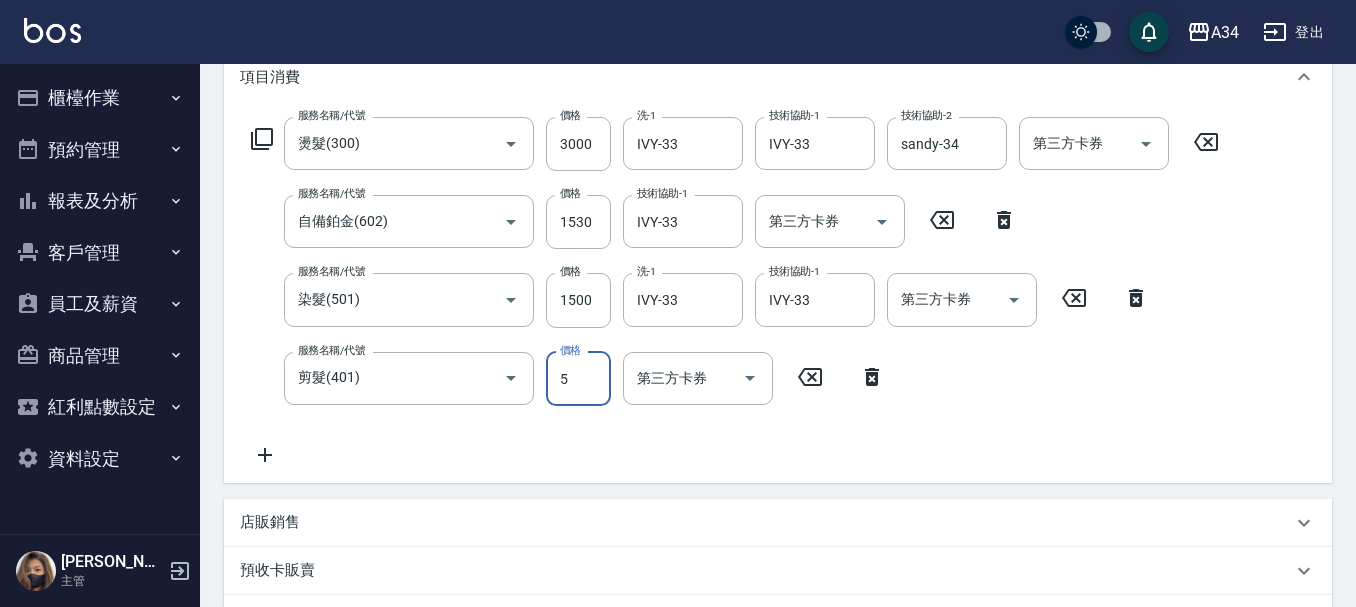 type on "50" 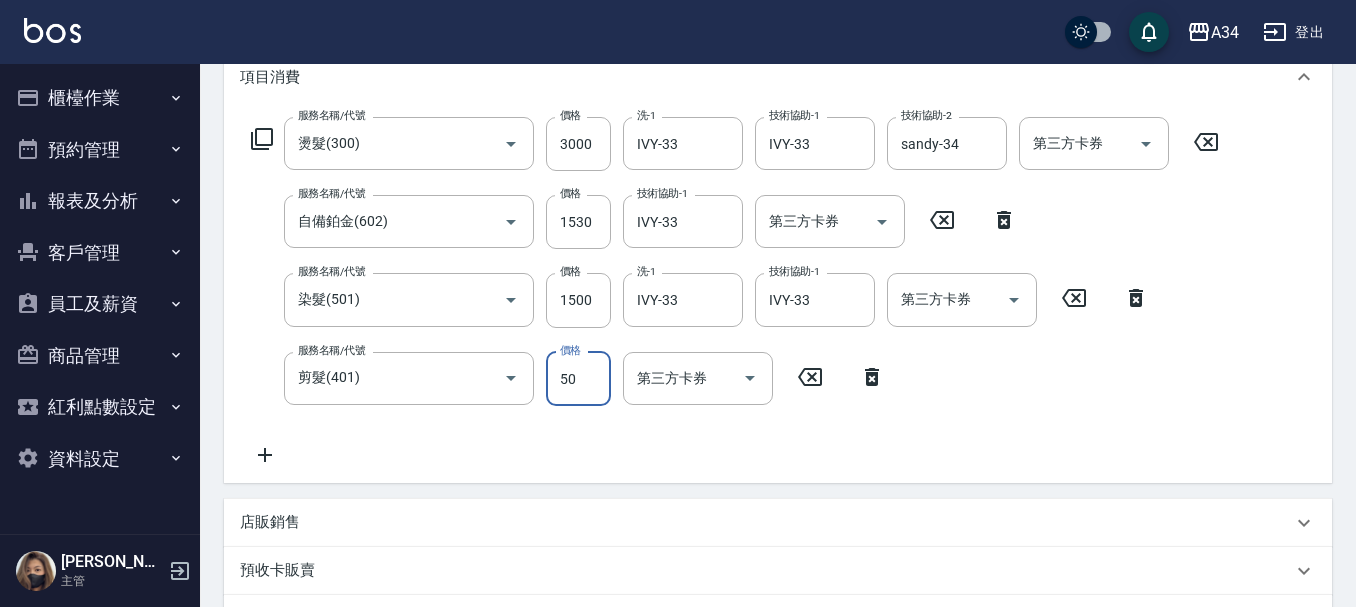 type on "650" 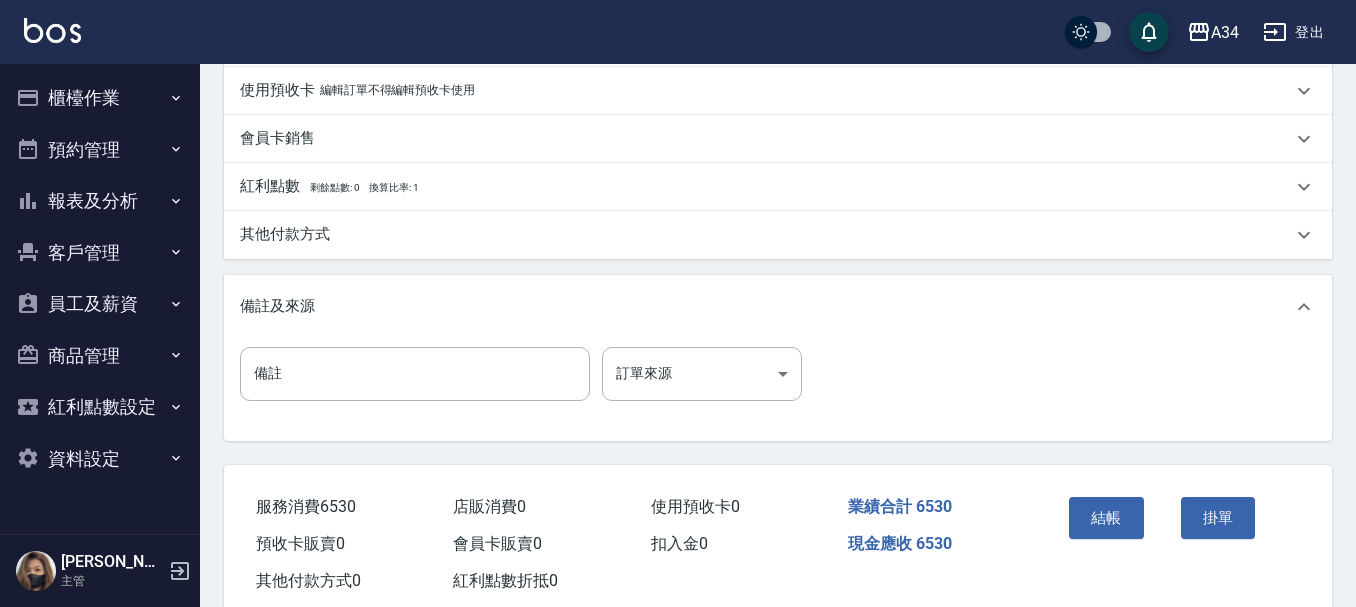 scroll, scrollTop: 861, scrollLeft: 0, axis: vertical 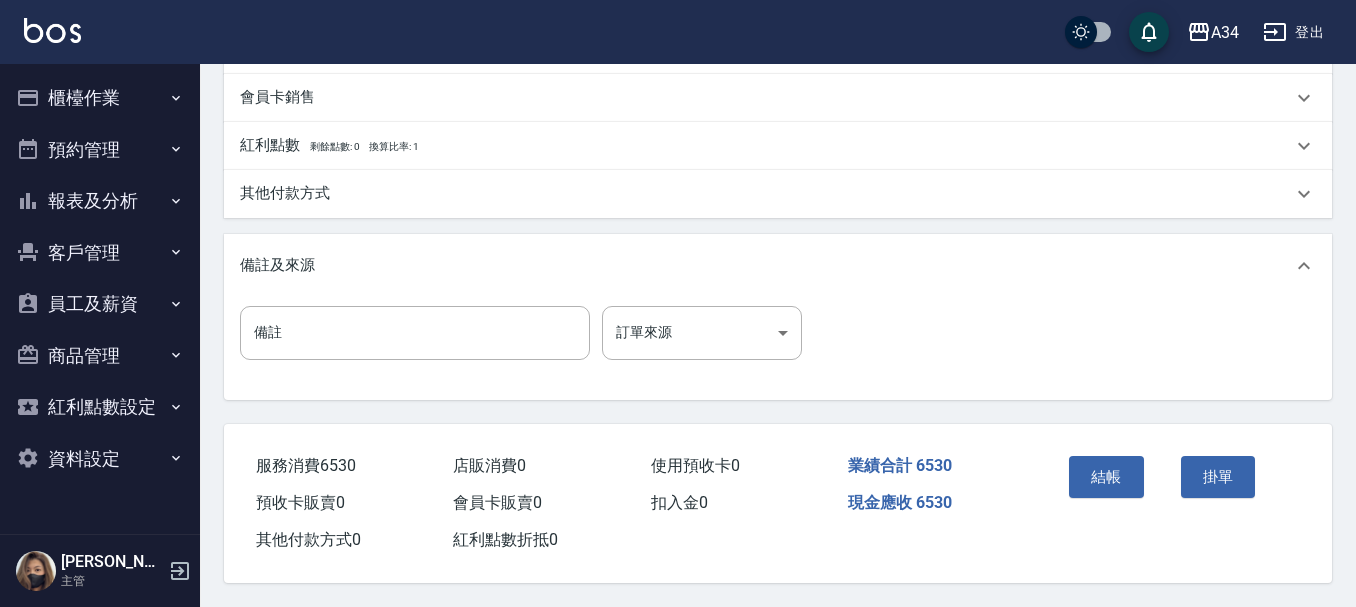 type on "500" 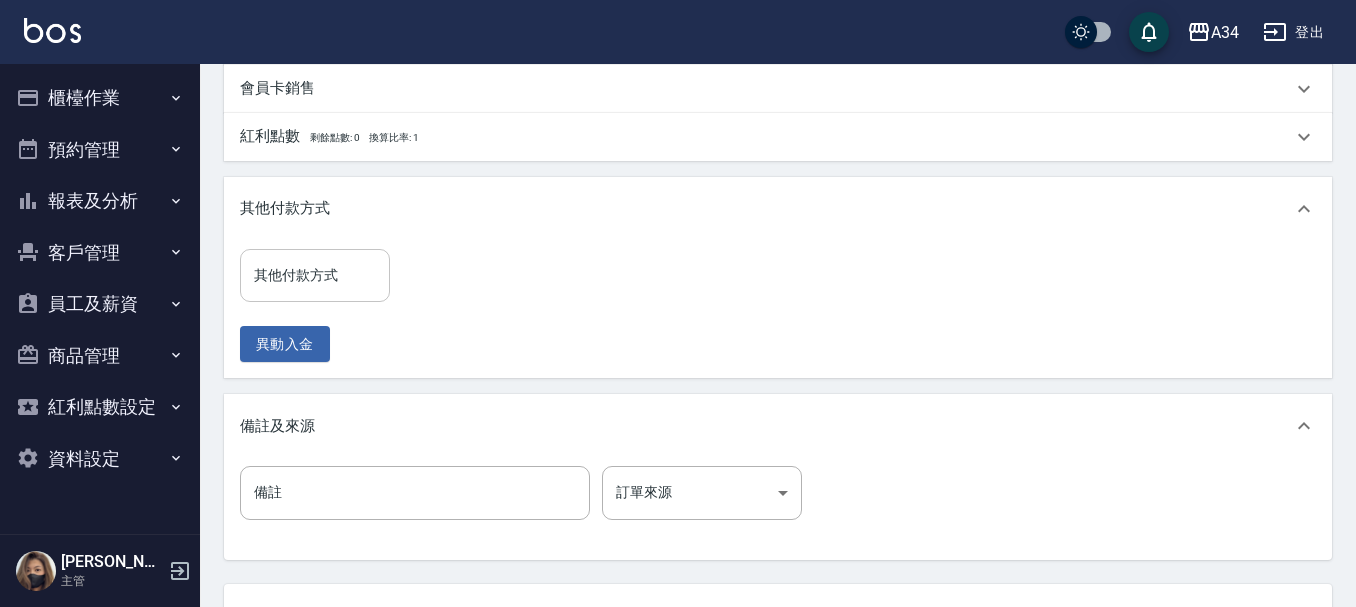 click on "其他付款方式" at bounding box center [315, 275] 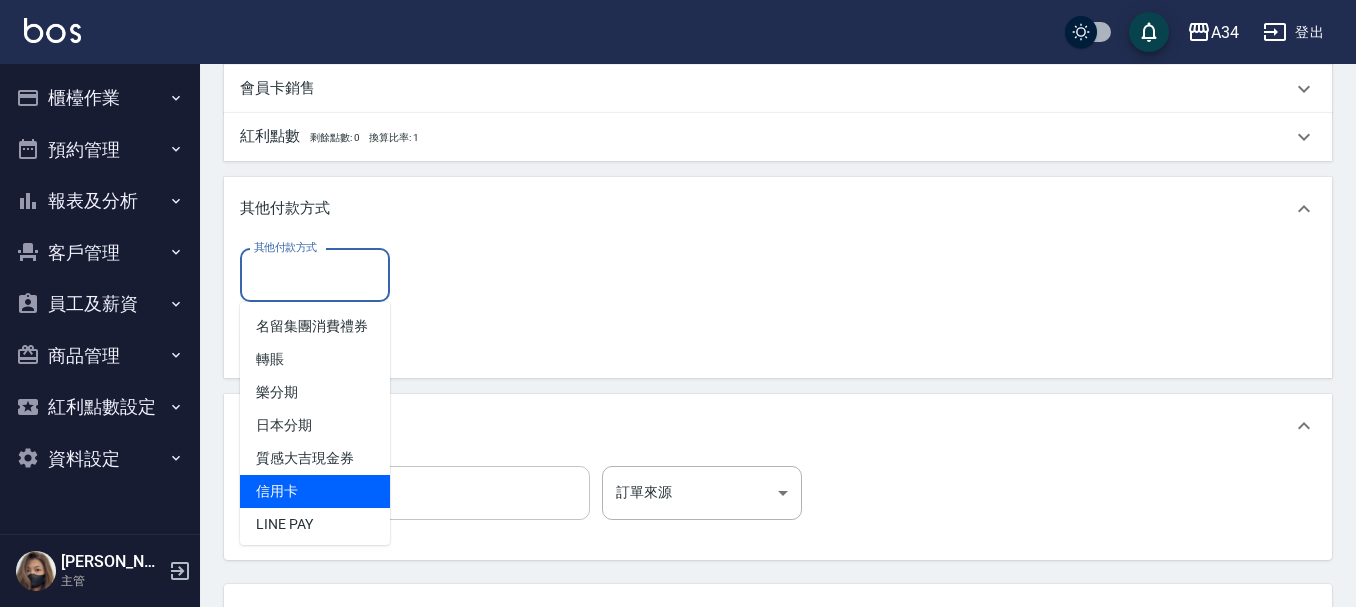 click on "信用卡" at bounding box center [315, 491] 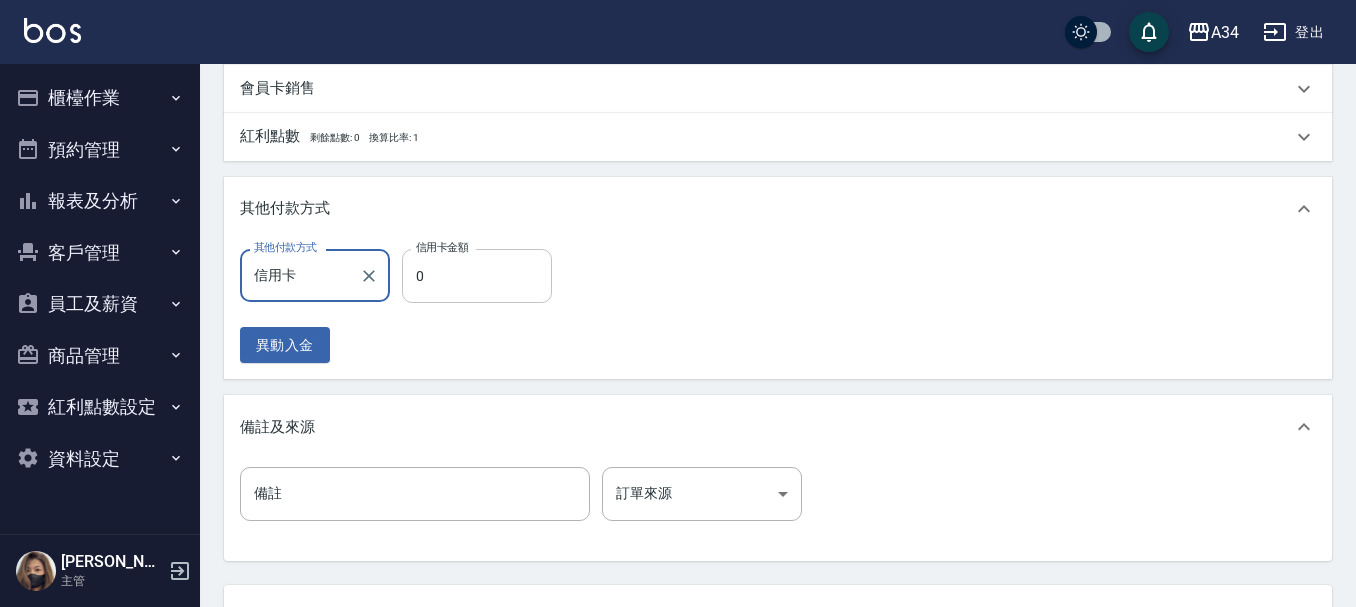 click on "0" at bounding box center (477, 276) 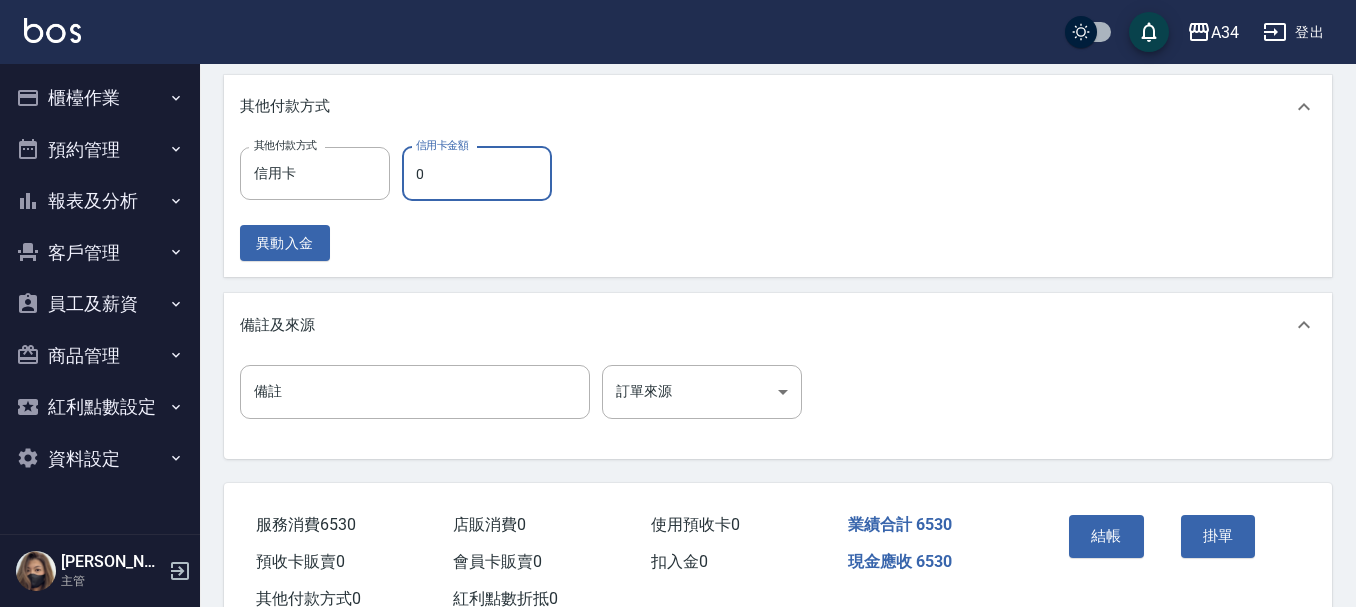scroll, scrollTop: 1031, scrollLeft: 0, axis: vertical 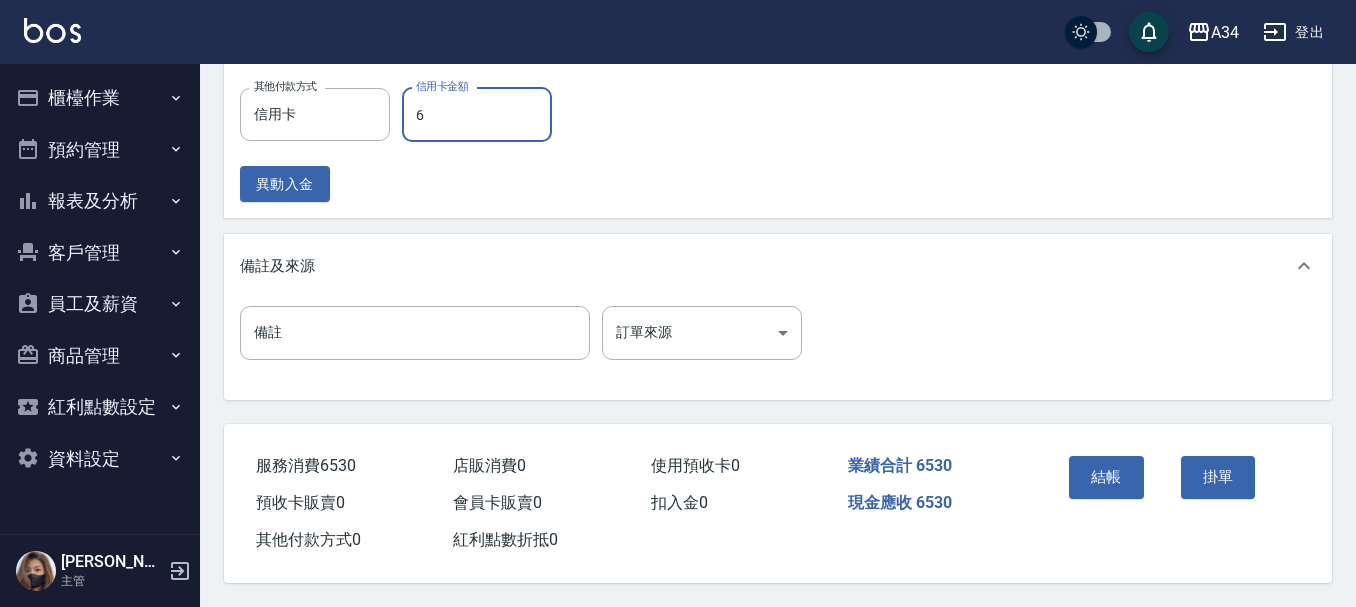 type on "65" 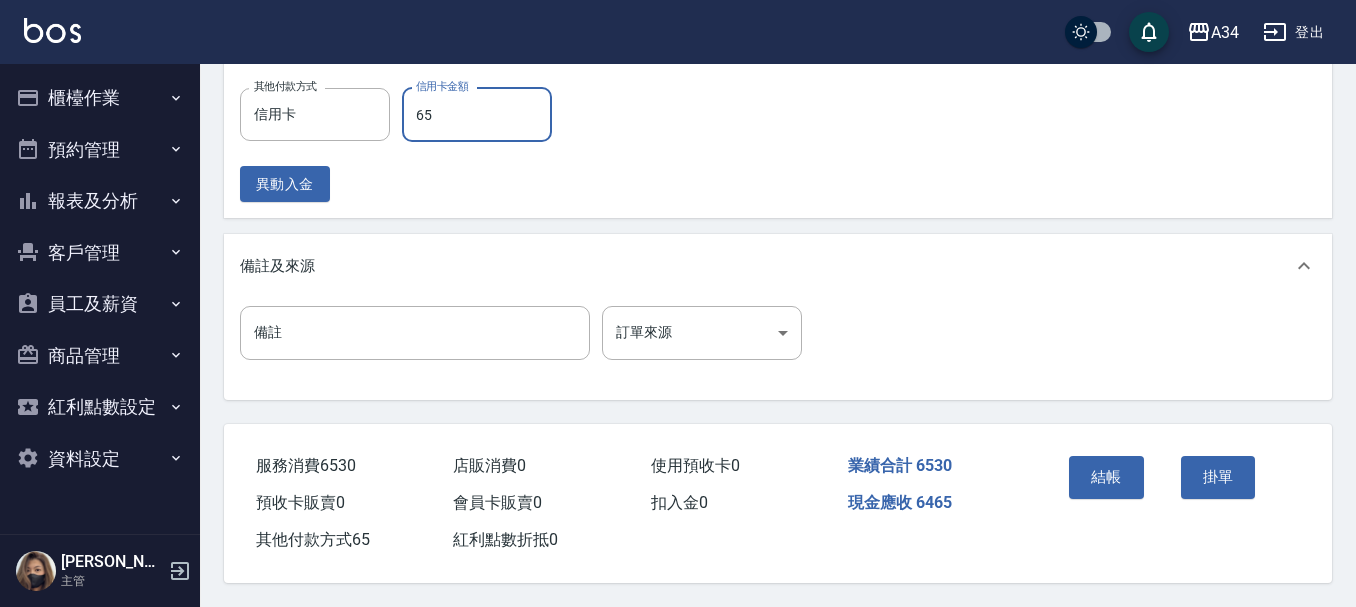 type on "580" 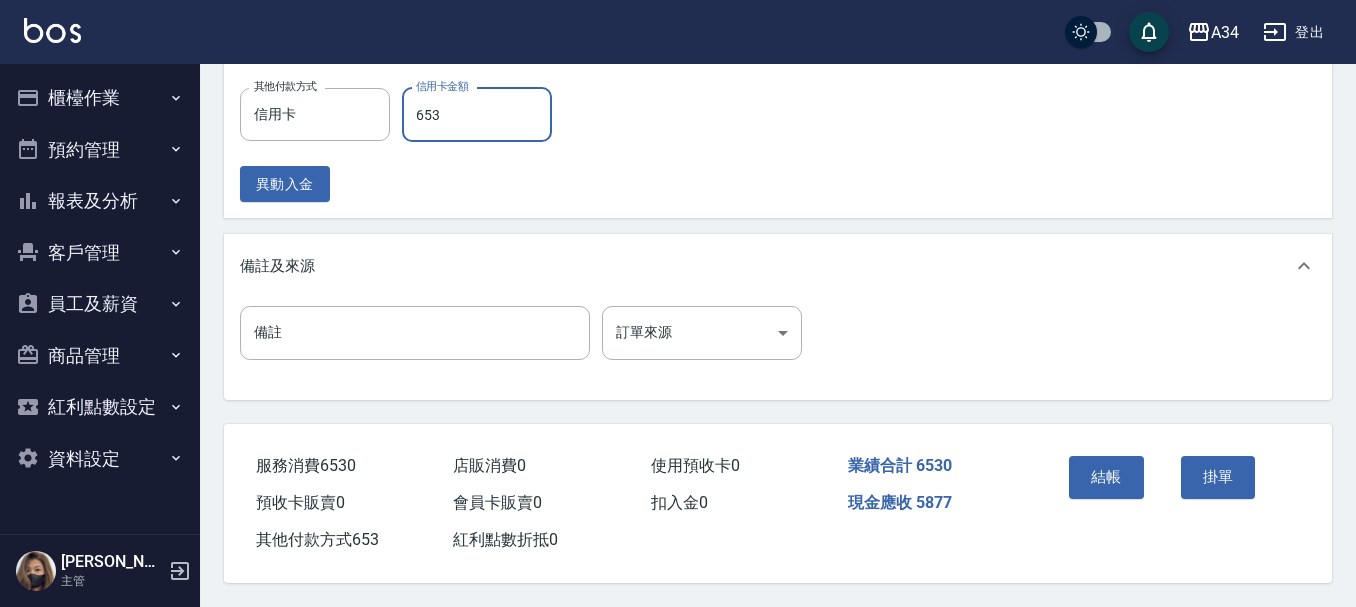 type on "0" 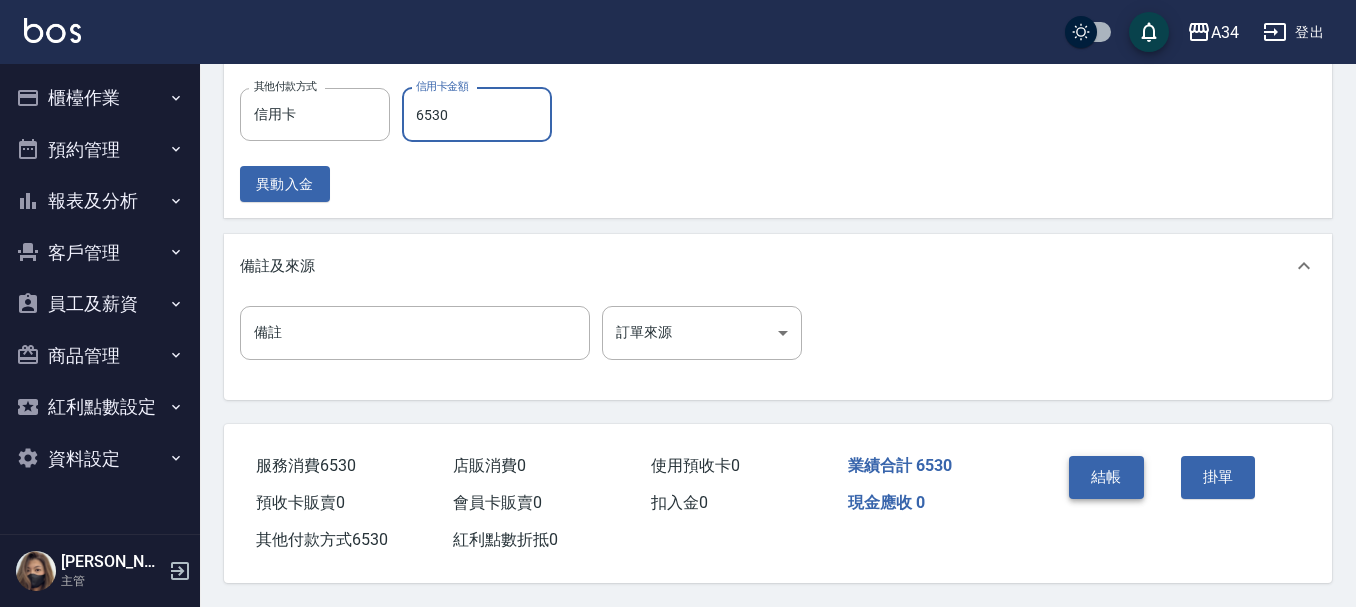 type on "6530" 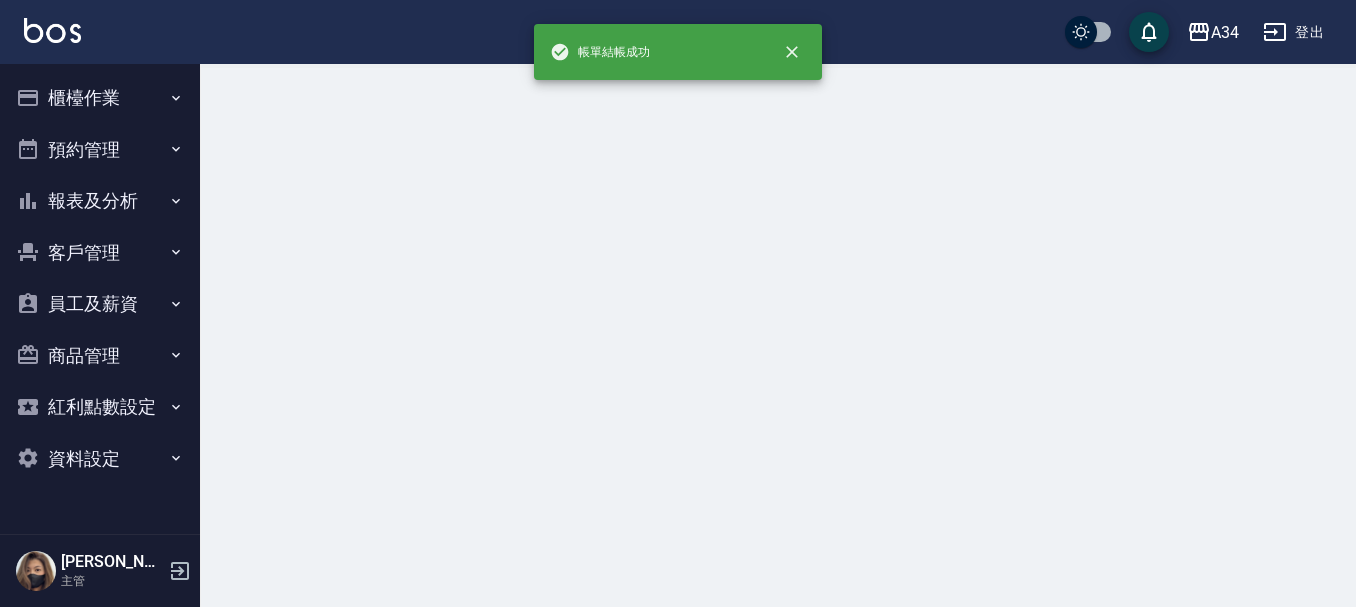 scroll, scrollTop: 0, scrollLeft: 0, axis: both 